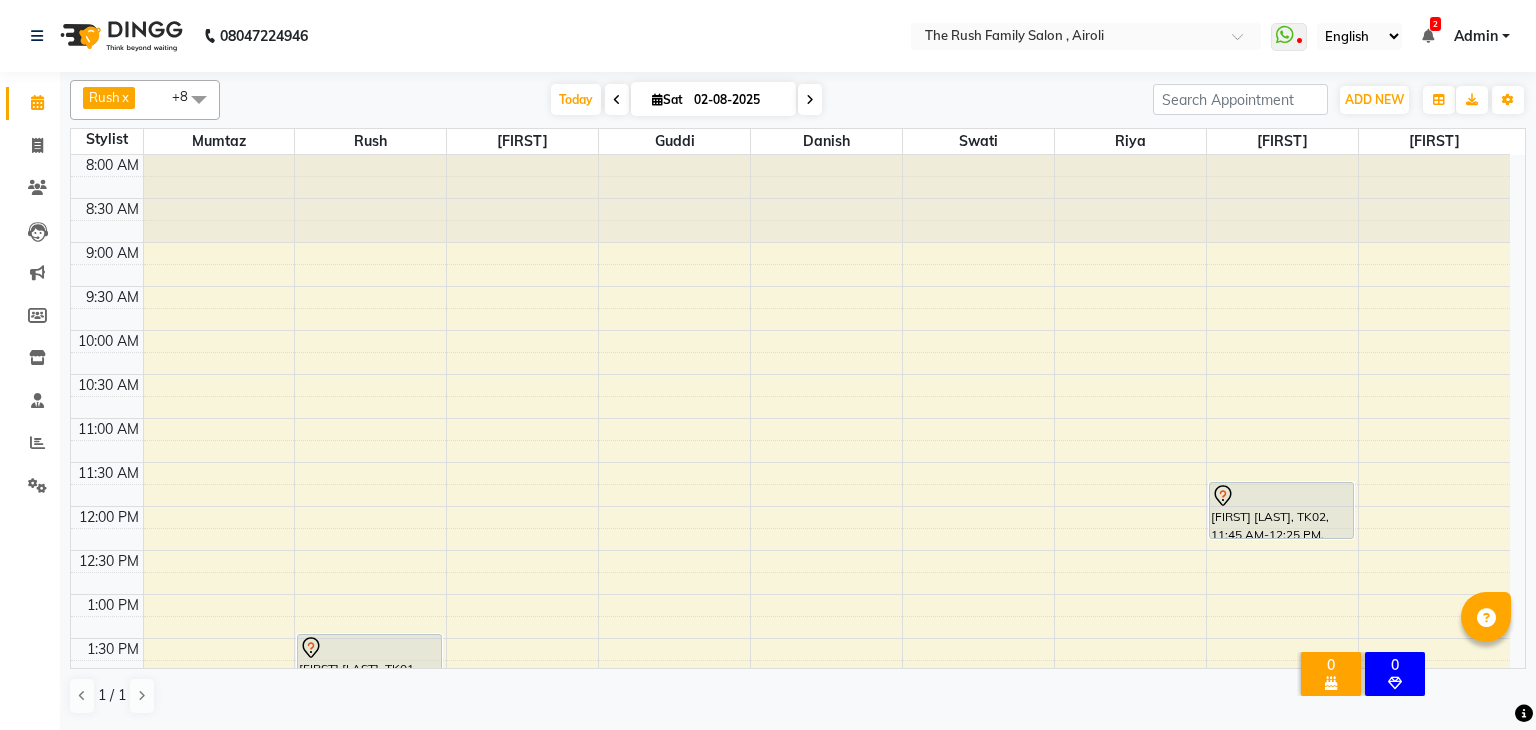 scroll, scrollTop: 0, scrollLeft: 0, axis: both 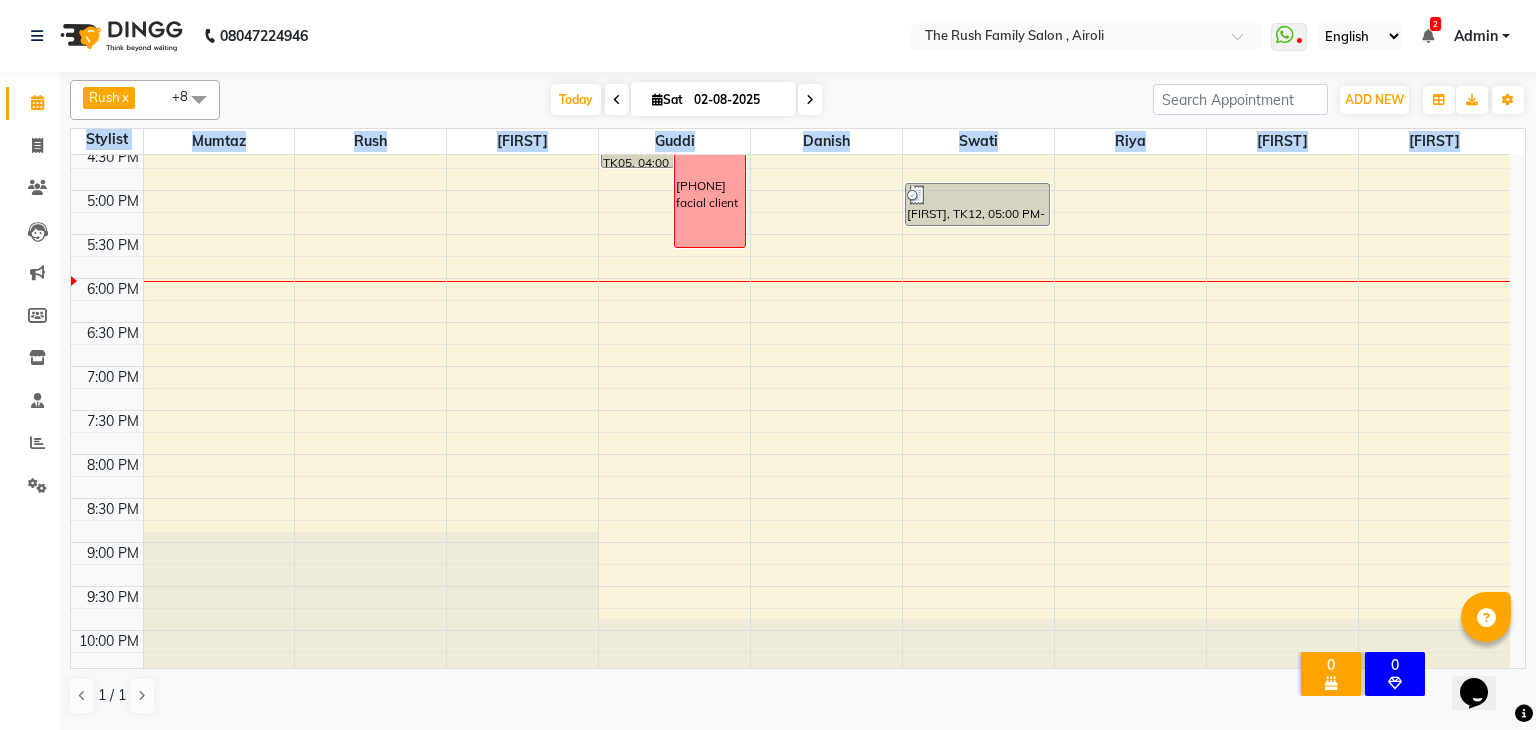 drag, startPoint x: 1525, startPoint y: 493, endPoint x: 1530, endPoint y: 405, distance: 88.14193 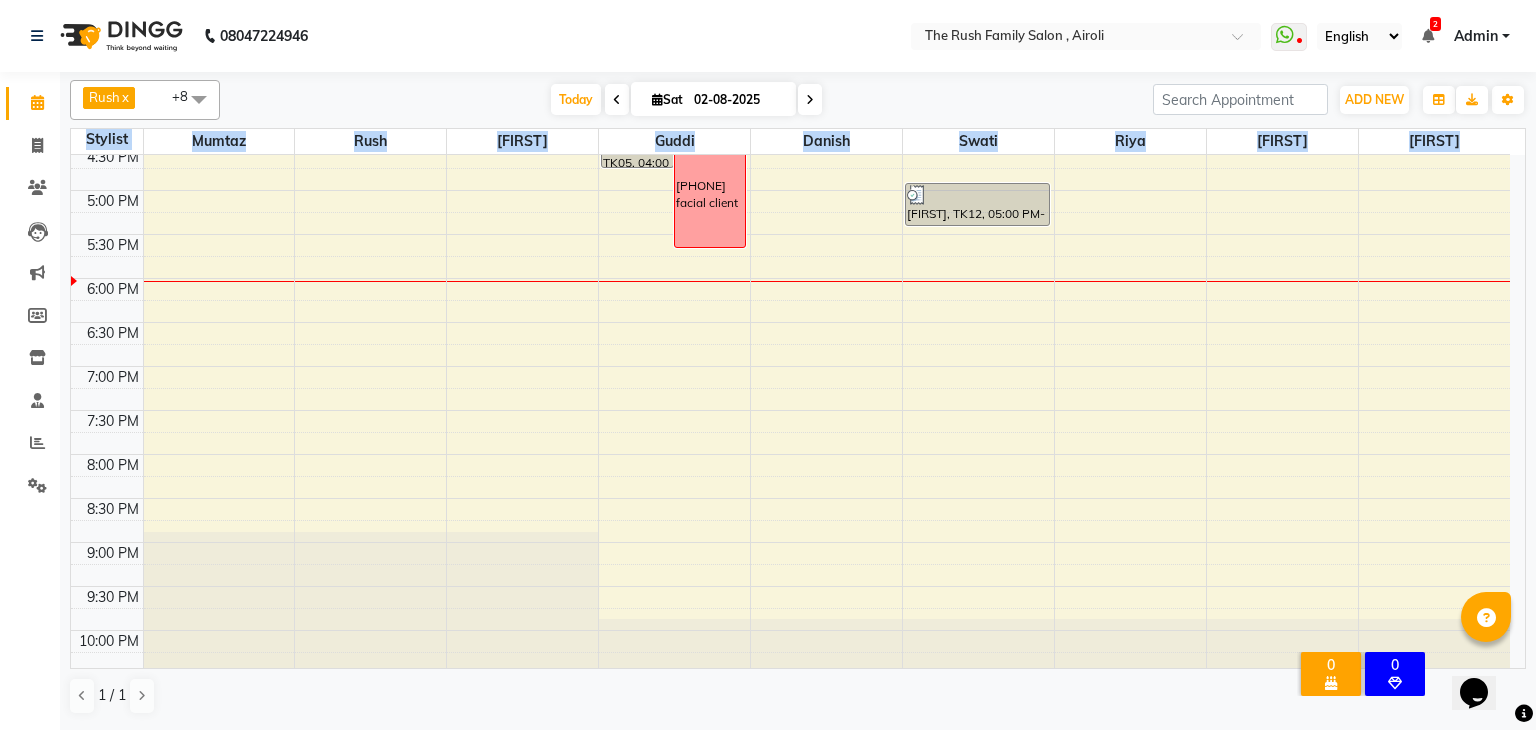 click on "Rush  x Ajaz  x Alvira  x Danish  x Guddi  x Josh  x Riya   x  mumtaz  x Swati  x +8 Select All   nishu   Rush  mumtaz Ajaz Alvira Danish Guddi Jayesh Josh Naeem Riya  Swati Today  Sat 02-08-2025 Toggle Dropdown Add Appointment Add Invoice Add Expense Add Attendance Add Client Add Transaction Toggle Dropdown Add Appointment Add Invoice Add Expense Add Attendance Add Client ADD NEW Toggle Dropdown Add Appointment Add Invoice Add Expense Add Attendance Add Client Add Transaction   Rush  x Ajaz  x Alvira  x Danish  x Guddi  x Josh  x Riya   x  mumtaz  x Swati  x +8 Select All   nishu   Rush  mumtaz Ajaz Alvira Danish Guddi Jayesh Josh Naeem Riya  Swati Group By  Staff View   Room View  View as Vertical  Vertical - Week View  Horizontal  Horizontal - Week View  List  Toggle Dropdown Calendar Settings Manage Tags   Arrange Stylists   Reset Stylists  Full Screen  Show Available Stylist  Appointment Form Zoom 100% Staff/Room Display Count 12 Stylist  mumtaz   Rush Ajaz Guddi Danish Swati Riya" 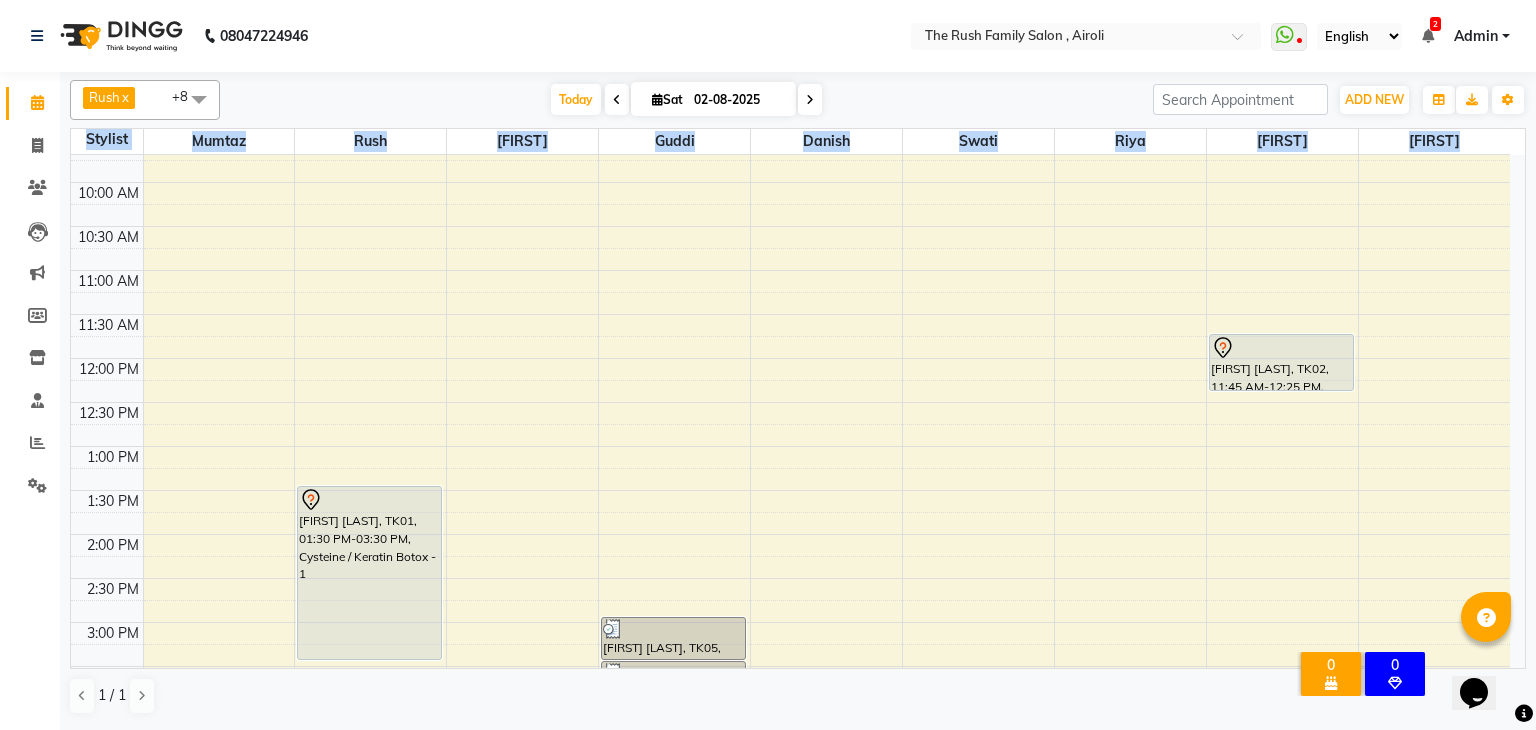 scroll, scrollTop: 137, scrollLeft: 0, axis: vertical 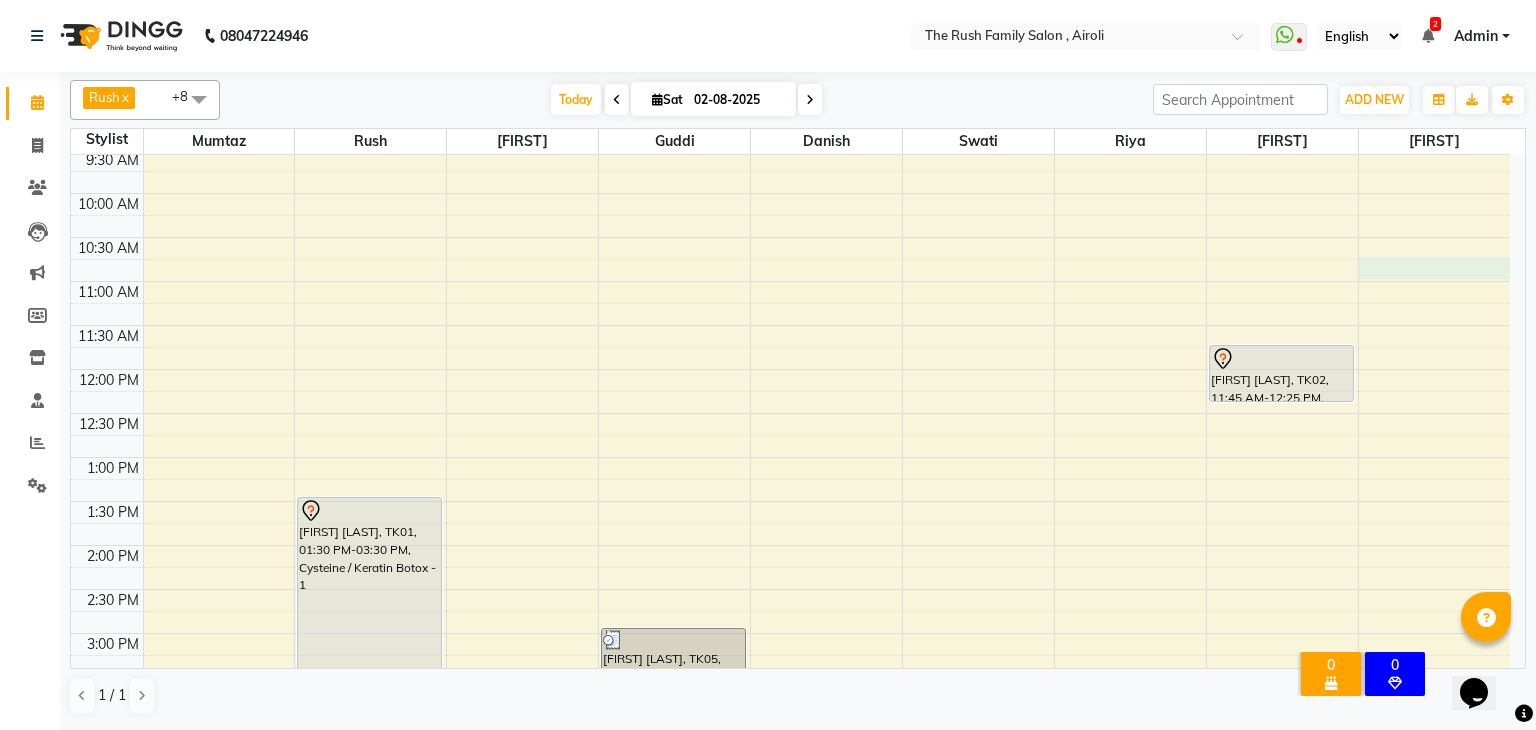 click on "8:00 AM 8:30 AM 9:00 AM 9:30 AM 10:00 AM 10:30 AM 11:00 AM 11:30 AM 12:00 PM 12:30 PM 1:00 PM 1:30 PM 2:00 PM 2:30 PM 3:00 PM 3:30 PM 4:00 PM 4:30 PM 5:00 PM 5:30 PM 6:00 PM 6:30 PM 7:00 PM 7:30 PM 8:00 PM 8:30 PM 9:00 PM 9:30 PM 10:00 PM 10:30 PM             Shalaka Kadam, TK01, 01:30 PM-03:30 PM, Cysteine / Keratin Botox - 1     Santosh Solanei, TK05, 04:00 PM-04:50 PM, Favored Wax - Half Legs (₹350),Threading - Eye Brows (₹50),Pill off upl (₹50)  9897712270 facial client      Santosh Solanei, TK05, 03:00 PM-03:30 PM, Favored Wax - Full Arms     Santosh Solanei, TK05, 03:30 PM-04:00 PM, Favored Wax - Full Legs     Swapna, TK12, 05:00 PM-05:30 PM, Favored Wax - Half Legs             Neha pandey, TK02, 11:45 AM-12:25 PM, Double touch up" at bounding box center [790, 677] 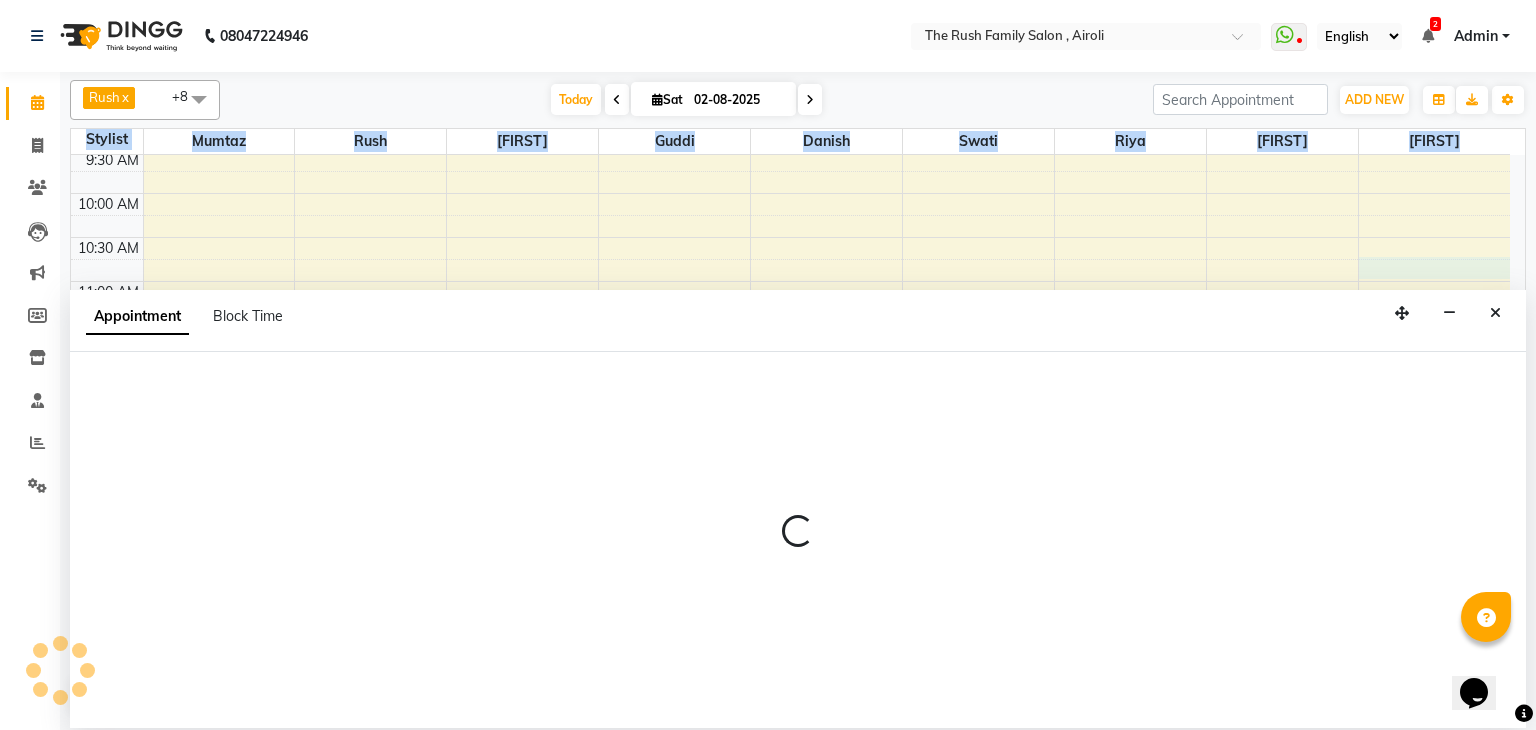 select on "87277" 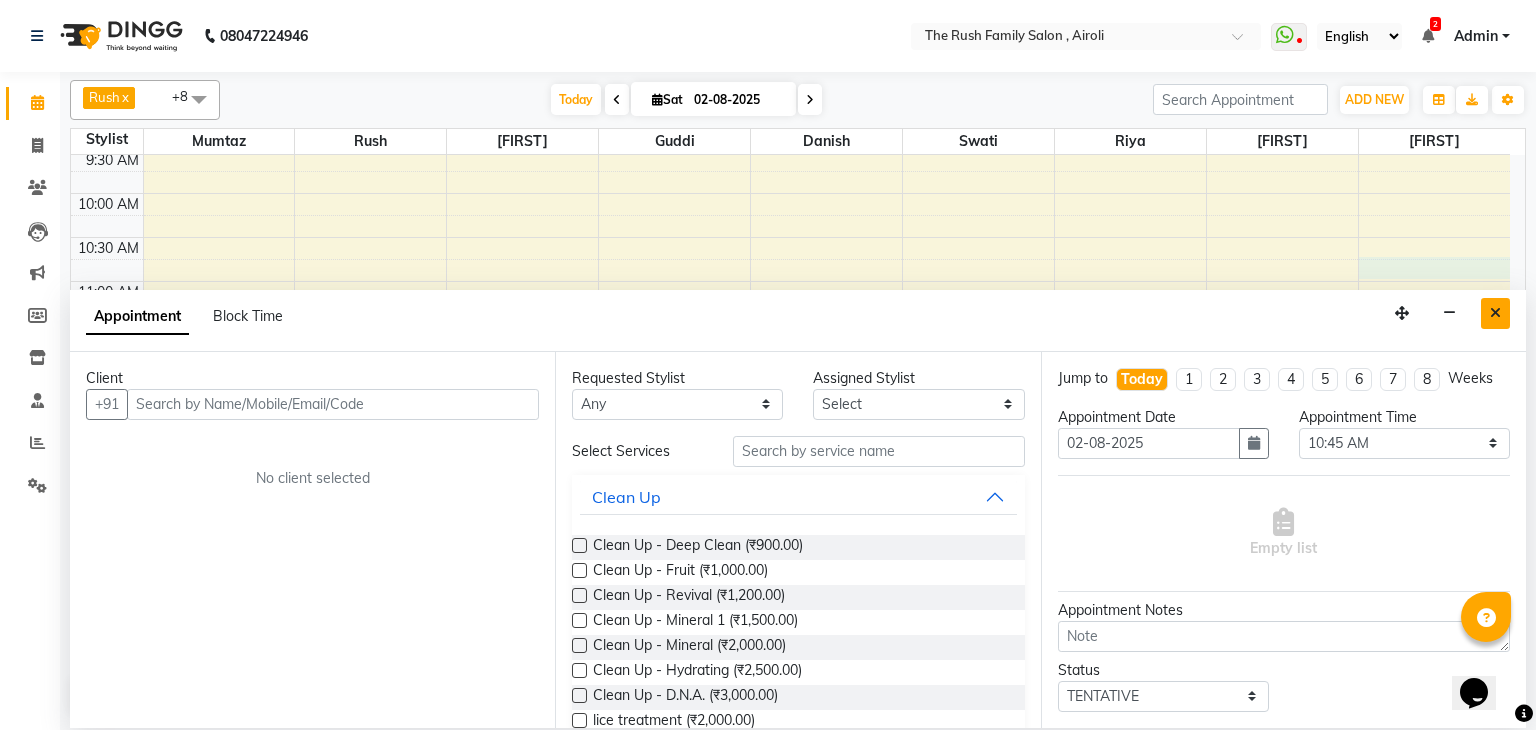 click at bounding box center [1495, 313] 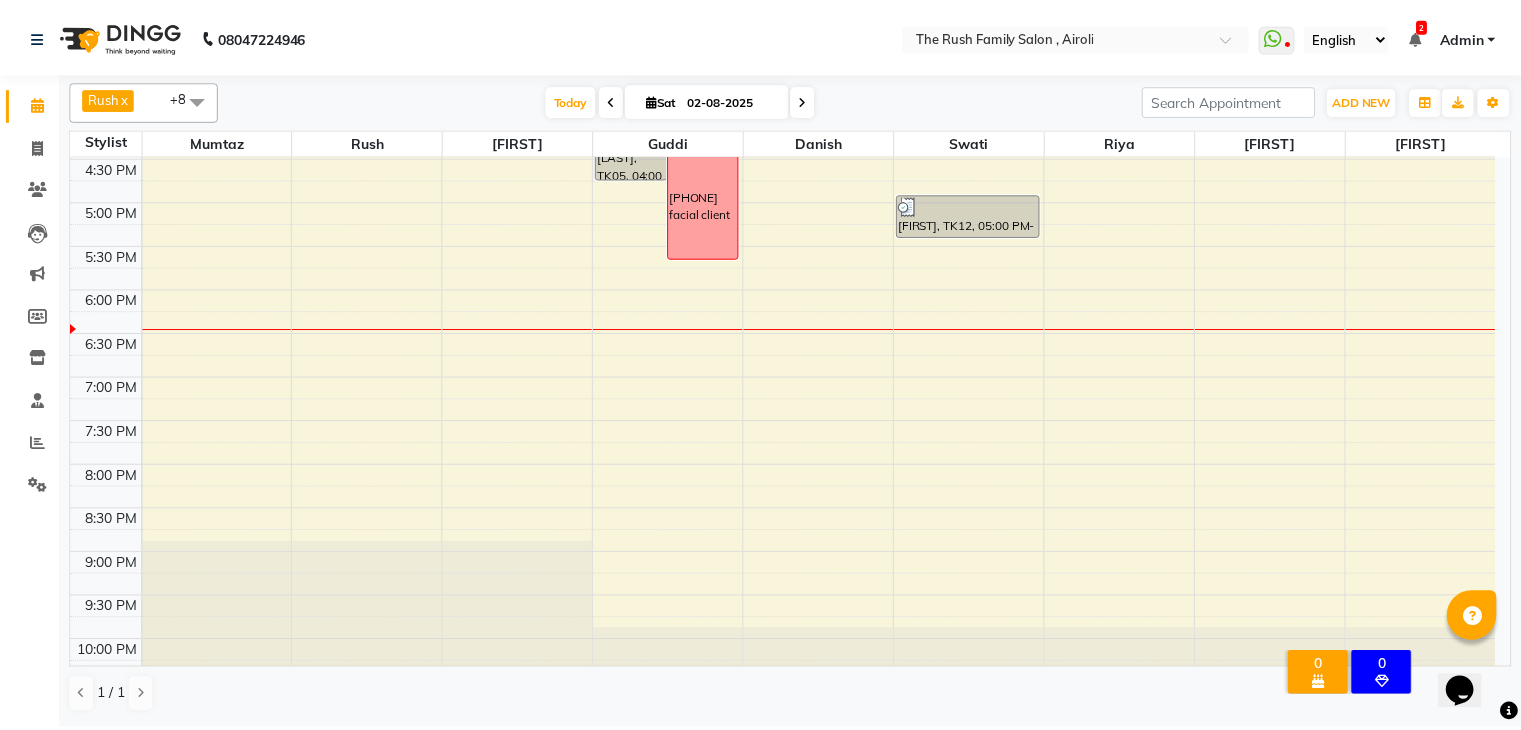 scroll, scrollTop: 752, scrollLeft: 0, axis: vertical 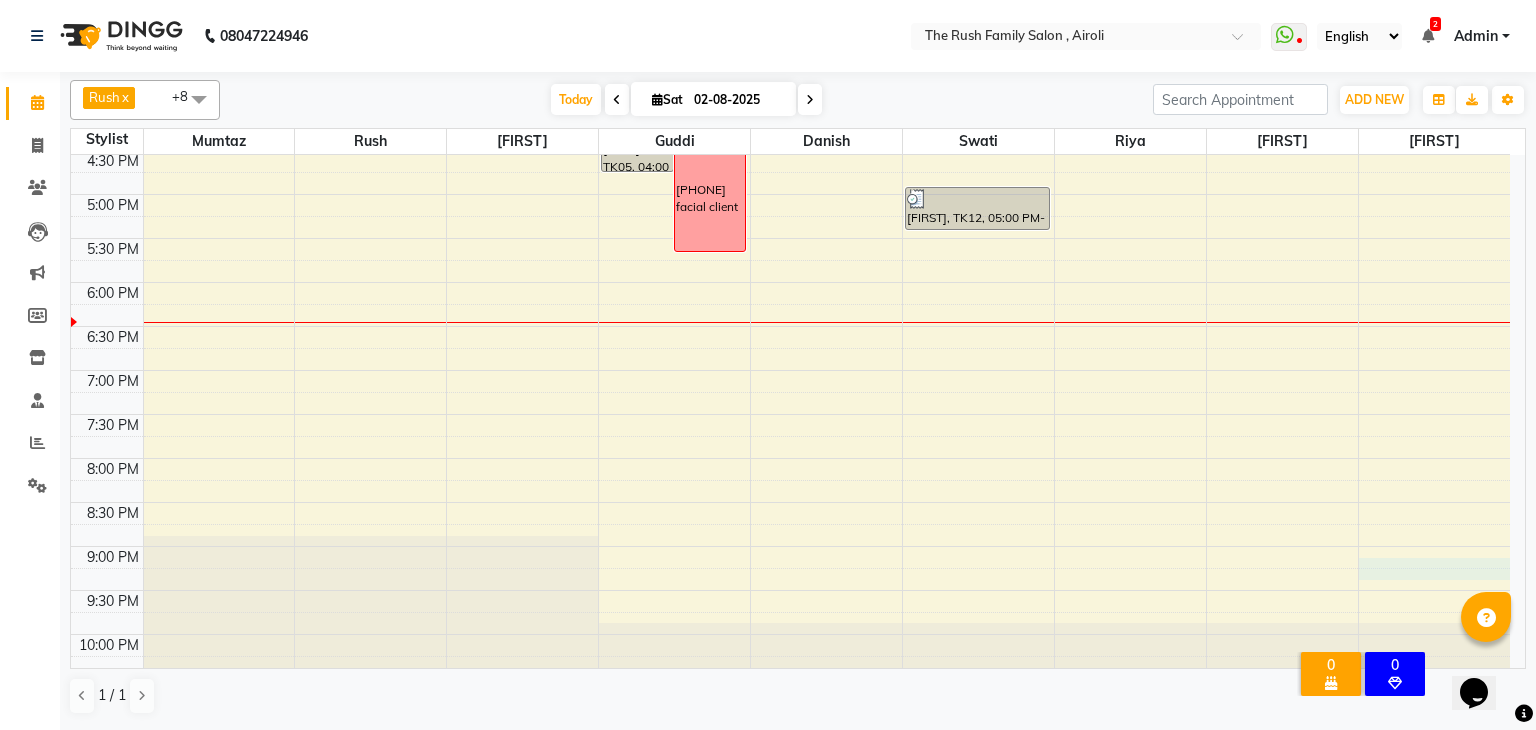 click on "8:00 AM 8:30 AM 9:00 AM 9:30 AM 10:00 AM 10:30 AM 11:00 AM 11:30 AM 12:00 PM 12:30 PM 1:00 PM 1:30 PM 2:00 PM 2:30 PM 3:00 PM 3:30 PM 4:00 PM 4:30 PM 5:00 PM 5:30 PM 6:00 PM 6:30 PM 7:00 PM 7:30 PM 8:00 PM 8:30 PM 9:00 PM 9:30 PM 10:00 PM 10:30 PM             Shalaka Kadam, TK01, 01:30 PM-03:30 PM, Cysteine / Keratin Botox - 1     Santosh Solanei, TK05, 04:00 PM-04:50 PM, Favored Wax - Half Legs (₹350),Threading - Eye Brows (₹50),Pill off upl (₹50)  9897712270 facial client      Santosh Solanei, TK05, 03:00 PM-03:30 PM, Favored Wax - Full Arms     Santosh Solanei, TK05, 03:30 PM-04:00 PM, Favored Wax - Full Legs     Swapna, TK12, 05:00 PM-05:30 PM, Favored Wax - Half Legs             Neha pandey, TK02, 11:45 AM-12:25 PM, Double touch up" at bounding box center (790, 62) 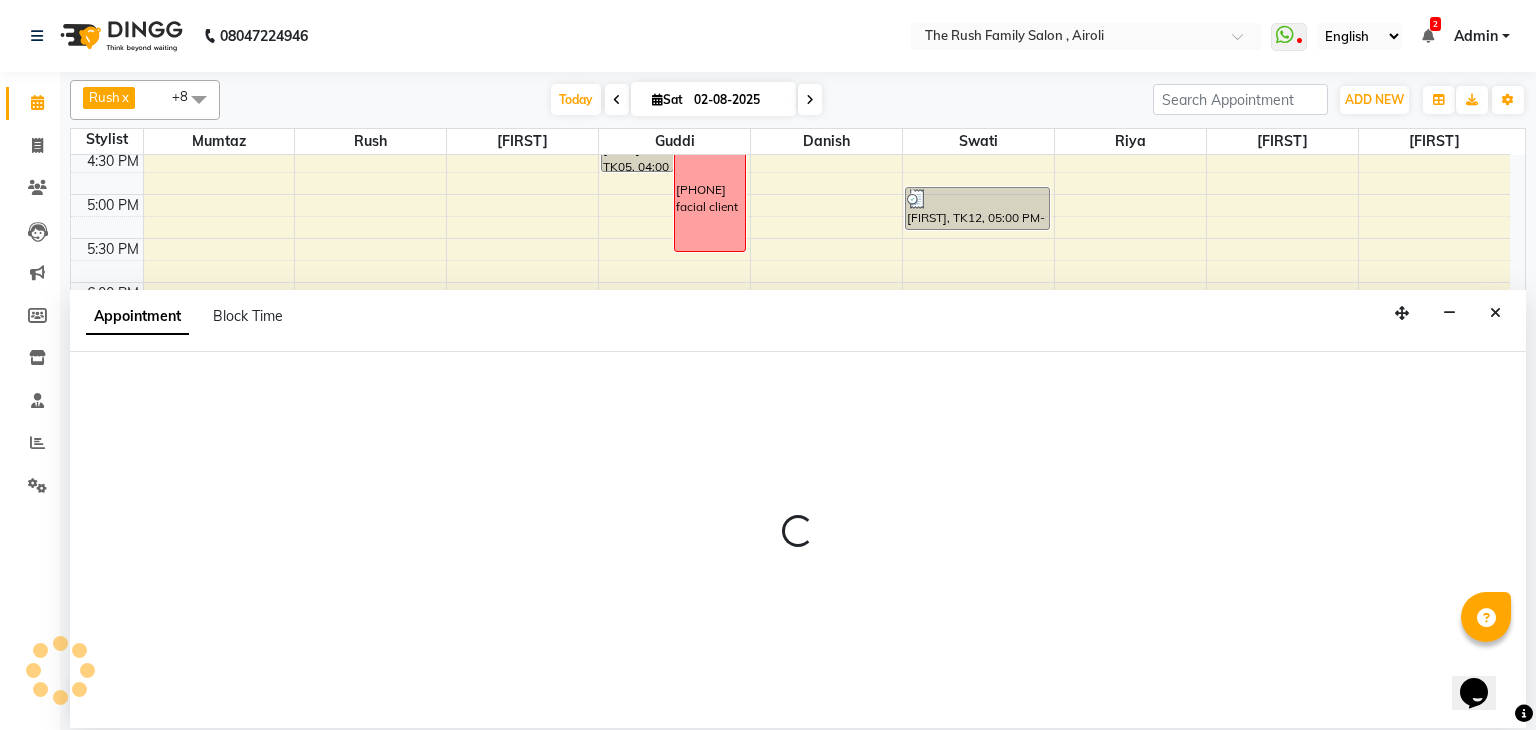 select on "87277" 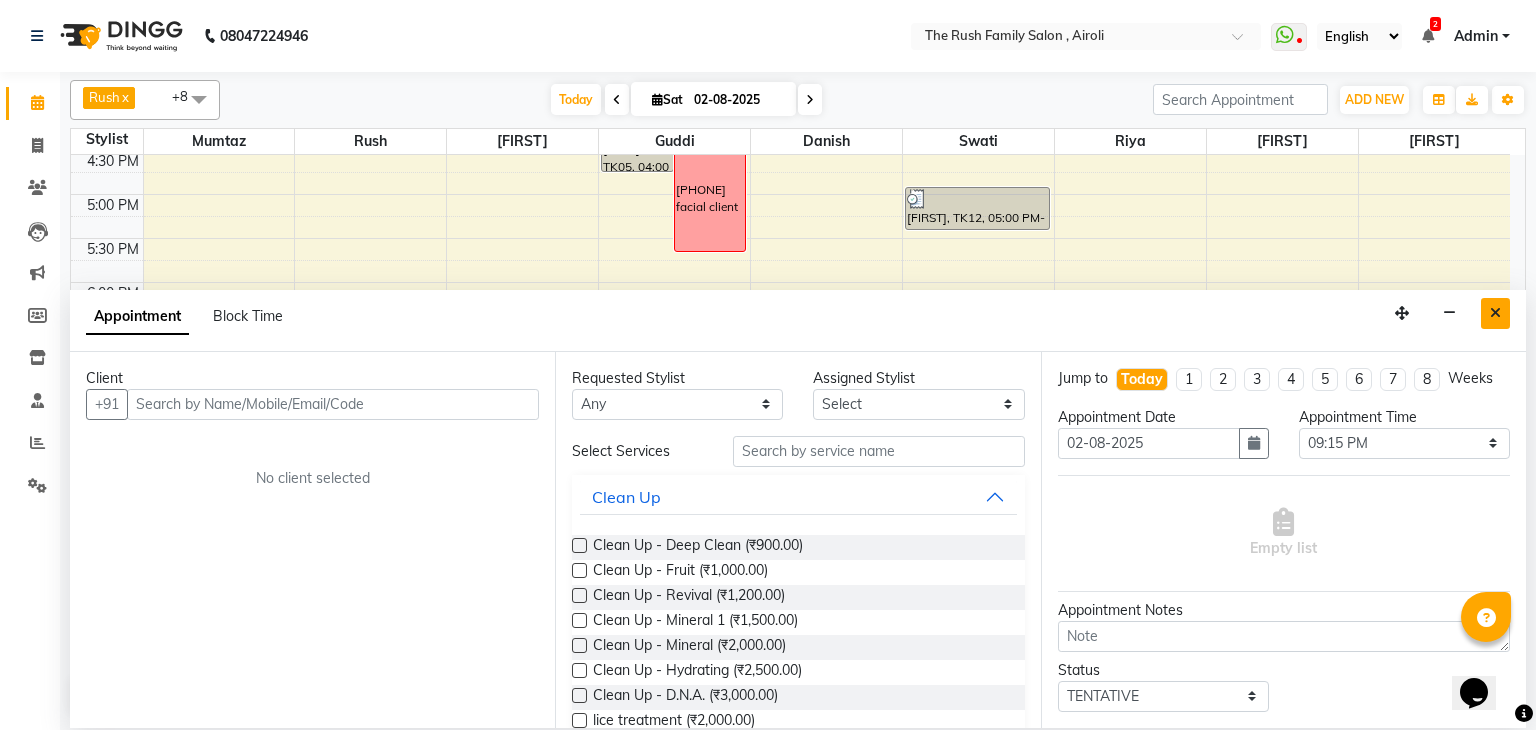 click at bounding box center (1495, 313) 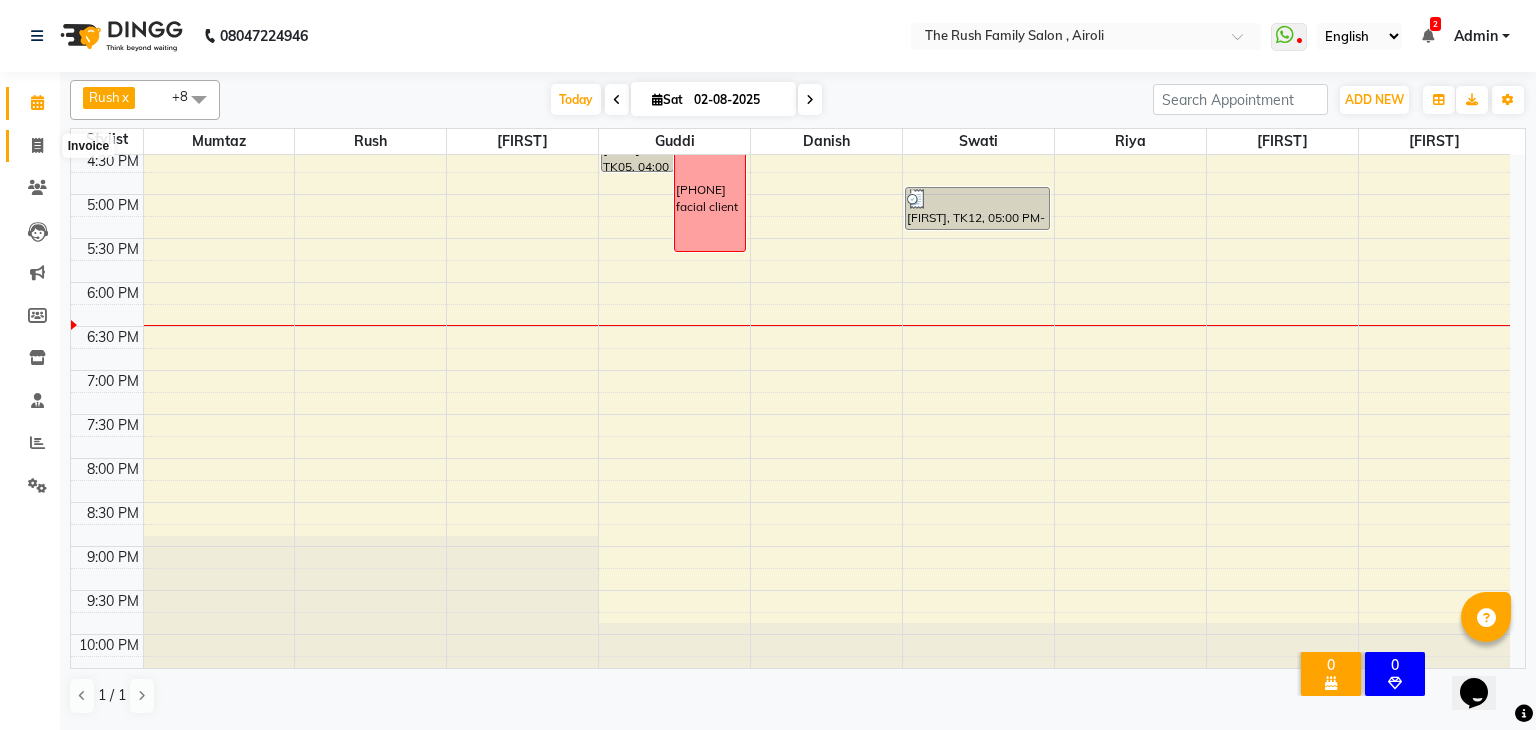 click 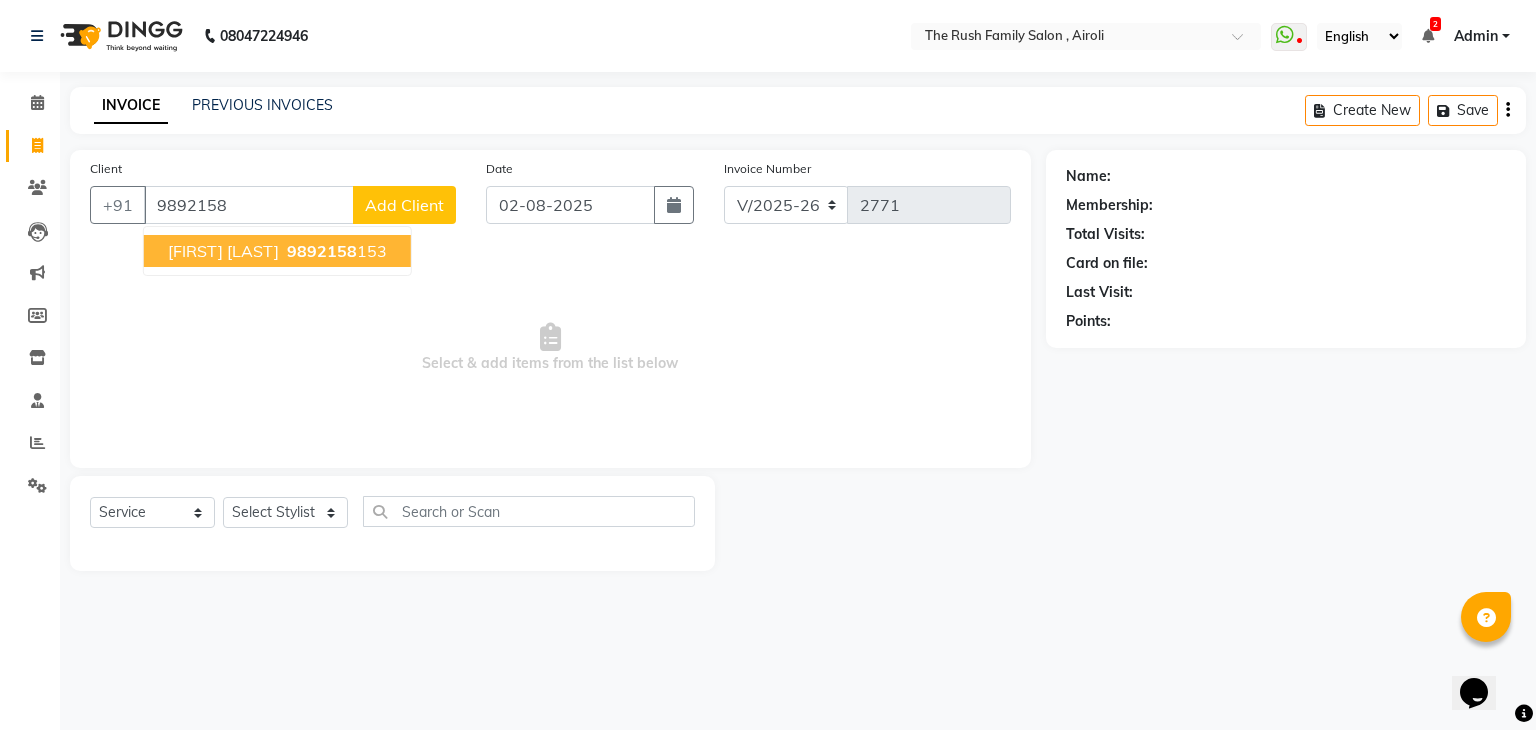click on "[FIRST] [LAST]" at bounding box center [223, 251] 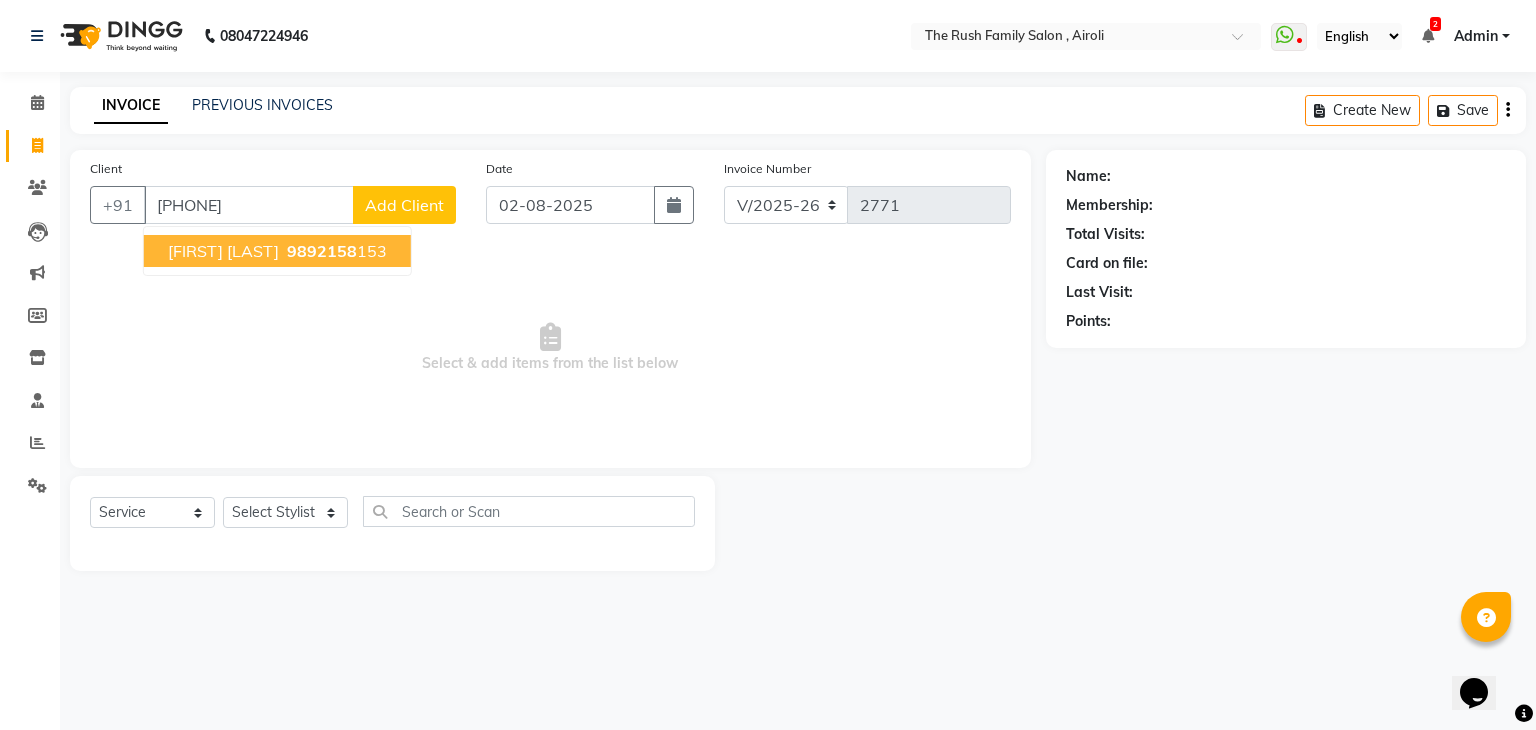 type on "[PHONE]" 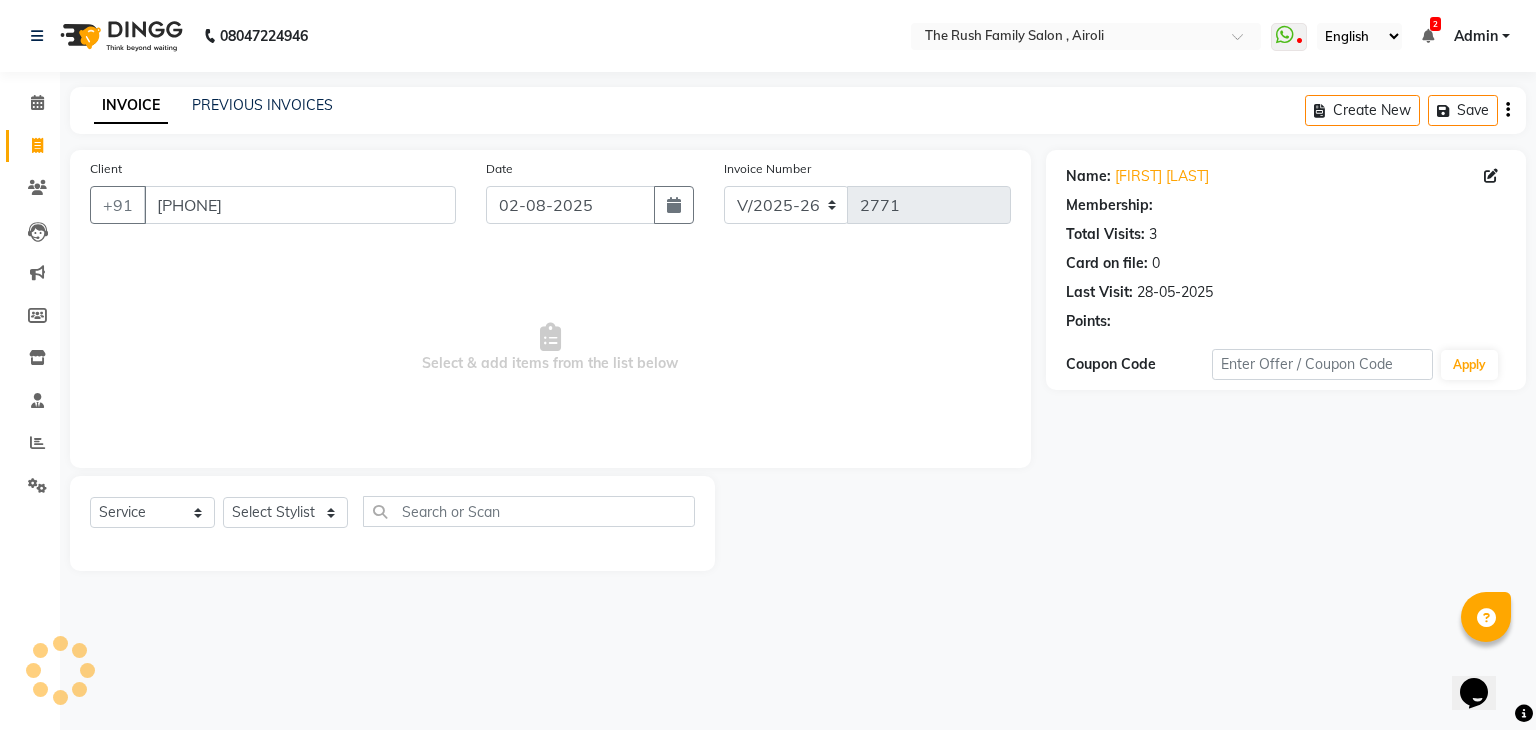 select on "1: Object" 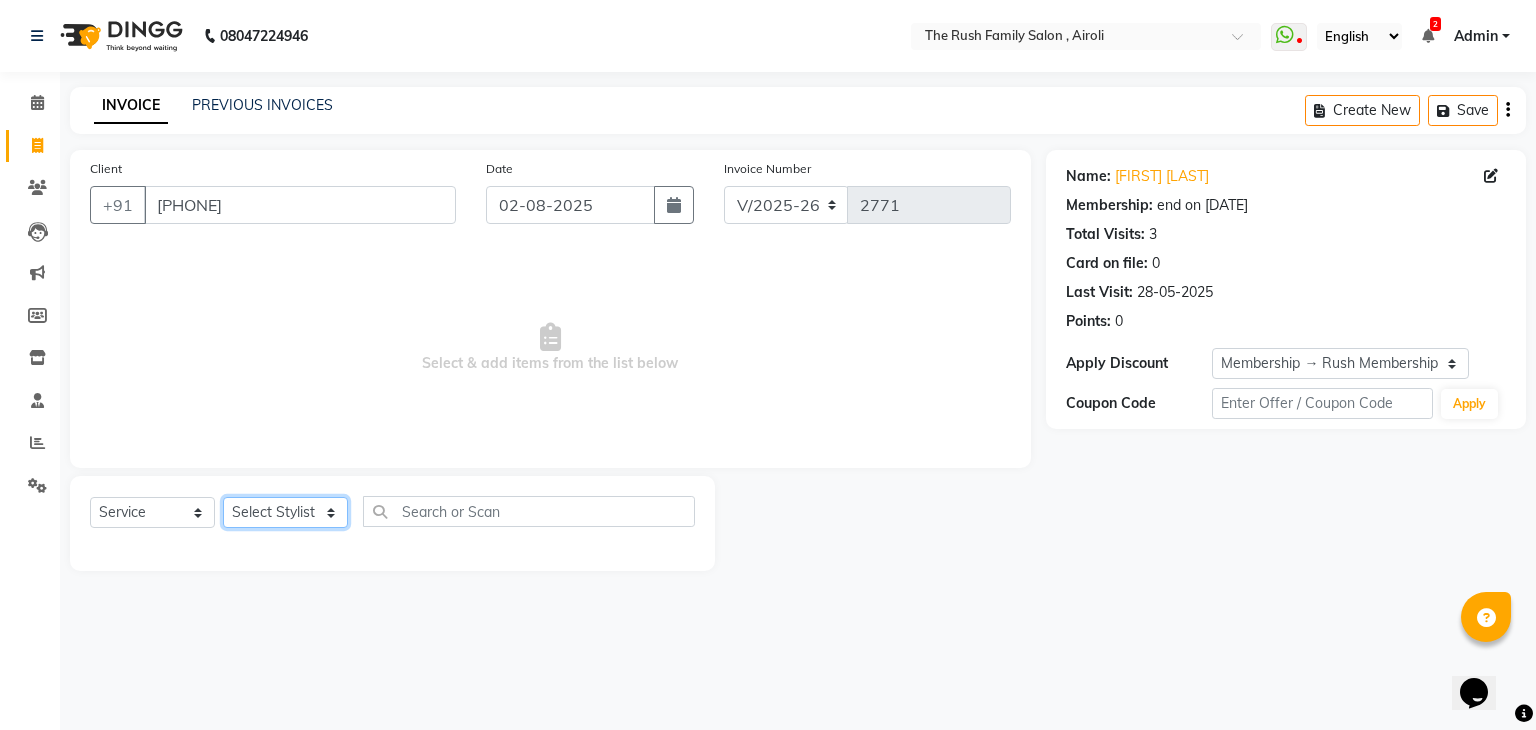 click on "Select Stylist Ajaz Alvira Danish Guddi Jayesh Josh  mumtaz Naeem   nishu Riya    Rush Swati" 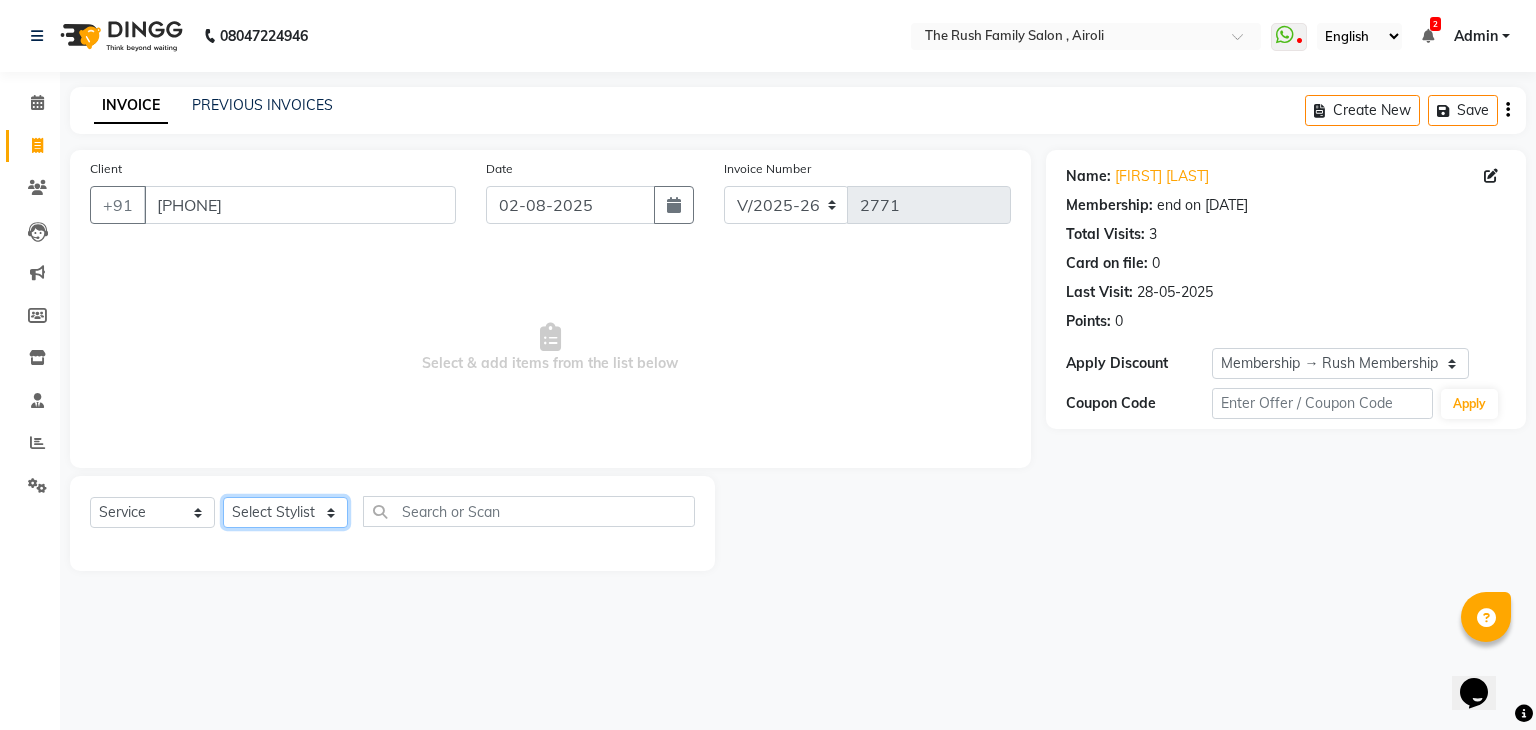 select on "77430" 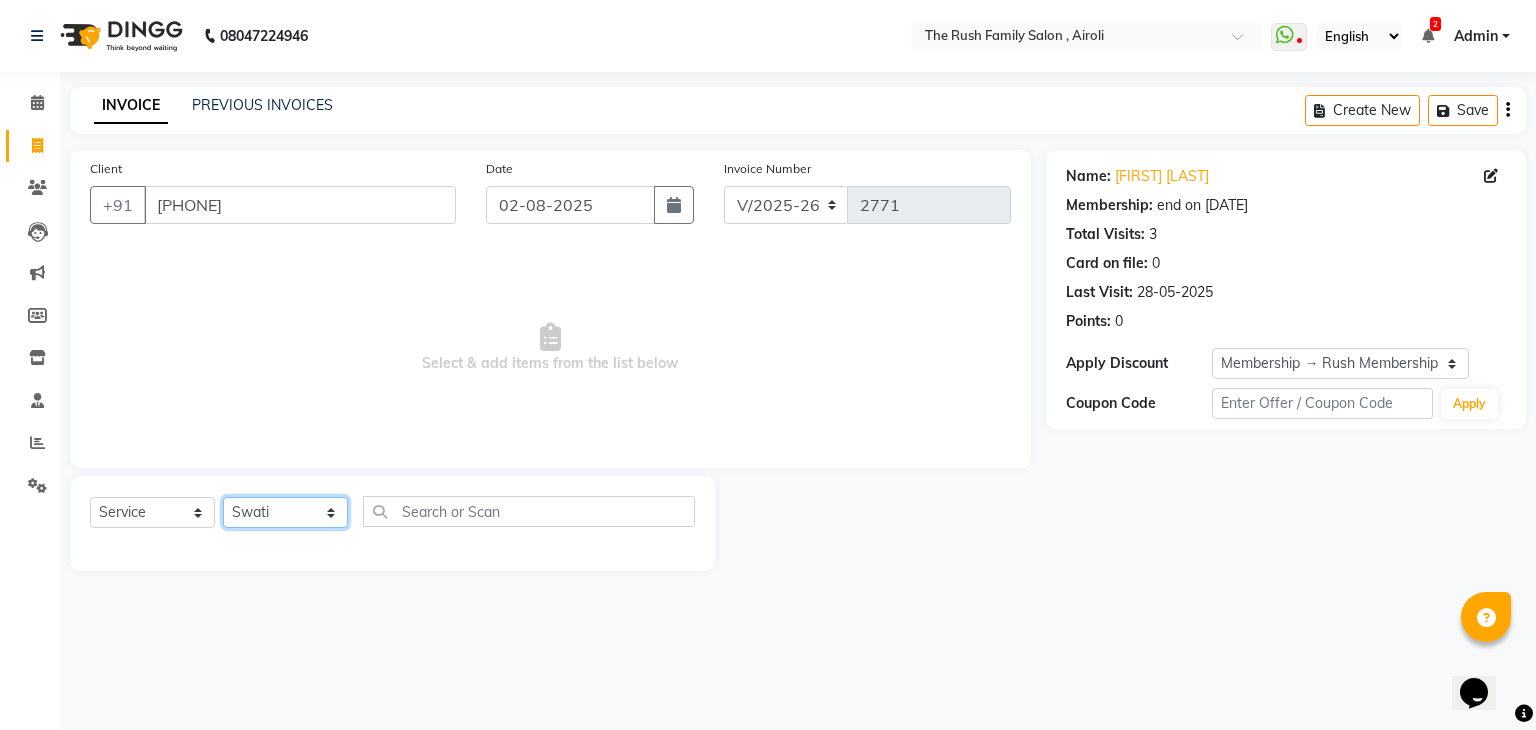 click on "Select Stylist Ajaz Alvira Danish Guddi Jayesh Josh  mumtaz Naeem   nishu Riya    Rush Swati" 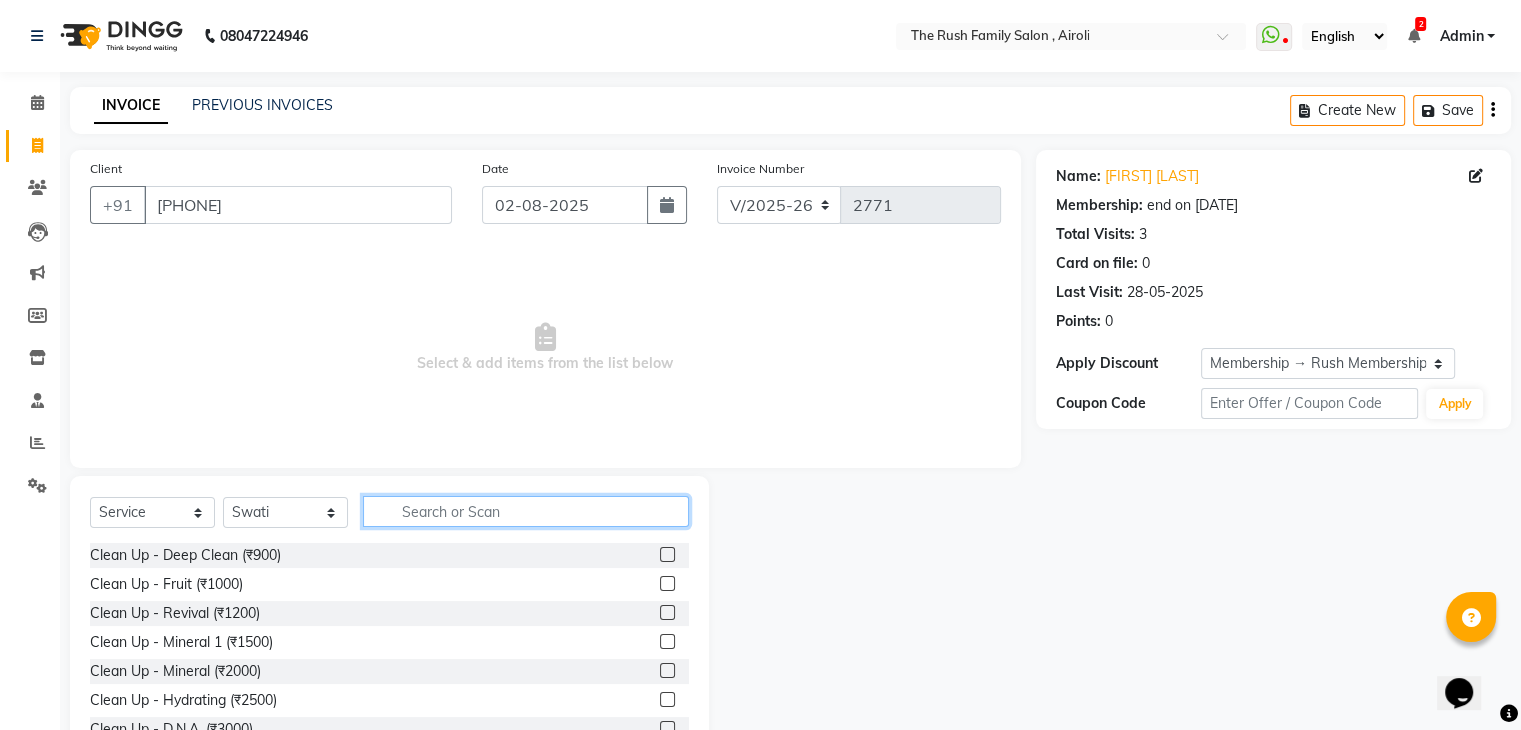 click 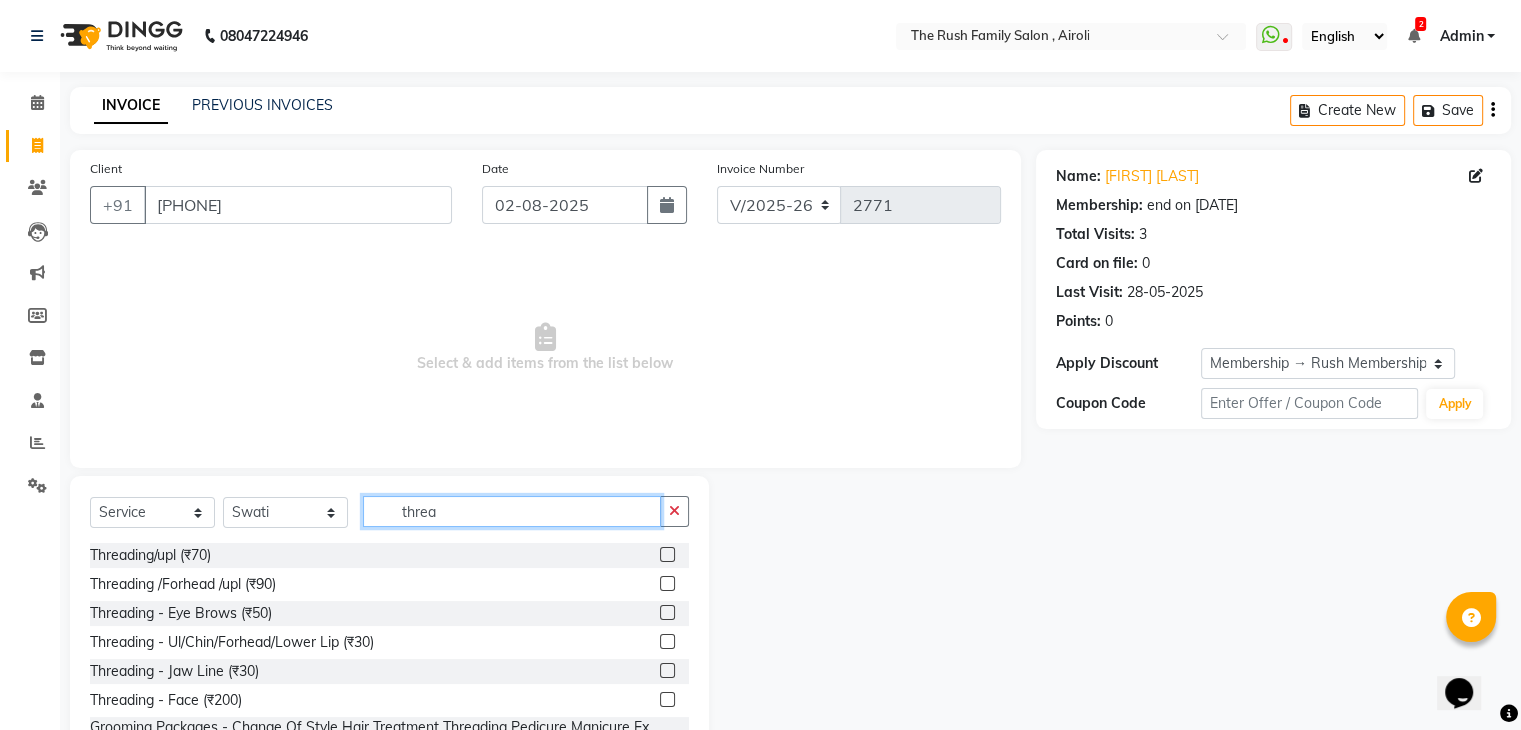 type on "threa" 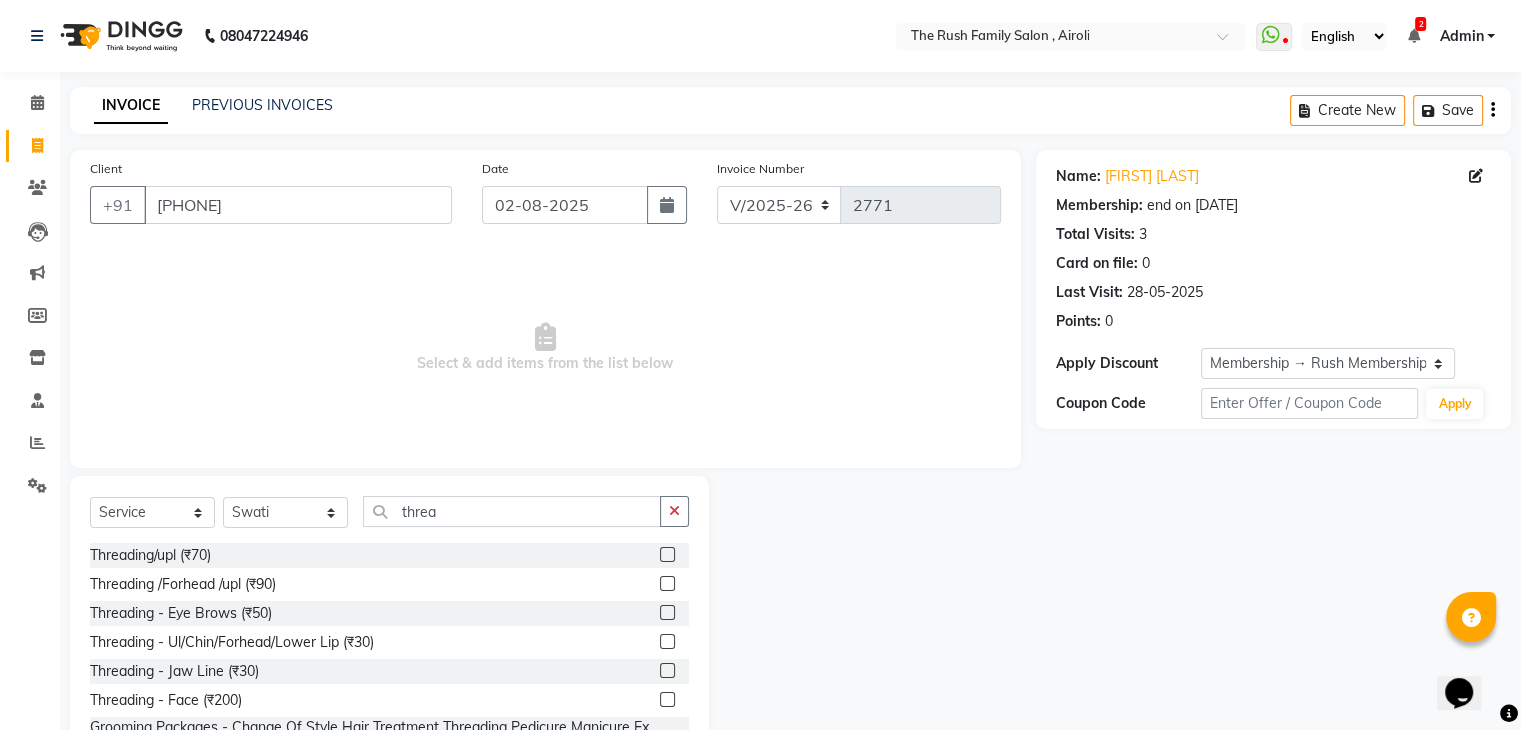click 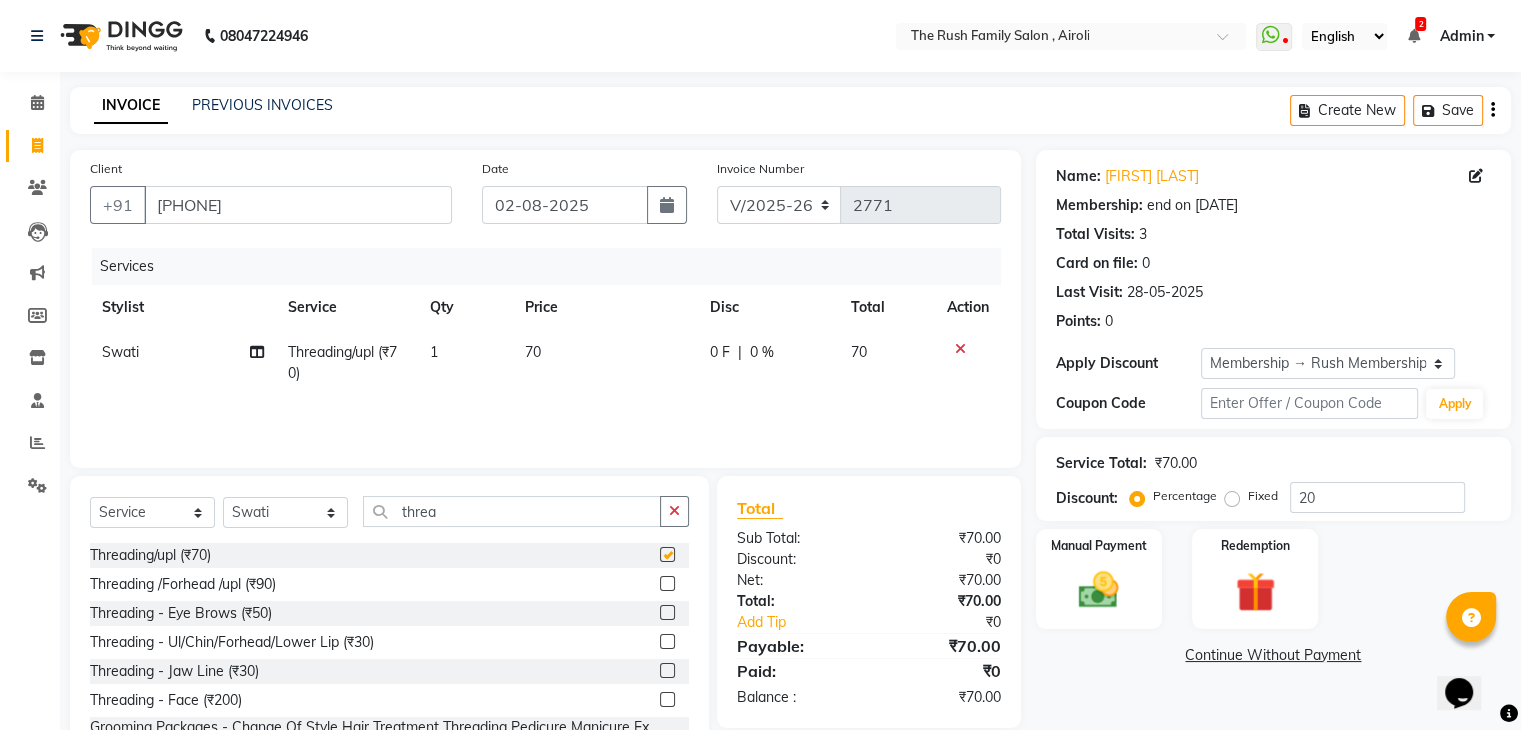 checkbox on "false" 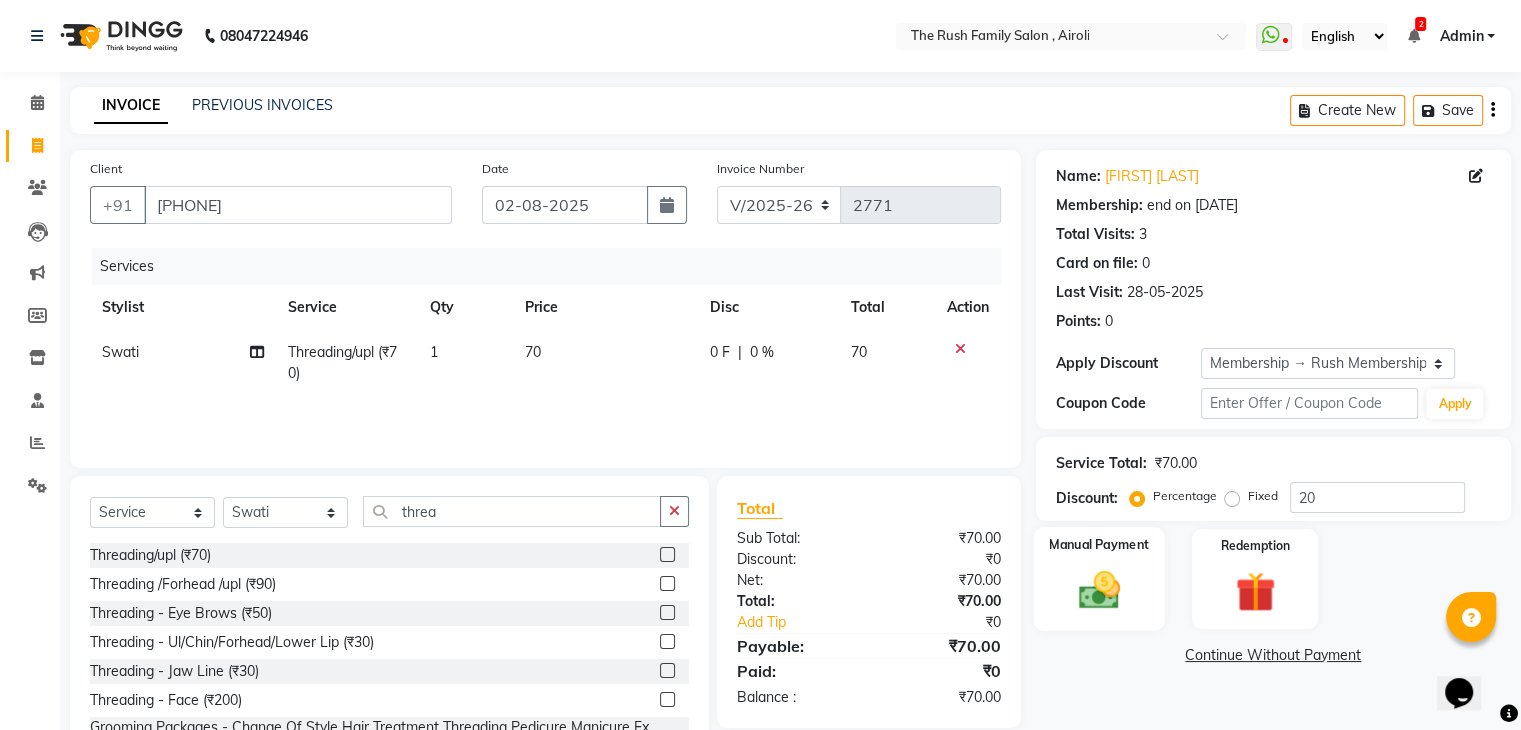 click on "Manual Payment" 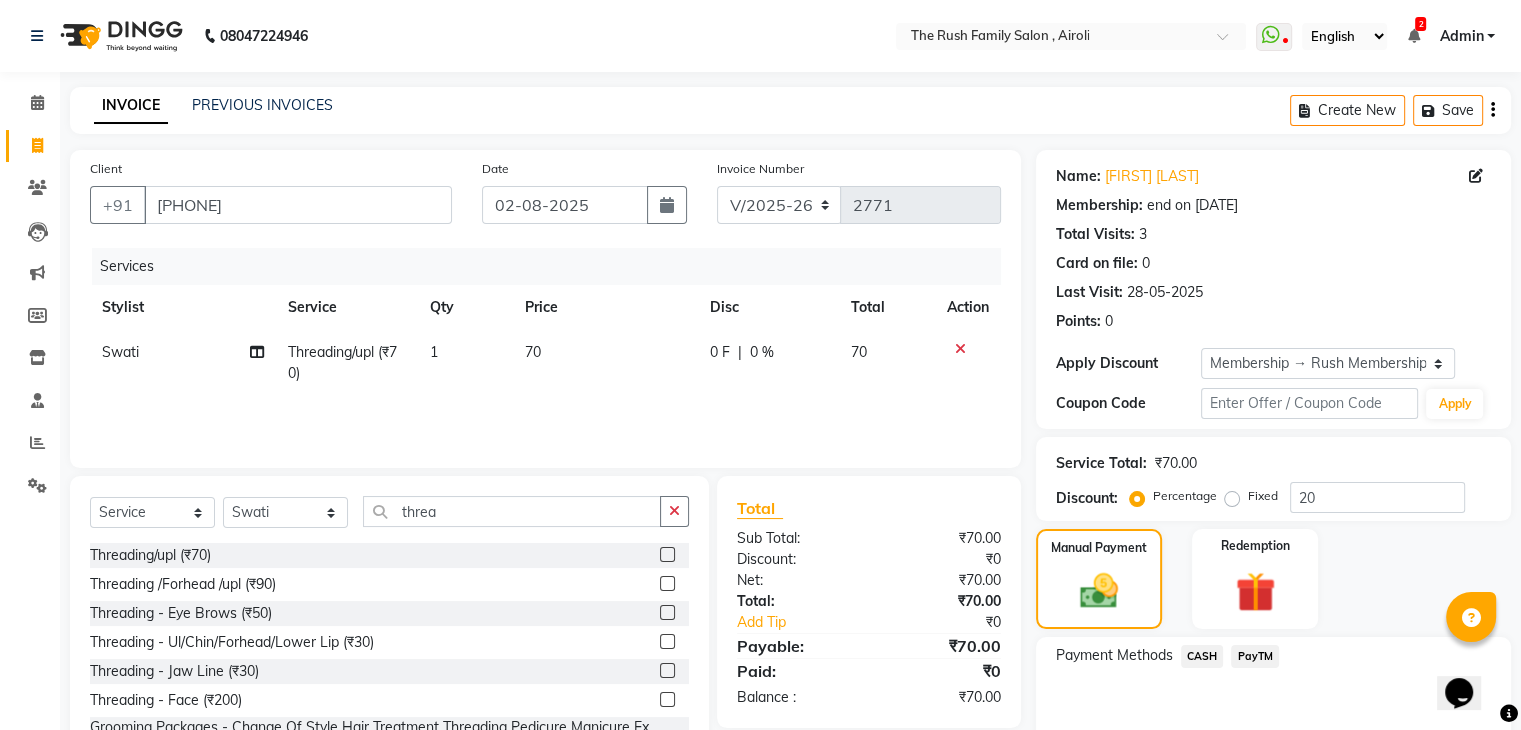 click on "PayTM" 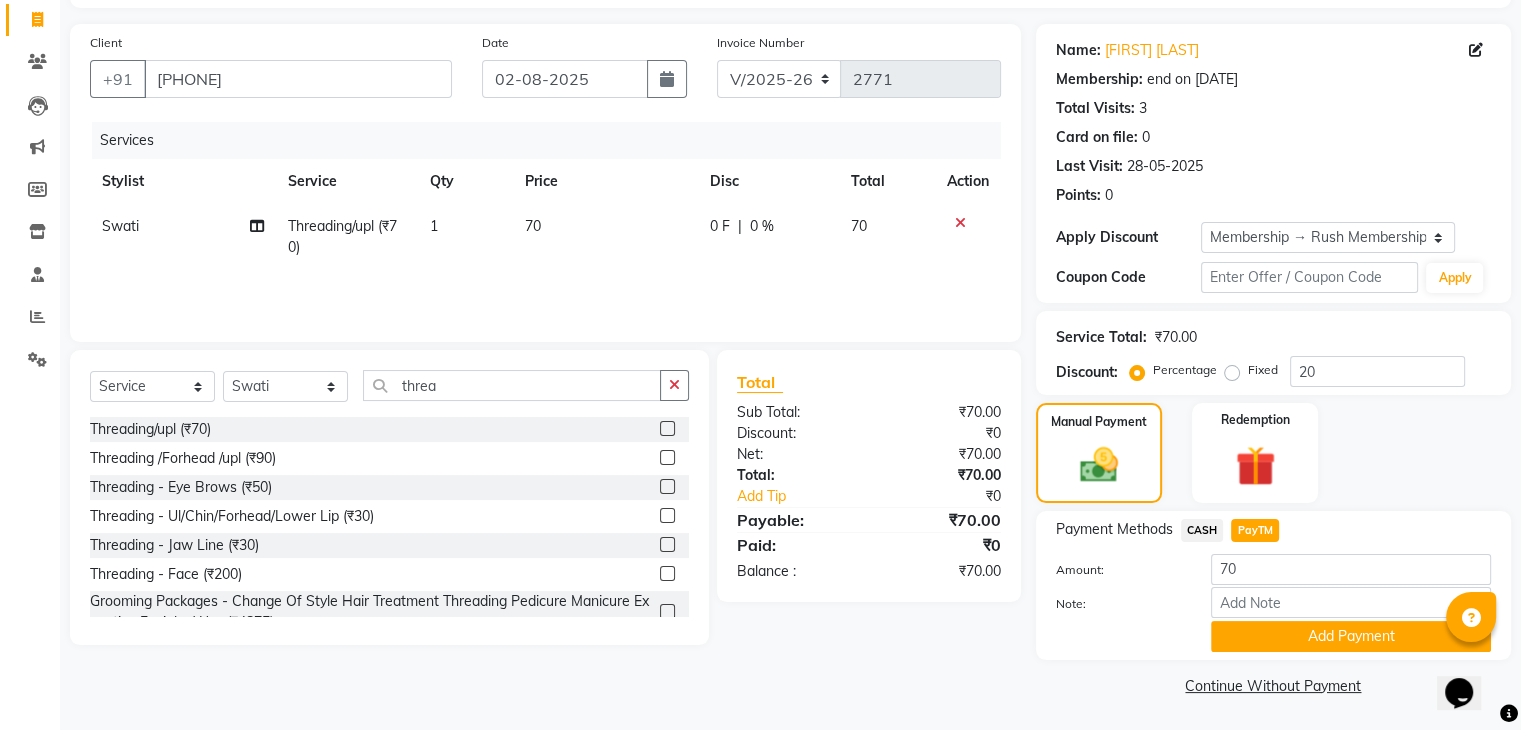 scroll, scrollTop: 128, scrollLeft: 0, axis: vertical 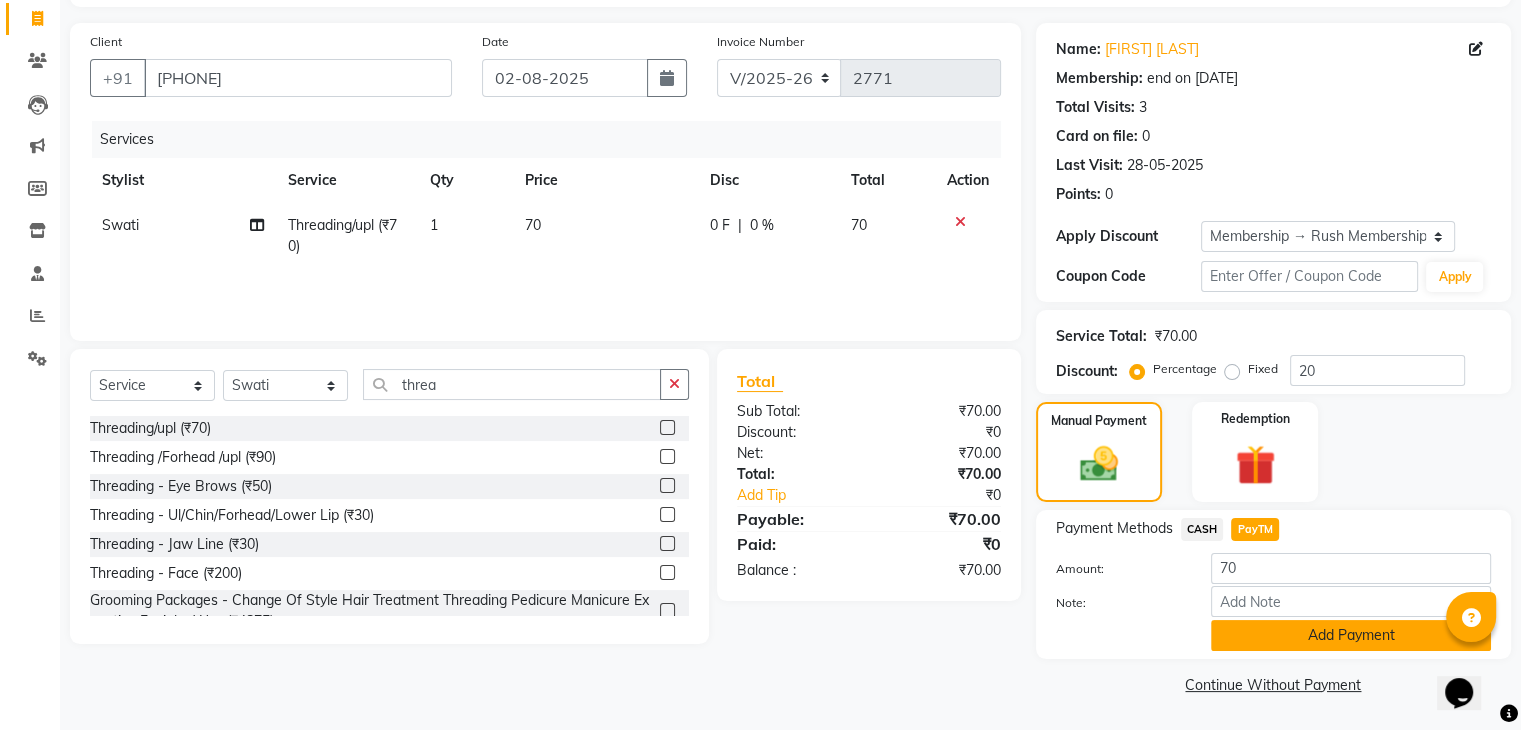 click on "Add Payment" 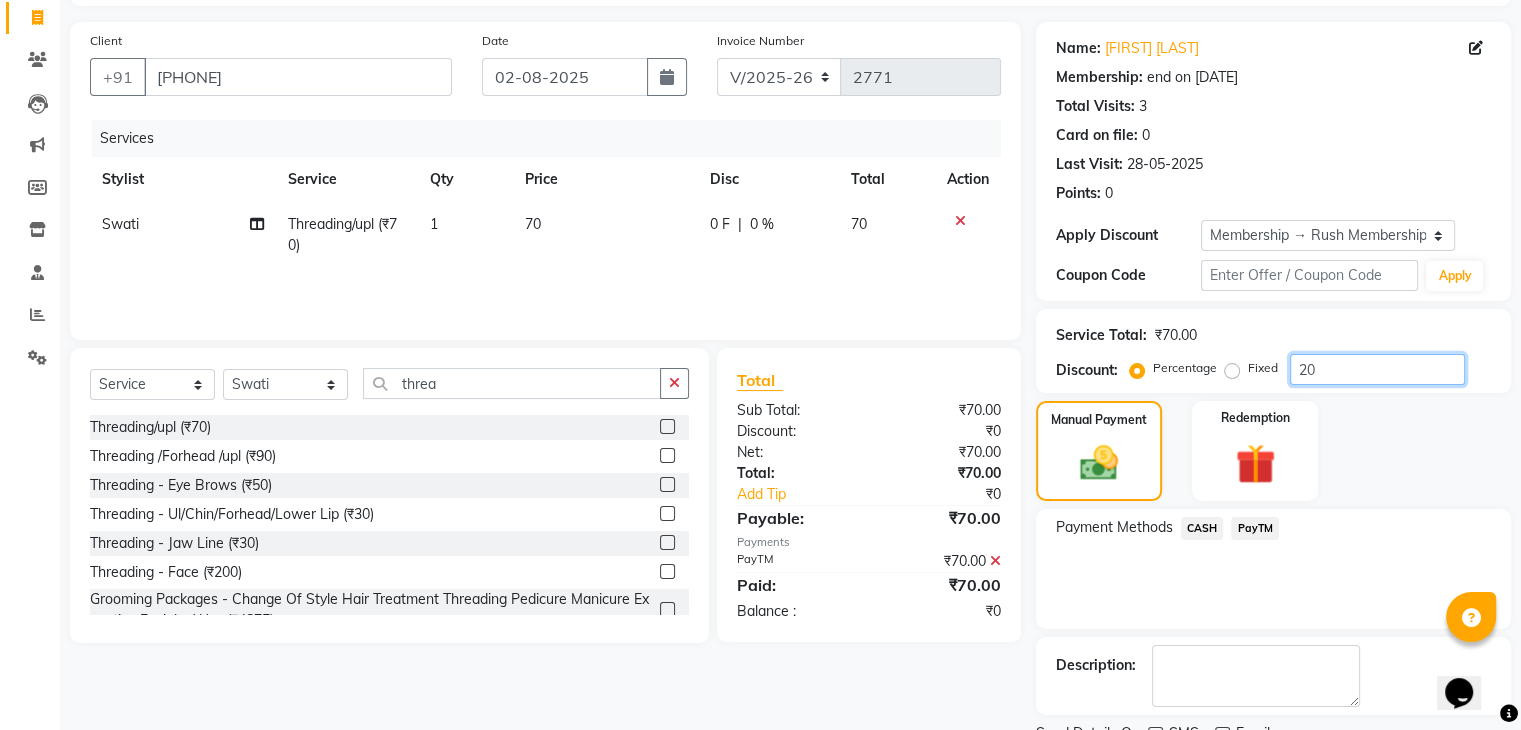 drag, startPoint x: 1509, startPoint y: 350, endPoint x: 1516, endPoint y: 377, distance: 27.89265 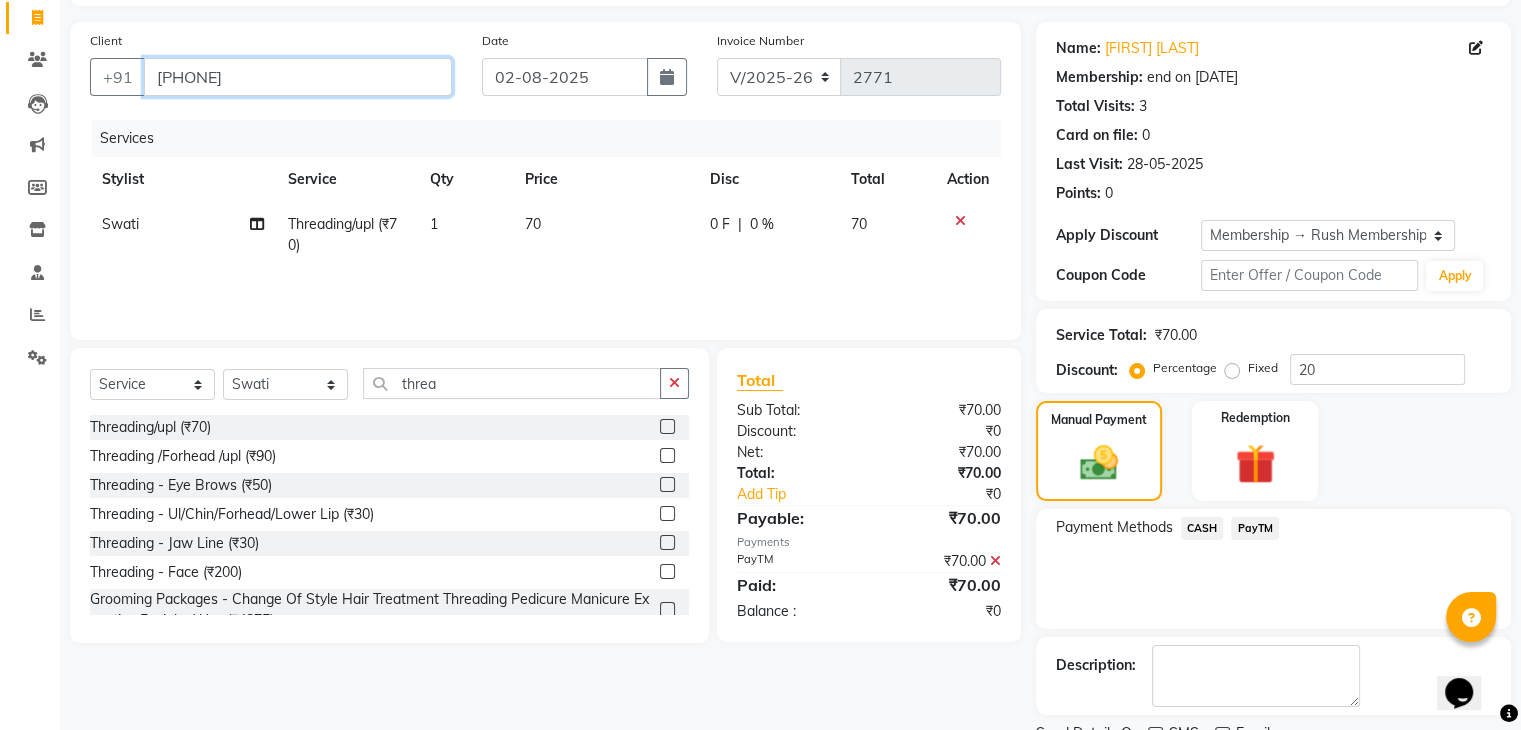 click on "[PHONE]" at bounding box center [298, 77] 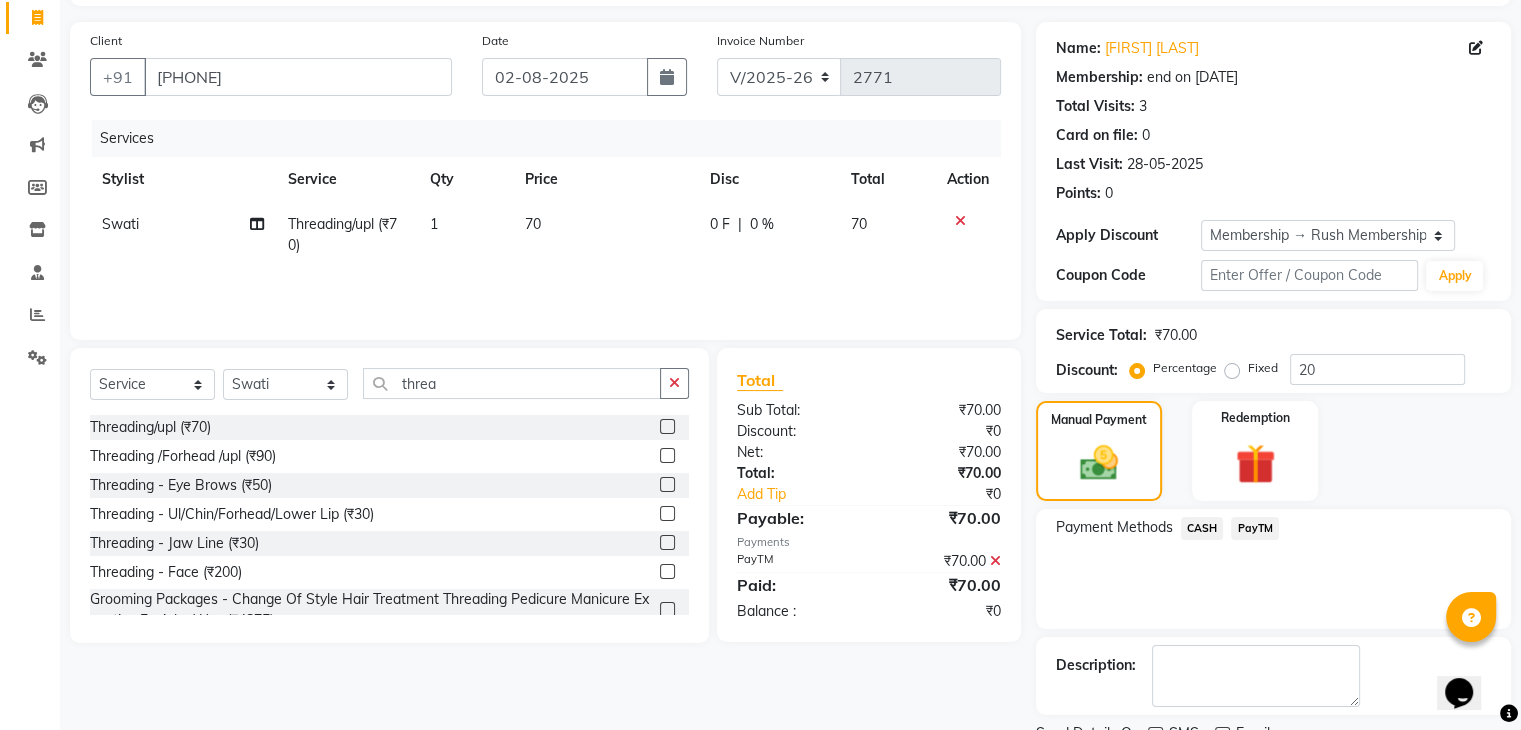 click on "PayTM" 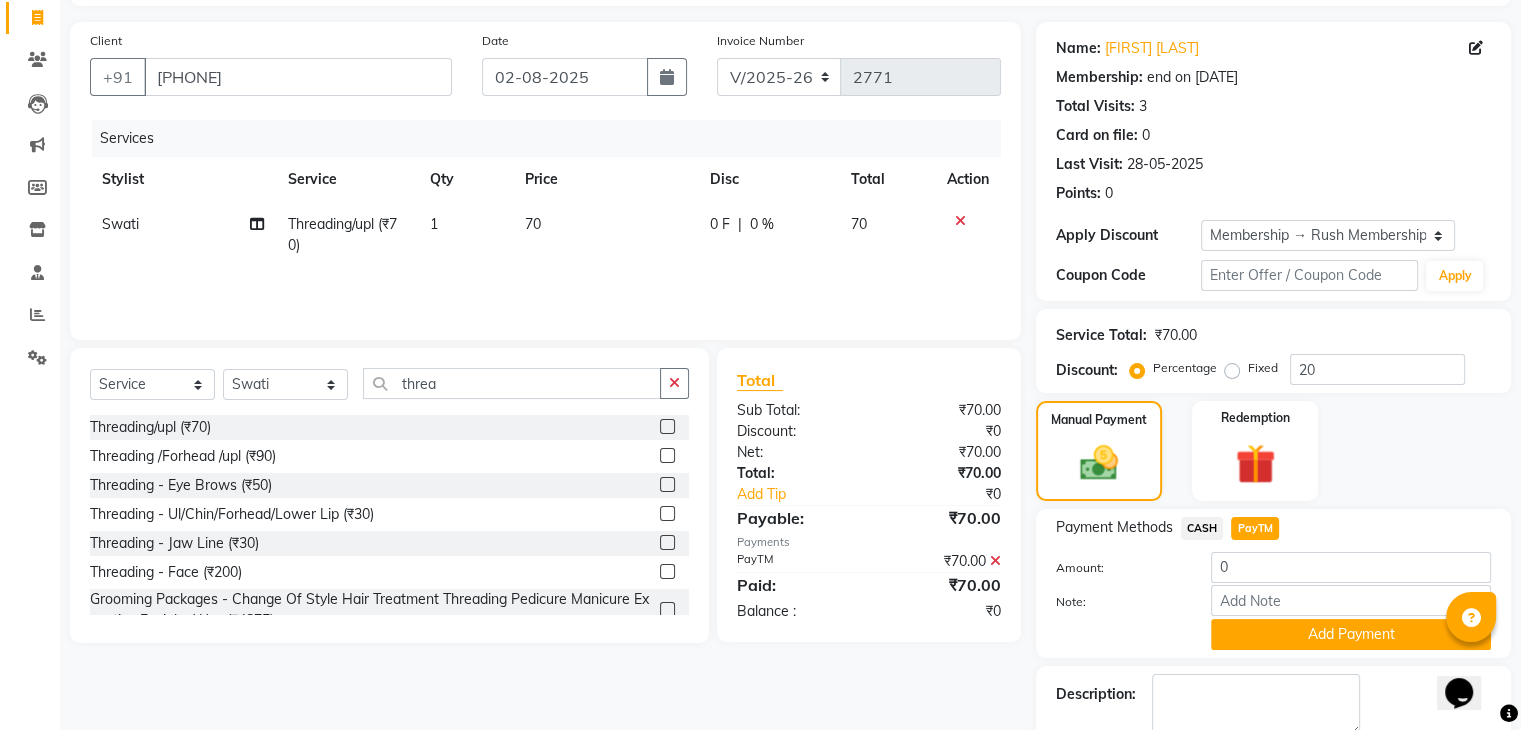 drag, startPoint x: 1517, startPoint y: 255, endPoint x: 1535, endPoint y: 355, distance: 101.607086 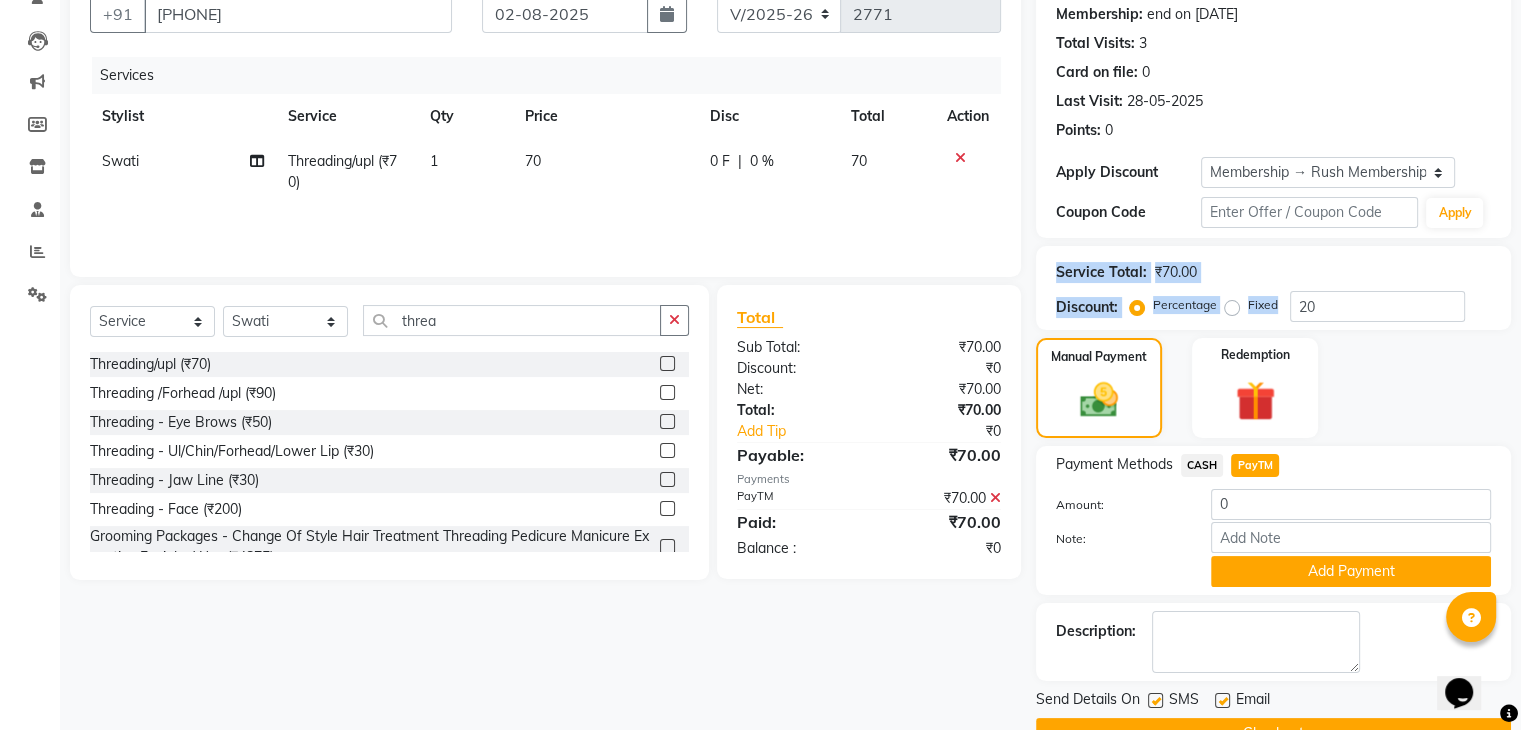 scroll, scrollTop: 240, scrollLeft: 0, axis: vertical 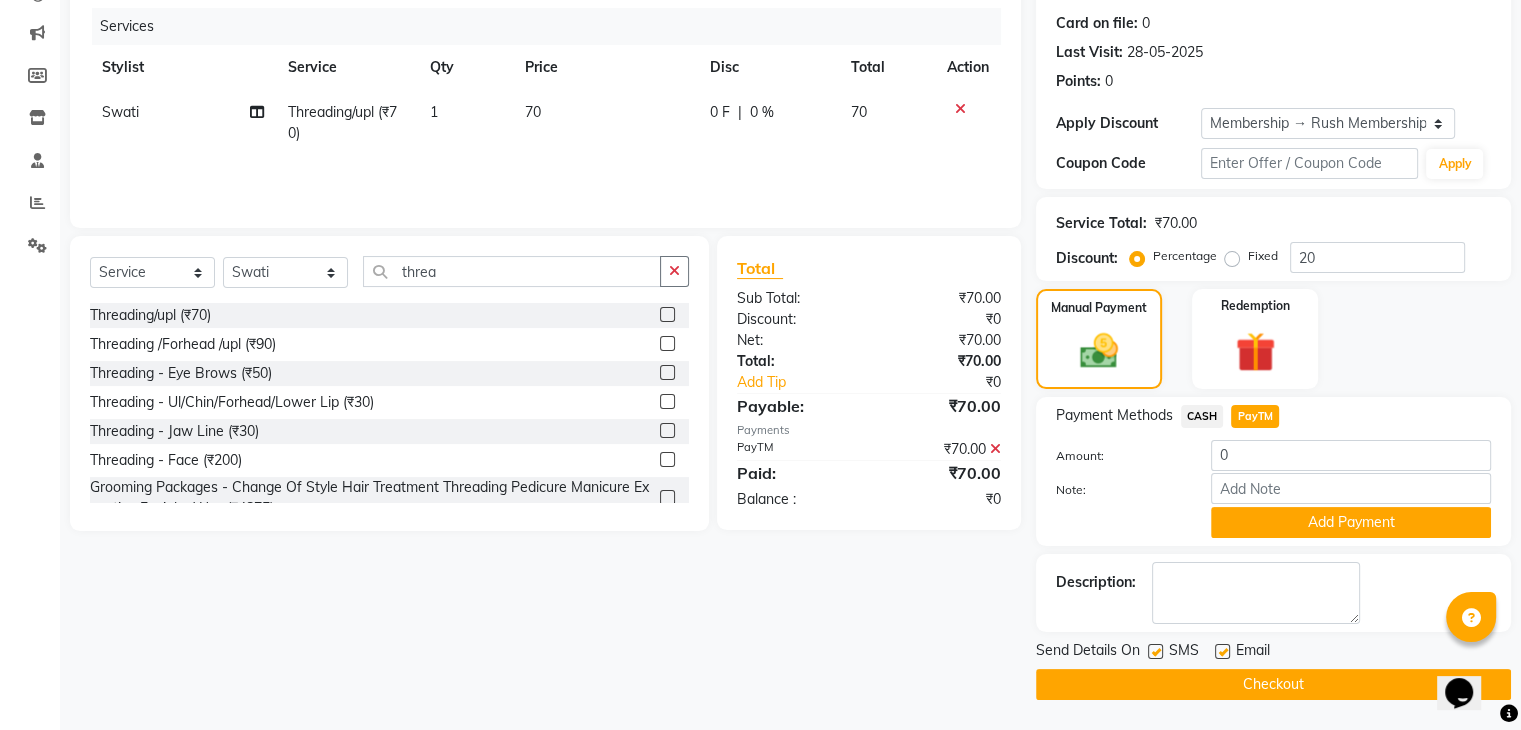 click 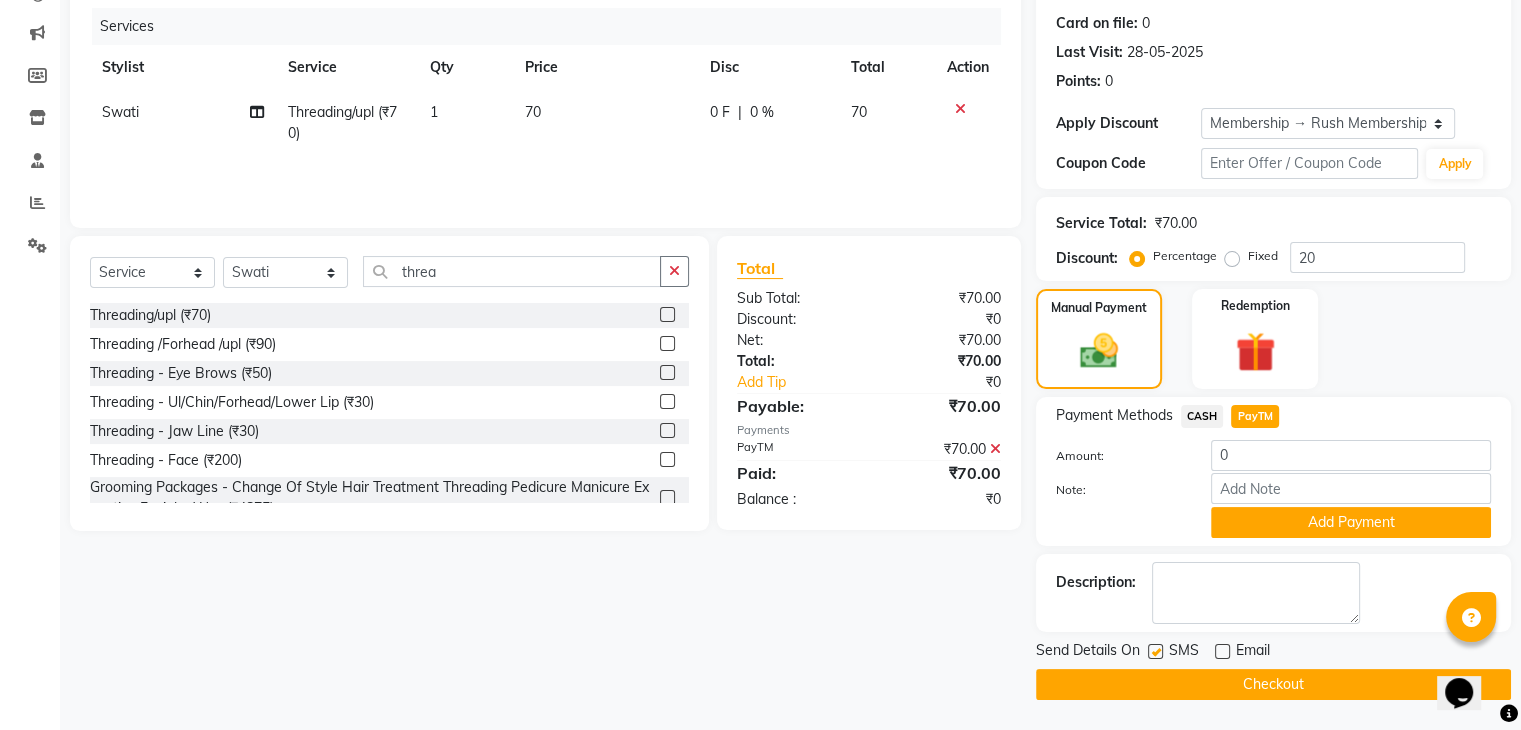 click 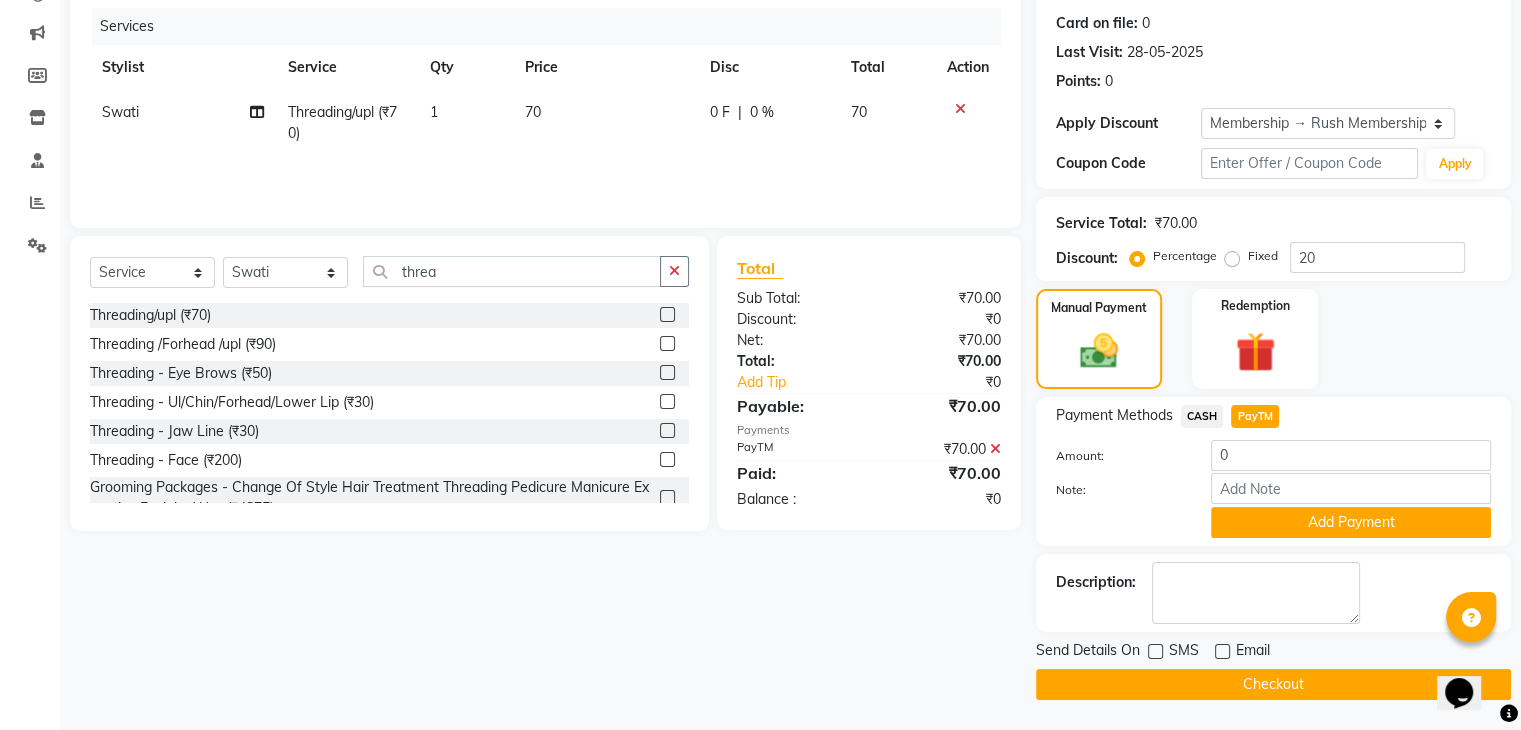 click on "Checkout" 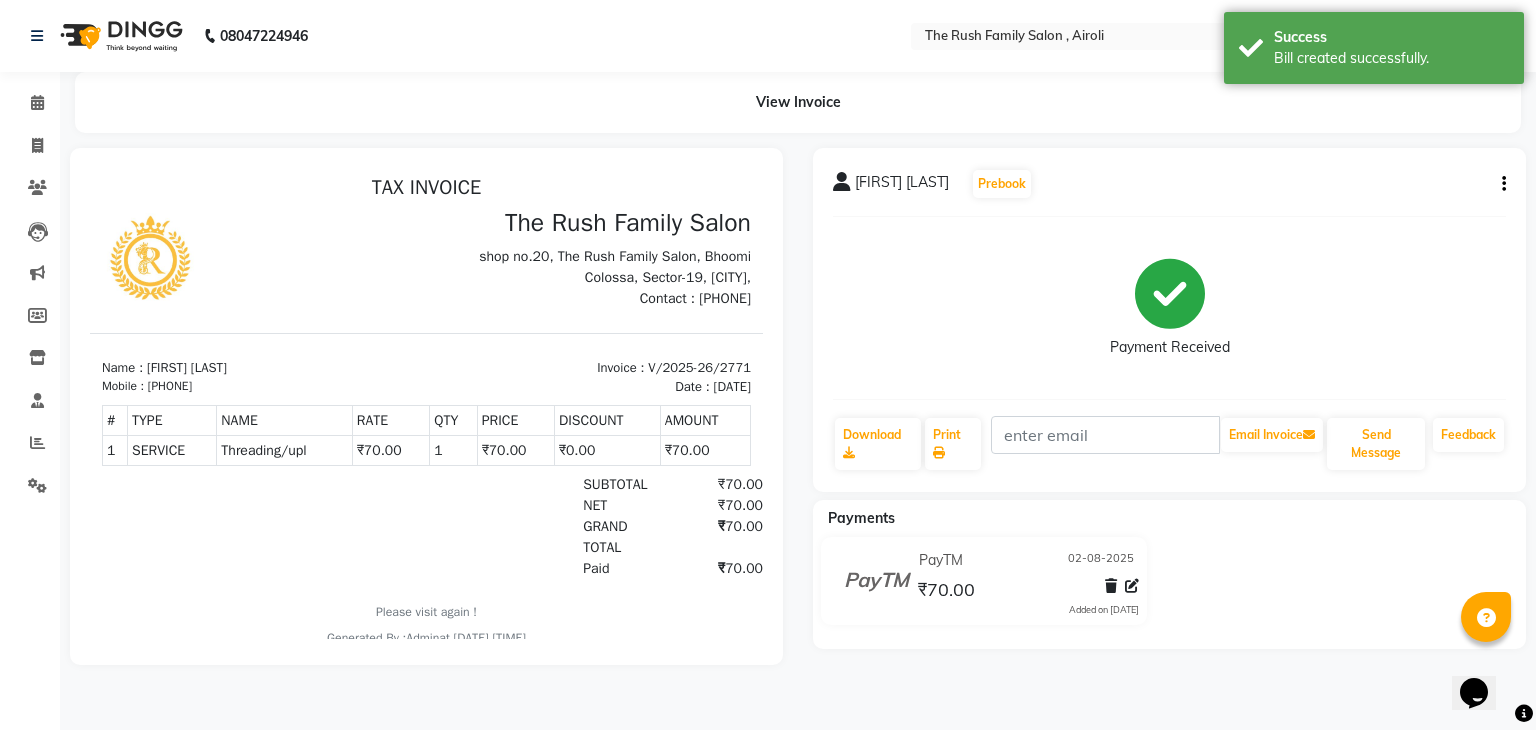 scroll, scrollTop: 0, scrollLeft: 0, axis: both 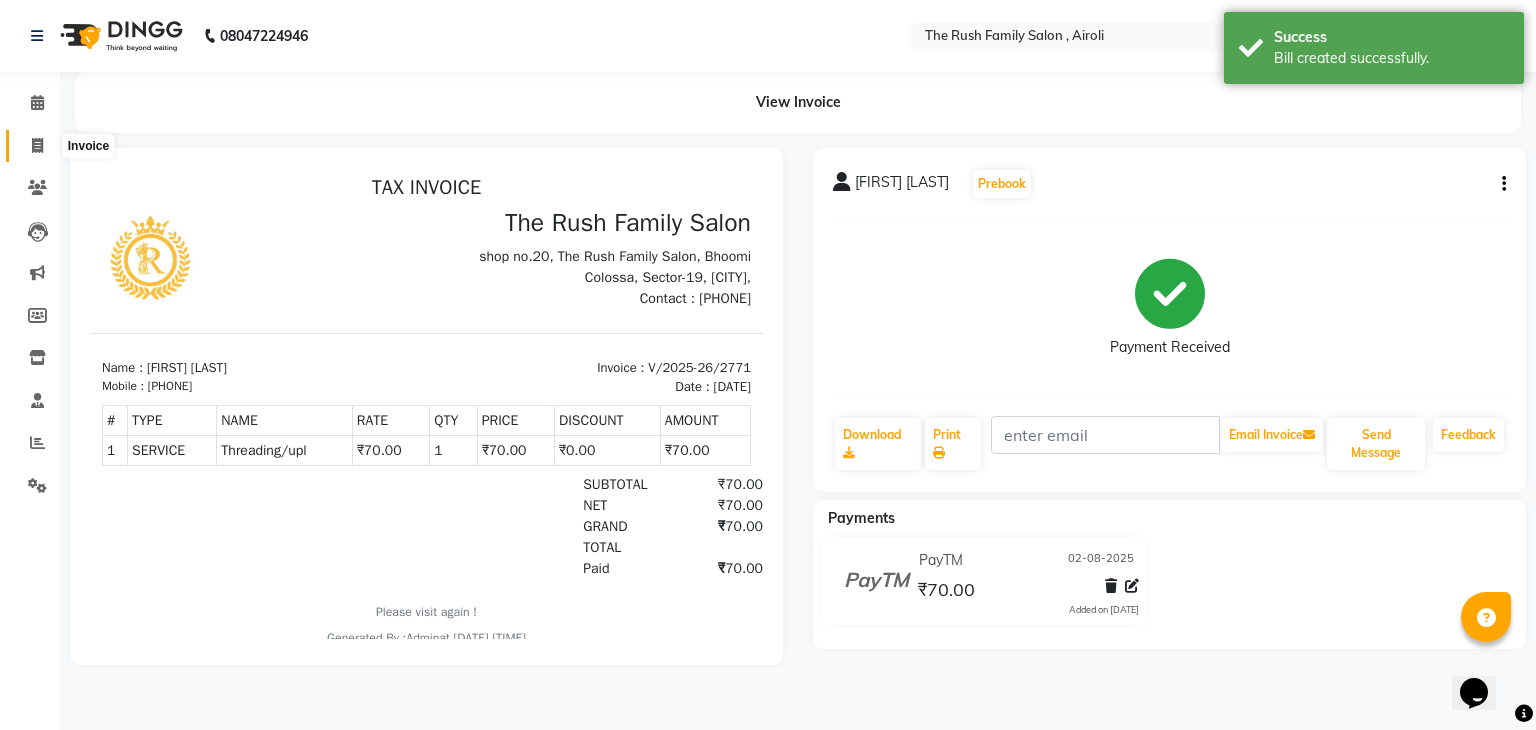 click 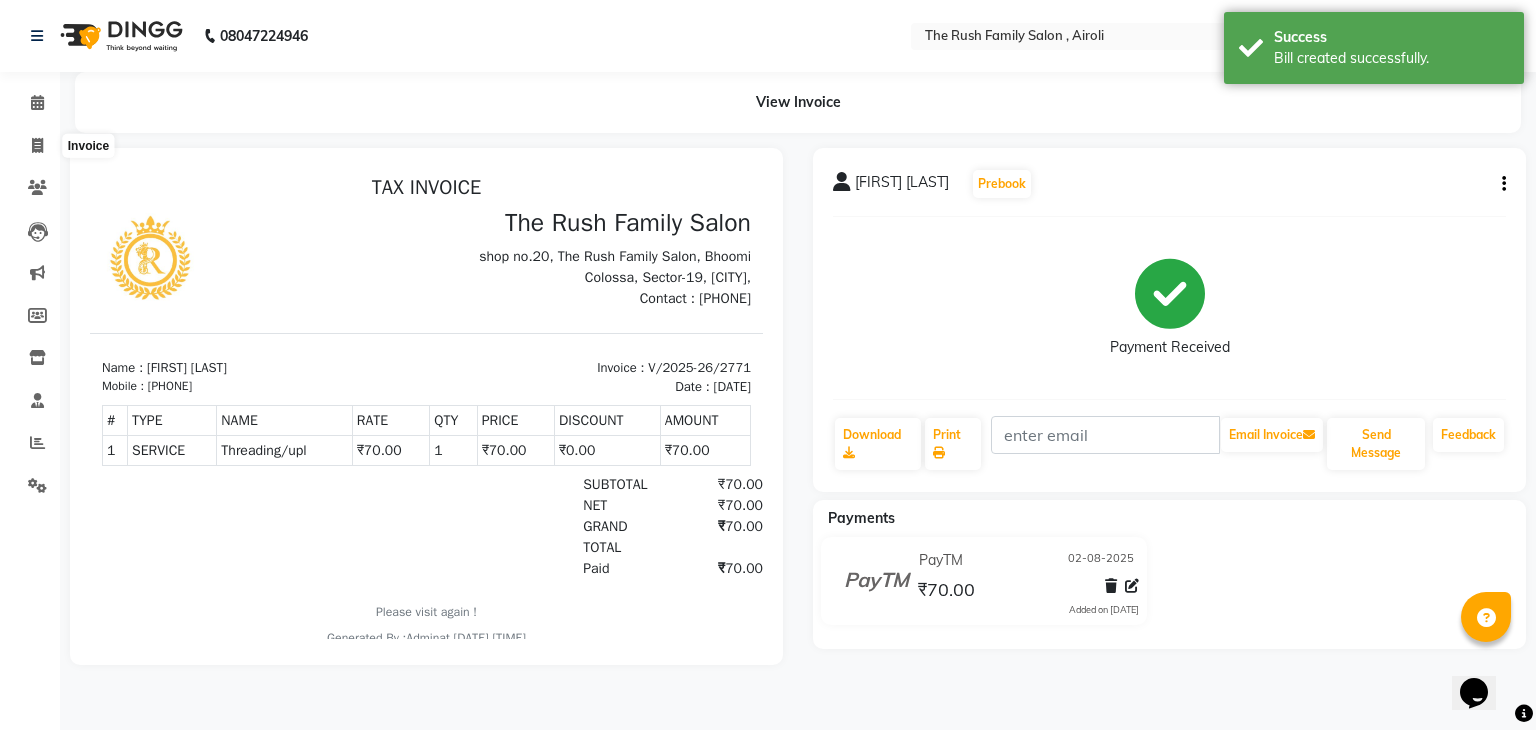 select on "5419" 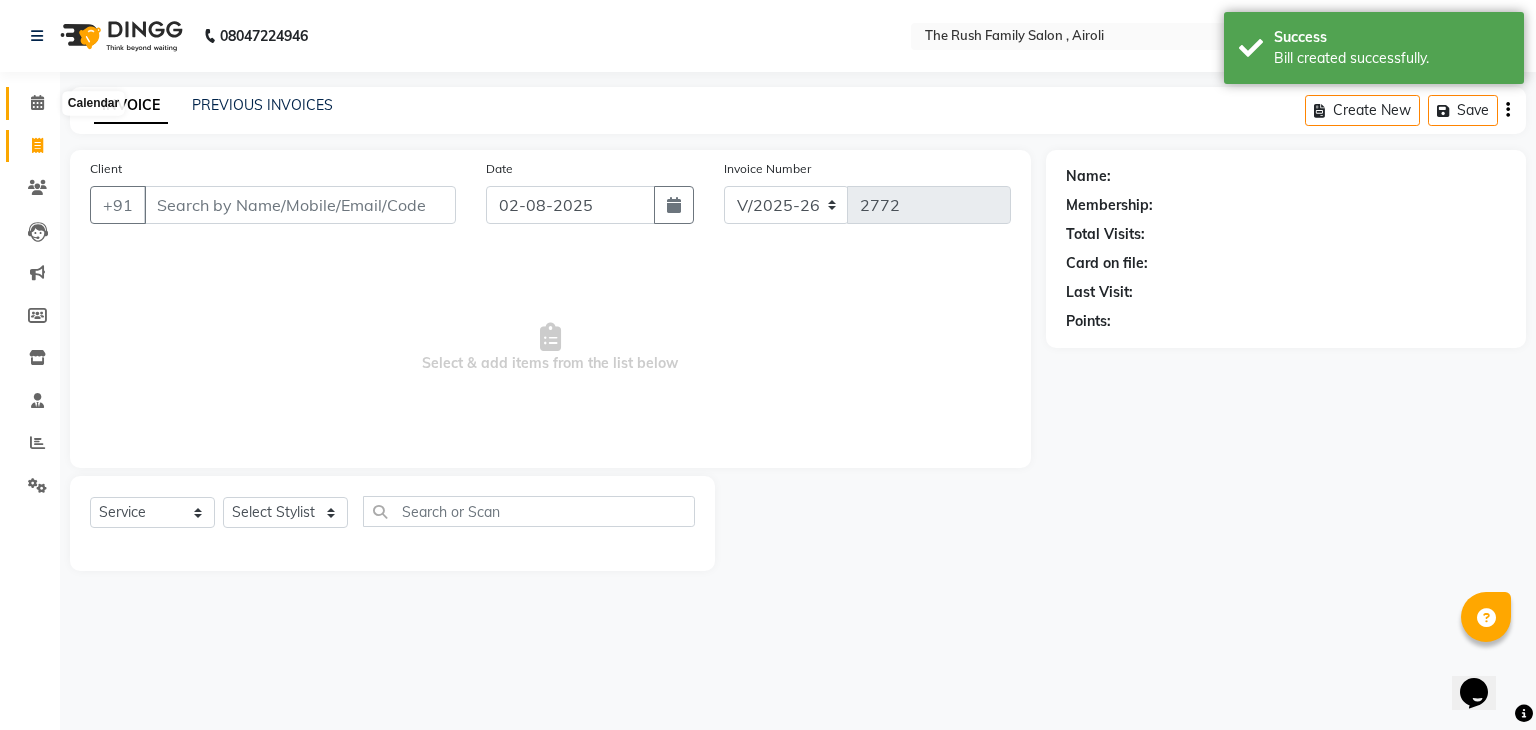 click 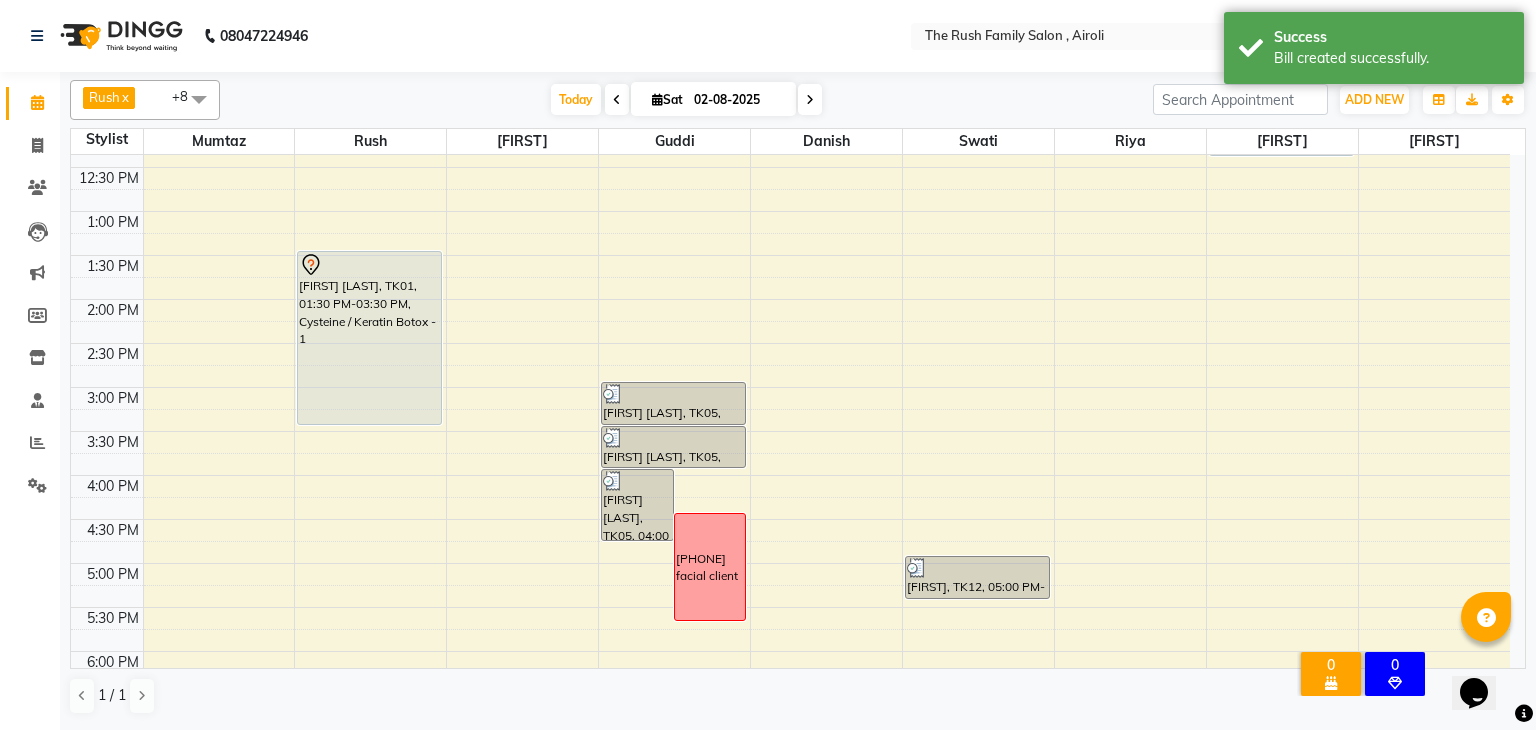 scroll, scrollTop: 440, scrollLeft: 0, axis: vertical 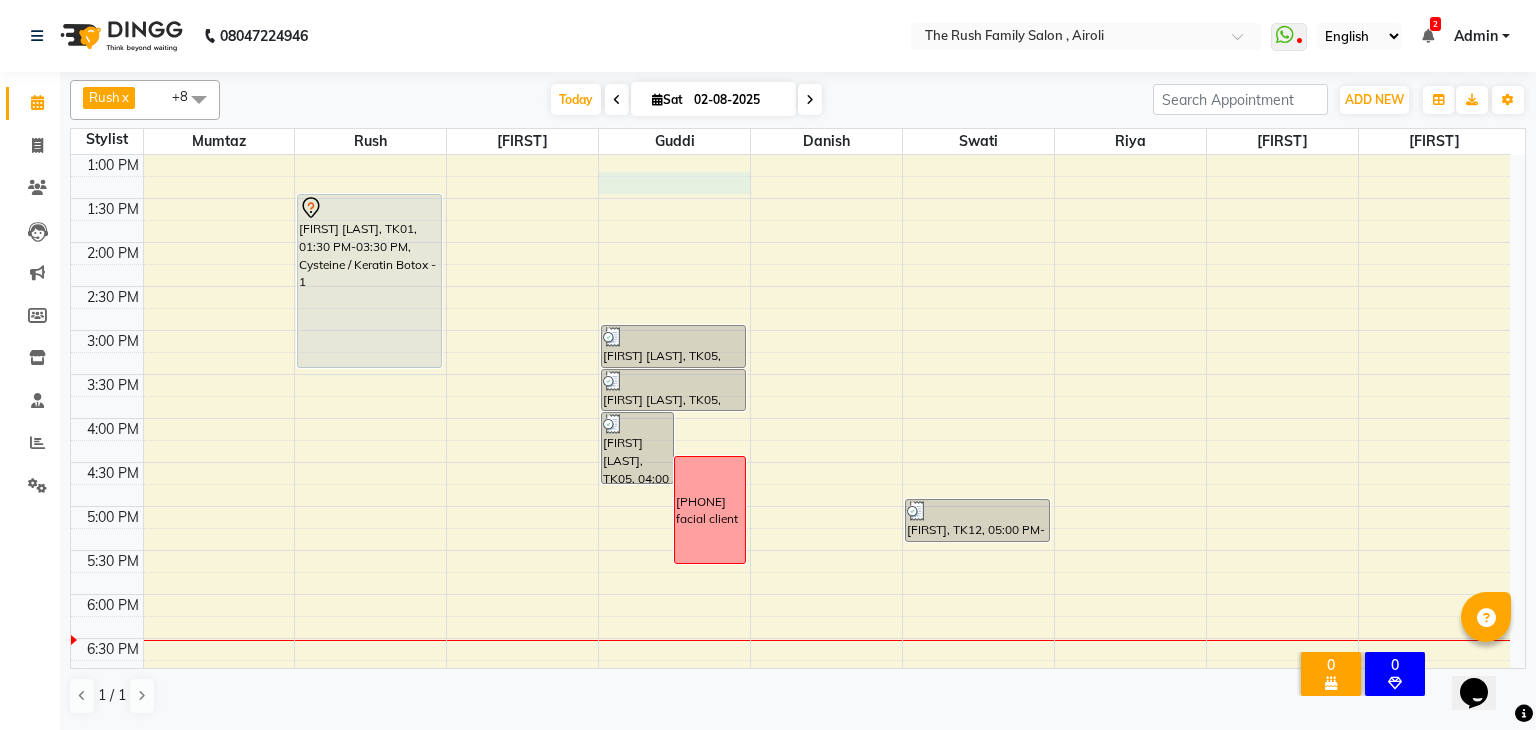 click on "8:00 AM 8:30 AM 9:00 AM 9:30 AM 10:00 AM 10:30 AM 11:00 AM 11:30 AM 12:00 PM 12:30 PM 1:00 PM 1:30 PM 2:00 PM 2:30 PM 3:00 PM 3:30 PM 4:00 PM 4:30 PM 5:00 PM 5:30 PM 6:00 PM 6:30 PM 7:00 PM 7:30 PM 8:00 PM 8:30 PM 9:00 PM 9:30 PM 10:00 PM 10:30 PM             Shalaka Kadam, TK01, 01:30 PM-03:30 PM, Cysteine / Keratin Botox - 1     Santosh Solanei, TK05, 04:00 PM-04:50 PM, Favored Wax - Half Legs (₹350),Threading - Eye Brows (₹50),Pill off upl (₹50)  9897712270 facial client      Santosh Solanei, TK05, 03:00 PM-03:30 PM, Favored Wax - Full Arms     Santosh Solanei, TK05, 03:30 PM-04:00 PM, Favored Wax - Full Legs     Swapna, TK12, 05:00 PM-05:30 PM, Favored Wax - Half Legs             Neha pandey, TK02, 11:45 AM-12:25 PM, Double touch up" at bounding box center (790, 374) 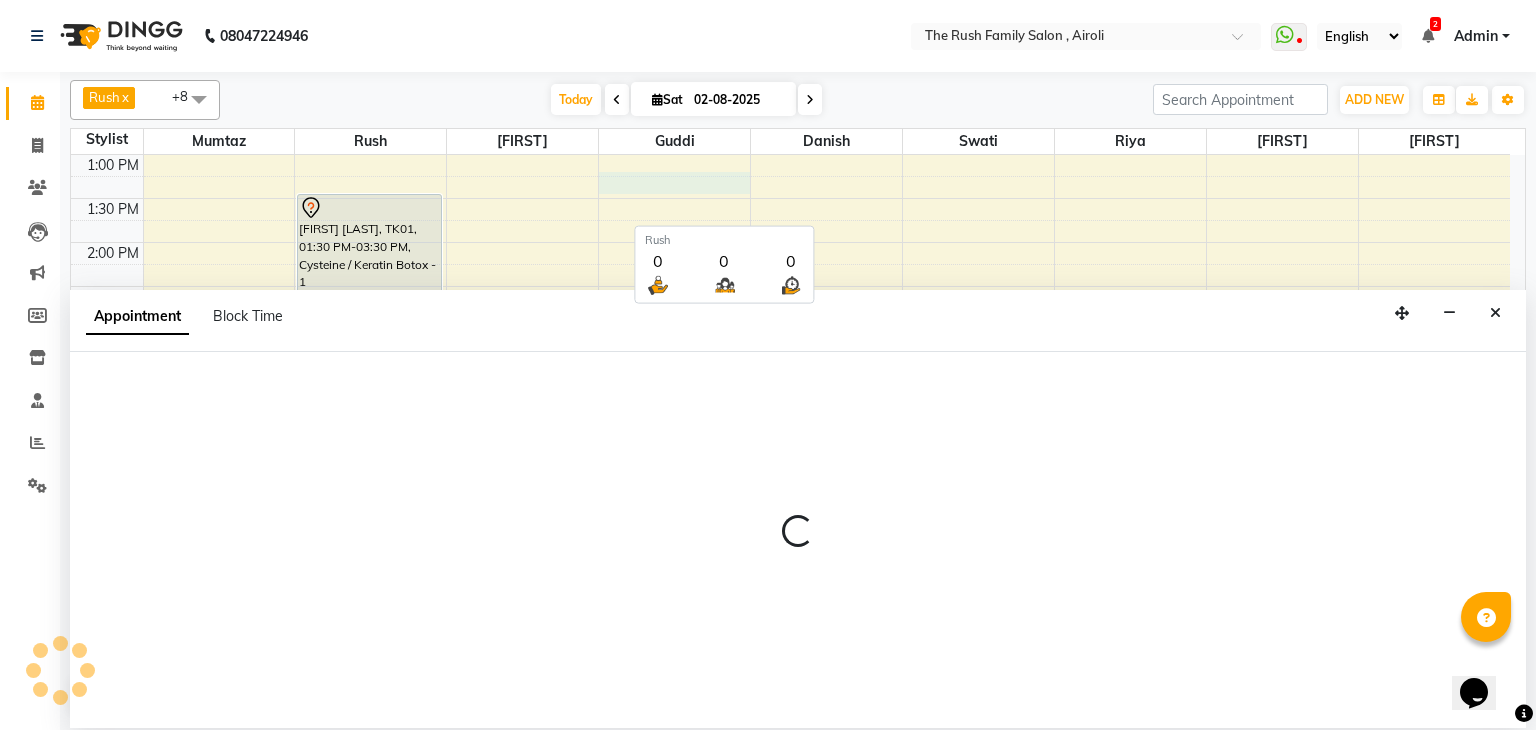 select on "60158" 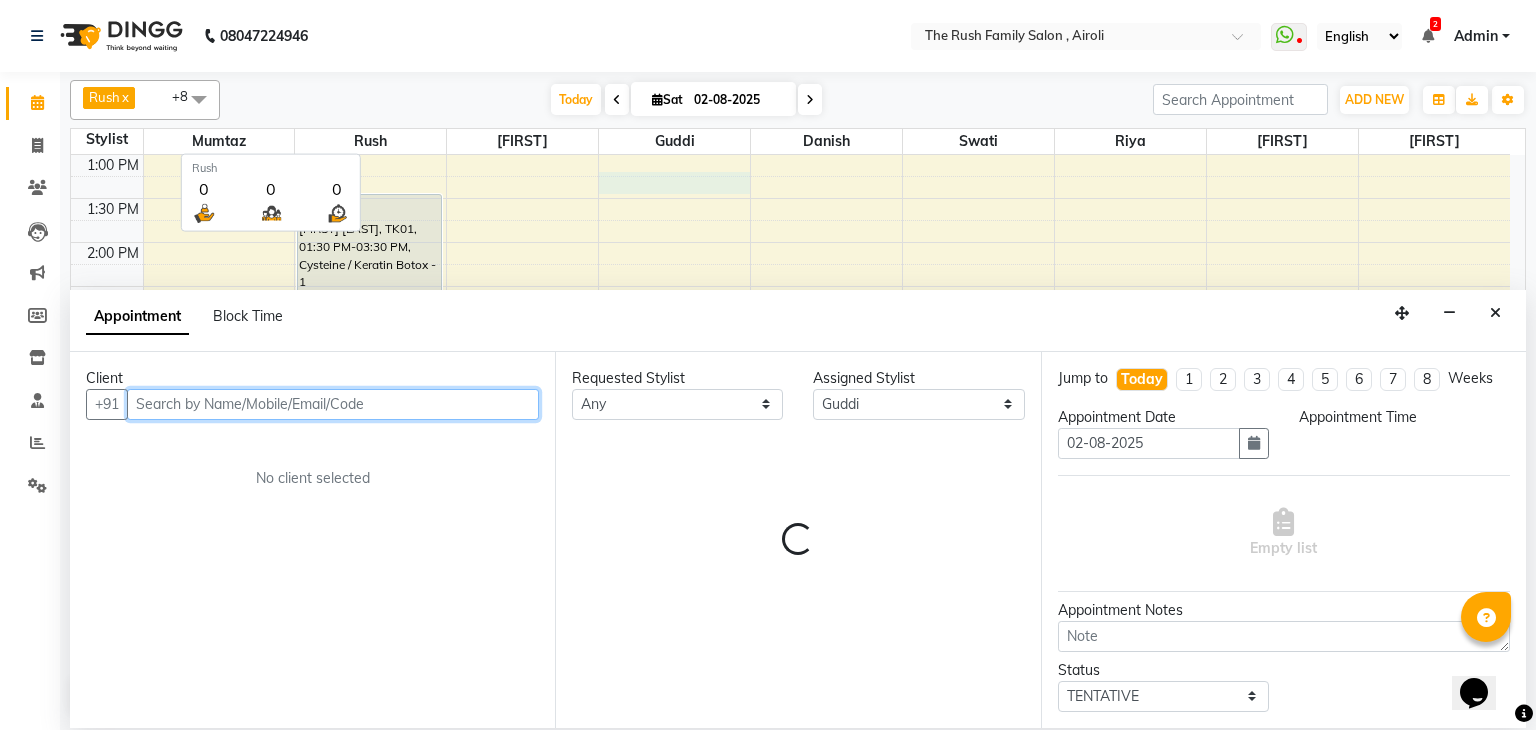 select on "795" 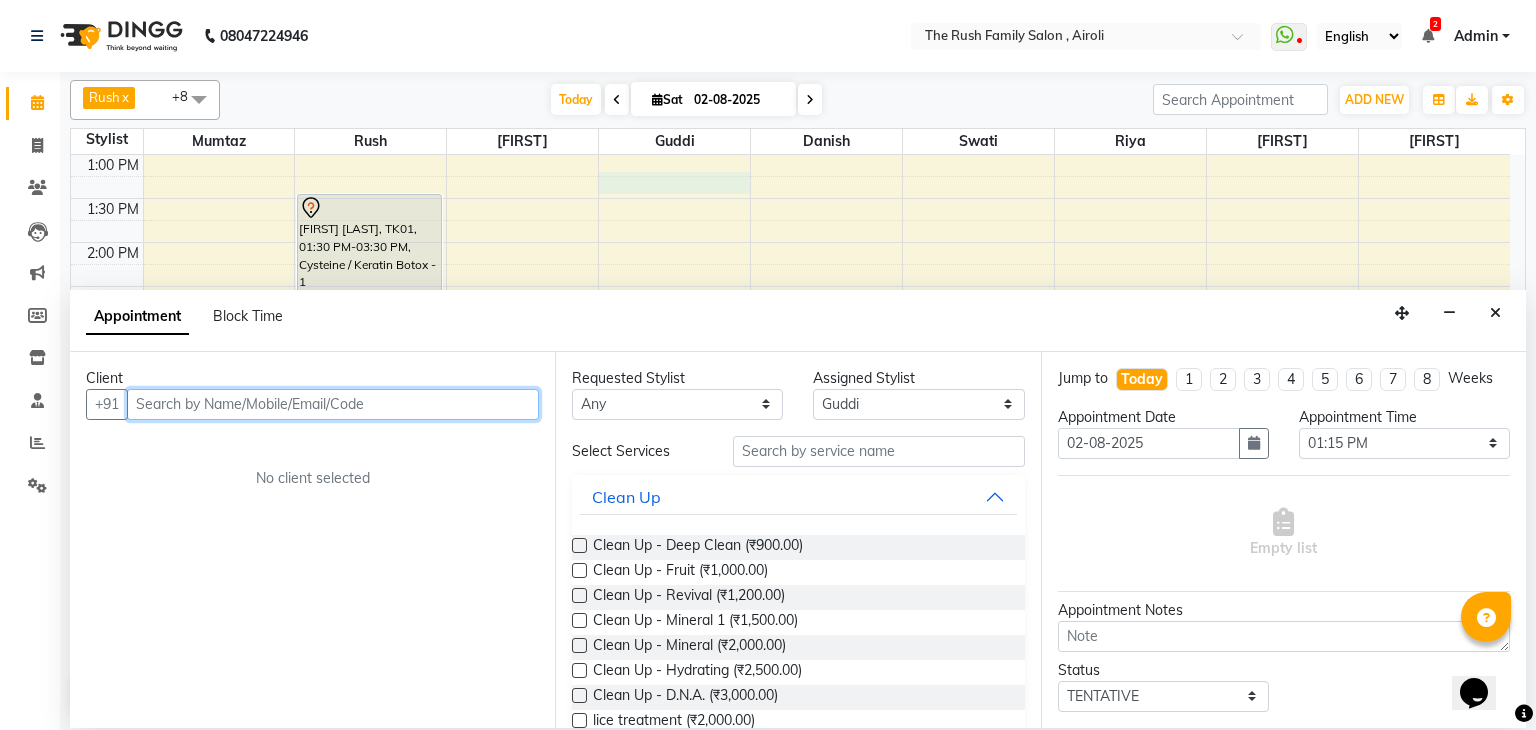 click at bounding box center (333, 404) 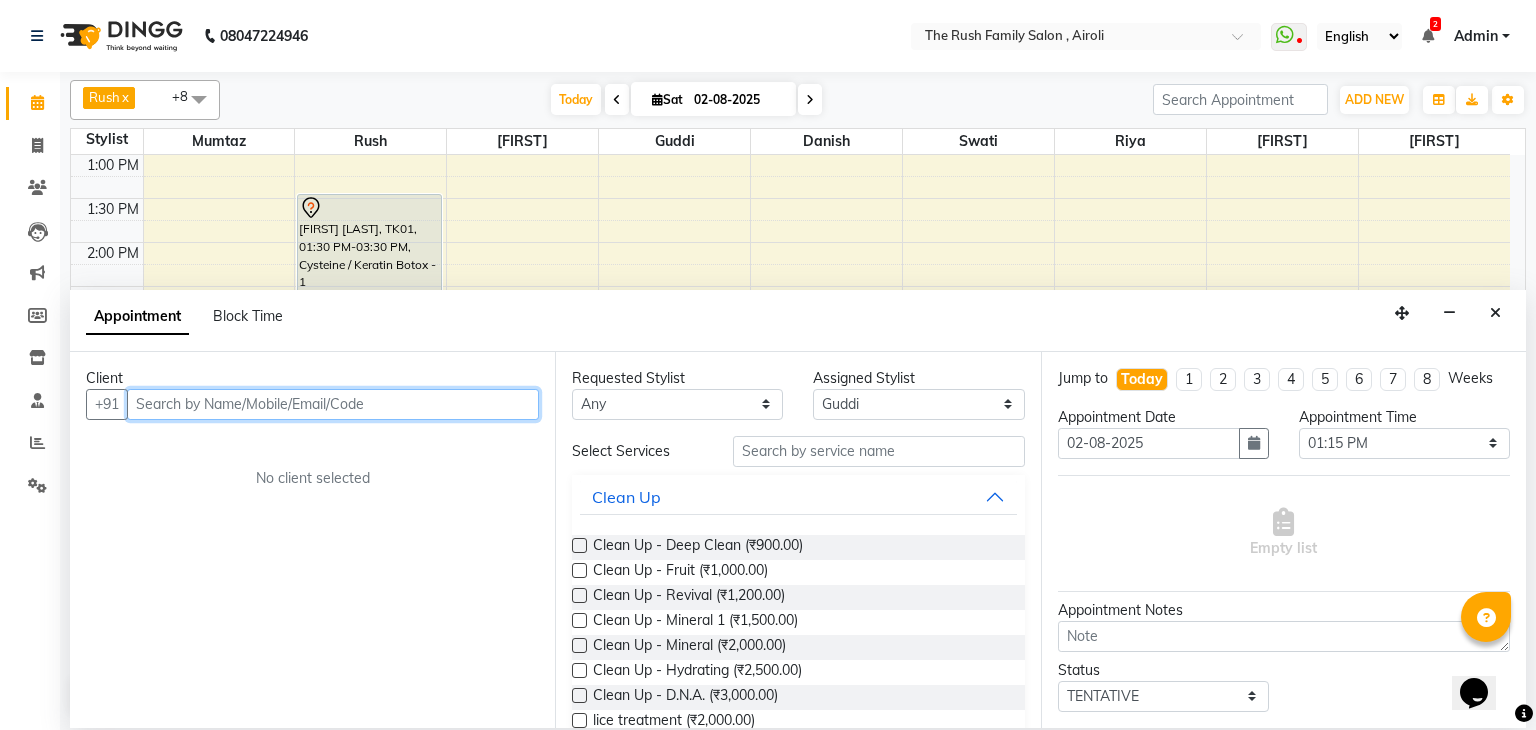 paste on "[PHONE]" 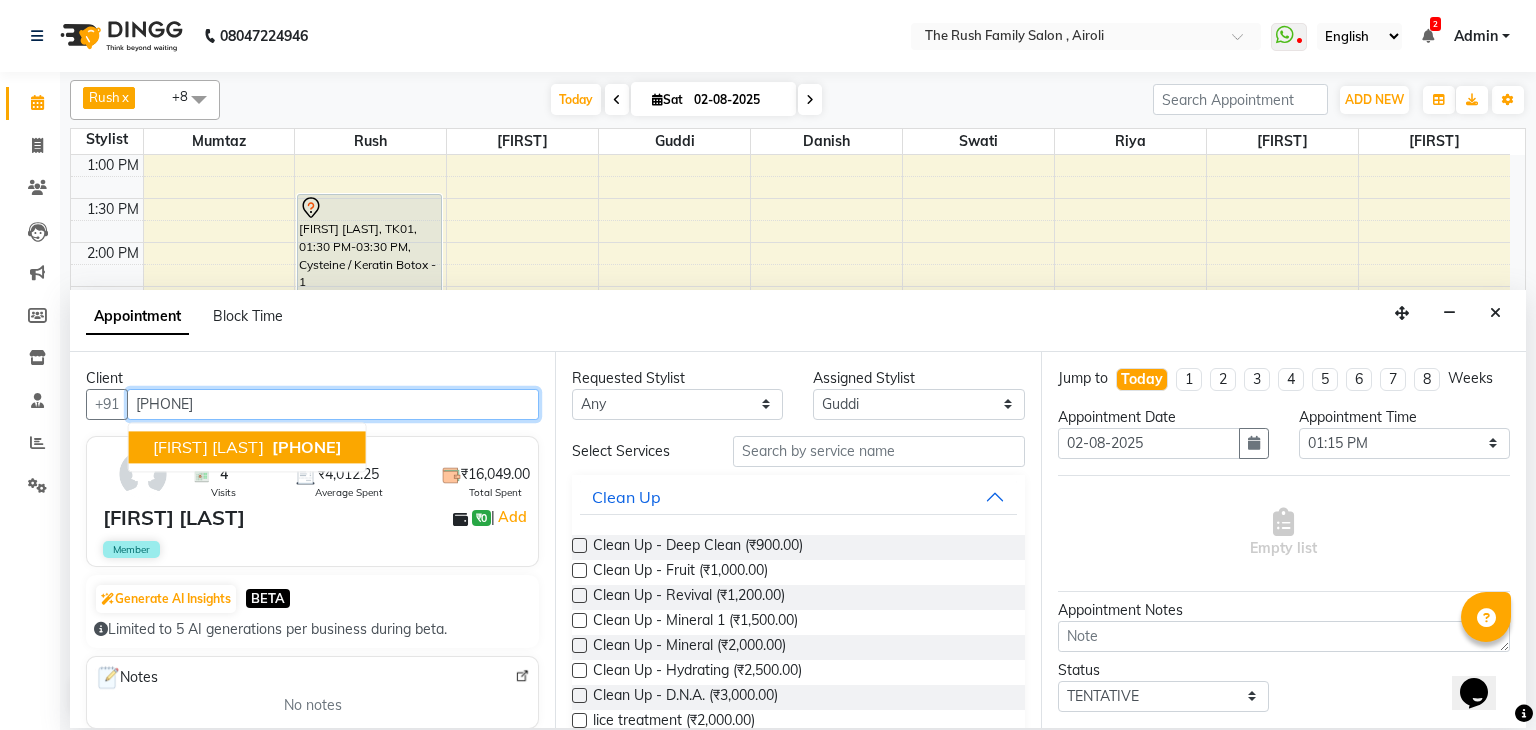 click on "[PHONE]" at bounding box center [307, 447] 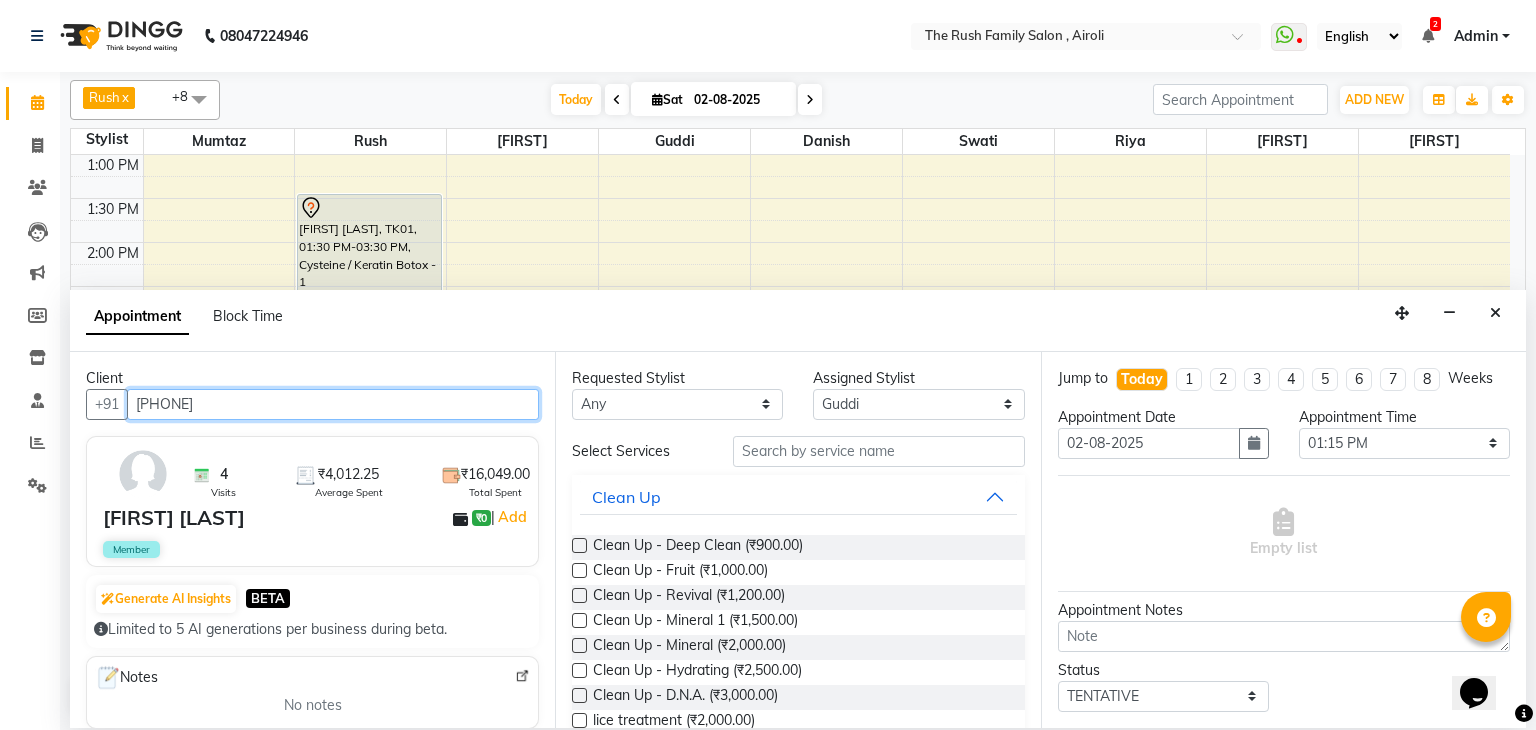 type on "[PHONE]" 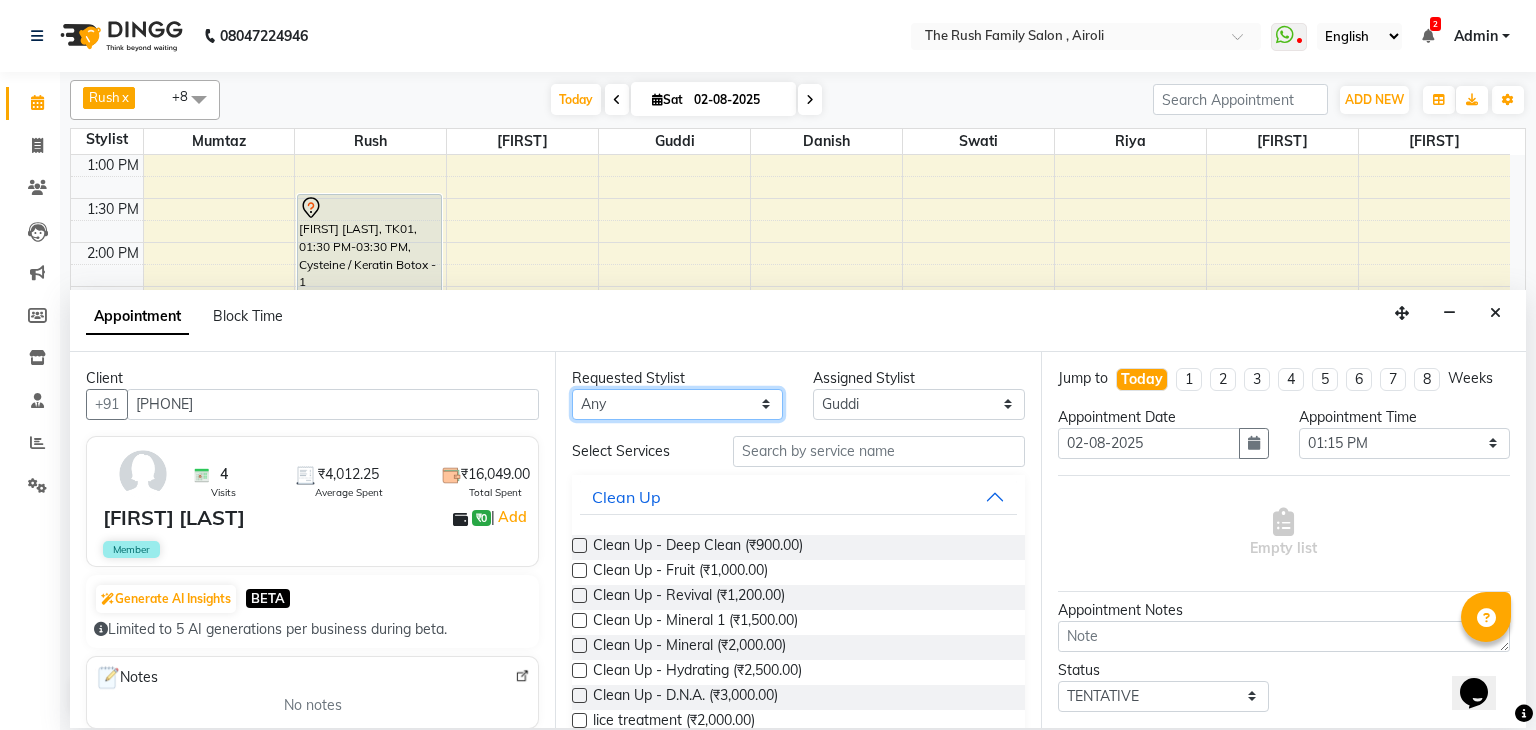 click on "Any Ajaz Alvira Danish Guddi Jayesh Josh  mumtaz Naeem   nishu Riya    Rush Swati" at bounding box center [677, 404] 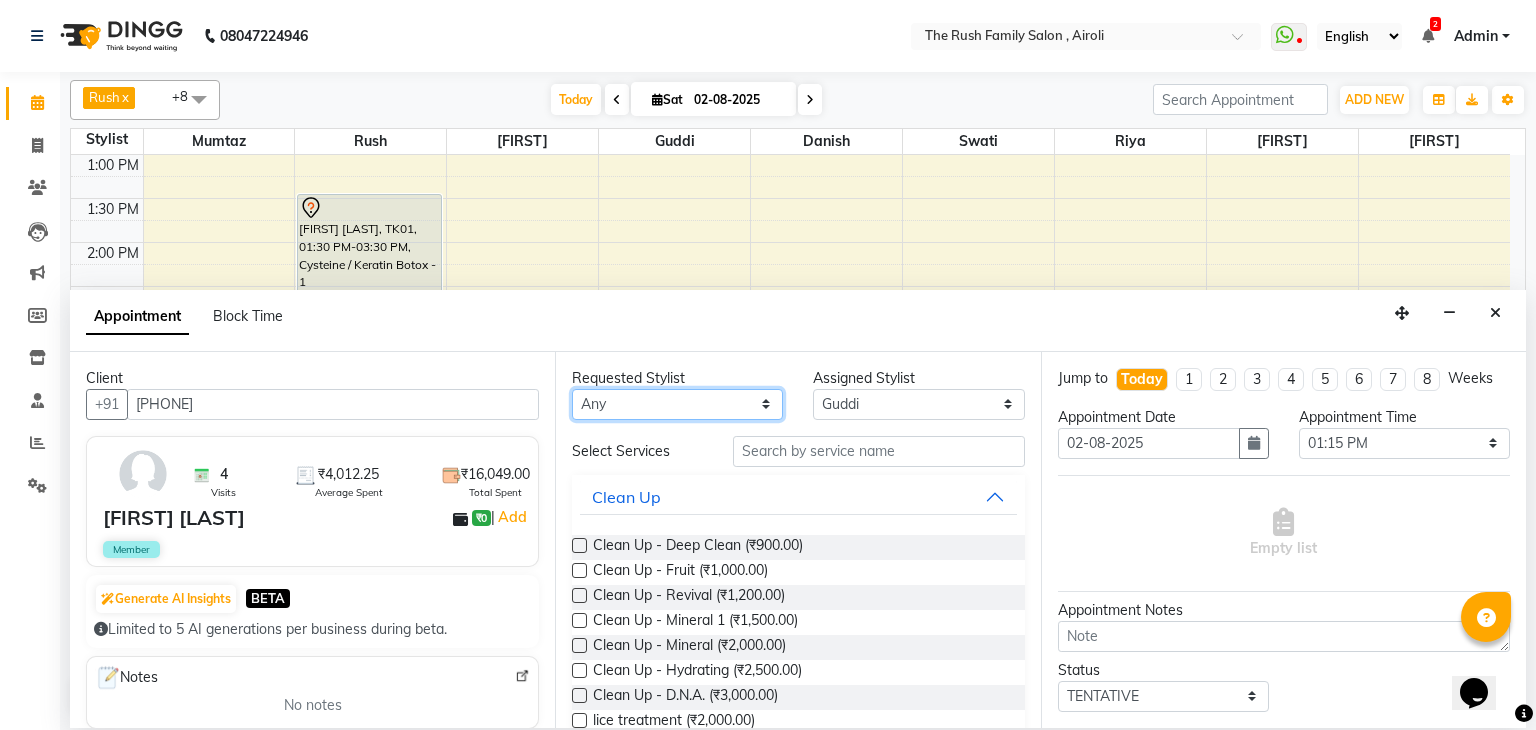 select on "42200" 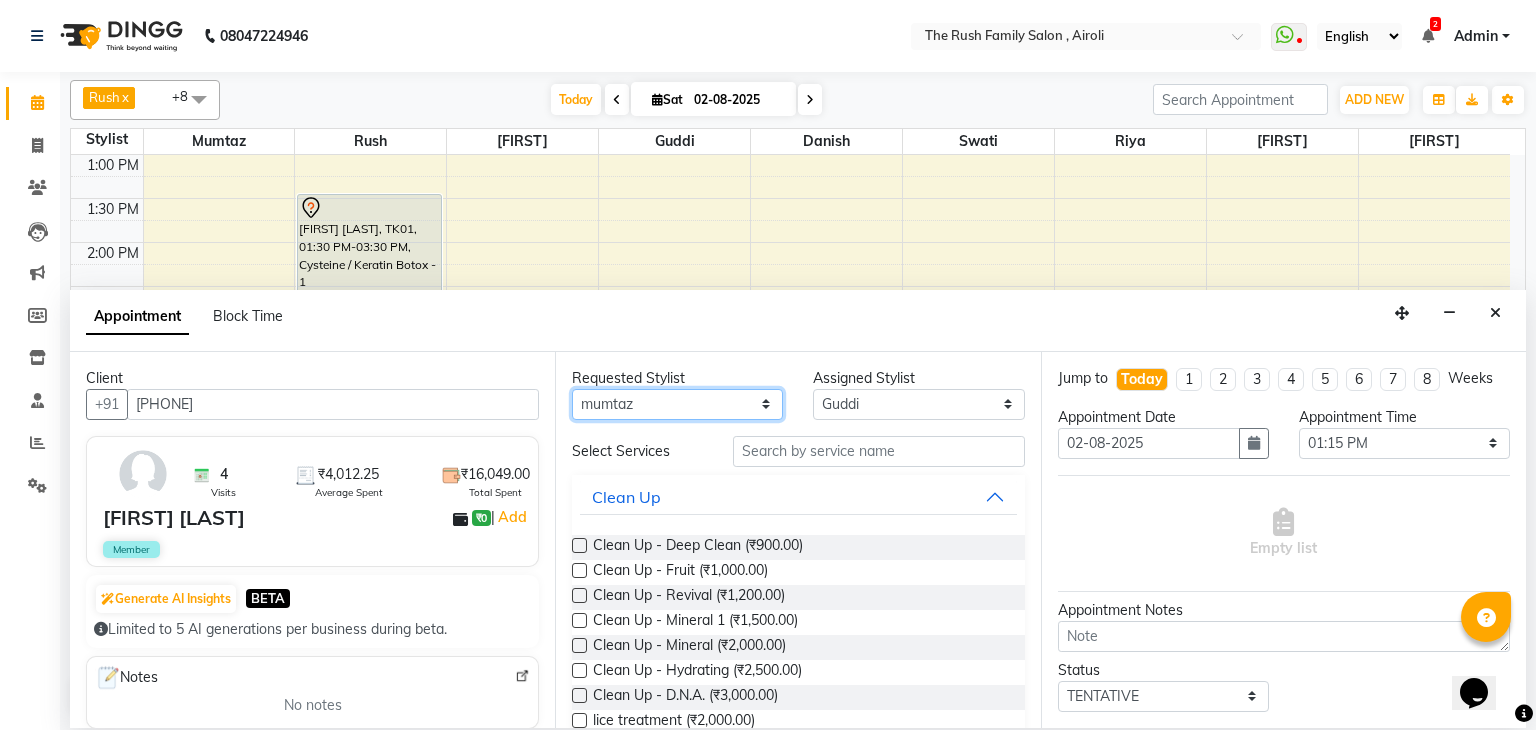click on "Any Ajaz Alvira Danish Guddi Jayesh Josh  mumtaz Naeem   nishu Riya    Rush Swati" at bounding box center (677, 404) 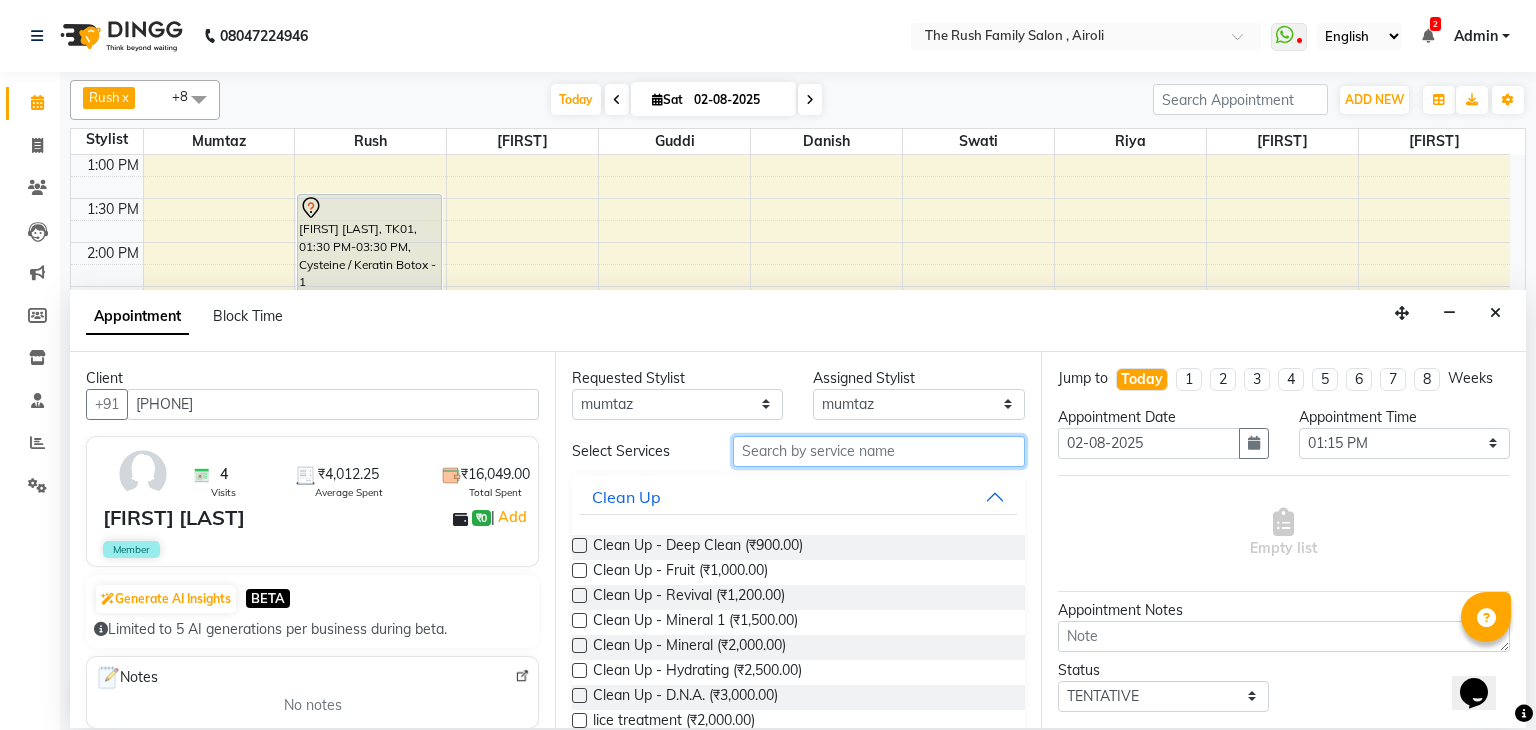 click at bounding box center [879, 451] 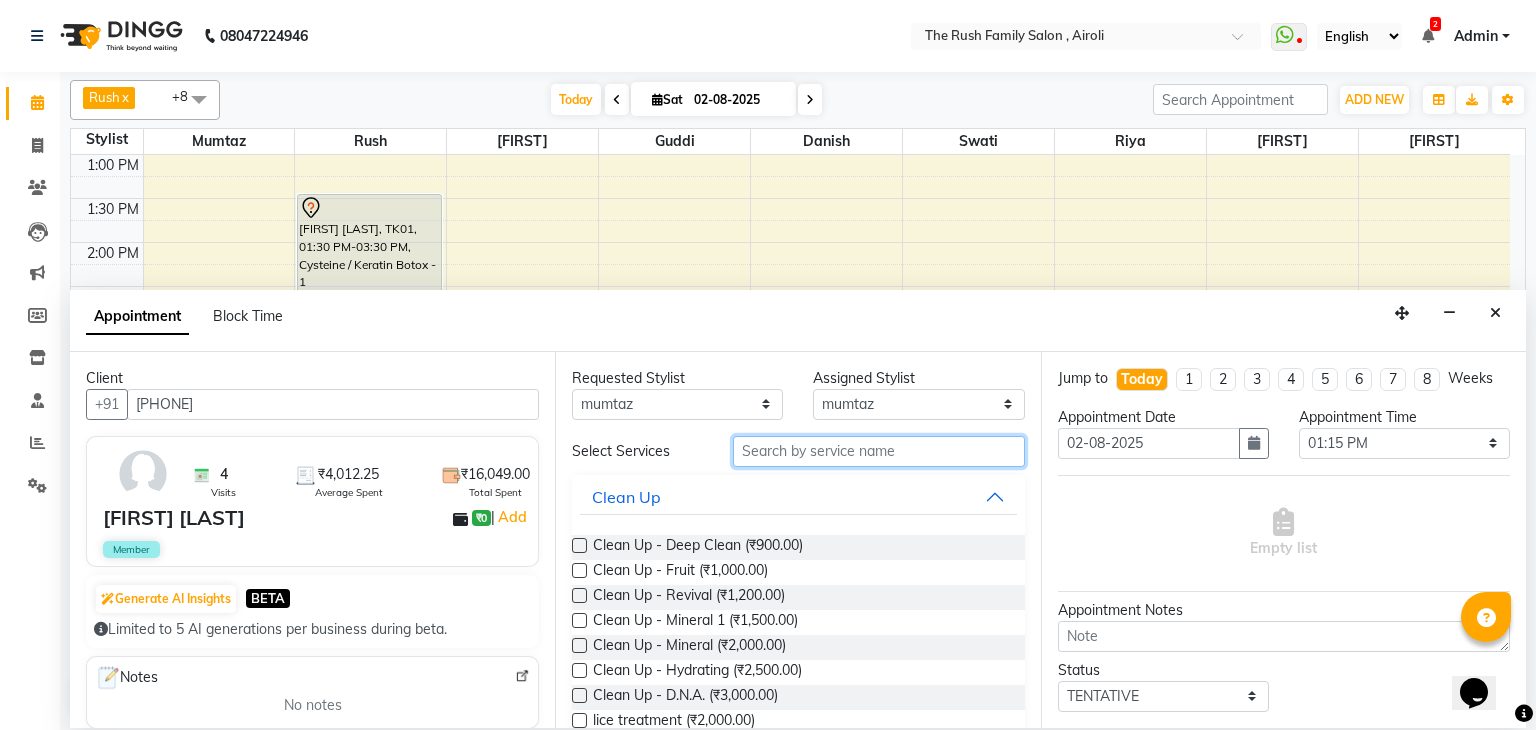 click at bounding box center (879, 451) 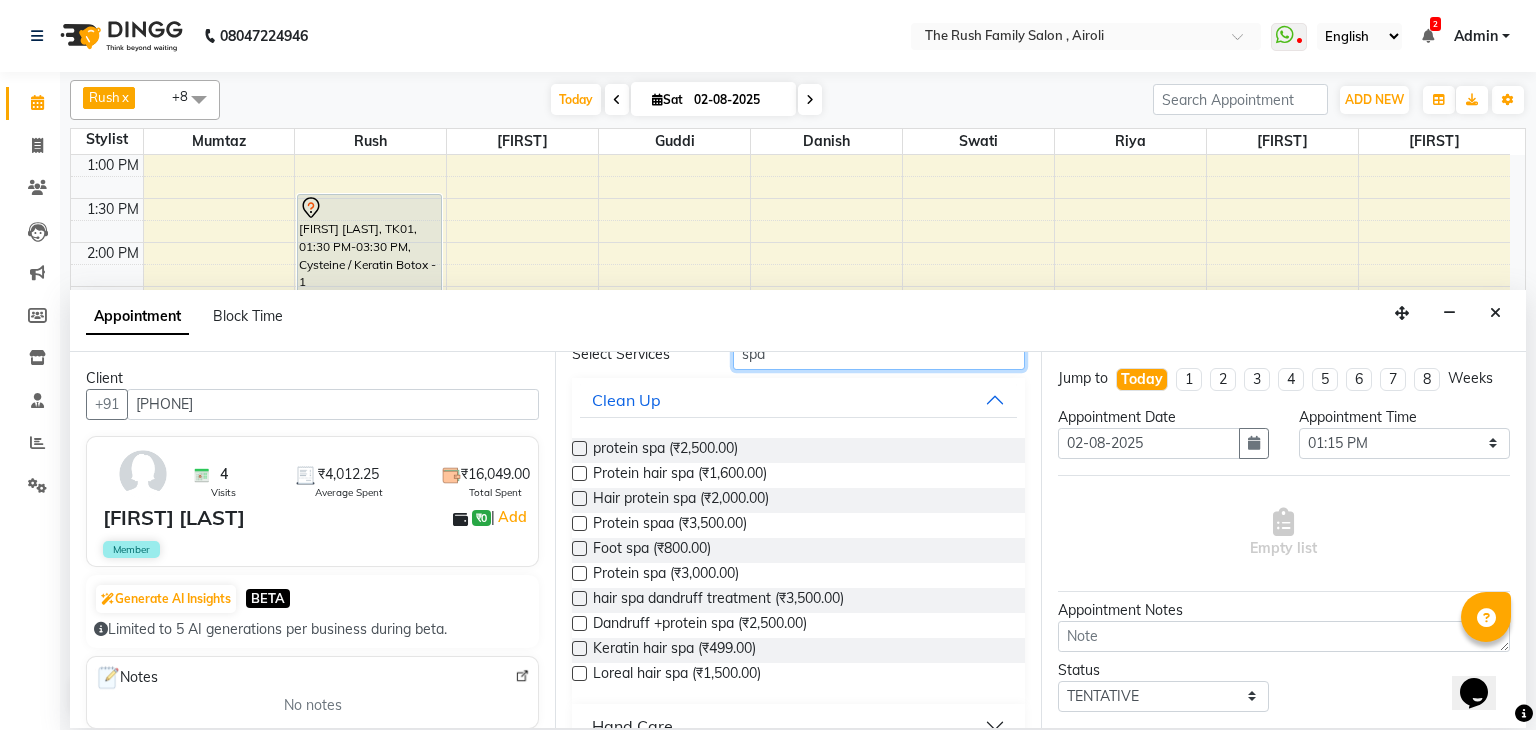 scroll, scrollTop: 121, scrollLeft: 0, axis: vertical 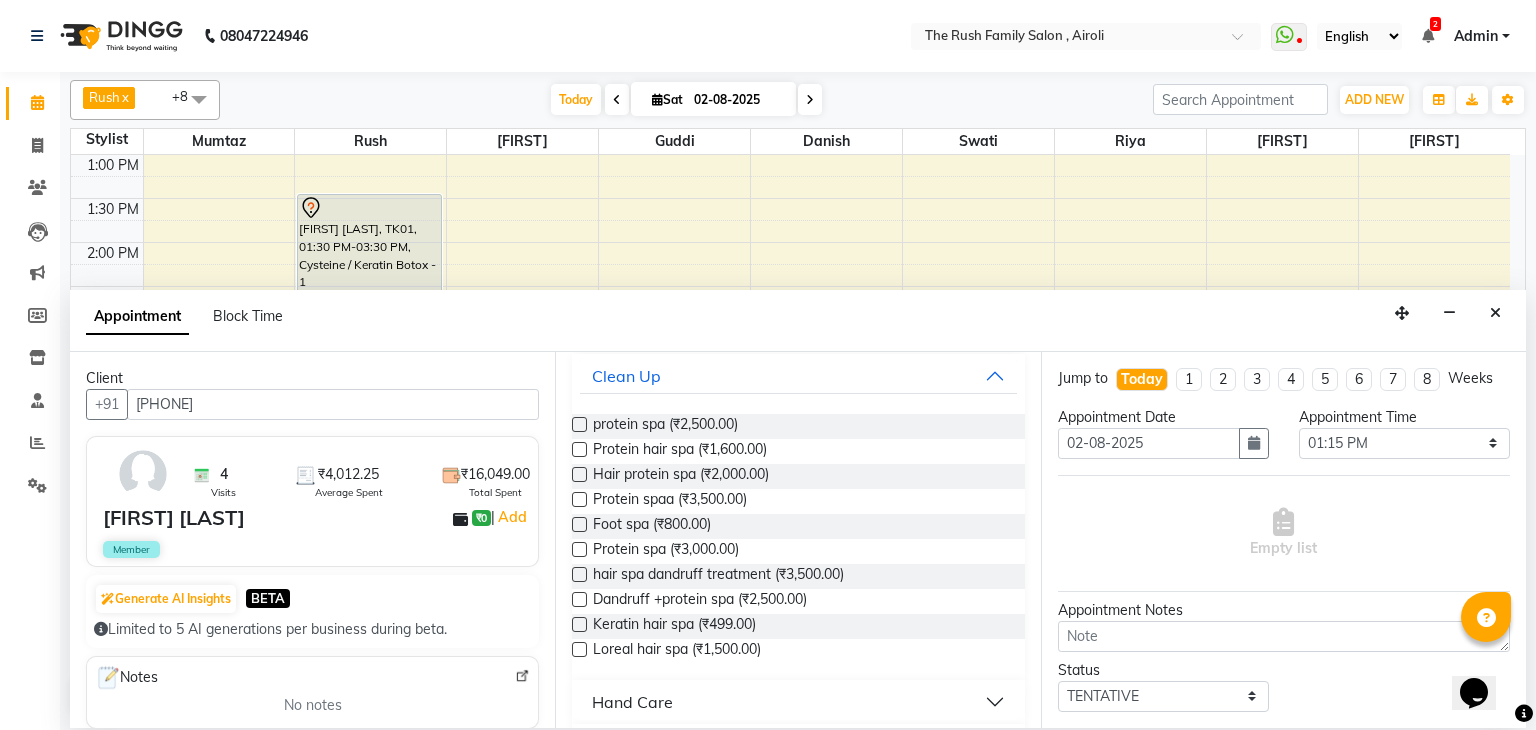 type on "spa" 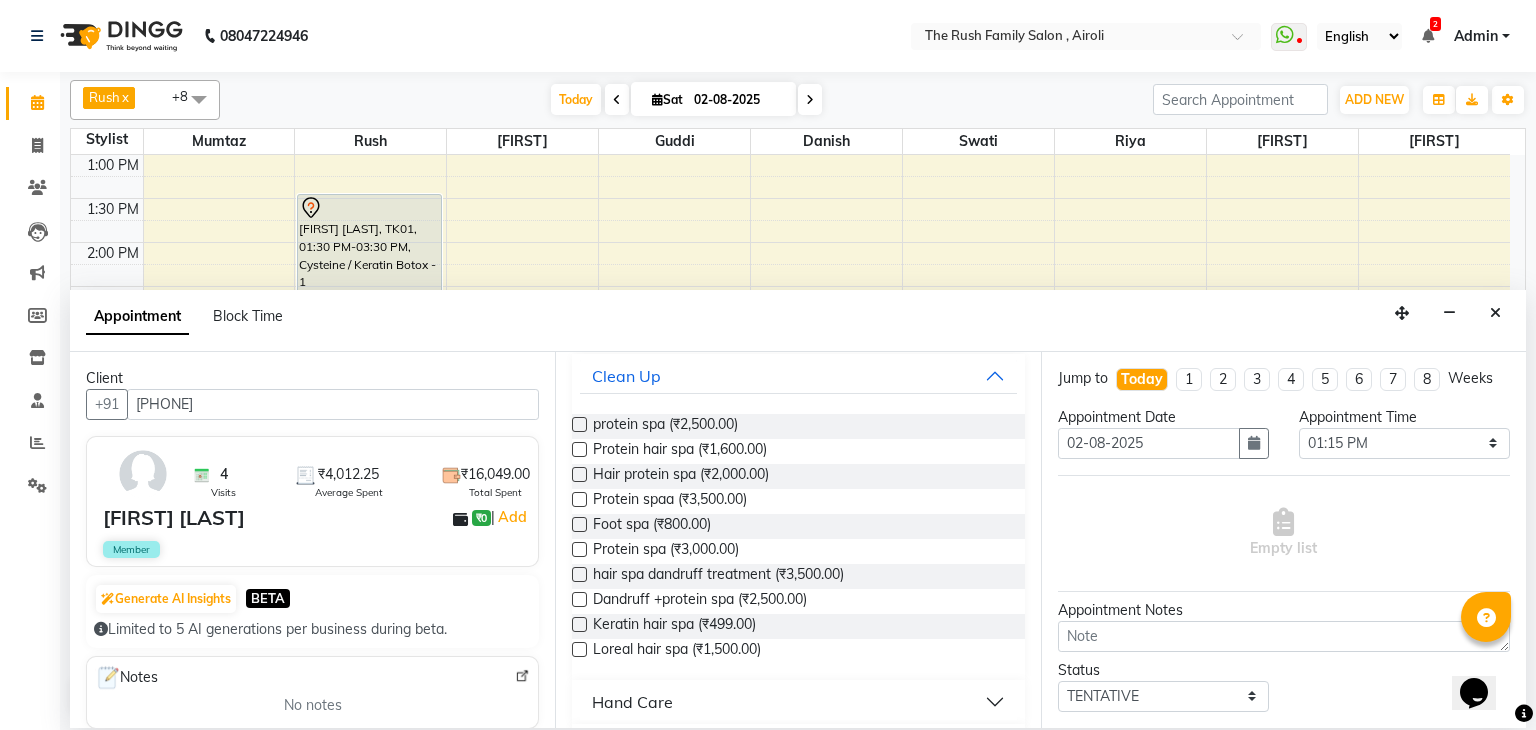 click at bounding box center (579, 624) 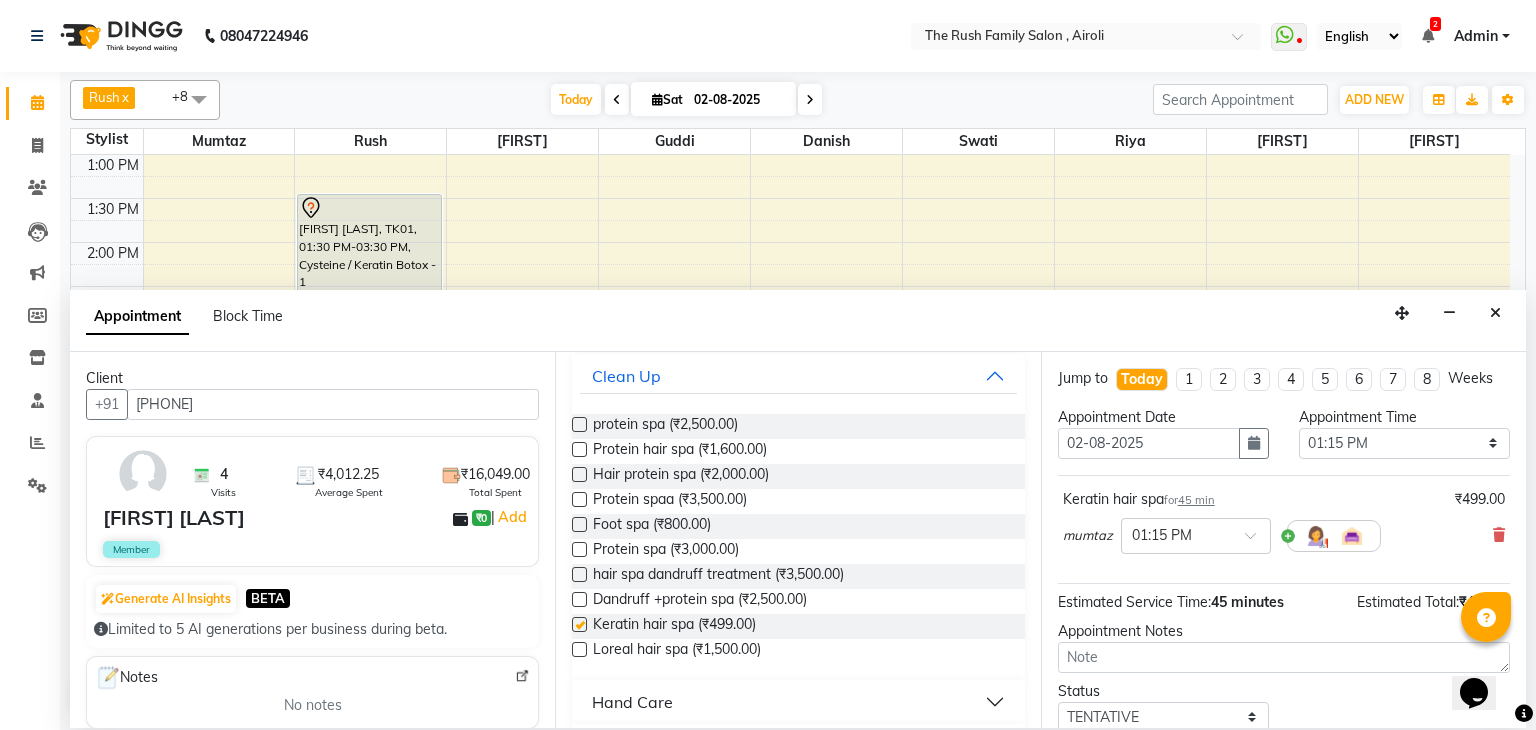 checkbox on "false" 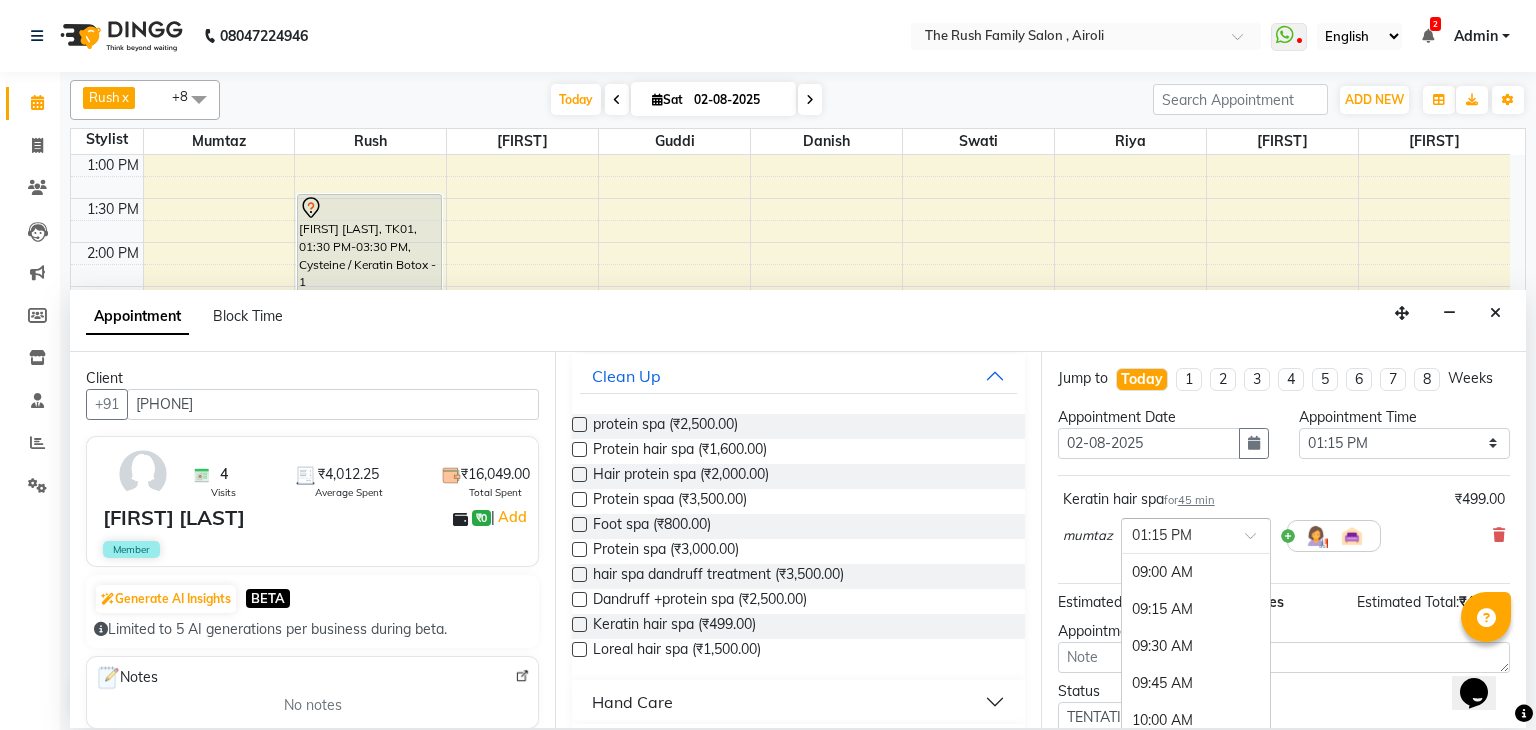 click at bounding box center [1176, 534] 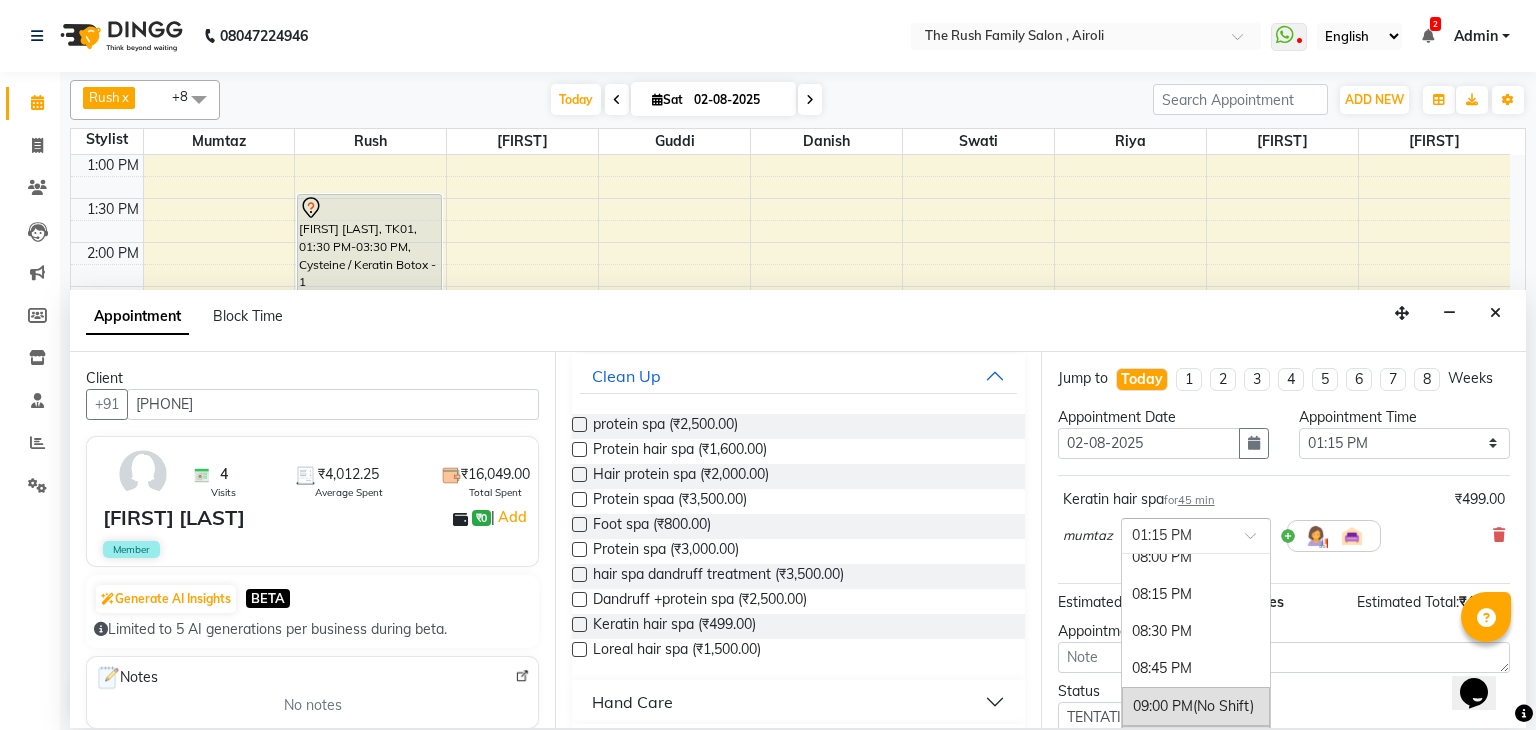 scroll, scrollTop: 1728, scrollLeft: 0, axis: vertical 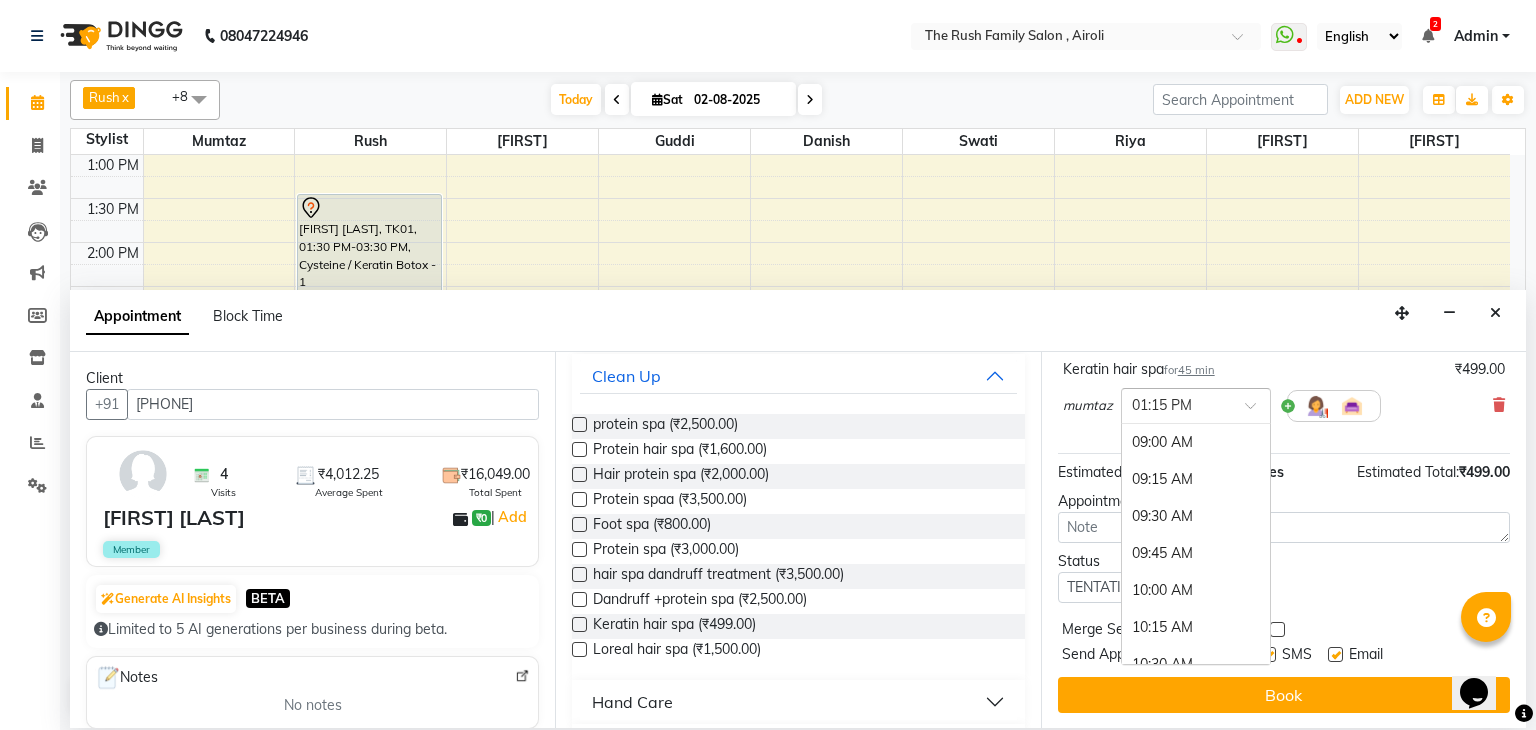 click on "× 01:15 PM" at bounding box center (1196, 406) 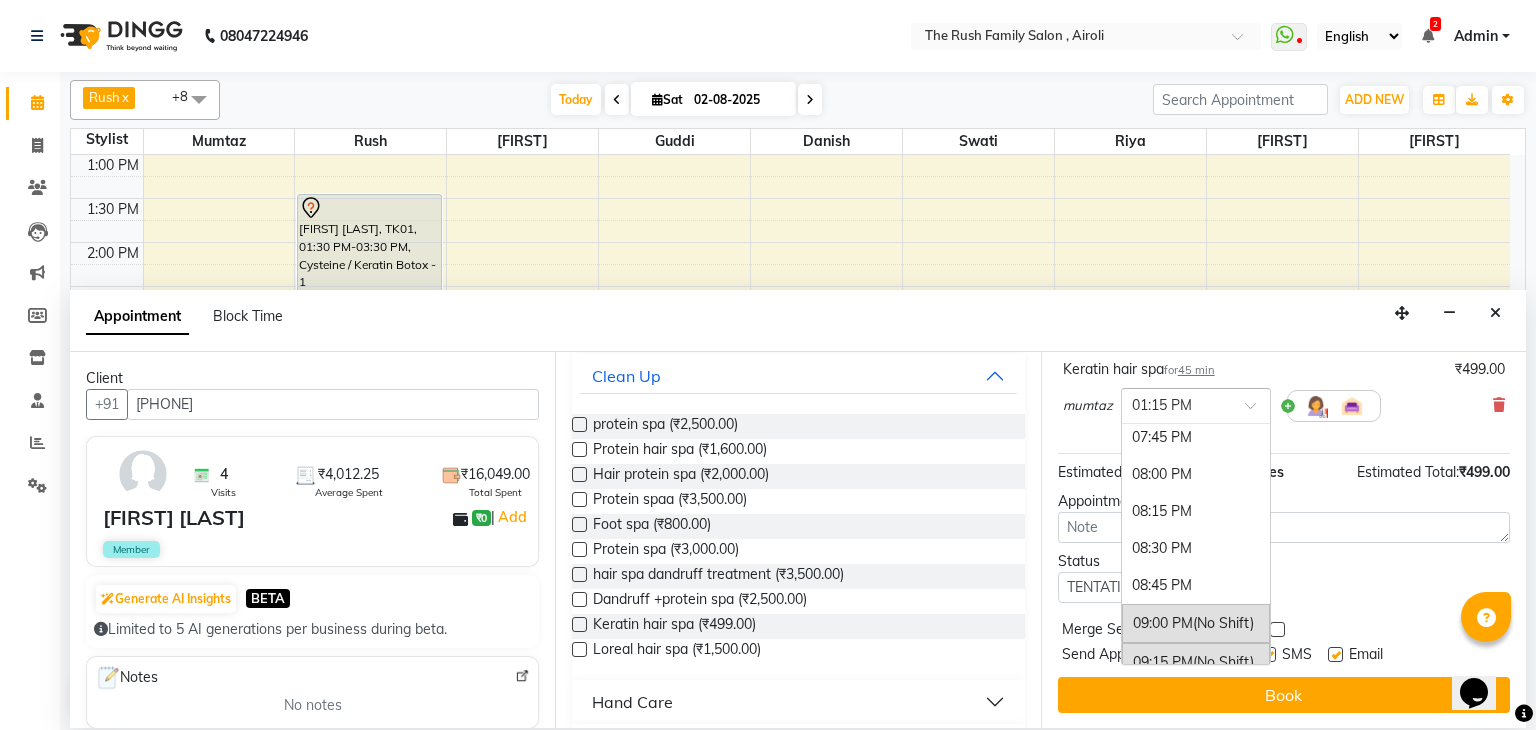 scroll, scrollTop: 1588, scrollLeft: 0, axis: vertical 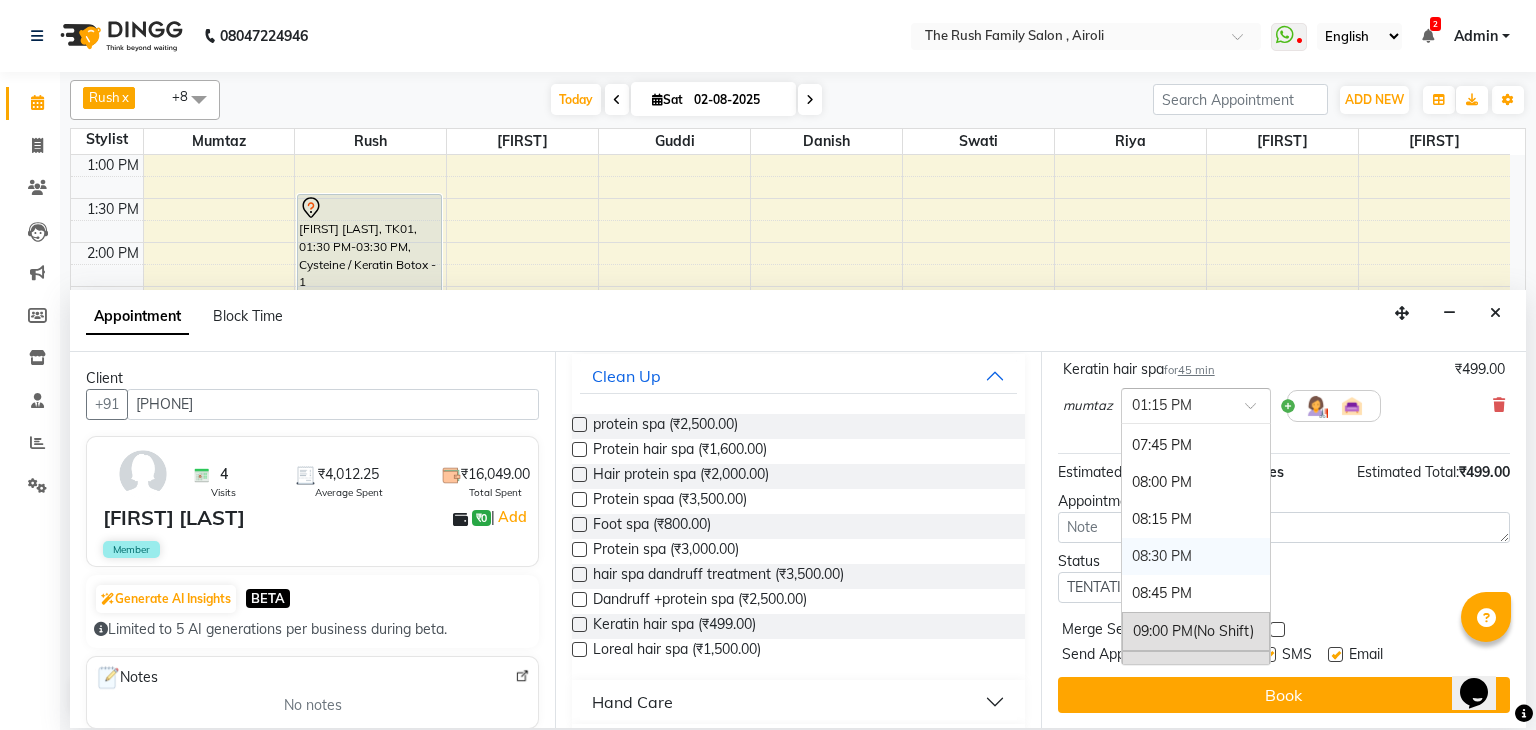 click on "08:30 PM" at bounding box center (1196, 556) 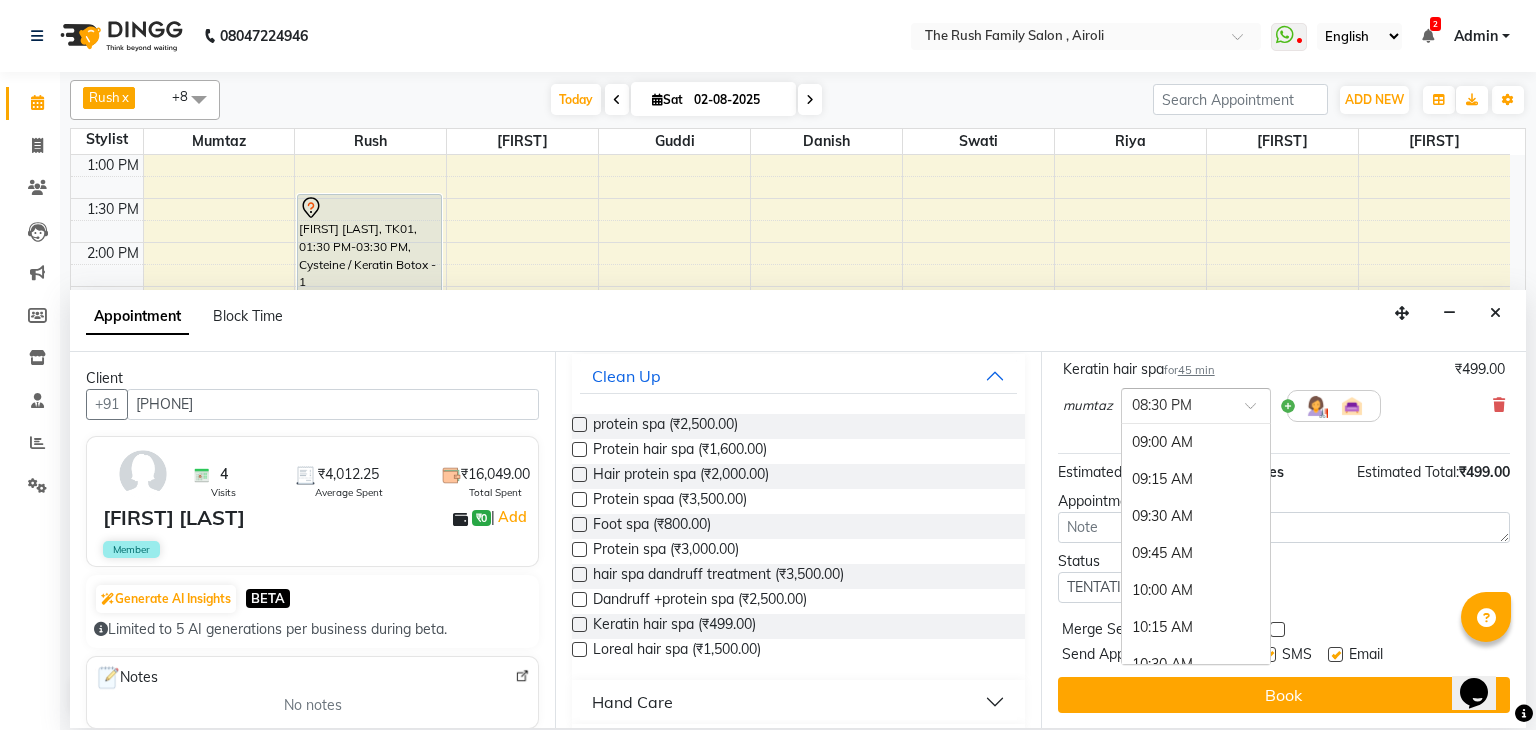 click at bounding box center [1196, 404] 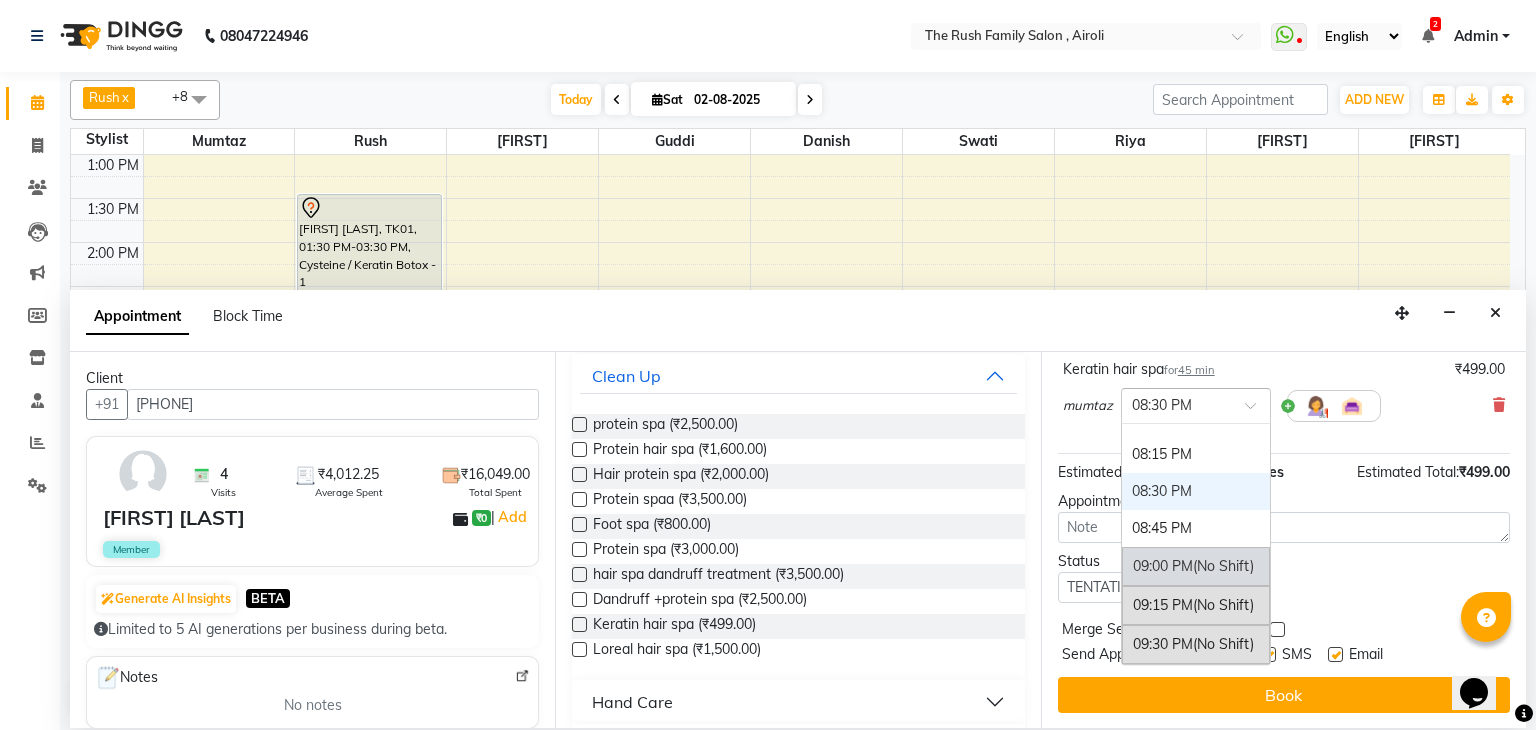 scroll, scrollTop: 1600, scrollLeft: 0, axis: vertical 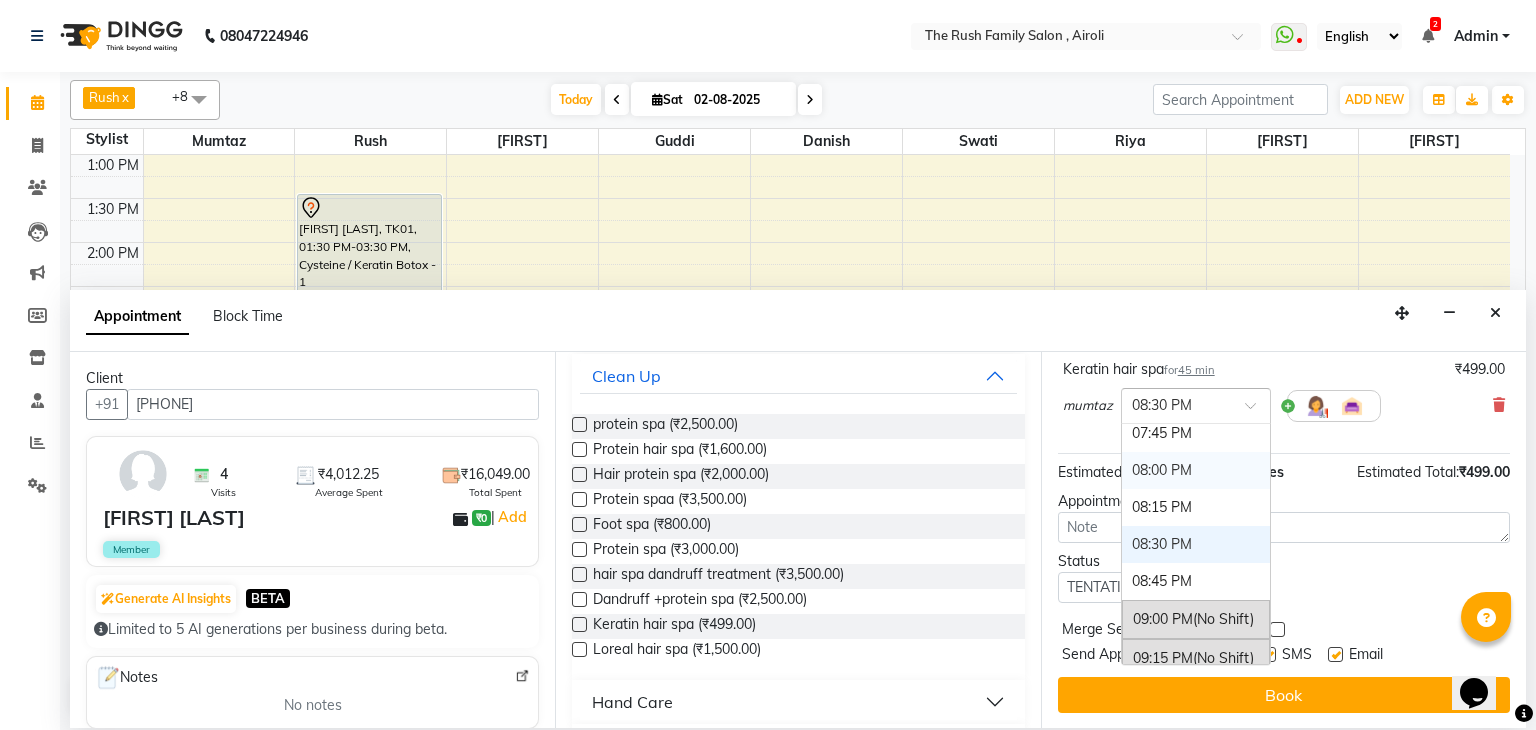 click on "08:00 PM" at bounding box center [1196, 470] 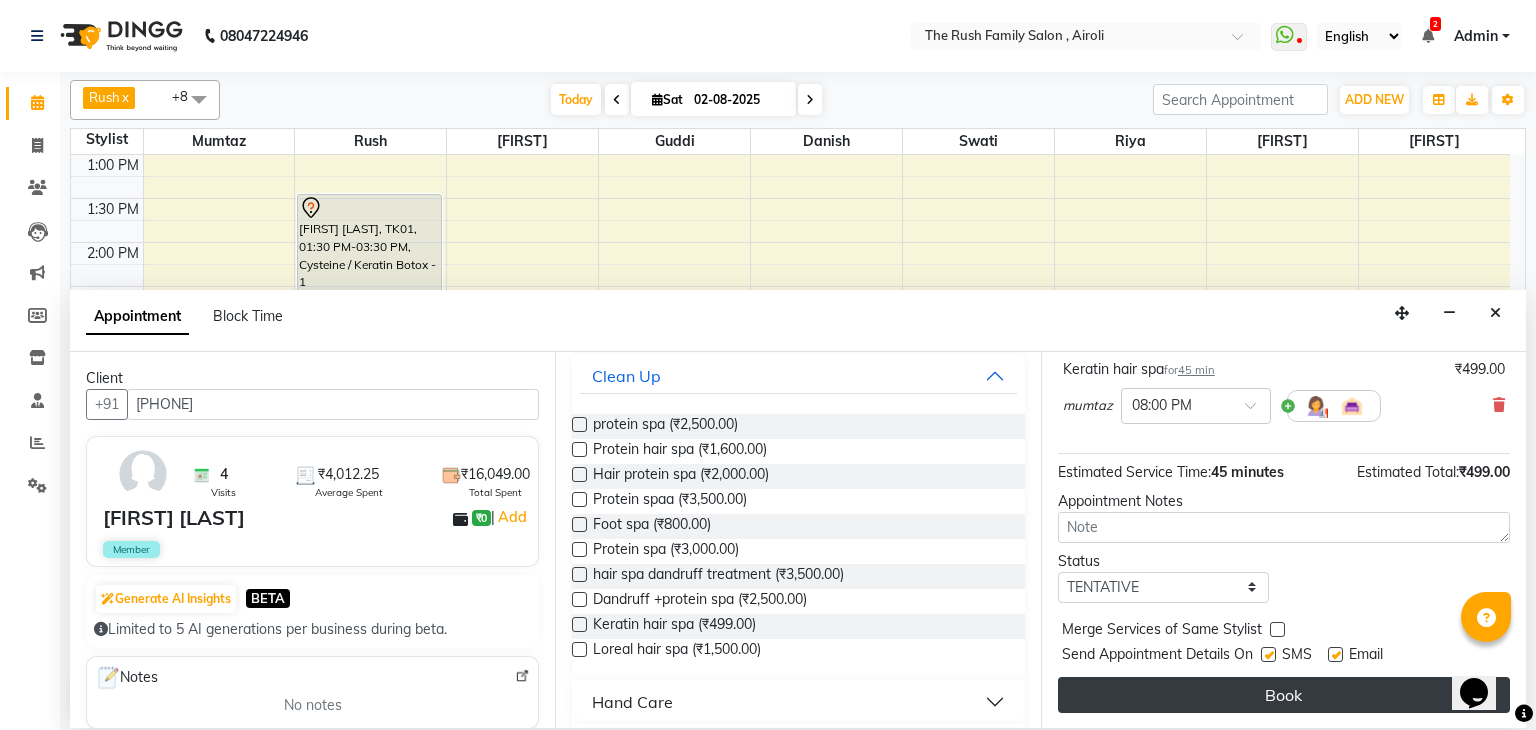 click on "Book" at bounding box center (1284, 695) 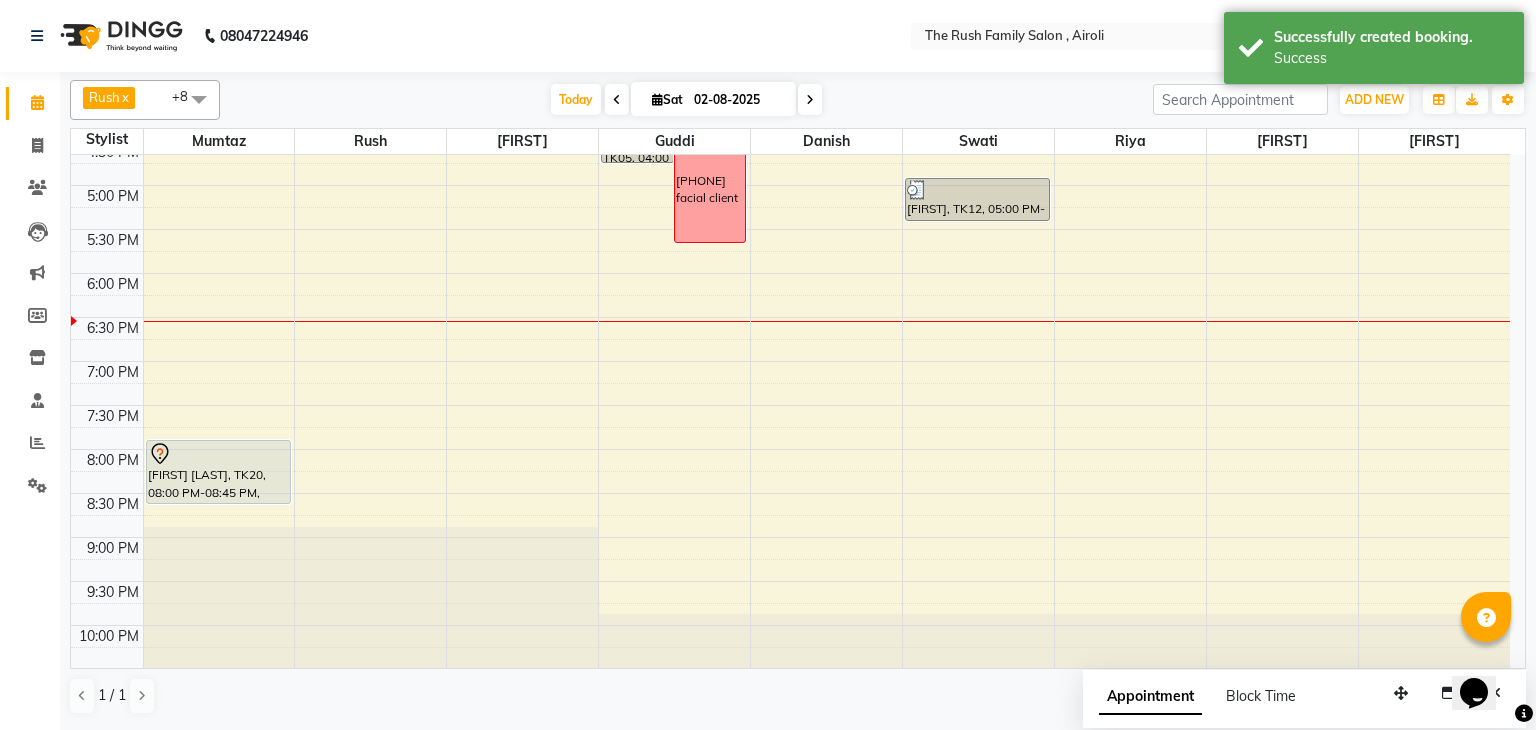 scroll, scrollTop: 760, scrollLeft: 0, axis: vertical 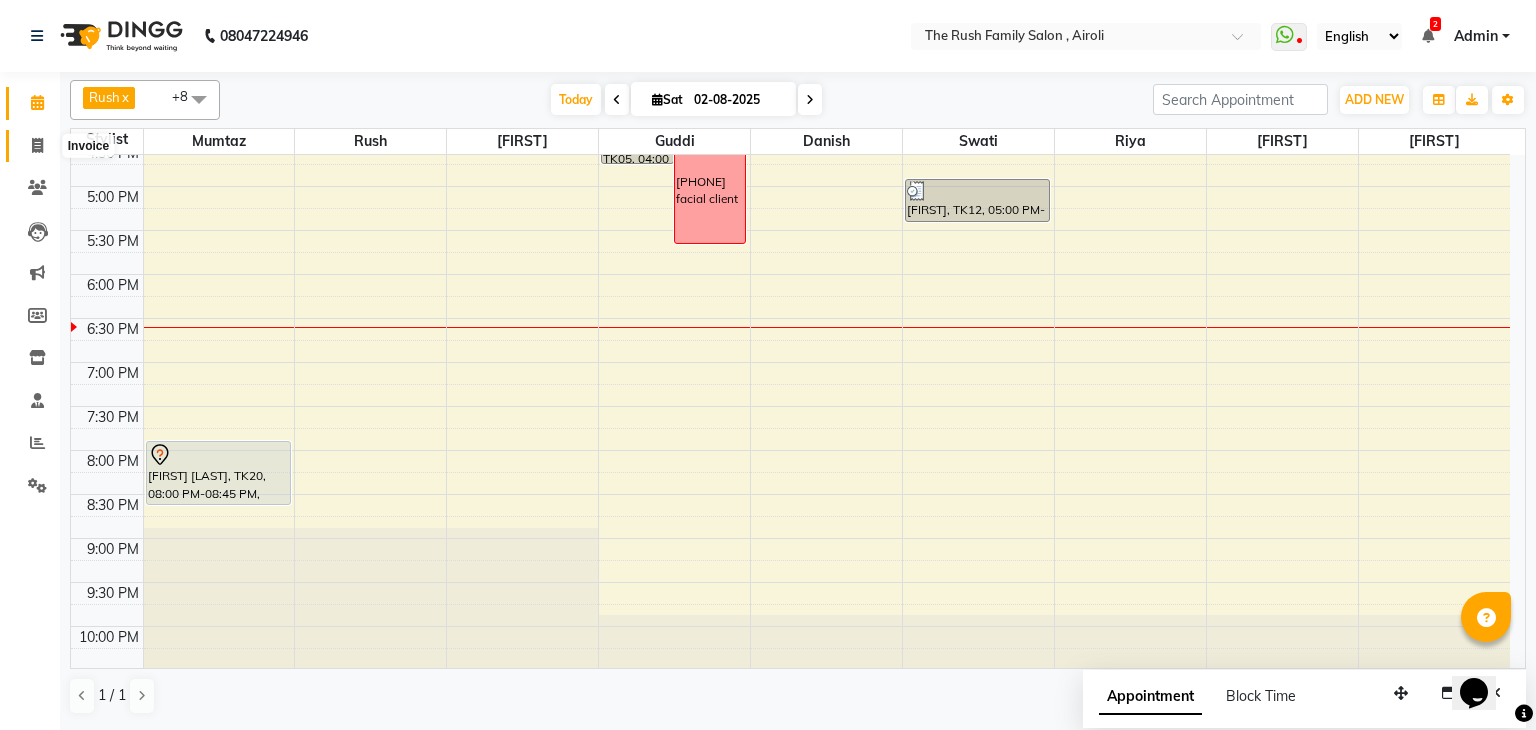 click 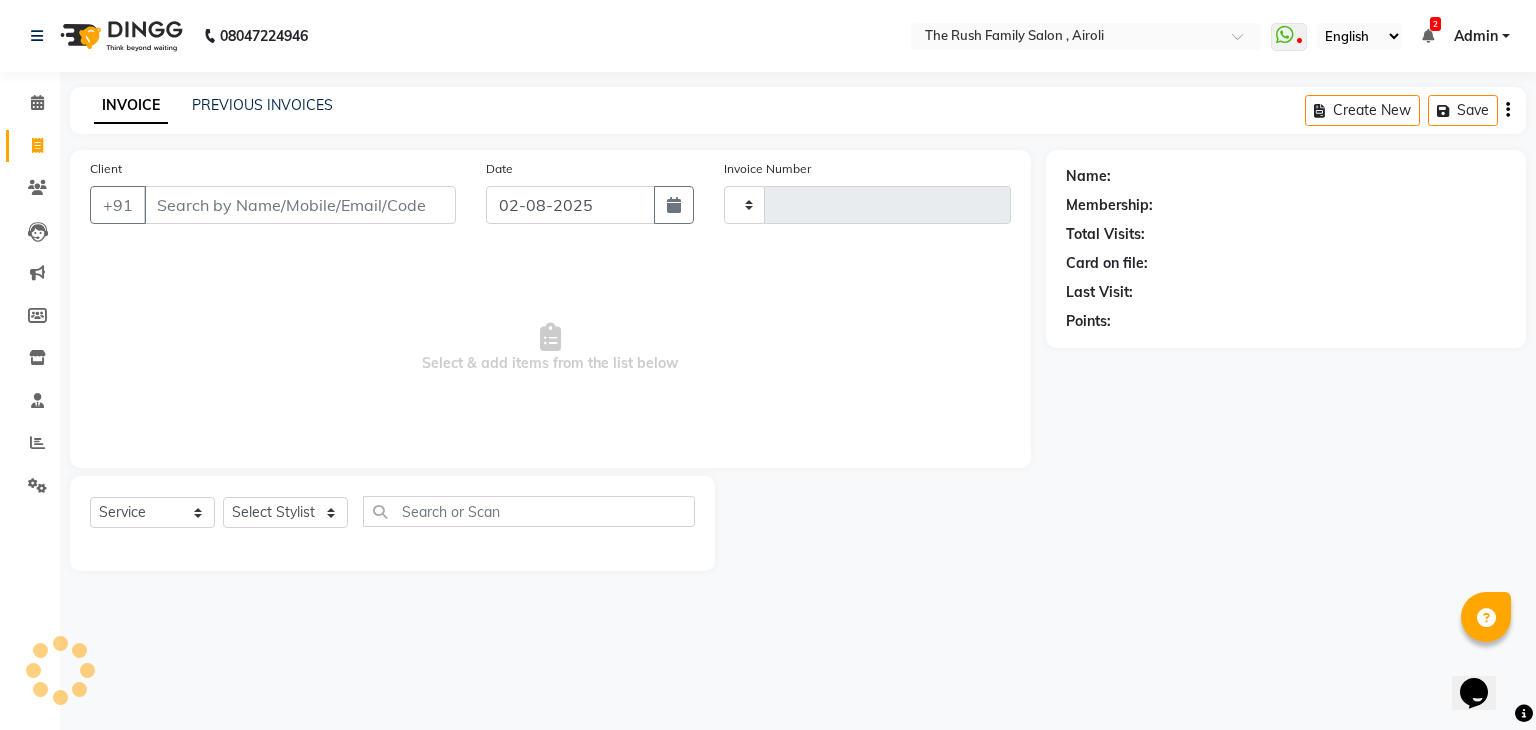 type on "2772" 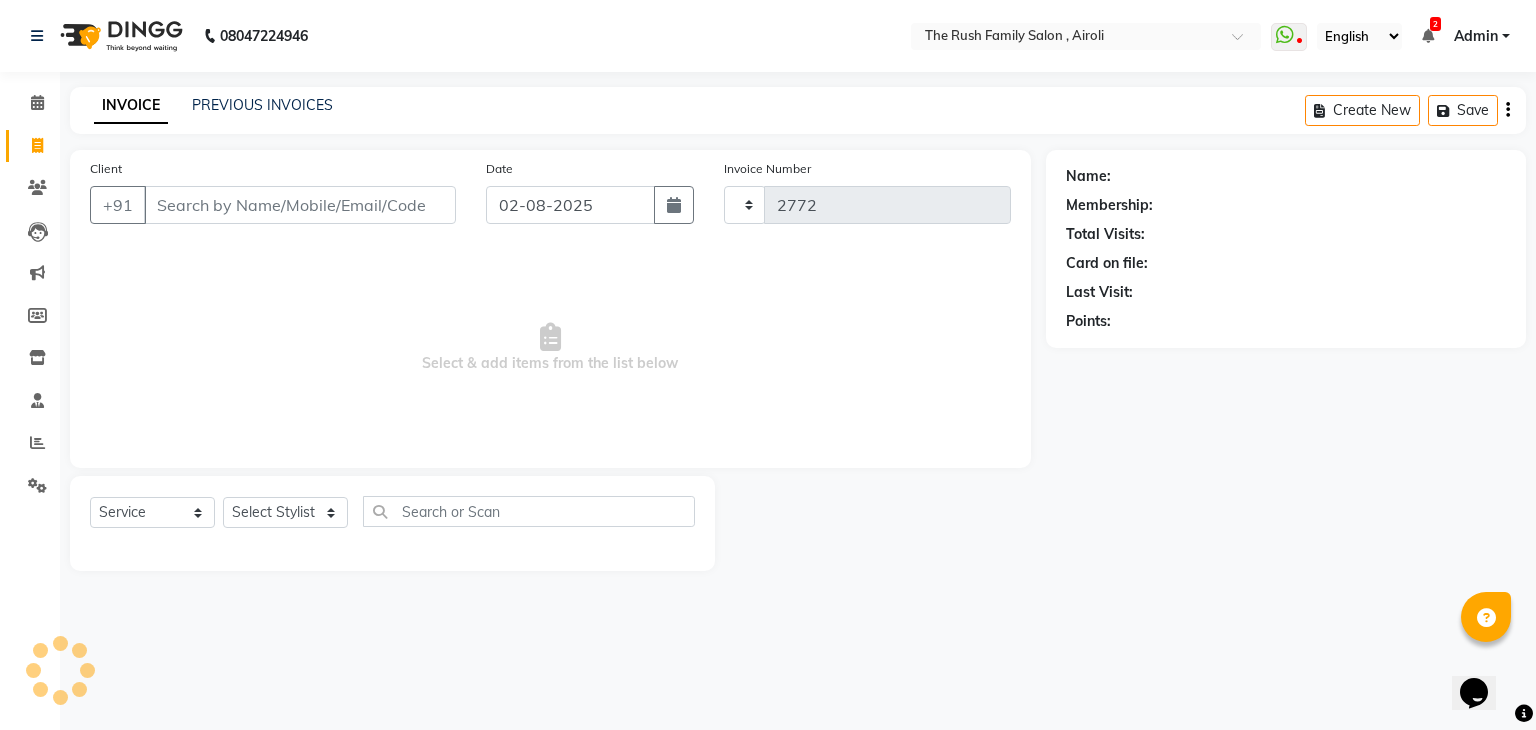 select on "5419" 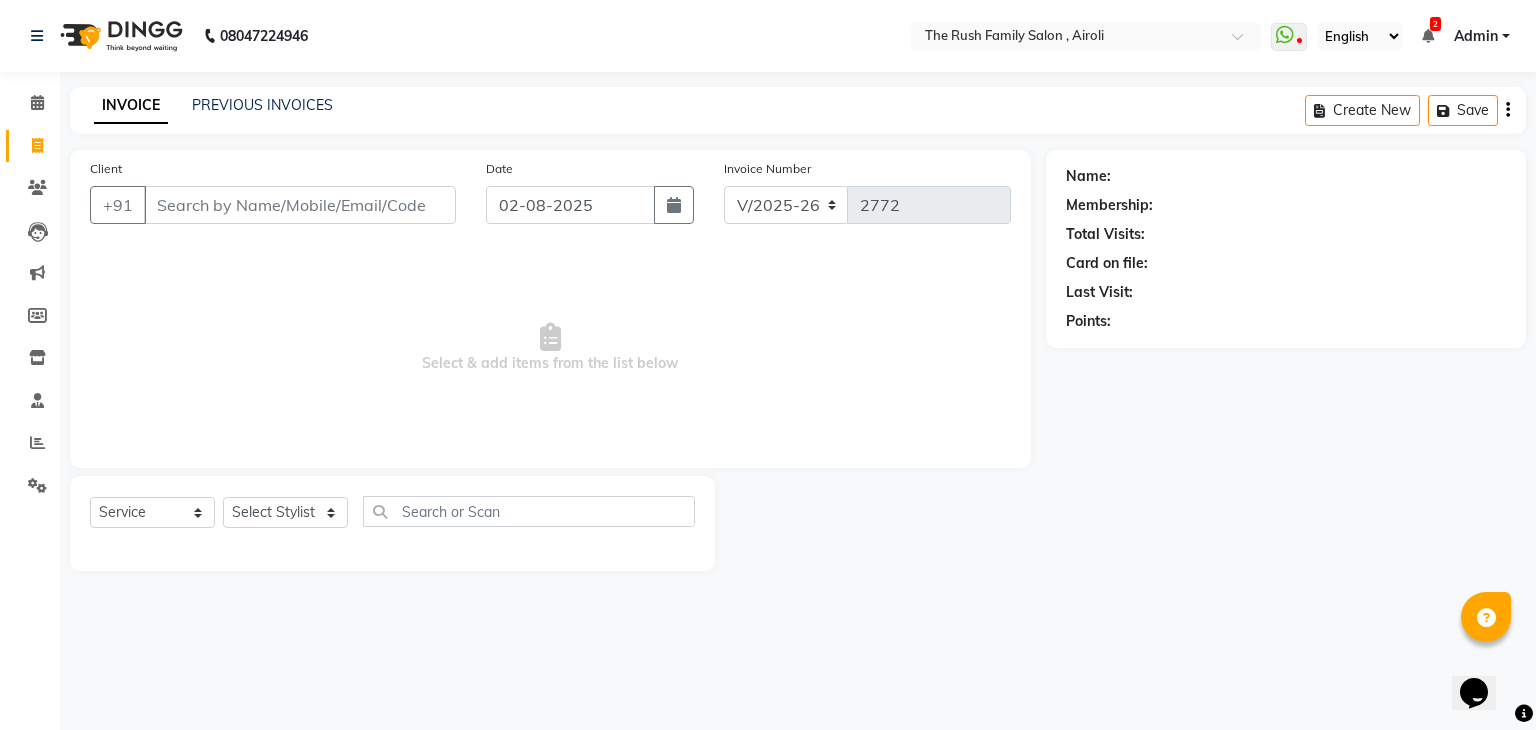 click on "Client" at bounding box center [300, 205] 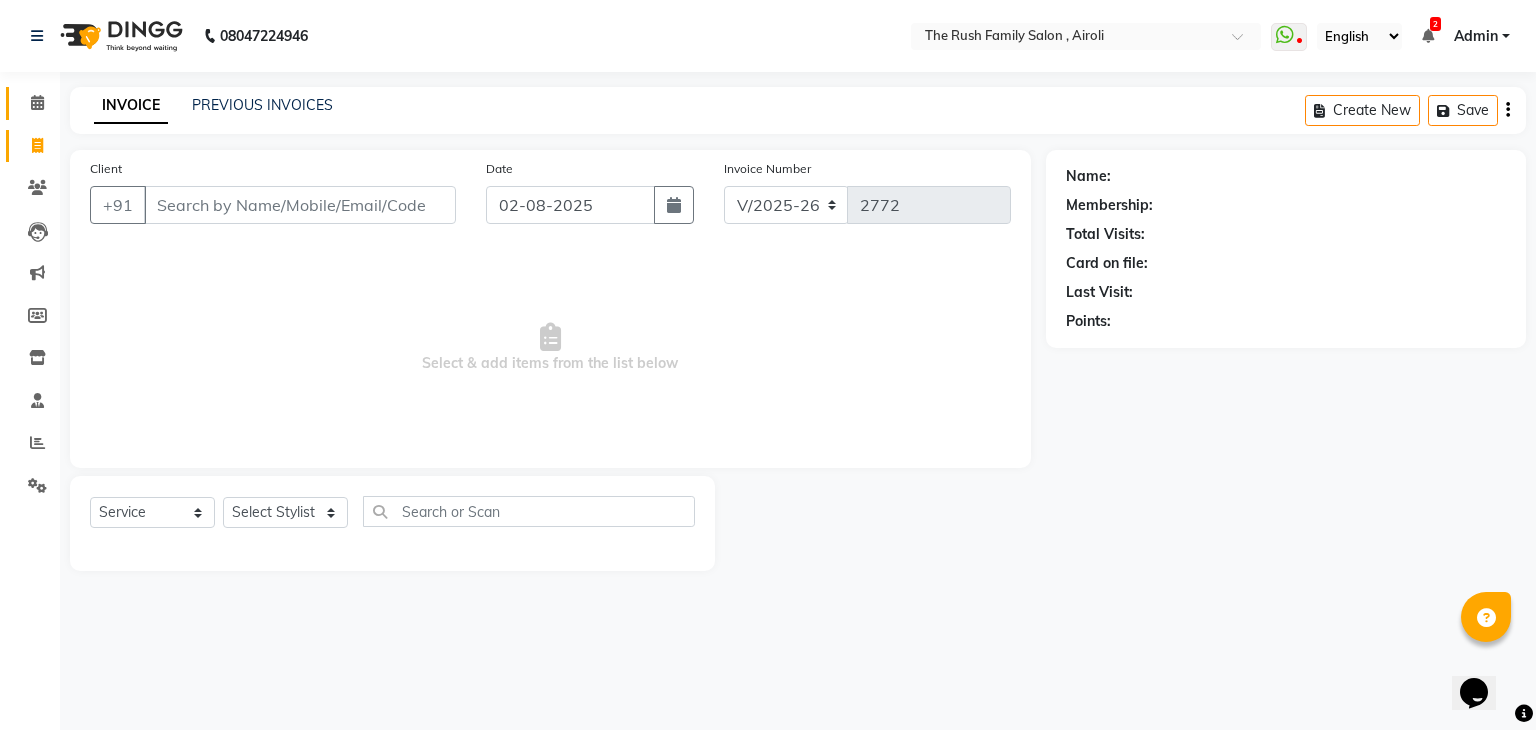 click on "Calendar" 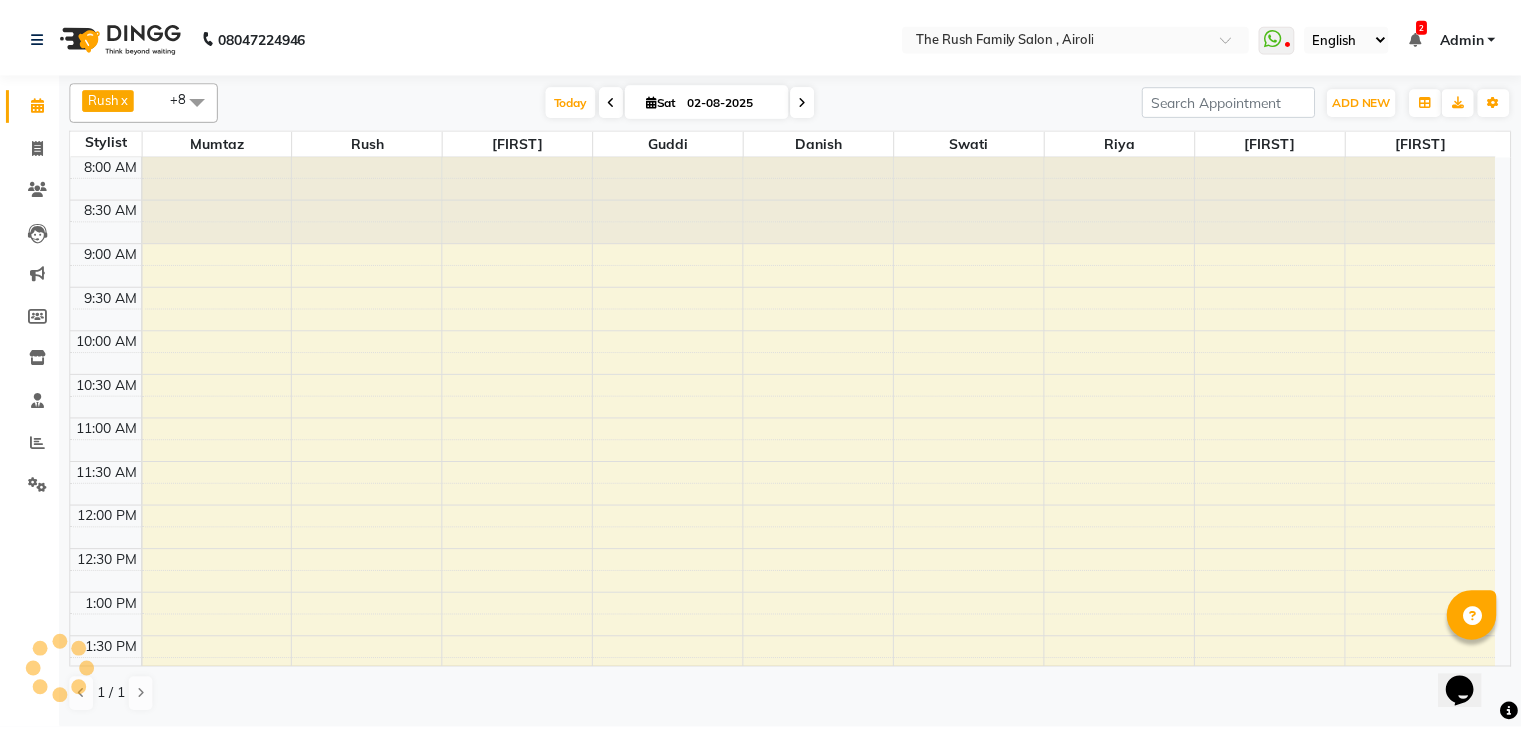 scroll, scrollTop: 0, scrollLeft: 0, axis: both 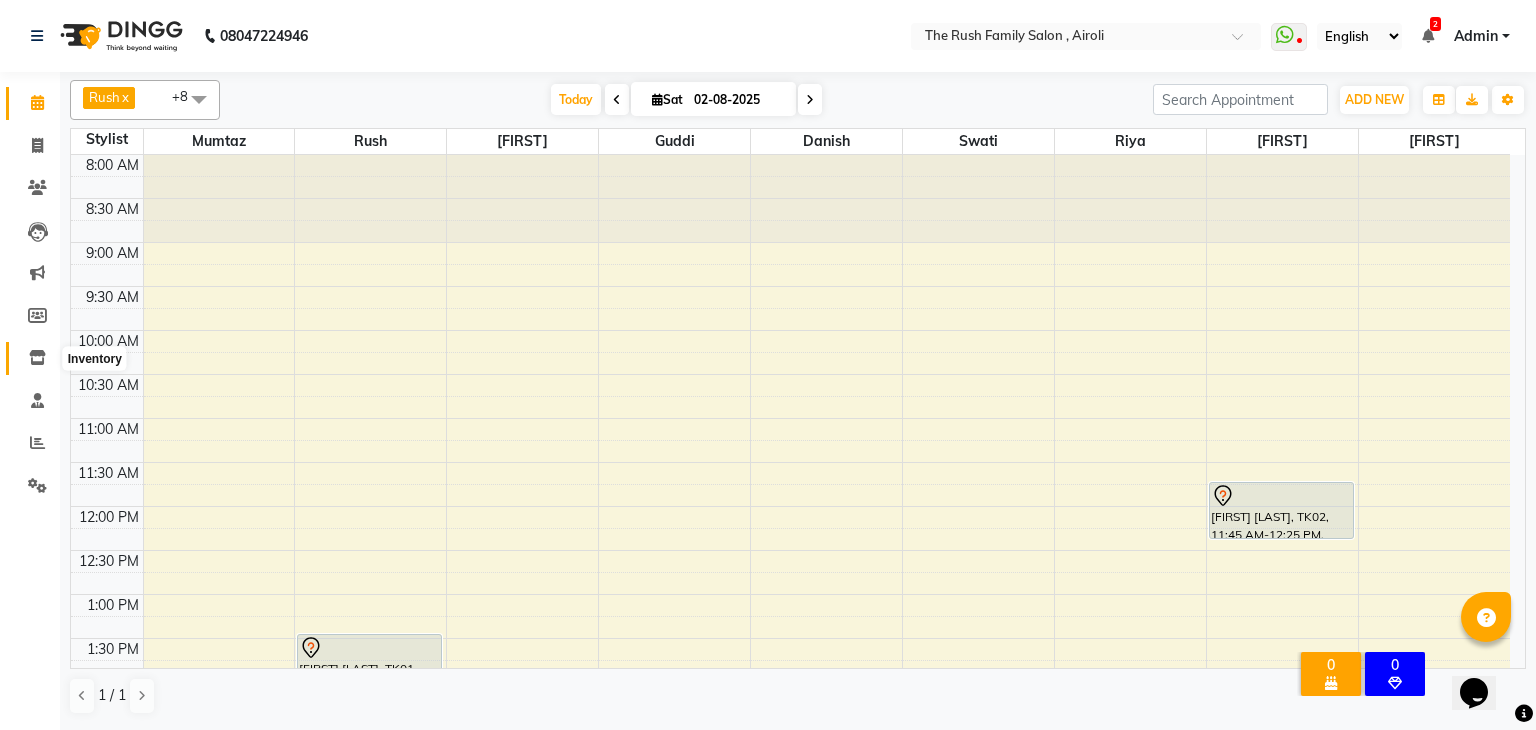 click 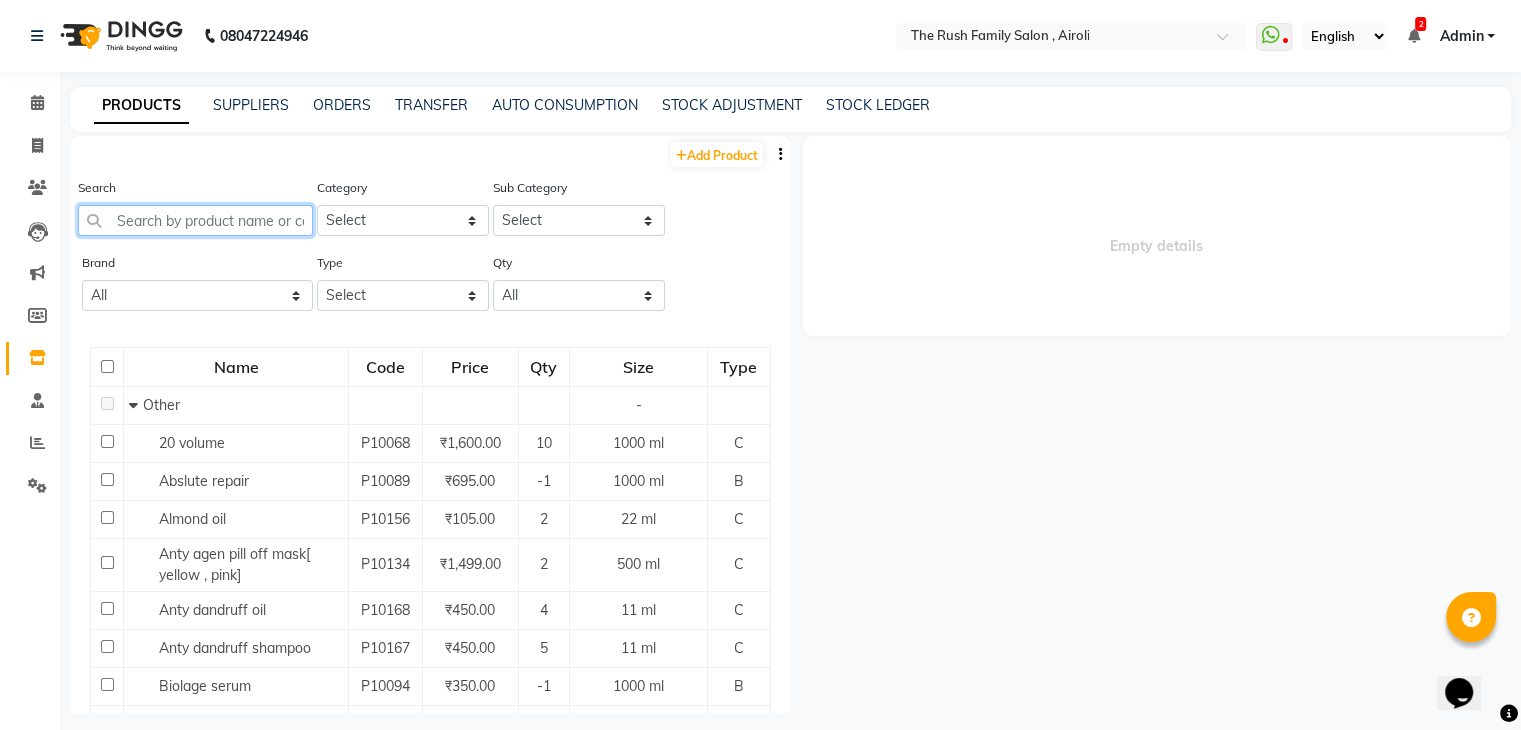 click 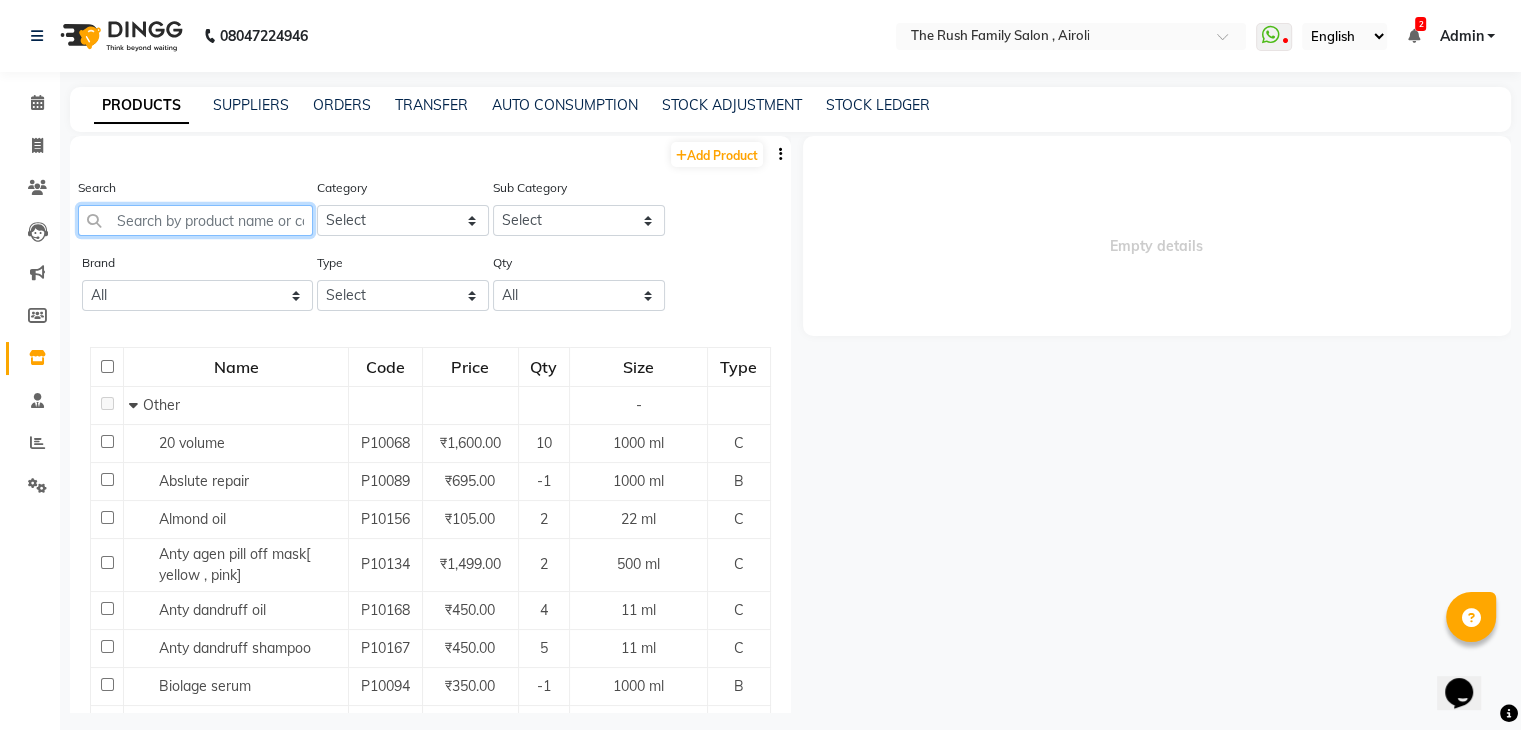 click 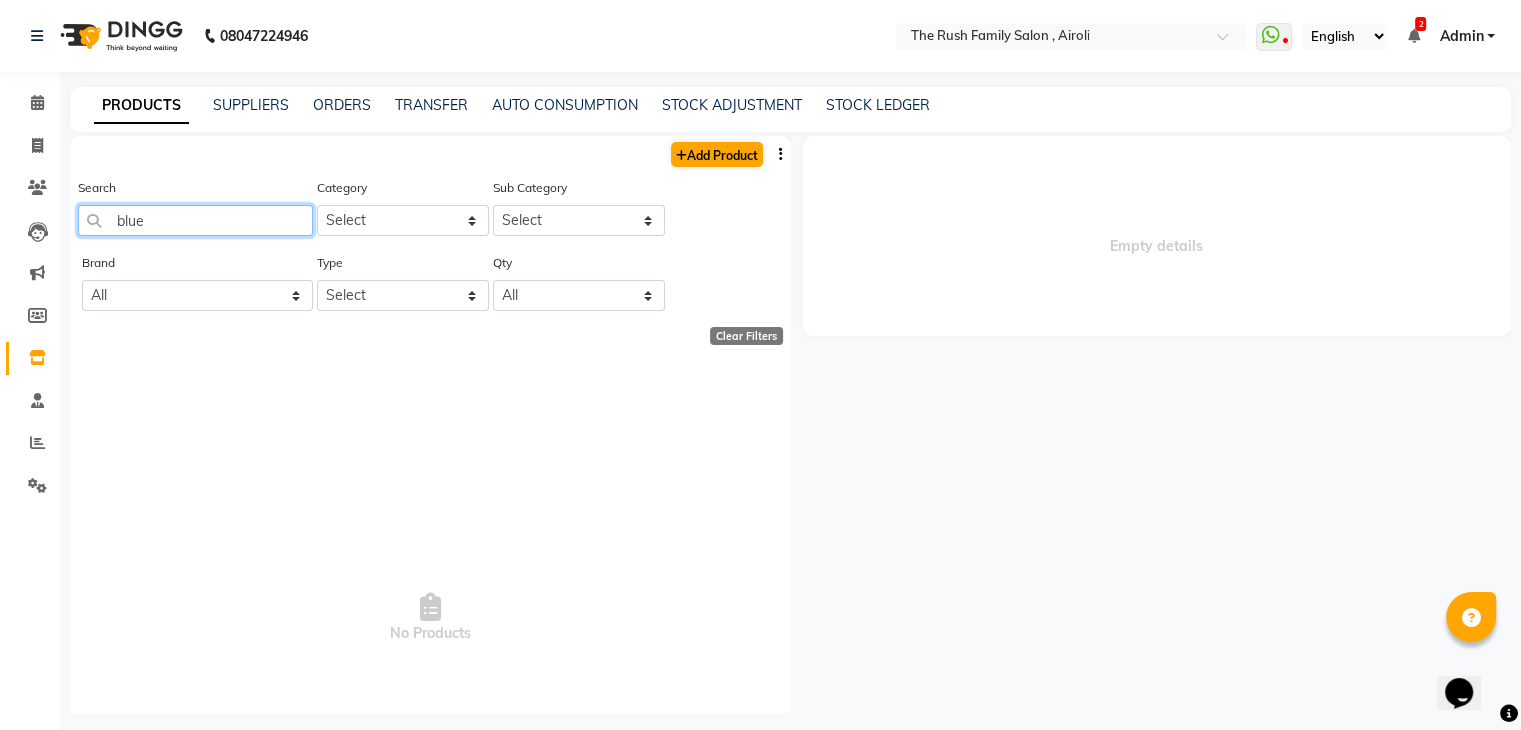 type on "blue" 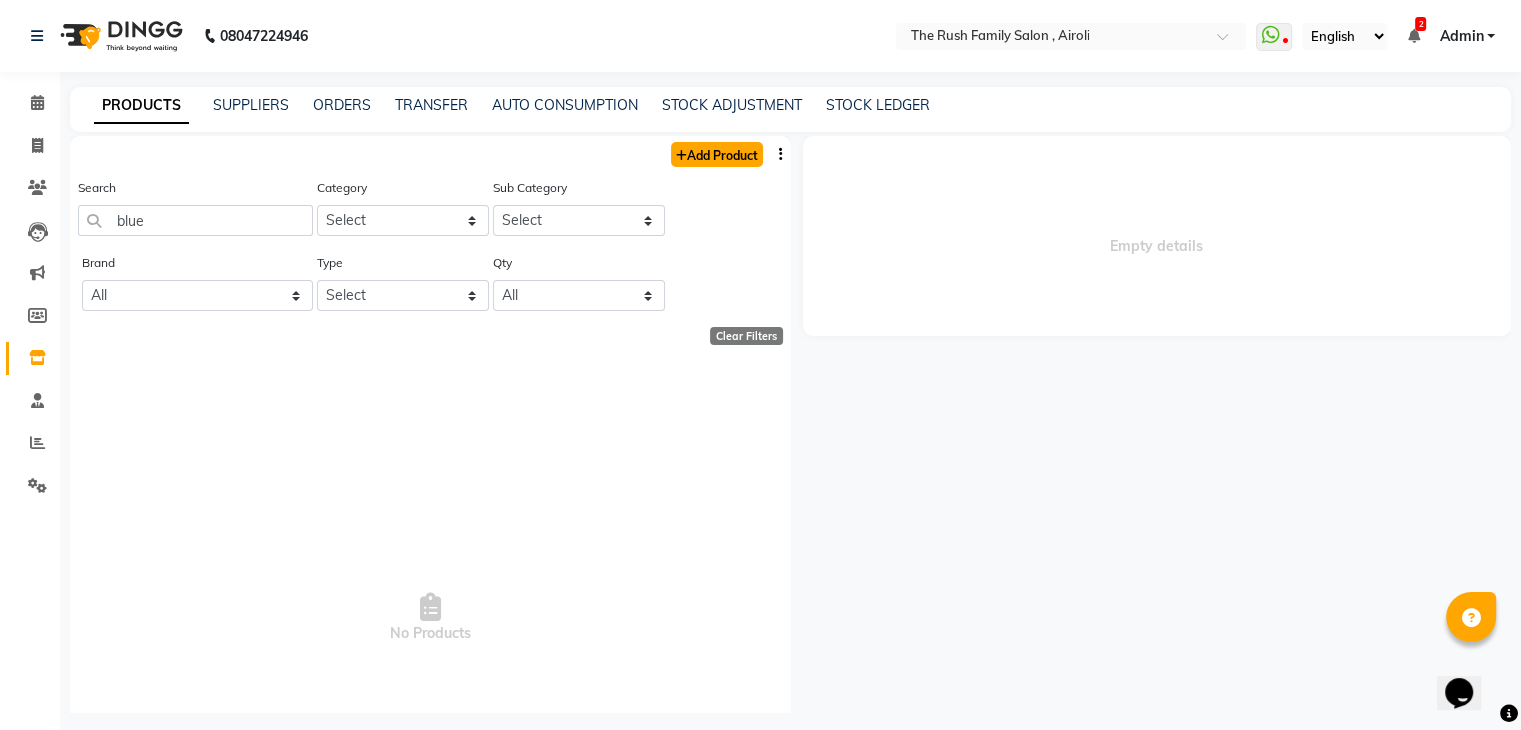 click on "Add Product" 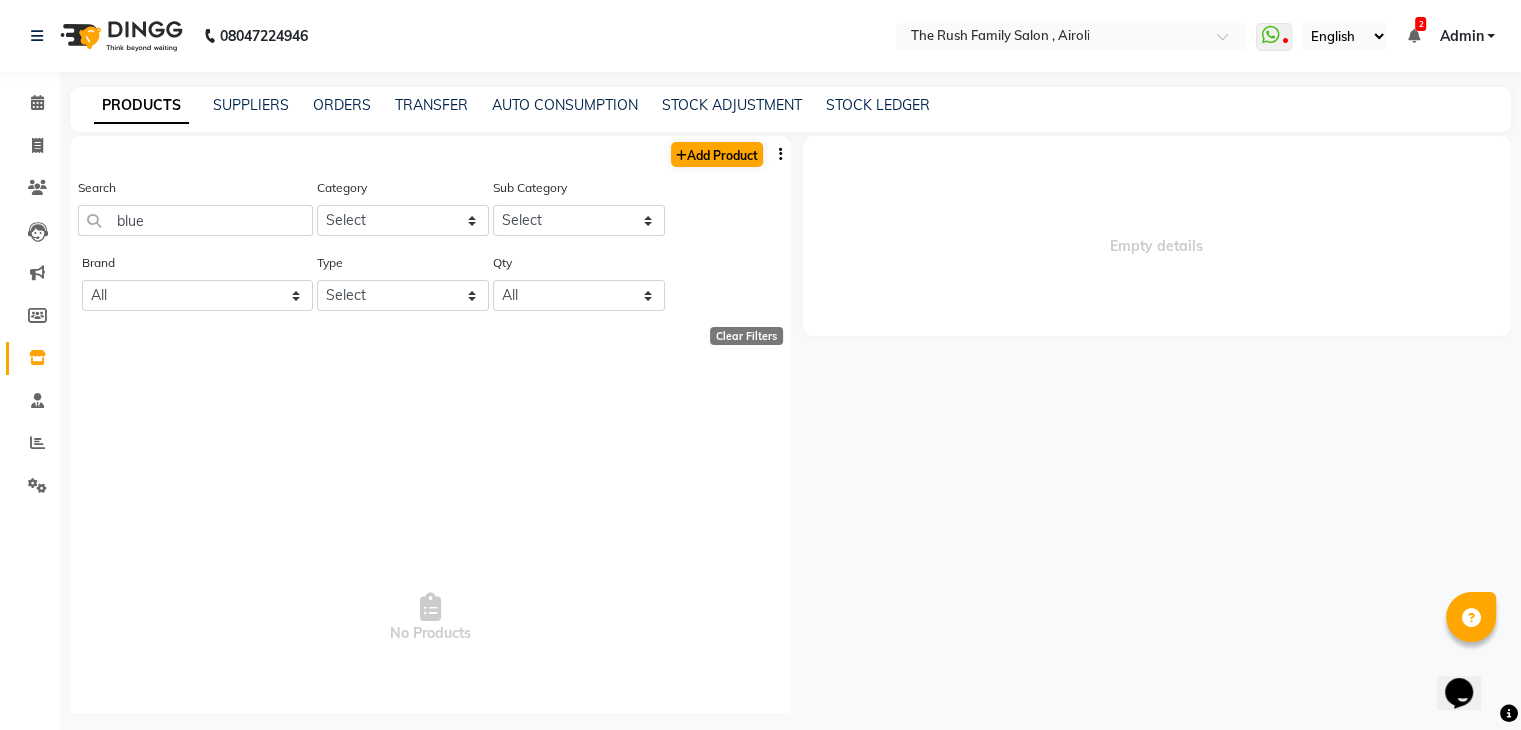 select on "true" 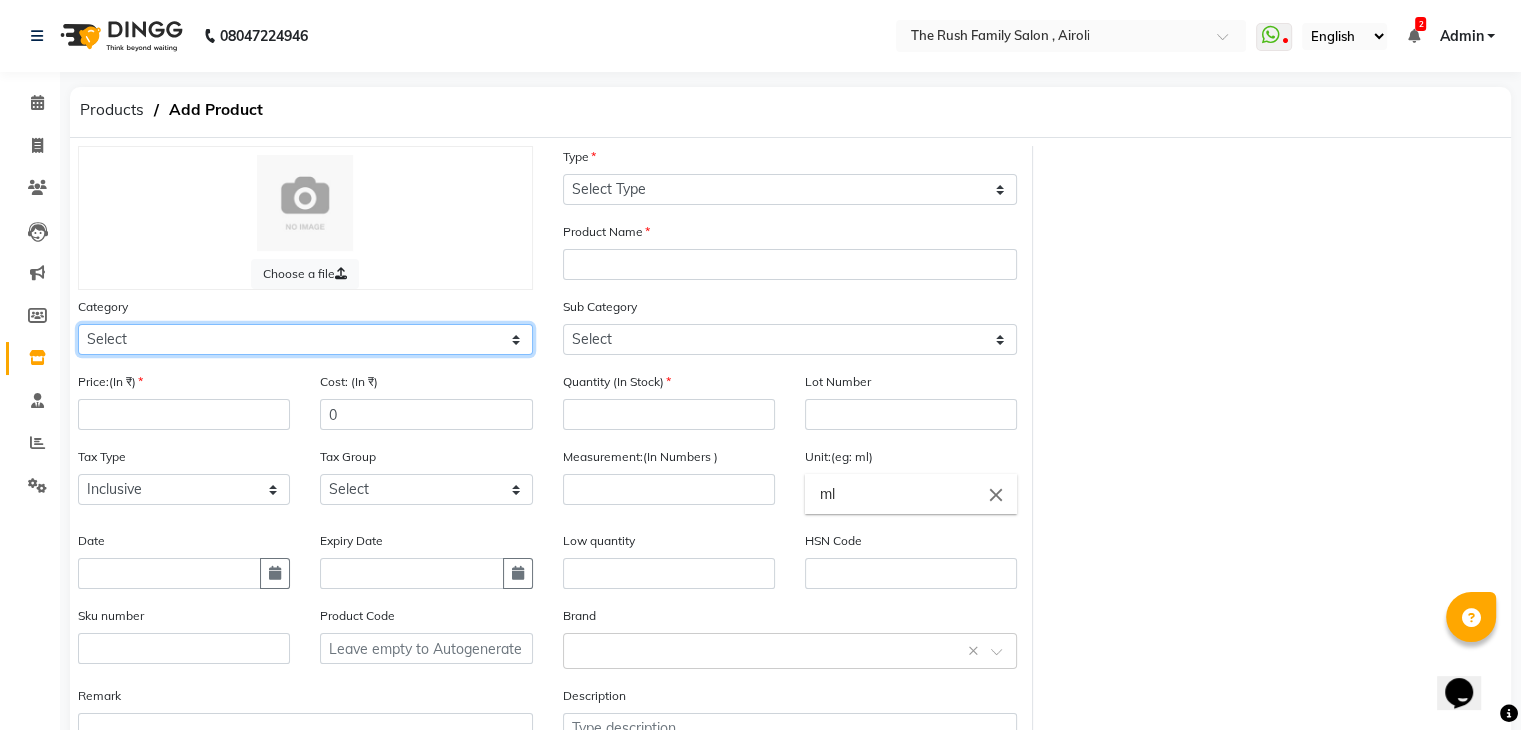 click on "Select Hair Skin Makeup Personal Care Appliances Beard Waxing Disposable Threading Hands and Feet Beauty Planet Botox Cadiveu Casmara Cheryls Loreal Olaplex hair  Other" 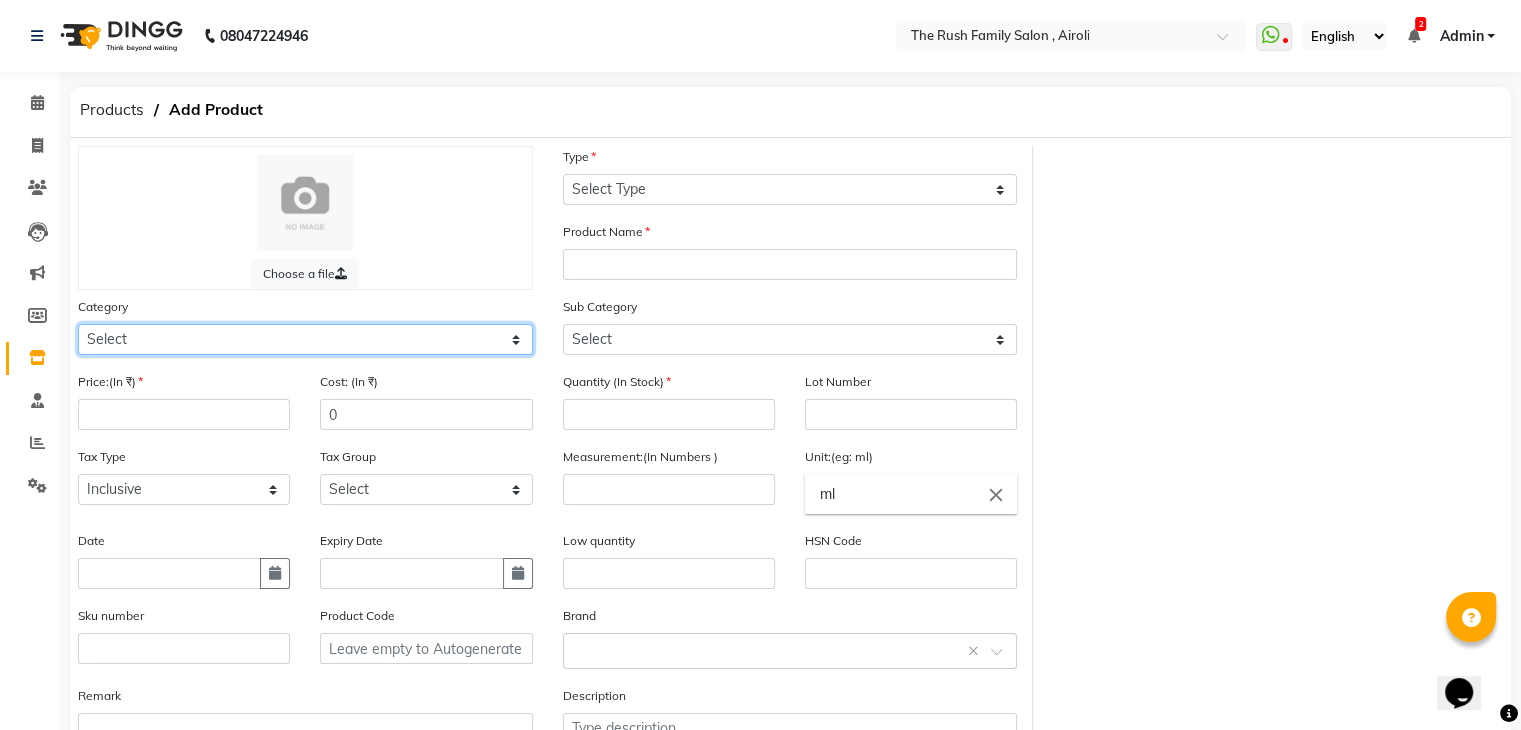select on "812201850" 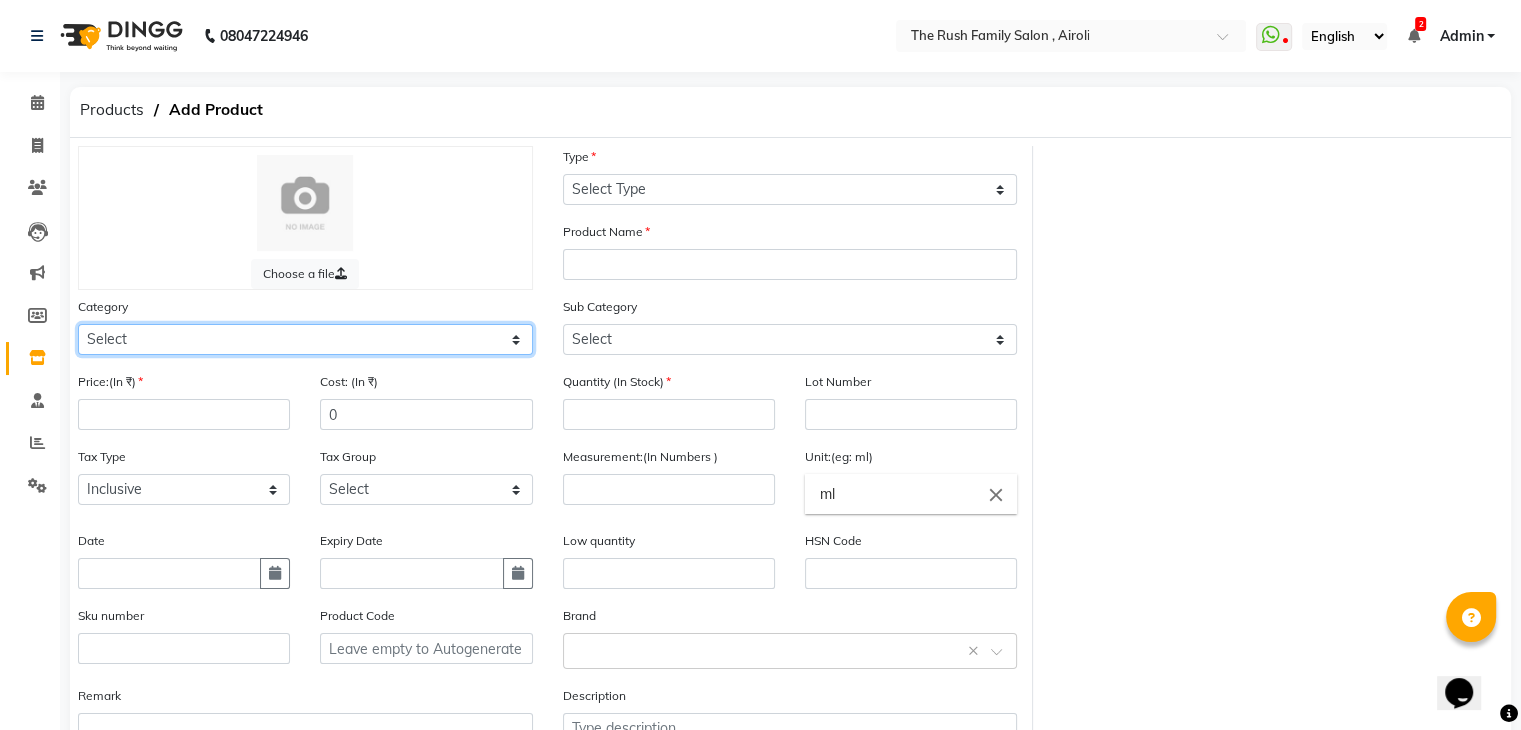 click on "Select Hair Skin Makeup Personal Care Appliances Beard Waxing Disposable Threading Hands and Feet Beauty Planet Botox Cadiveu Casmara Cheryls Loreal Olaplex hair  Other" 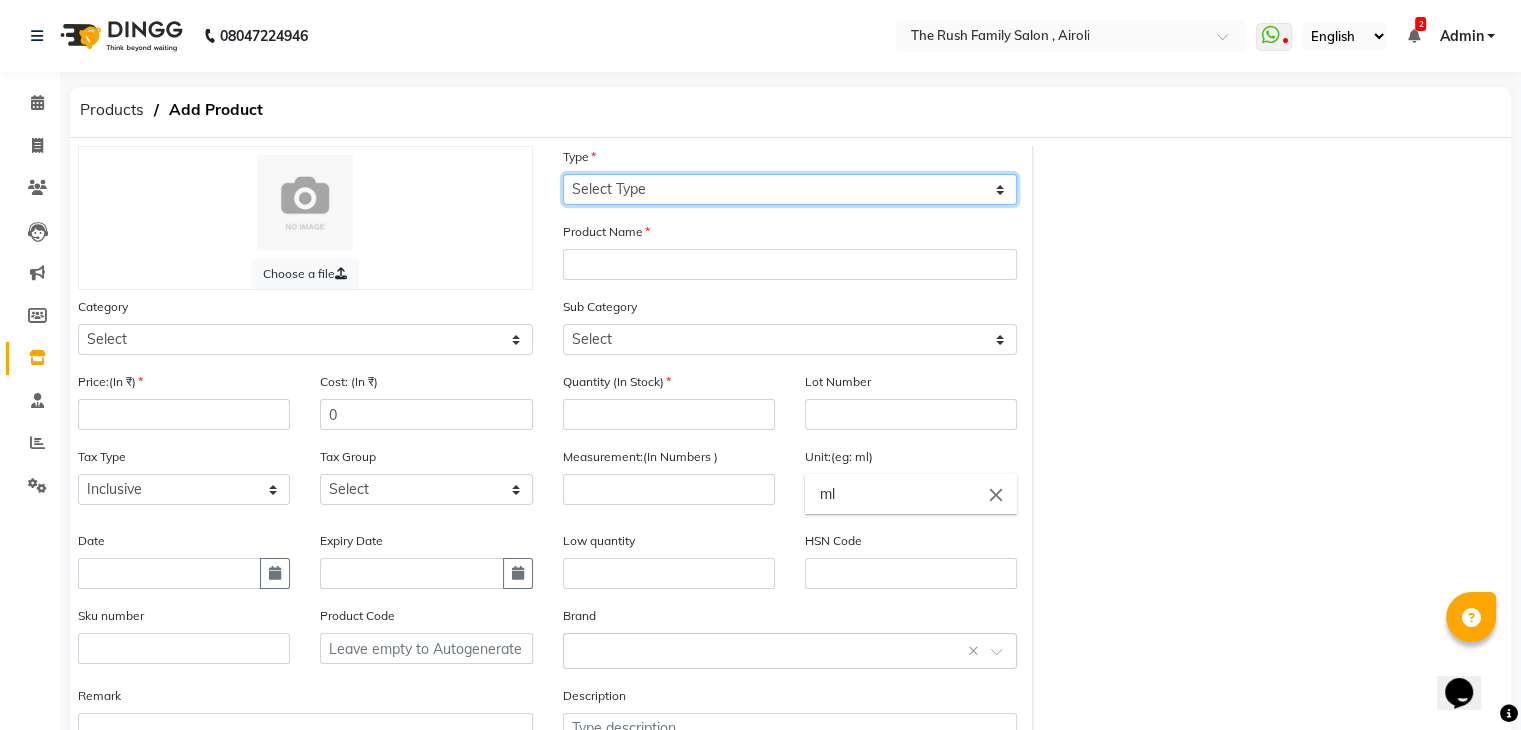 click on "Select Type Both Retail Consumable" 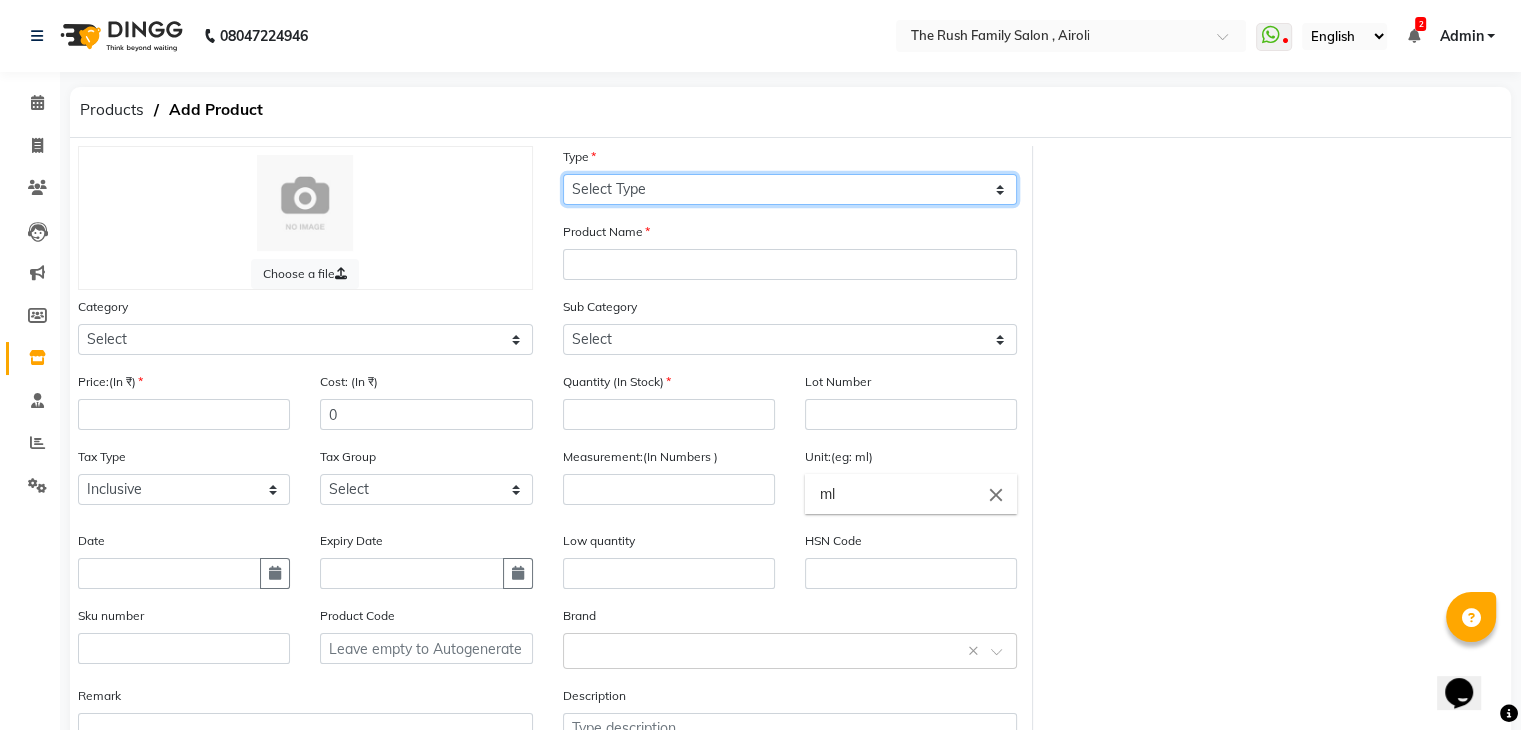select on "C" 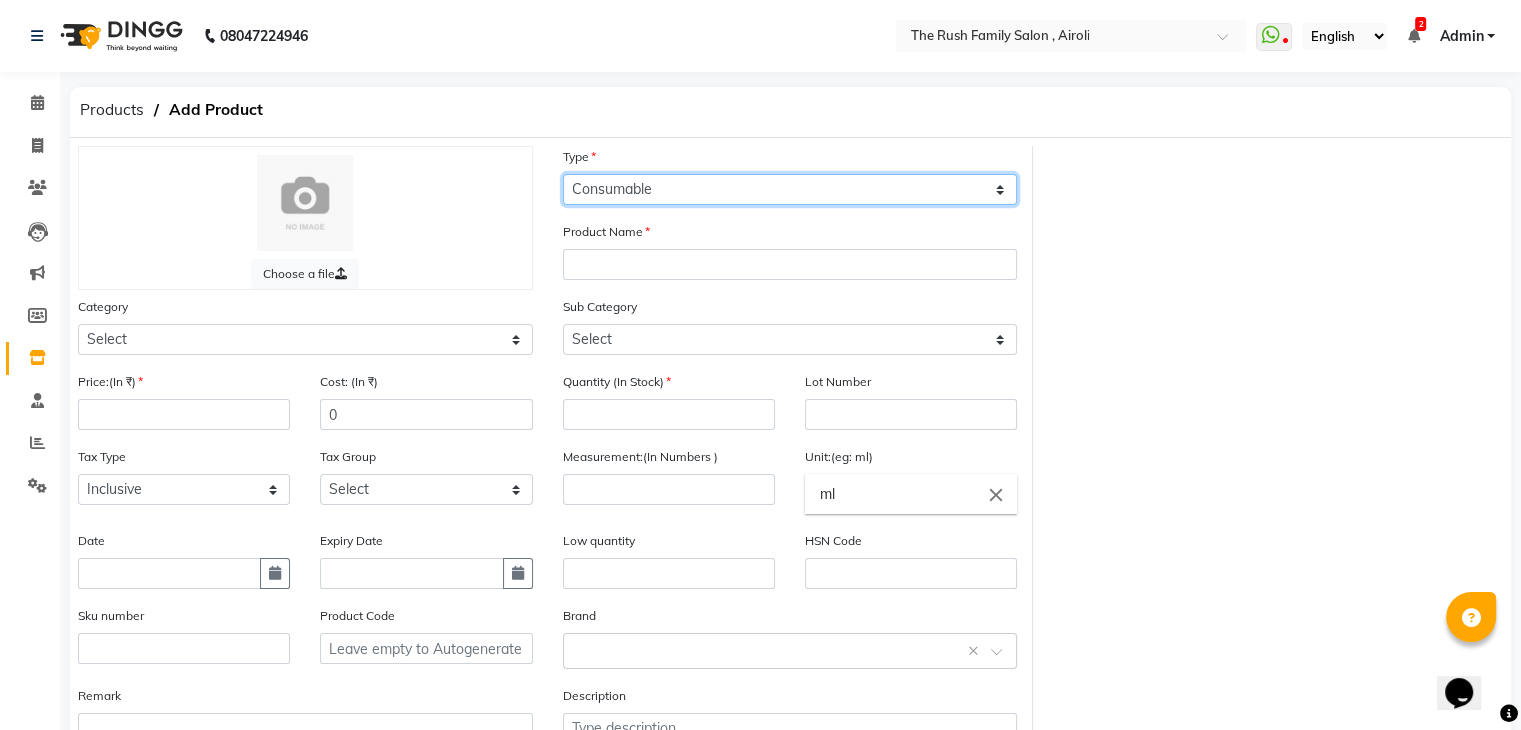 click on "Select Type Both Retail Consumable" 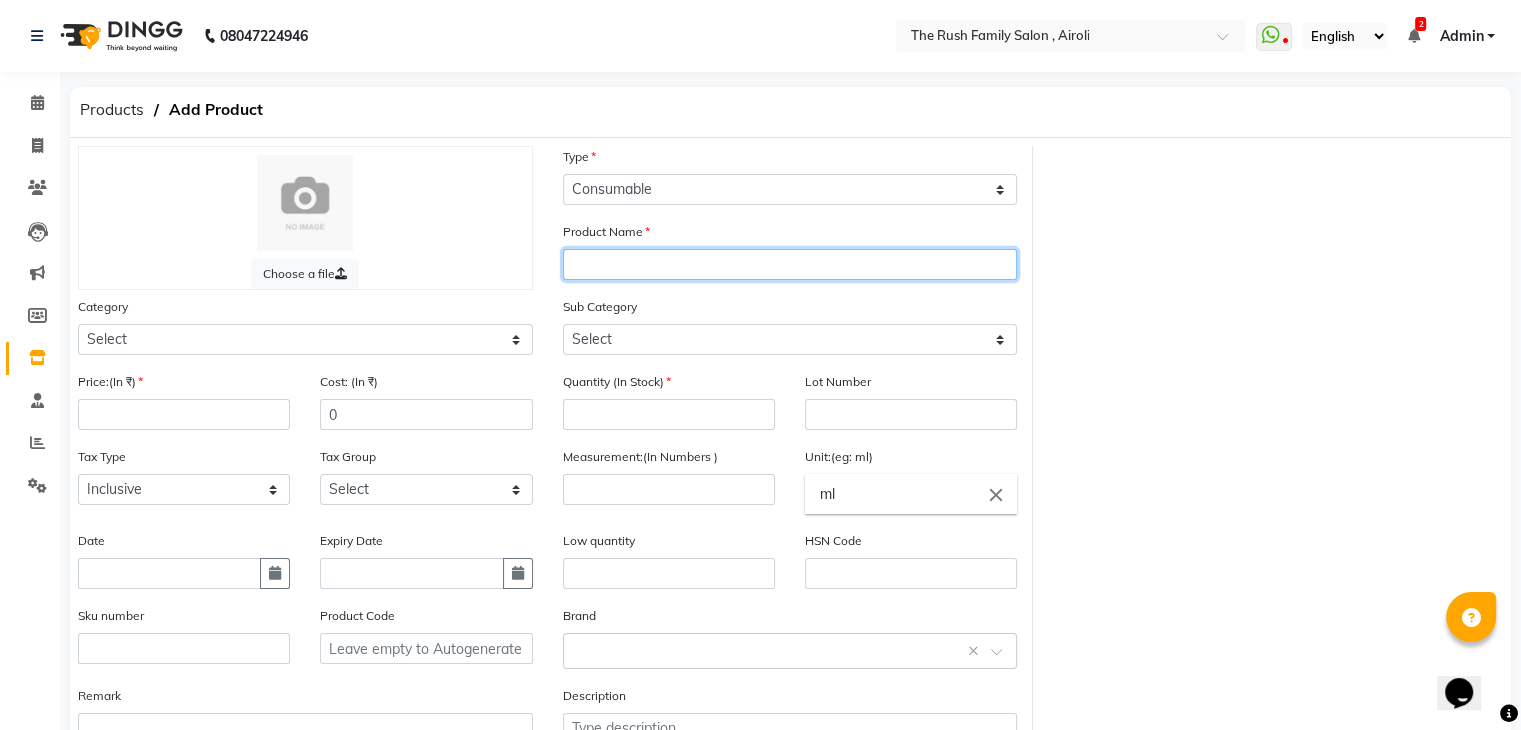click 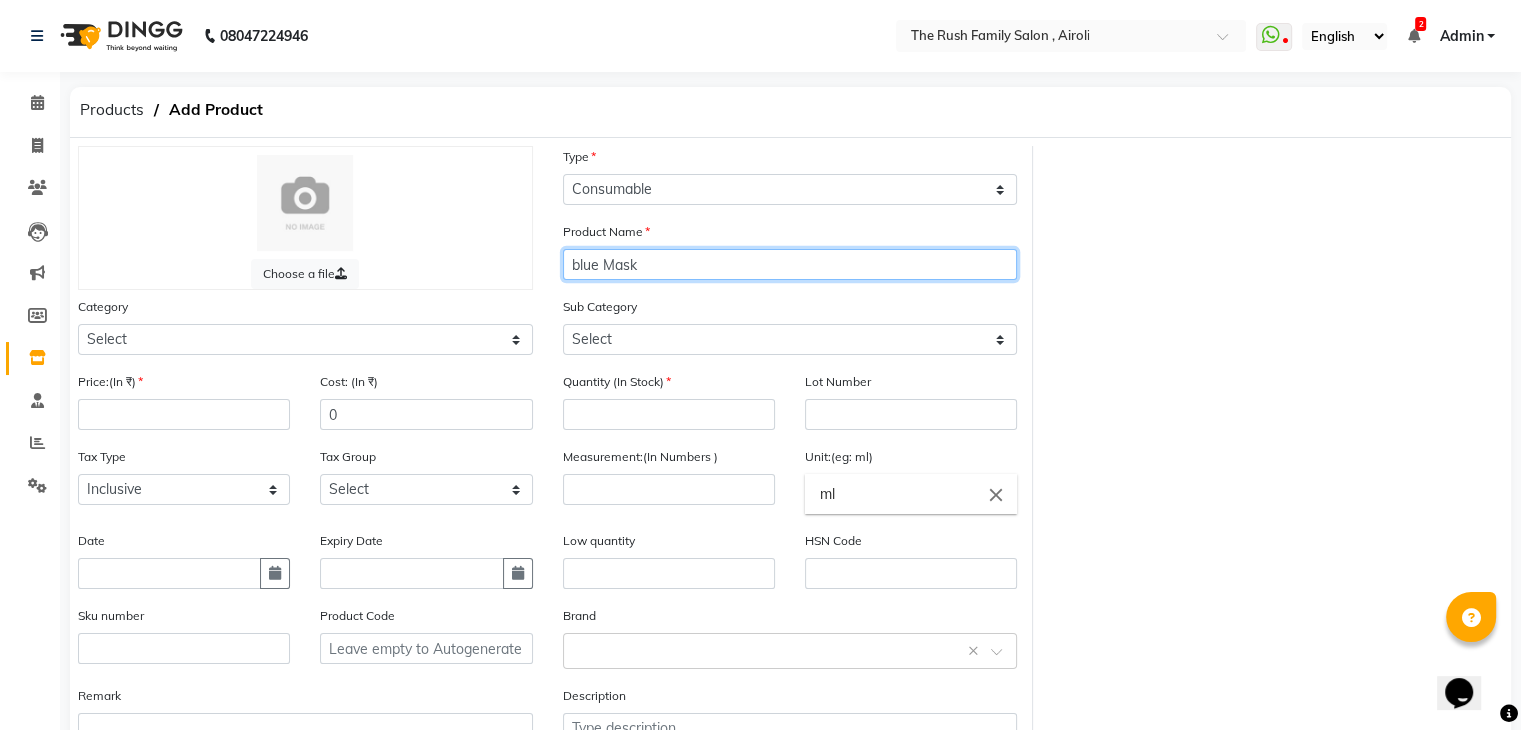 click on "blue Mask" 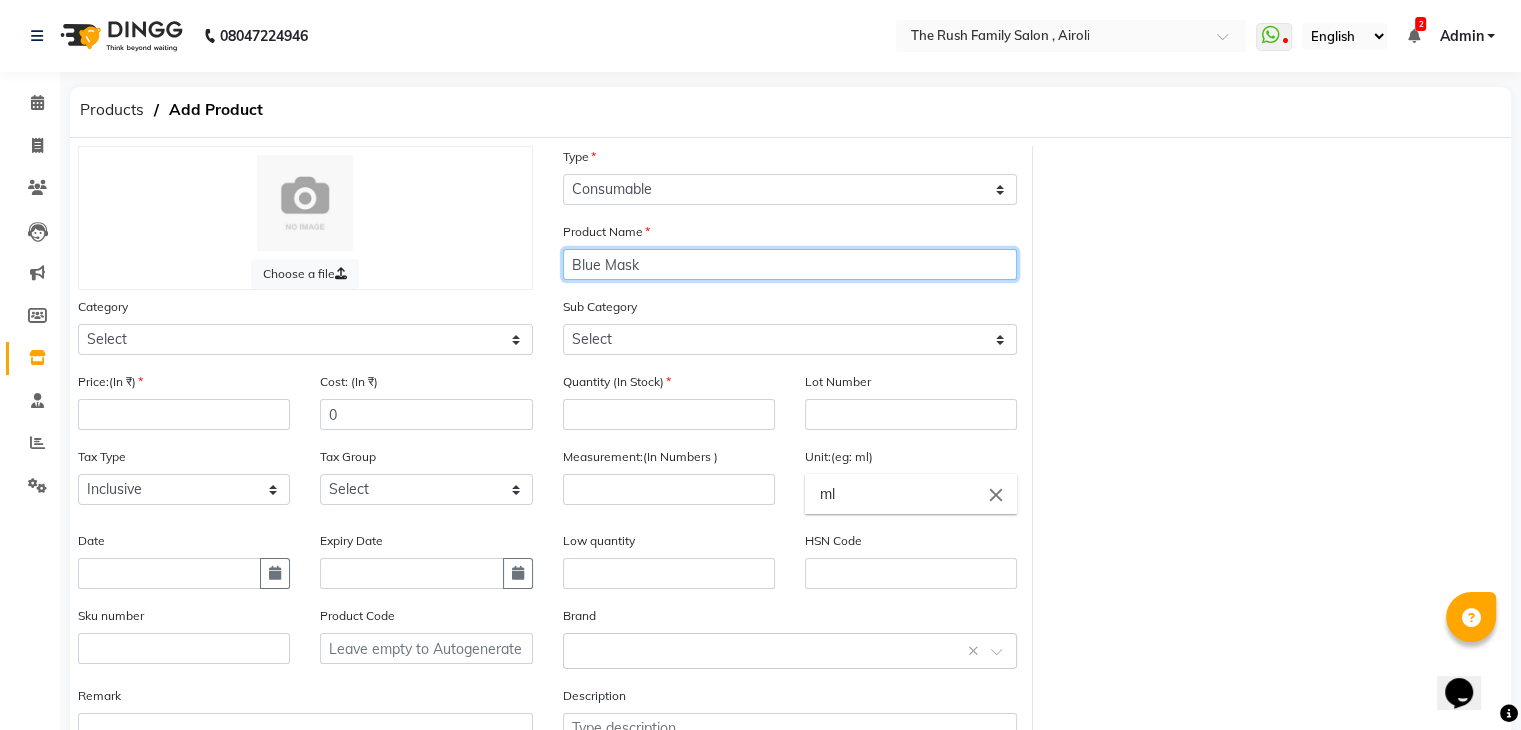 type on "Blue Mask" 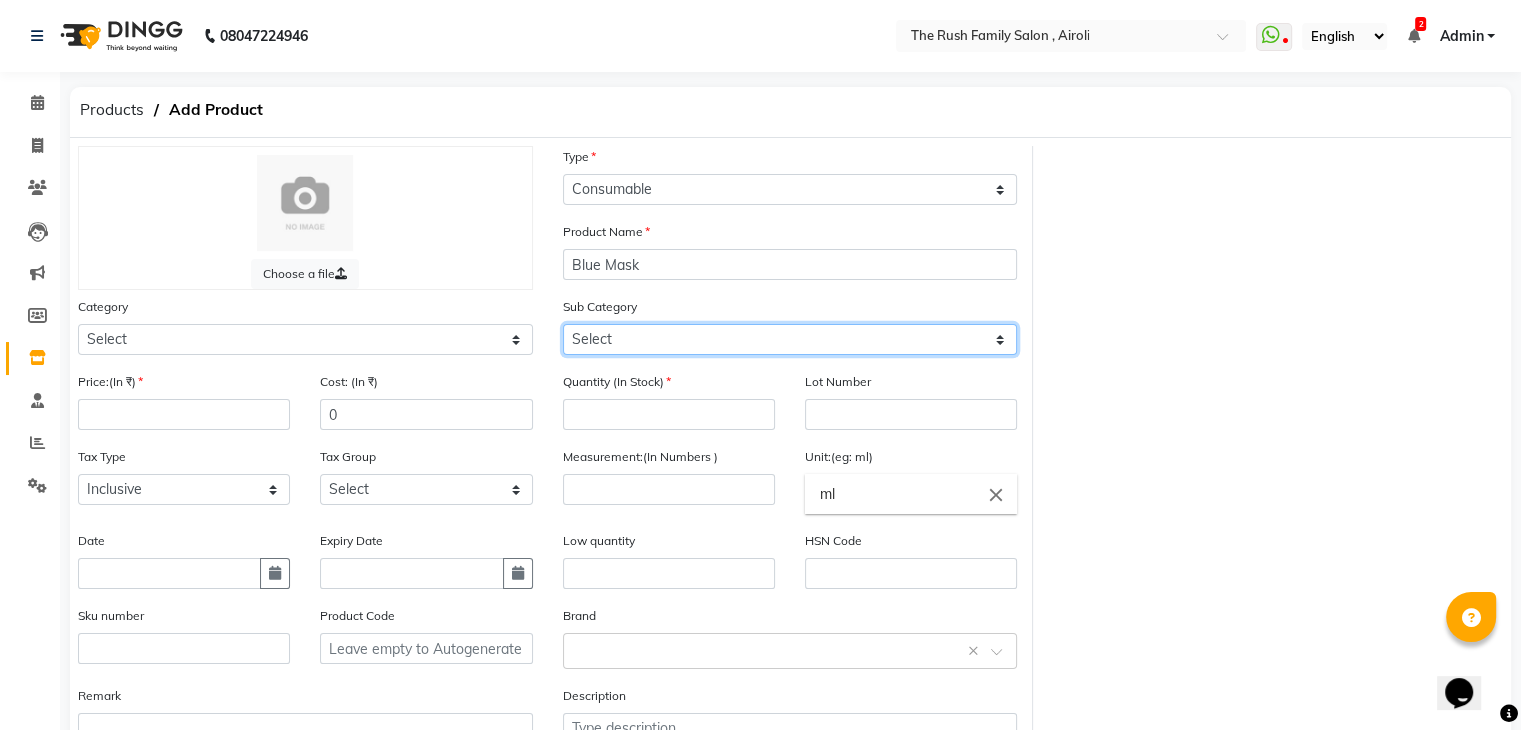click on "Select Appron Gown Bedsheet Nepkin Towel Tissue Magic TIssue Cotton Roll Cotton Buds Eye Pad Other" 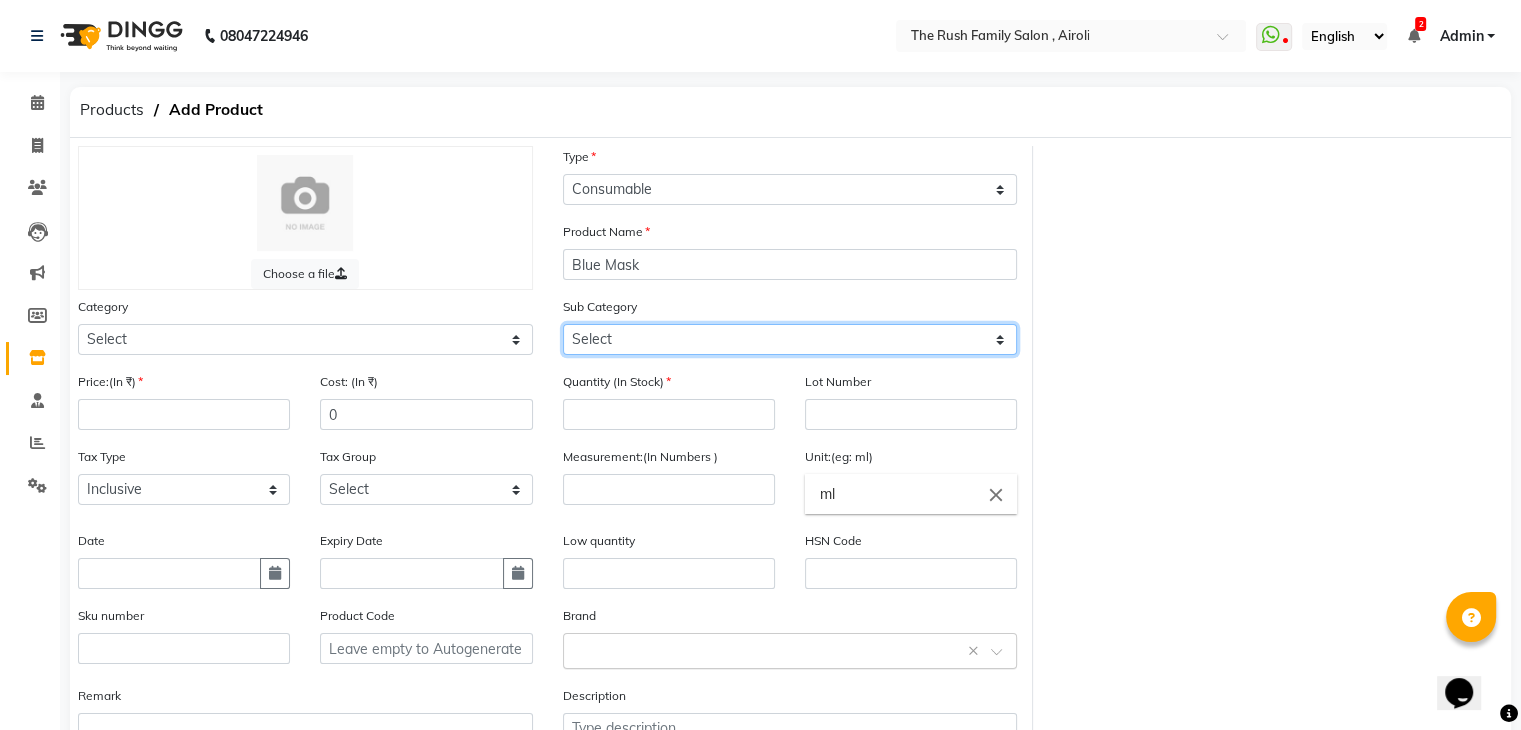 select on "812201861" 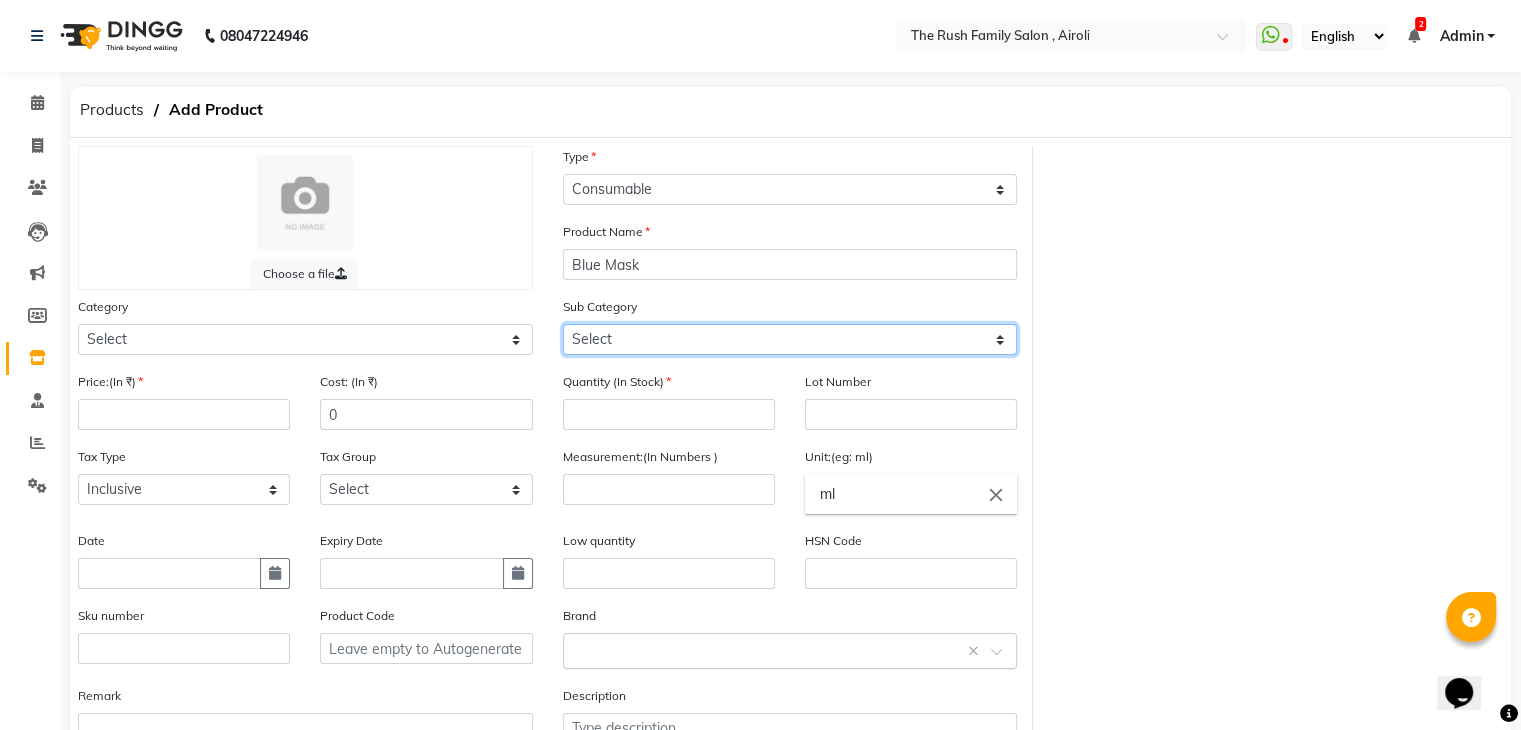 click on "Select Appron Gown Bedsheet Nepkin Towel Tissue Magic TIssue Cotton Roll Cotton Buds Eye Pad Other" 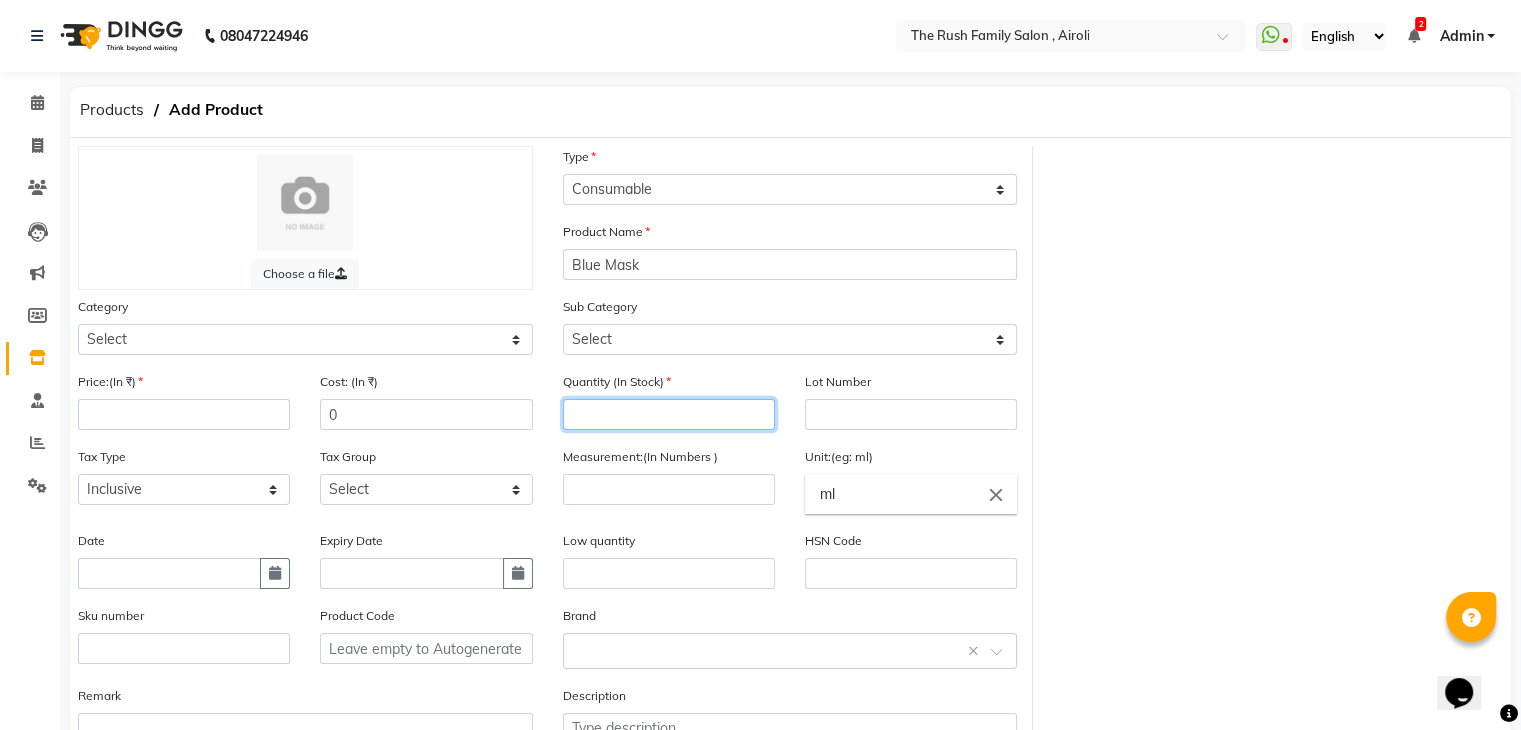 click 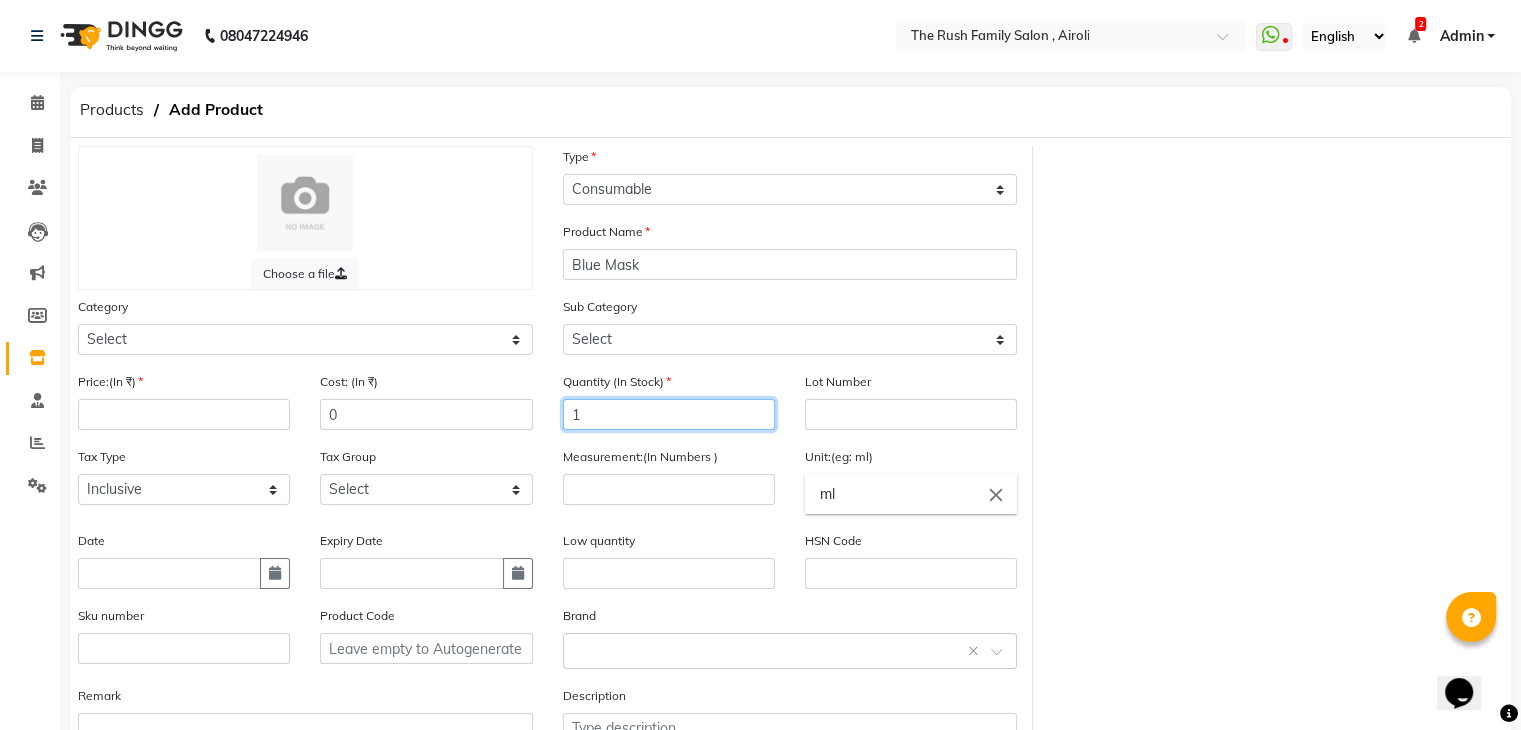 click on "1" 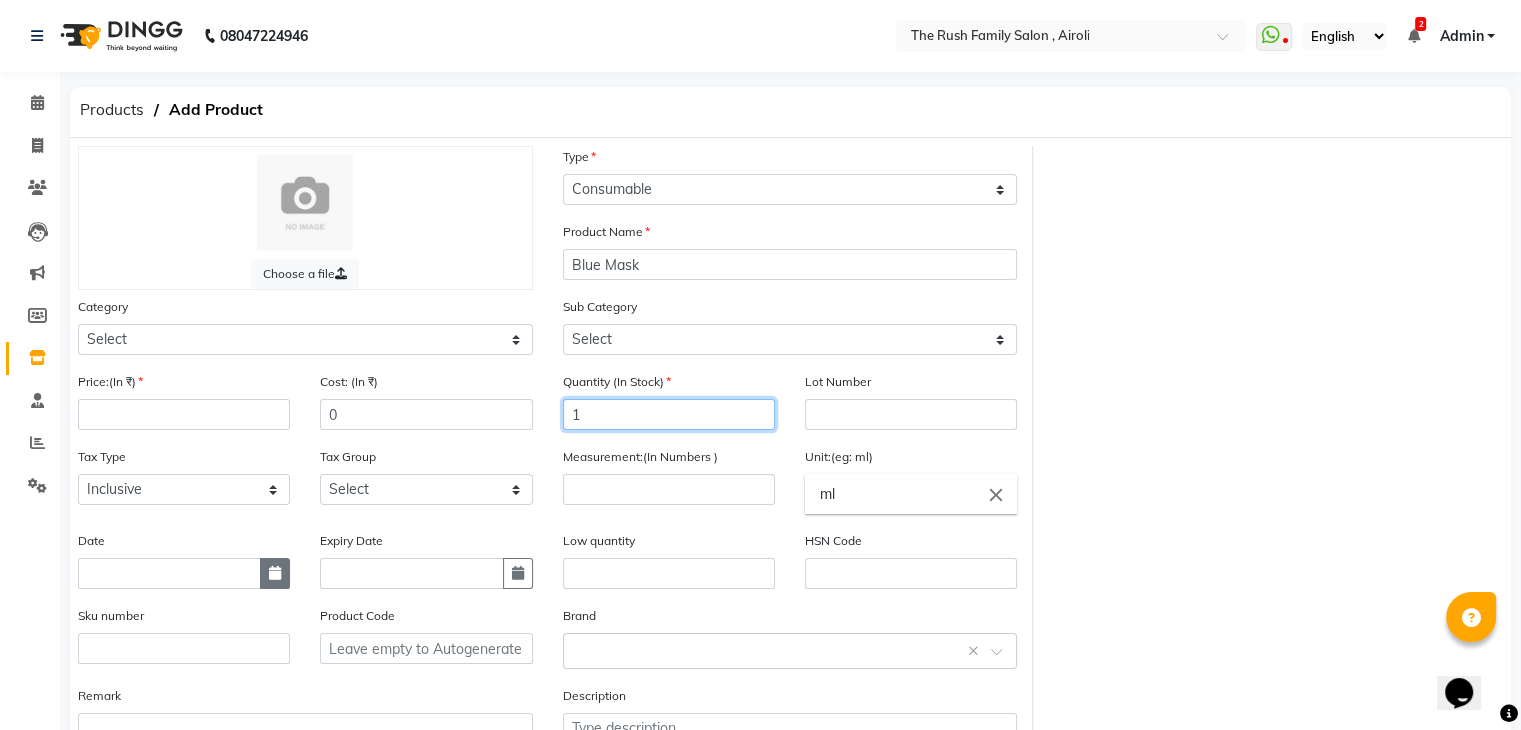 type on "1" 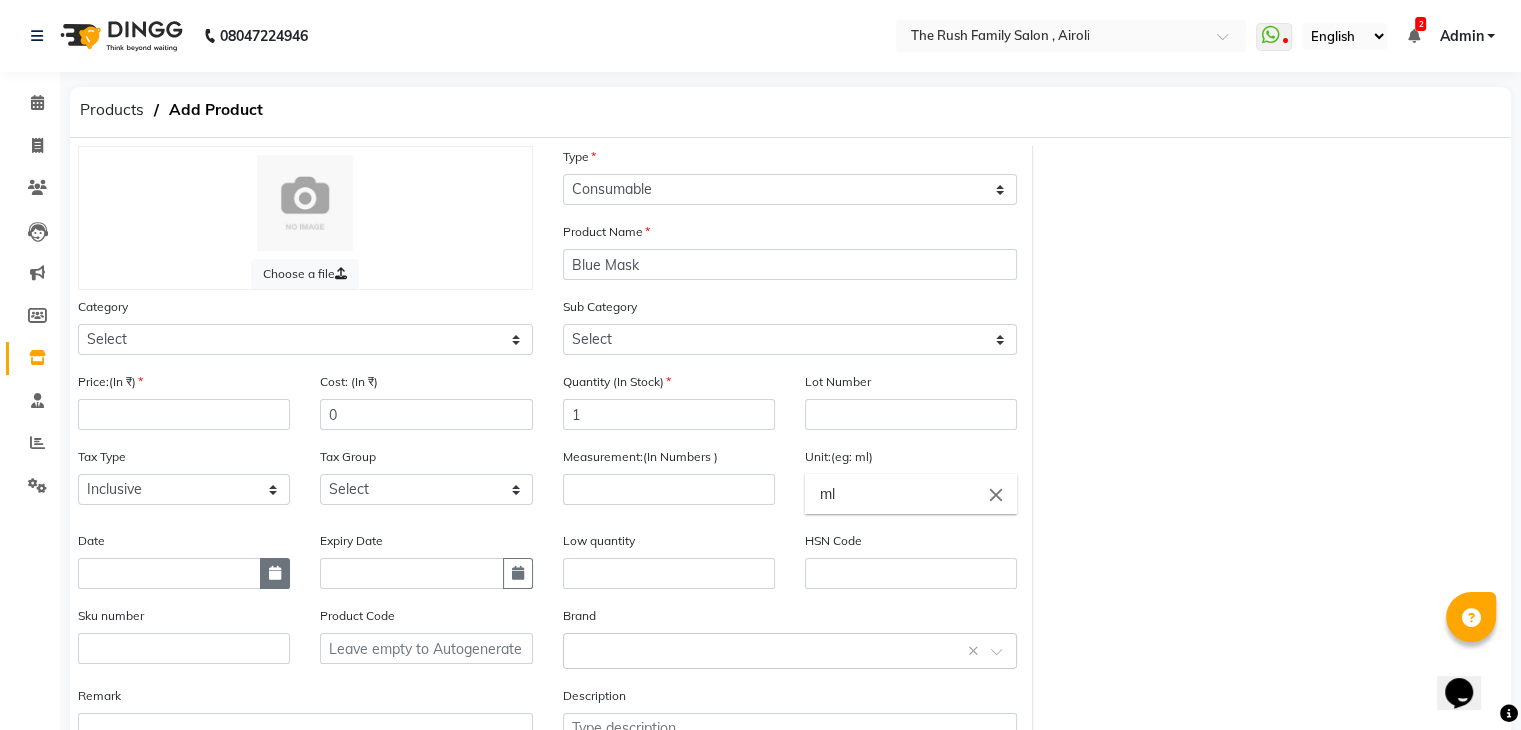 click 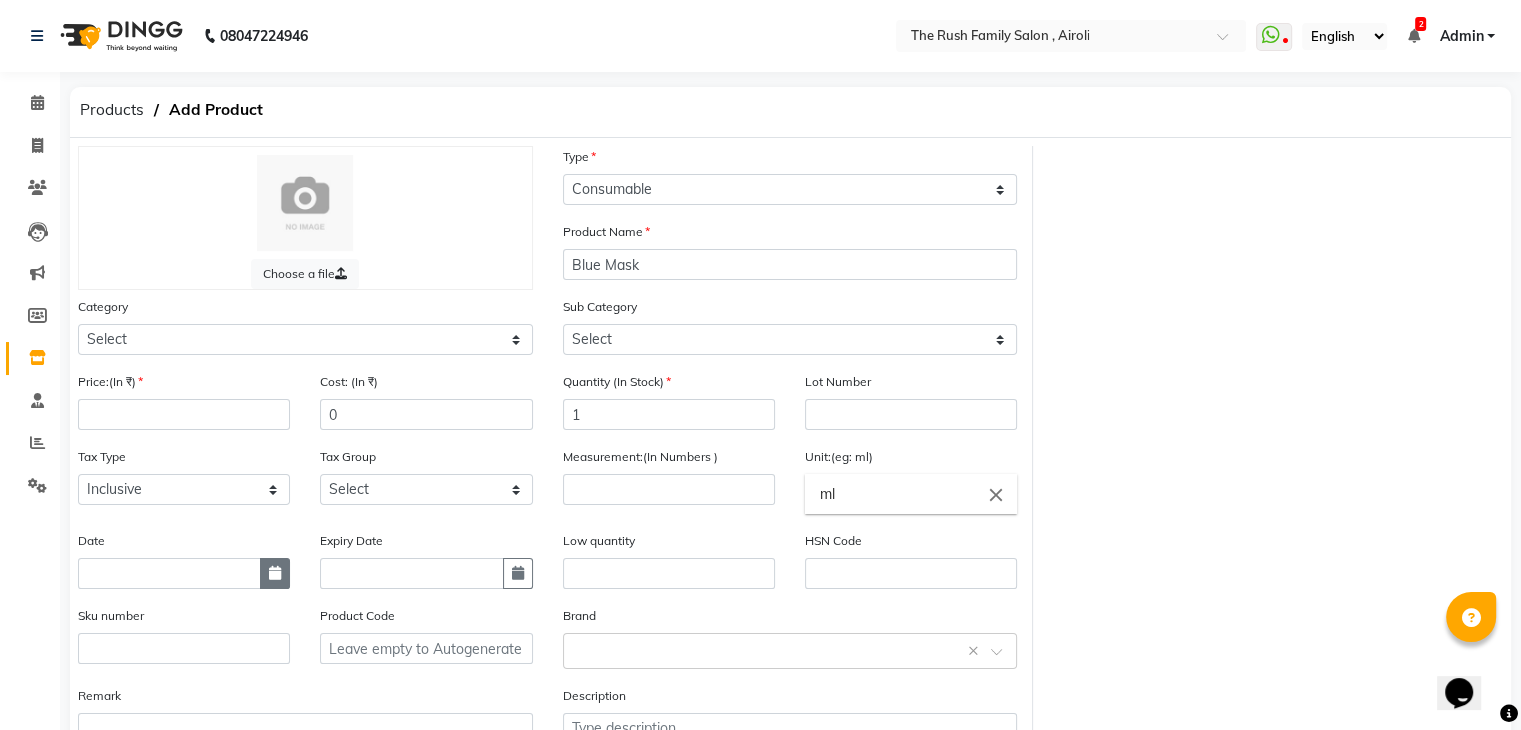 select on "8" 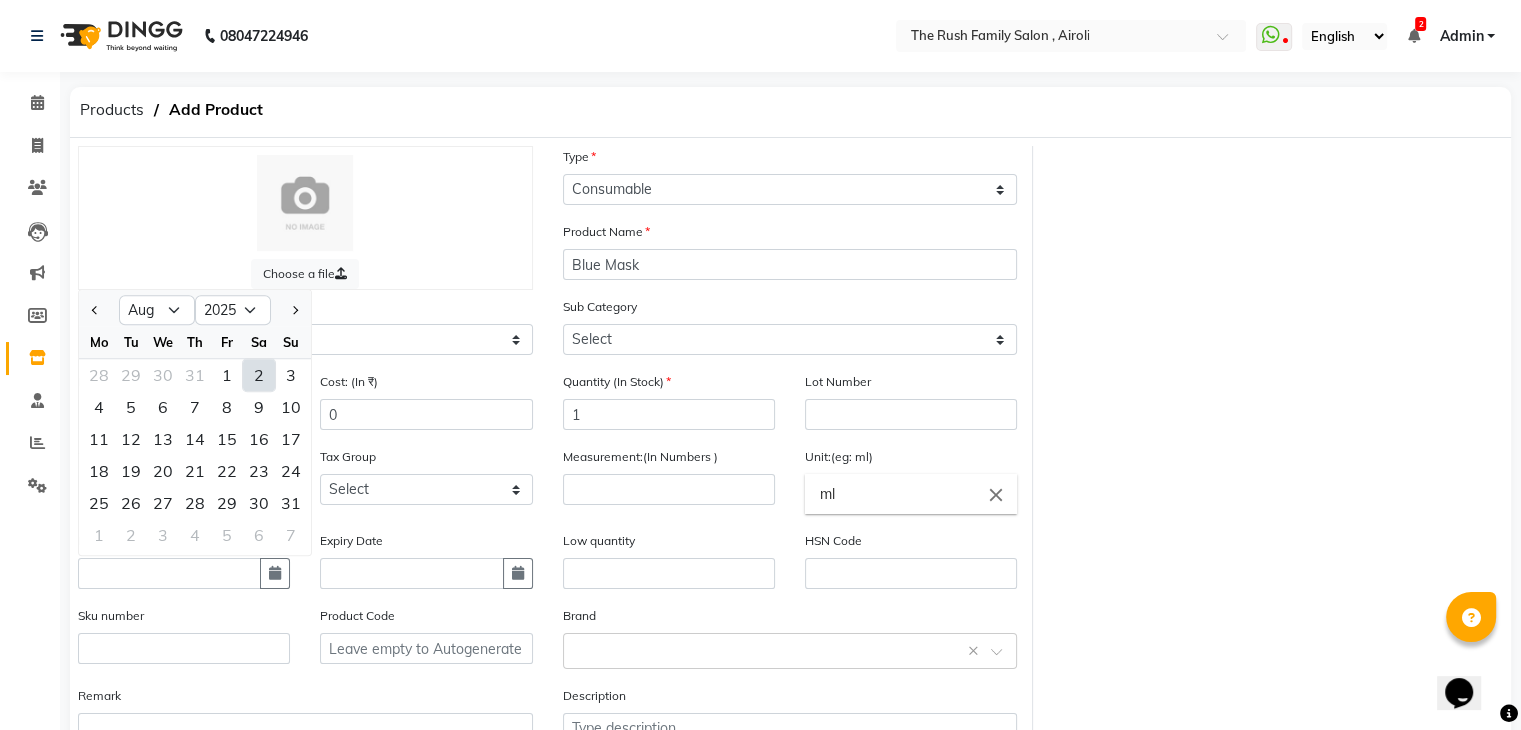 click on "2" 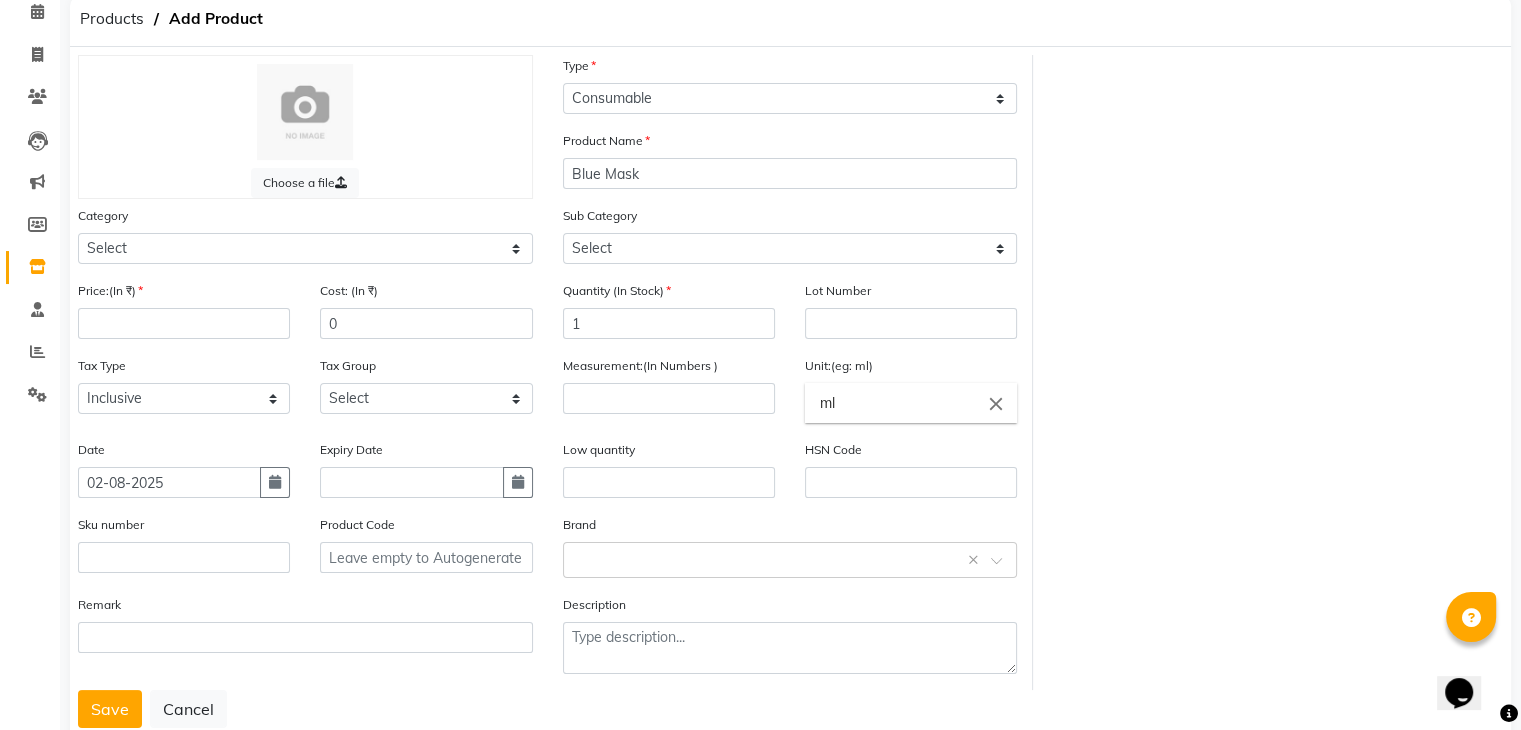 scroll, scrollTop: 88, scrollLeft: 0, axis: vertical 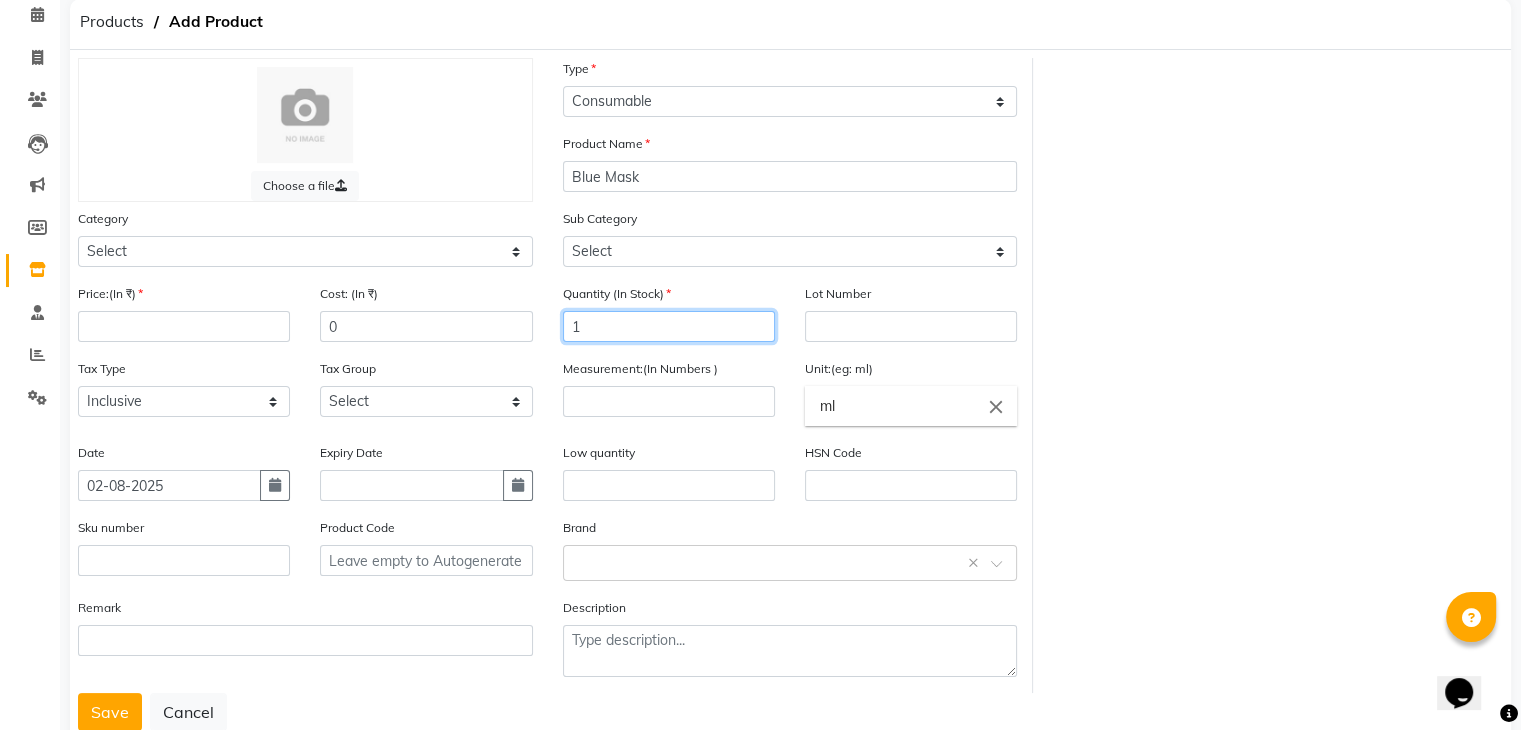 click on "1" 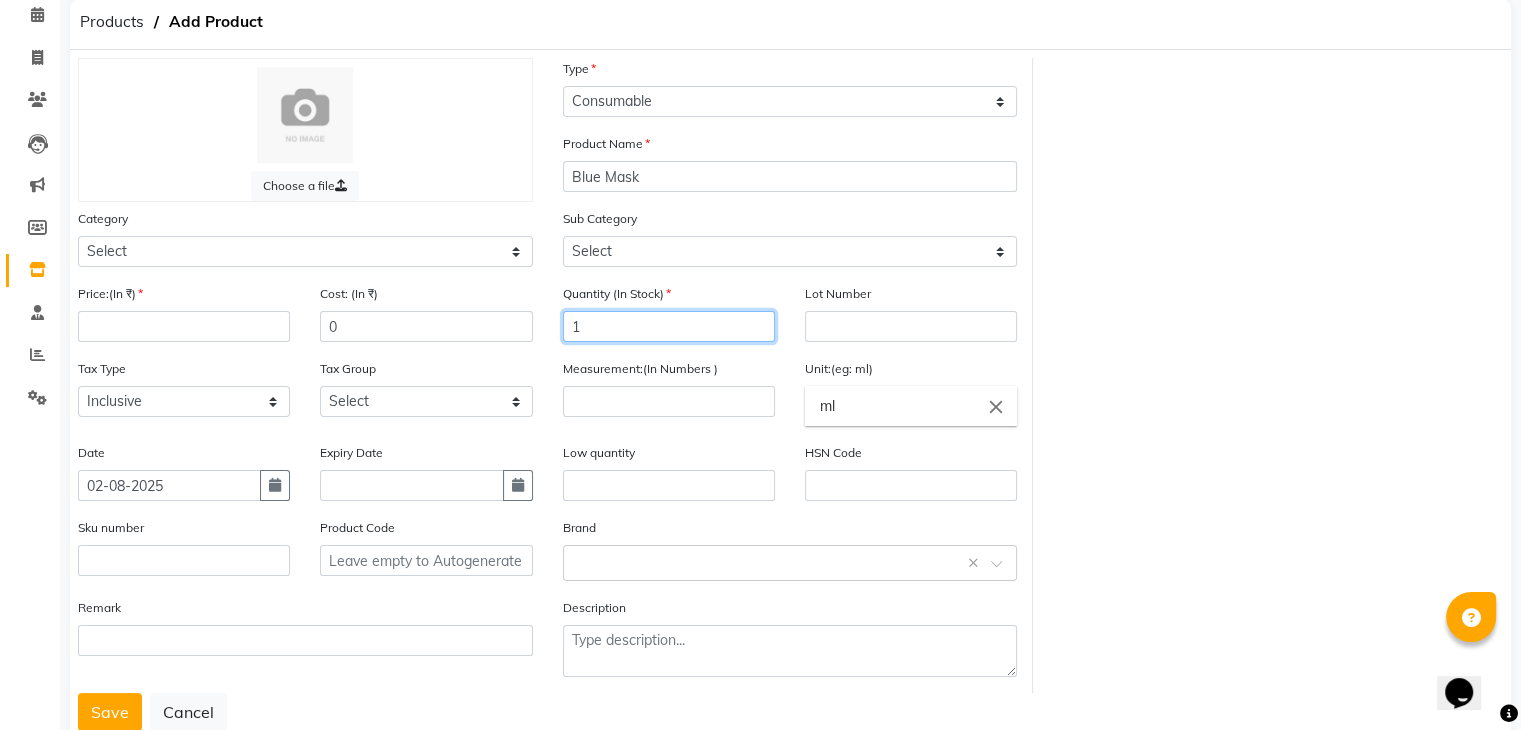 scroll, scrollTop: 156, scrollLeft: 0, axis: vertical 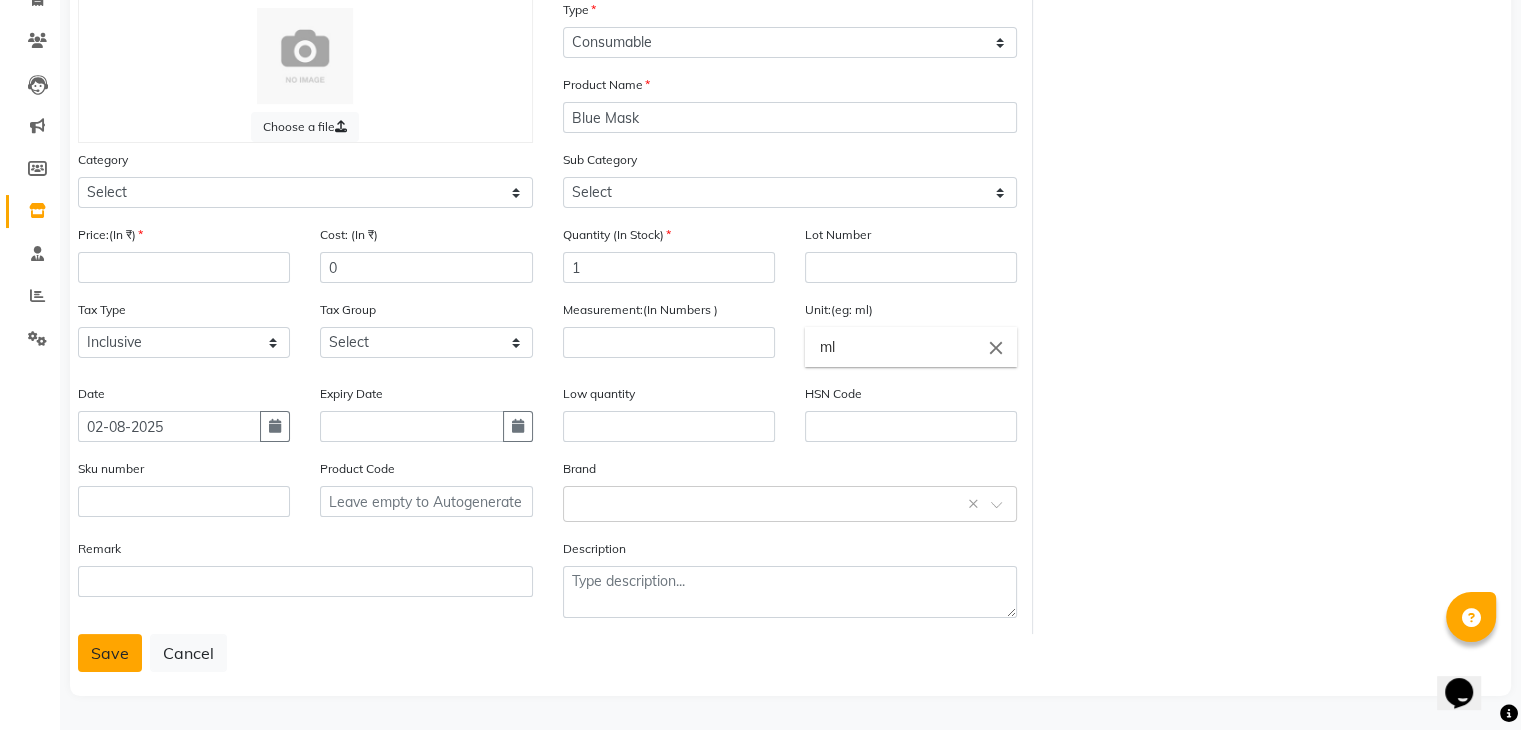 click on "Save" 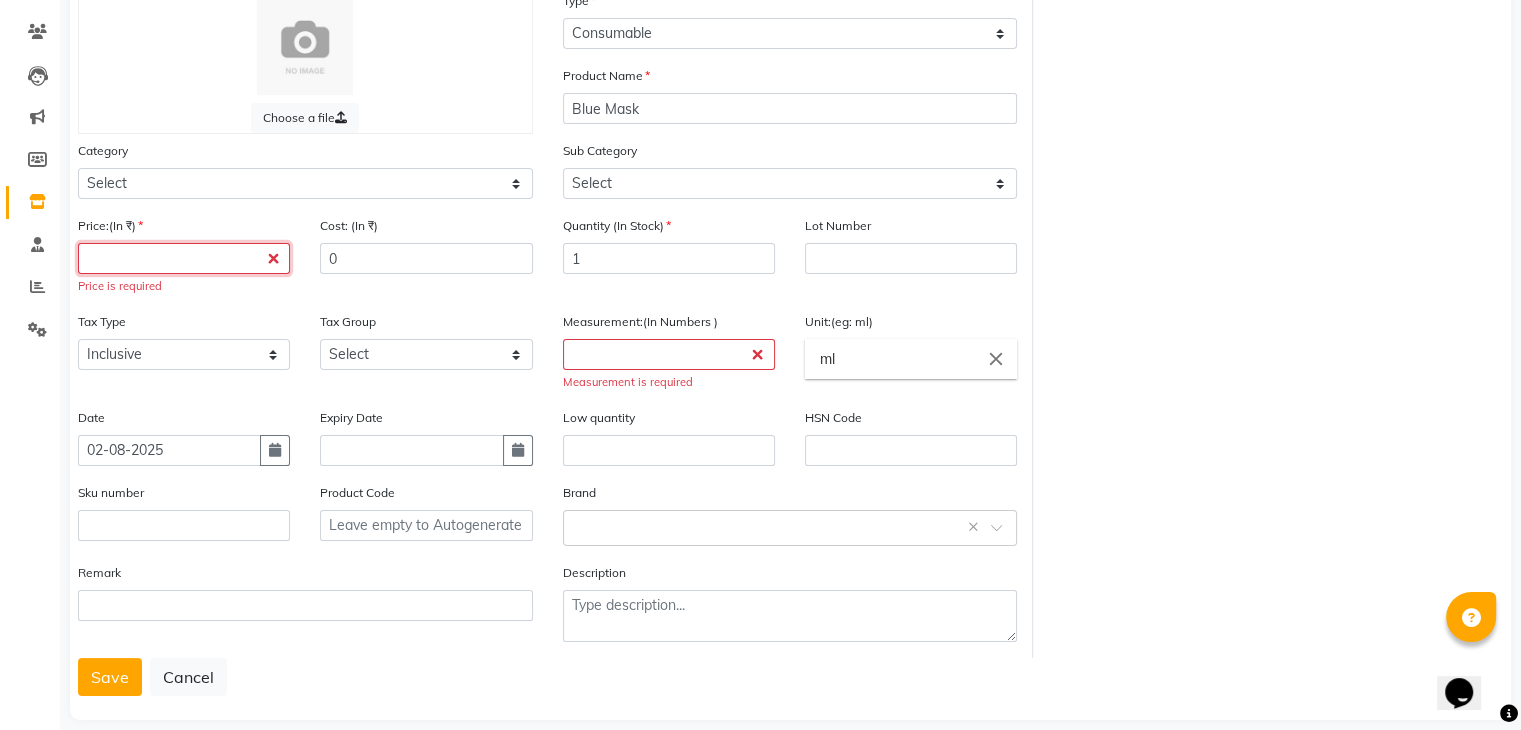 click 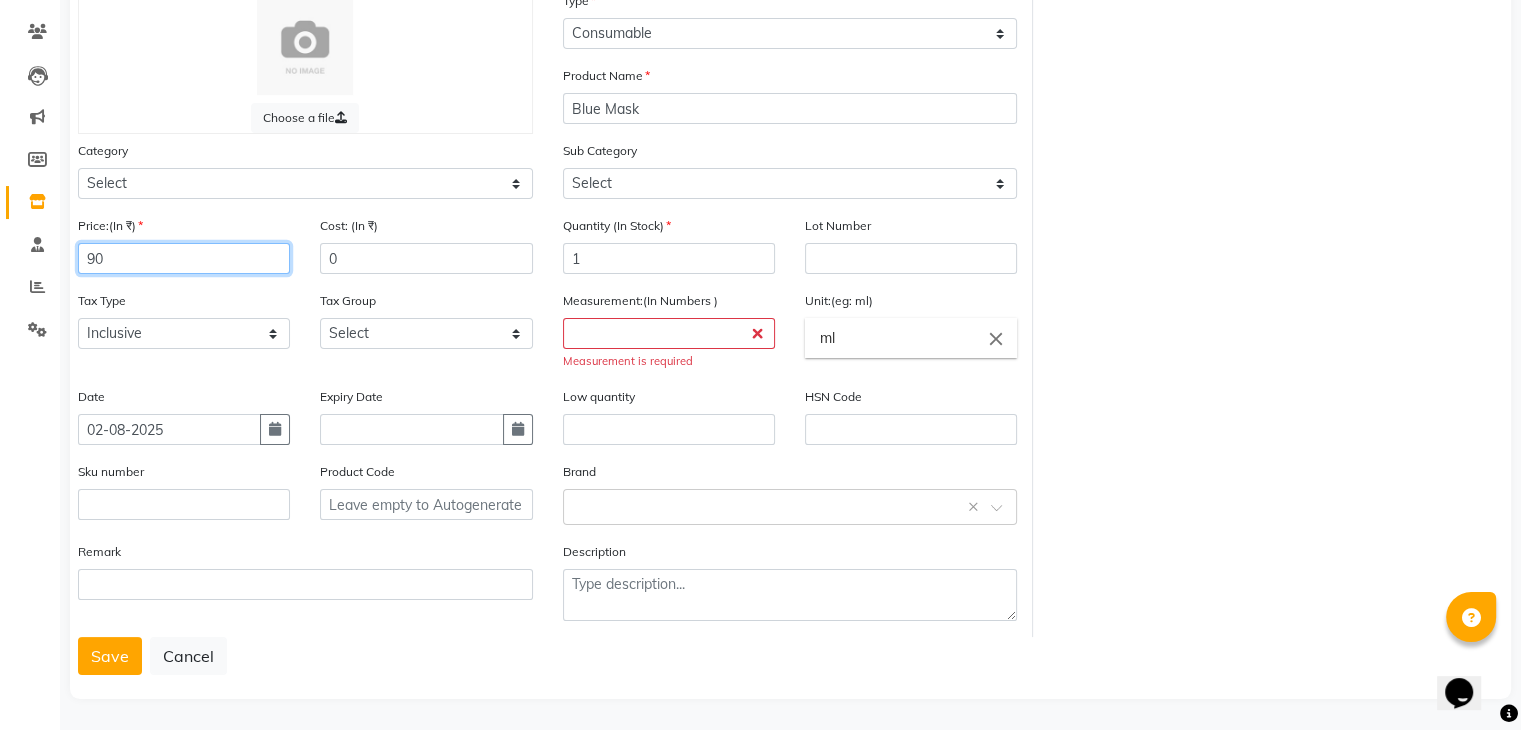 type on "9" 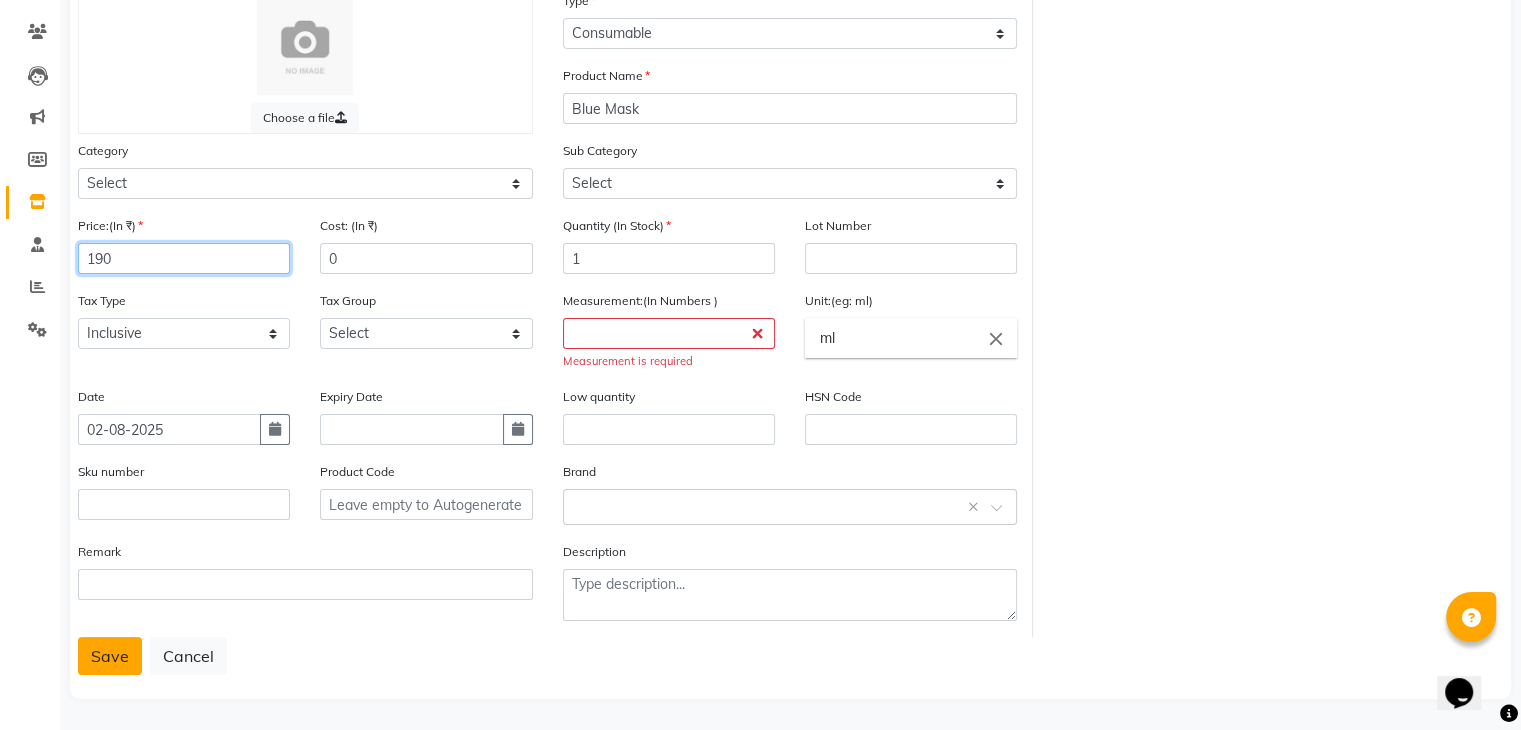 type on "190" 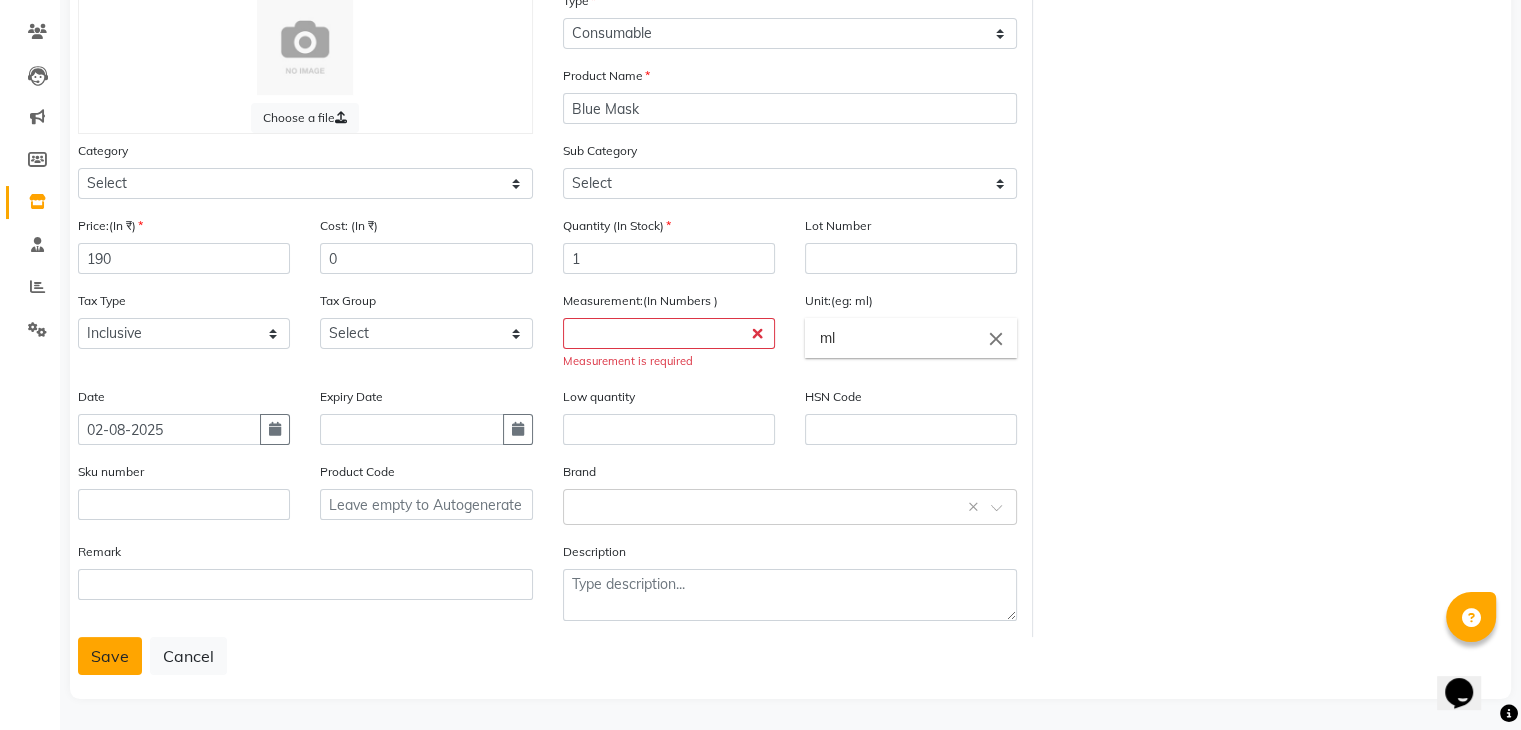 click on "Save" 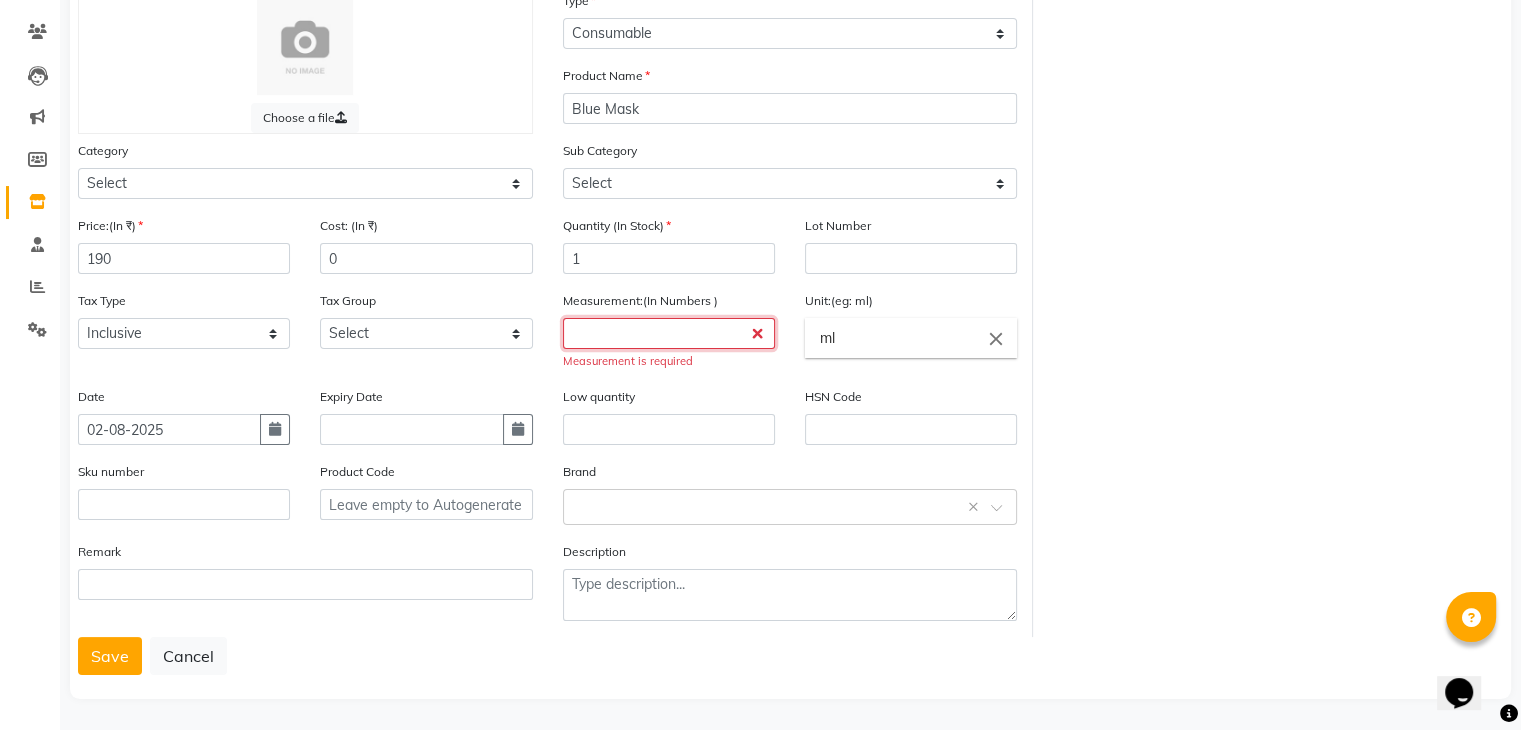 click 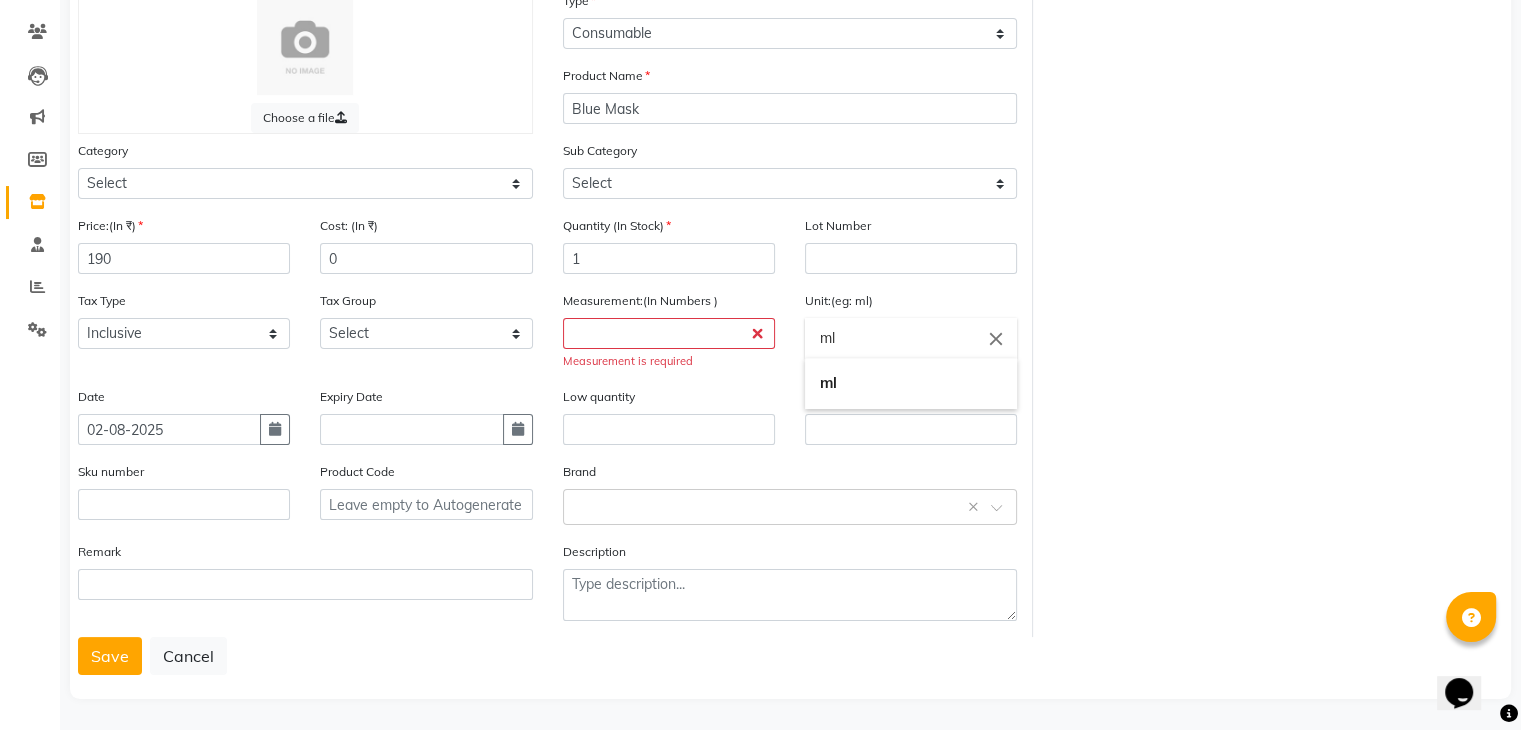 click on "ml" 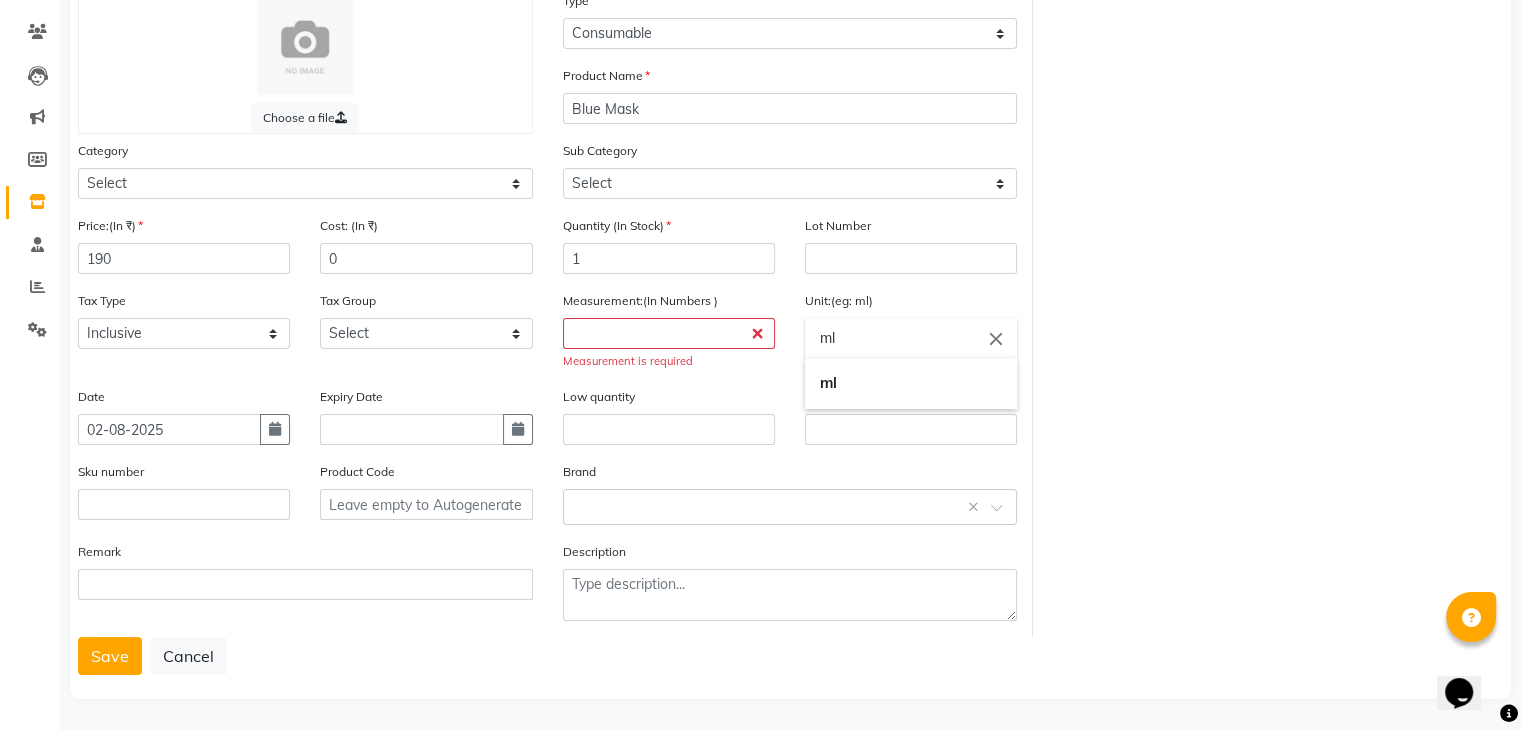 click on "ml" 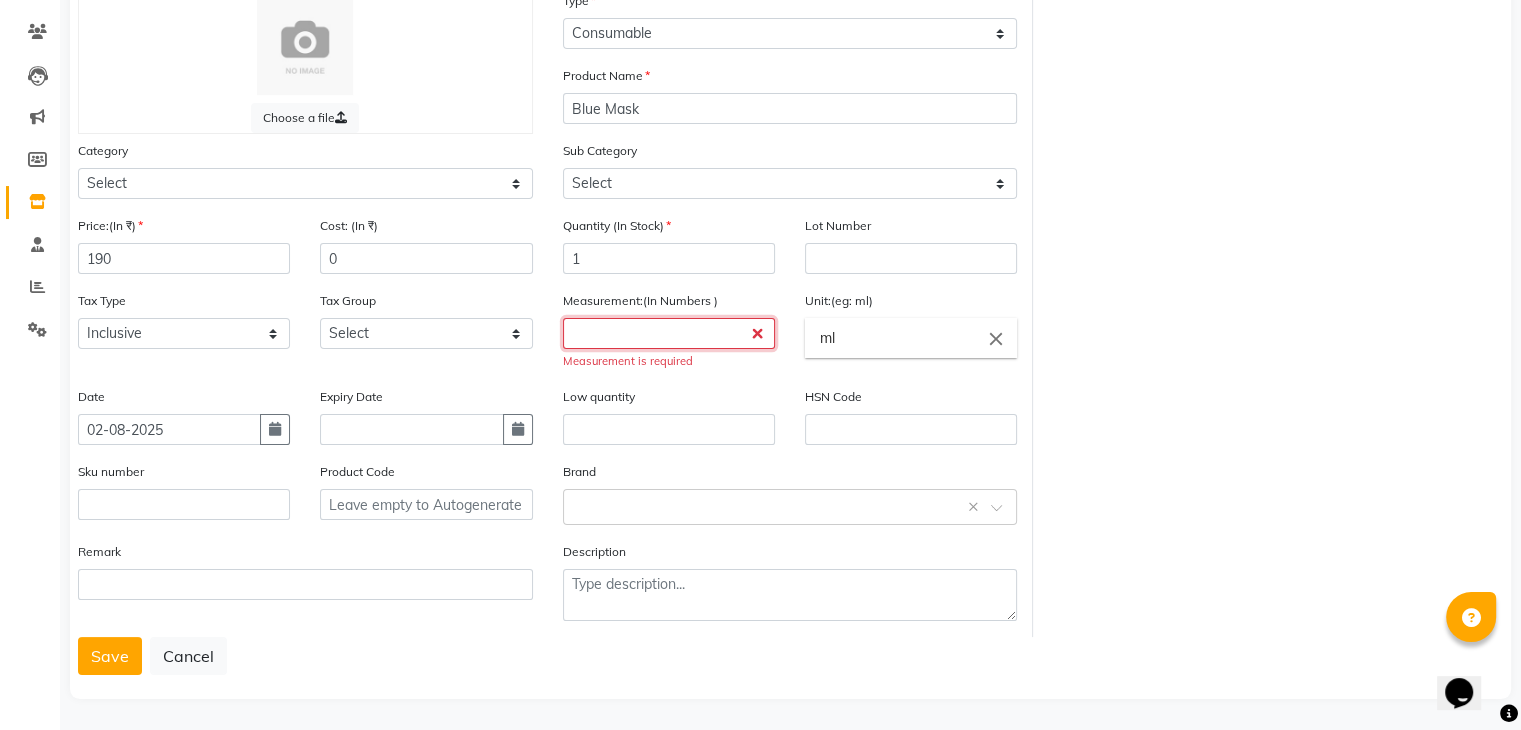 click 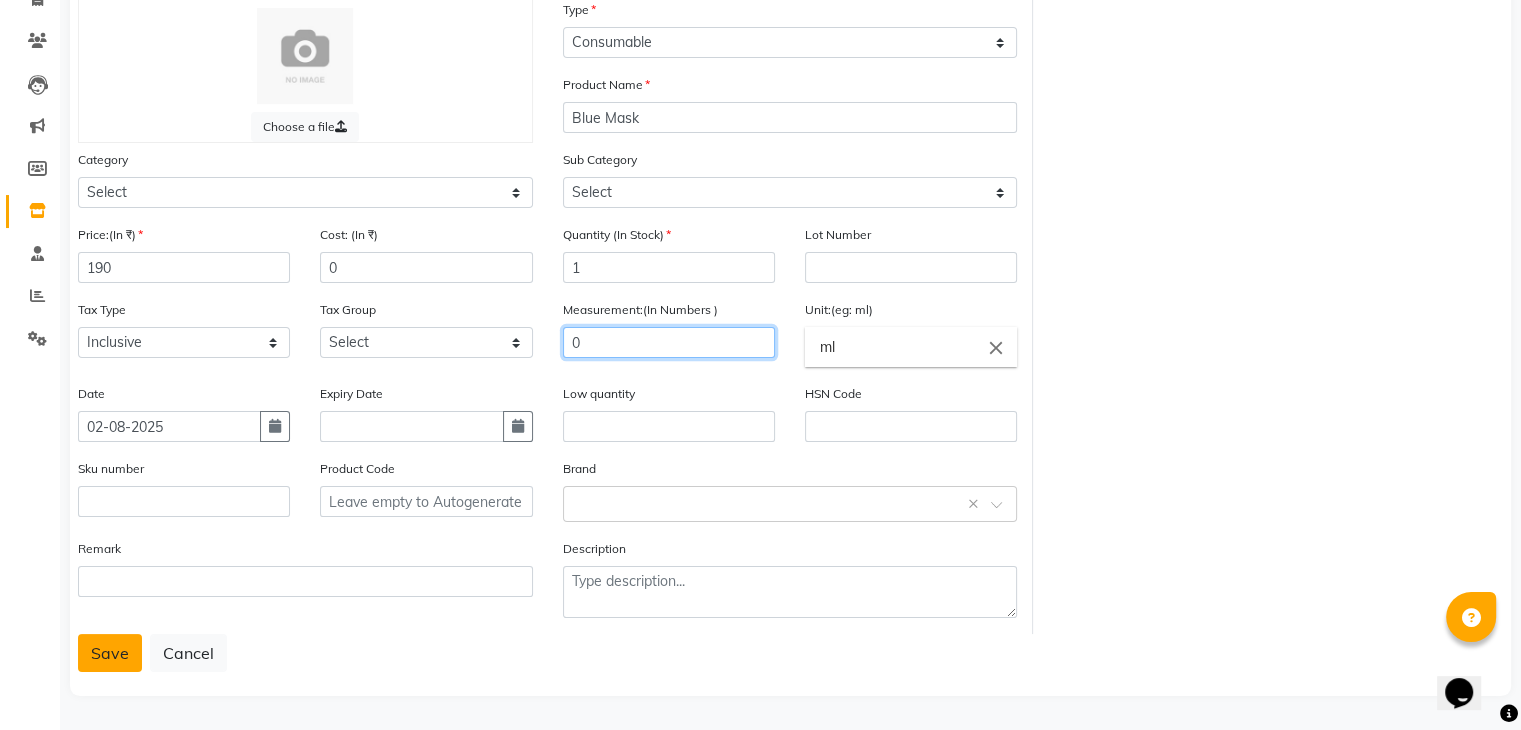 type on "0" 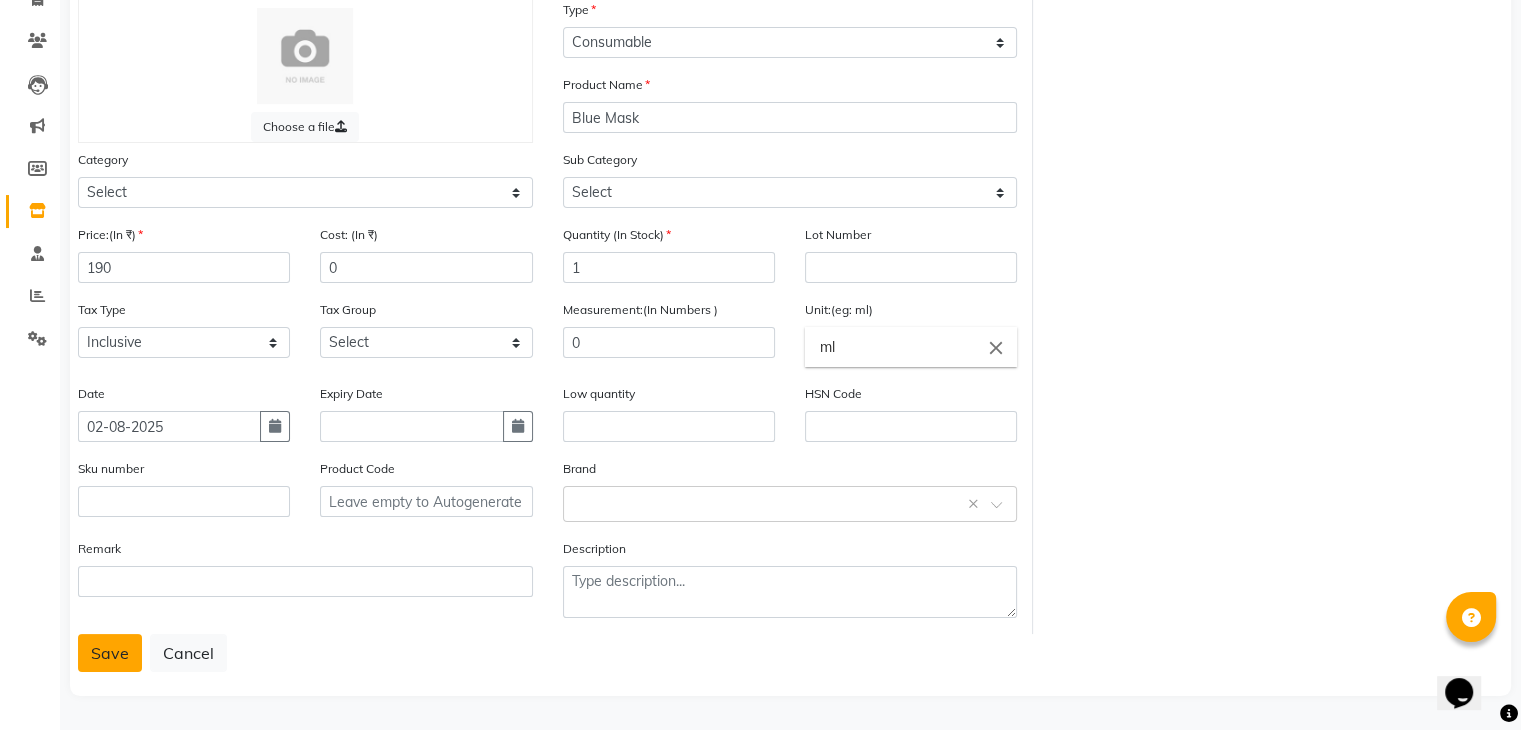 click on "Save" 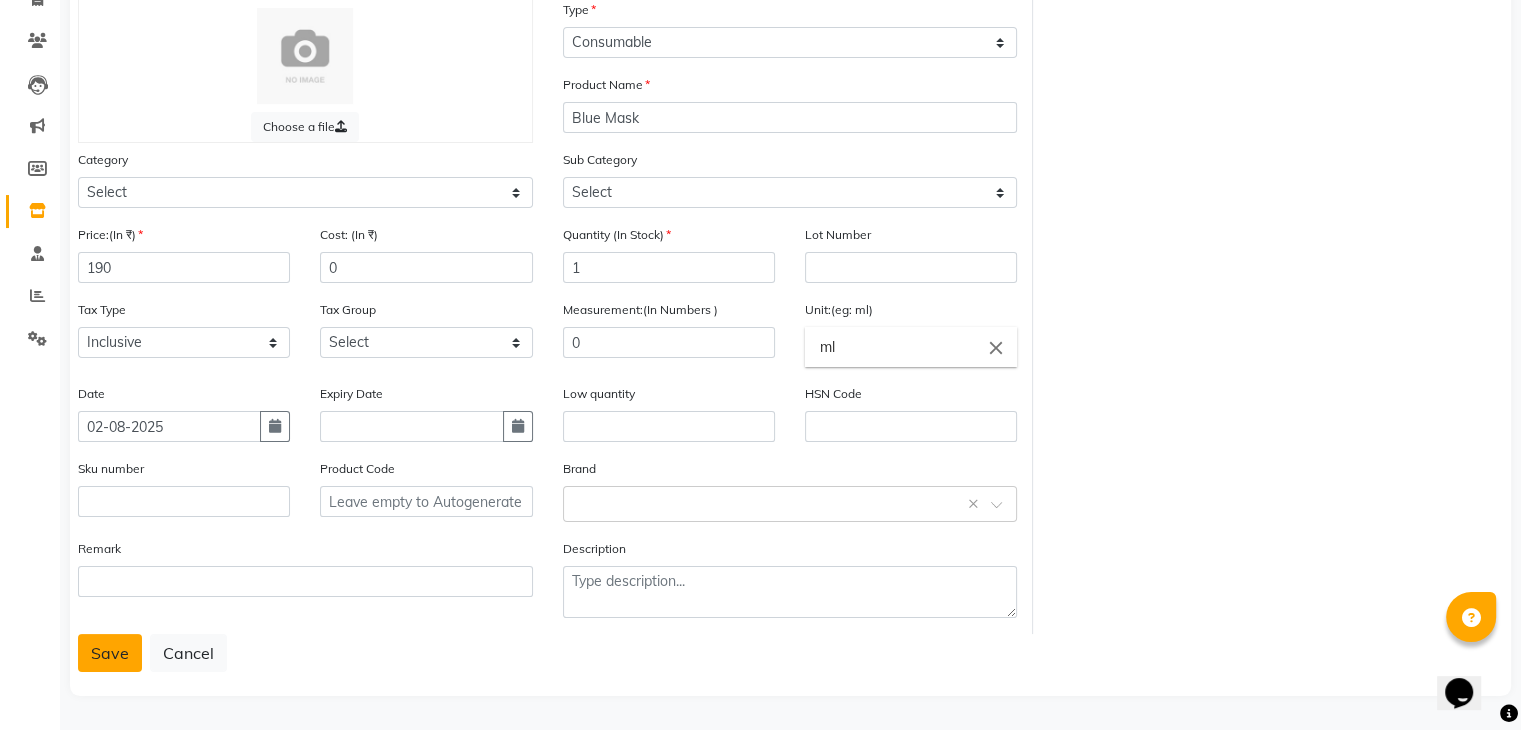 click on "Save" 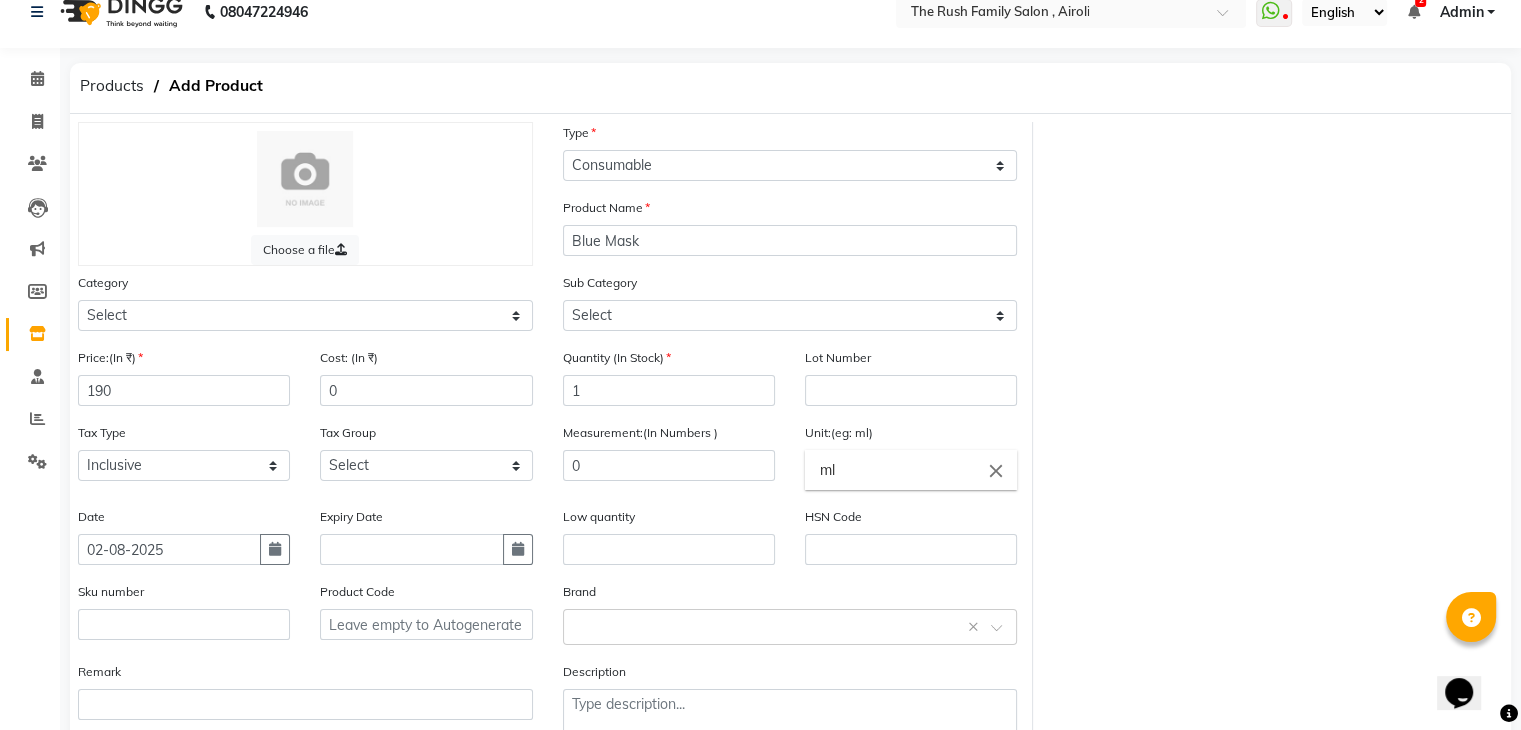 scroll, scrollTop: 0, scrollLeft: 0, axis: both 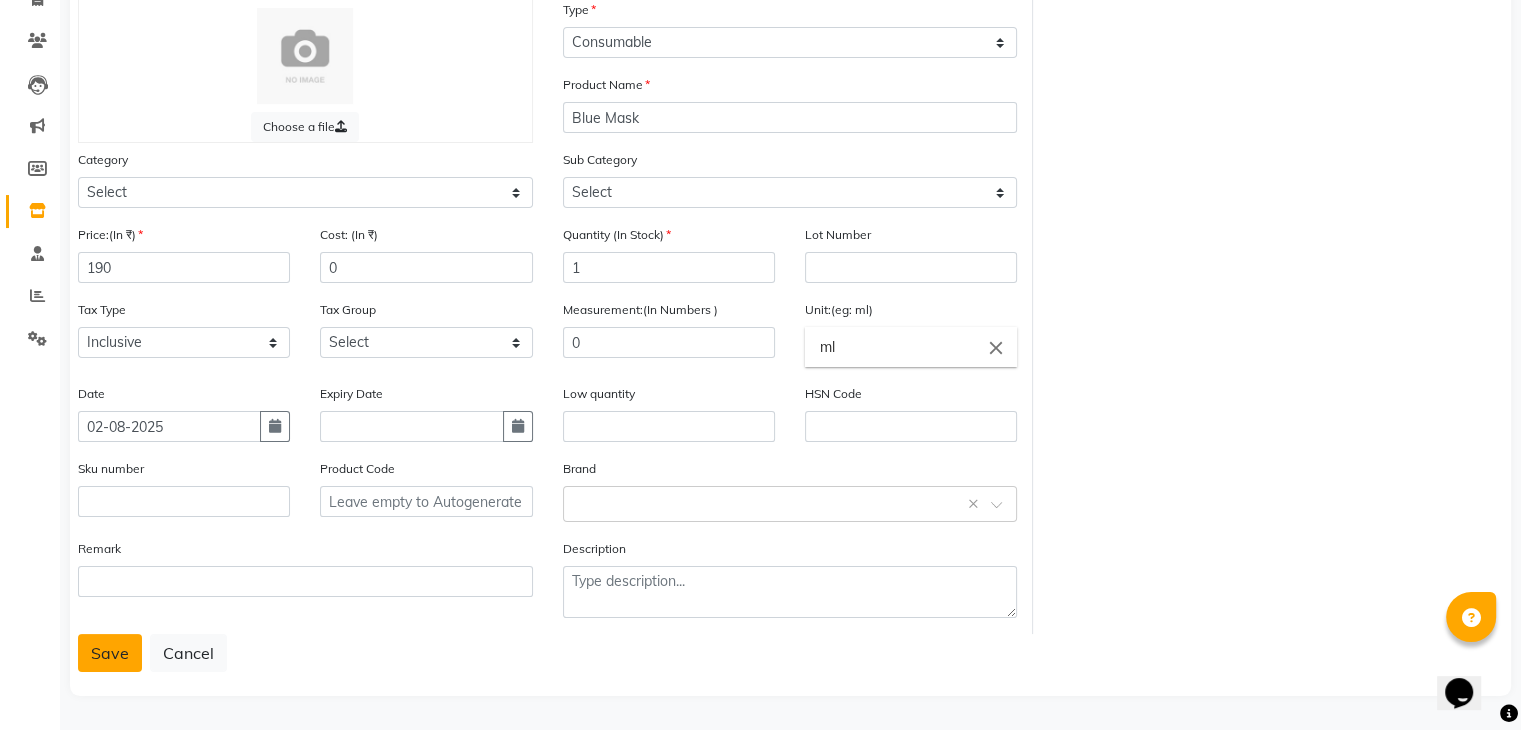 click on "Save" 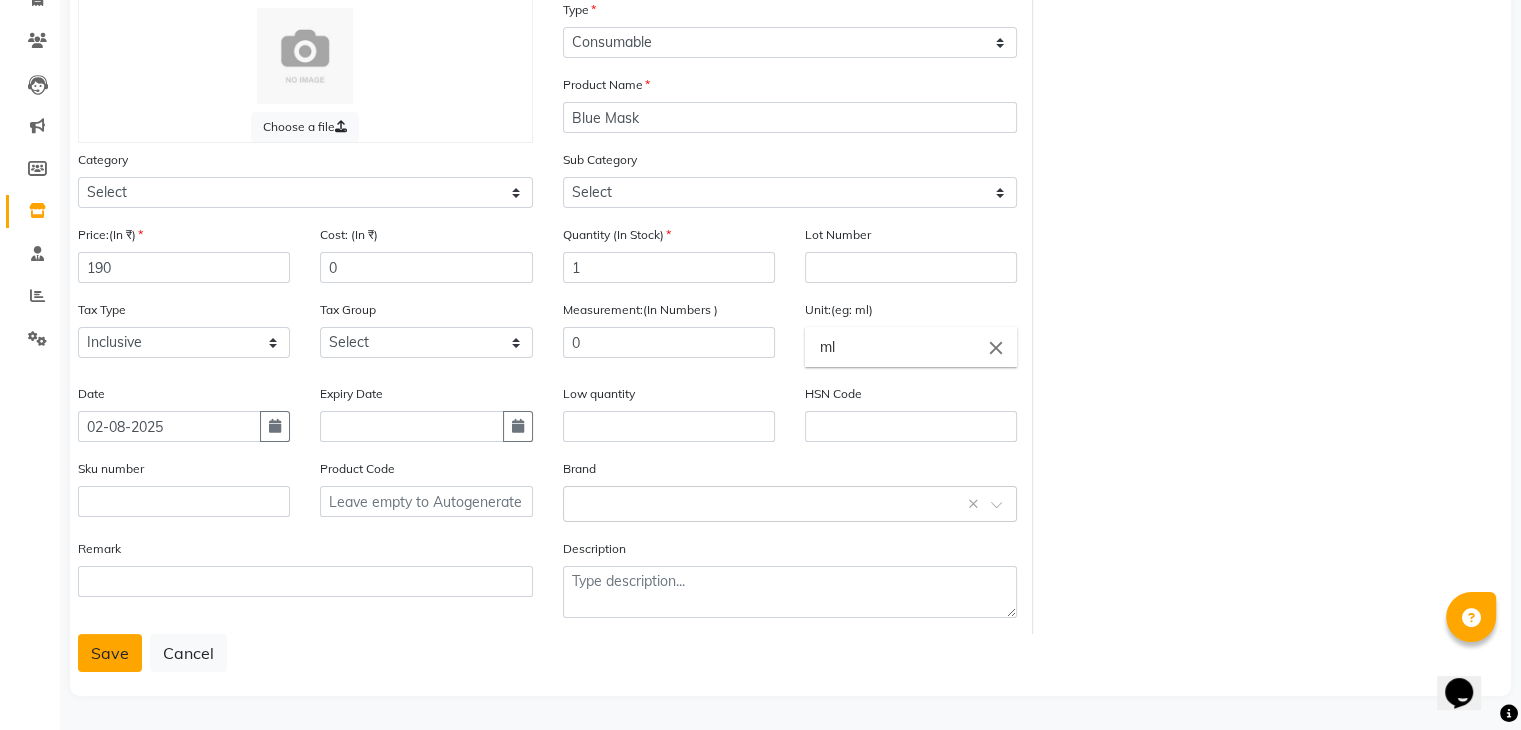 click on "Save" 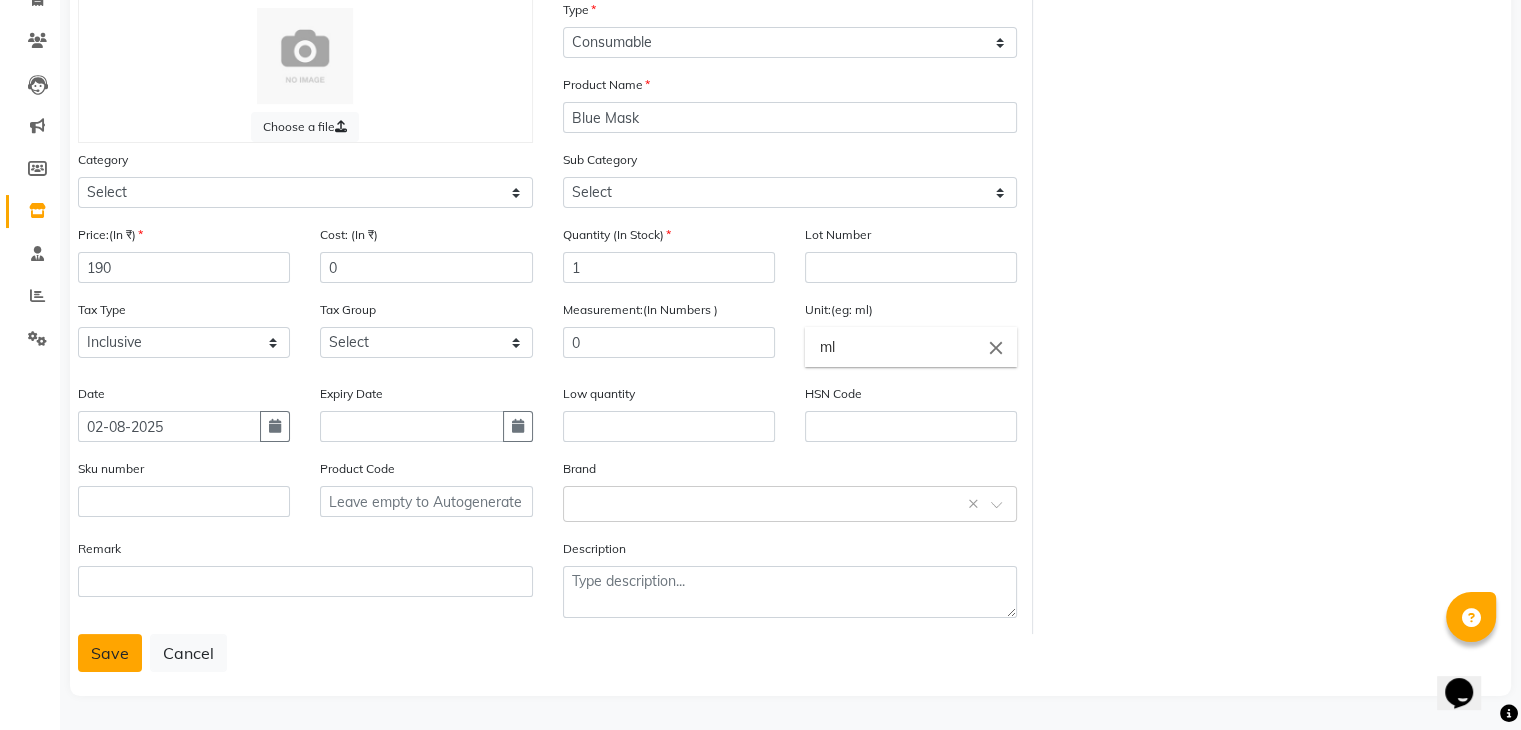 click on "Save" 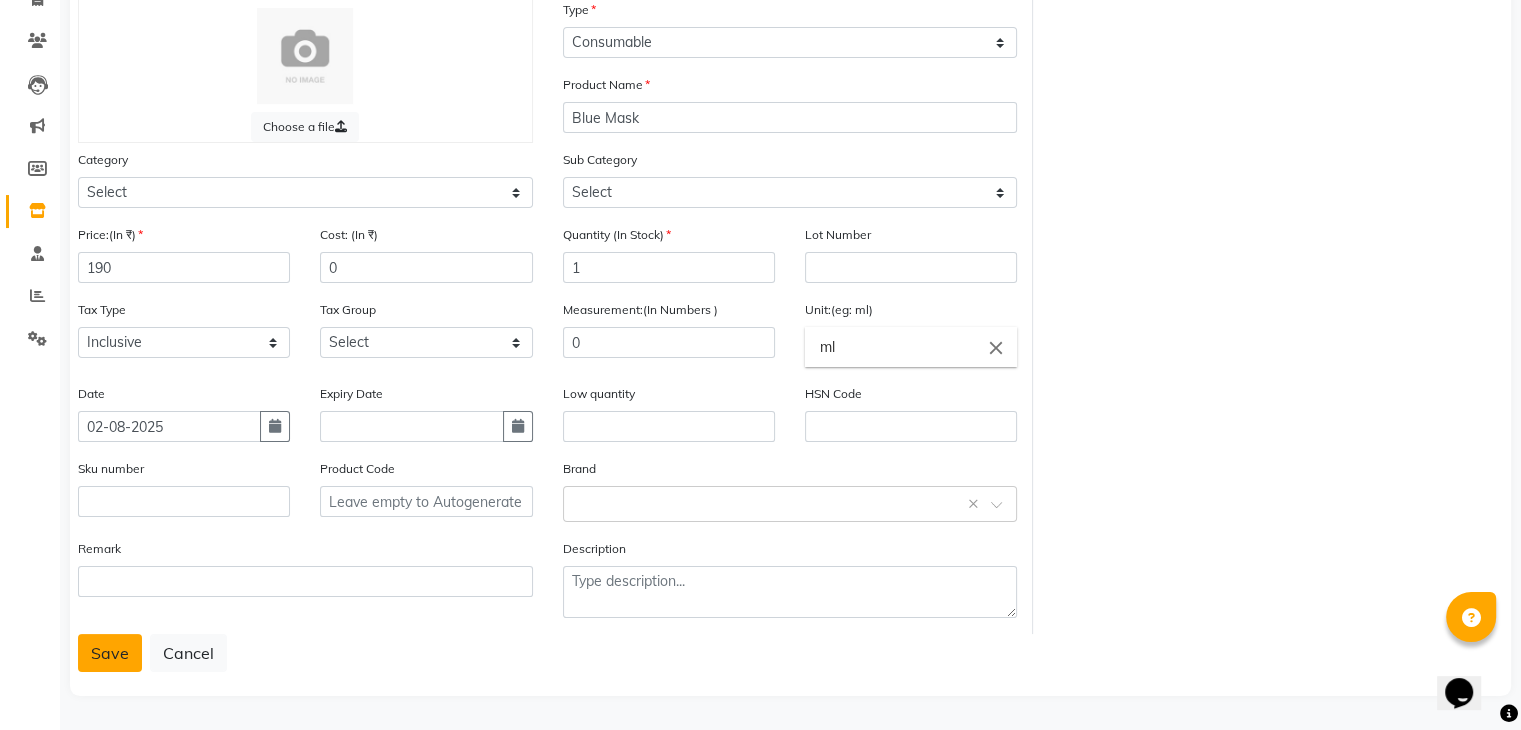 click on "Save" 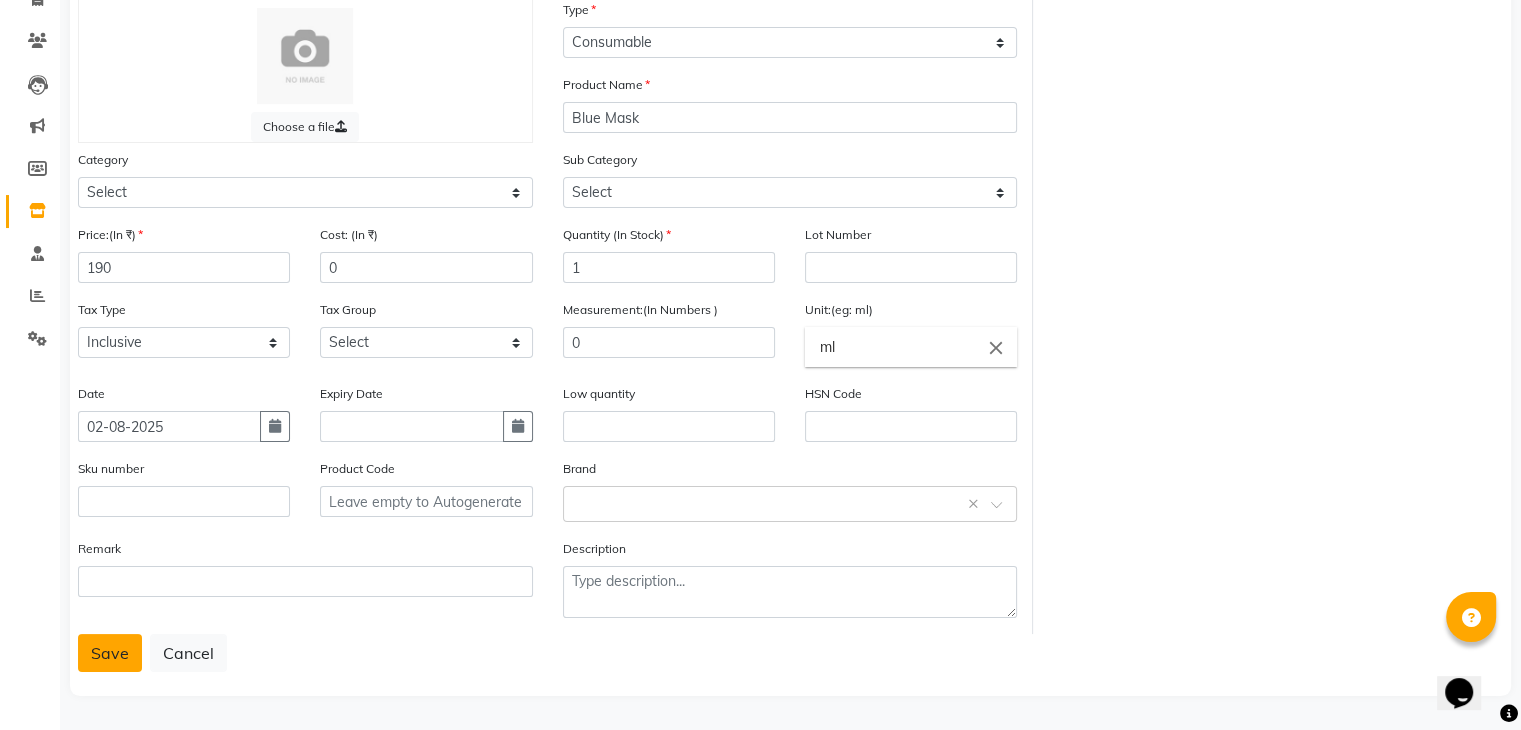 click on "Save" 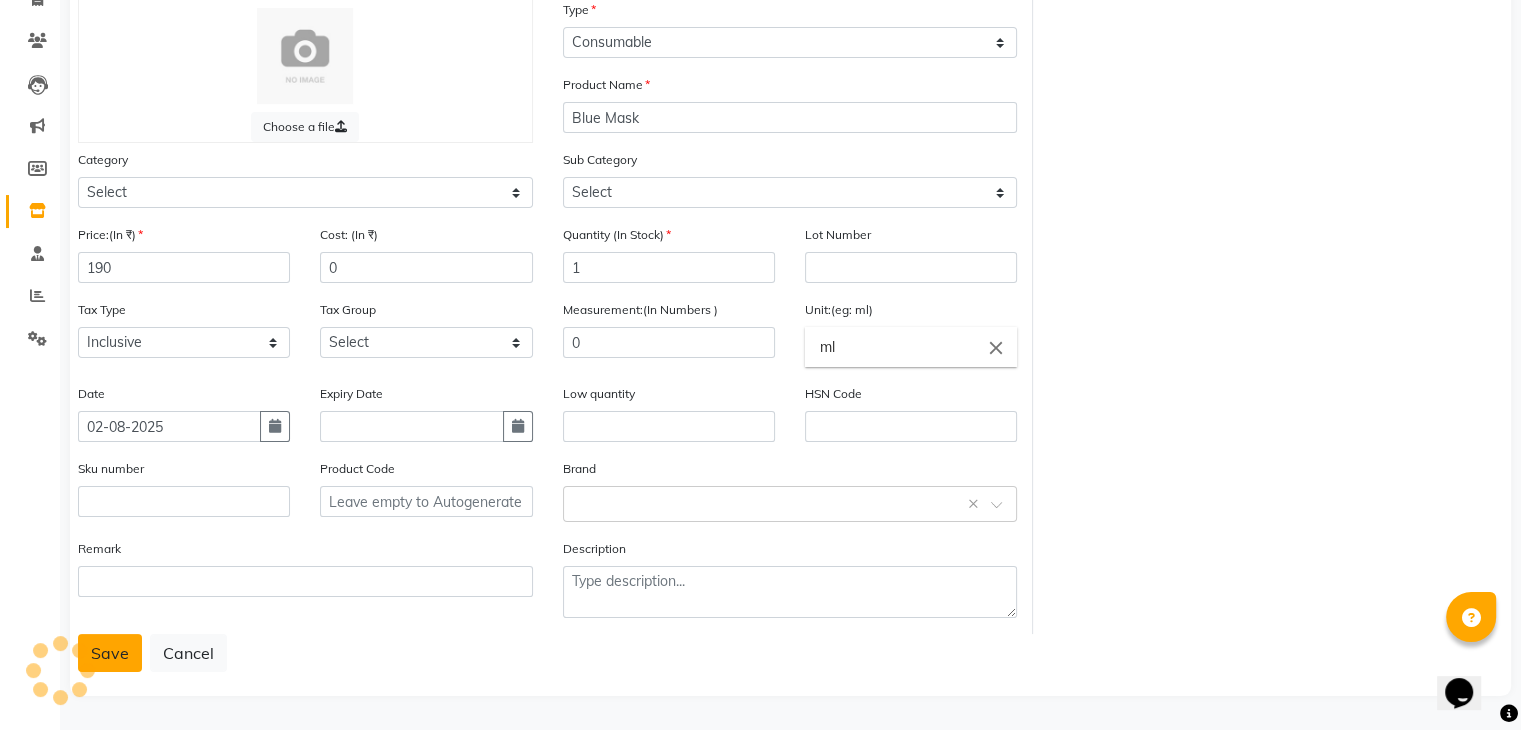 click on "Save" 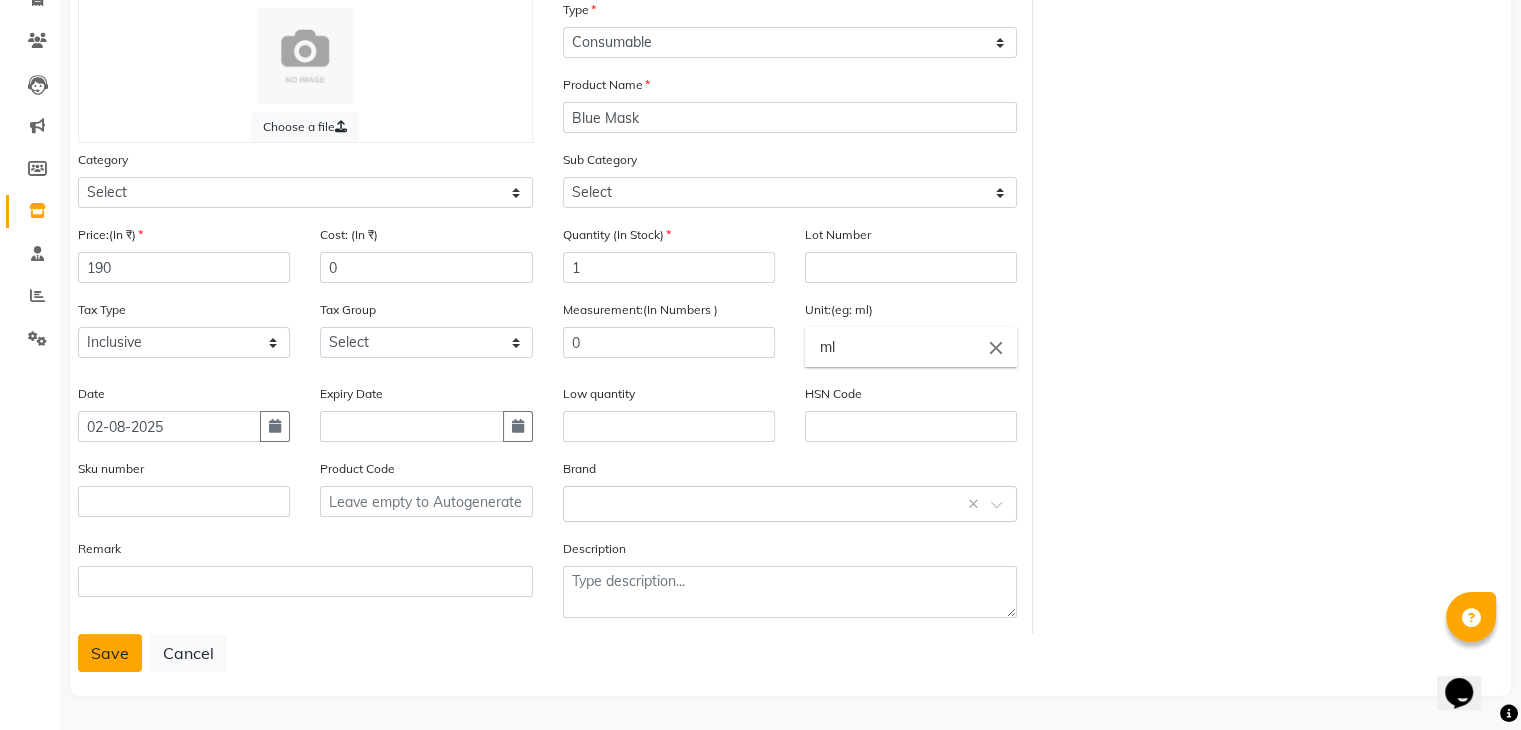 click on "Save" 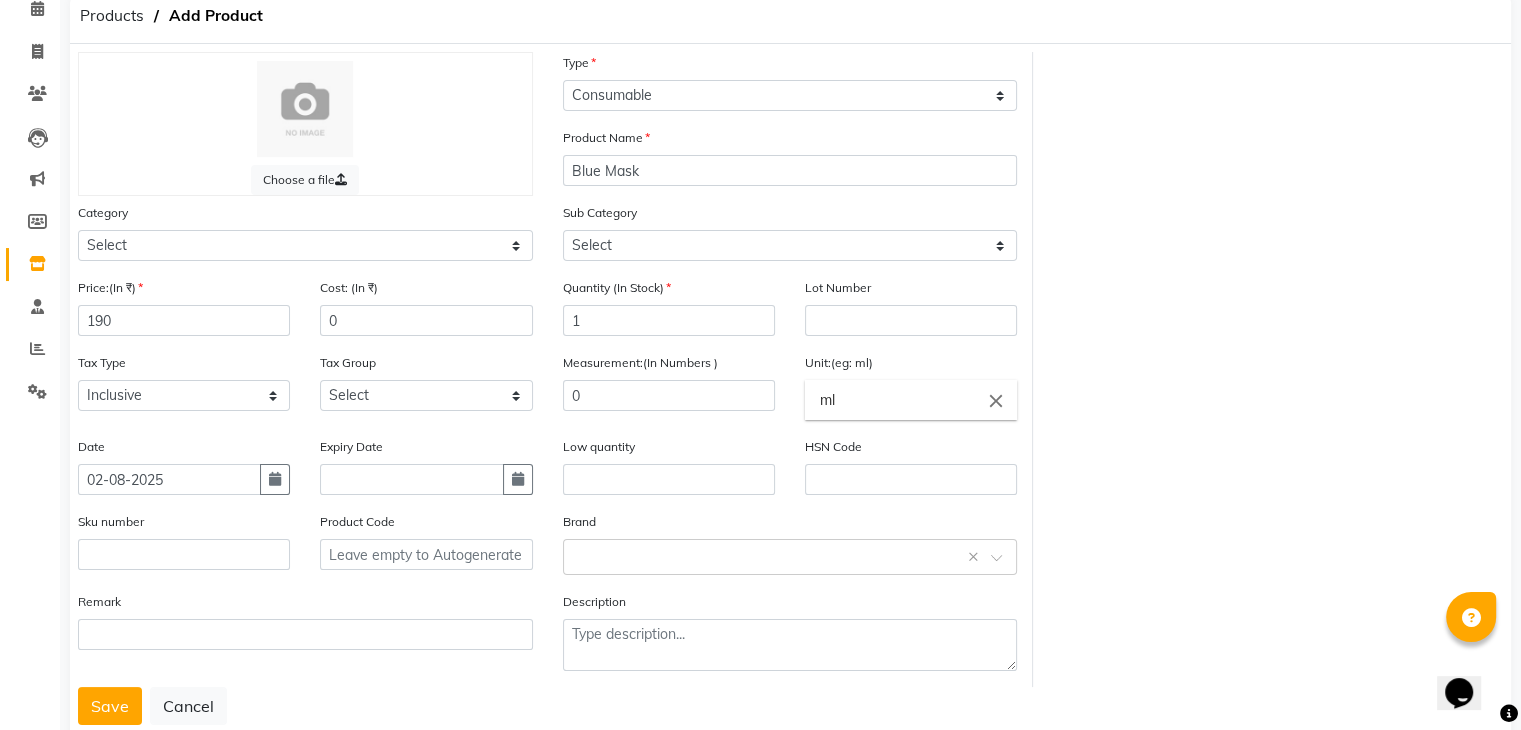 scroll, scrollTop: 156, scrollLeft: 0, axis: vertical 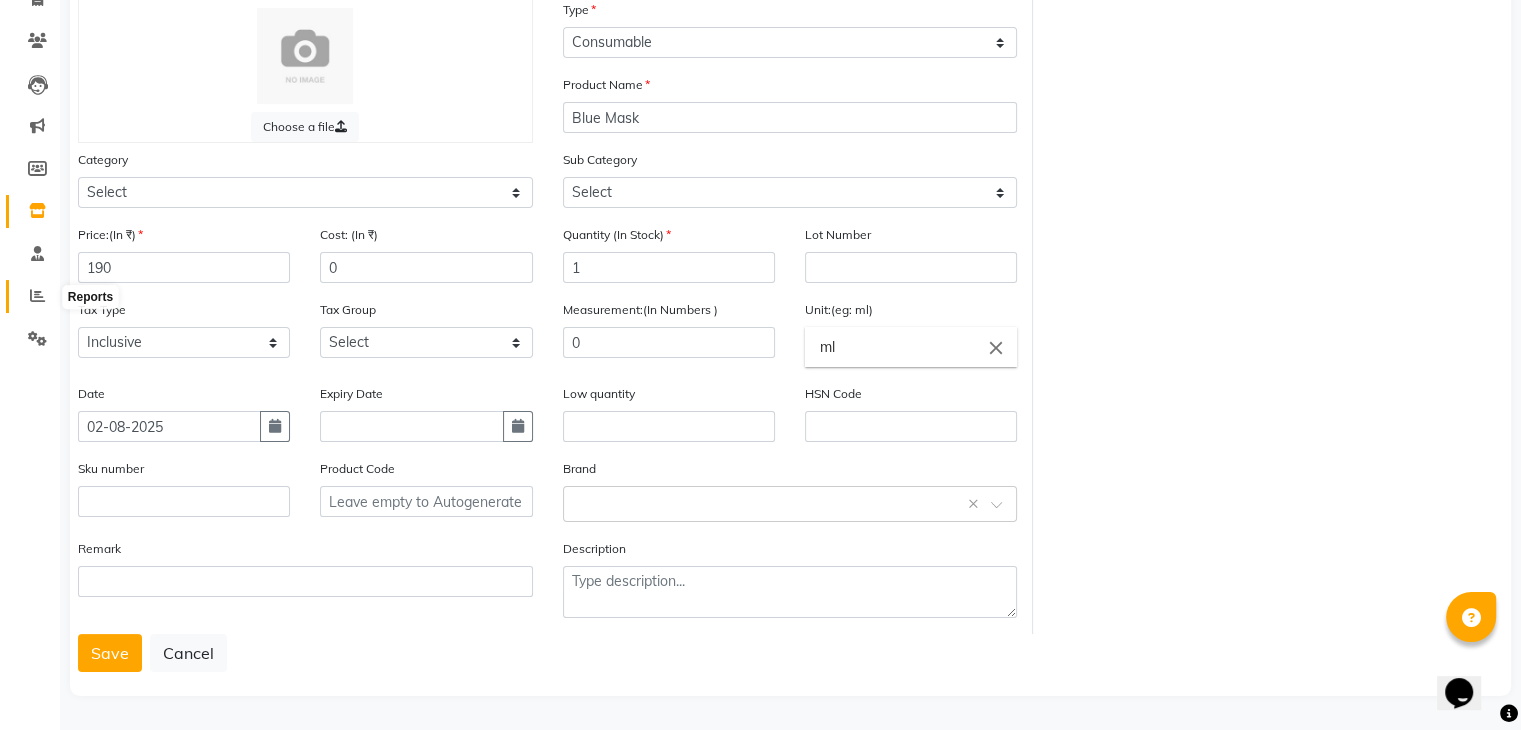click 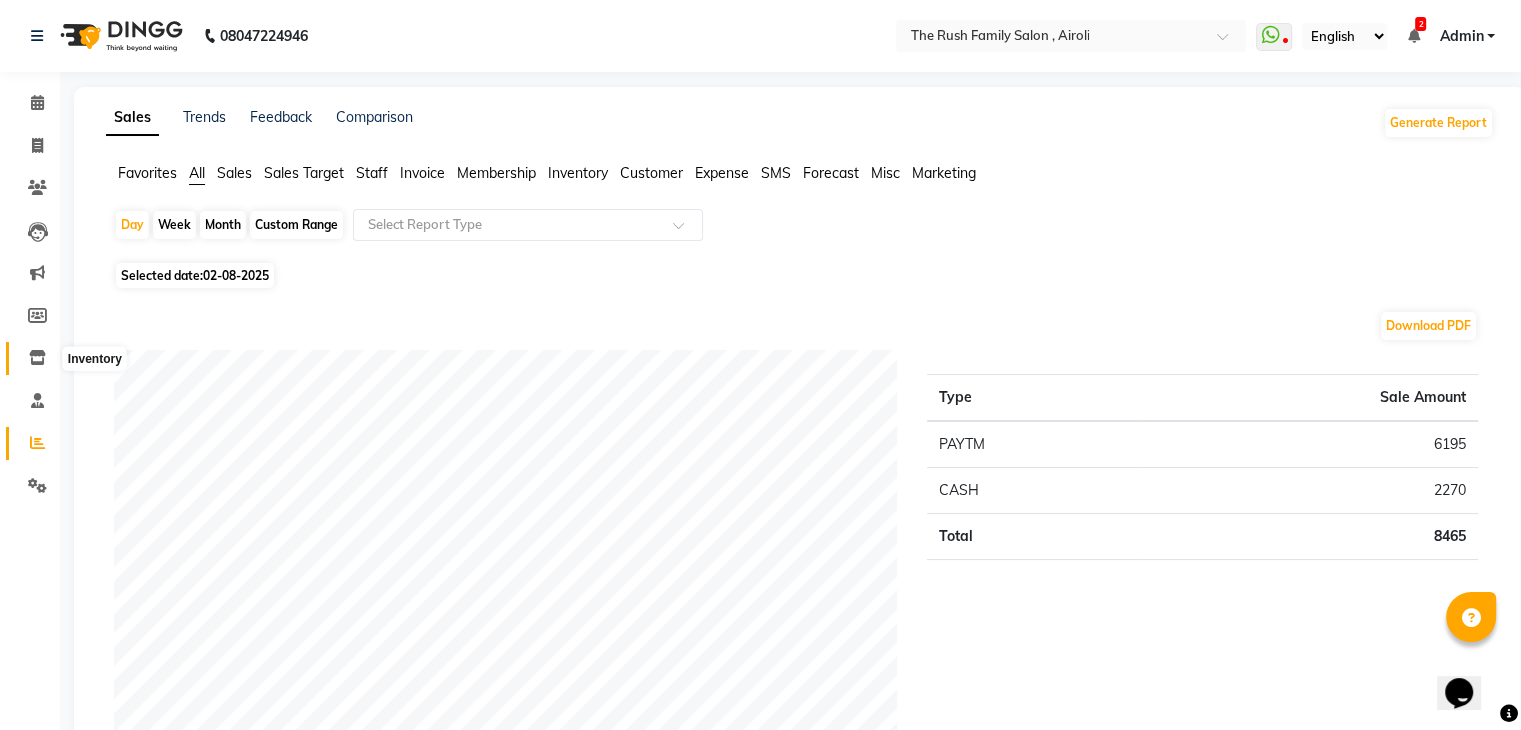 click 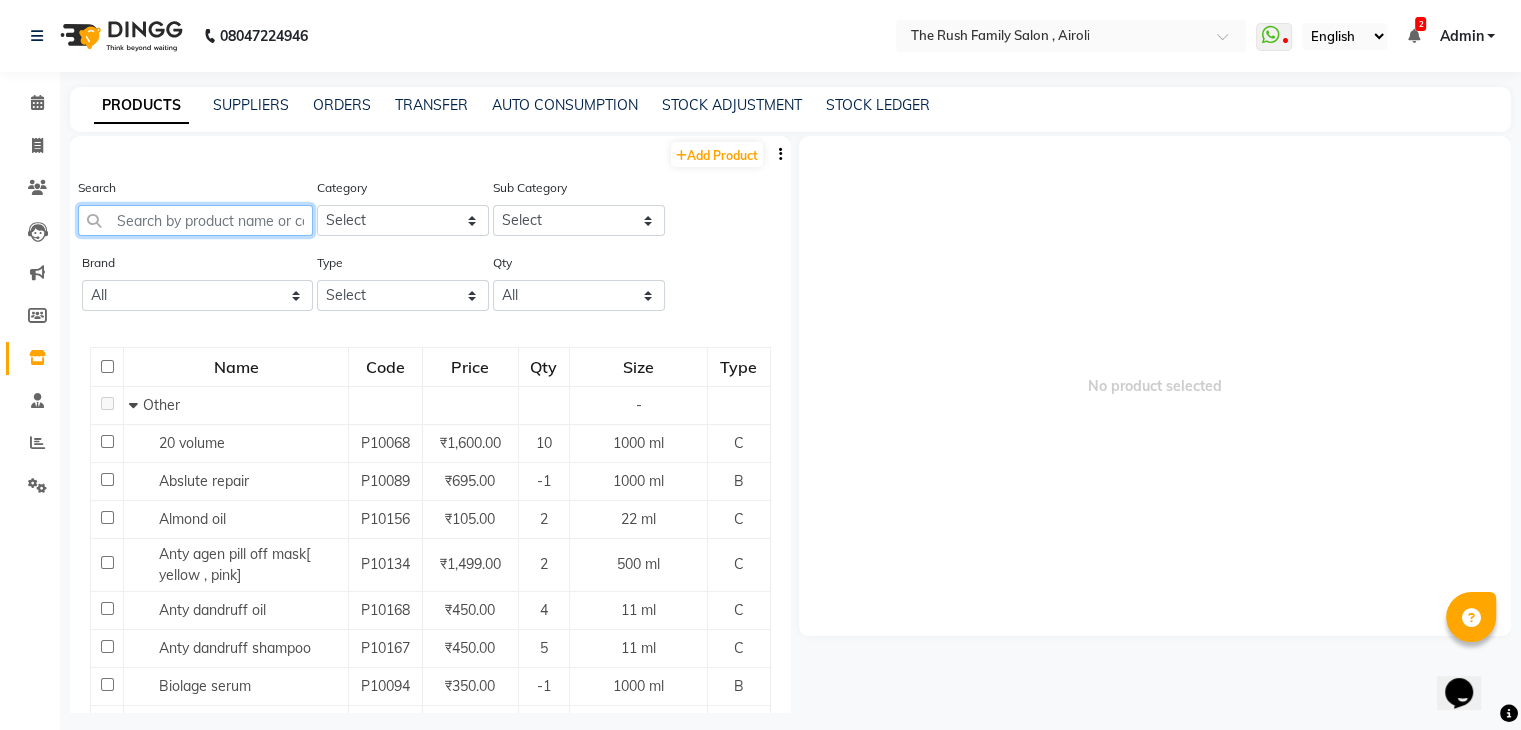 click 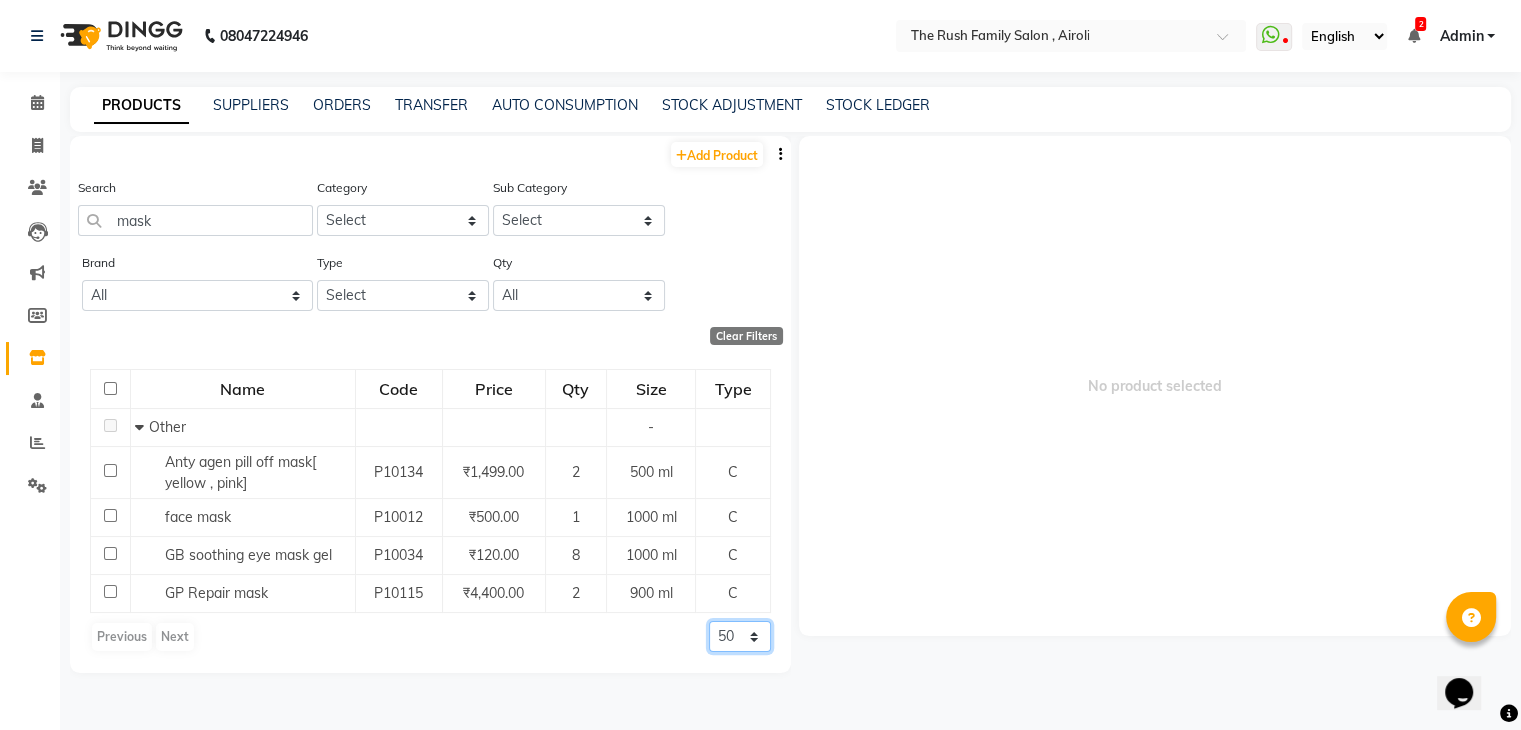 click on "50 100 500" 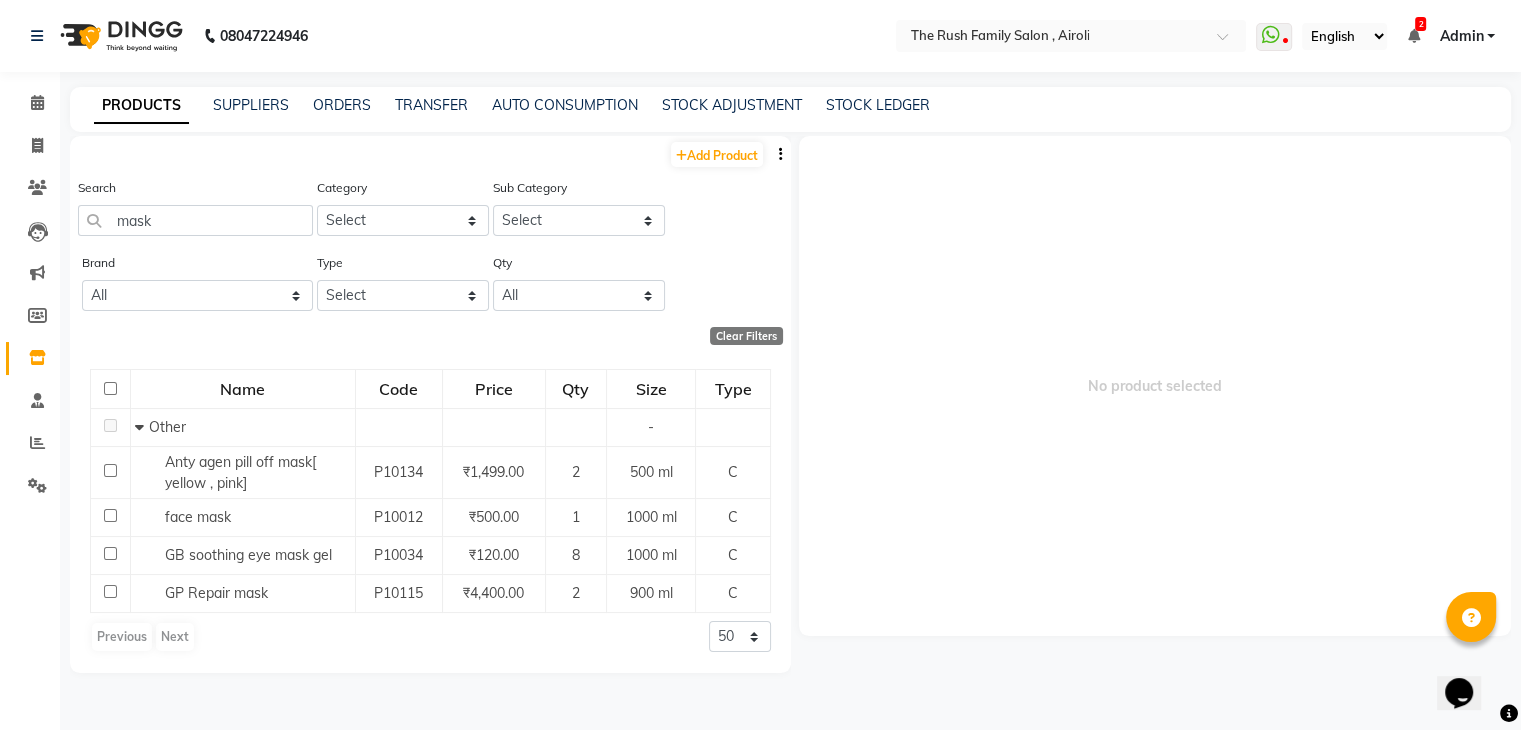 click on "Search mask" 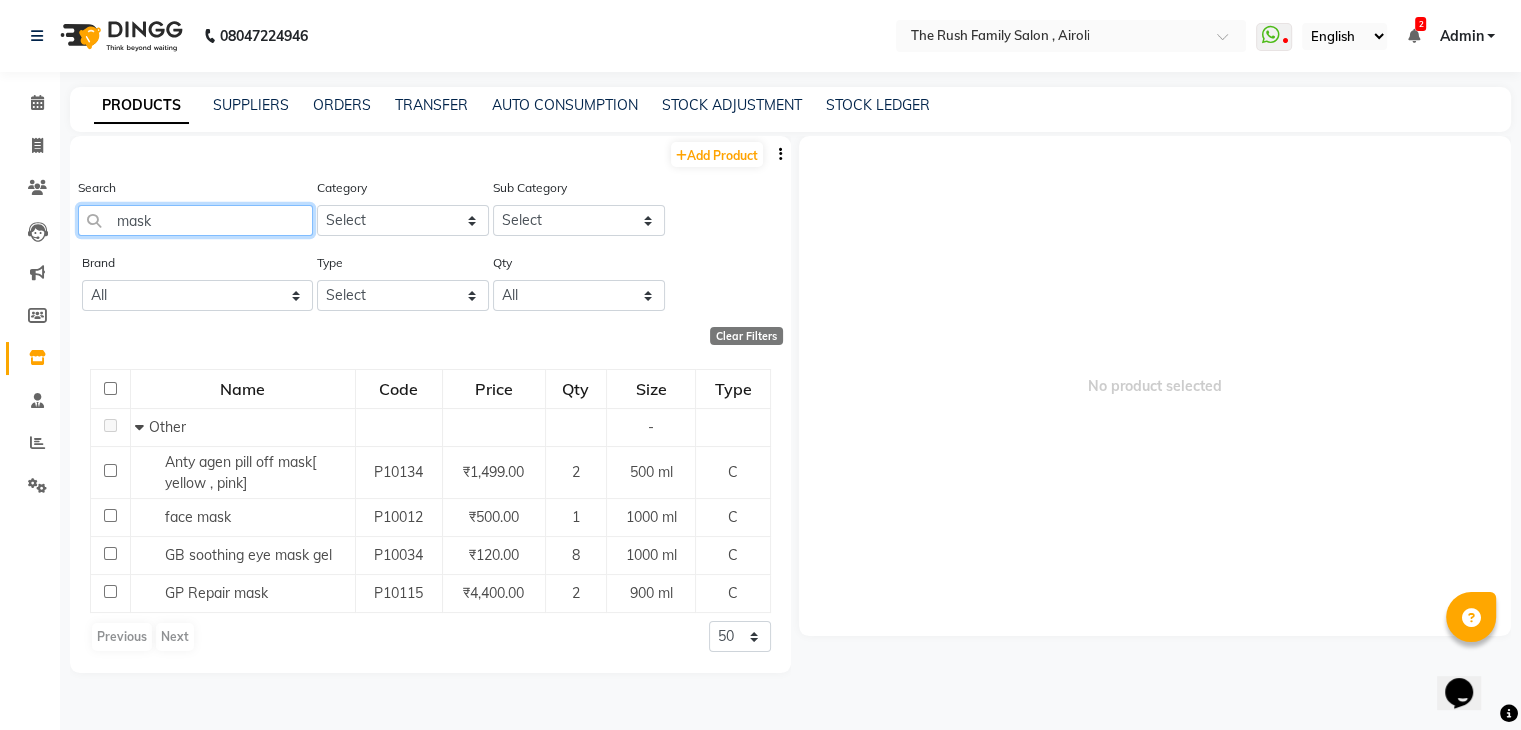 click on "mask" 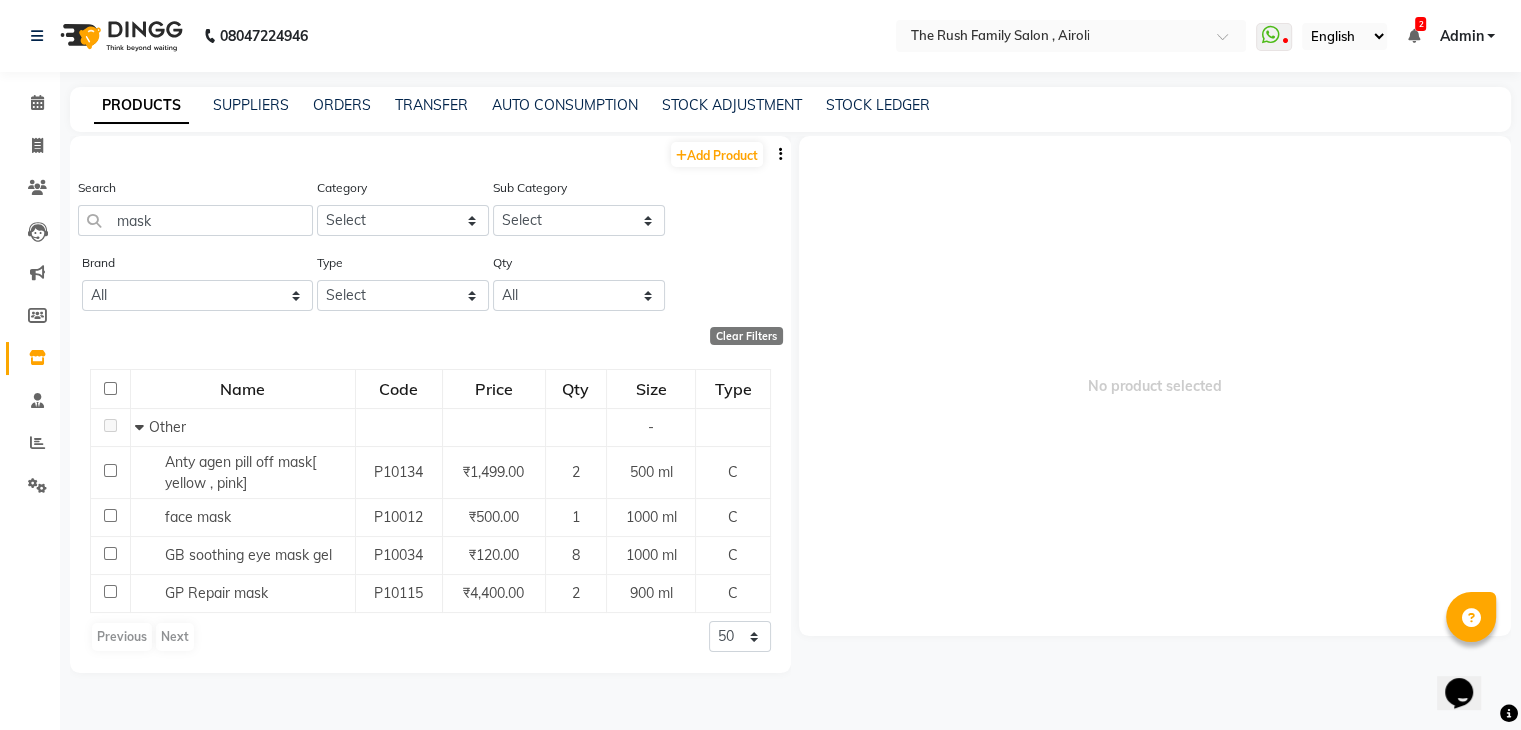 click on "Category Select Hair Skin Makeup Personal Care Appliances Beard Waxing Disposable Threading Hands and Feet Beauty Planet Botox Cadiveu Casmara Cheryls Loreal Olaplex hair  Other" 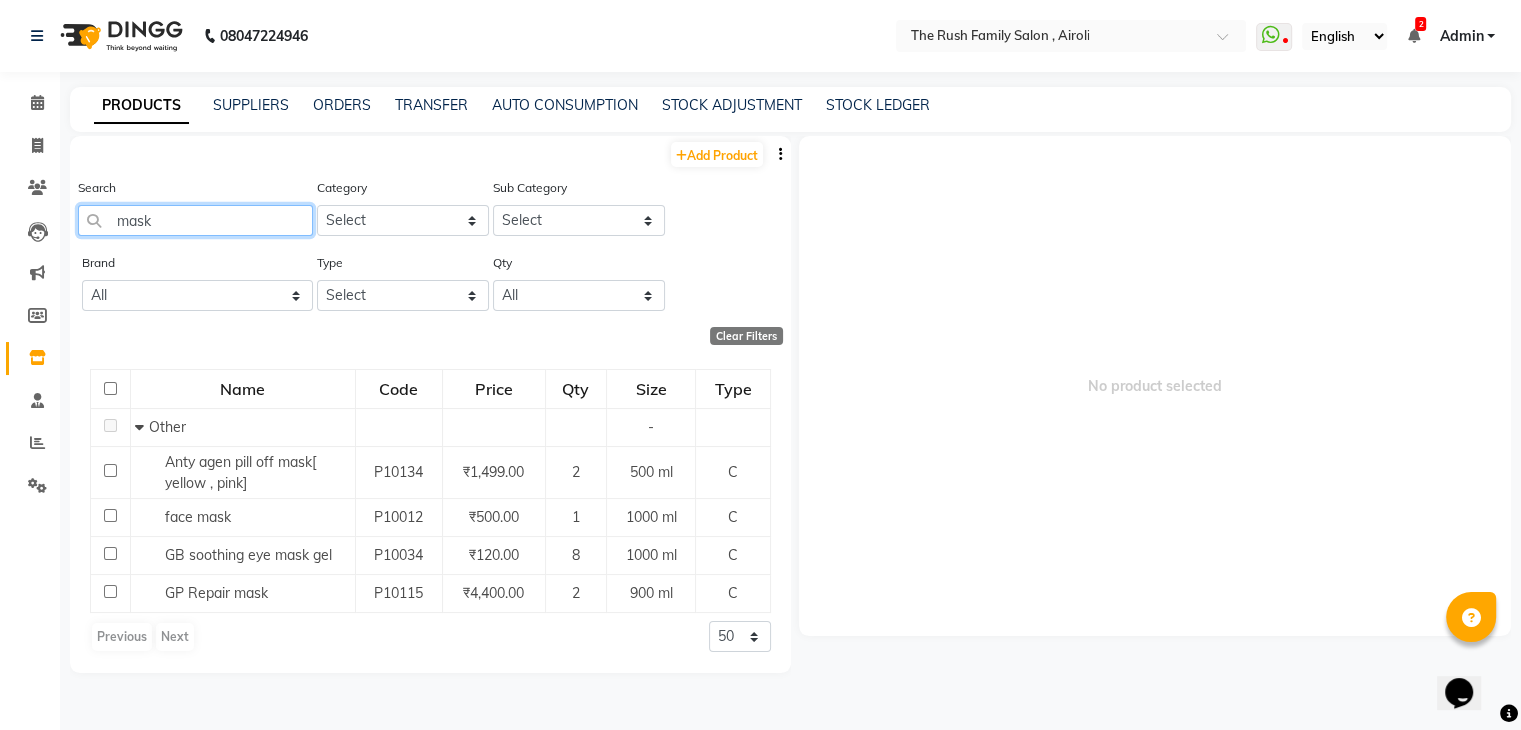 click on "mask" 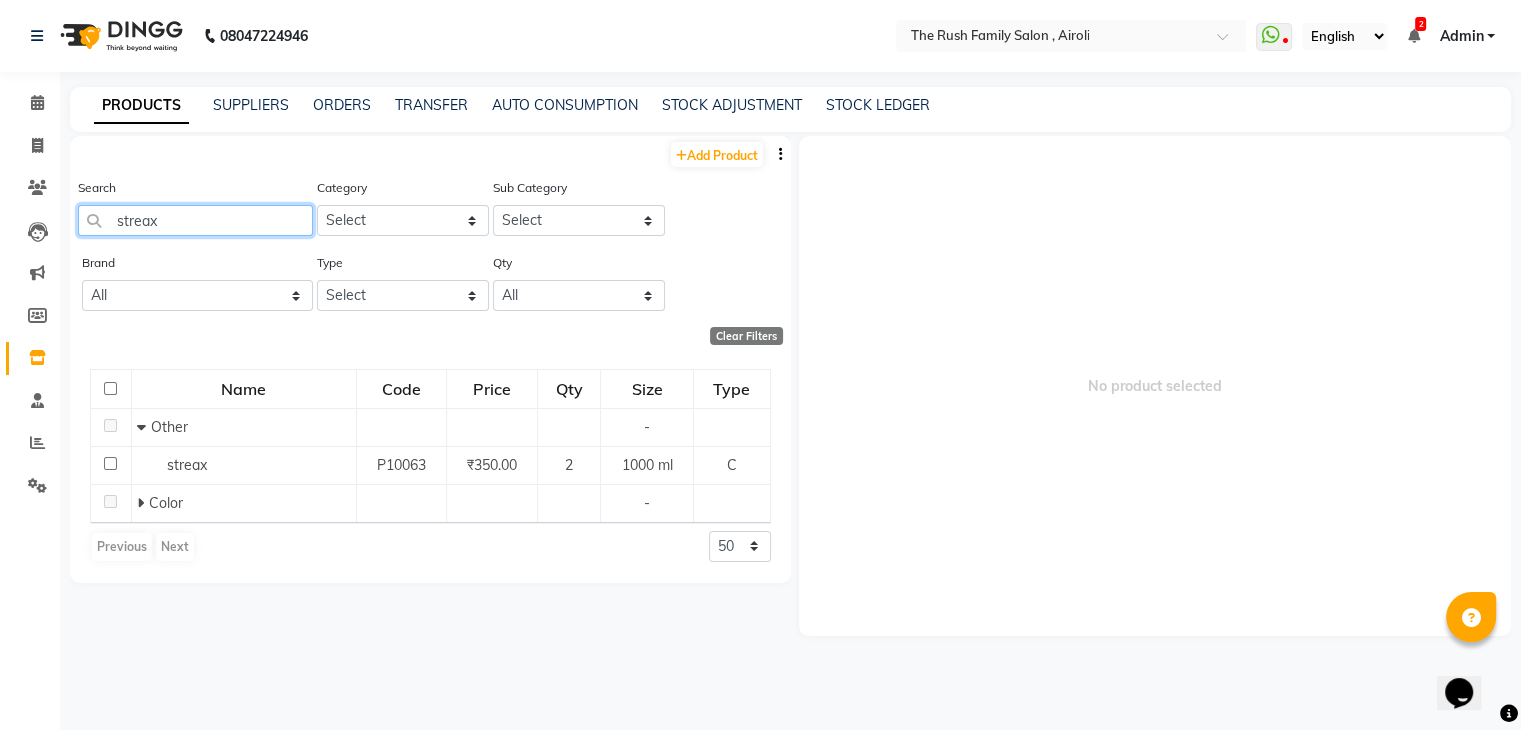 type on "streax" 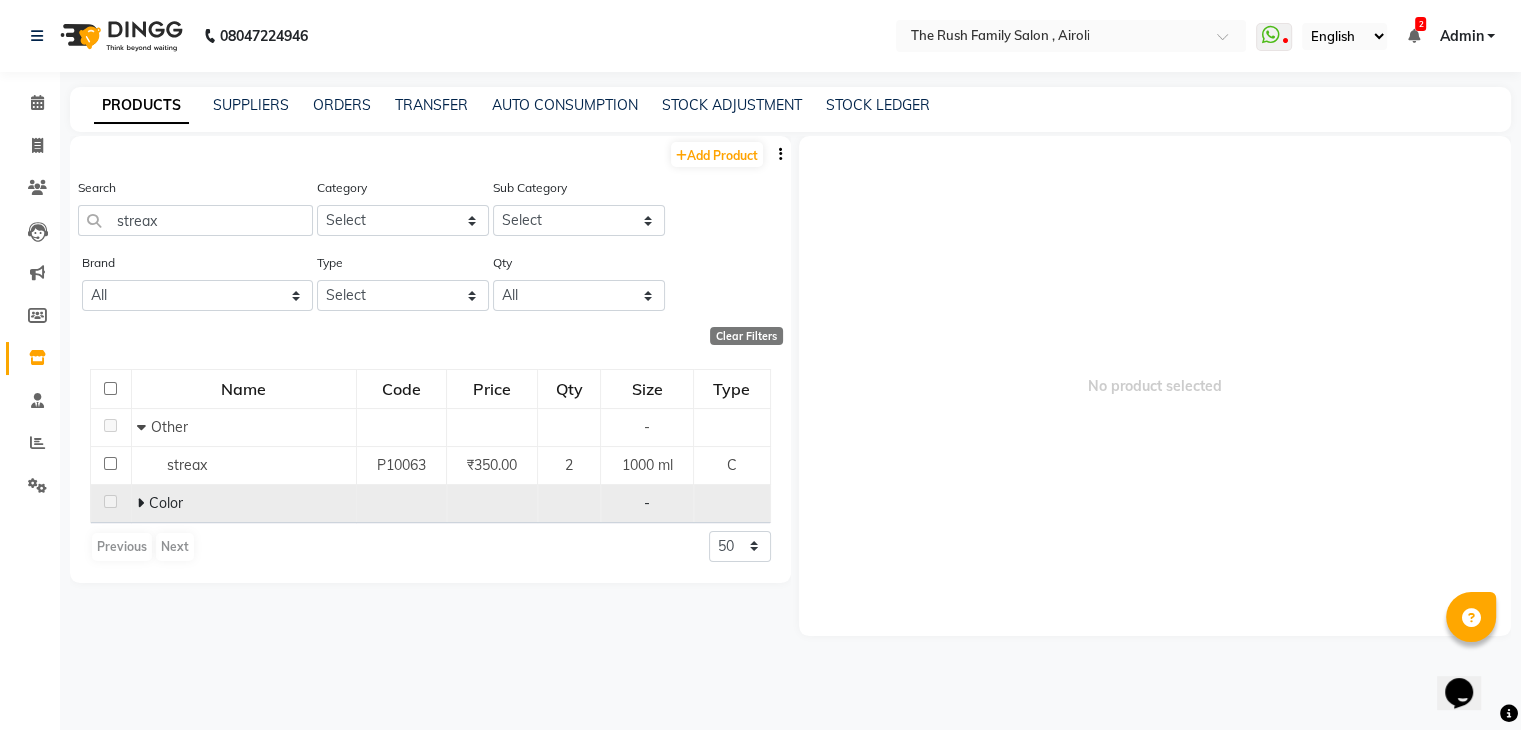 click on "Color" 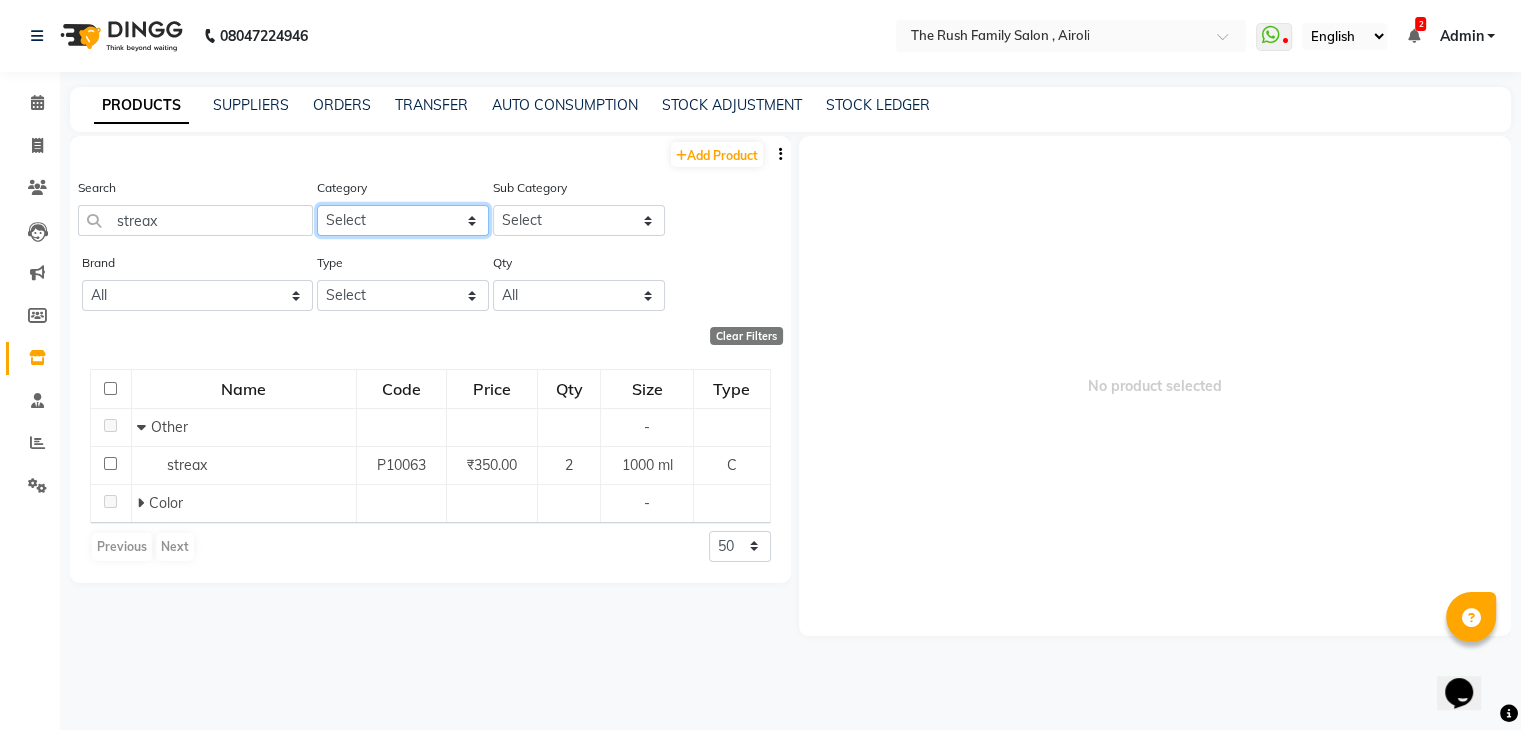 click on "Select Hair Skin Makeup Personal Care Appliances Beard Waxing Disposable Threading Hands and Feet Beauty Planet Botox Cadiveu Casmara Cheryls Loreal Olaplex hair  Other" 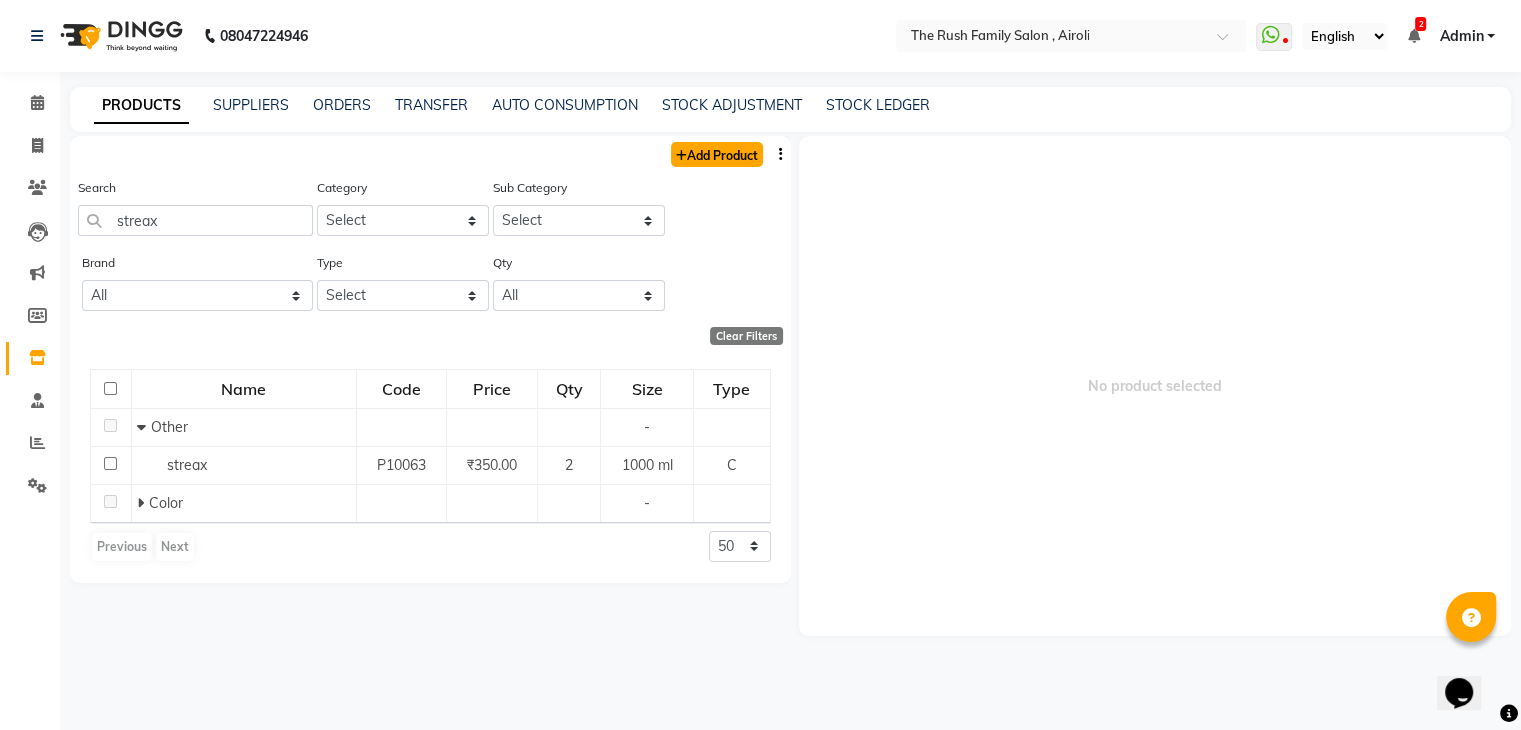 click on "Add Product" 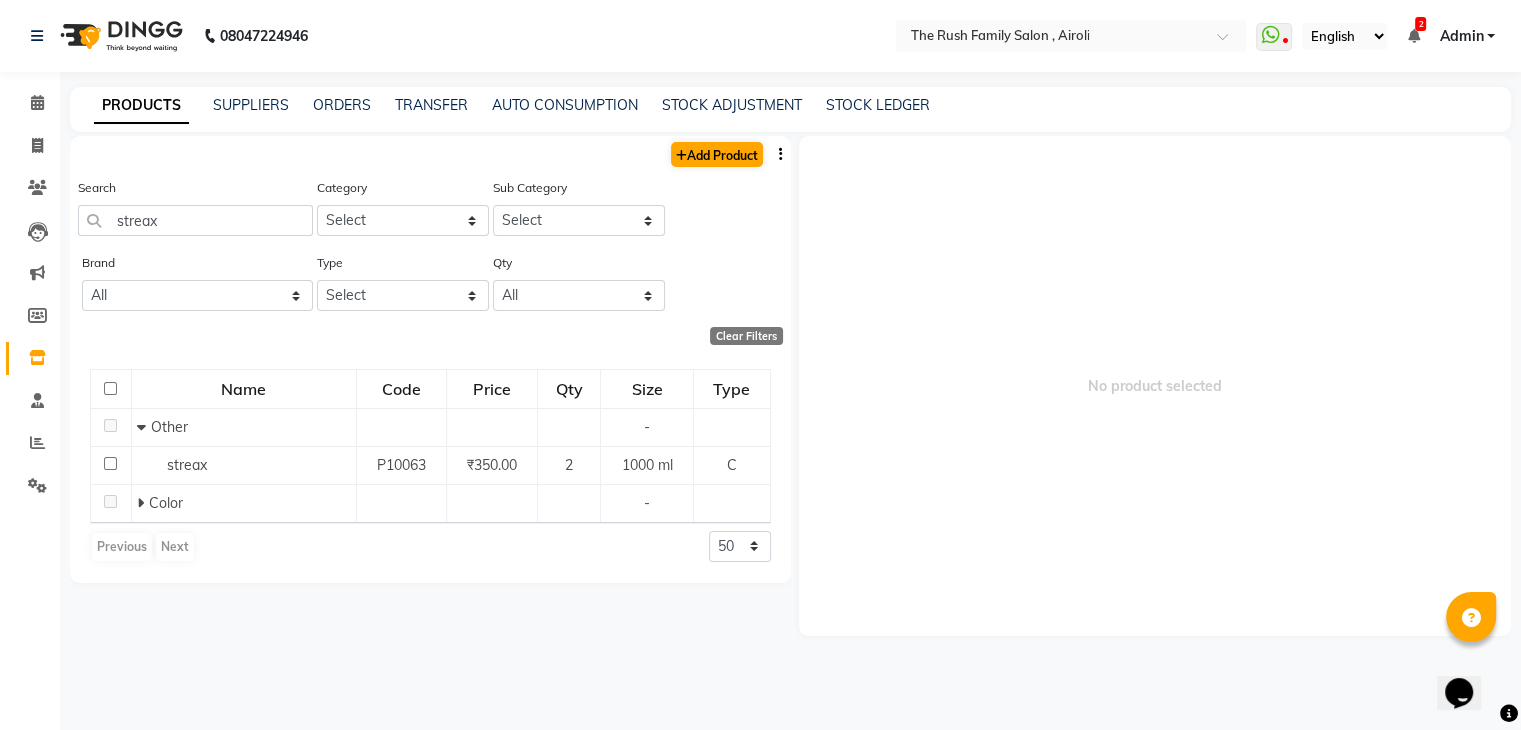 select on "true" 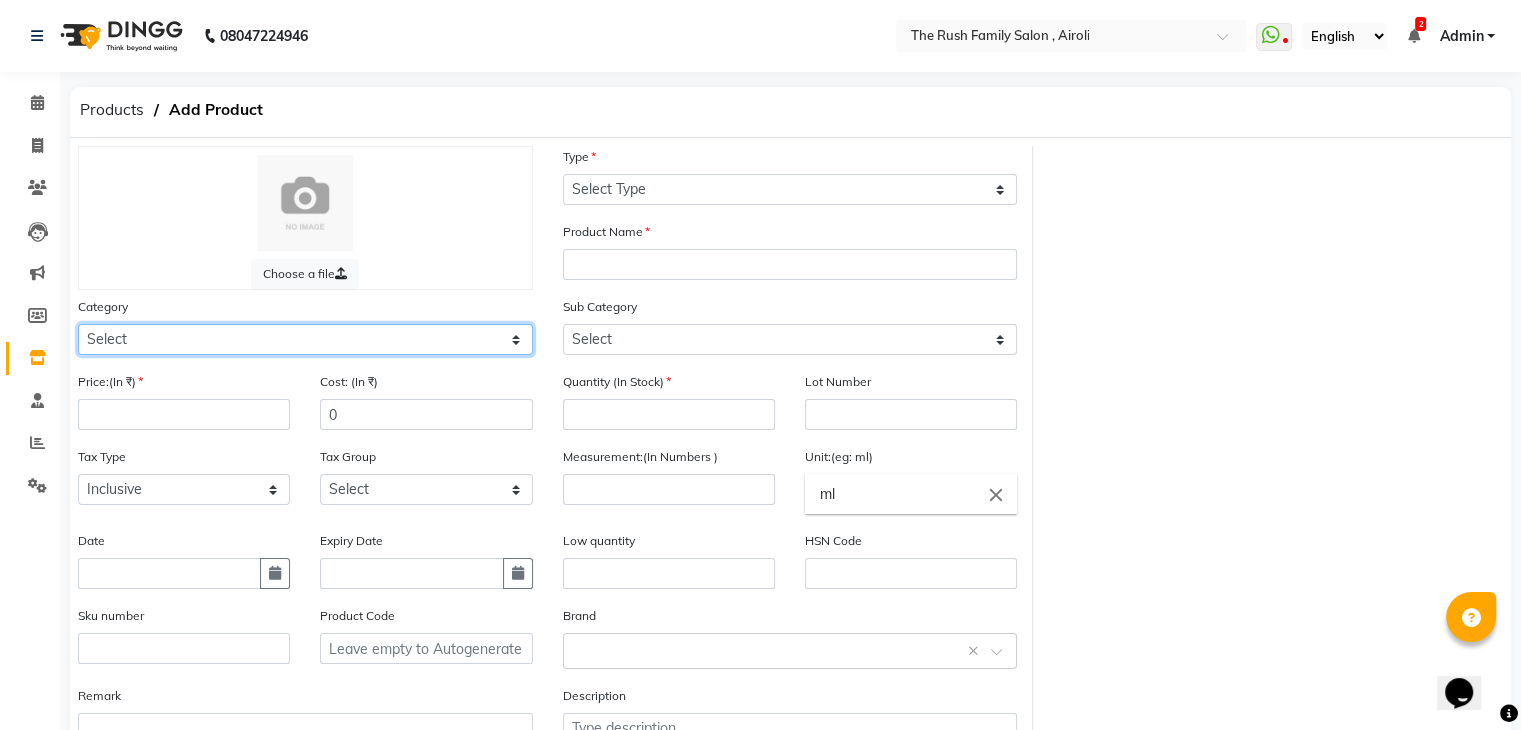 click on "Select Hair Skin Makeup Personal Care Appliances Beard Waxing Disposable Threading Hands and Feet Beauty Planet Botox Cadiveu Casmara Cheryls Loreal Olaplex hair  Other" 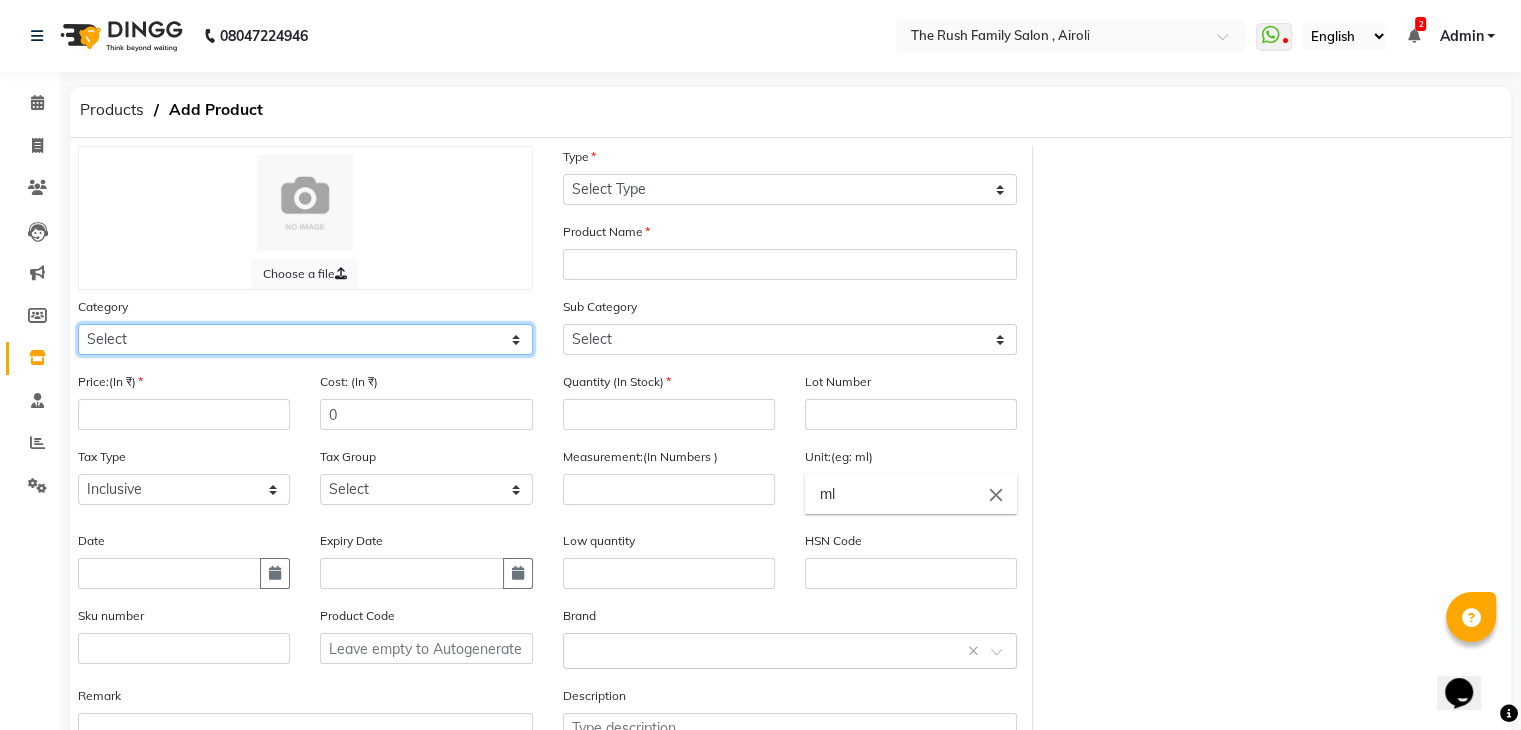 select on "812201100" 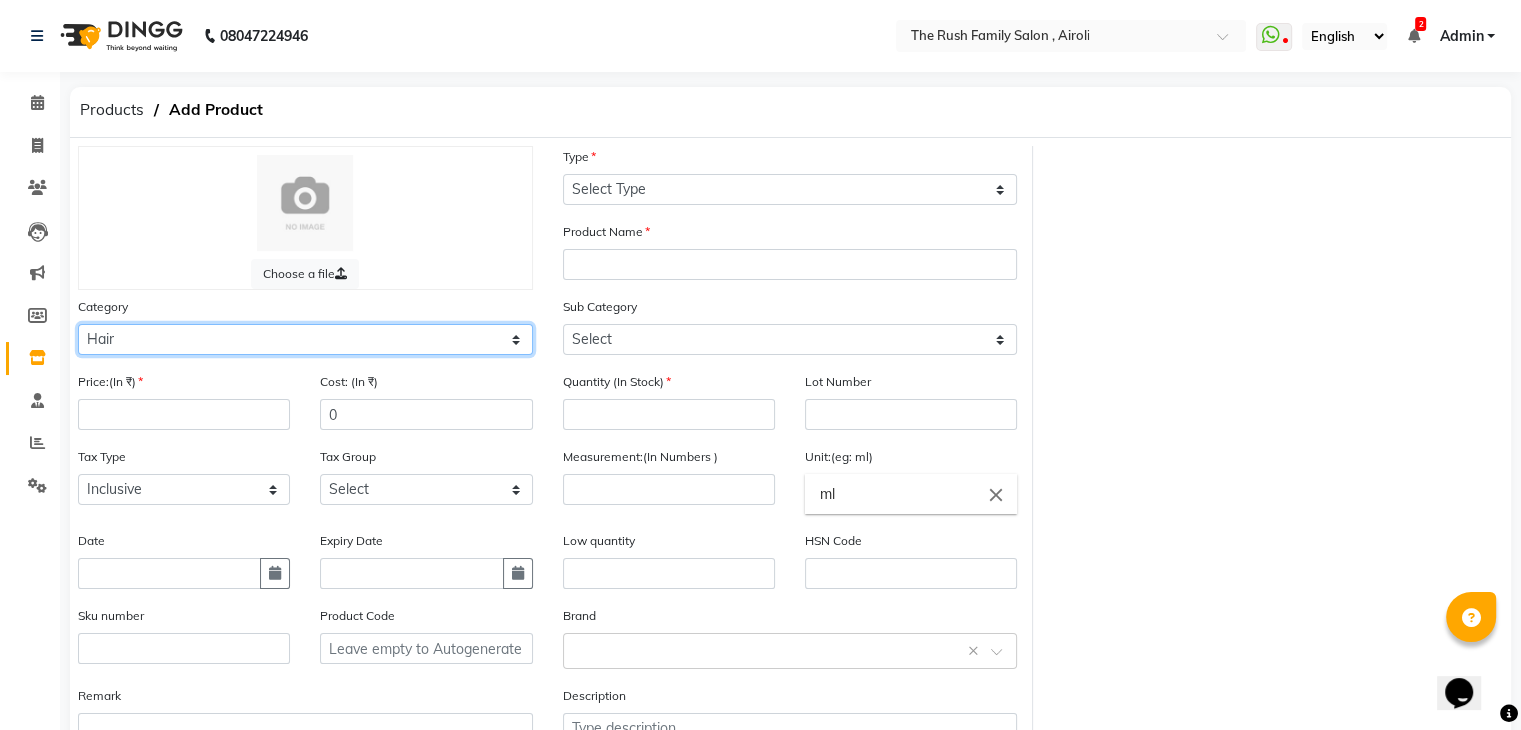 click on "Select Hair Skin Makeup Personal Care Appliances Beard Waxing Disposable Threading Hands and Feet Beauty Planet Botox Cadiveu Casmara Cheryls Loreal Olaplex hair  Other" 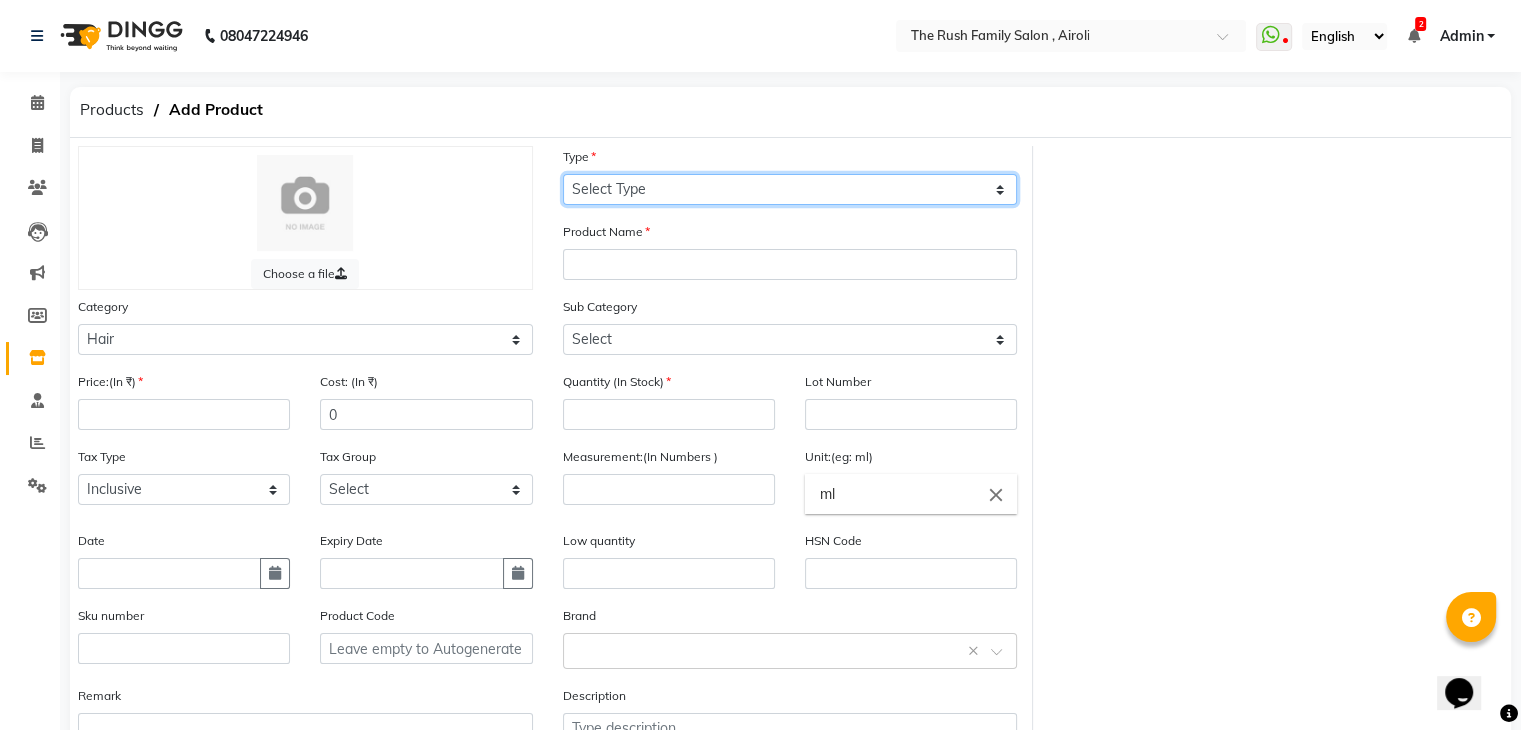 click on "Select Type Both Retail Consumable" 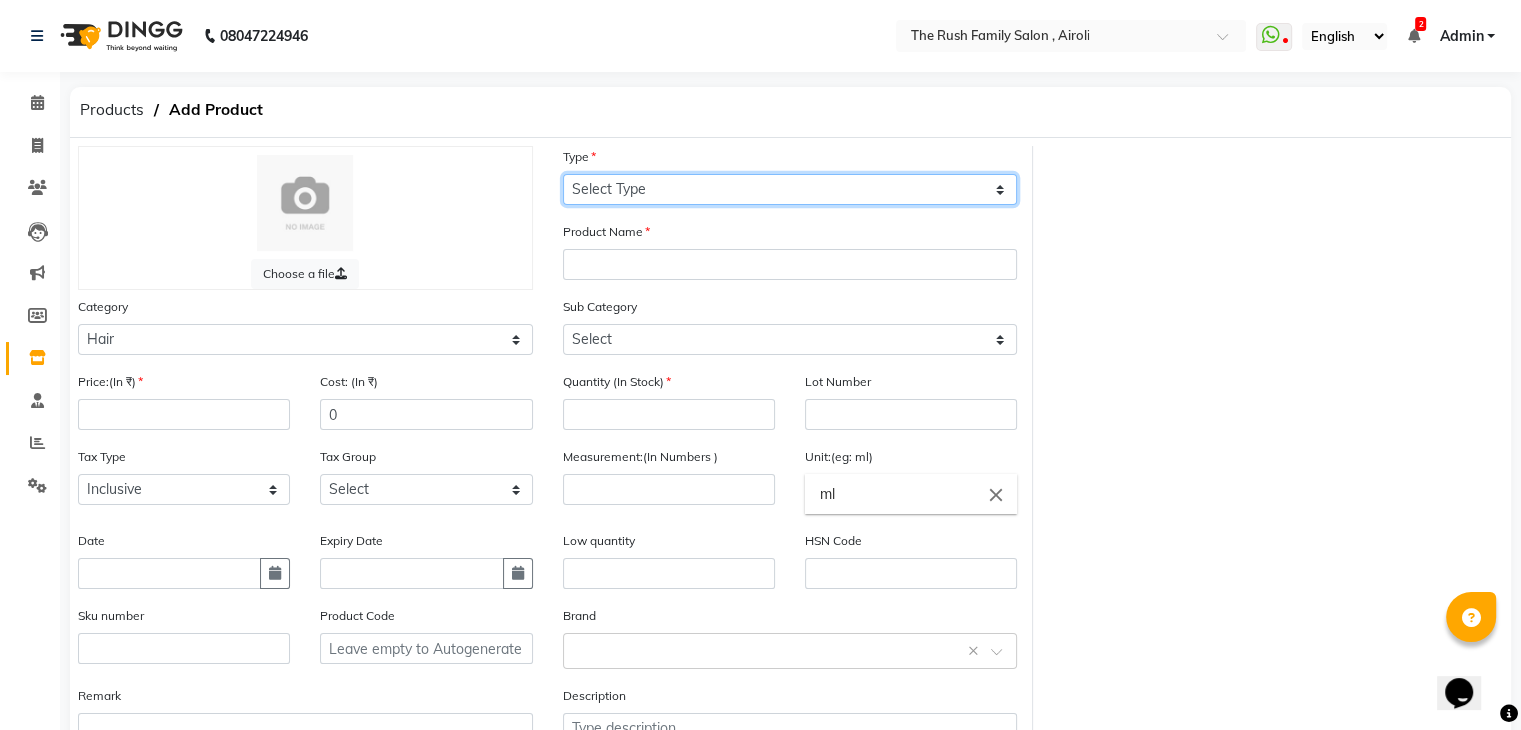 select on "C" 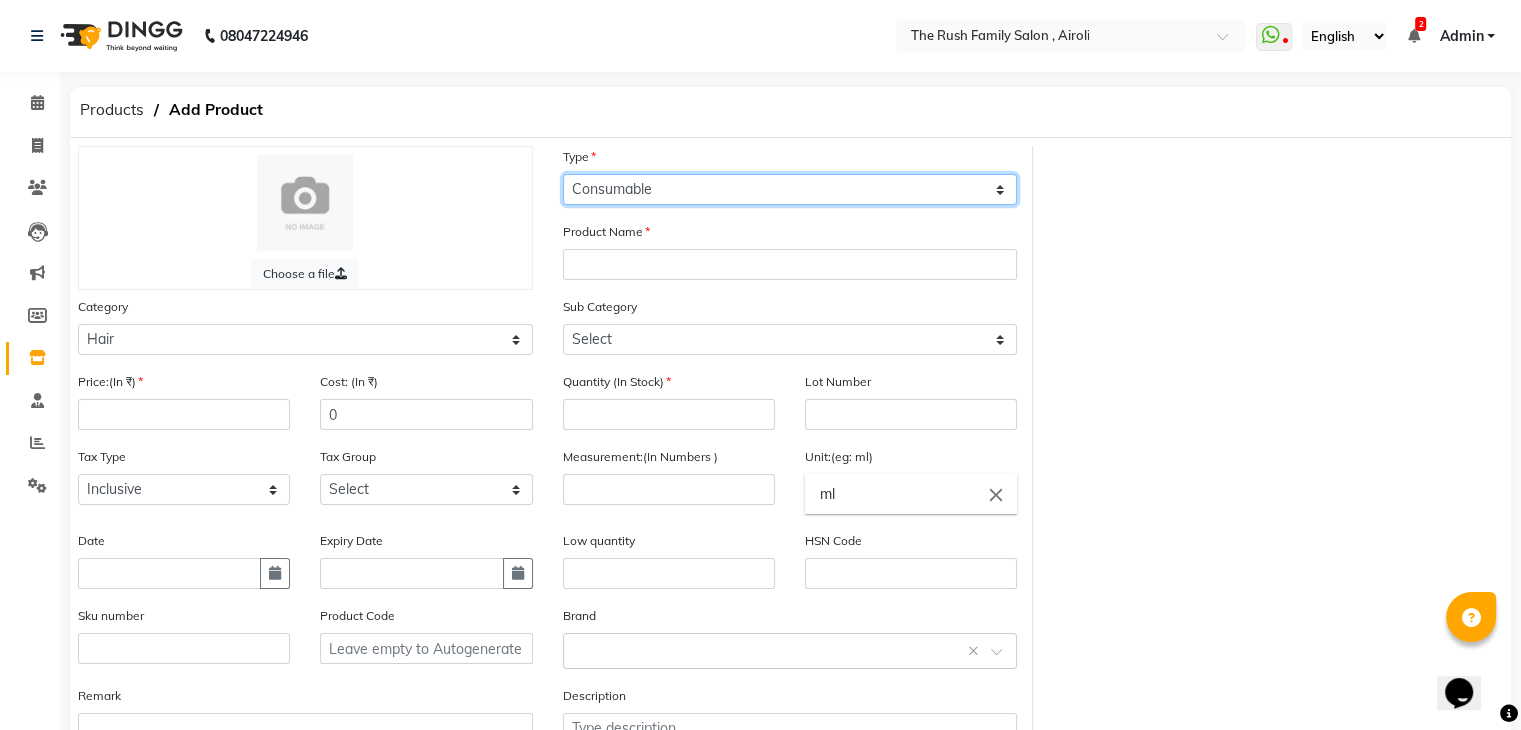 click on "Select Type Both Retail Consumable" 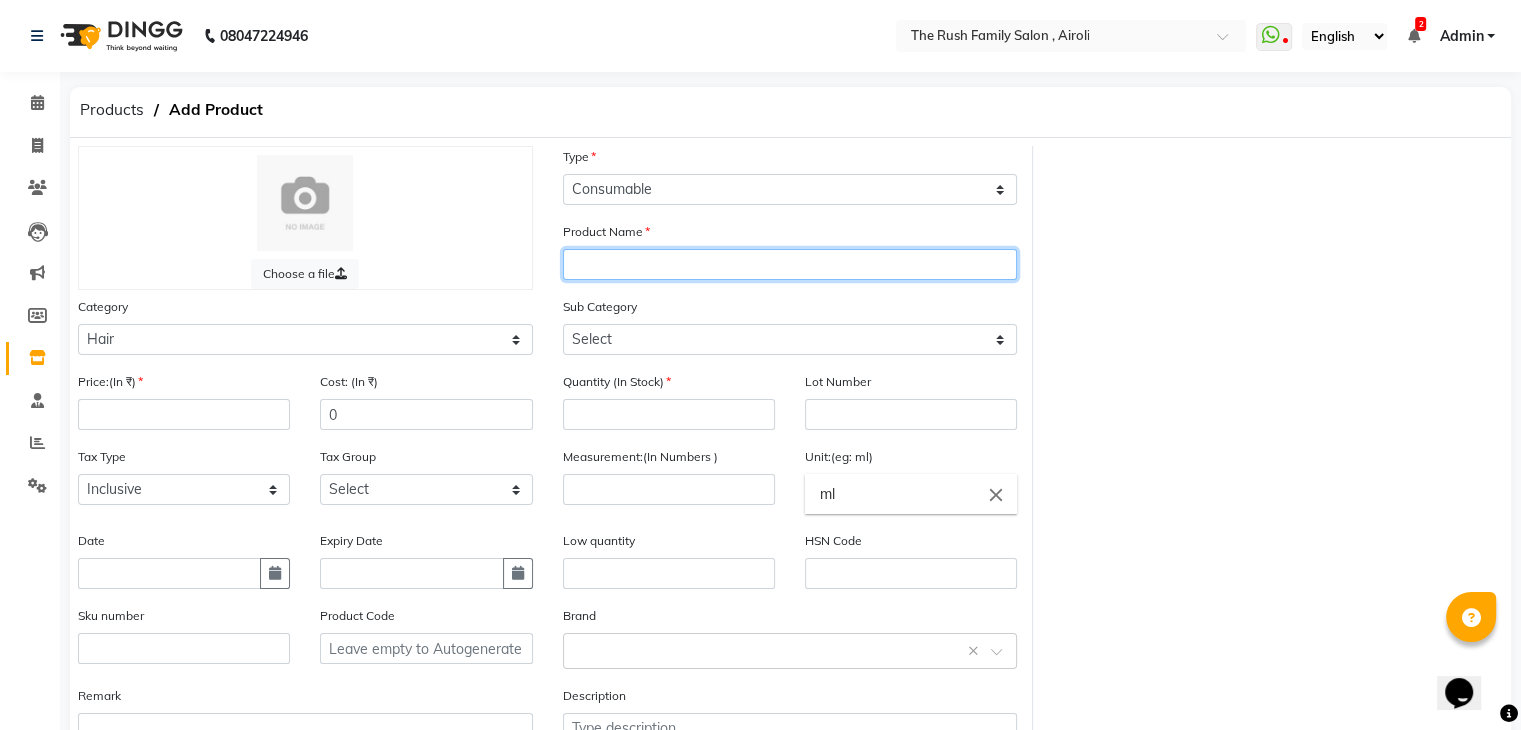click 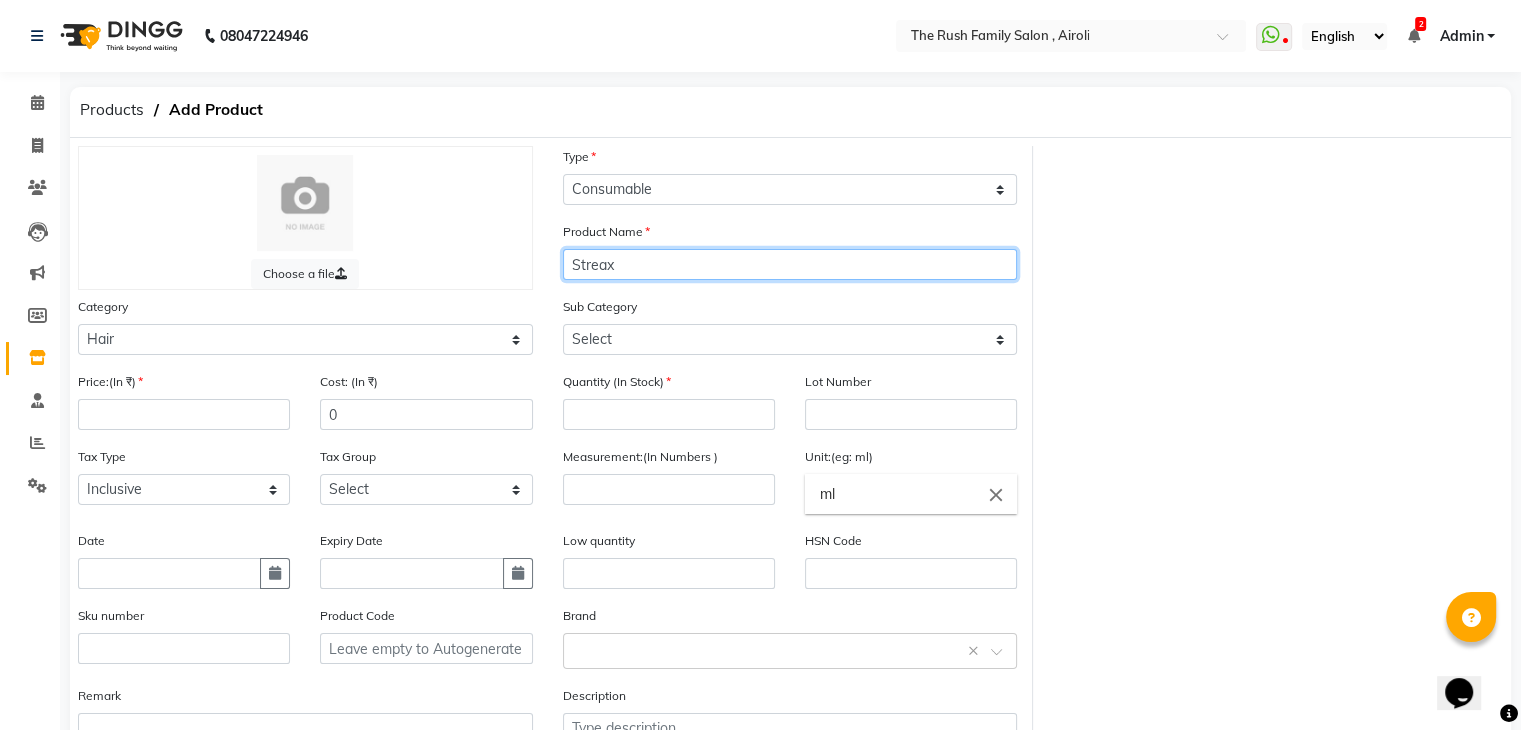 type on "Streax" 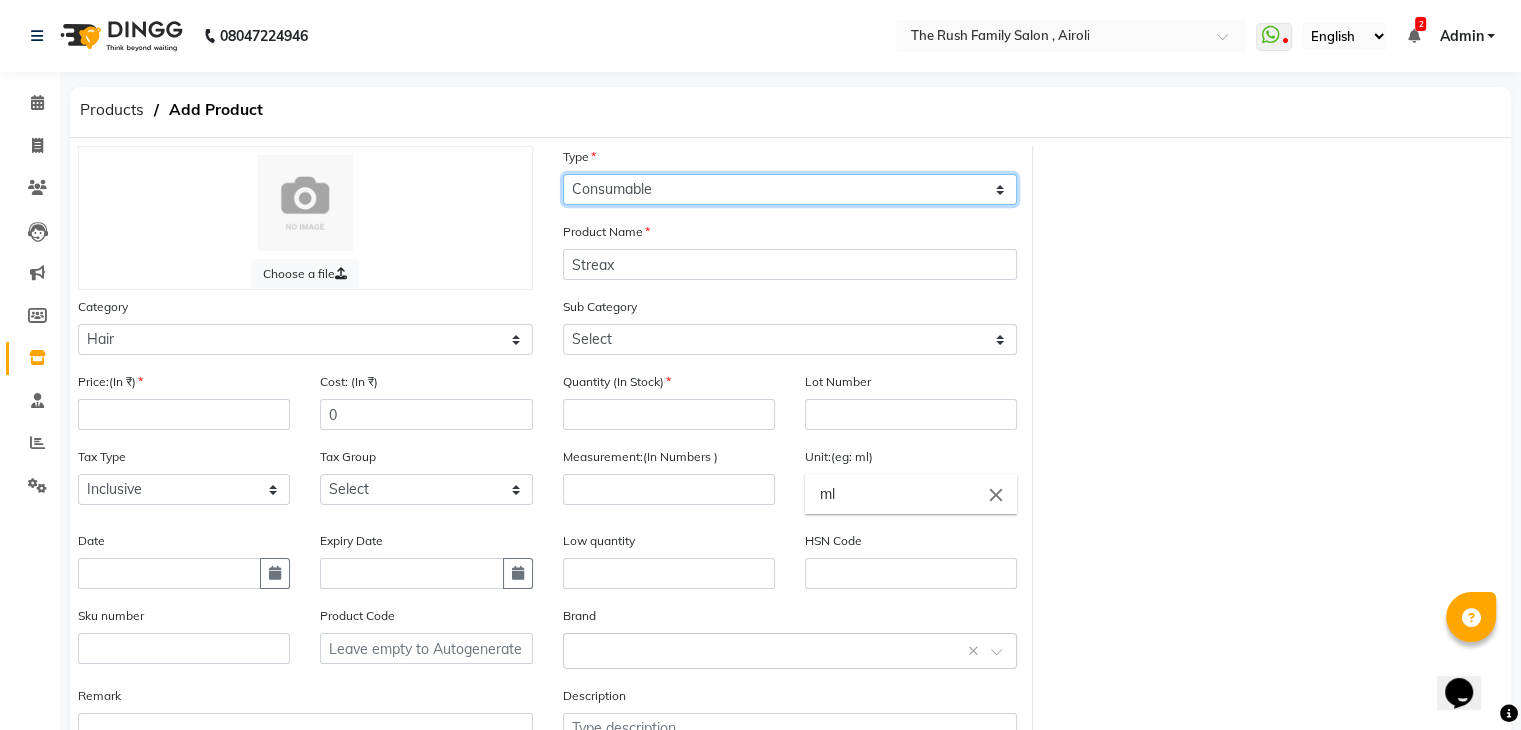 click on "Select Type Both Retail Consumable" 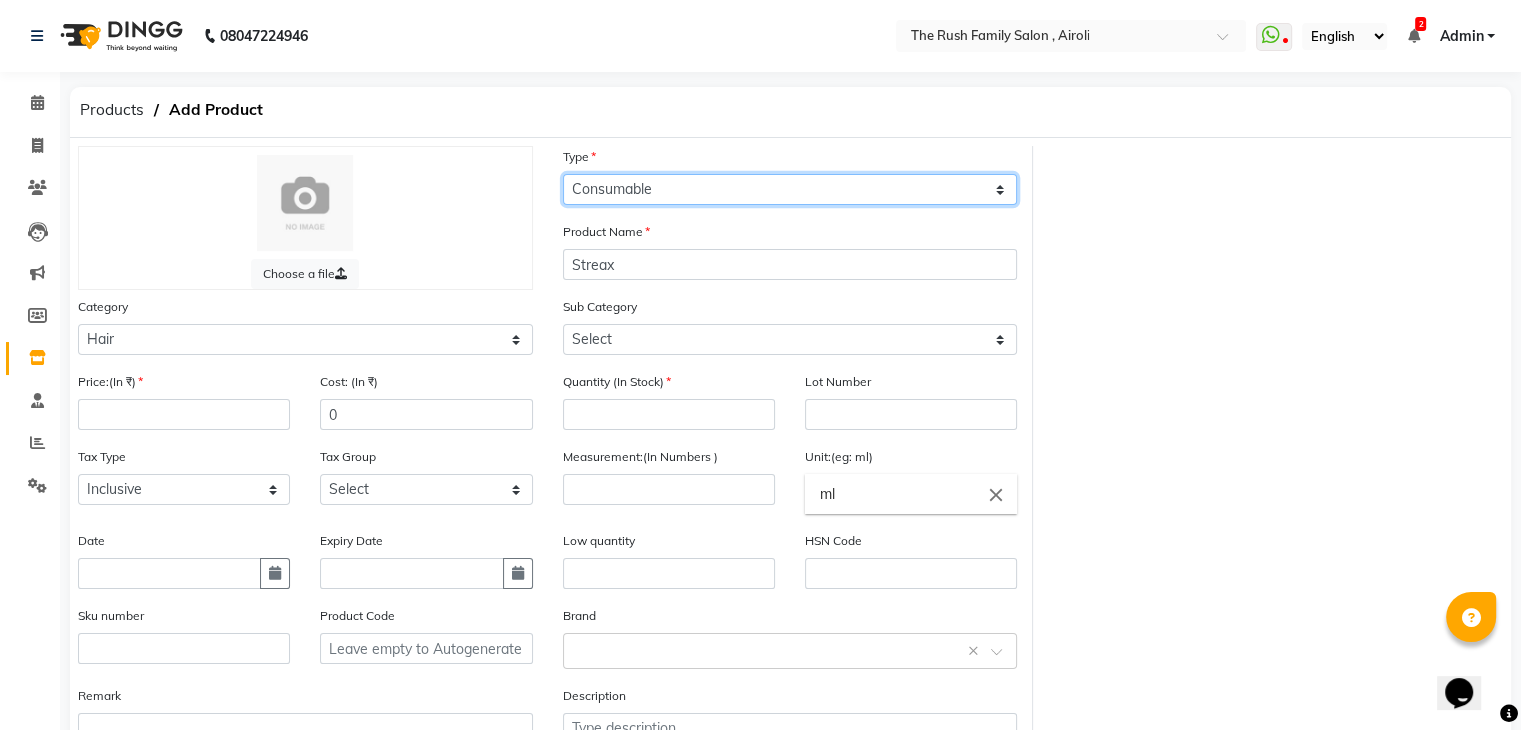 click on "Select Type Both Retail Consumable" 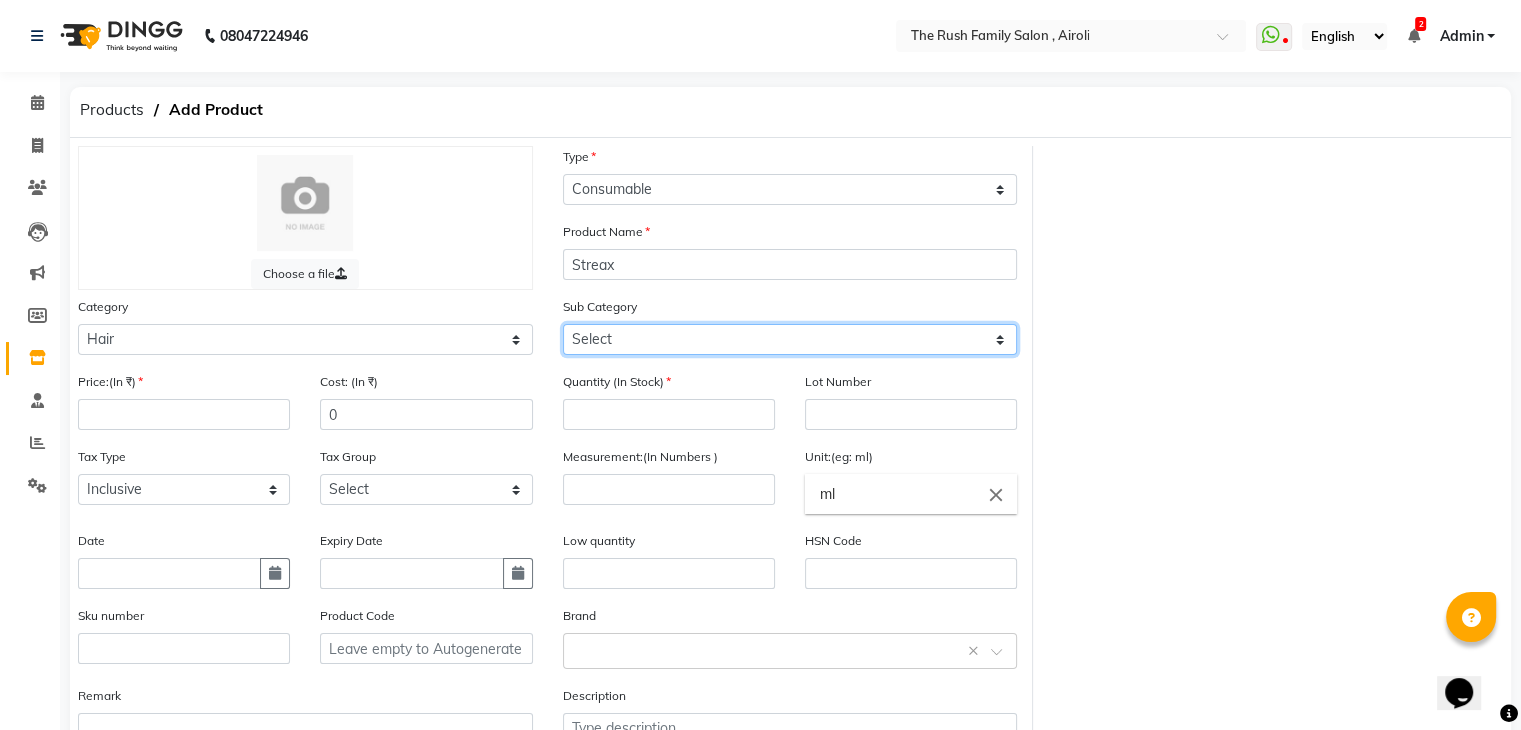 click on "Select Shampoo Conditioner Cream Mask Oil Serum Color Appliances Treatment Styling Kit & Combo Other scalp shampoo skin[ cream]" 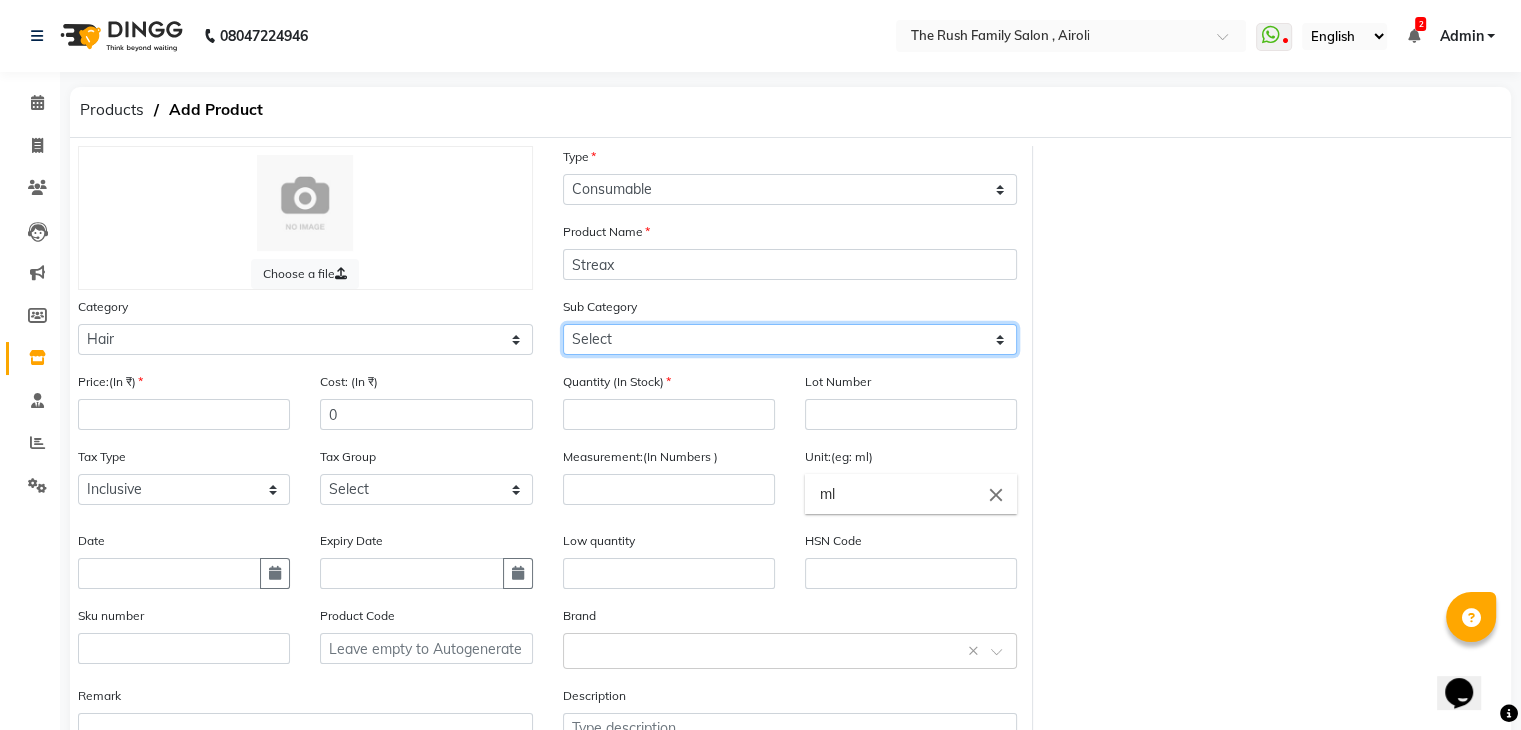 select on "812201107" 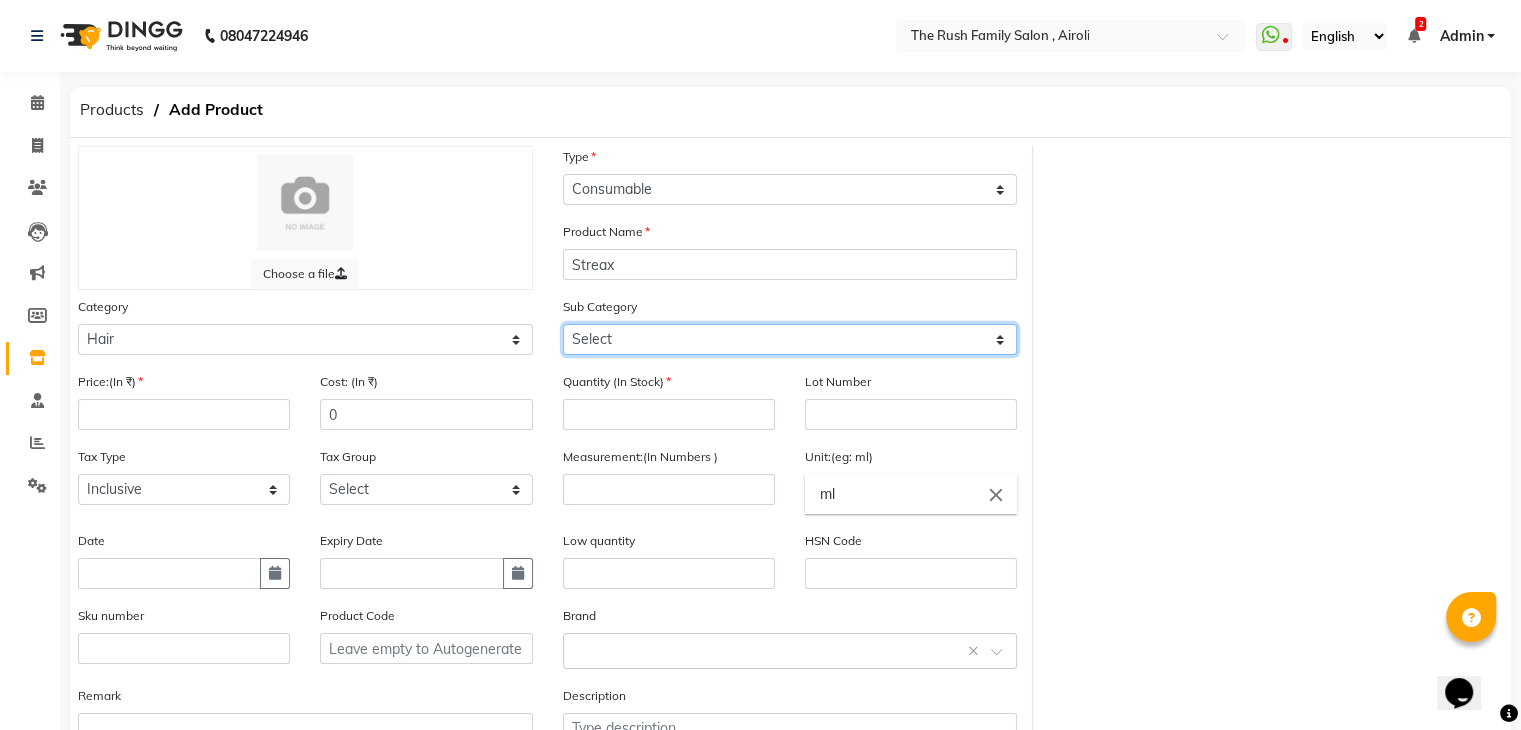 click on "Select Shampoo Conditioner Cream Mask Oil Serum Color Appliances Treatment Styling Kit & Combo Other scalp shampoo skin[ cream]" 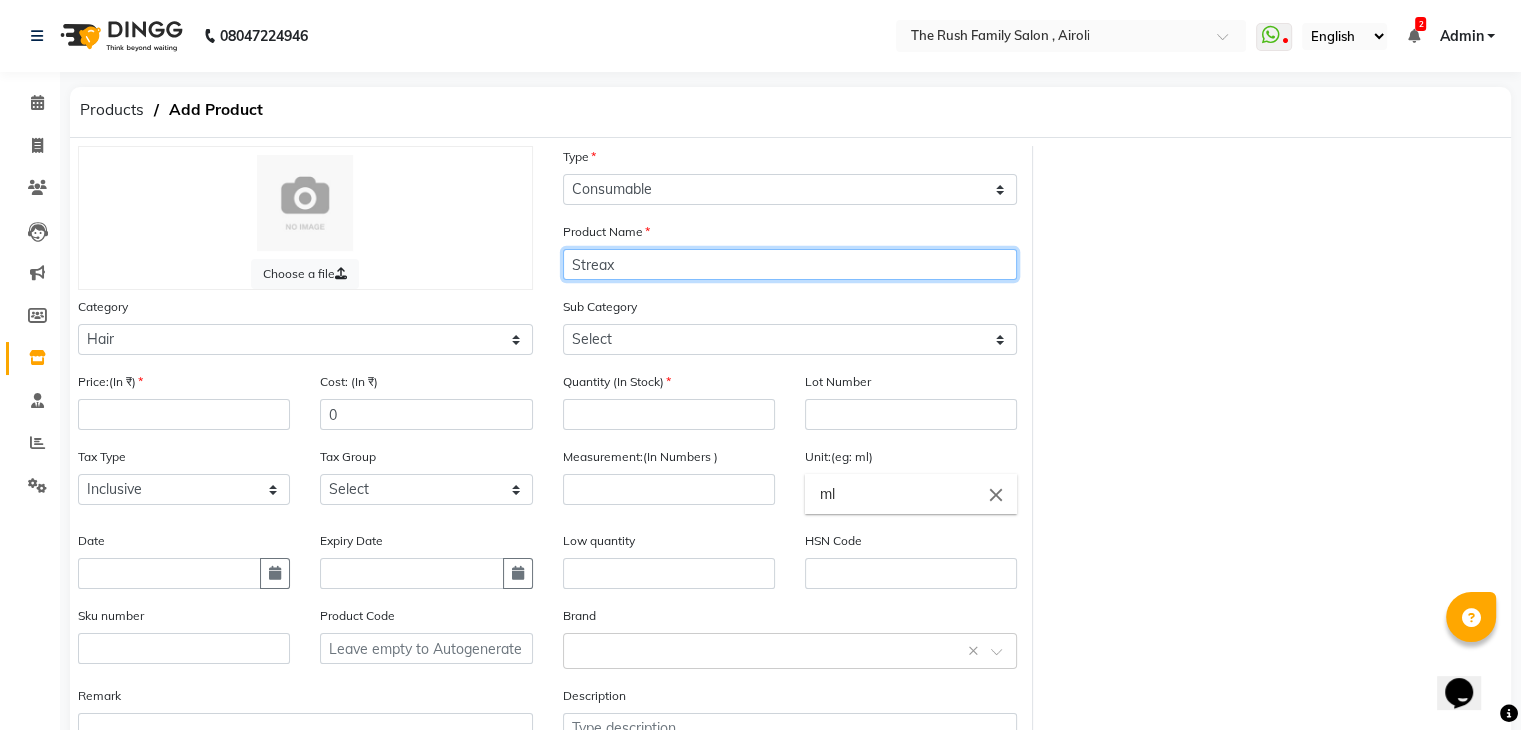 click on "Streax" 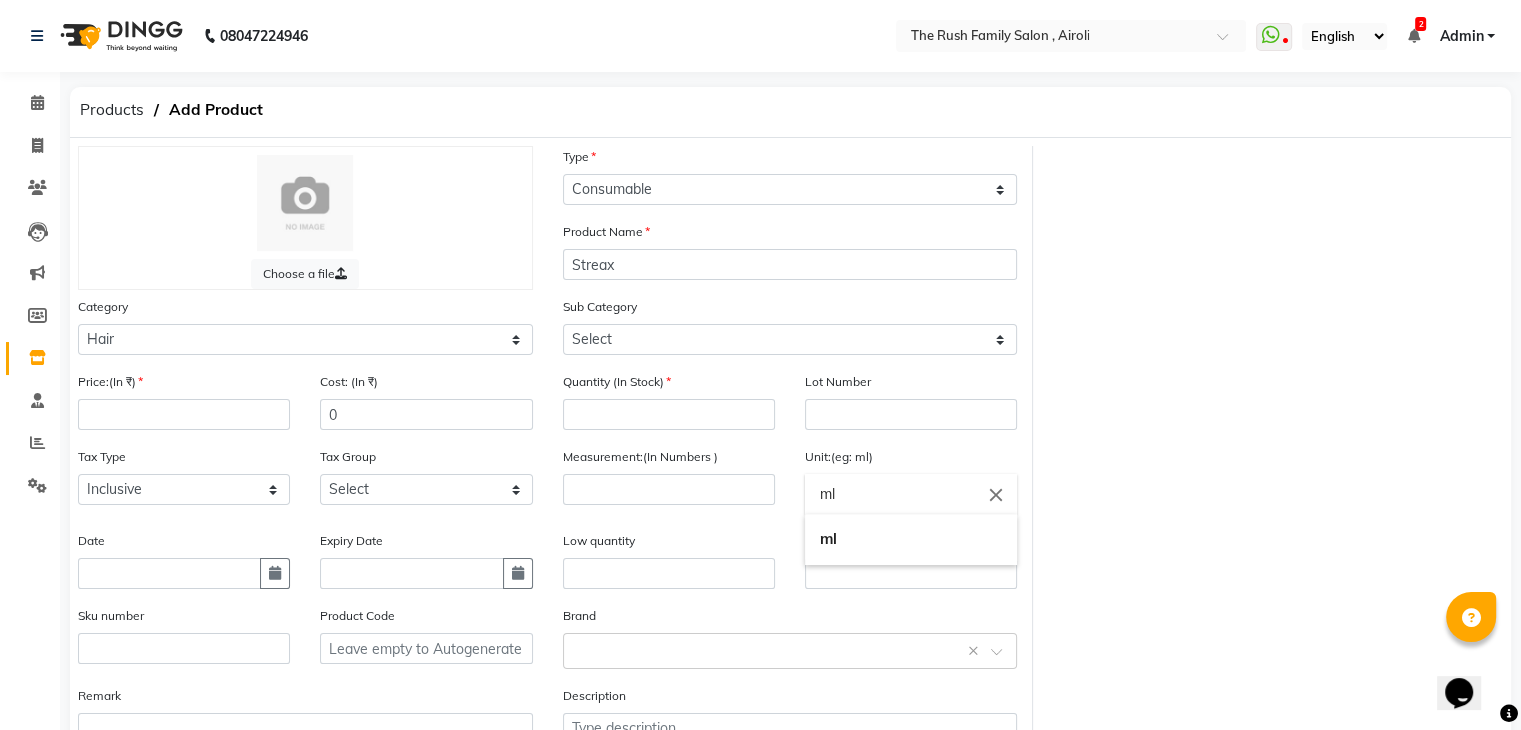 click on "ml" 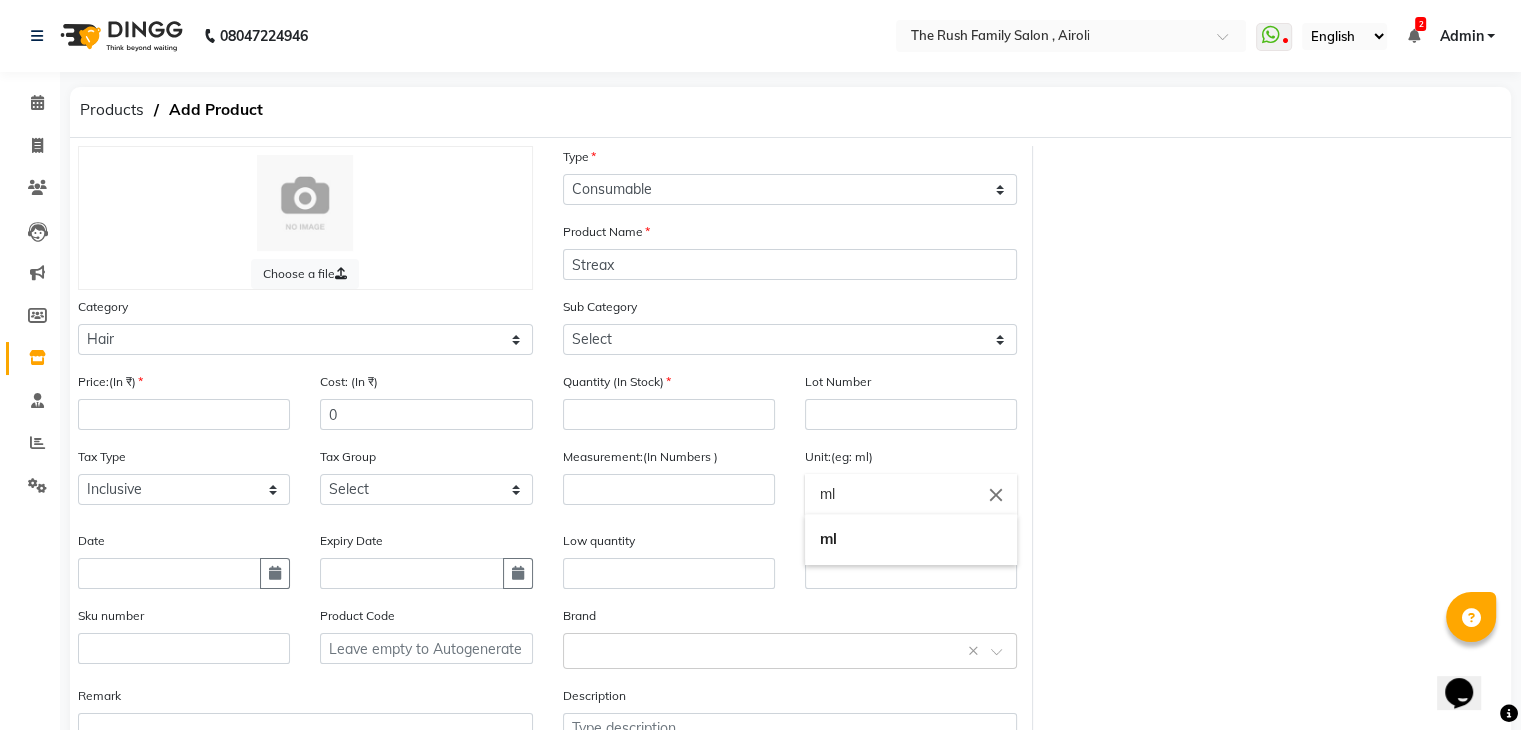 click on "ml" 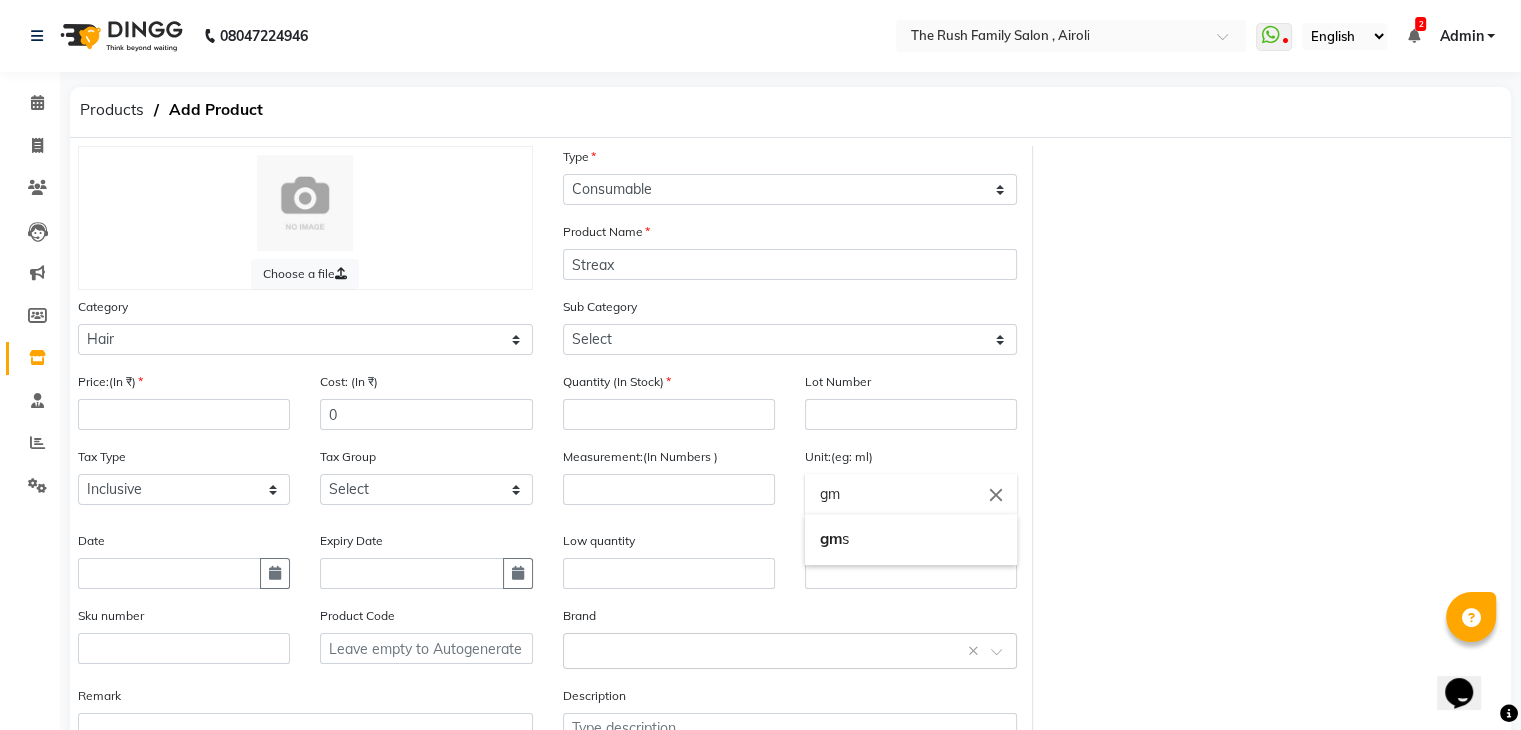 type on "gm" 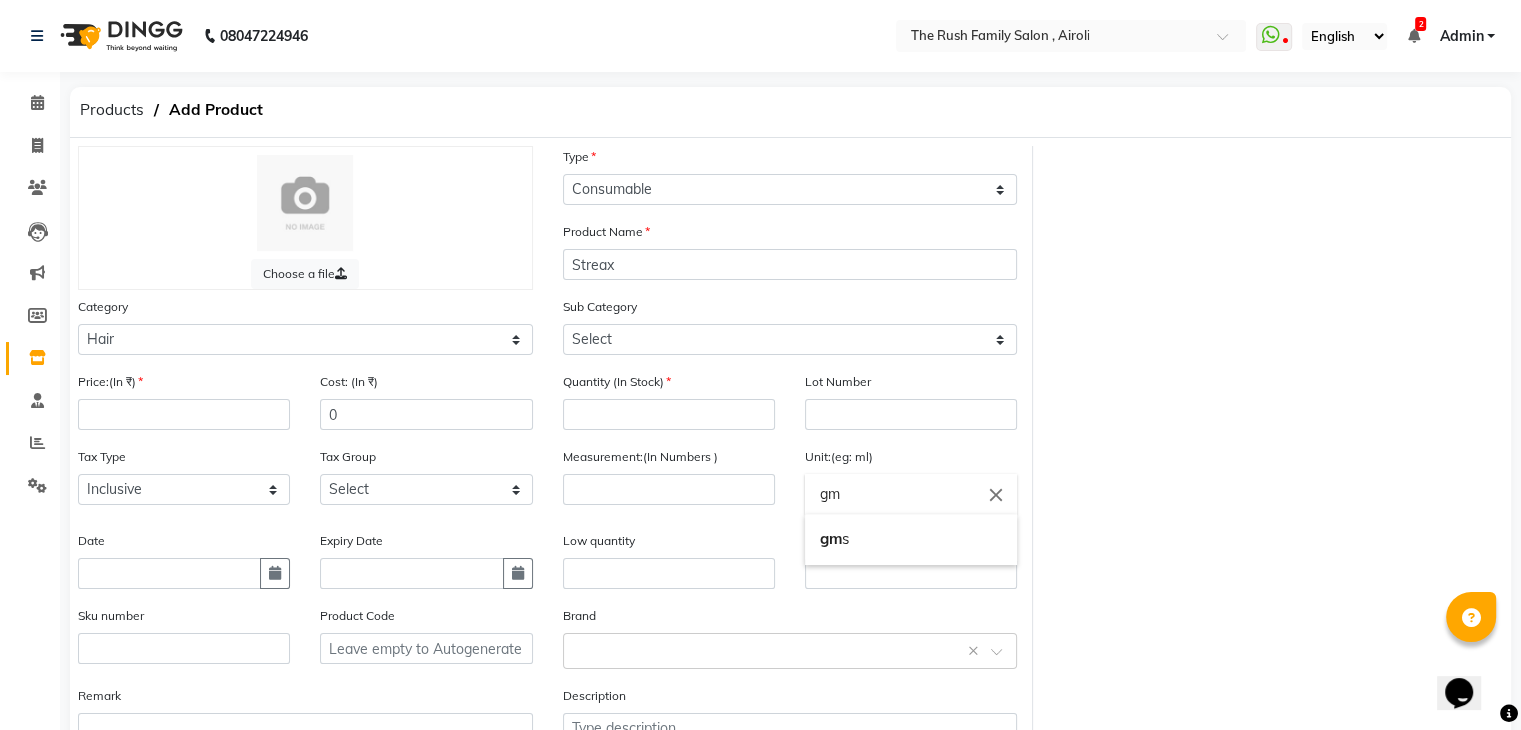 click 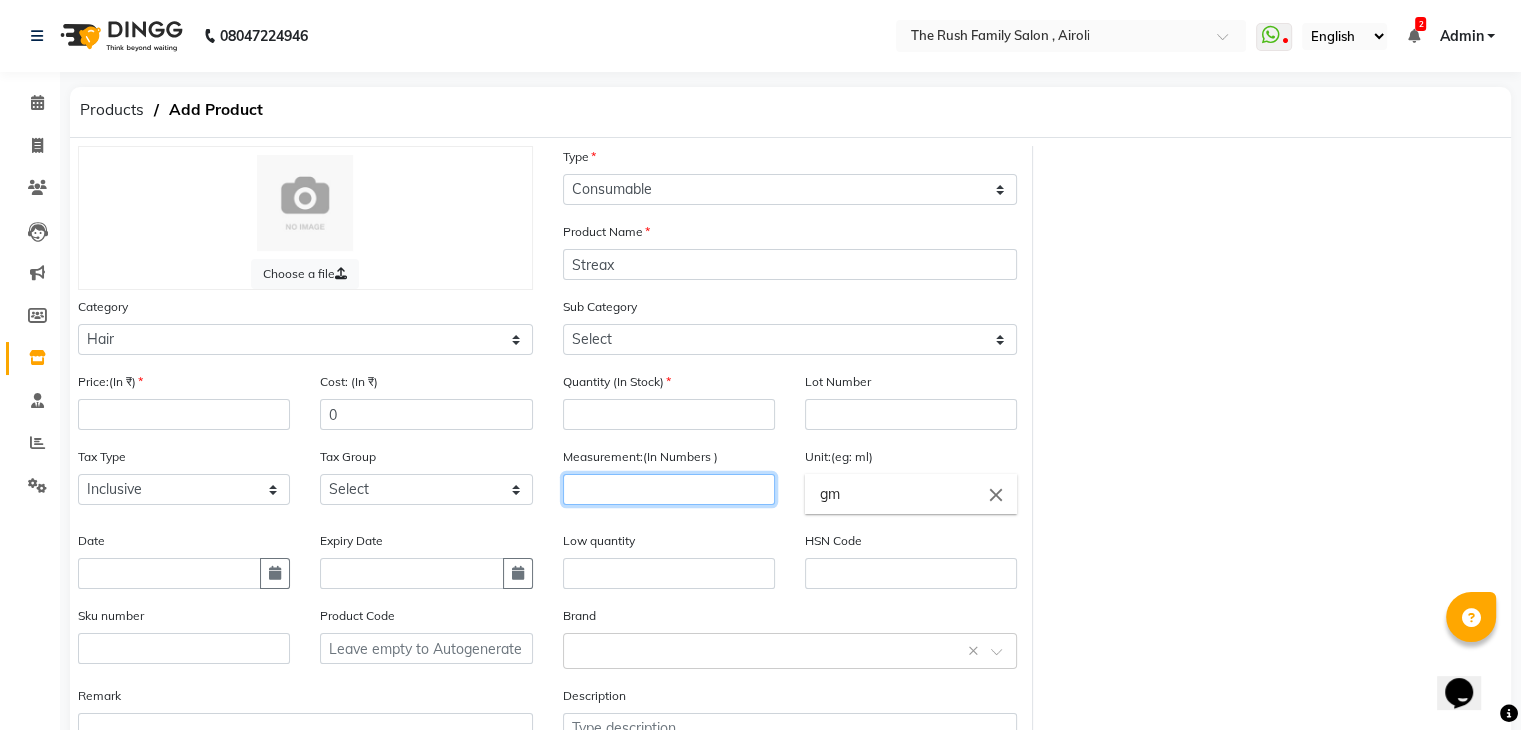 click 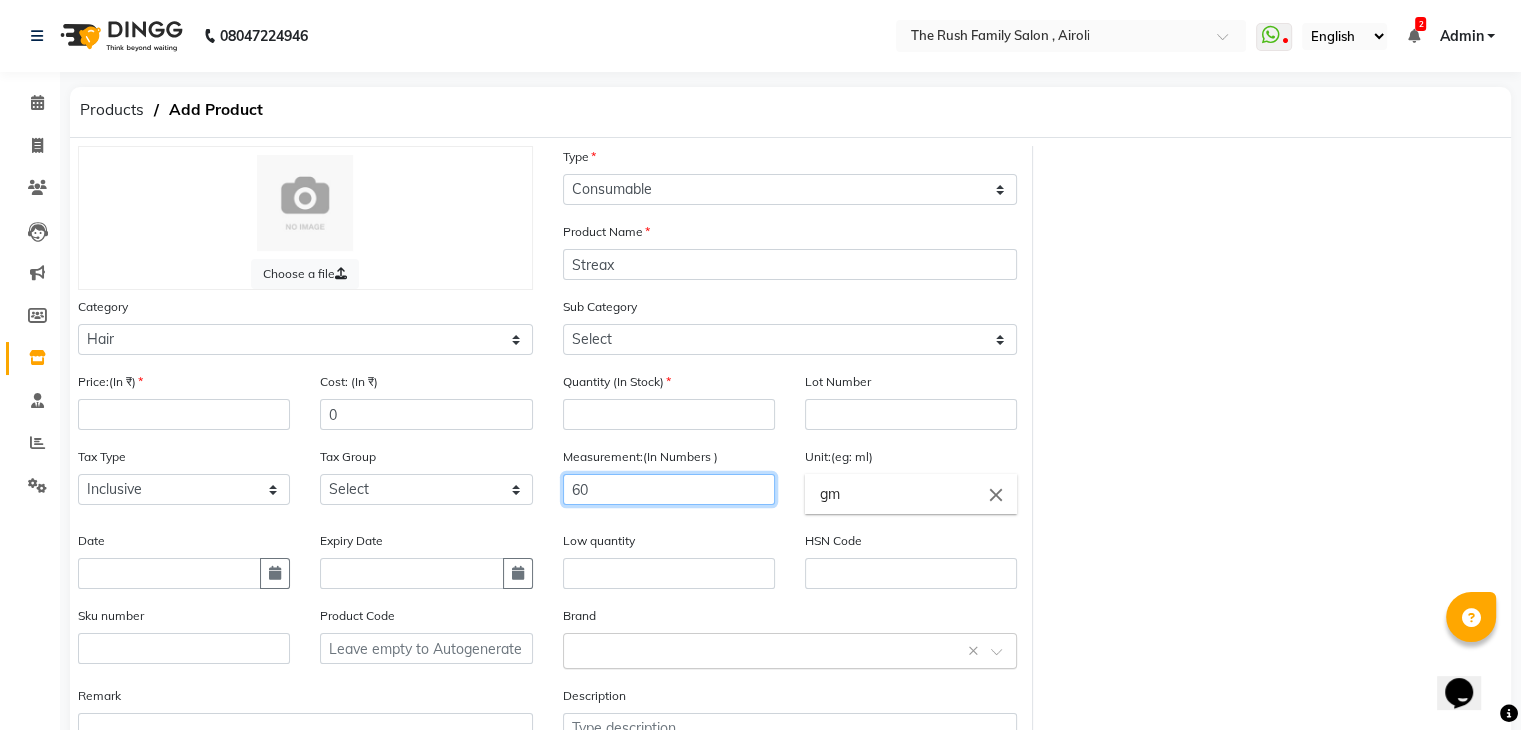 type on "60" 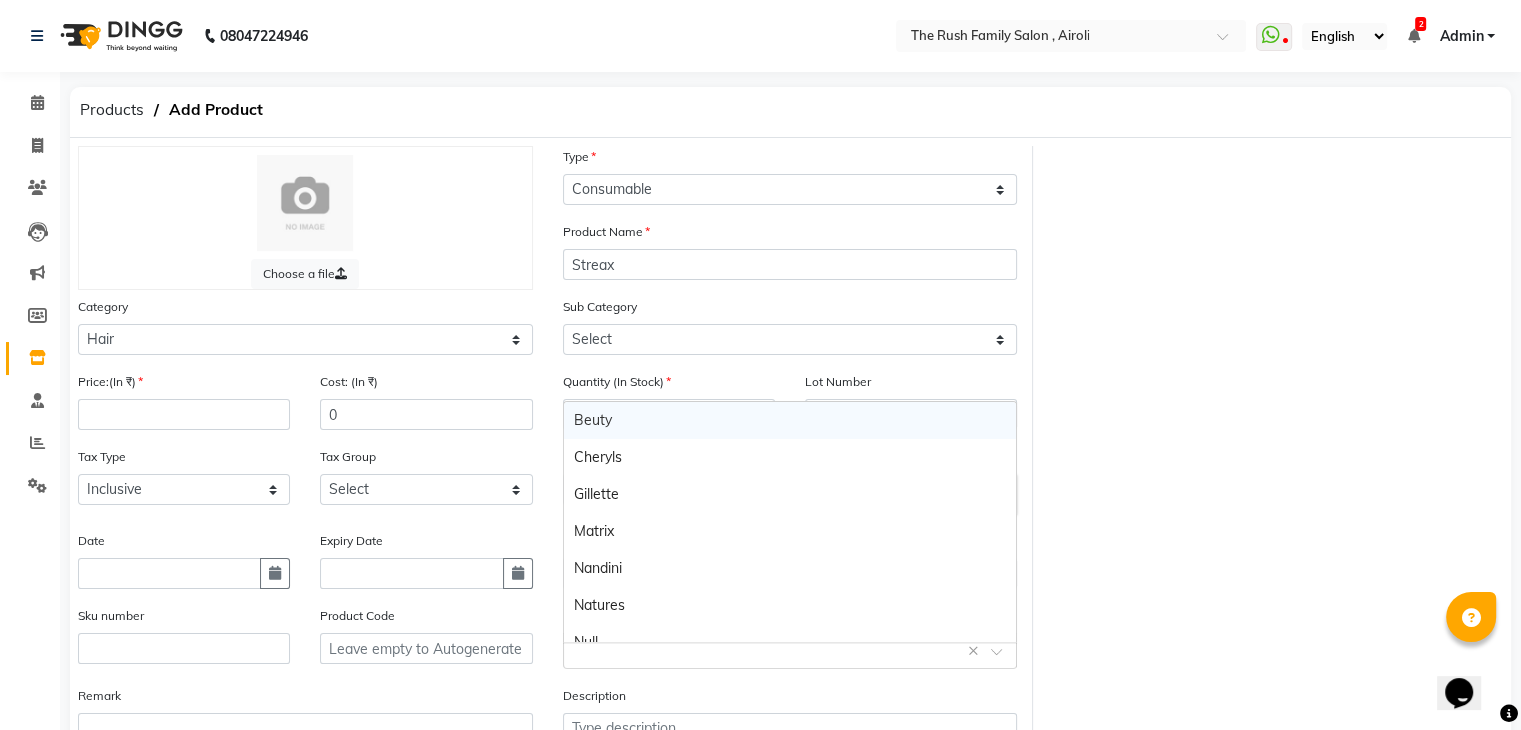 click on "Select brand or add custom brand    ×" 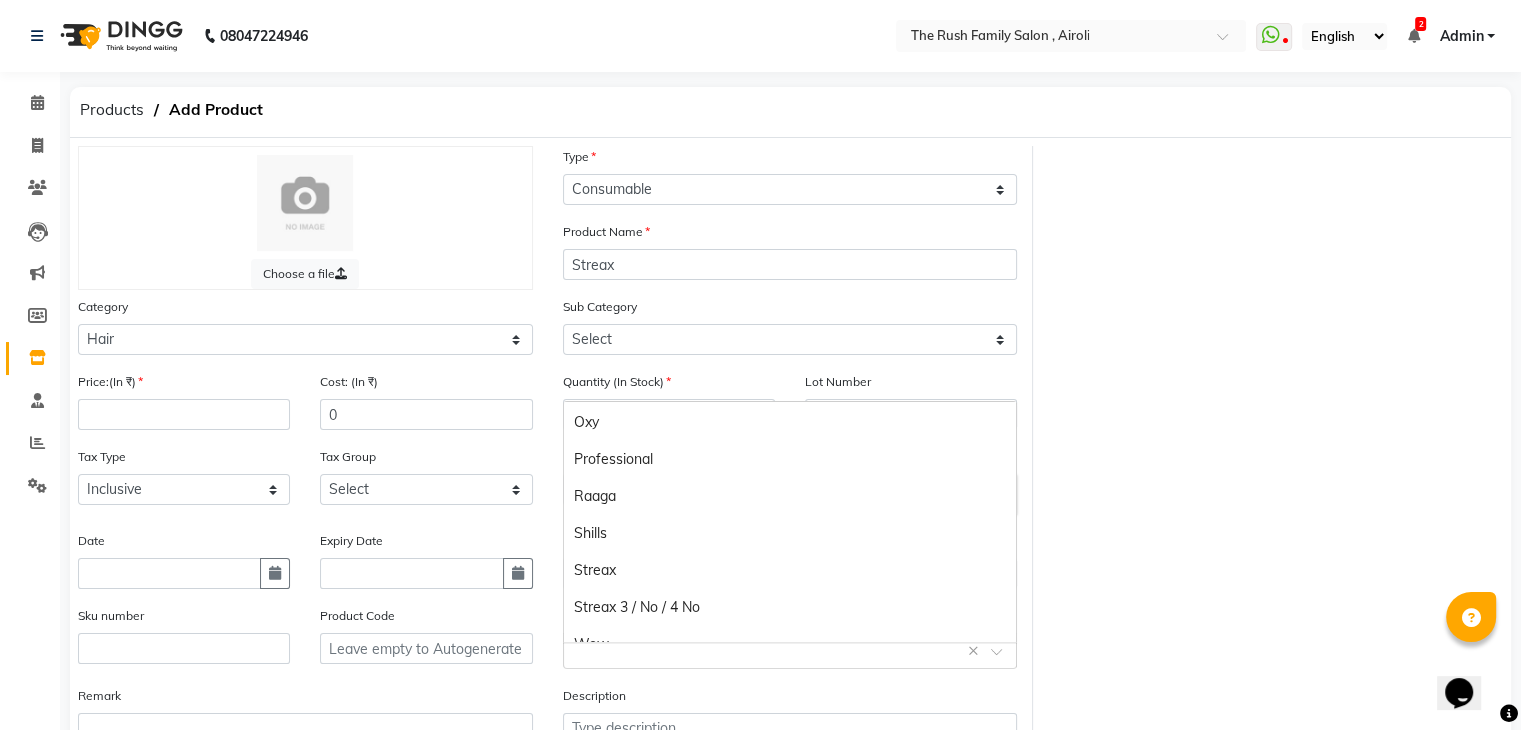 scroll, scrollTop: 268, scrollLeft: 0, axis: vertical 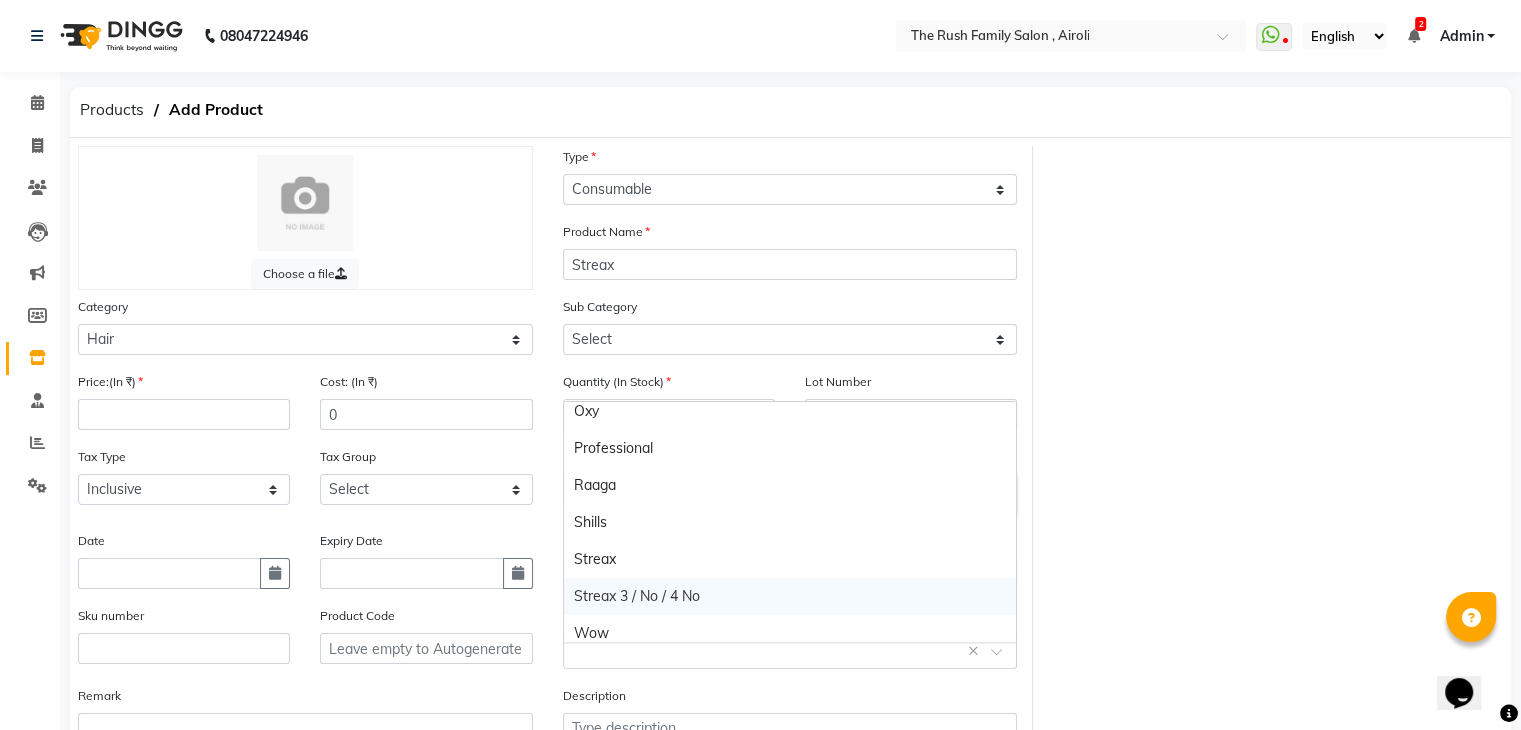 click on "Streax 3 / No / 4 No" at bounding box center (790, 596) 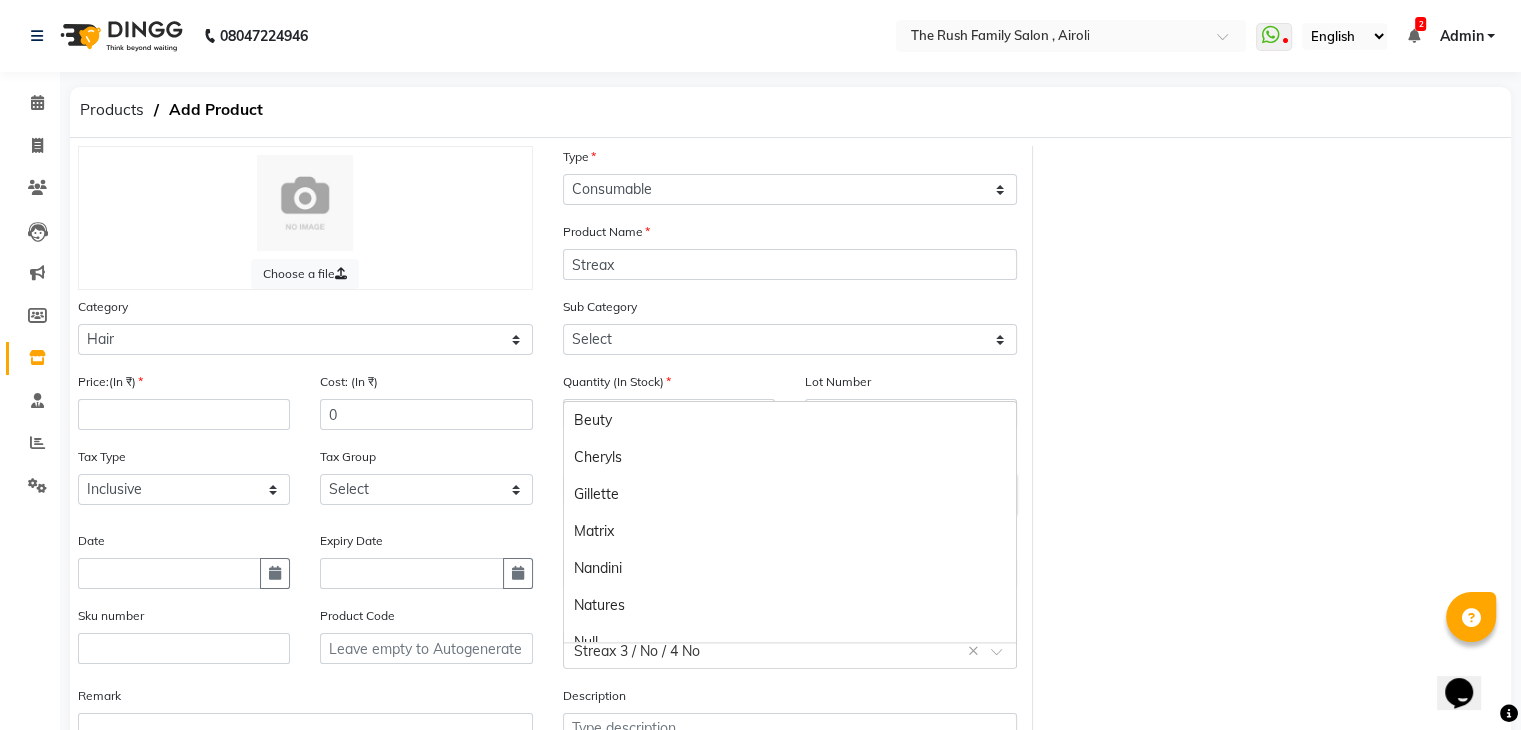 click 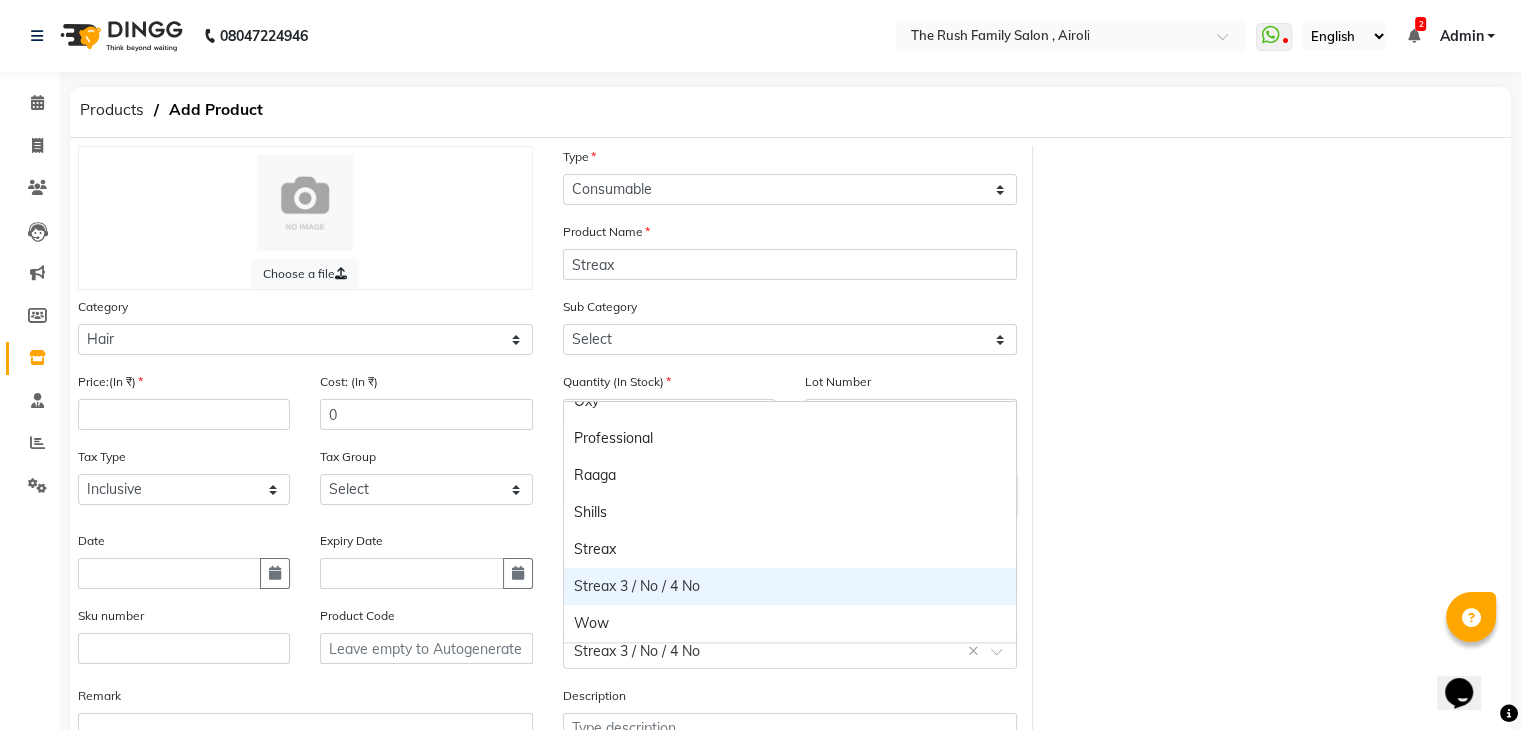 click 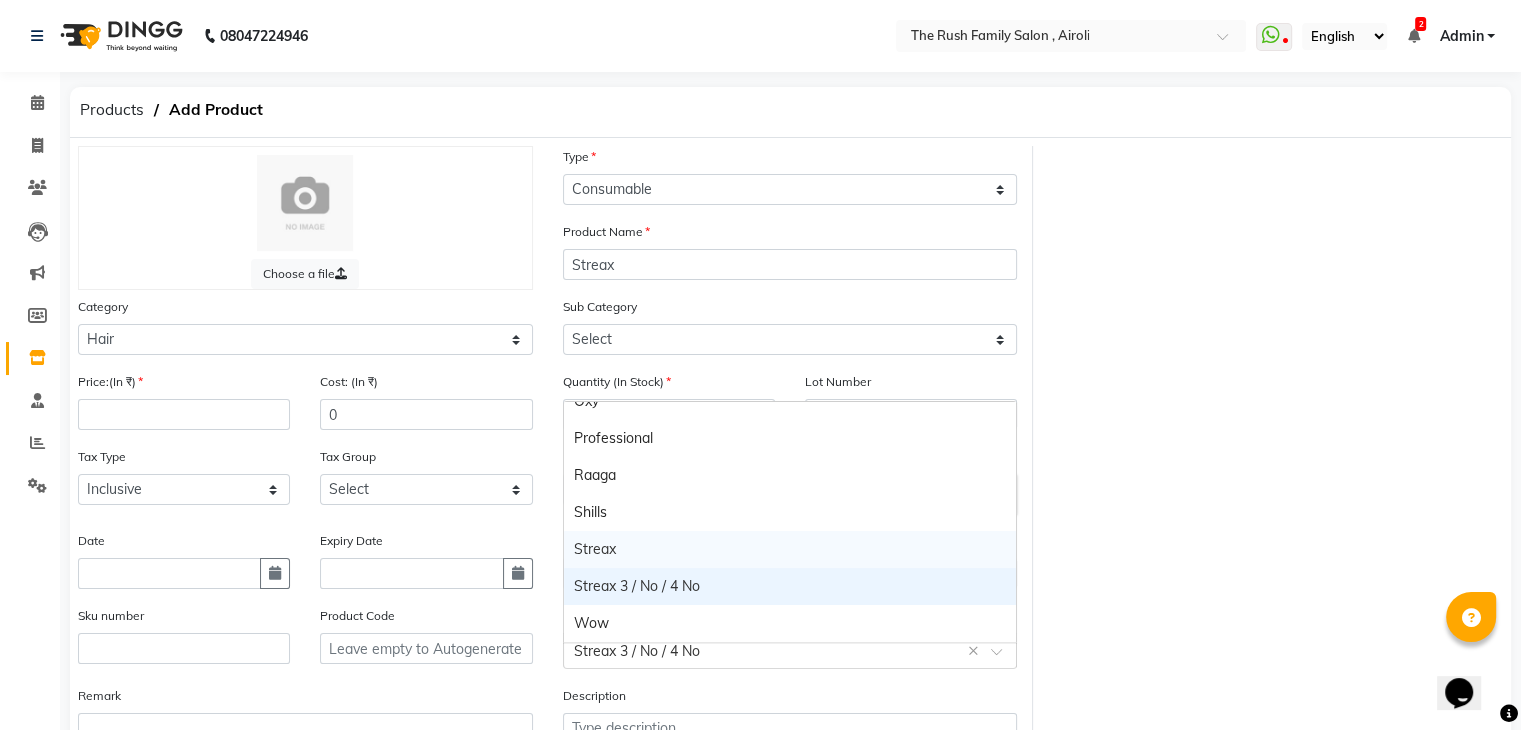 click on "Streax" at bounding box center (790, 549) 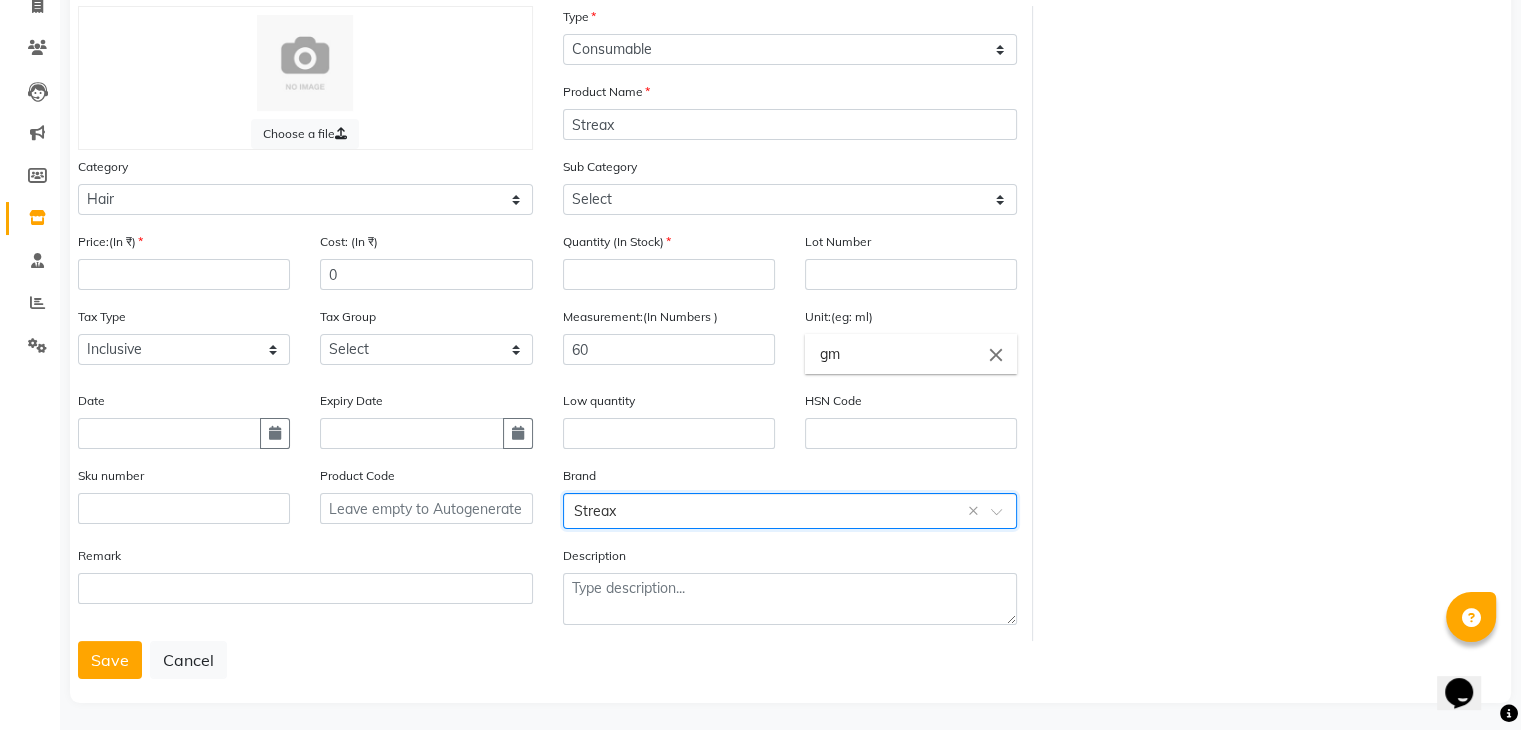 scroll, scrollTop: 141, scrollLeft: 0, axis: vertical 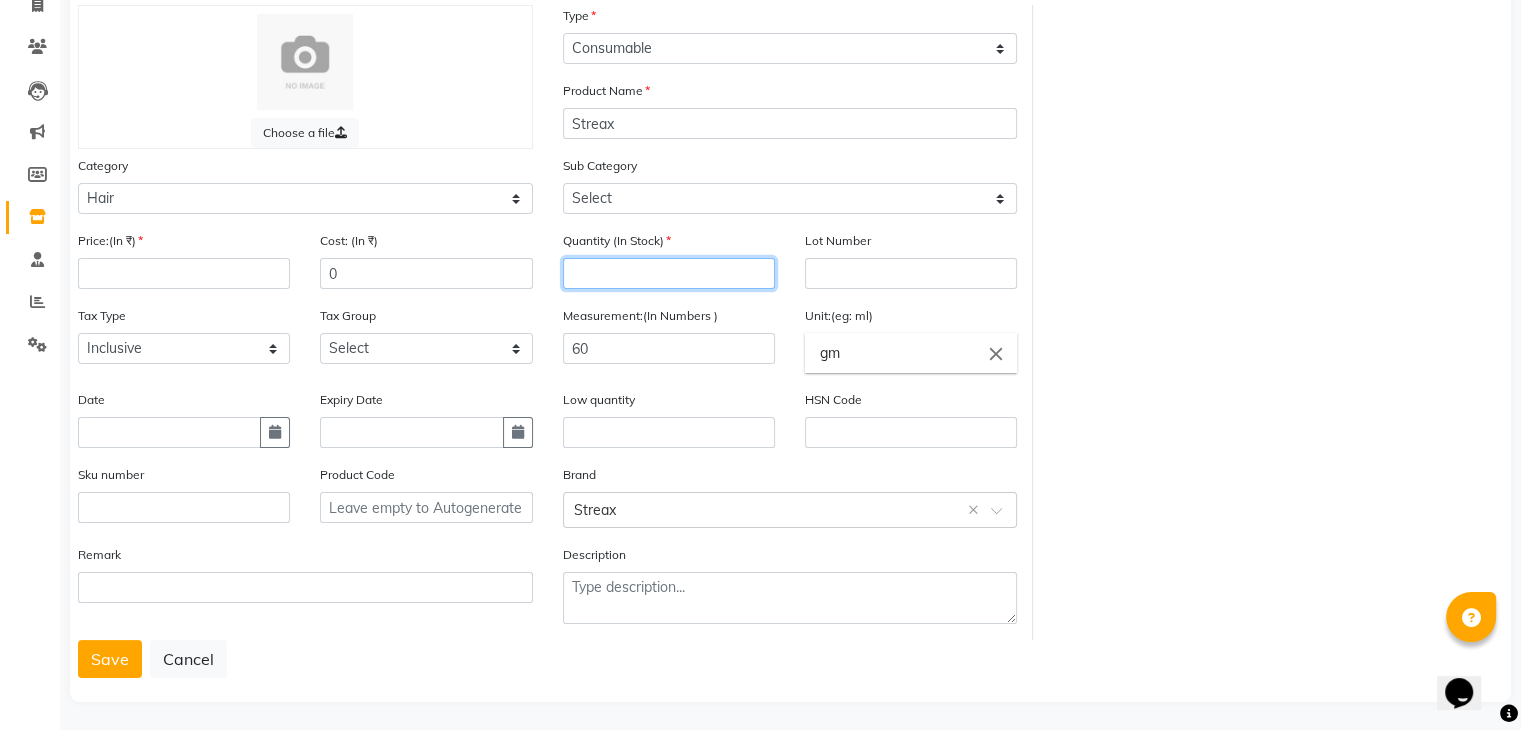 click 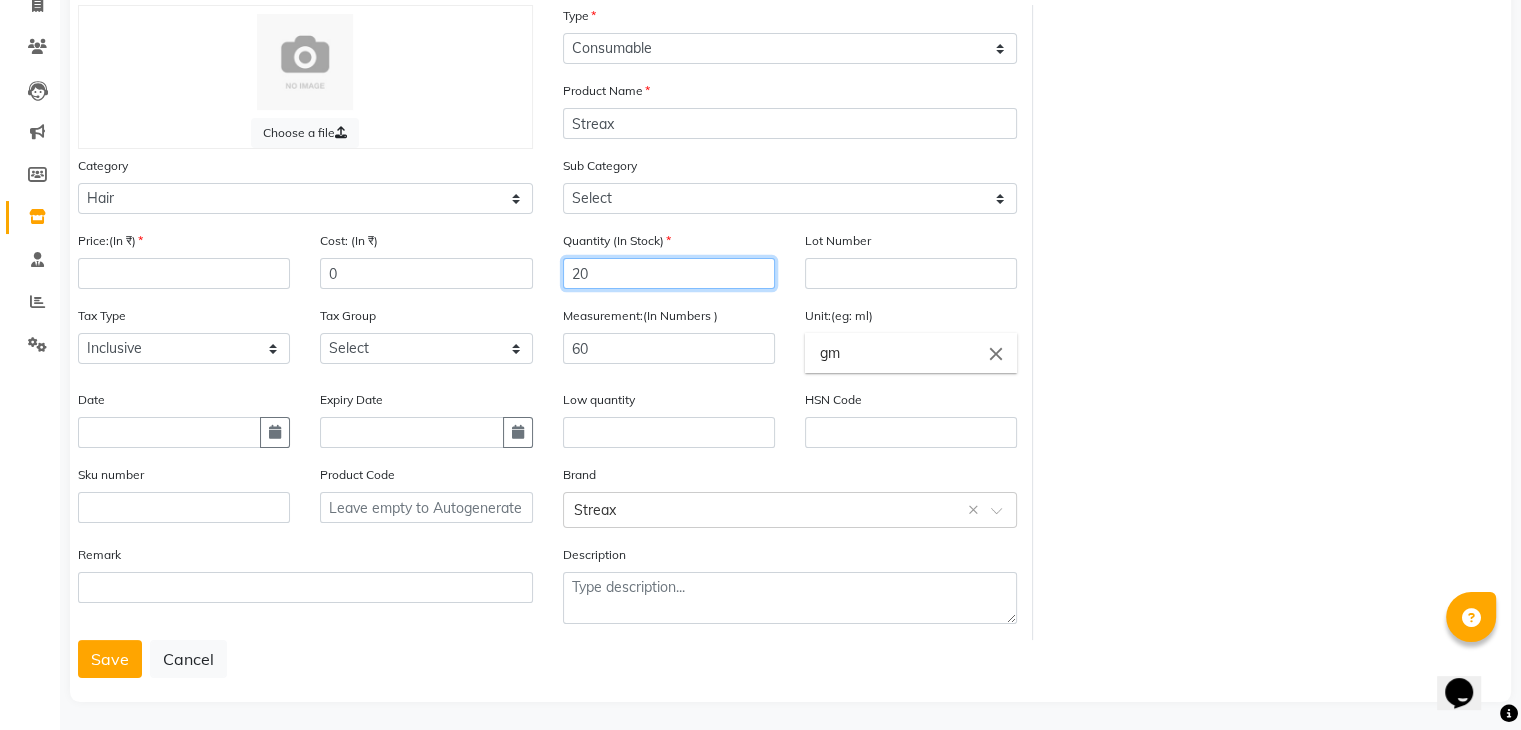 type on "20" 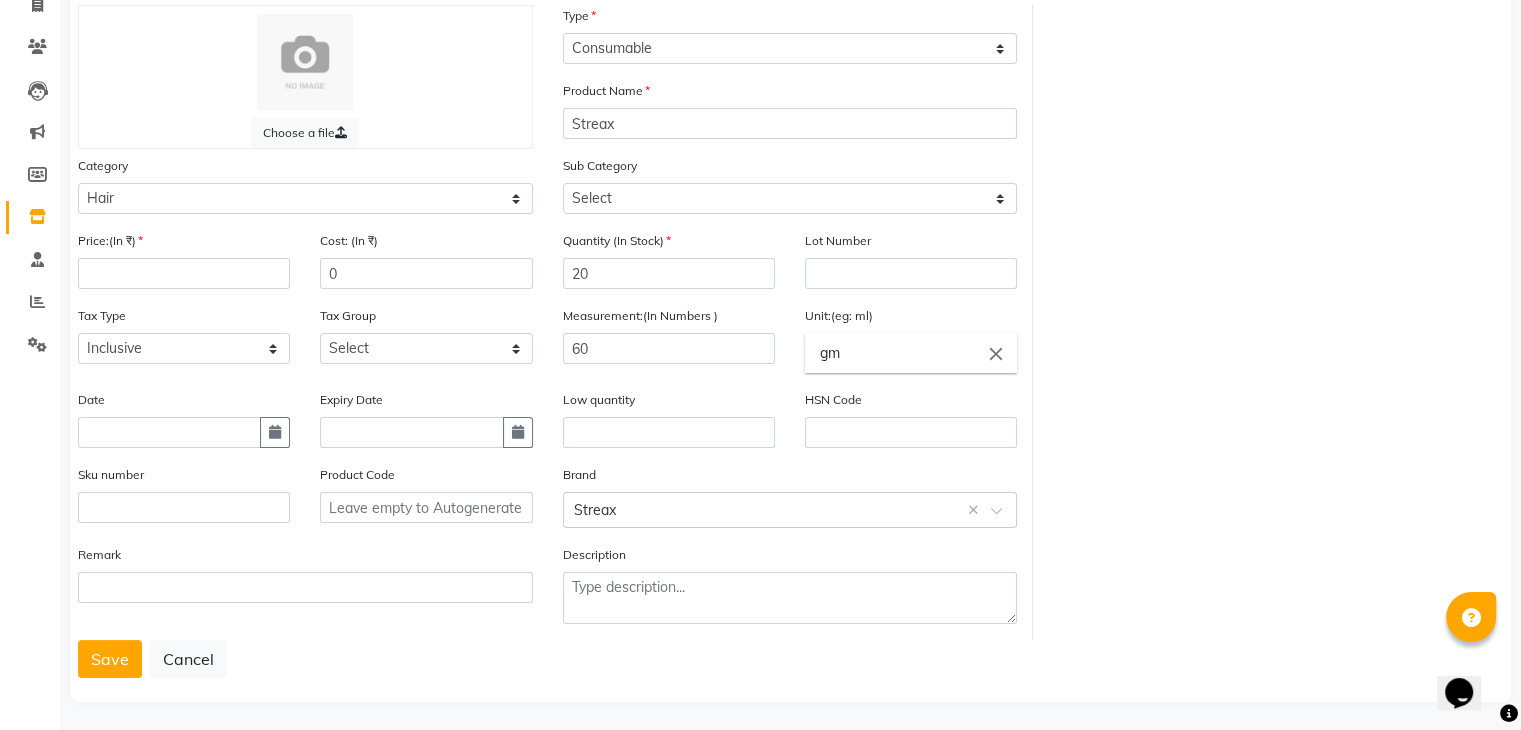 click on "Measurement:(In Numbers )" 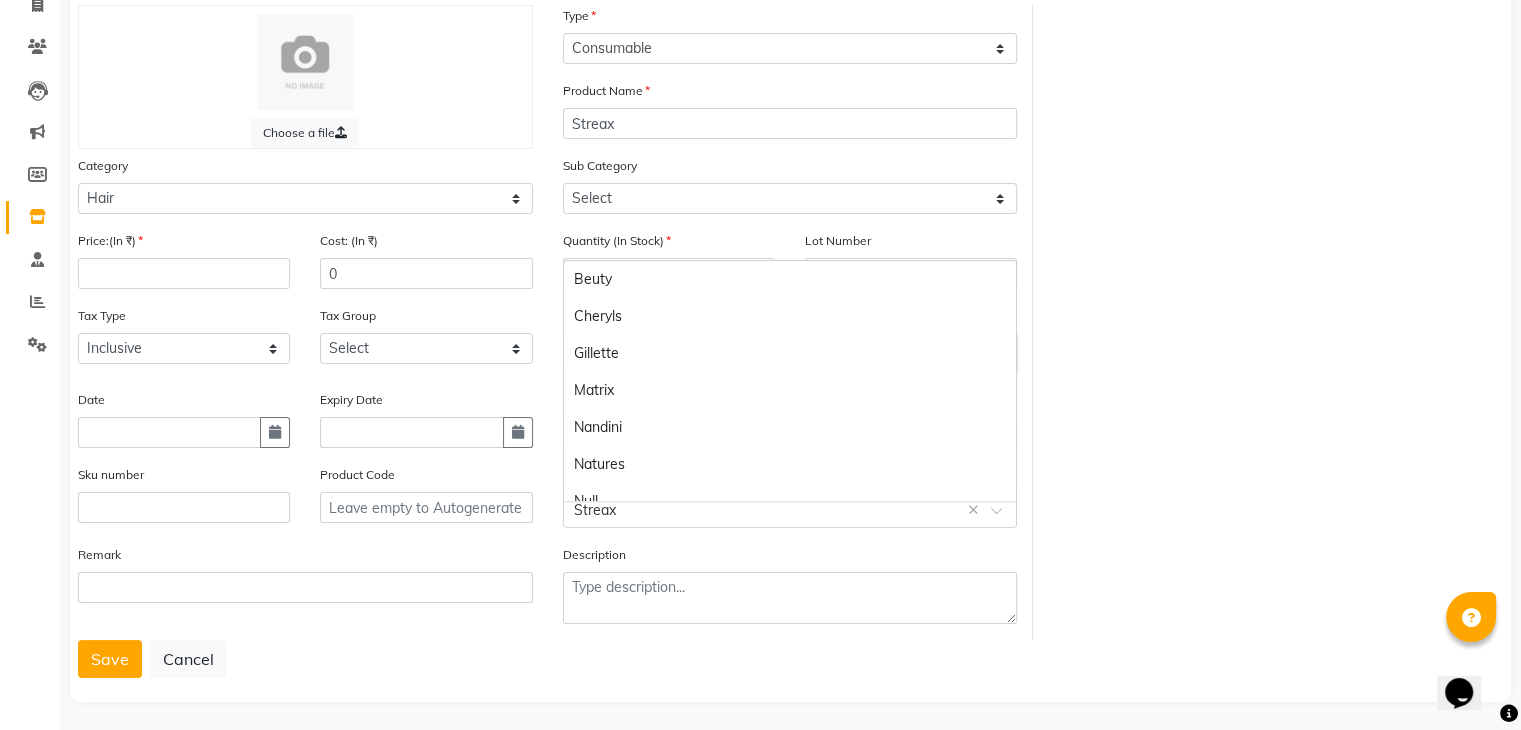 click 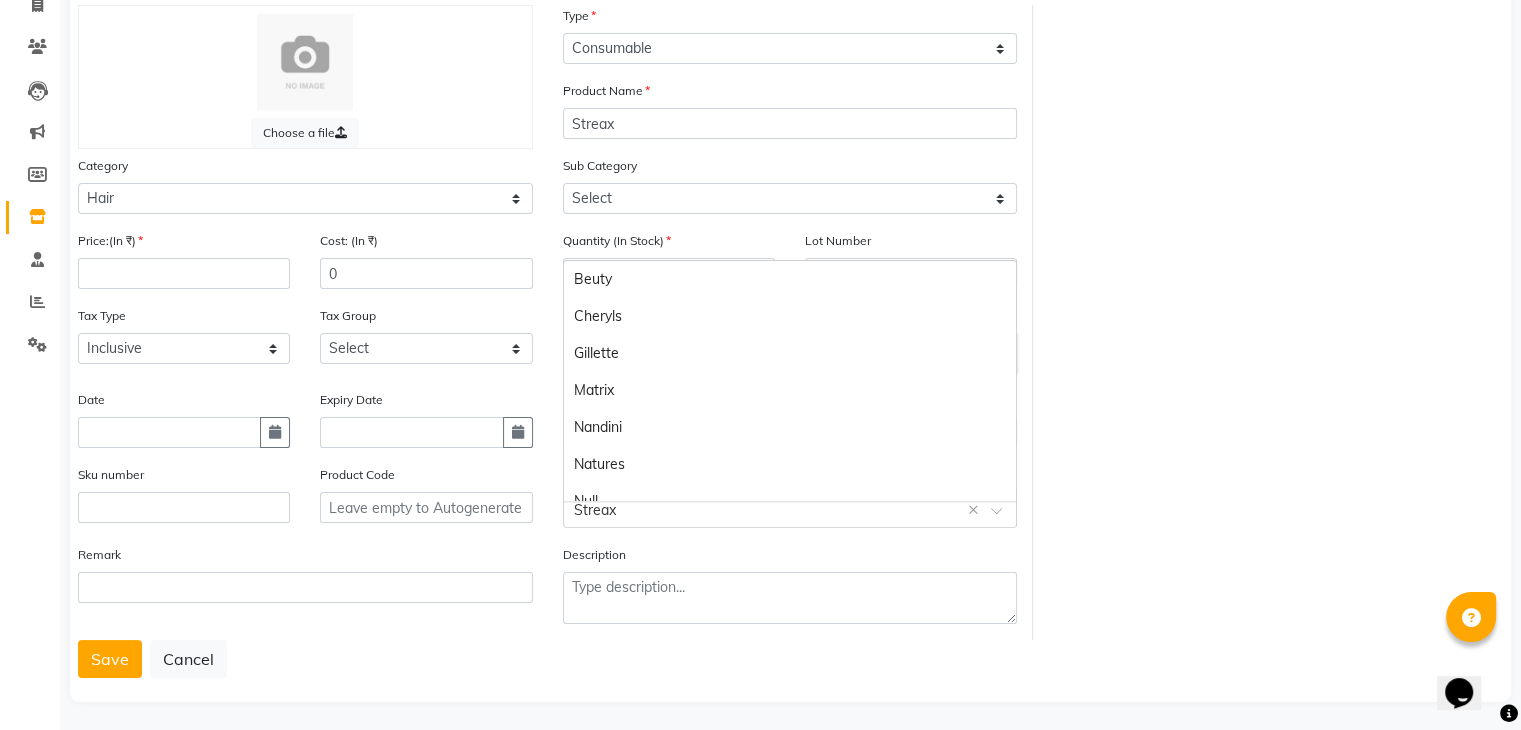 scroll, scrollTop: 278, scrollLeft: 0, axis: vertical 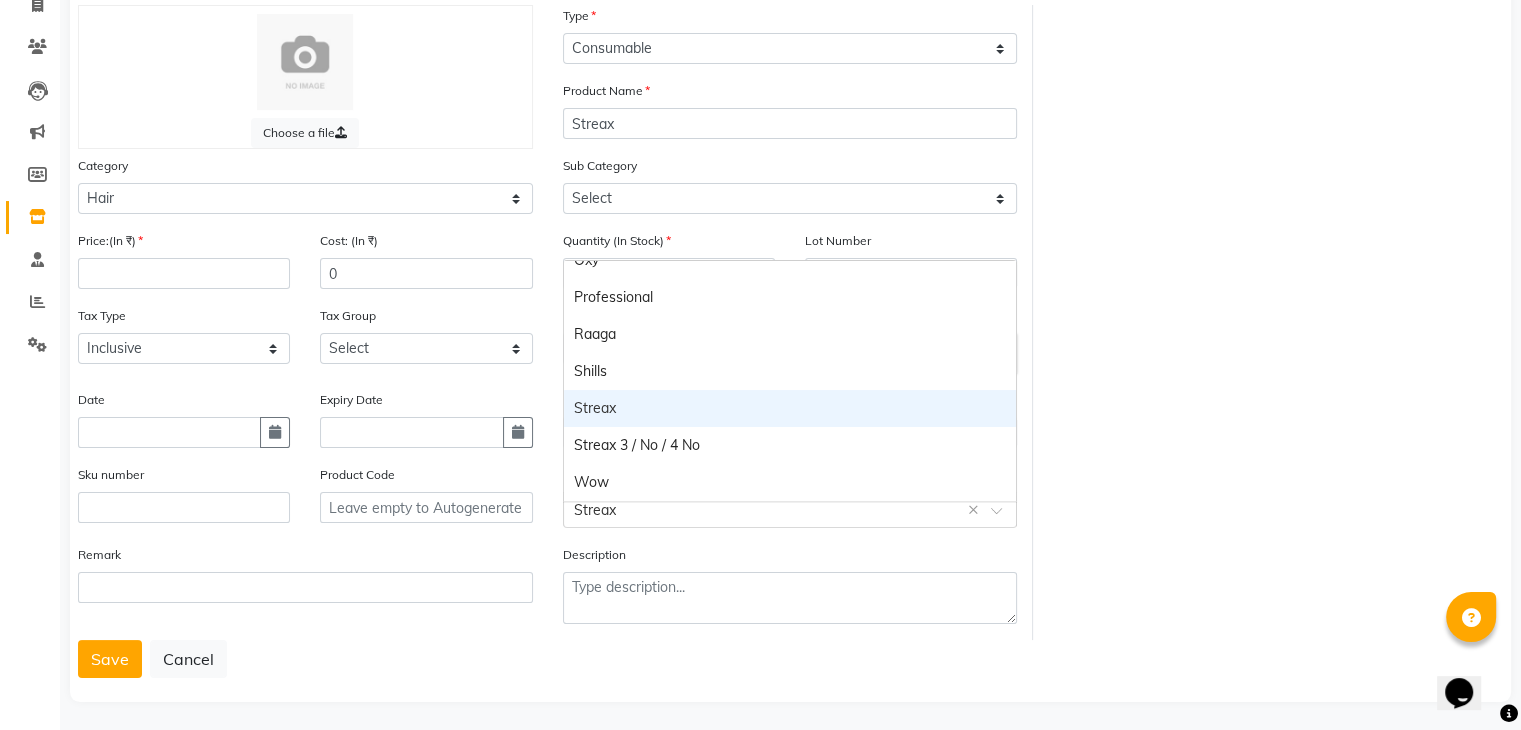 click 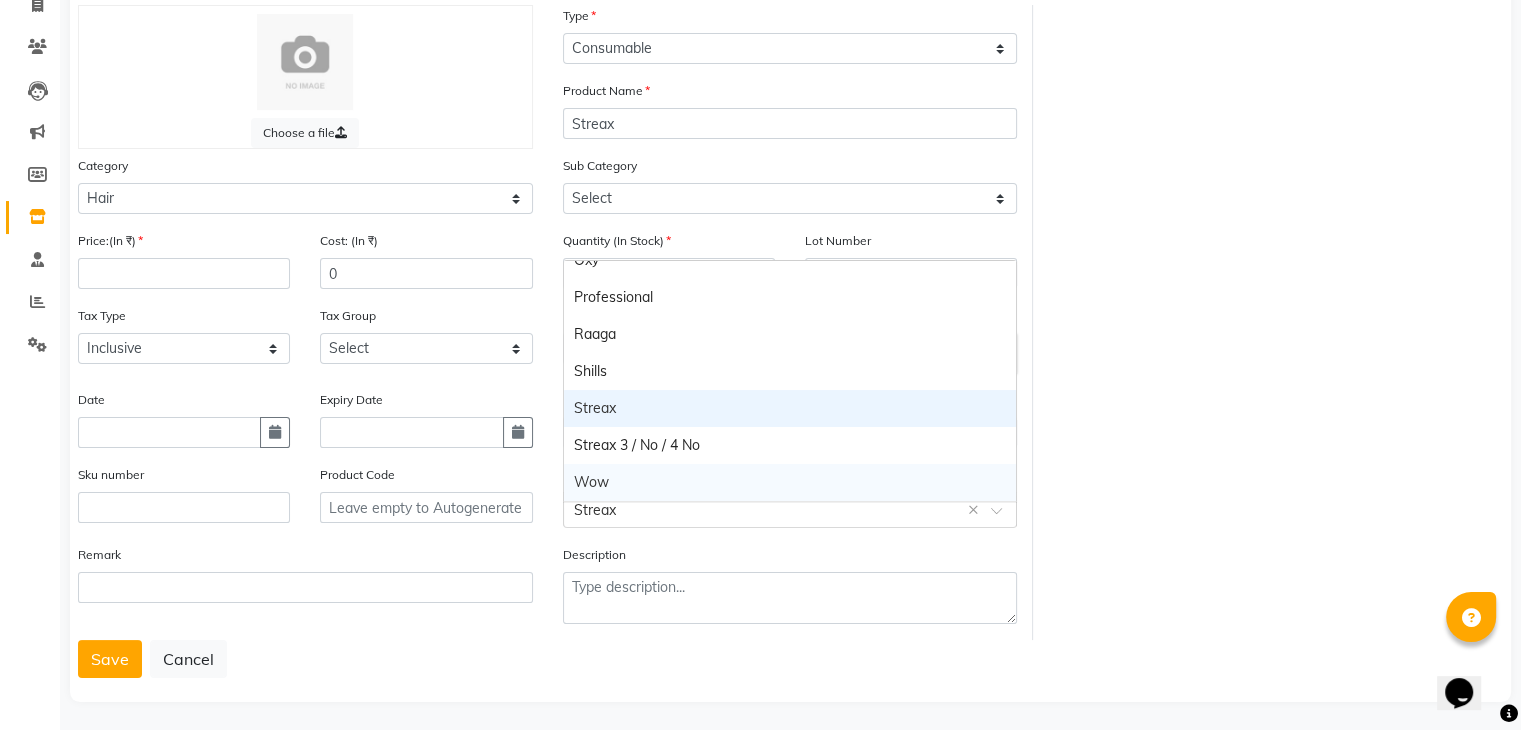 click 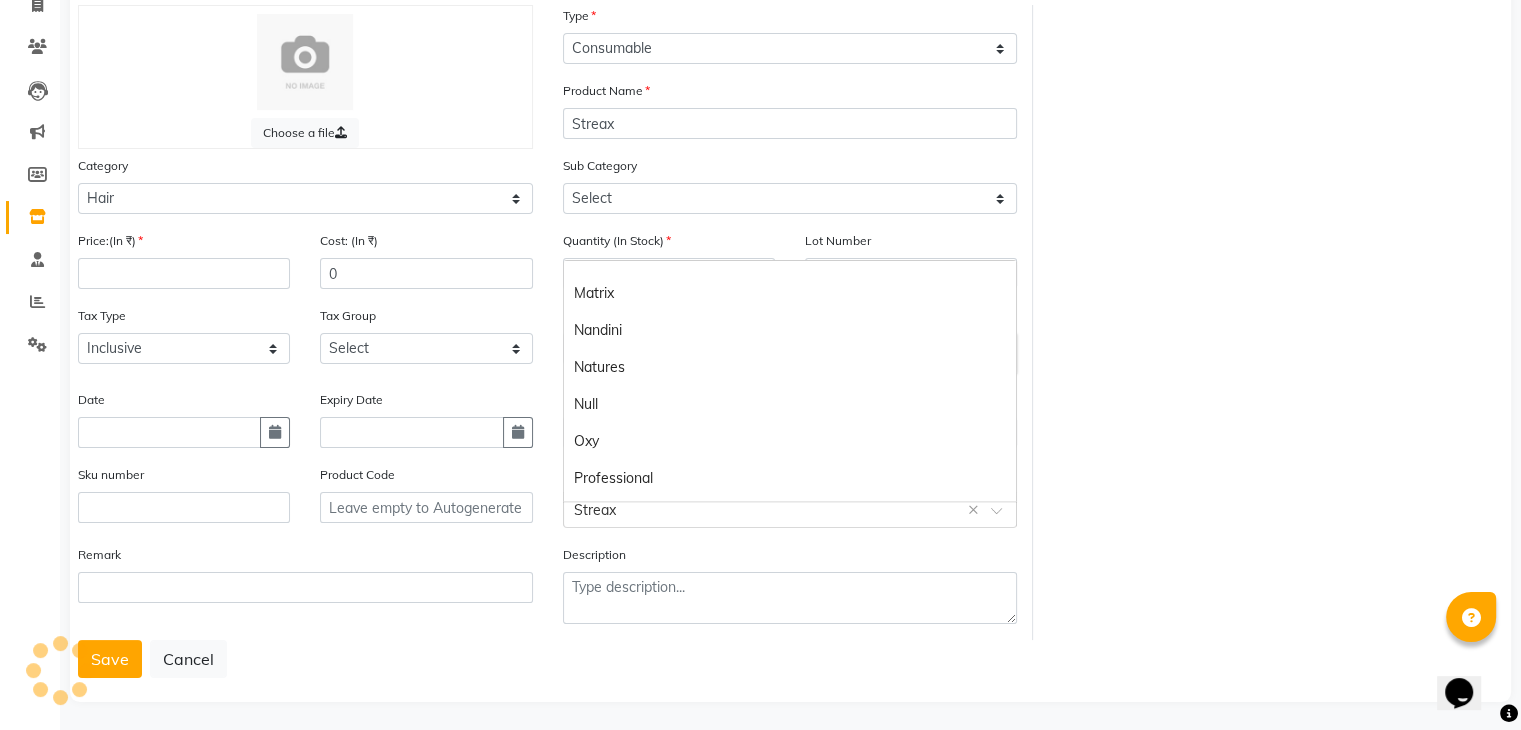 scroll, scrollTop: 116, scrollLeft: 0, axis: vertical 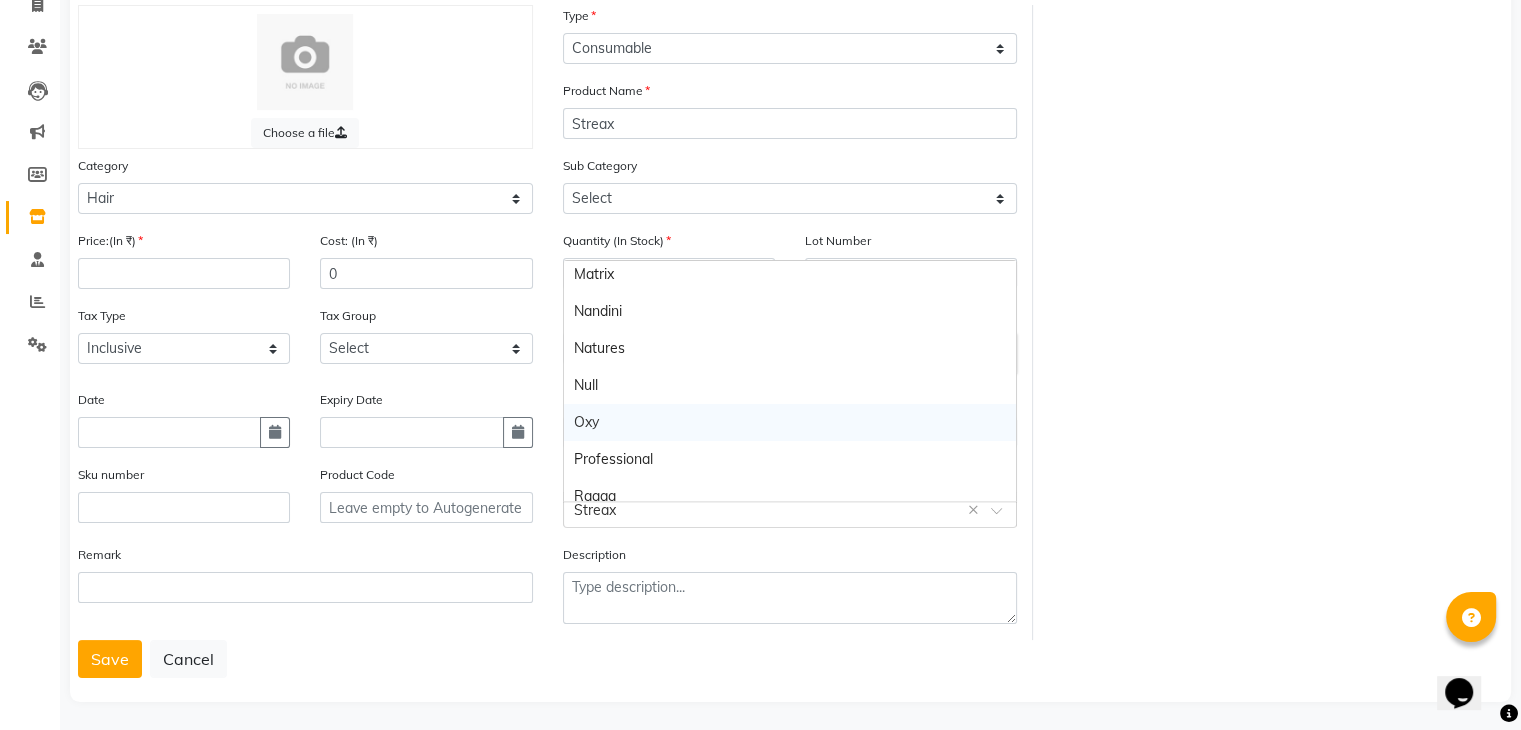 click on "Description" 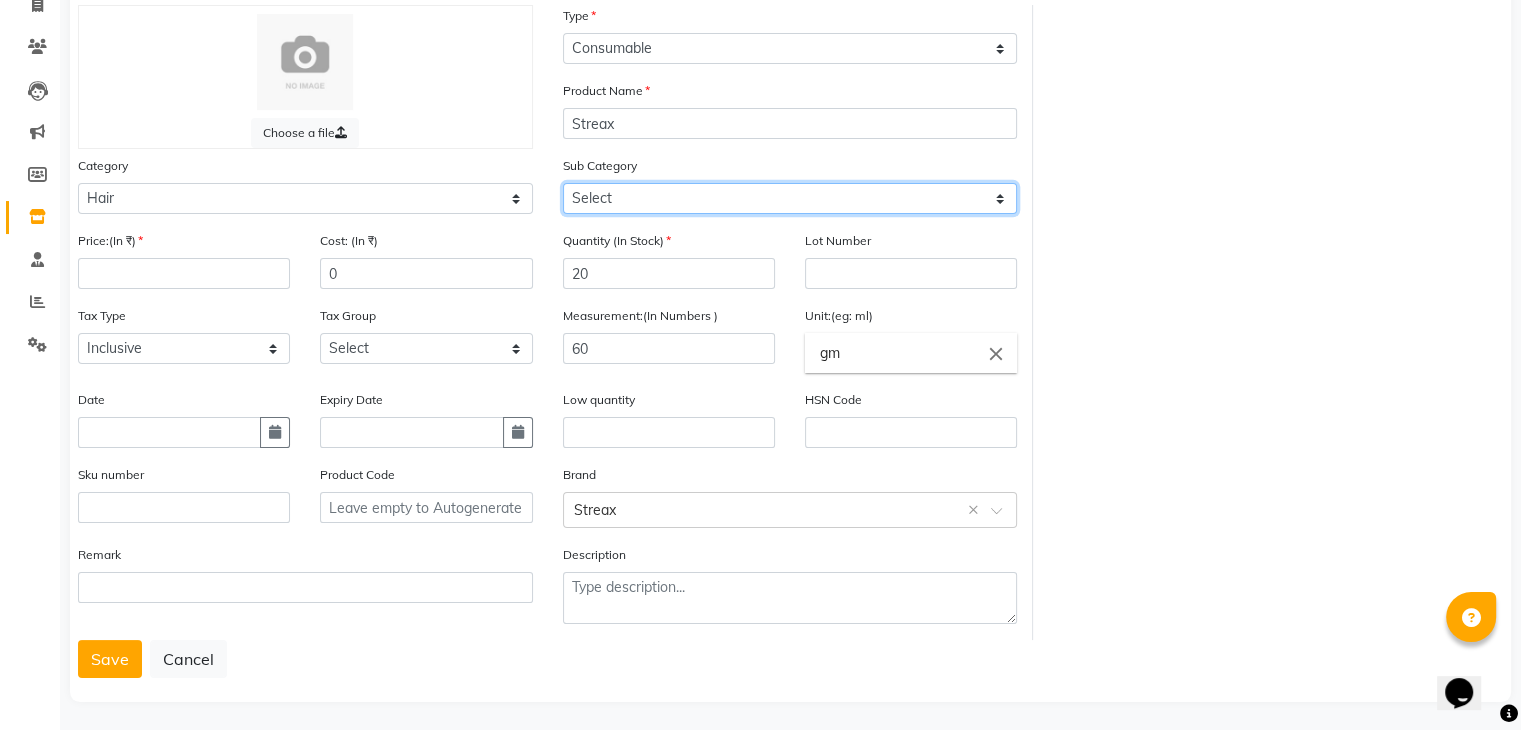 click on "Select Shampoo Conditioner Cream Mask Oil Serum Color Appliances Treatment Styling Kit & Combo Other scalp shampoo skin[ cream]" 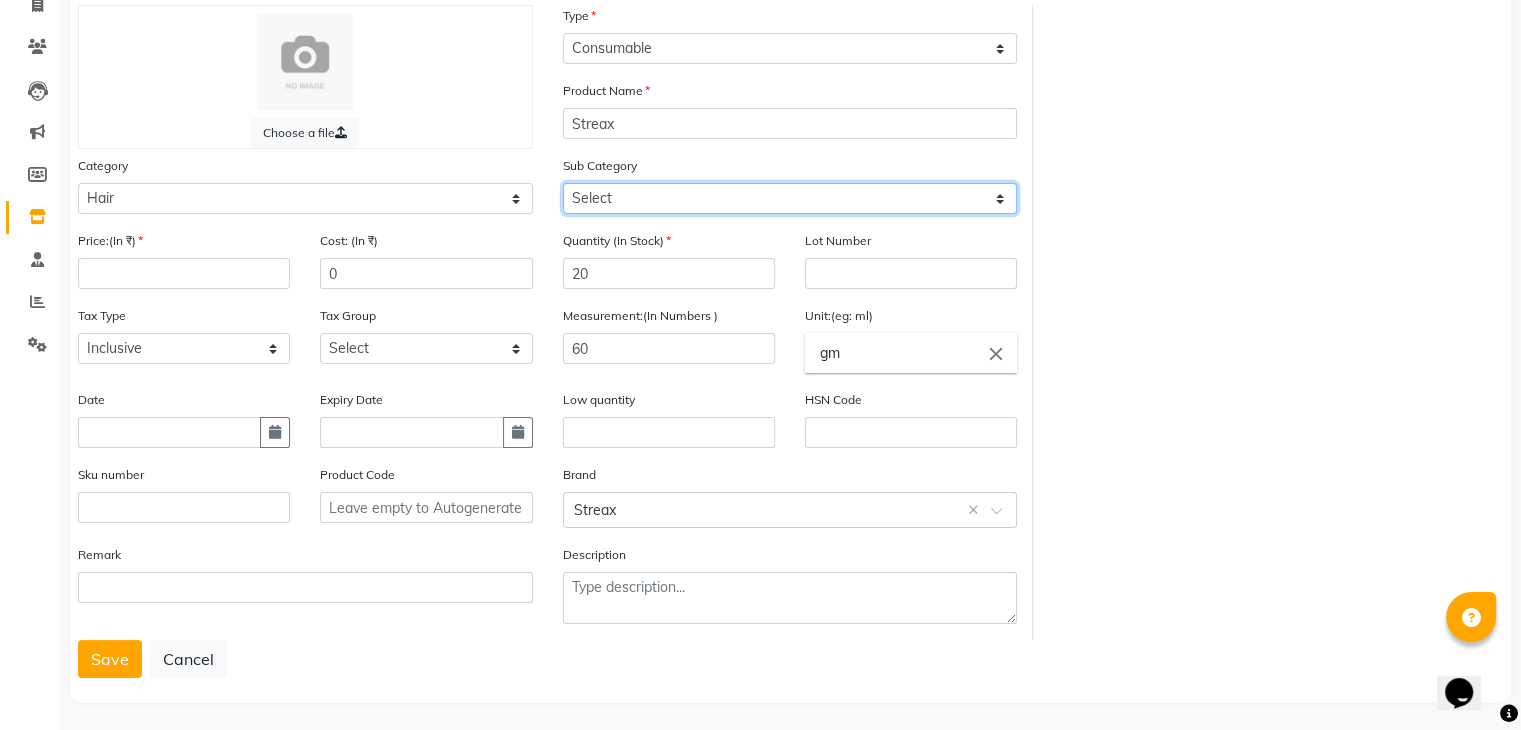 click on "Select Shampoo Conditioner Cream Mask Oil Serum Color Appliances Treatment Styling Kit & Combo Other scalp shampoo skin[ cream]" 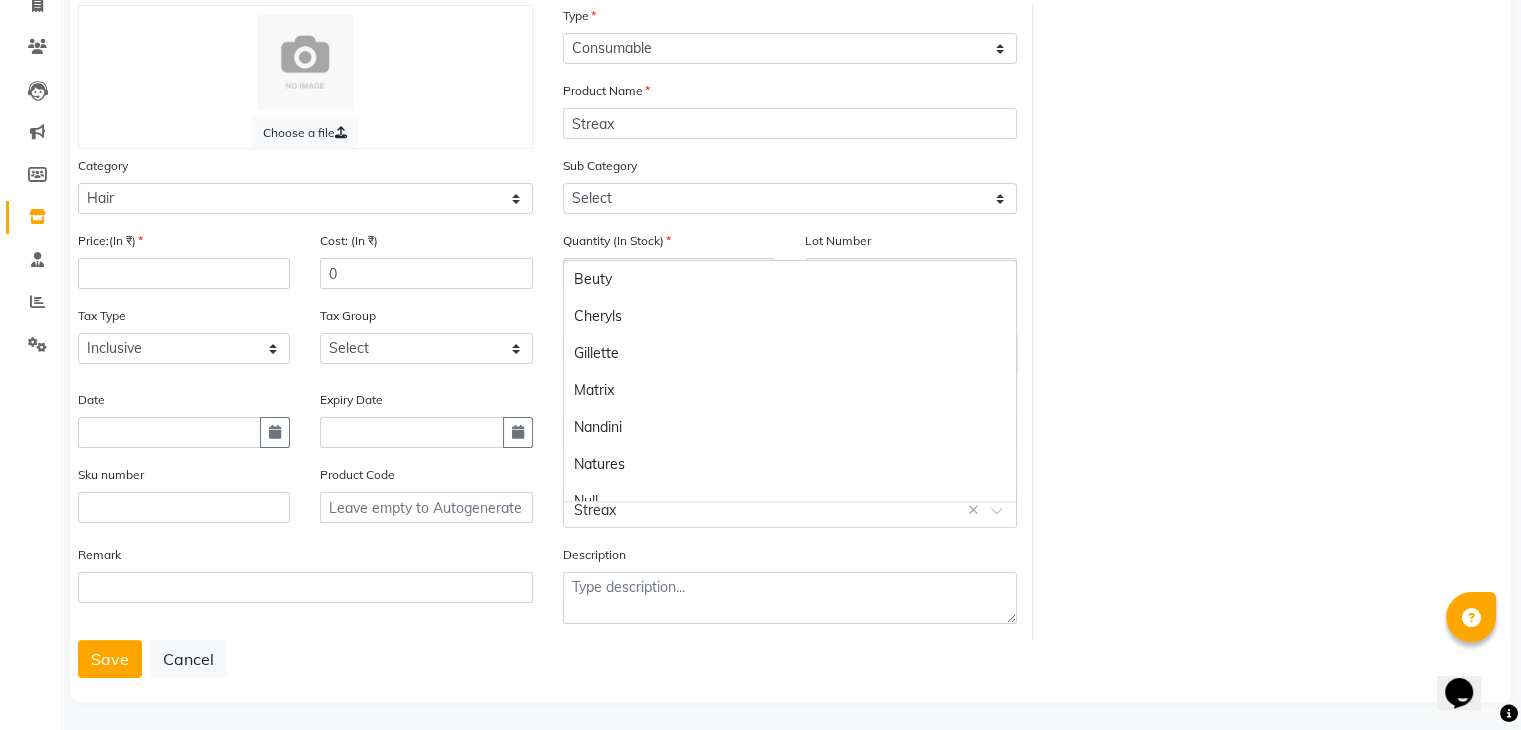 click 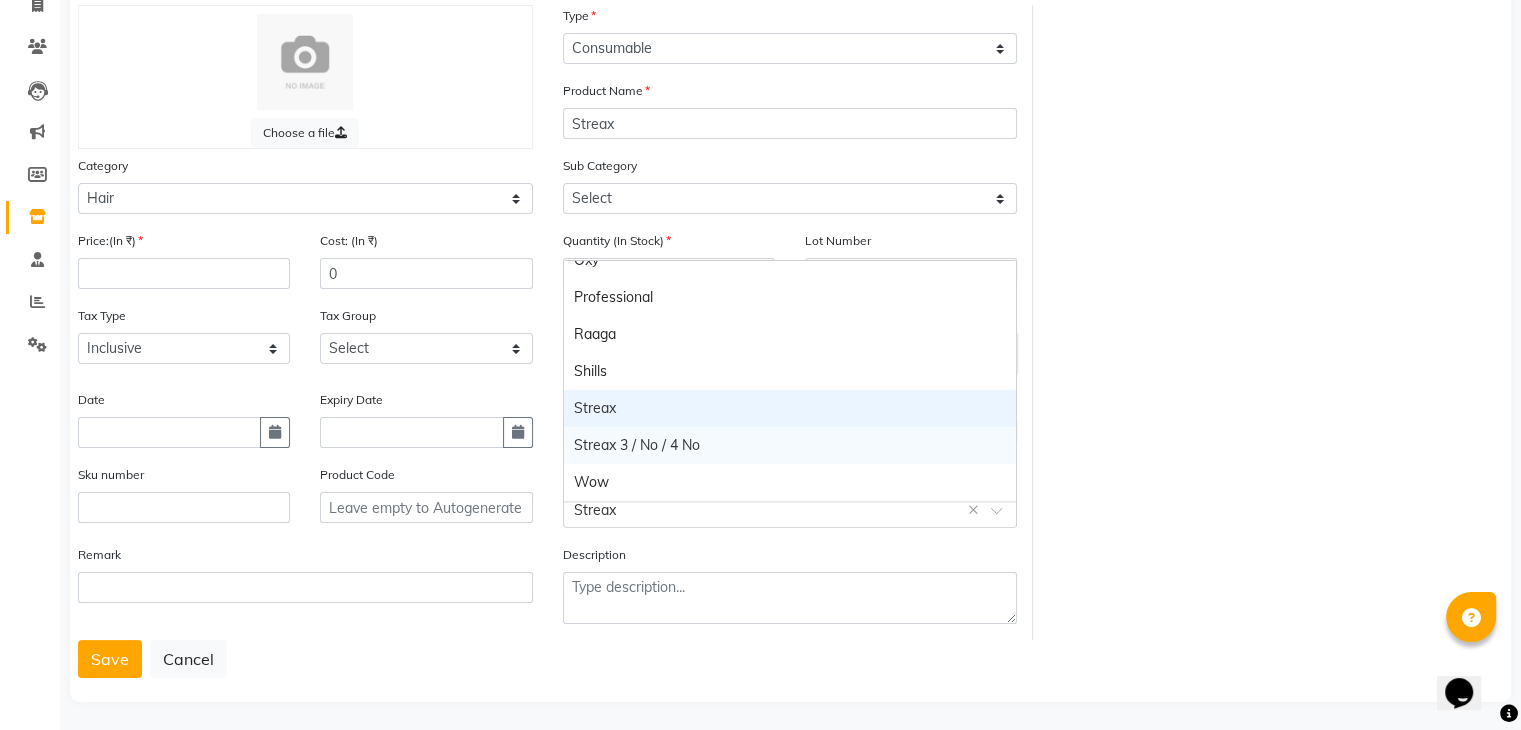 click on "Streax 3 / No / 4 No" at bounding box center [790, 445] 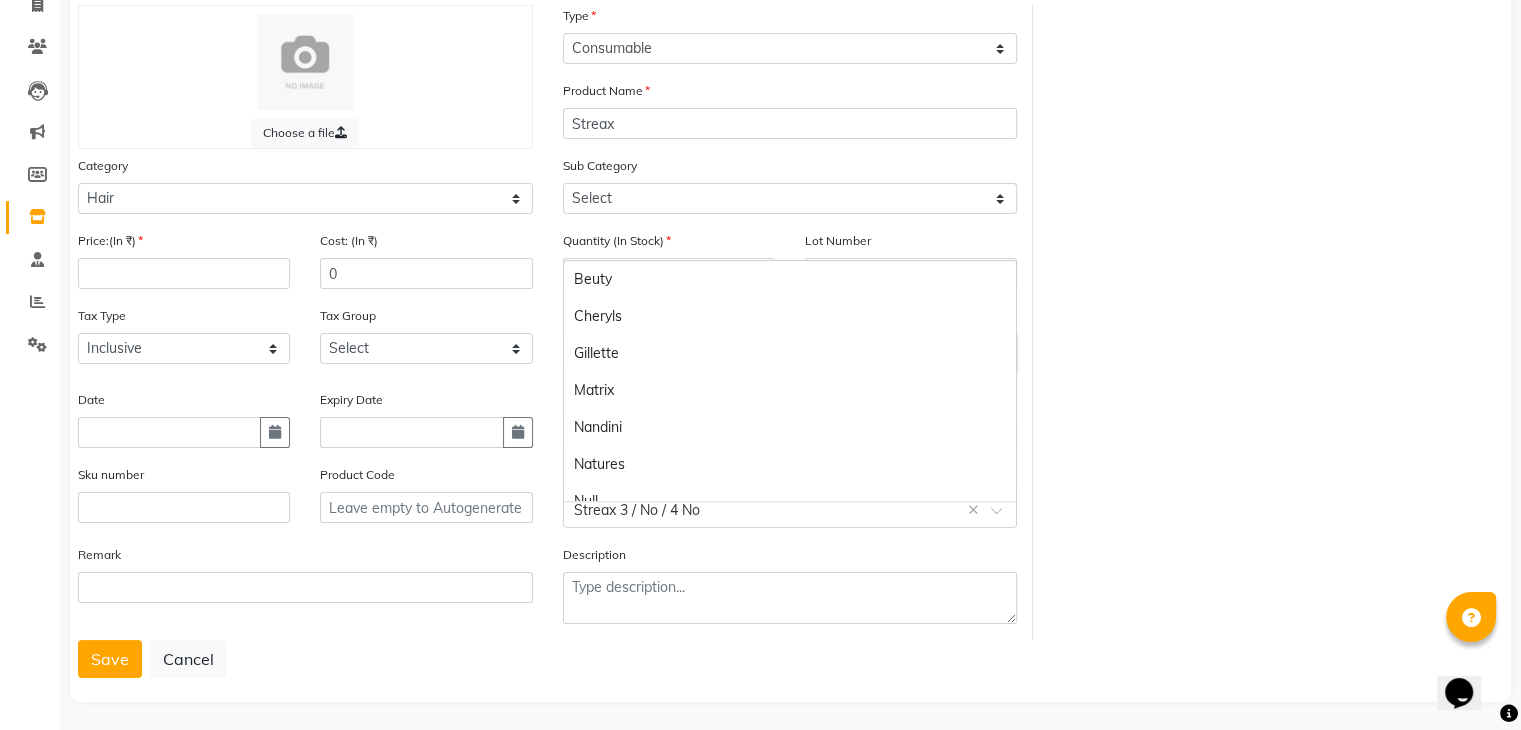 click 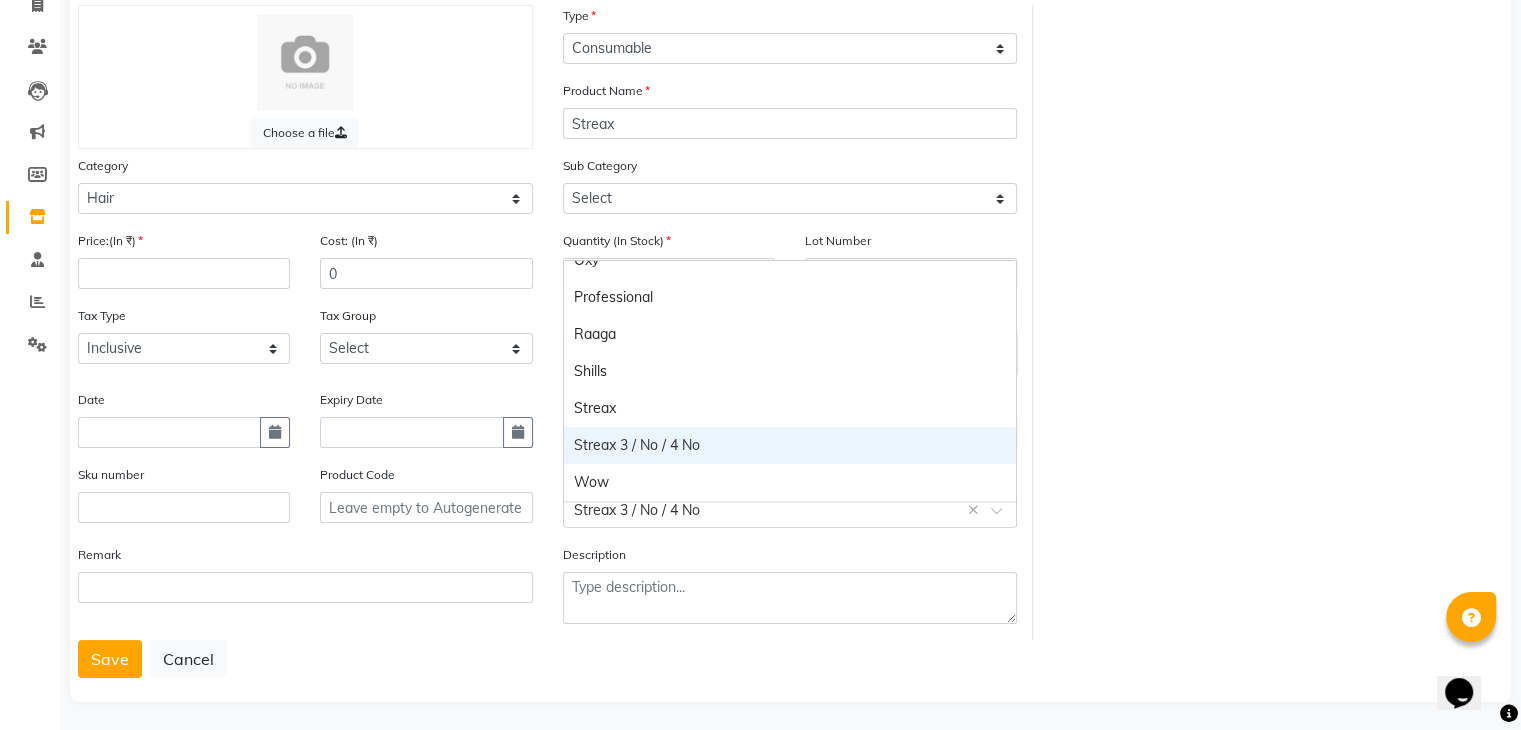 click 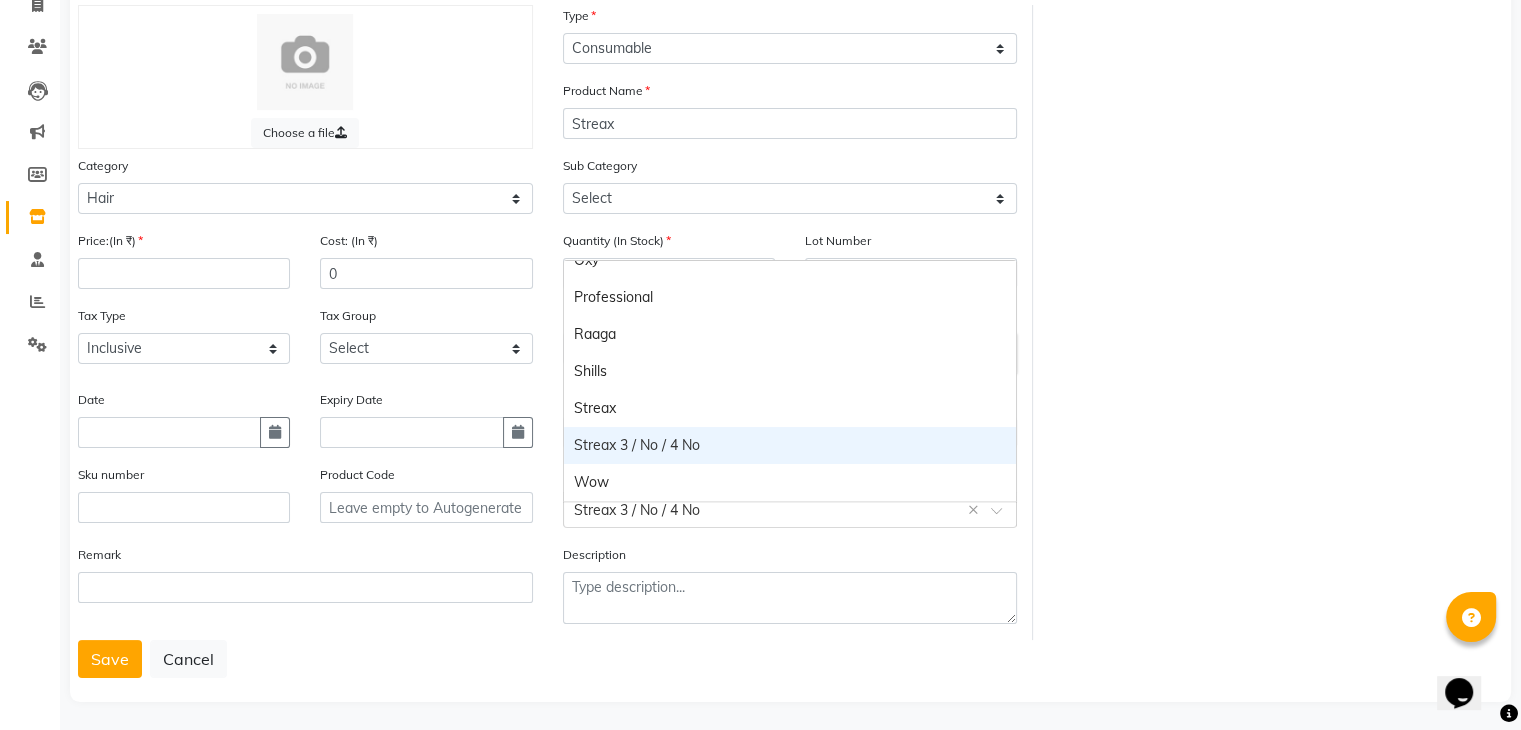 click on "Streax 3 / No / 4 No" at bounding box center (790, 445) 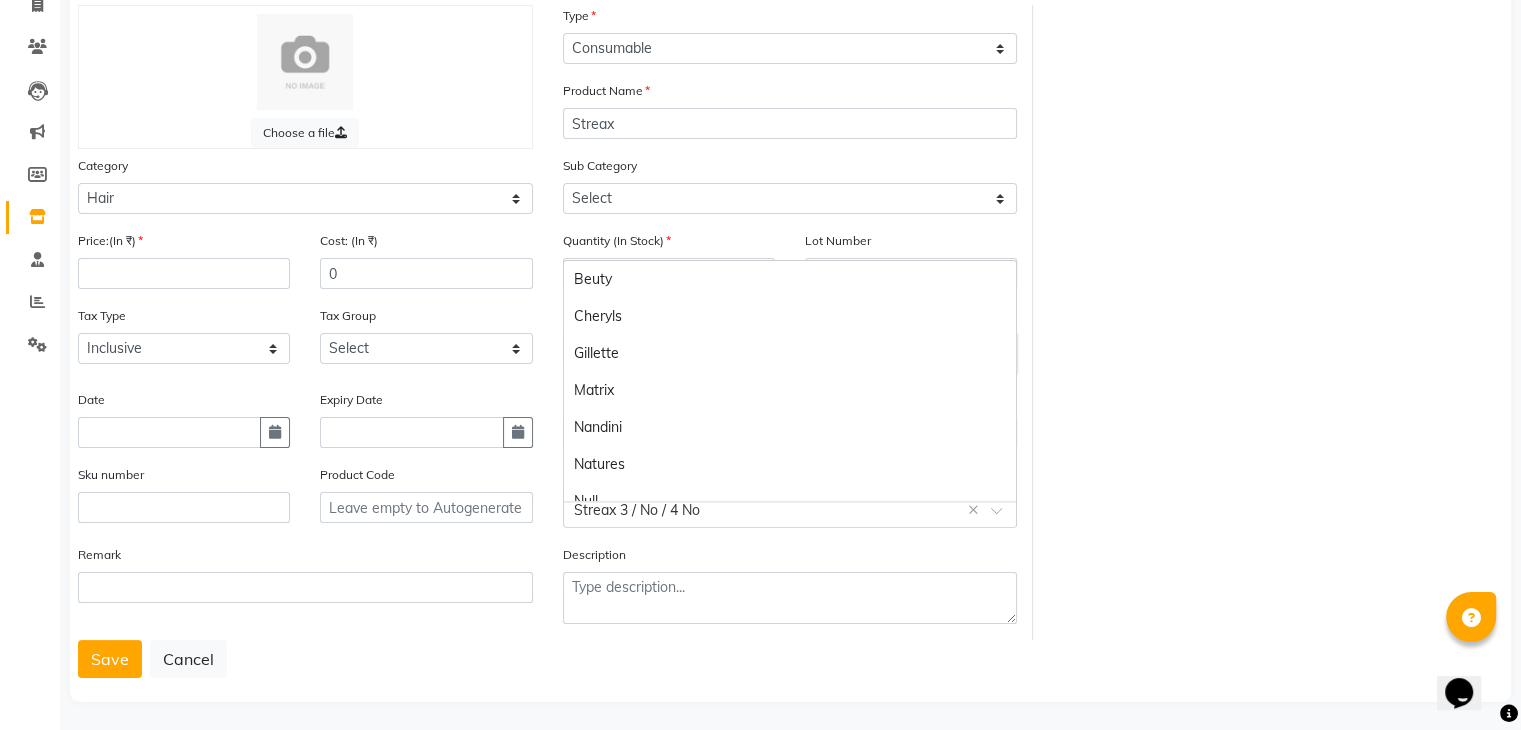 click 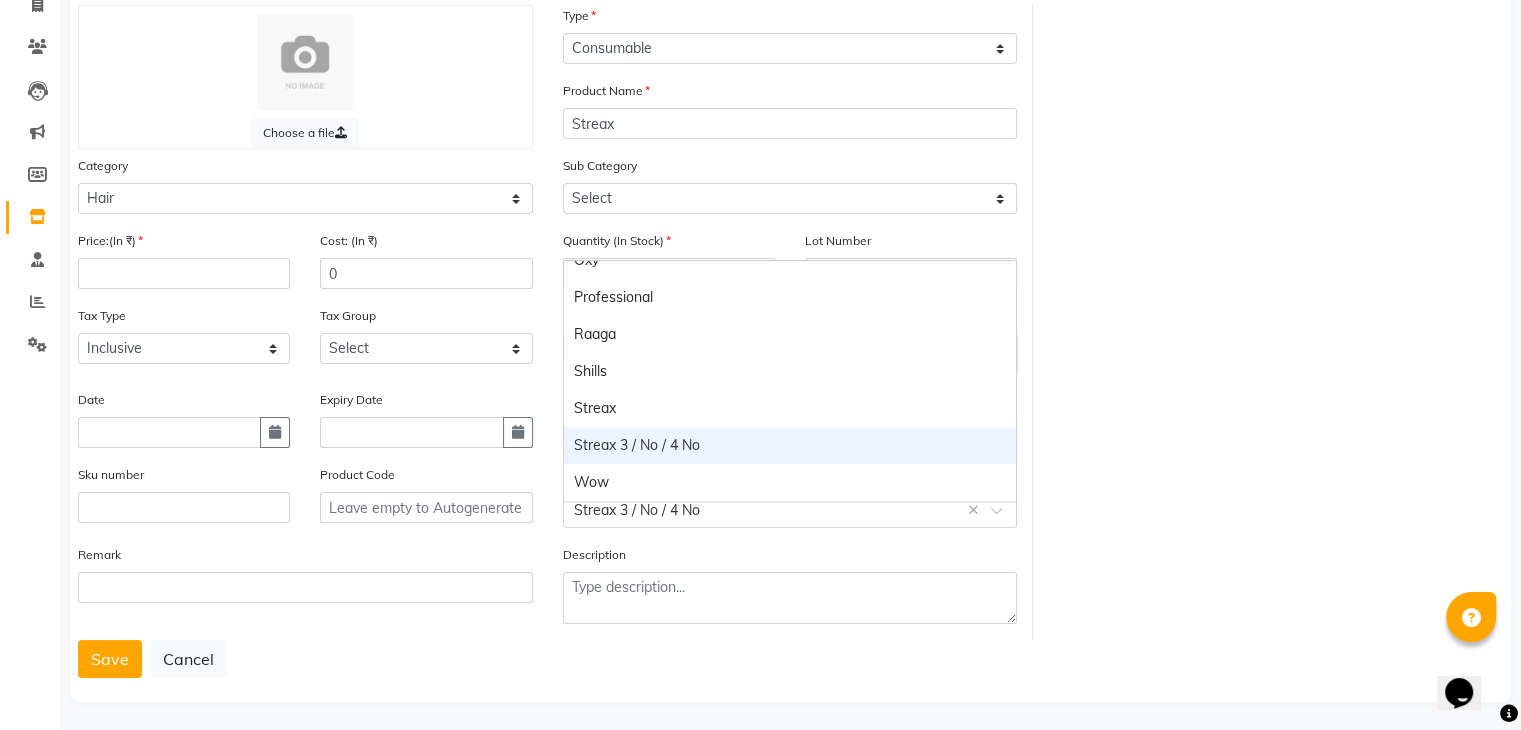 click 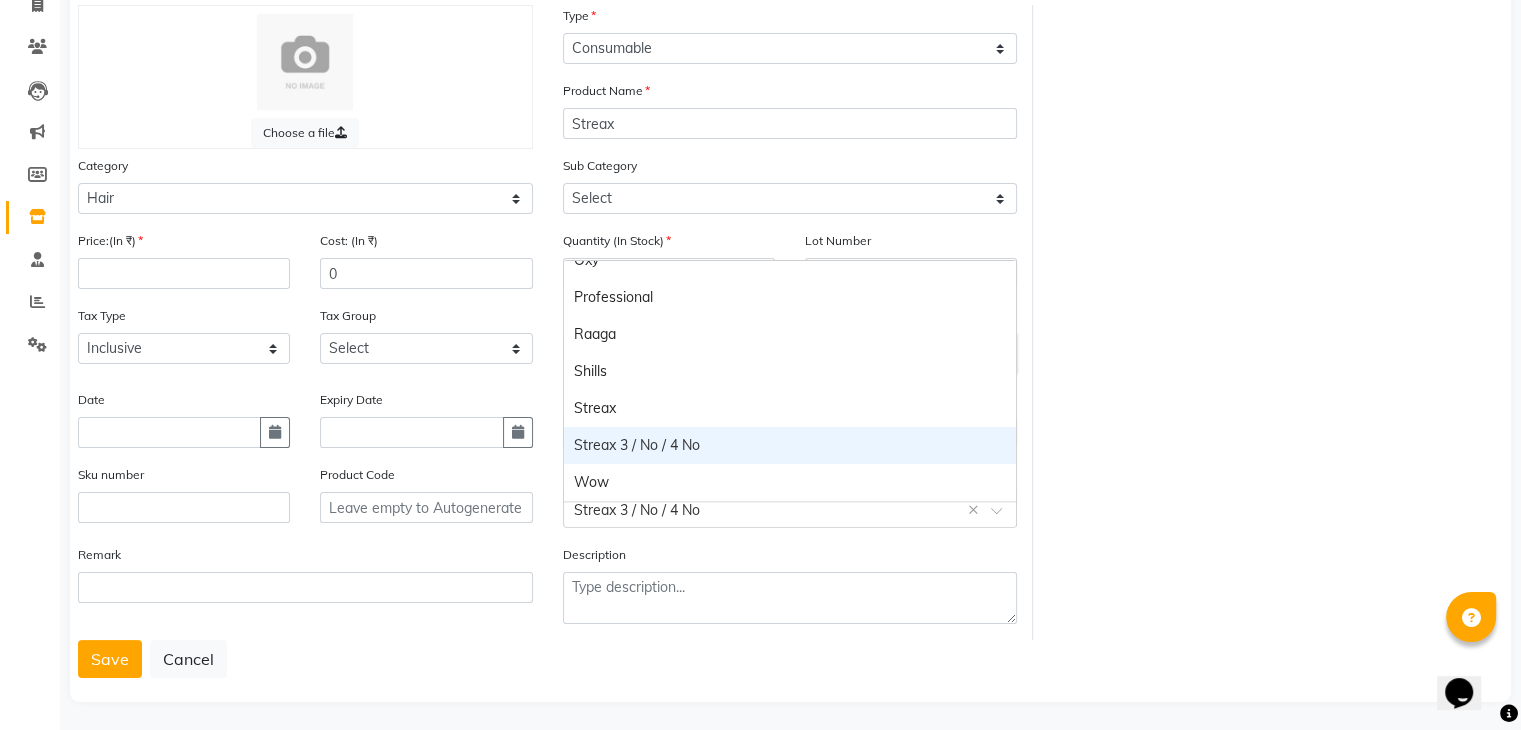 click on "Streax 3 / No / 4 No" at bounding box center [790, 445] 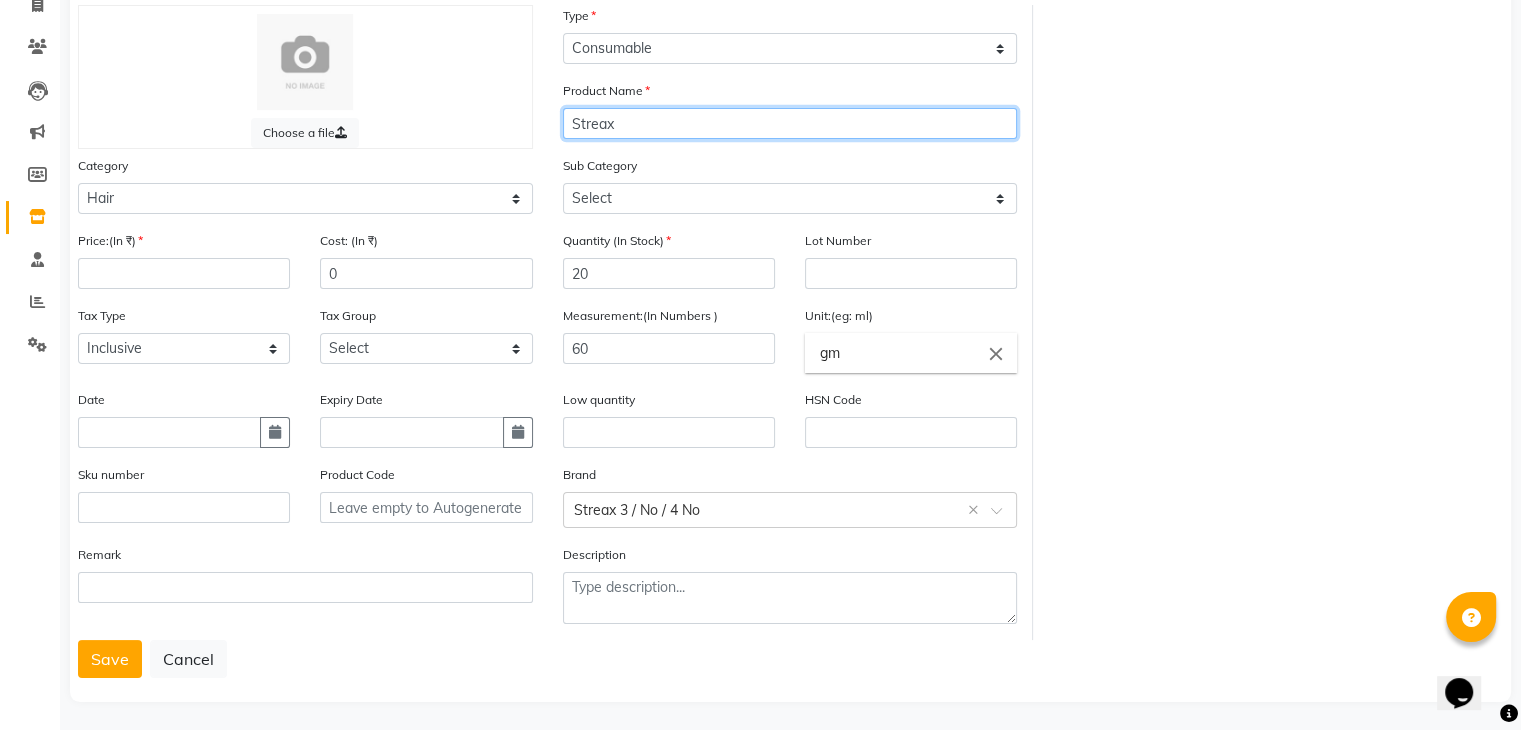 click on "Streax" 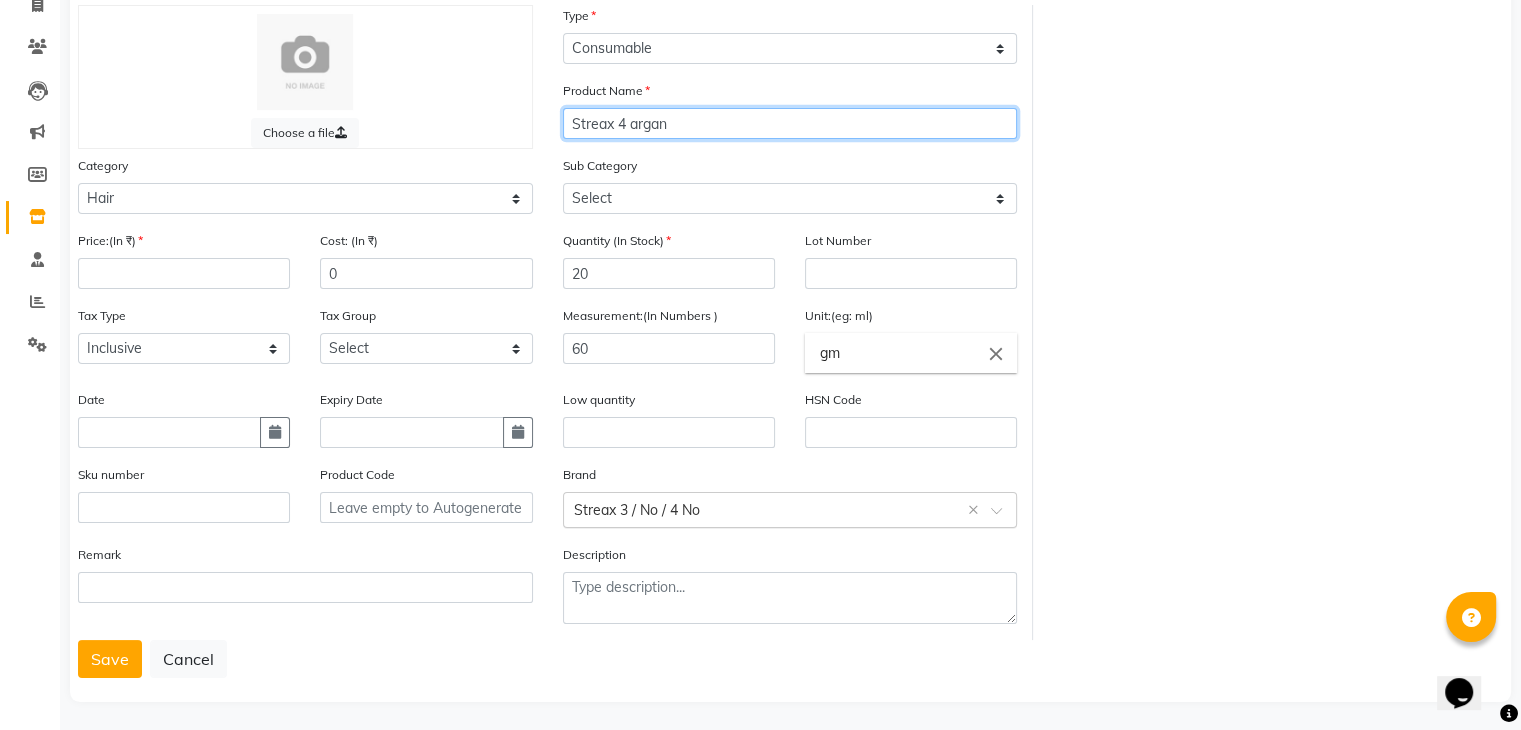 type on "Streax 4 argan" 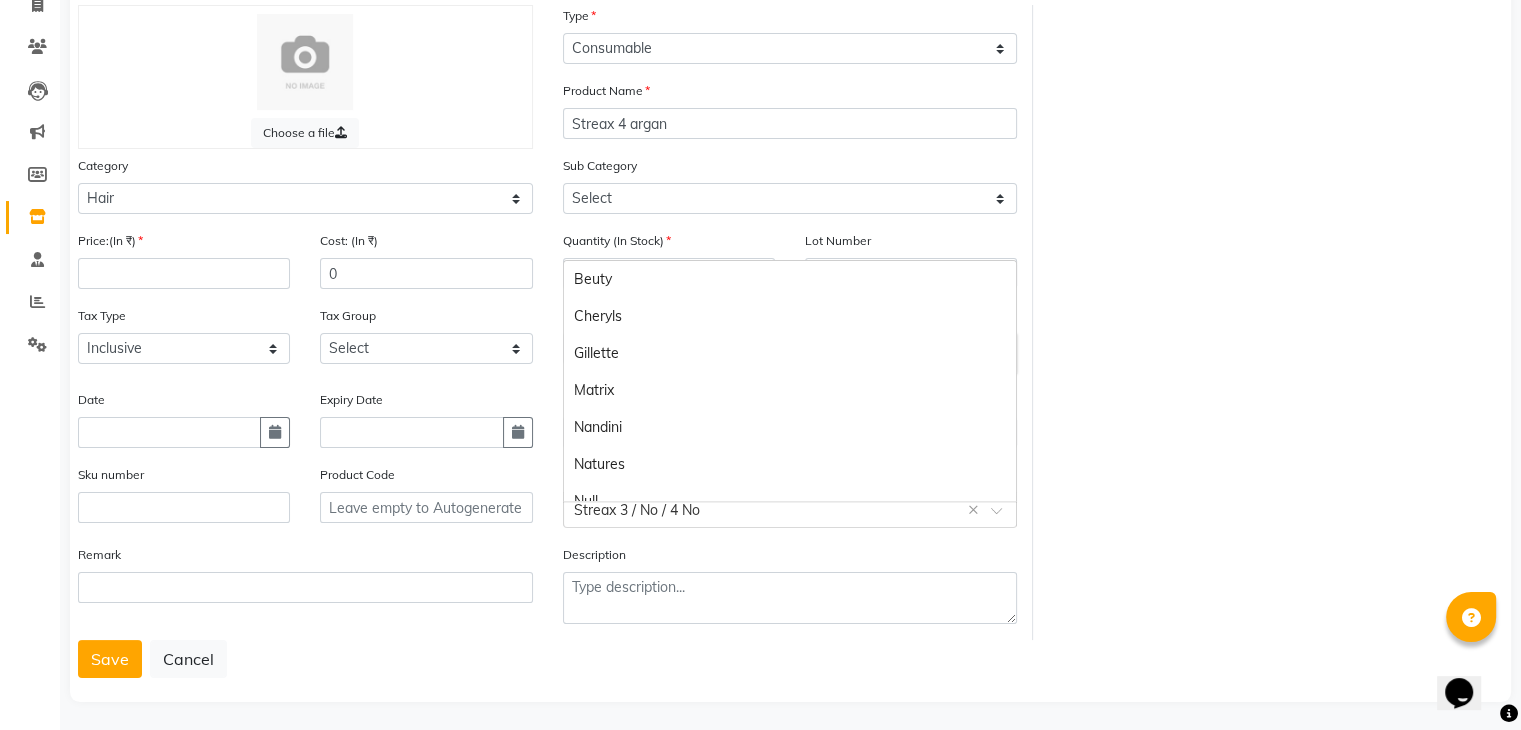 click 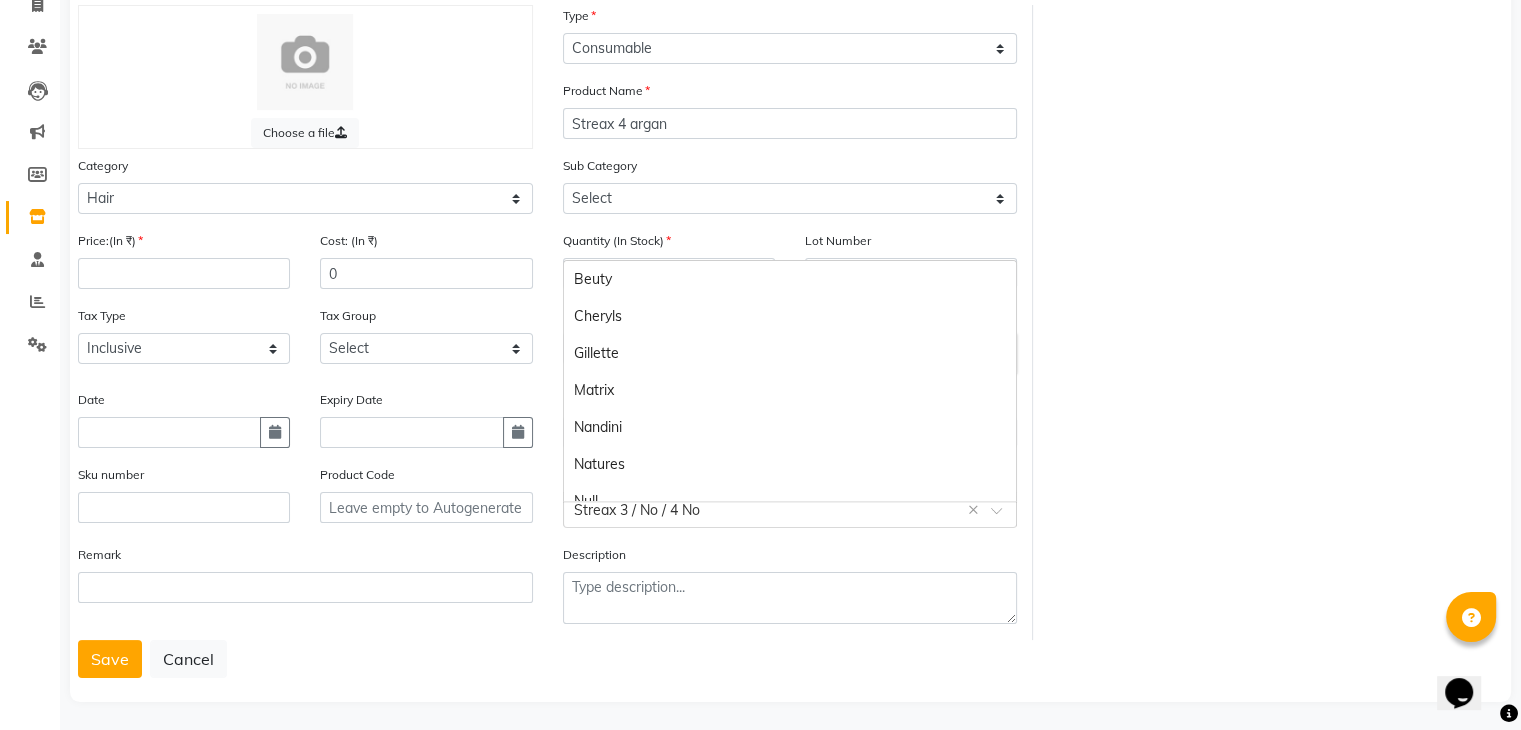 scroll, scrollTop: 278, scrollLeft: 0, axis: vertical 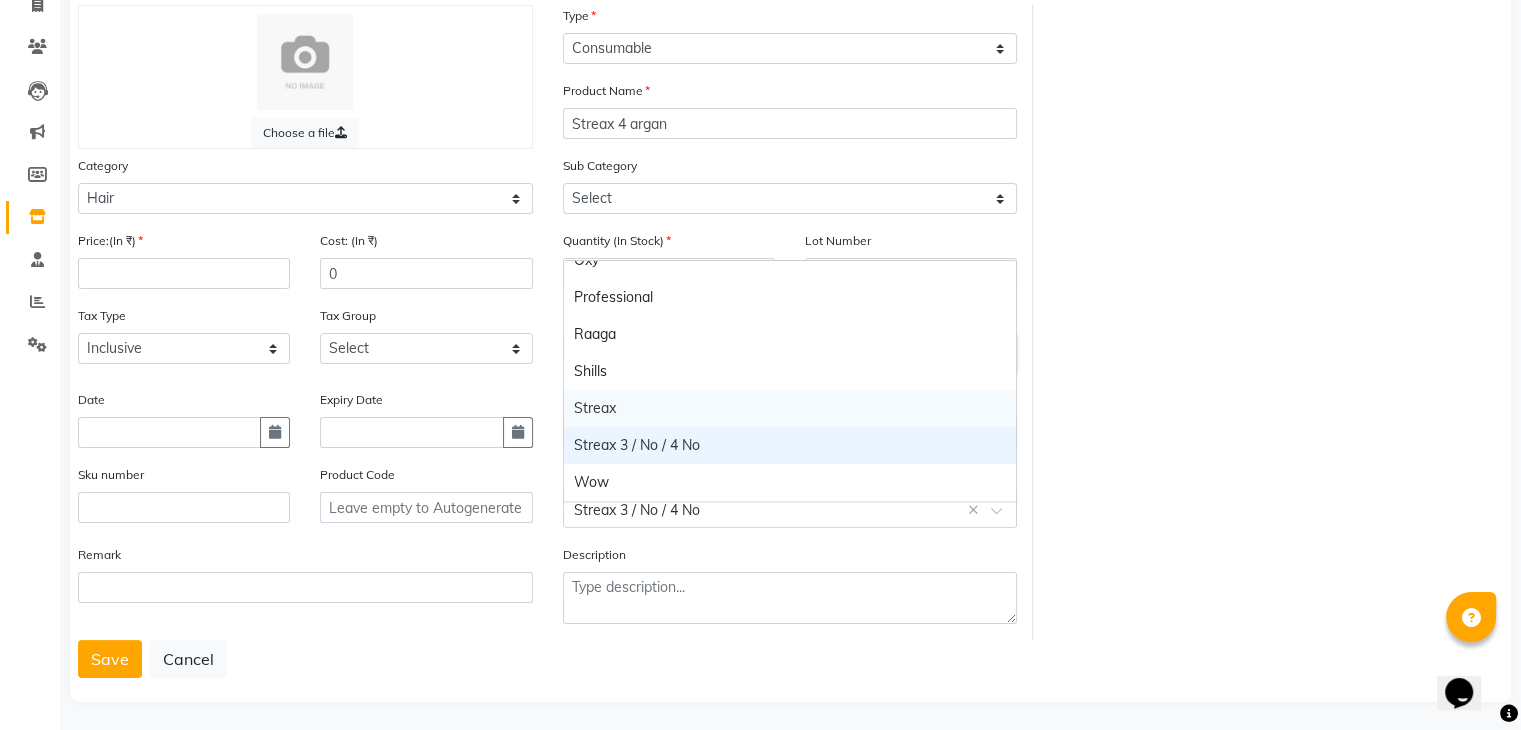 click on "Streax" at bounding box center (790, 408) 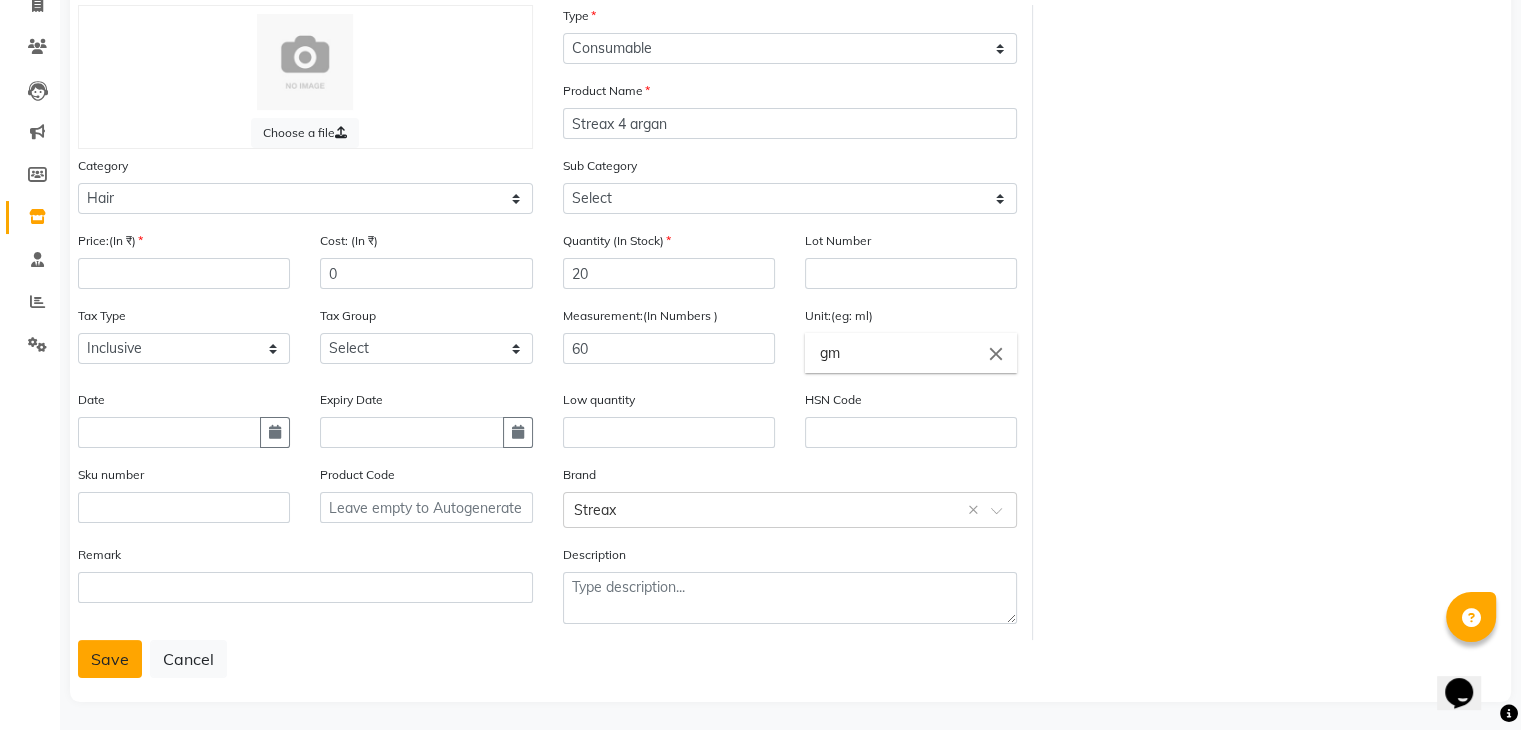 click on "Save" 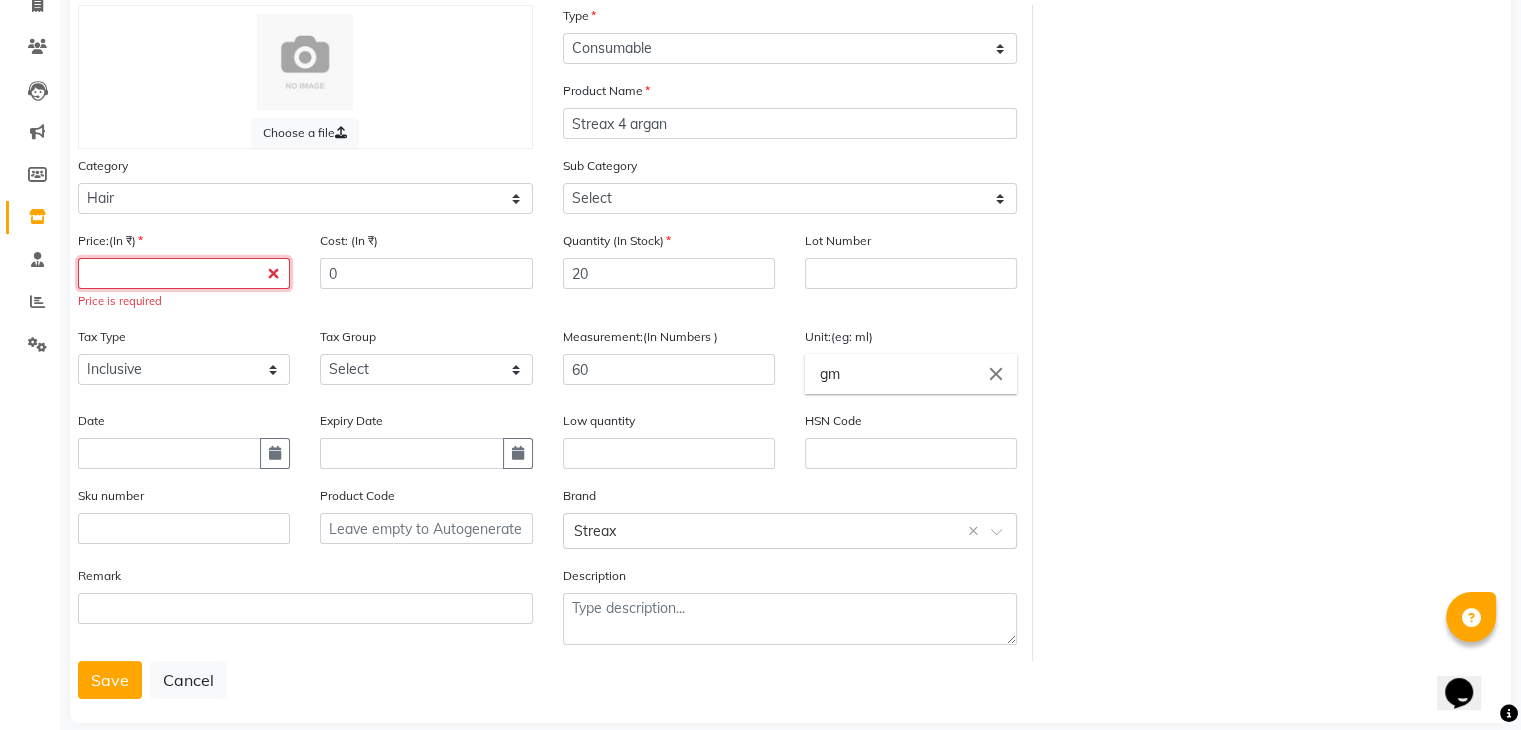 click 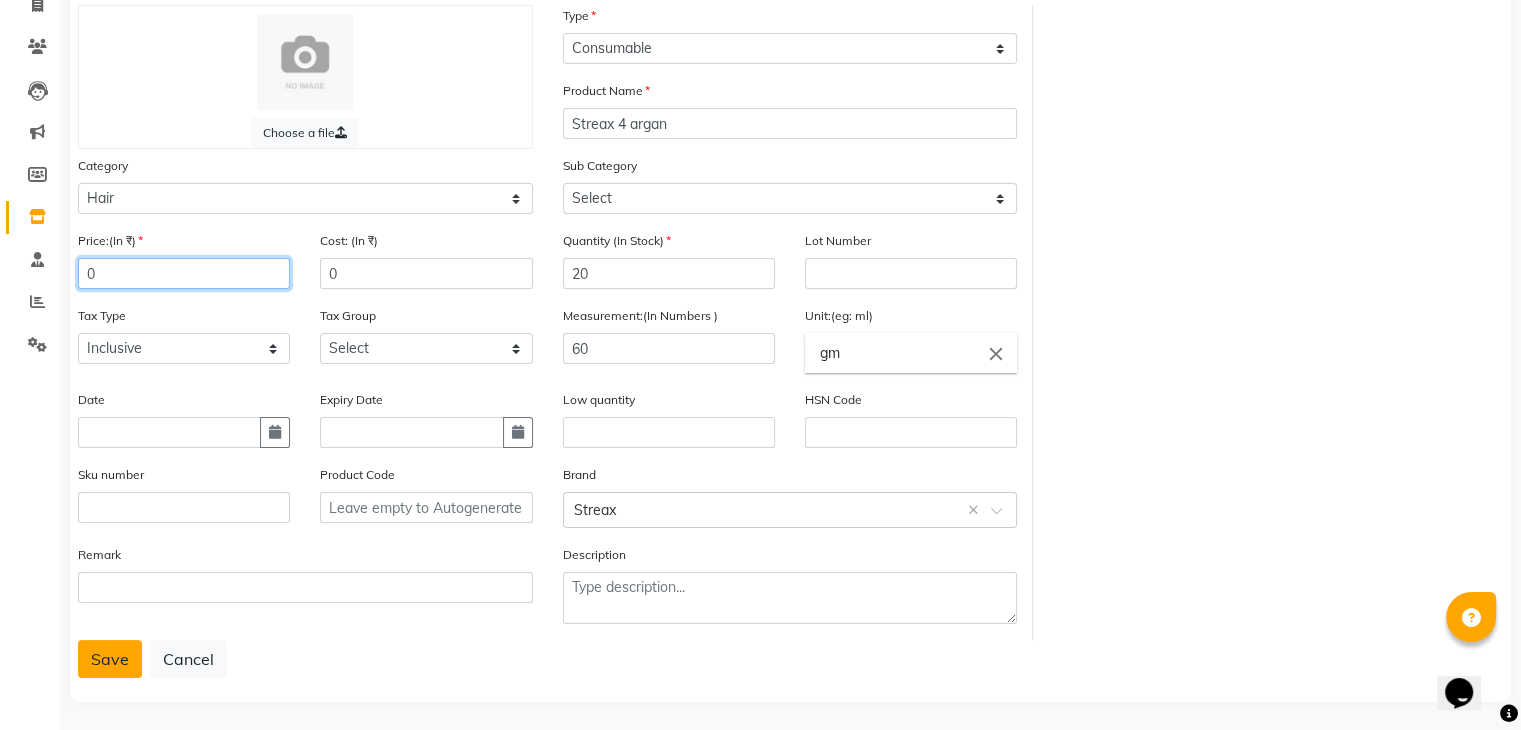 type on "0" 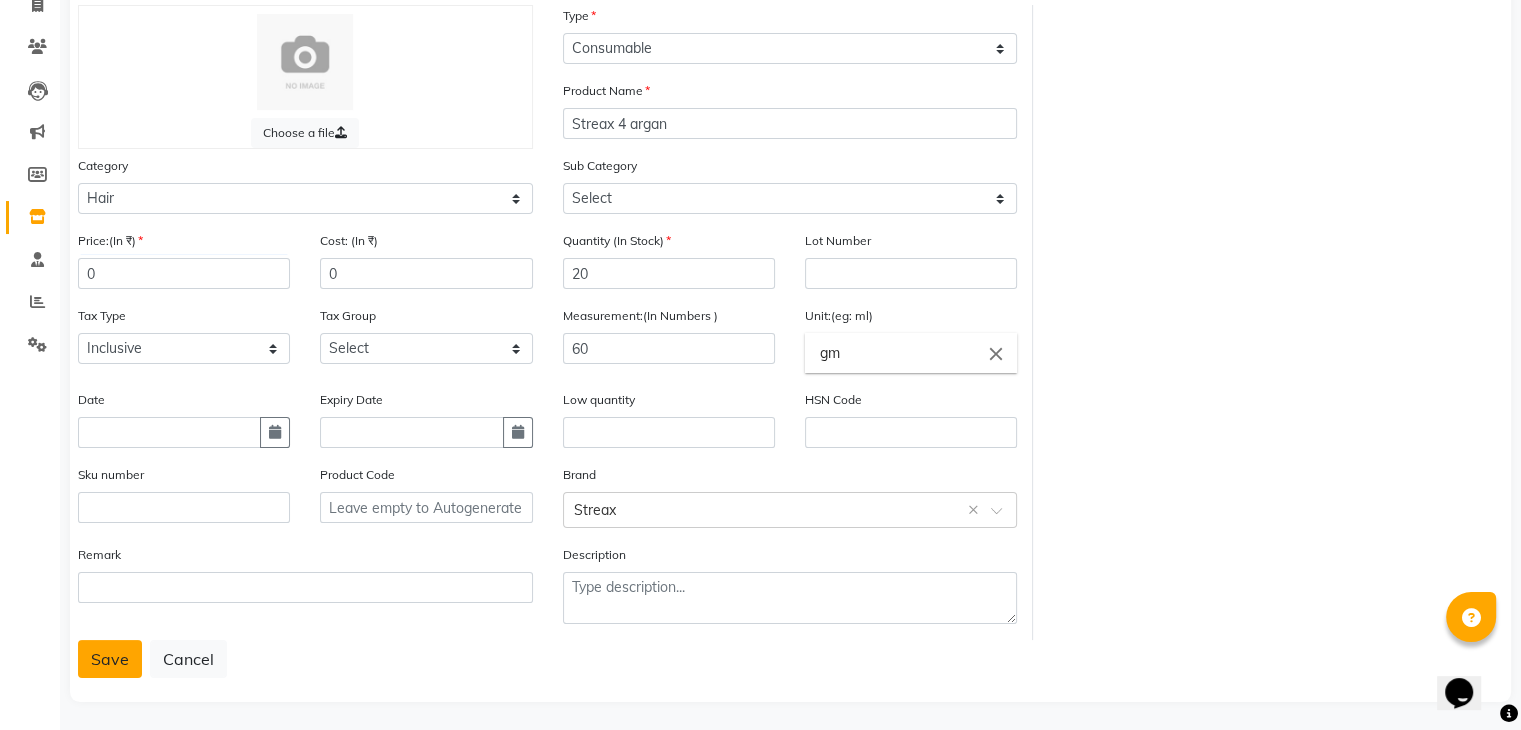 click on "Save" 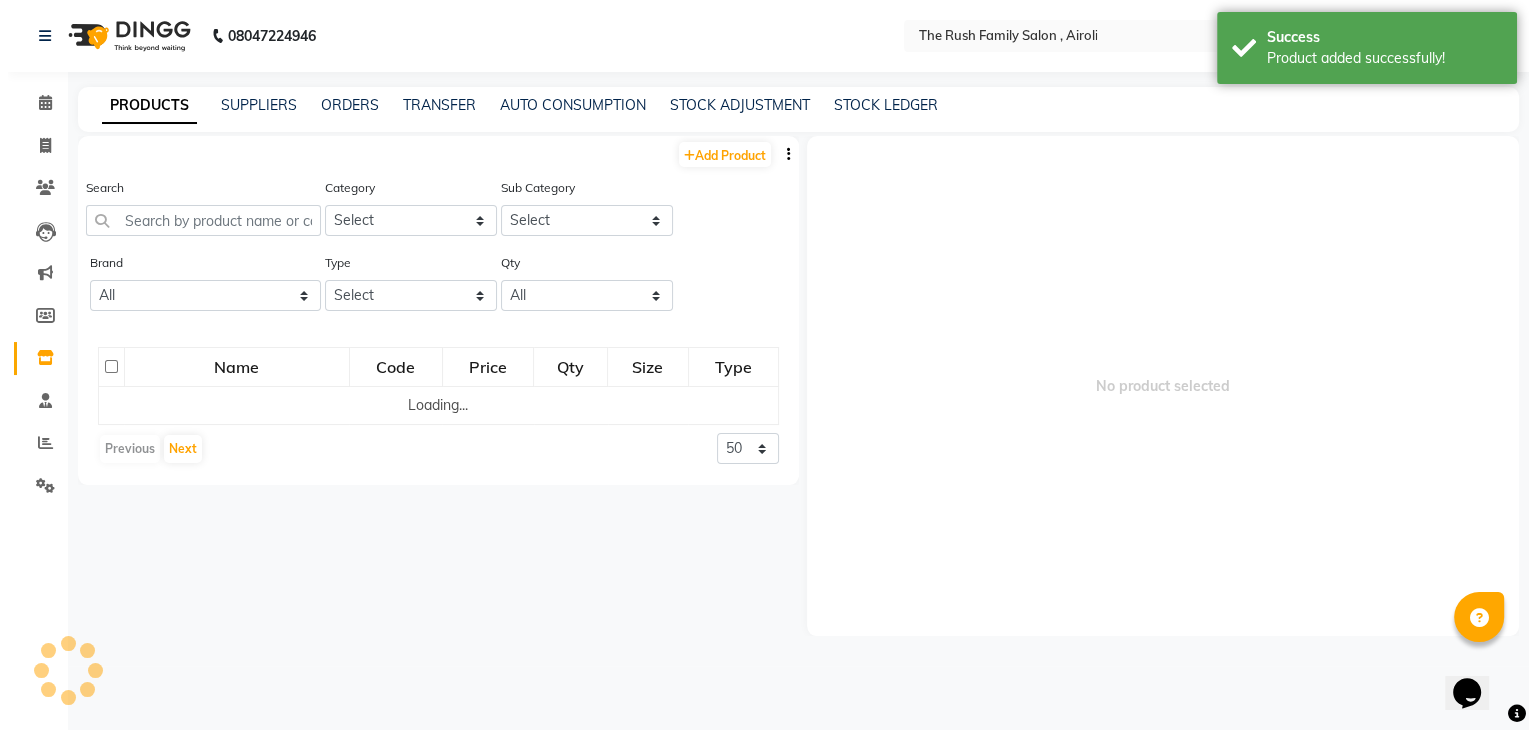 scroll, scrollTop: 0, scrollLeft: 0, axis: both 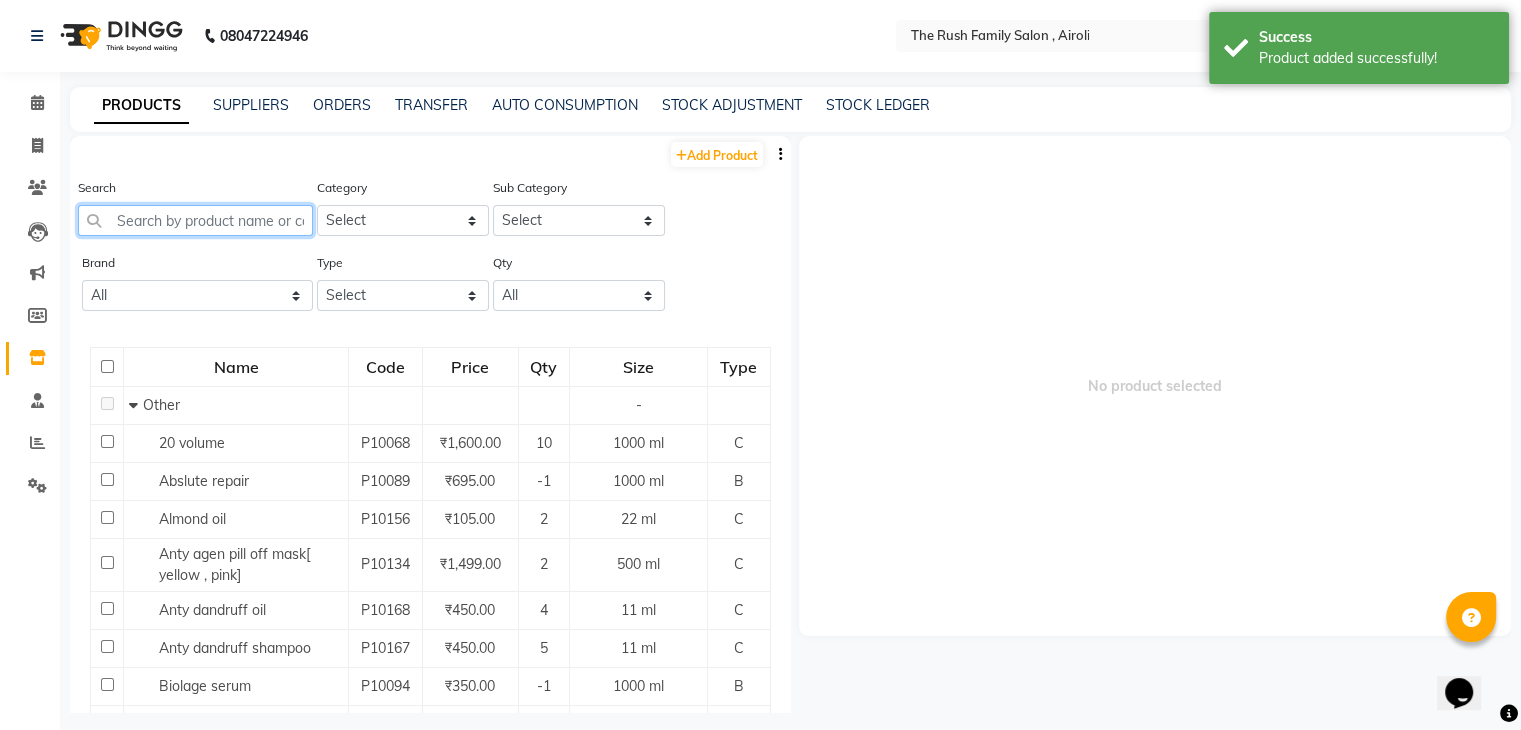 click 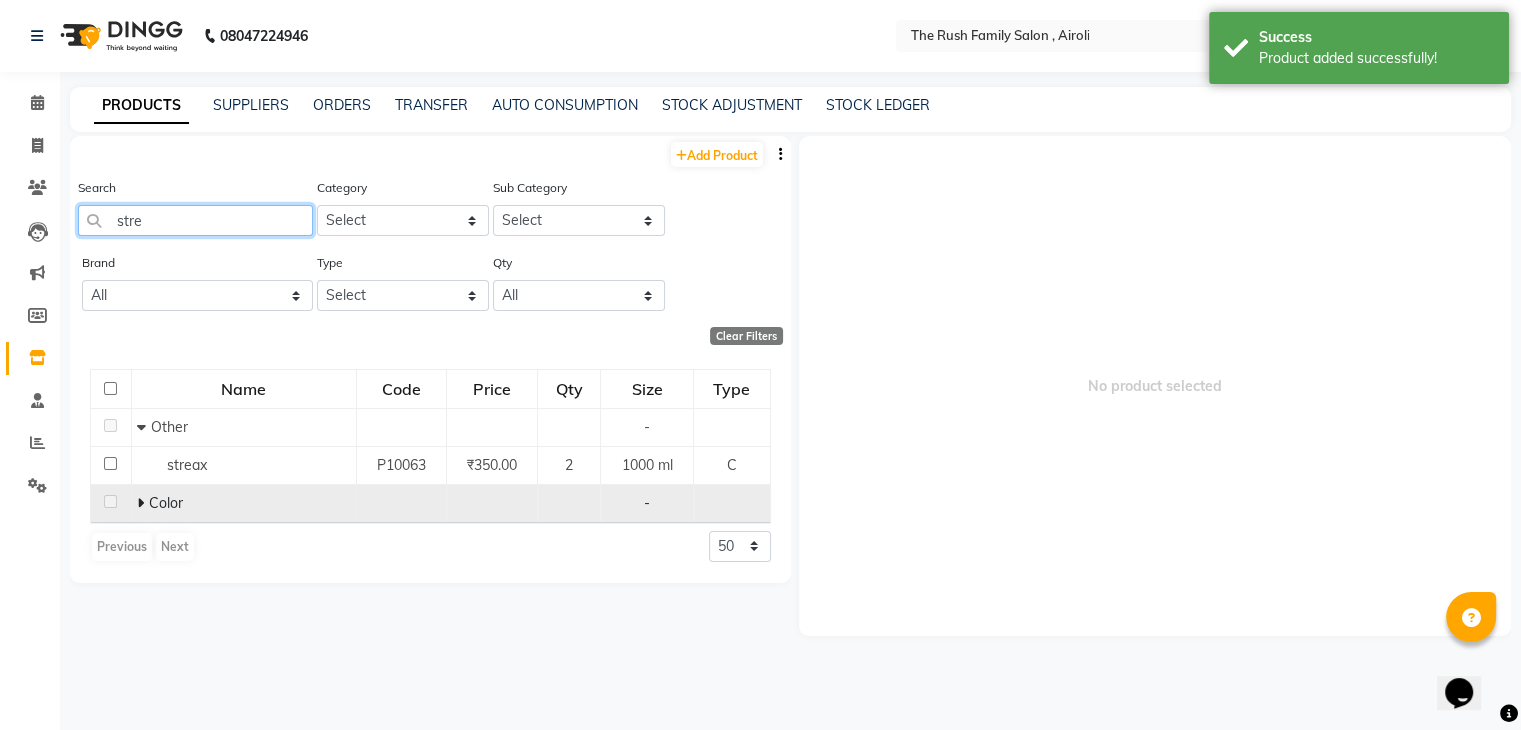 type on "stre" 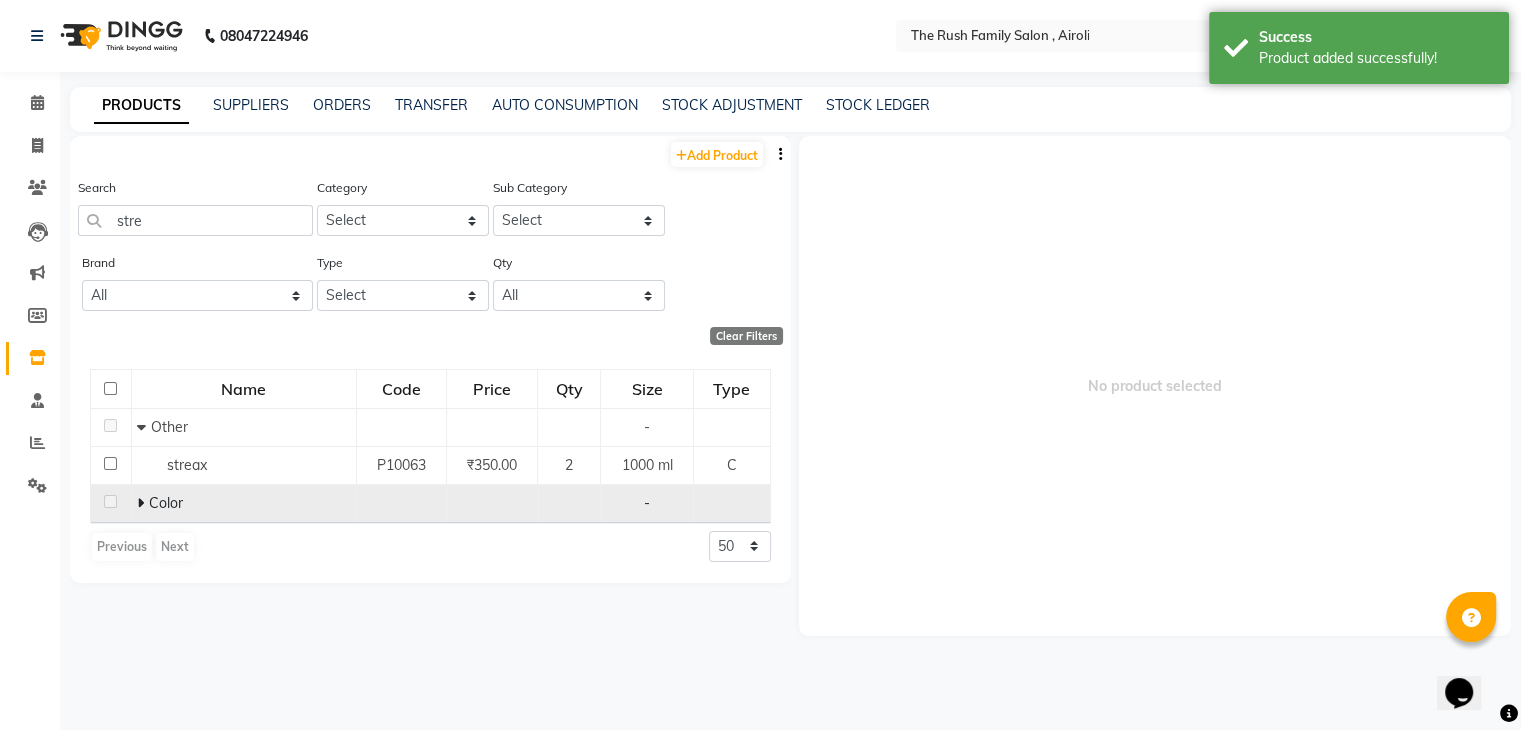 click on "Color" 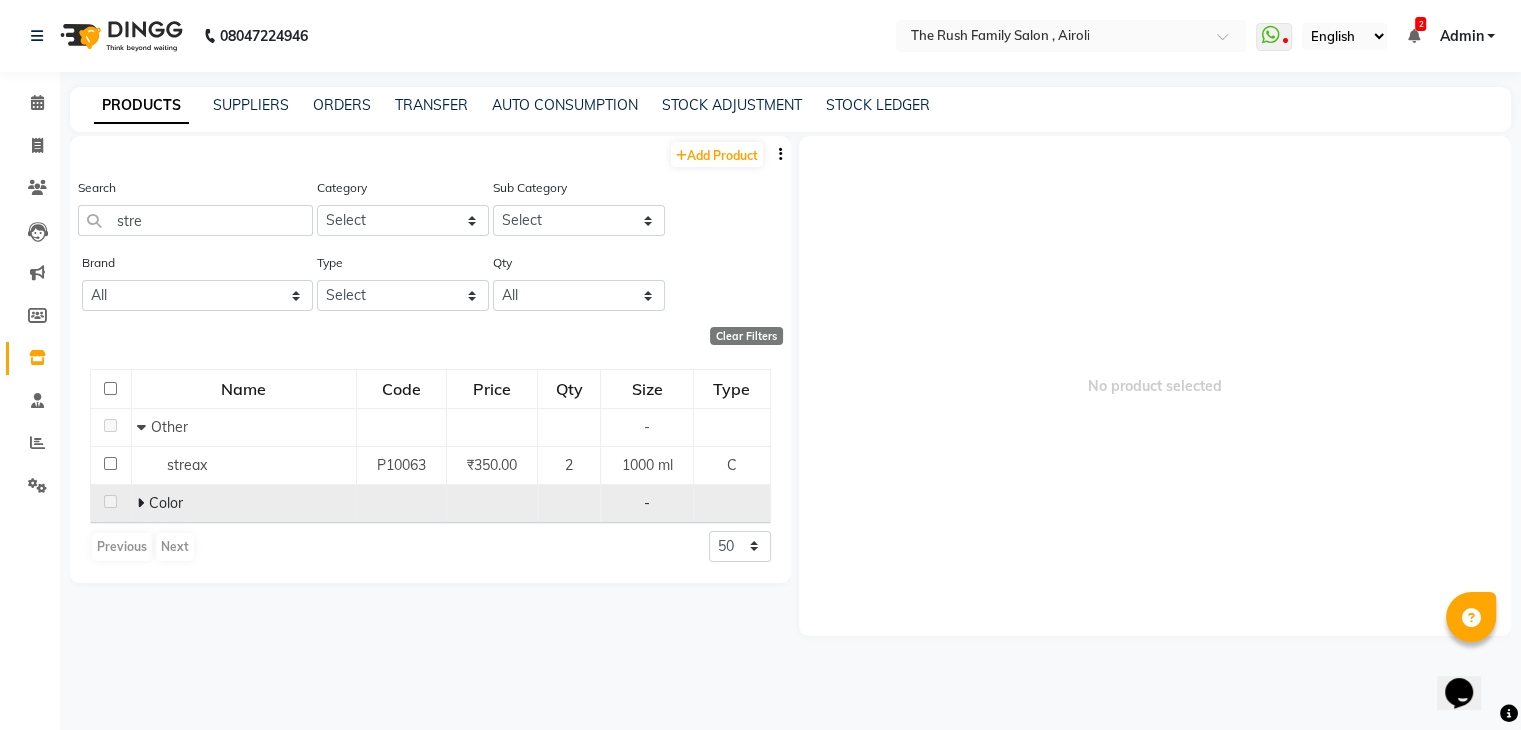 click on "Color" 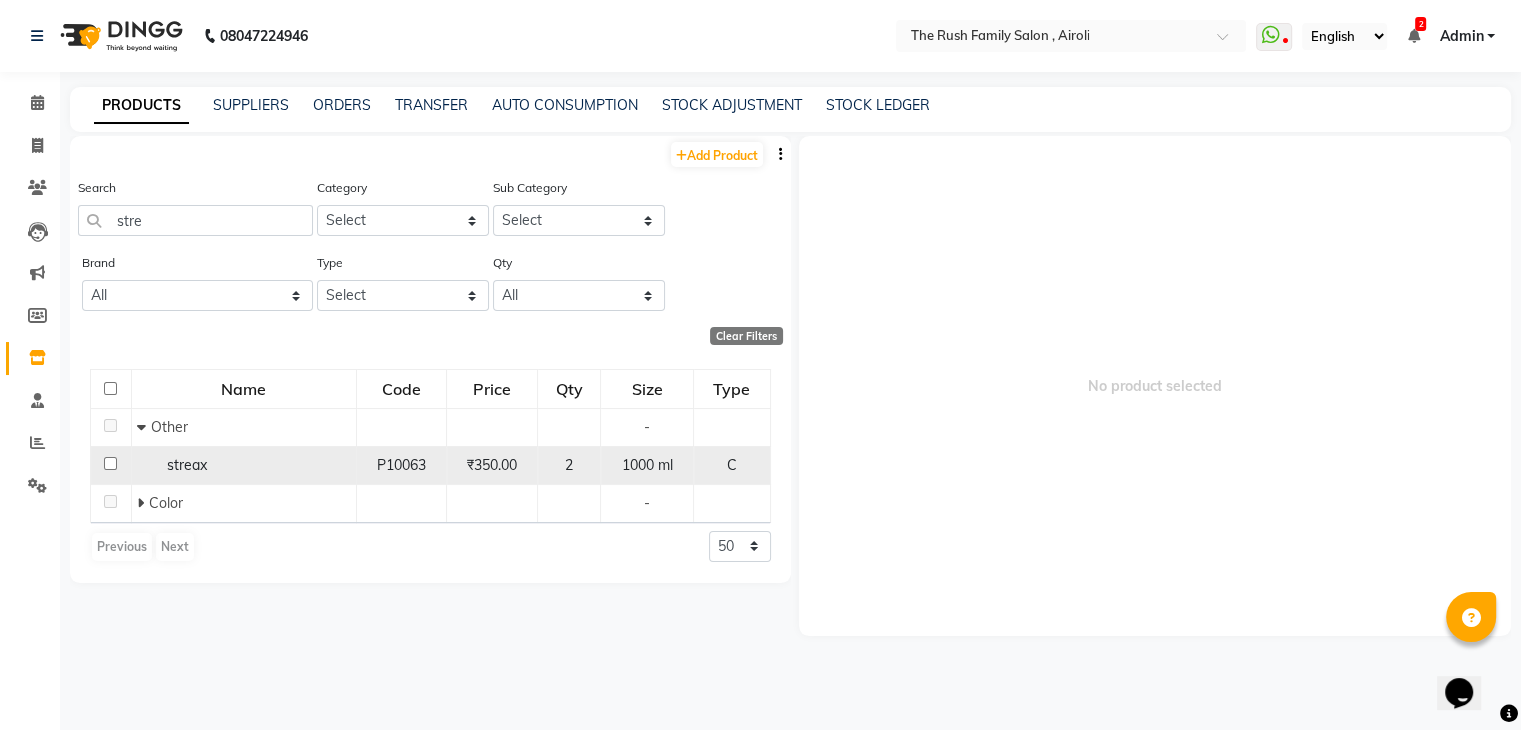 click on "streax" 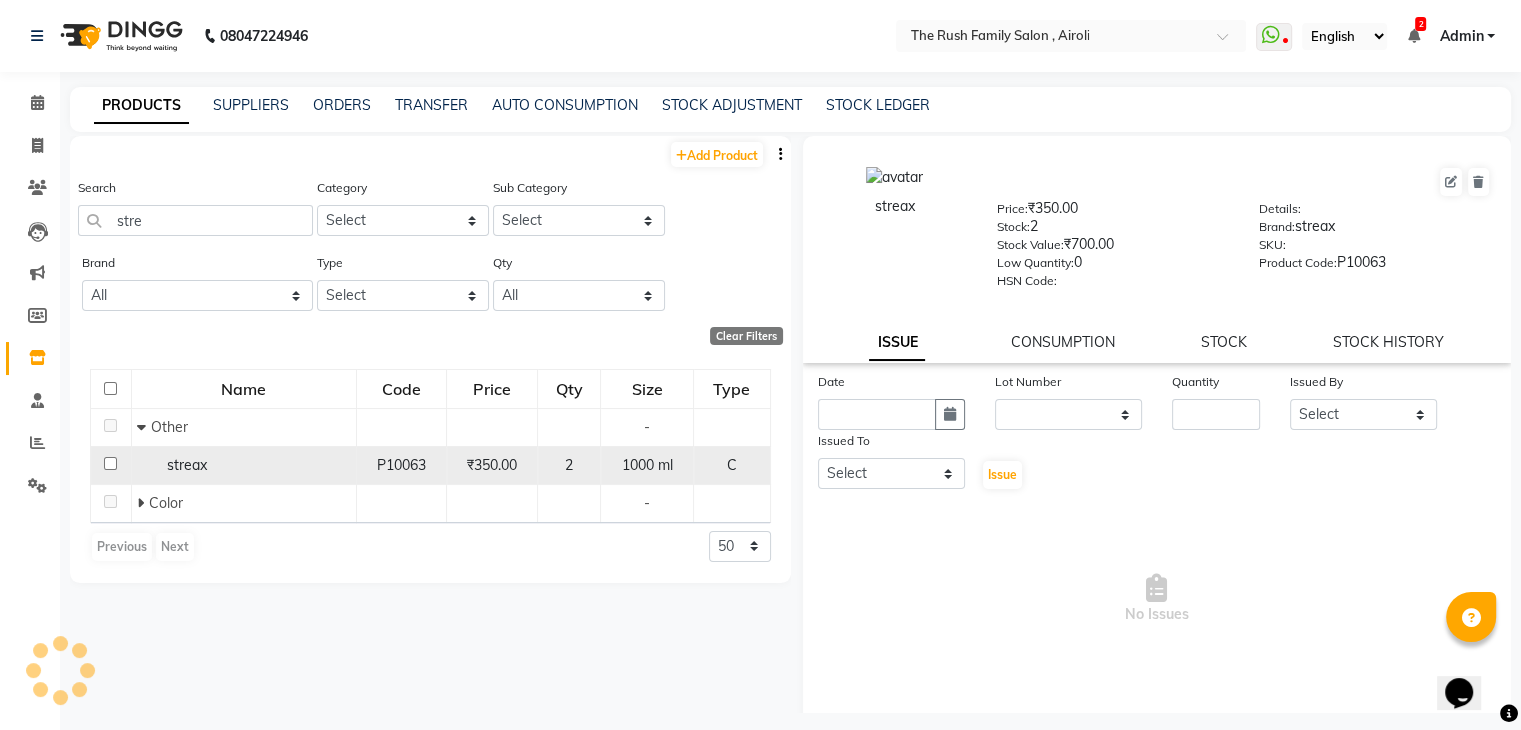 select 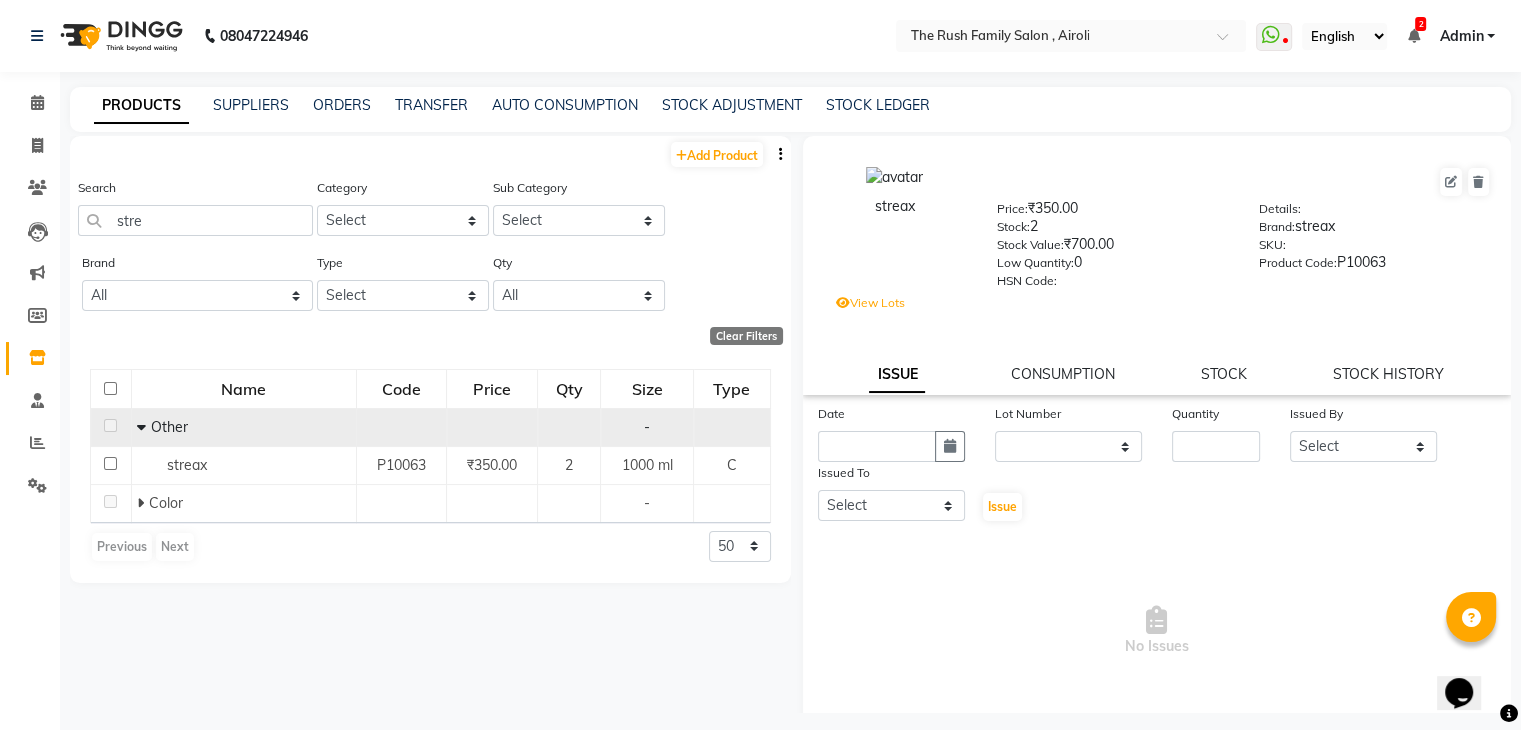 click on "Other" 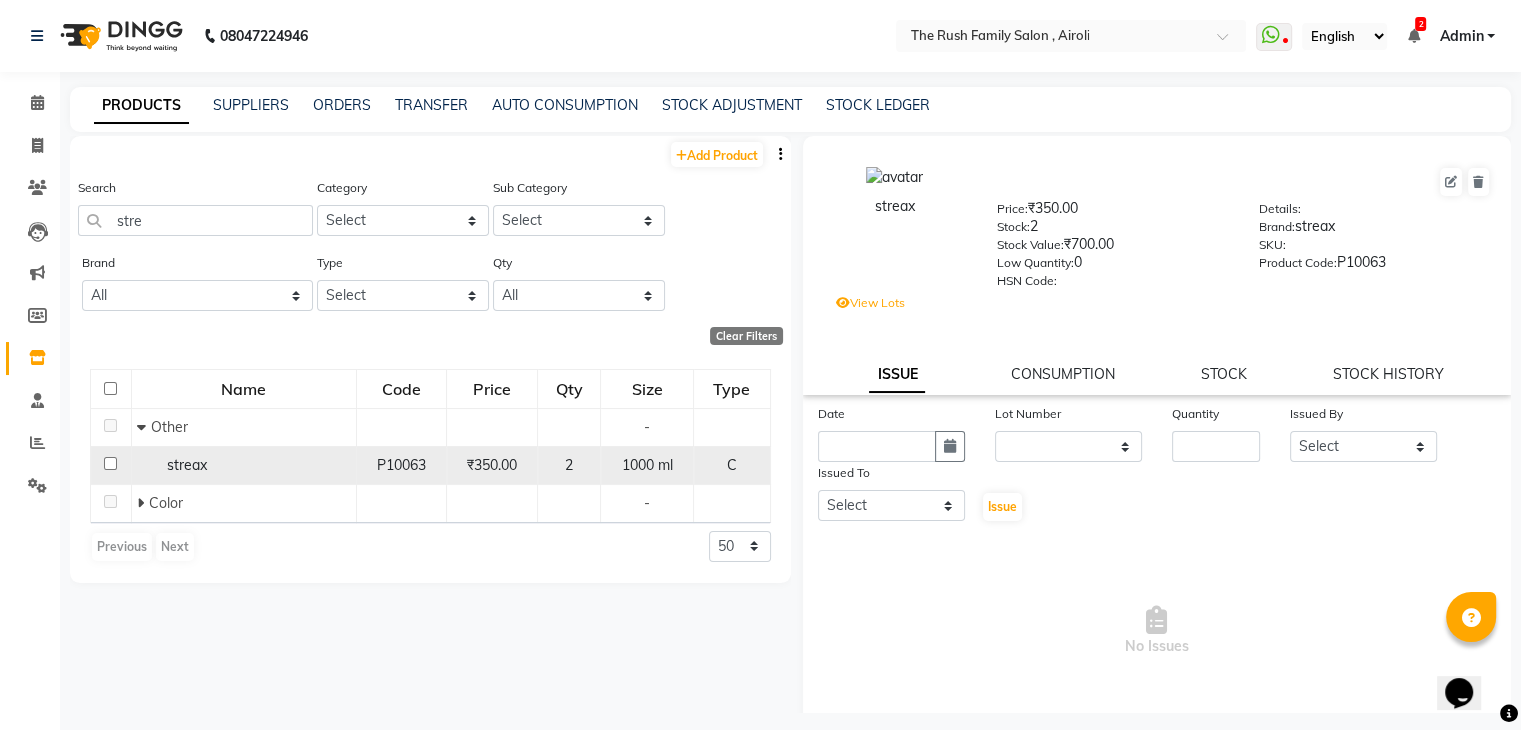 click on "streax" 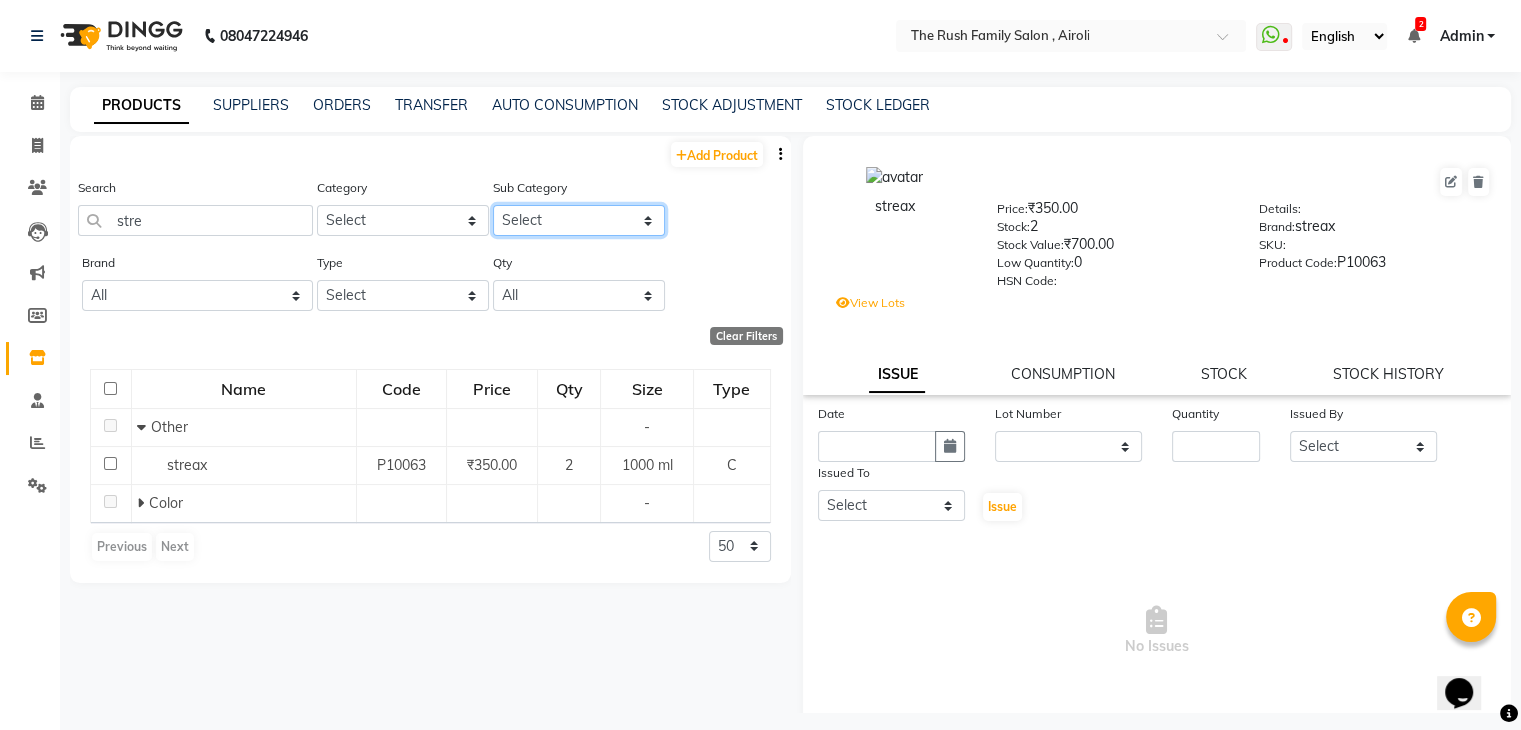 click on "Select" 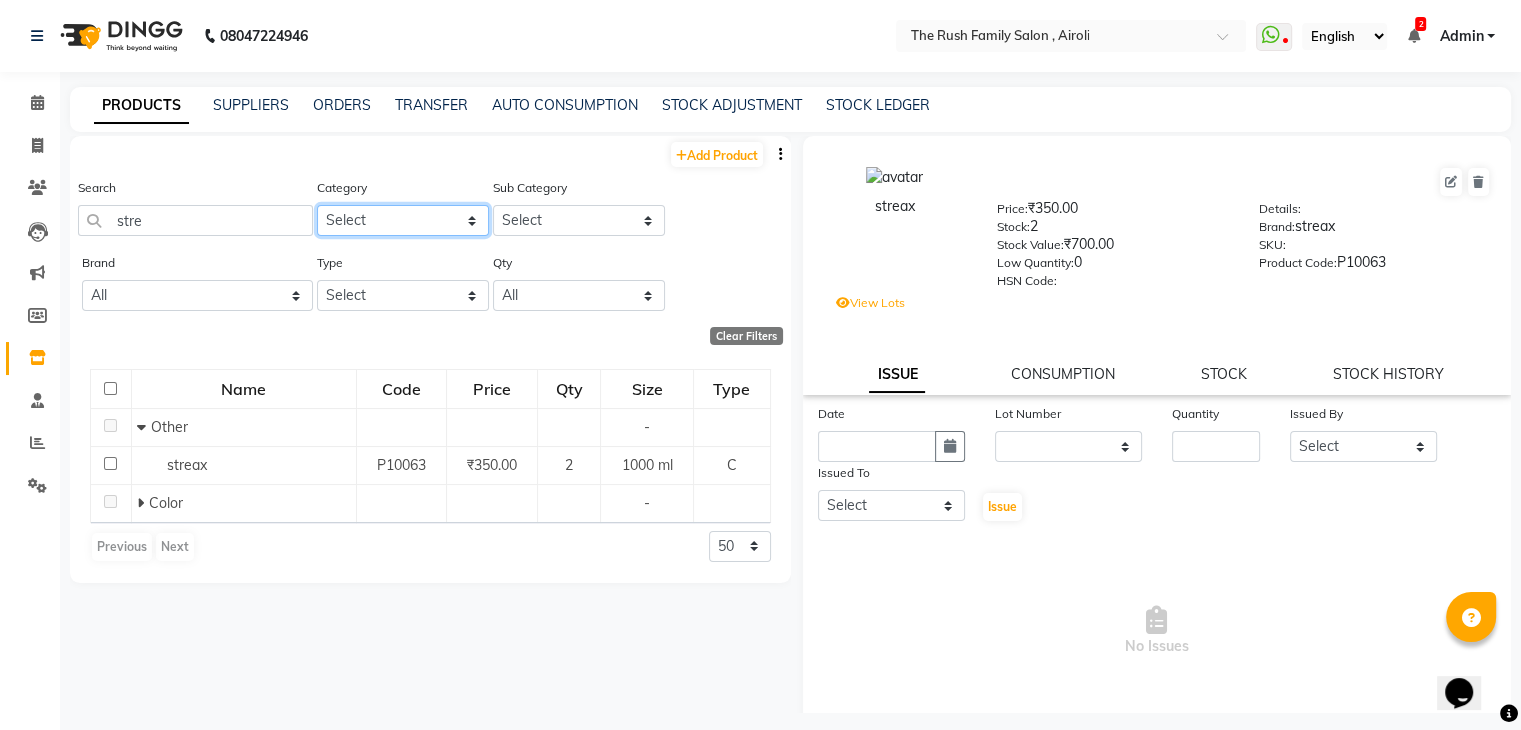 drag, startPoint x: 449, startPoint y: 205, endPoint x: 389, endPoint y: 289, distance: 103.227905 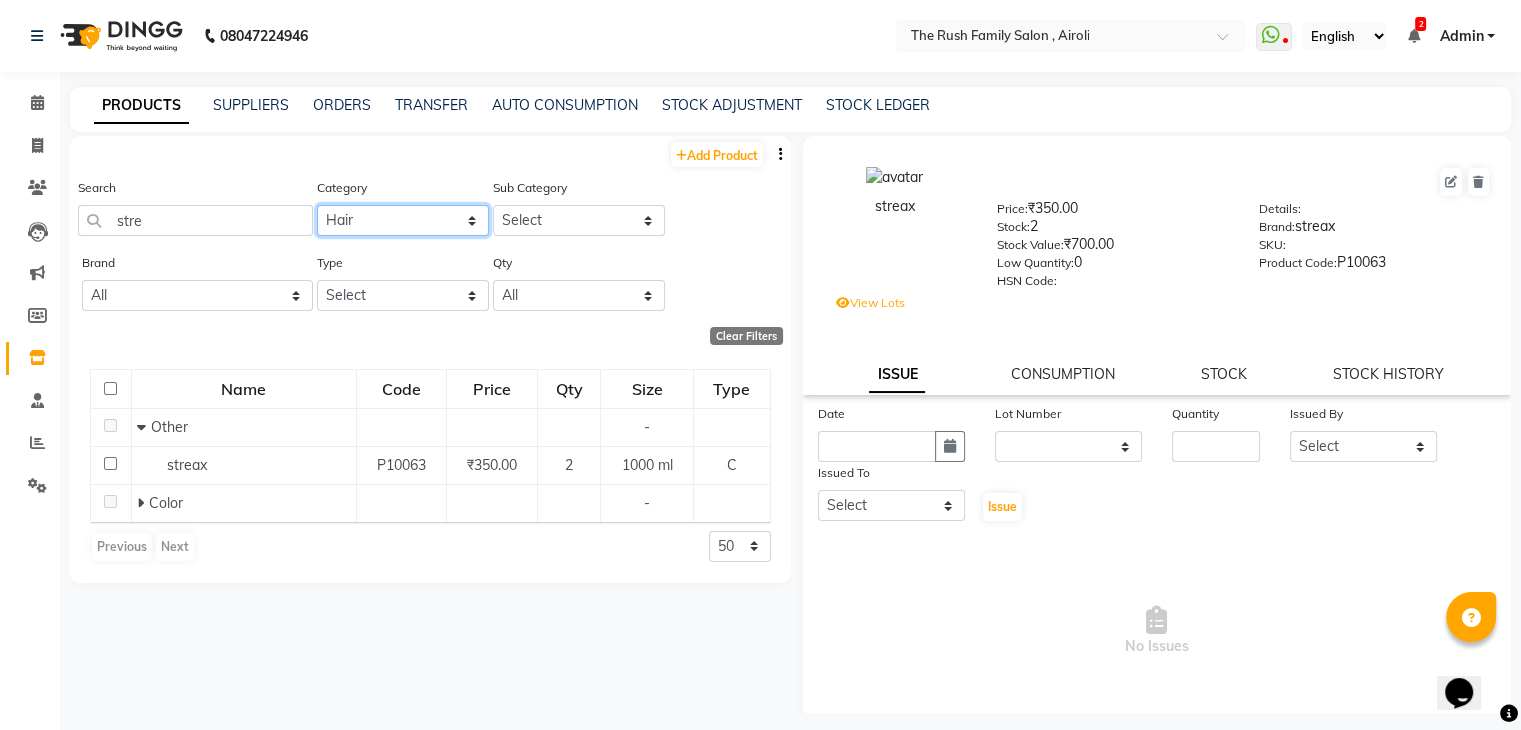 click on "Select Hair Skin Makeup Personal Care Appliances Beard Waxing Disposable Threading Hands and Feet Beauty Planet Botox Cadiveu Casmara Cheryls Loreal Olaplex hair  Other" 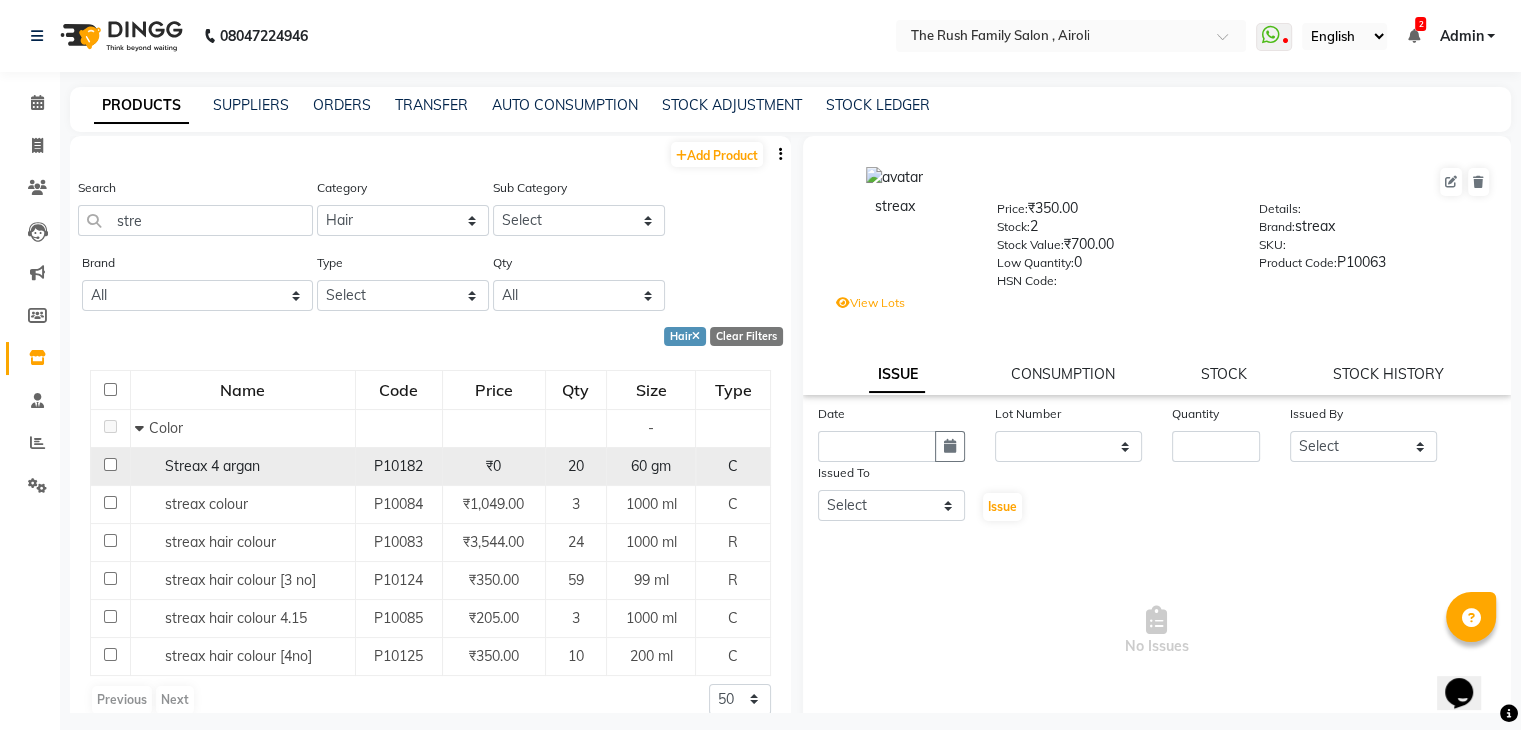 click 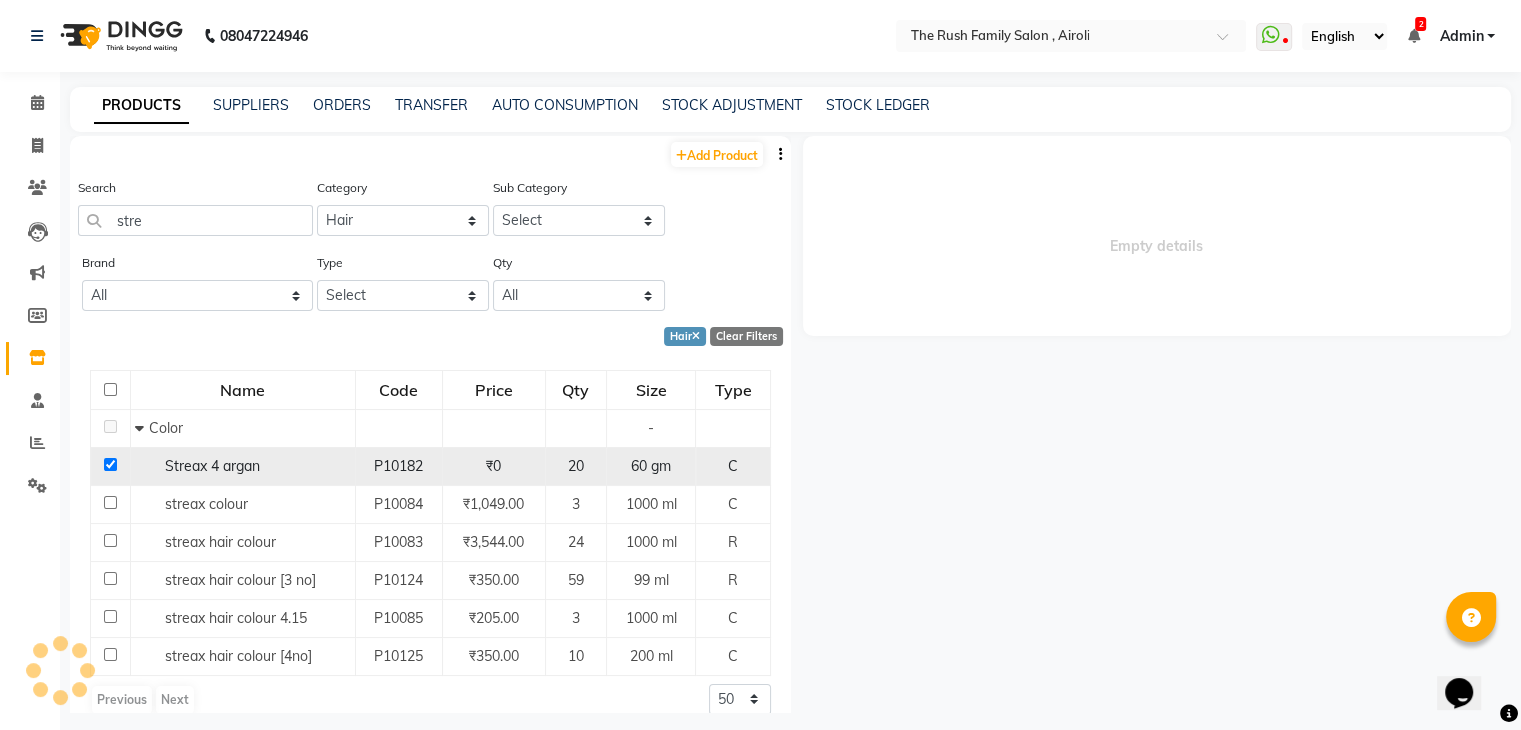 click 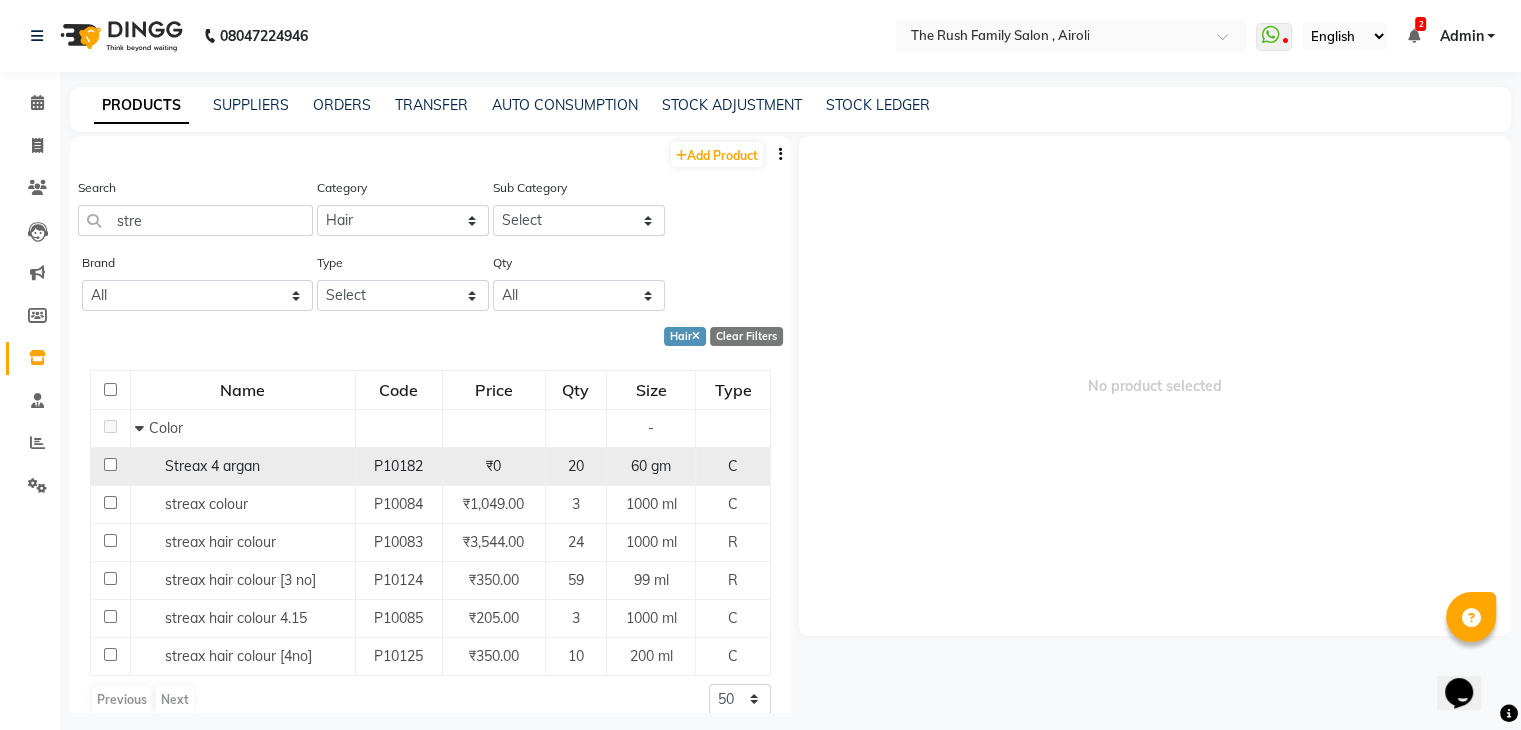 click 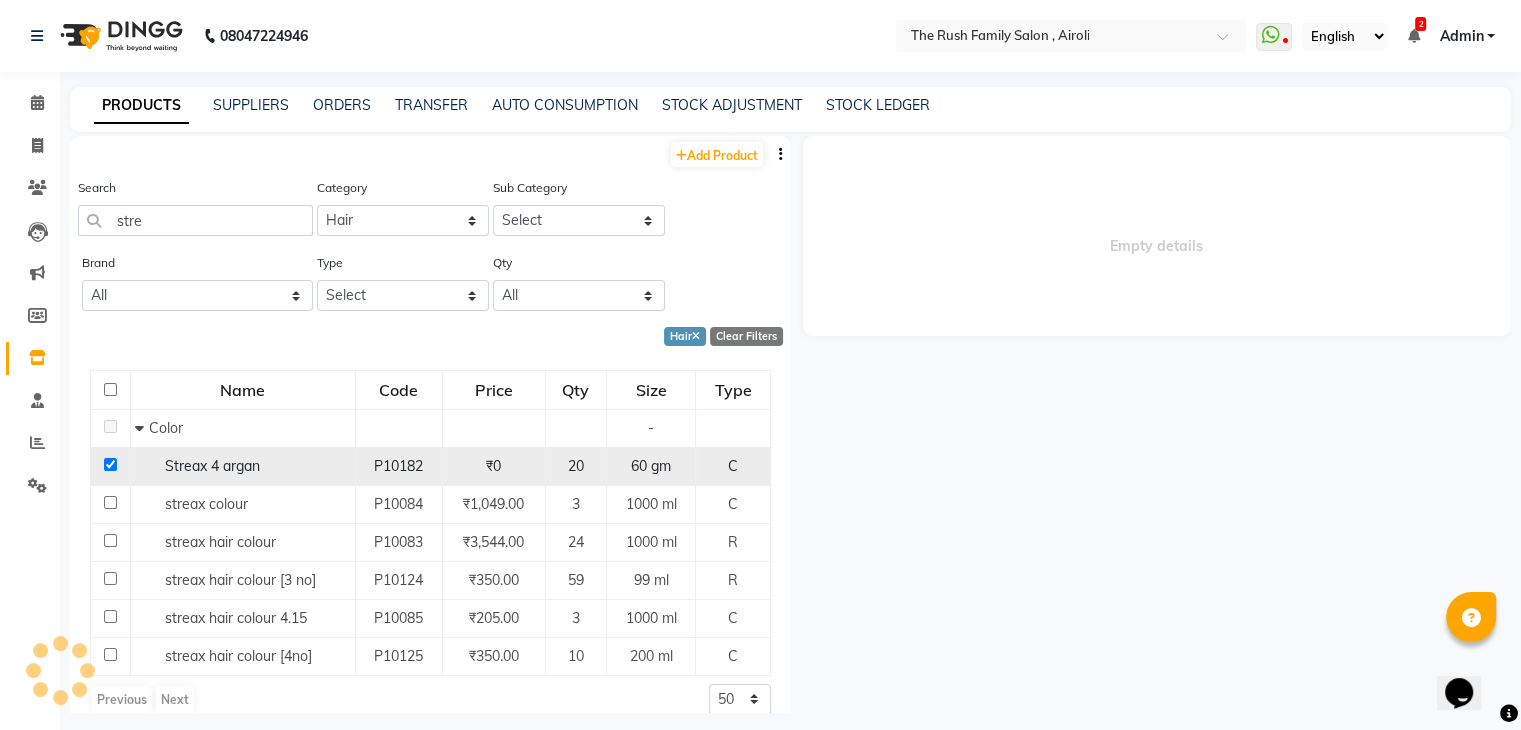 click 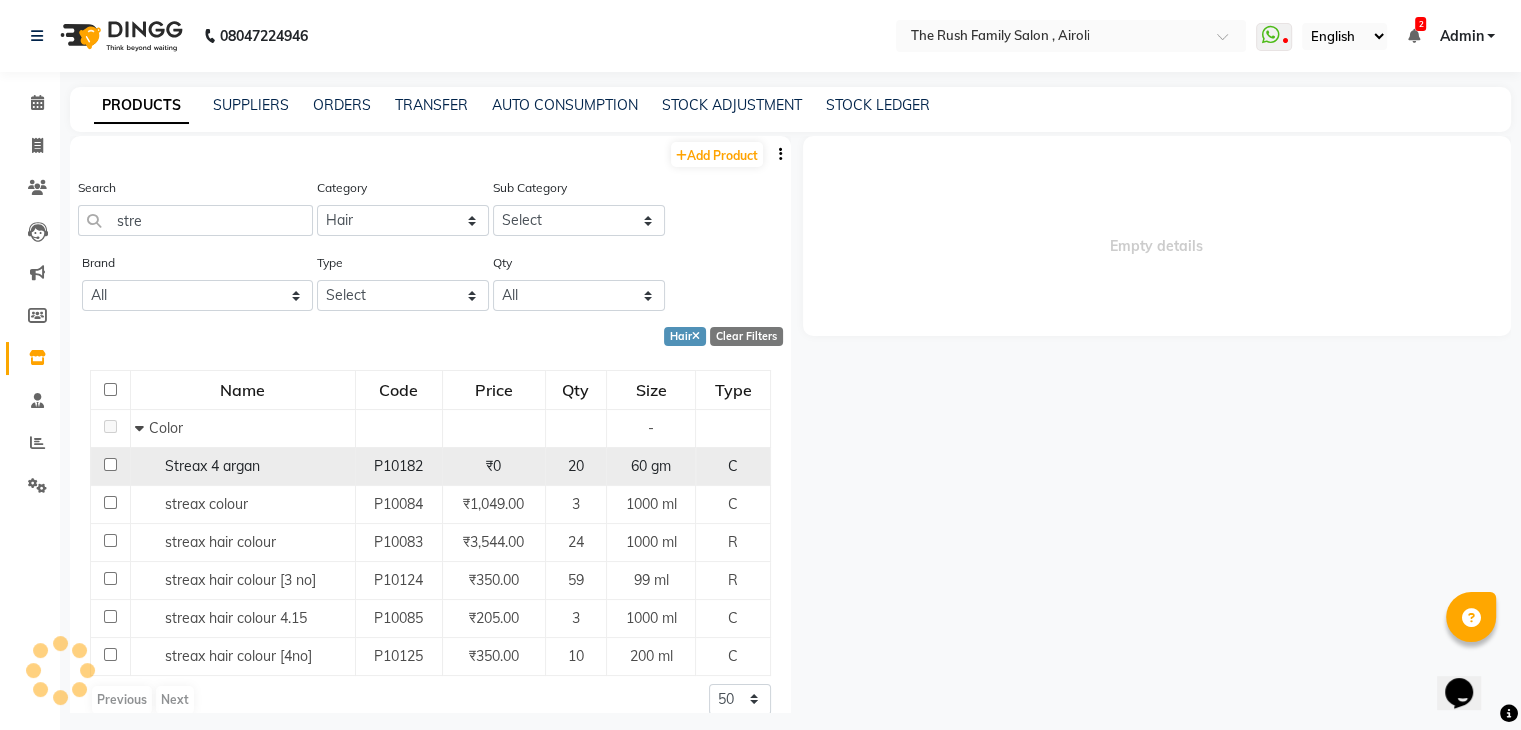 checkbox on "false" 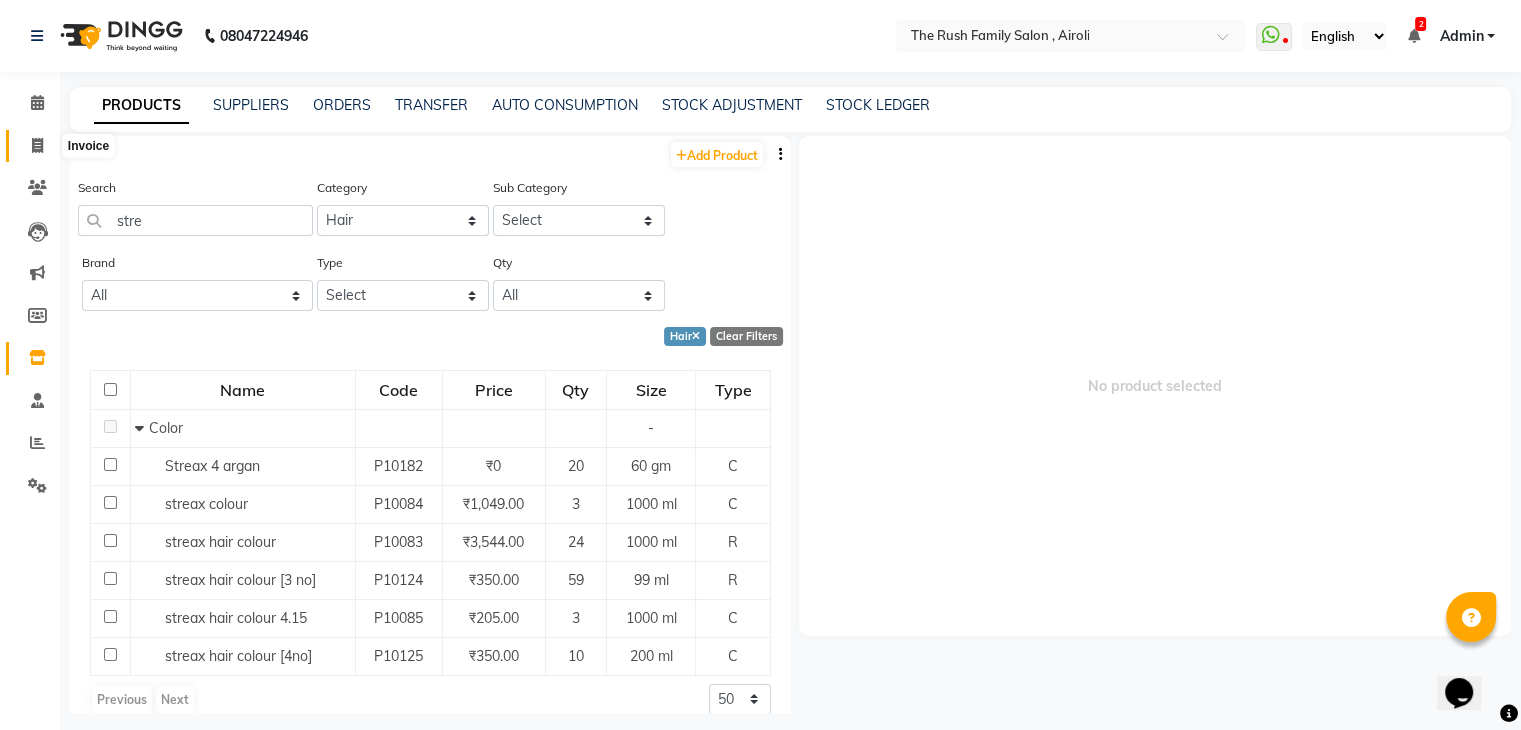 click 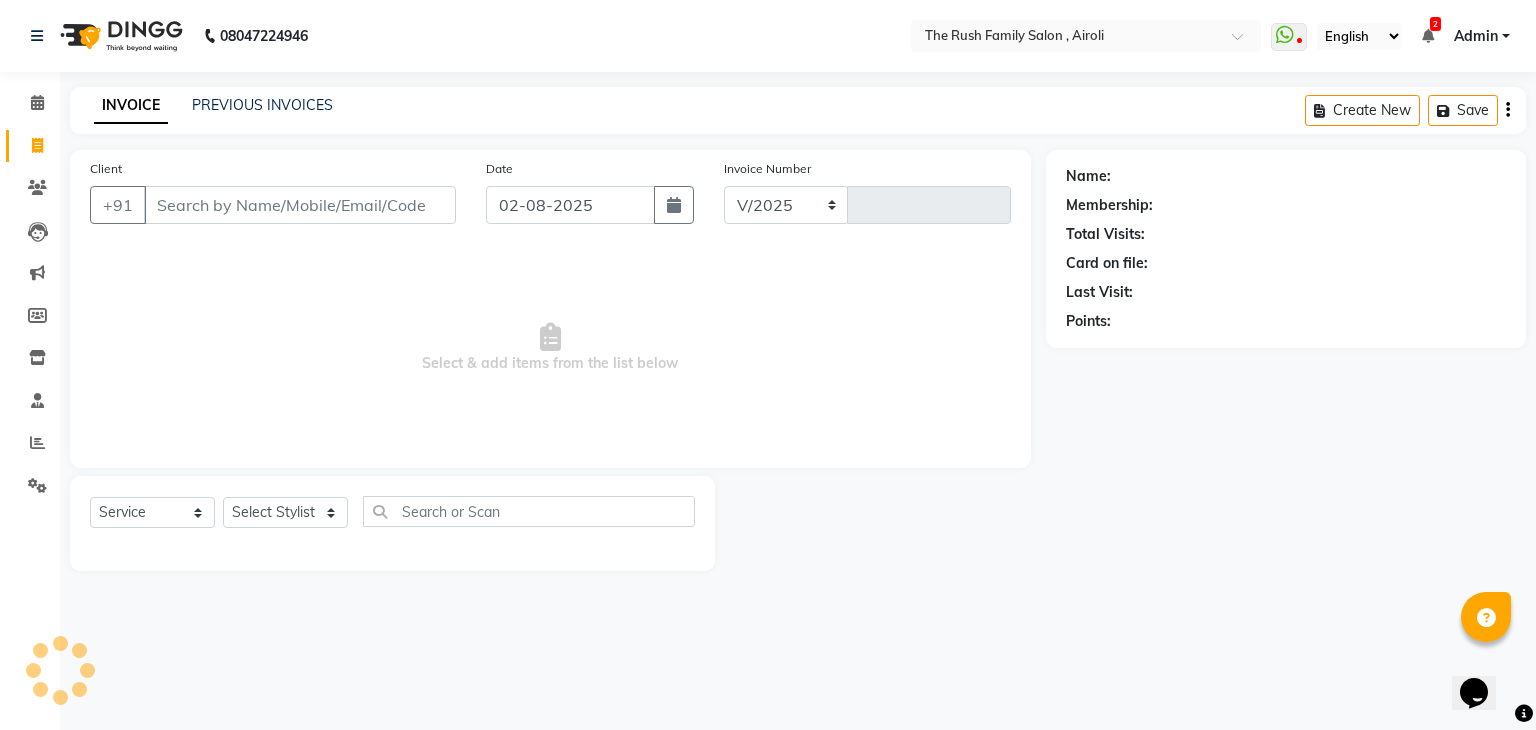 select on "5419" 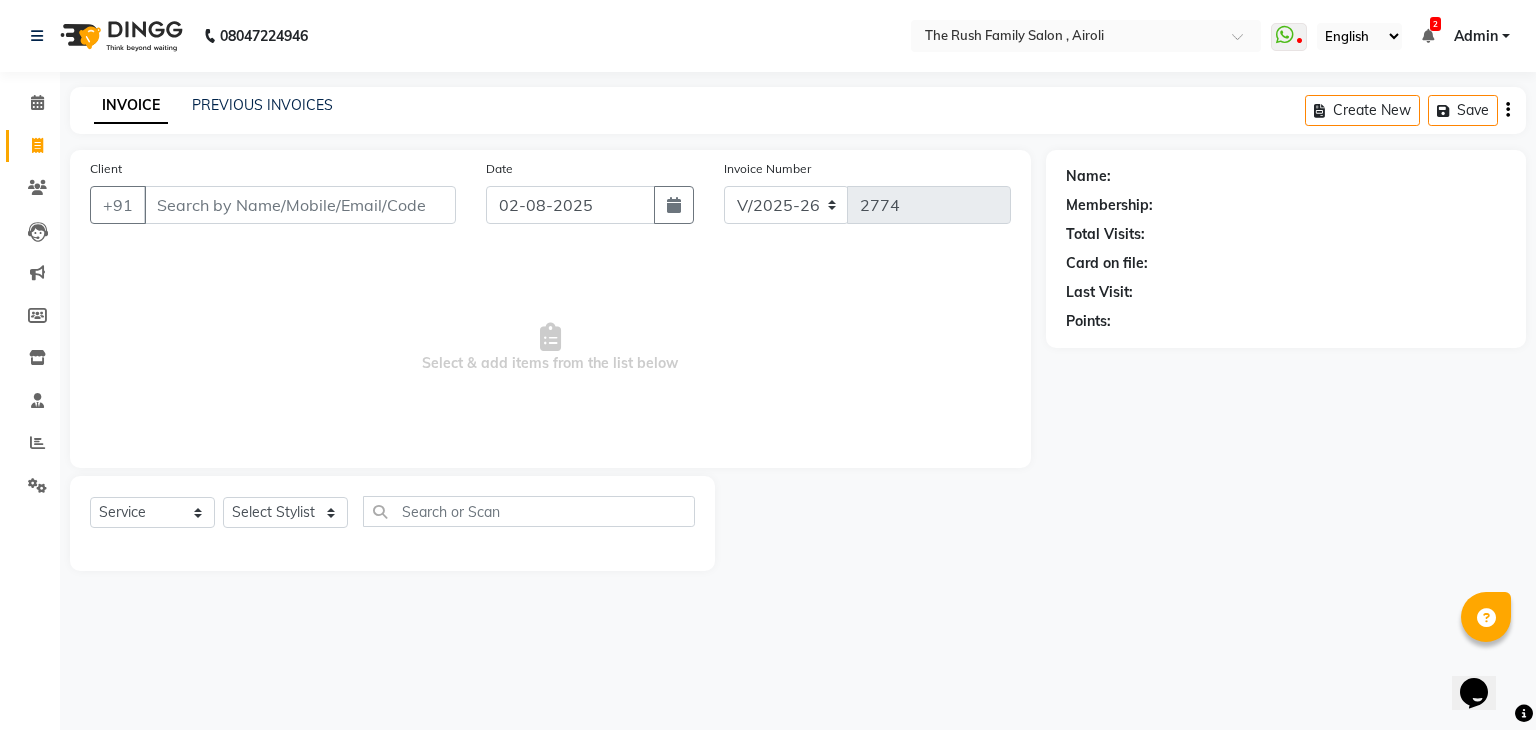 click on "Client" at bounding box center (300, 205) 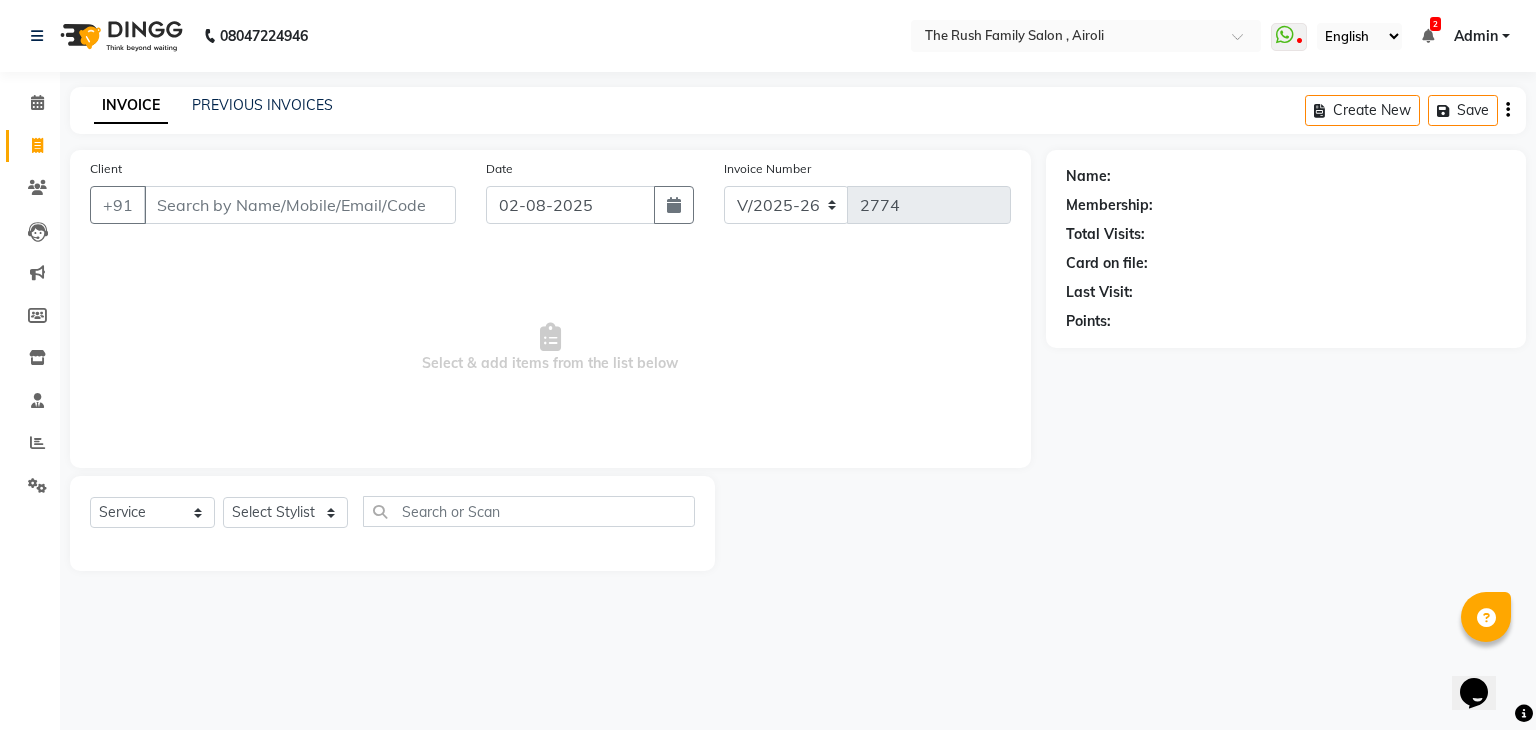 click on "Client" at bounding box center (300, 205) 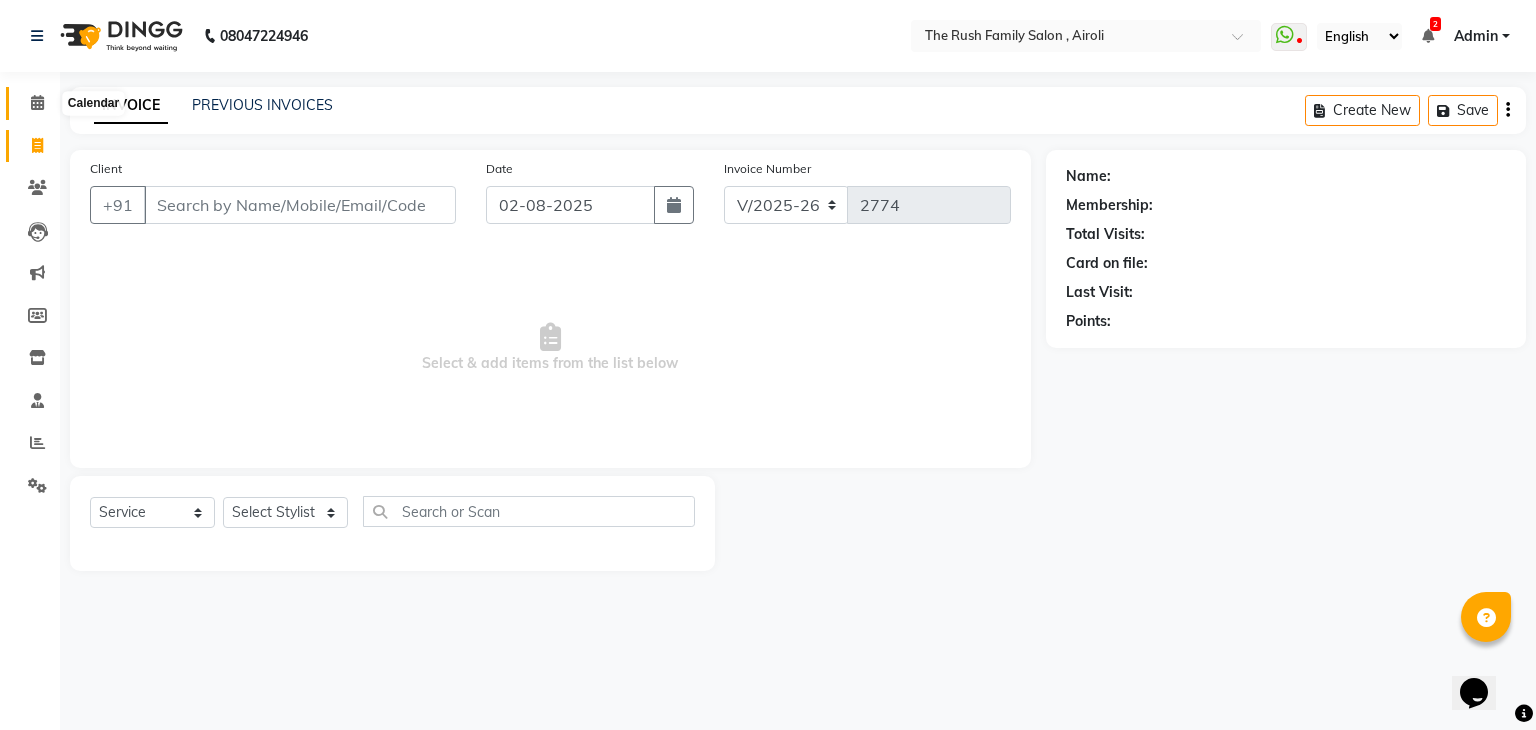 click 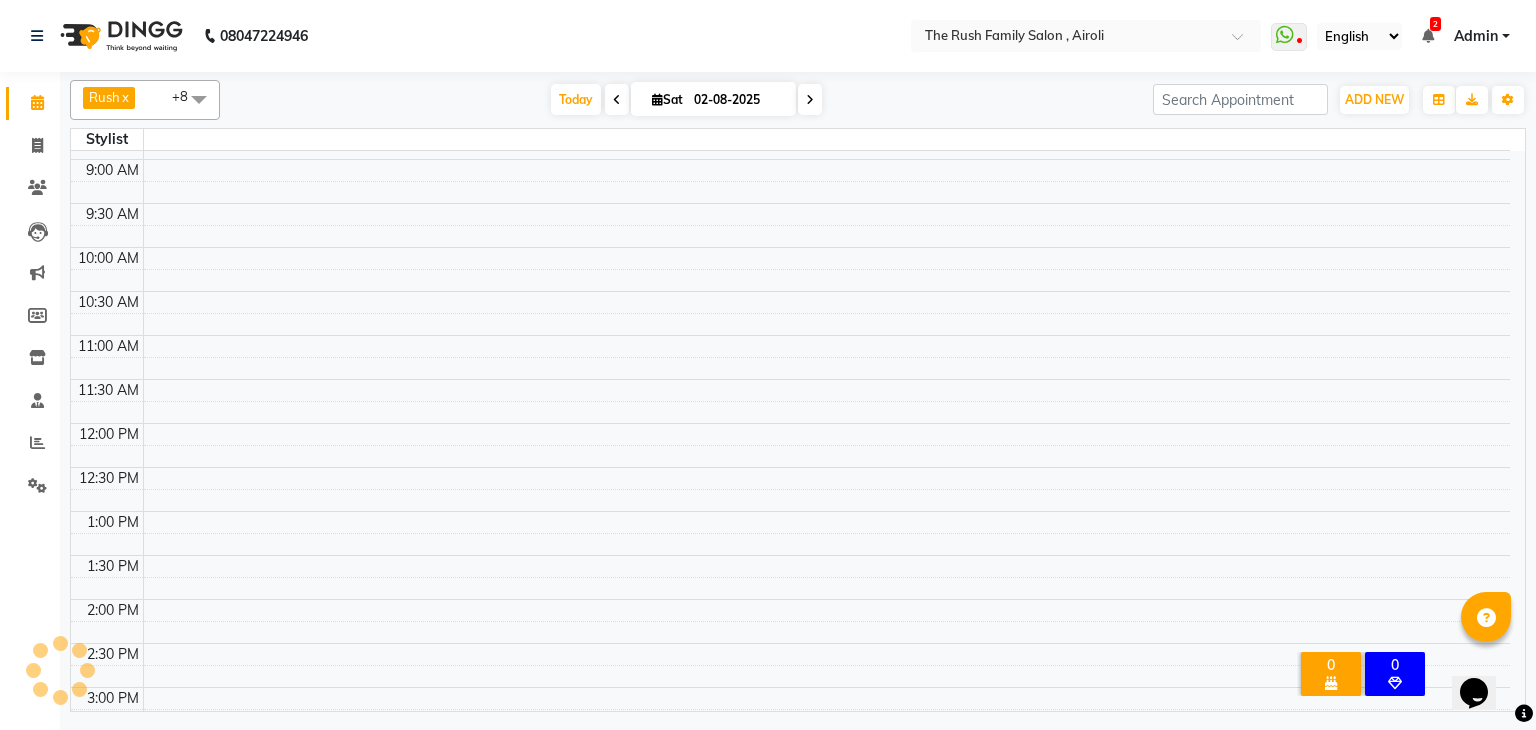 scroll, scrollTop: 0, scrollLeft: 0, axis: both 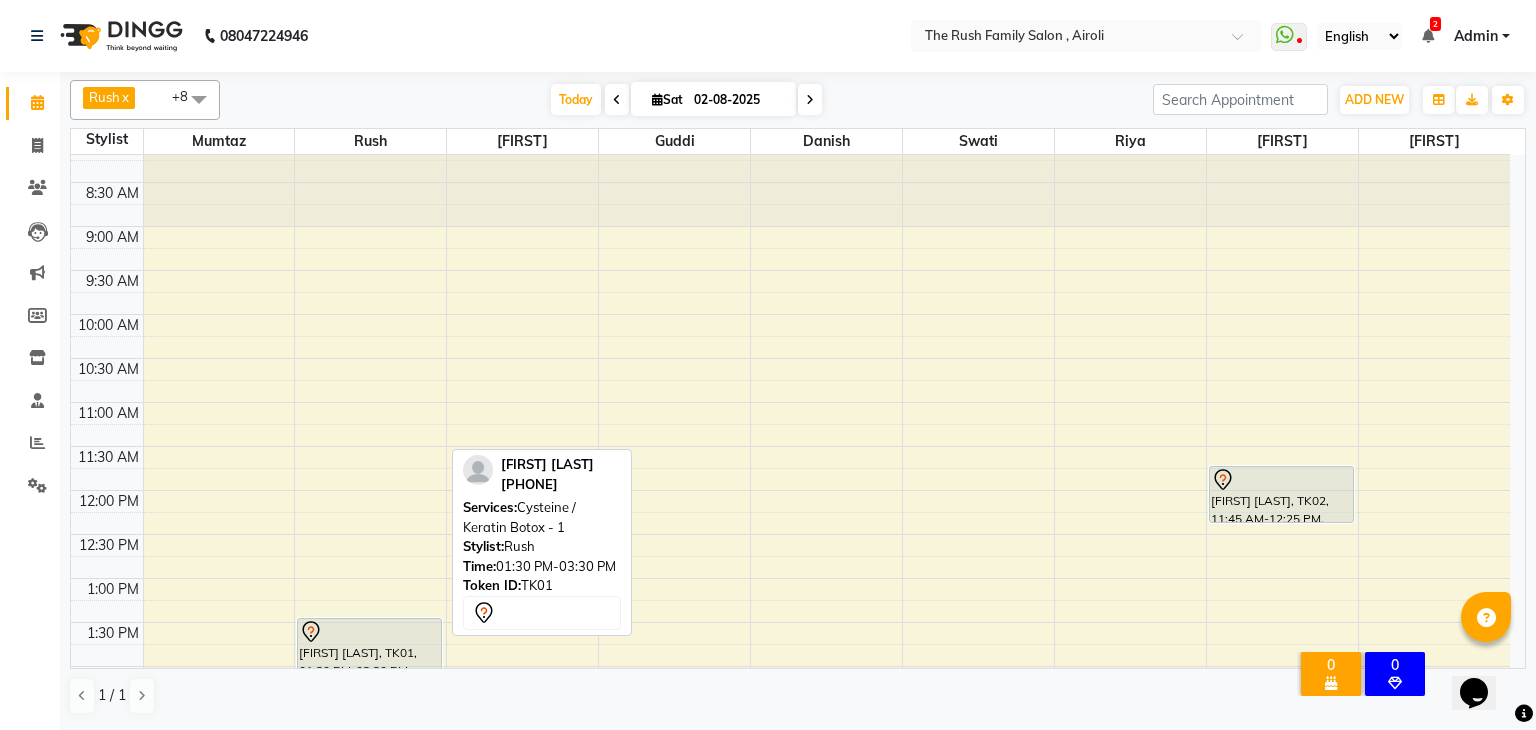 click on "Shalaka Kadam, TK01, 01:30 PM-03:30 PM, Cysteine / Keratin Botox - 1" at bounding box center (369, 705) 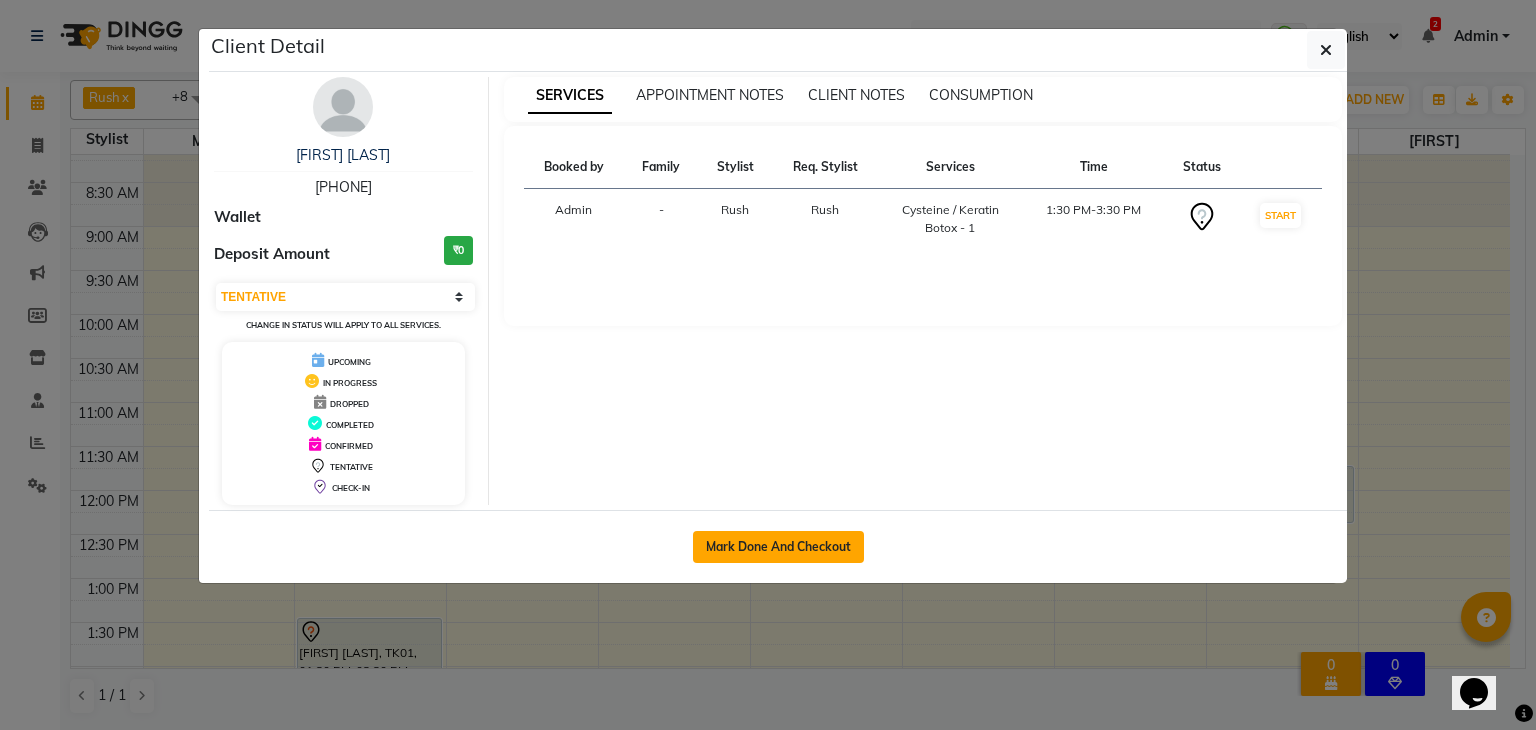 click on "Mark Done And Checkout" 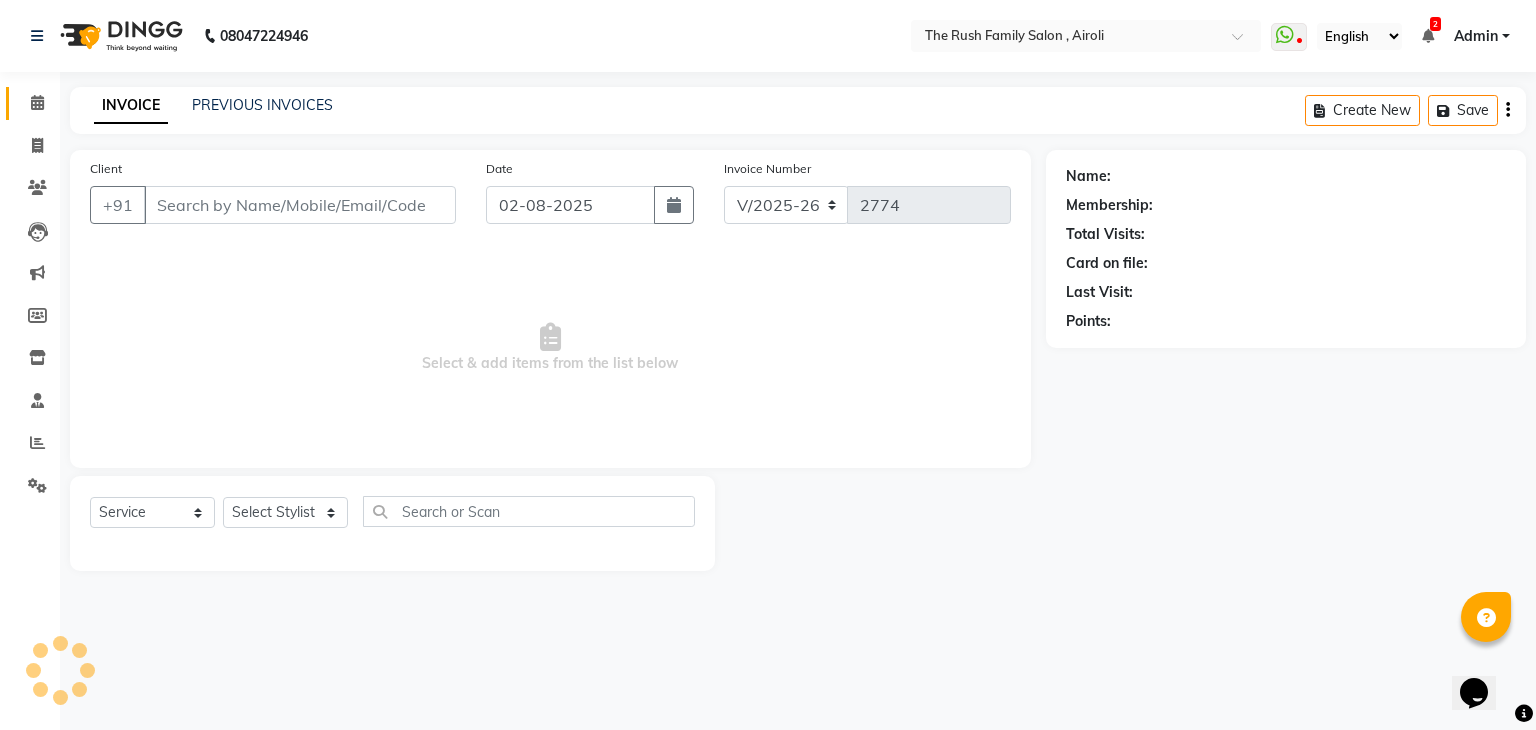 type on "[PHONE]" 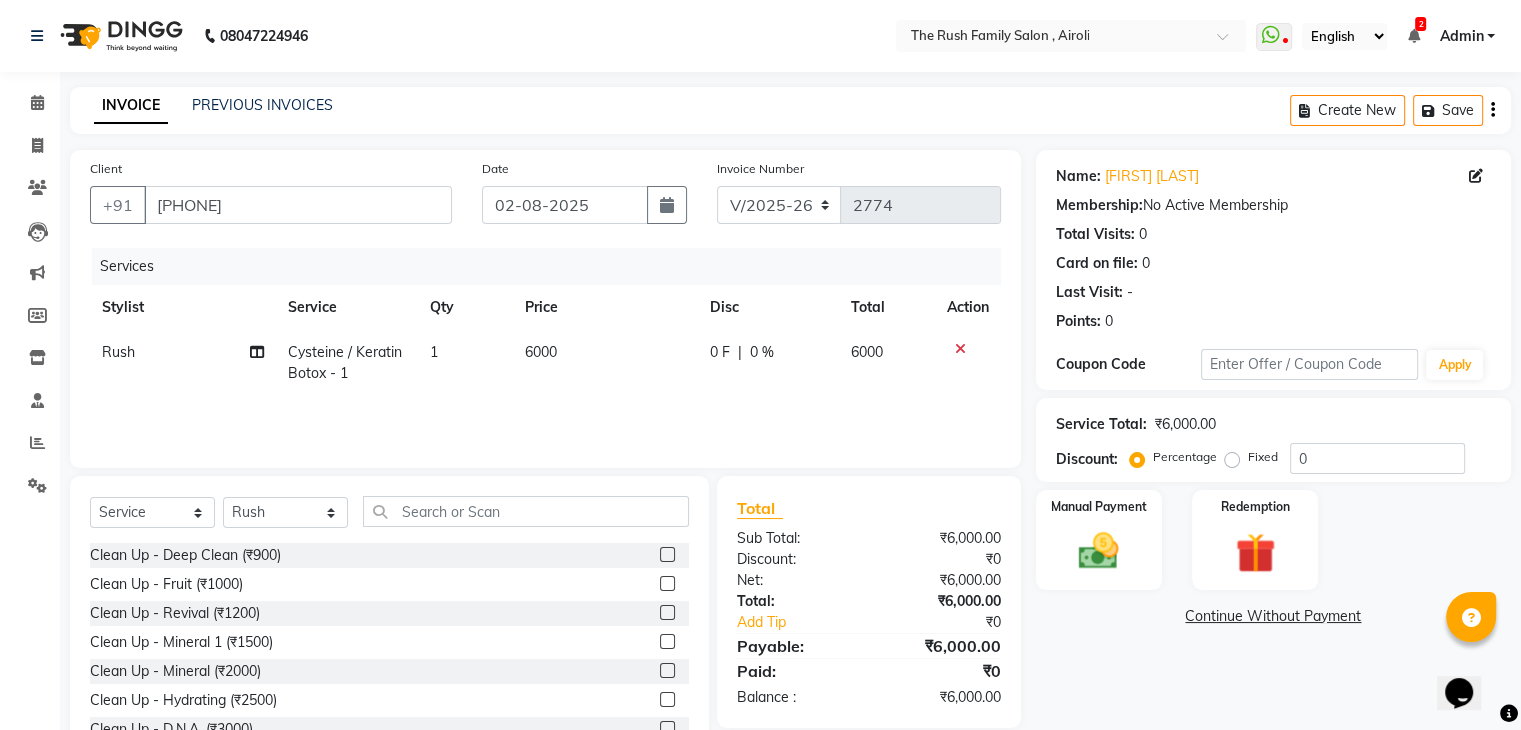 click on "6000" 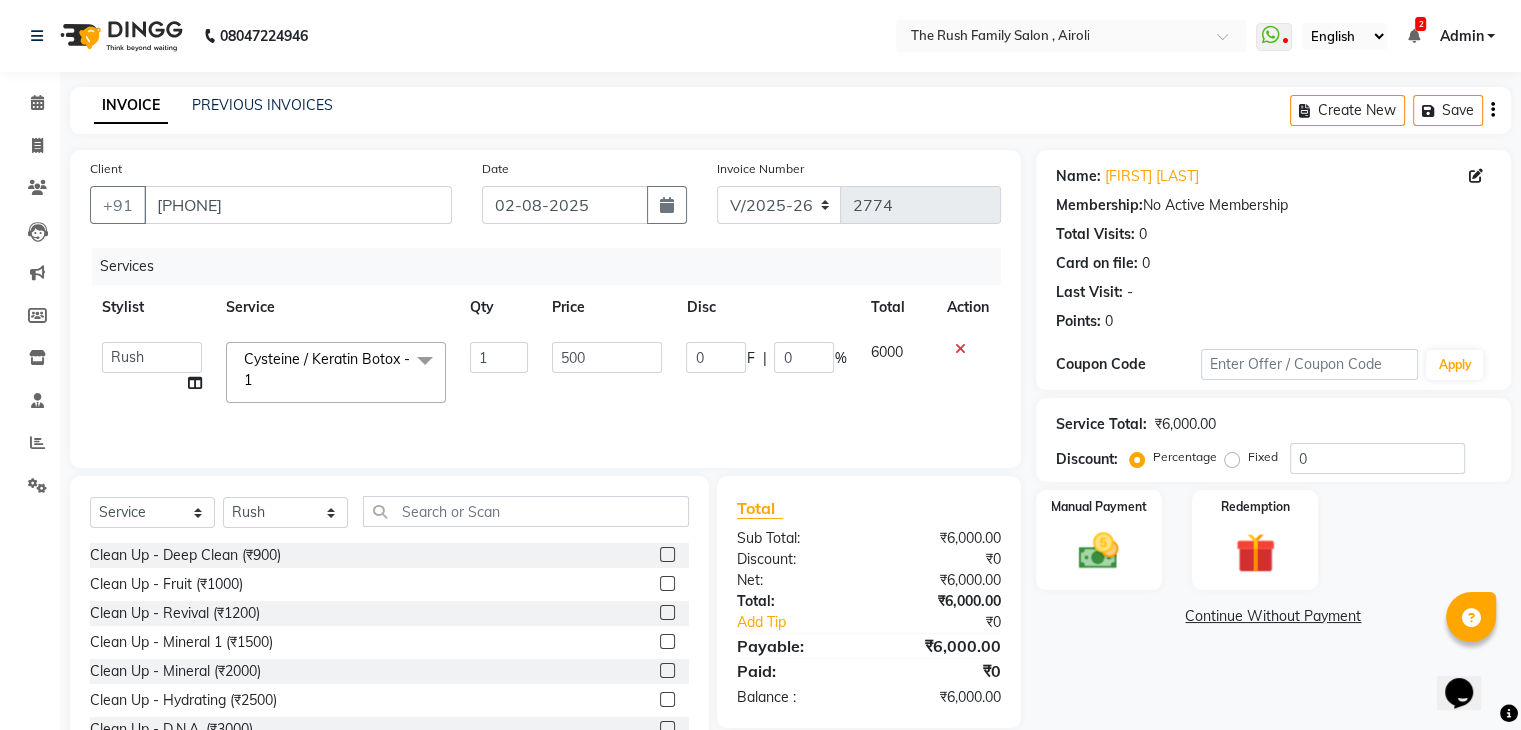 type on "5000" 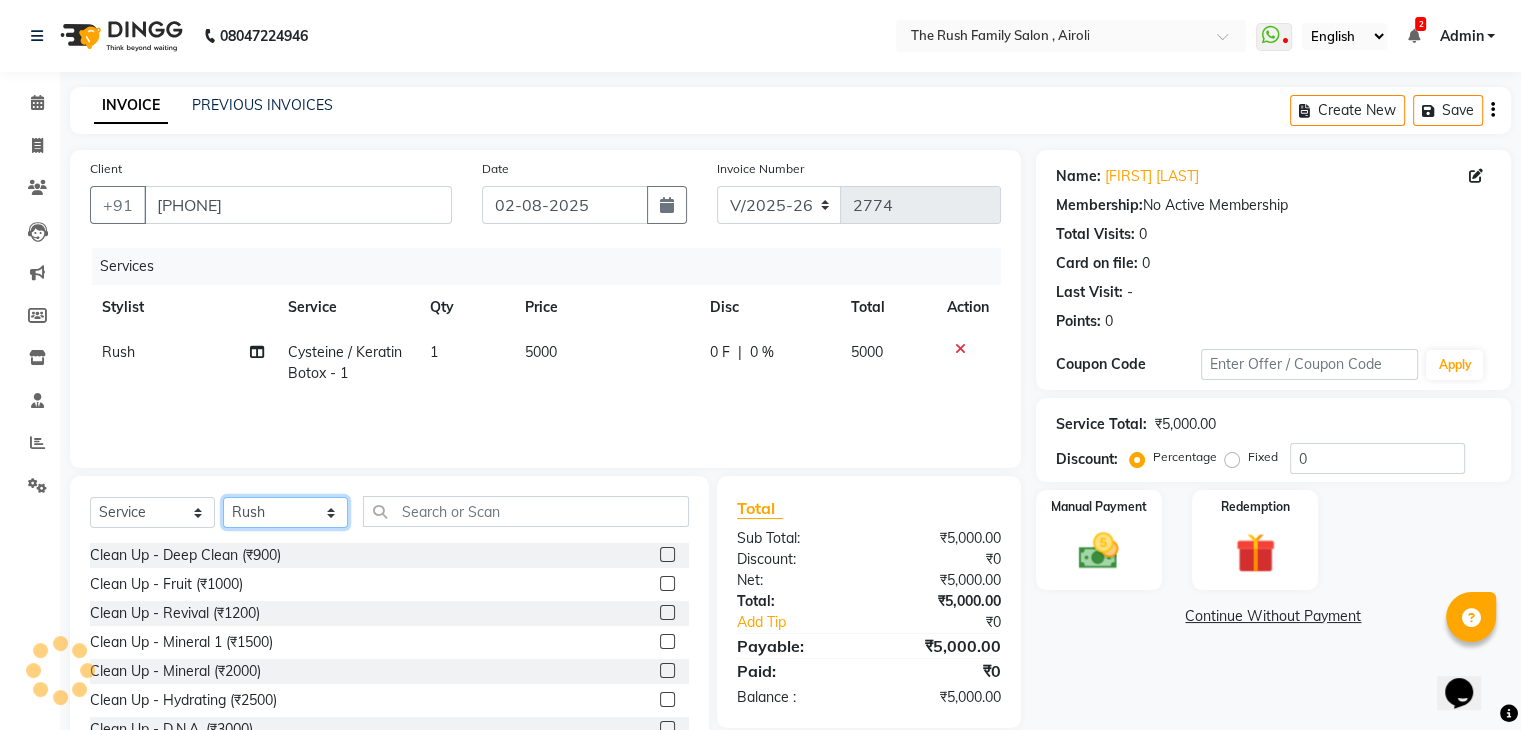 click on "Select Stylist Ajaz Alvira Danish Guddi Jayesh Josh  mumtaz Naeem   nishu Riya    Rush Swati" 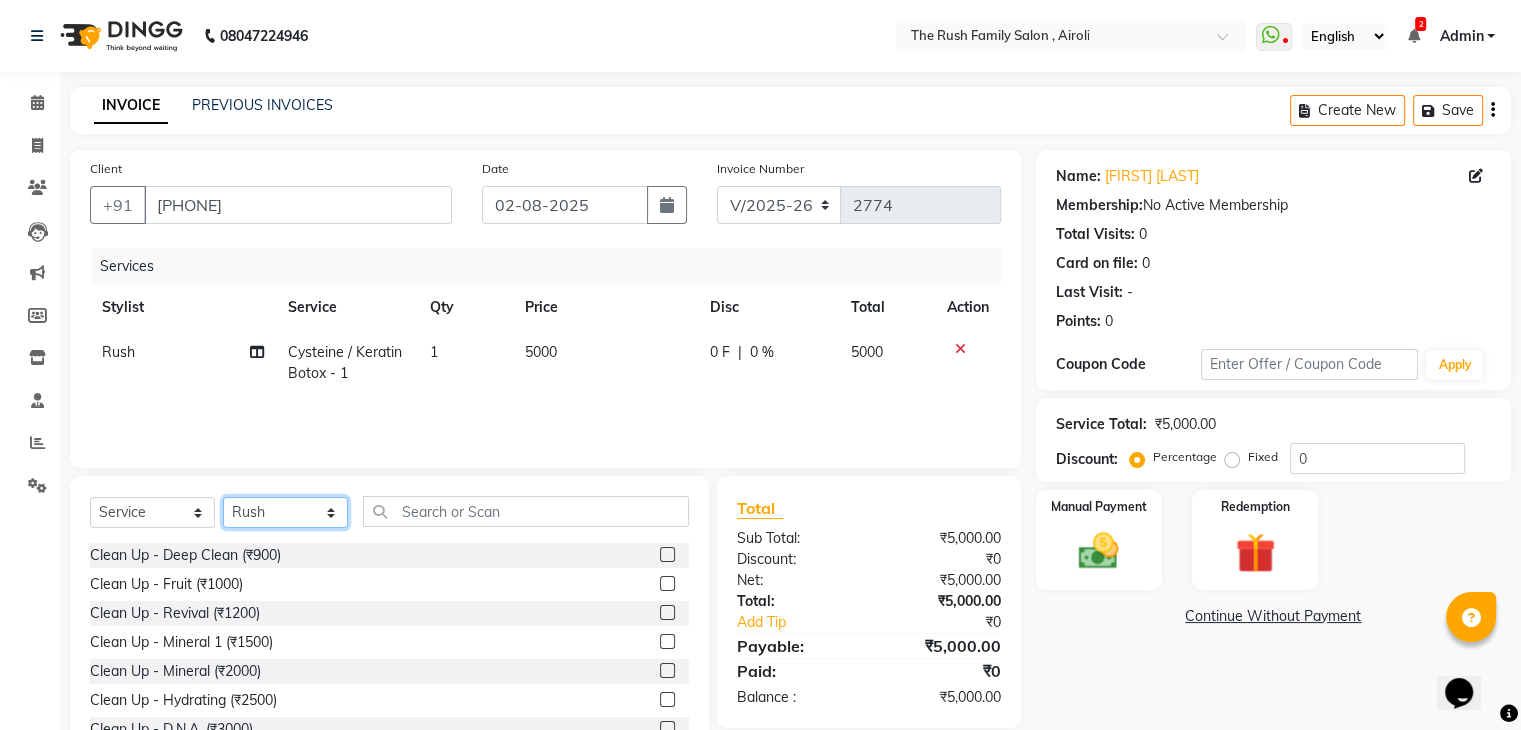 select on "65380" 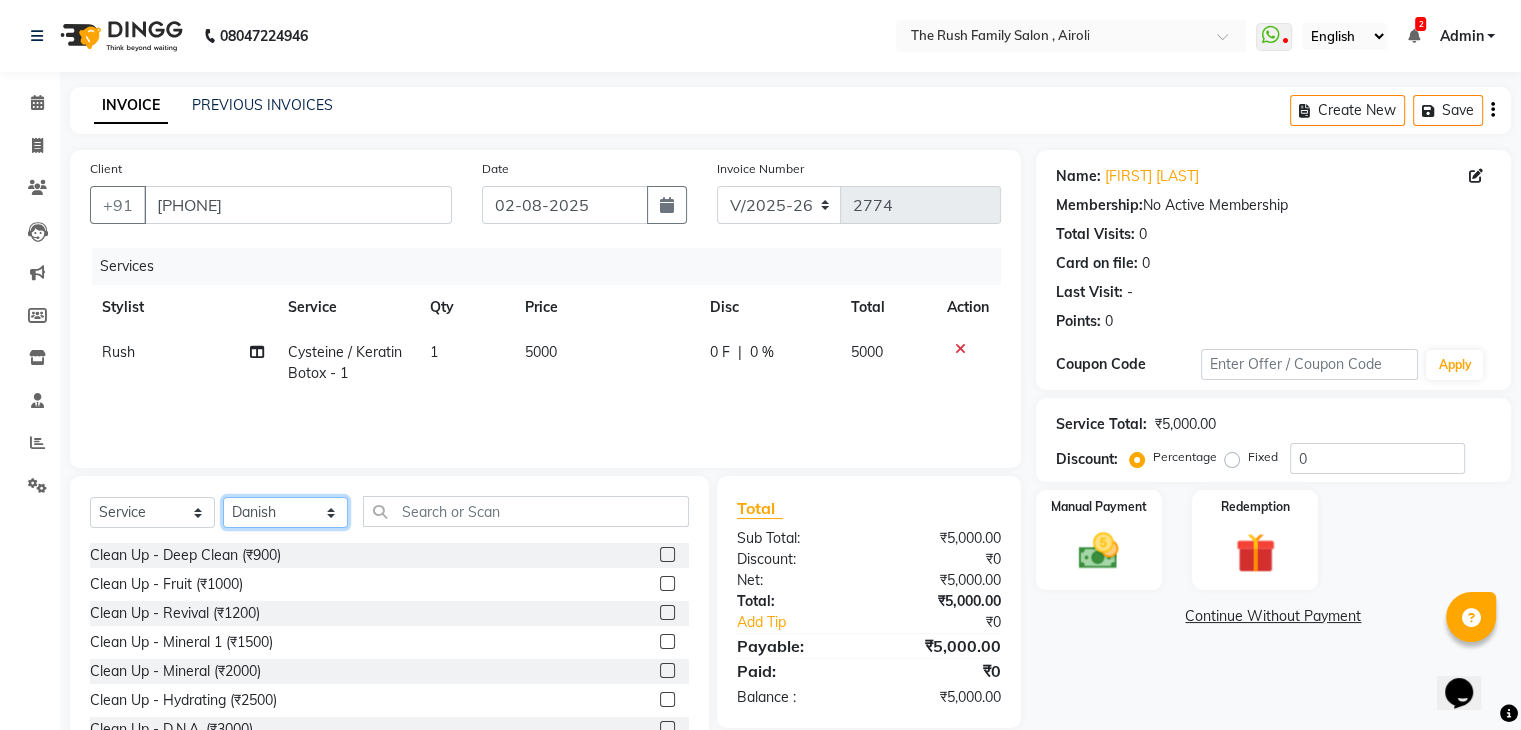 click on "Select Stylist Ajaz Alvira Danish Guddi Jayesh Josh  mumtaz Naeem   nishu Riya    Rush Swati" 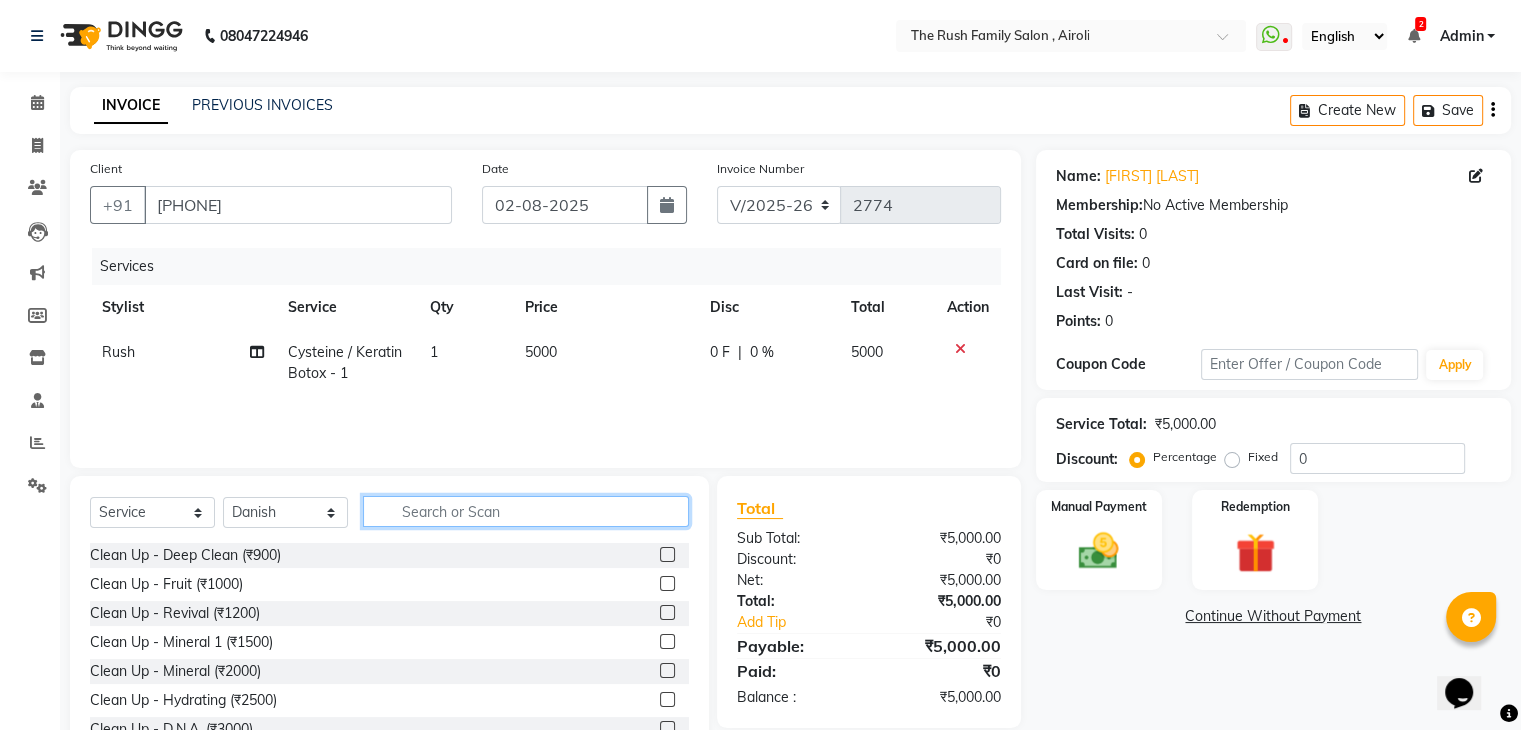click 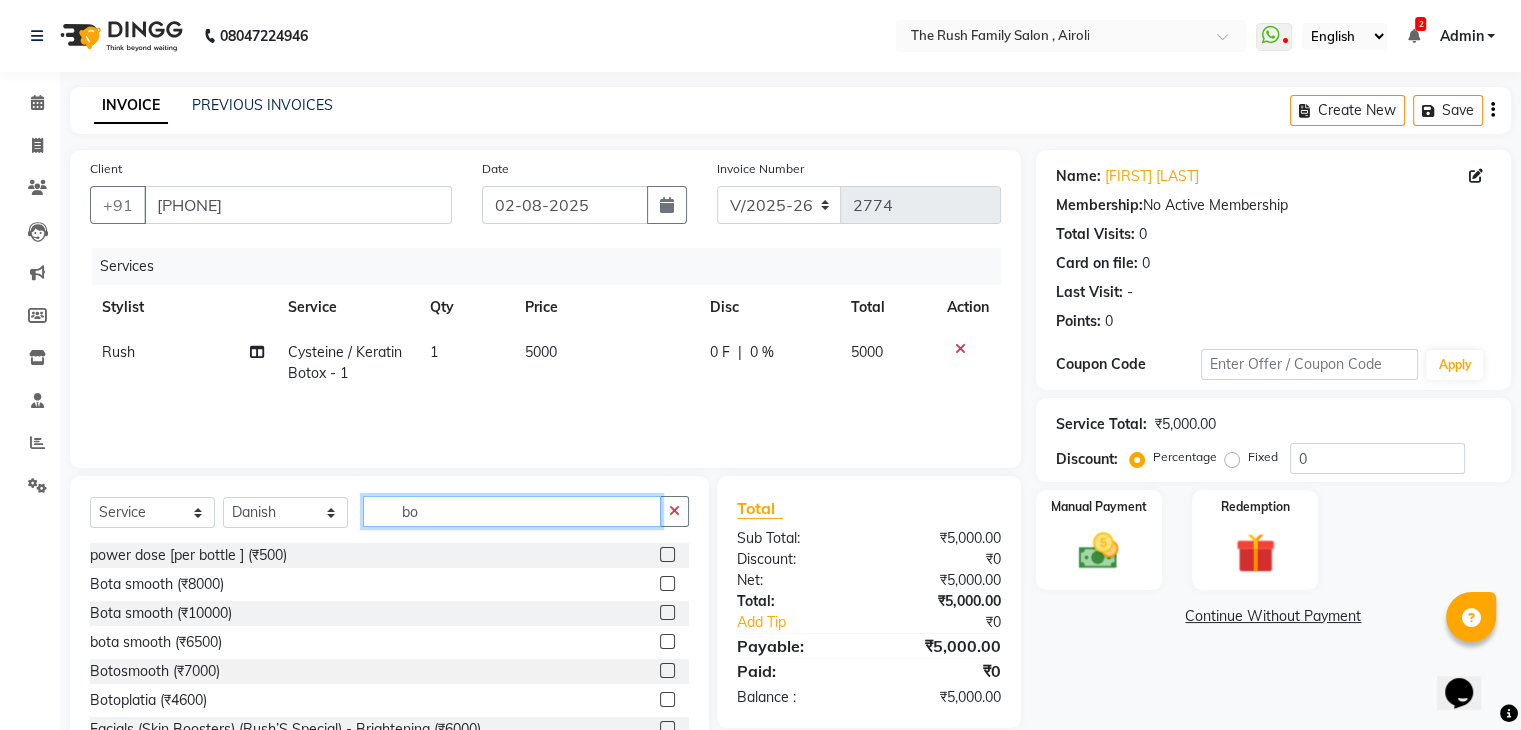 type on "b" 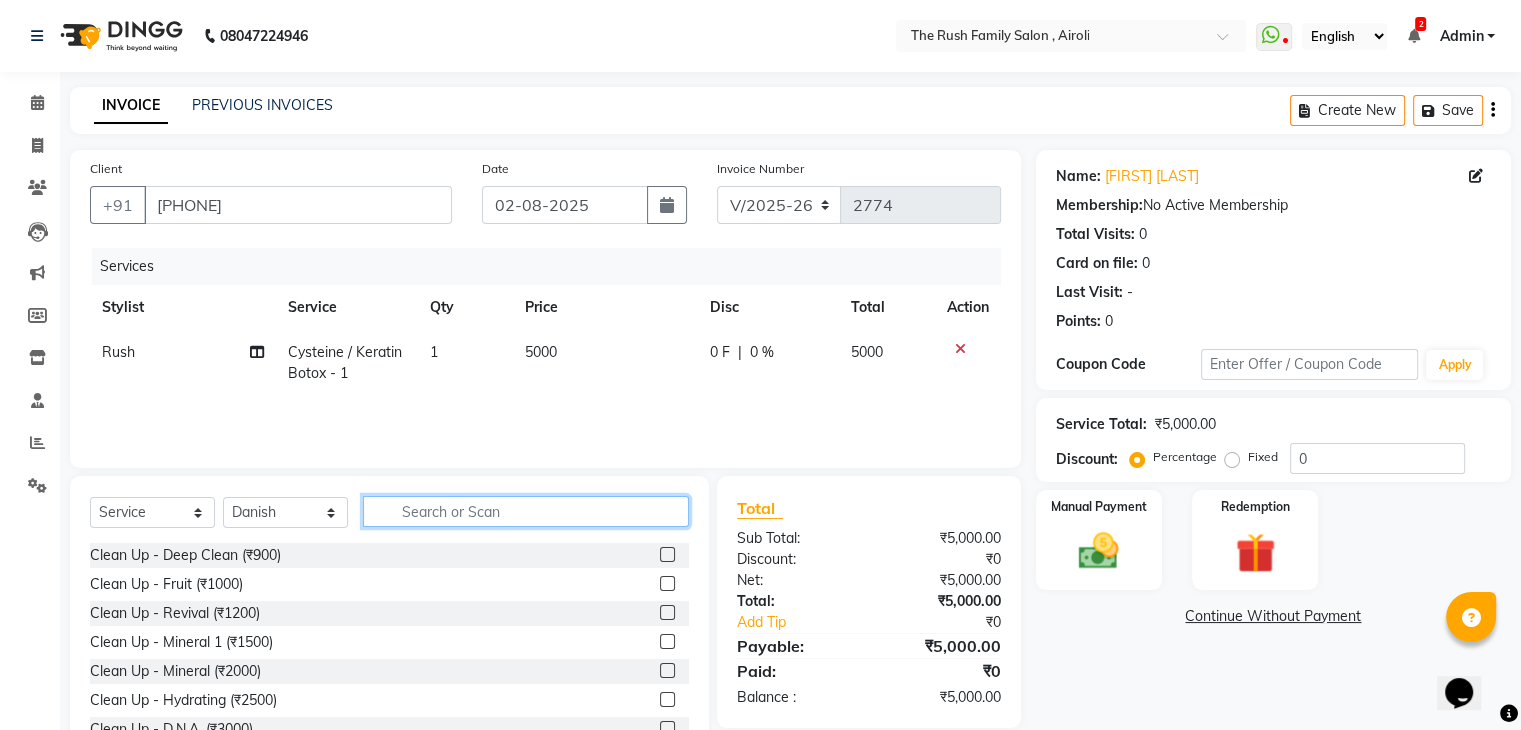 click 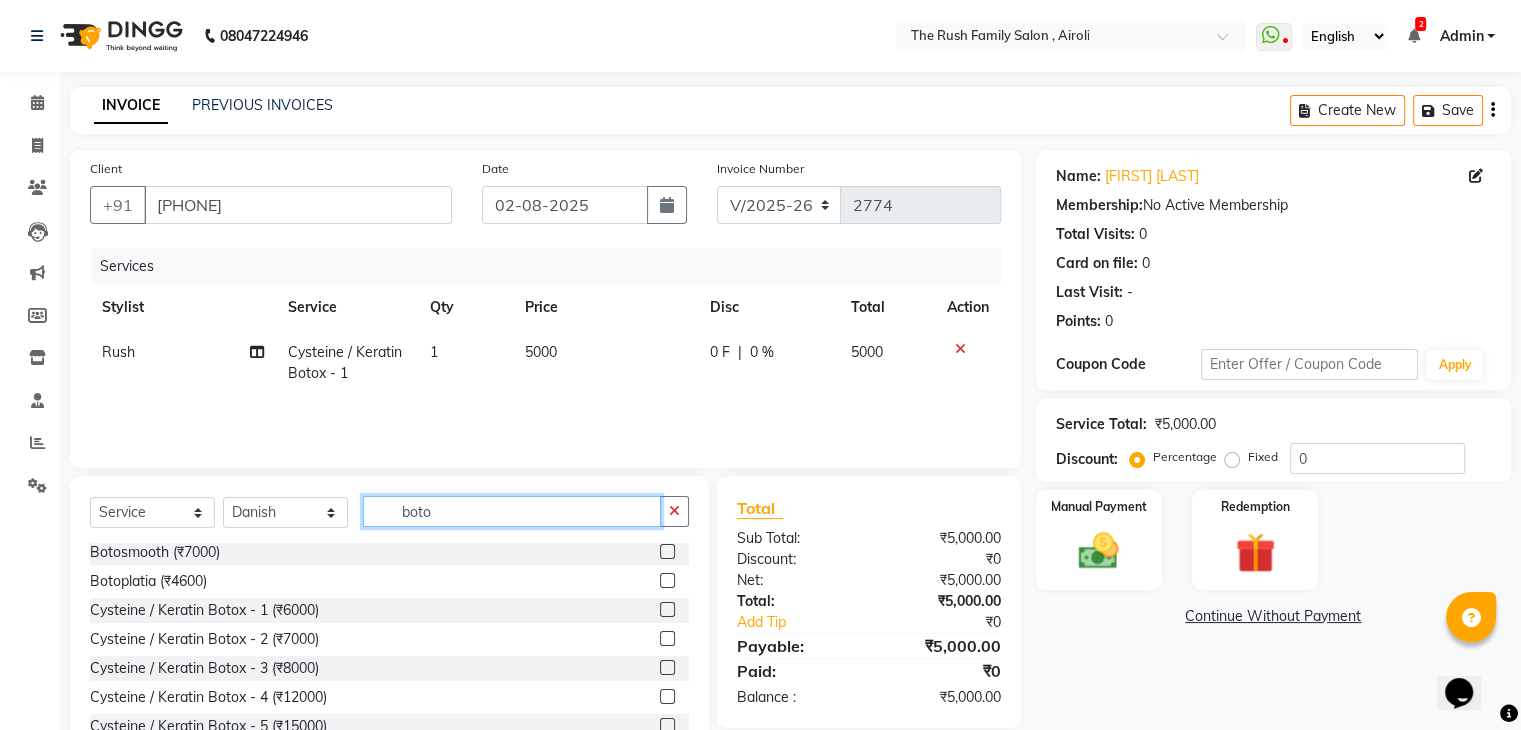 scroll, scrollTop: 0, scrollLeft: 0, axis: both 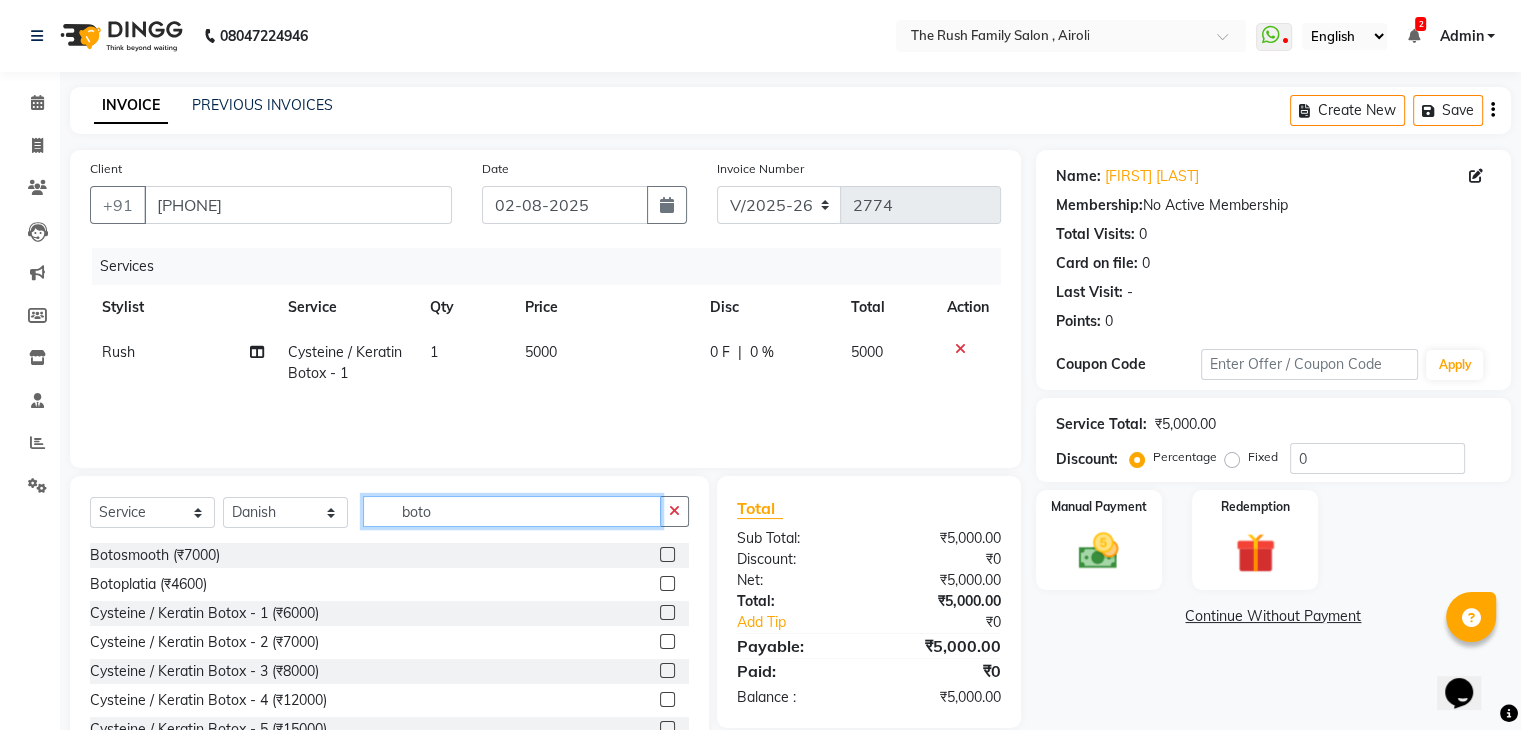 type on "boto" 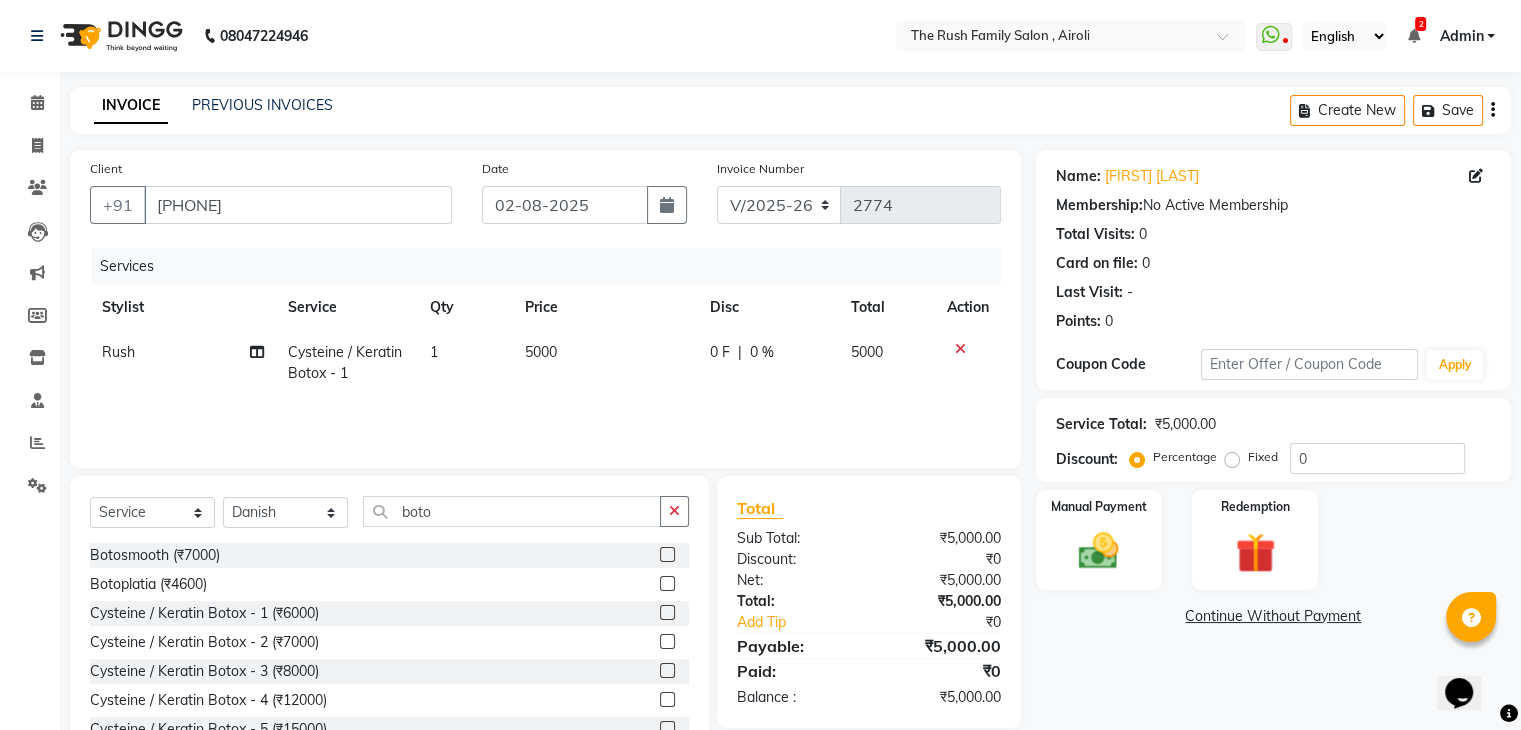 click 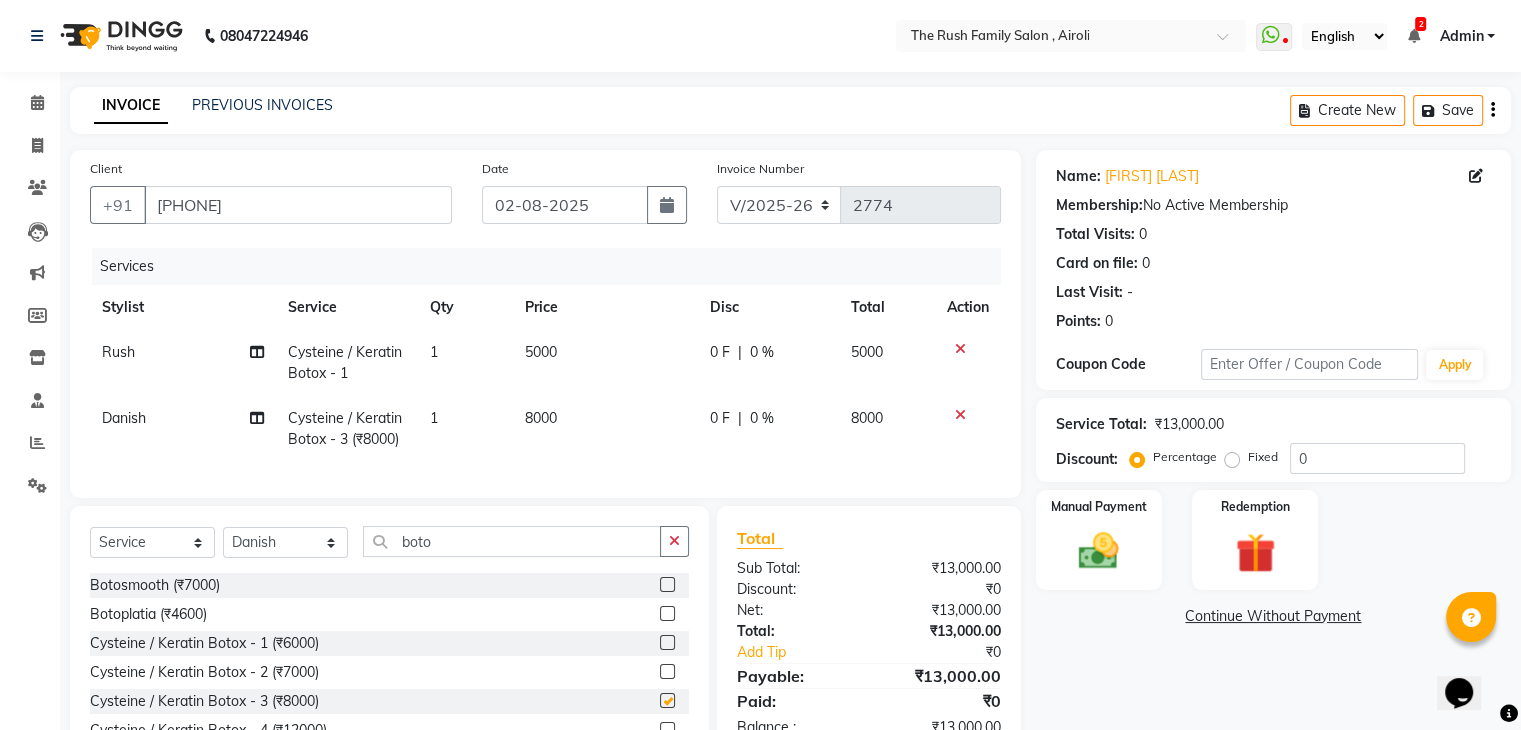 checkbox on "false" 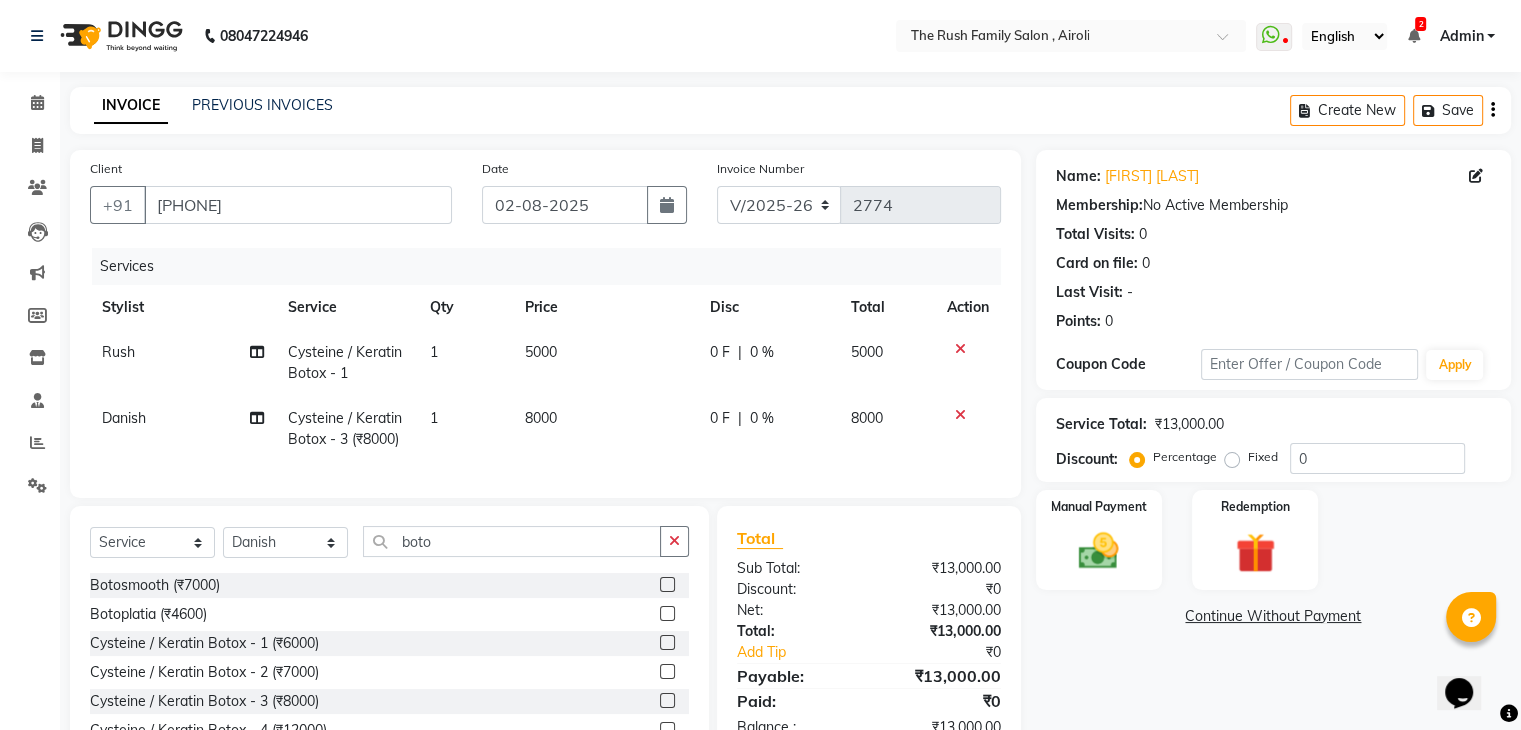 click on "8000" 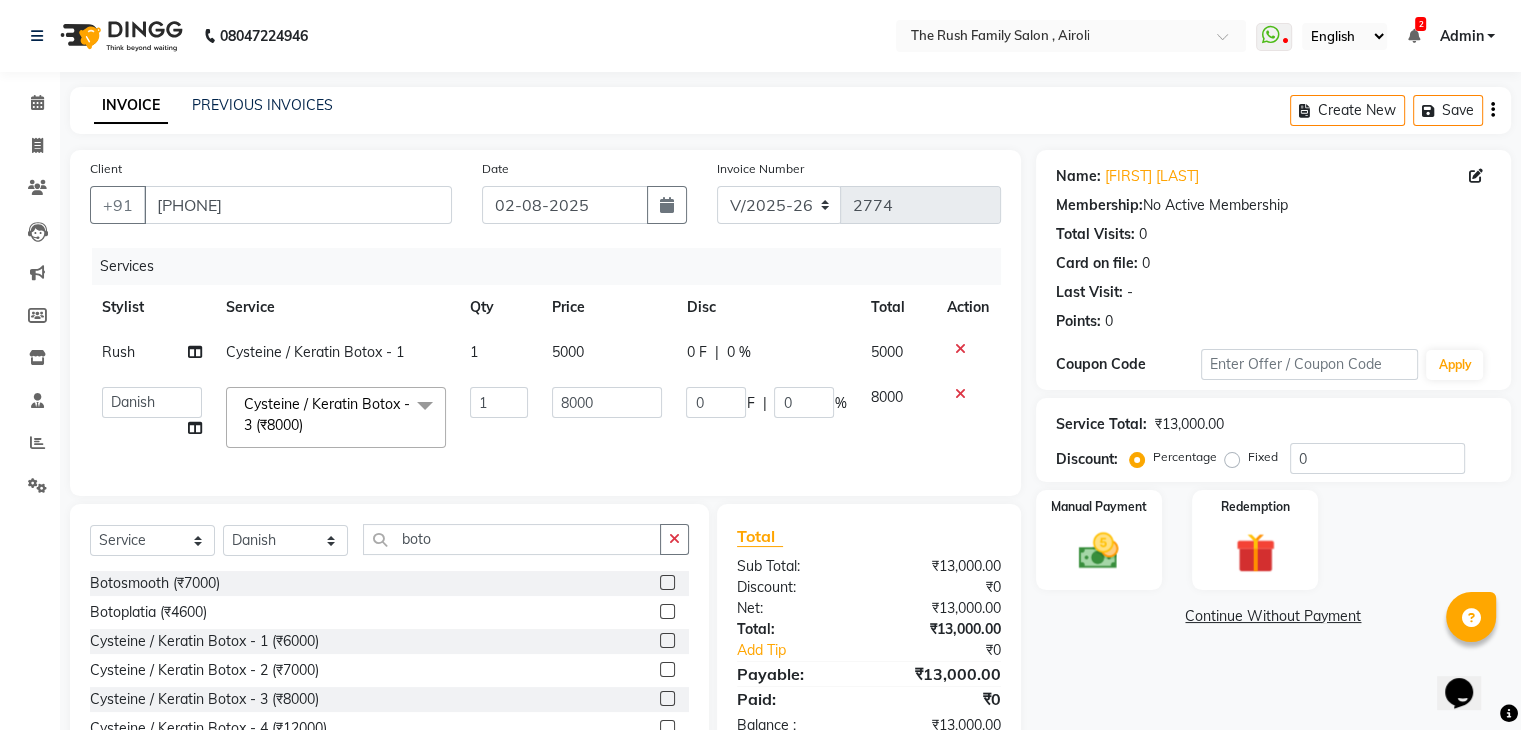 click on "8000" 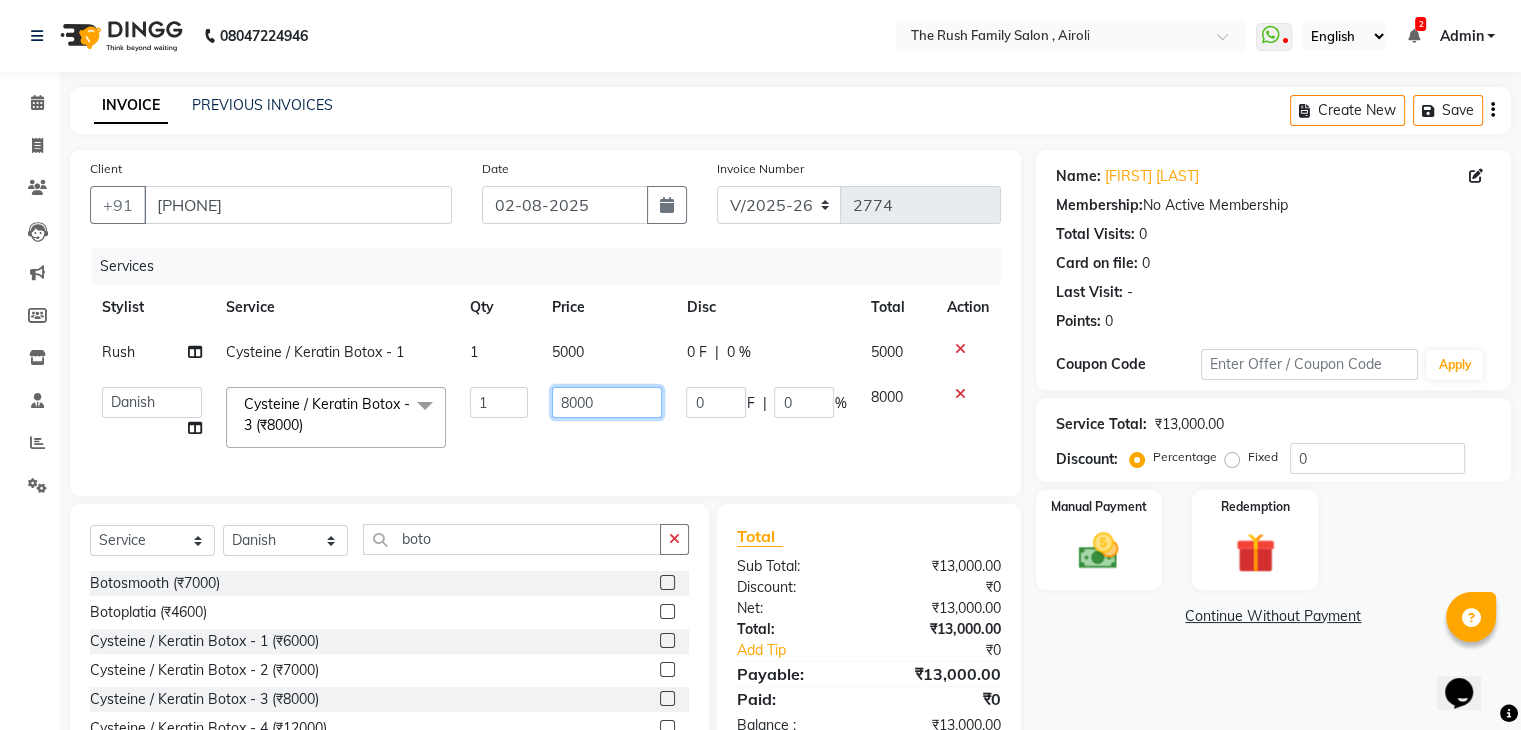 click on "8000" 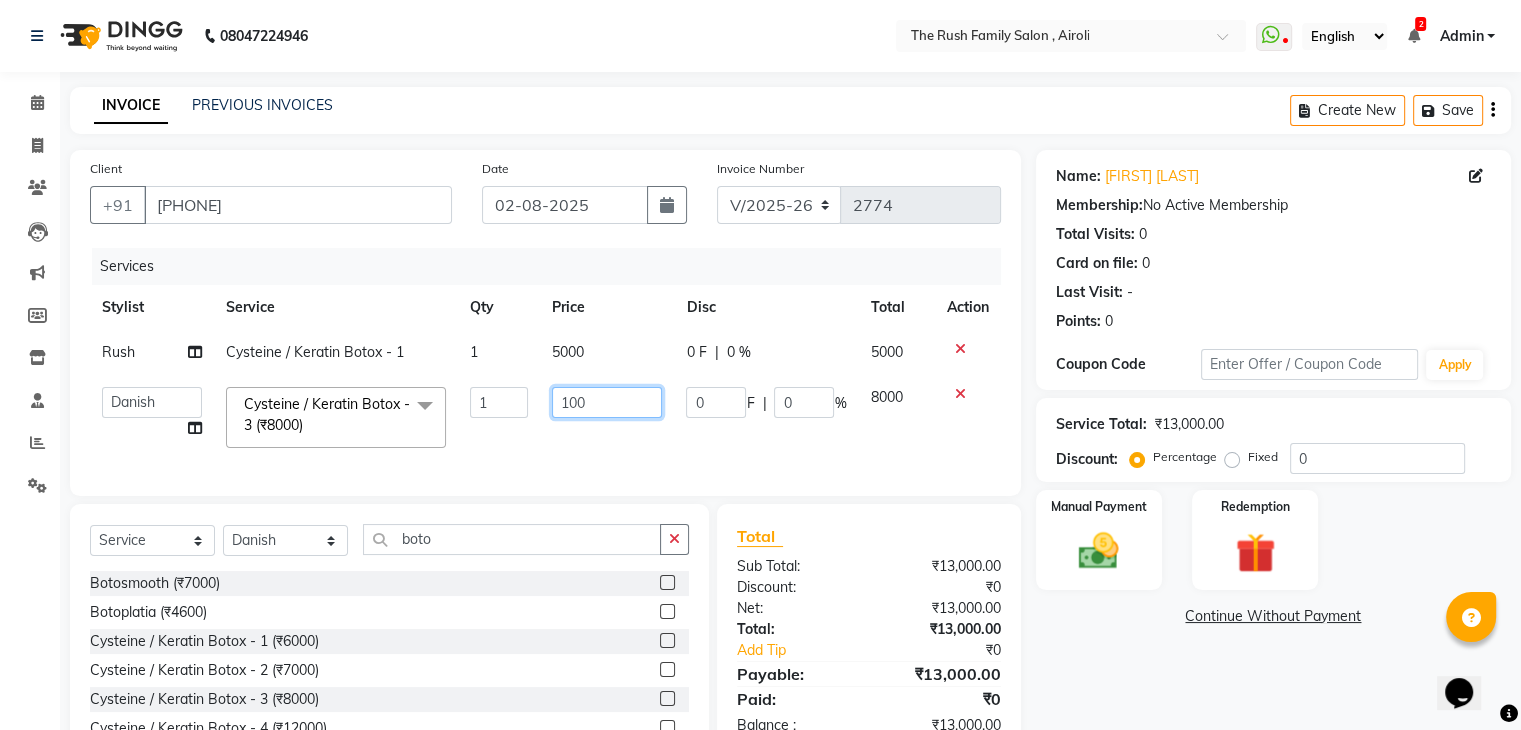 type on "1000" 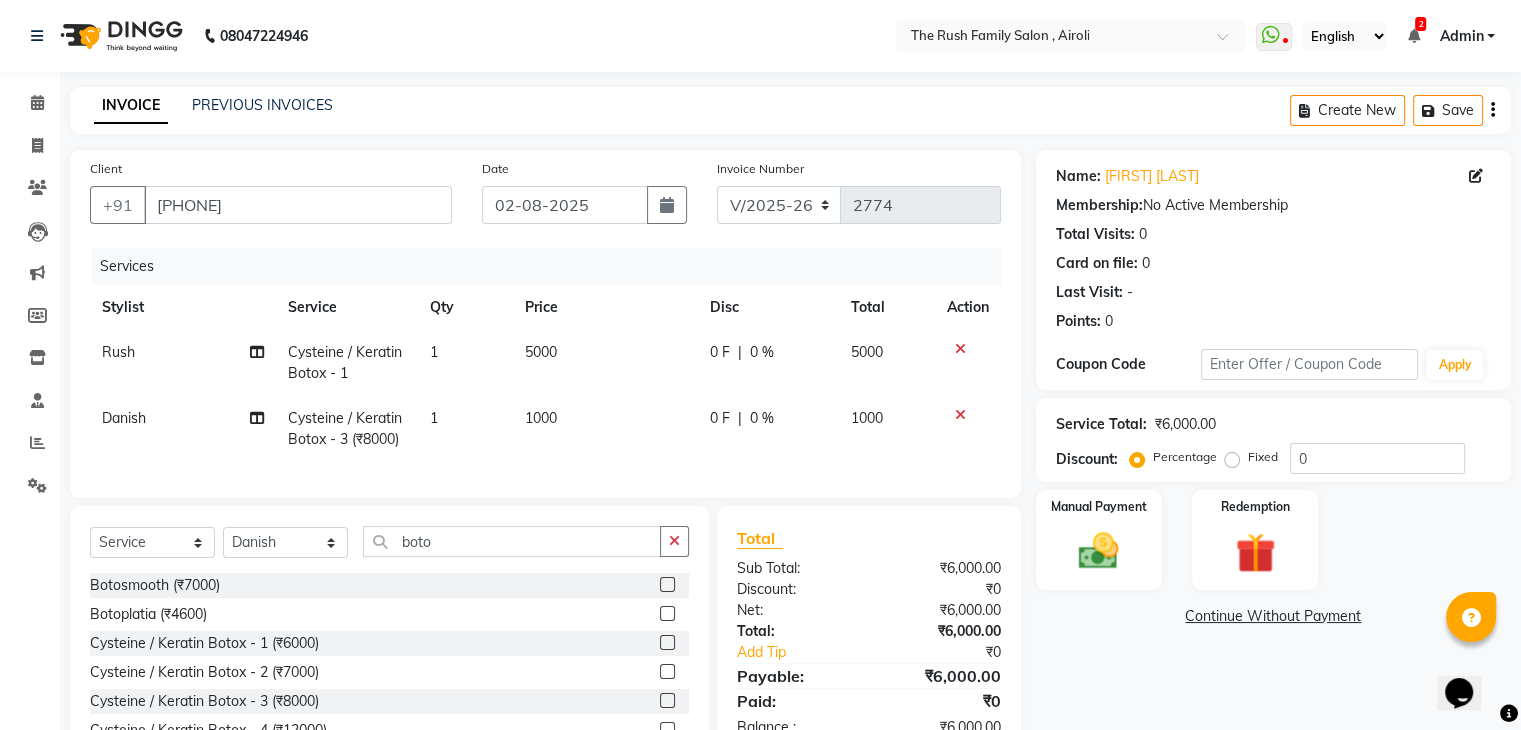 click on "Danish Cysteine / Keratin Botox - 3 (₹8000) 1 1000 0 F | 0 % 1000" 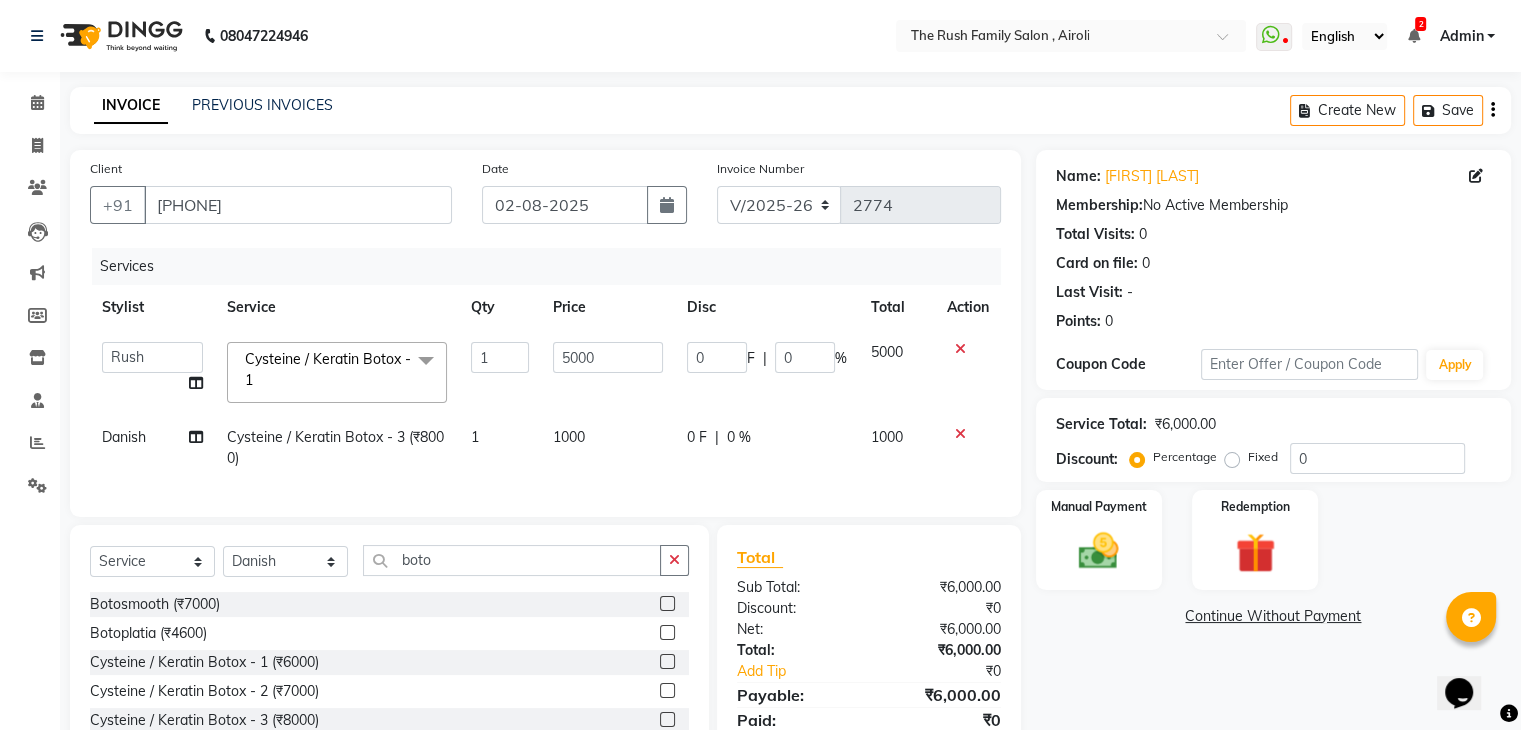 click on "5000" 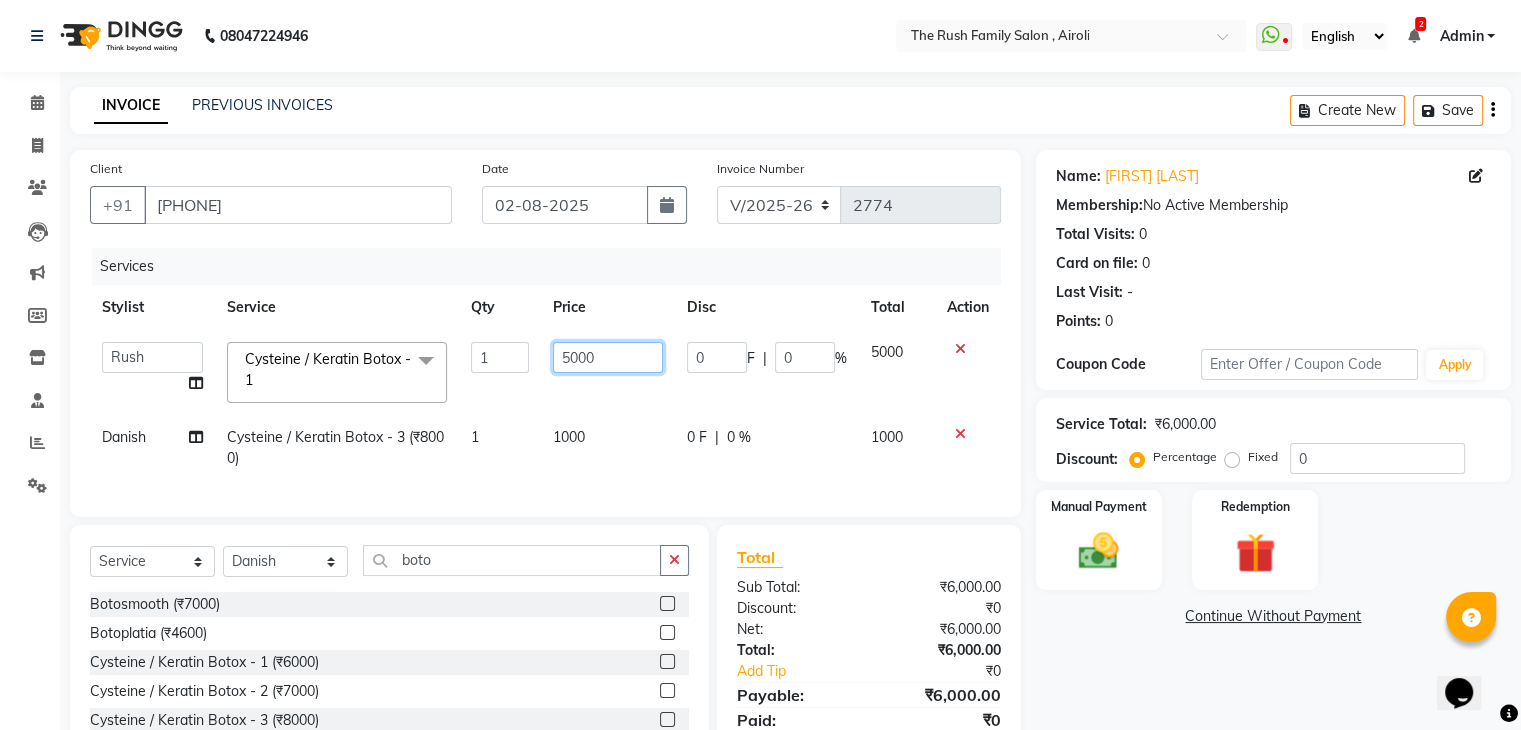 click on "5000" 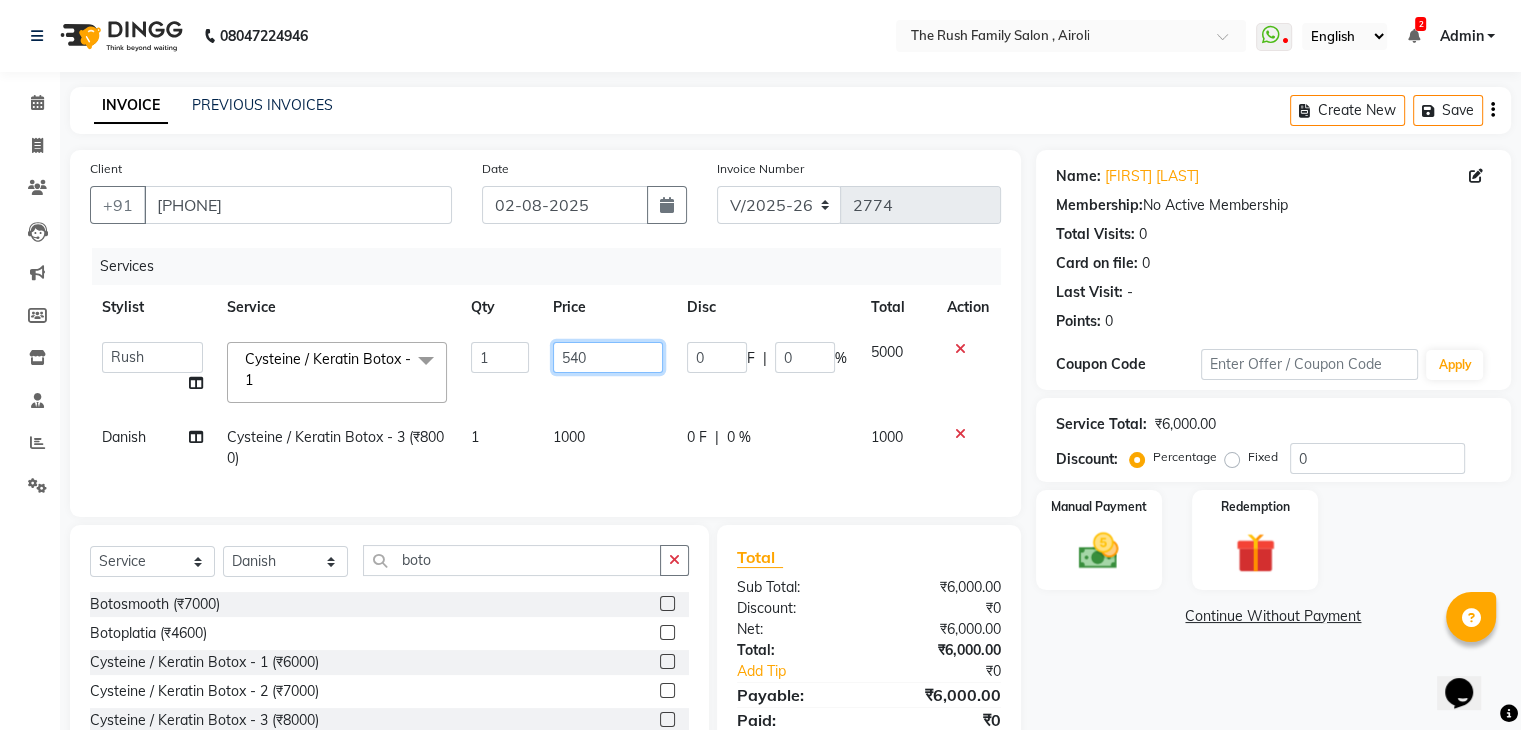 type on "5400" 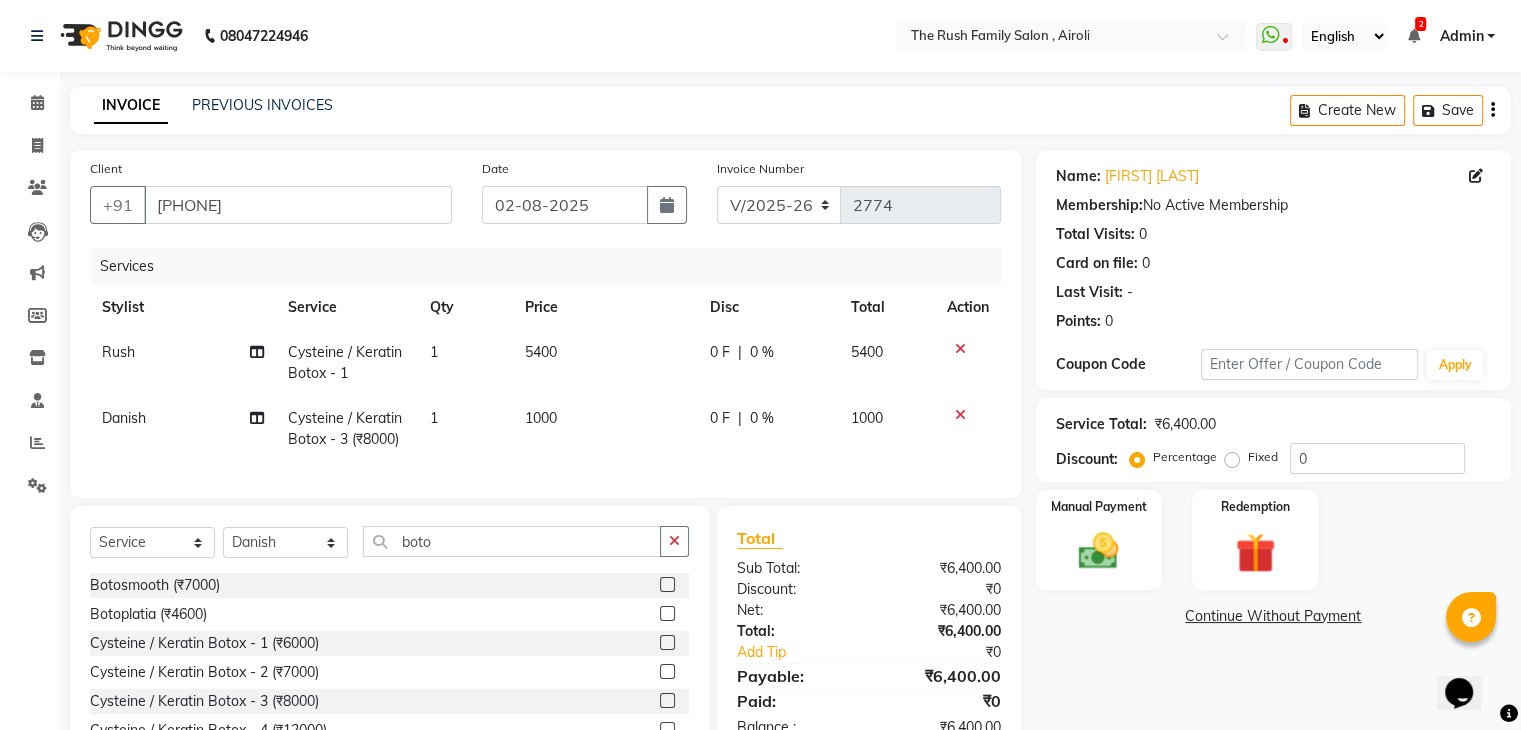 click on "5400" 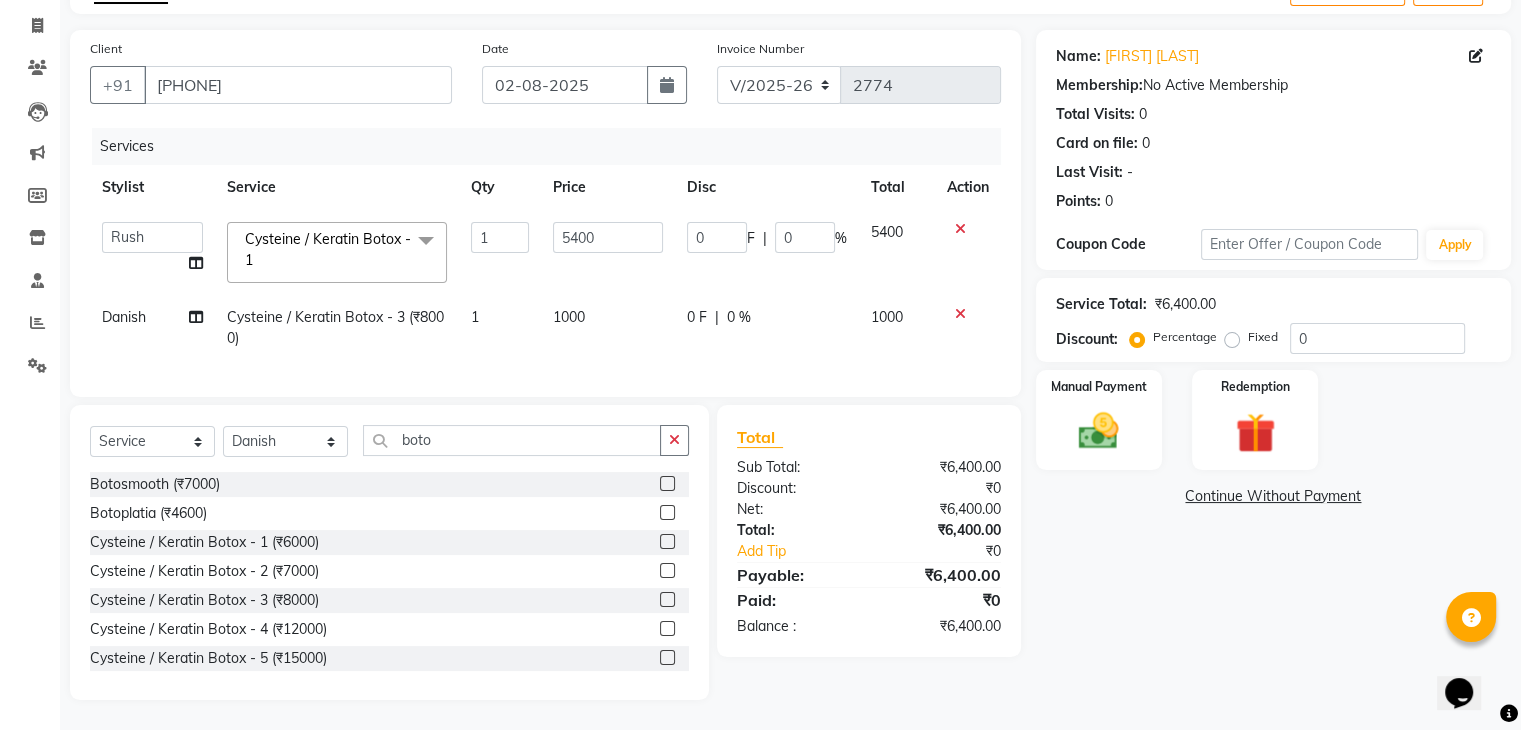 scroll, scrollTop: 136, scrollLeft: 0, axis: vertical 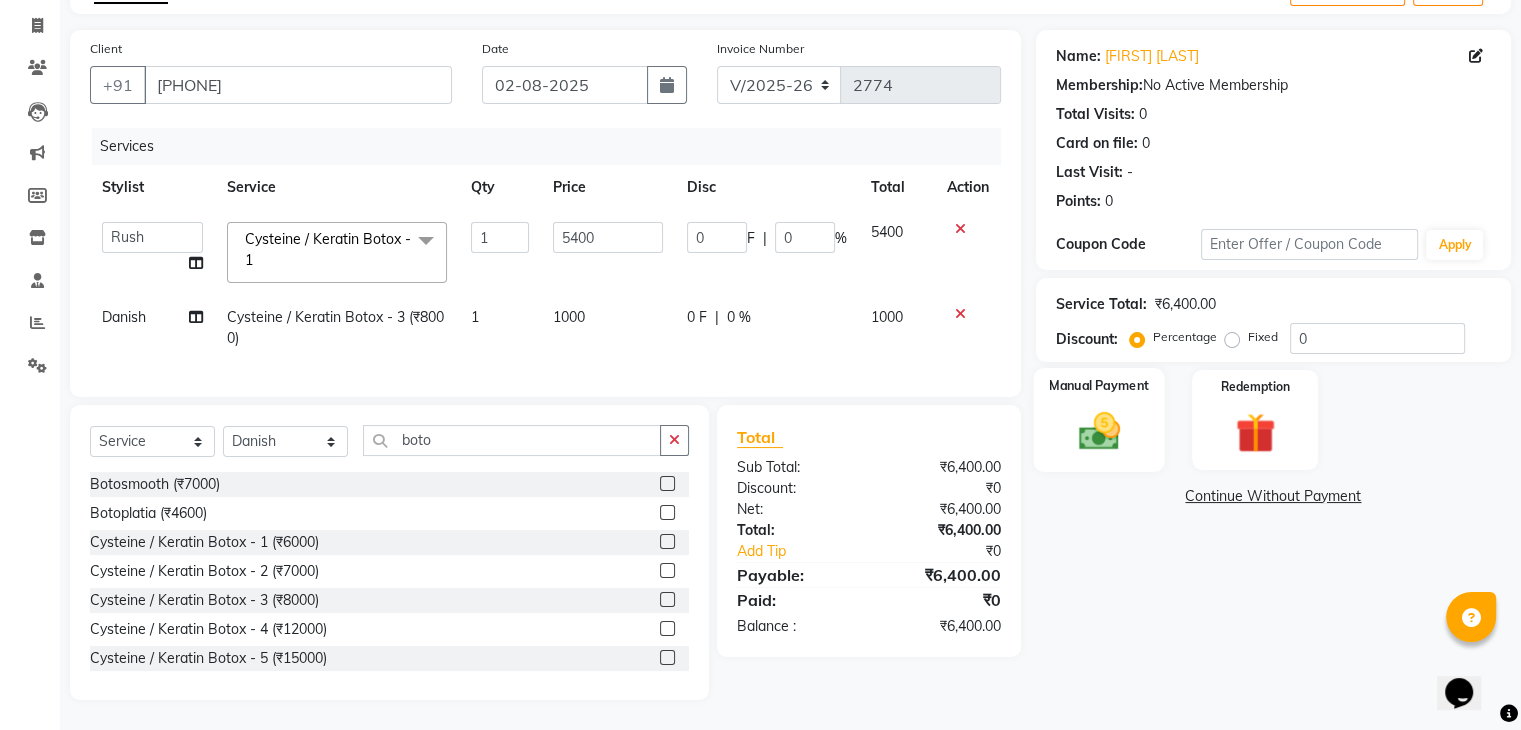 click 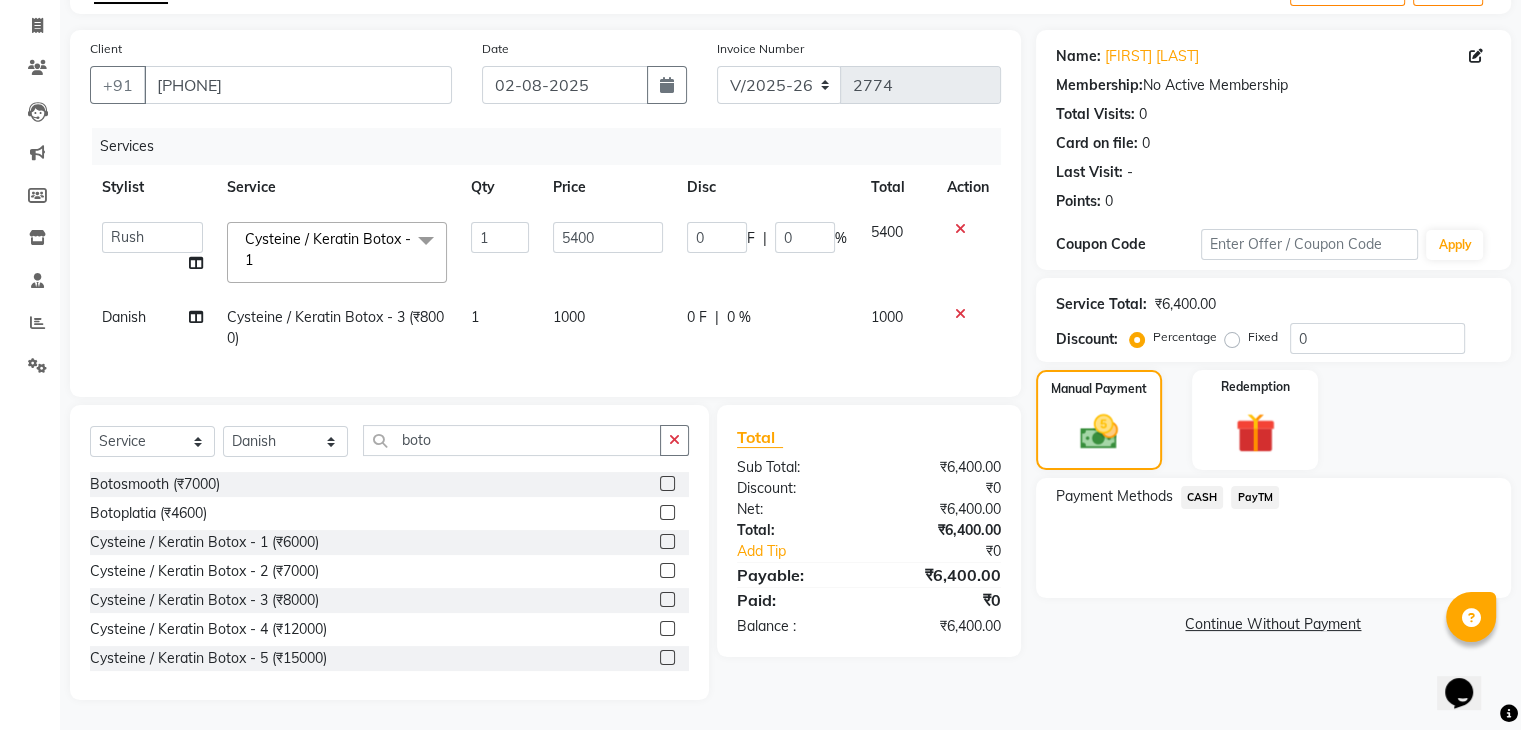 click on "PayTM" 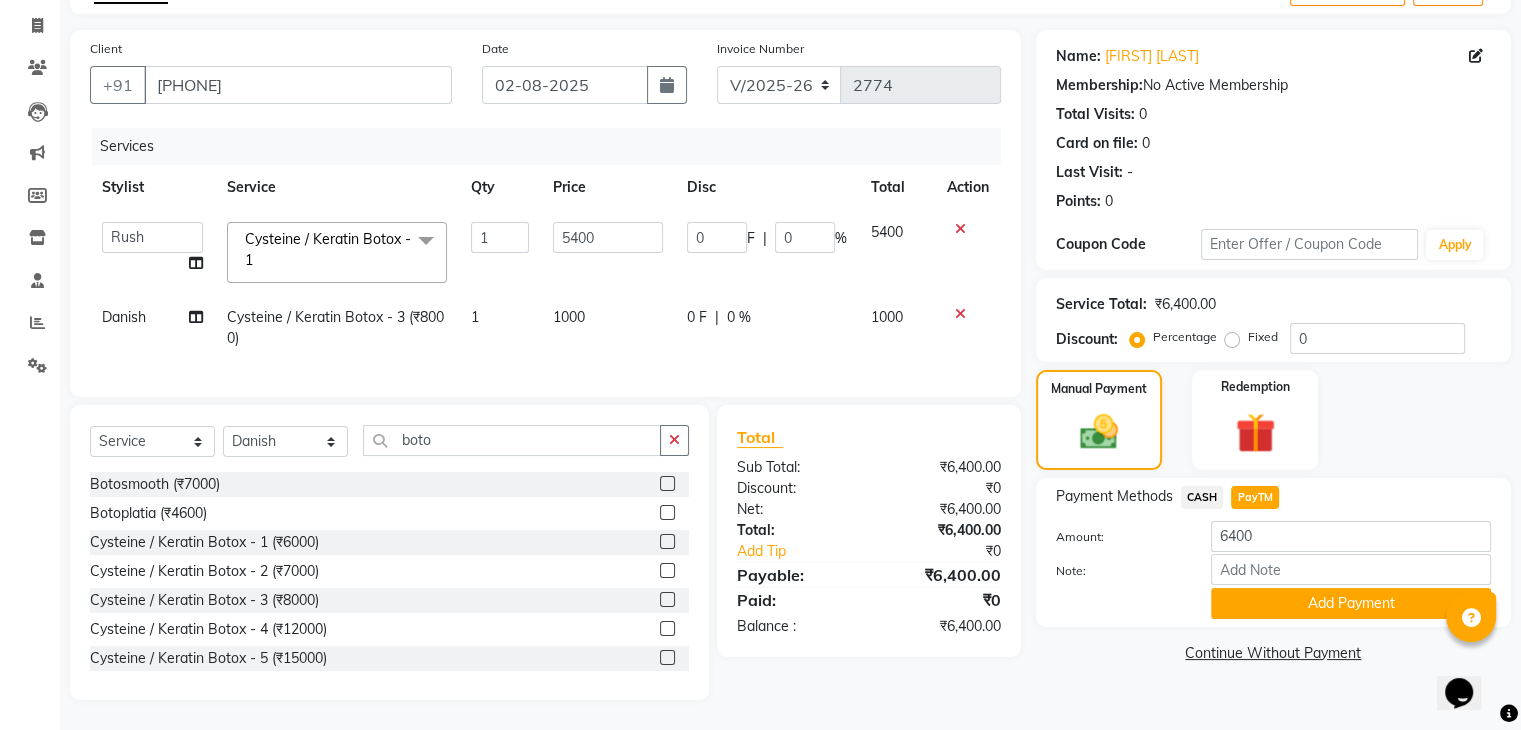 scroll, scrollTop: 128, scrollLeft: 0, axis: vertical 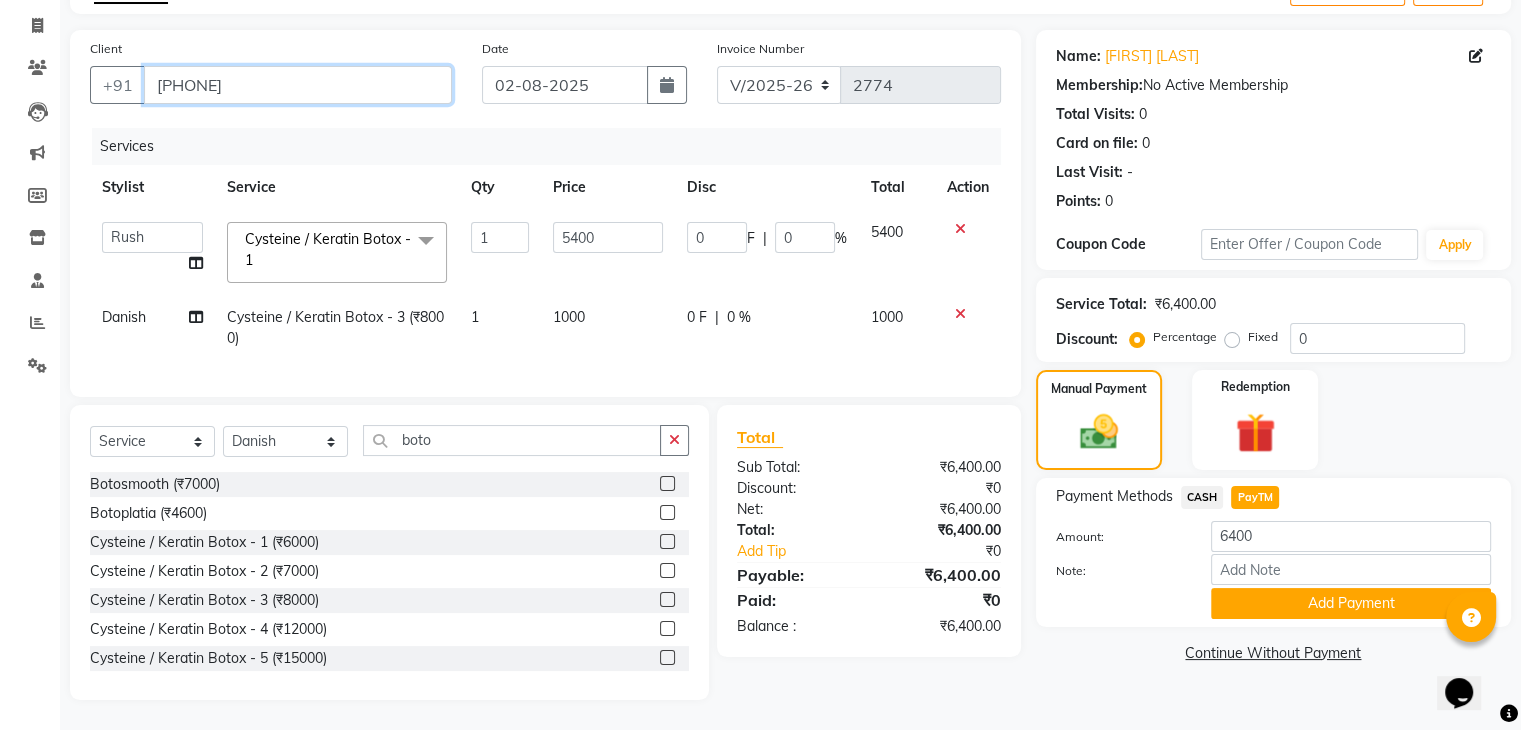 click on "[PHONE]" at bounding box center [298, 85] 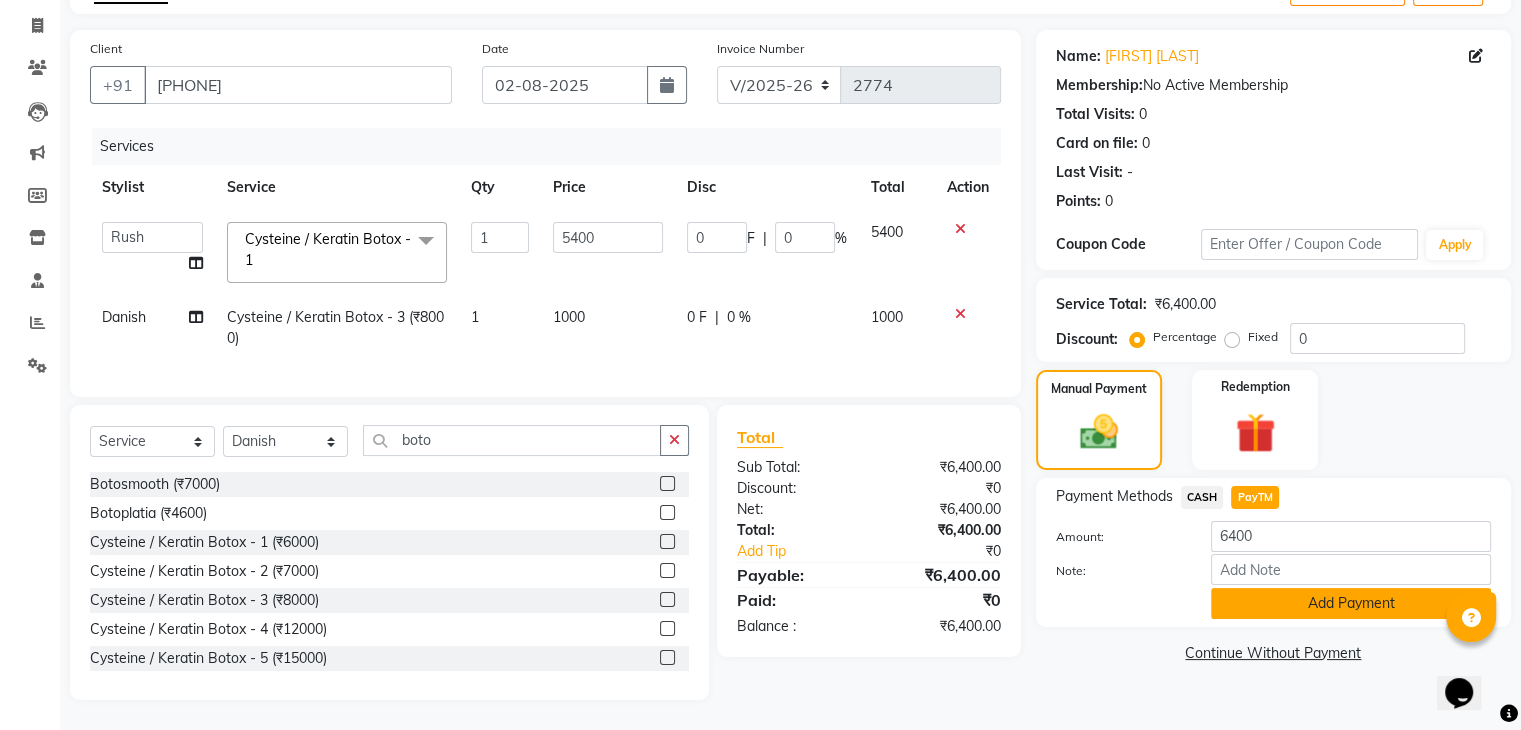 click on "Add Payment" 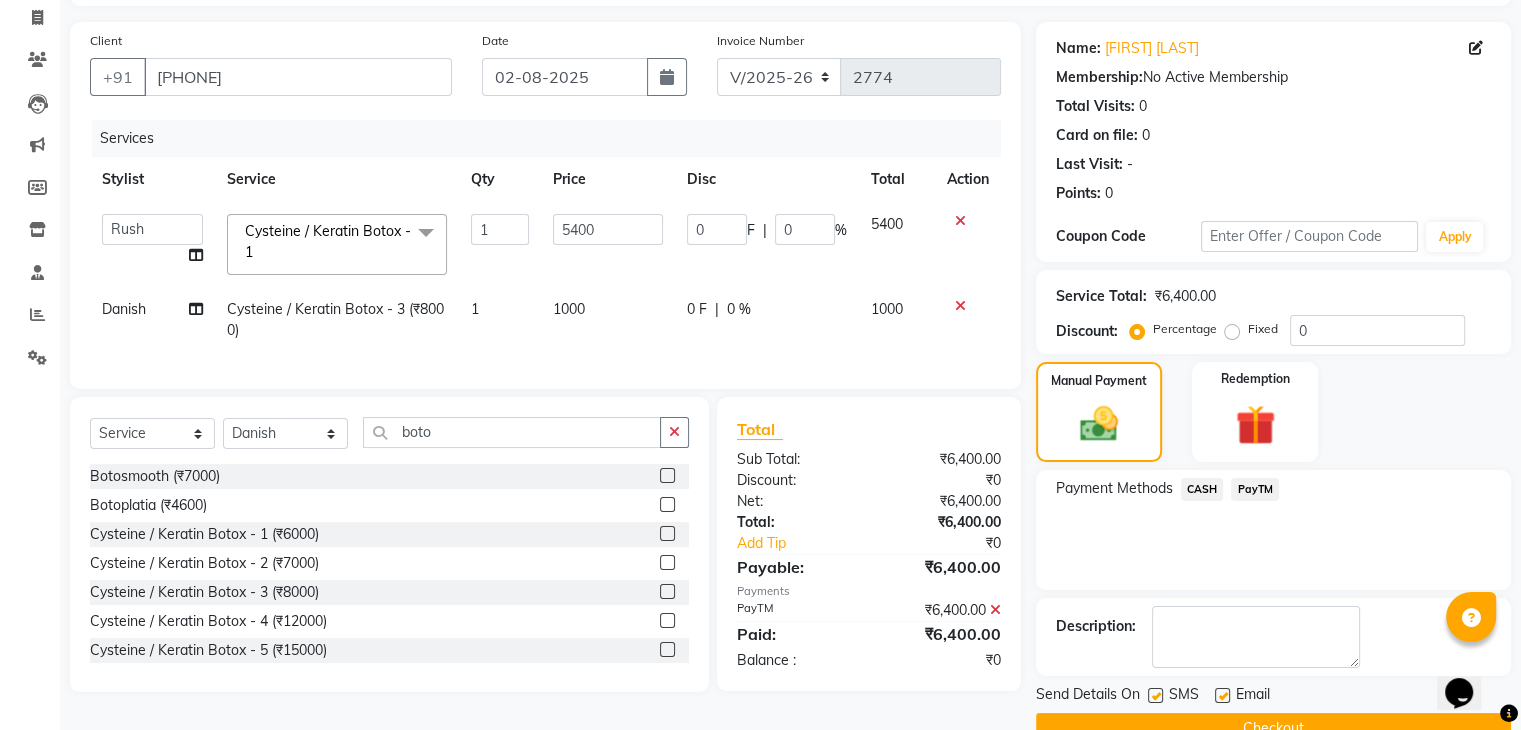 scroll, scrollTop: 171, scrollLeft: 0, axis: vertical 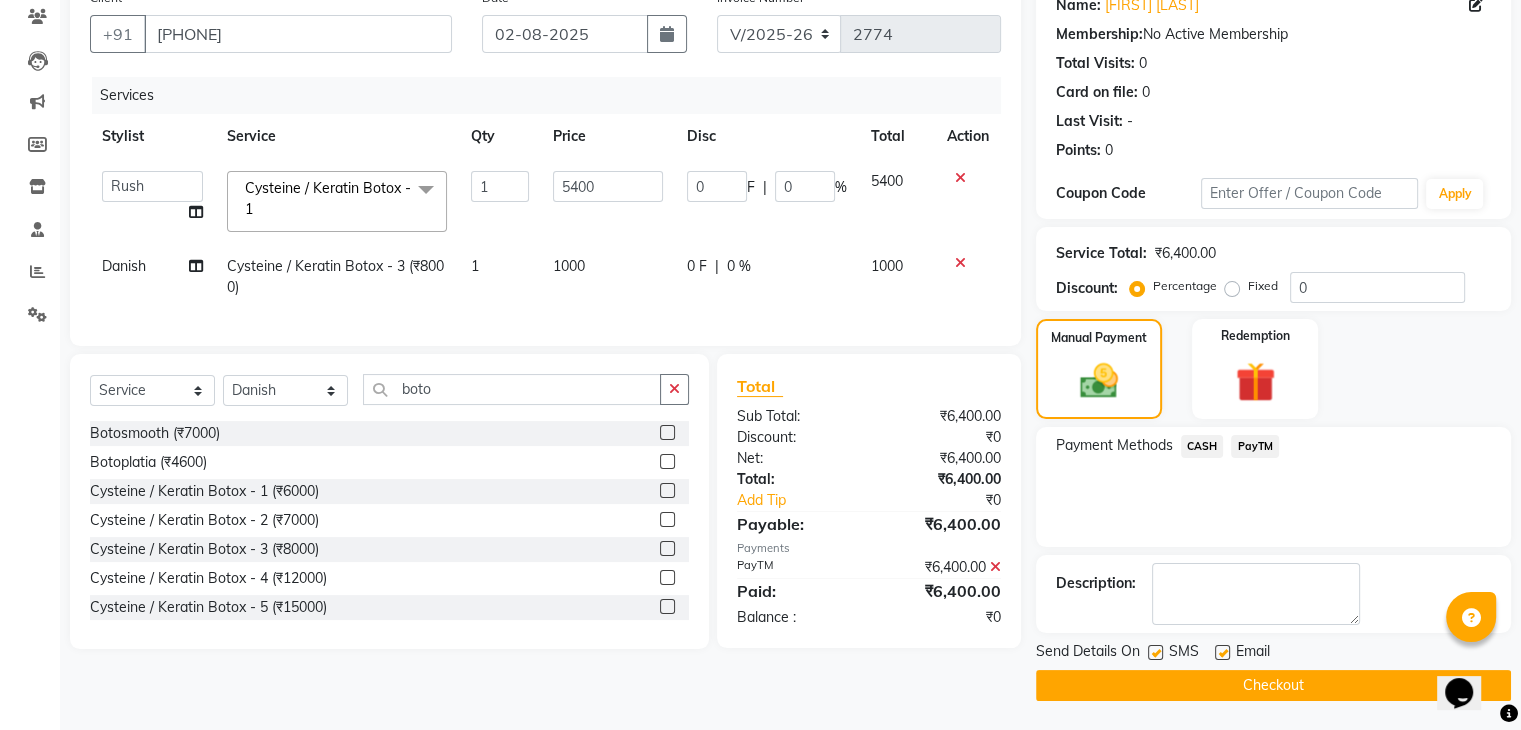 click 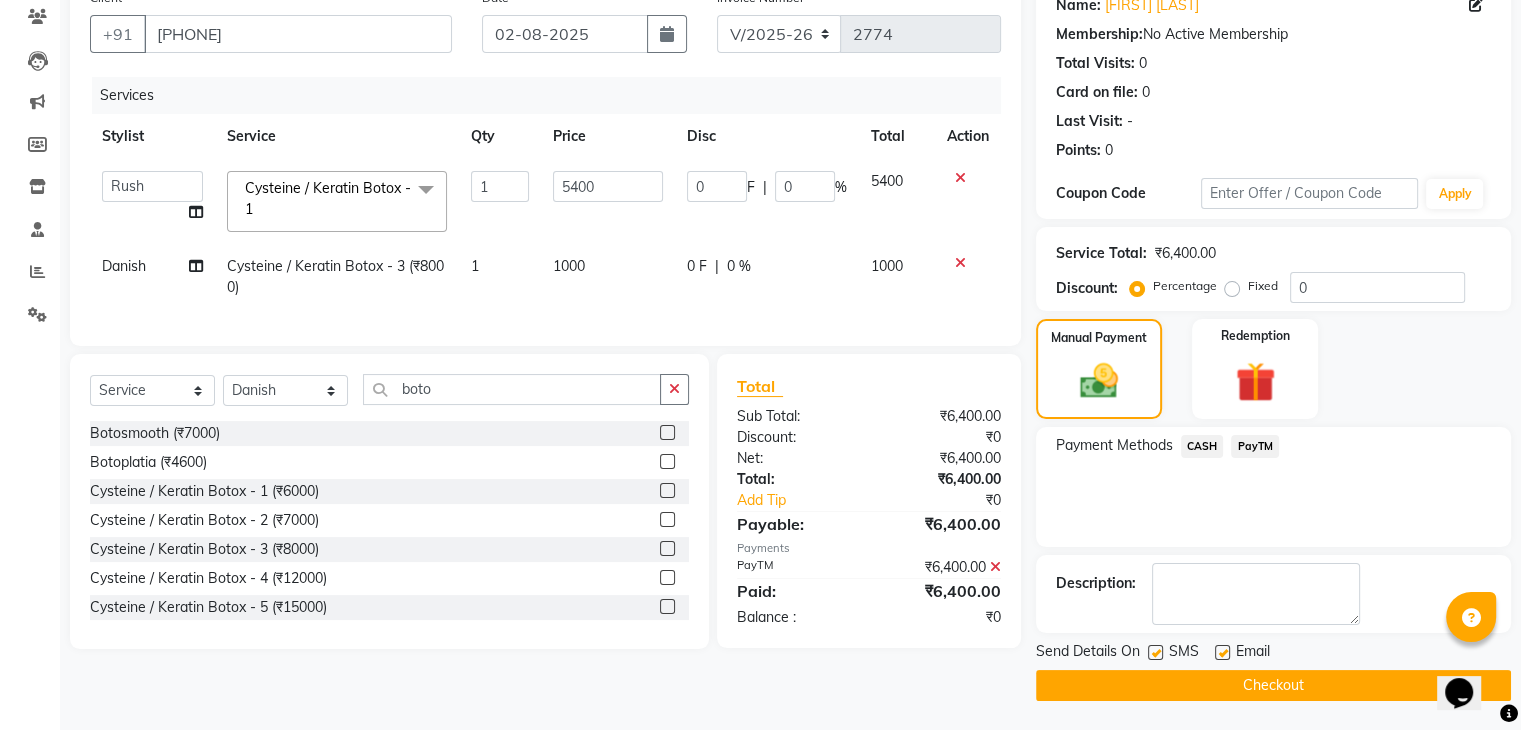 click at bounding box center [1154, 653] 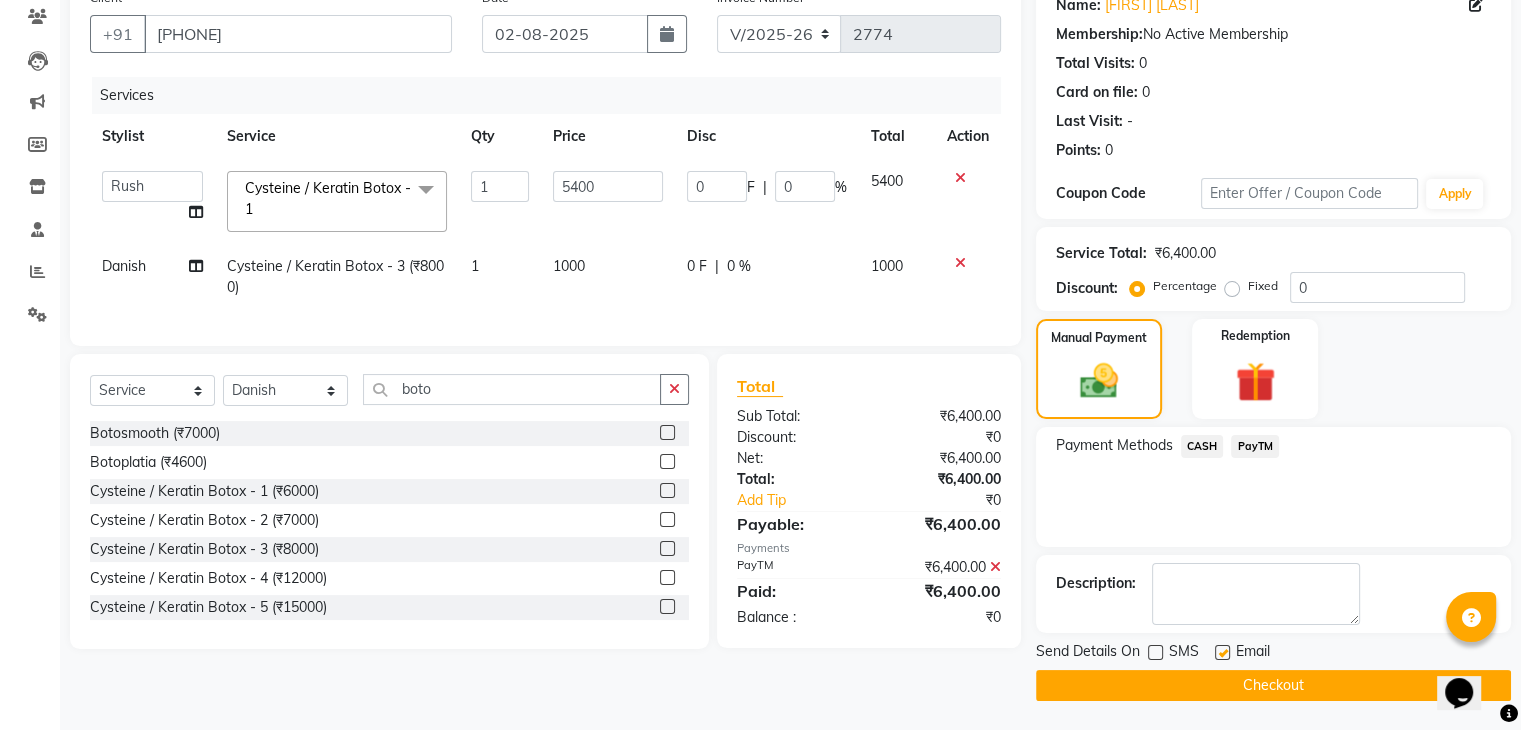 click 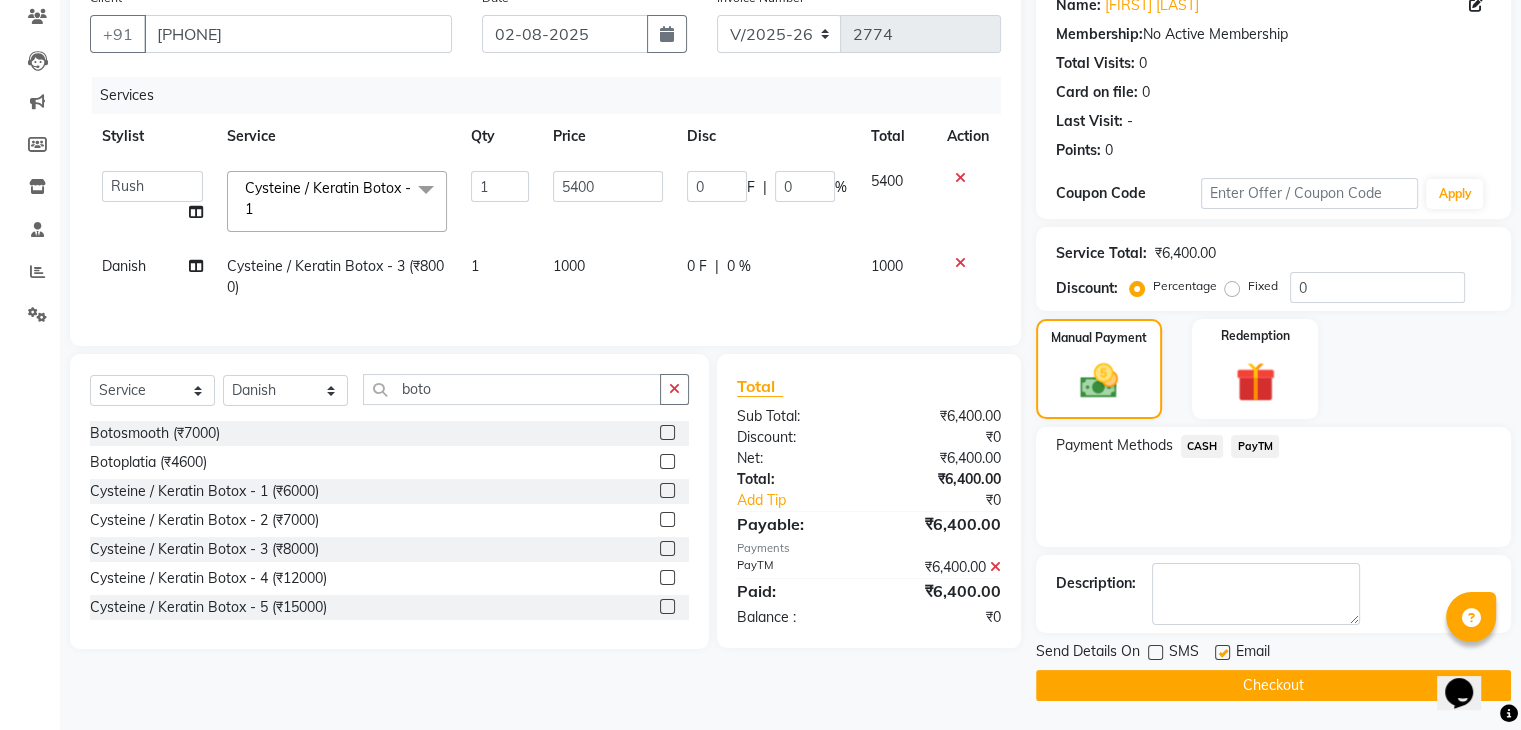 click at bounding box center (1221, 653) 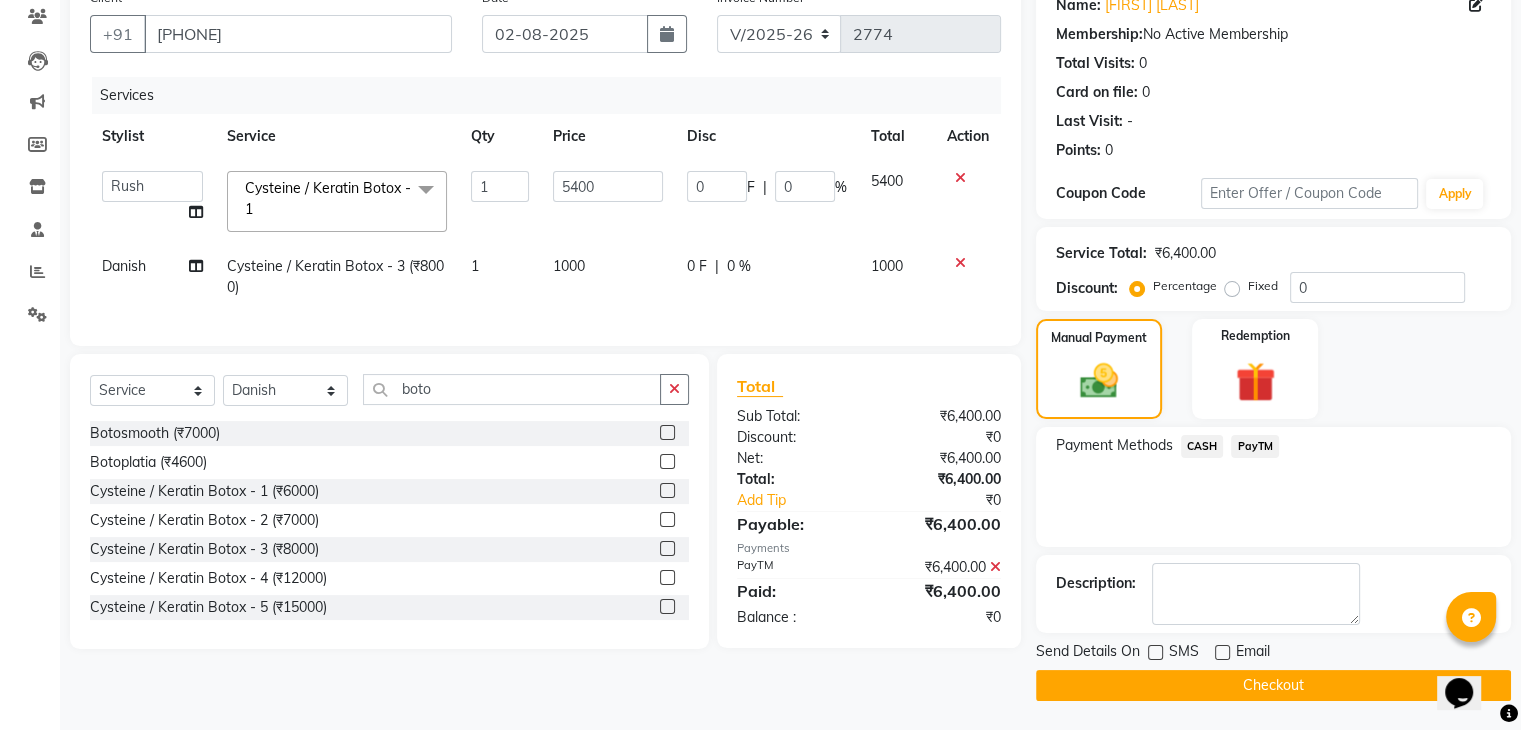 click on "Checkout" 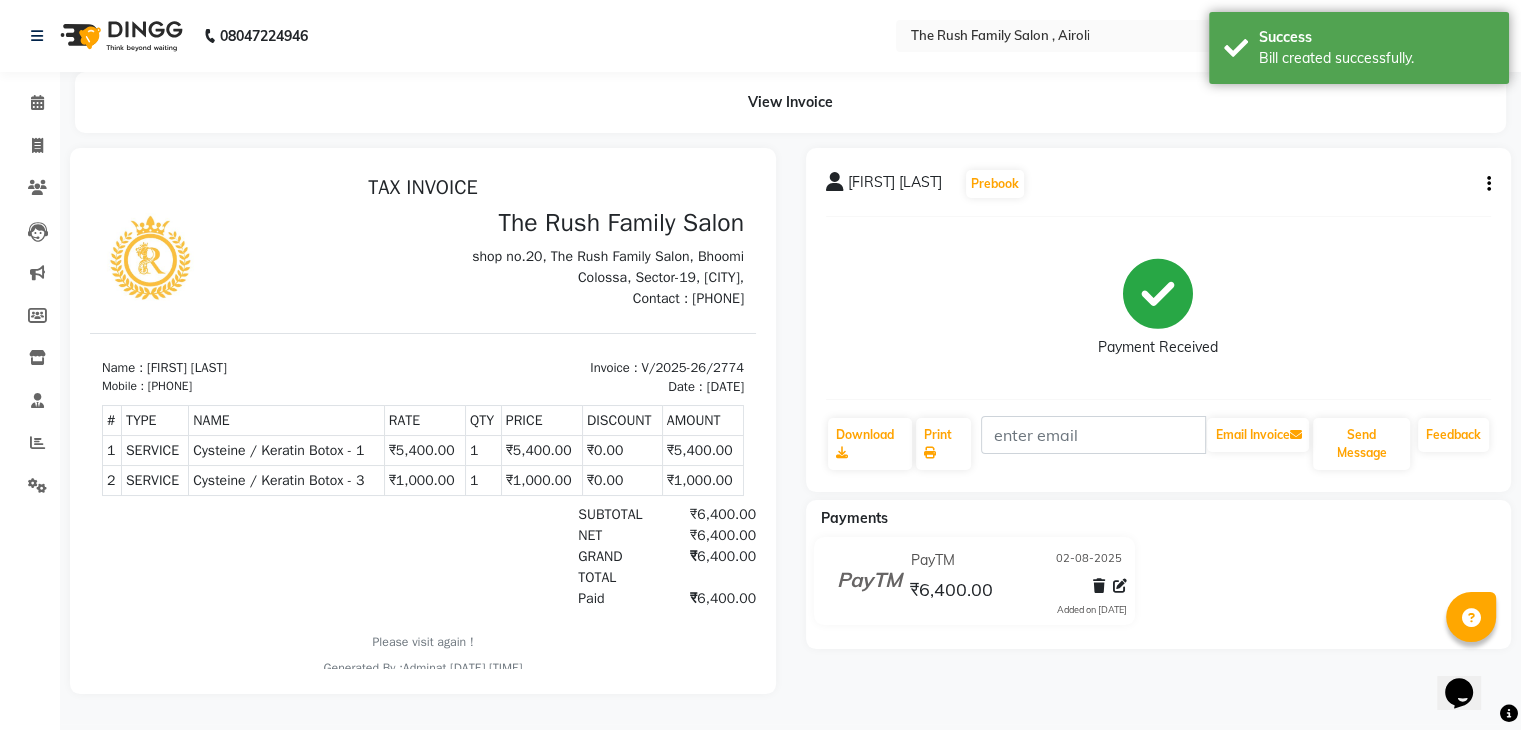 scroll, scrollTop: 0, scrollLeft: 0, axis: both 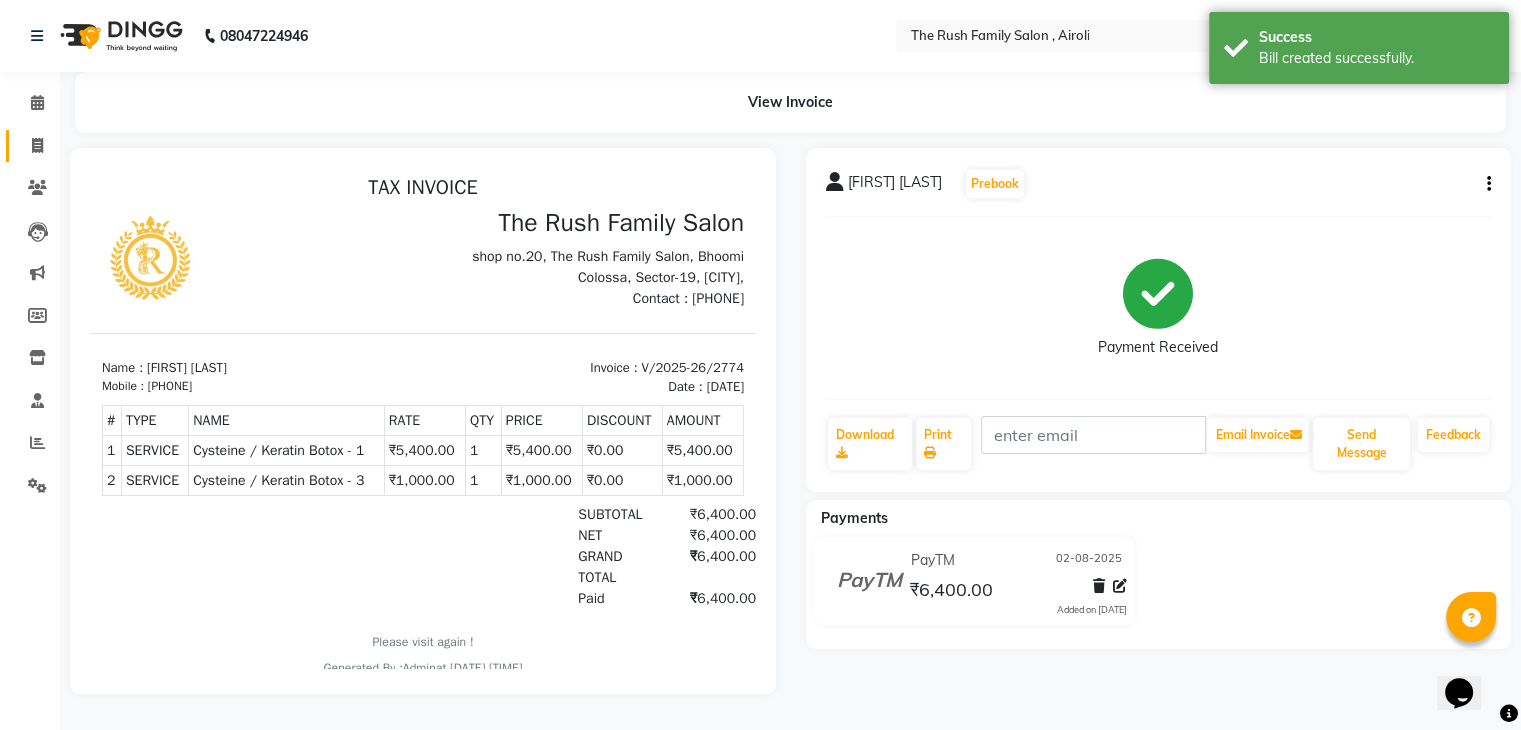 click on "Invoice" 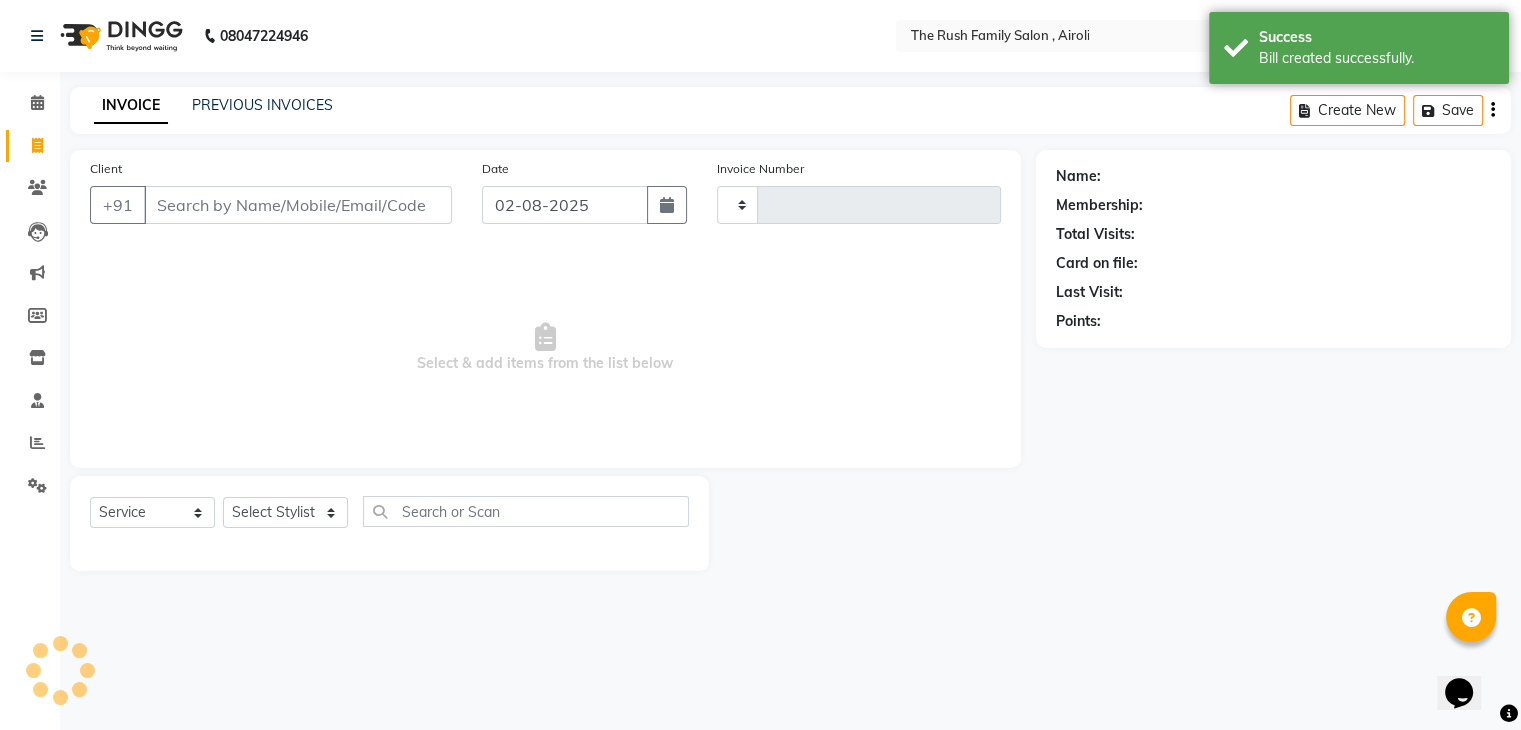 type on "2775" 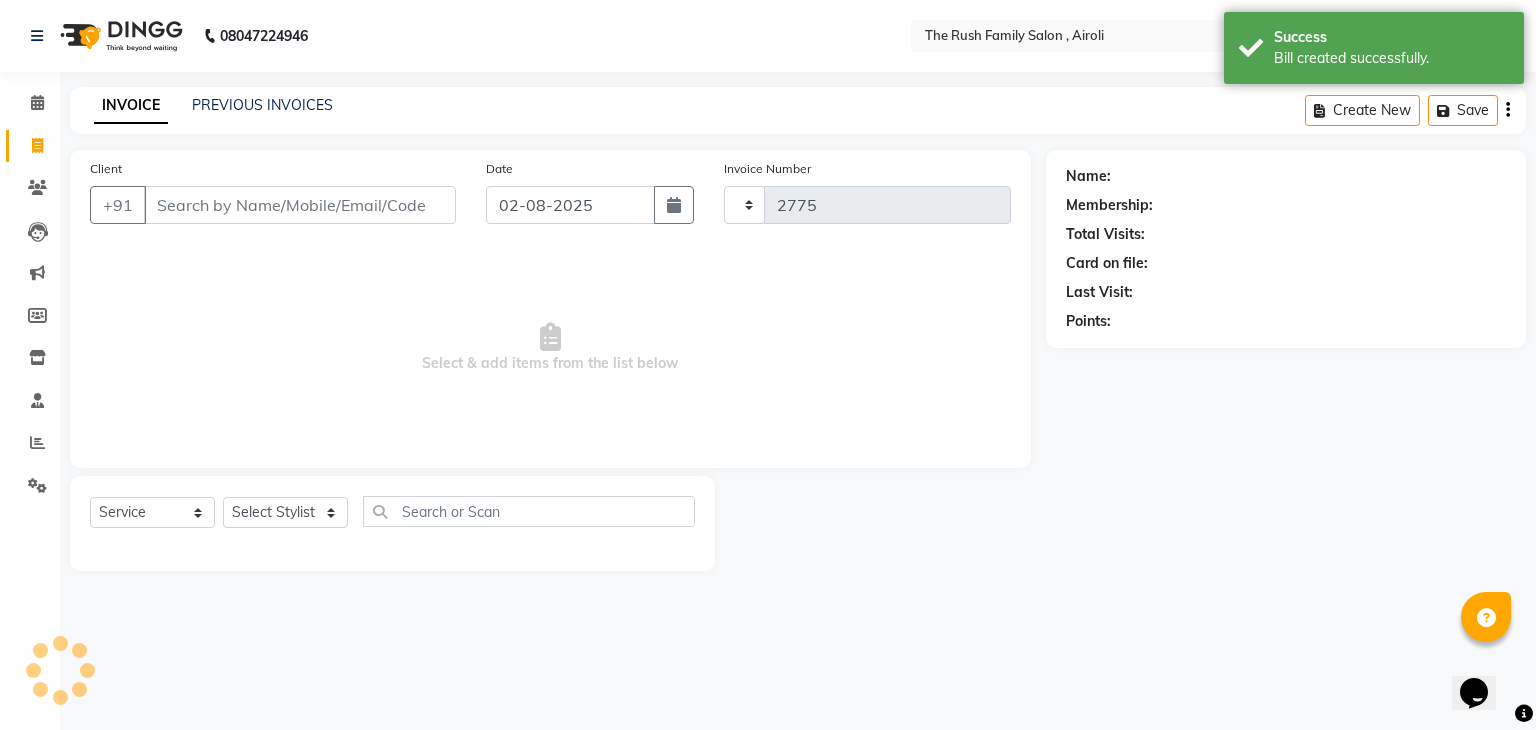 select on "5419" 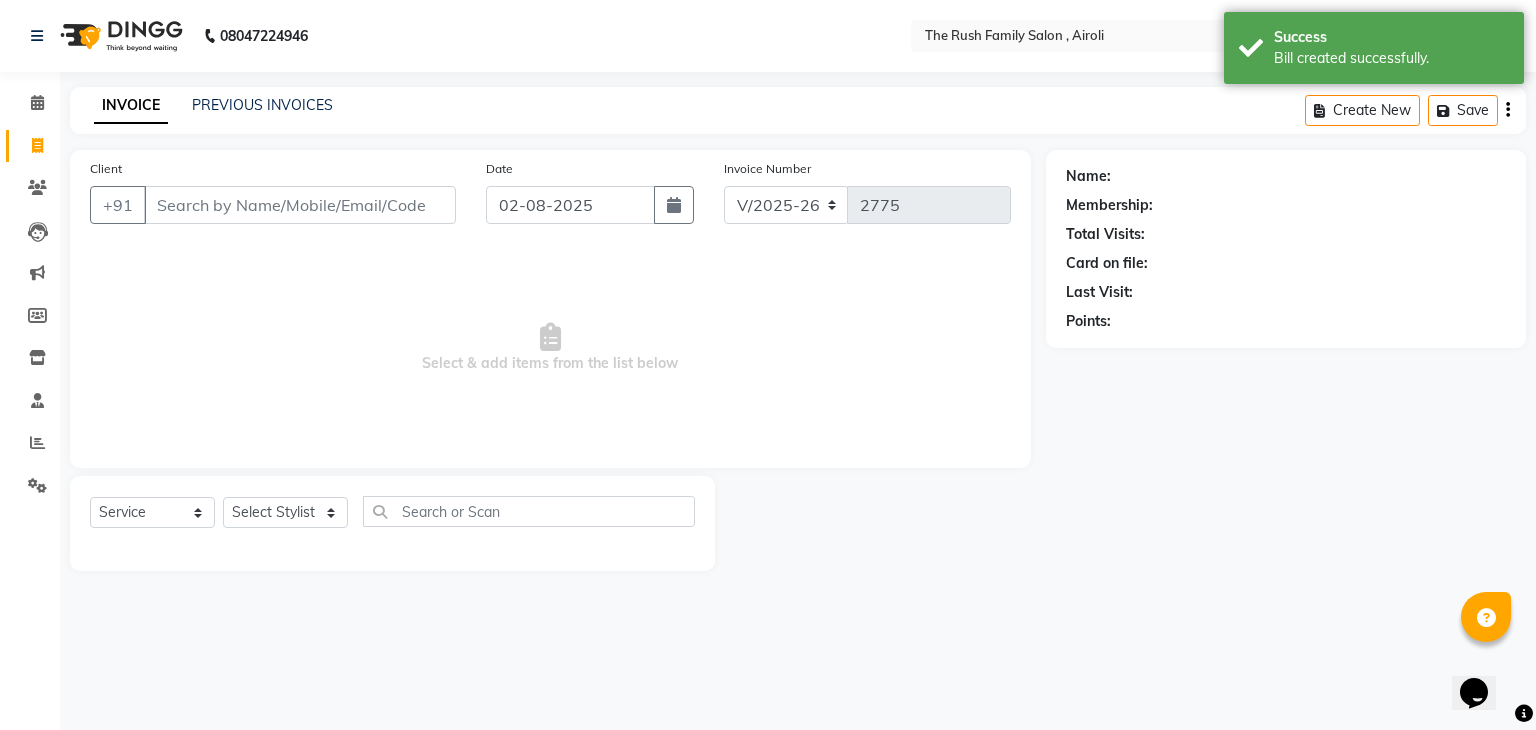 click on "Client" at bounding box center [300, 205] 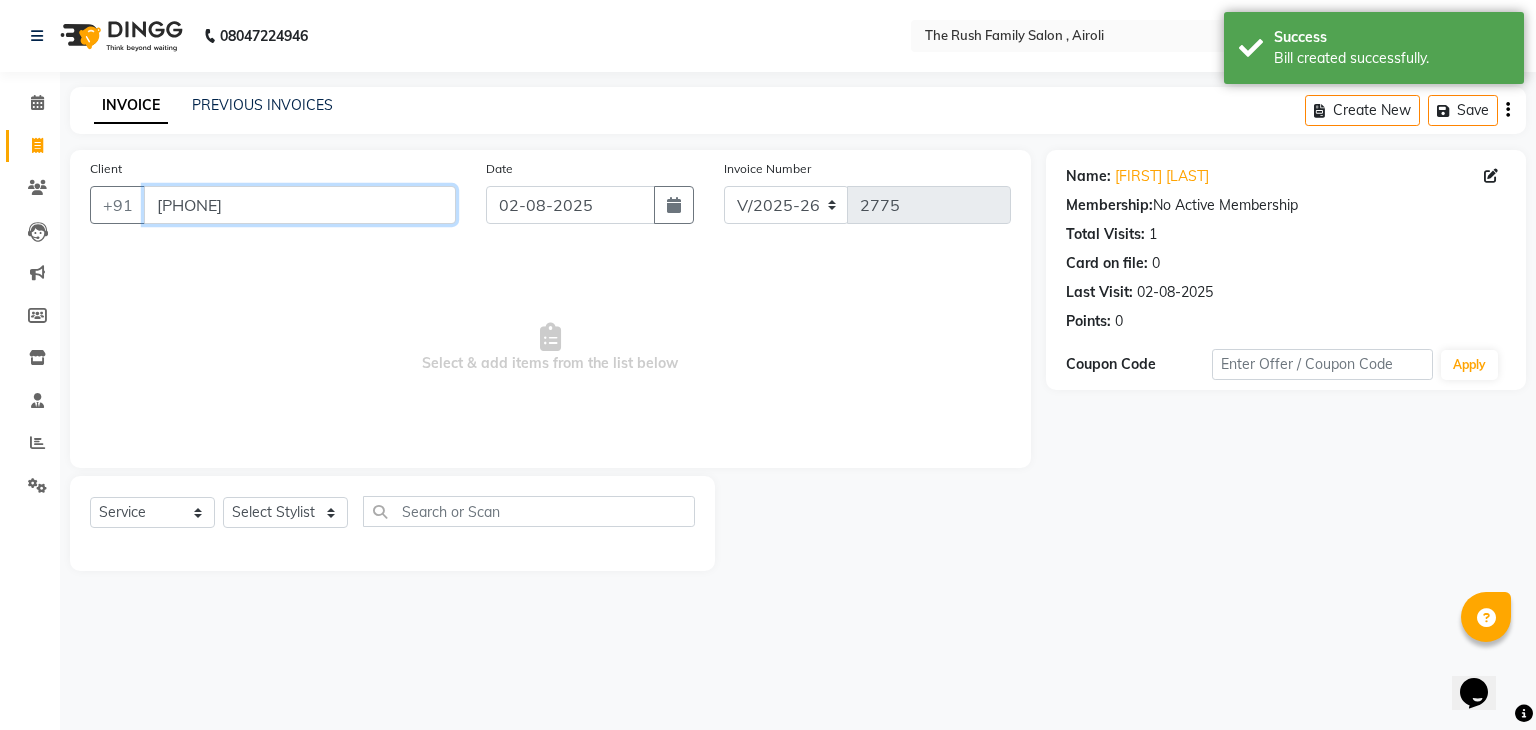 click on "[PHONE]" at bounding box center [300, 205] 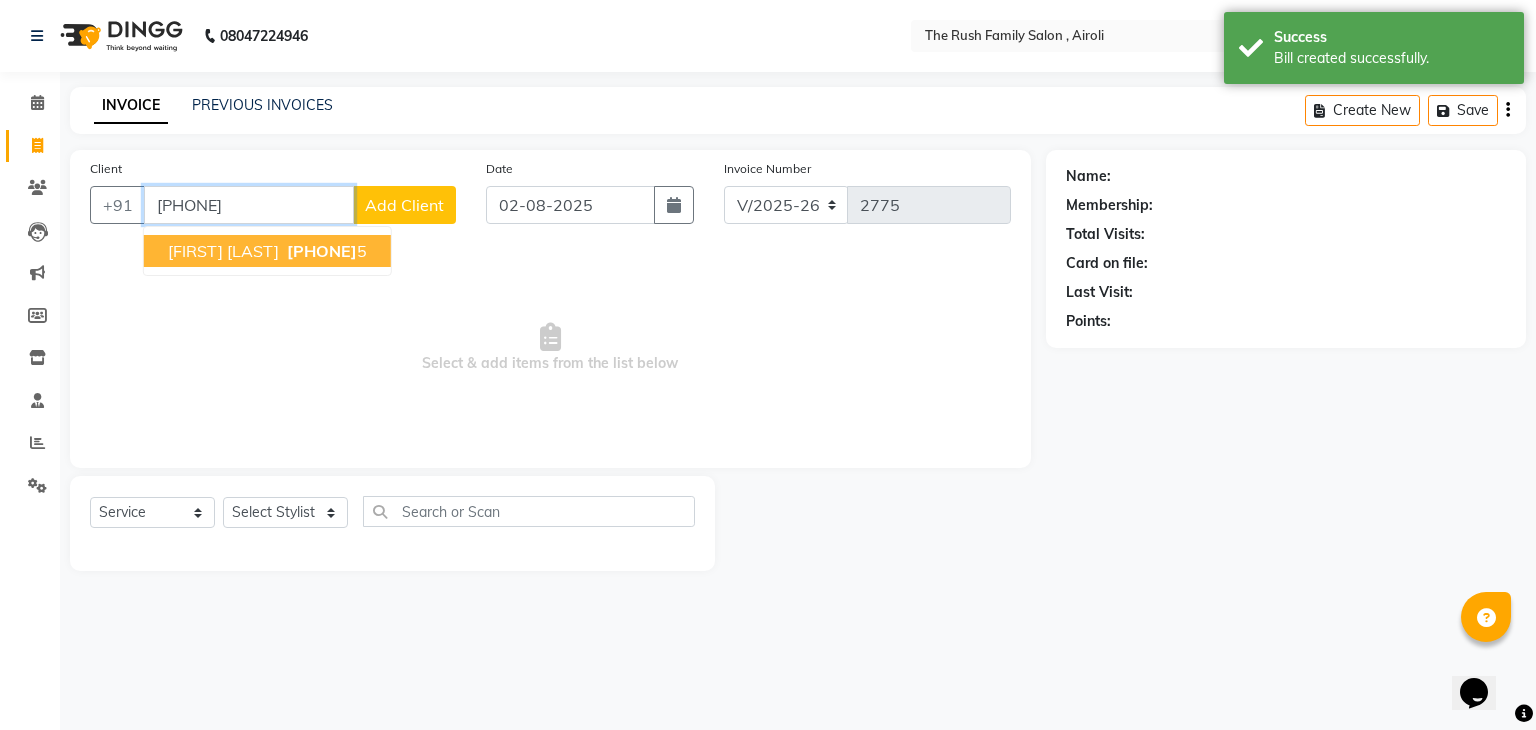 click on "892866514" at bounding box center [322, 251] 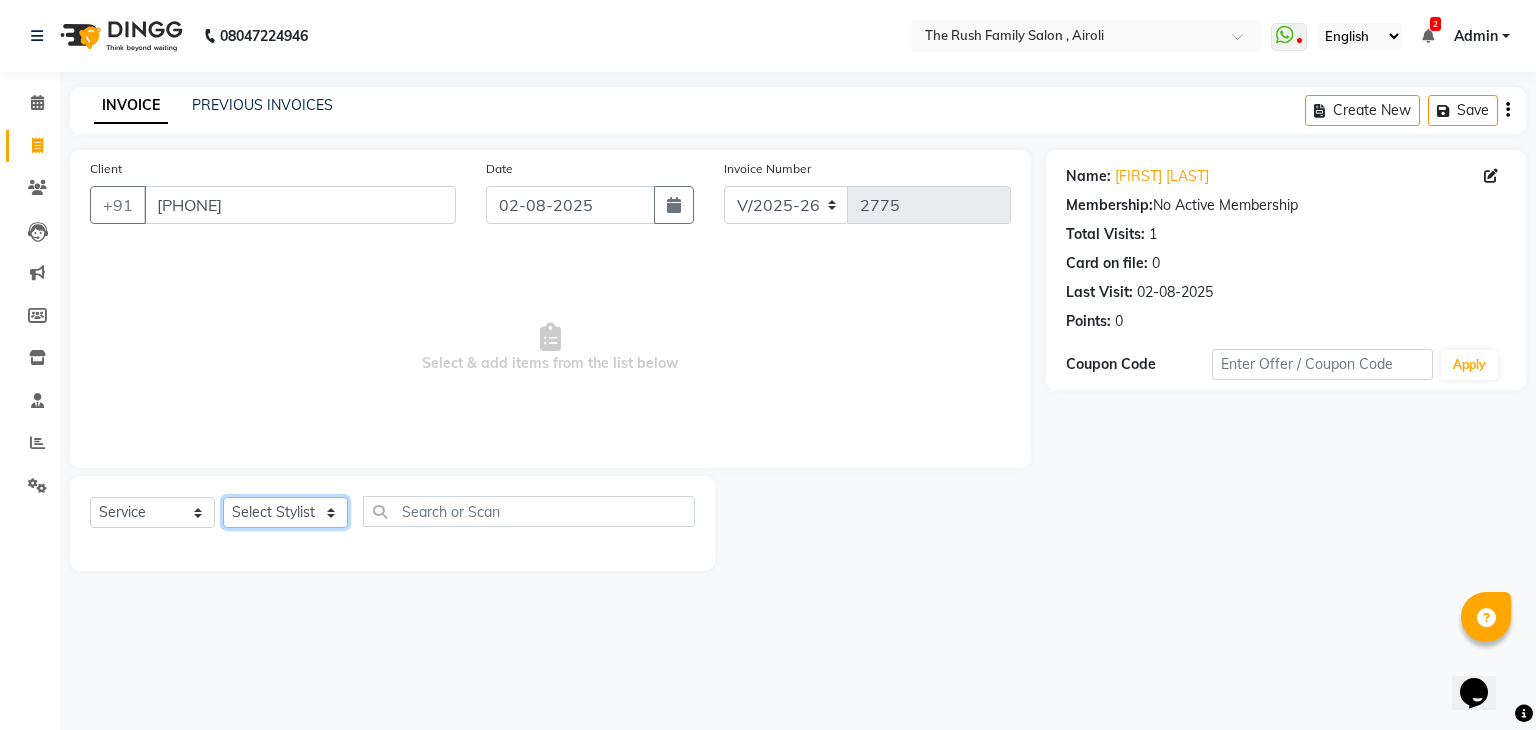click on "Select Stylist Ajaz Alvira Danish Guddi Jayesh Josh  mumtaz Naeem   nishu Riya    Rush Swati" 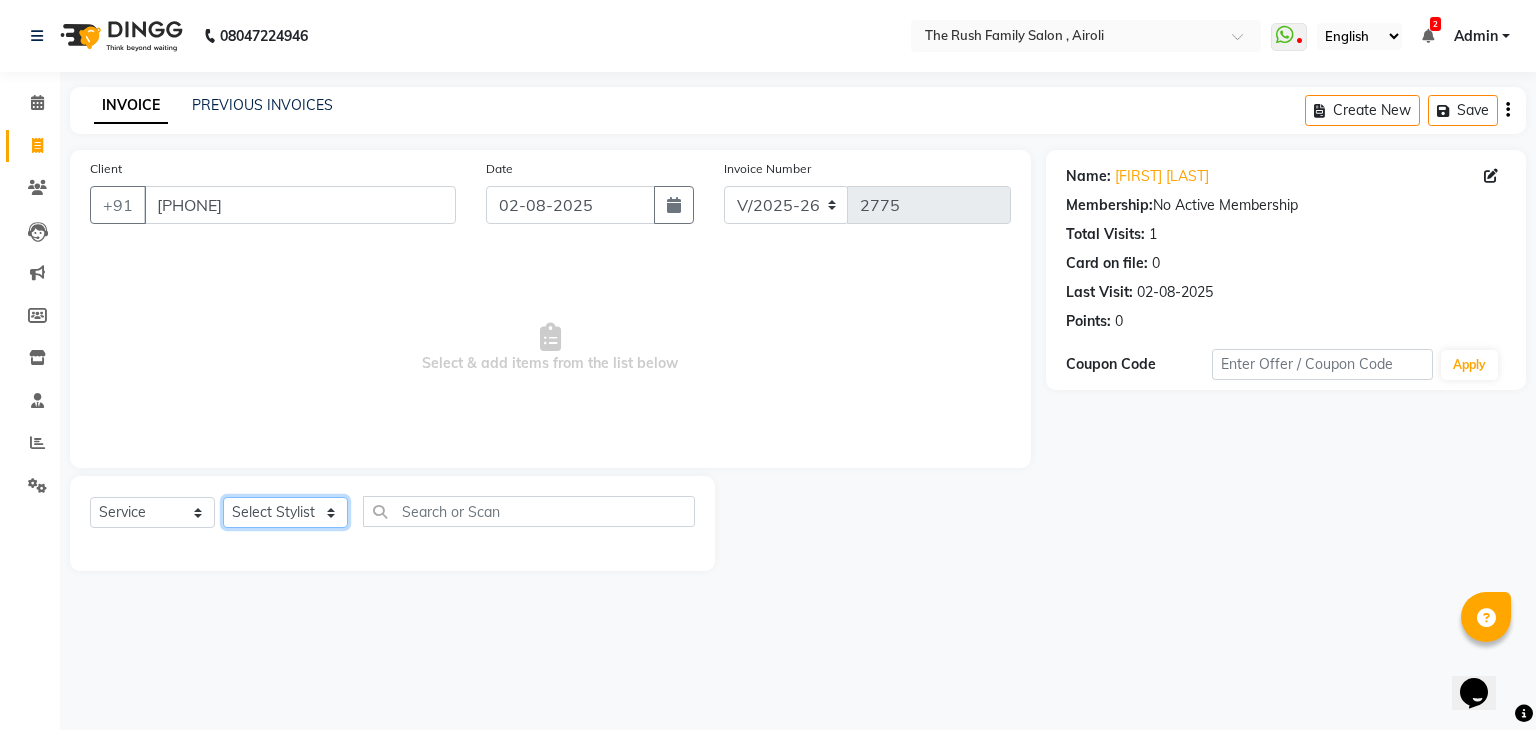 select on "60158" 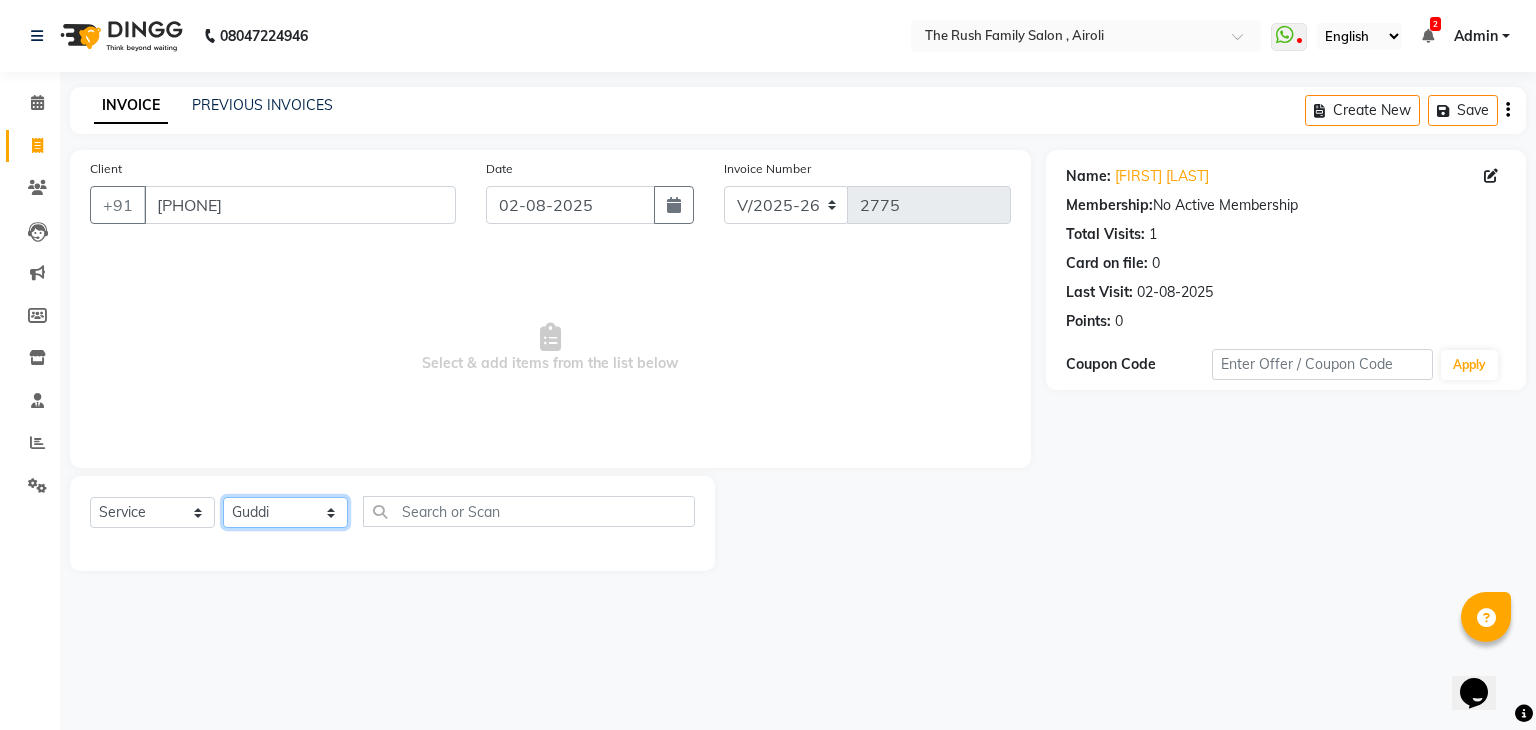 click on "Select Stylist Ajaz Alvira Danish Guddi Jayesh Josh  mumtaz Naeem   nishu Riya    Rush Swati" 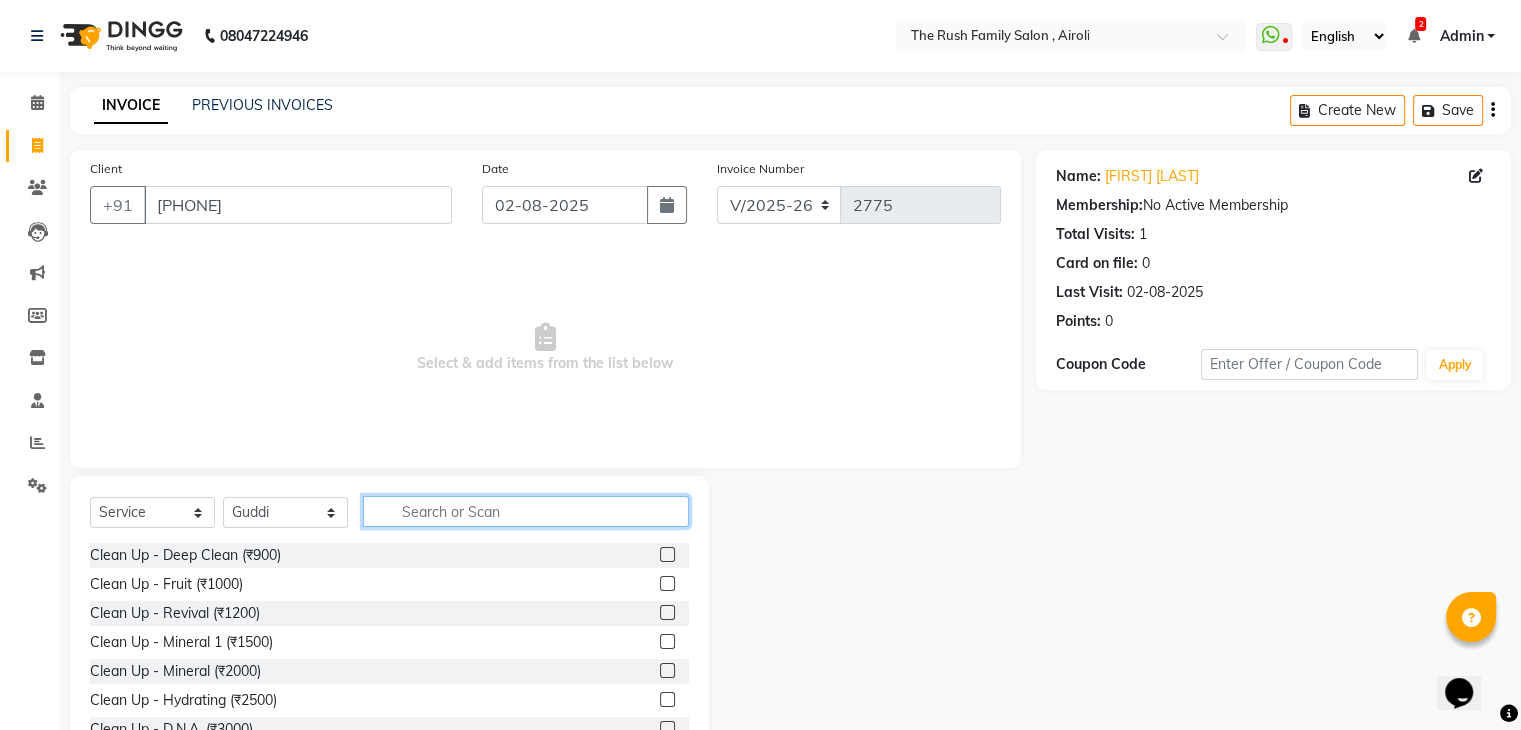 click 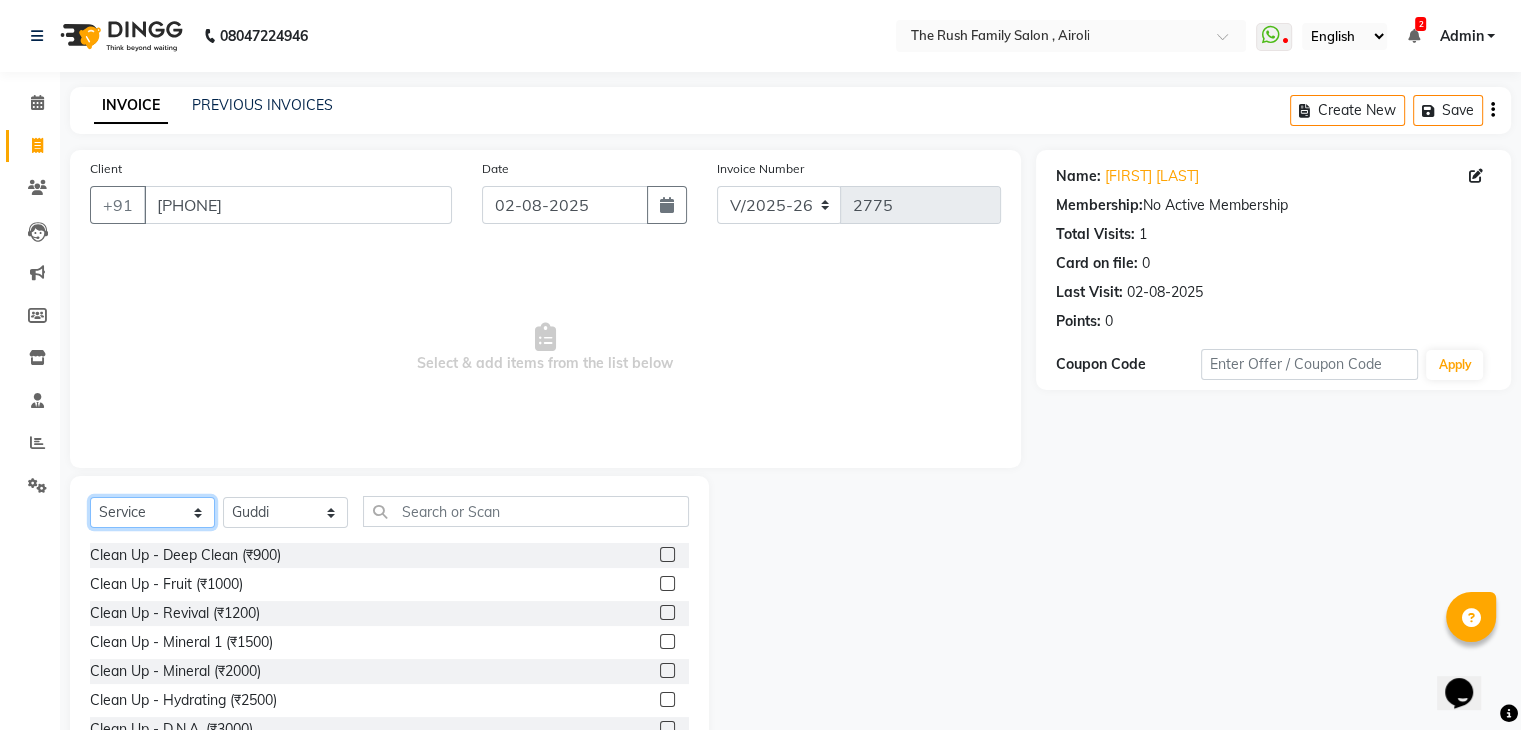click on "Select  Service  Product  Membership  Package Voucher Prepaid Gift Card" 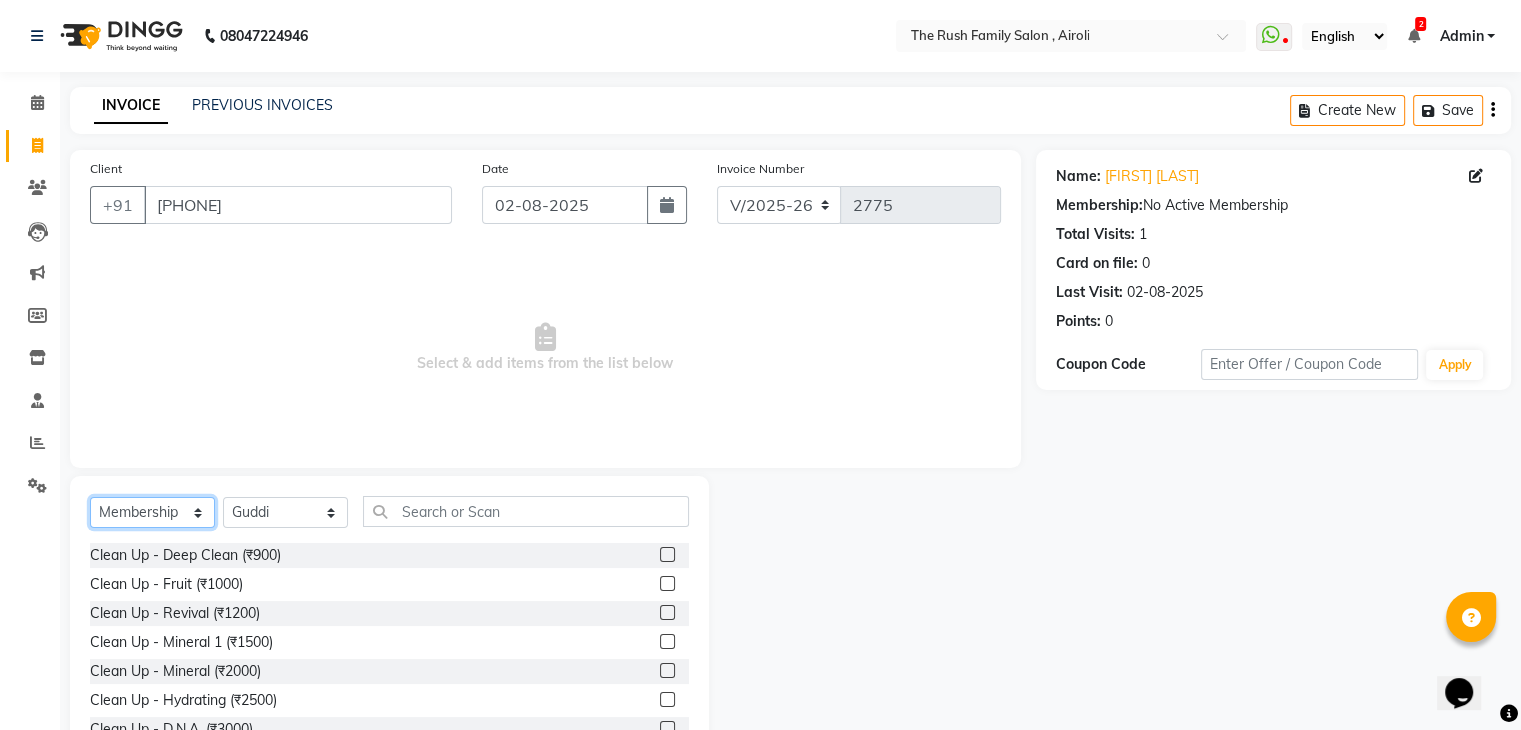 click on "Select  Service  Product  Membership  Package Voucher Prepaid Gift Card" 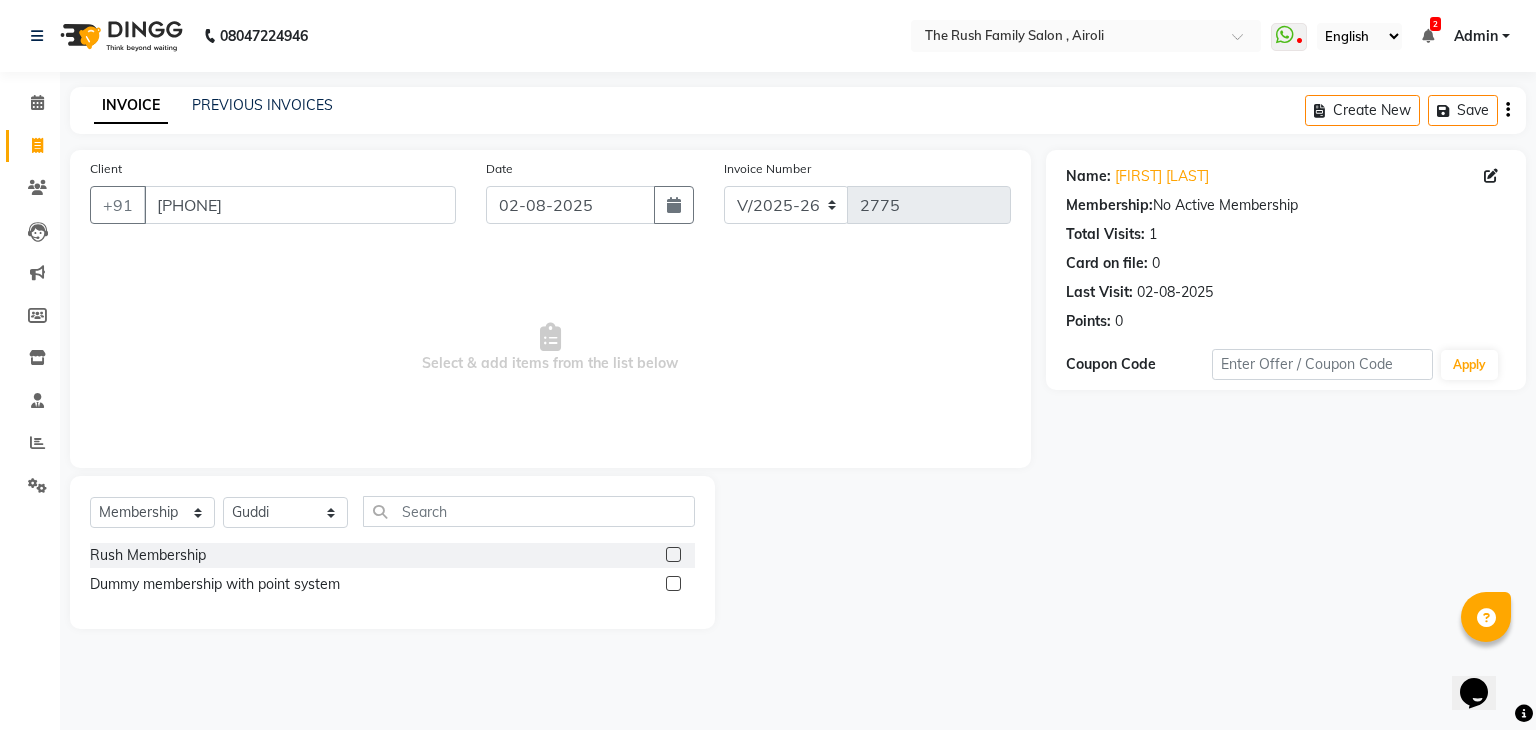 click 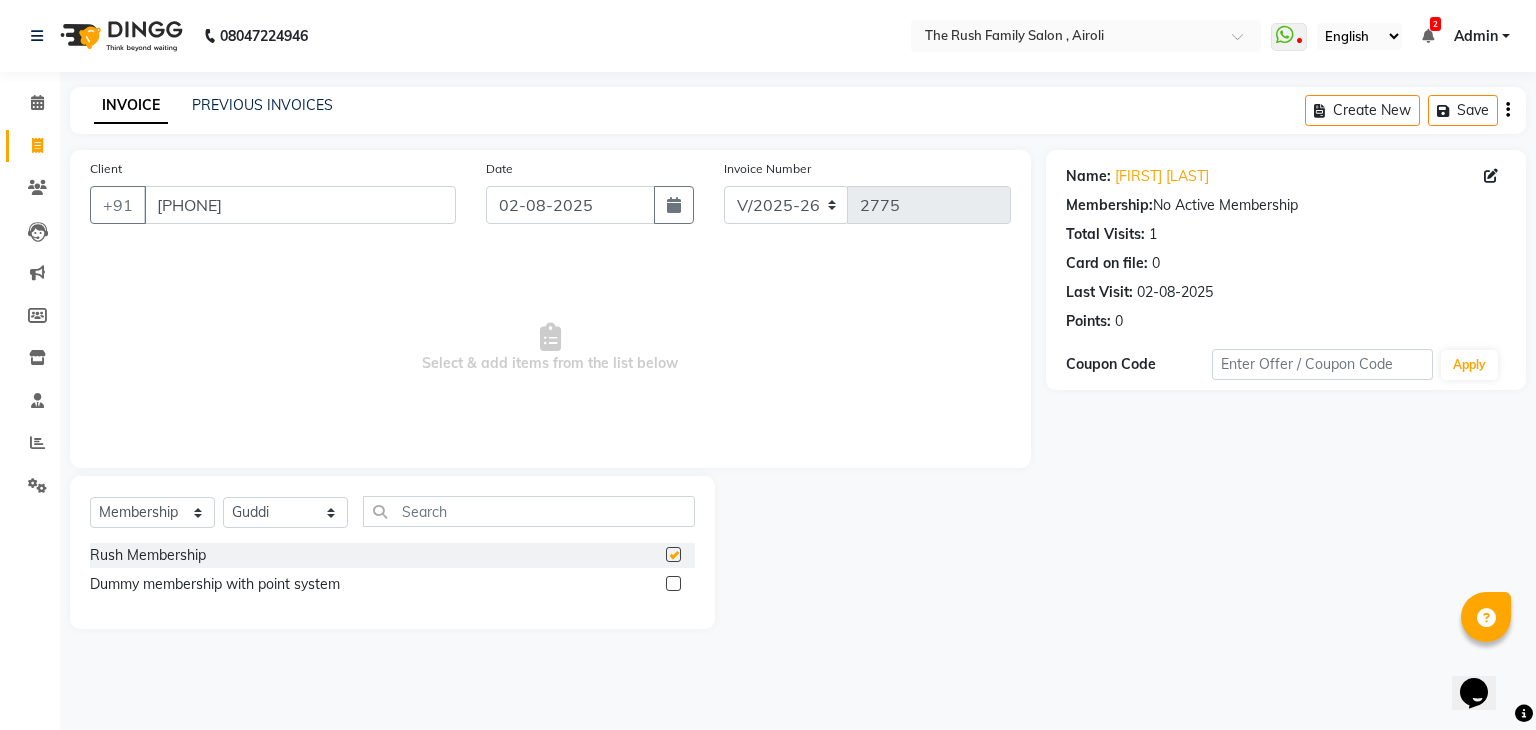 select on "select" 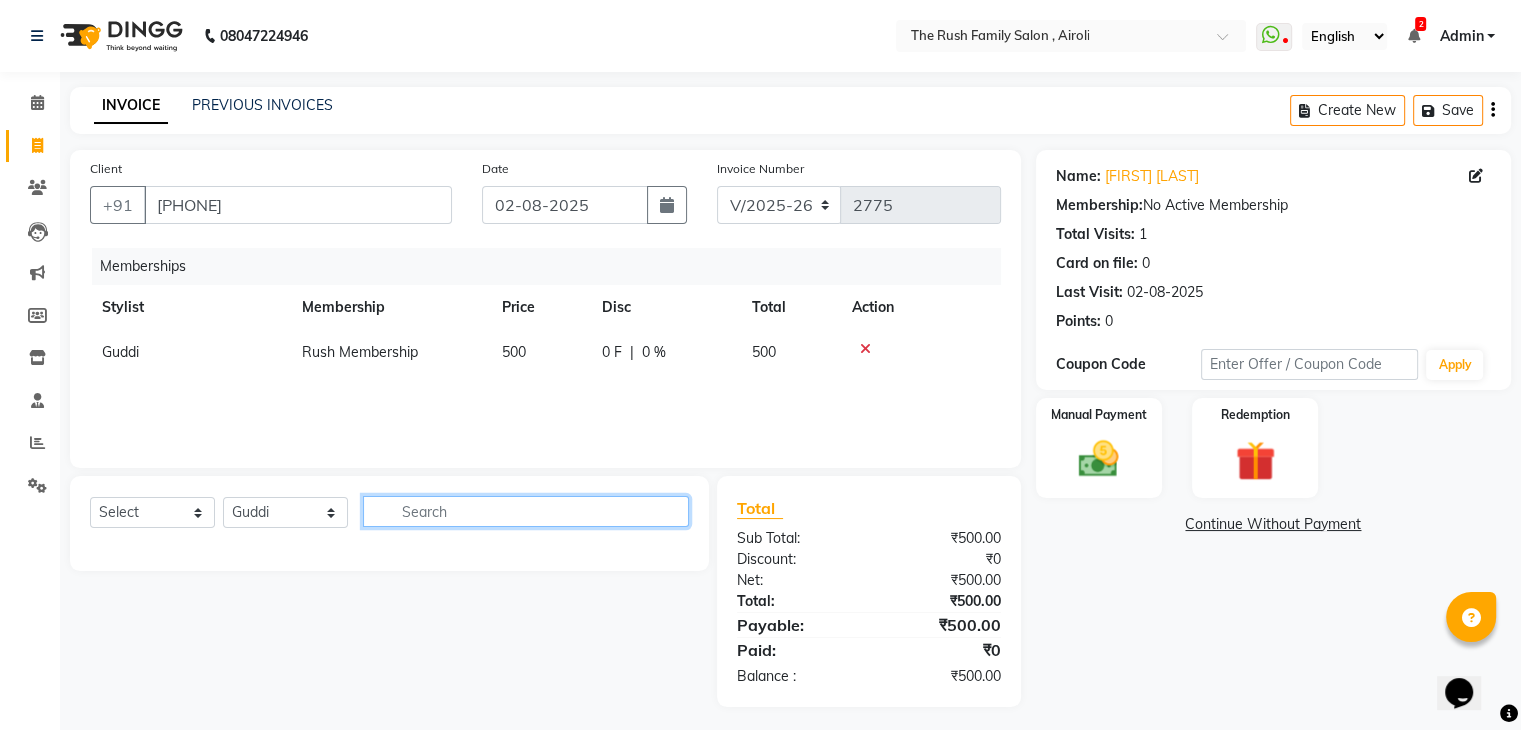 click 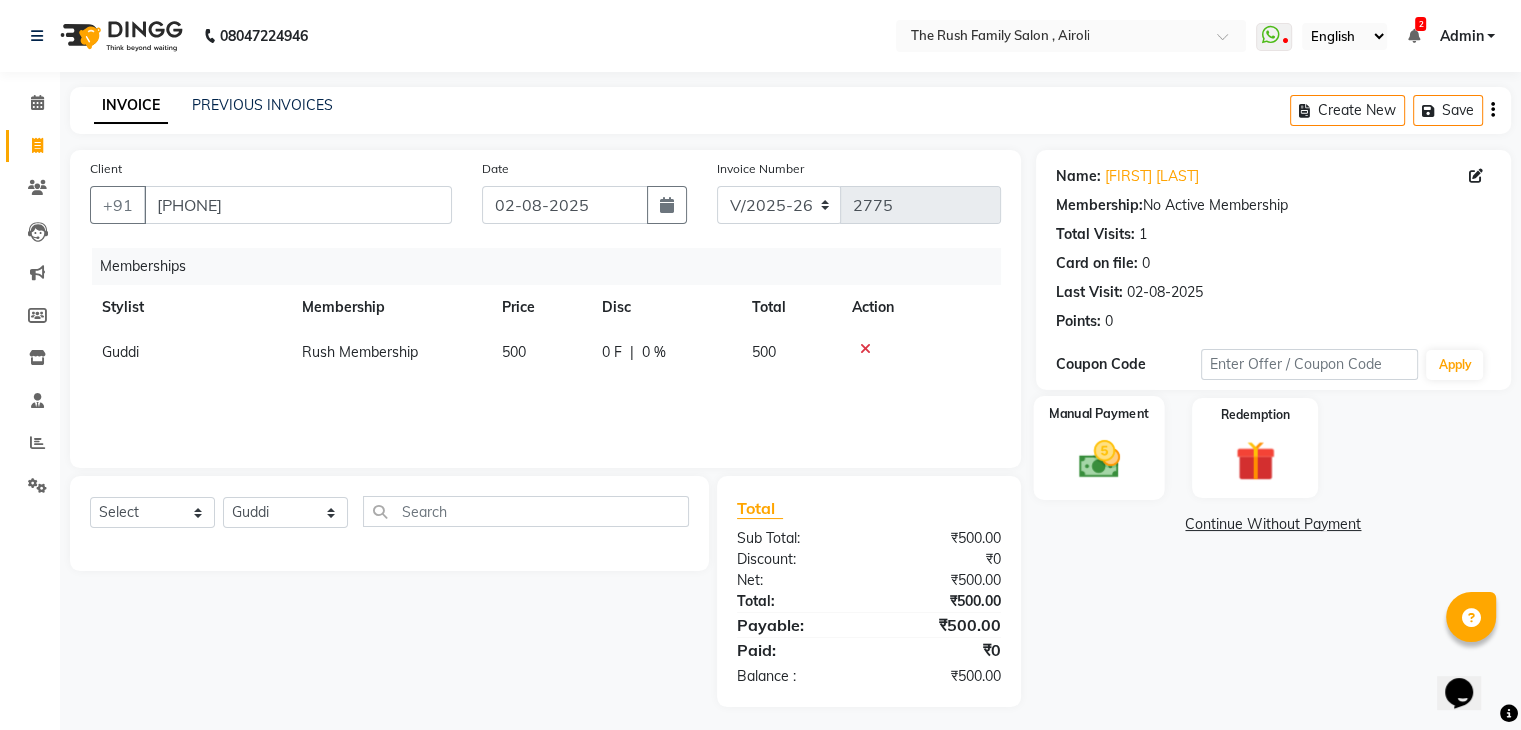 click on "Manual Payment" 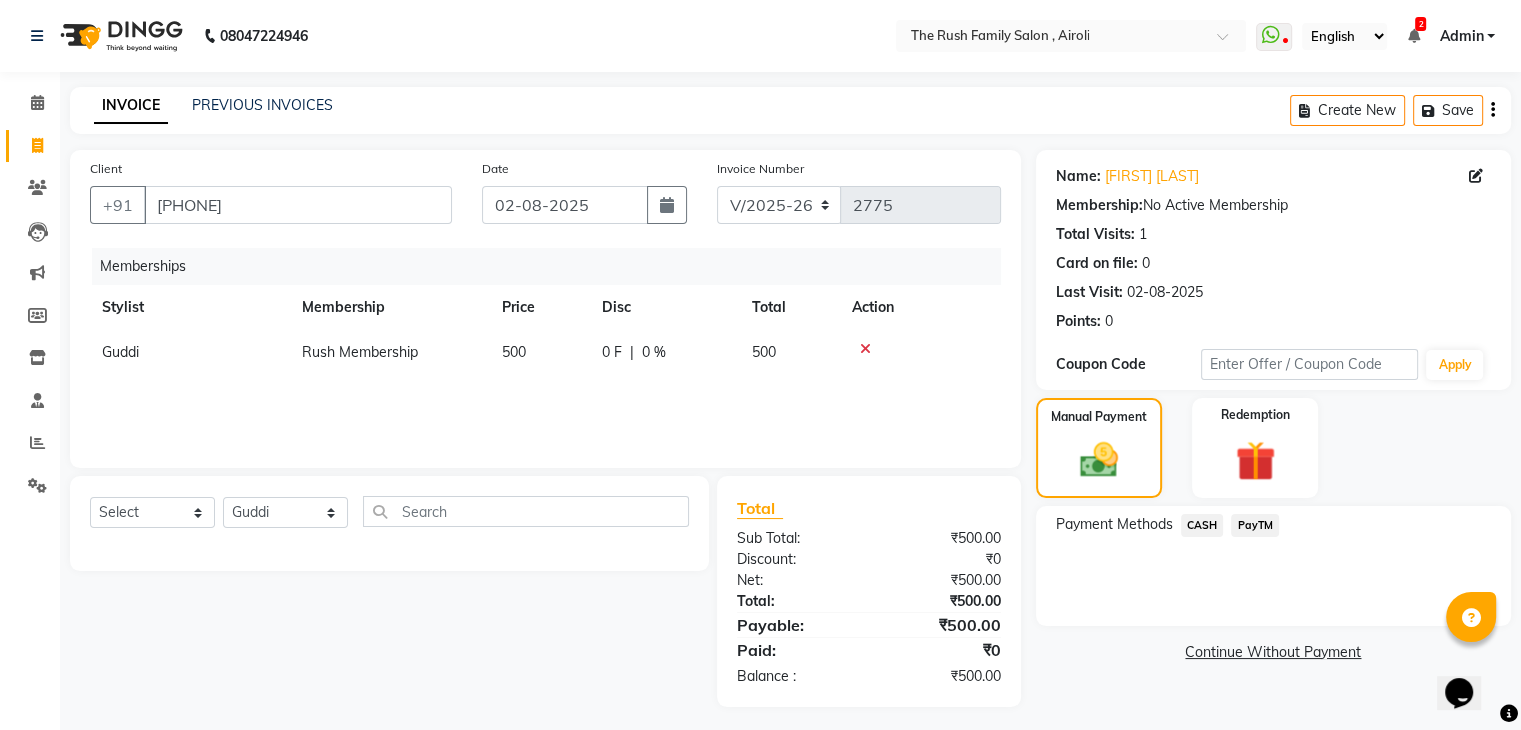click on "PayTM" 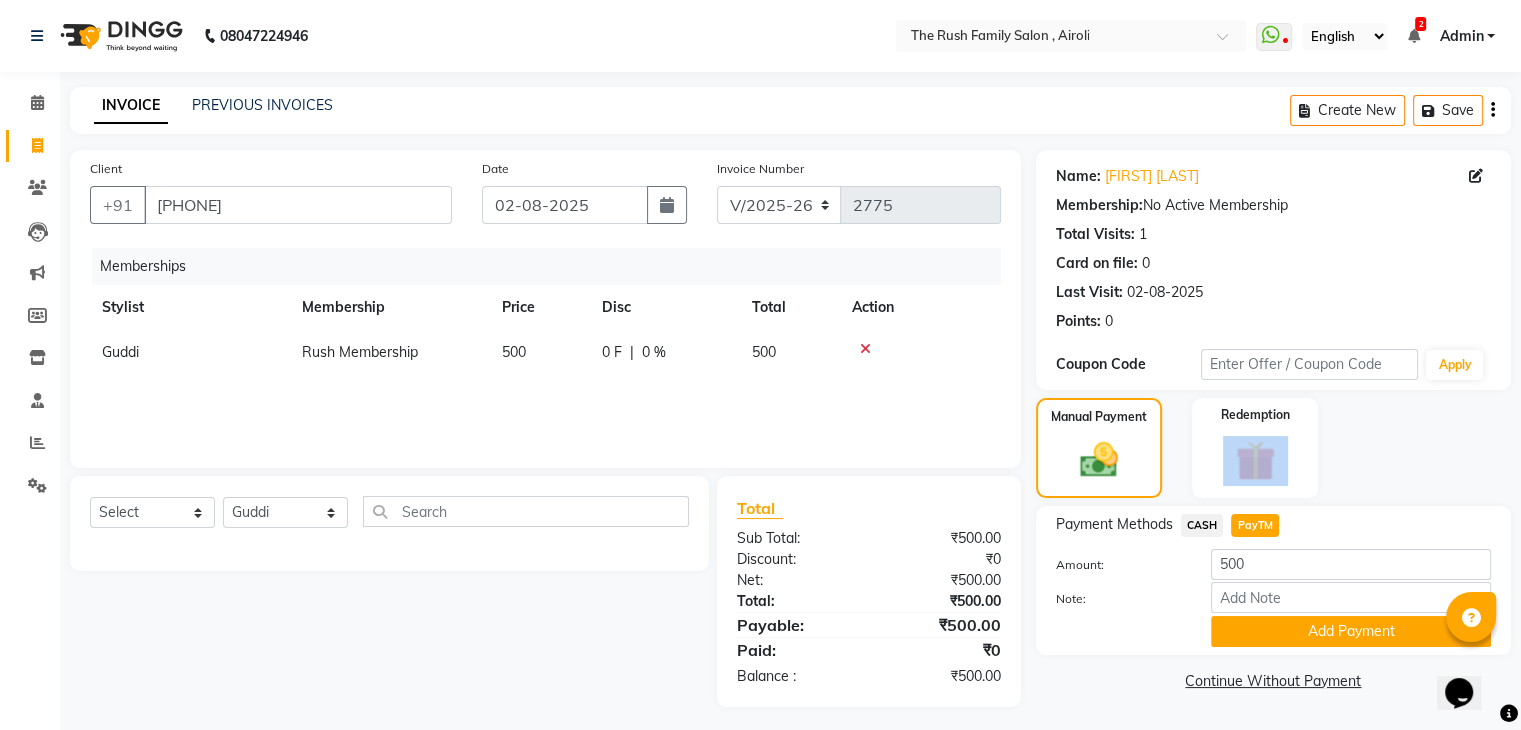 drag, startPoint x: 1520, startPoint y: 396, endPoint x: 1535, endPoint y: 476, distance: 81.394104 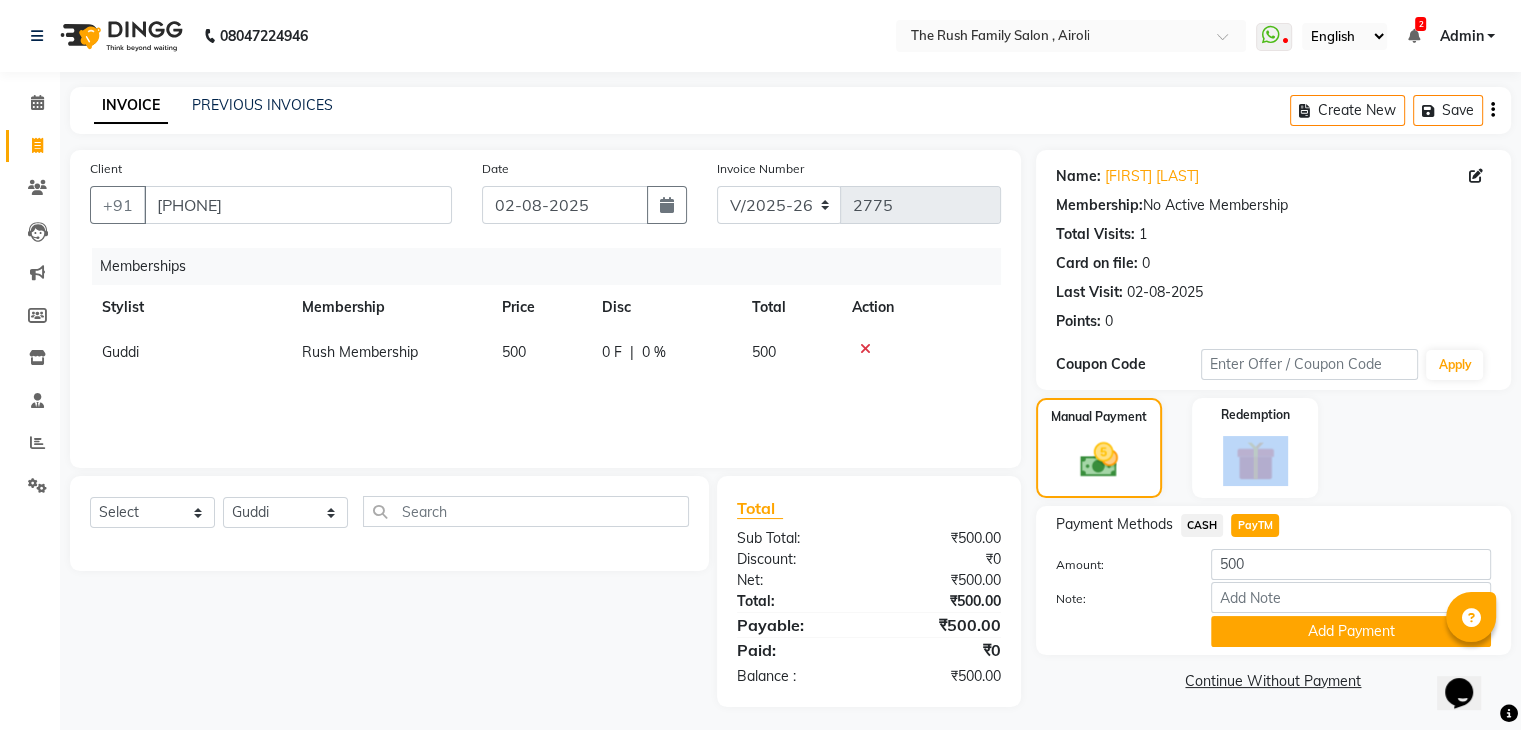 click on "08047224946 Select Location × The Rush Family Salon , Airoli  WhatsApp Status  ✕ Status:  Disconnected Most Recent Message: 22-06-2025     09:55 PM Recent Service Activity: 22-06-2025     09:28 PM  08047224946 Whatsapp Settings English ENGLISH Español العربية मराठी हिंदी ગુજરાતી தமிழ் 中文 2 Notifications nothing to show Admin Manage Profile Change Password Sign out  Version:3.15.11  ☀ The Rush Family Salon , Airoli  Calendar  Invoice  Clients  Leads   Marketing  Members  Inventory  Staff  Reports  Settings Completed InProgress Upcoming Dropped Tentative Check-In Confirm Bookings Generate Report Segments Page Builder INVOICE PREVIOUS INVOICES Create New   Save  Client +91 8928665145 Date 02-08-2025 Invoice Number V/2025 V/2025-26 2775 Memberships Stylist Membership Price Disc Total Action Guddi Rush Membership 500 0 F | 0 % 500 Select  Service  Product  Package Voucher Prepaid Gift Card  Select Stylist Ajaz Alvira Danish Guddi Jayesh  :" at bounding box center [760, 365] 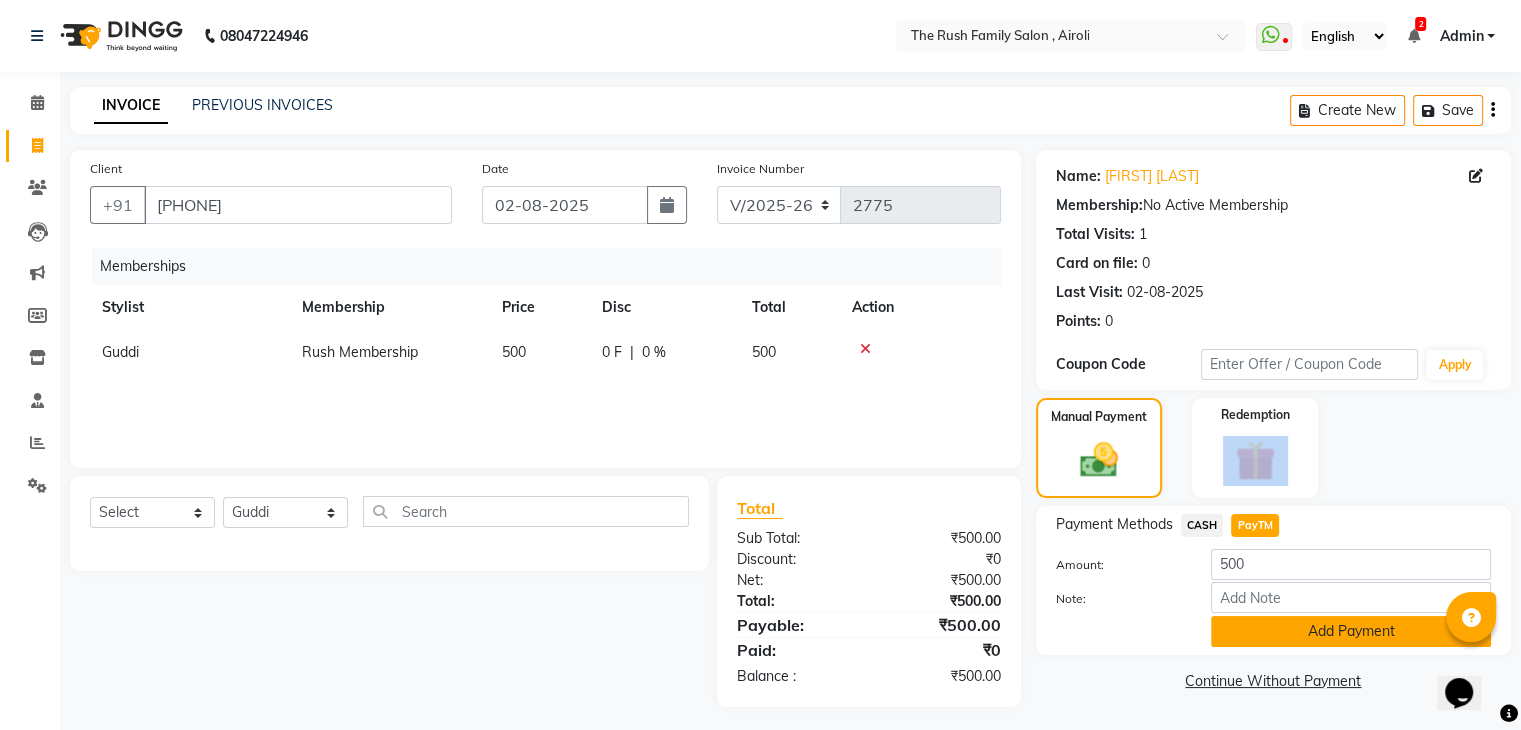click on "Add Payment" 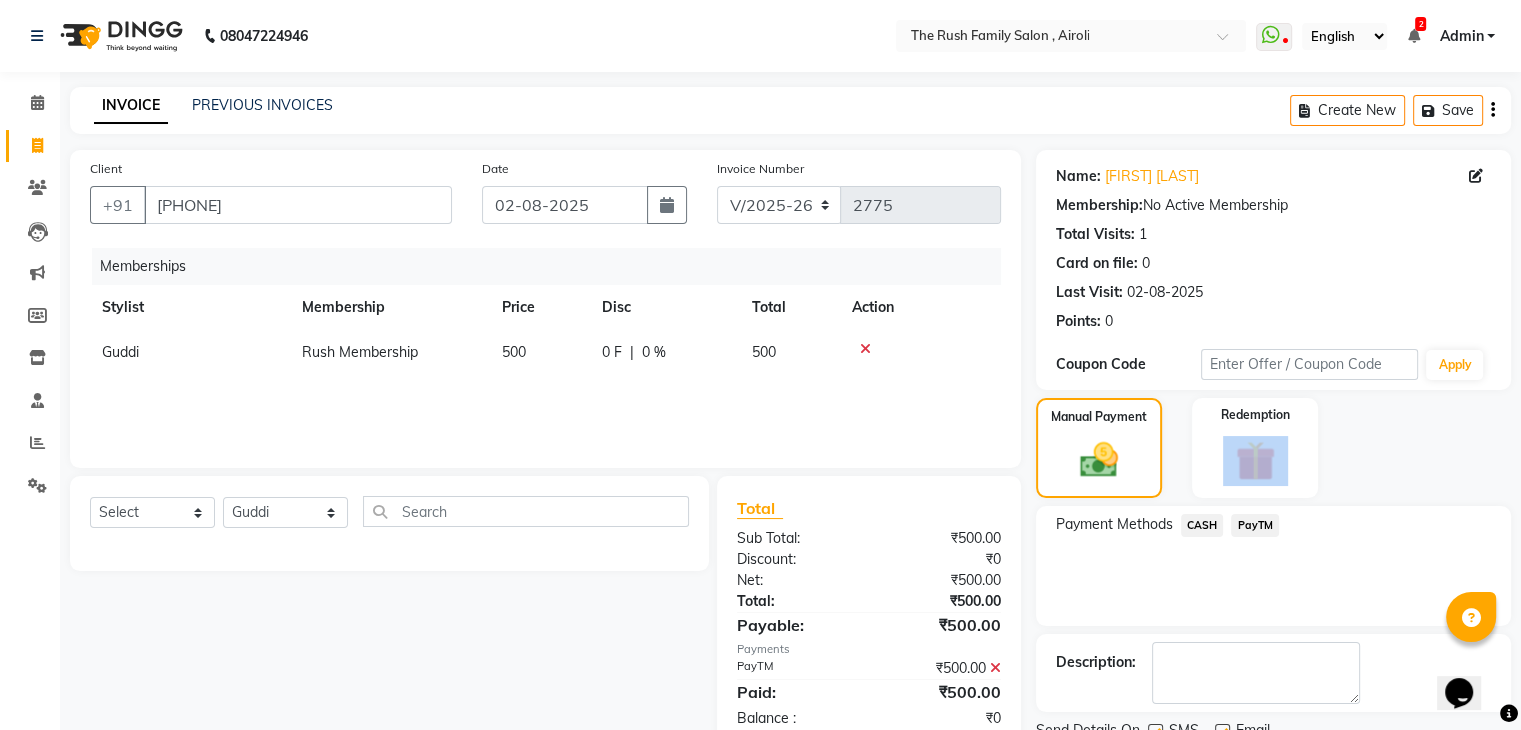 scroll, scrollTop: 79, scrollLeft: 0, axis: vertical 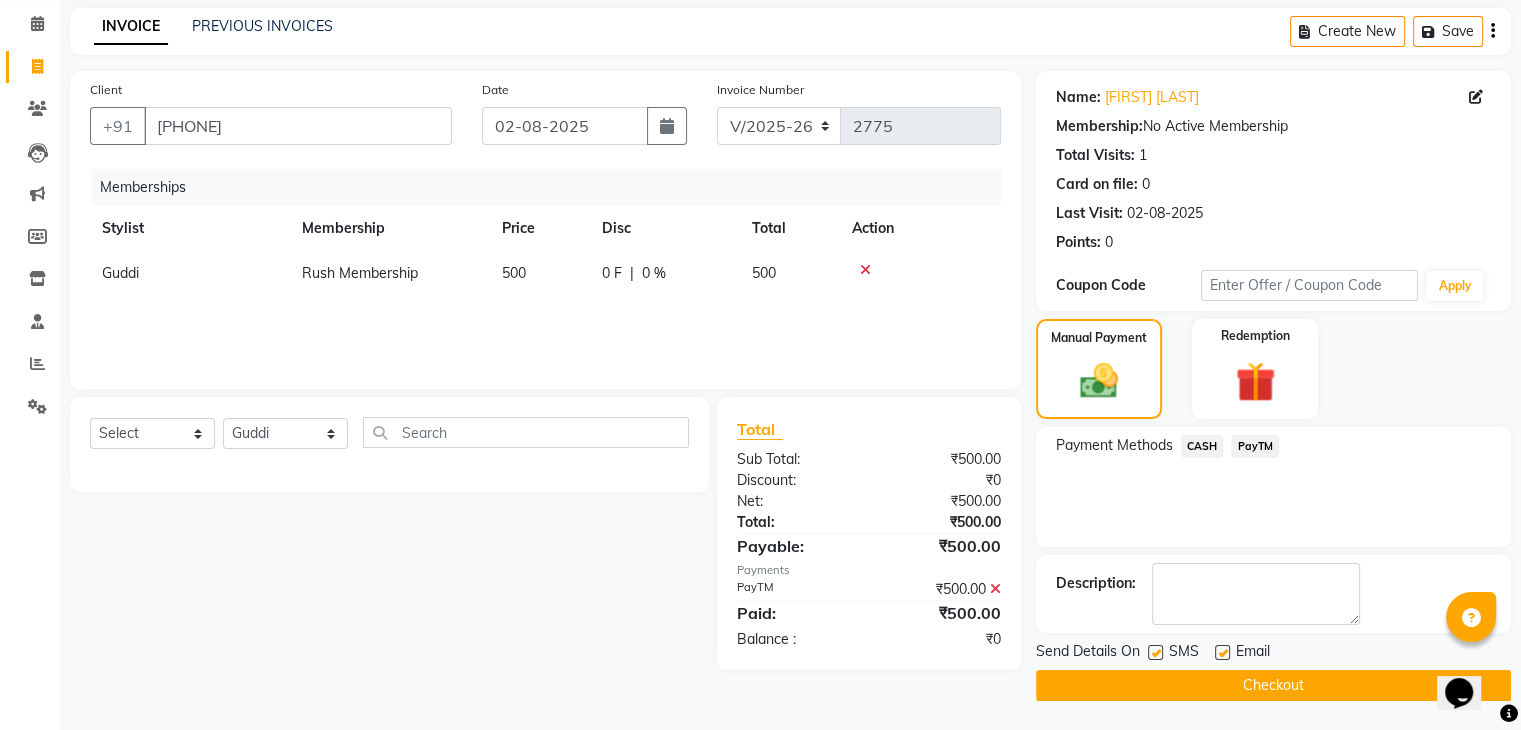 click on "Email" 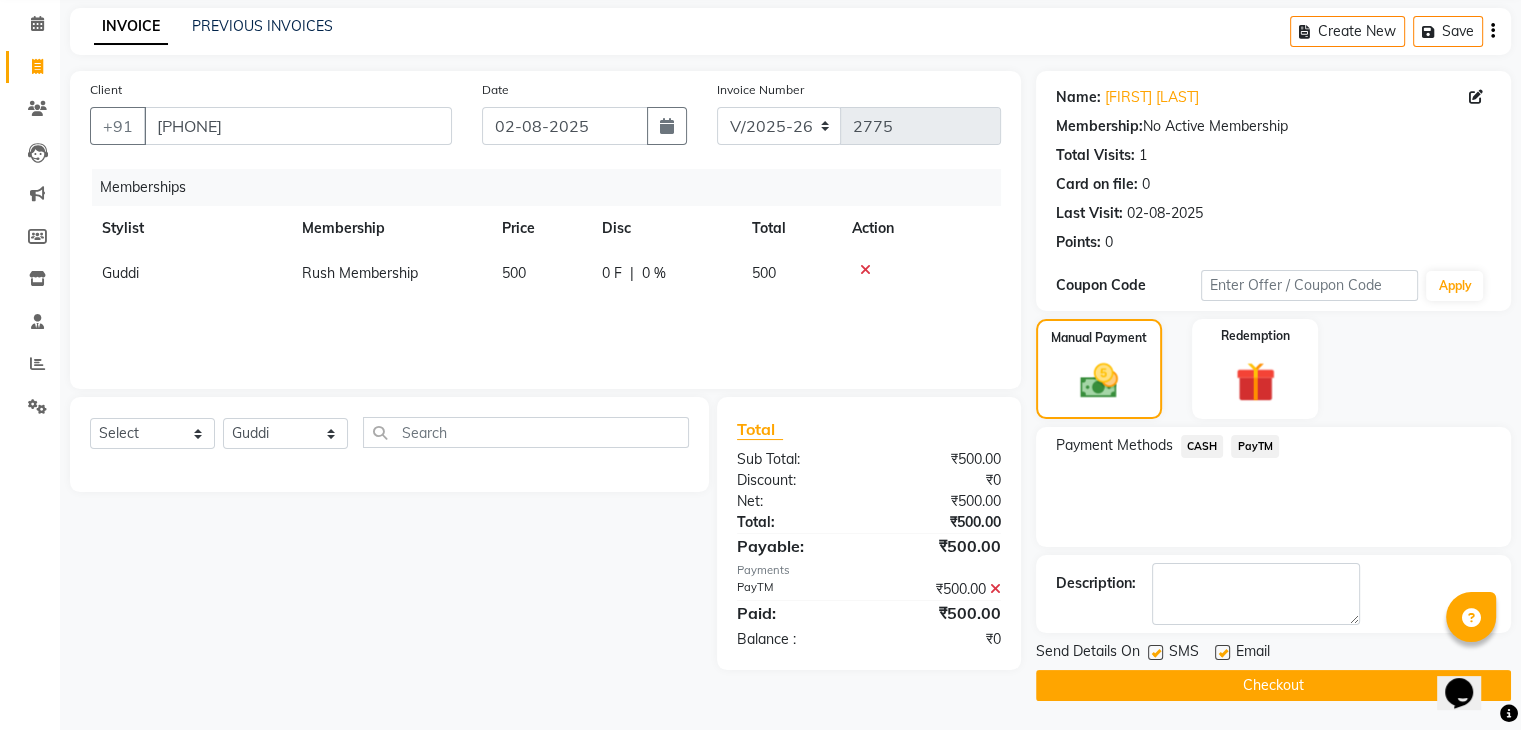 click 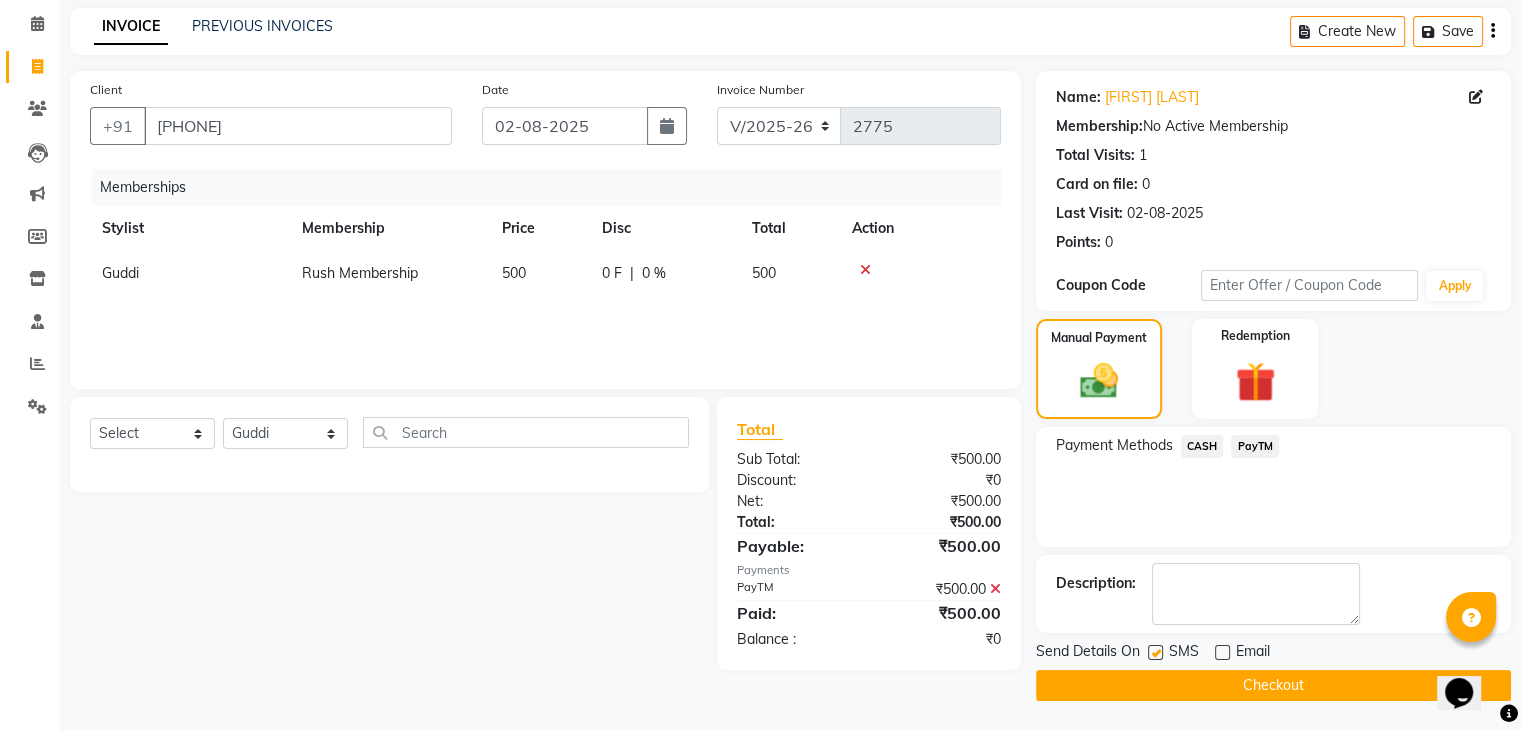 click 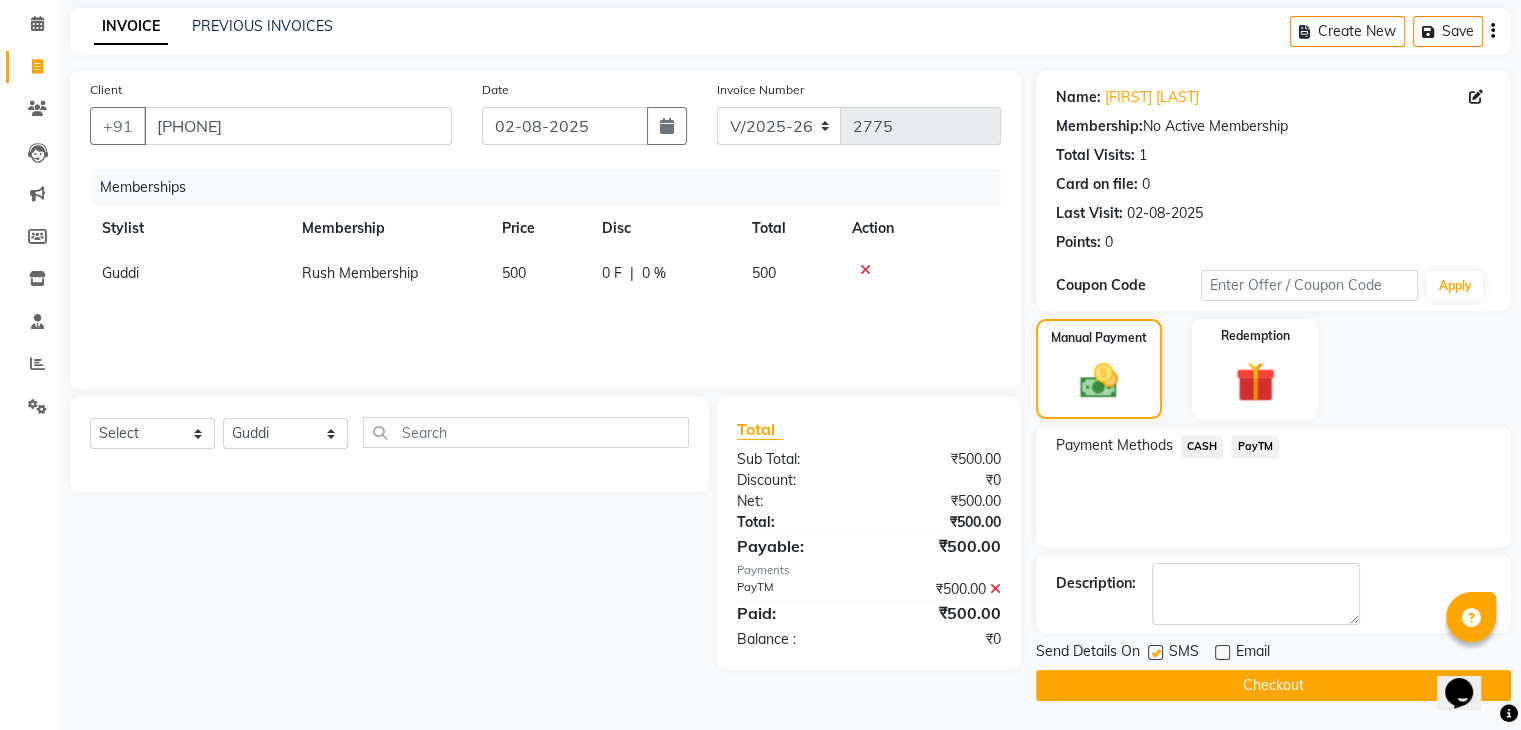 click at bounding box center [1154, 653] 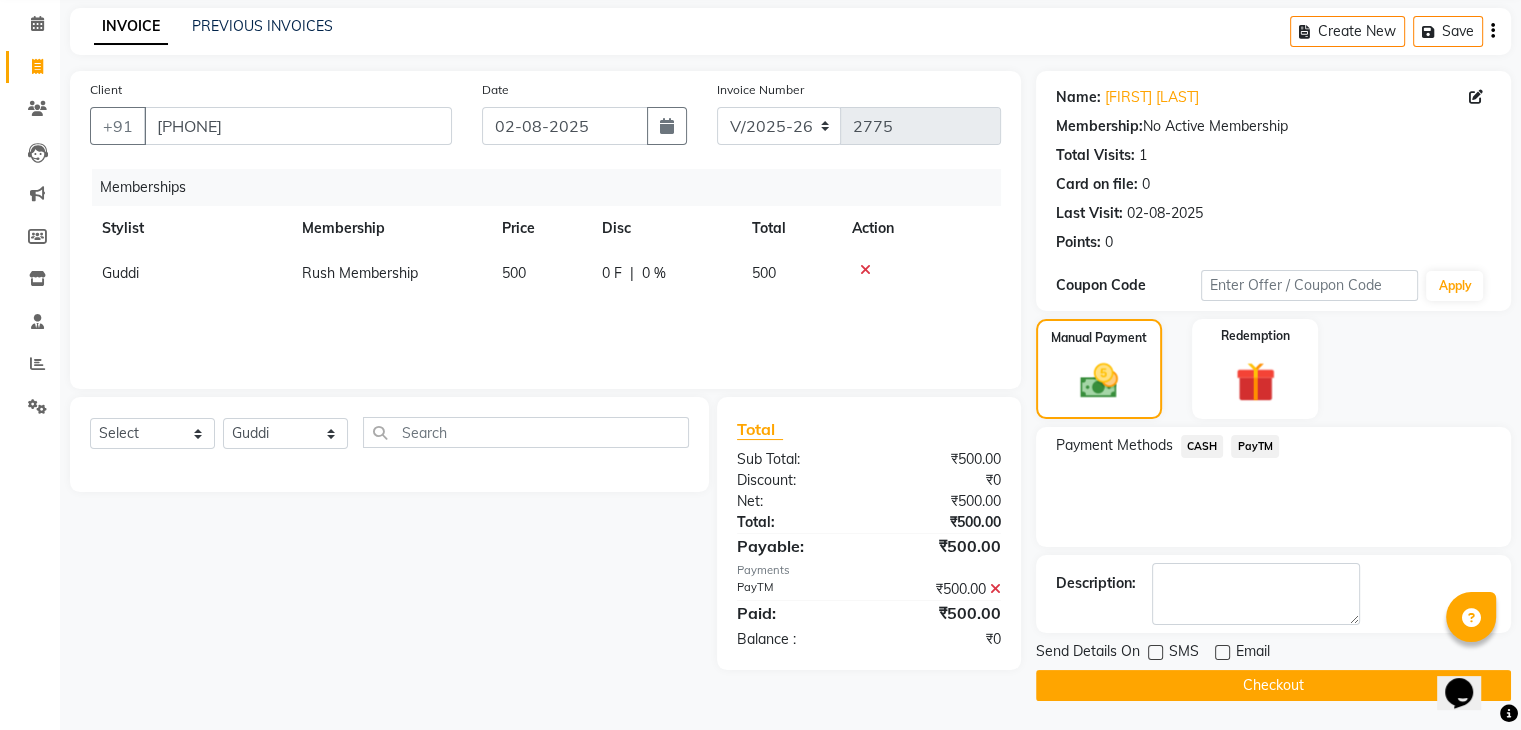 click on "Checkout" 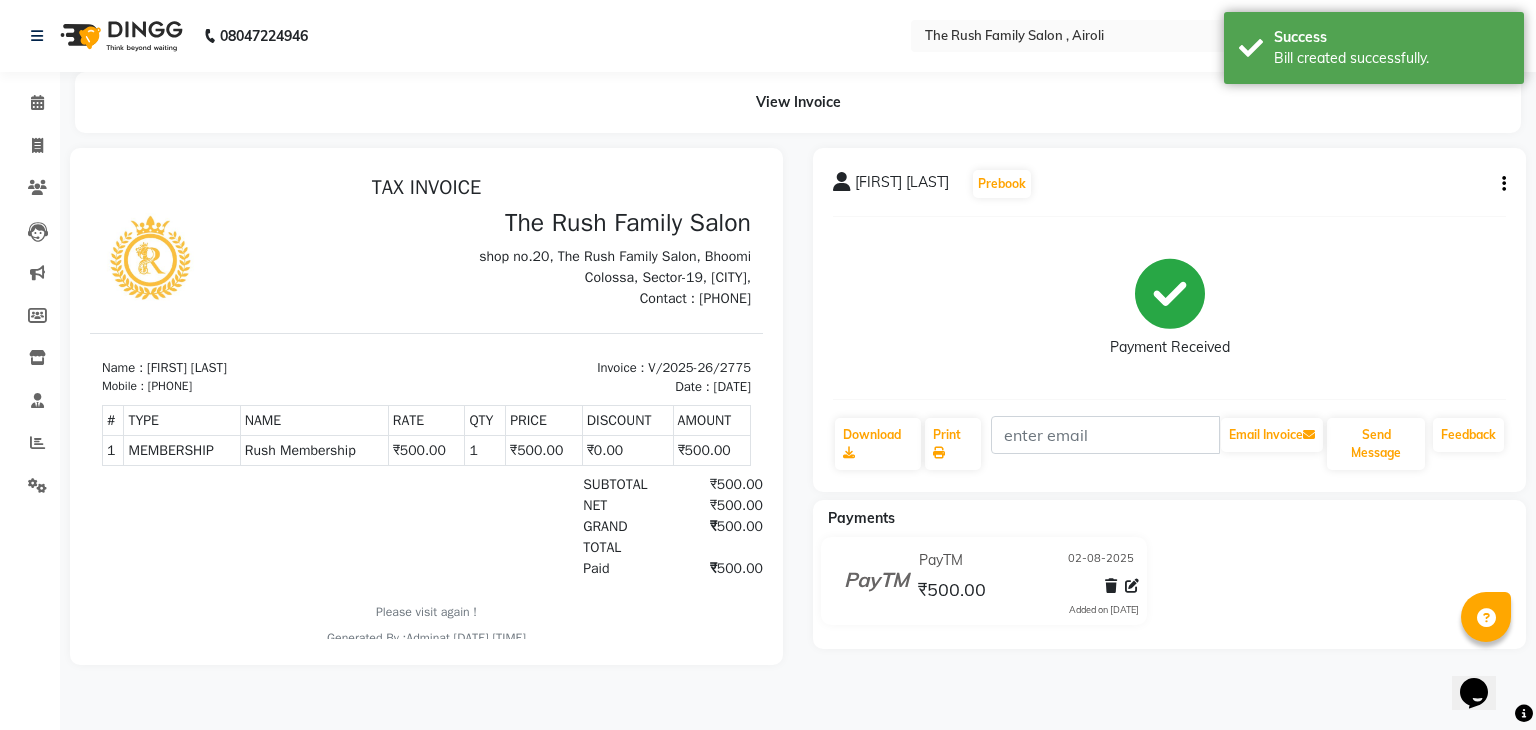 scroll, scrollTop: 0, scrollLeft: 0, axis: both 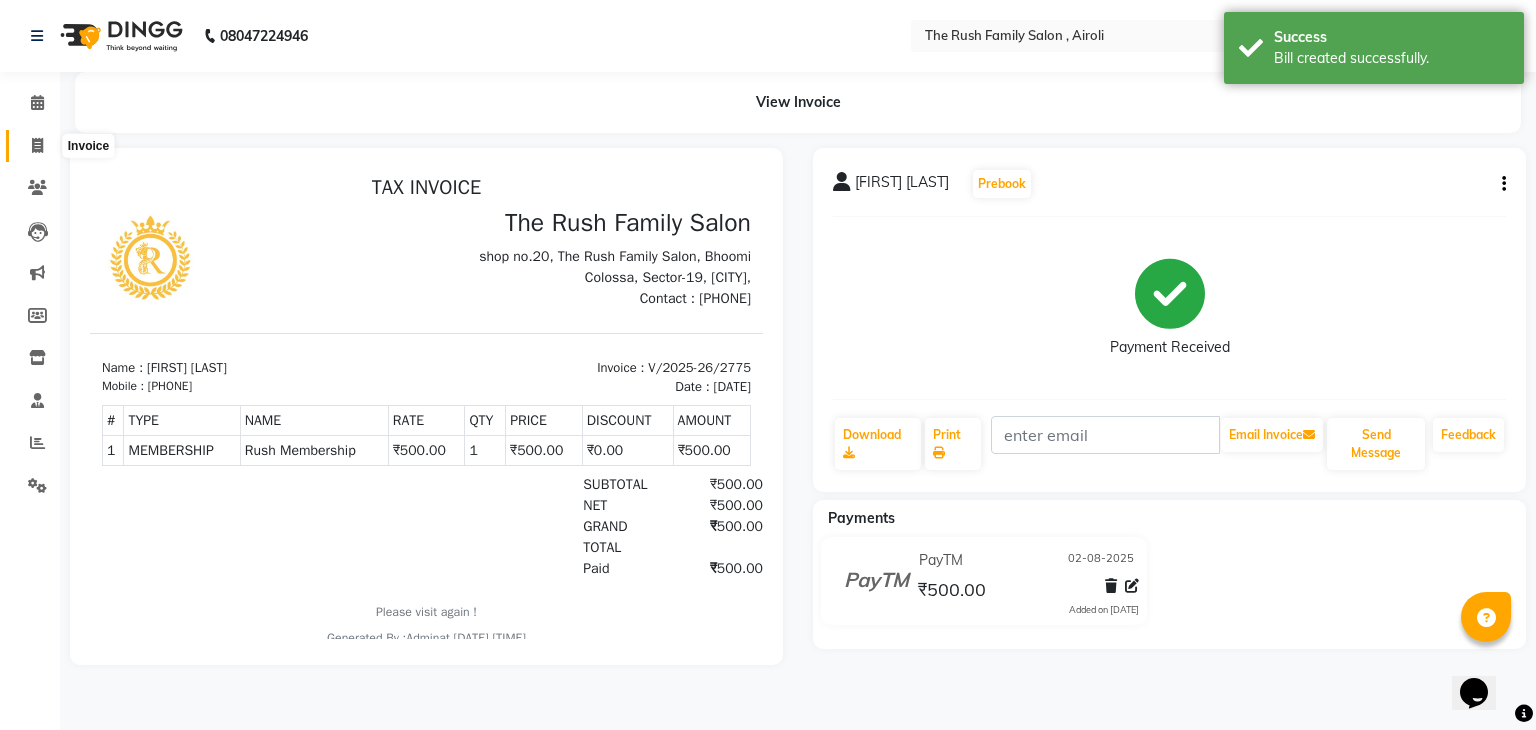 click 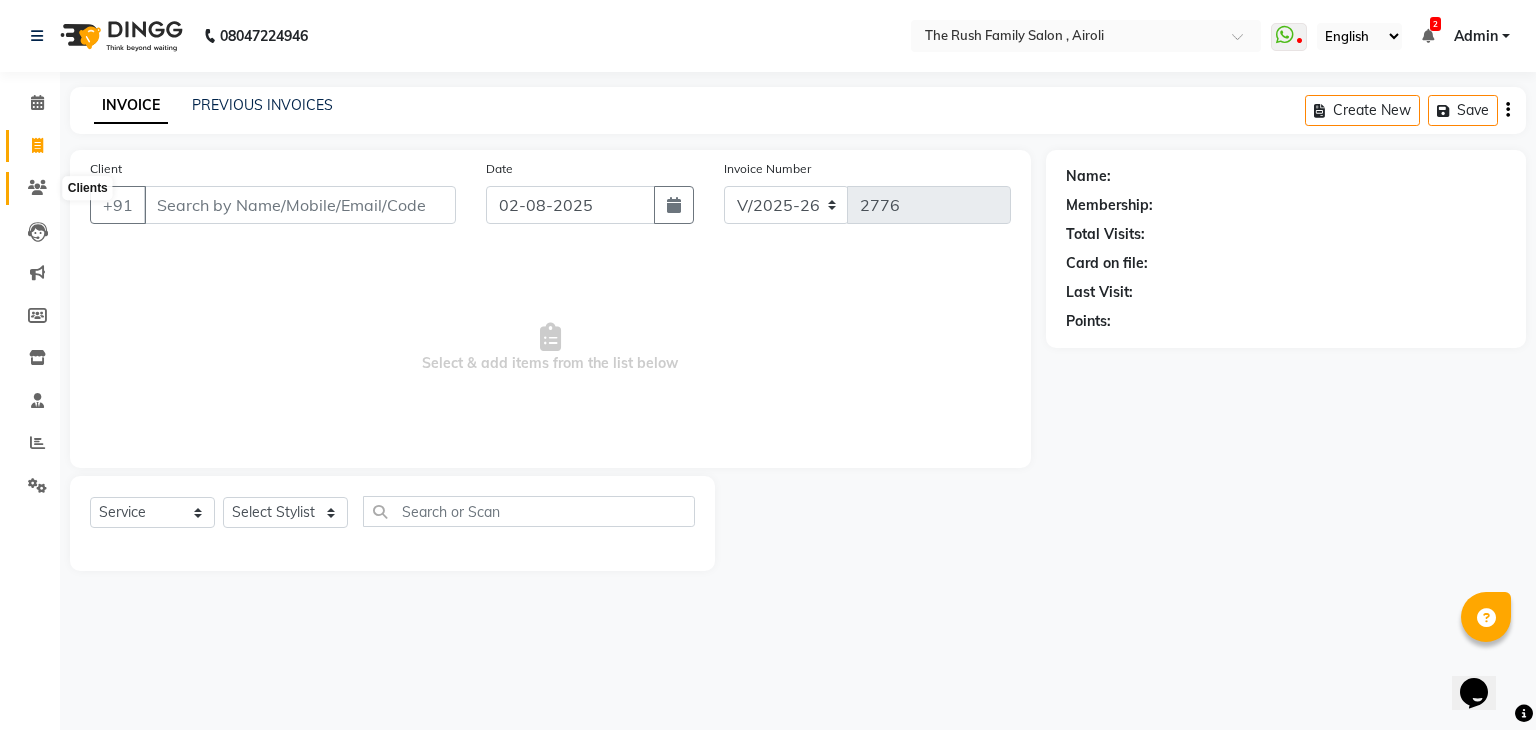 click 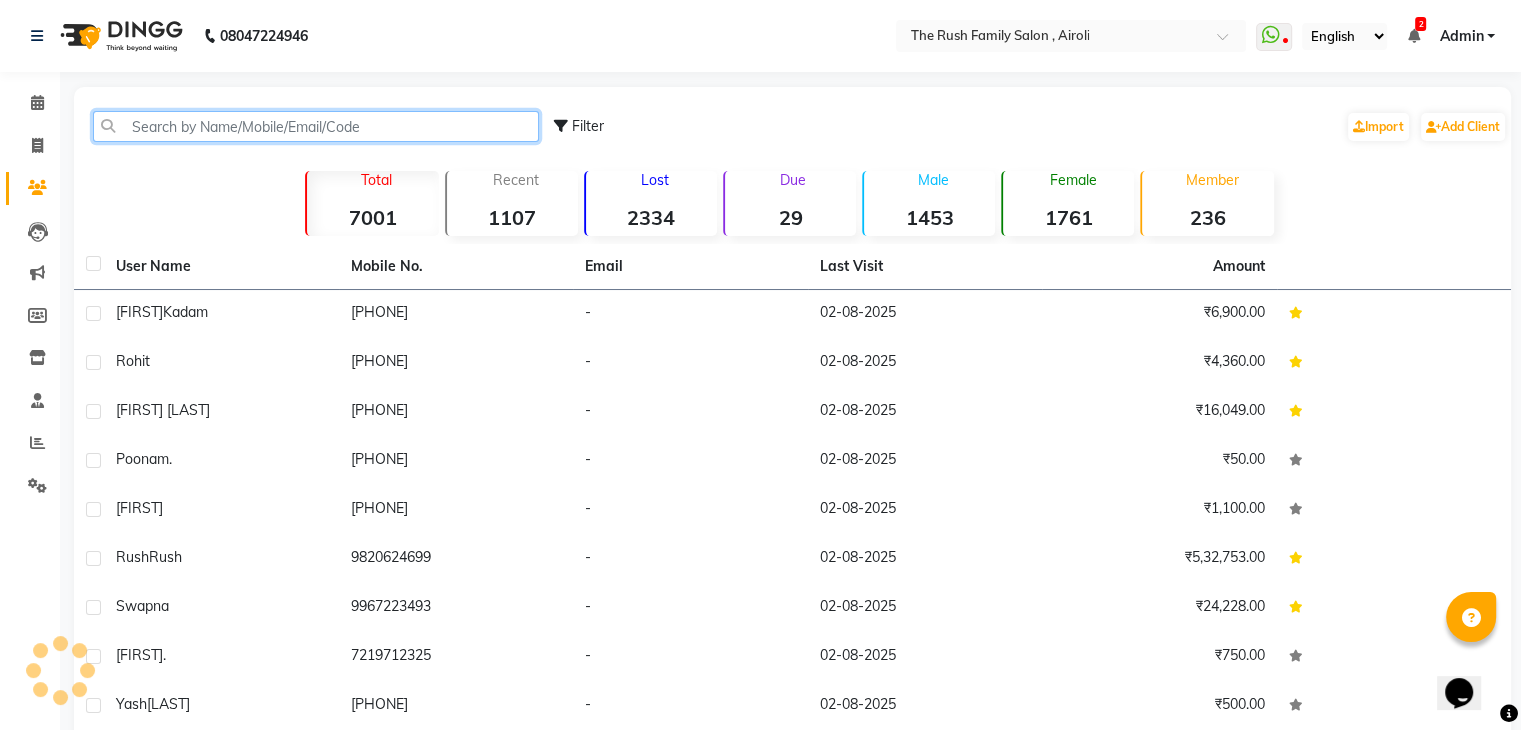 click 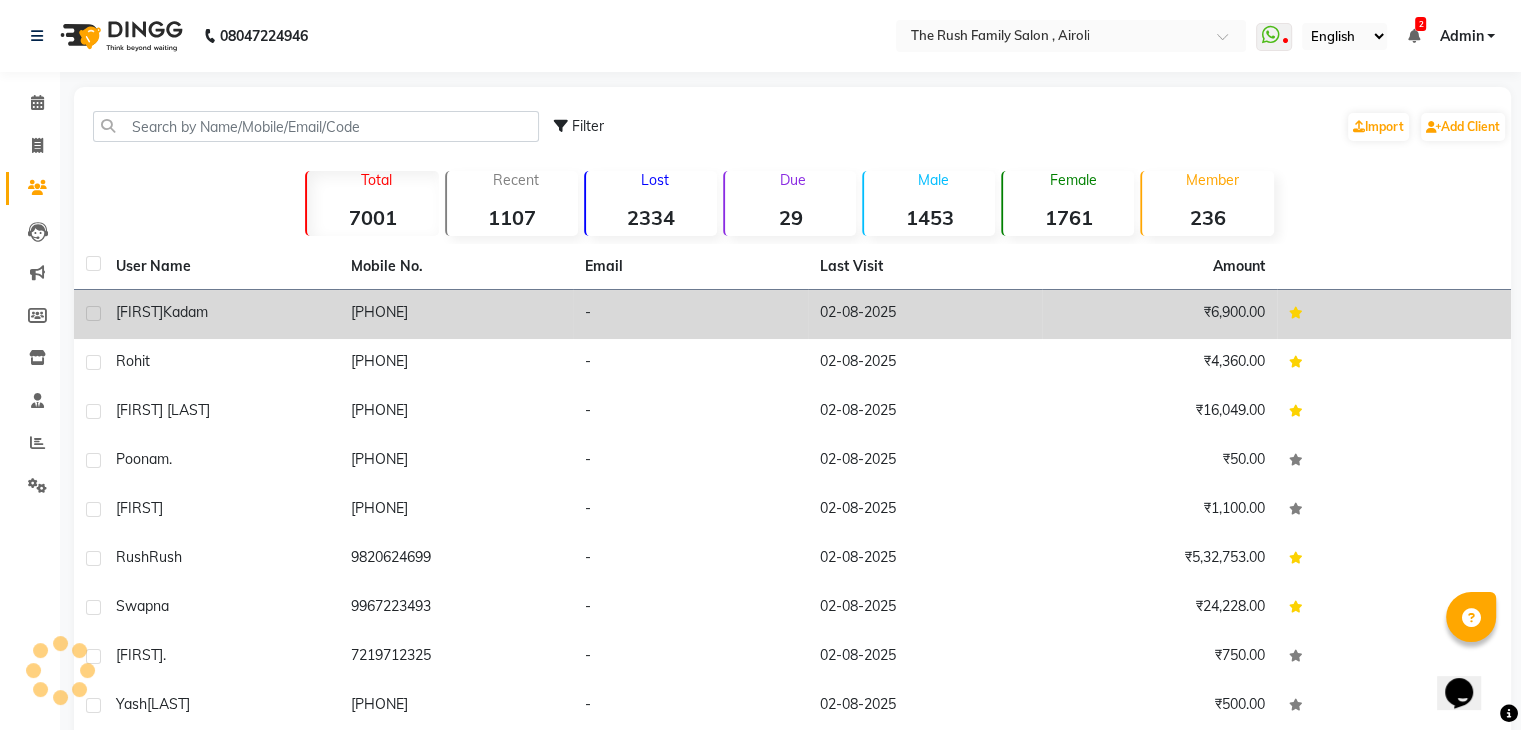 click on "[FIRST]" 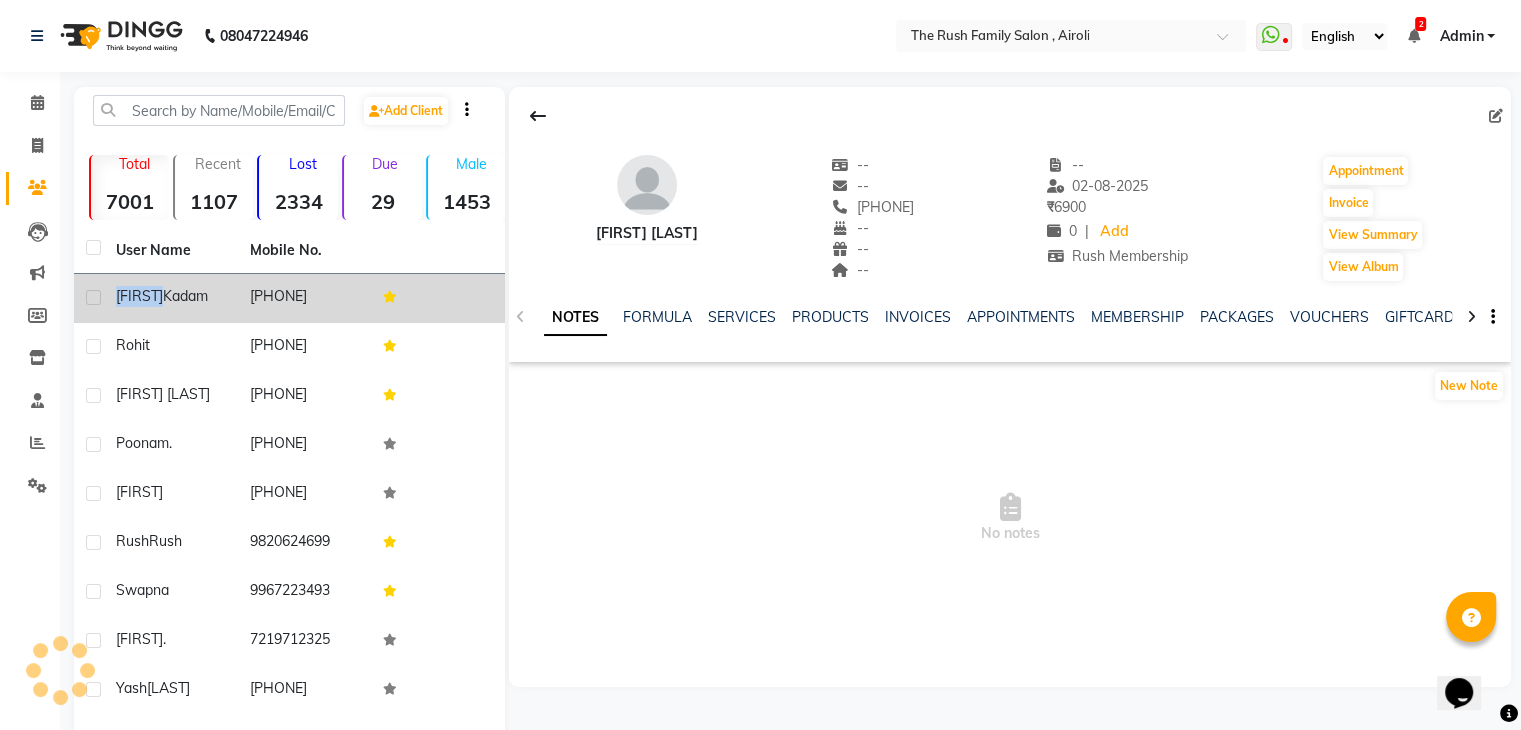 click on "Shalaka  Kadam" 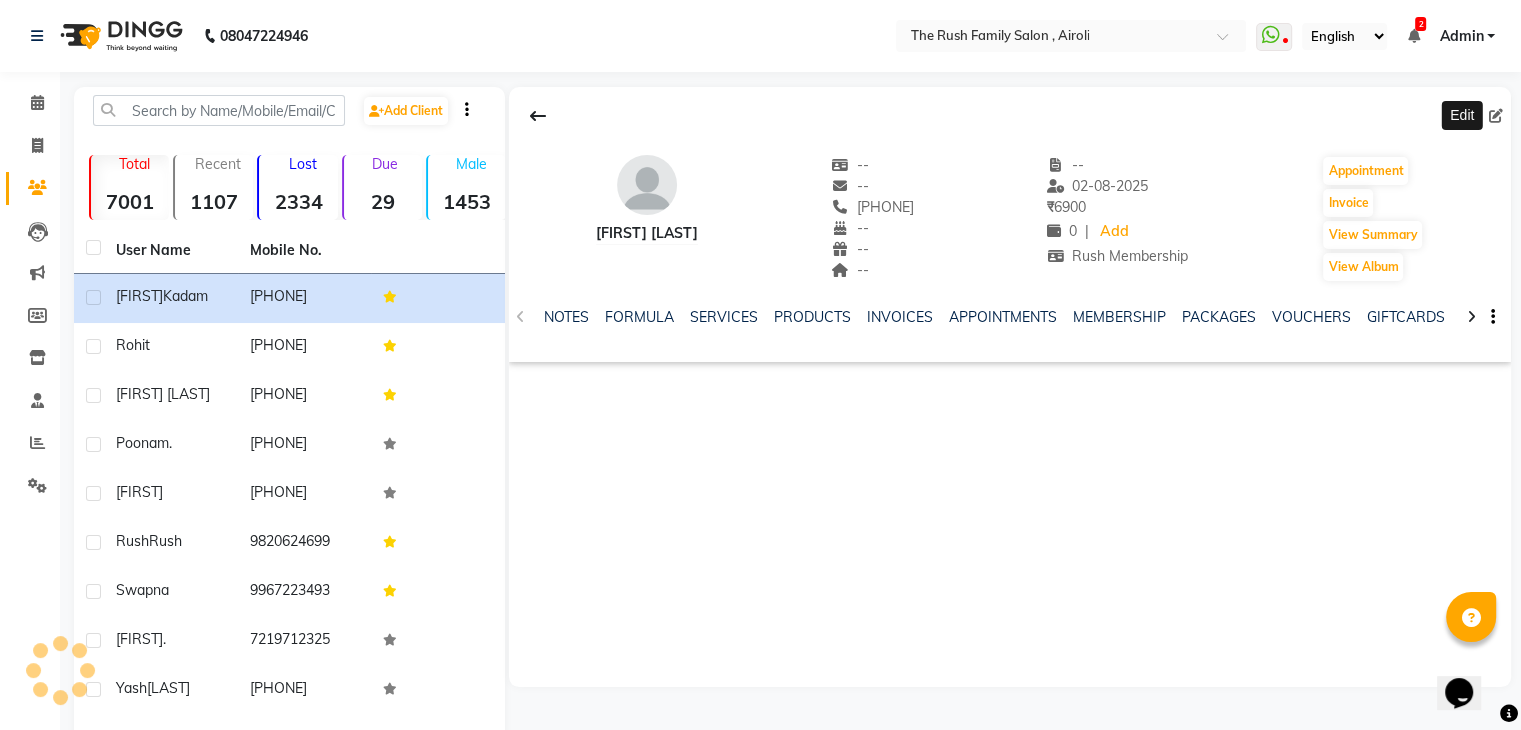 click 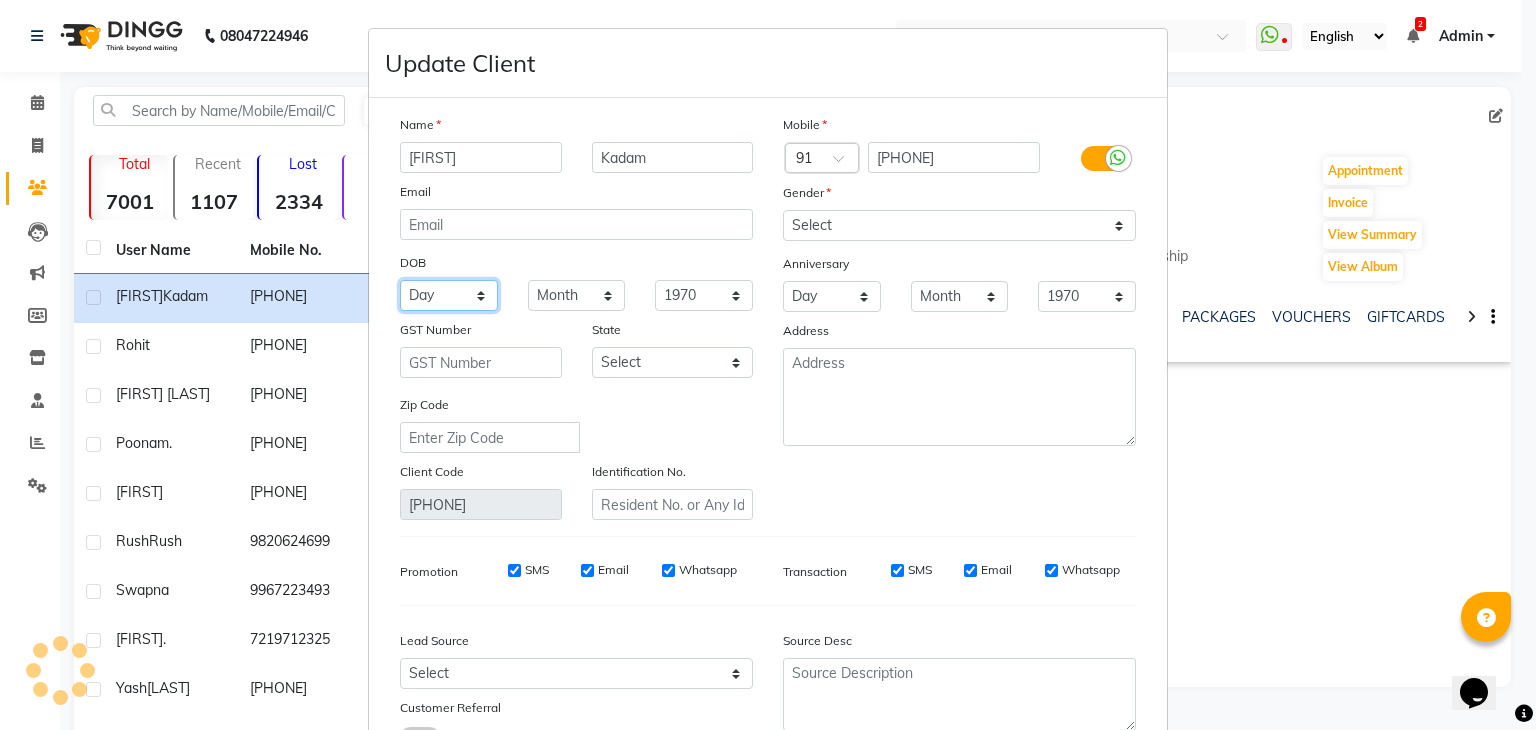 click on "Day 01 02 03 04 05 06 07 08 09 10 11 12 13 14 15 16 17 18 19 20 21 22 23 24 25 26 27 28 29 30 31" at bounding box center (449, 295) 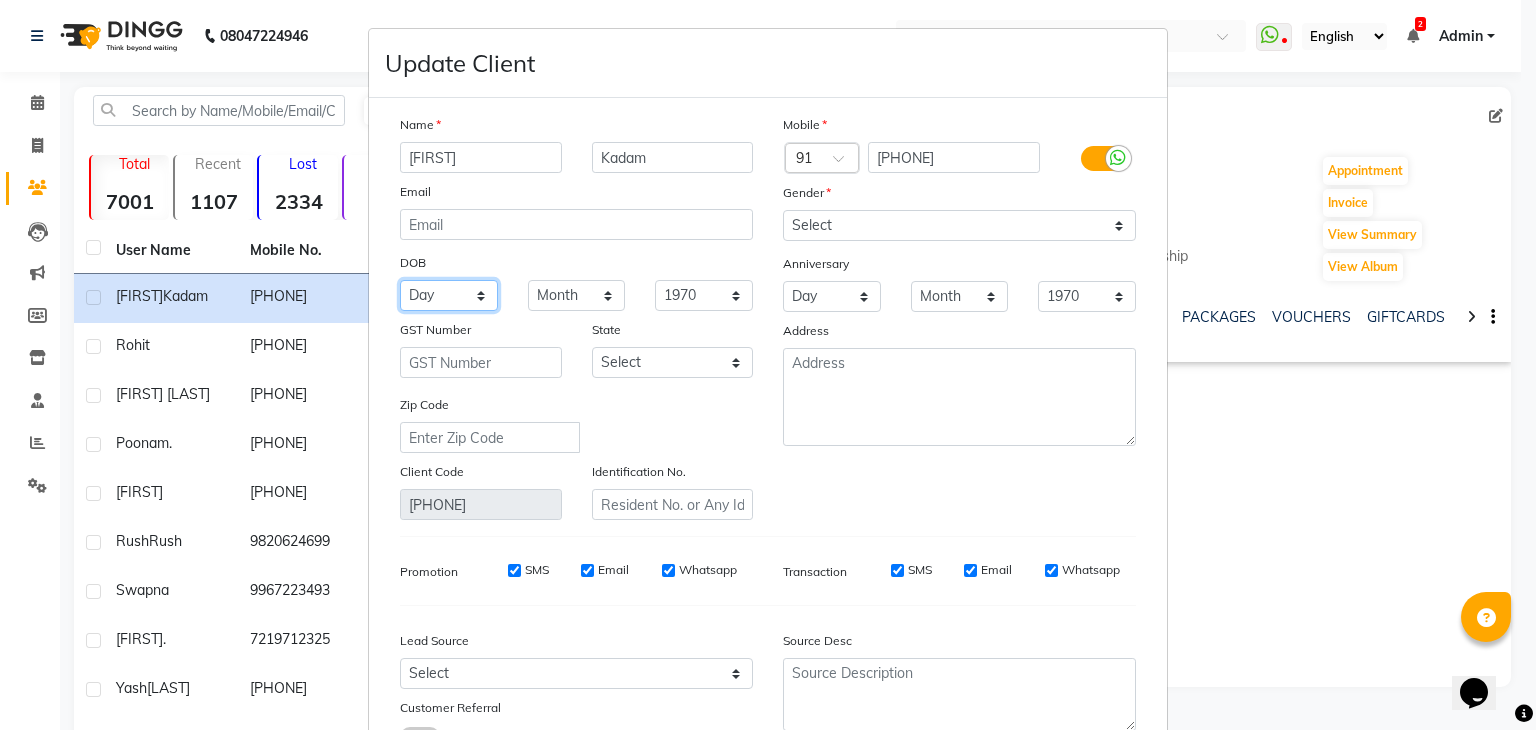 select on "06" 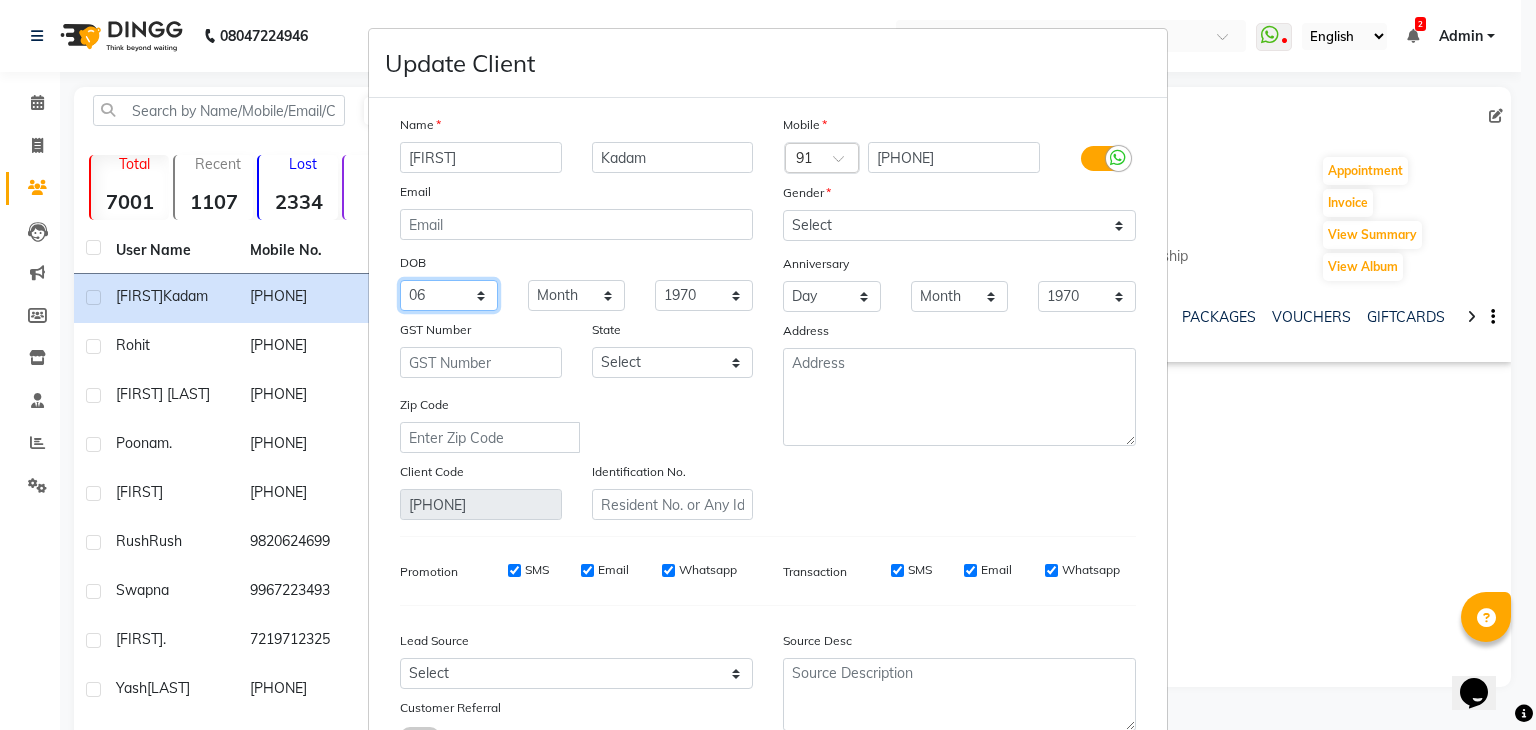click on "Day 01 02 03 04 05 06 07 08 09 10 11 12 13 14 15 16 17 18 19 20 21 22 23 24 25 26 27 28 29 30 31" at bounding box center (449, 295) 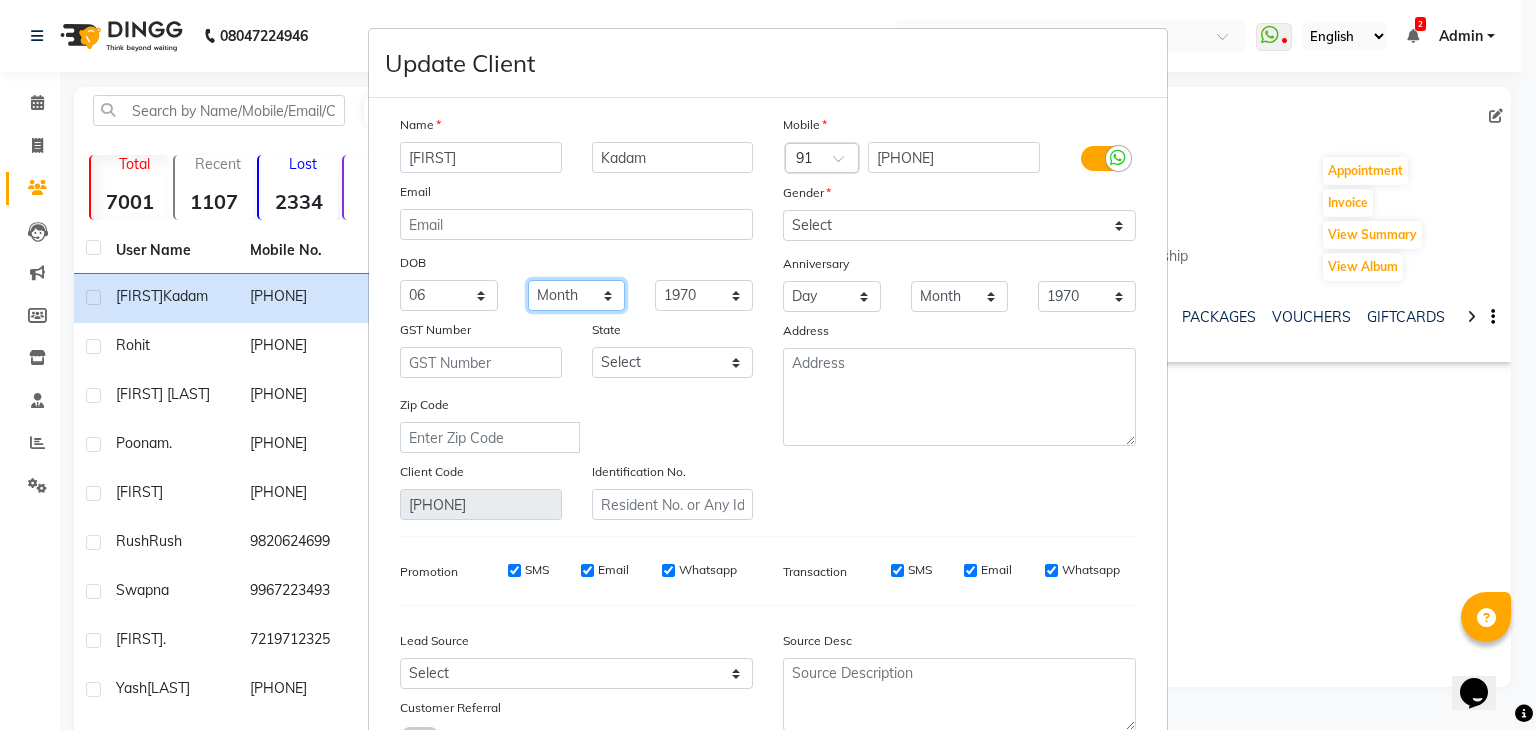 click on "Month January February March April May June July August September October November December" at bounding box center [577, 295] 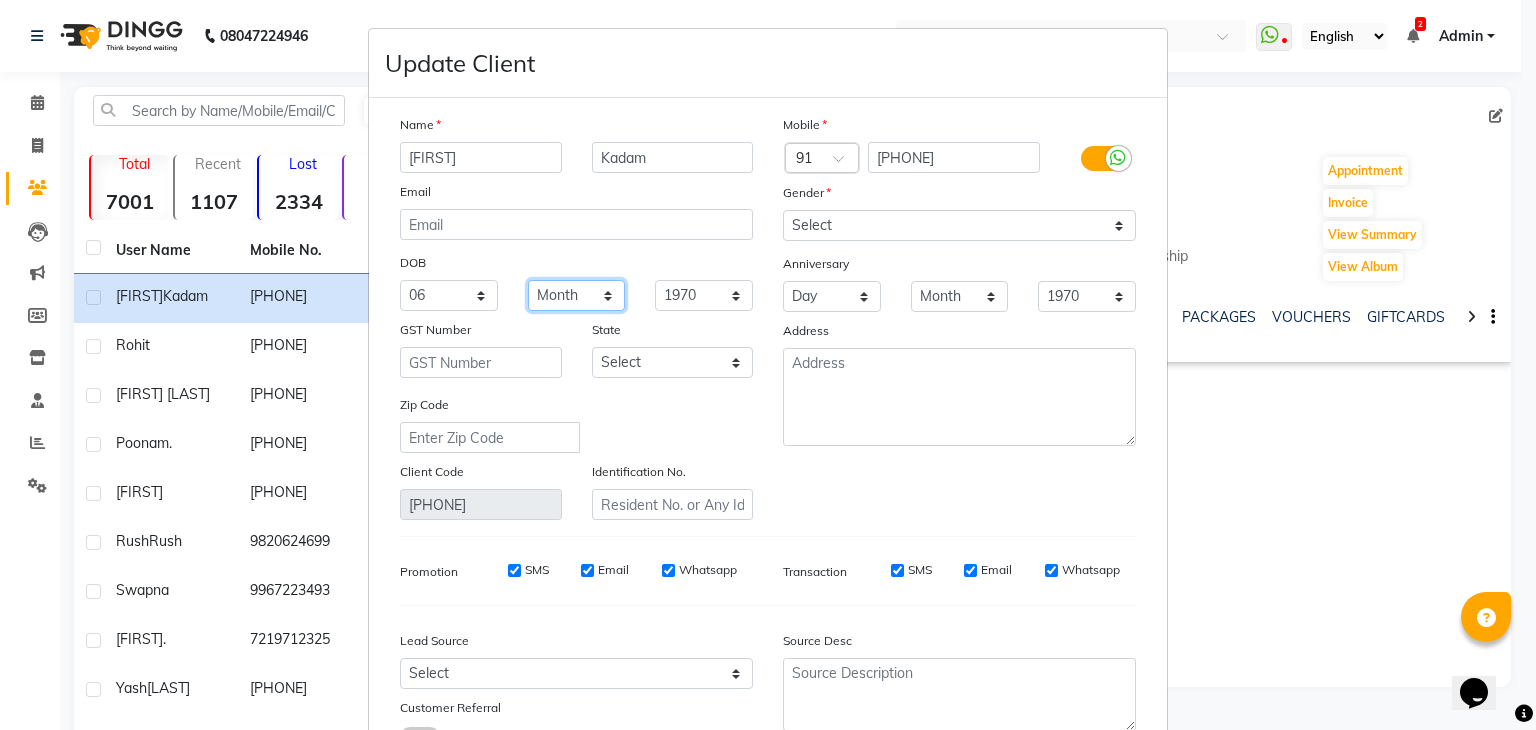 select on "10" 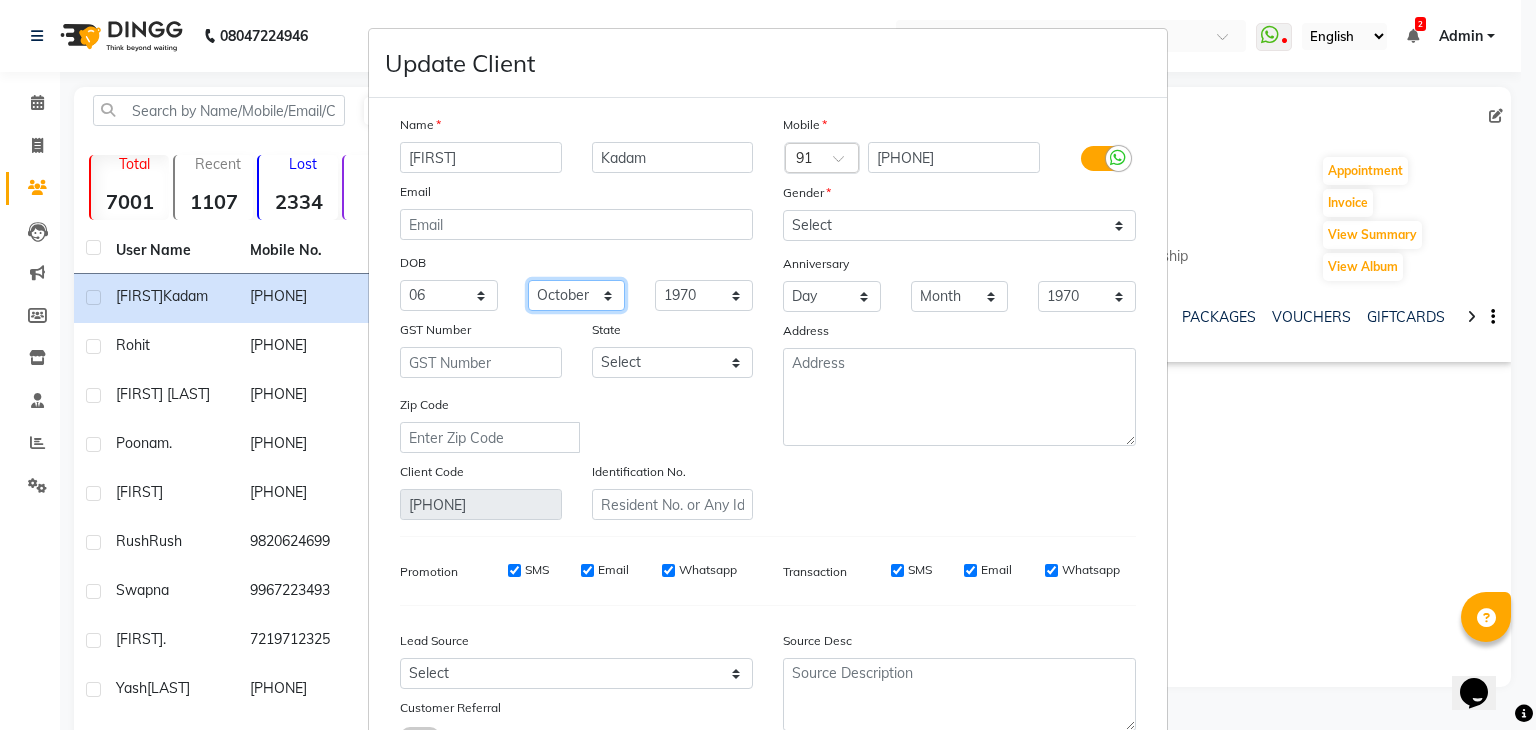 click on "Month January February March April May June July August September October November December" at bounding box center [577, 295] 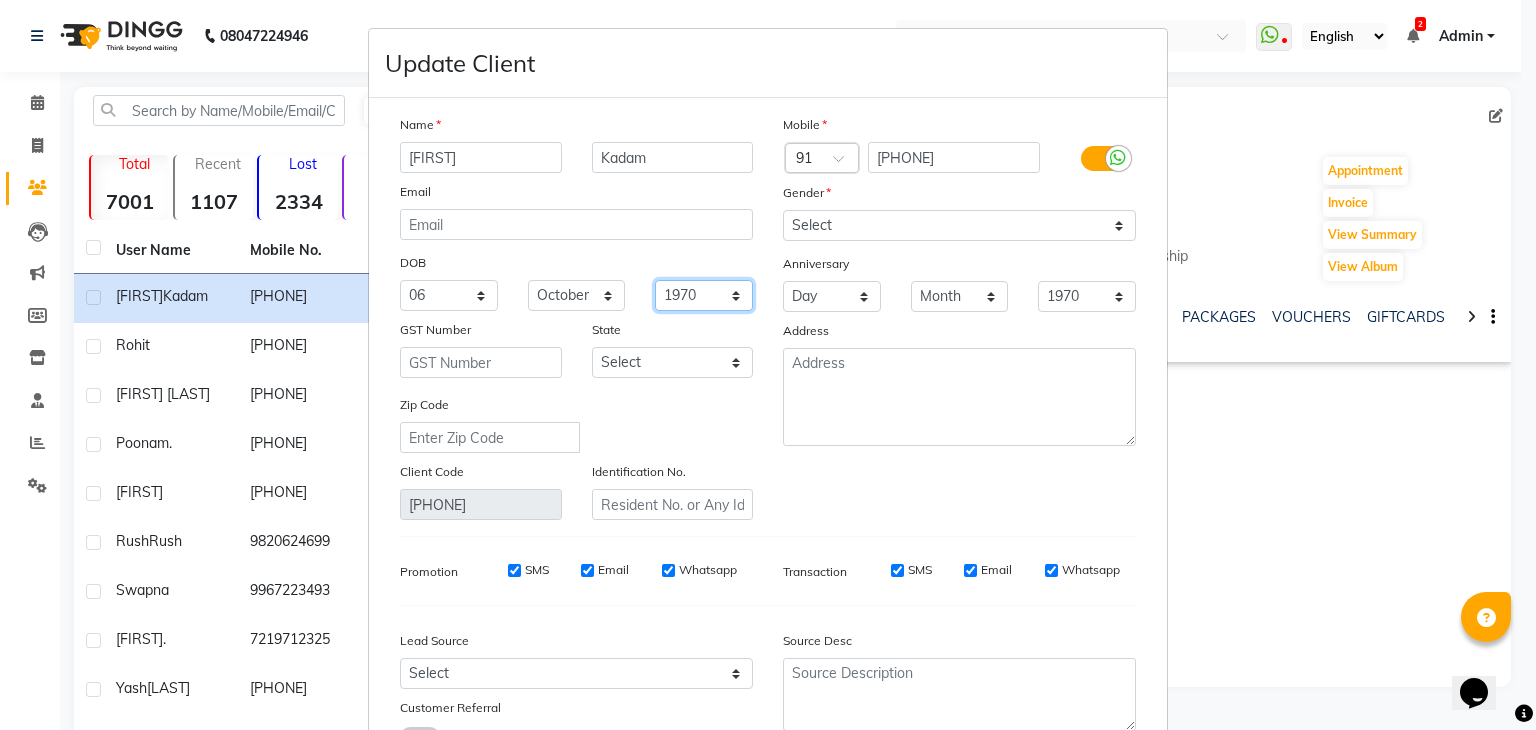 click on "1940 1941 1942 1943 1944 1945 1946 1947 1948 1949 1950 1951 1952 1953 1954 1955 1956 1957 1958 1959 1960 1961 1962 1963 1964 1965 1966 1967 1968 1969 1970 1971 1972 1973 1974 1975 1976 1977 1978 1979 1980 1981 1982 1983 1984 1985 1986 1987 1988 1989 1990 1991 1992 1993 1994 1995 1996 1997 1998 1999 2000 2001 2002 2003 2004 2005 2006 2007 2008 2009 2010 2011 2012 2013 2014 2015 2016 2017 2018 2019 2020 2021 2022 2023 2024" at bounding box center (704, 295) 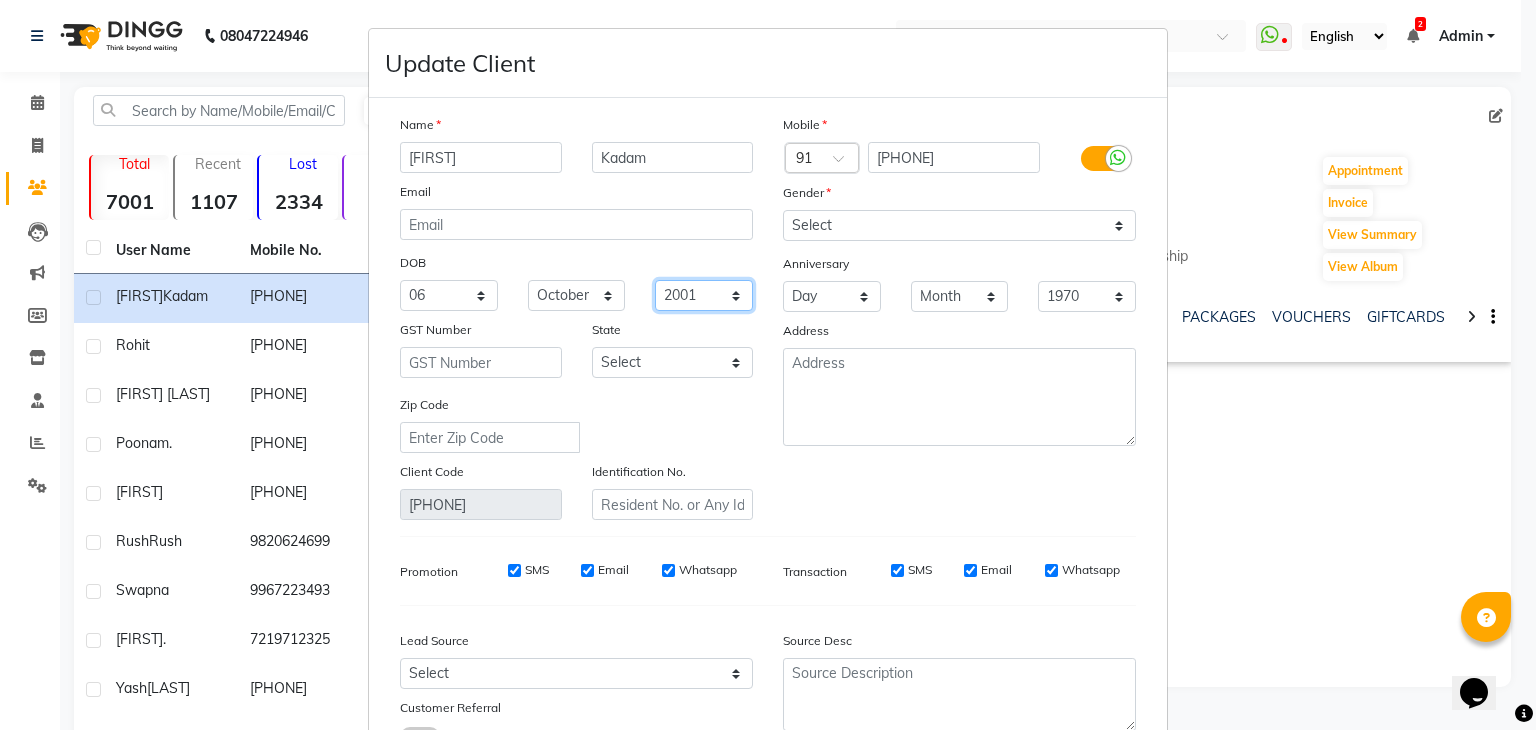 click on "1940 1941 1942 1943 1944 1945 1946 1947 1948 1949 1950 1951 1952 1953 1954 1955 1956 1957 1958 1959 1960 1961 1962 1963 1964 1965 1966 1967 1968 1969 1970 1971 1972 1973 1974 1975 1976 1977 1978 1979 1980 1981 1982 1983 1984 1985 1986 1987 1988 1989 1990 1991 1992 1993 1994 1995 1996 1997 1998 1999 2000 2001 2002 2003 2004 2005 2006 2007 2008 2009 2010 2011 2012 2013 2014 2015 2016 2017 2018 2019 2020 2021 2022 2023 2024" at bounding box center (704, 295) 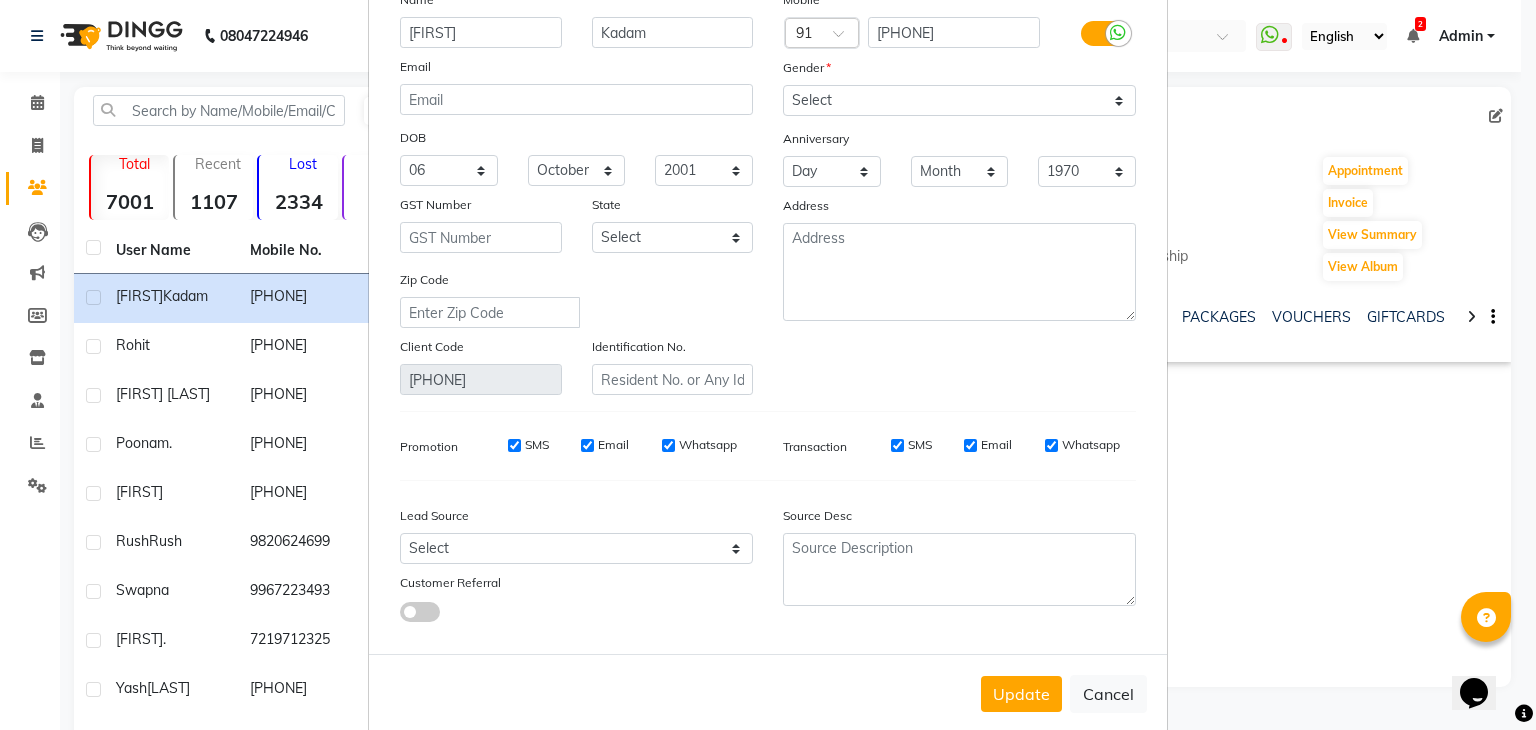 scroll, scrollTop: 168, scrollLeft: 0, axis: vertical 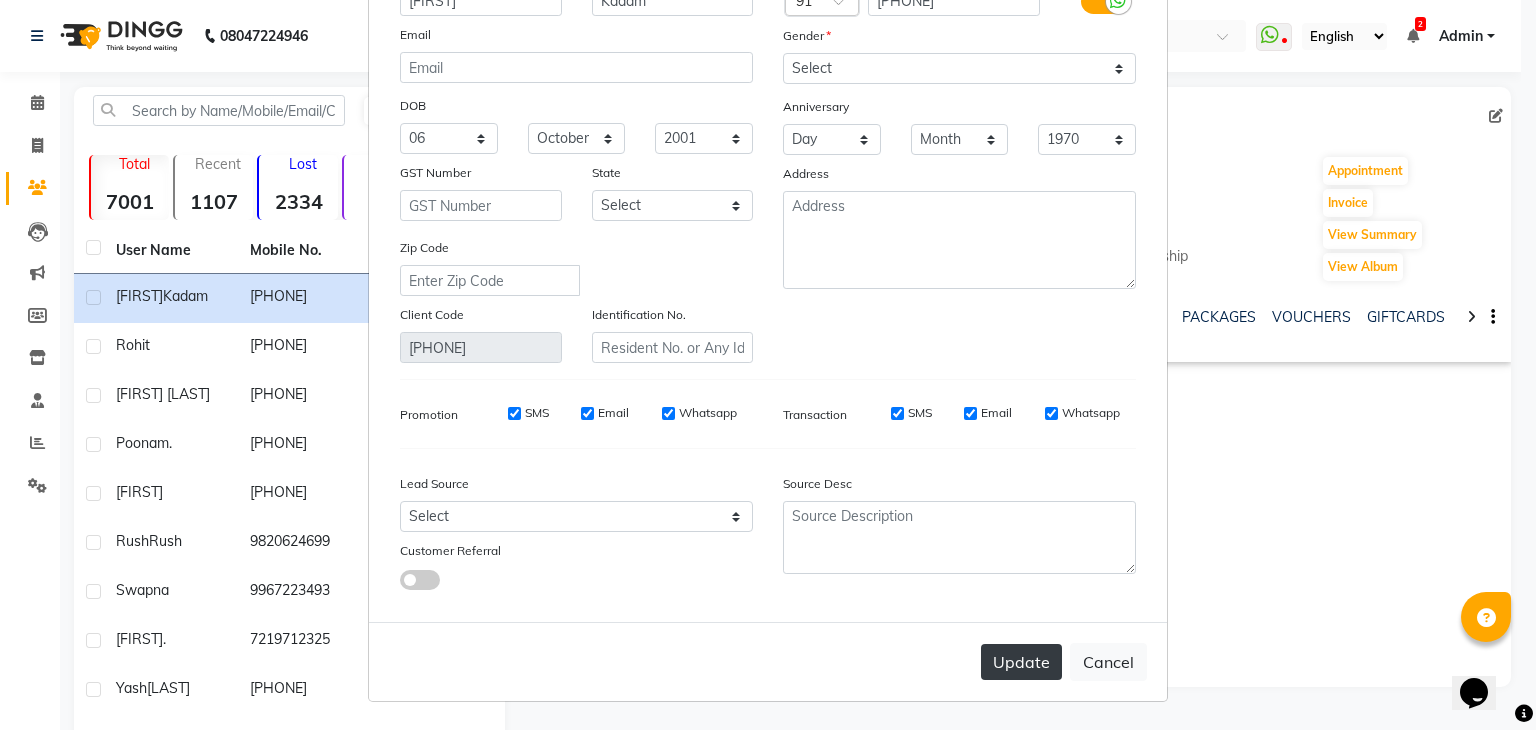 click on "Update" at bounding box center (1021, 662) 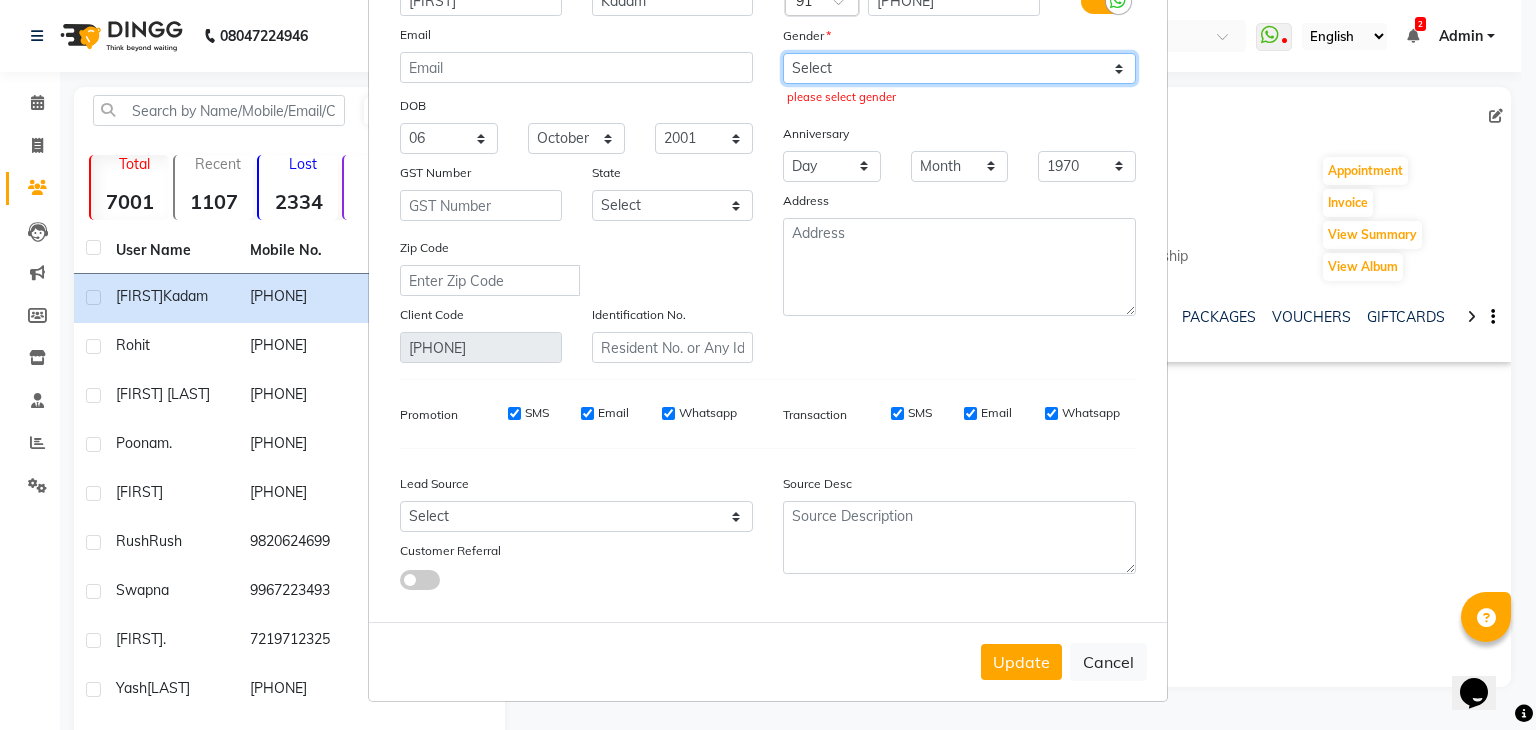 click on "Select Male Female Other Prefer Not To Say" at bounding box center (959, 68) 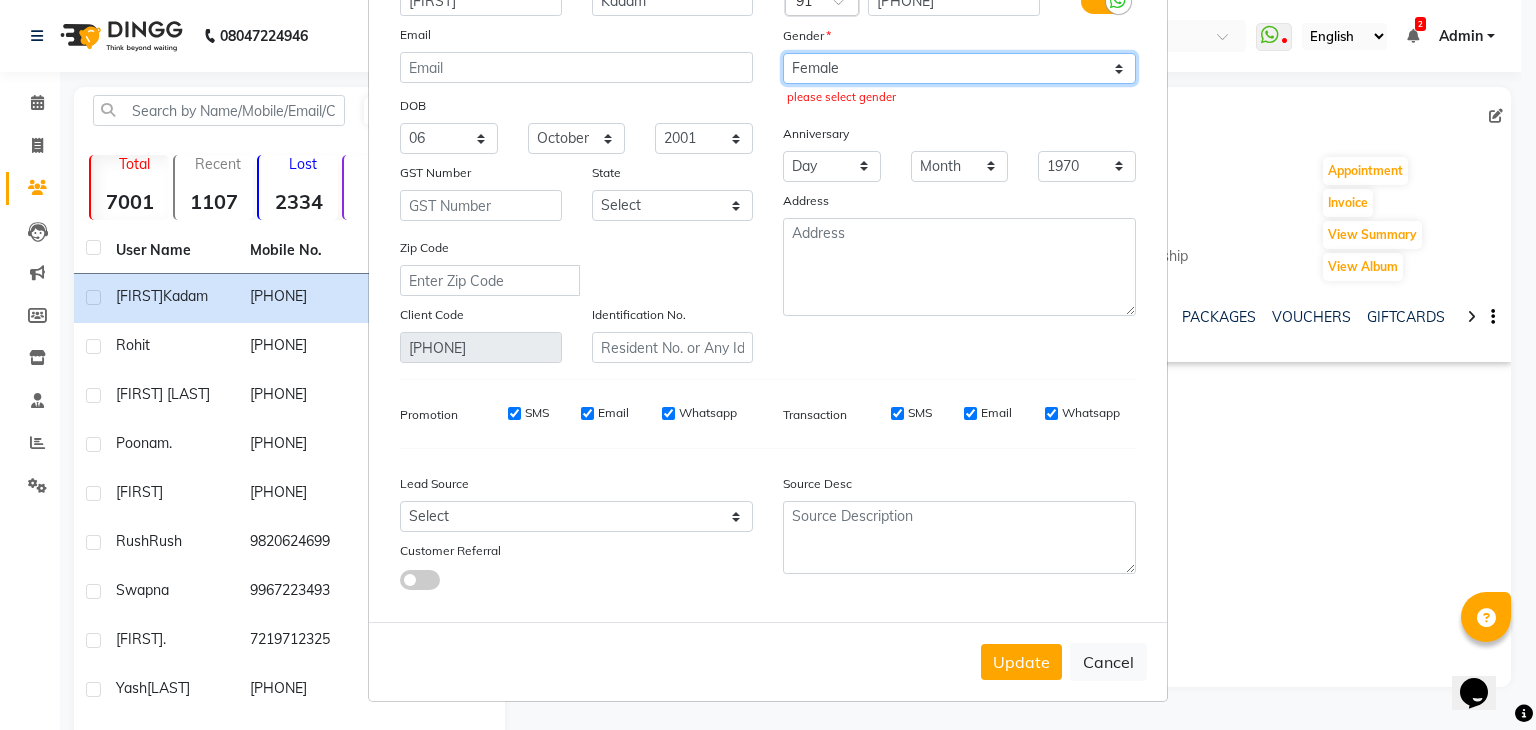 click on "Select Male Female Other Prefer Not To Say" at bounding box center (959, 68) 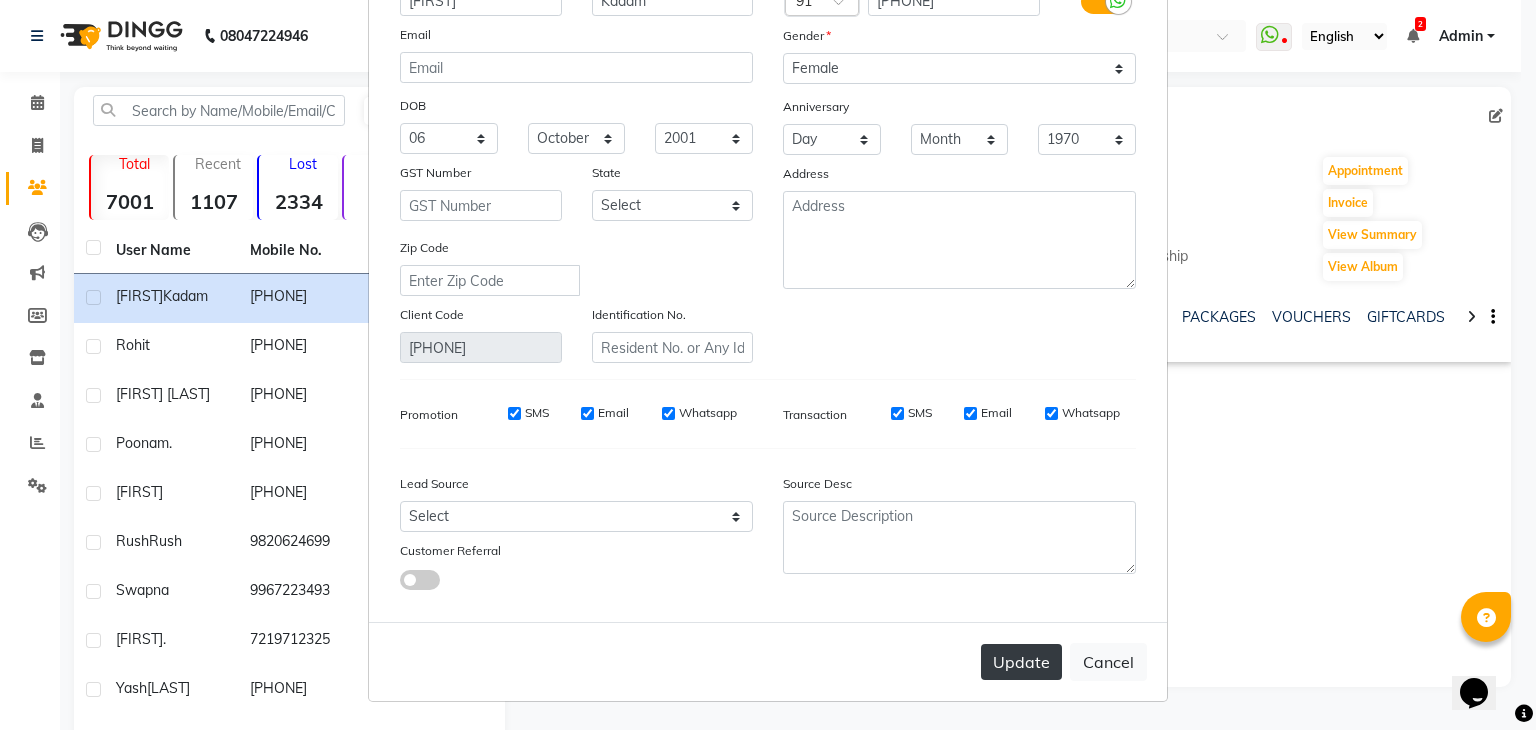 click on "Update" at bounding box center [1021, 662] 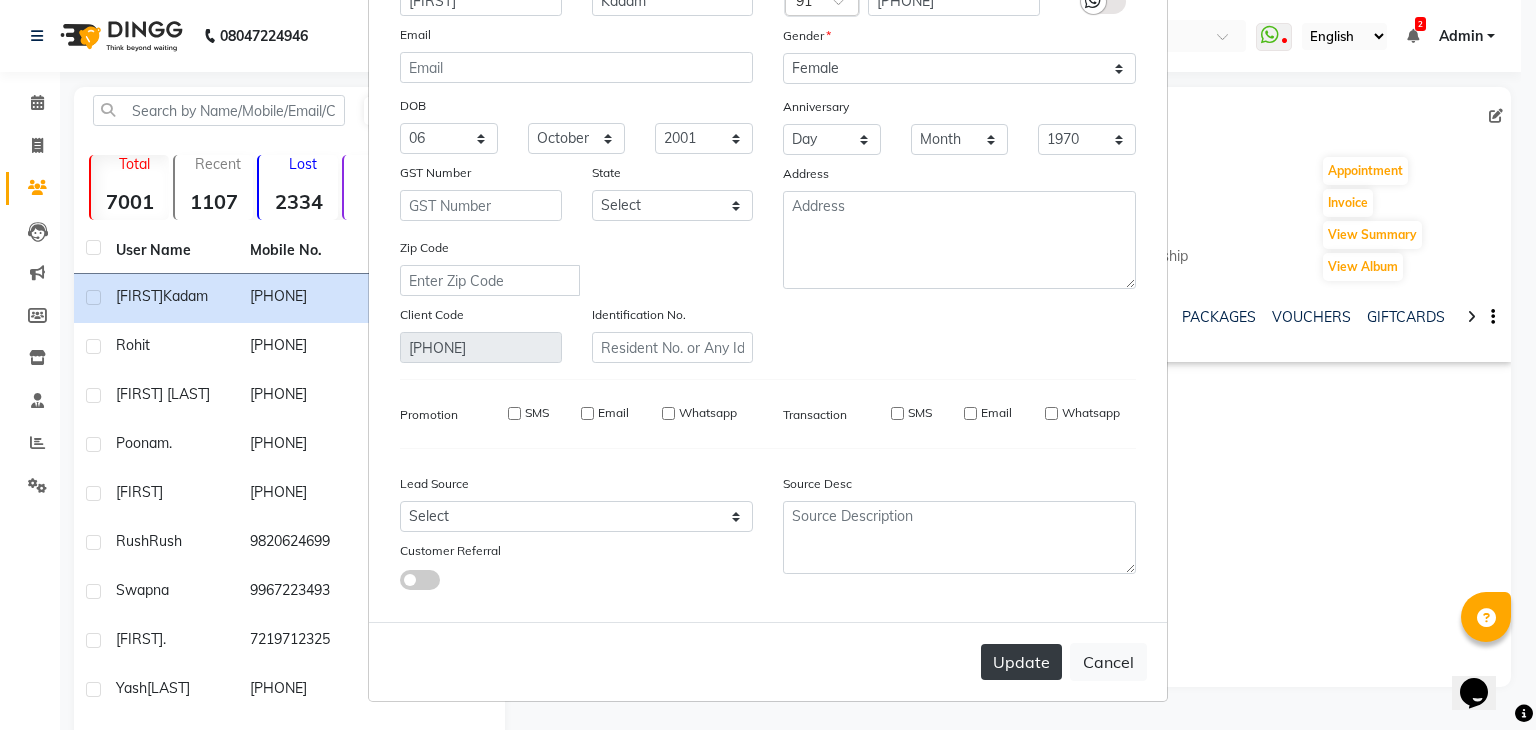 type 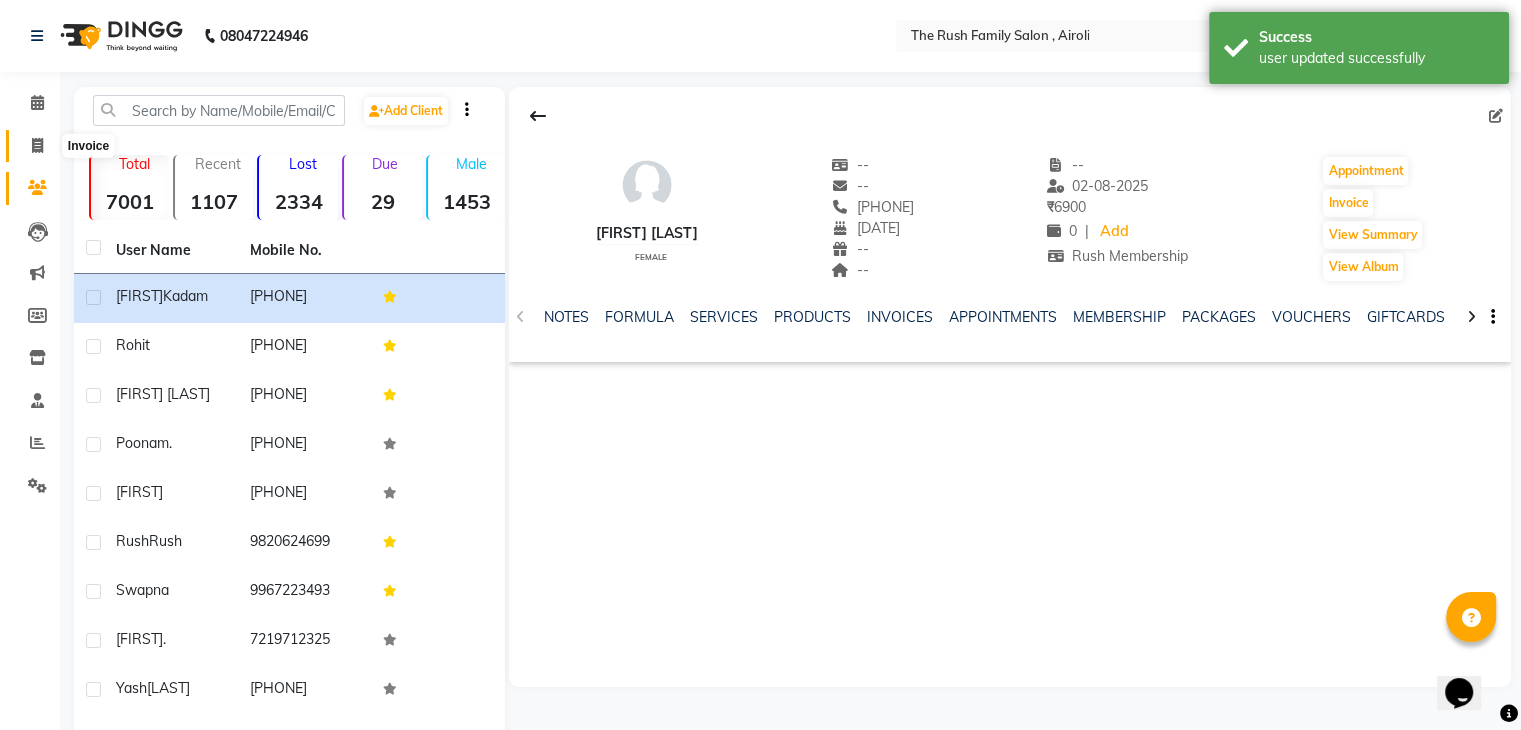 click 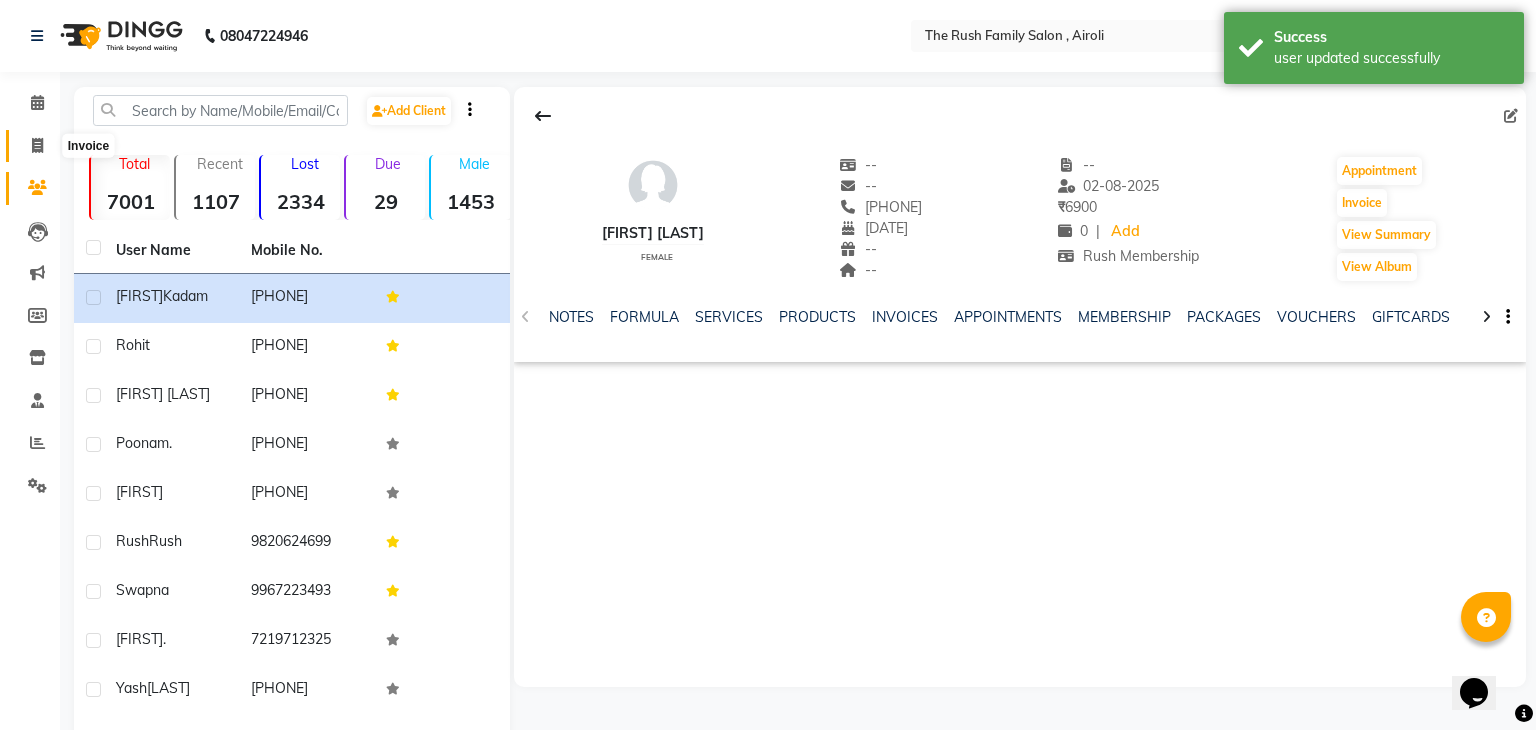 select on "5419" 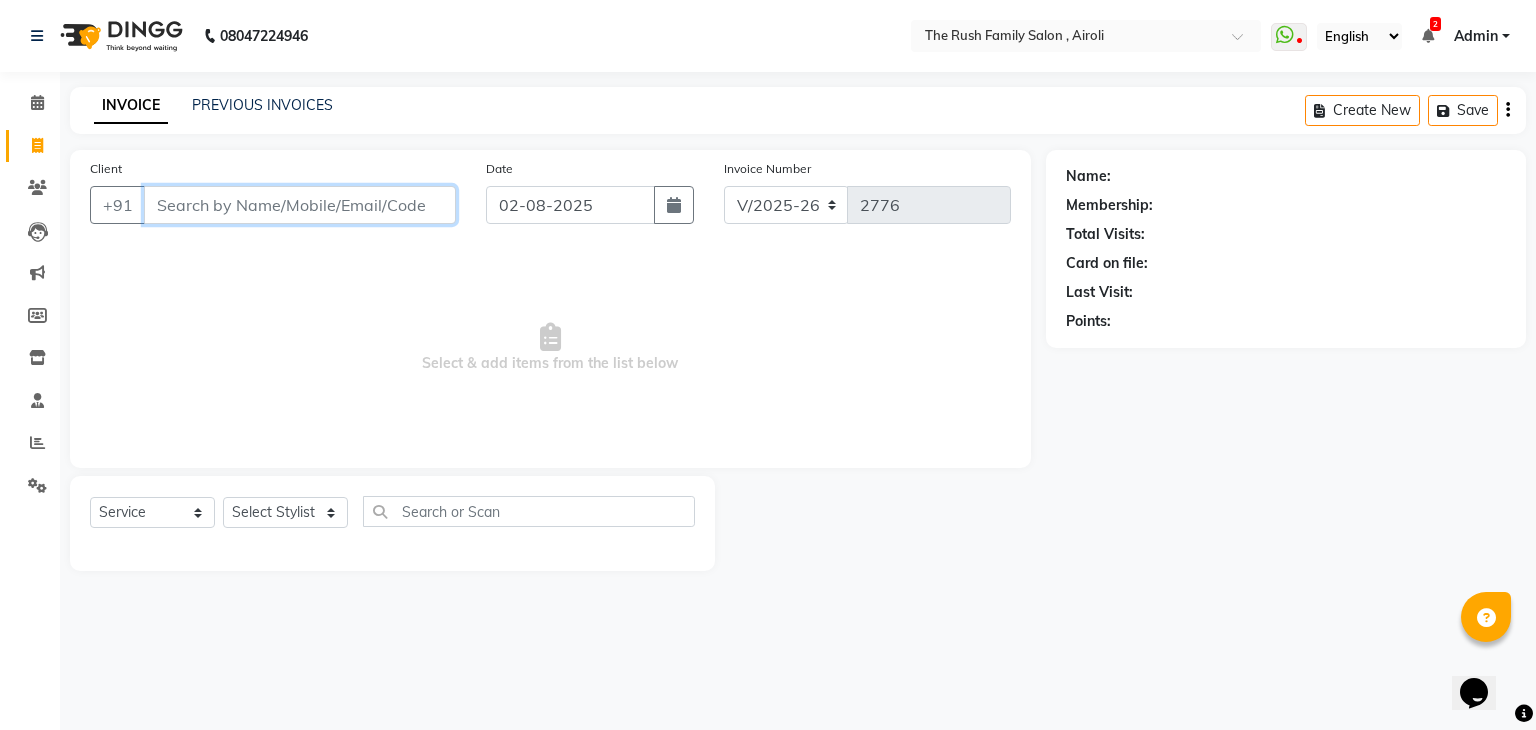 click on "Client" at bounding box center [300, 205] 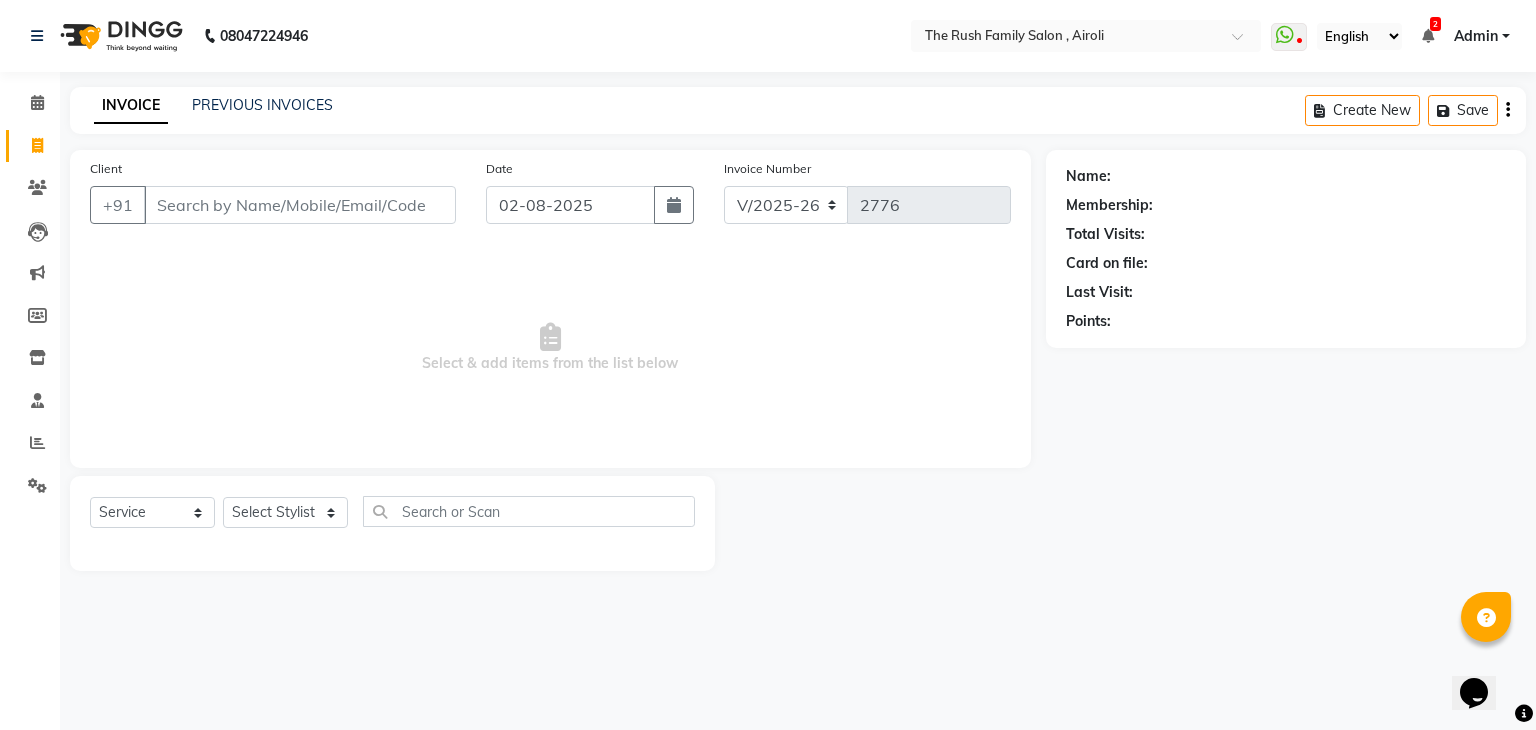 click on "Select & add items from the list below" at bounding box center [550, 348] 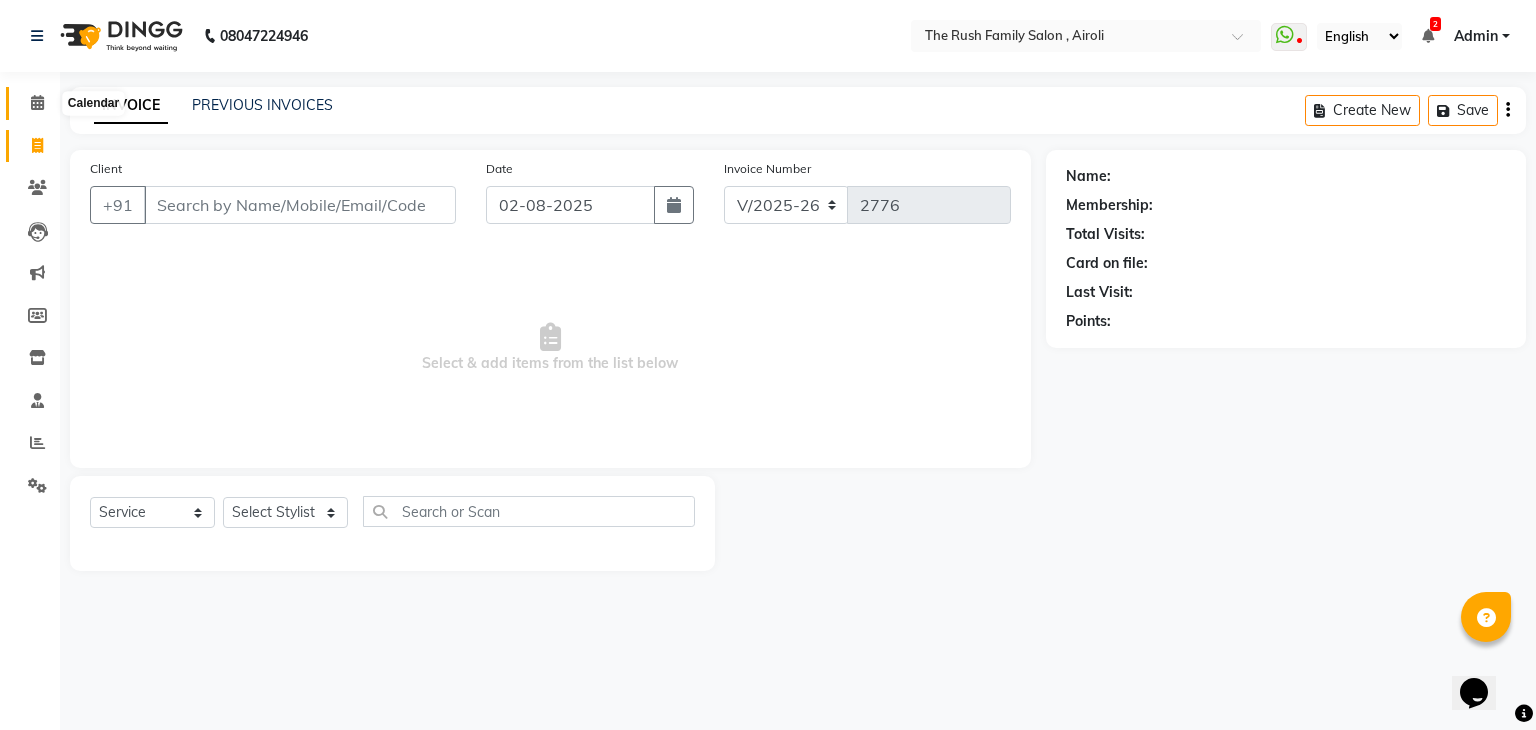 click 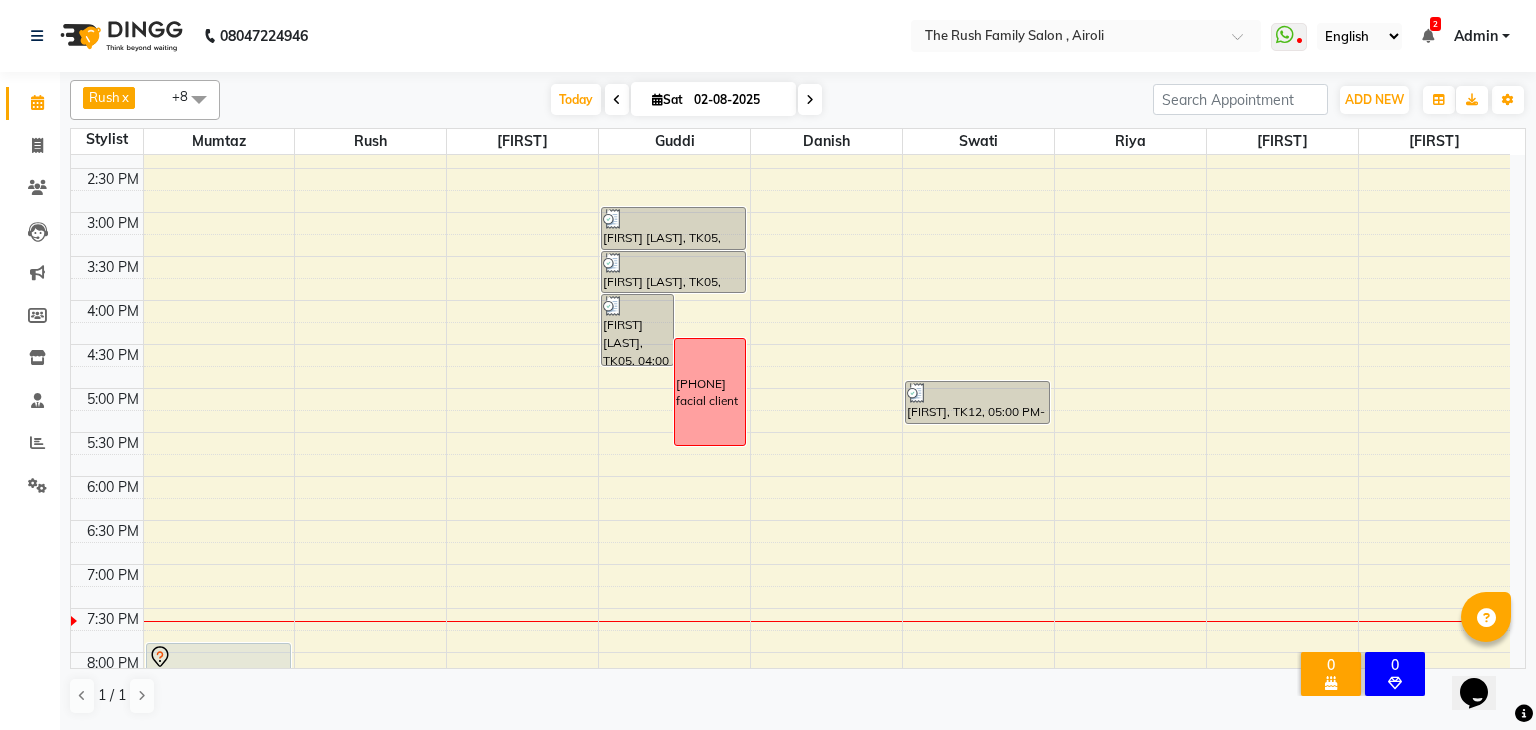 scroll, scrollTop: 563, scrollLeft: 0, axis: vertical 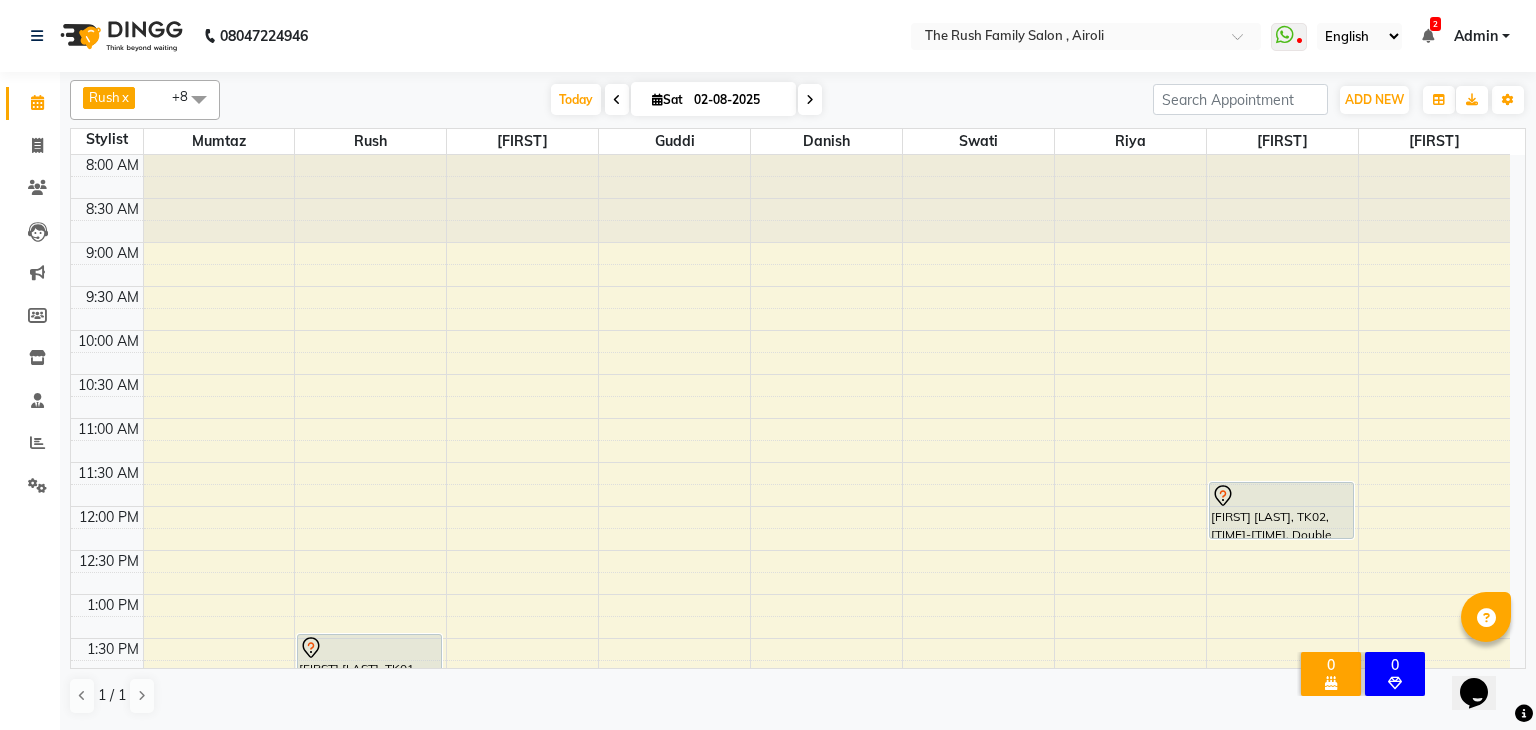 click on "8:00 AM 8:30 AM 9:00 AM 9:30 AM 10:00 AM 10:30 AM 11:00 AM 11:30 AM 12:00 PM 12:30 PM 1:00 PM 1:30 PM 2:00 PM 2:30 PM 3:00 PM 3:30 PM 4:00 PM 4:30 PM 5:00 PM 5:30 PM 6:00 PM 6:30 PM 7:00 PM 7:30 PM 8:00 PM 8:30 PM 9:00 PM 9:30 PM 10:00 PM 10:30 PM             Mansi more, TK20, 08:00 PM-08:45 PM, Keratin hair spa             Shalaka Kadam, TK01, 01:30 PM-03:30 PM, Cysteine / Keratin Botox - 1     Santosh Solanei, TK05, 04:00 PM-04:50 PM, Favored Wax - Half Legs (₹350),Threading - Eye Brows (₹50),Pill off upl (₹50)  9897712270 facial client      Santosh Solanei, TK05, 03:00 PM-03:30 PM, Favored Wax - Full Arms     Santosh Solanei, TK05, 03:30 PM-04:00 PM, Favored Wax - Full Legs     Swapna, TK12, 05:00 PM-05:30 PM, Favored Wax - Half Legs             Neha pandey, TK02, 11:45 AM-12:25 PM, Double touch up" at bounding box center (790, 814) 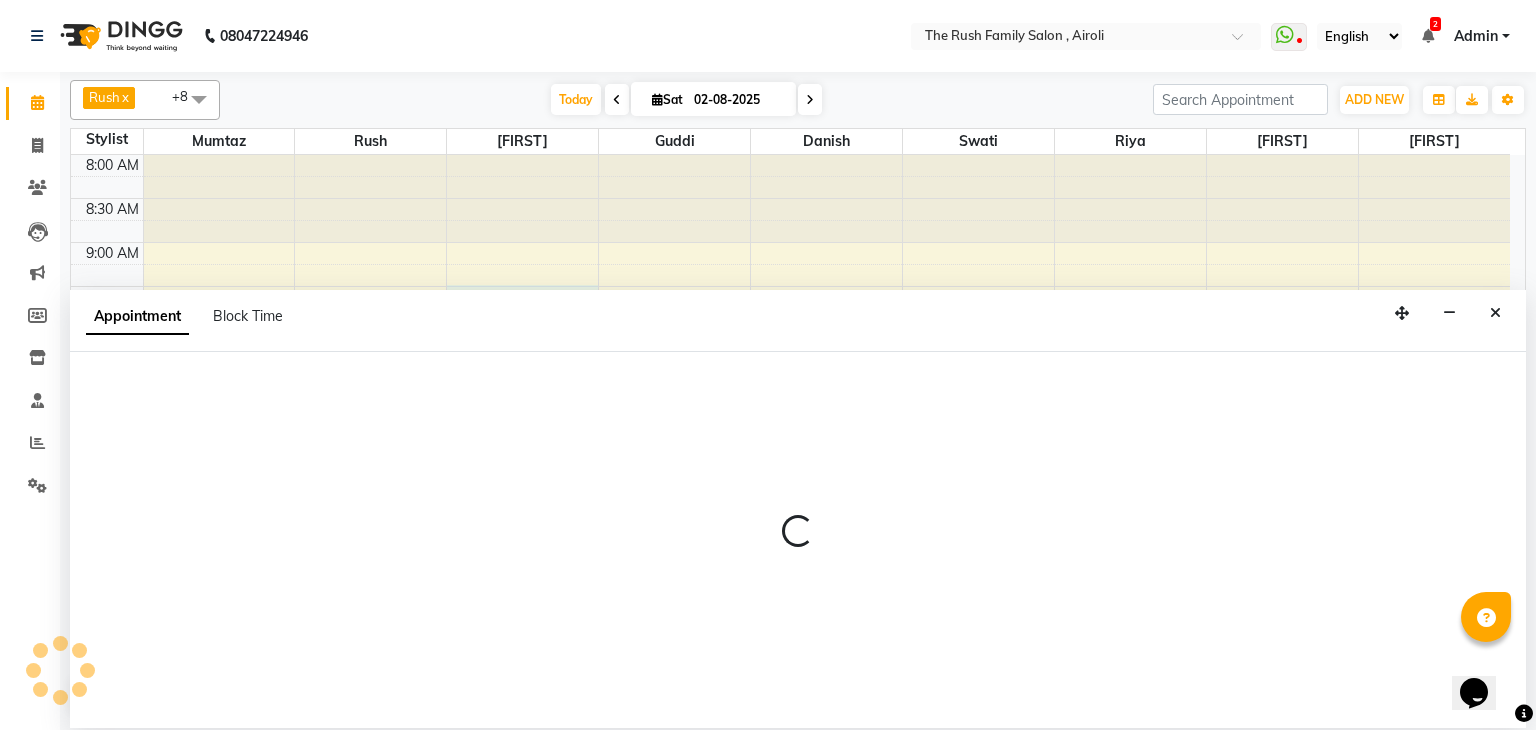select on "53300" 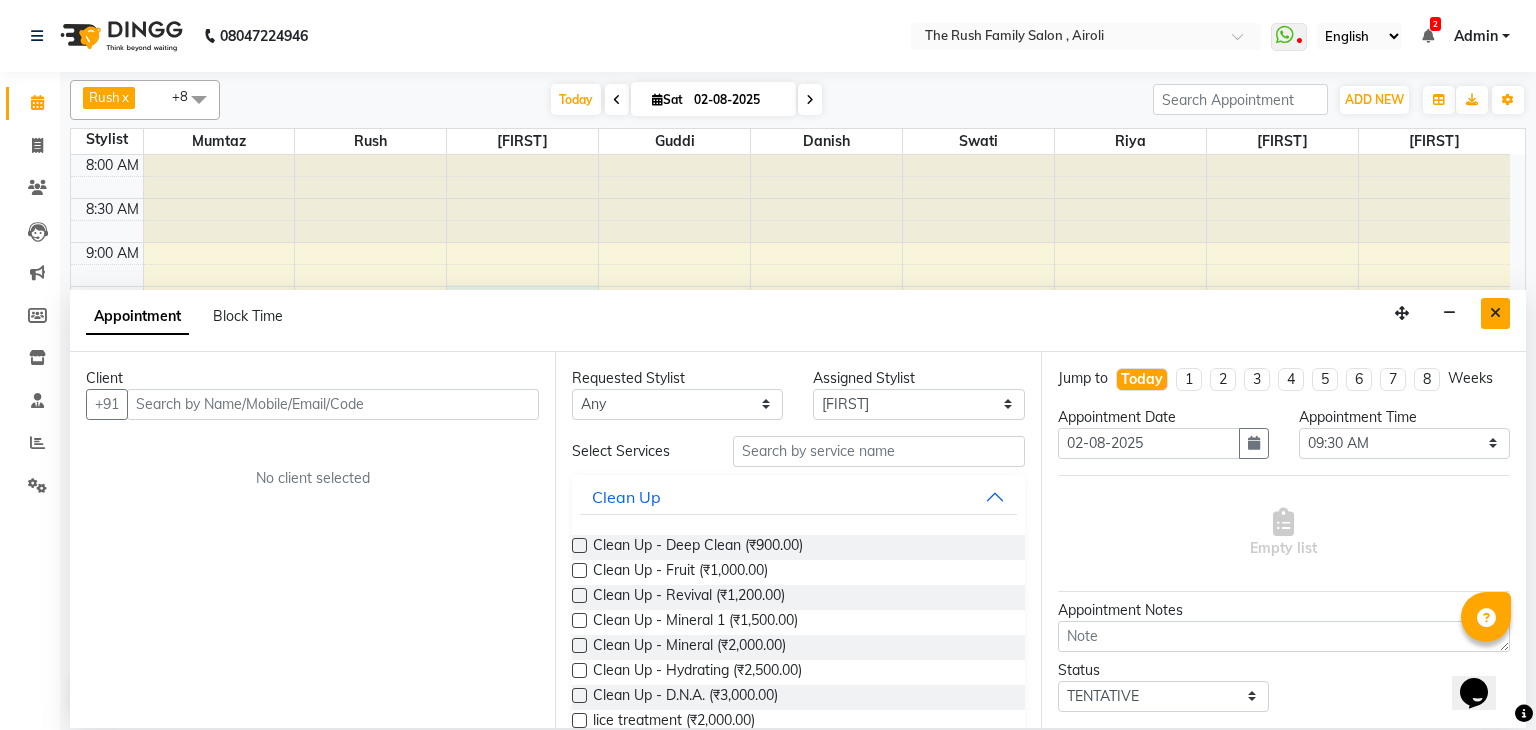 click at bounding box center [1495, 313] 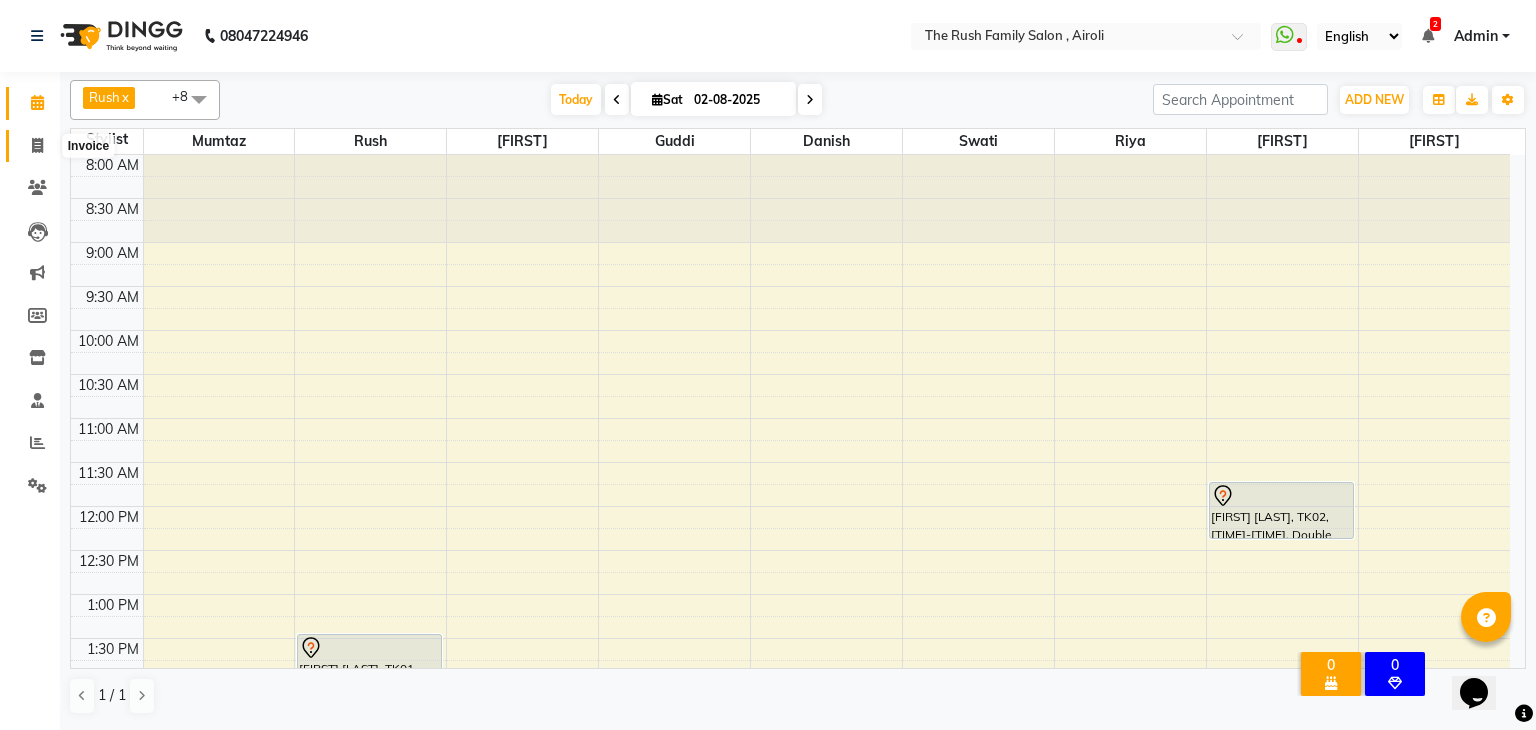 click 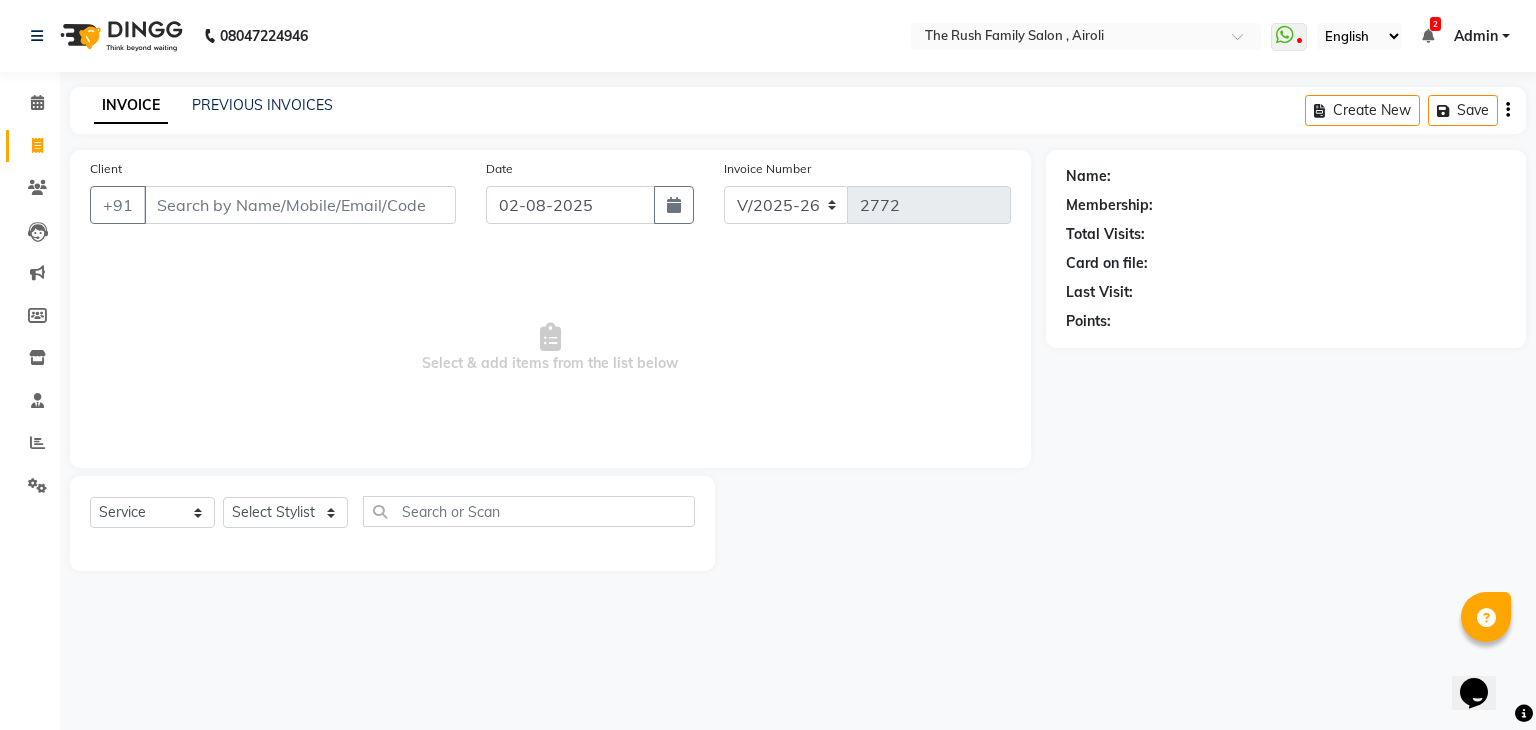 click on "Client" at bounding box center [300, 205] 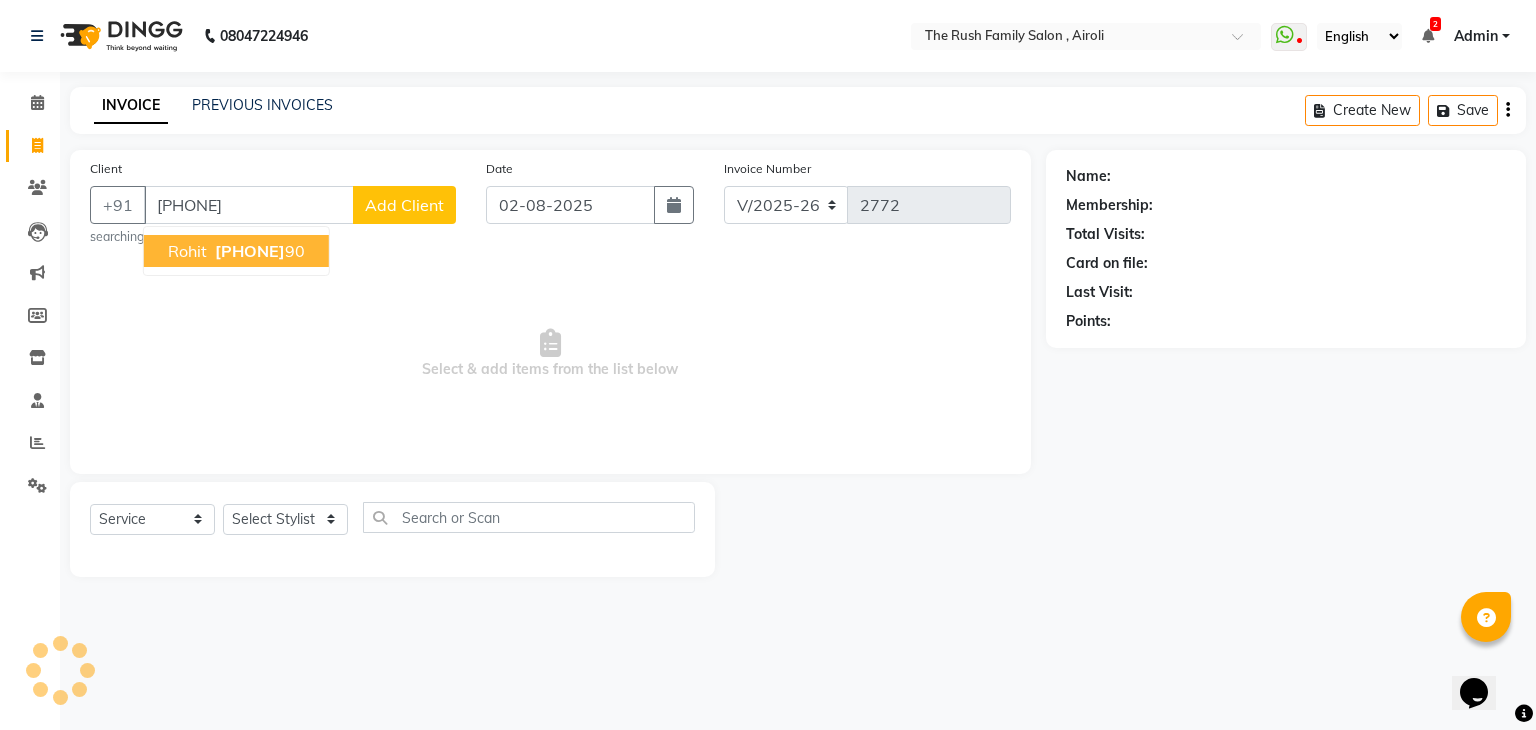 type on "[PHONE]" 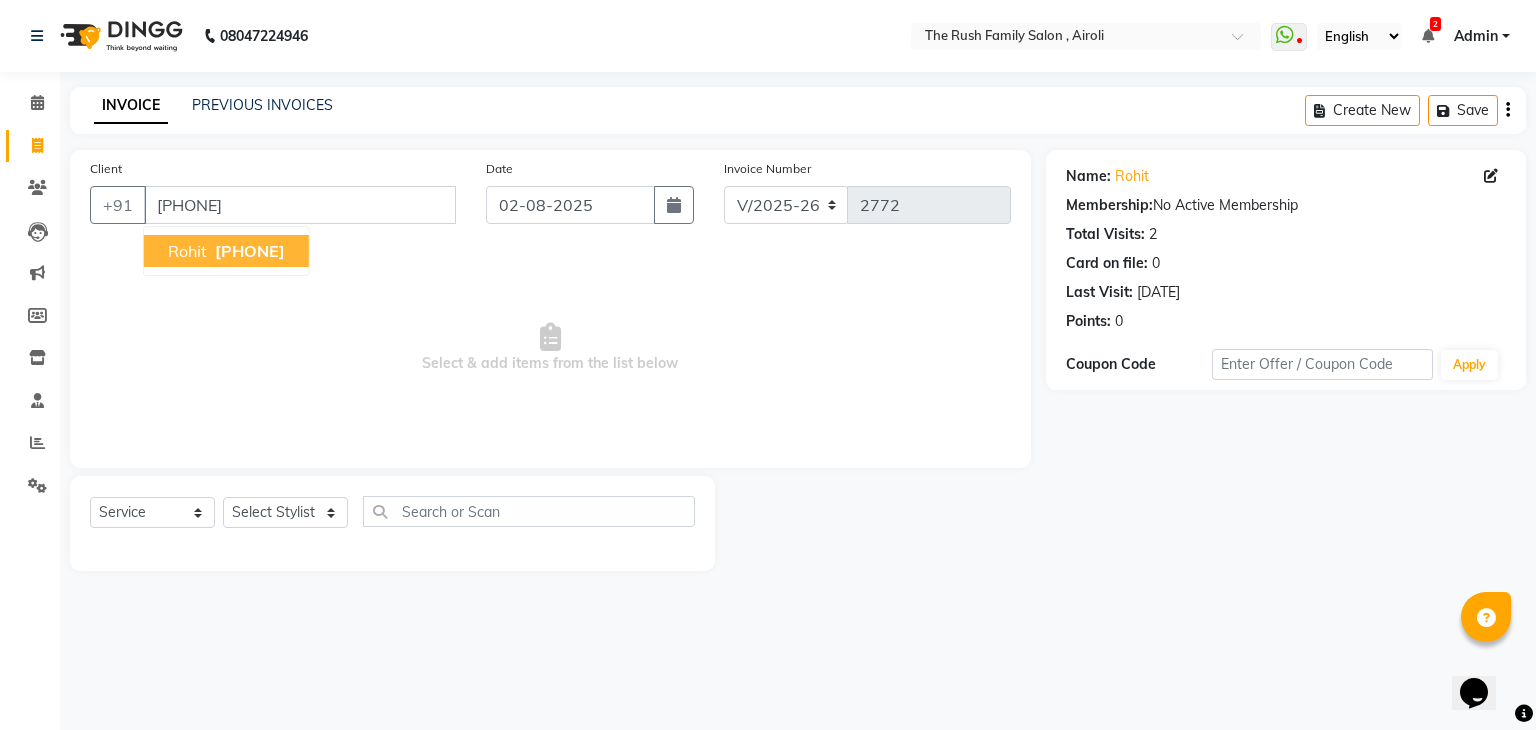click on "Rohit" at bounding box center [187, 251] 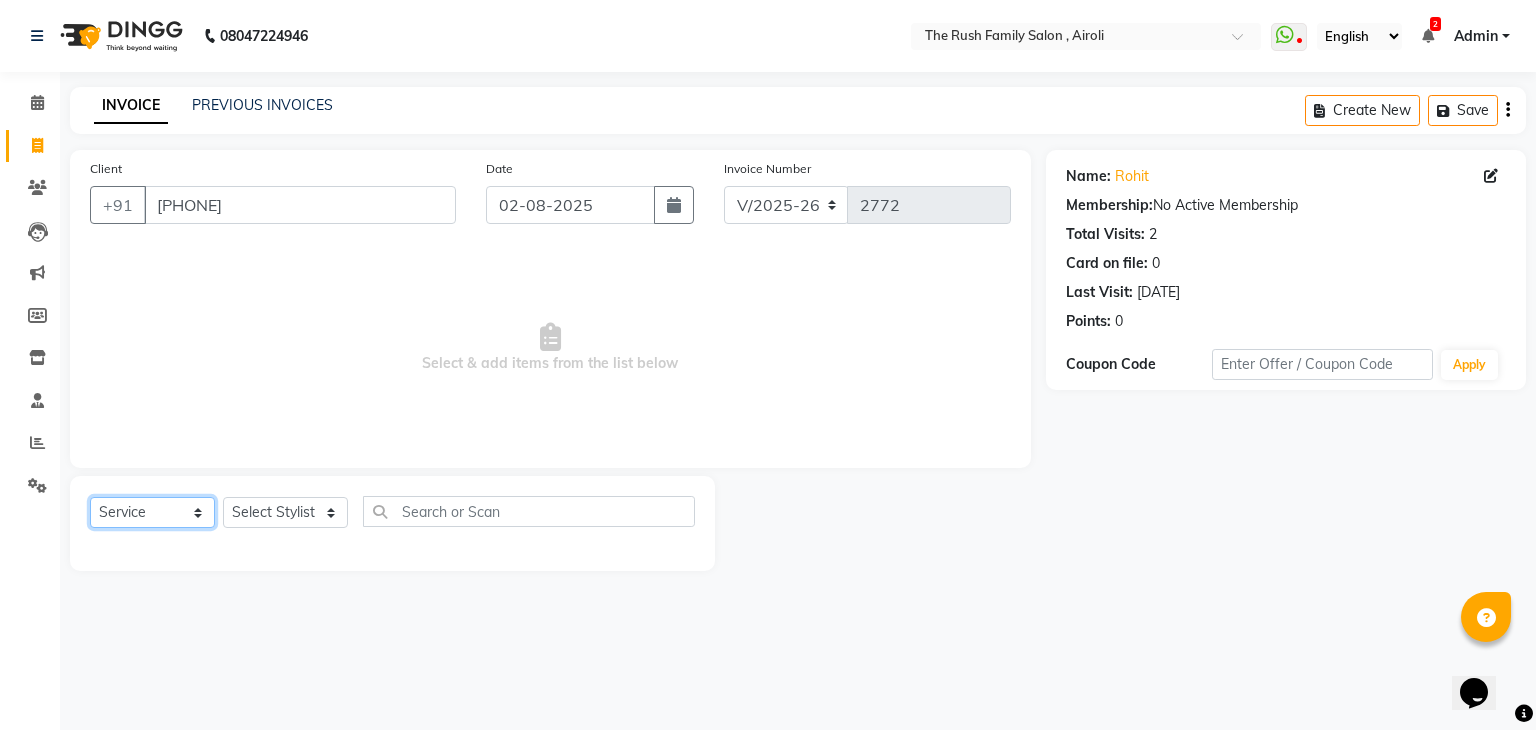 click on "Select  Service  Product  Membership  Package Voucher Prepaid Gift Card" 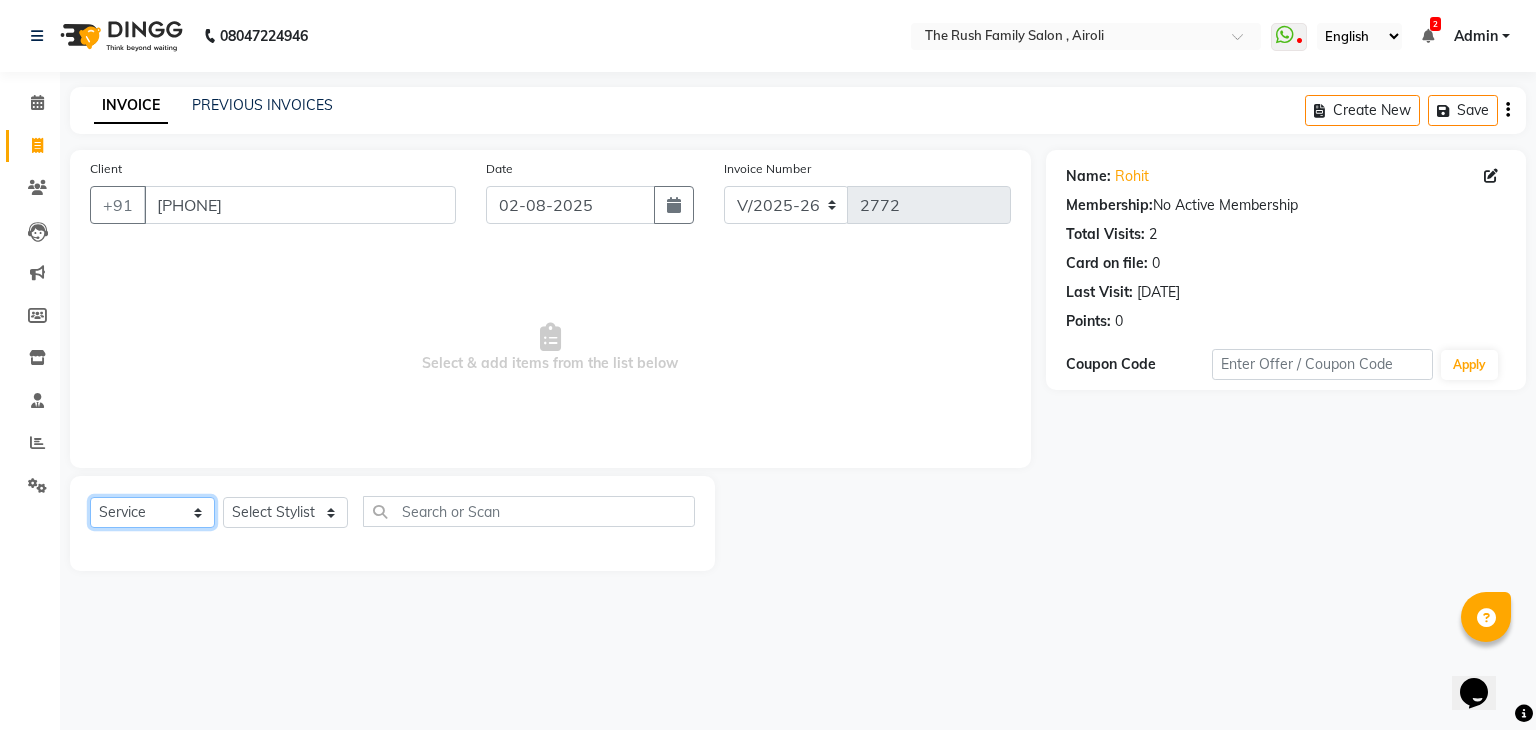 click on "Select  Service  Product  Membership  Package Voucher Prepaid Gift Card" 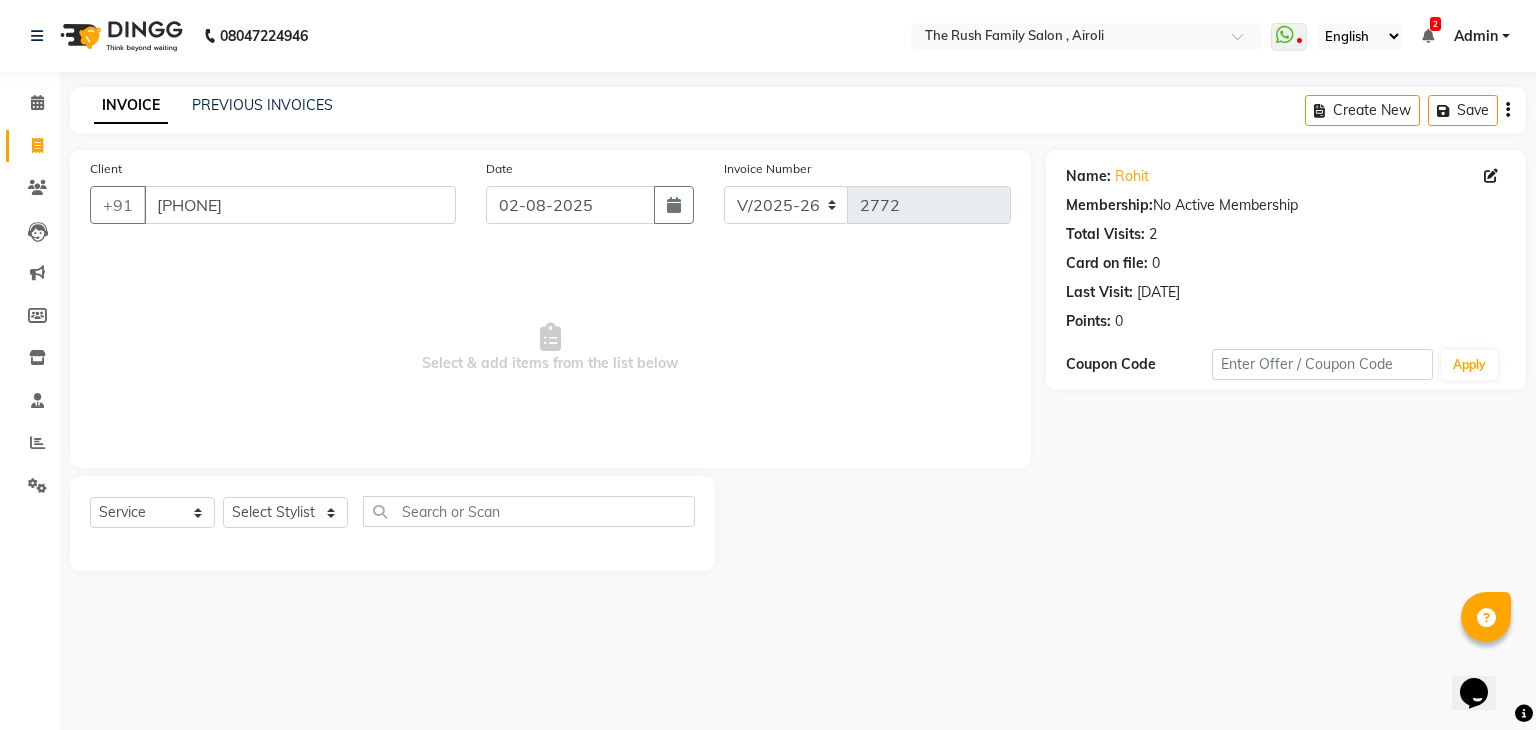 click on "Select  Service  Product  Membership  Package Voucher Prepaid Gift Card  Select Stylist Ajaz Alvira Danish Guddi Jayesh Josh  mumtaz Naeem   nishu Riya    Rush Swati" 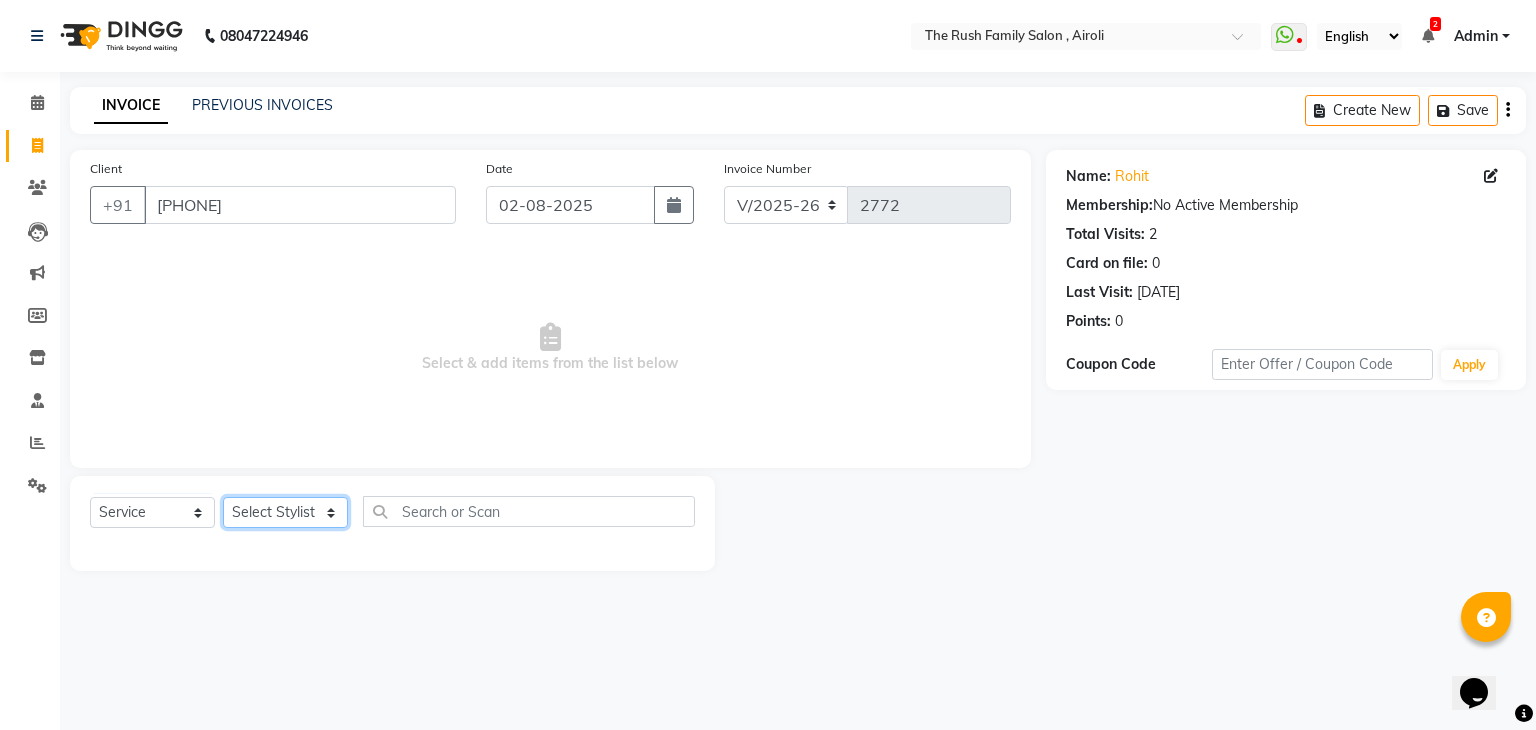 click on "Select Stylist [FIRST] [FIRST] [FIRST] [FIRST] [FIRST] [FIRST] [FIRST] [FIRST] [FIRST] [FIRST] [FIRST] [FIRST] [FIRST]" 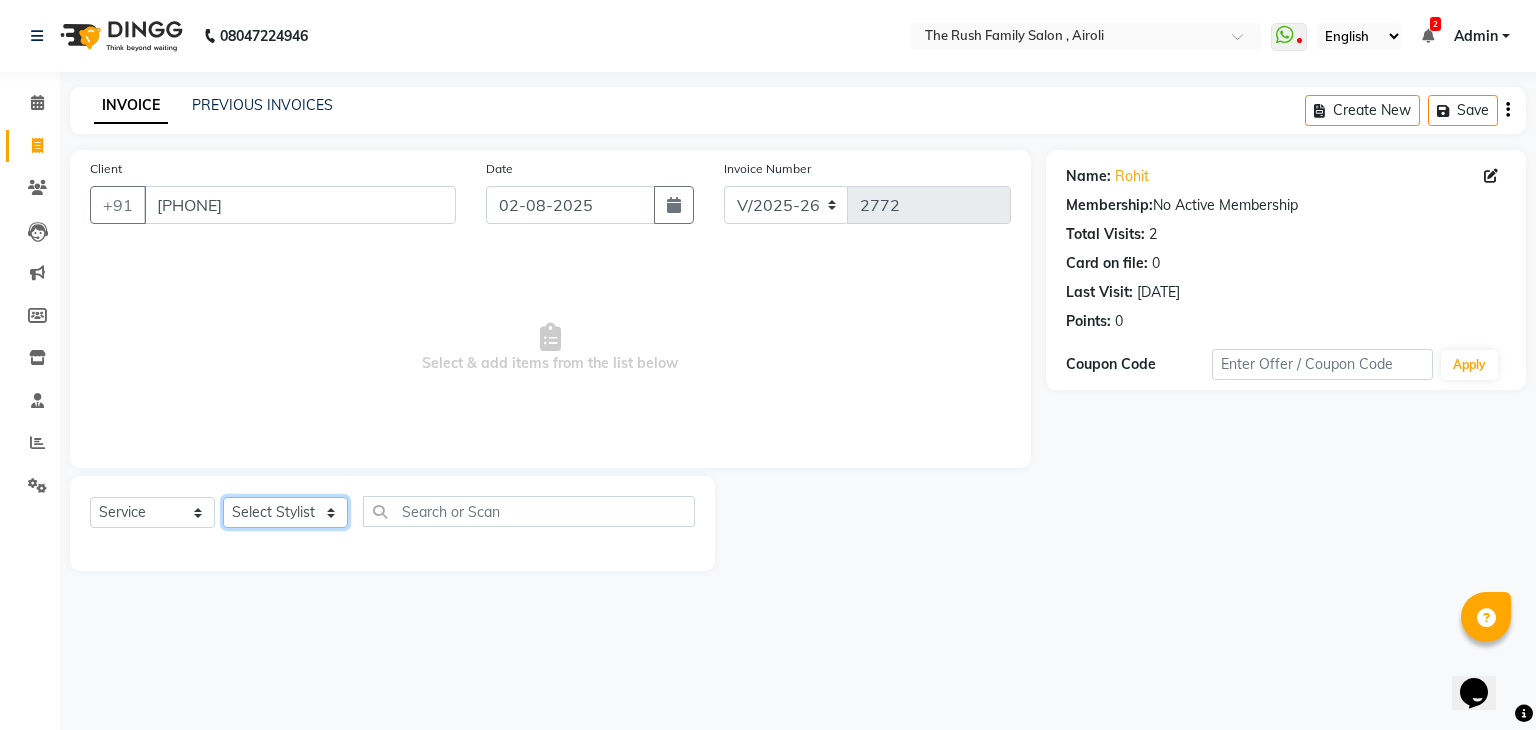 select on "87642" 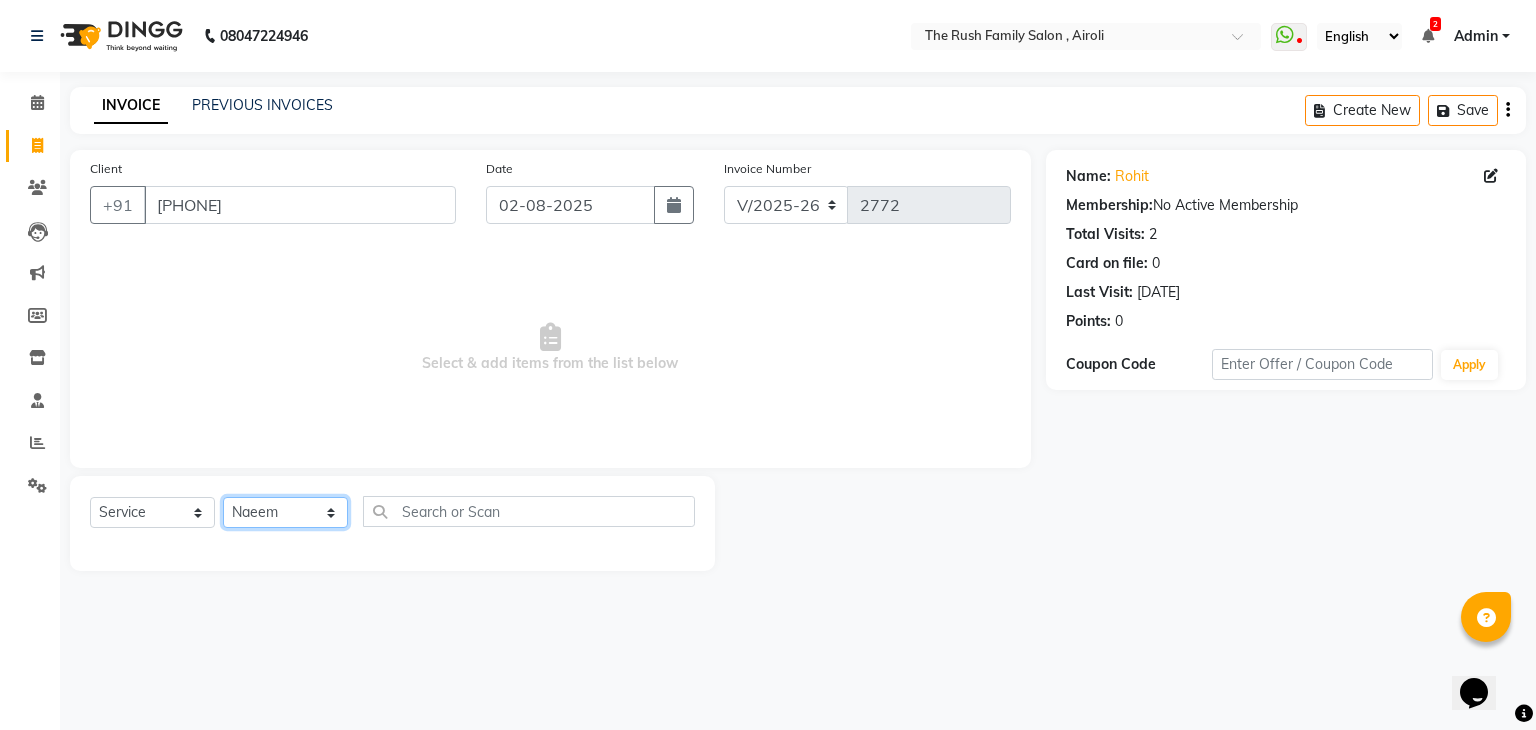 click on "Select Stylist [FIRST] [FIRST] [FIRST] [FIRST] [FIRST] [FIRST] [FIRST] [FIRST] [FIRST] [FIRST] [FIRST] [FIRST] [FIRST]" 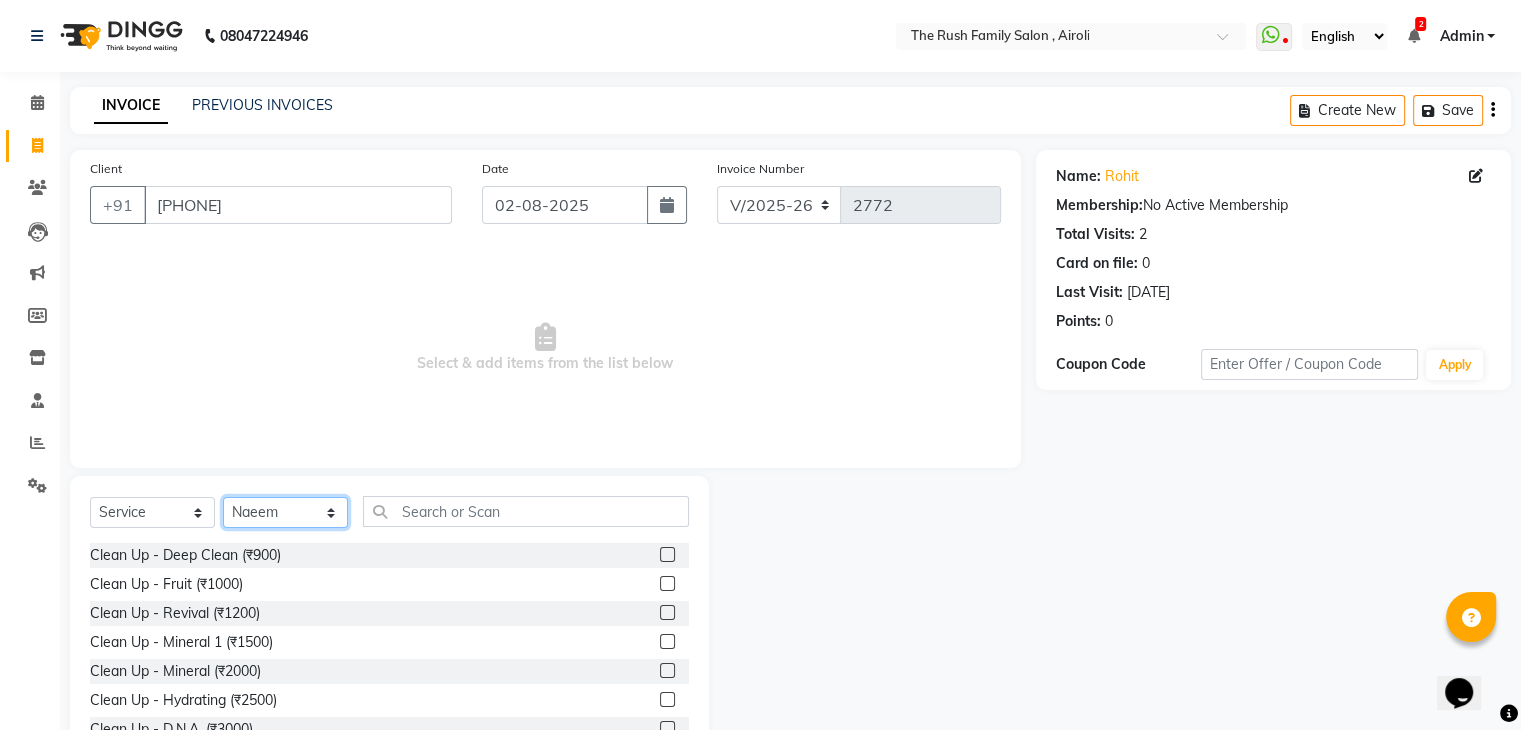 click on "Select Stylist [FIRST] [FIRST] [FIRST] [FIRST] [FIRST] [FIRST] [FIRST] [FIRST] [FIRST] [FIRST] [FIRST] [FIRST] [FIRST]" 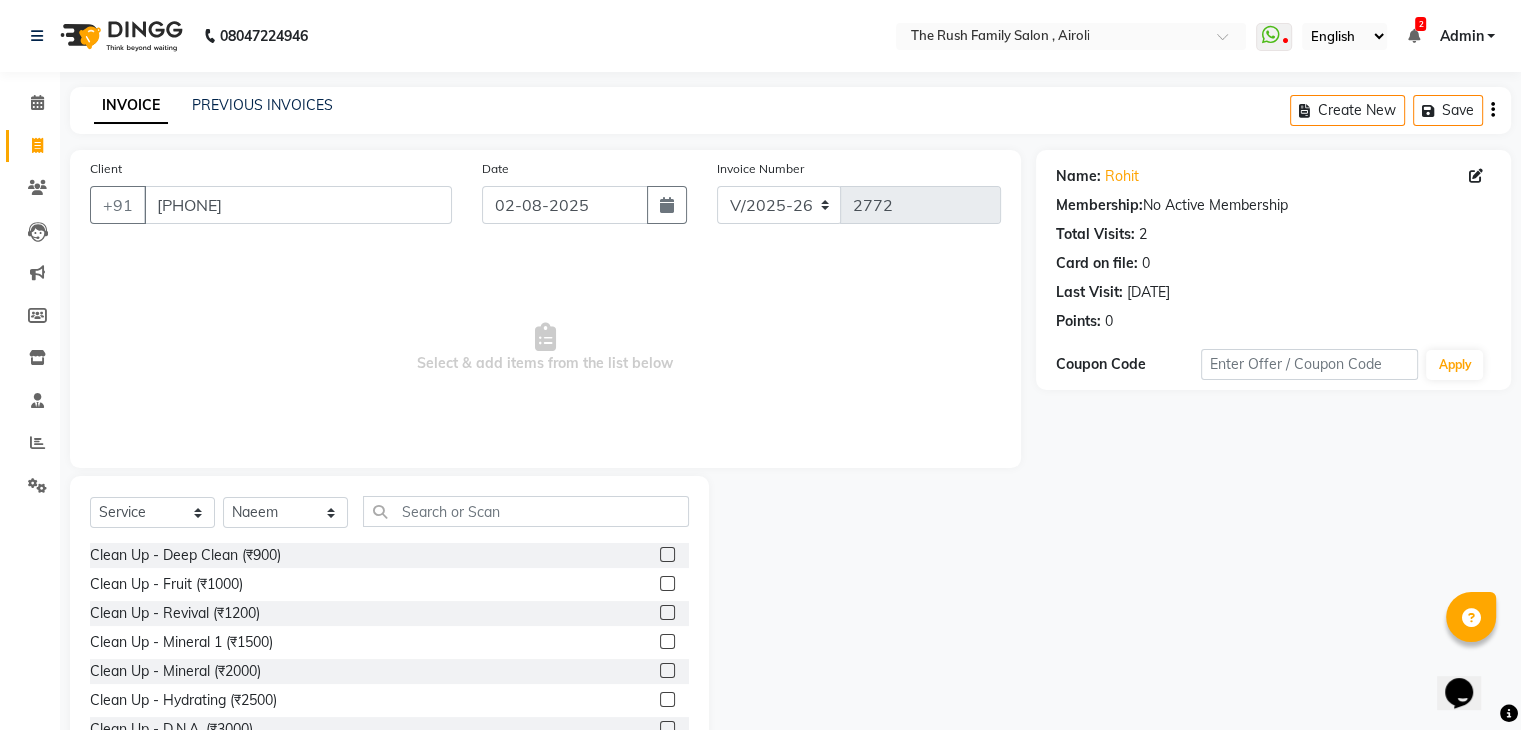 click on "Select & add items from the list below" at bounding box center (545, 348) 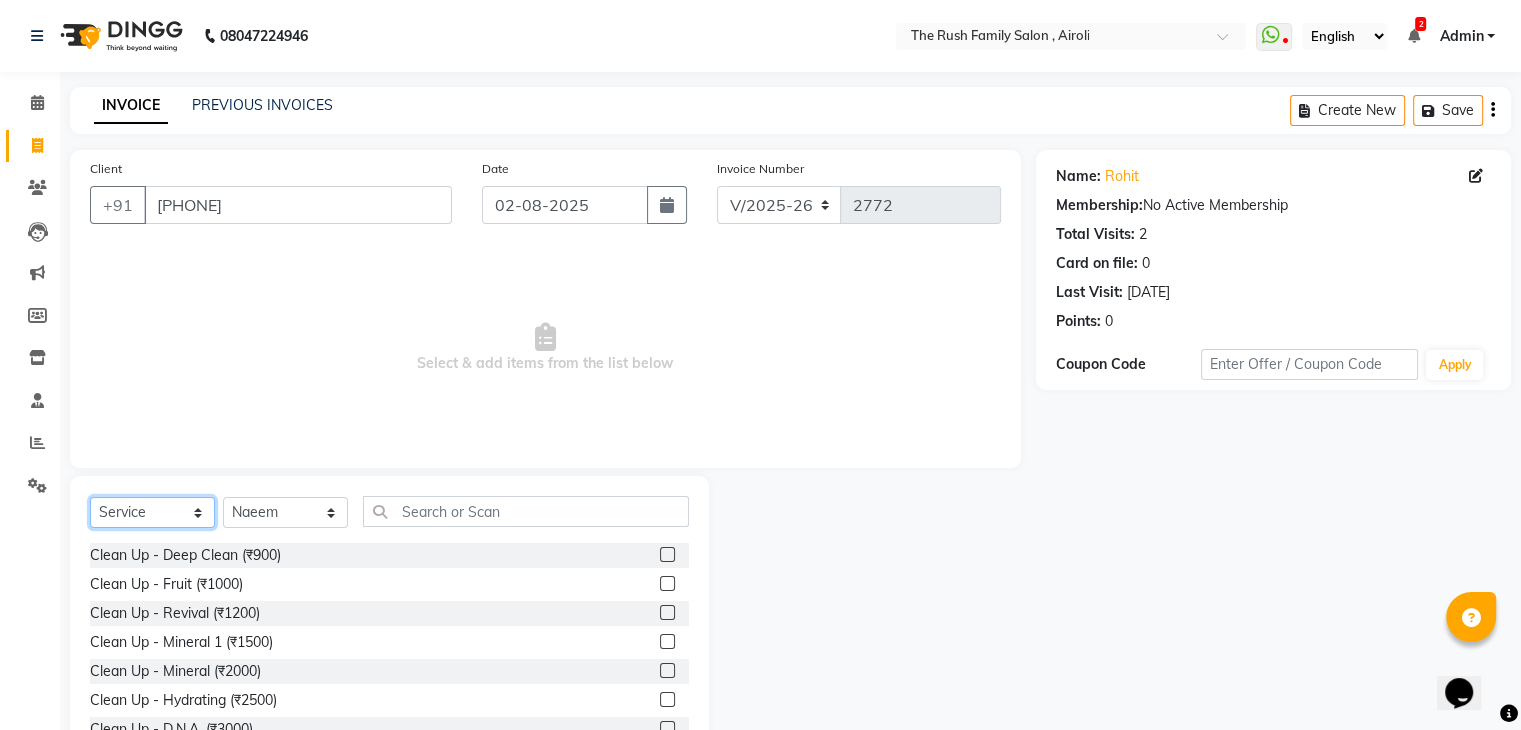 click on "Select  Service  Product  Membership  Package Voucher Prepaid Gift Card" 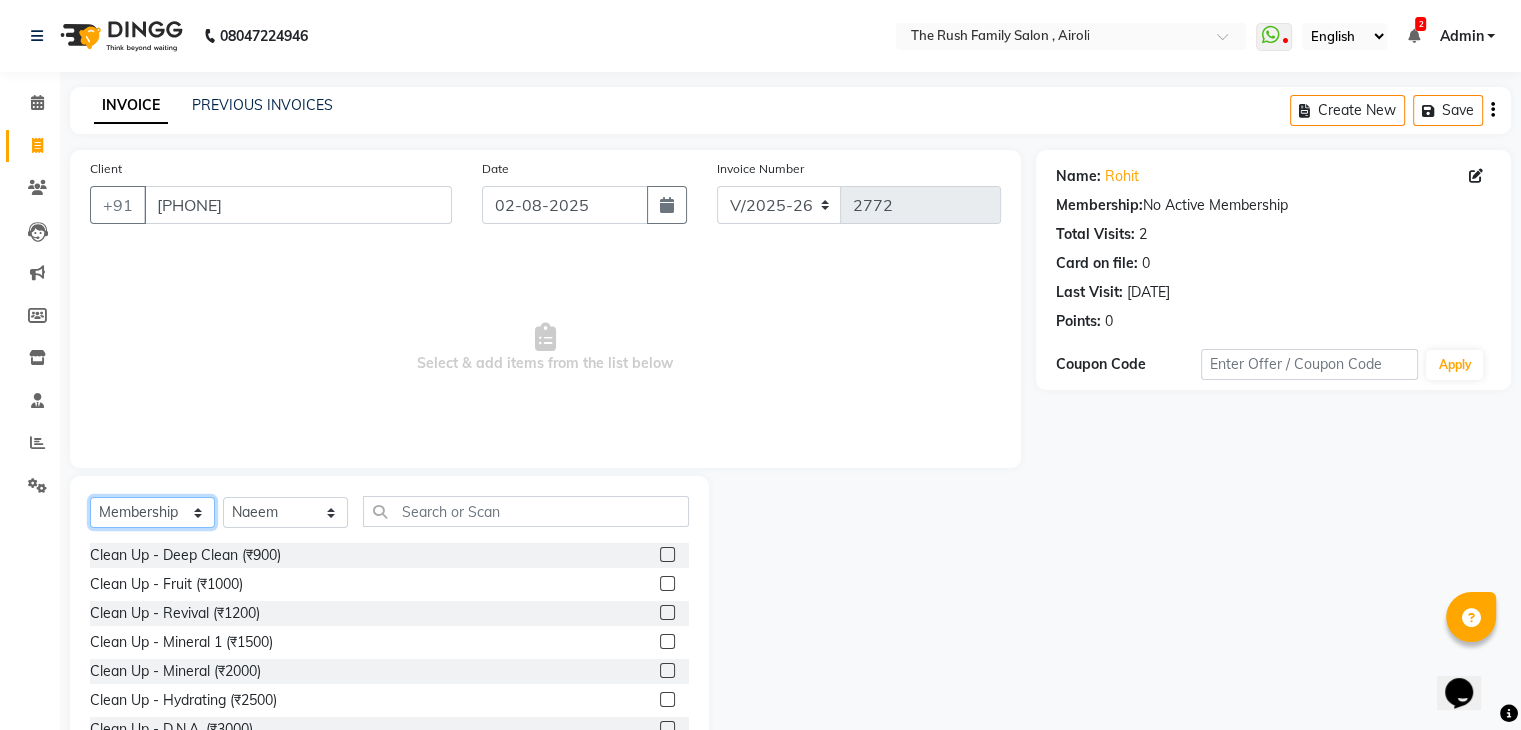 click on "Select  Service  Product  Membership  Package Voucher Prepaid Gift Card" 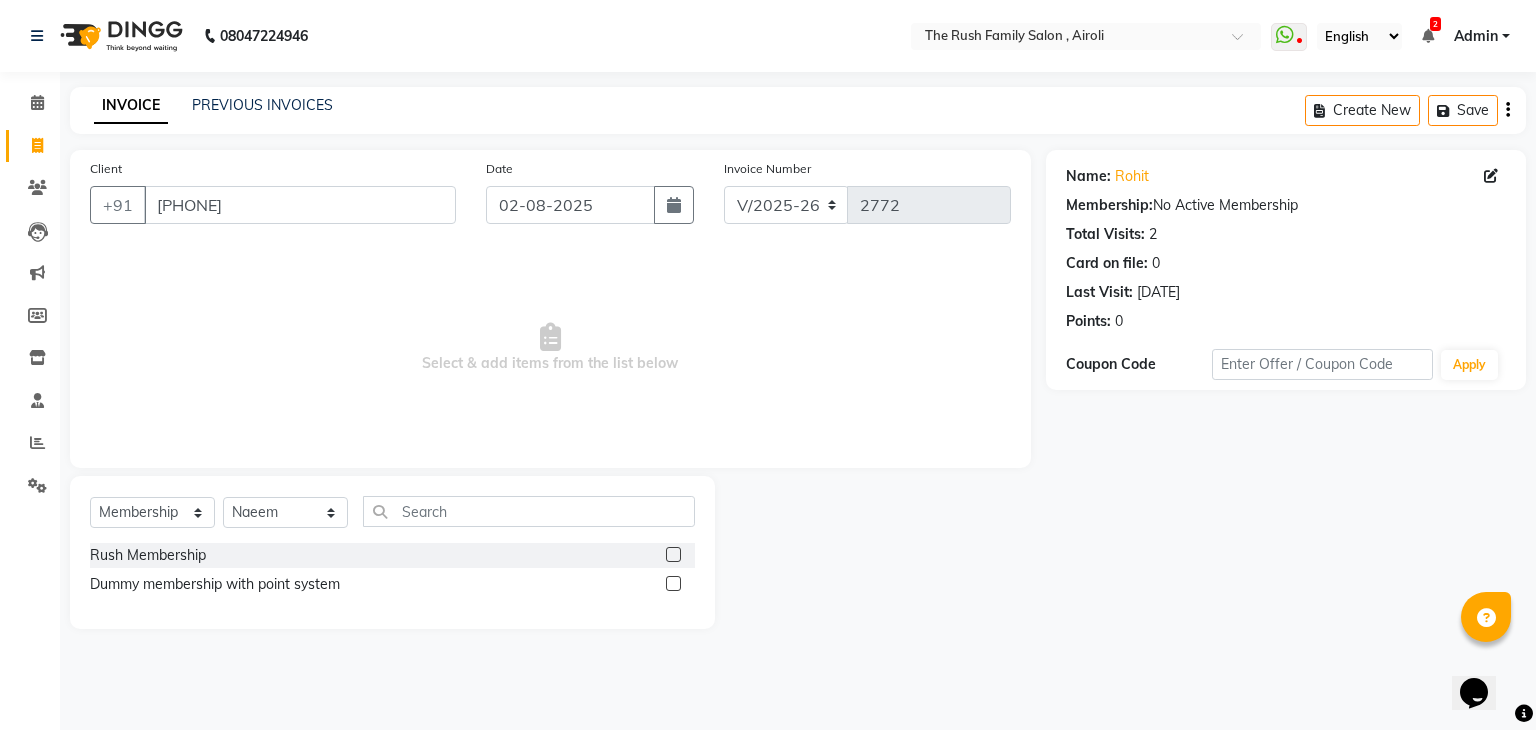 click 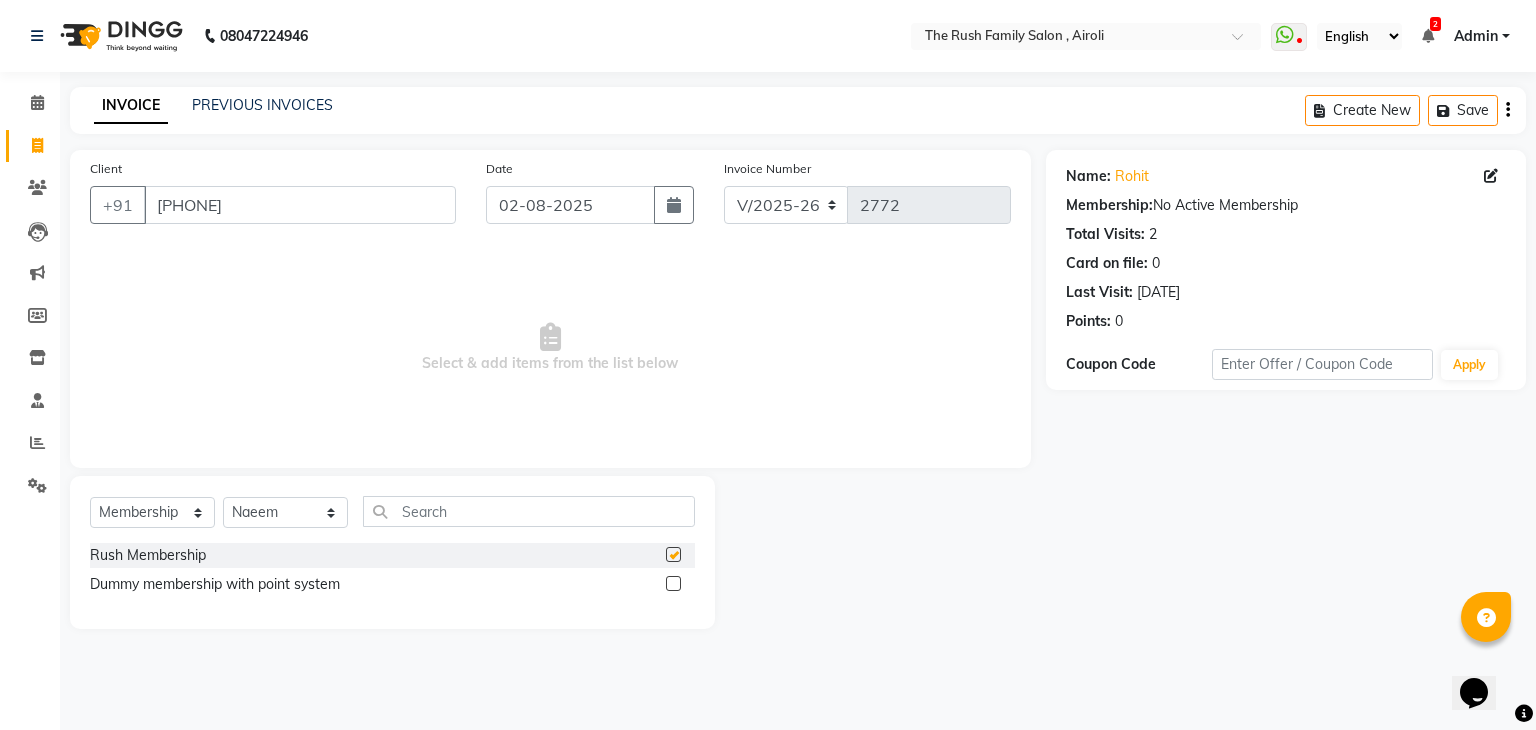 select on "select" 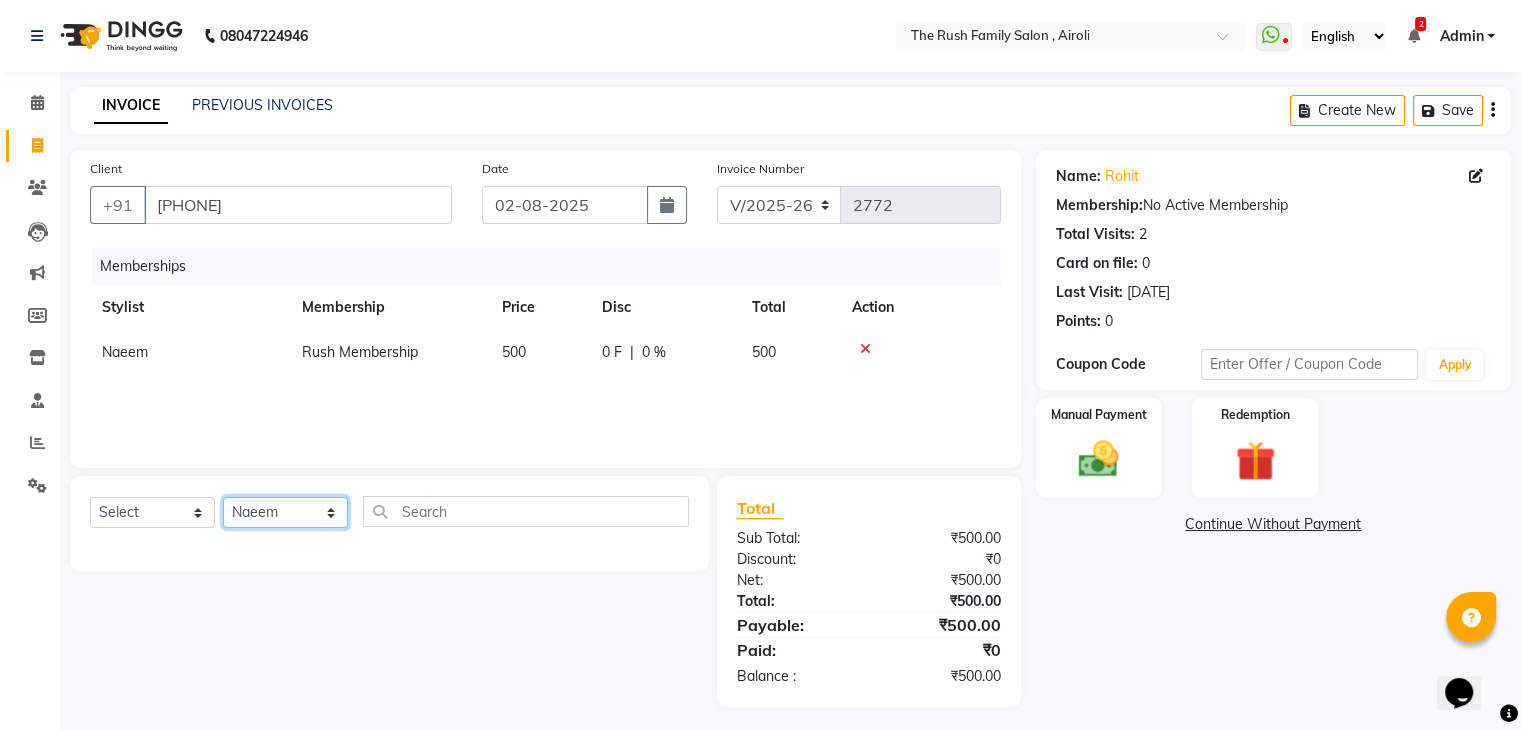 click on "Select Stylist [FIRST] [FIRST] [FIRST] [FIRST] [FIRST] [FIRST] [FIRST] [FIRST] [FIRST] [FIRST] [FIRST] [FIRST] [FIRST]" 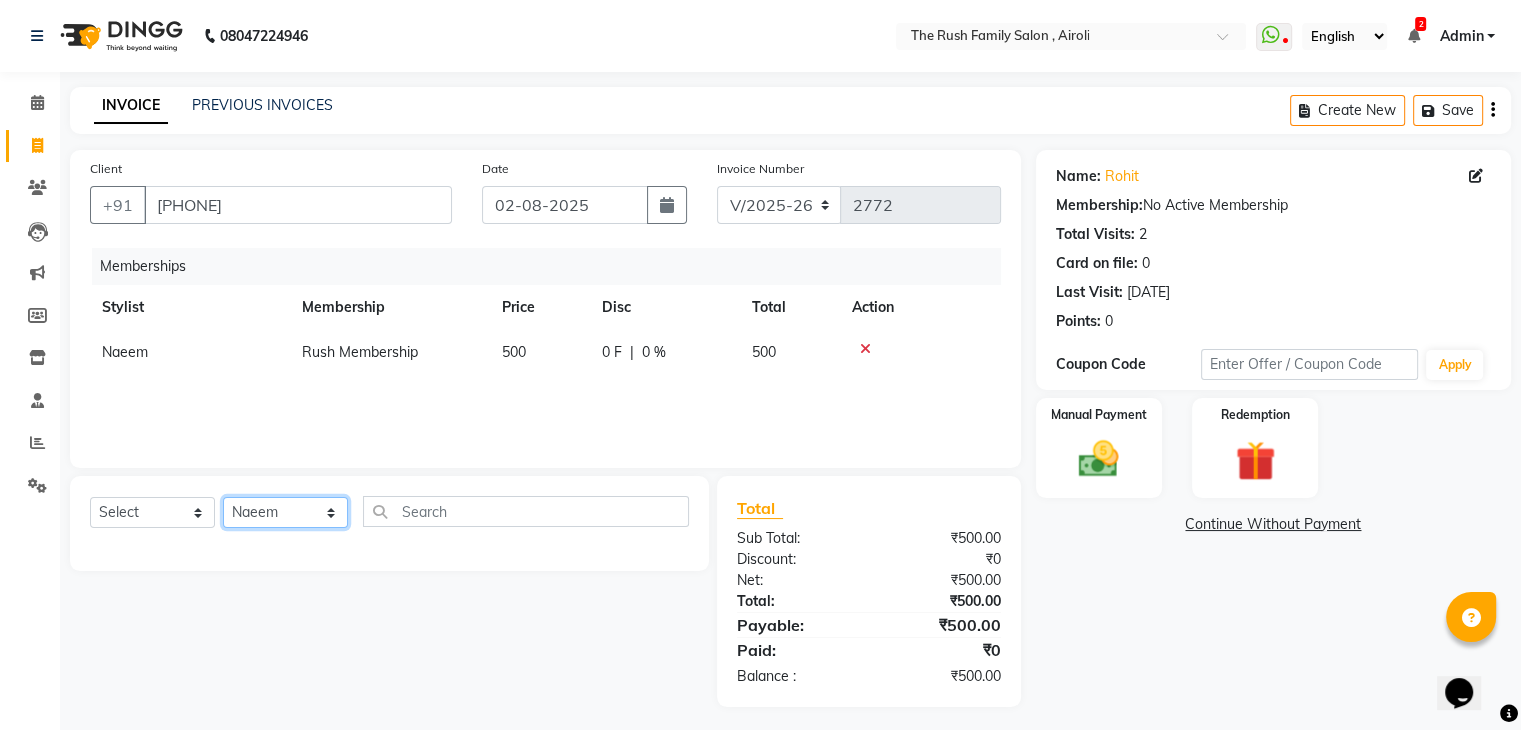select on "87277" 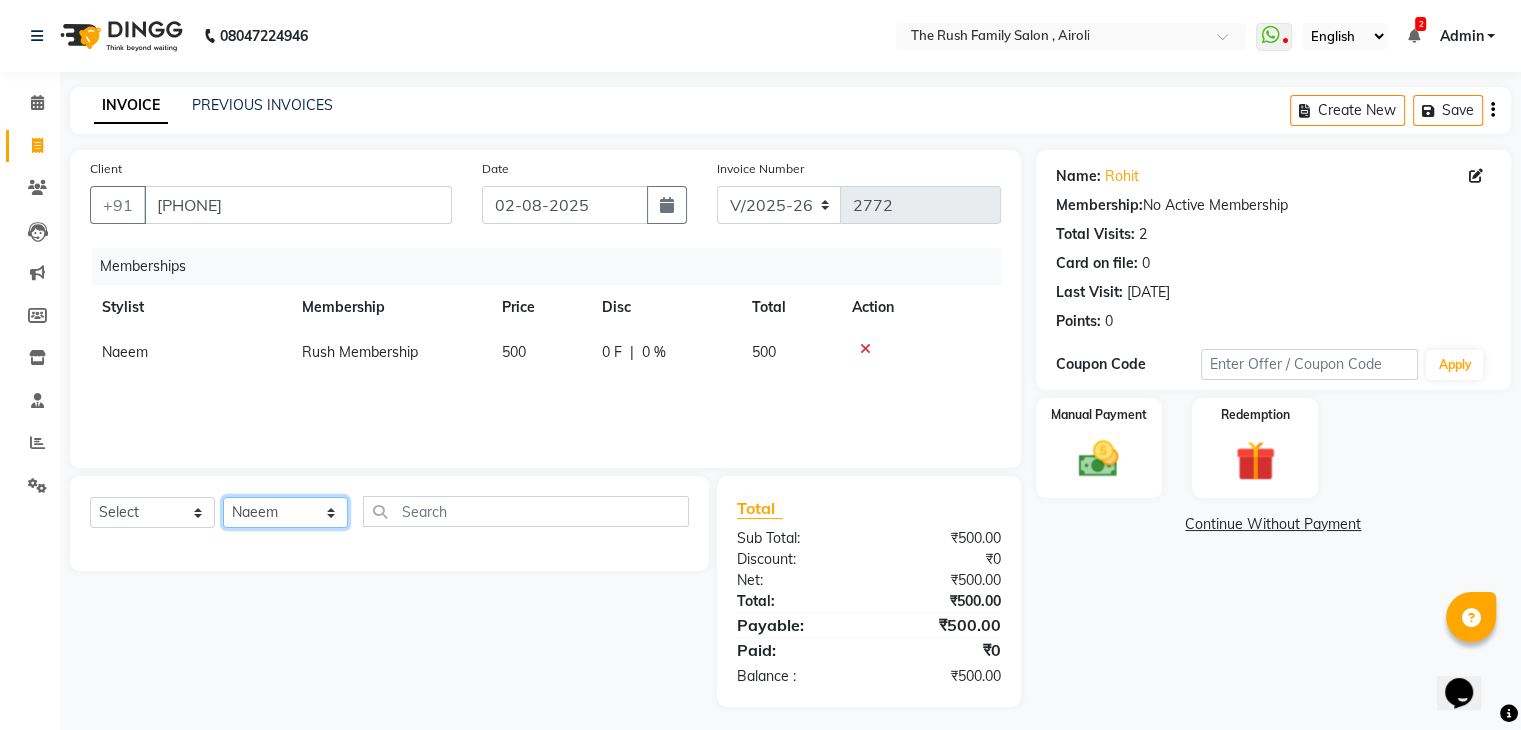 click on "Select Stylist [FIRST] [FIRST] [FIRST] [FIRST] [FIRST] [FIRST] [FIRST] [FIRST] [FIRST] [FIRST] [FIRST] [FIRST] [FIRST]" 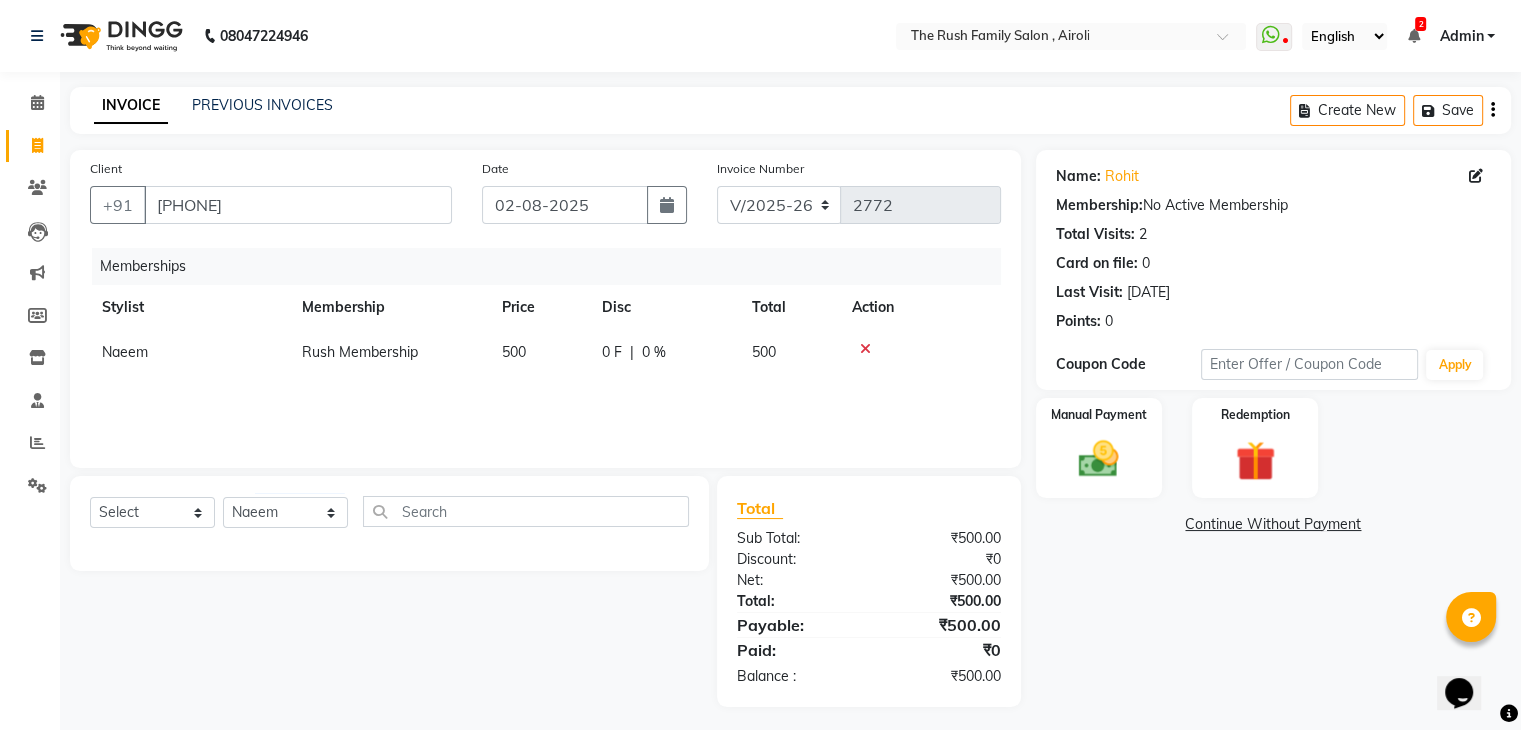 click on "Naeem" 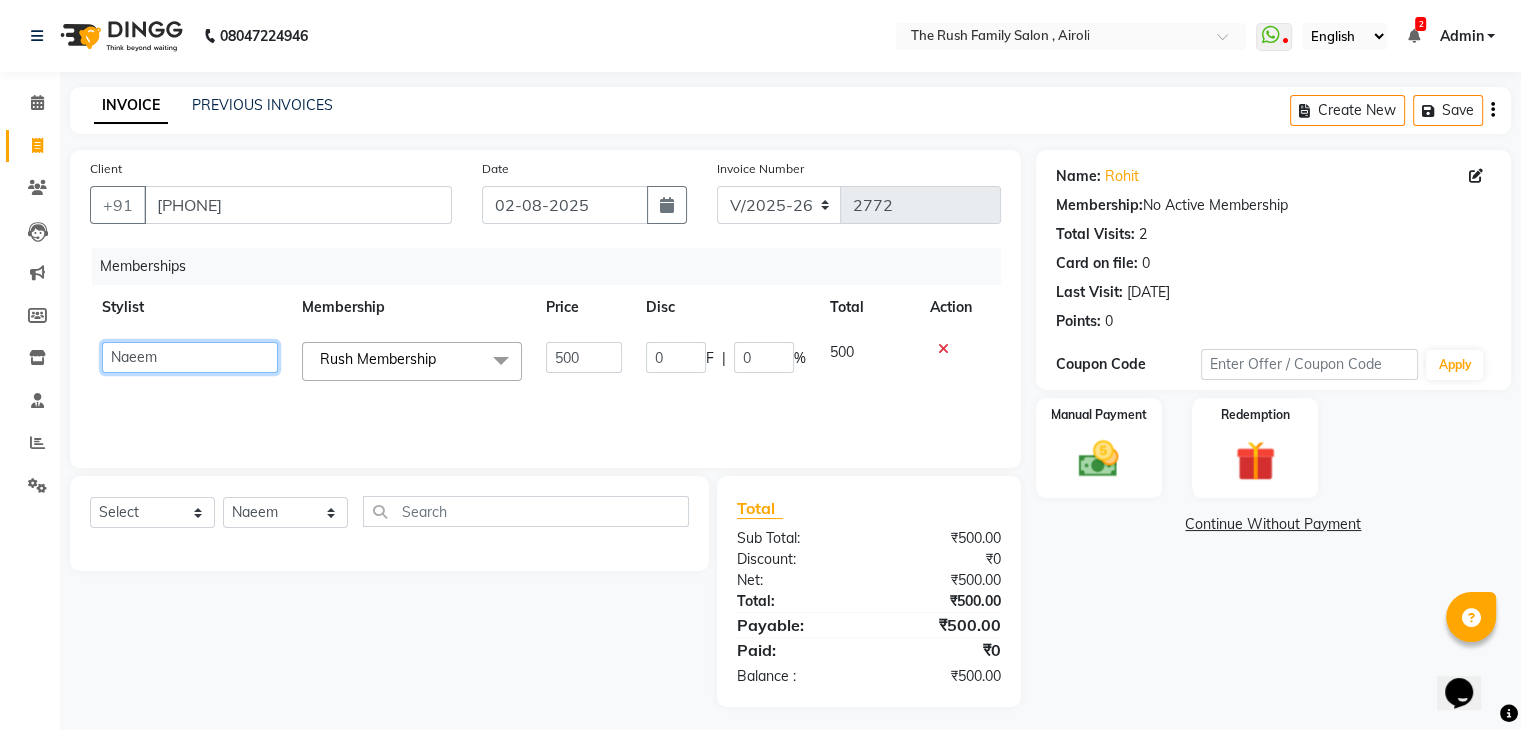 click on "Ajaz   Alvira   Danish   Guddi   Jayesh   Josh    mumtaz   Naeem     nishu   Riya      Rush   Swati" 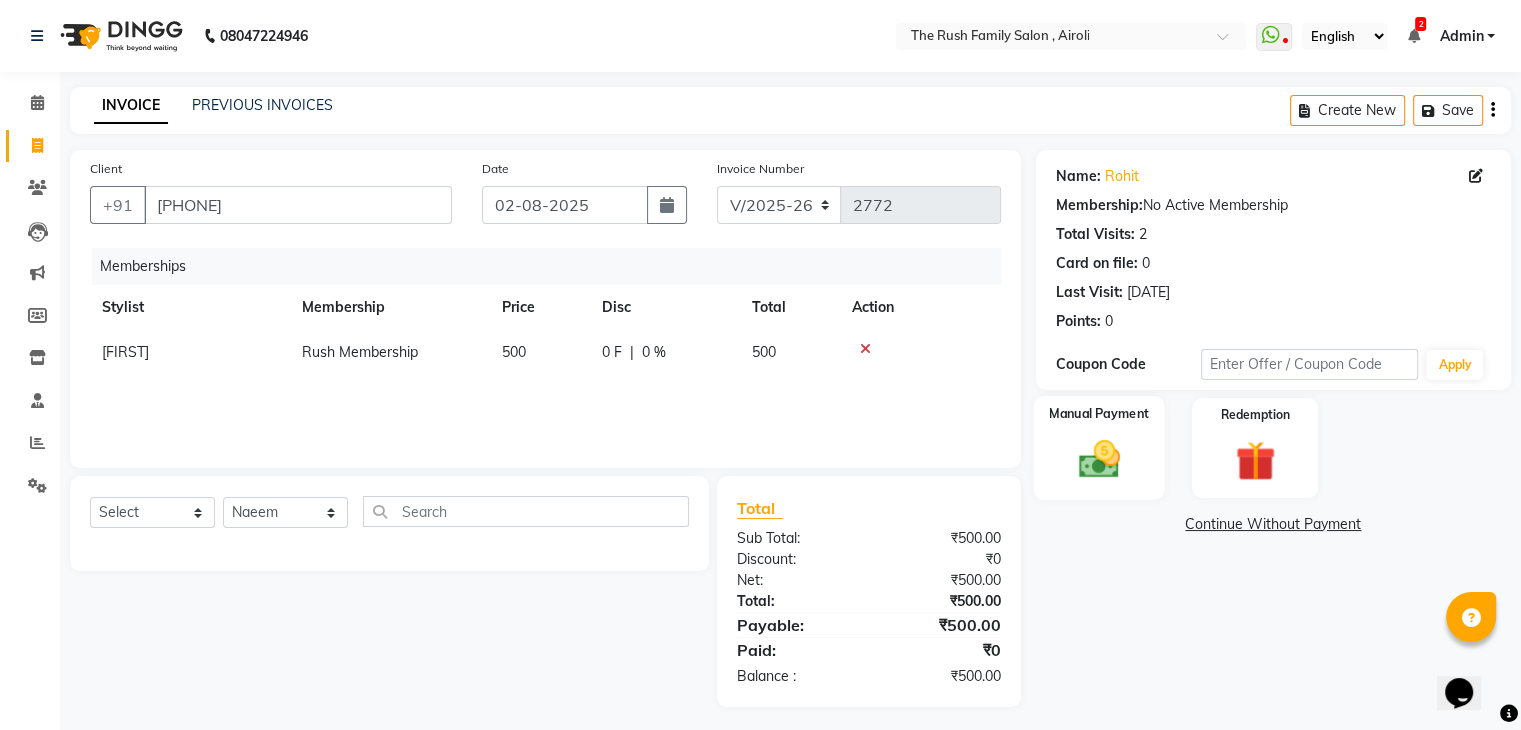 click 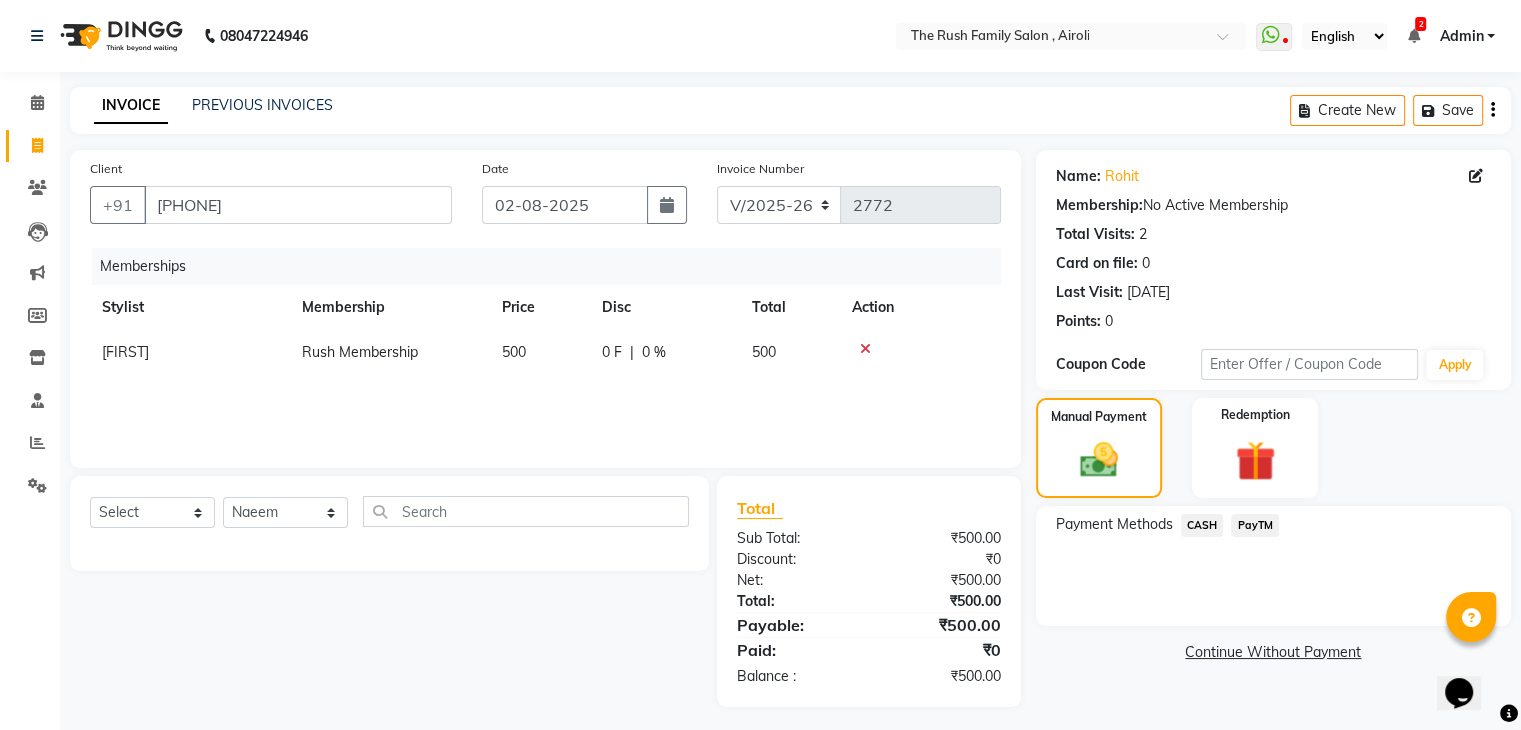 click on "PayTM" 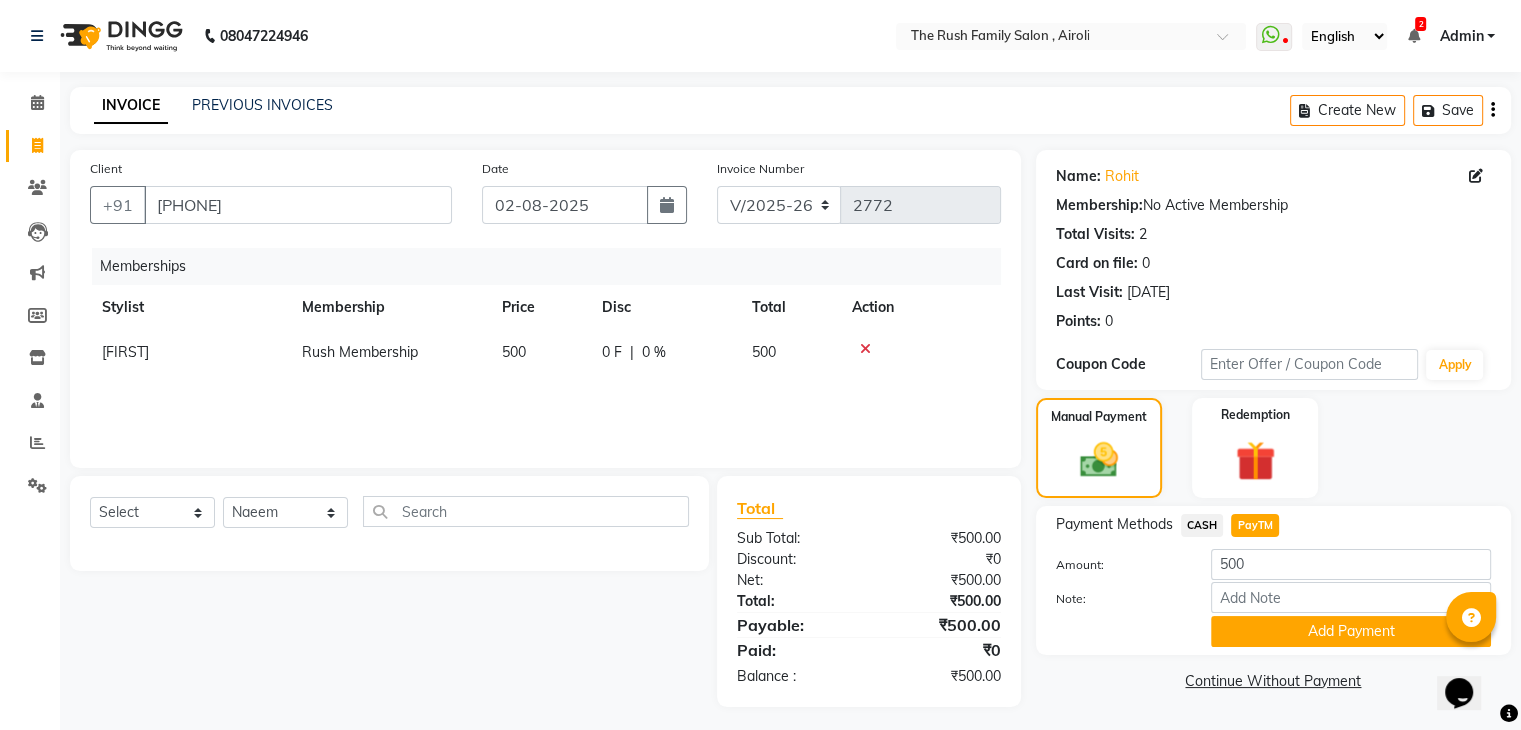 scroll, scrollTop: 8, scrollLeft: 0, axis: vertical 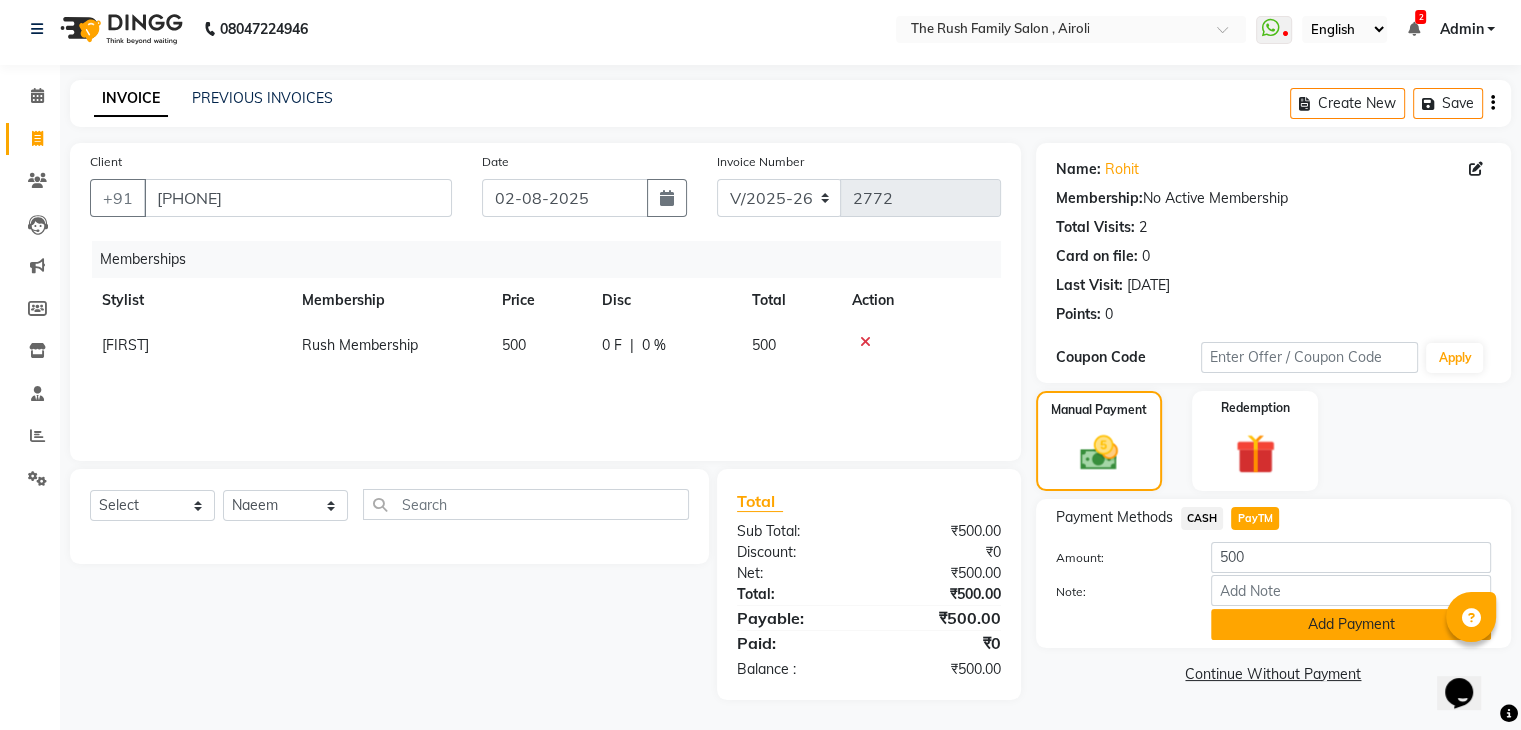 click on "Add Payment" 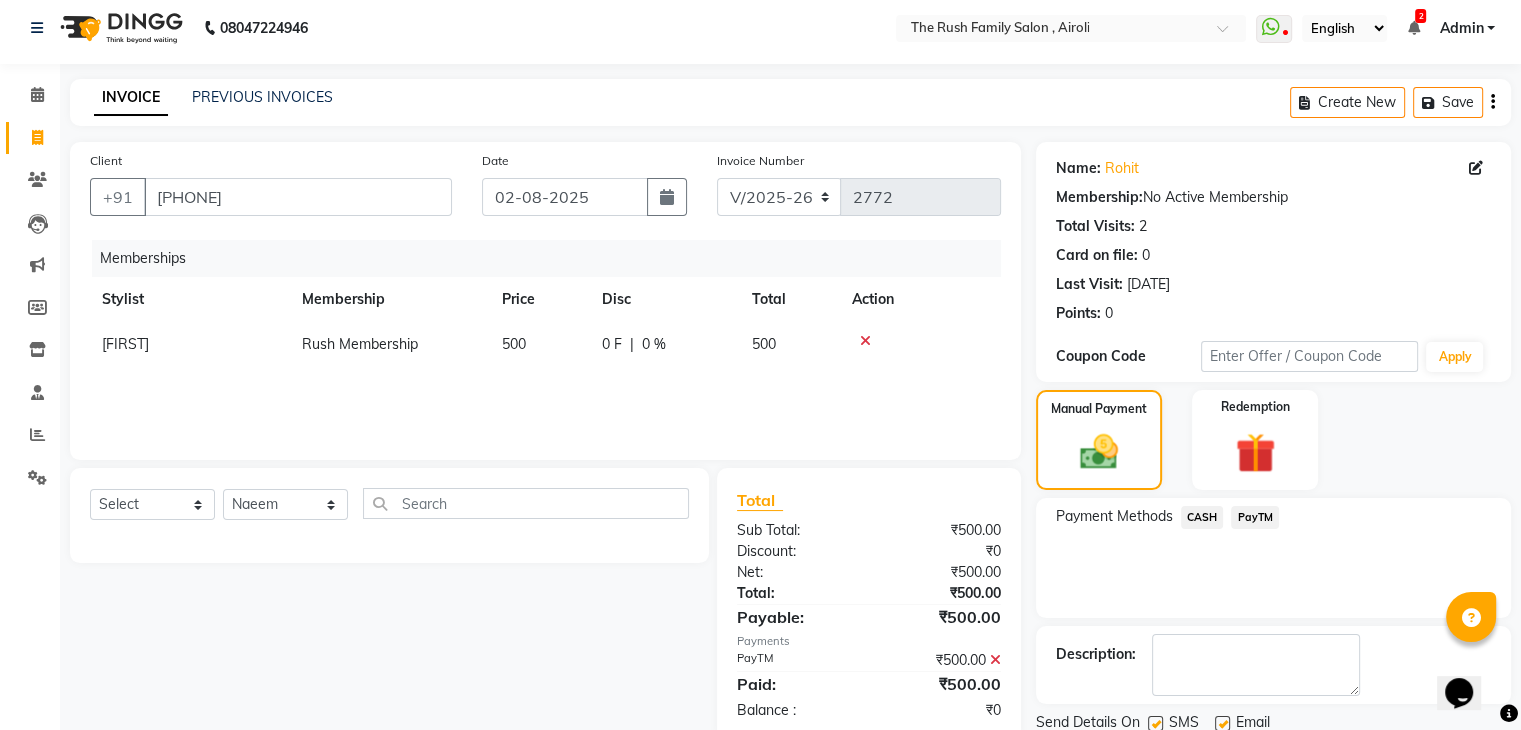 scroll, scrollTop: 79, scrollLeft: 0, axis: vertical 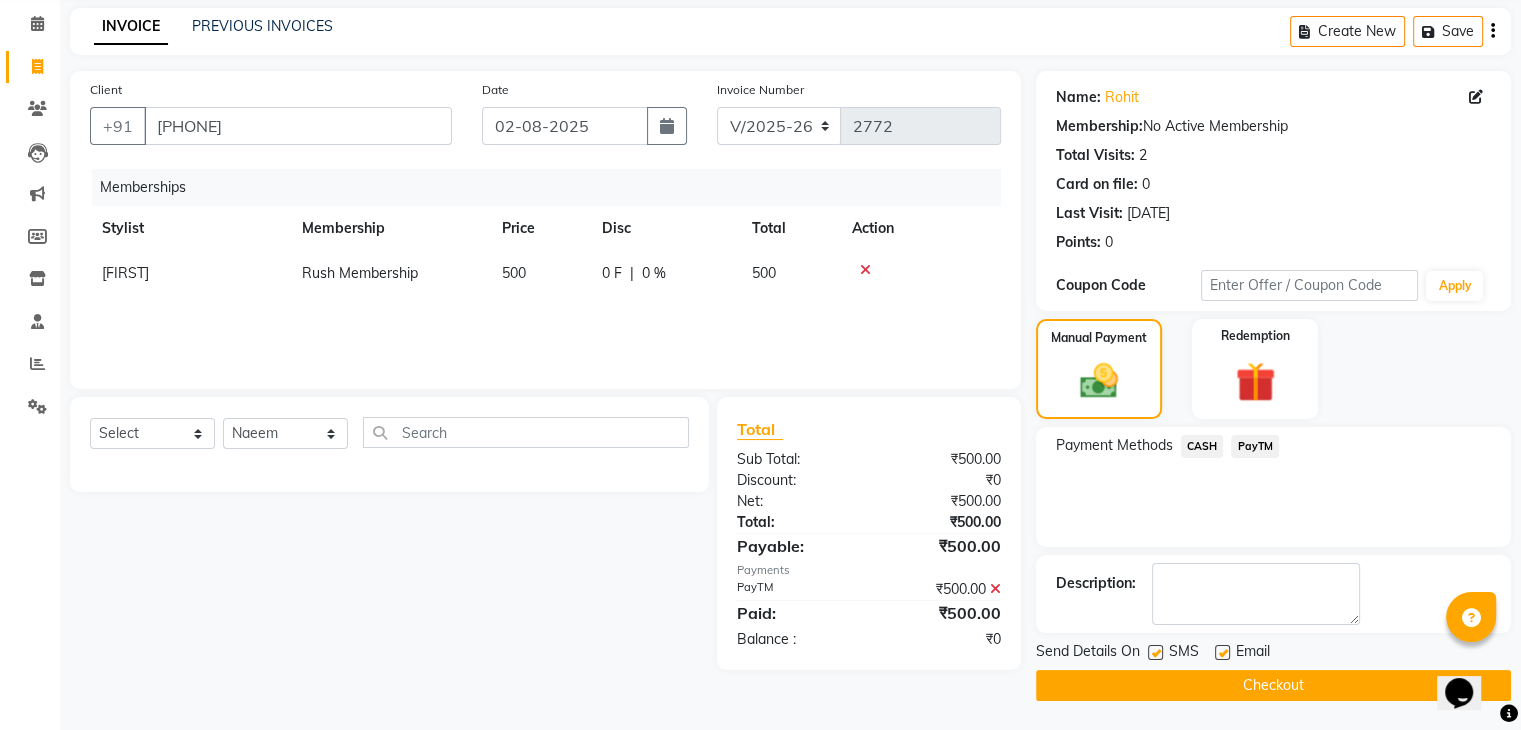 click 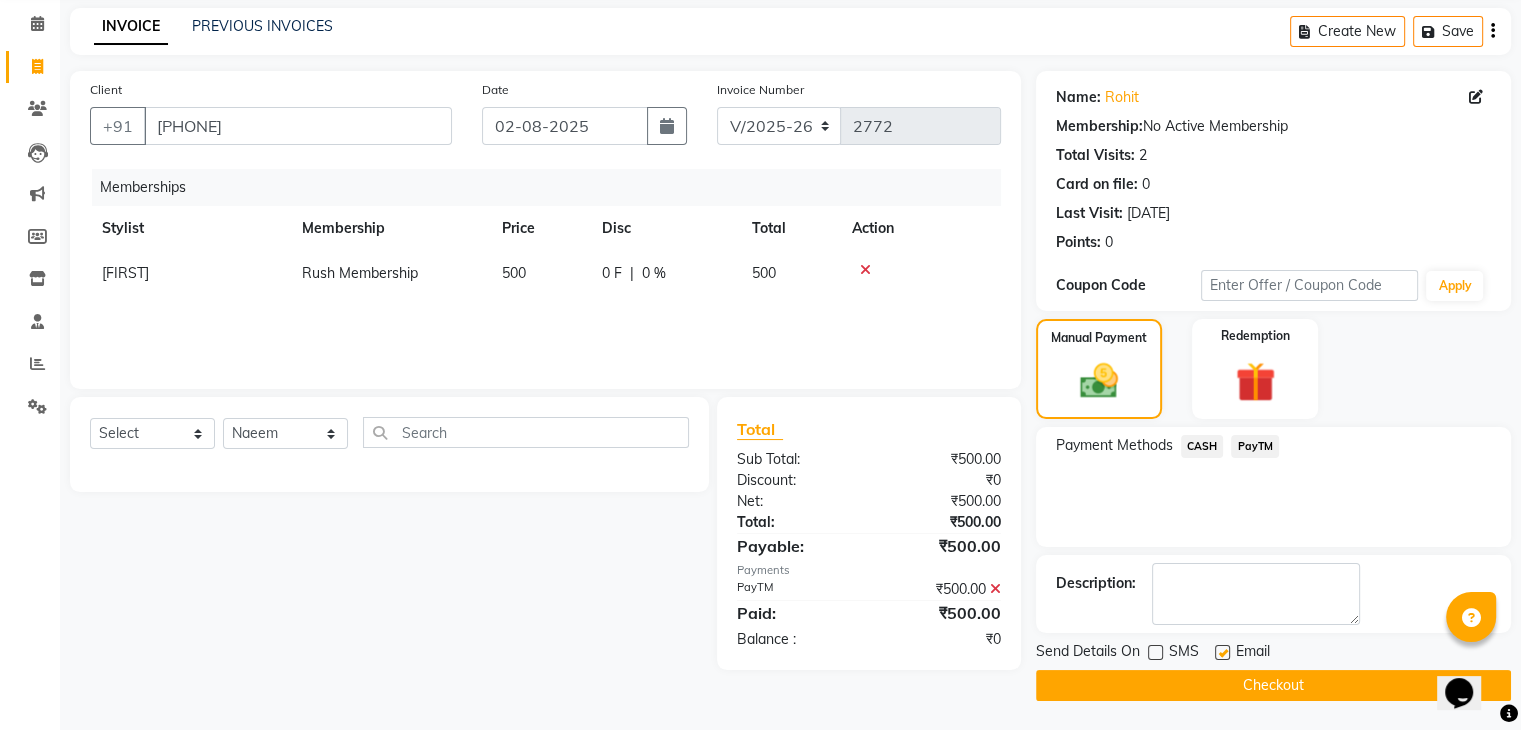 click 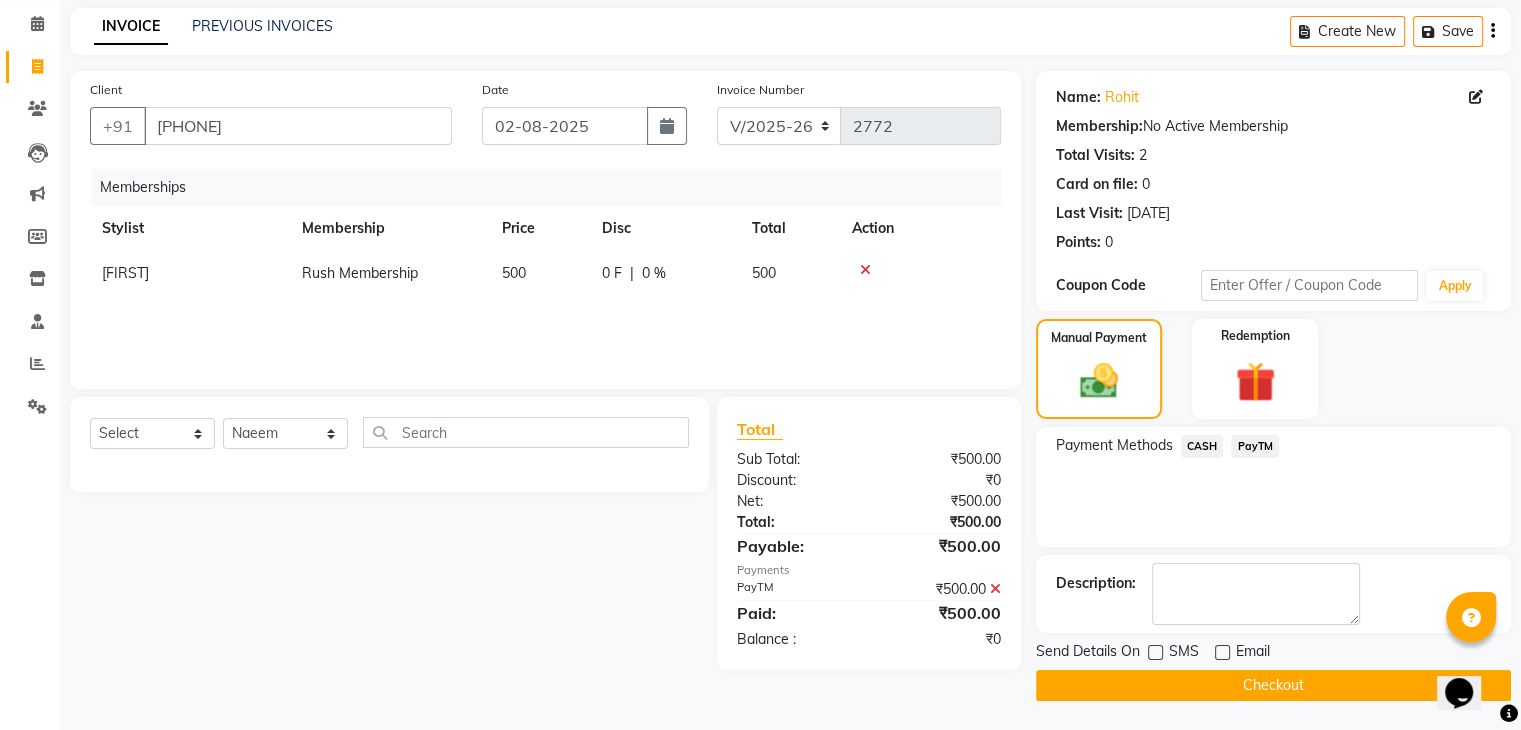 click on "Checkout" 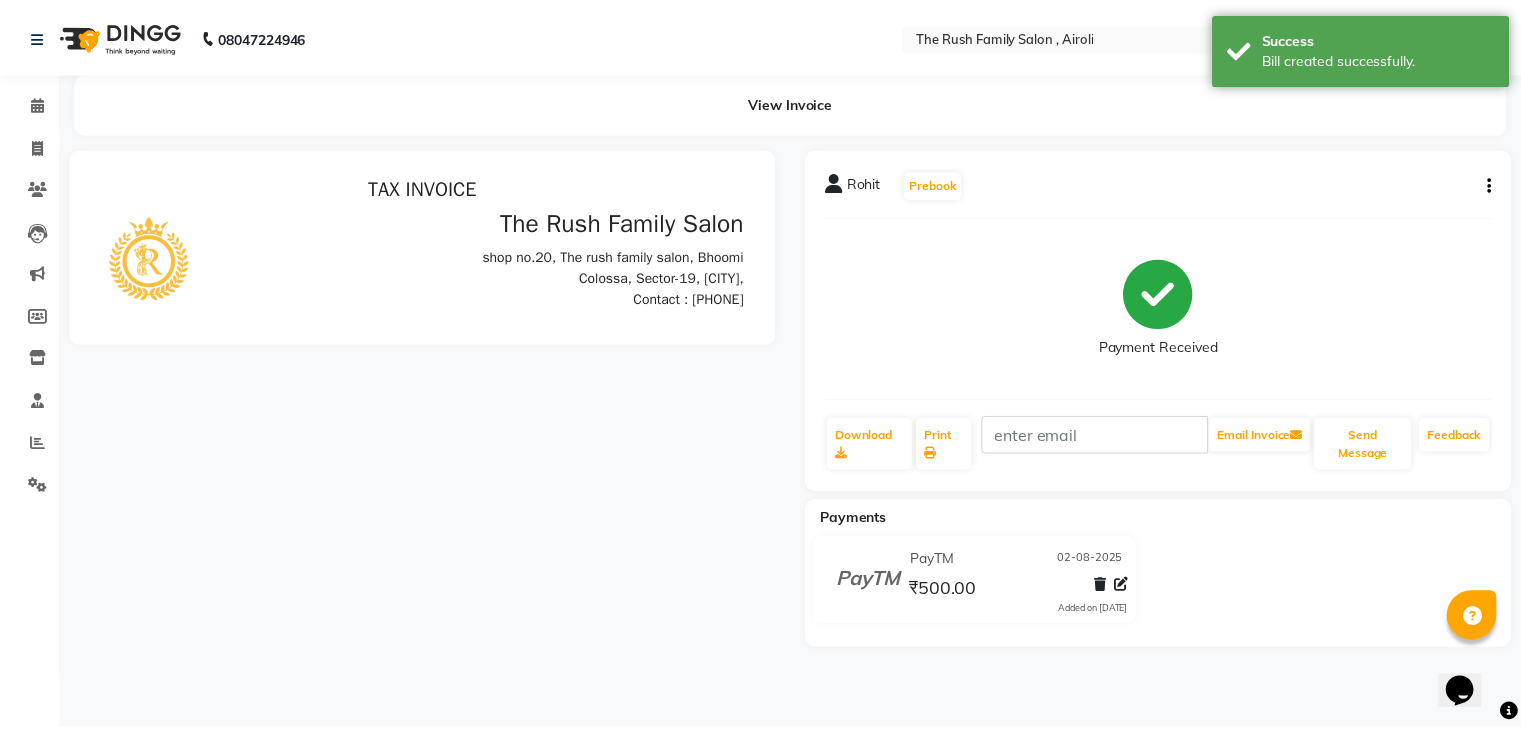 scroll, scrollTop: 0, scrollLeft: 0, axis: both 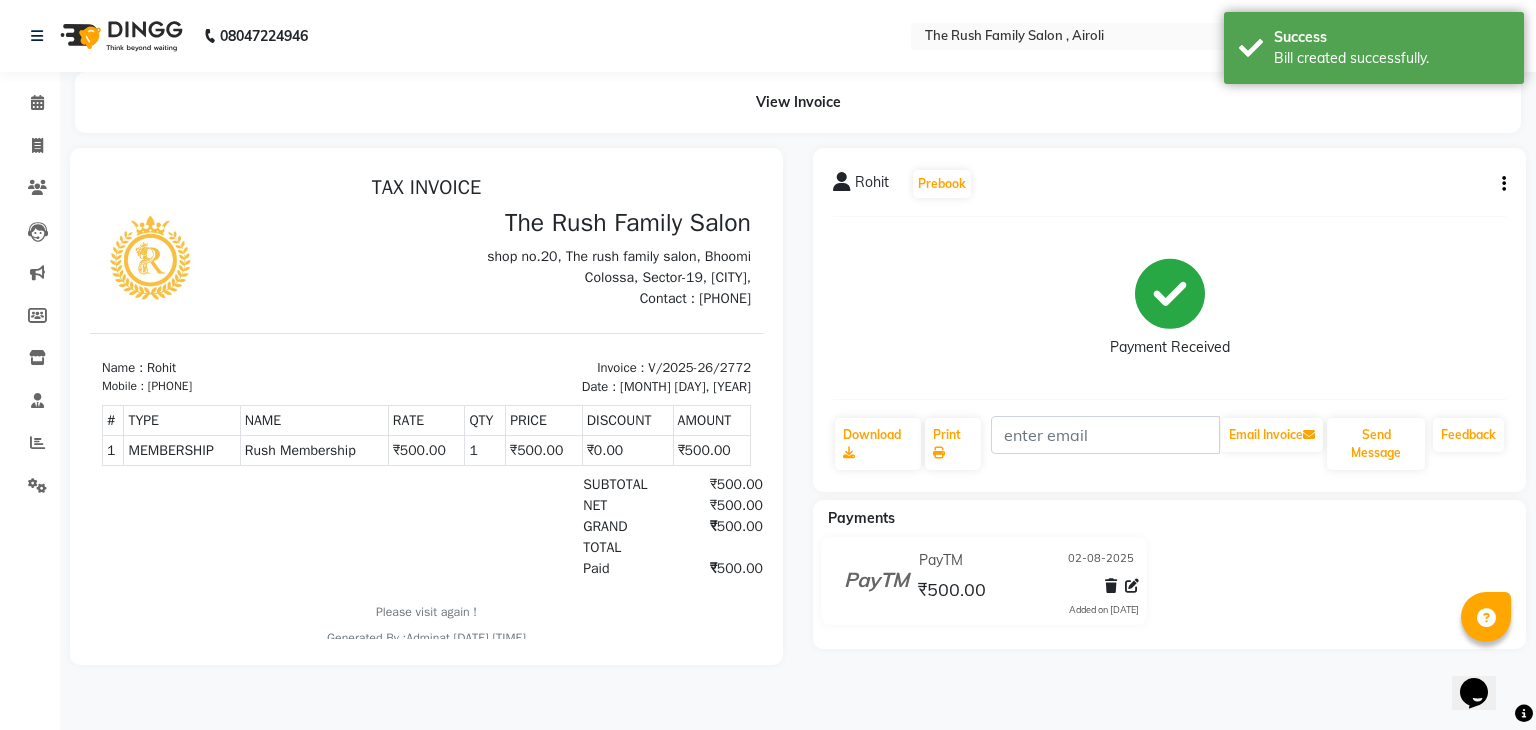 click on "Mobile :
919773427790" at bounding box center [258, 386] 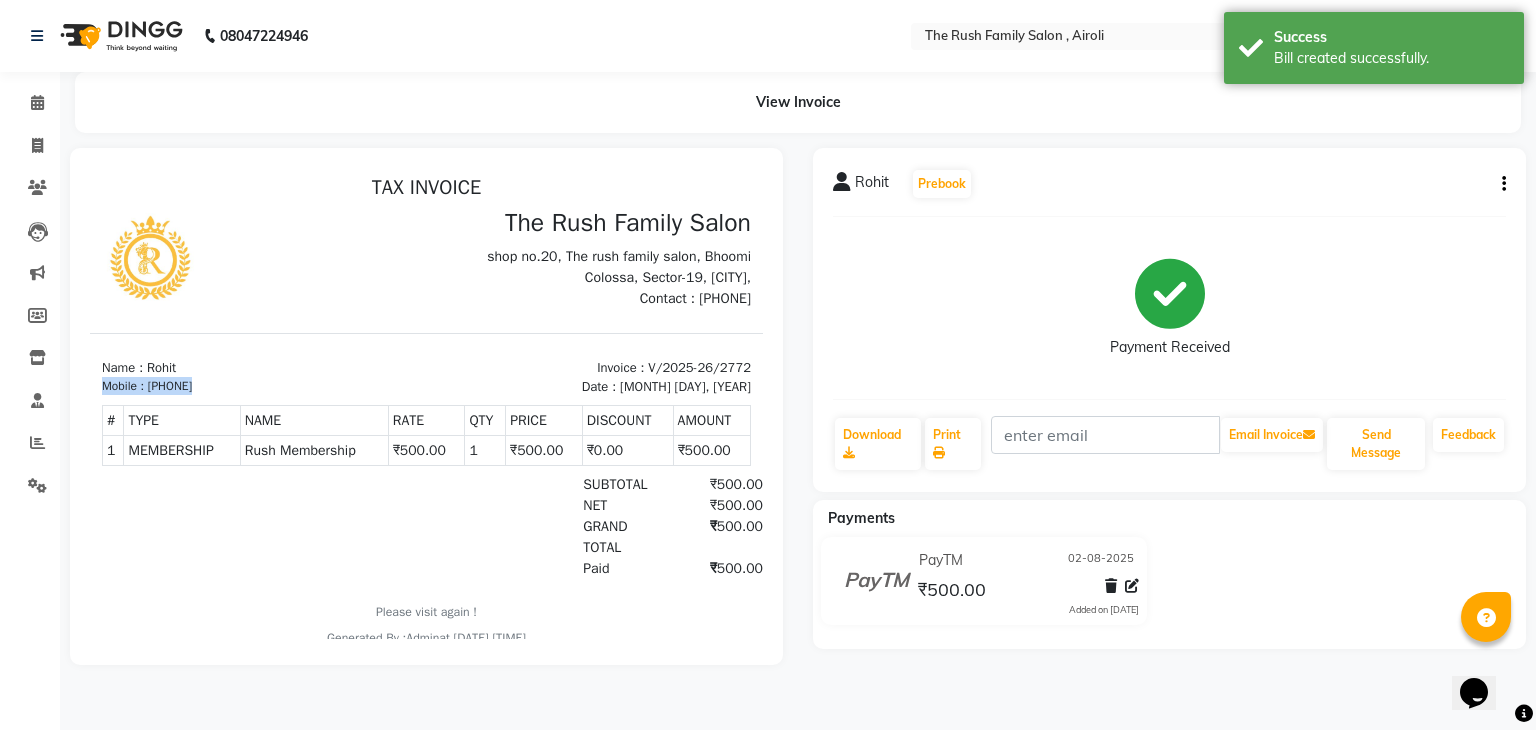 click on "919773427790" at bounding box center [170, 386] 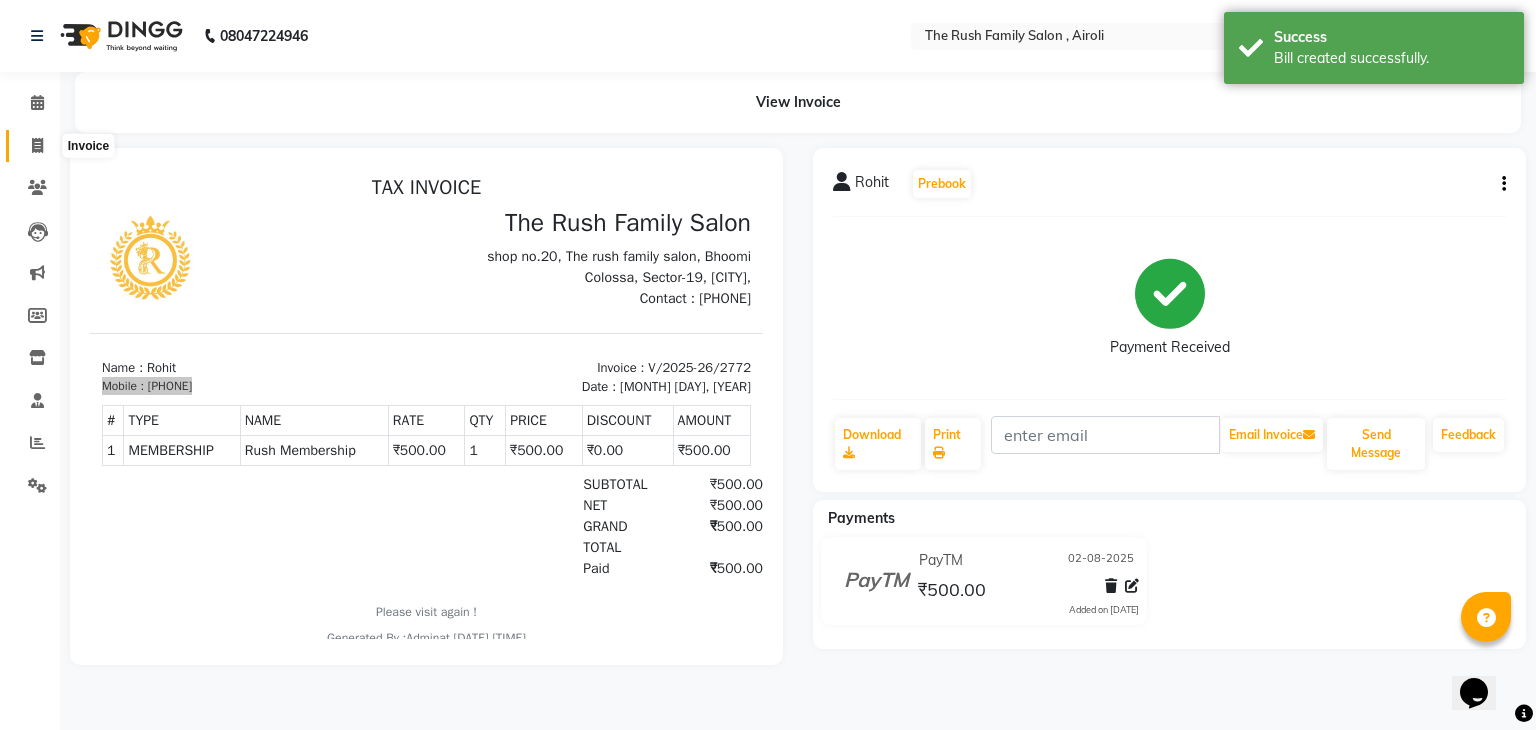 click 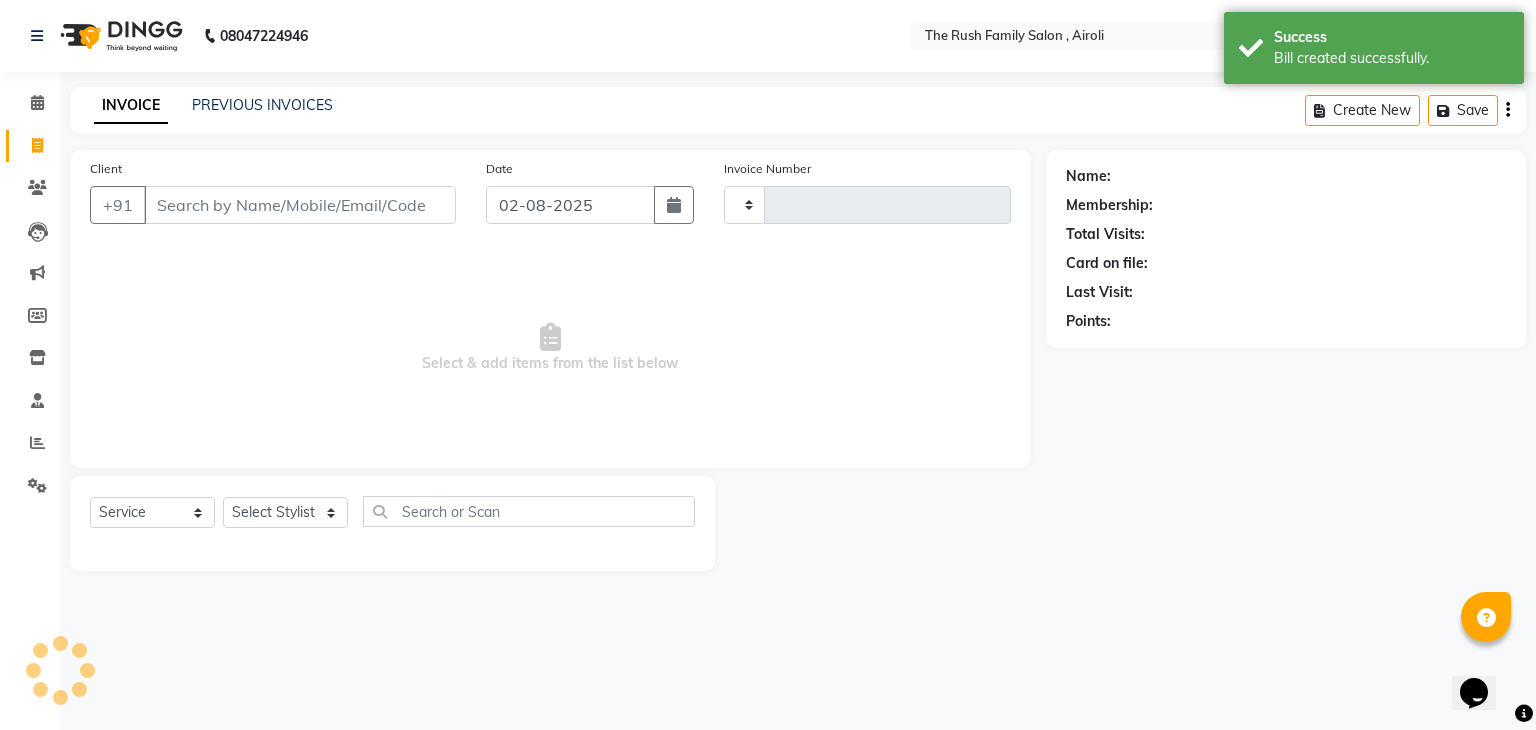type on "2773" 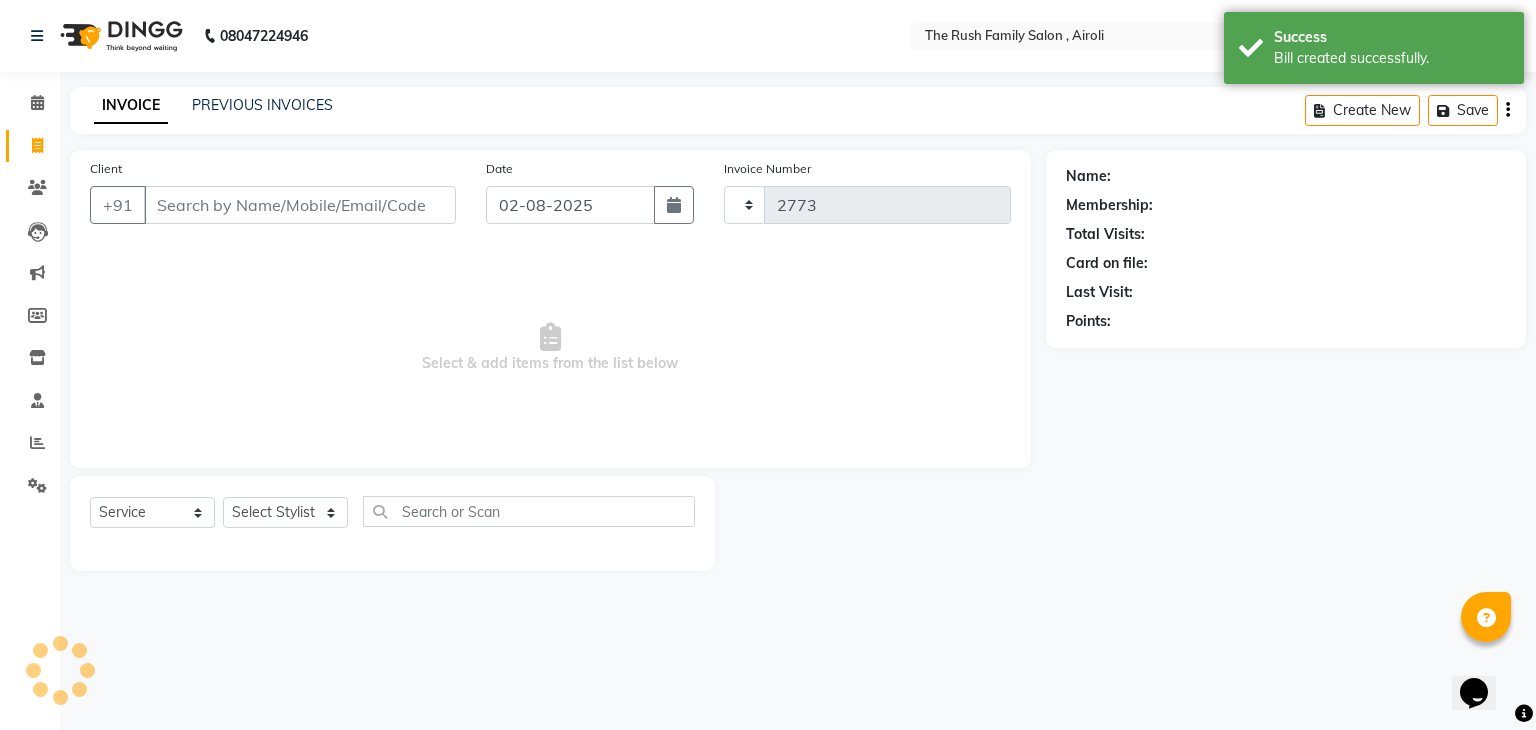 select on "5419" 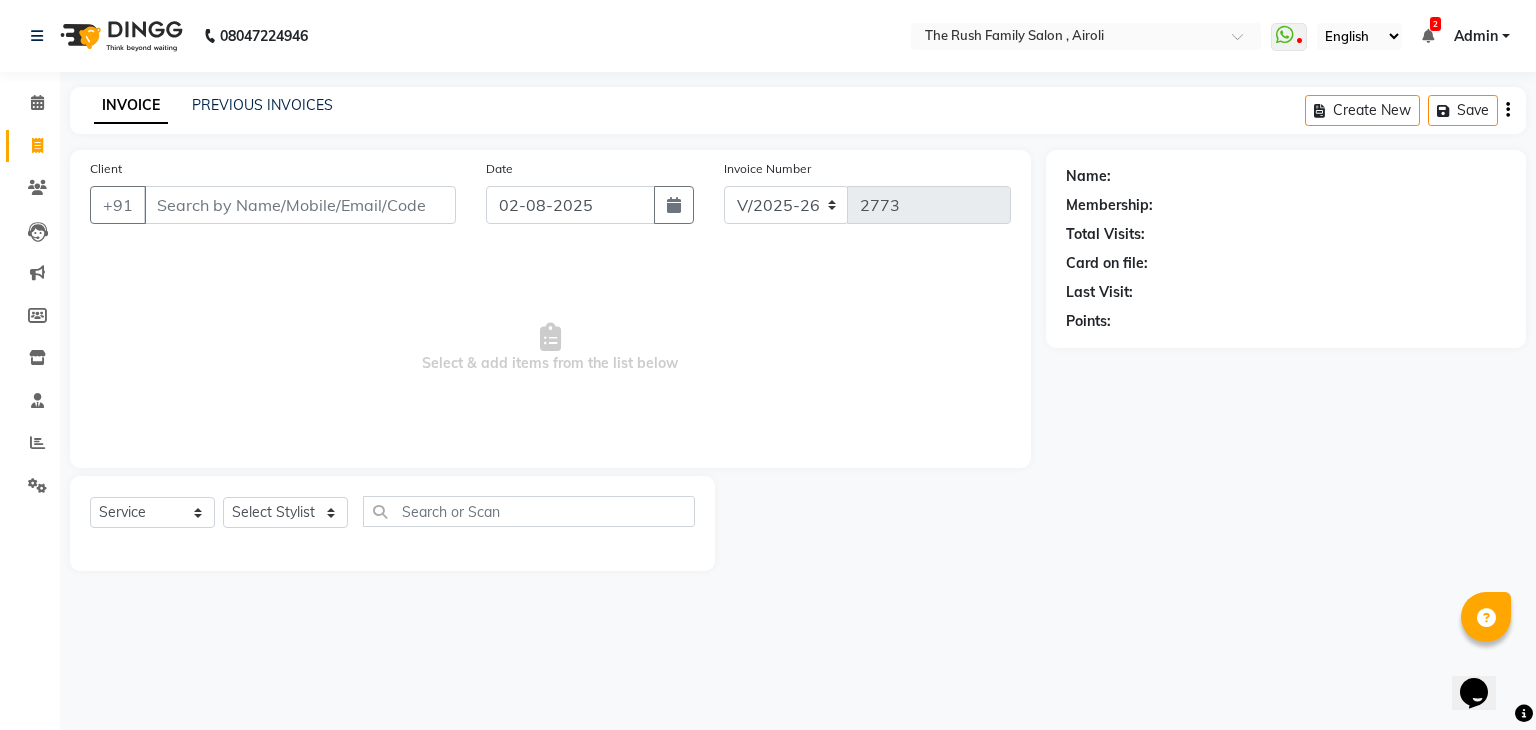 click on "Client" at bounding box center [300, 205] 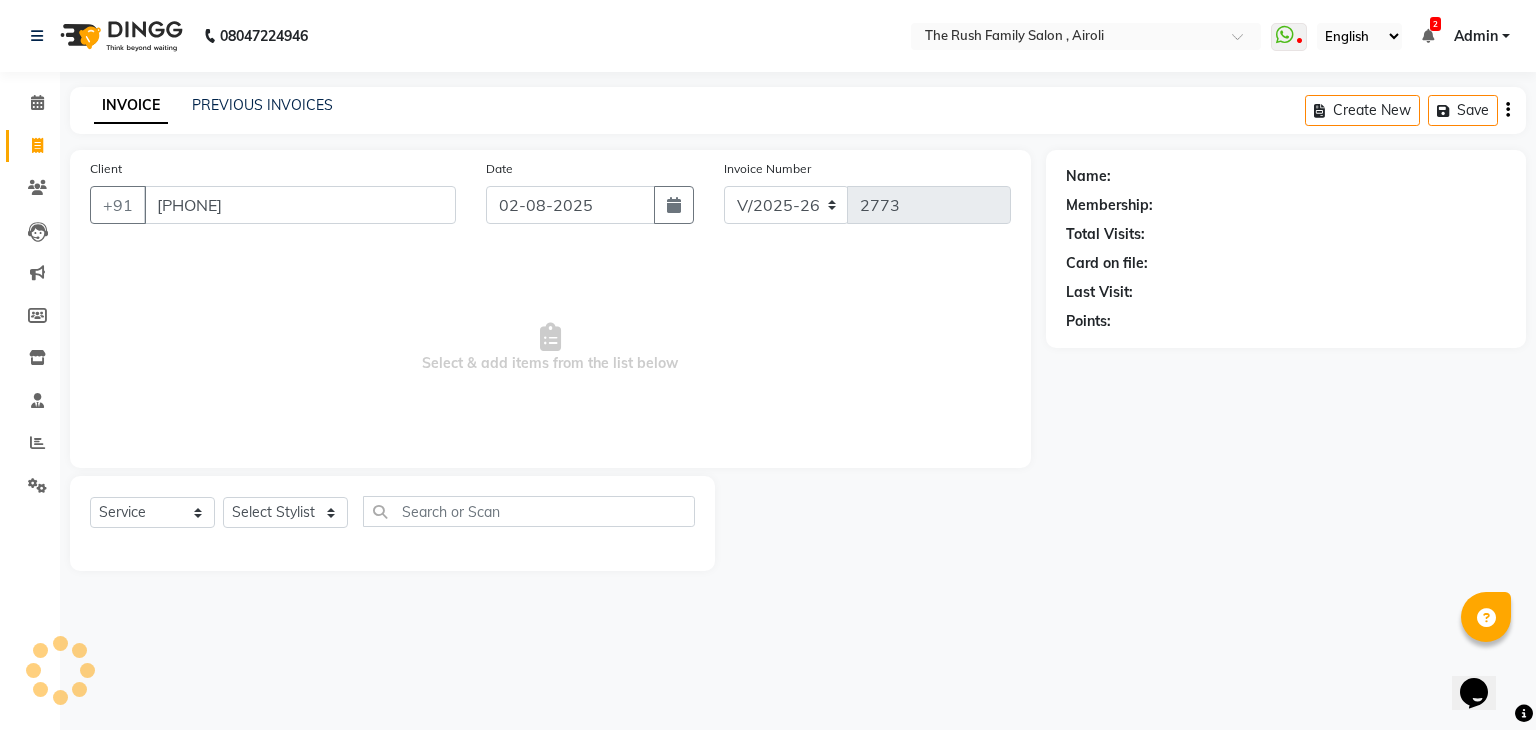 type on "919773427790" 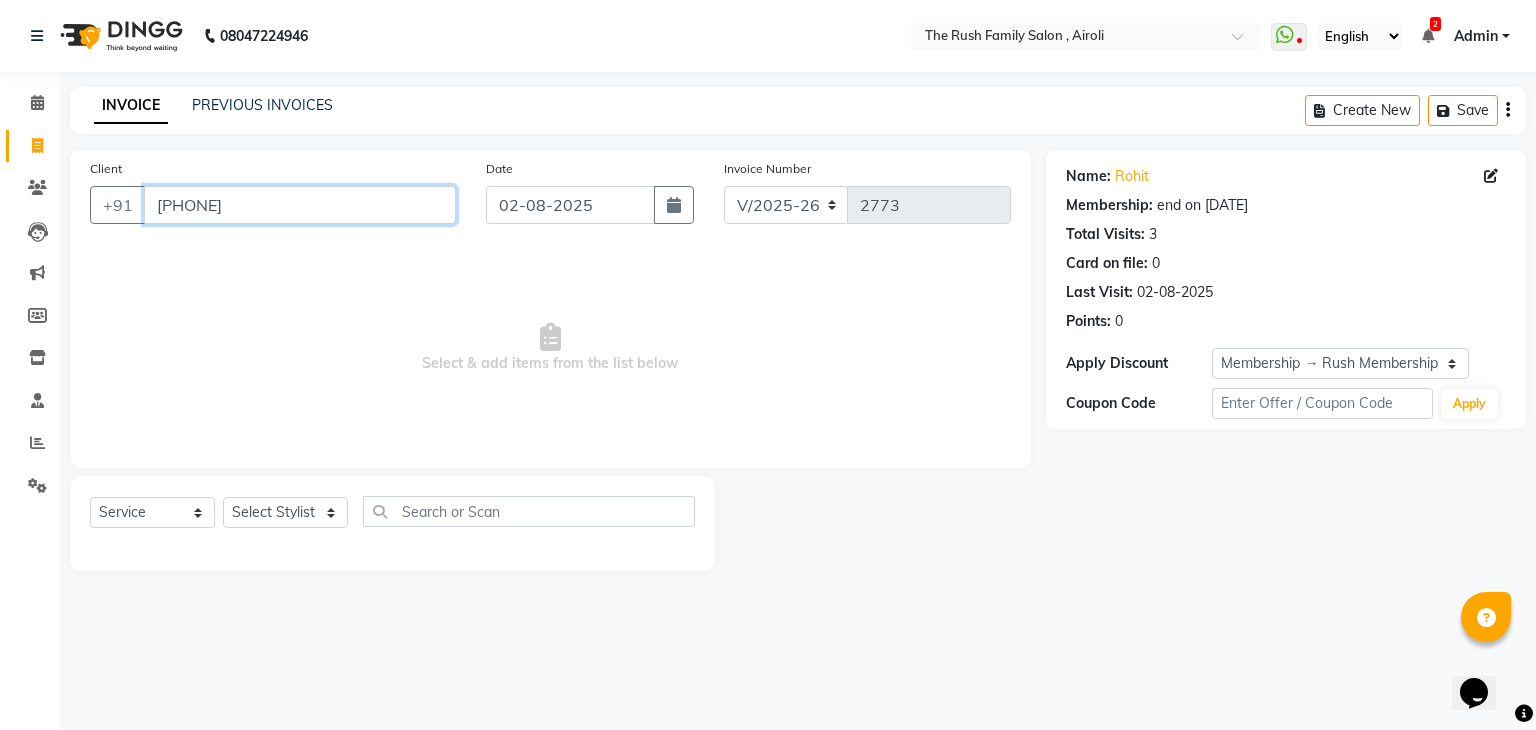 click on "919773427790" at bounding box center (300, 205) 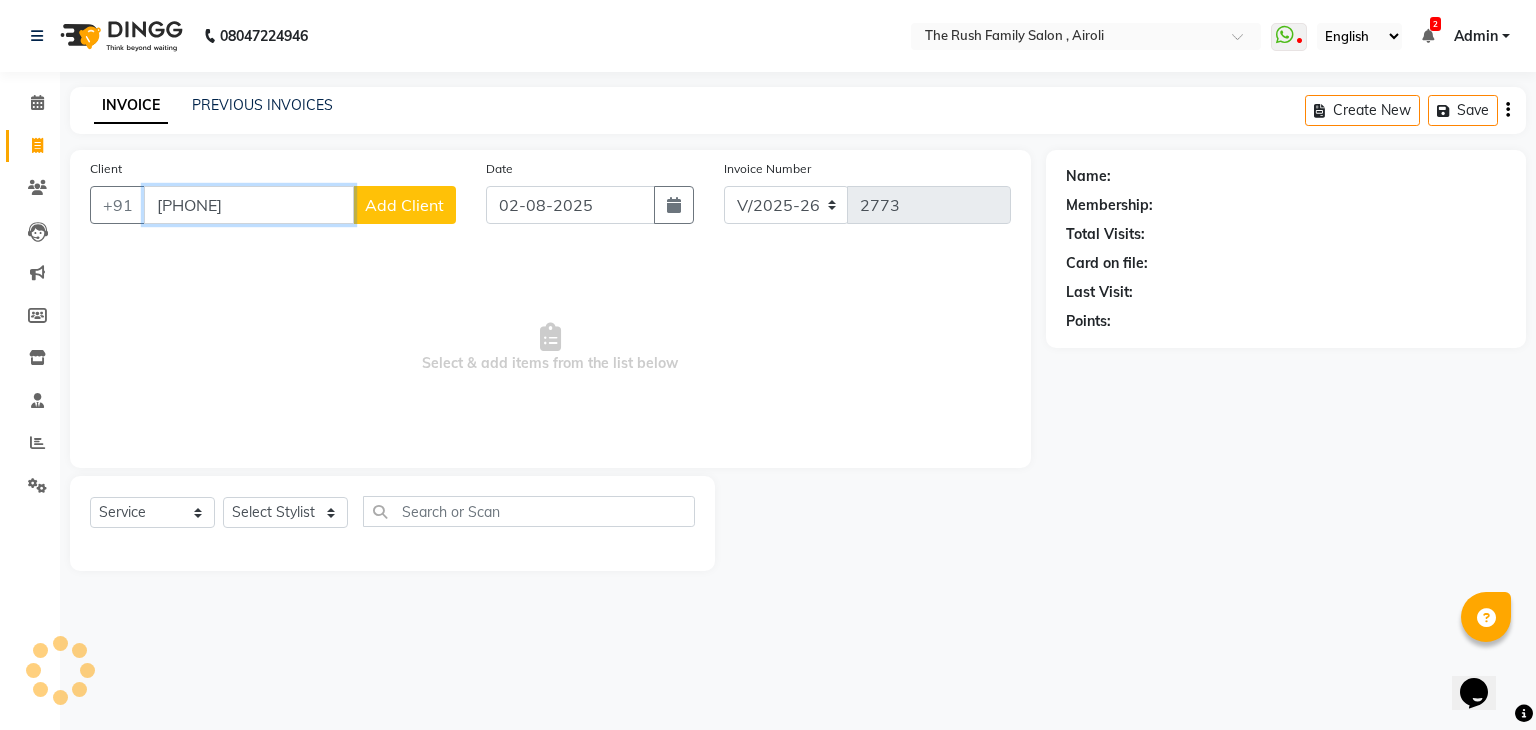 type on "[PHONE]" 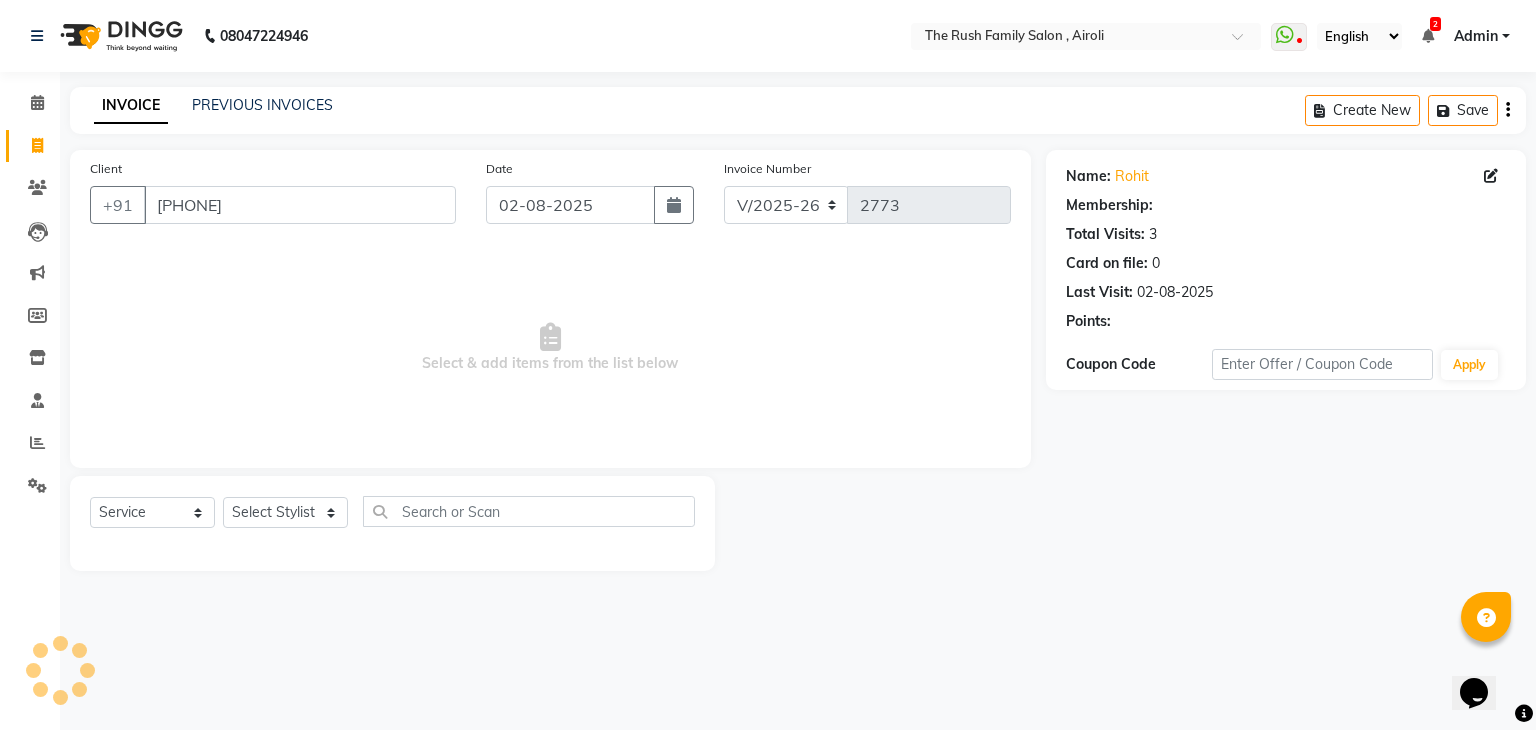 select on "1: Object" 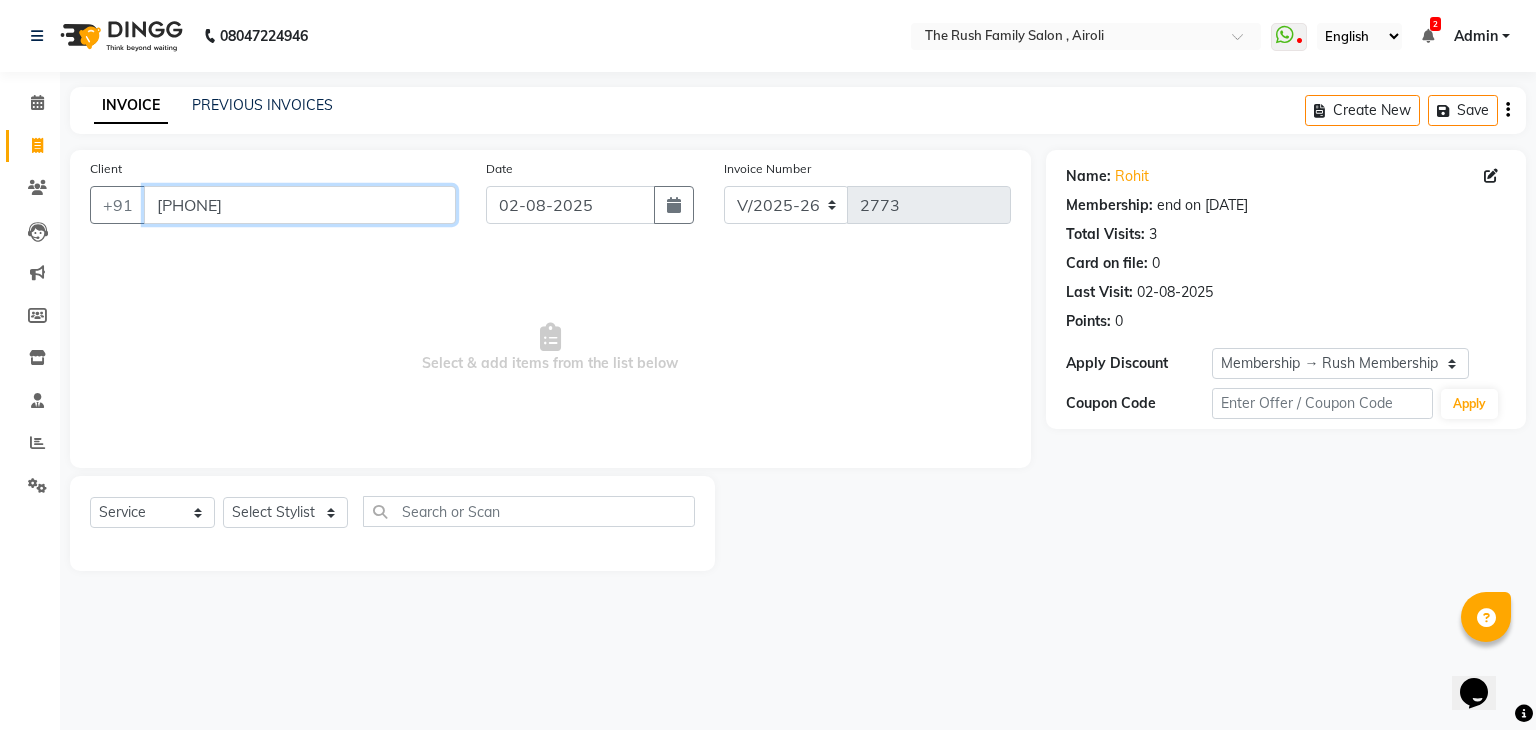 click on "[PHONE]" at bounding box center [300, 205] 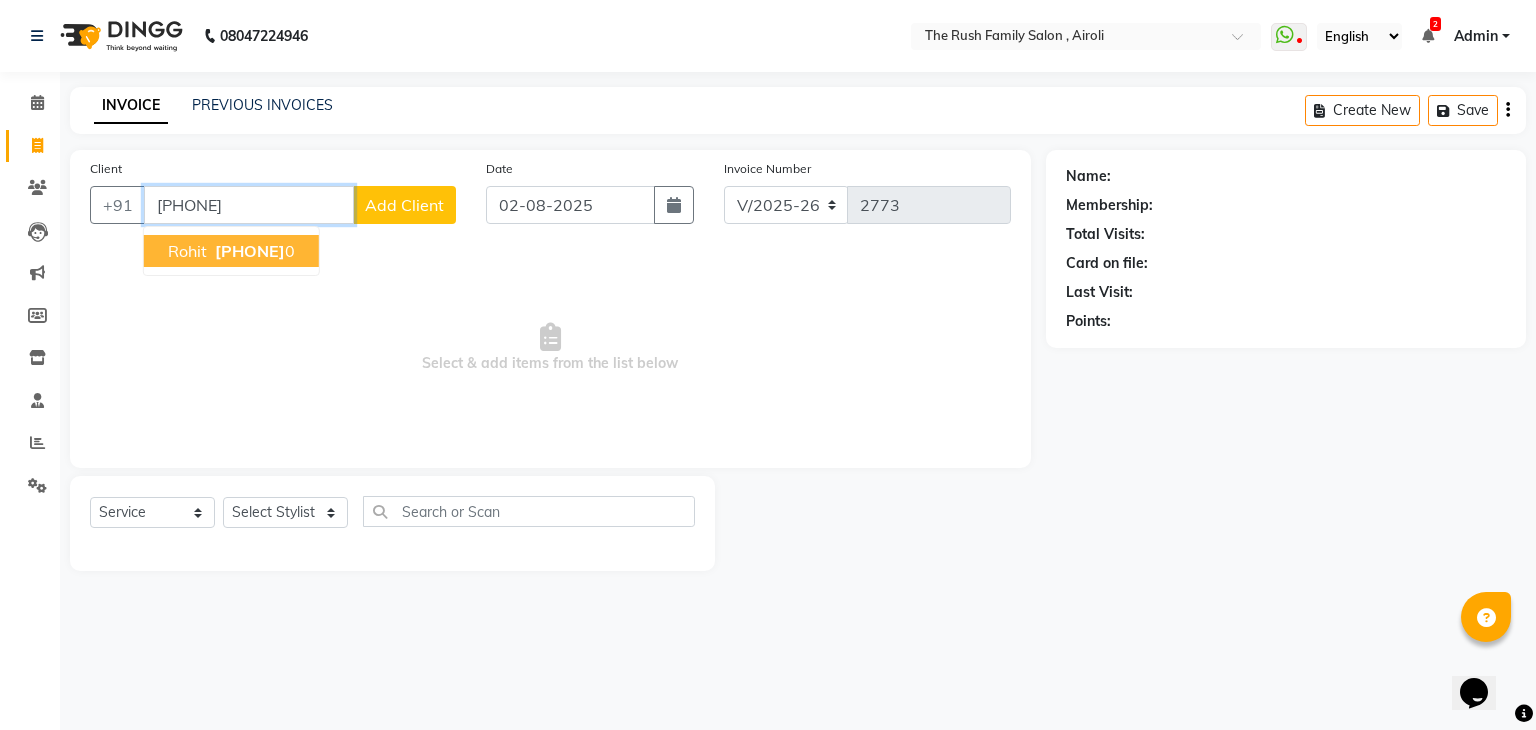 click on "977342779" at bounding box center (250, 251) 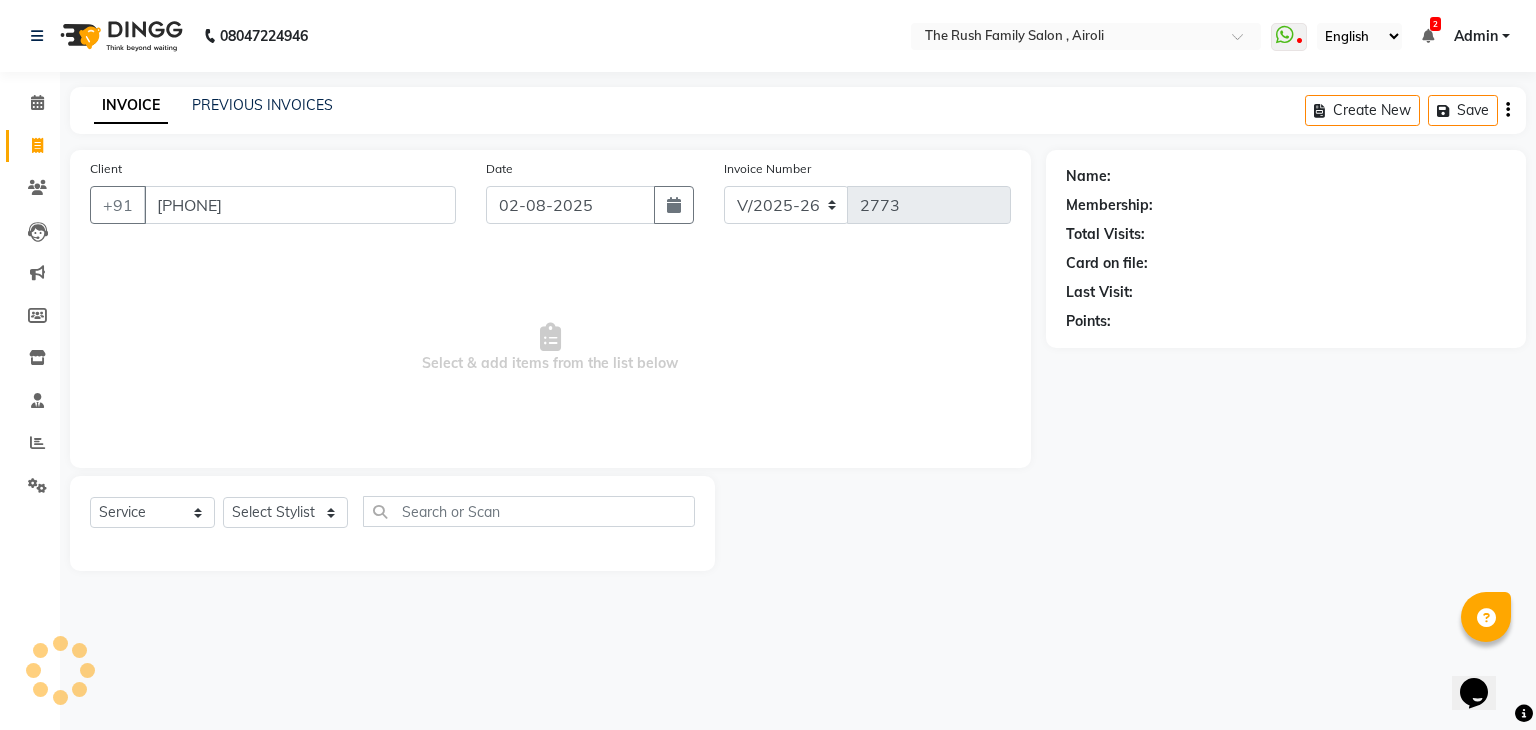 select on "1: Object" 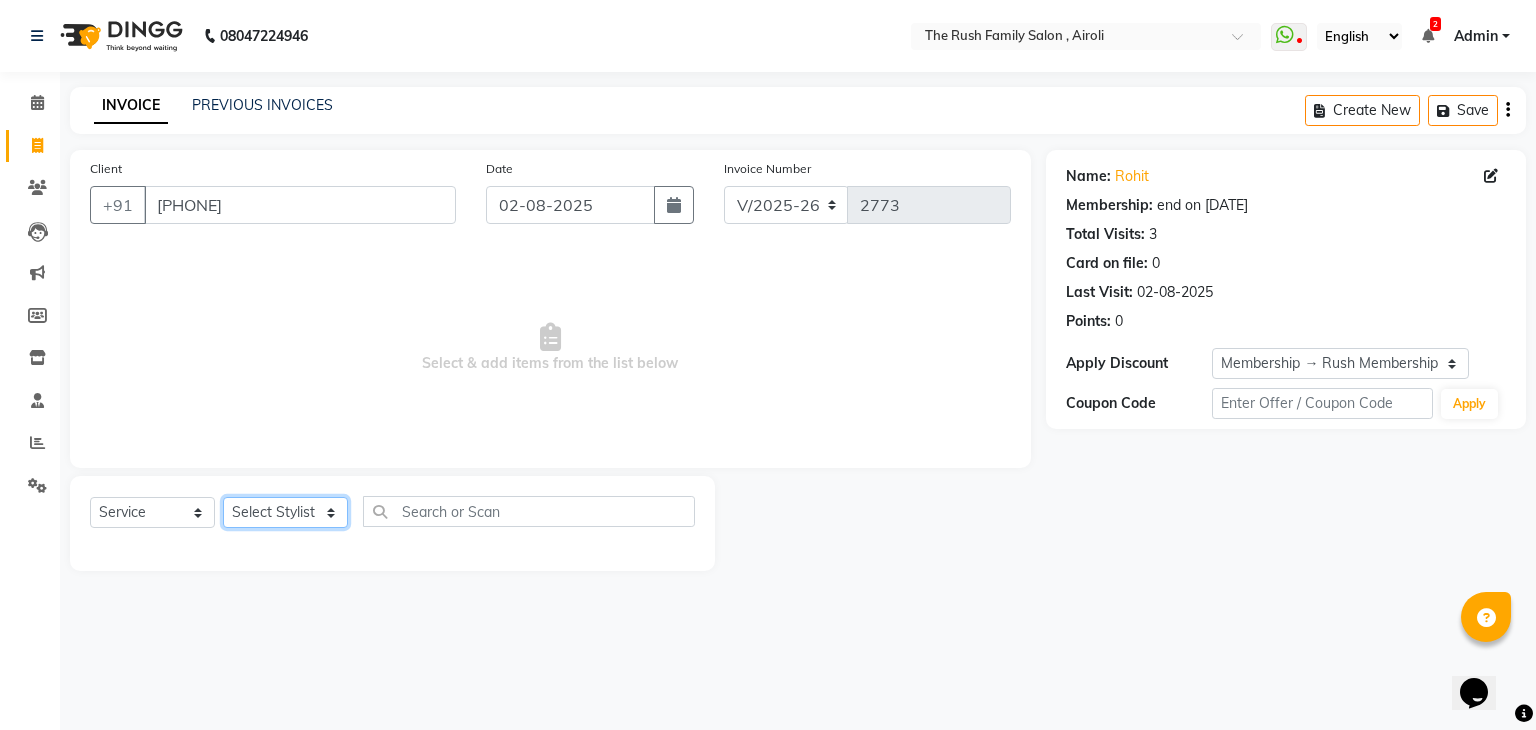 click on "Select Stylist [FIRST] [FIRST] [FIRST] [FIRST] [FIRST] [FIRST] [FIRST] [FIRST] [FIRST] [FIRST] [FIRST] [FIRST] [FIRST]" 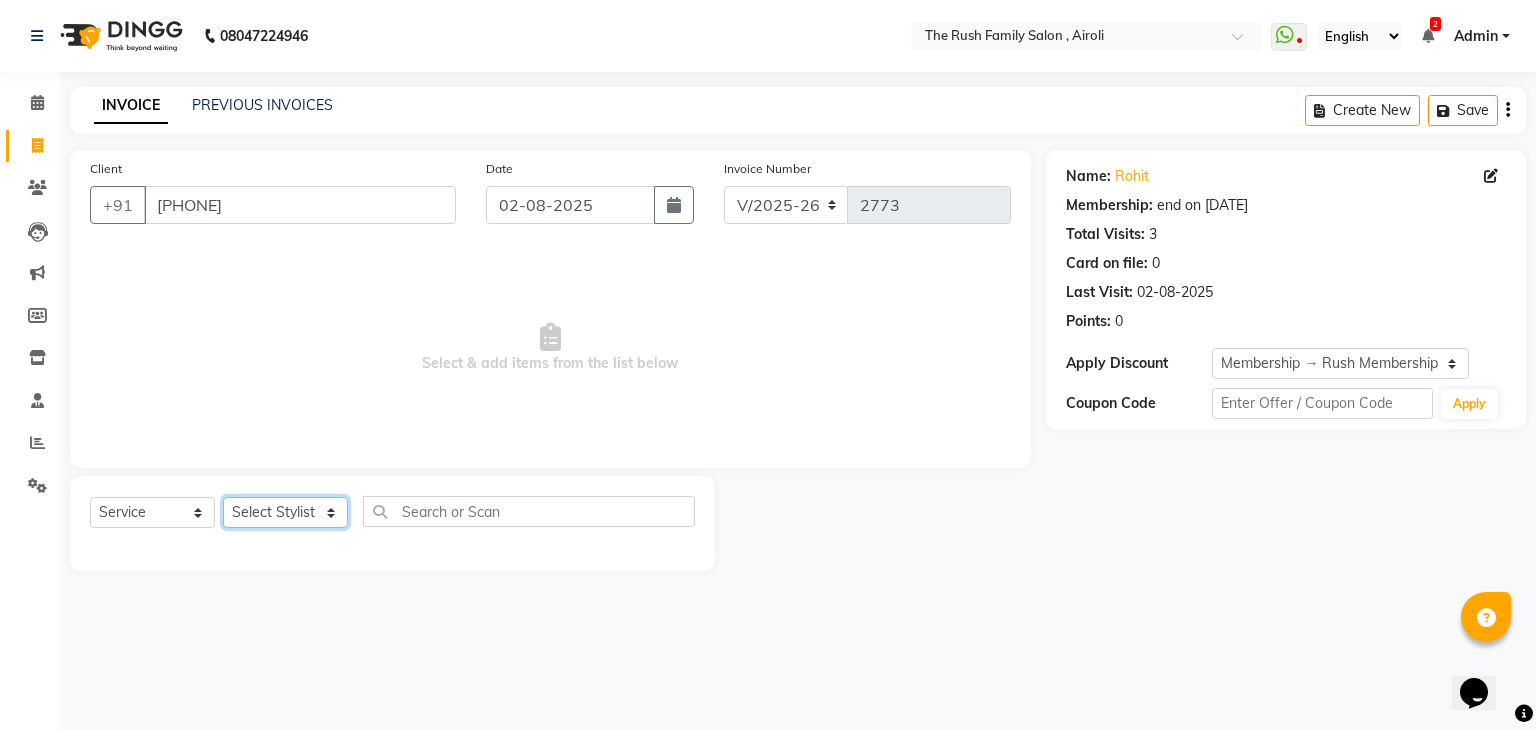 select on "87642" 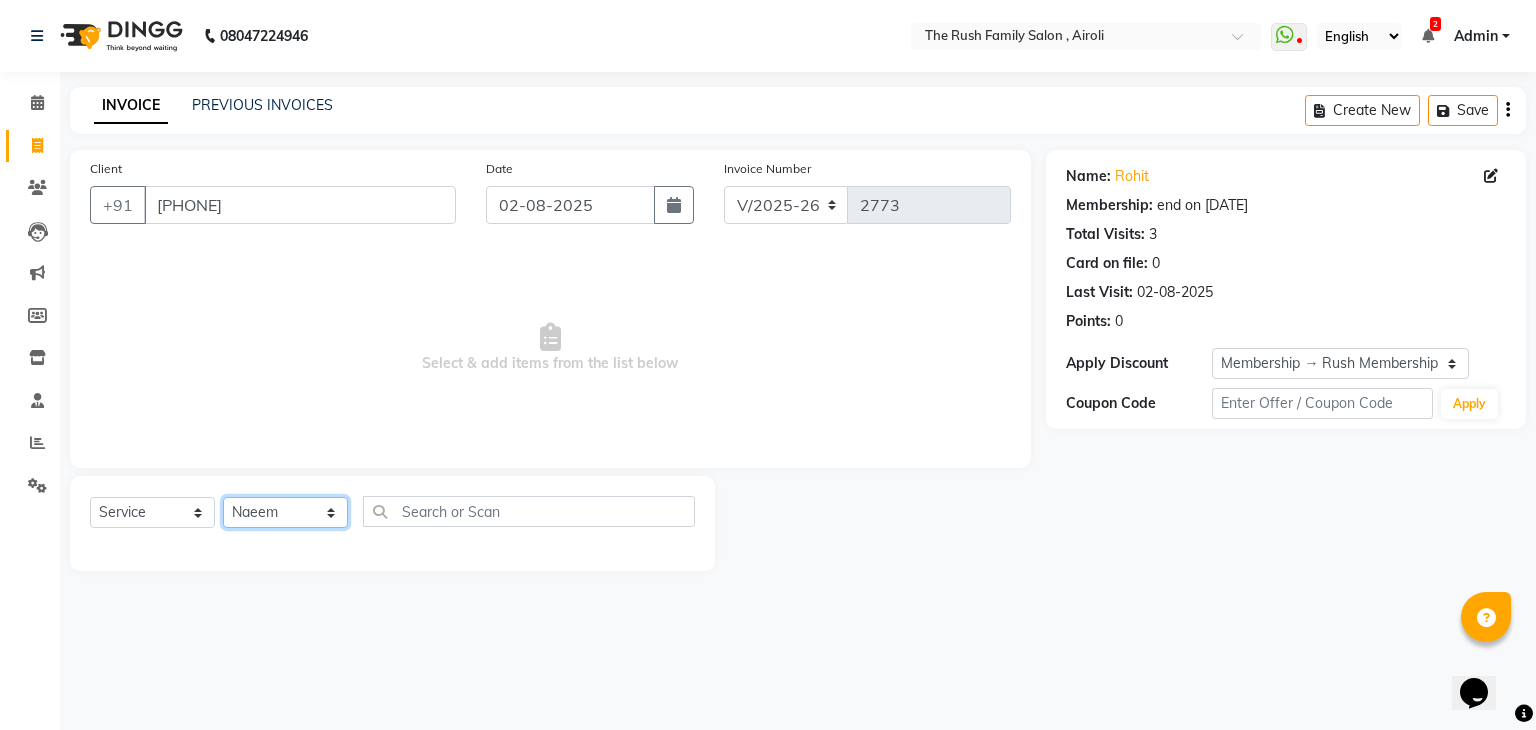 click on "Select Stylist [FIRST] [FIRST] [FIRST] [FIRST] [FIRST] [FIRST] [FIRST] [FIRST] [FIRST] [FIRST] [FIRST] [FIRST] [FIRST]" 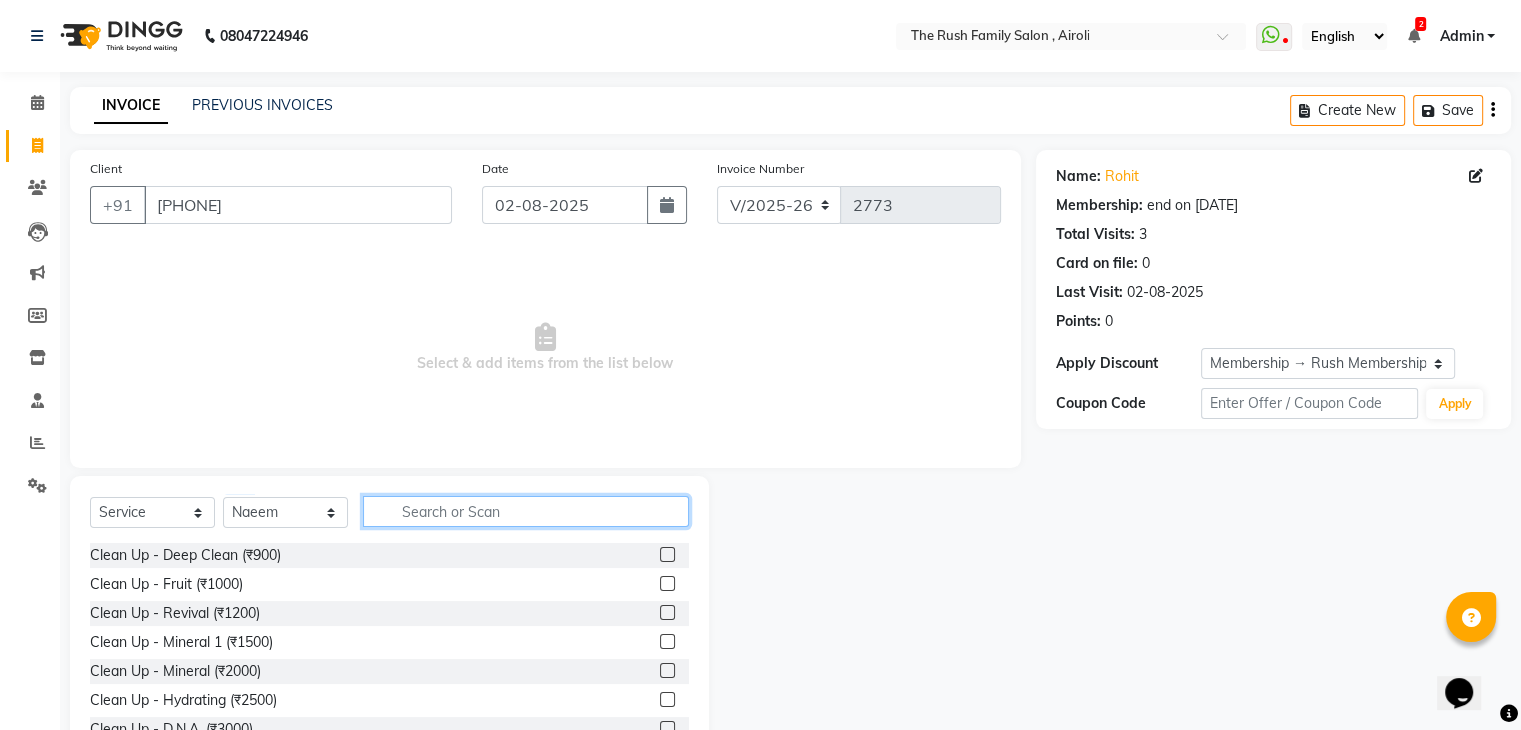 click 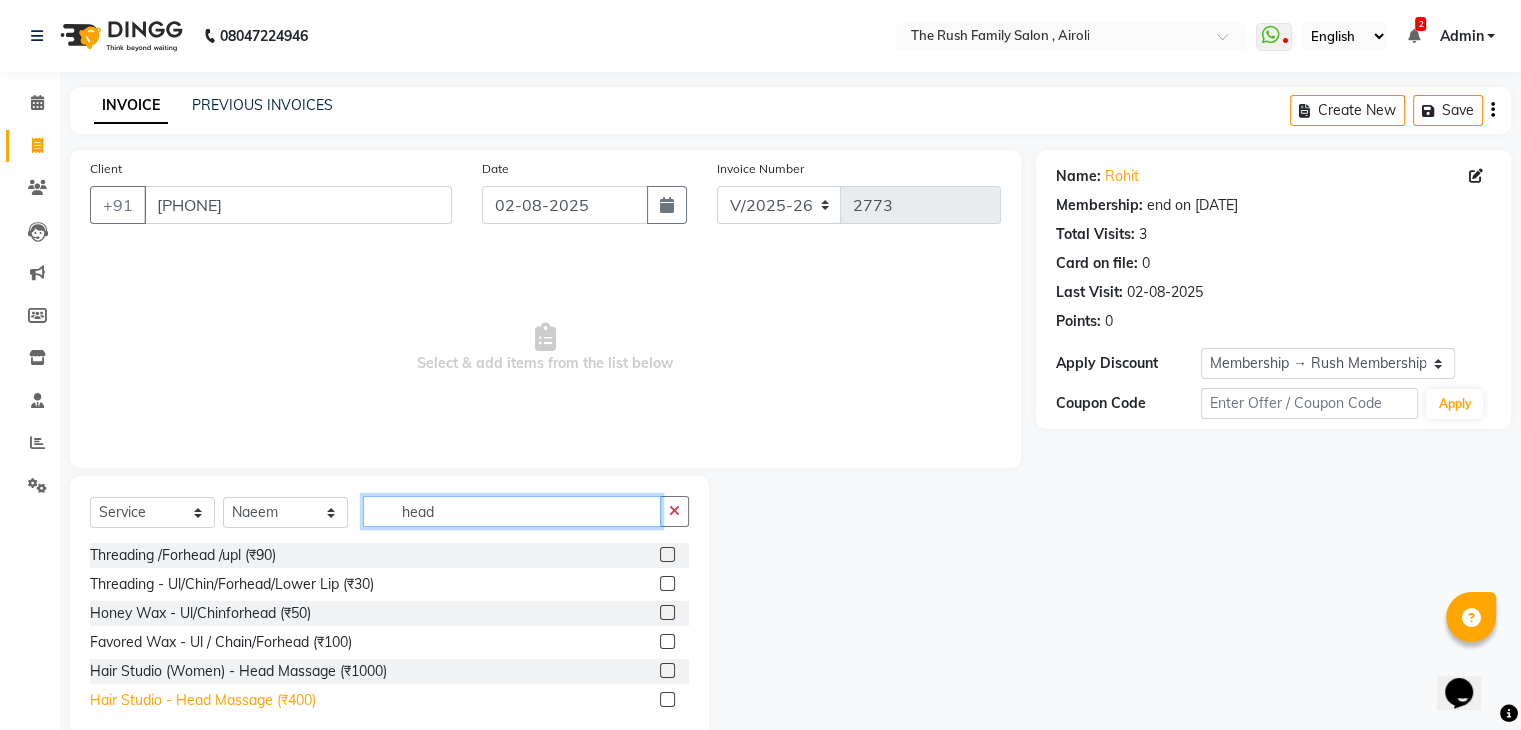 type on "head" 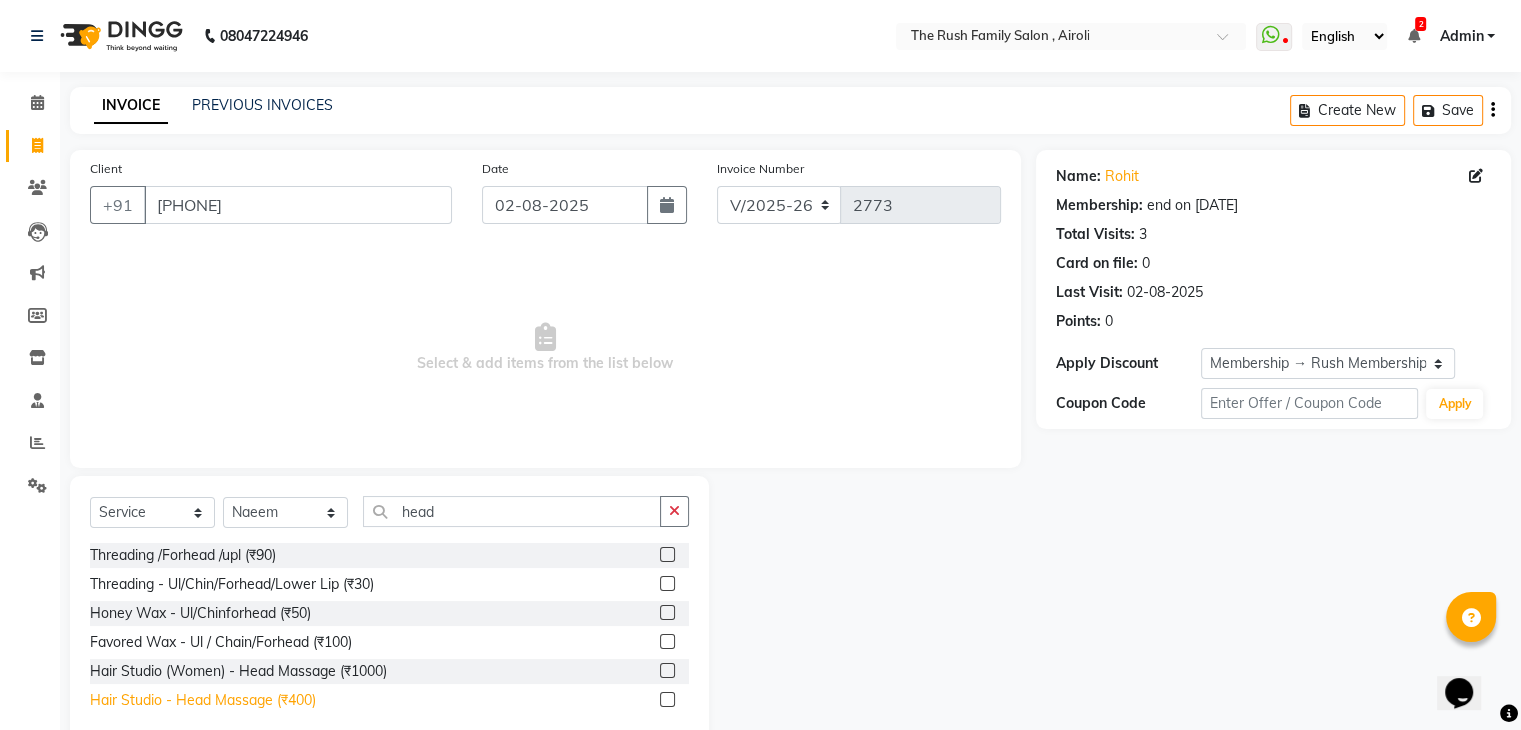 click on "Hair Studio - Head Massage (₹400)" 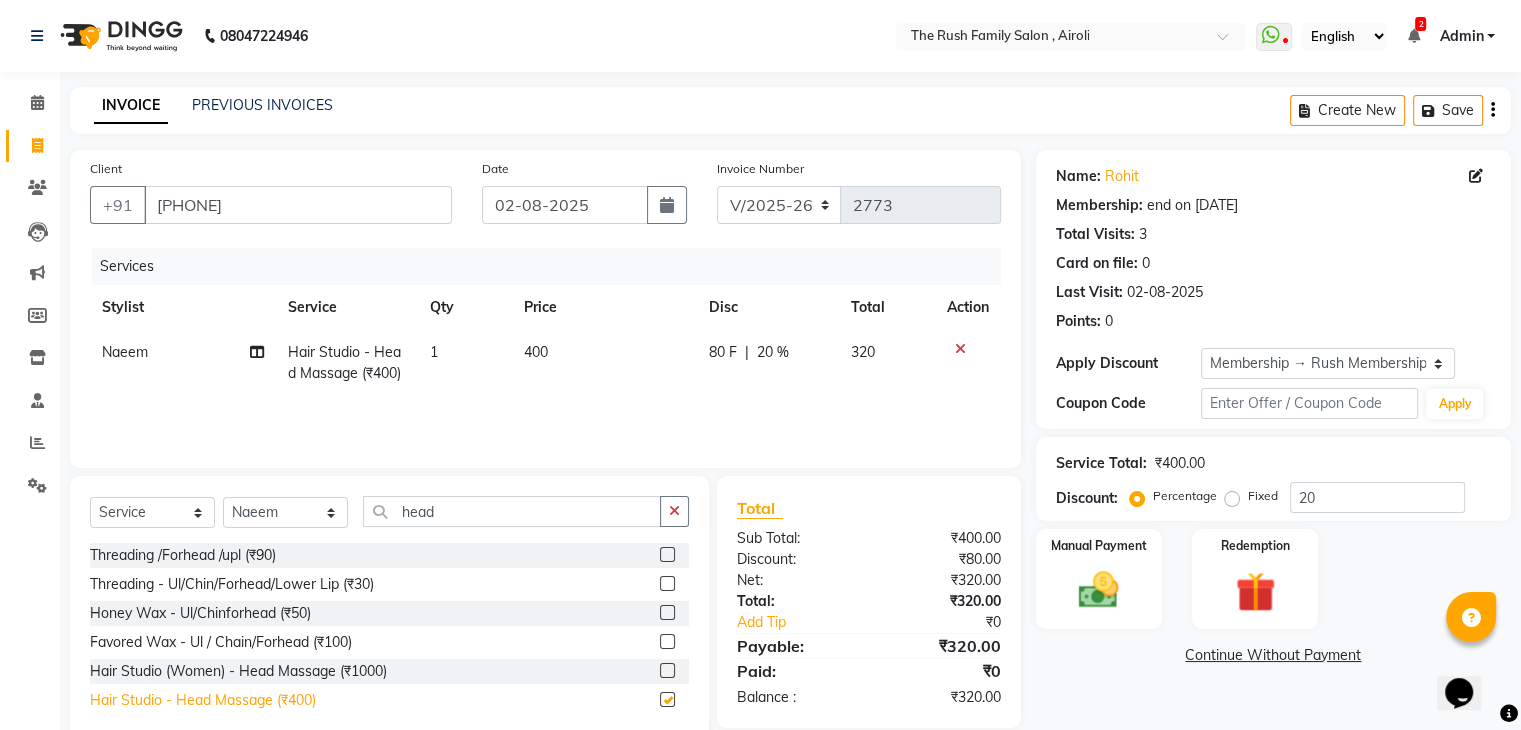 checkbox on "false" 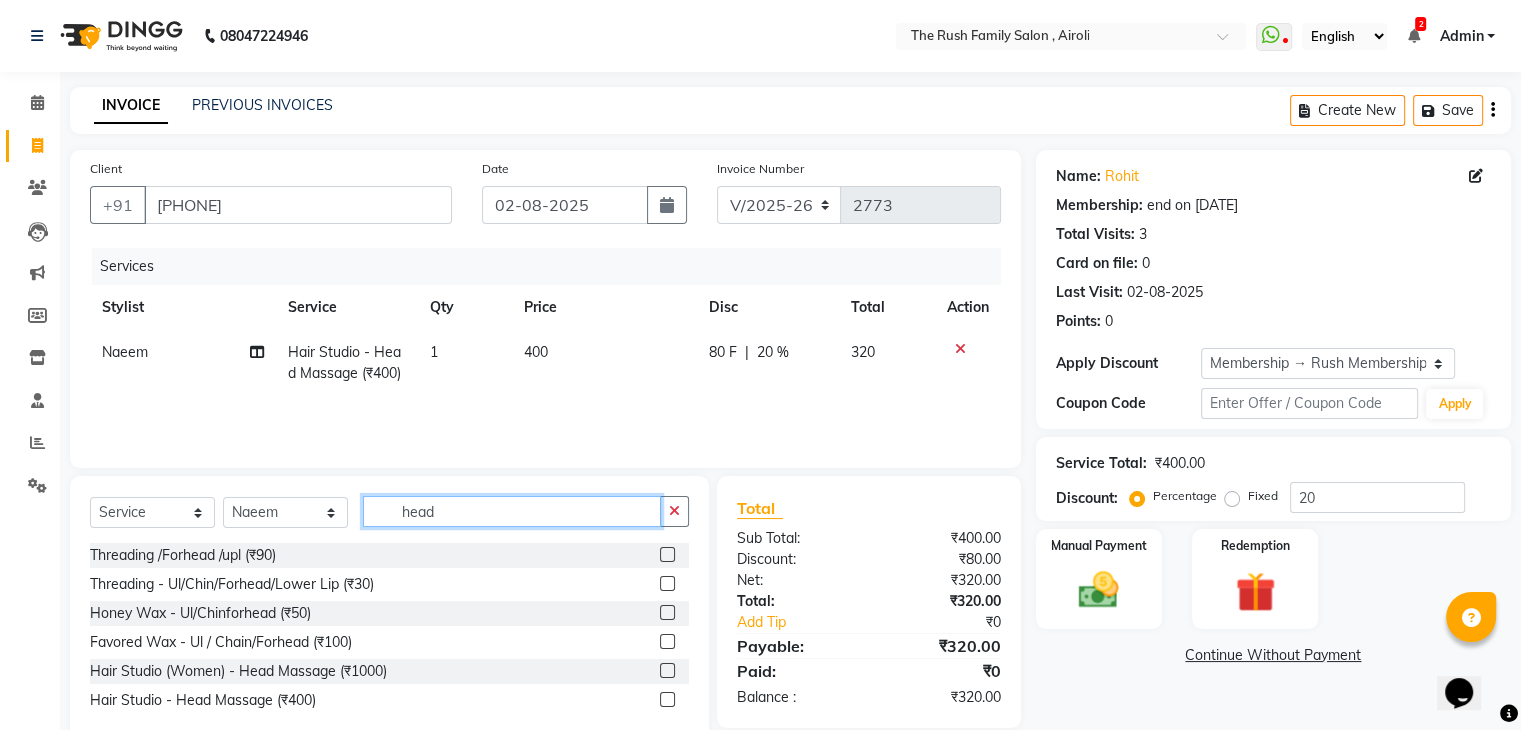click on "head" 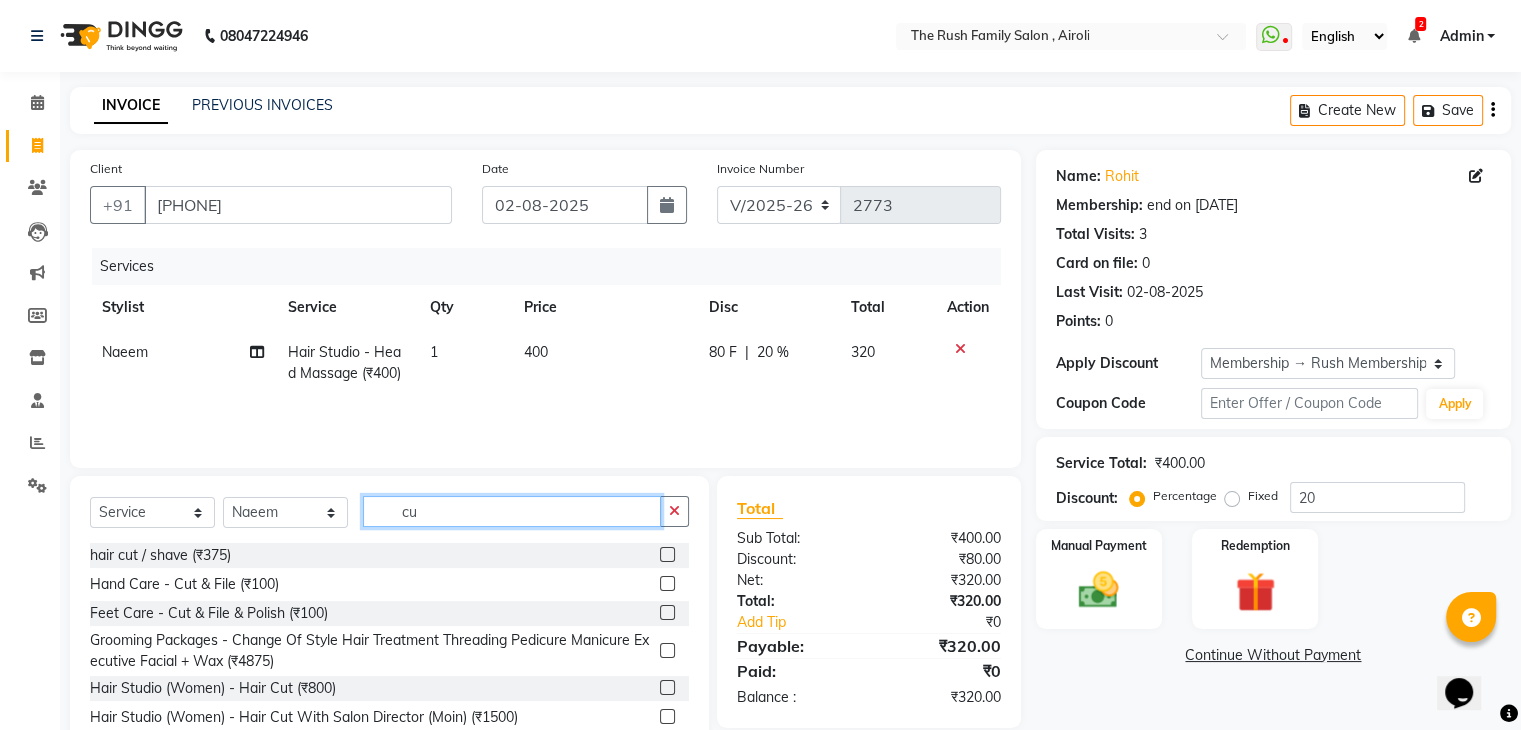 type on "cu" 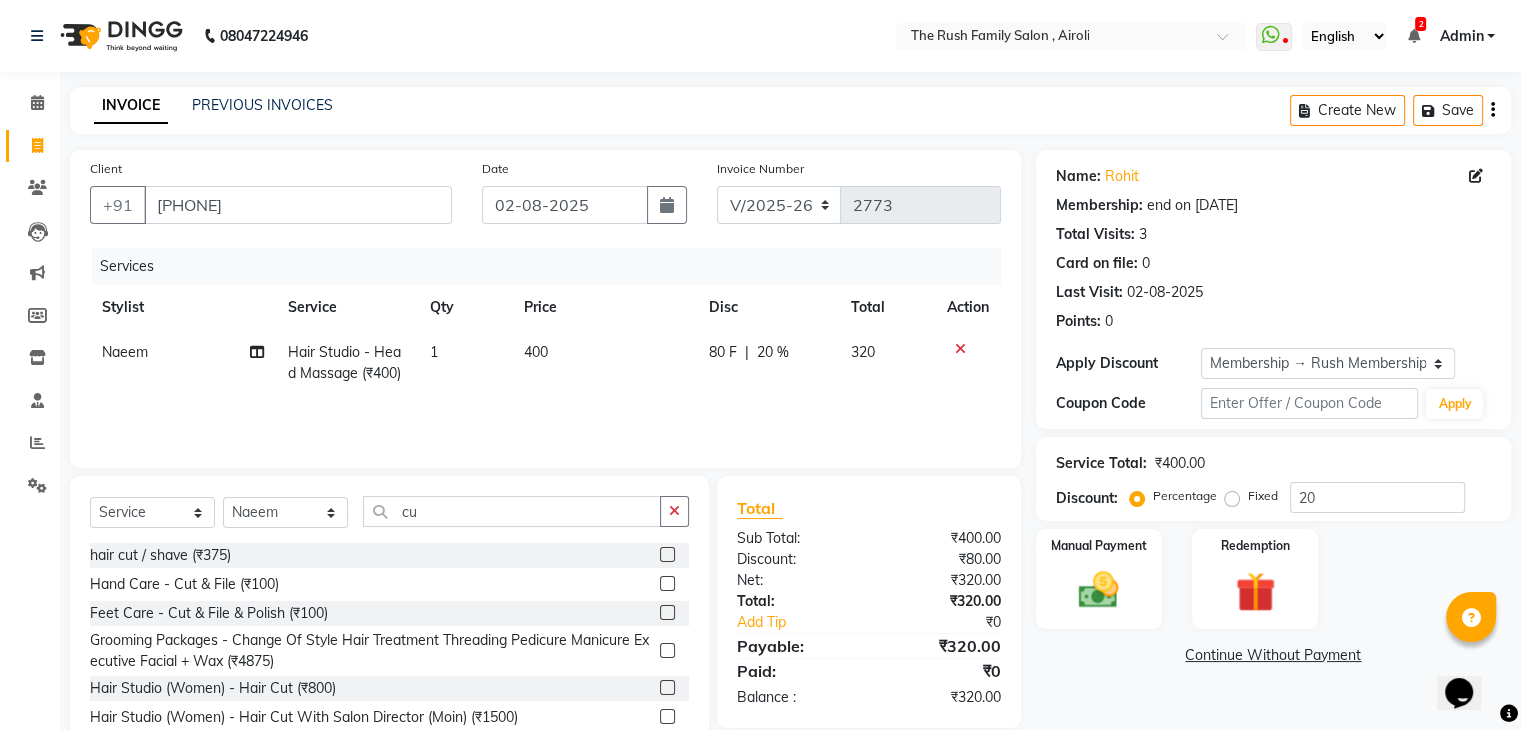 click 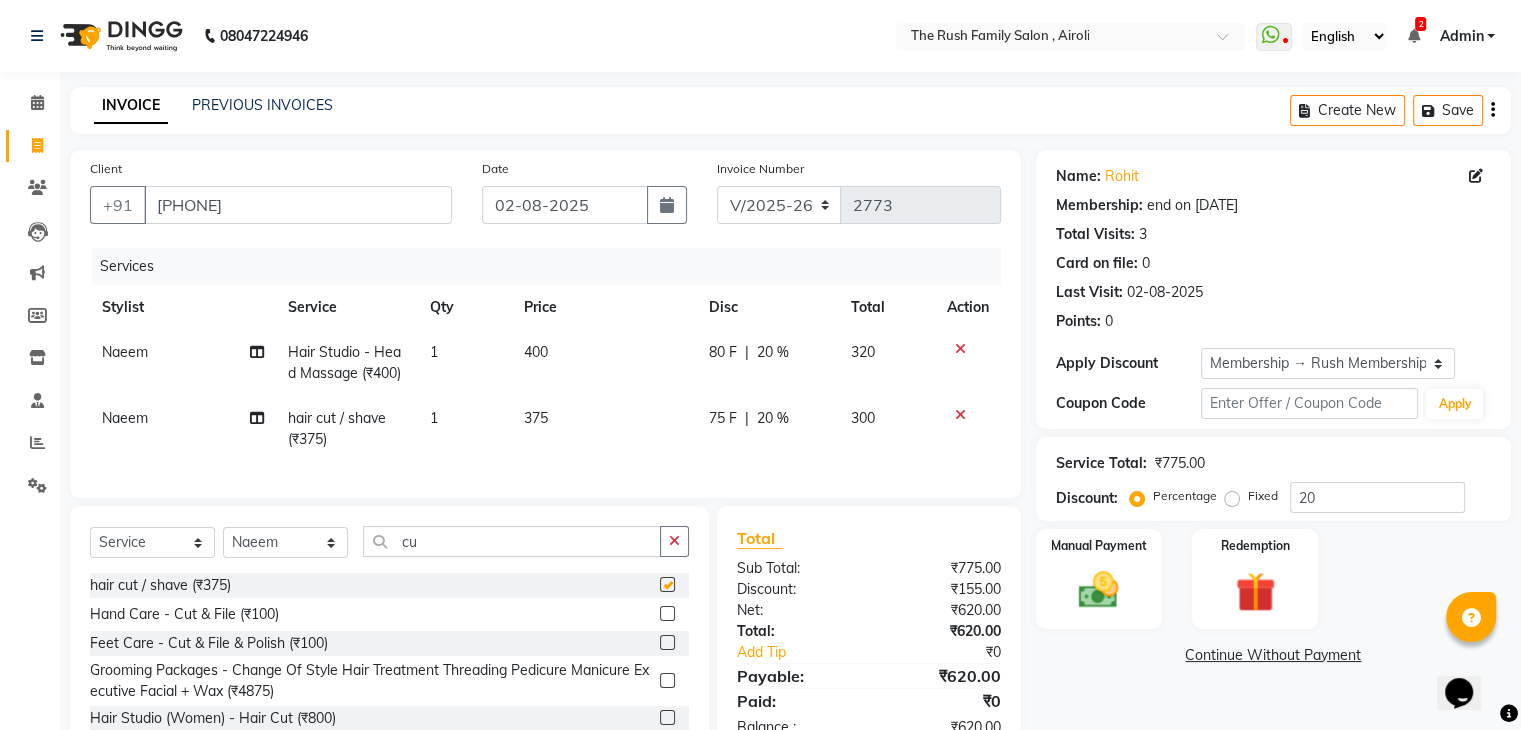 checkbox on "false" 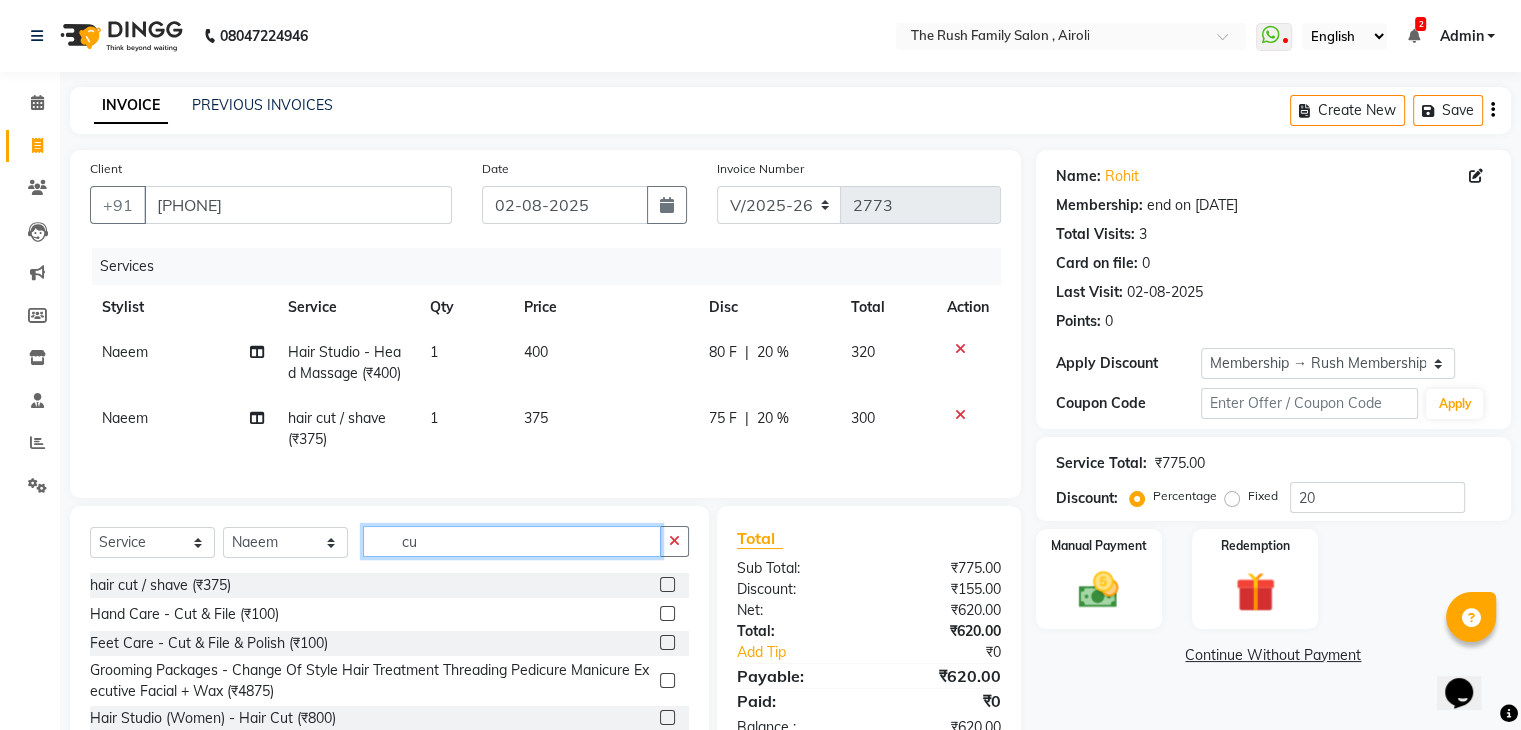 click on "cu" 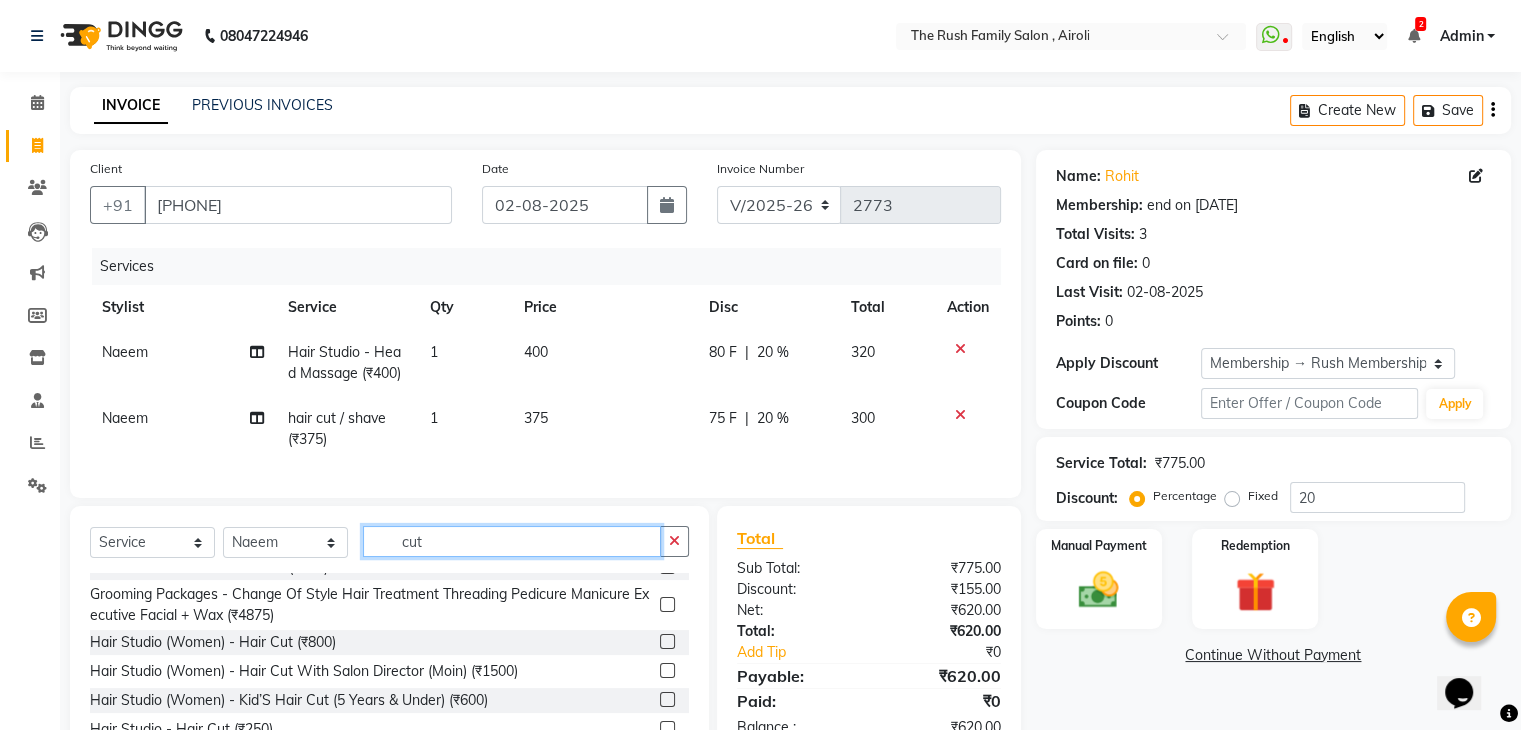 scroll, scrollTop: 78, scrollLeft: 0, axis: vertical 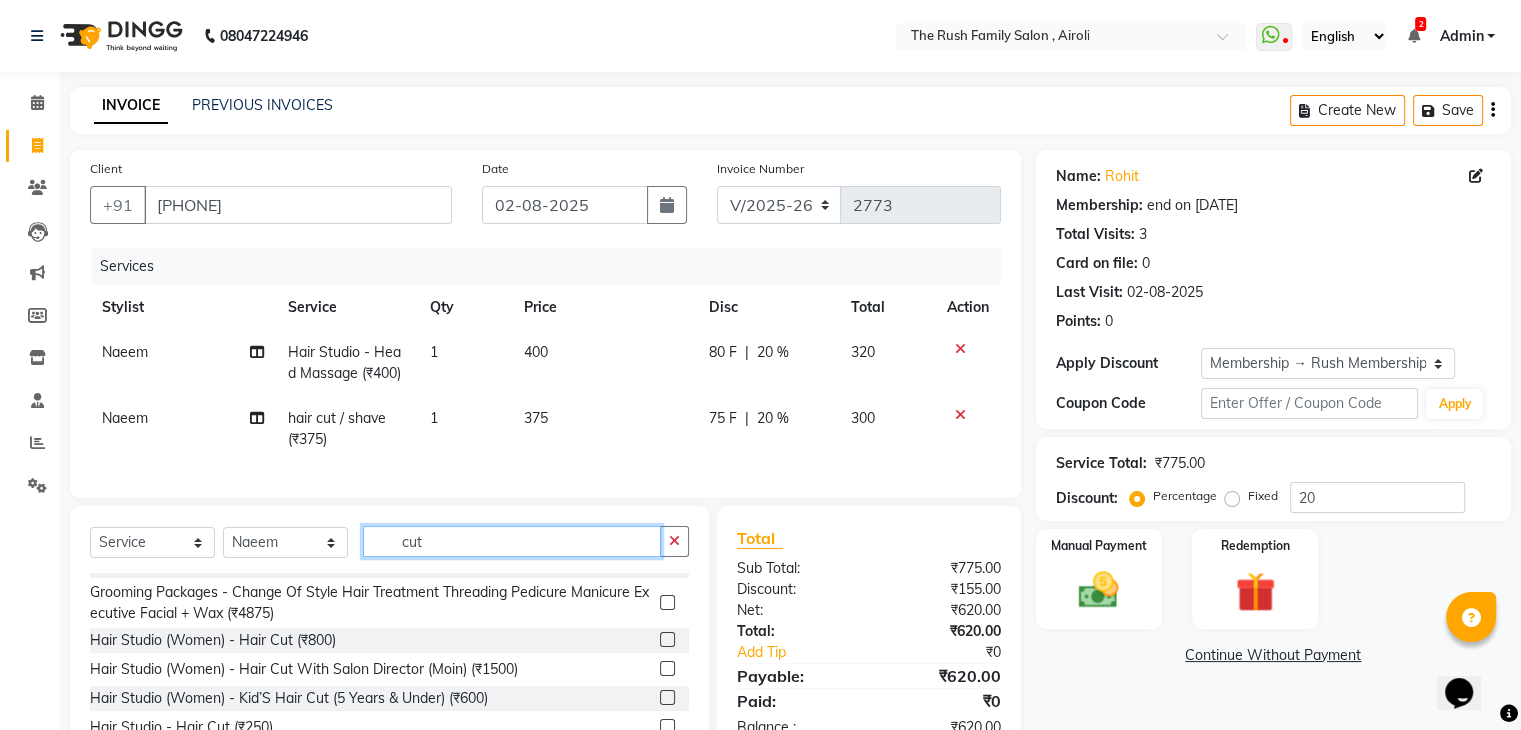 type on "cut" 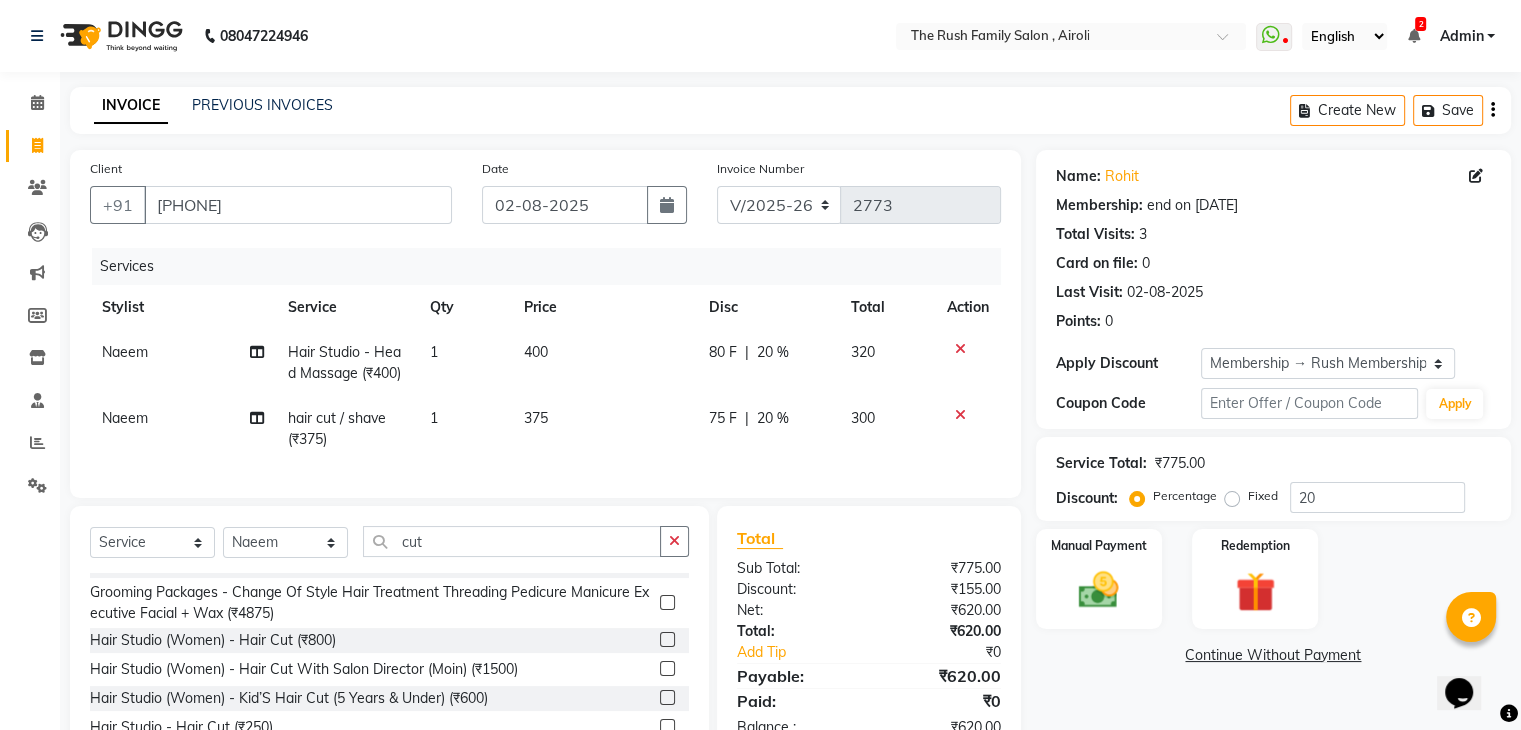 click 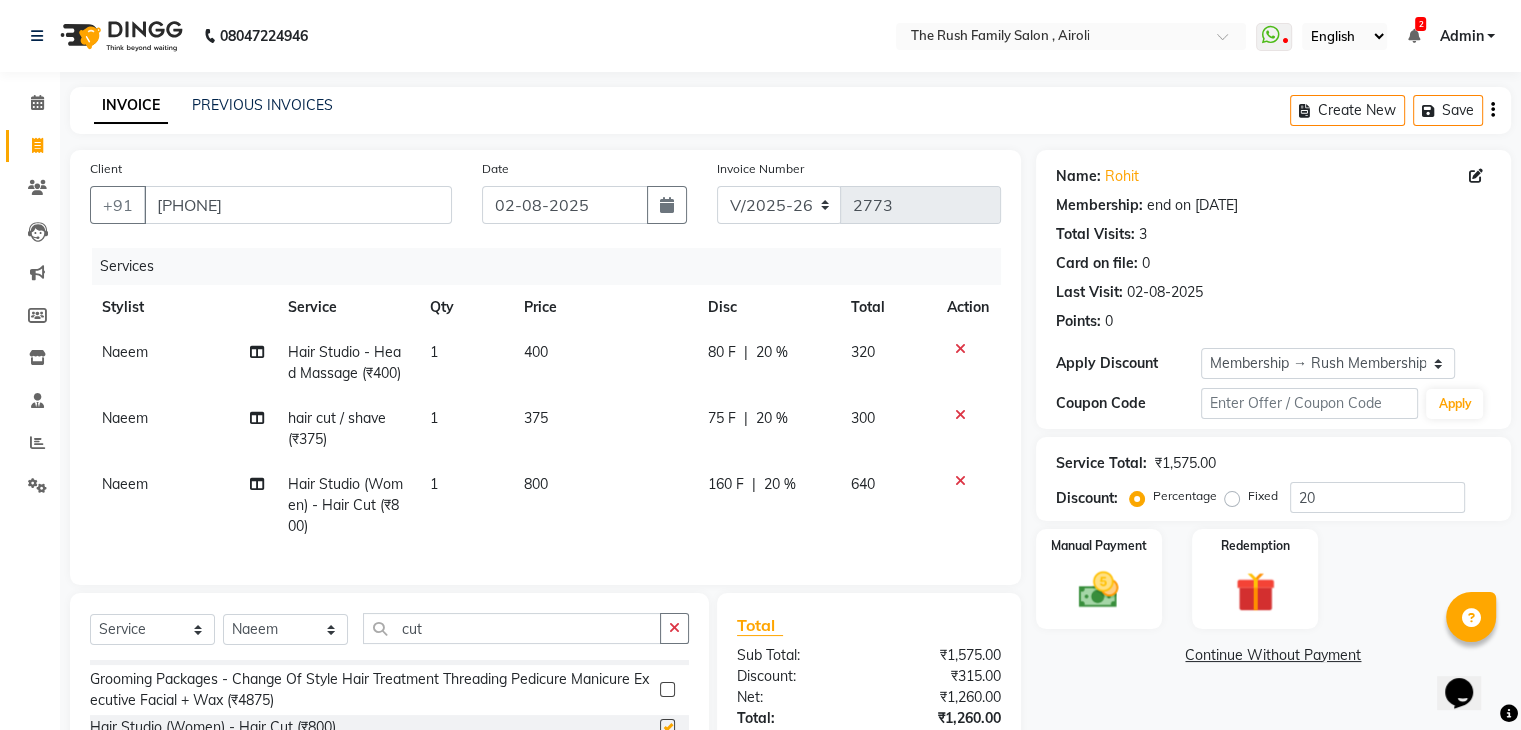 checkbox on "false" 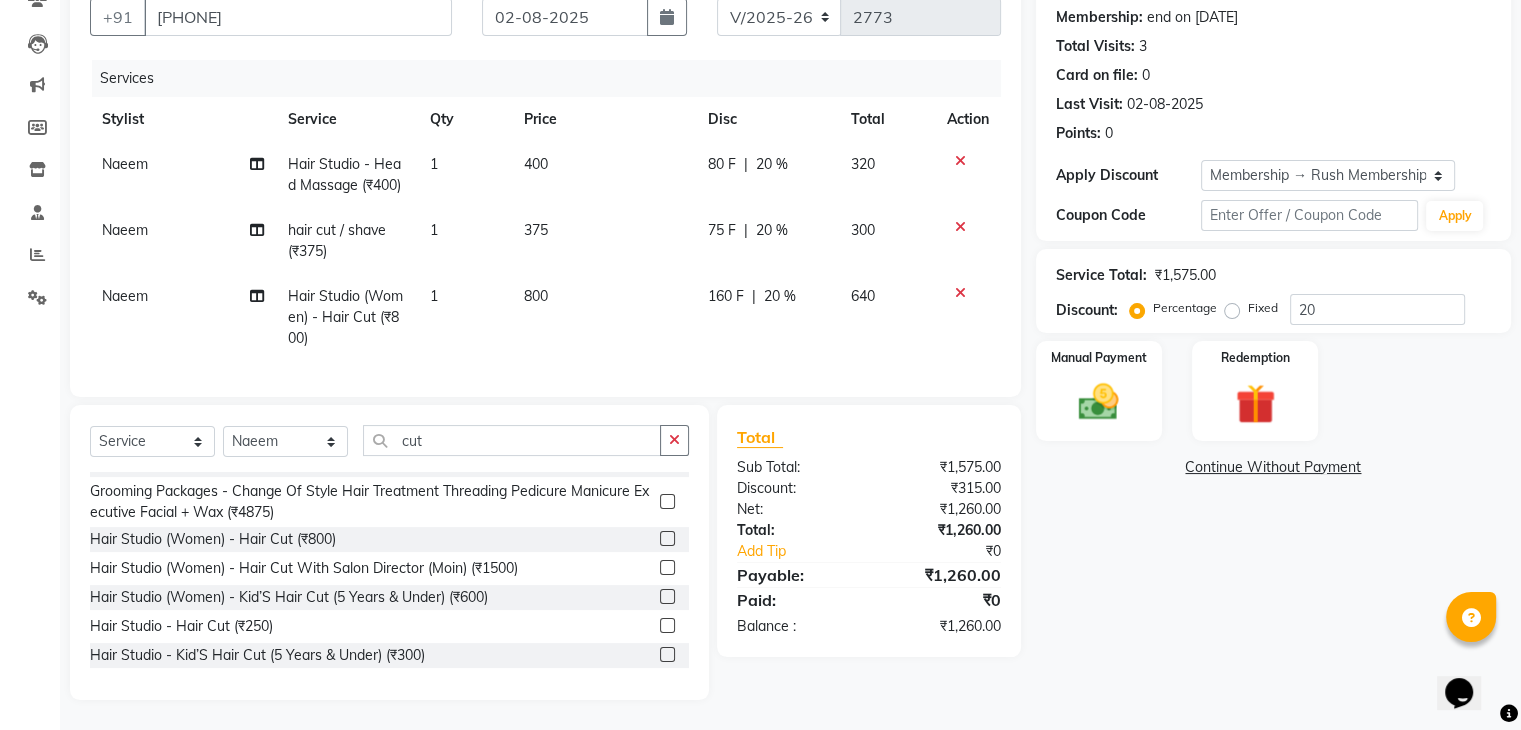 scroll, scrollTop: 197, scrollLeft: 0, axis: vertical 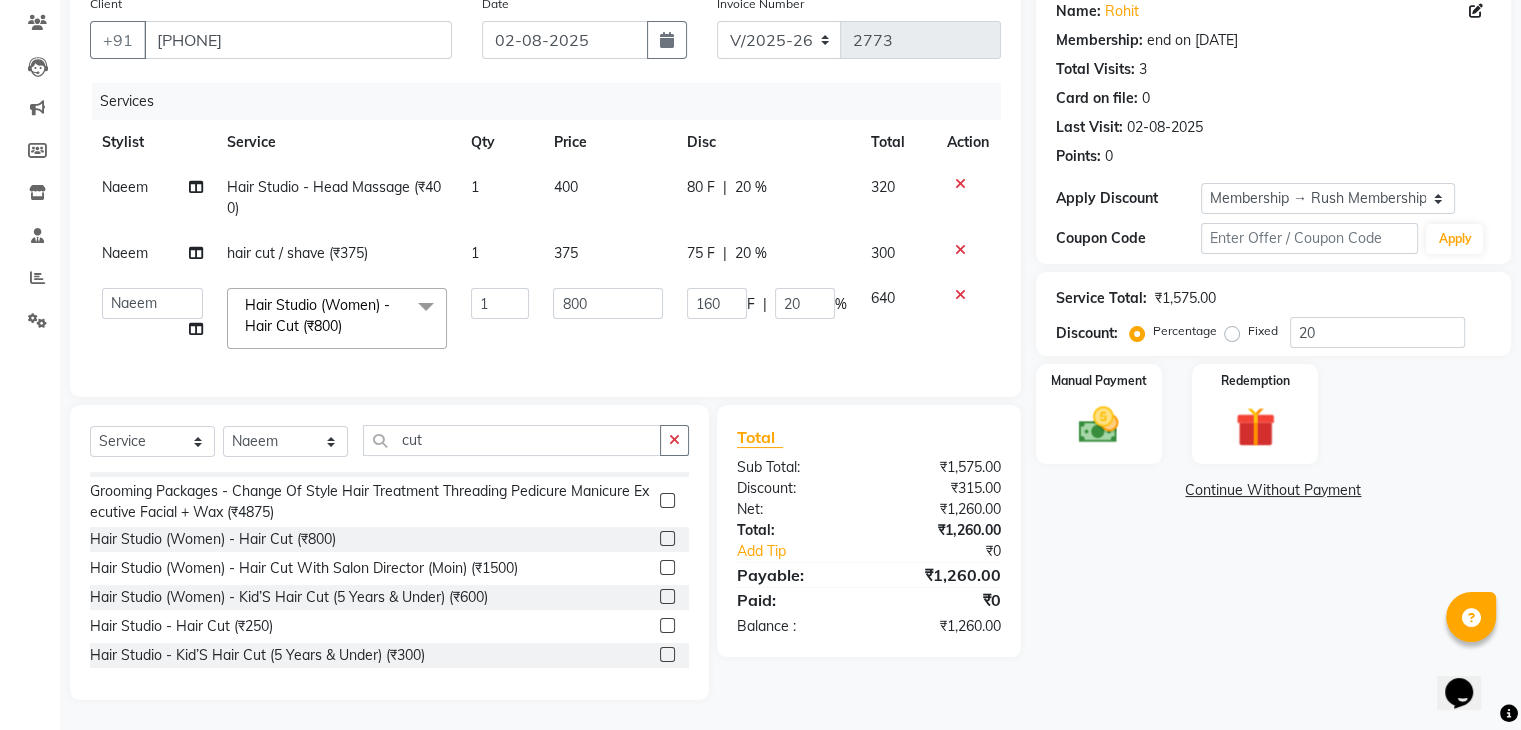 click on "800" 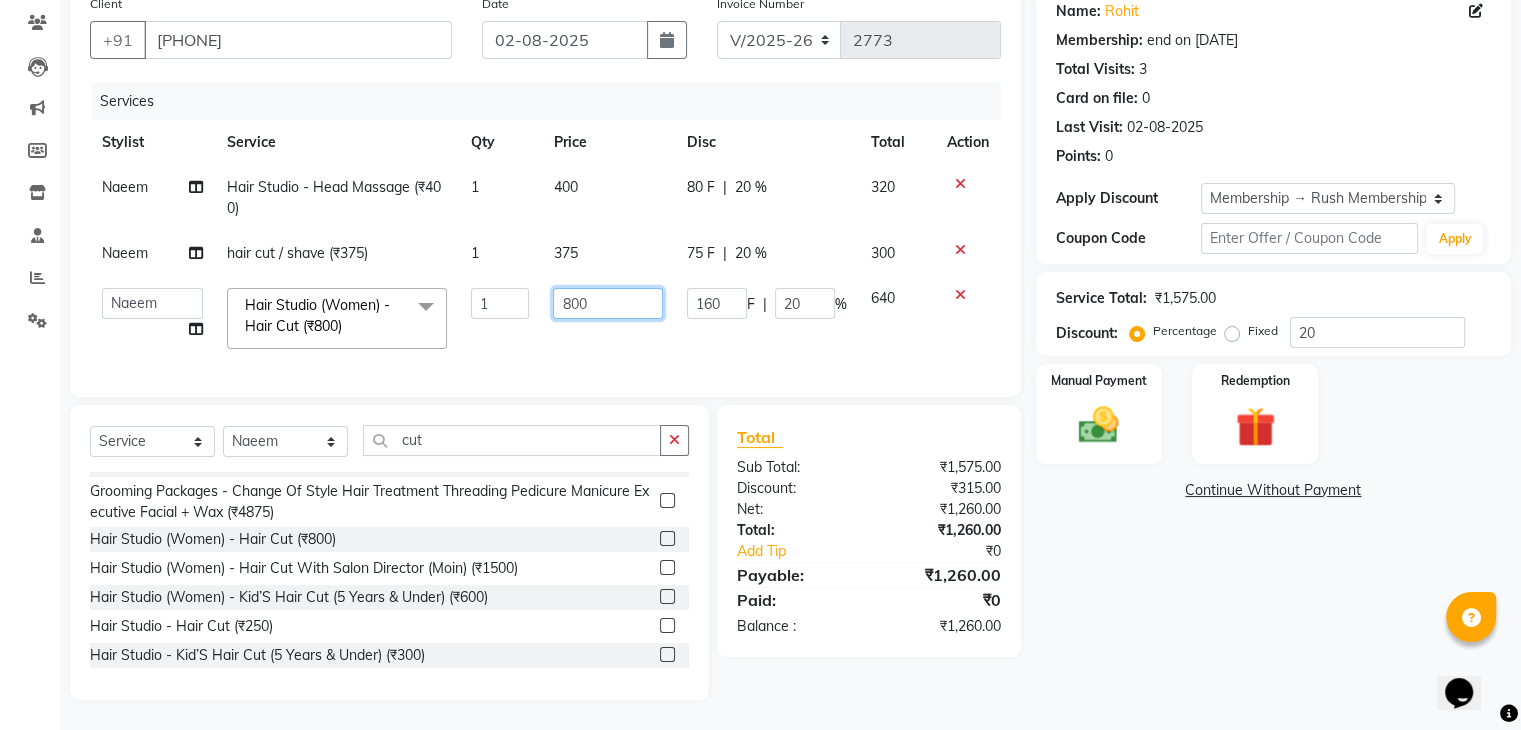 click on "800" 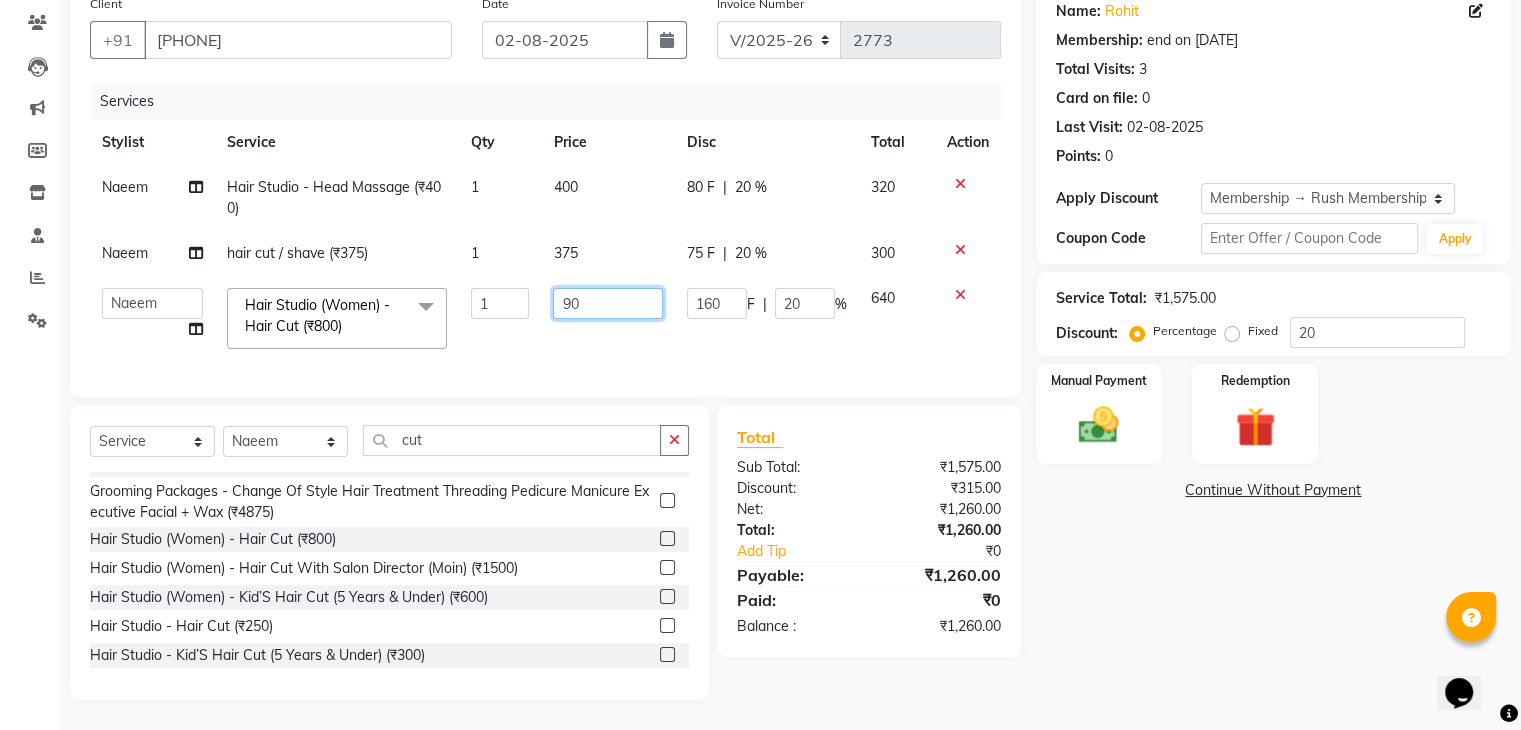 type on "900" 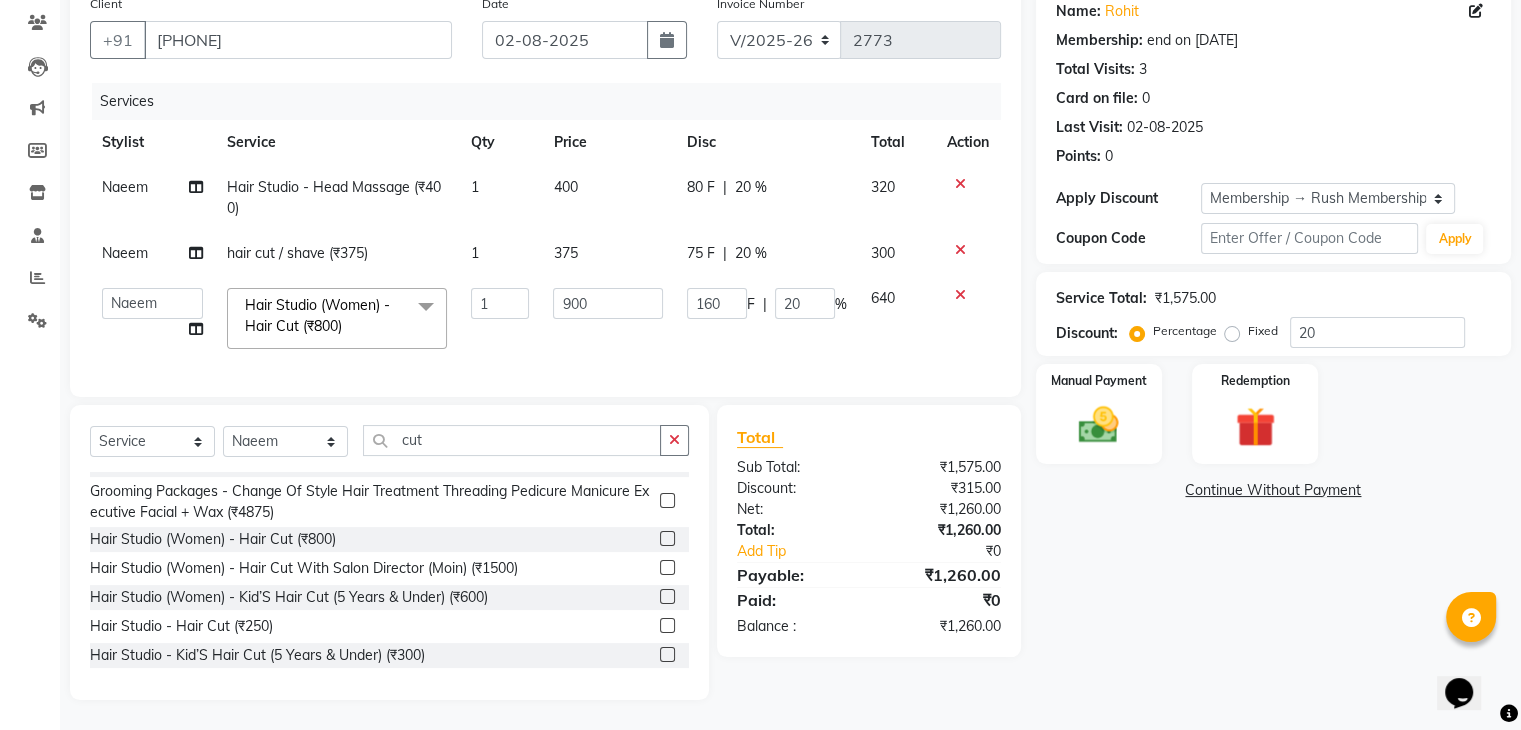 click on "900" 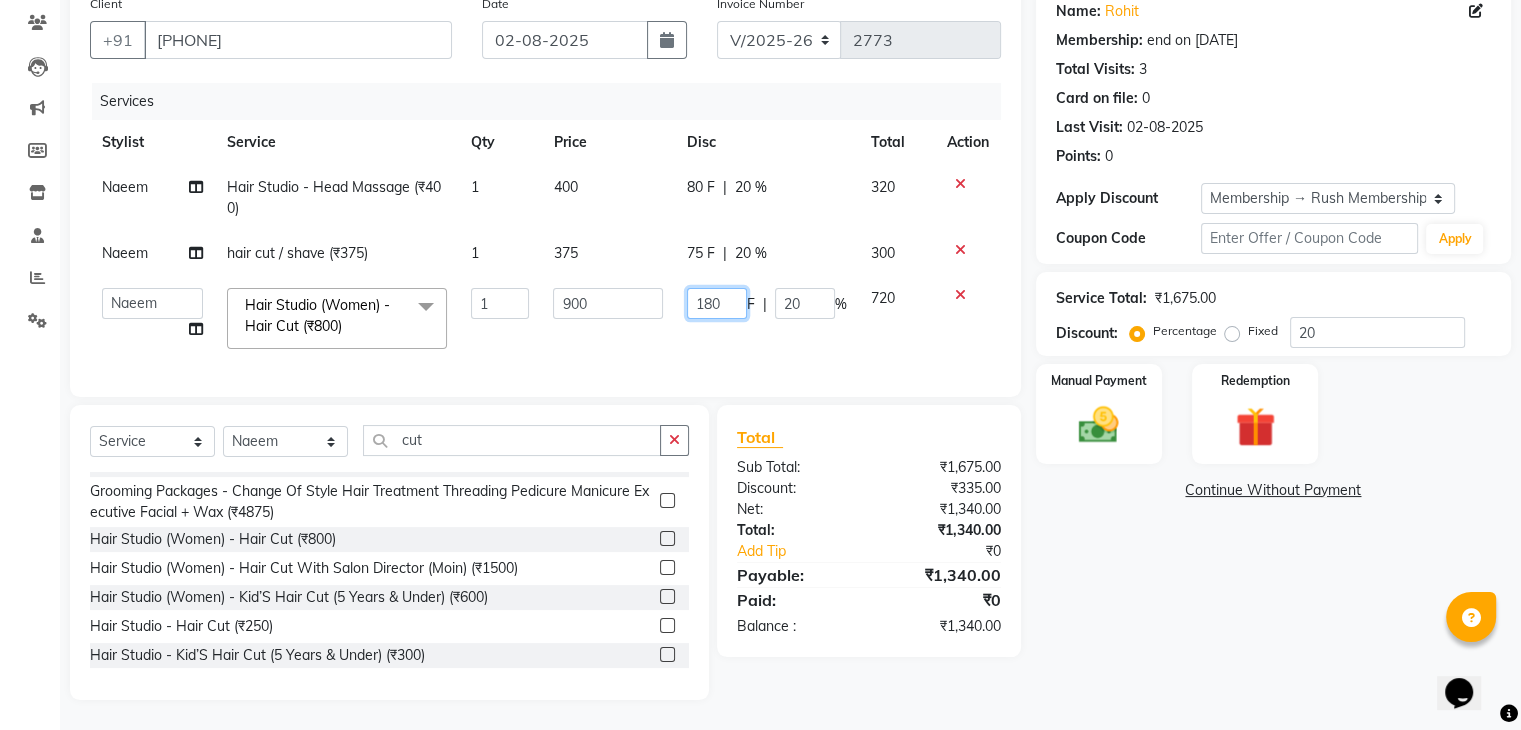 click on "180" 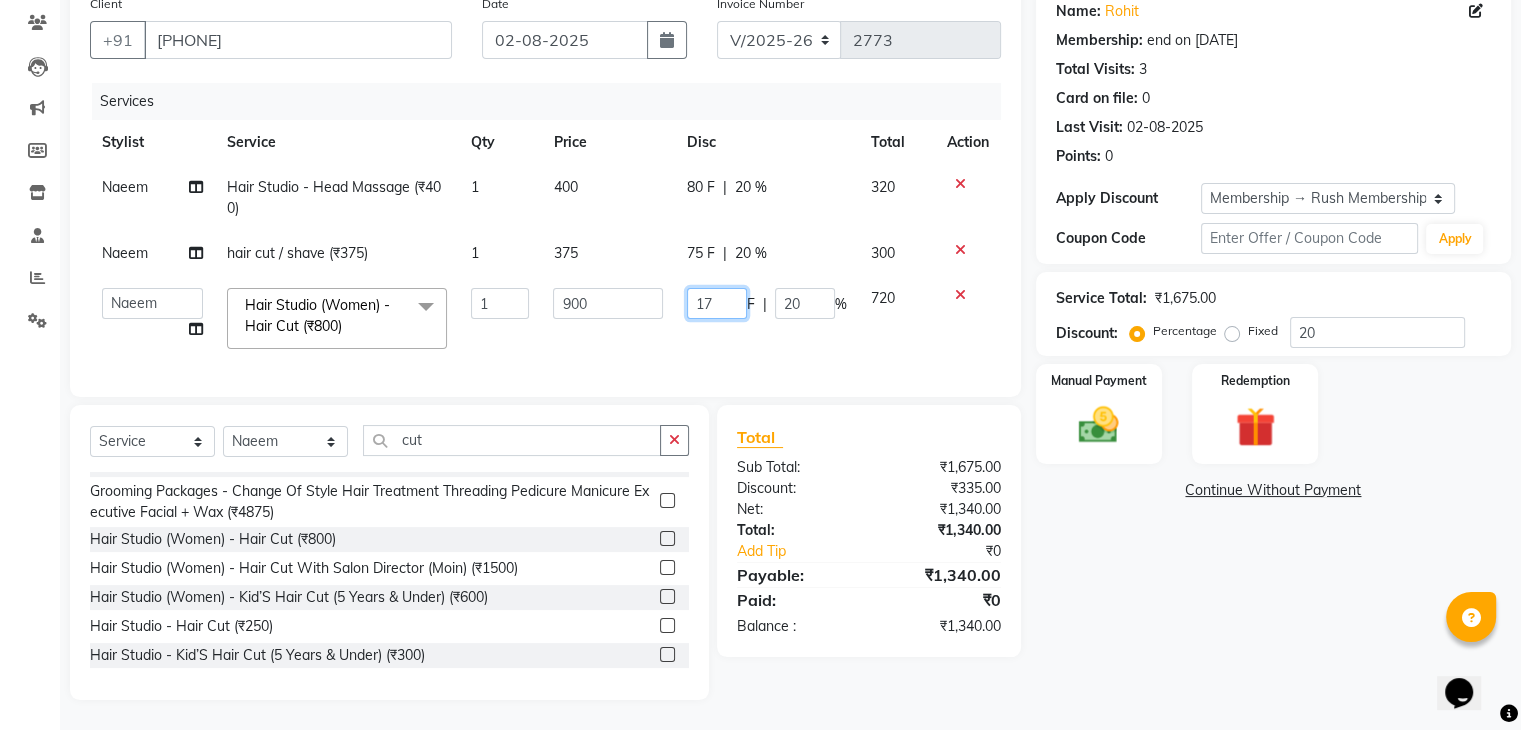 type on "170" 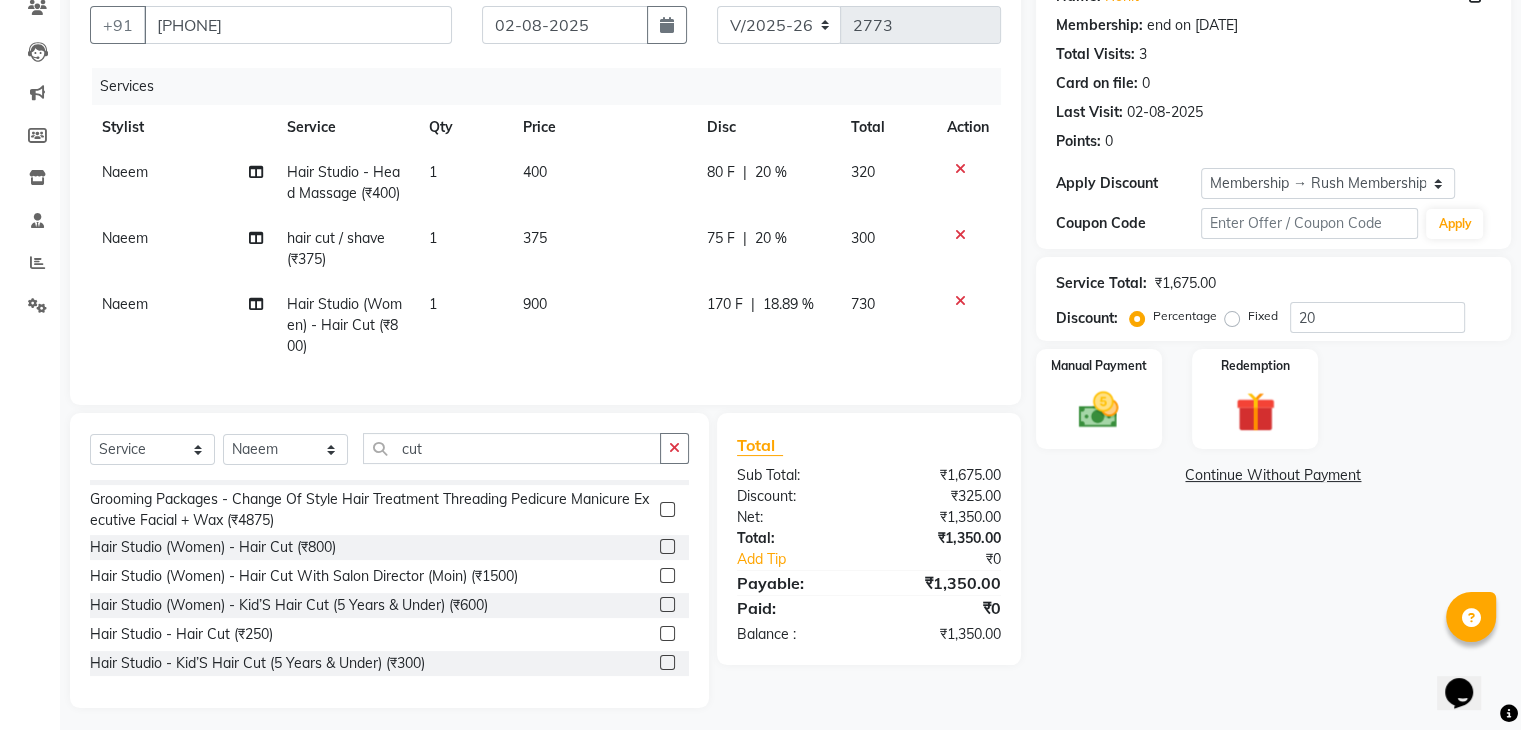 click on "170 F | 18.89 %" 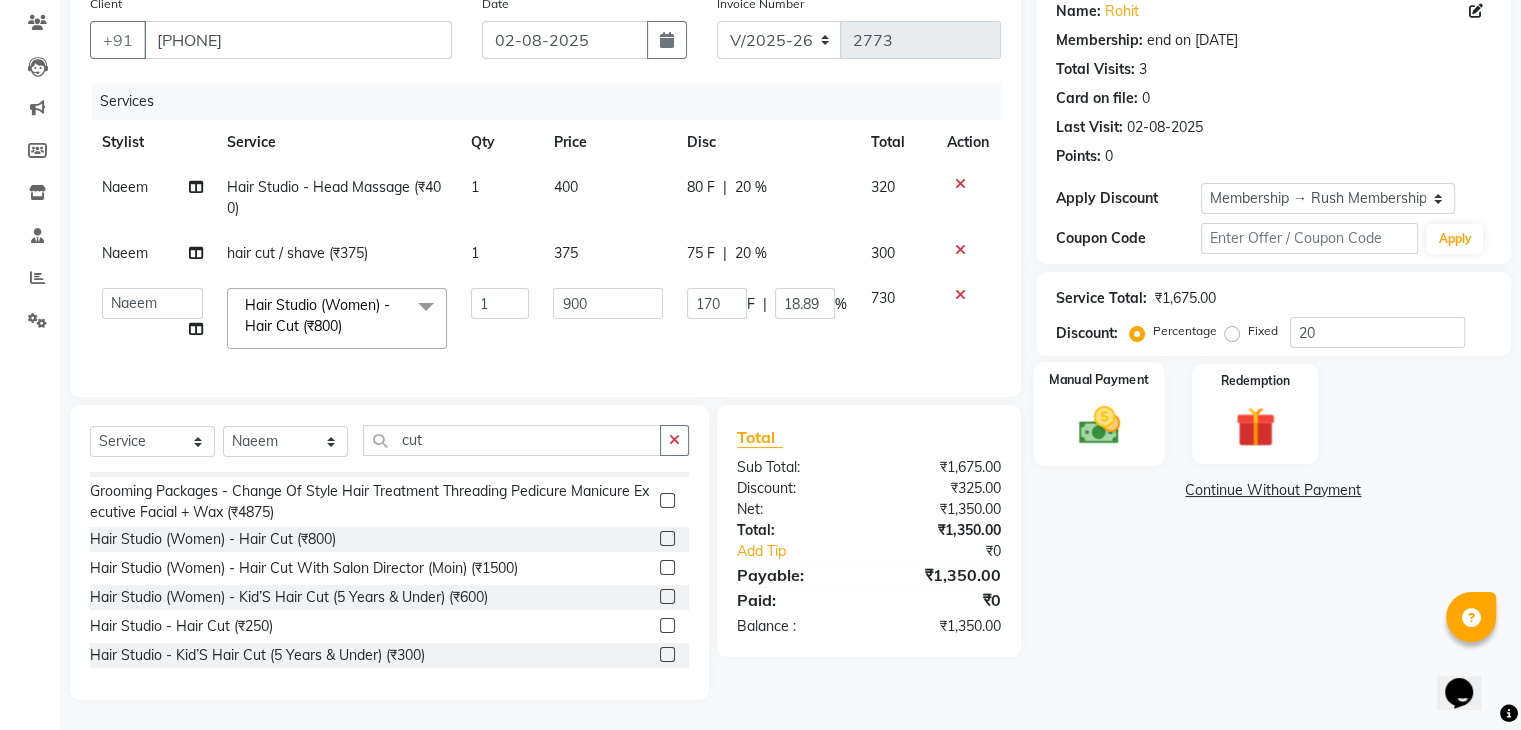 click on "Manual Payment" 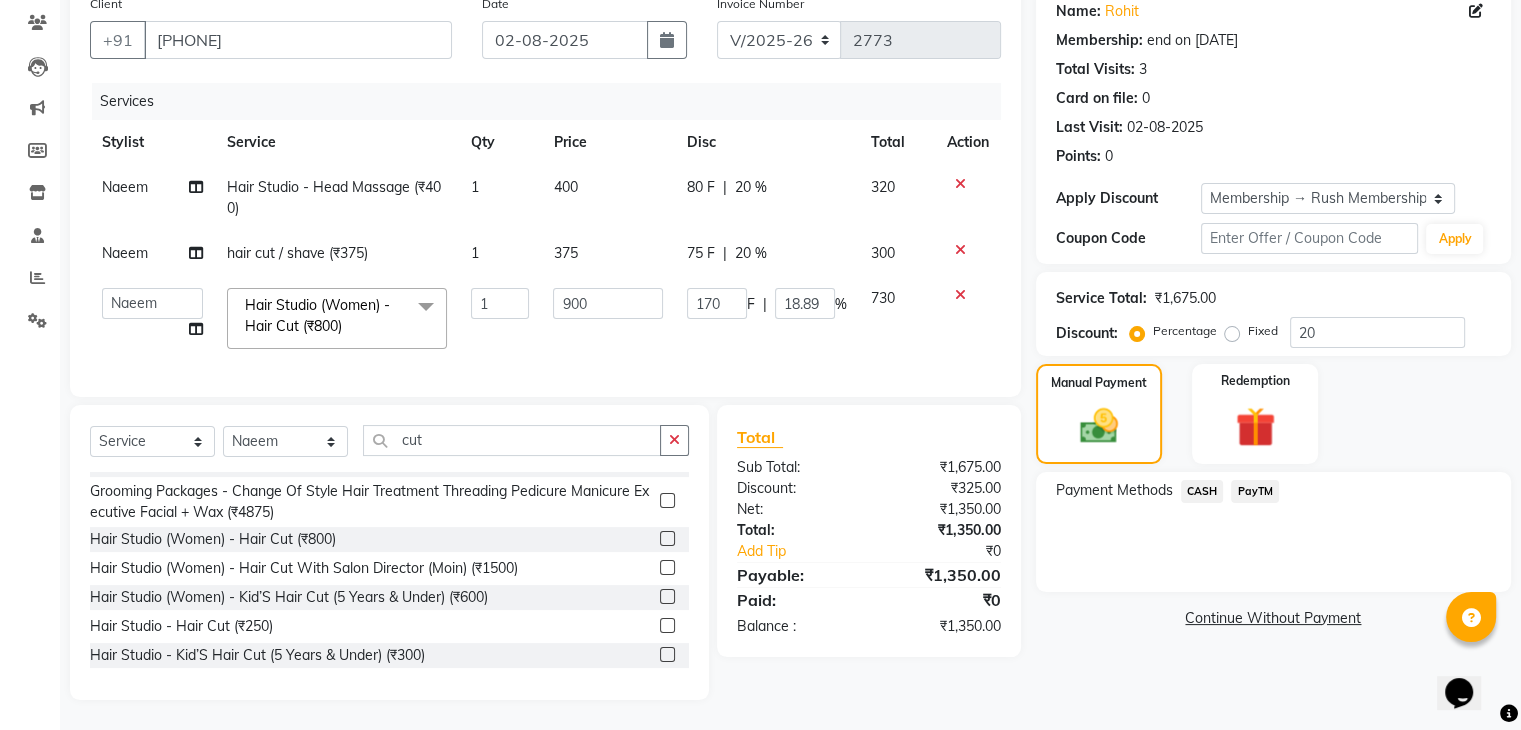click on "PayTM" 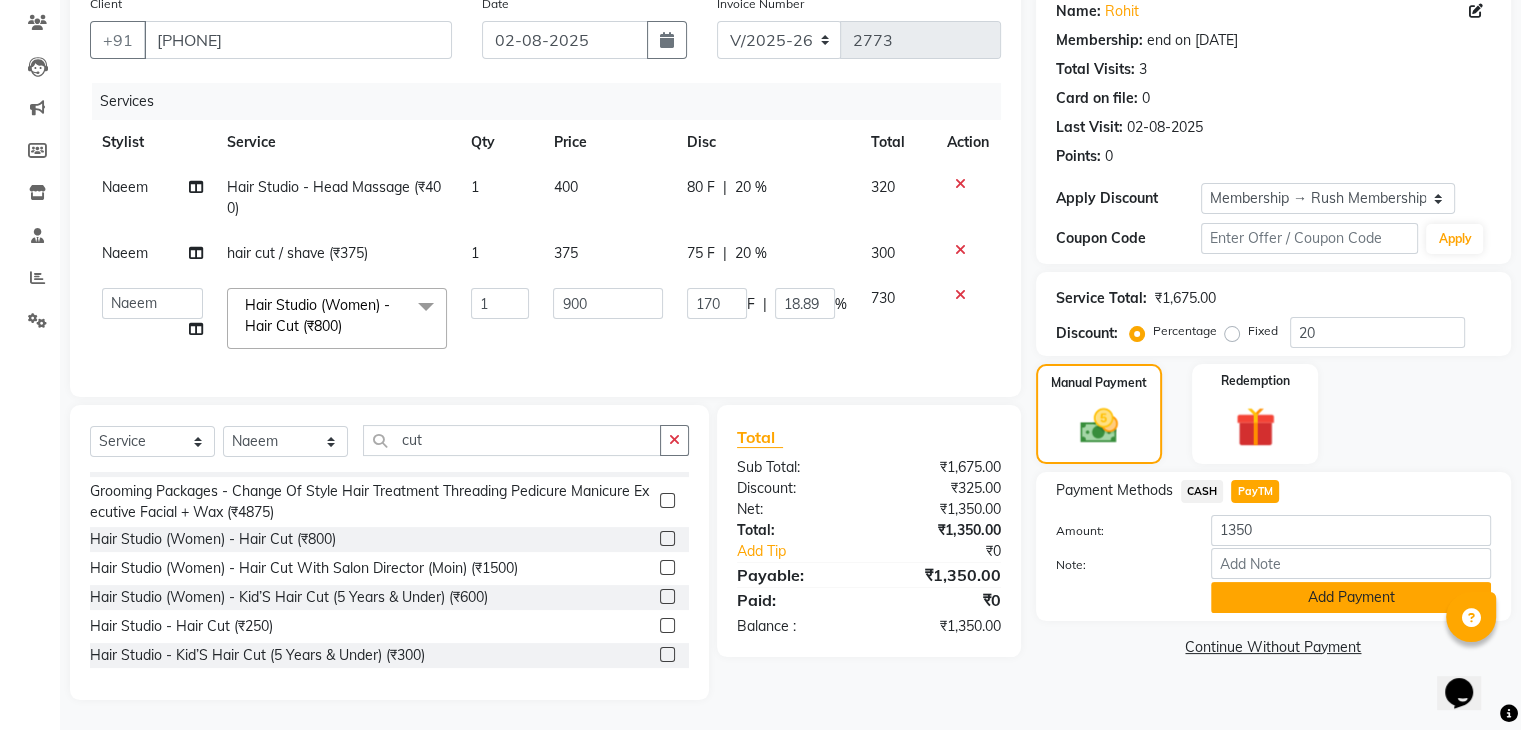 click on "Add Payment" 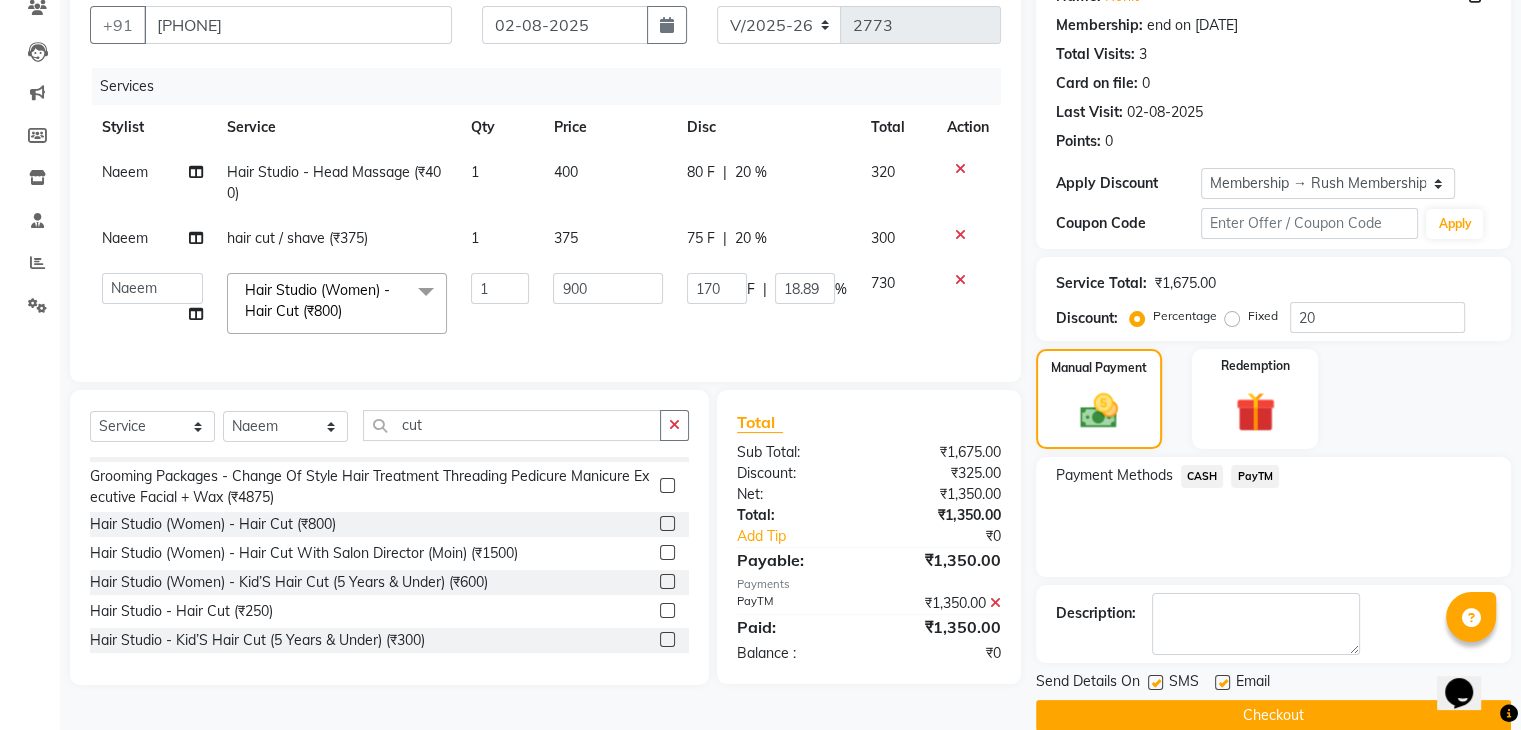 click 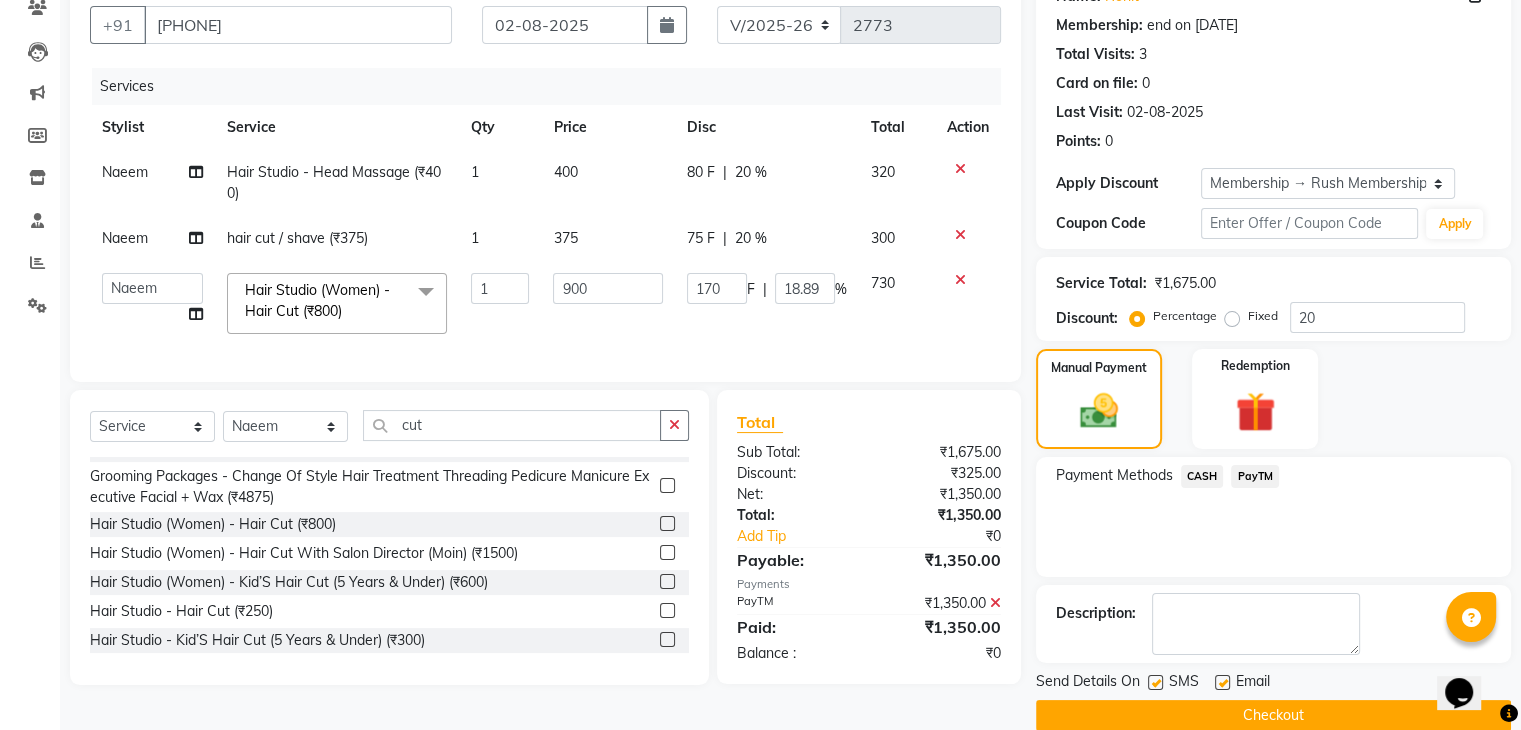 click at bounding box center (1154, 683) 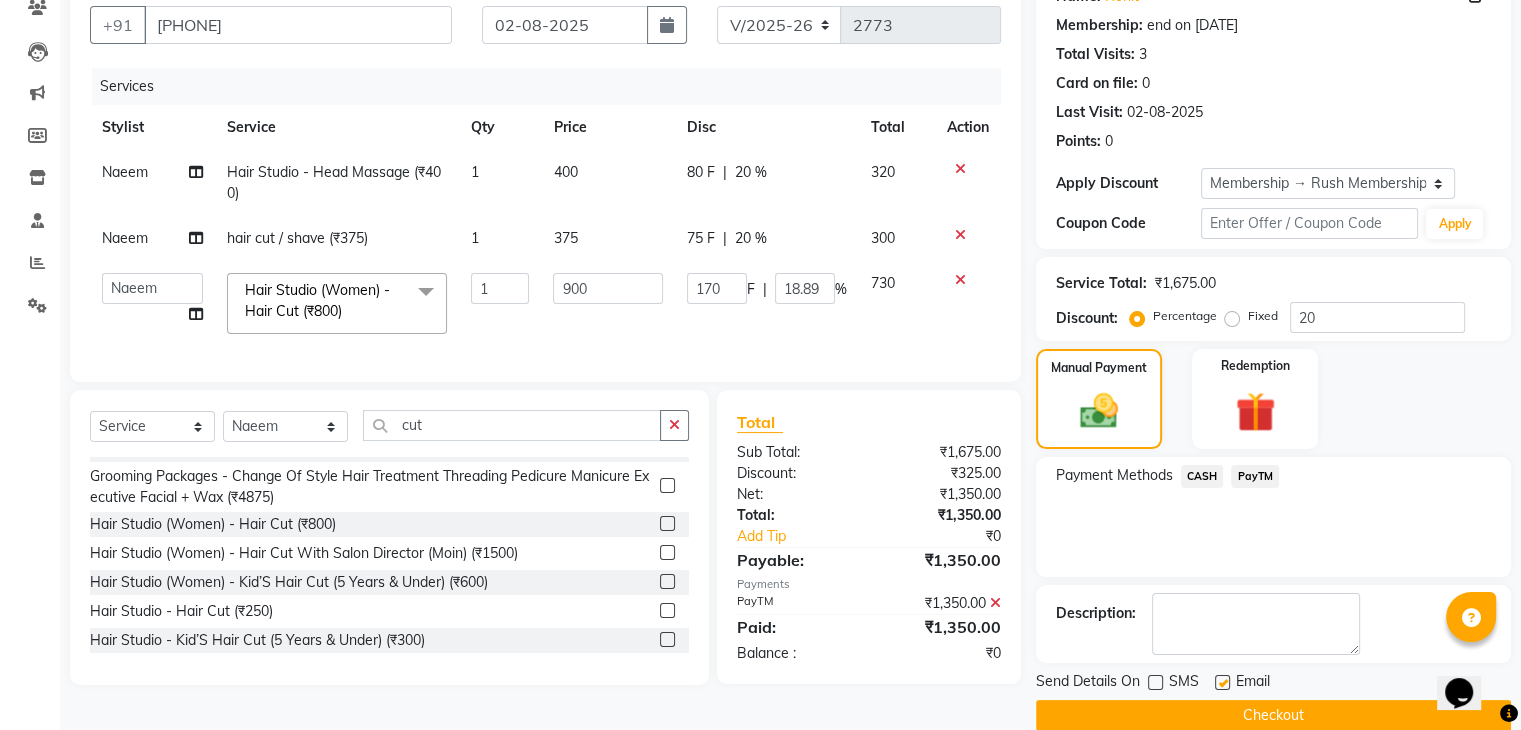 click 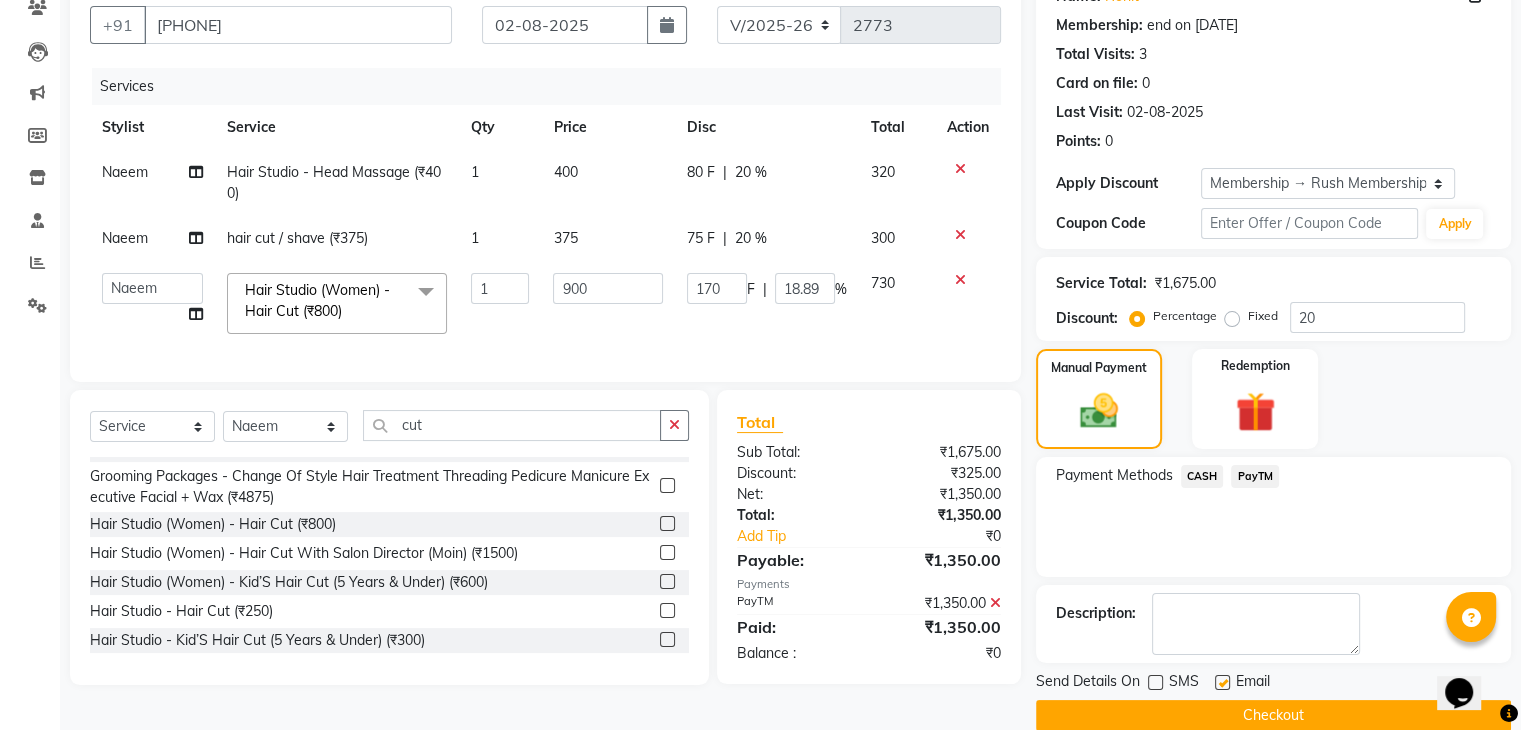 click at bounding box center [1221, 683] 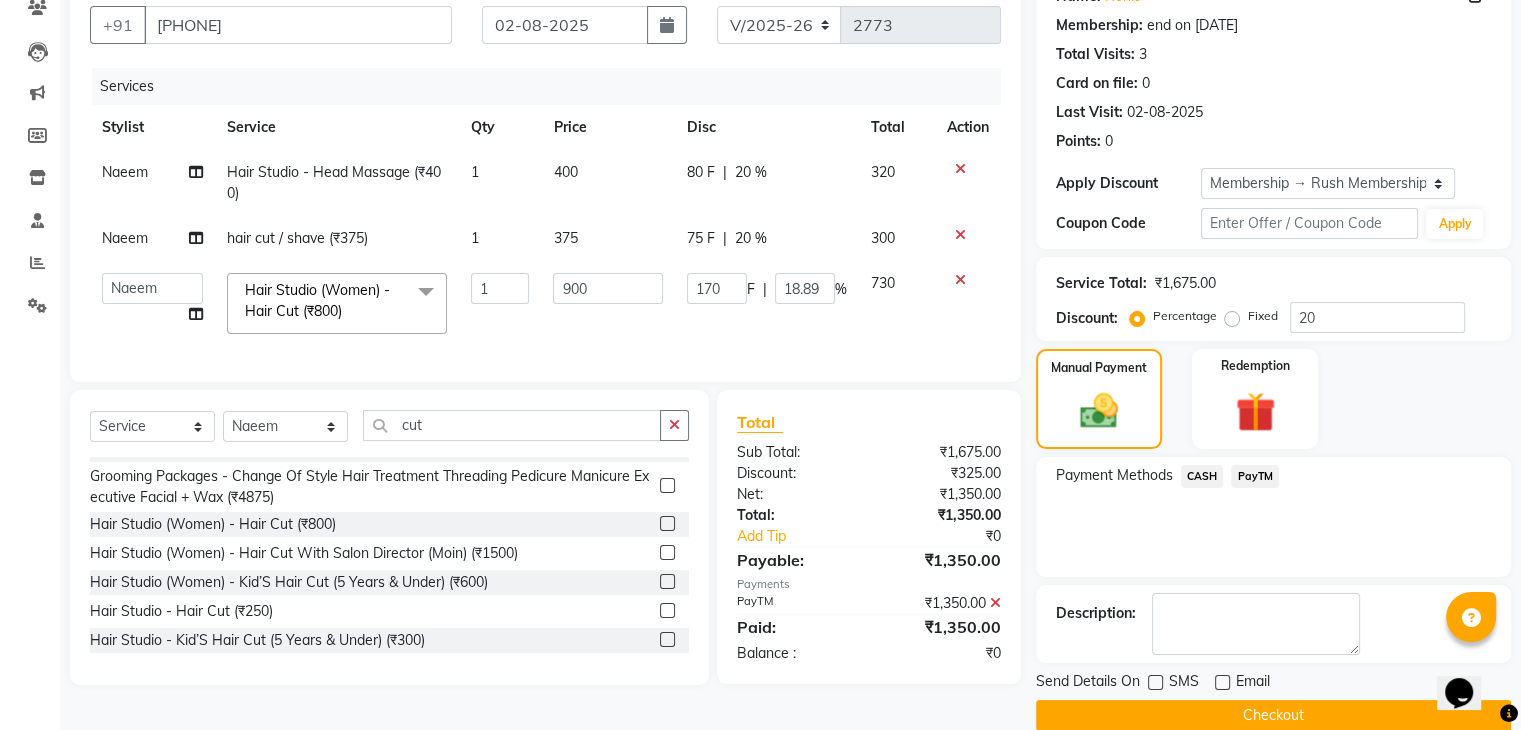 click on "Checkout" 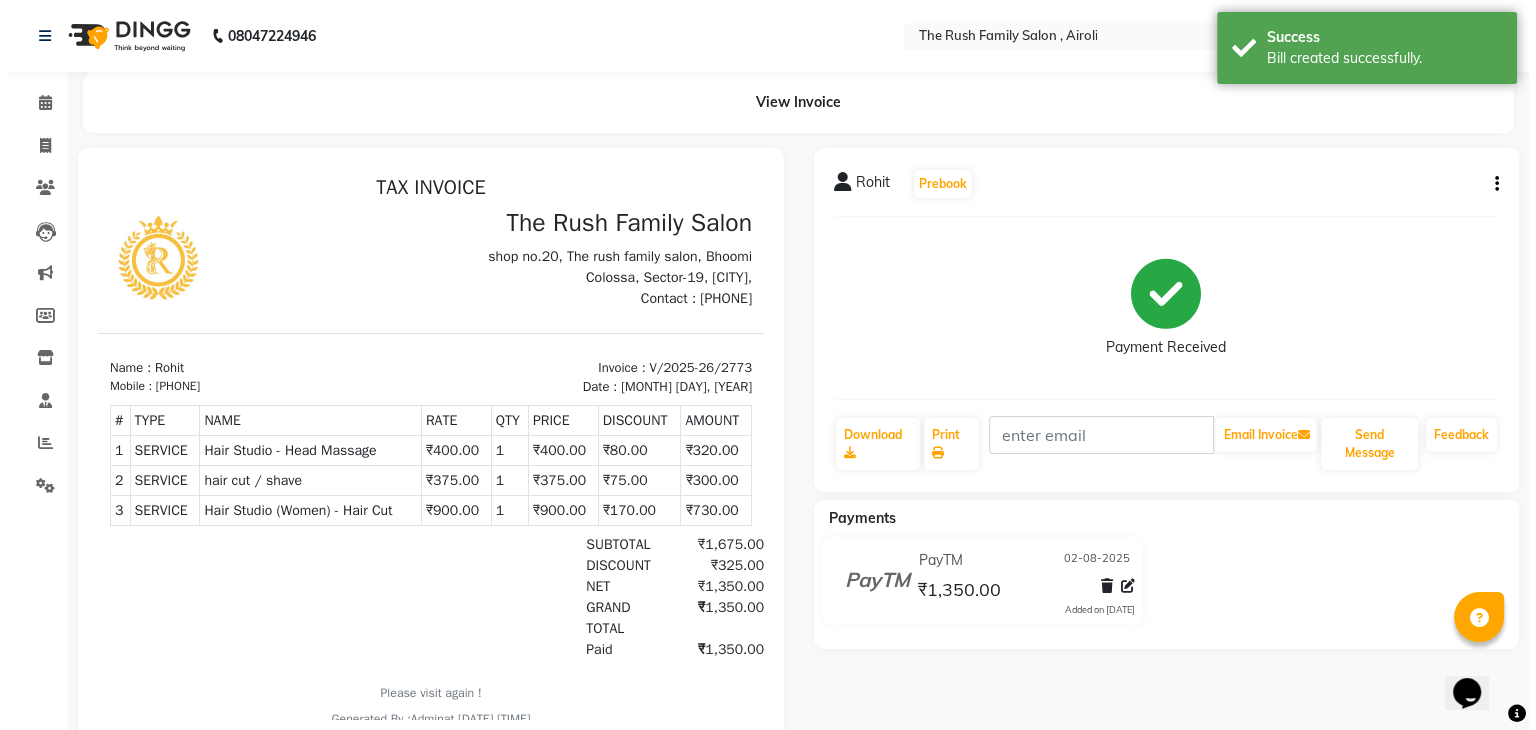 scroll, scrollTop: 0, scrollLeft: 0, axis: both 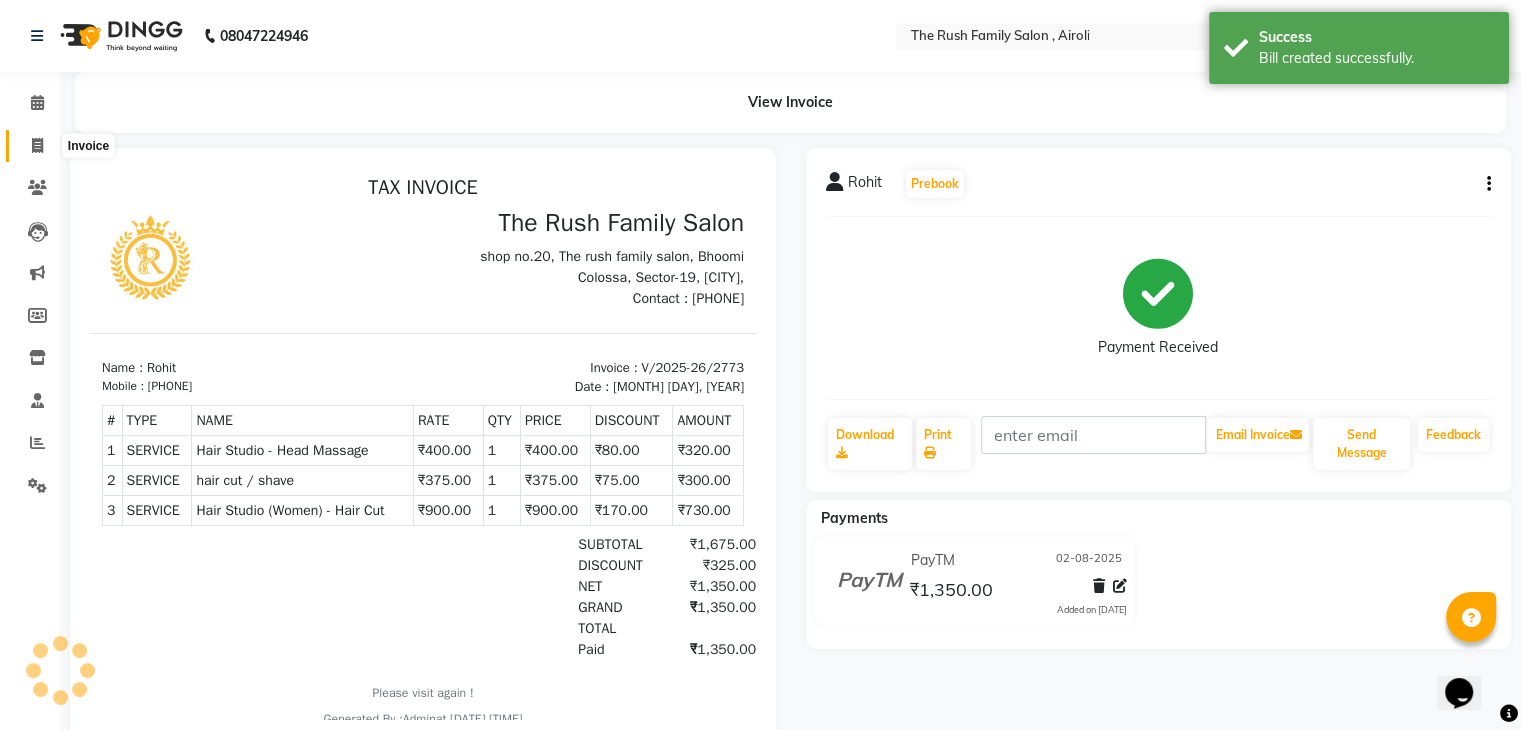 click 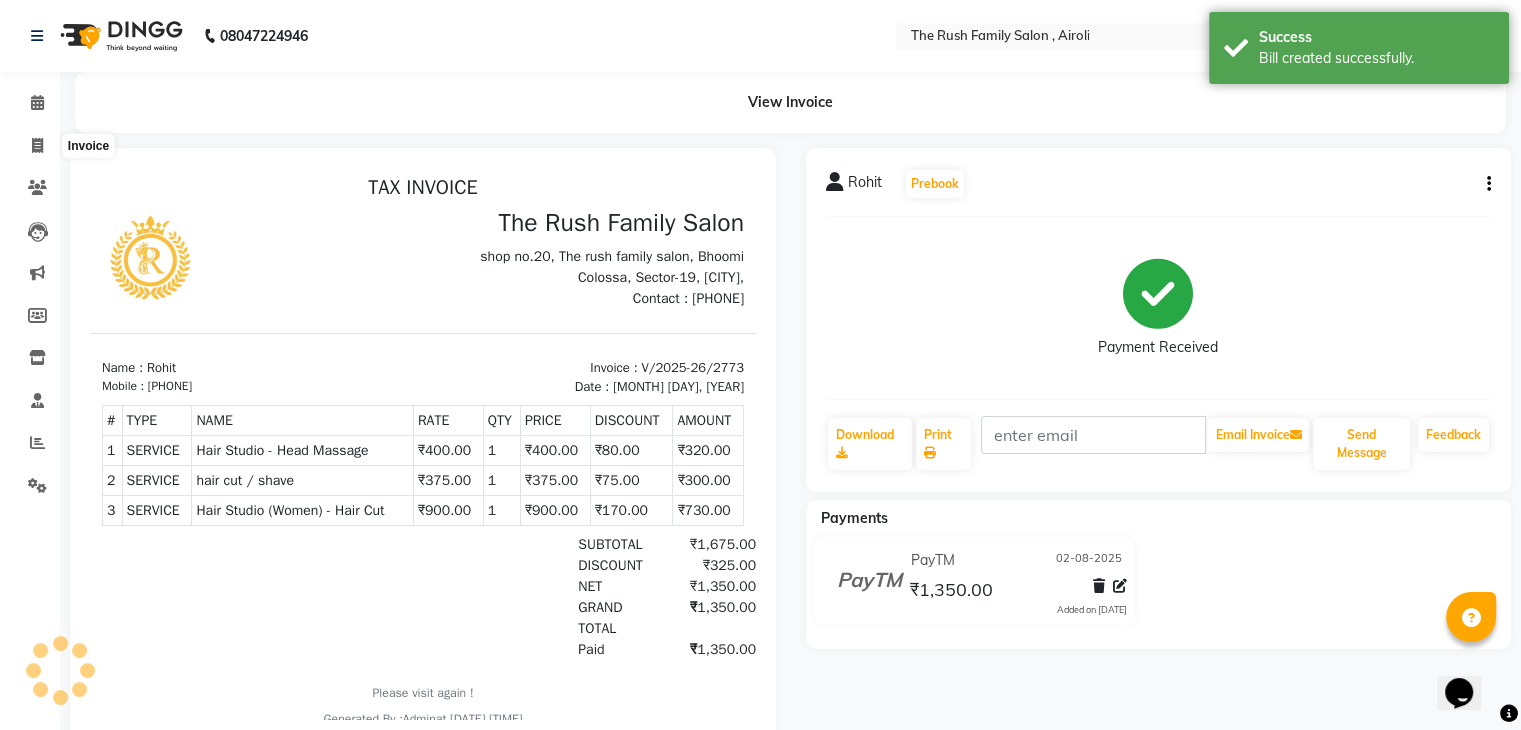 select on "service" 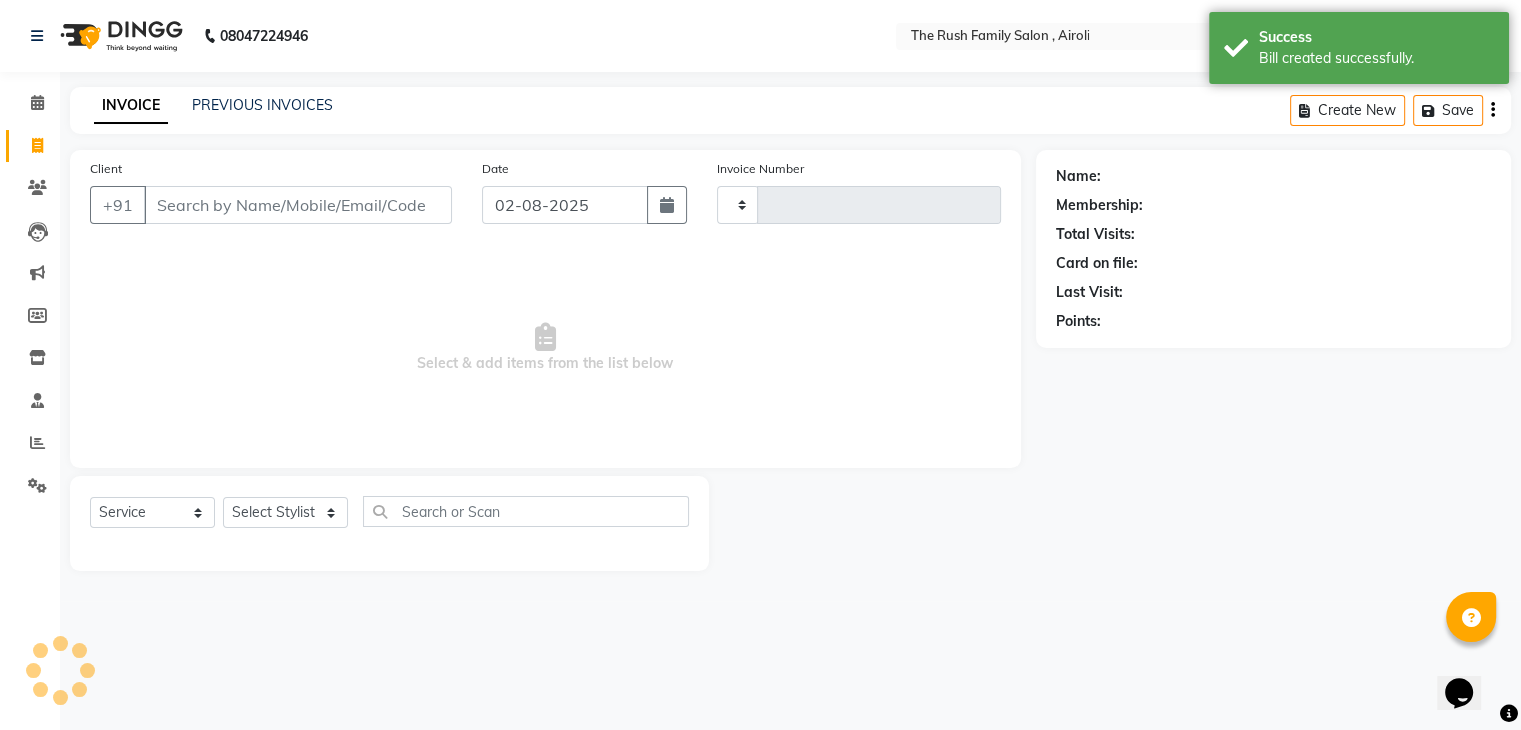 type on "2774" 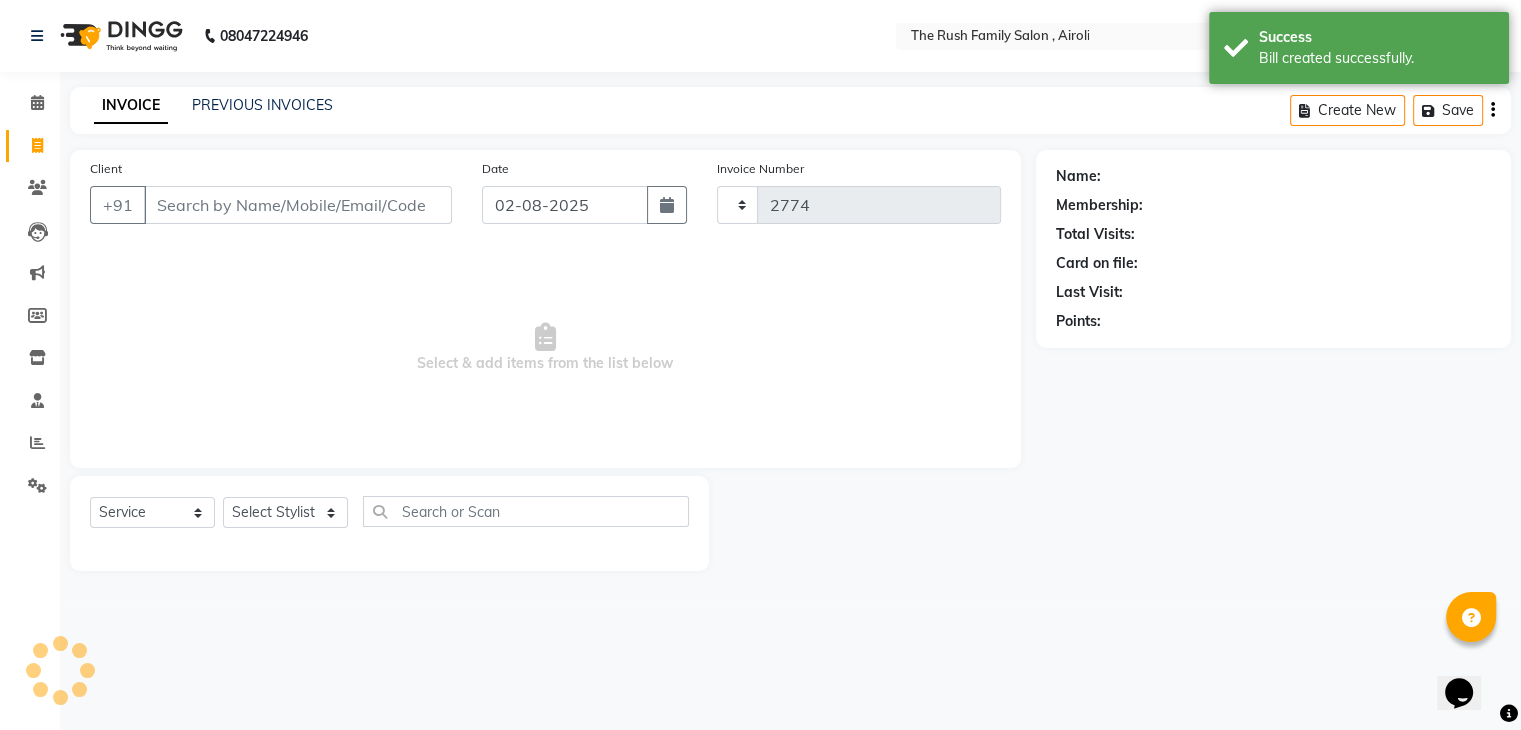 select on "5419" 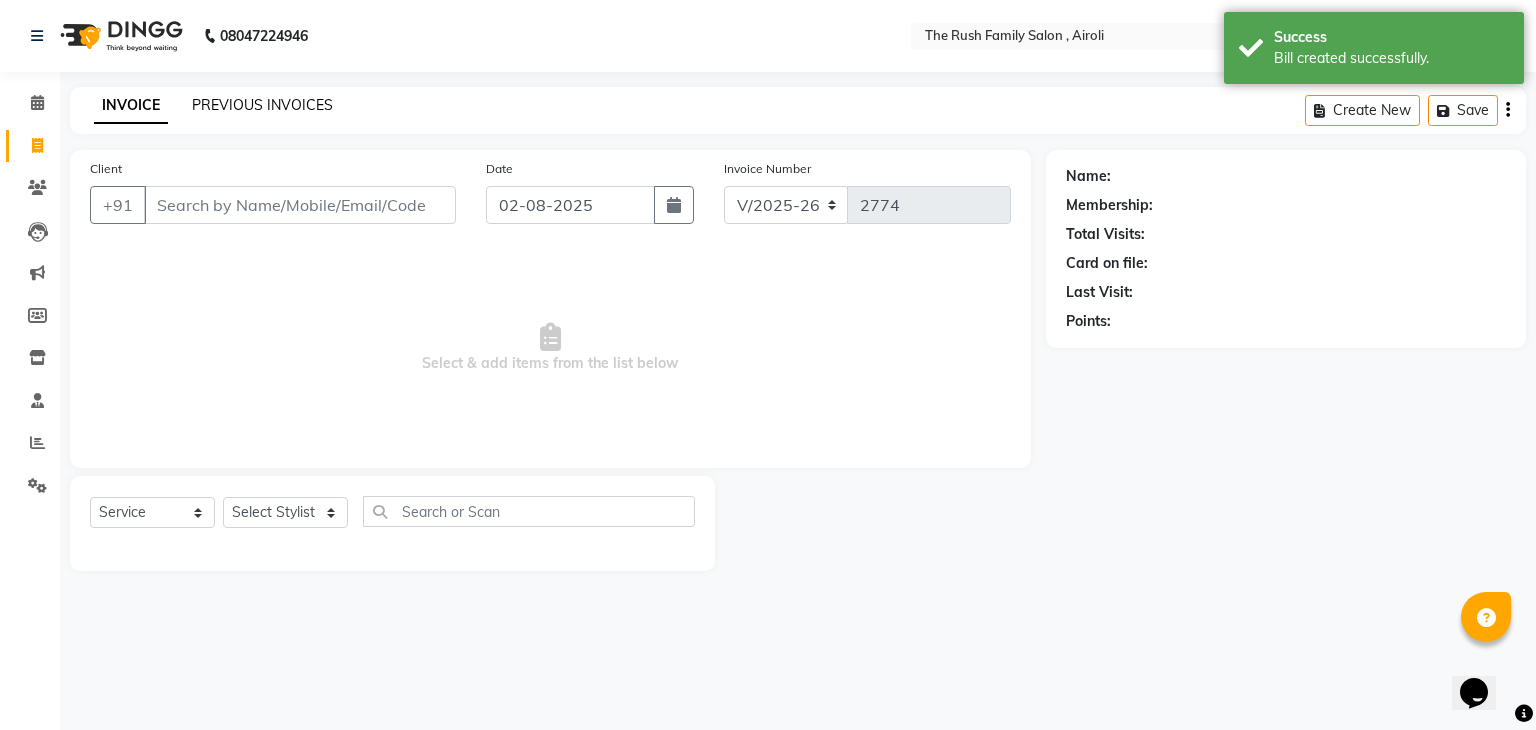 click on "PREVIOUS INVOICES" 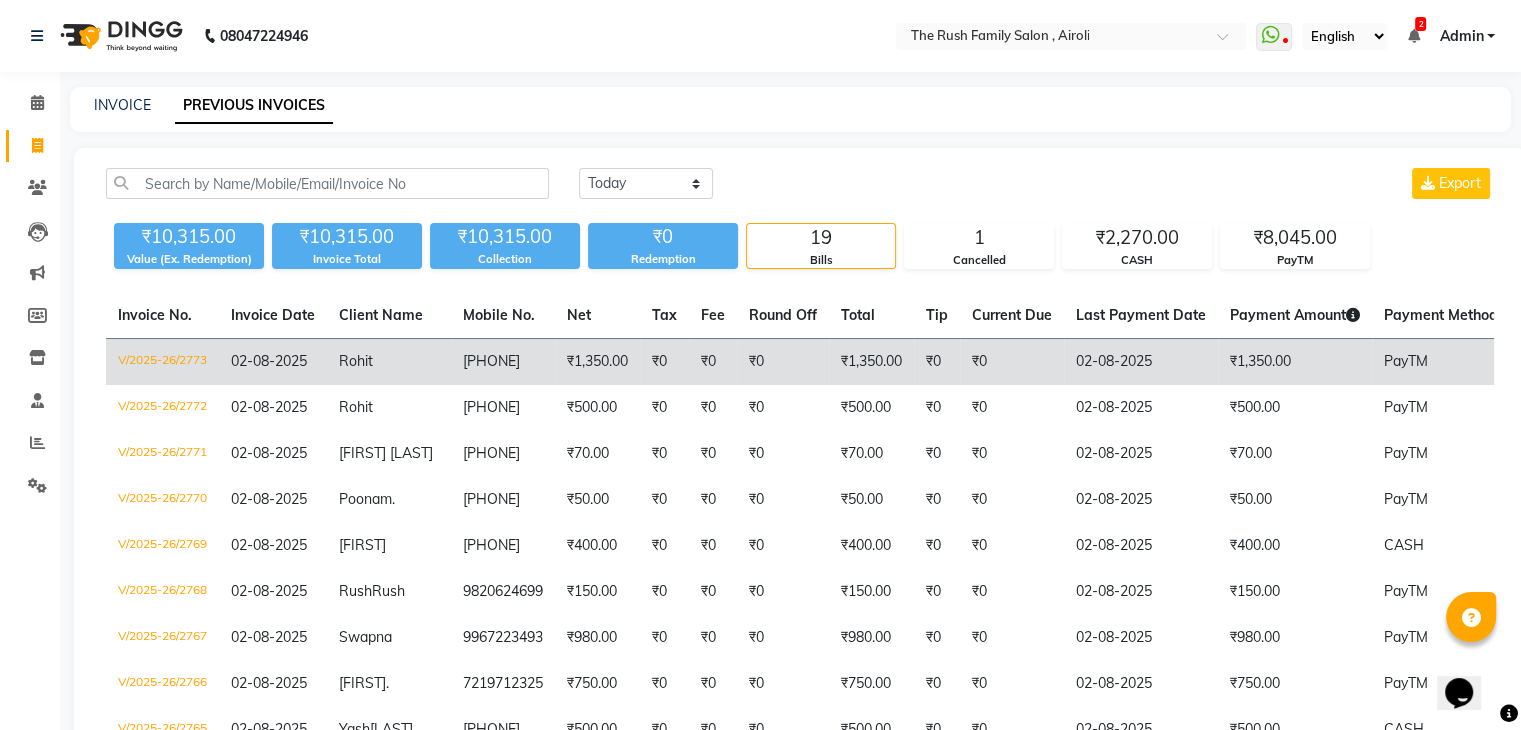 click on "V/2025-26/2773" 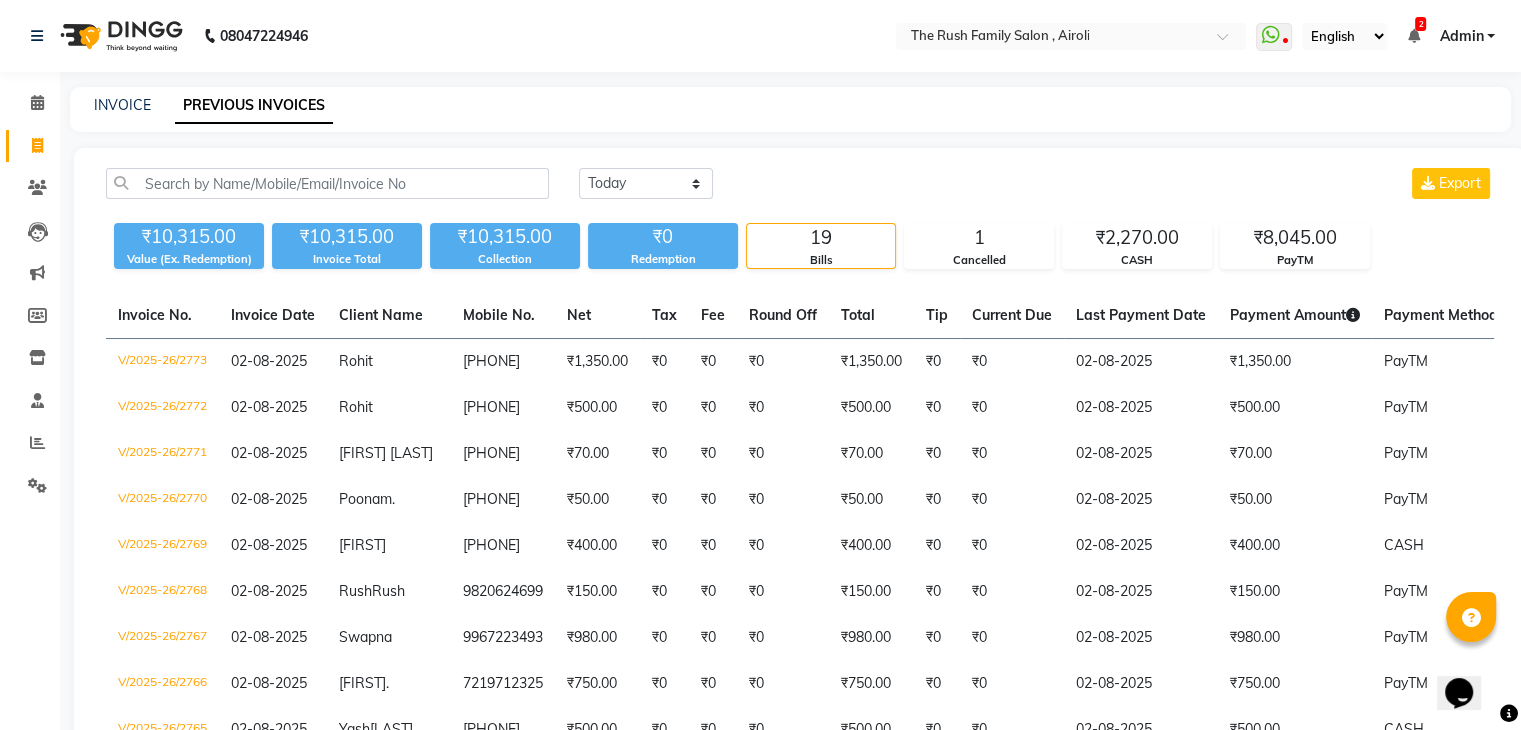 click on "INVOICE PREVIOUS INVOICES Today Yesterday Custom Range Export ₹10,315.00 Value (Ex. Redemption) ₹10,315.00 Invoice Total  ₹10,315.00 Collection ₹0 Redemption 19 Bills 1 Cancelled ₹2,270.00 CASH ₹8,045.00 PayTM  Invoice No.   Invoice Date   Client Name   Mobile No.   Net   Tax   Fee   Round Off   Total   Tip   Current Due   Last Payment Date   Payment Amount   Payment Methods   Cancel Reason   Status   V/2025-26/2773  02-08-2025 Rohit   9773427790 ₹1,350.00 ₹0  ₹0  ₹0 ₹1,350.00 ₹0 ₹0 02-08-2025 ₹1,350.00  PayTM - PAID  V/2025-26/2772  02-08-2025 Rohit   9773427790 ₹500.00 ₹0  ₹0  ₹0 ₹500.00 ₹0 ₹0 02-08-2025 ₹500.00  PayTM - PAID  V/2025-26/2771  02-08-2025 Mansi more   9892158153 ₹70.00 ₹0  ₹0  ₹0 ₹70.00 ₹0 ₹0 02-08-2025 ₹70.00  PayTM - PAID  V/2025-26/2770  02-08-2025 Poonam  . 9850894497 ₹50.00 ₹0  ₹0  ₹0 ₹50.00 ₹0 ₹0 02-08-2025 ₹50.00  PayTM - PAID  V/2025-26/2769  02-08-2025 Dinkar   8828486183 ₹400.00 ₹0  ₹0  ₹0 ₹400.00" 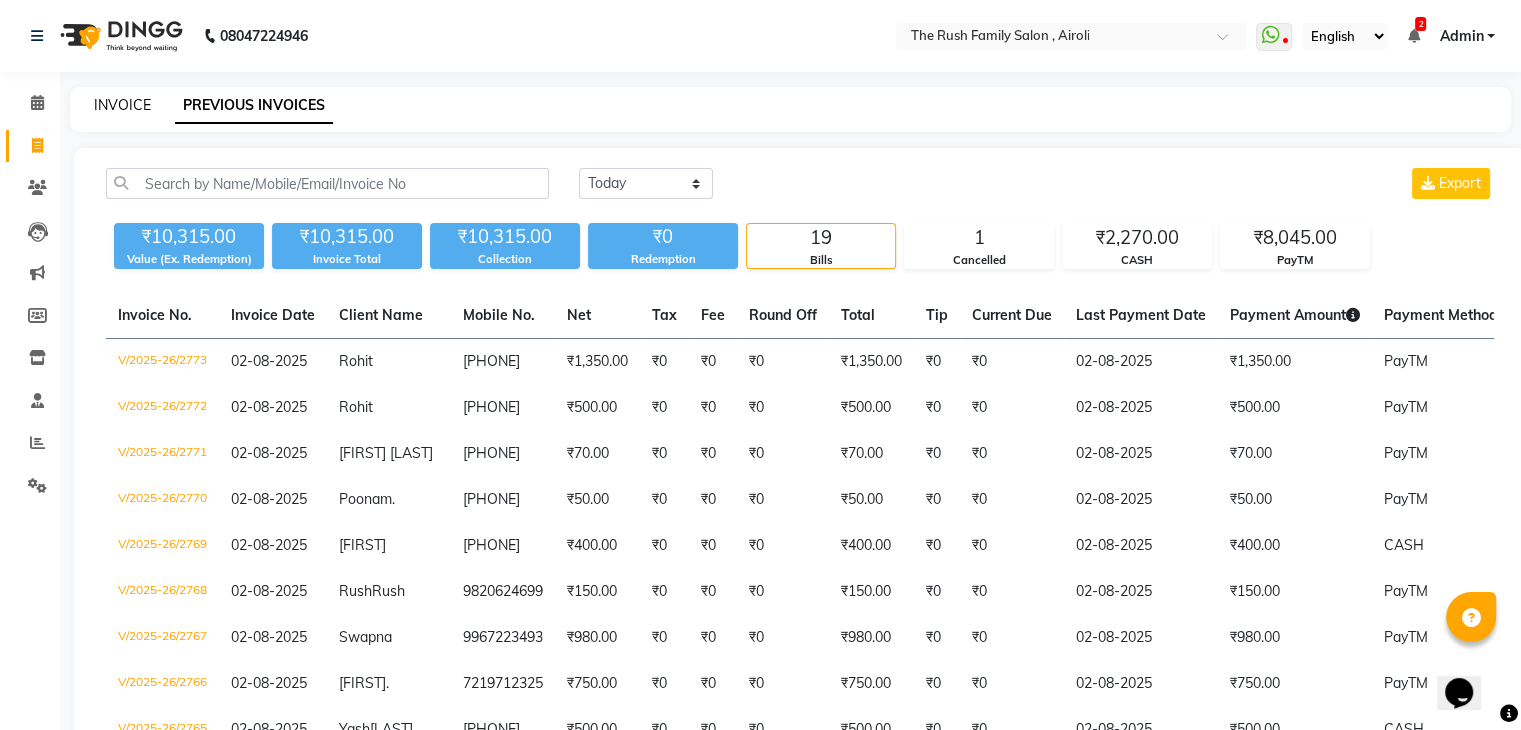 click on "INVOICE" 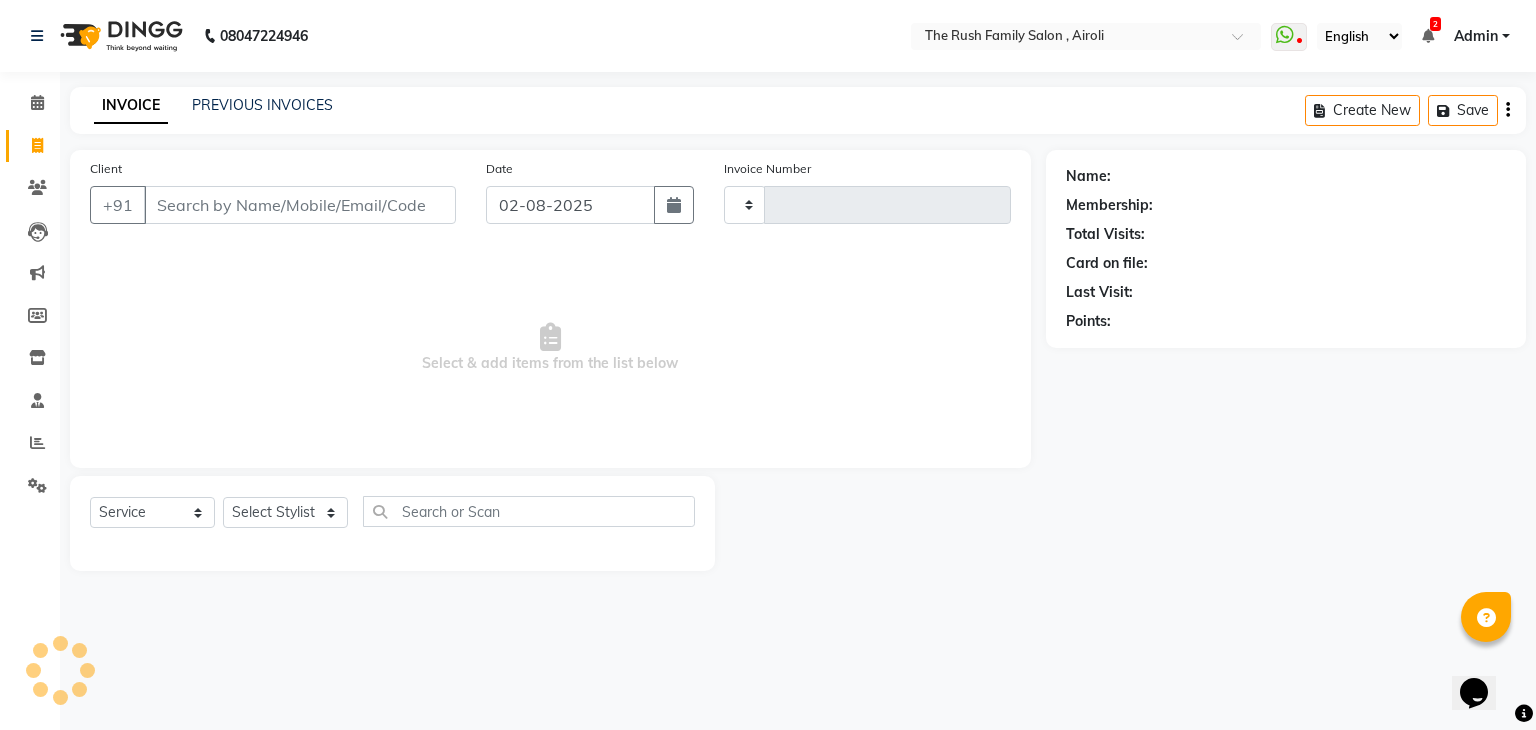 type on "2776" 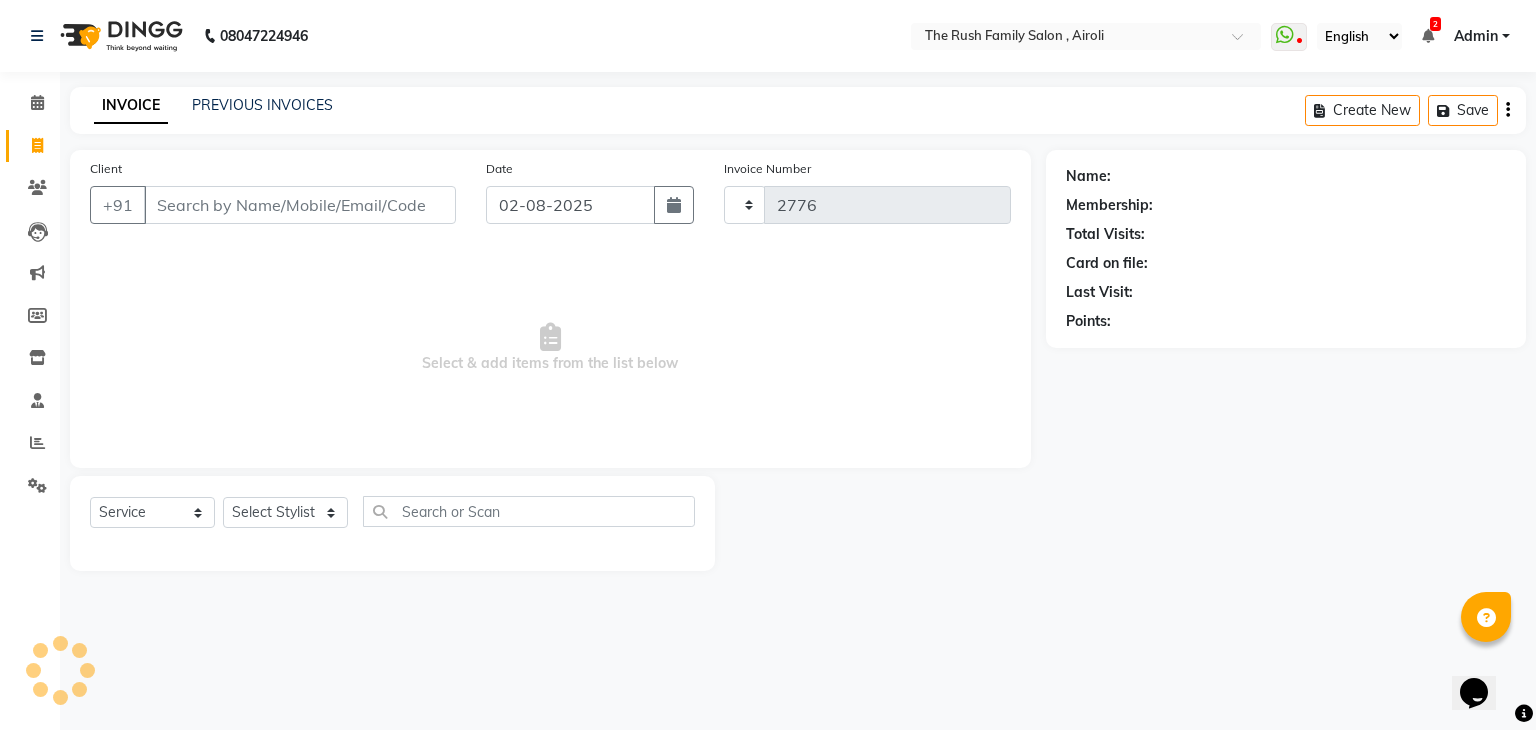 select on "5419" 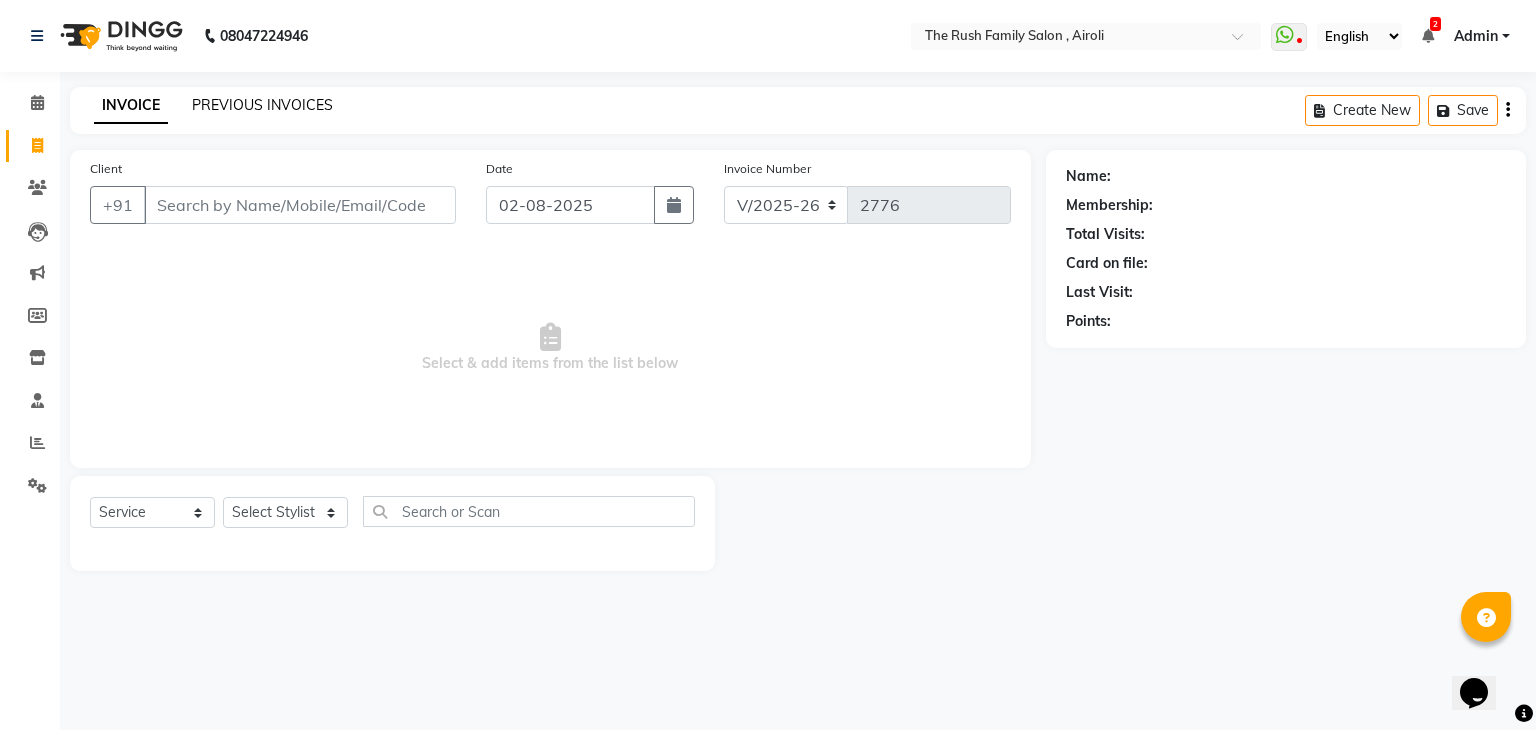 click on "PREVIOUS INVOICES" 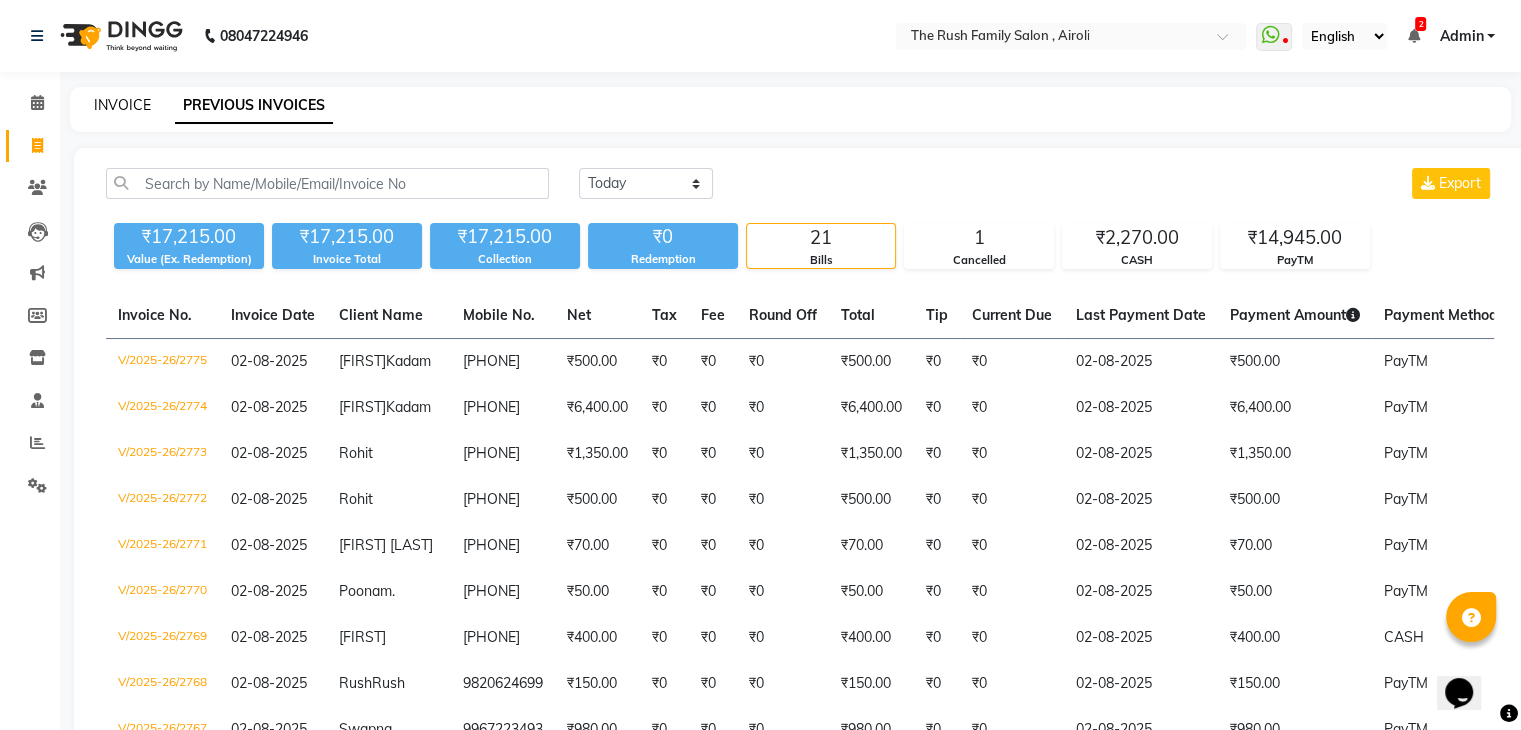 click on "INVOICE" 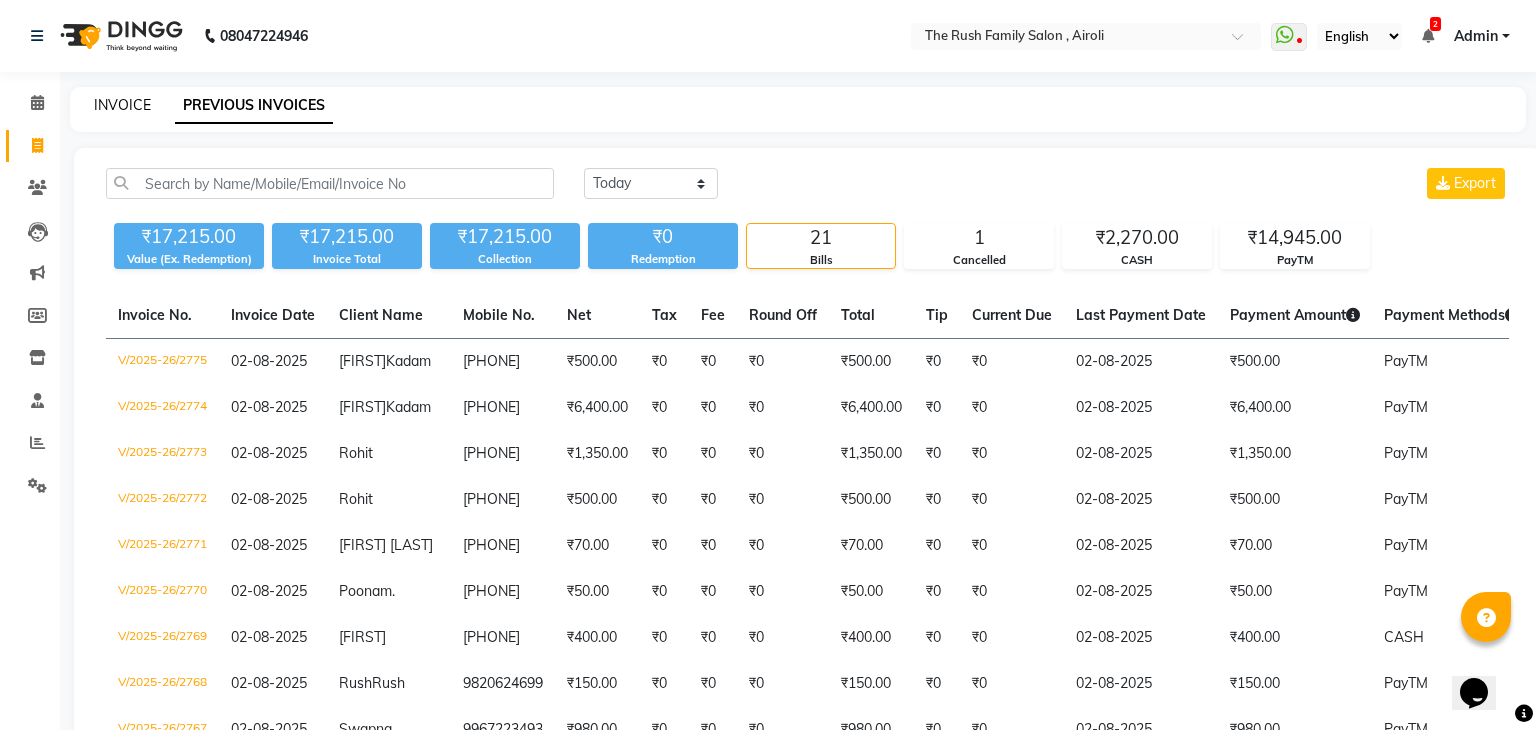 select on "5419" 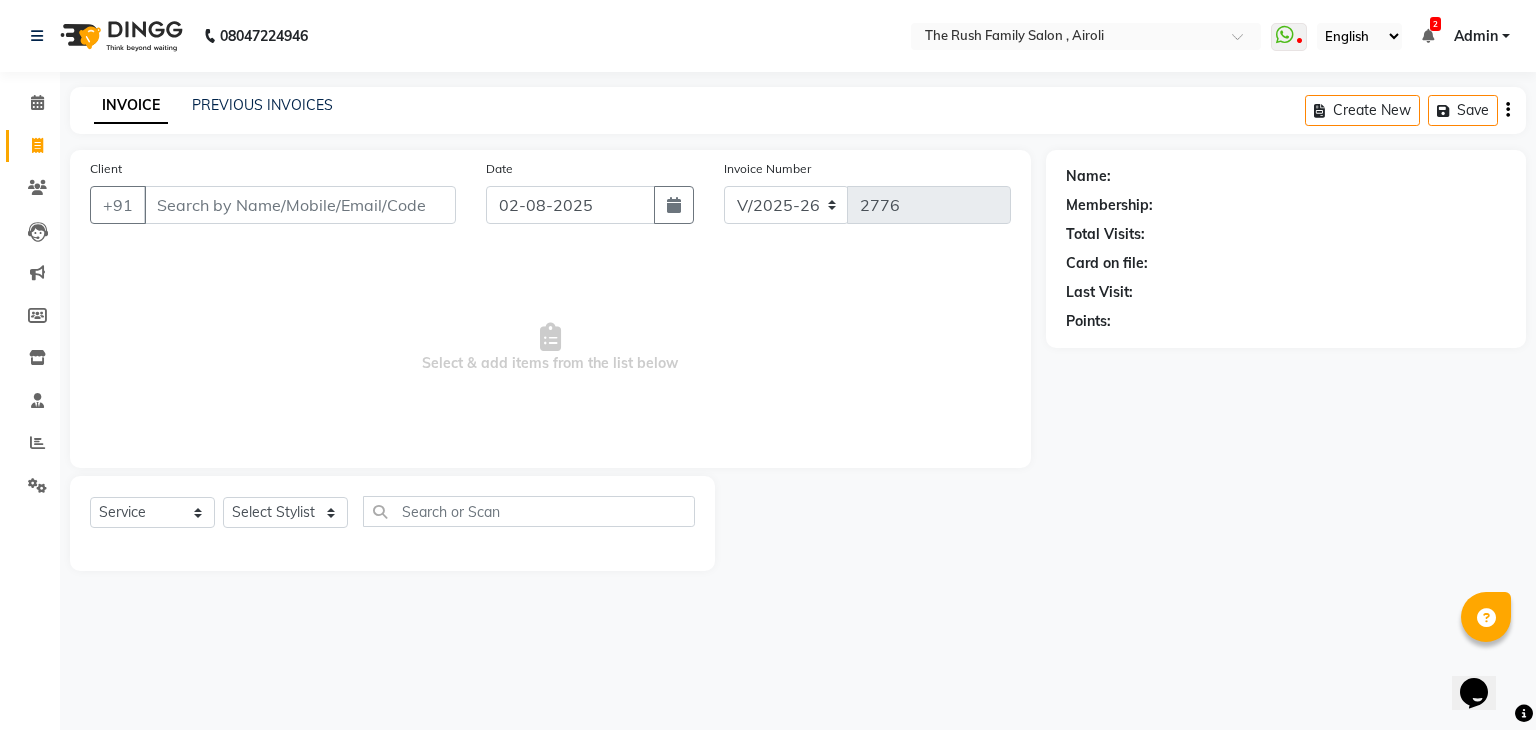 click on "Client" at bounding box center [300, 205] 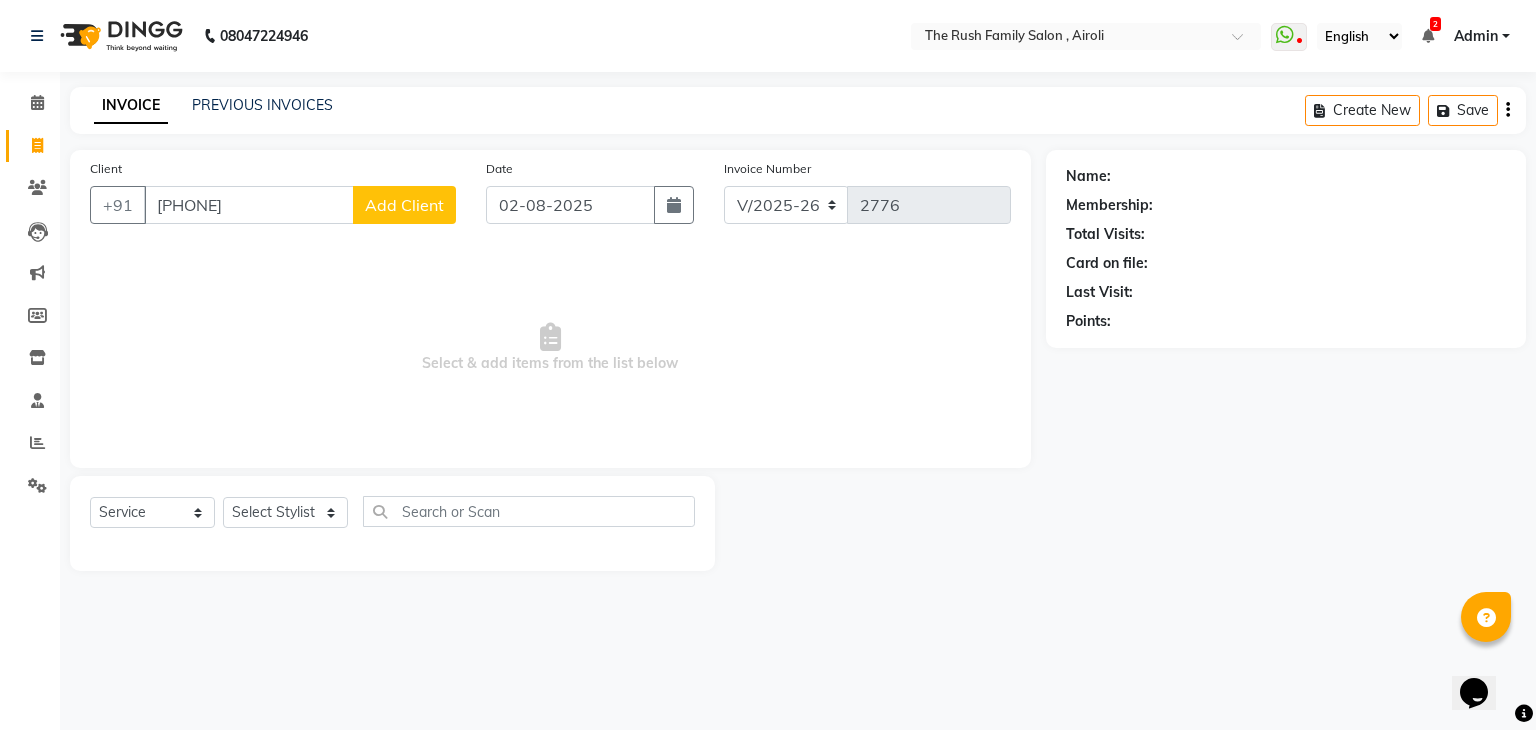 type on "[PHONE]" 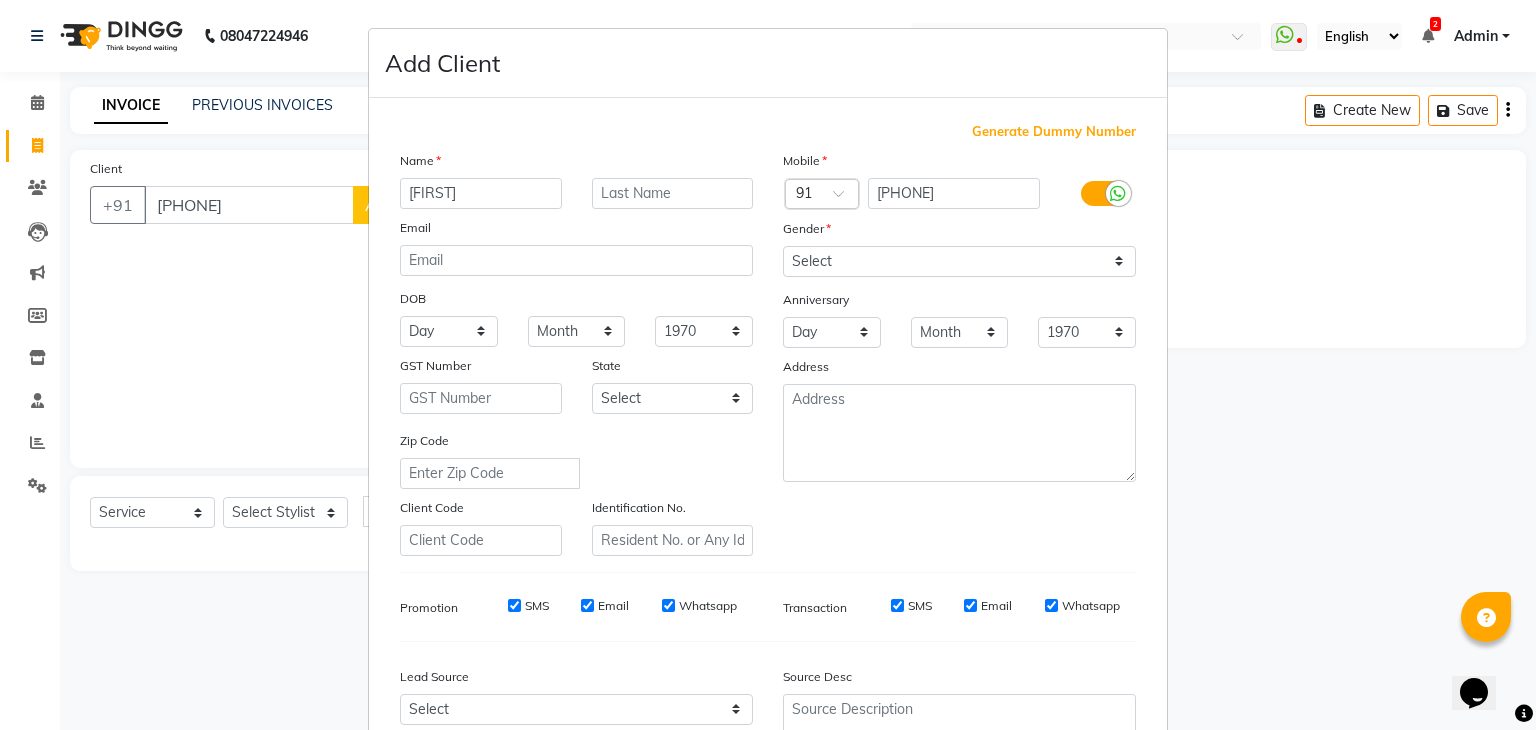 type on "[FIRST]" 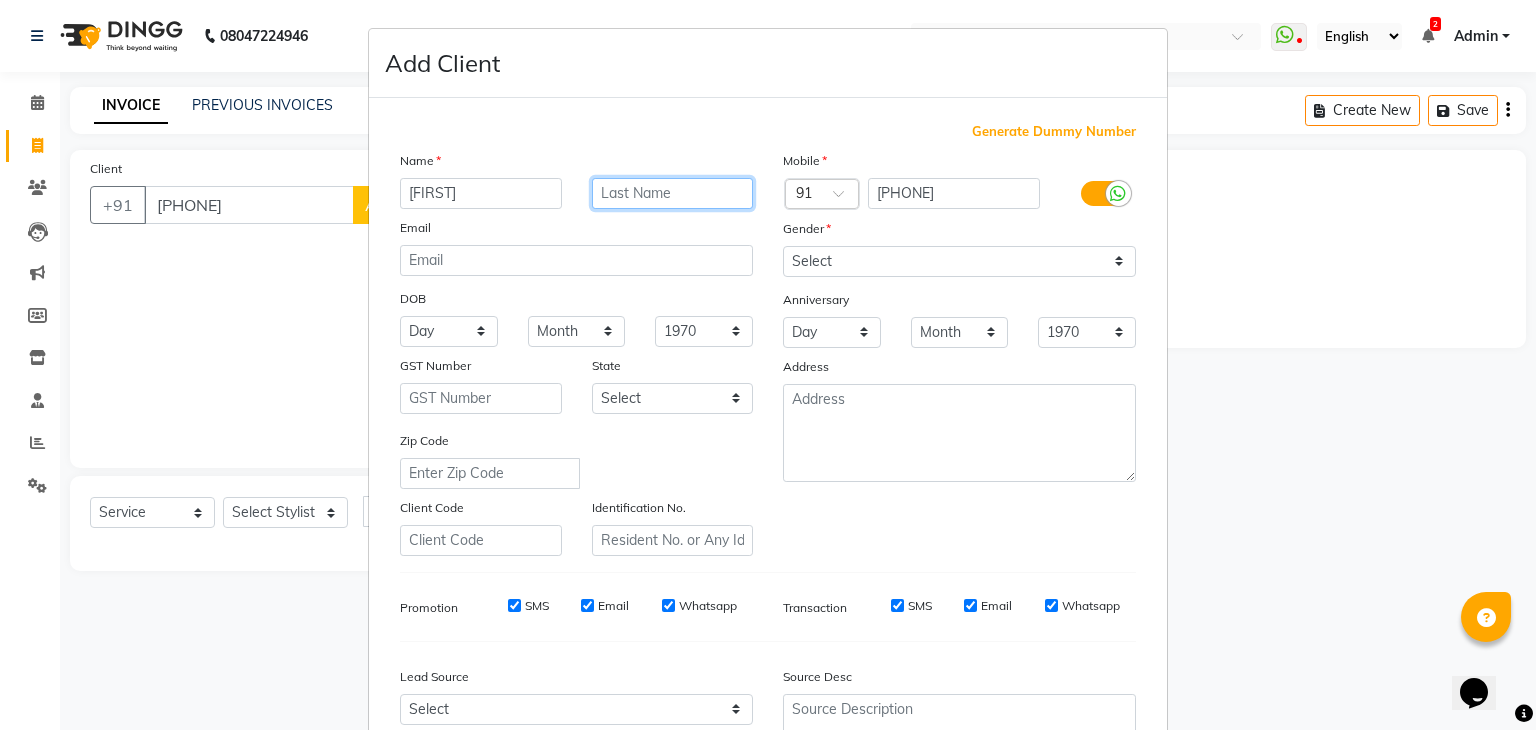 click at bounding box center (673, 193) 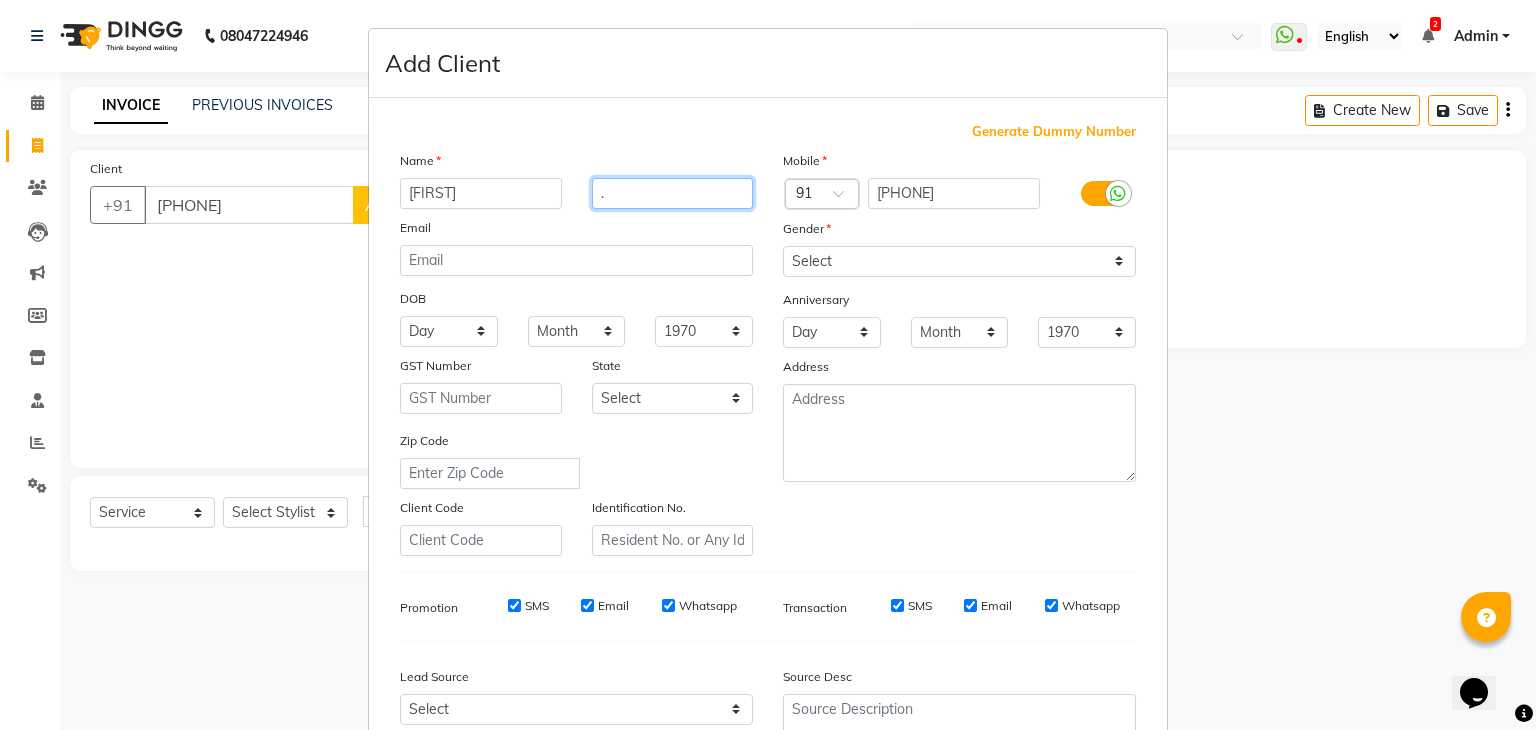type on "." 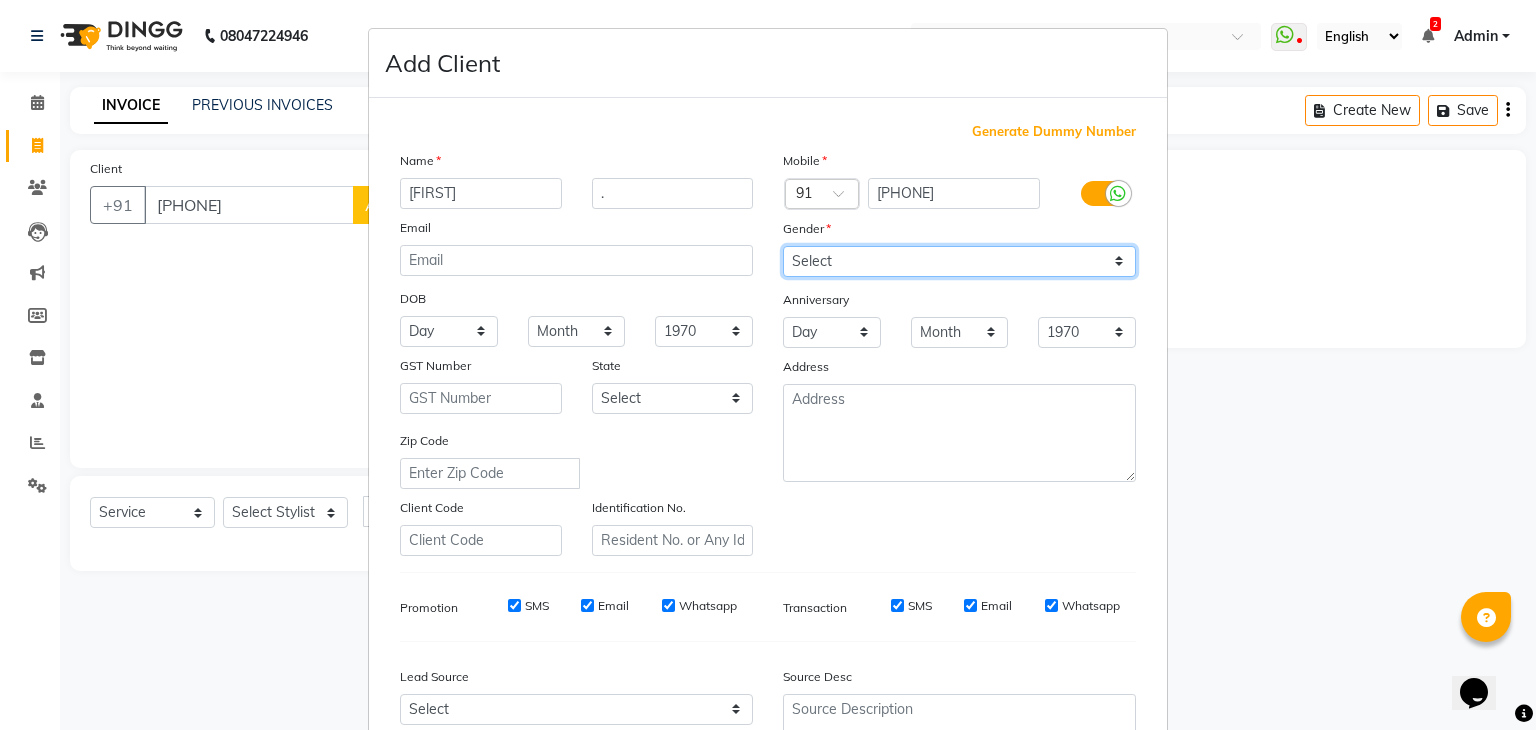 click on "Select Male Female Other Prefer Not To Say" at bounding box center (959, 261) 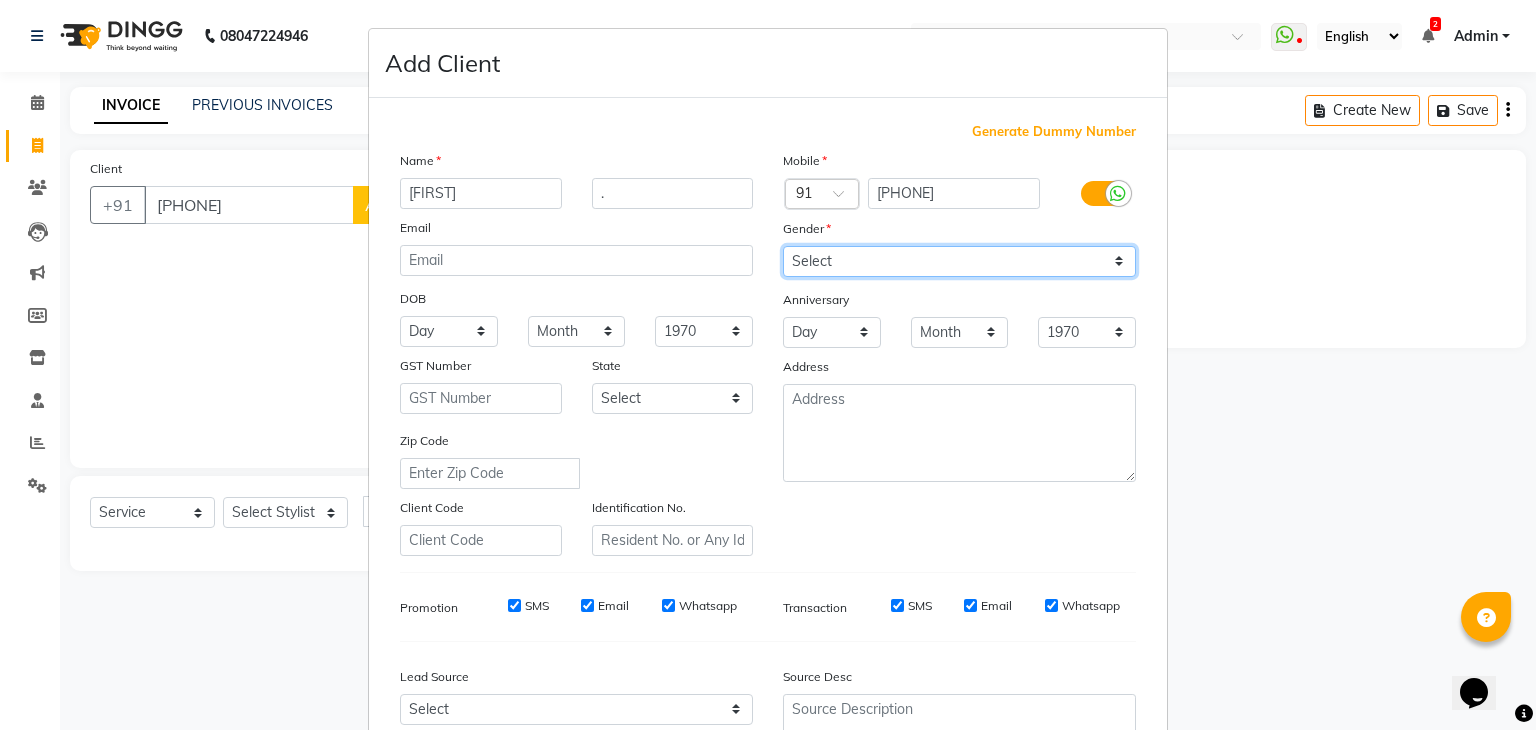 select on "female" 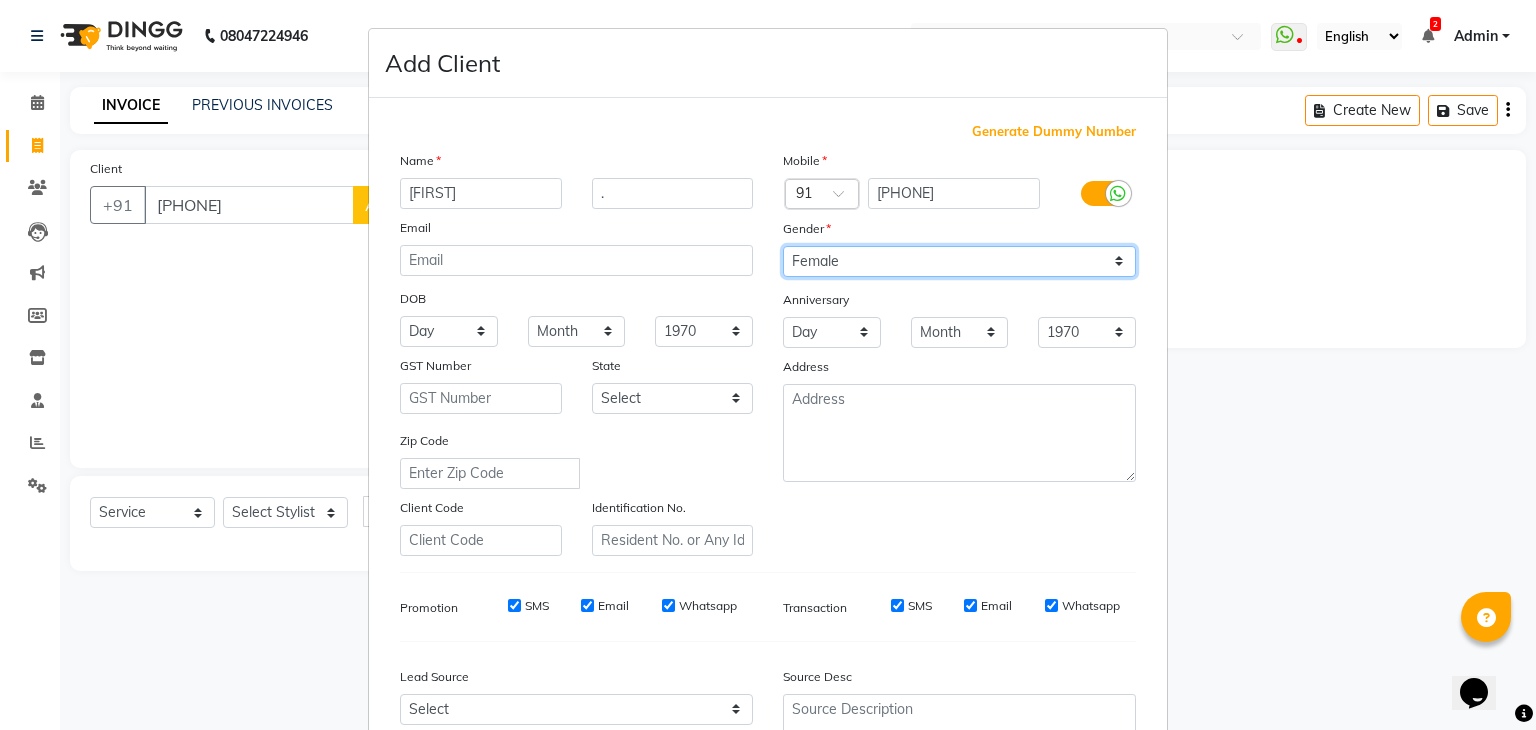 click on "Select Male Female Other Prefer Not To Say" at bounding box center (959, 261) 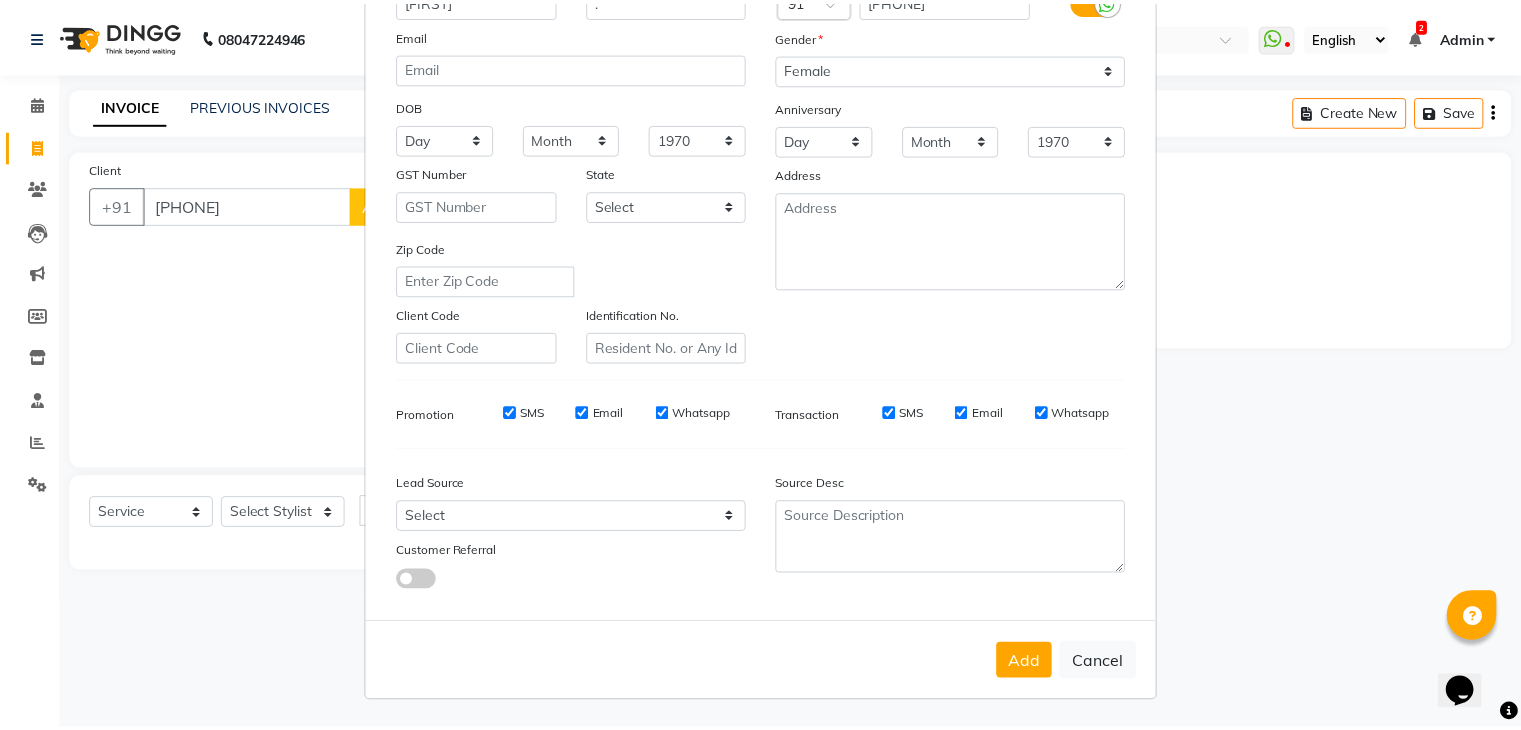 scroll, scrollTop: 200, scrollLeft: 0, axis: vertical 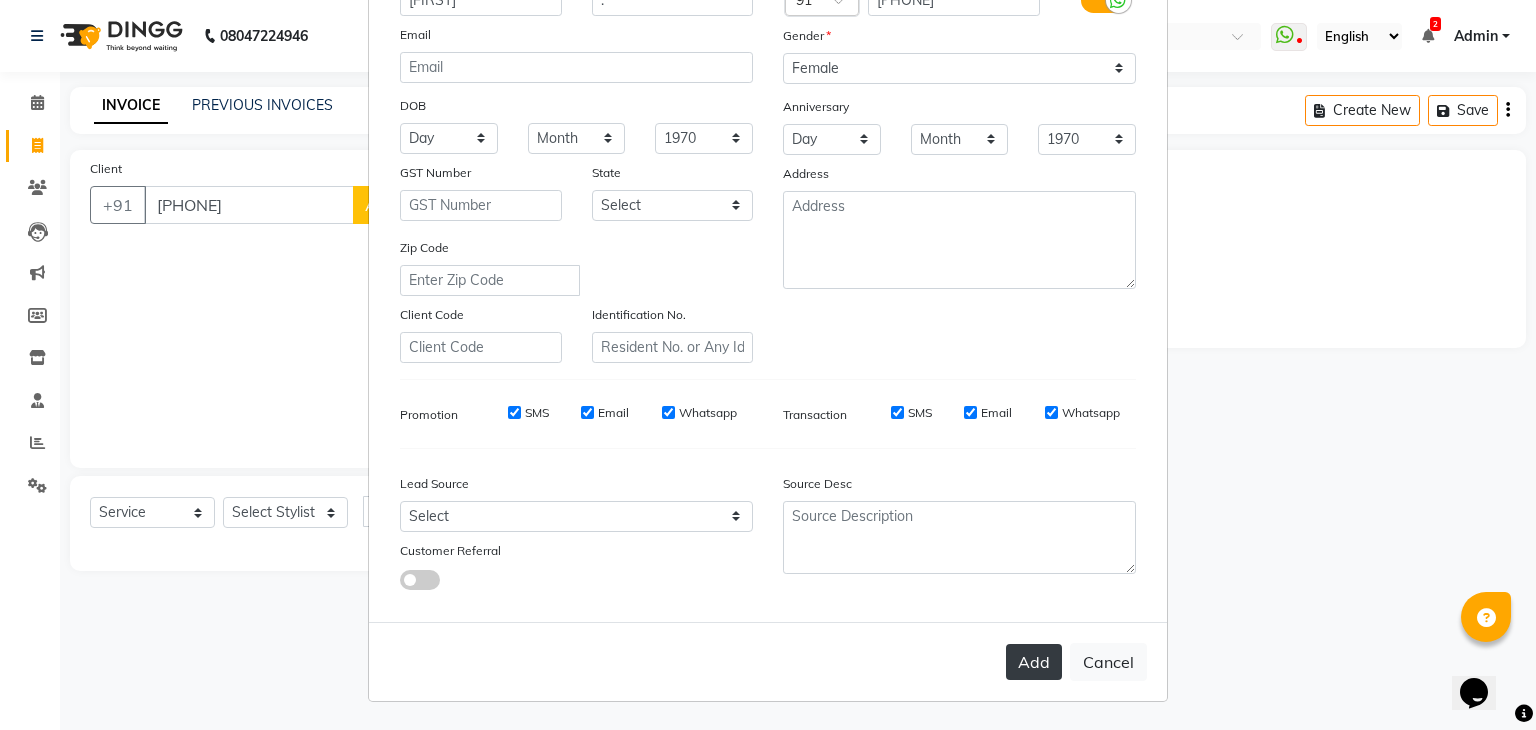 click on "Add" at bounding box center [1034, 662] 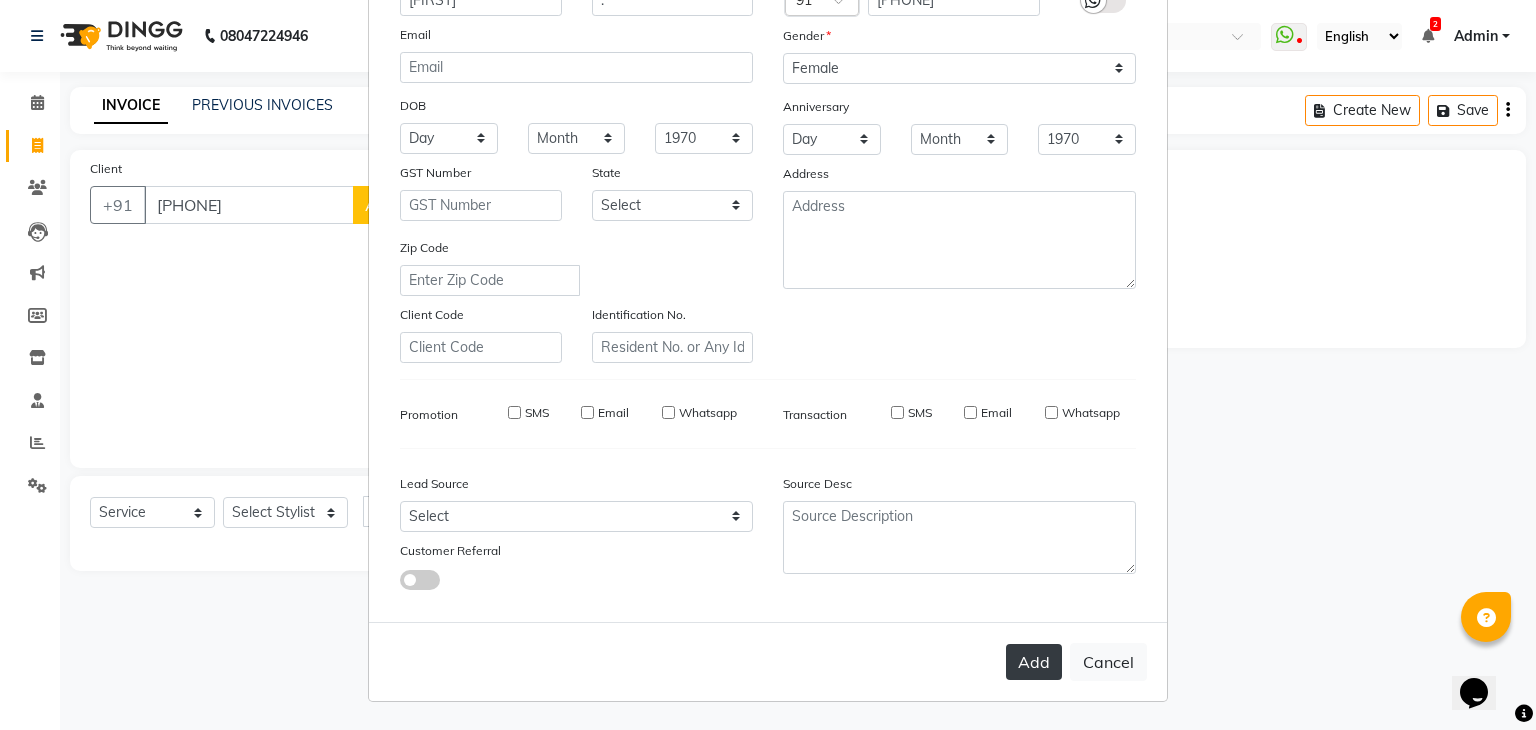 type 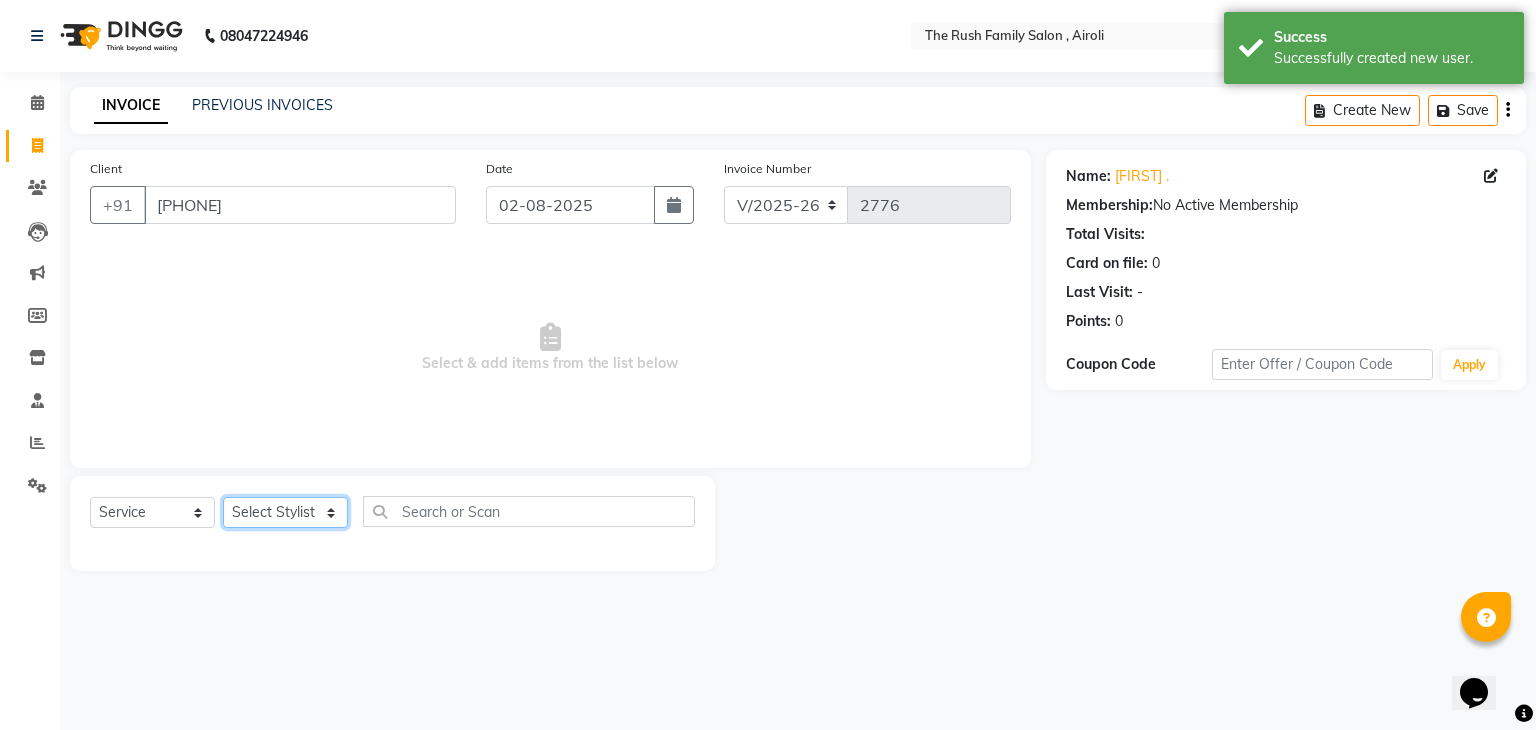 click on "Select Stylist Ajaz Alvira Danish Guddi Jayesh Josh  mumtaz Naeem   nishu Riya    Rush Swati" 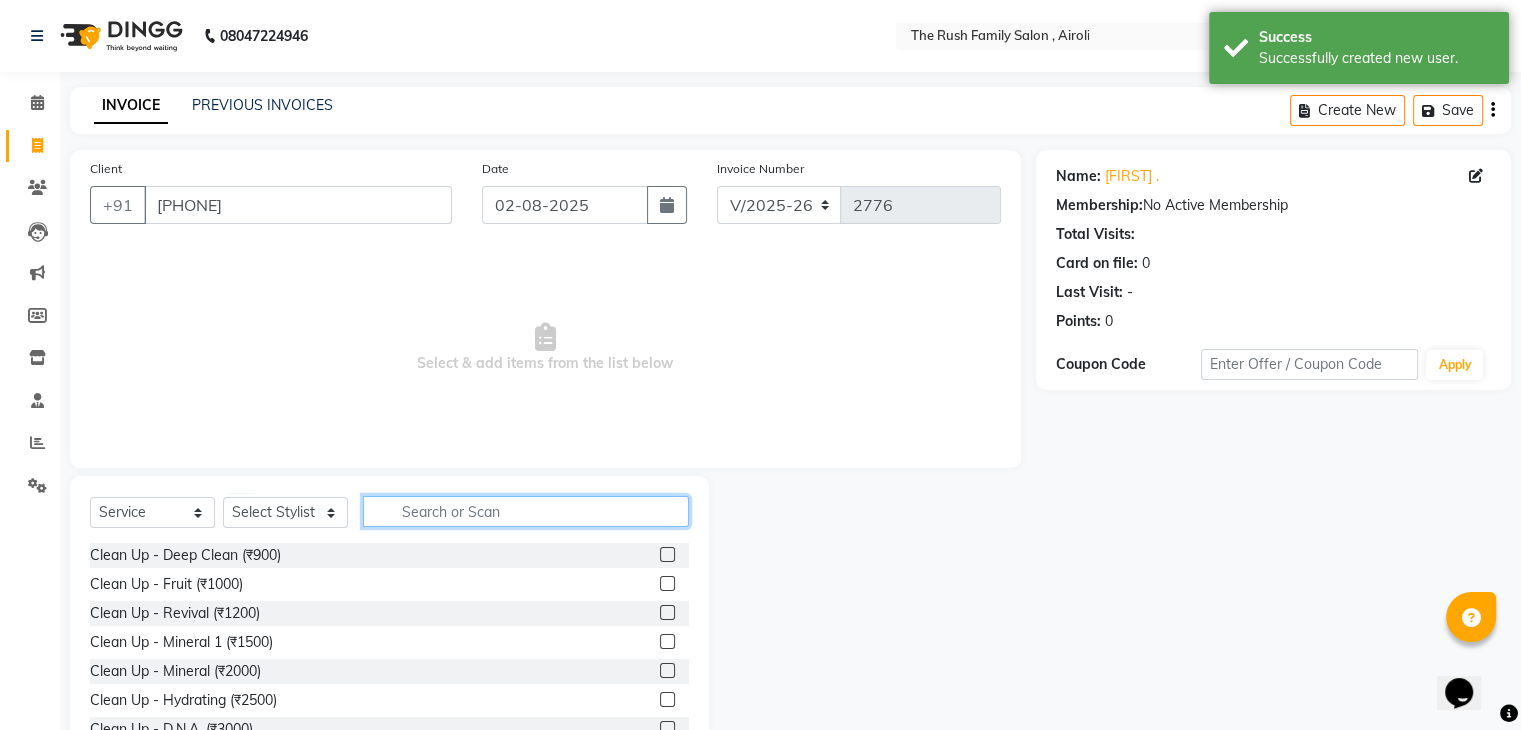 click 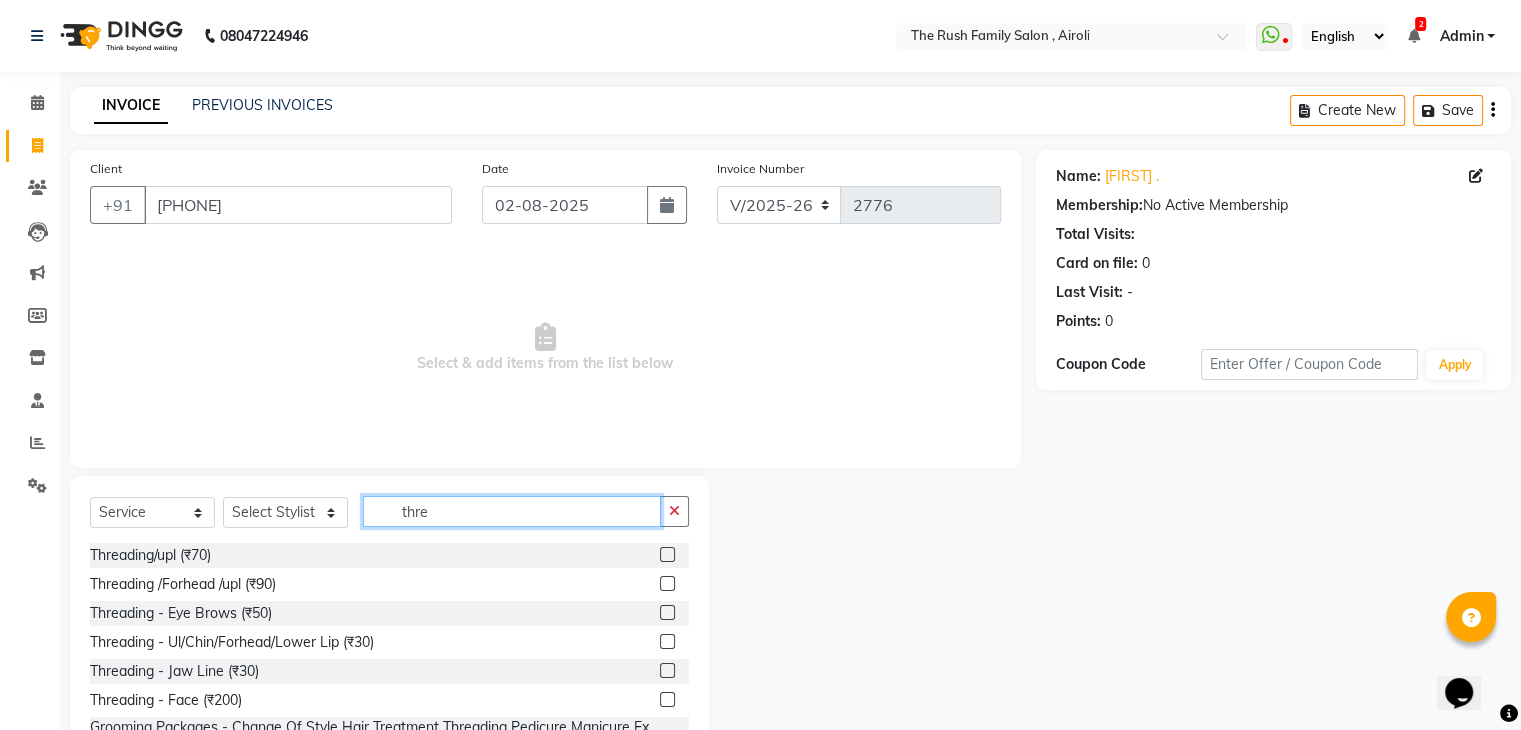 type on "thre" 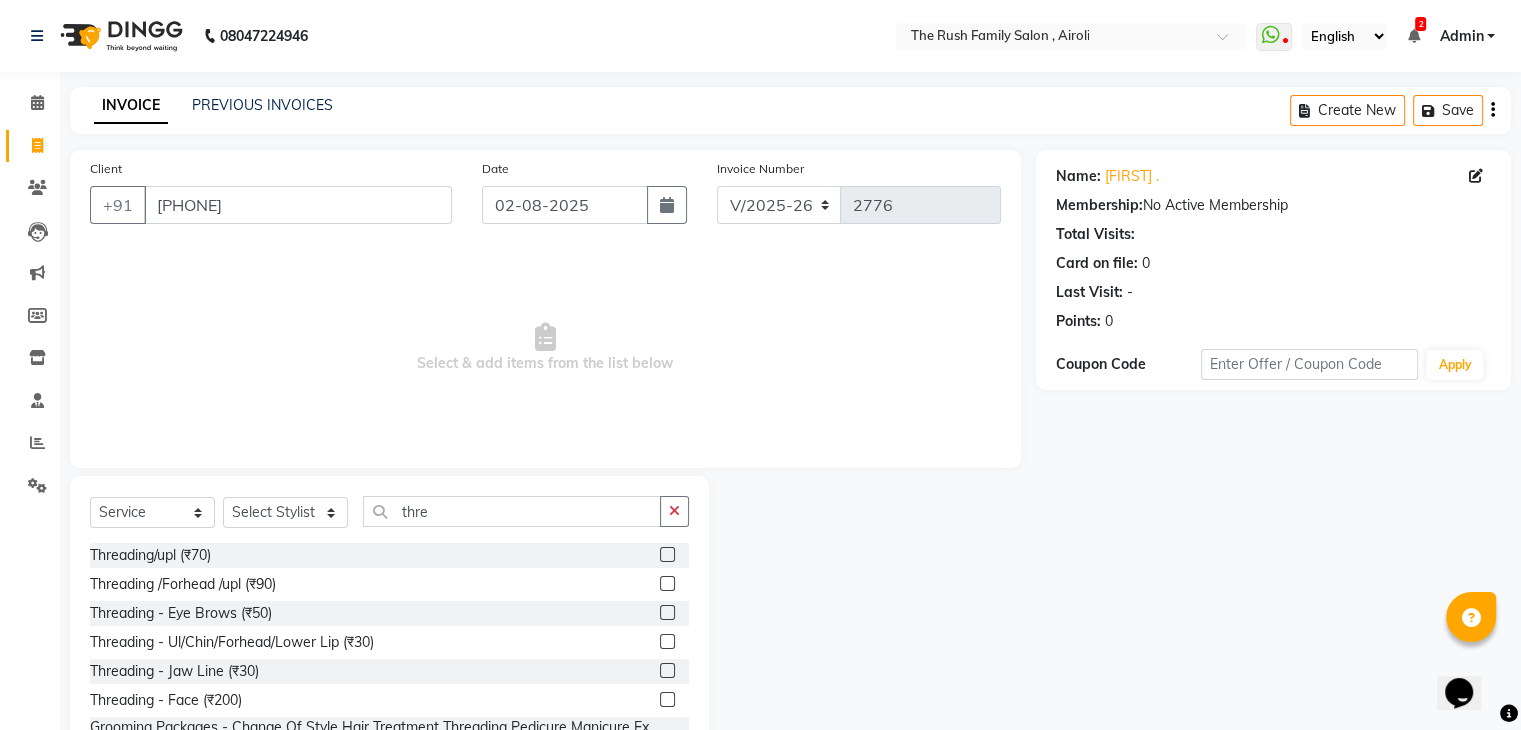 click 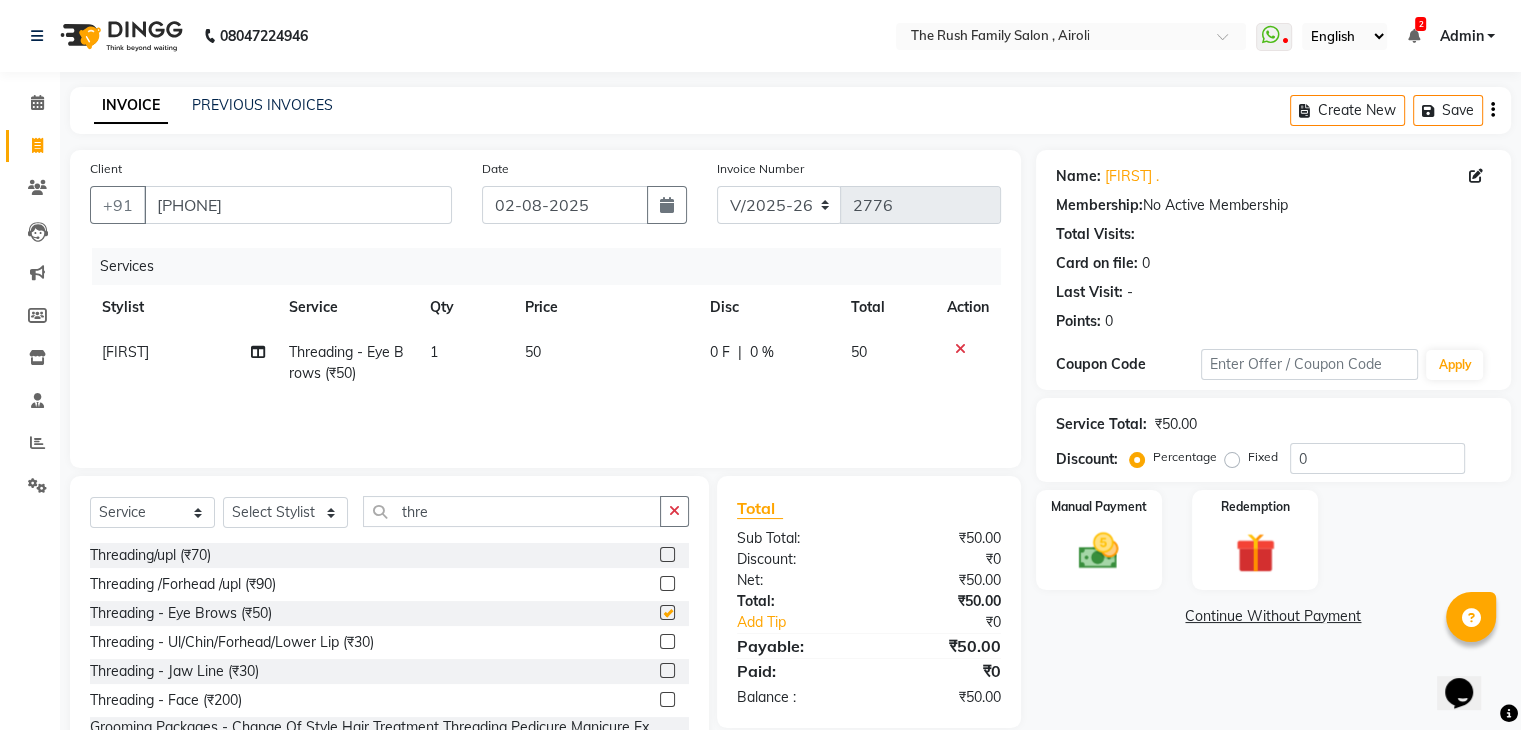 checkbox on "false" 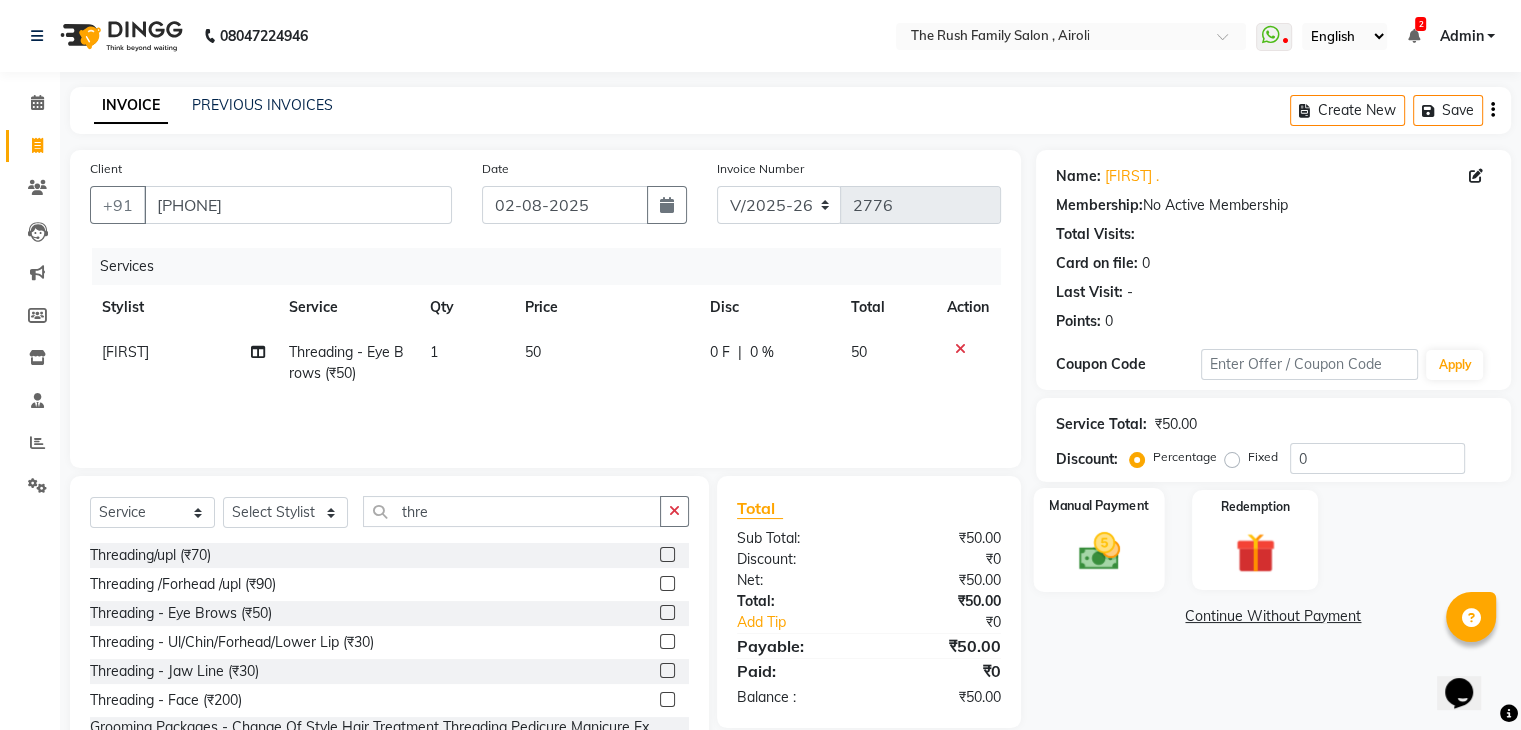 click 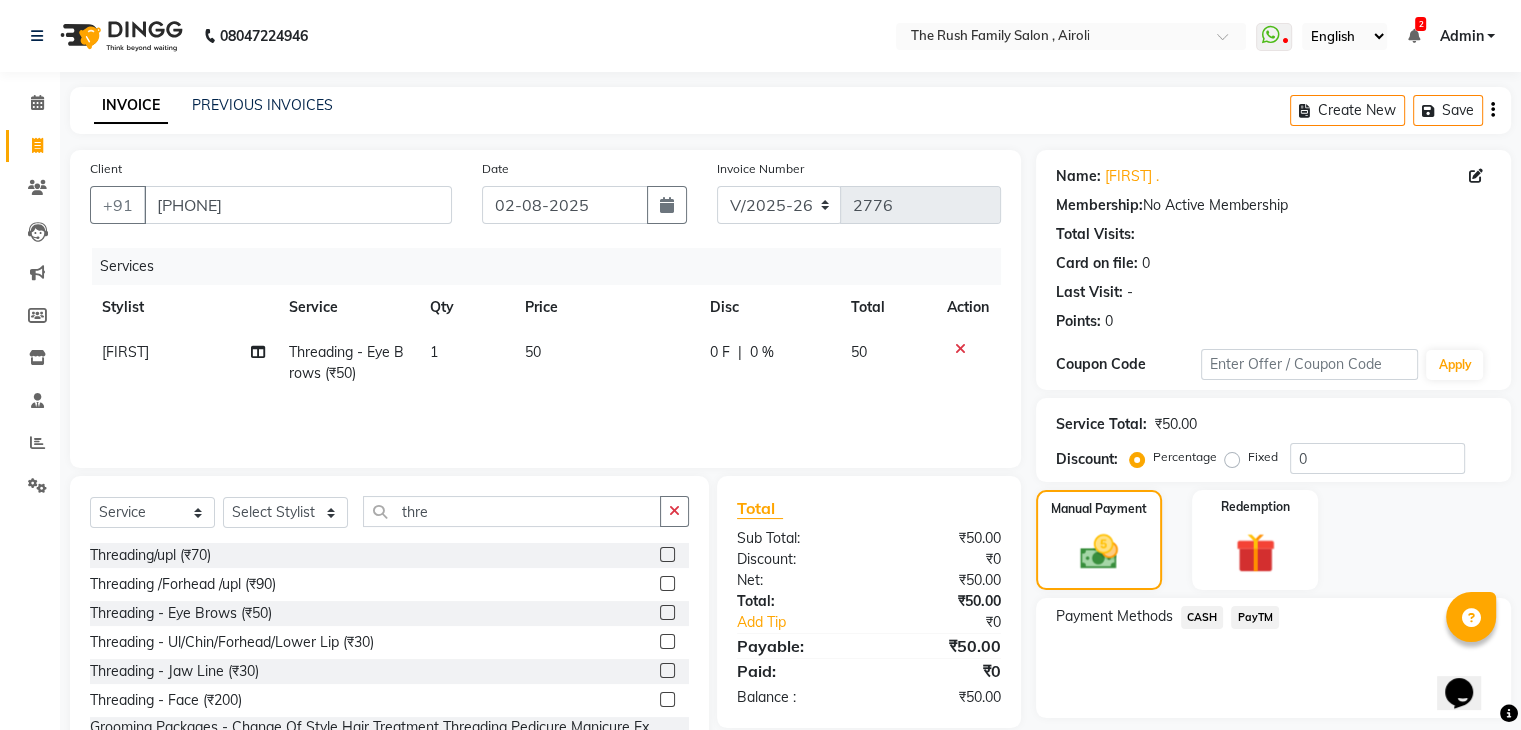 click on "CASH" 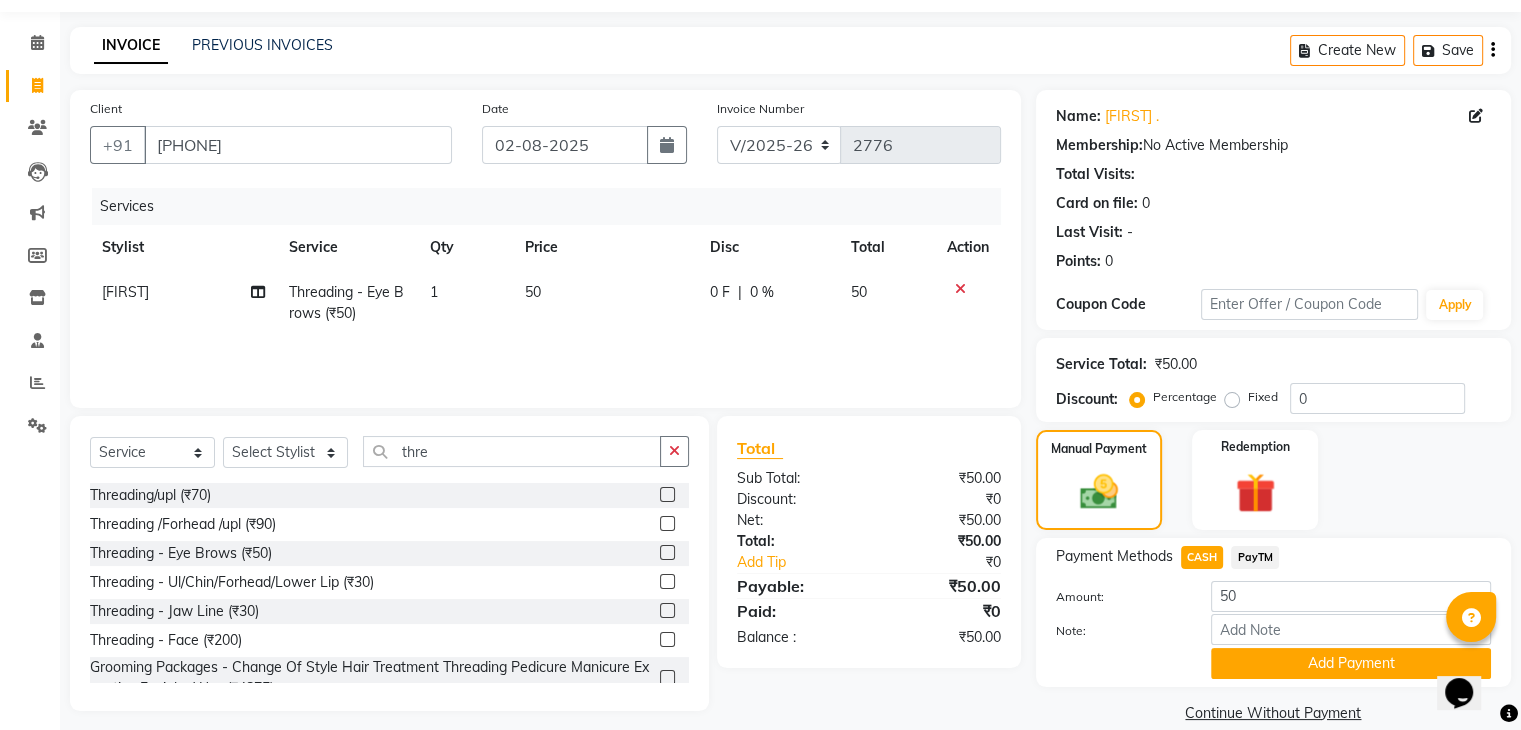 scroll, scrollTop: 89, scrollLeft: 0, axis: vertical 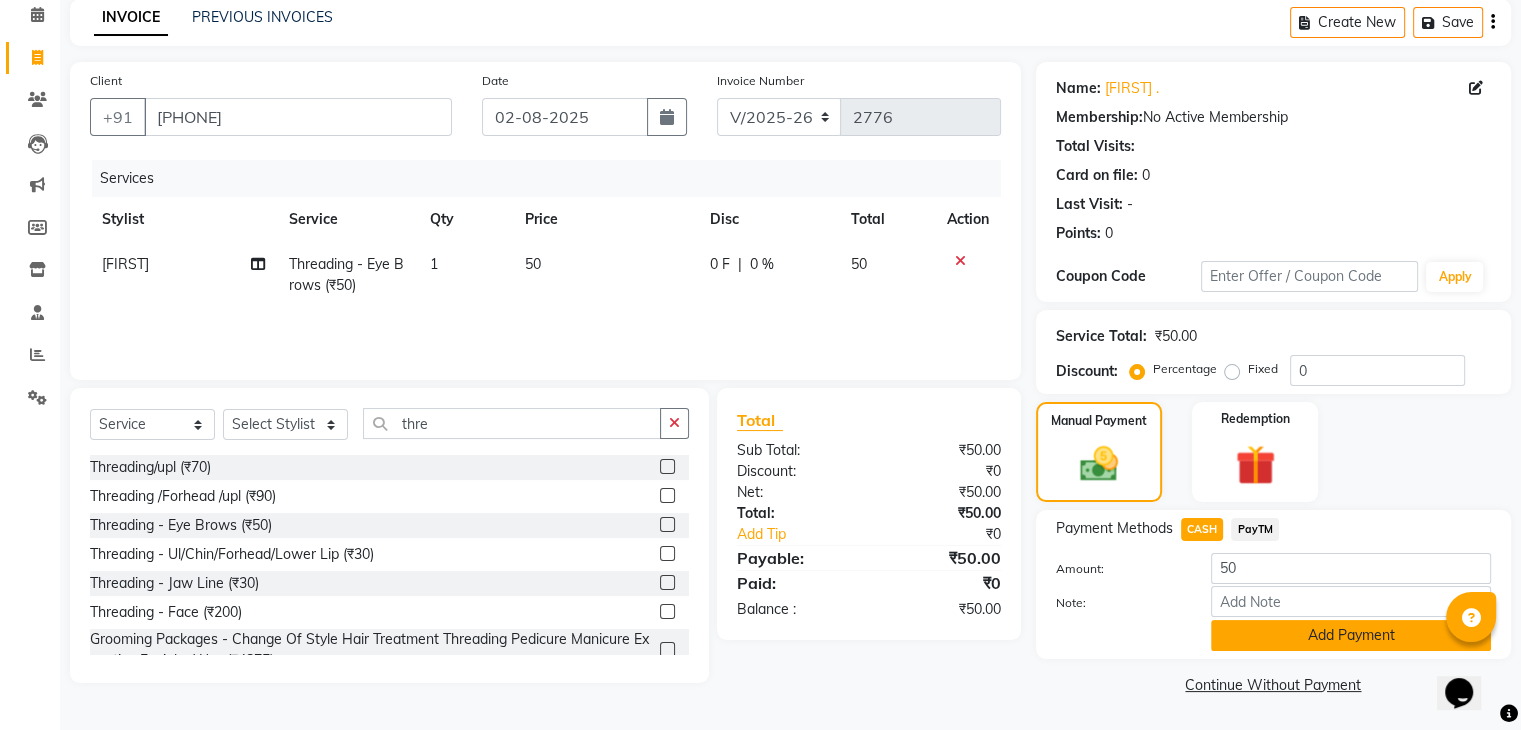 click on "Add Payment" 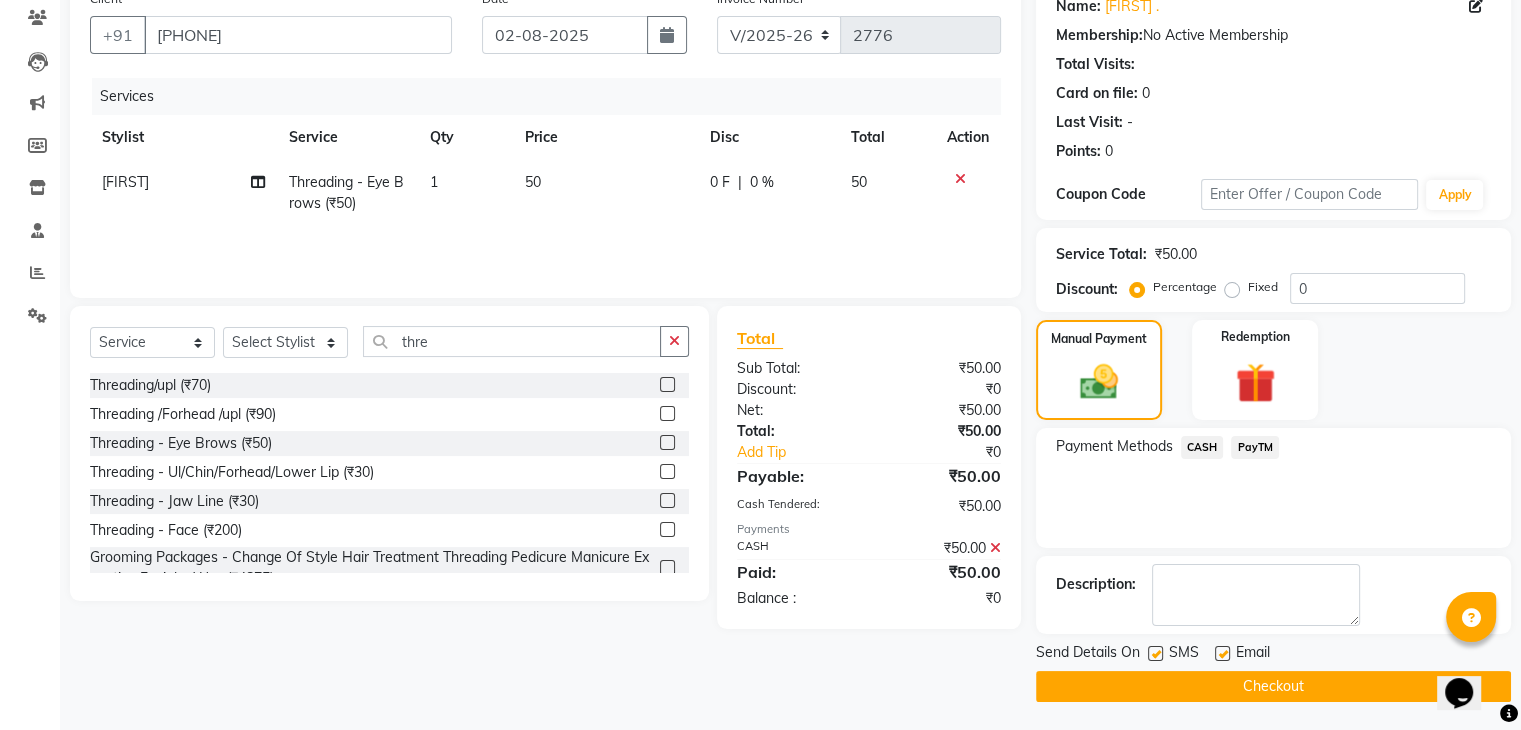 scroll, scrollTop: 171, scrollLeft: 0, axis: vertical 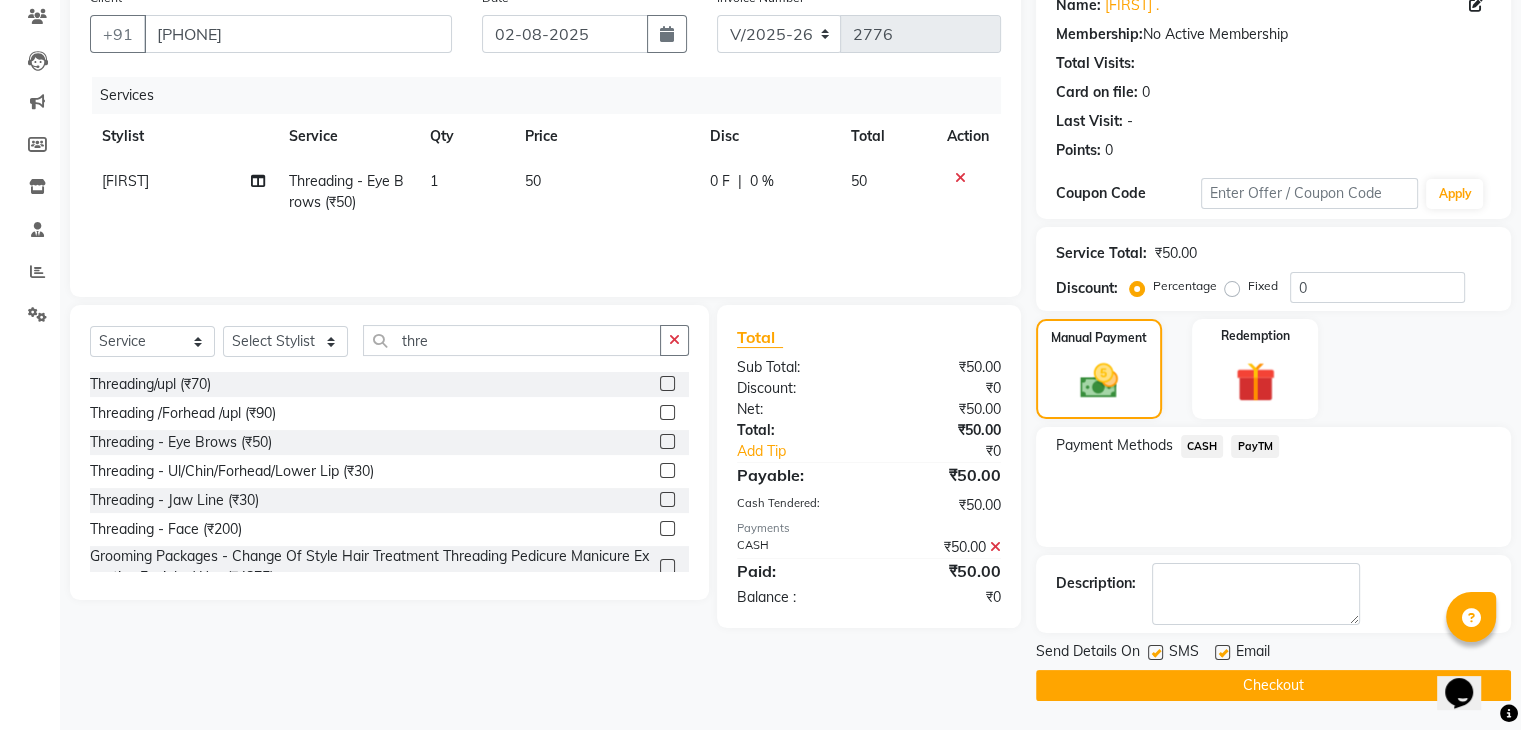 click 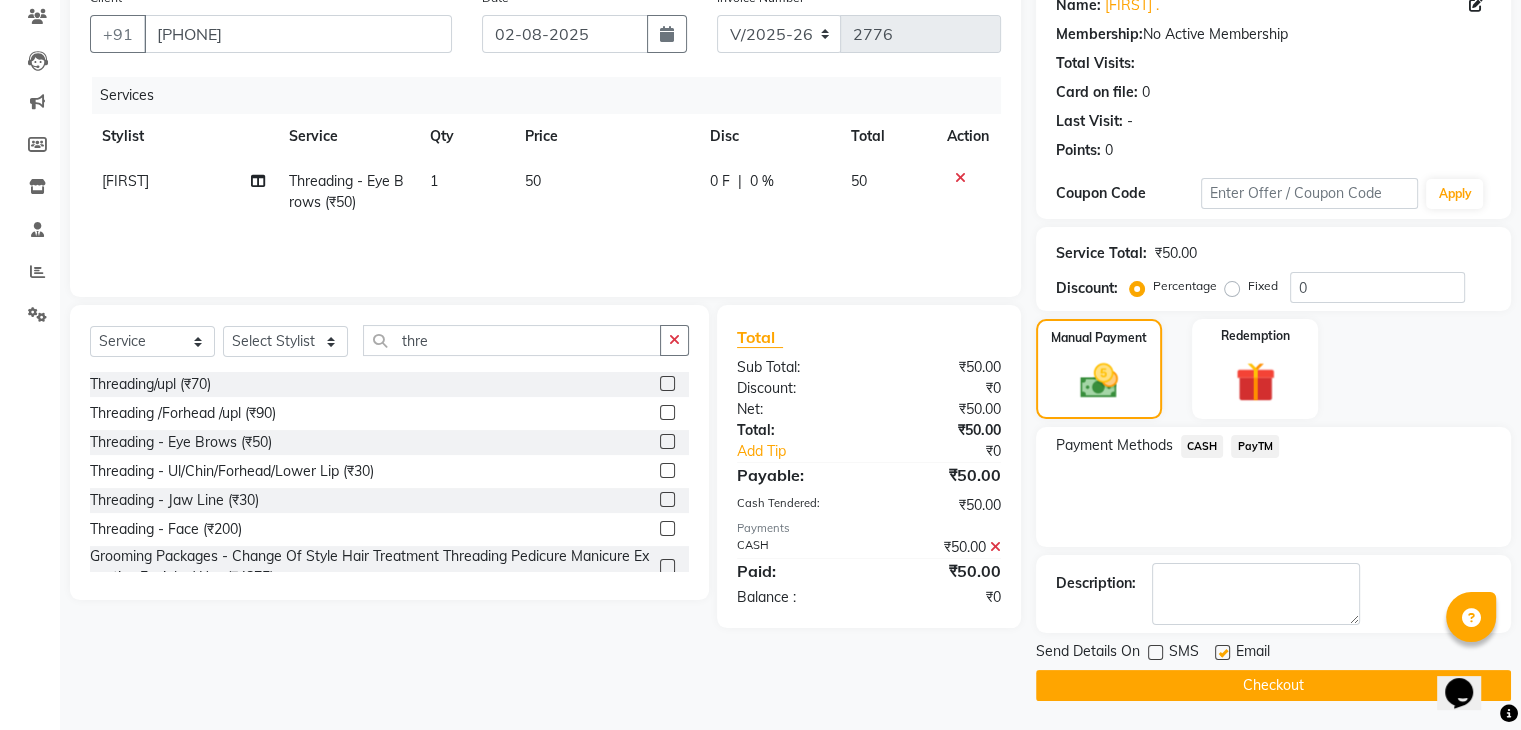 click 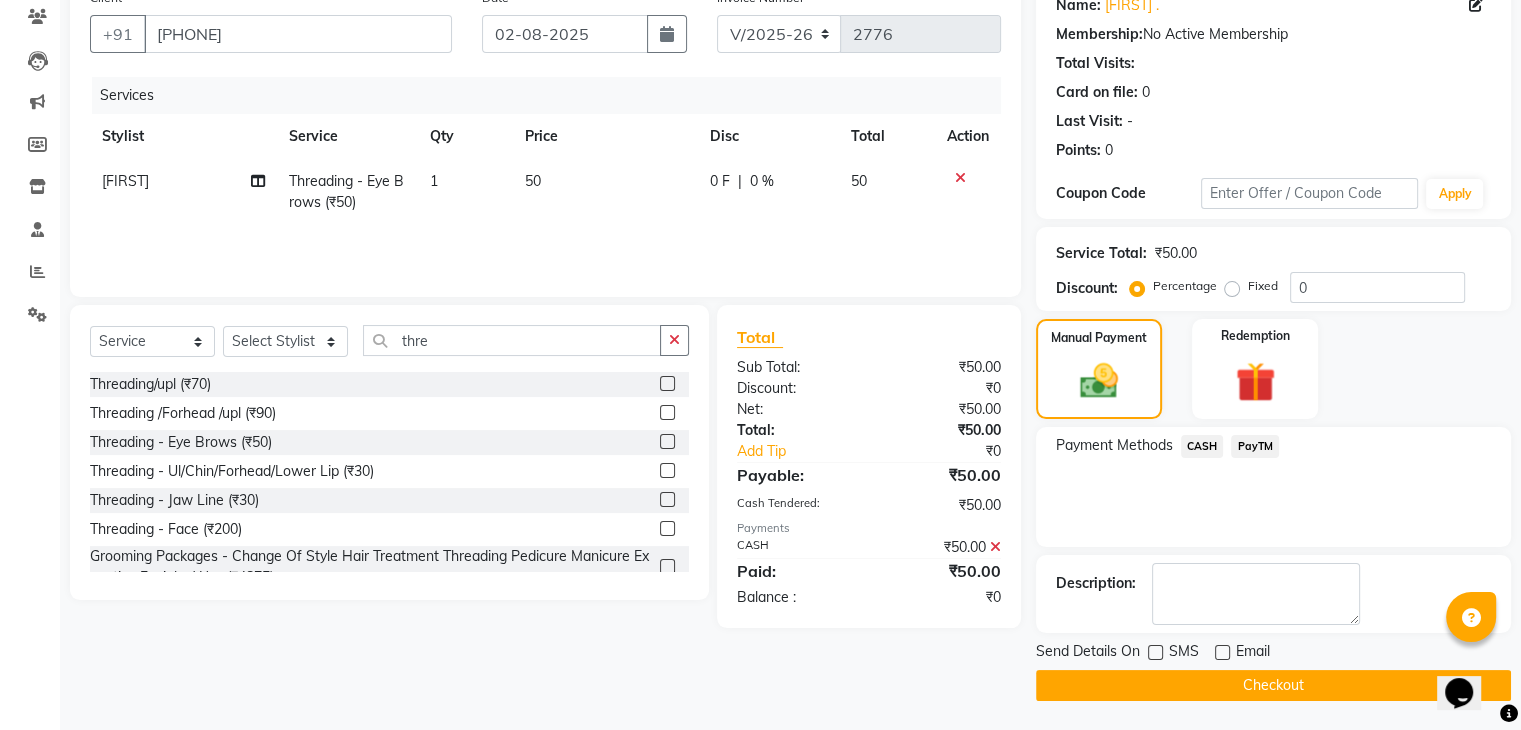 click on "Checkout" 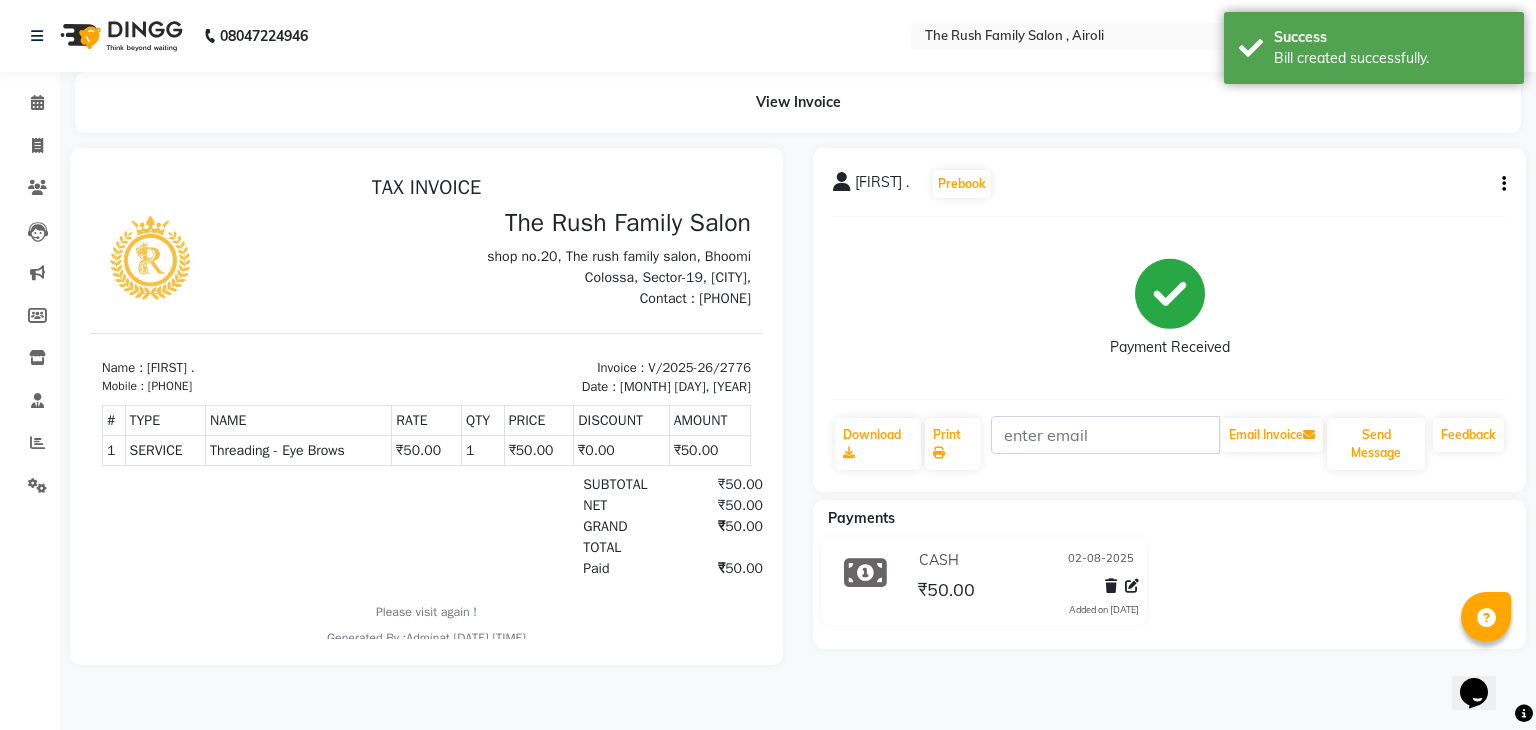 scroll, scrollTop: 0, scrollLeft: 0, axis: both 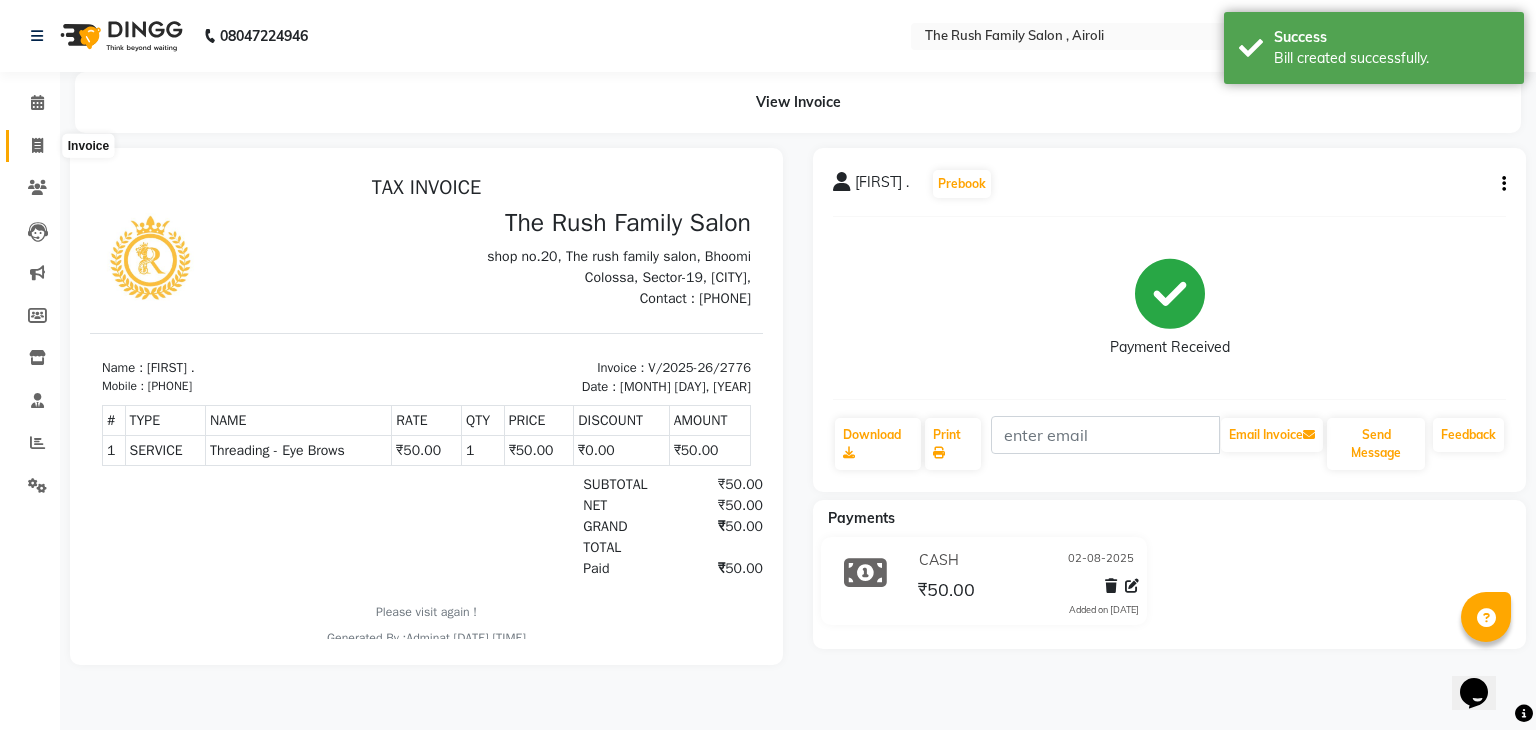 click 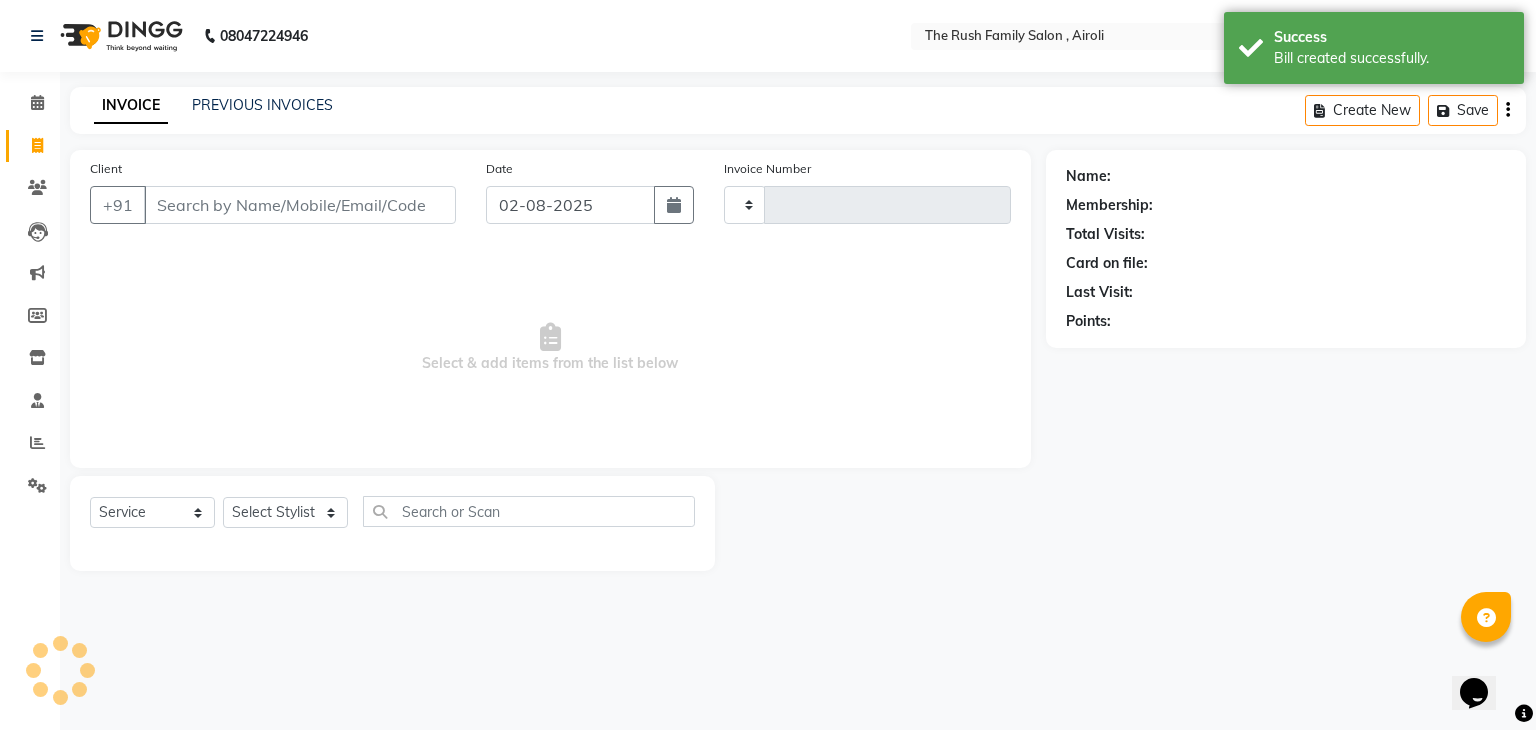 type on "2777" 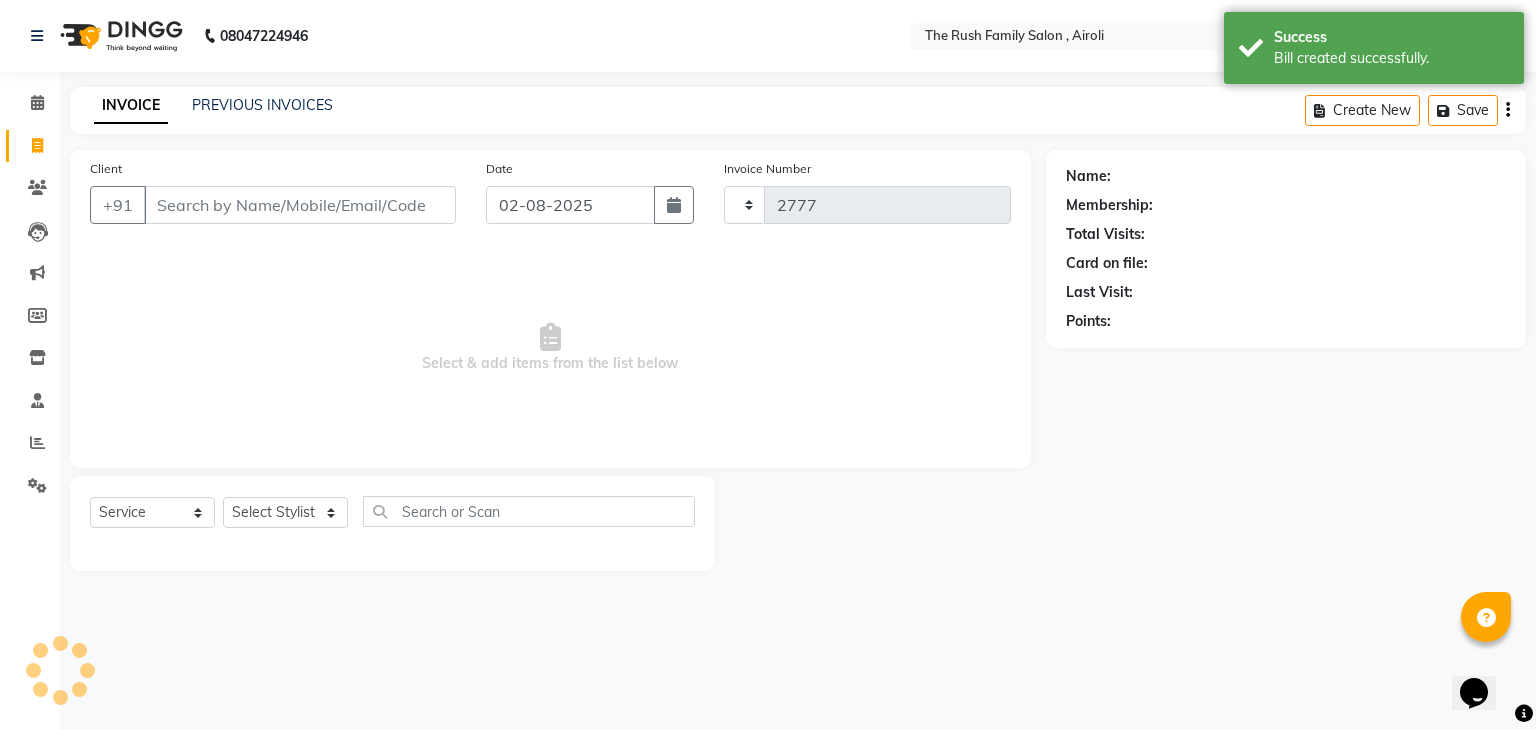 select on "5419" 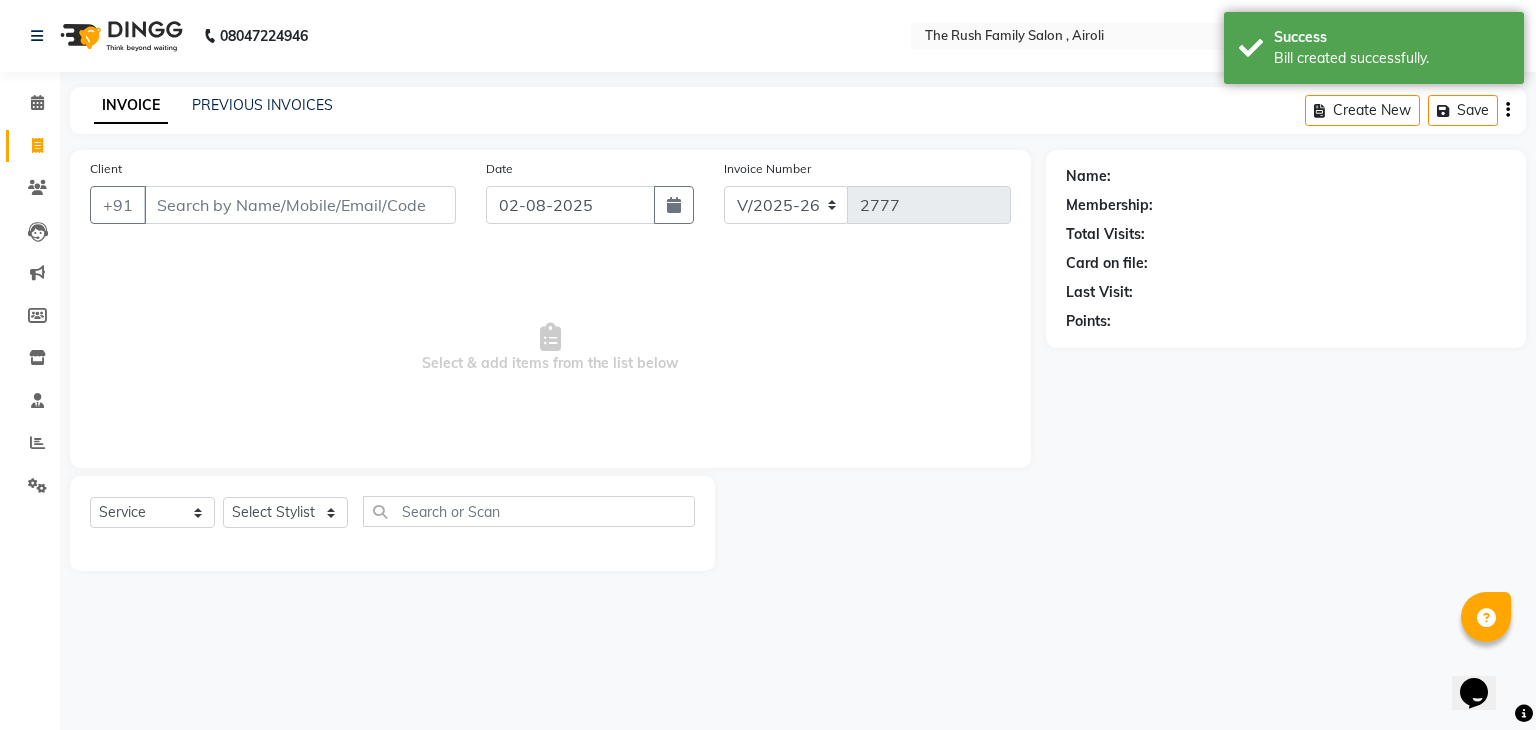 click on "Client" at bounding box center (300, 205) 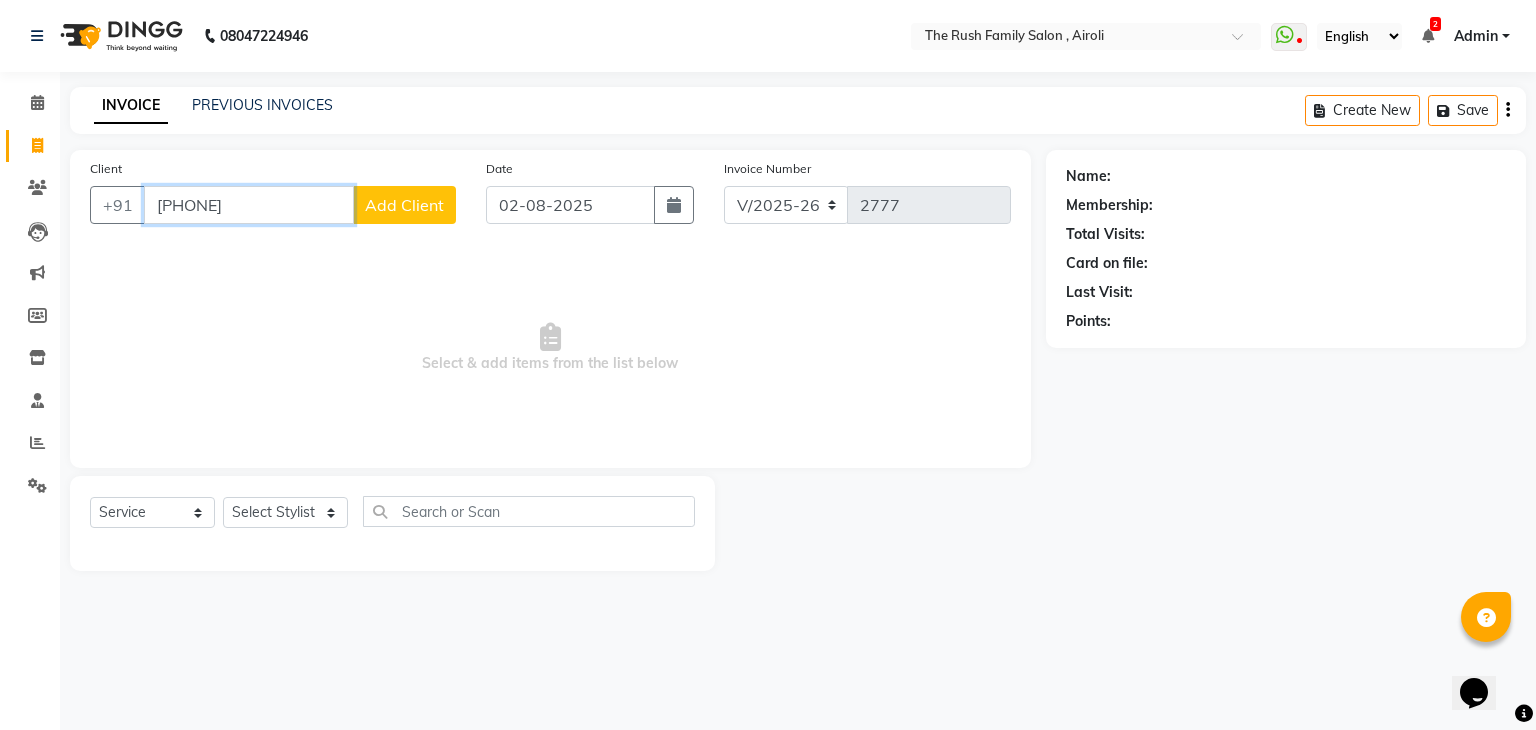 type on "[PHONE]" 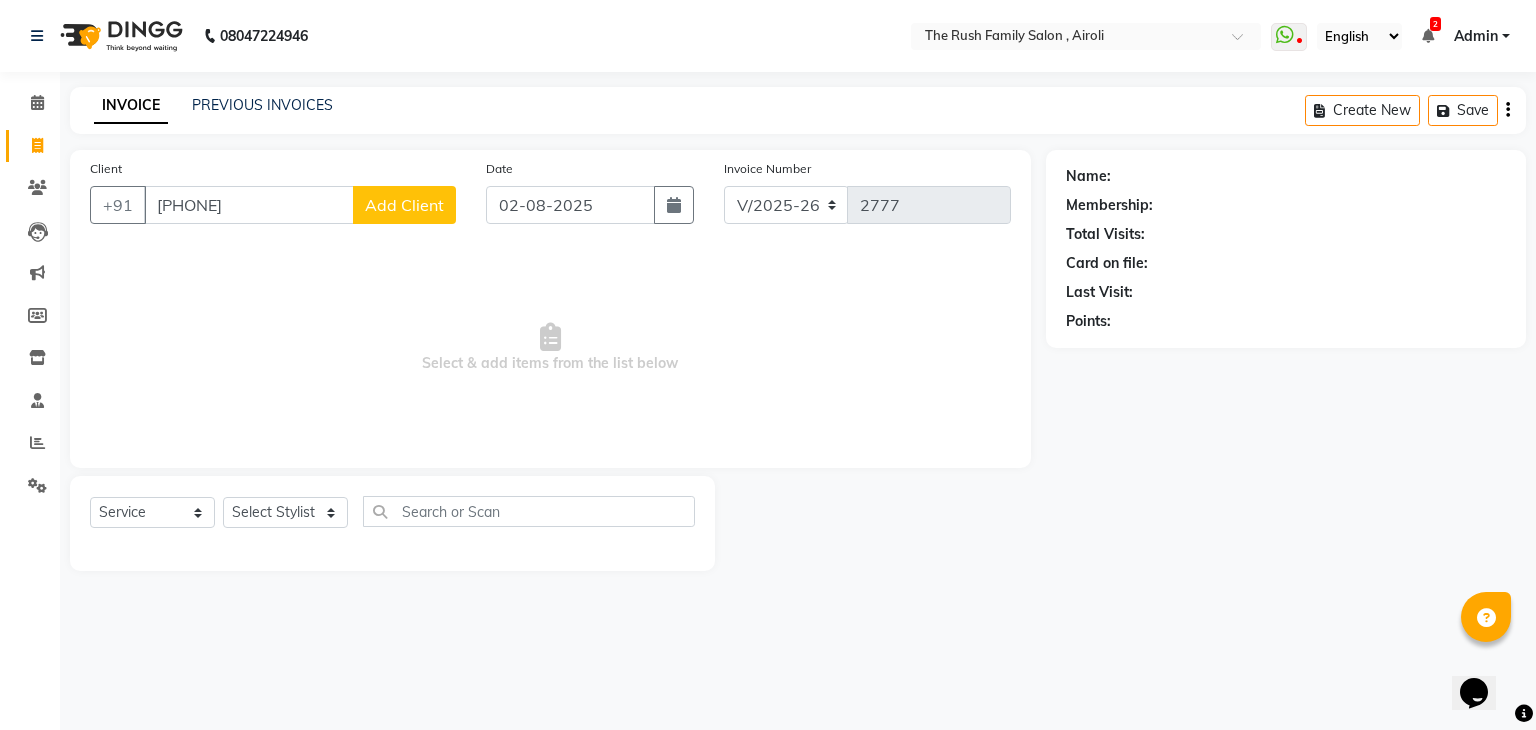click on "Add Client" 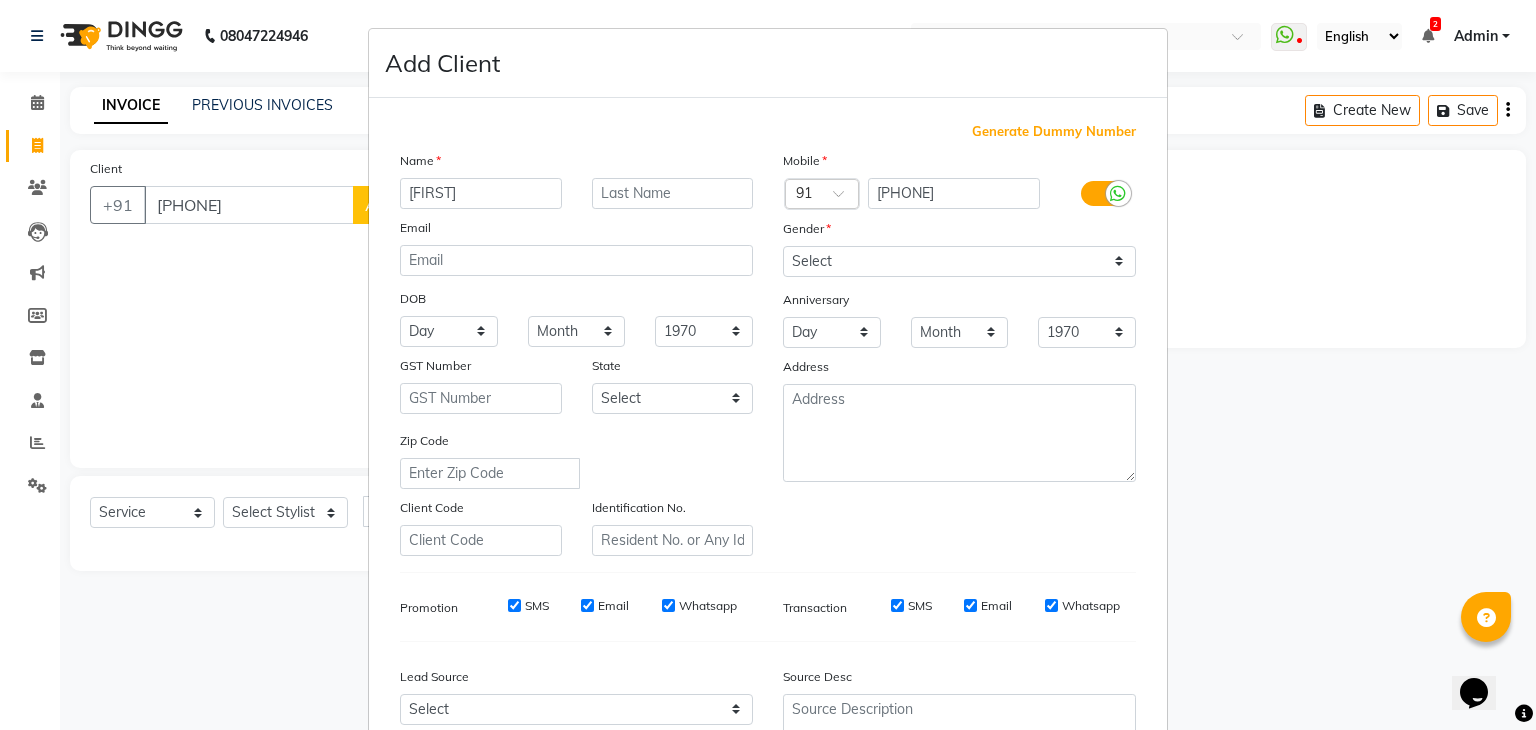 type on "Padmashri" 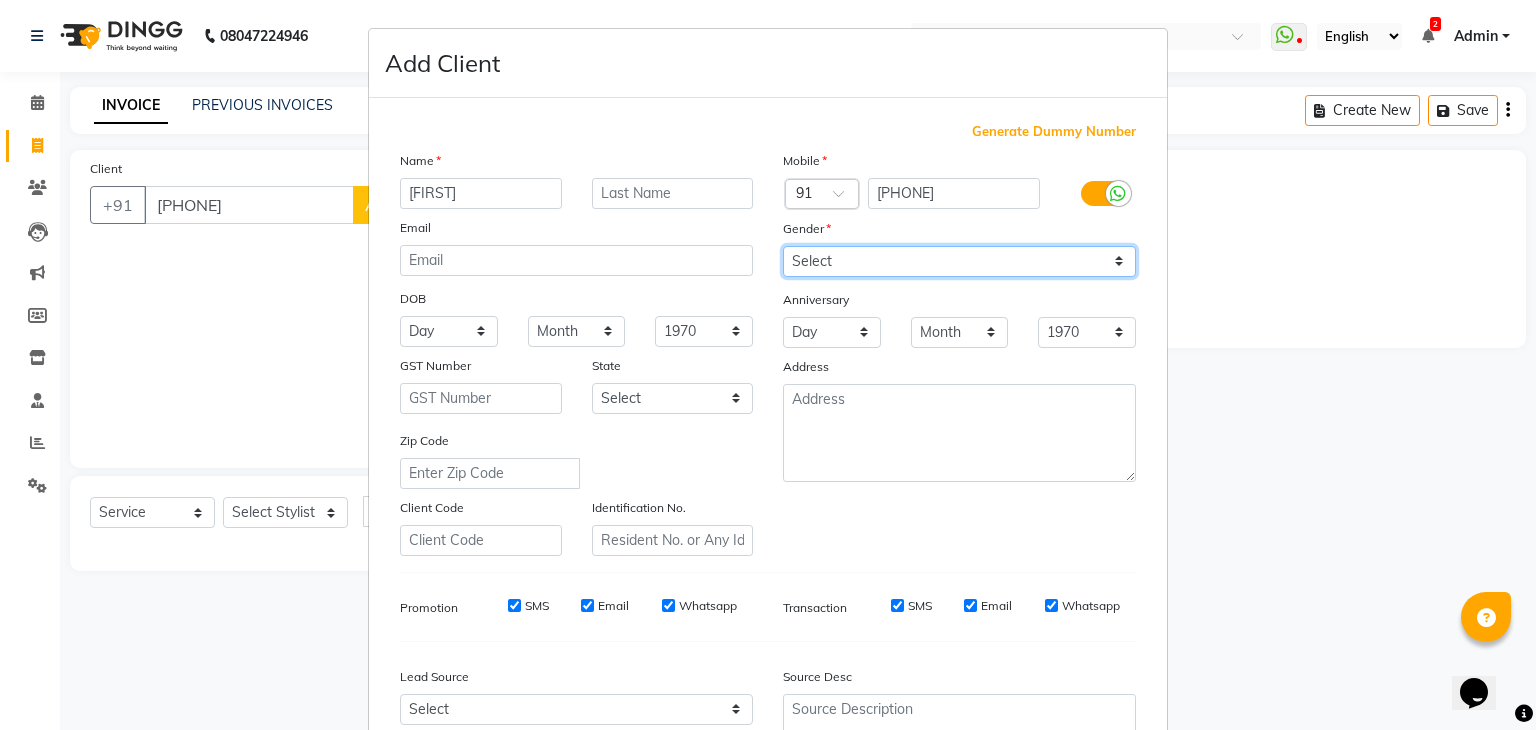 click on "Select Male Female Other Prefer Not To Say" at bounding box center [959, 261] 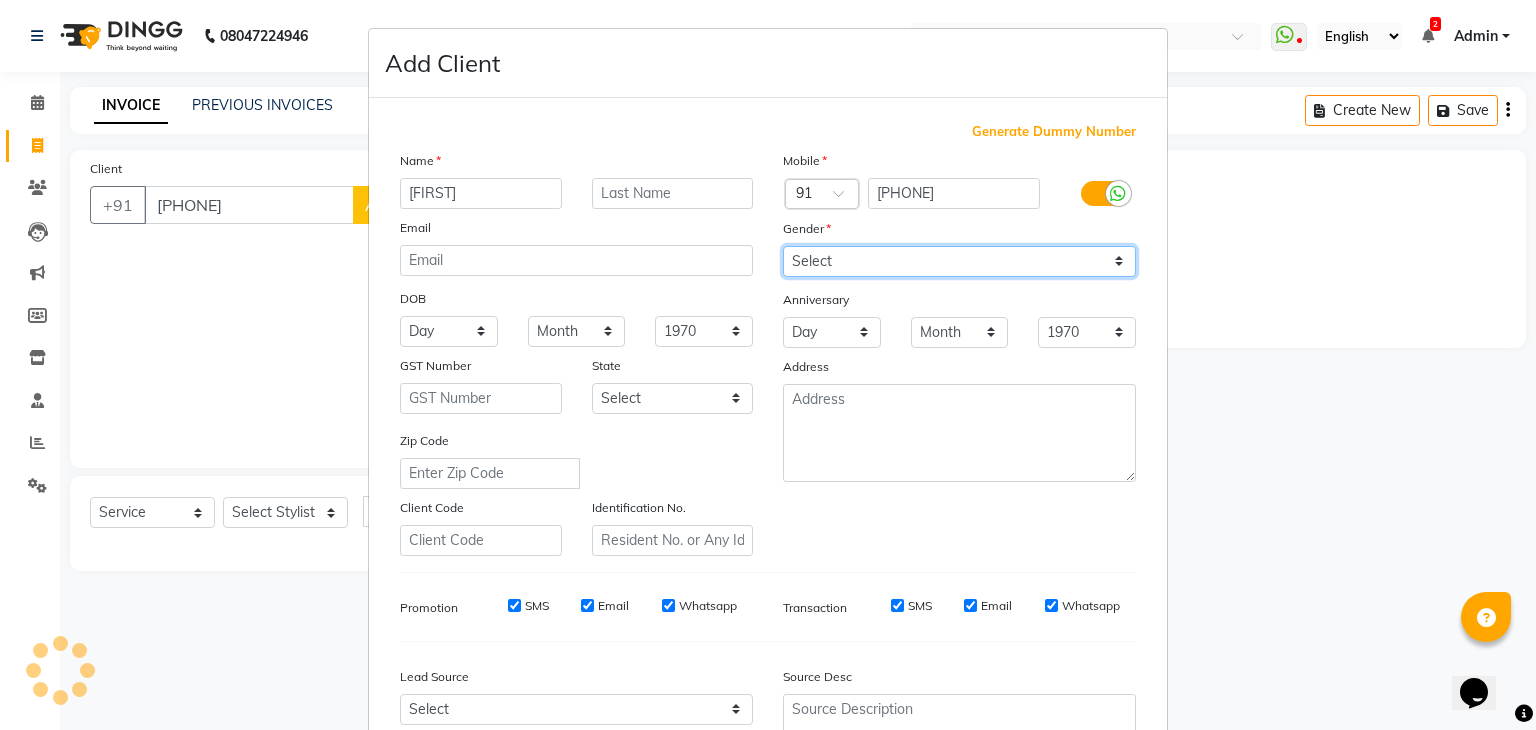 click on "Select Male Female Other Prefer Not To Say" at bounding box center [959, 261] 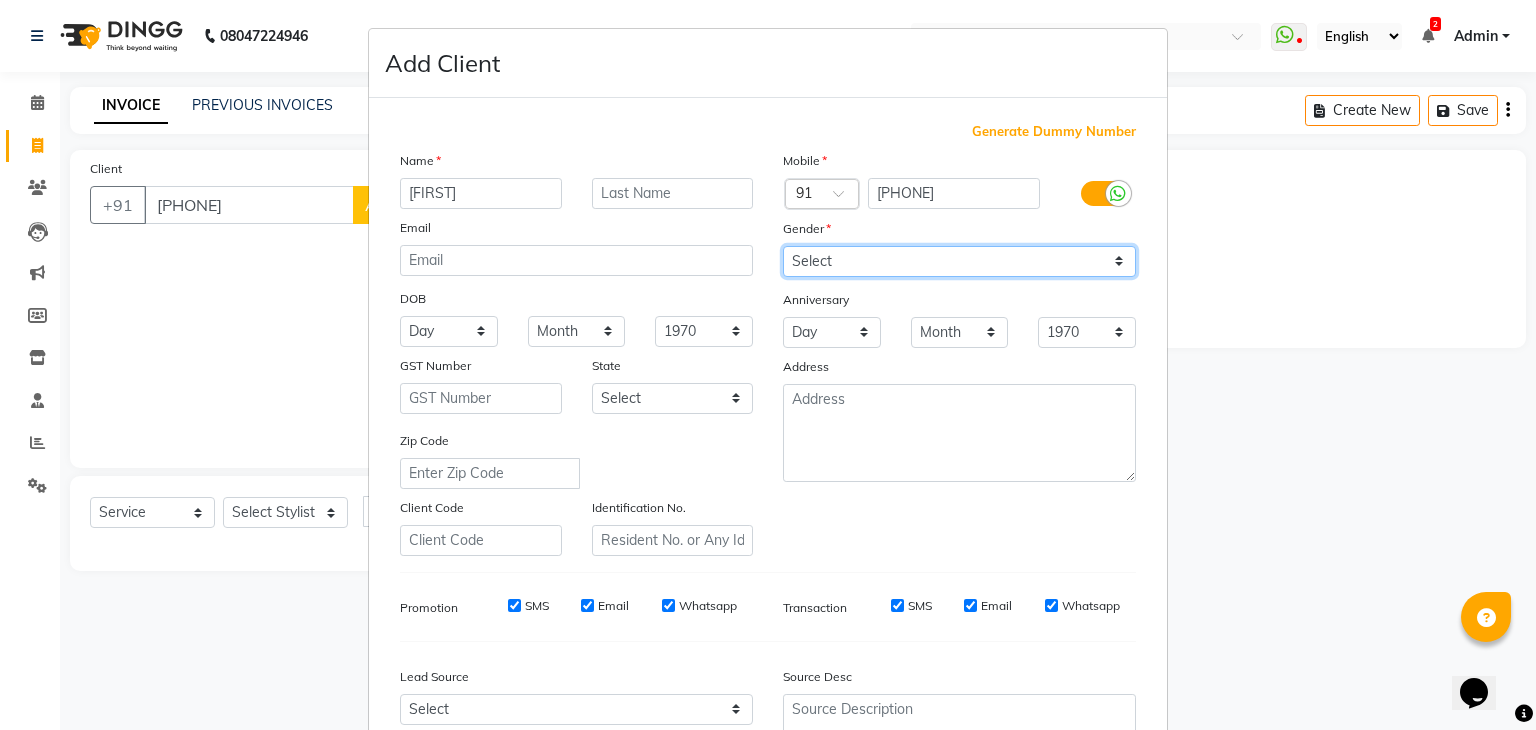 select on "female" 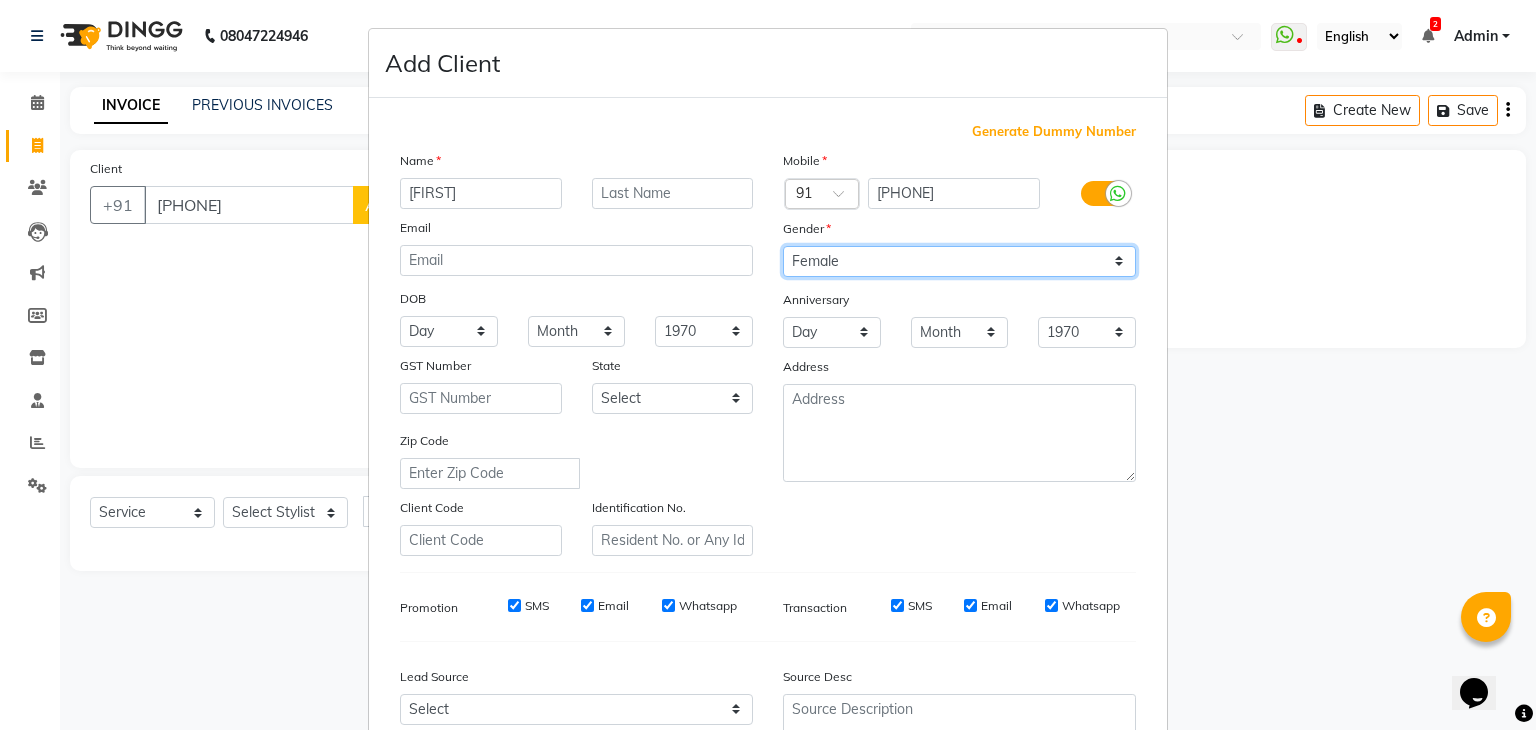 click on "Select Male Female Other Prefer Not To Say" at bounding box center [959, 261] 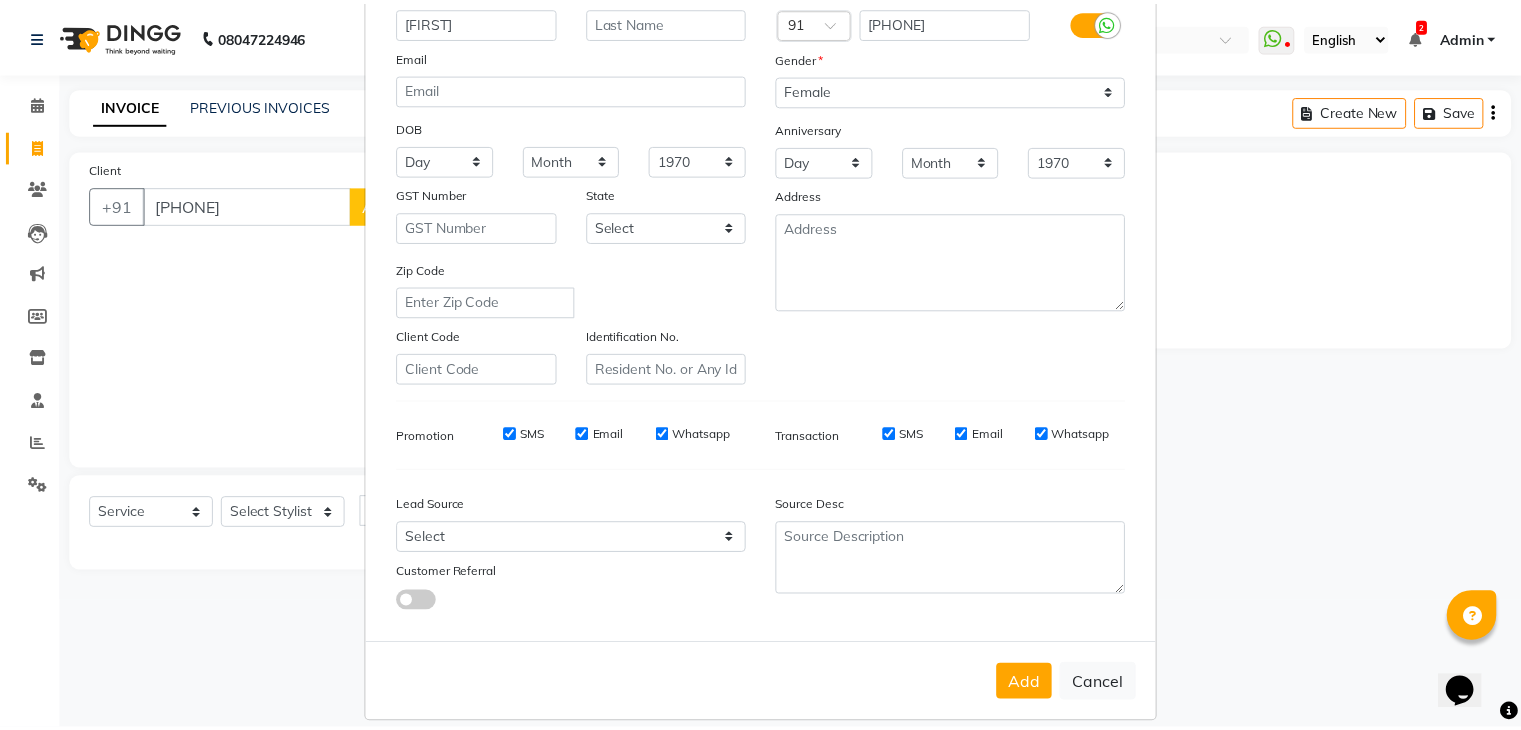 scroll, scrollTop: 180, scrollLeft: 0, axis: vertical 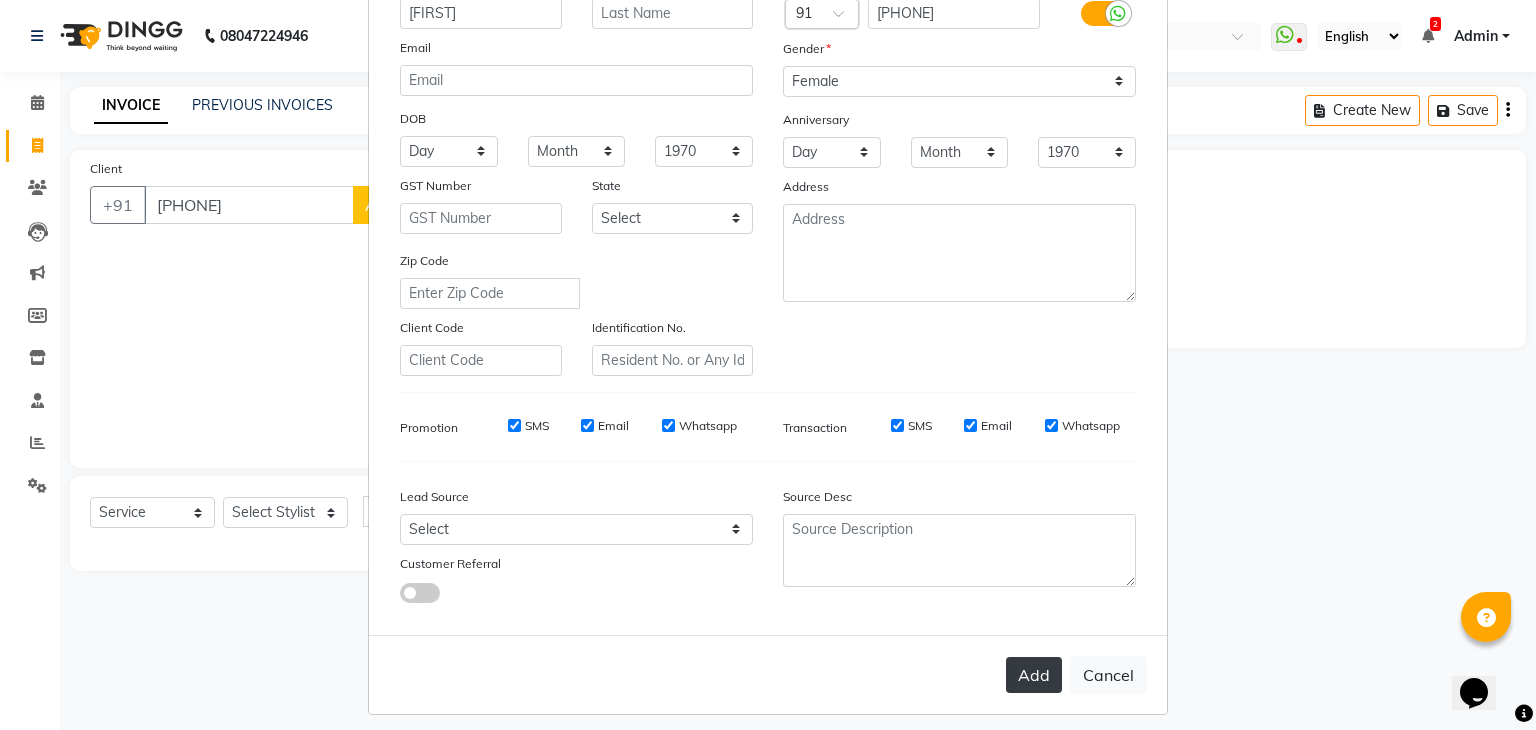 click on "Add" at bounding box center [1034, 675] 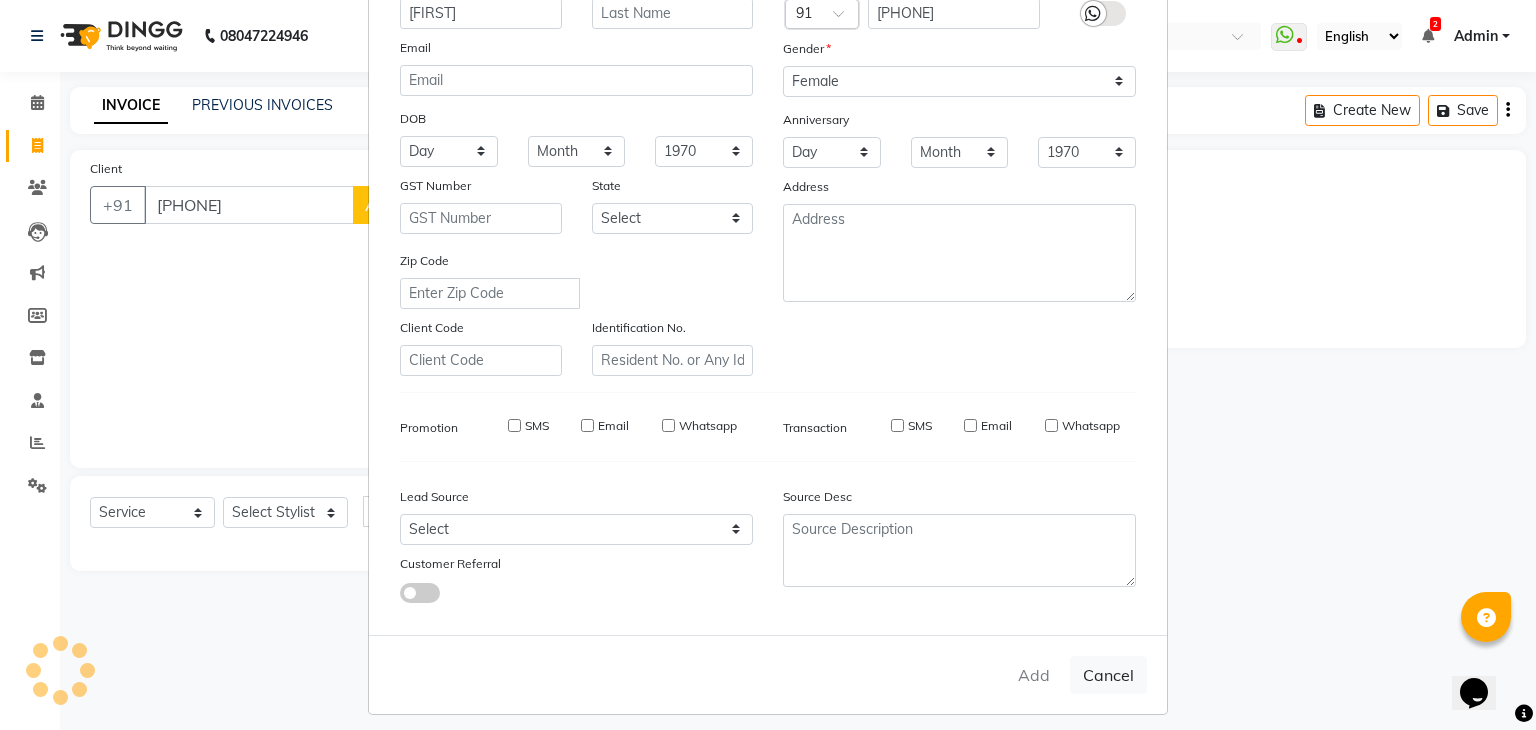 type 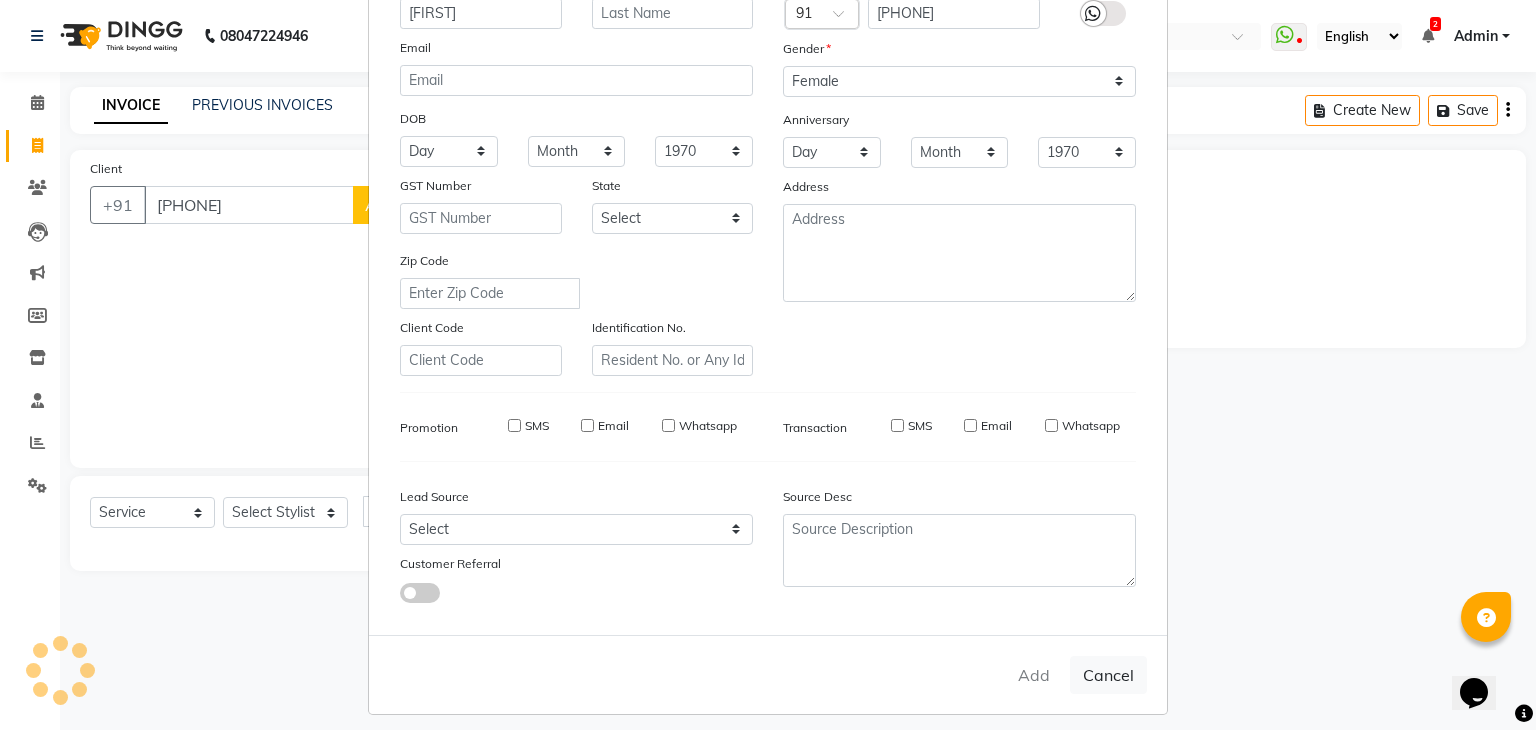 select 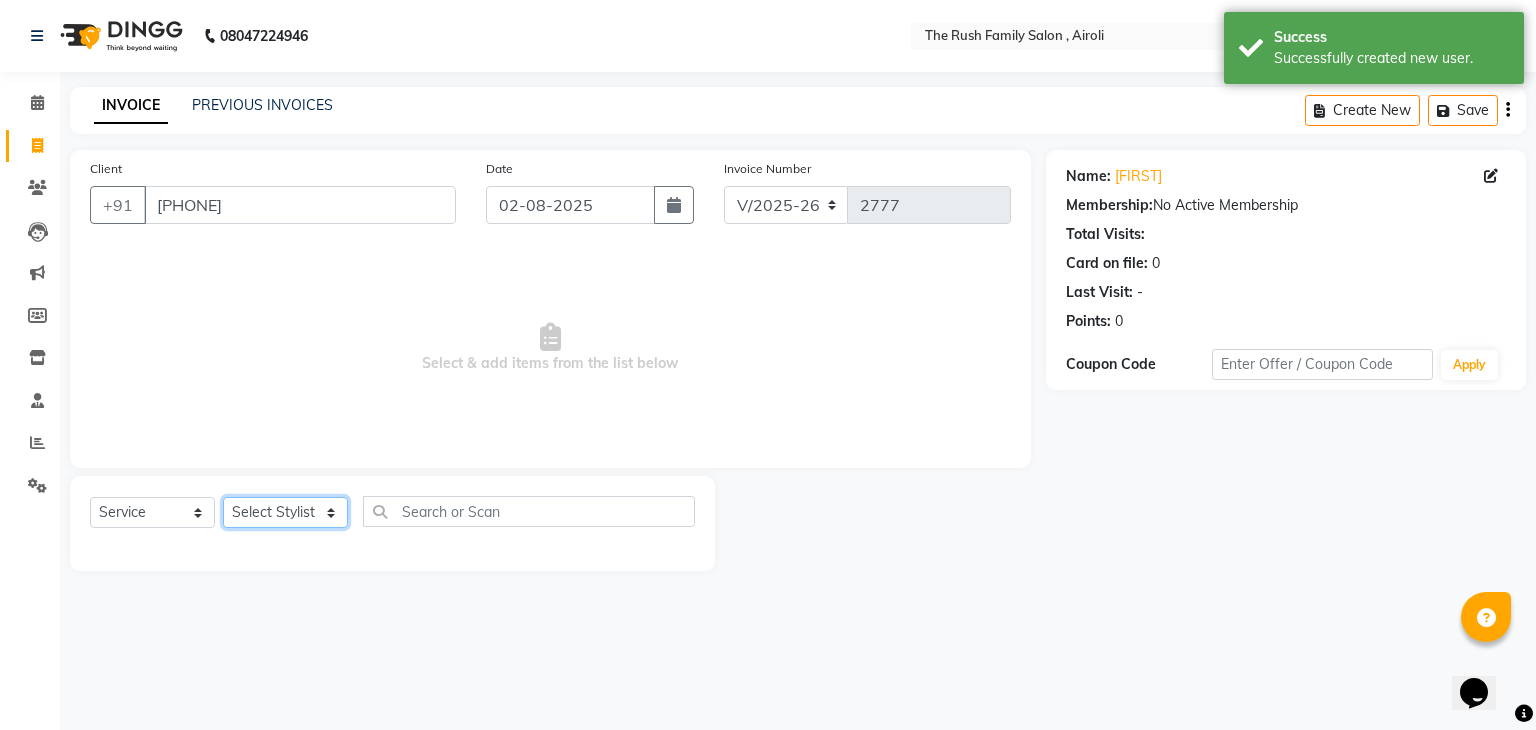 click on "Select Stylist Ajaz Alvira Danish Guddi Jayesh Josh  mumtaz Naeem   nishu Riya    Rush Swati" 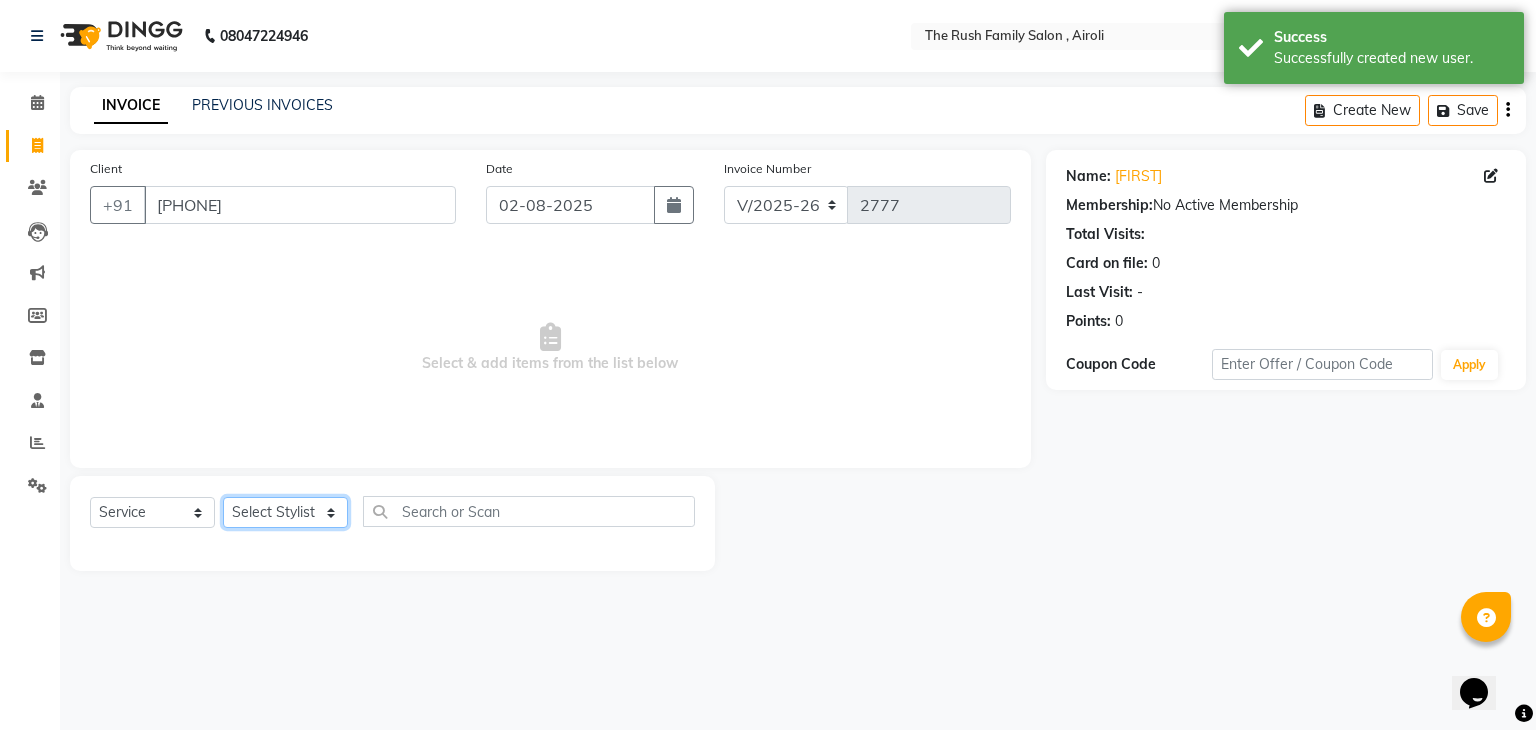 select on "87162" 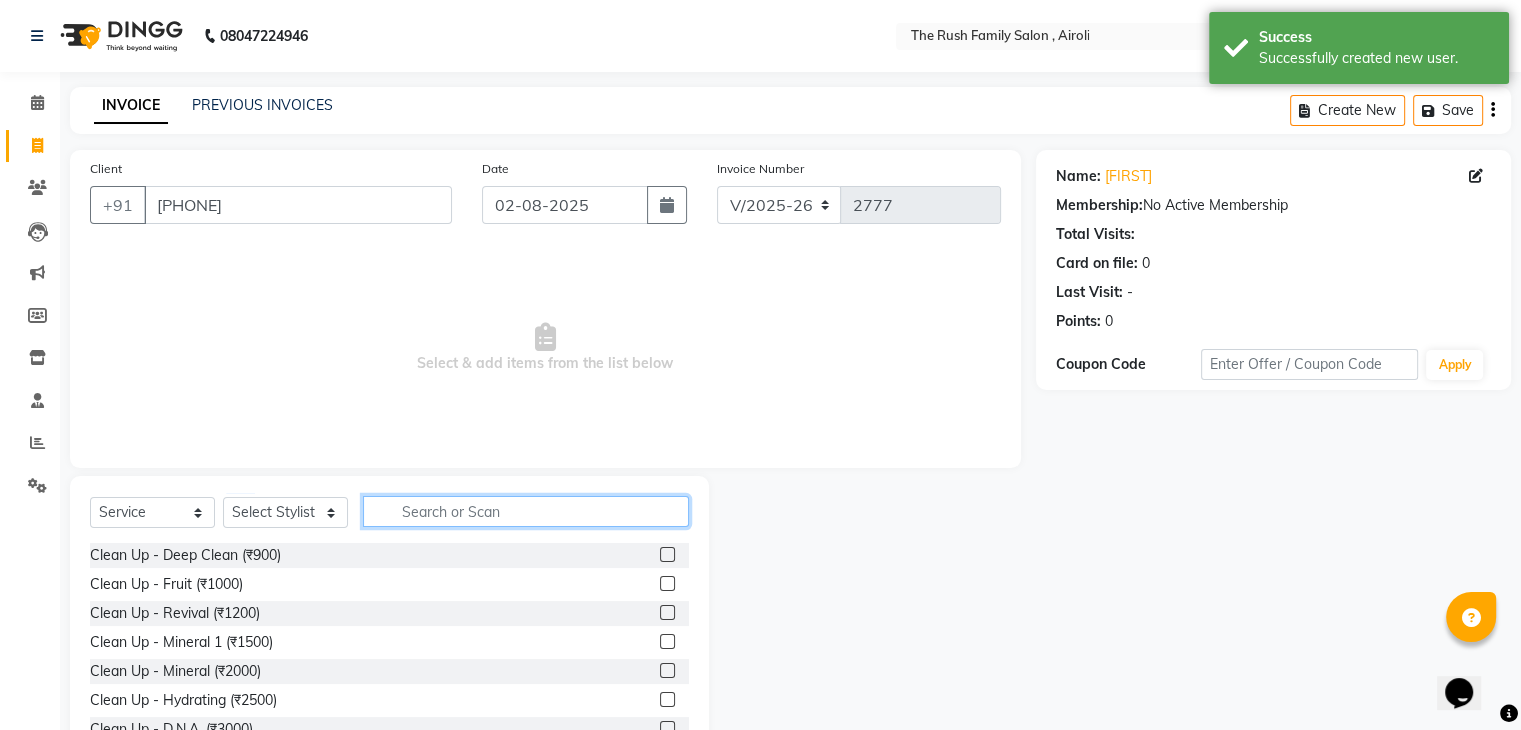 click 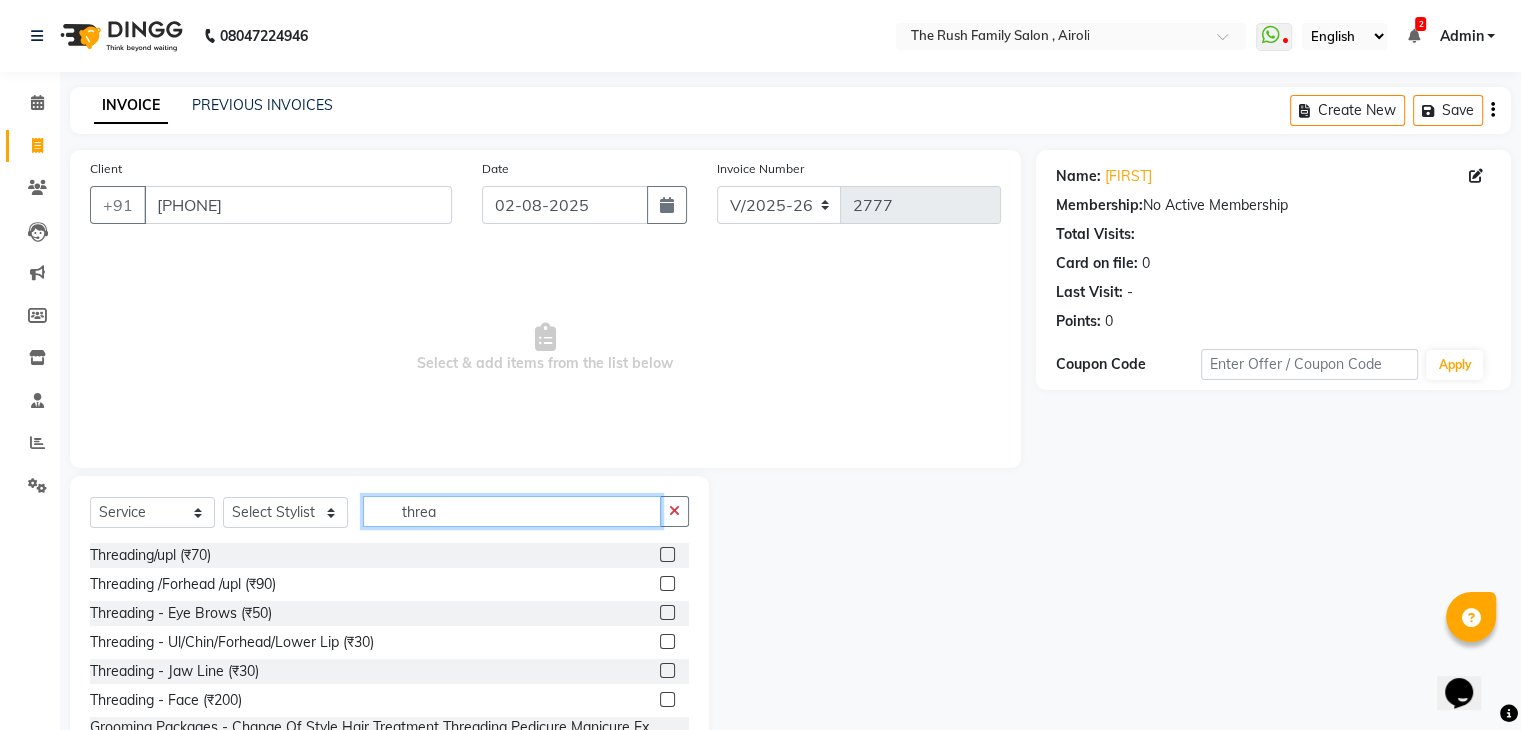 type on "threa" 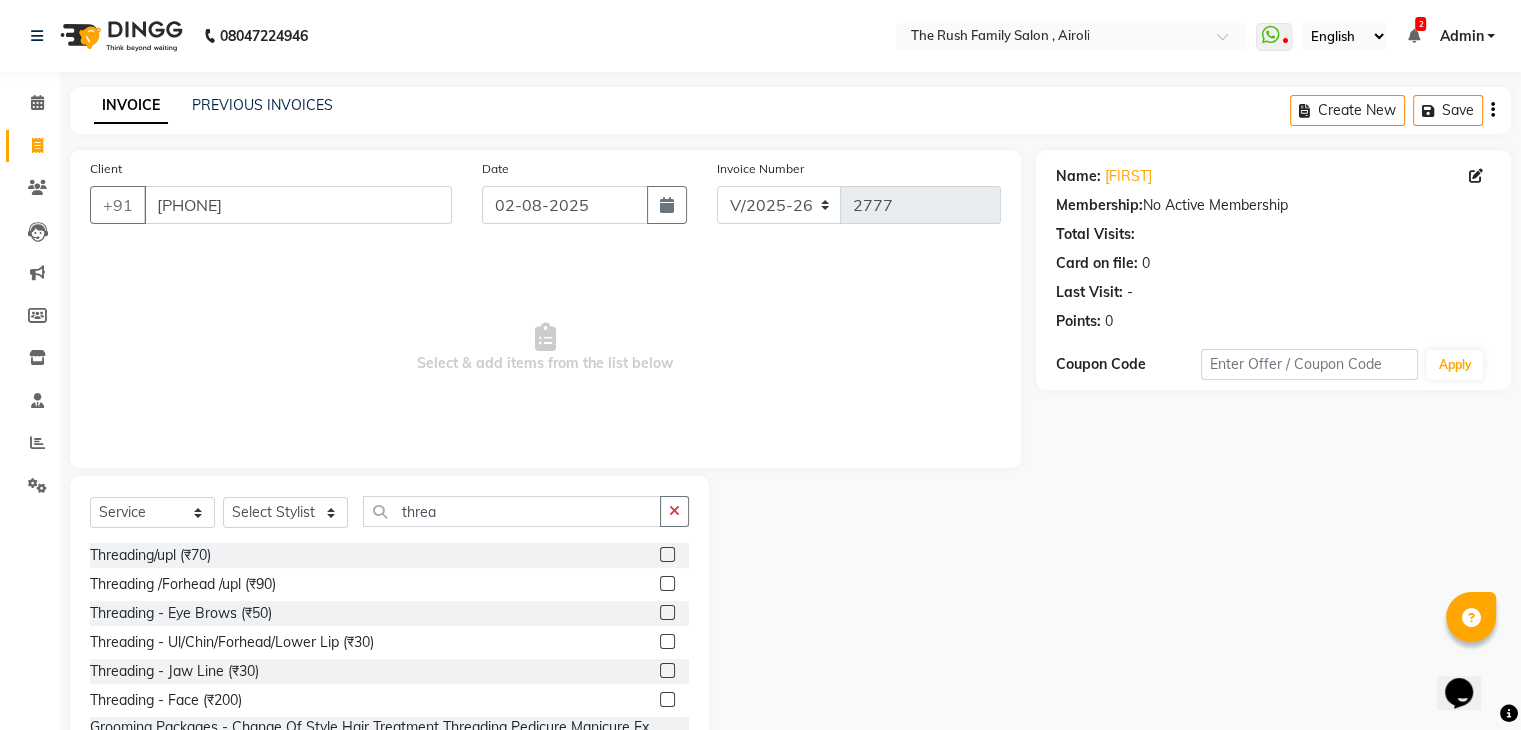 click 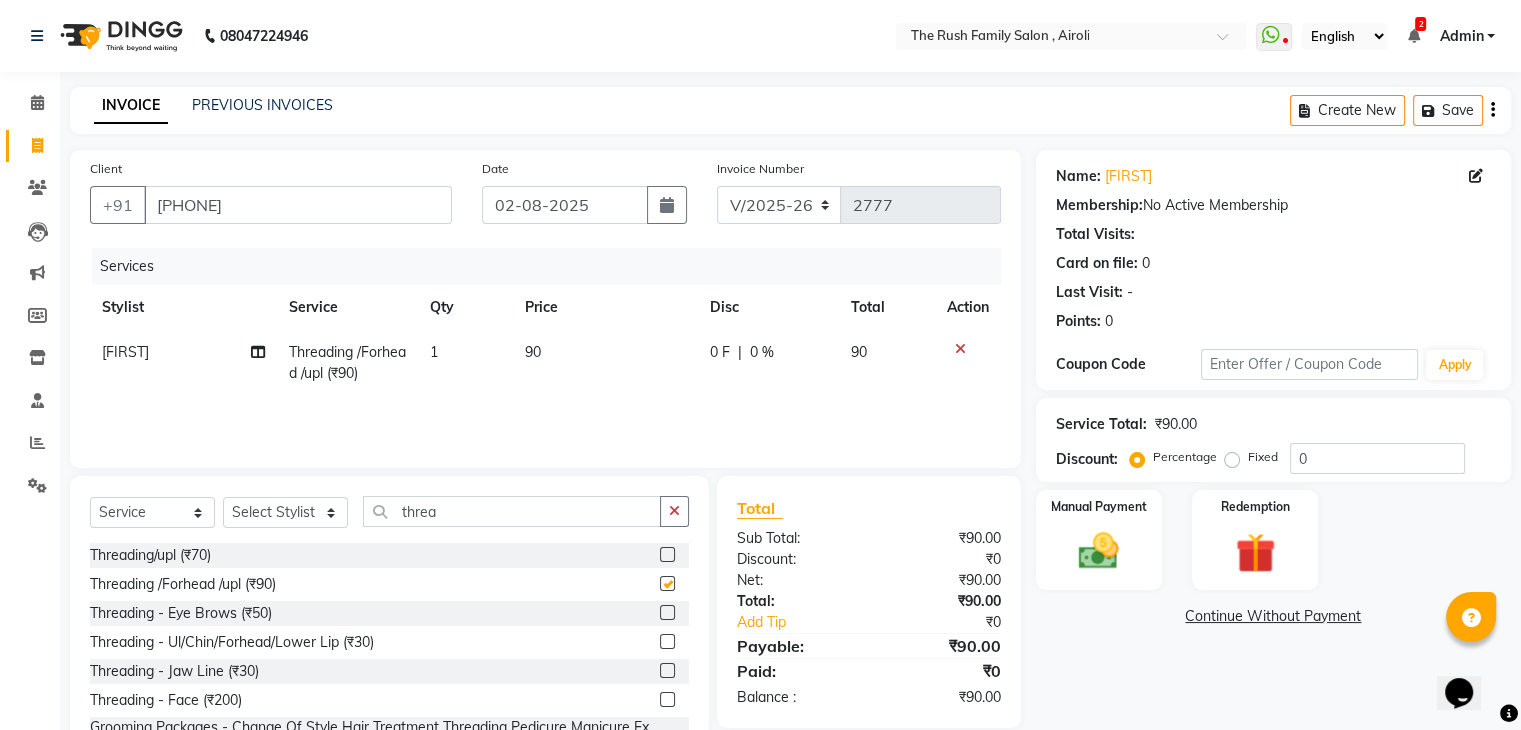 checkbox on "false" 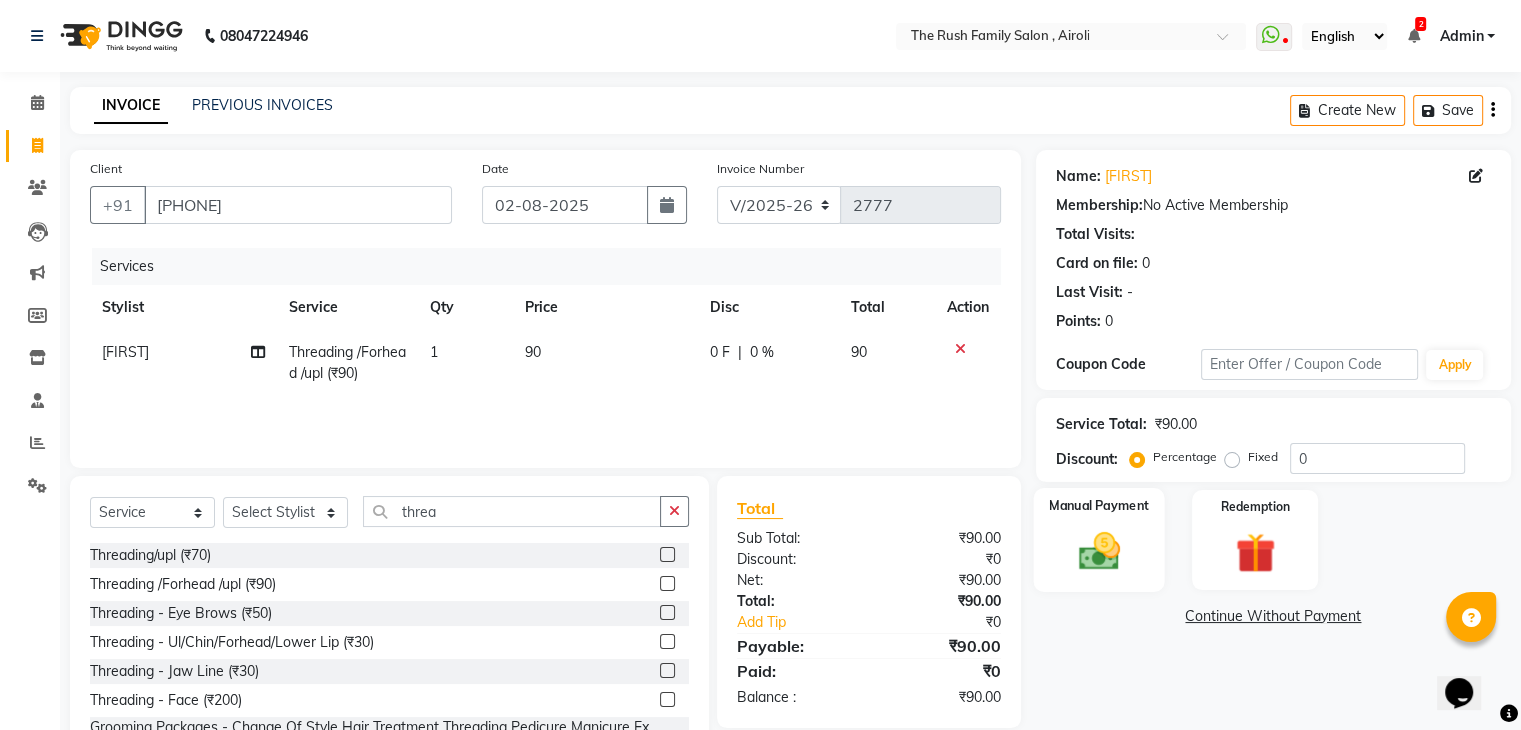 click 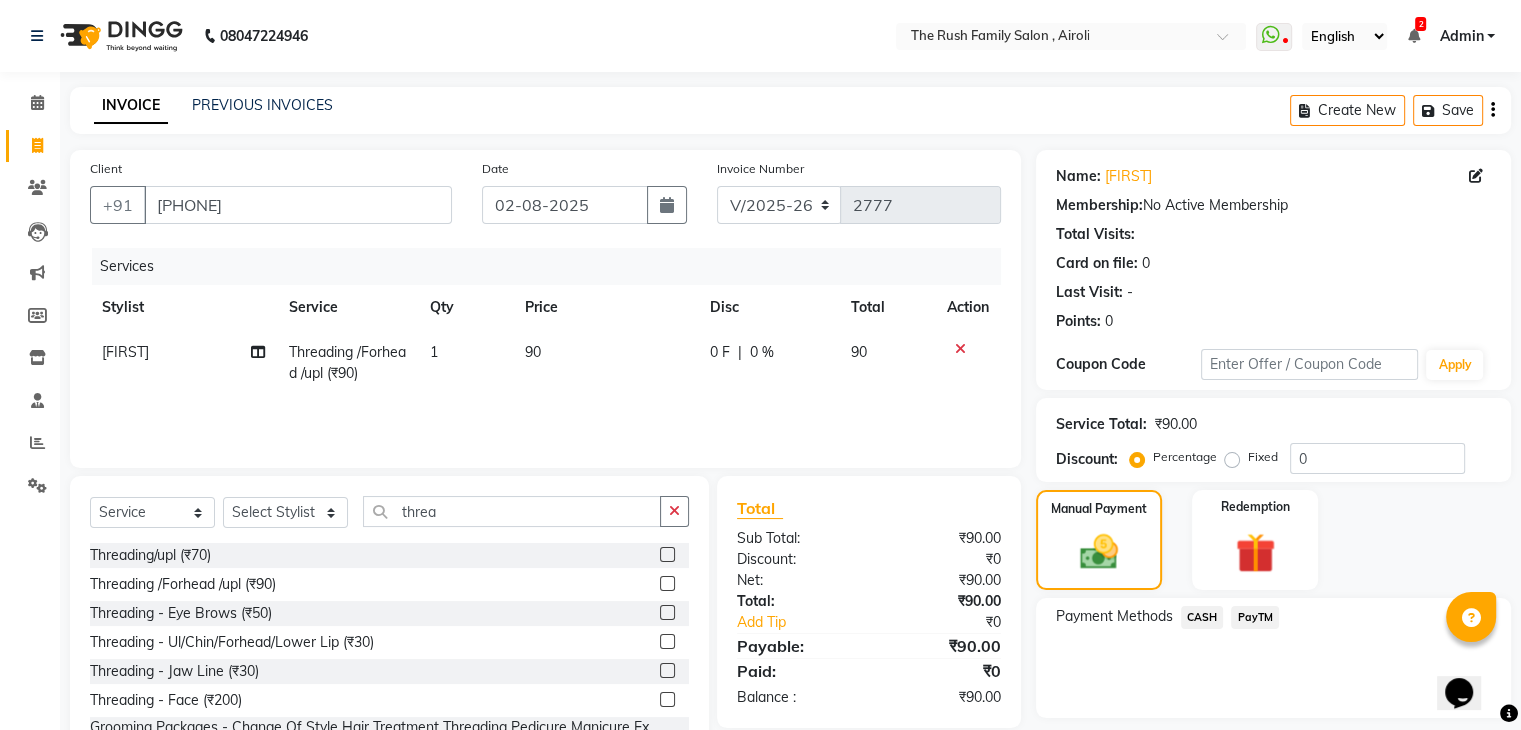 click on "CASH" 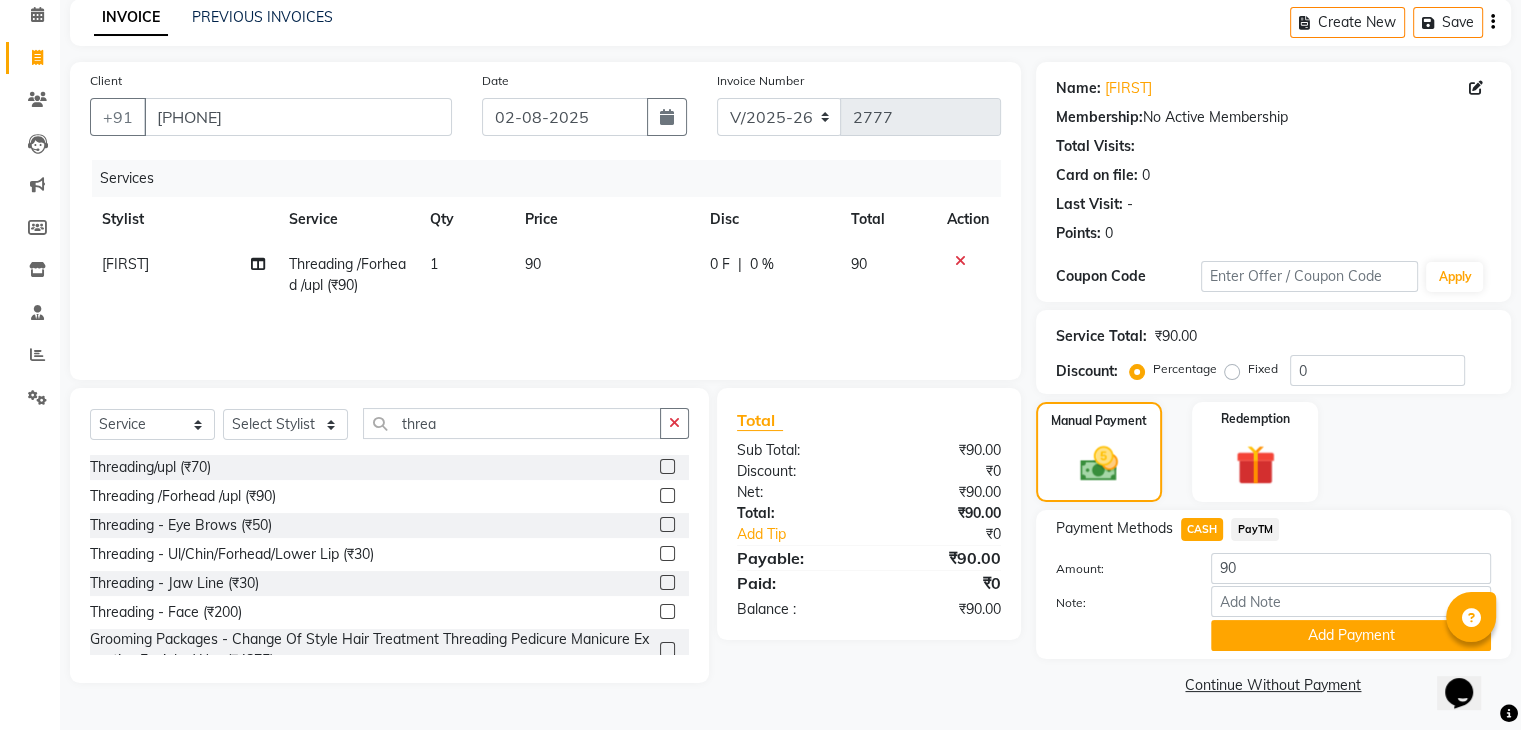 scroll, scrollTop: 0, scrollLeft: 0, axis: both 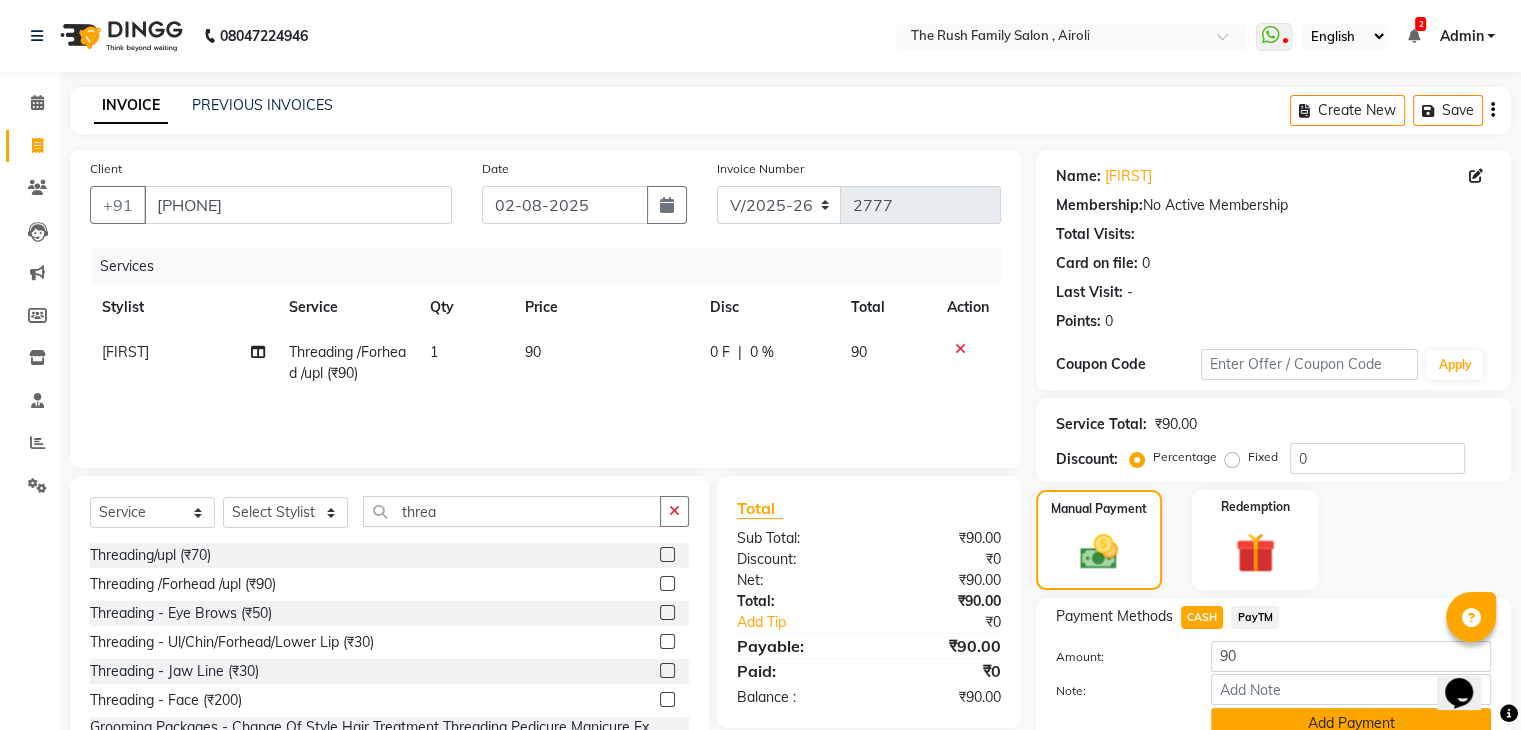 click on "Add Payment" 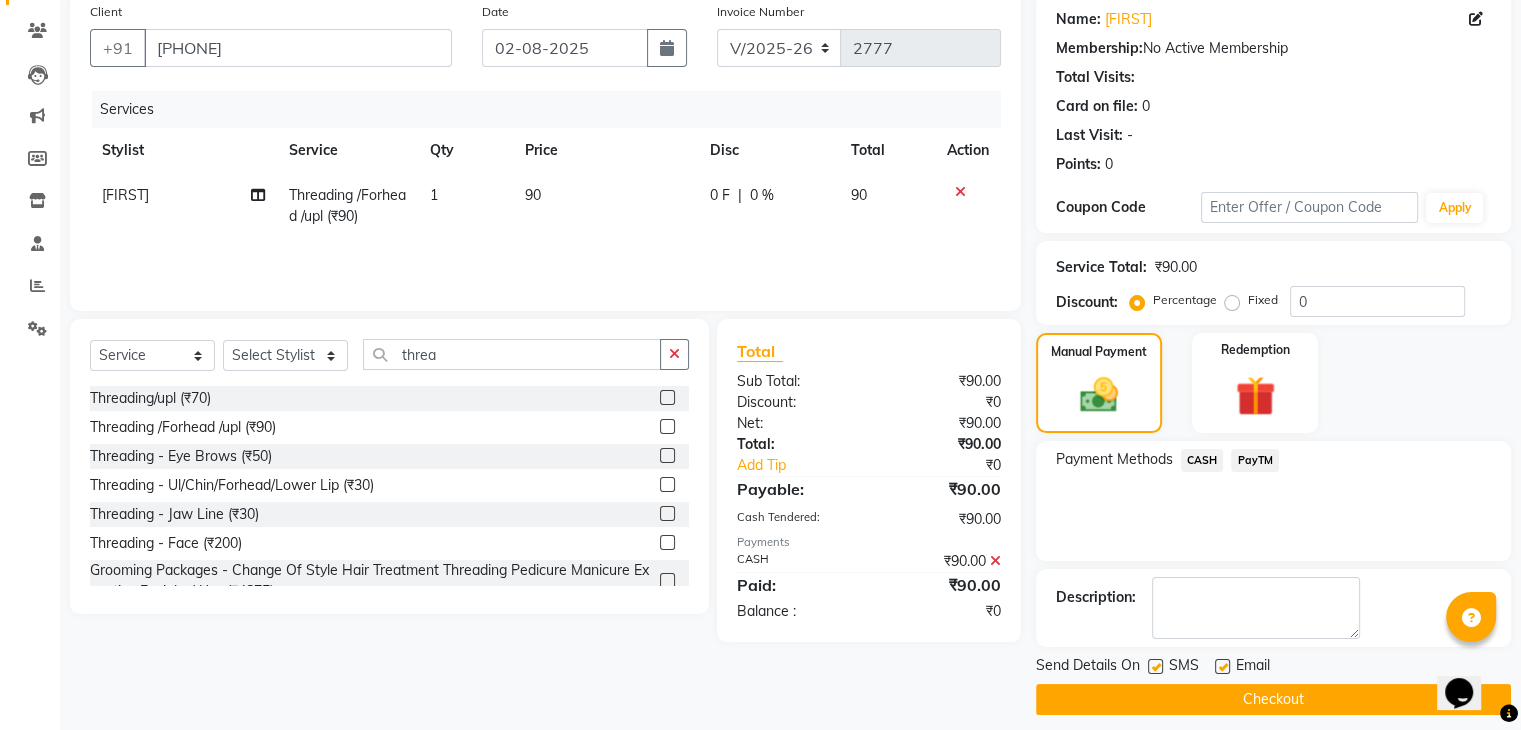 scroll, scrollTop: 164, scrollLeft: 0, axis: vertical 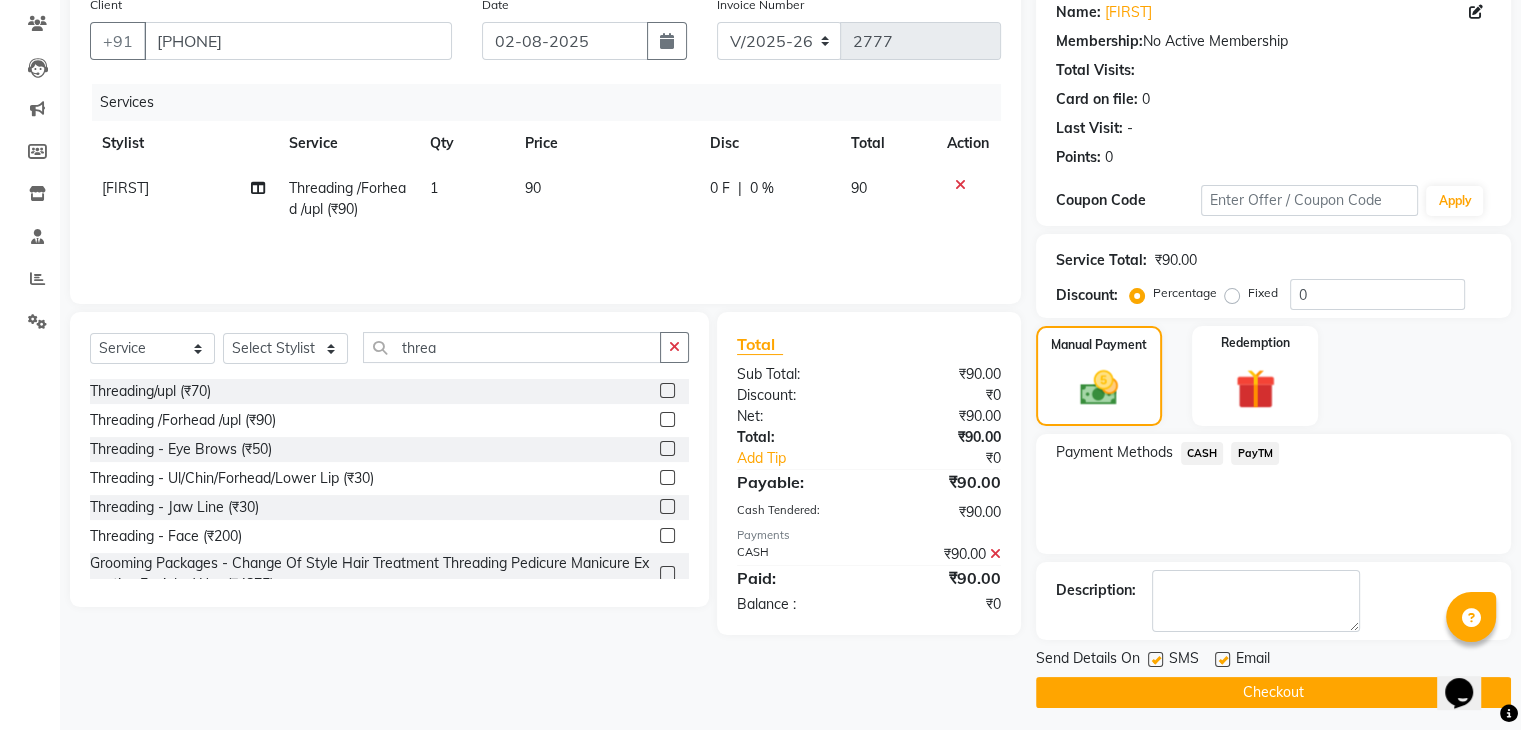 click 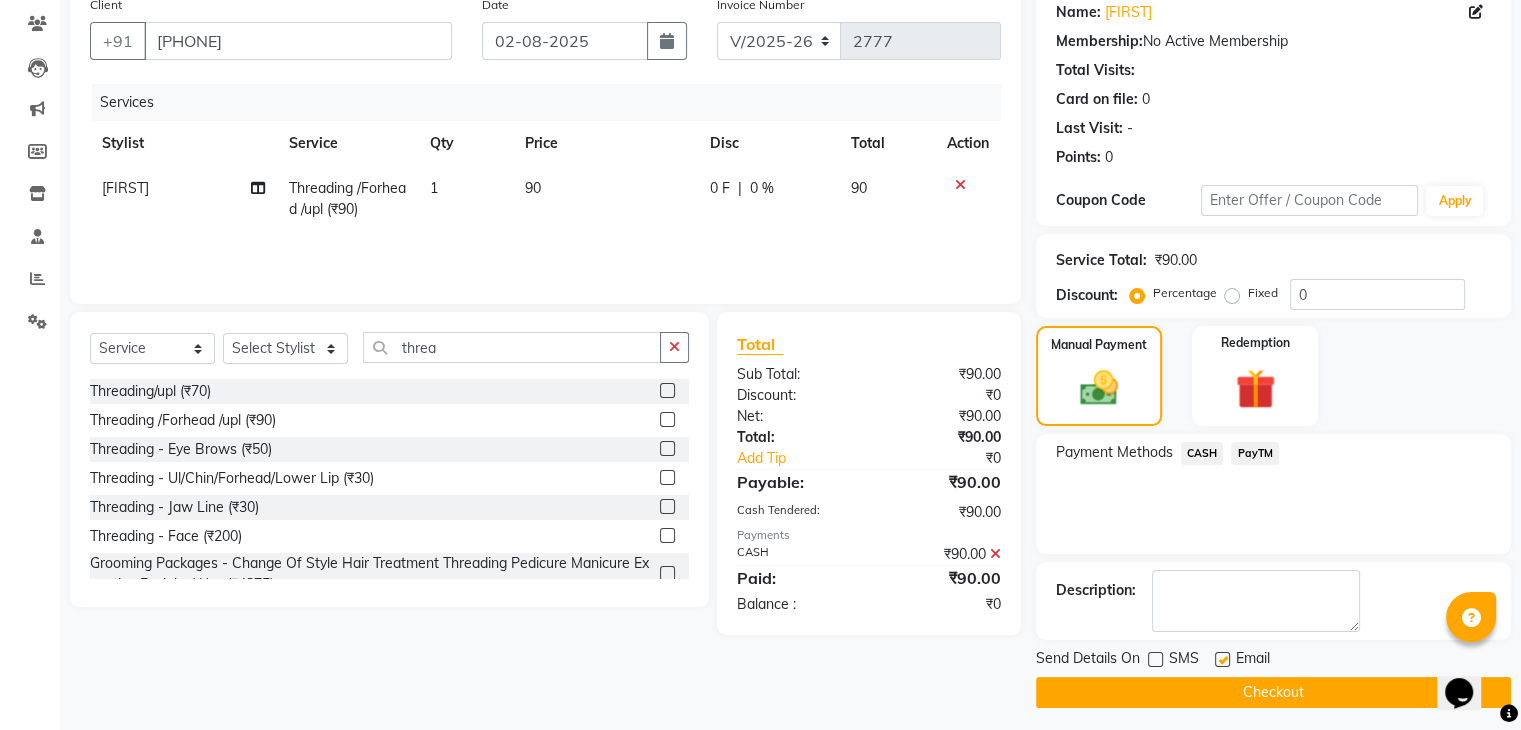 click 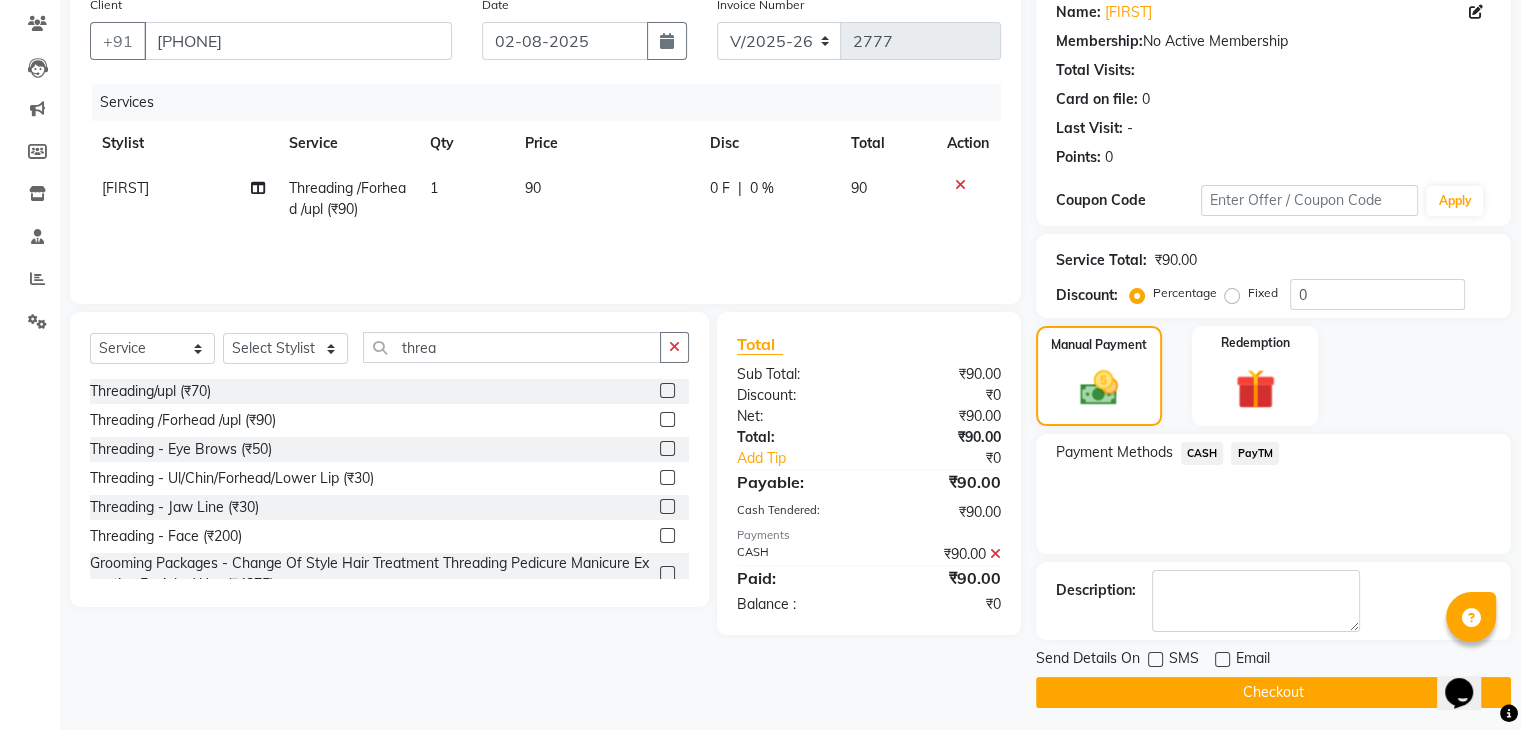 click on "Checkout" 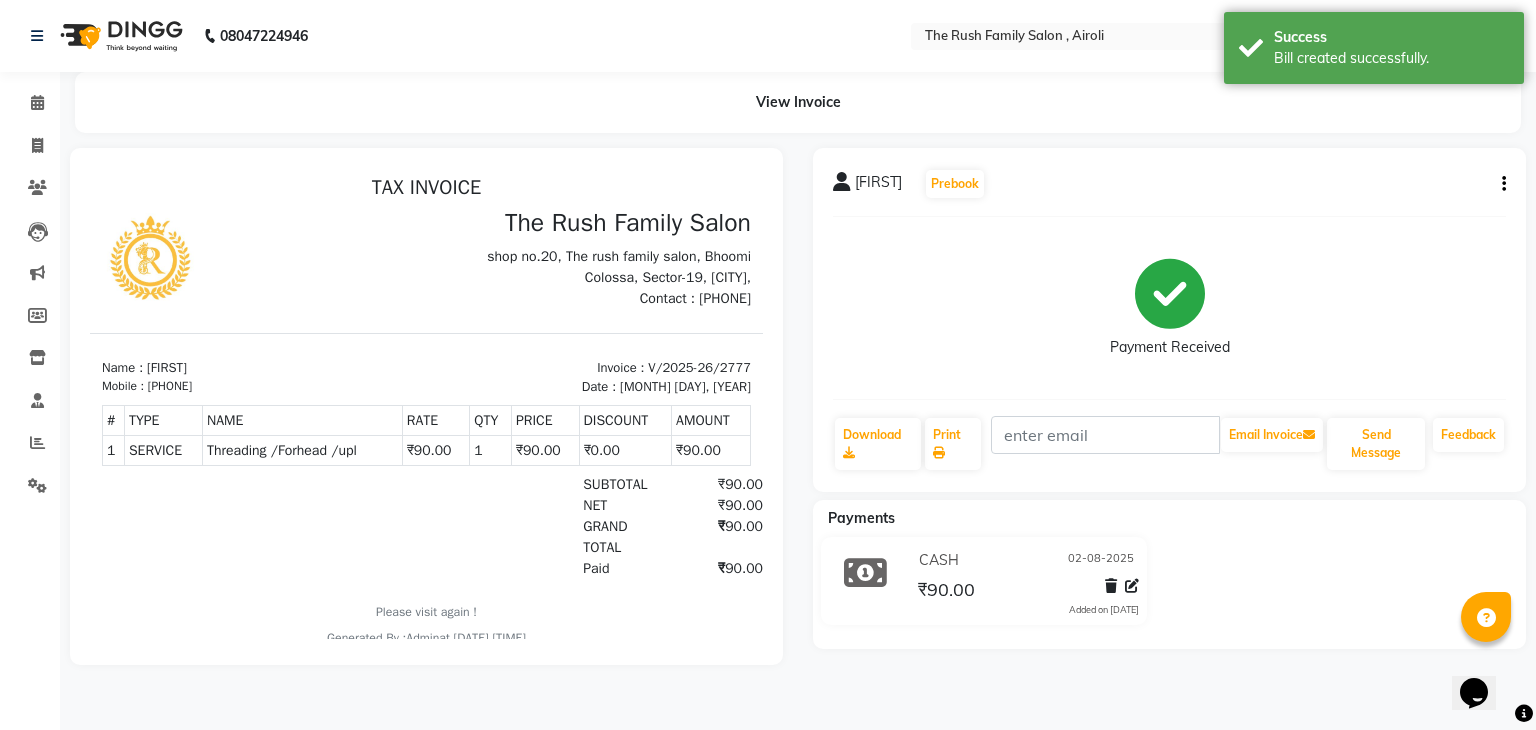 scroll, scrollTop: 0, scrollLeft: 0, axis: both 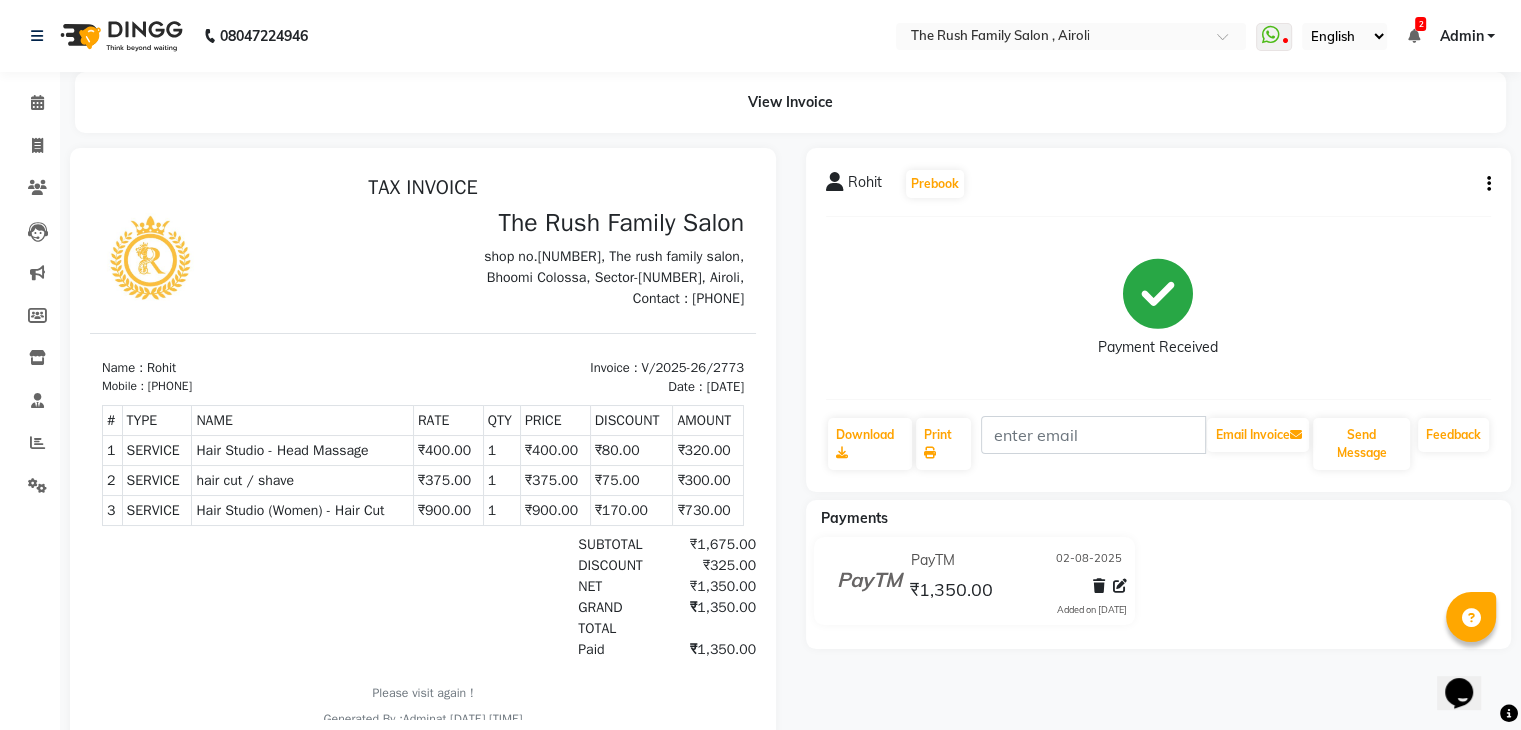 click 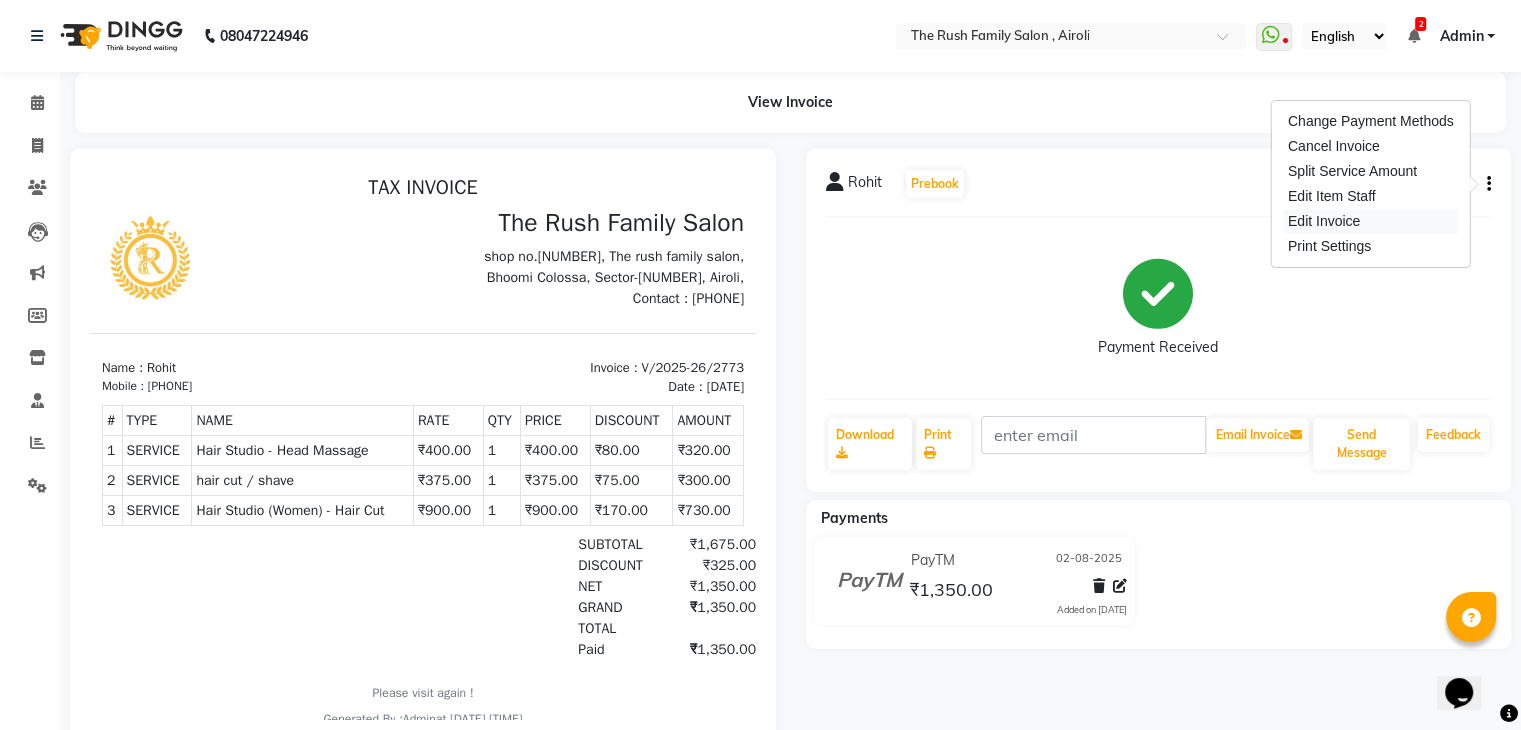click on "Edit Invoice" at bounding box center (1371, 221) 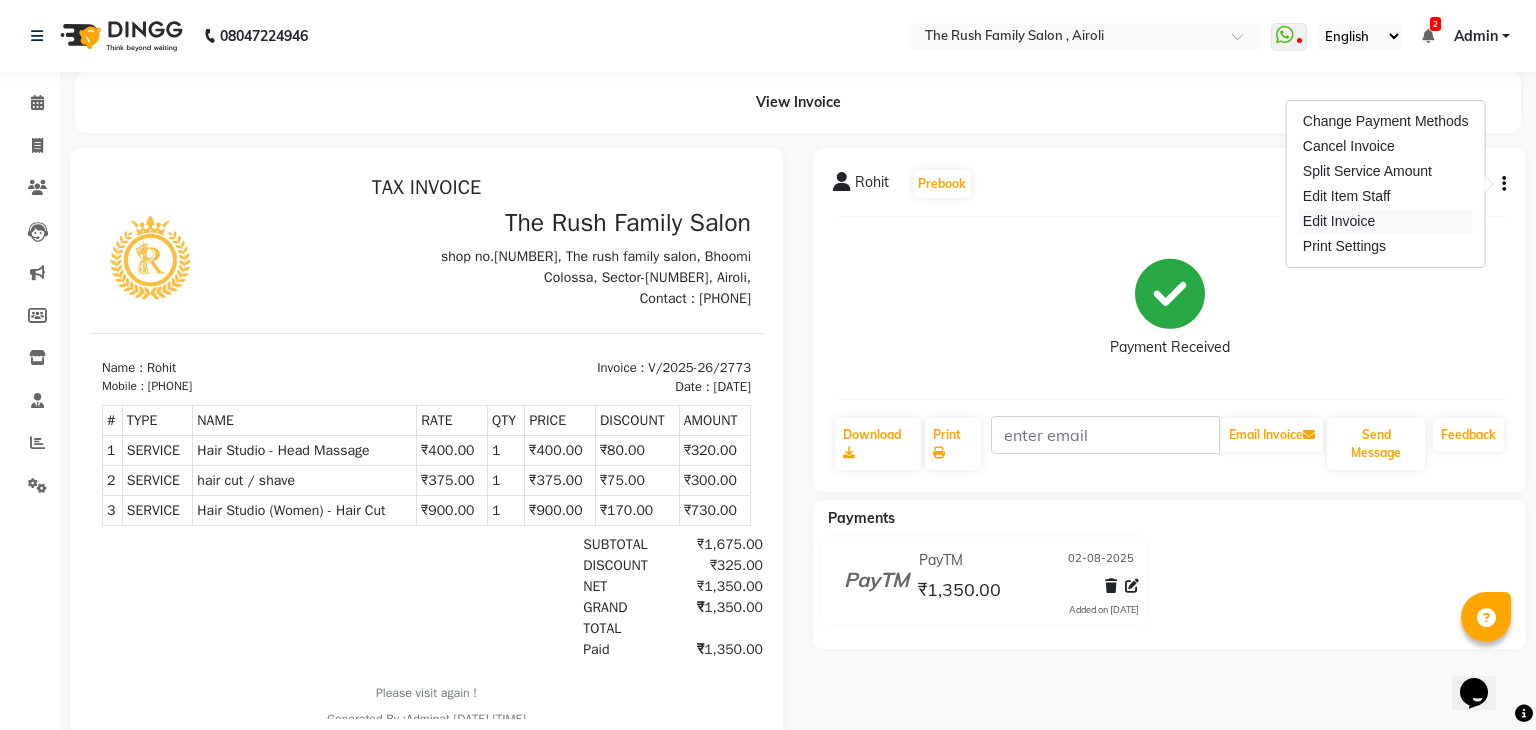 select on "service" 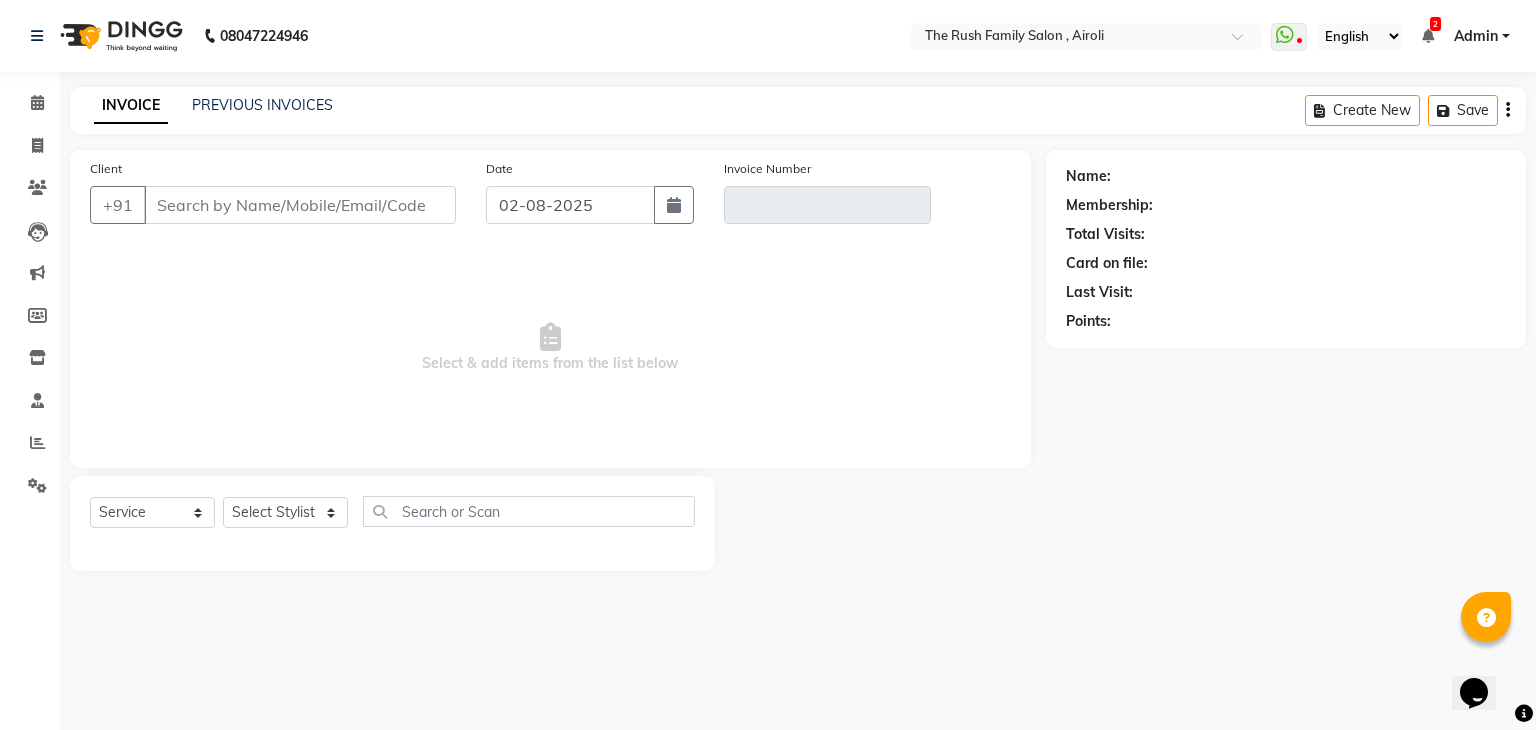 type on "[PHONE]" 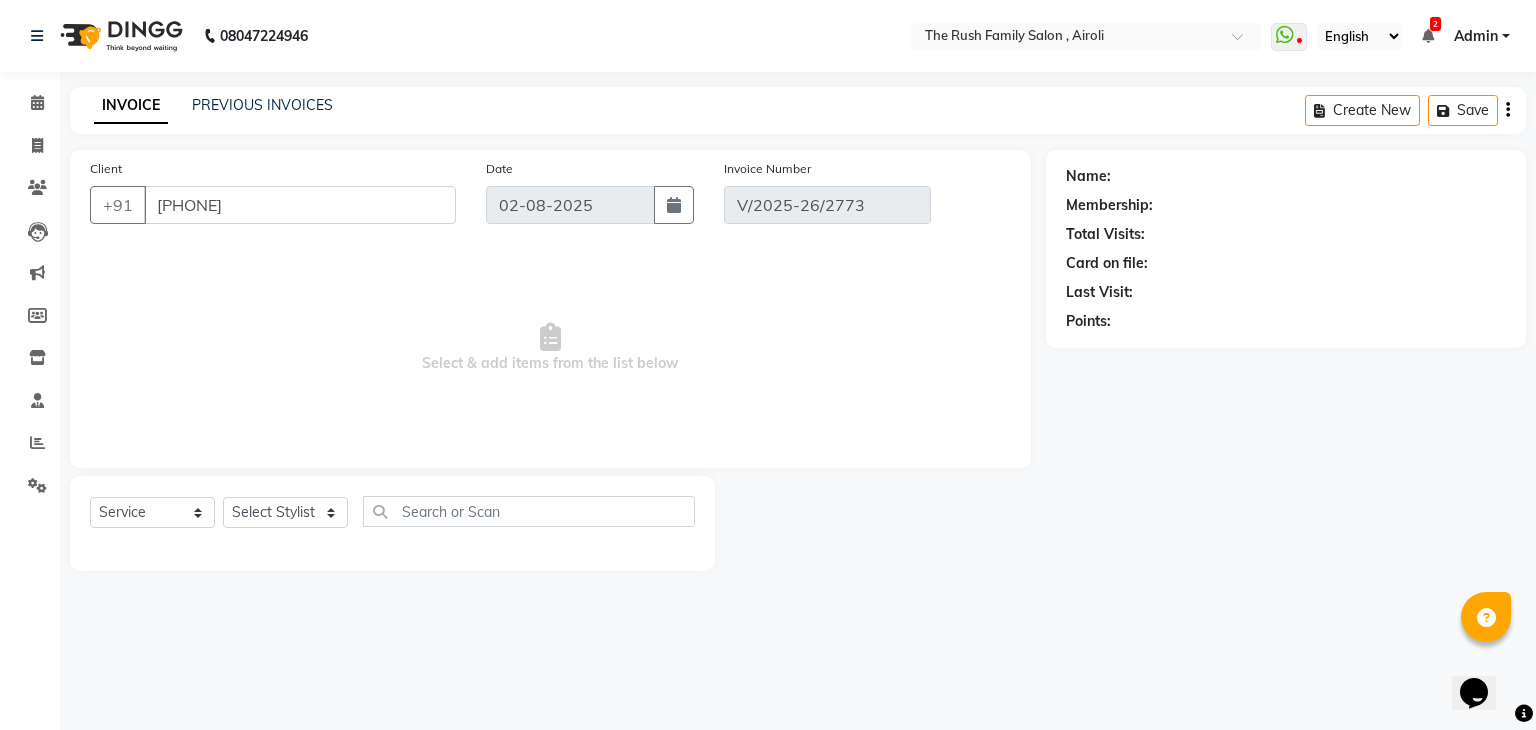select on "select" 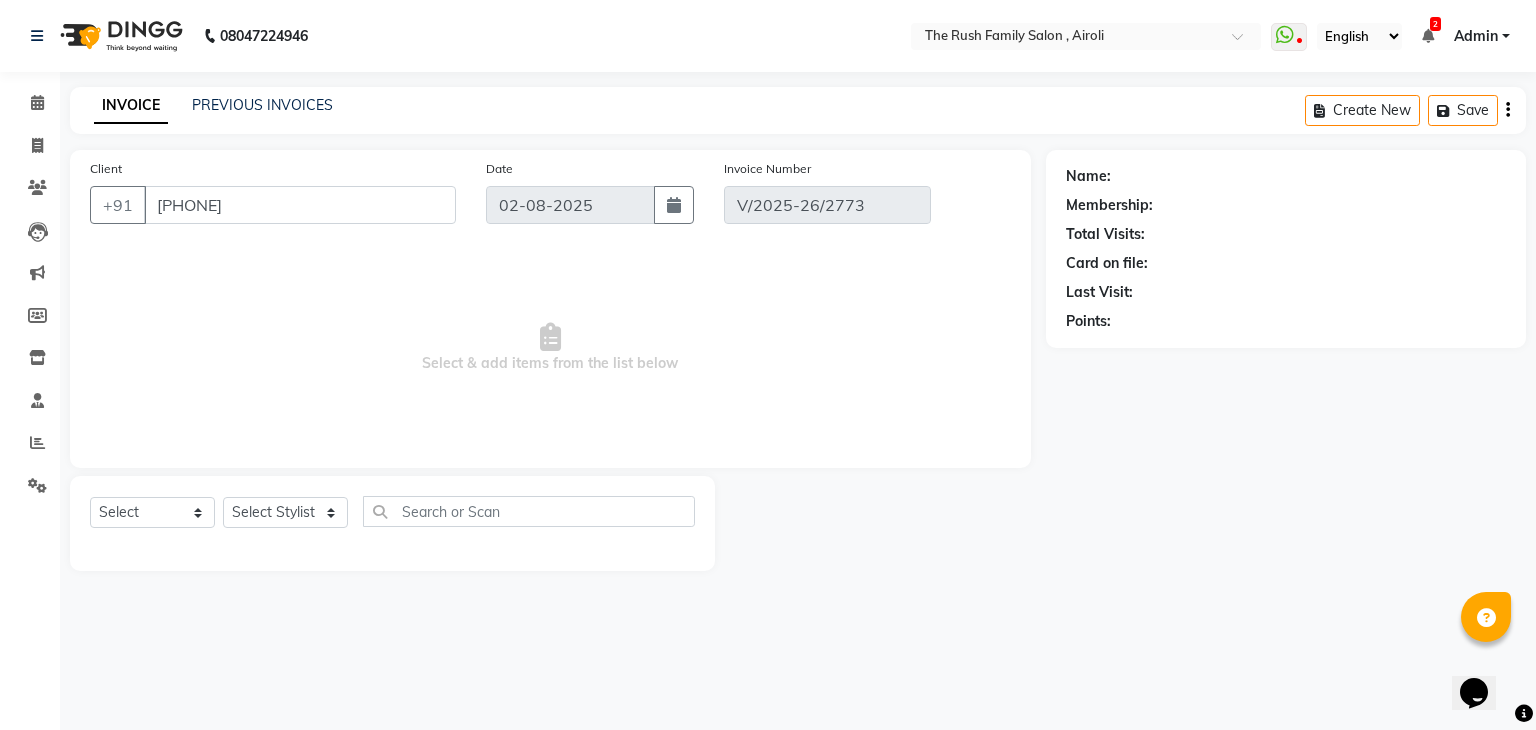 select on "1: Object" 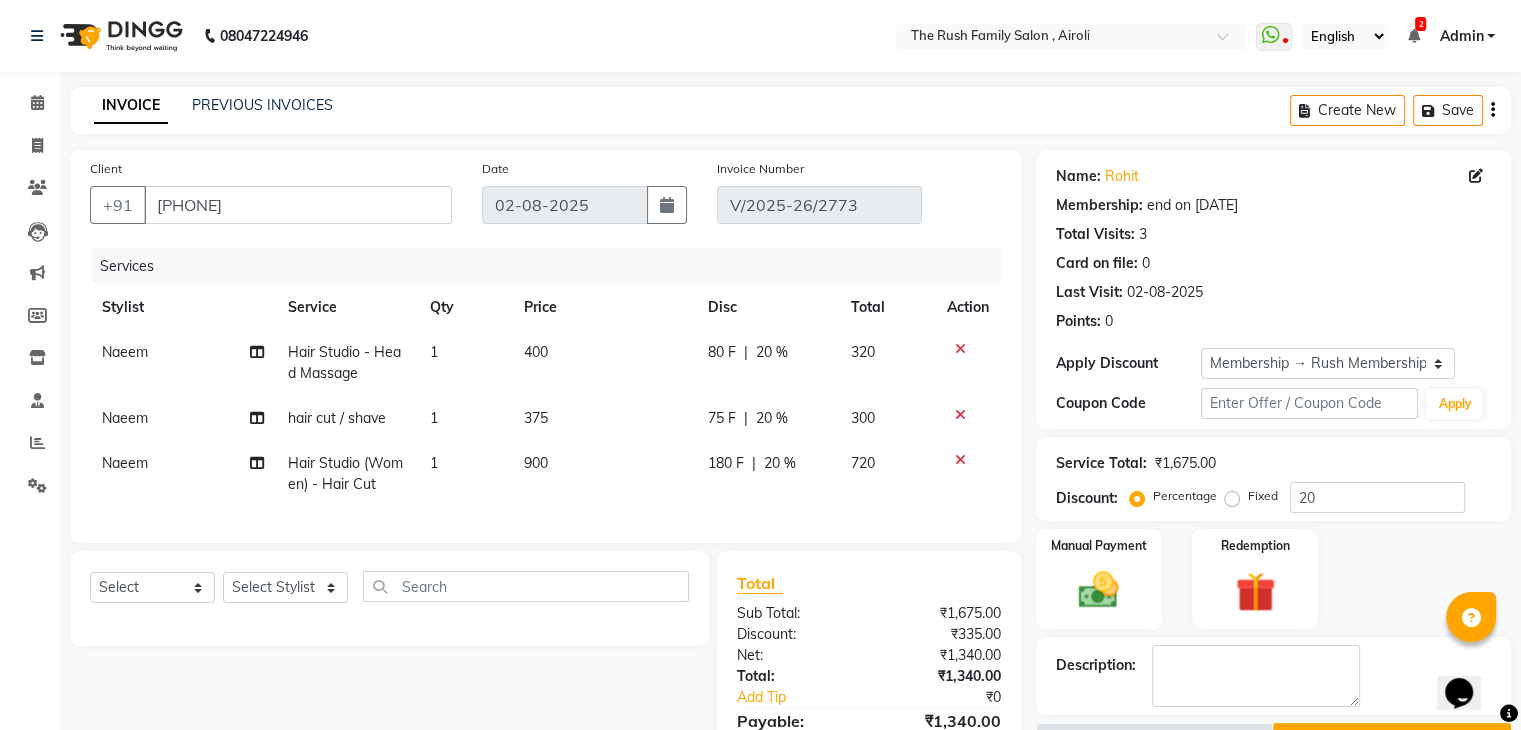 click on "Naeem" 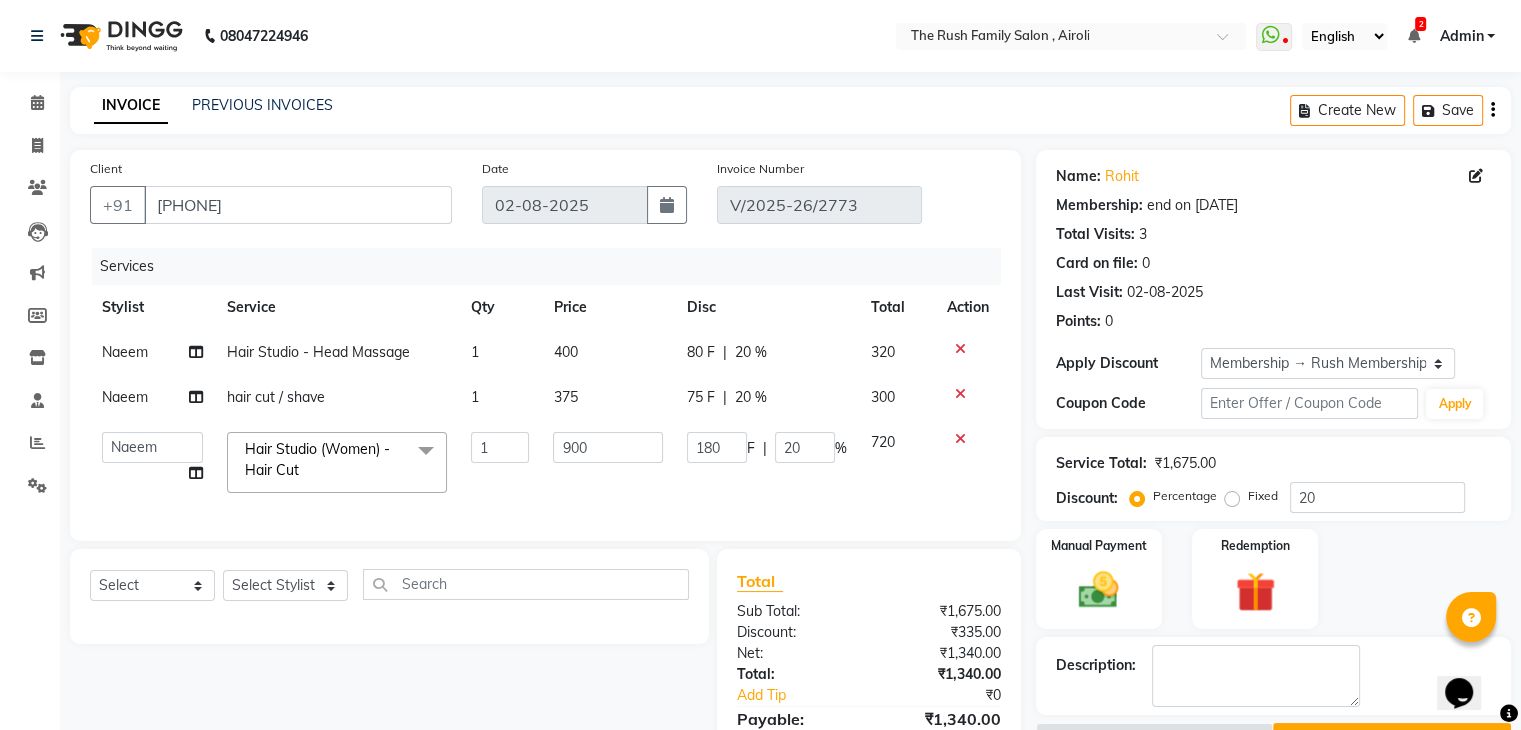 click on "Ajaz   Alvira   Danish   Guddi   Jayesh   Josh    mumtaz   Naeem     nishu   Riya      Rush   Swati" 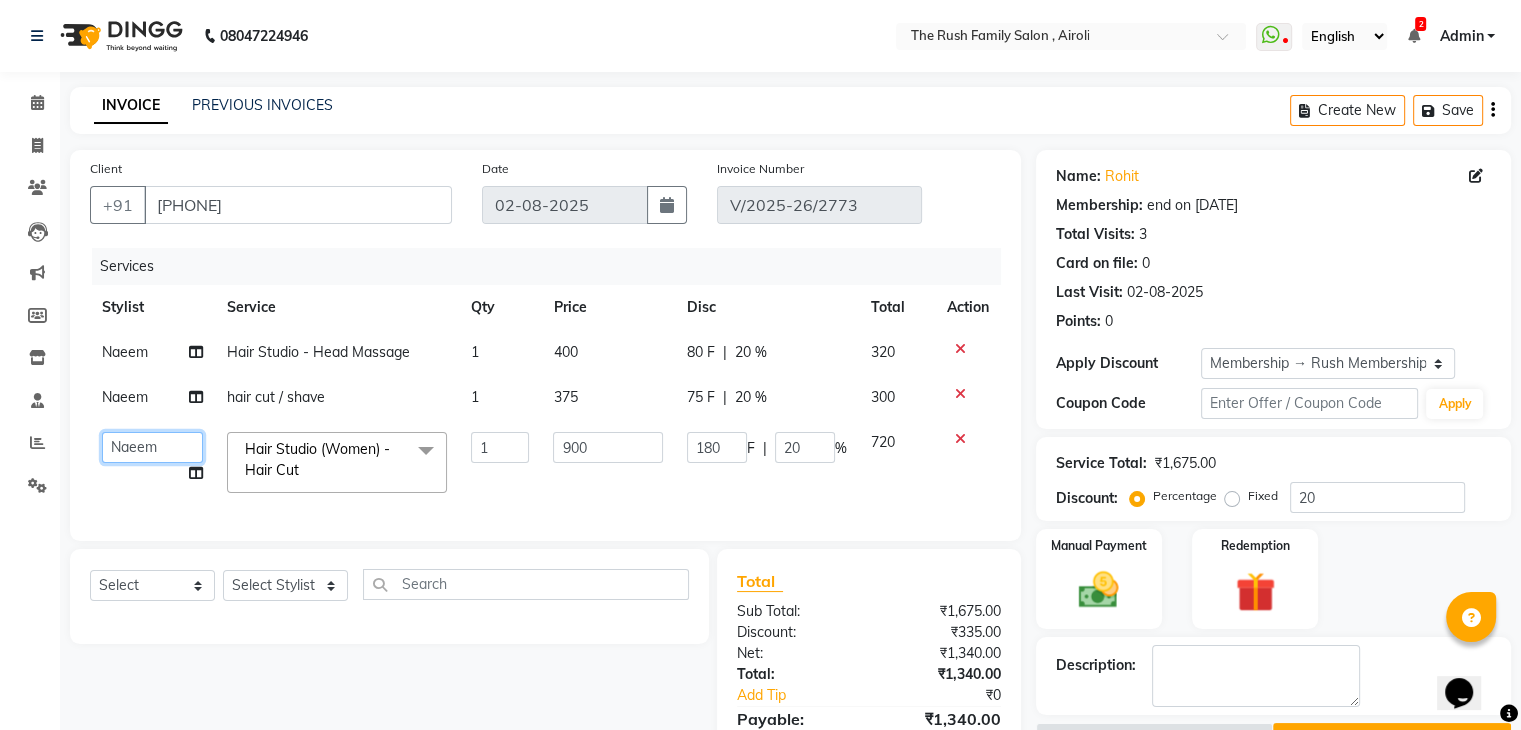 click on "Ajaz   Alvira   Danish   Guddi   Jayesh   Josh    mumtaz   Naeem     nishu   Riya      Rush   Swati" 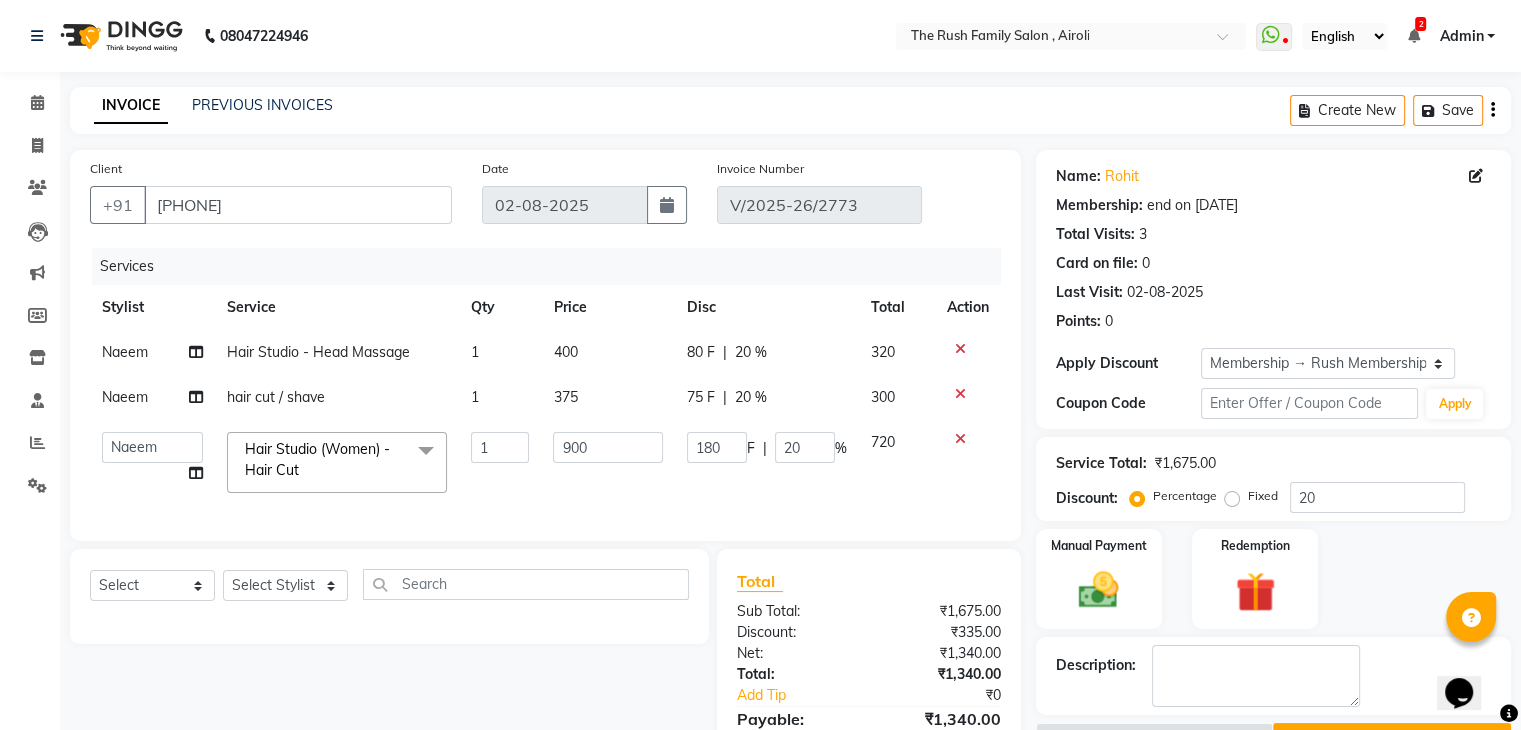 select on "87277" 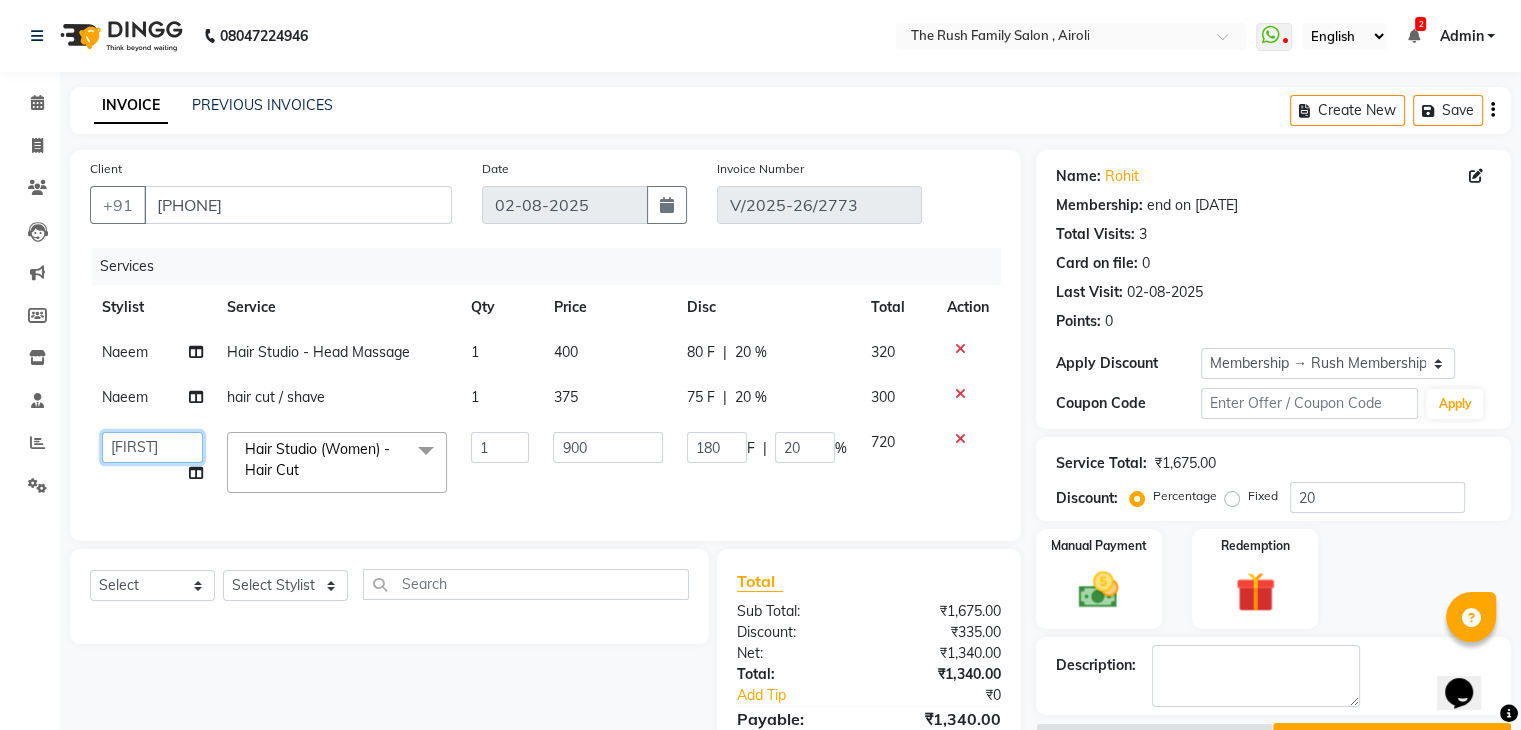 click on "Ajaz   Alvira   Danish   Guddi   Jayesh   Josh    mumtaz   Naeem     nishu   Riya      Rush   Swati" 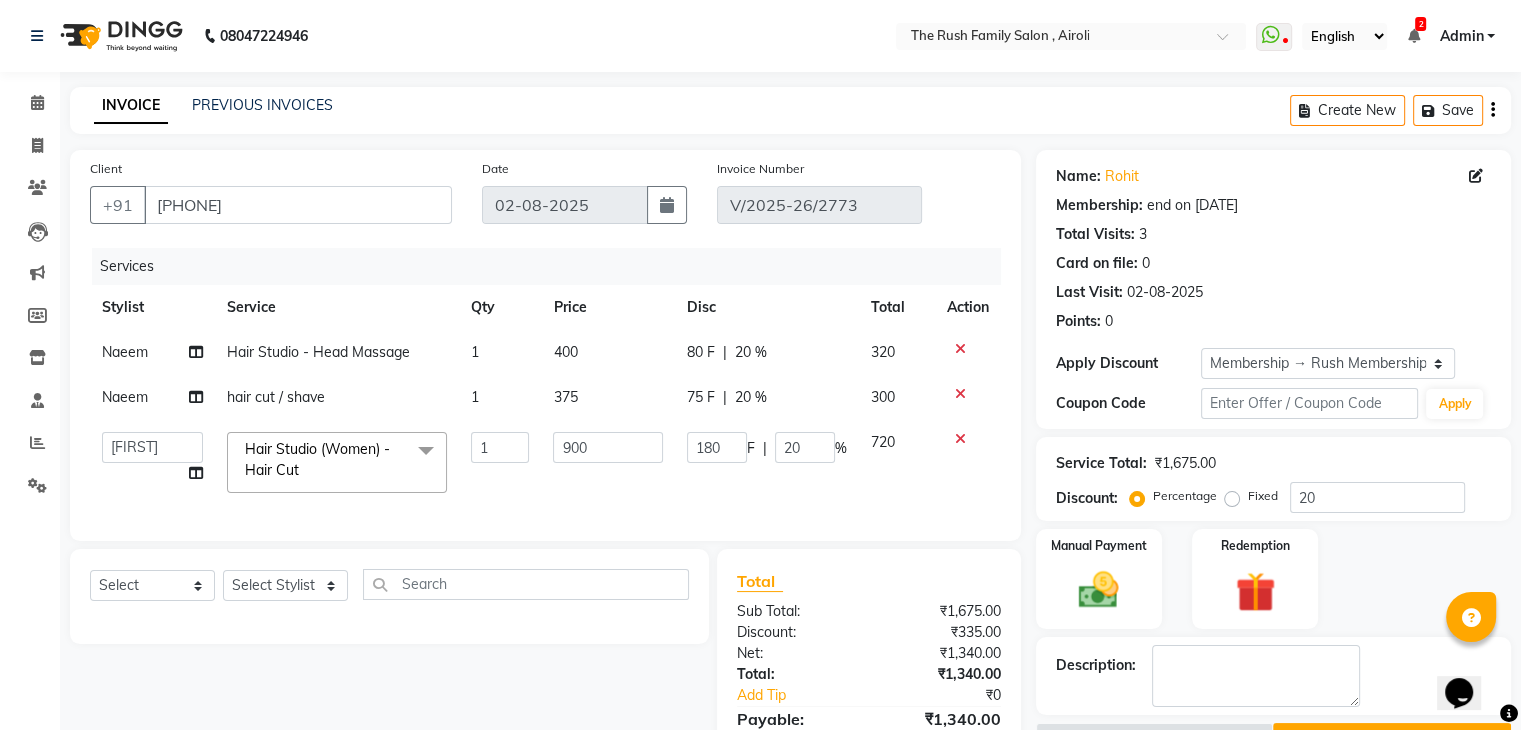 select on "87162" 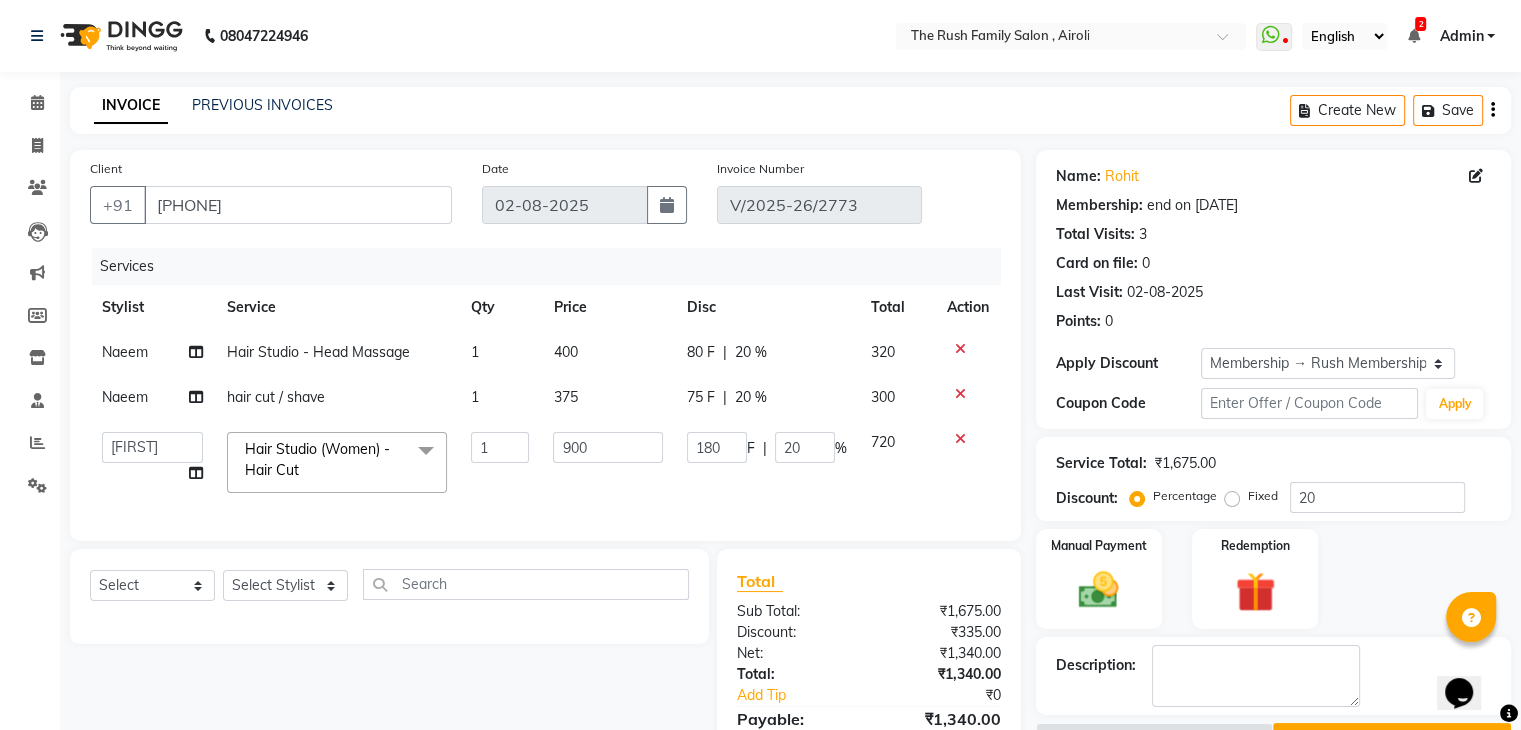 drag, startPoint x: 1520, startPoint y: 121, endPoint x: 1530, endPoint y: 259, distance: 138.36185 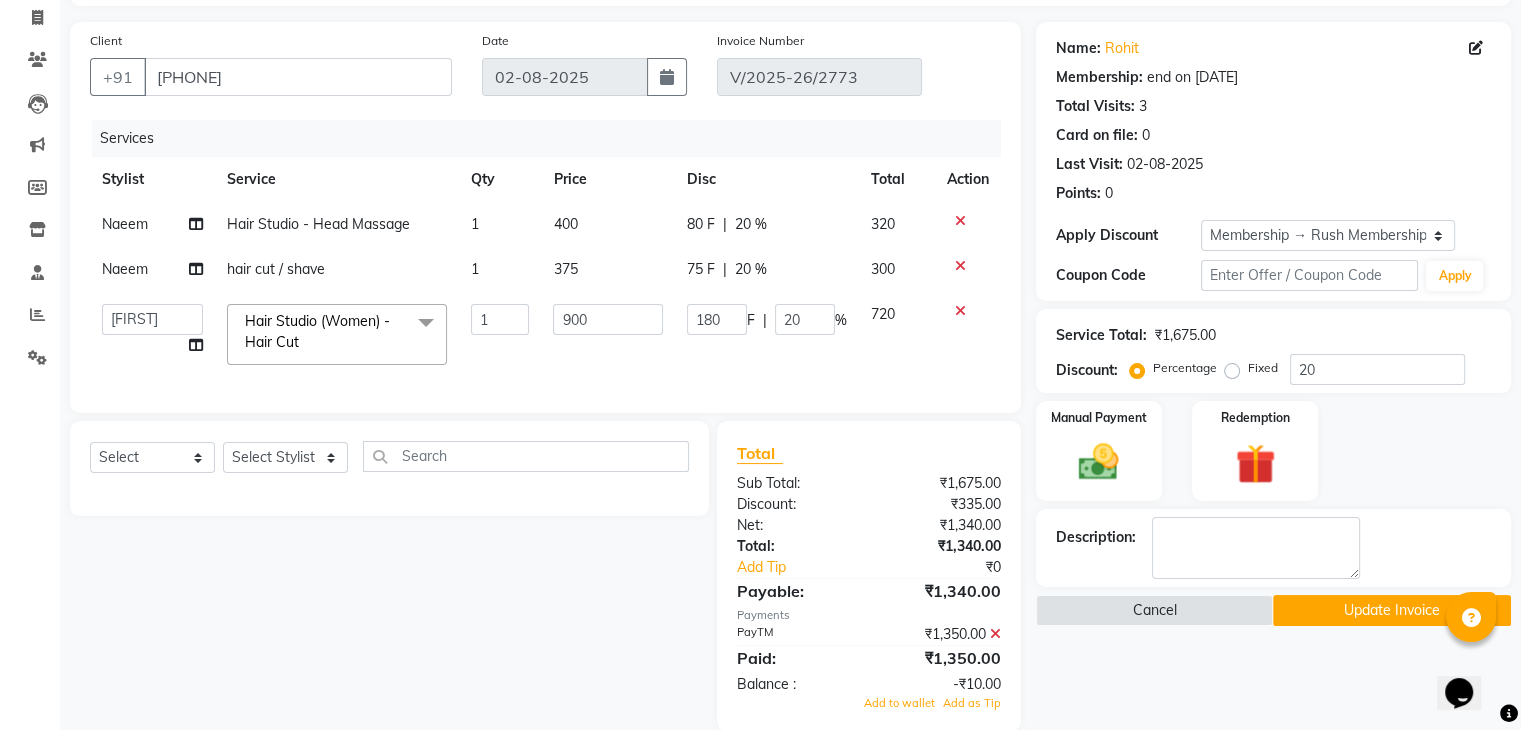 scroll, scrollTop: 172, scrollLeft: 0, axis: vertical 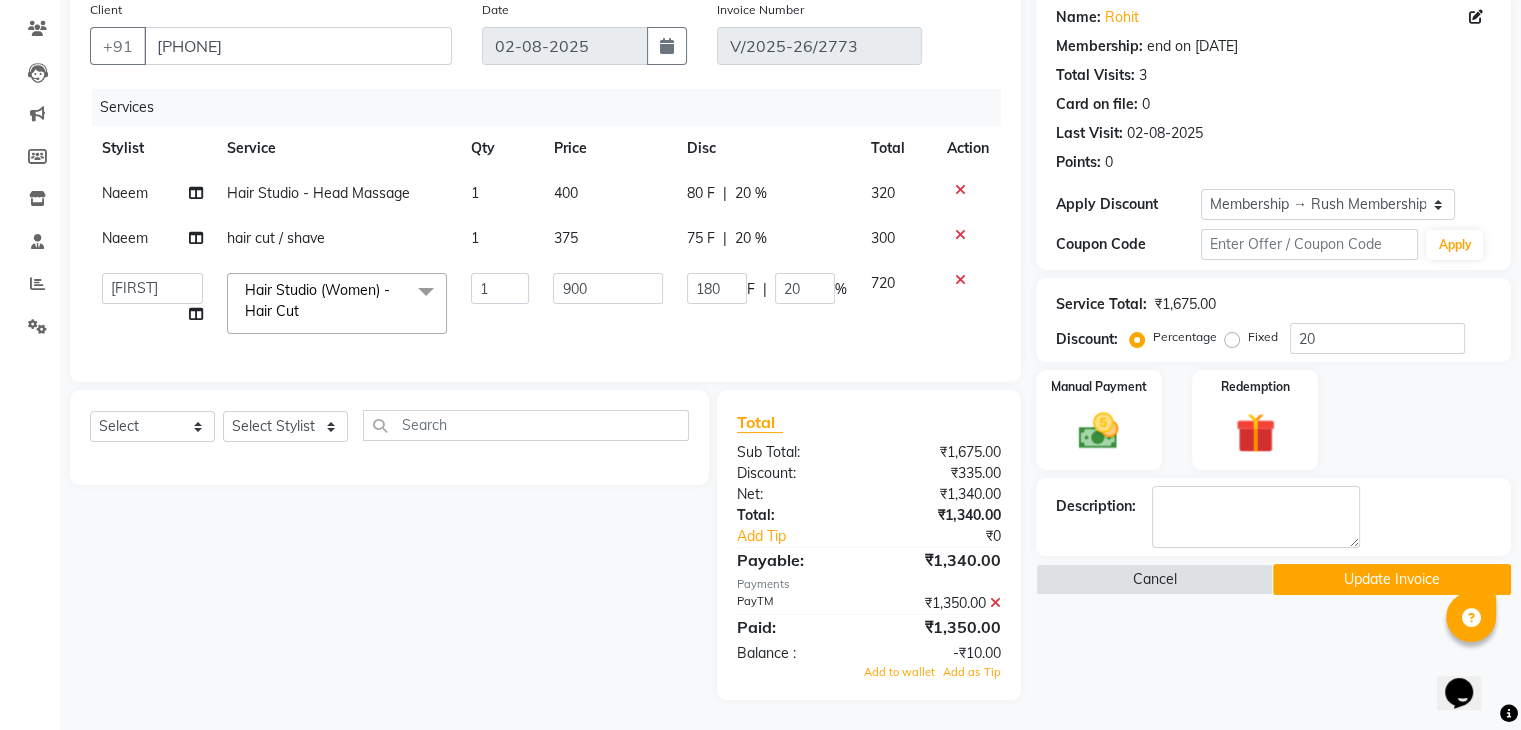 click on "Update Invoice" 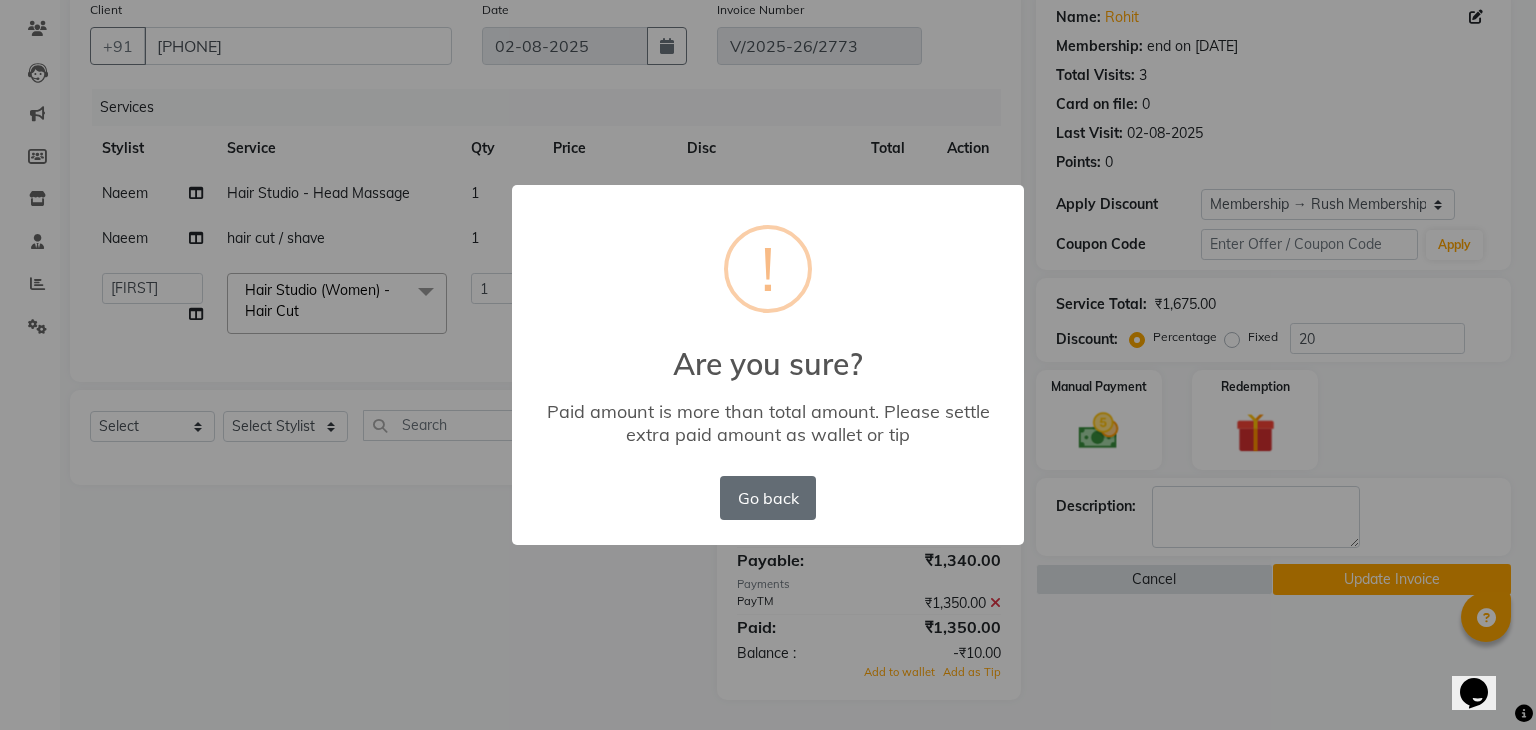 click on "Go back" at bounding box center [768, 498] 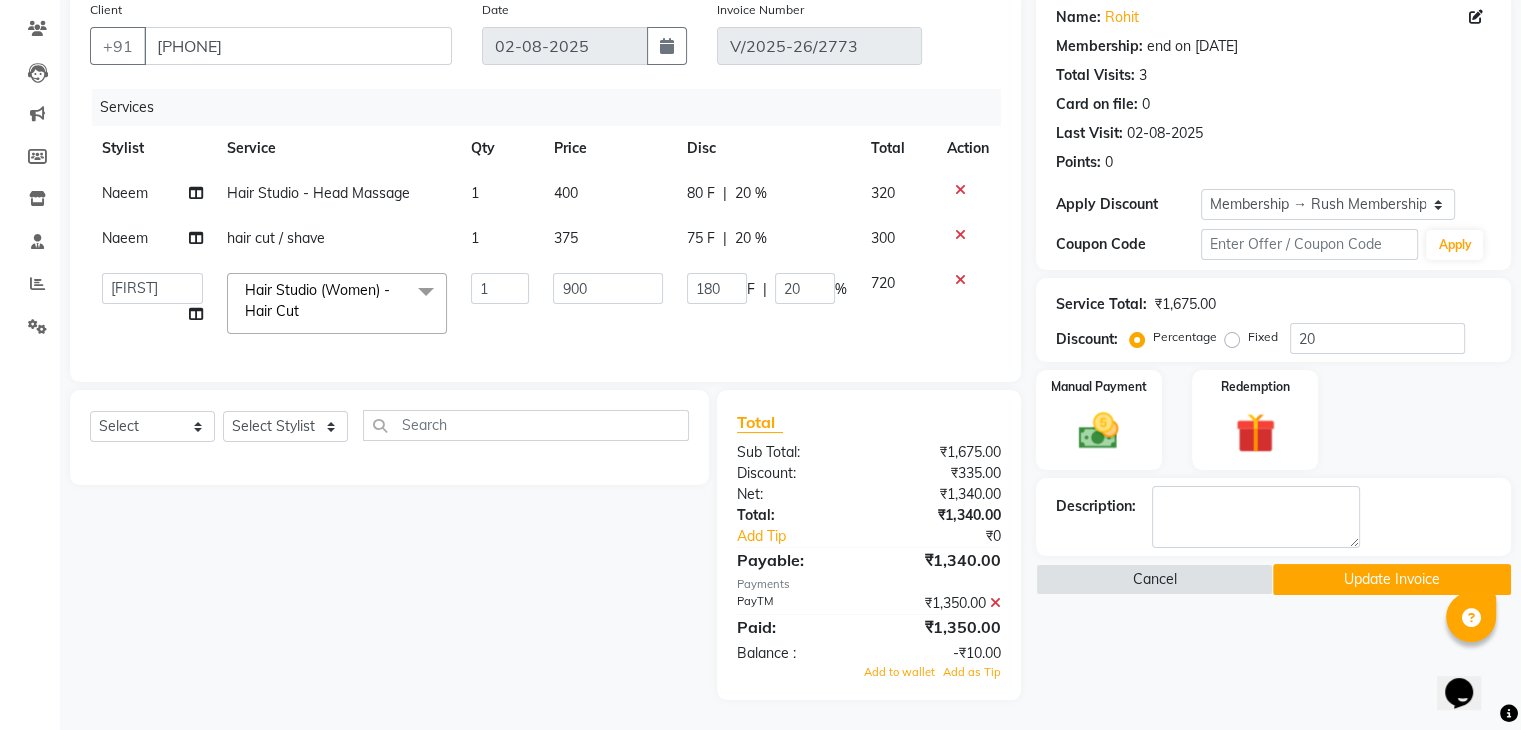 click on "Select  Service  Product  Membership  Package Voucher Prepaid Gift Card  Select Stylist Ajaz Alvira Danish Guddi Jayesh Josh  mumtaz Naeem   nishu Riya    Rush Swati" 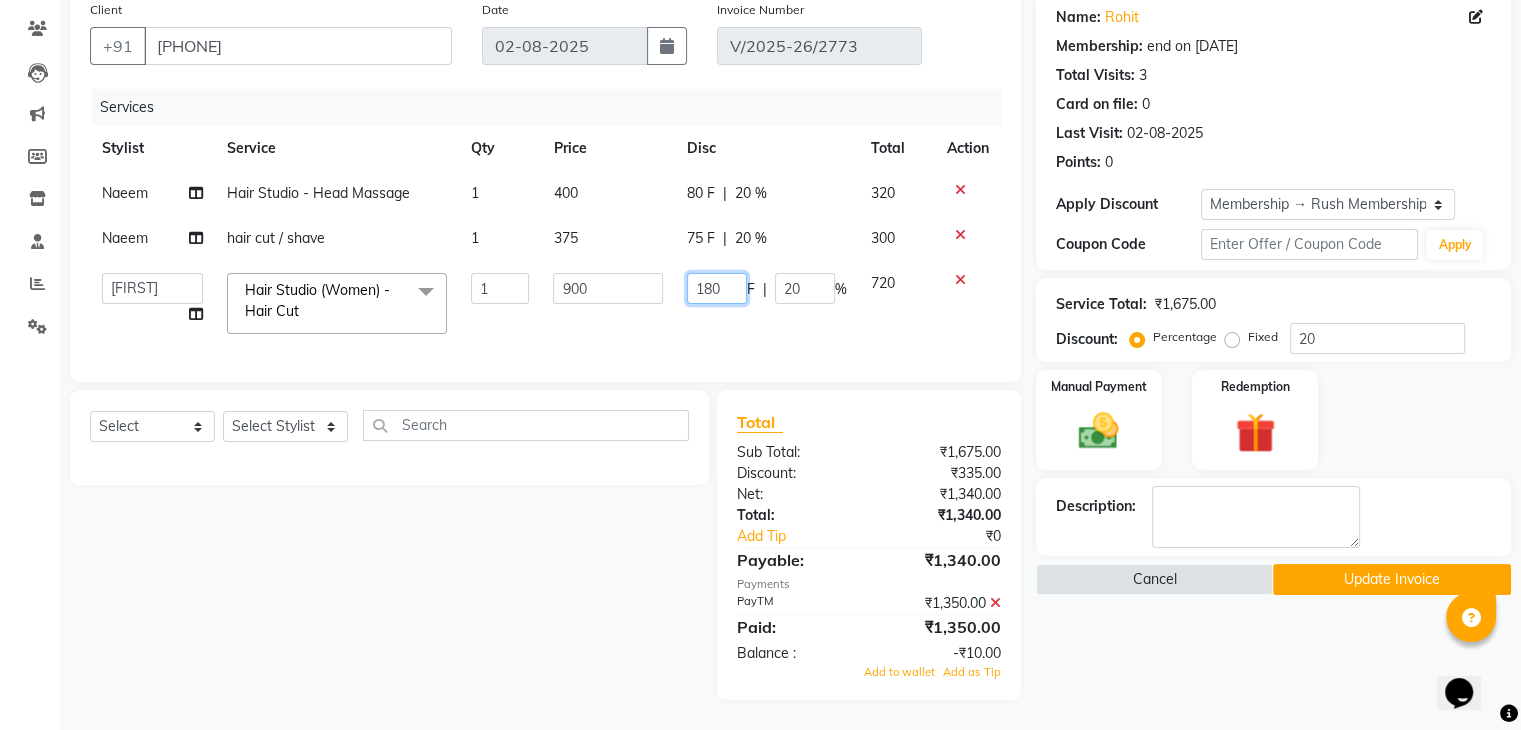 click on "180" 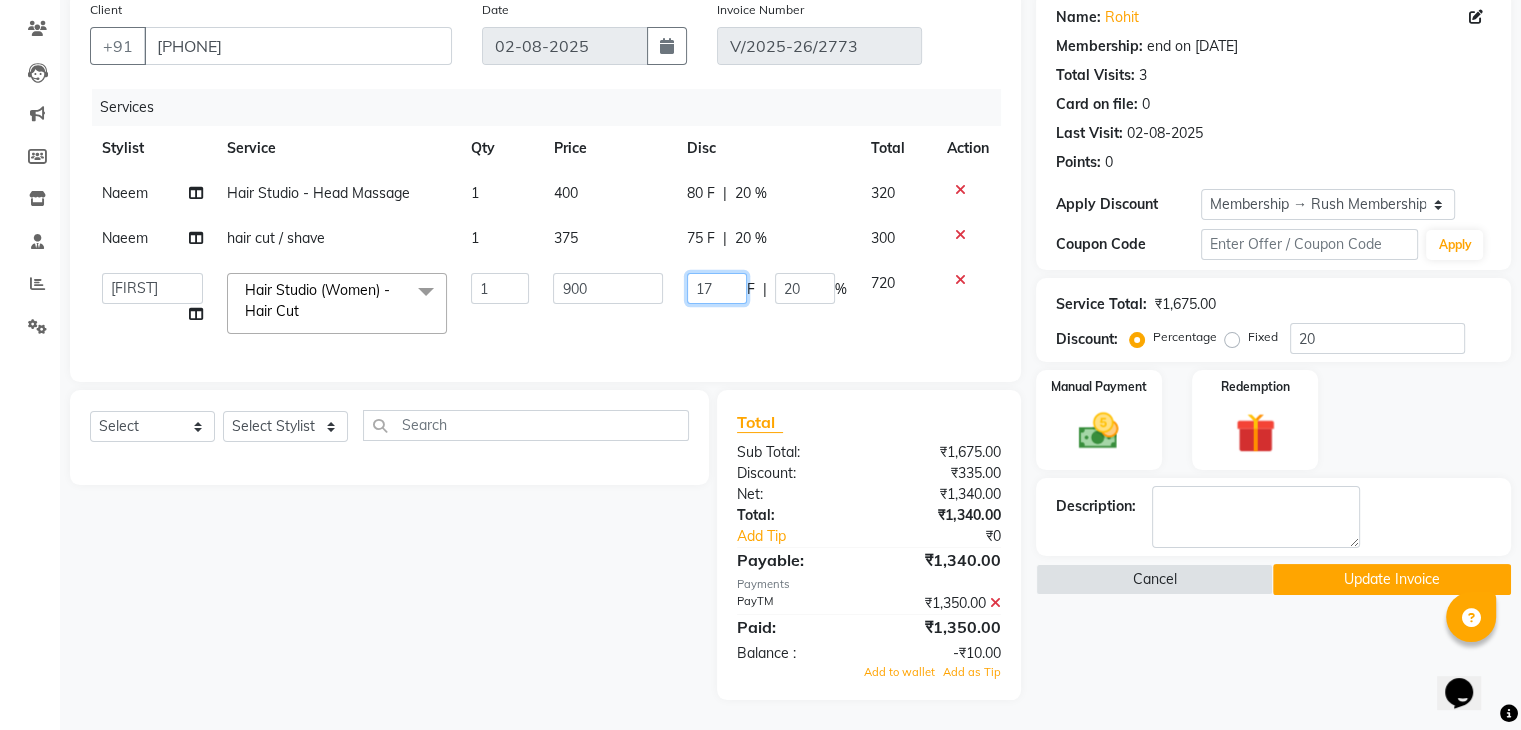 type on "170" 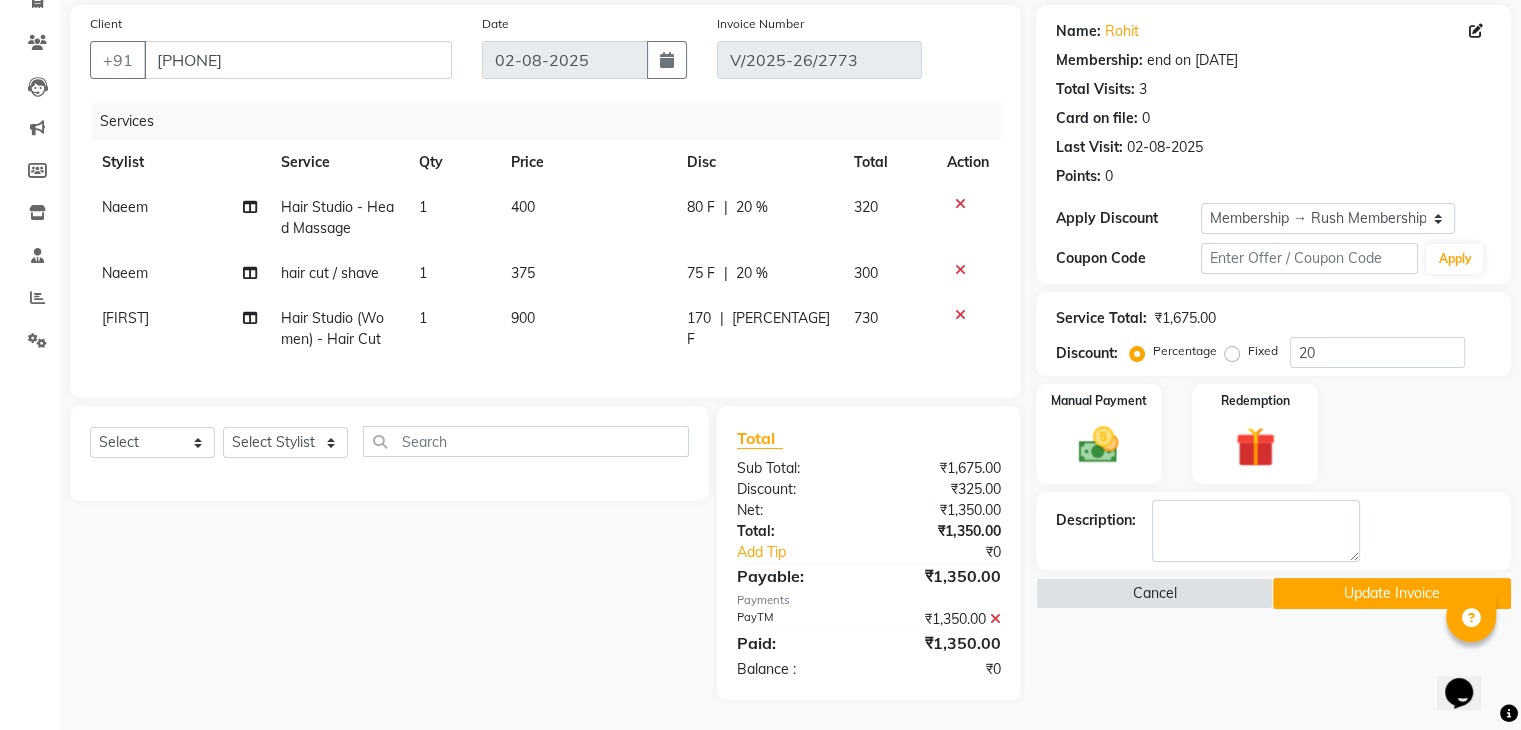 click on "170 F | 18.89 %" 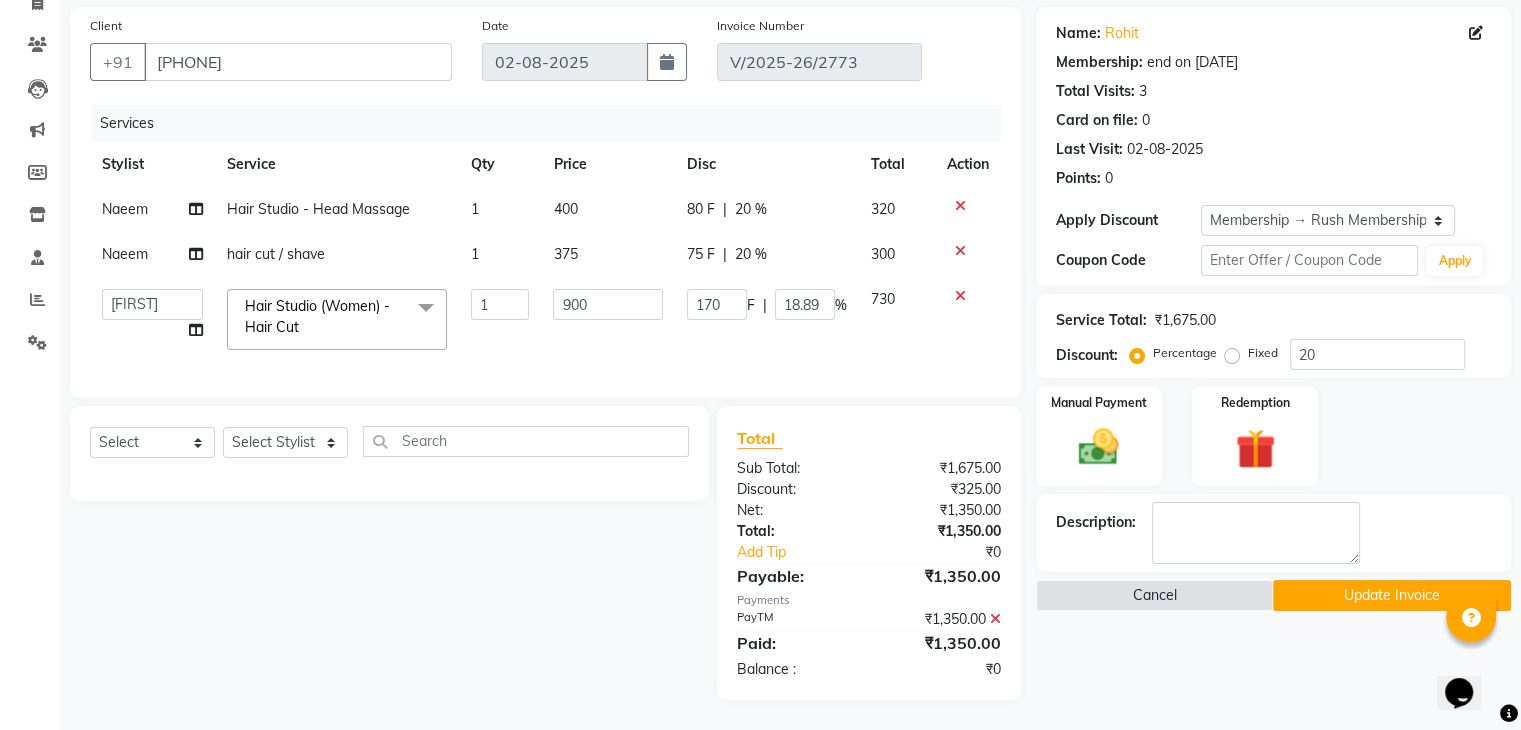 click on "Update Invoice" 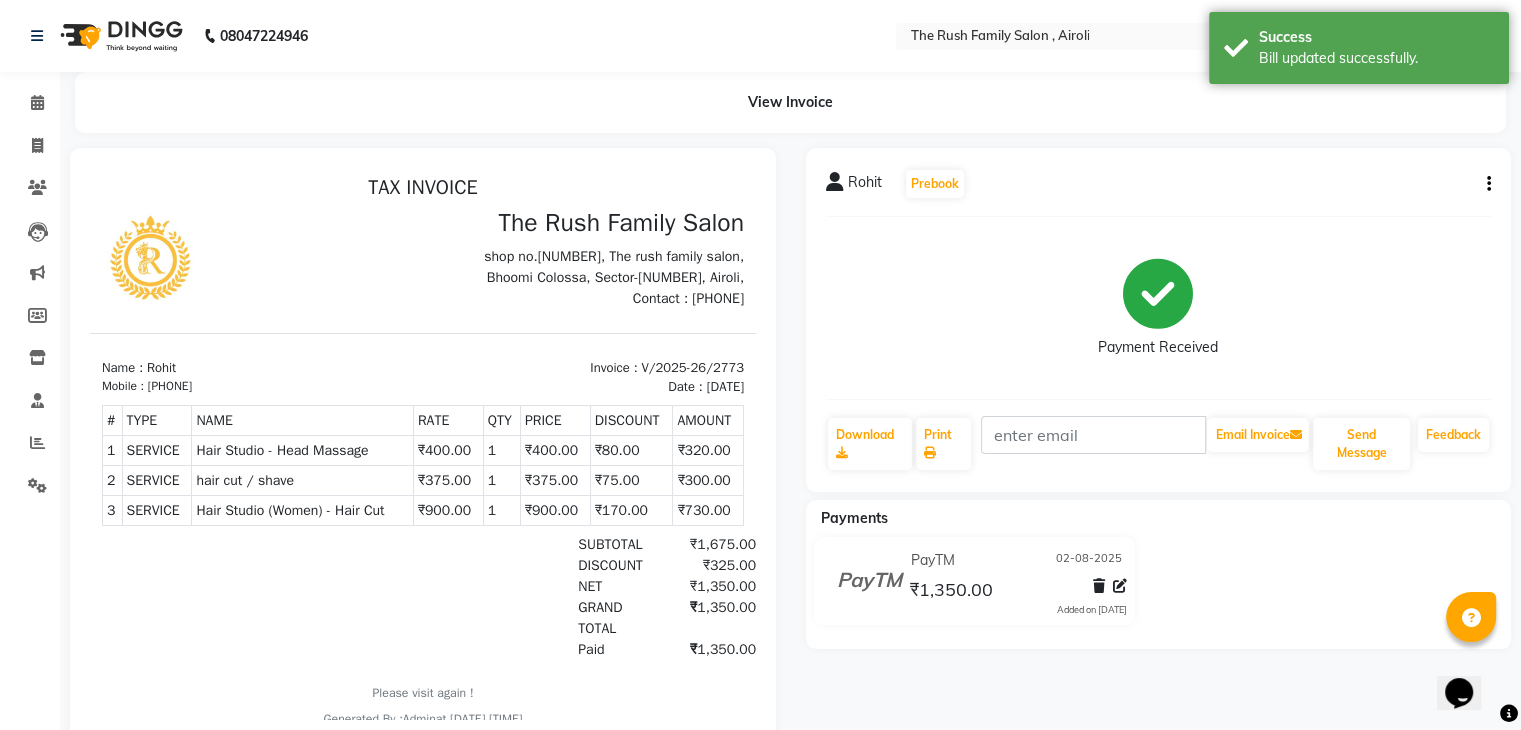 scroll, scrollTop: 0, scrollLeft: 0, axis: both 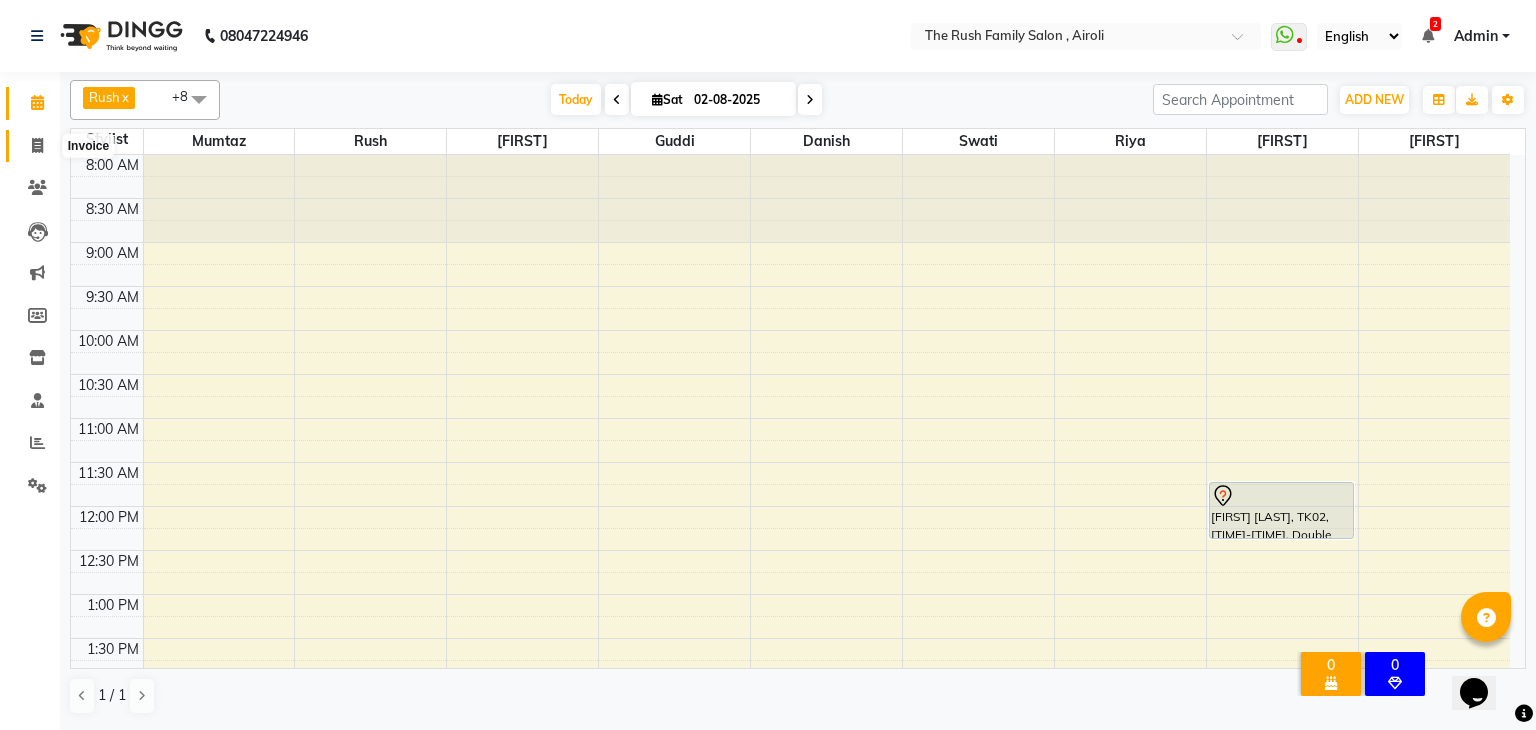 click 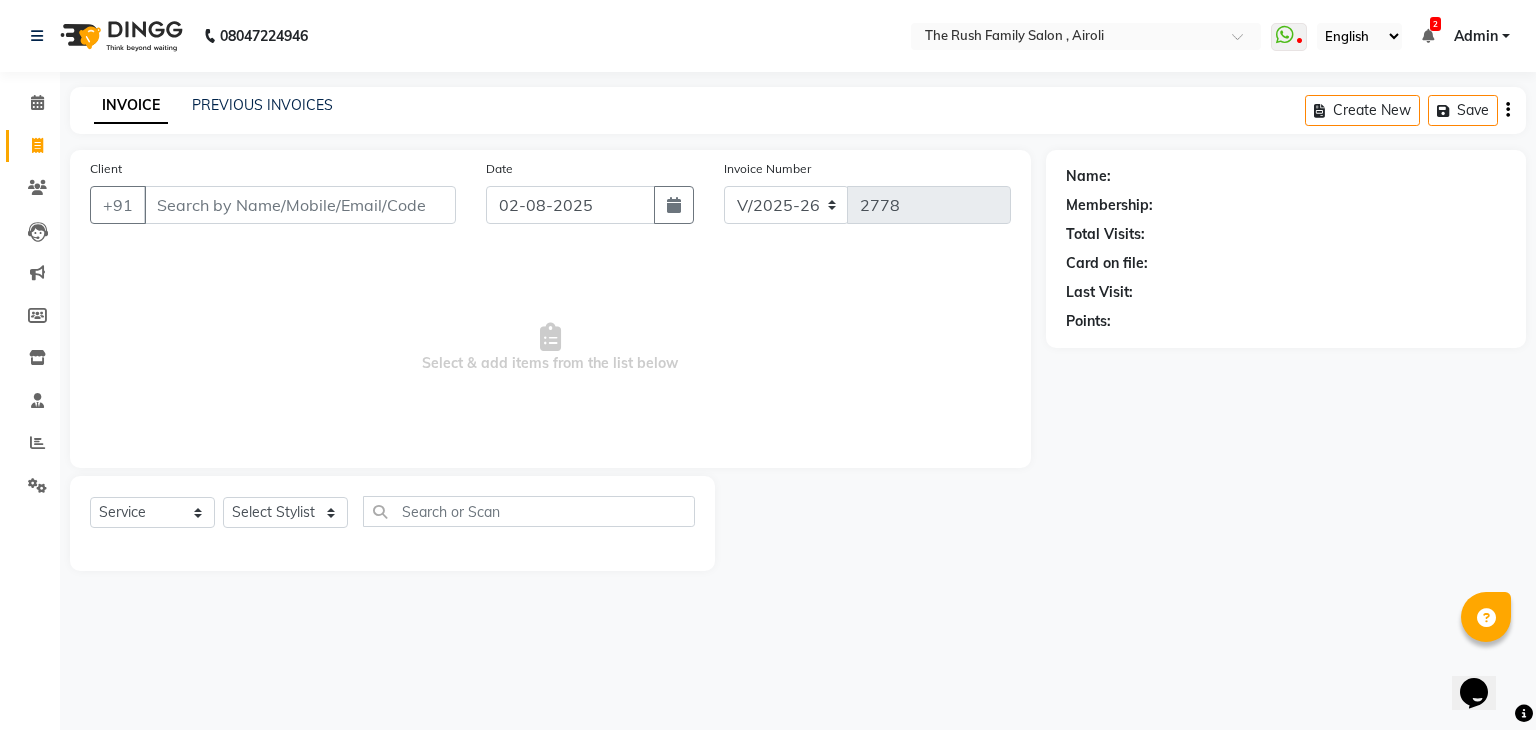 click on "PREVIOUS INVOICES" 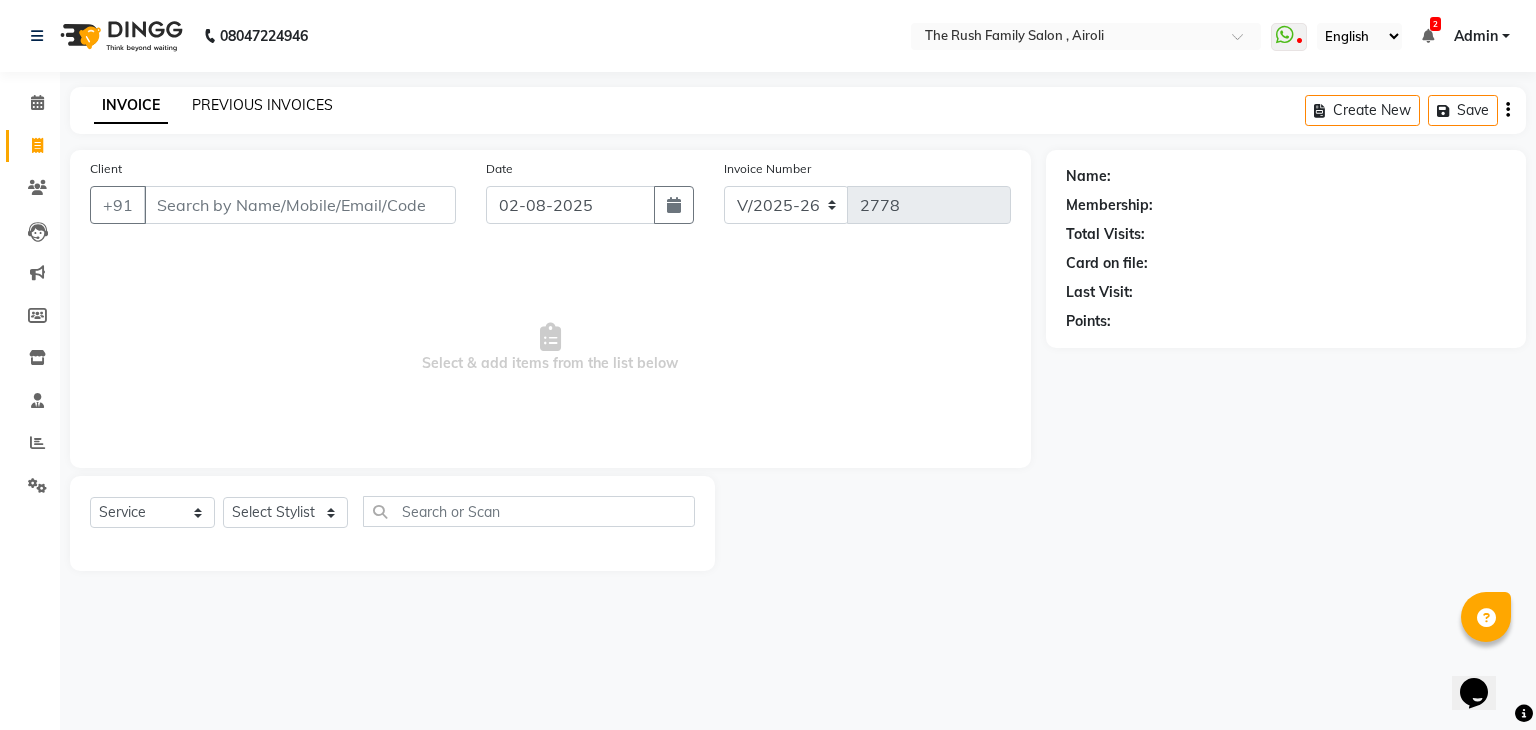click on "PREVIOUS INVOICES" 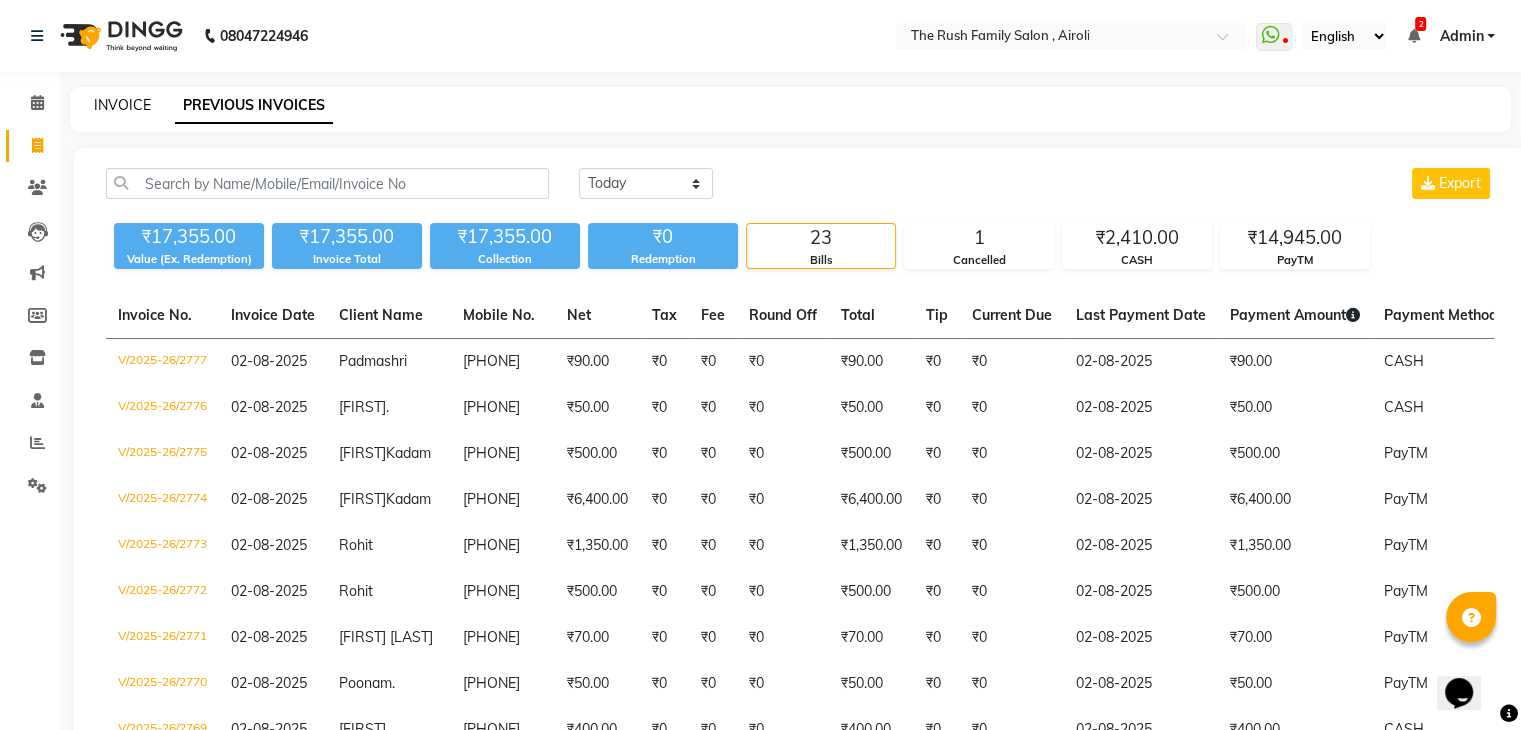 click on "INVOICE" 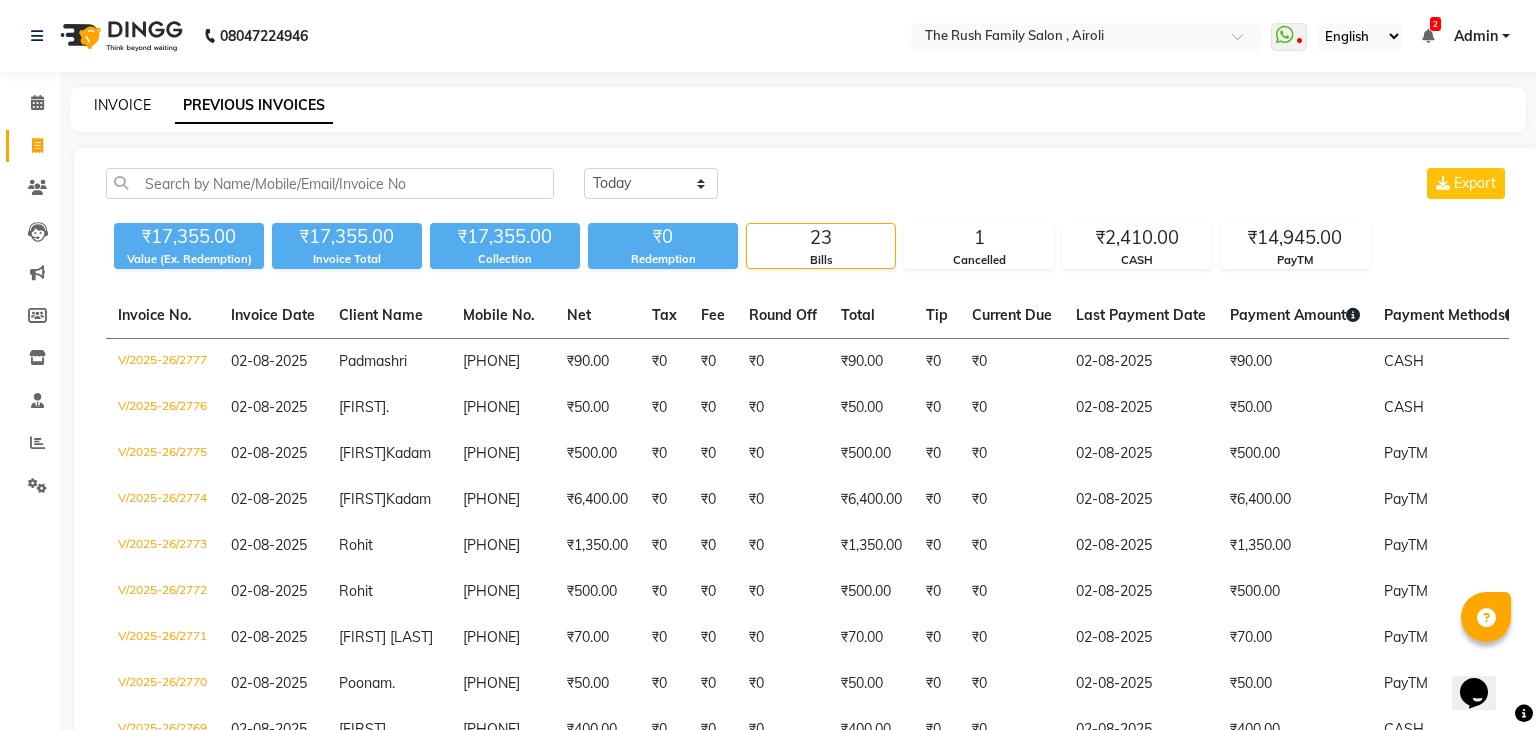 select on "5419" 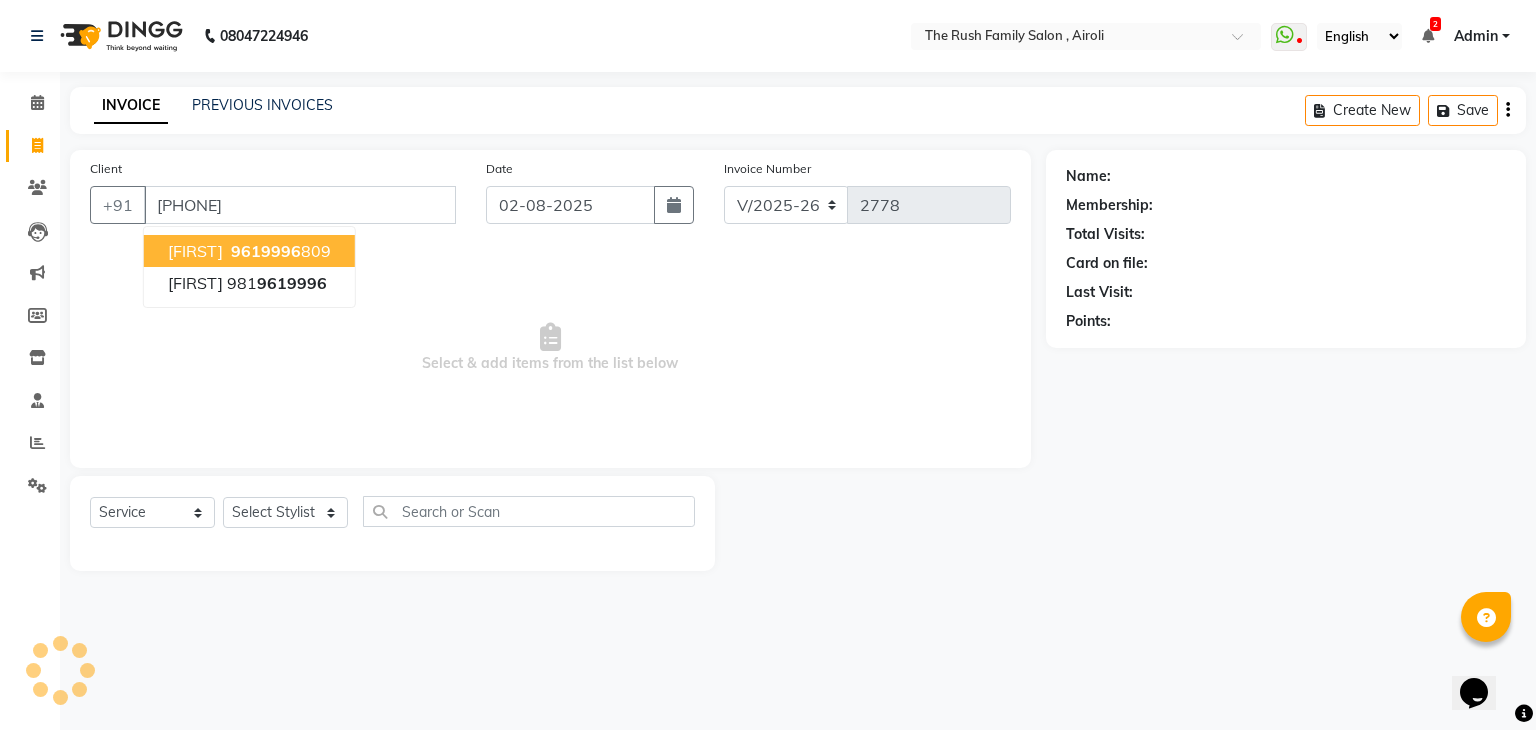 type on "[PHONE]" 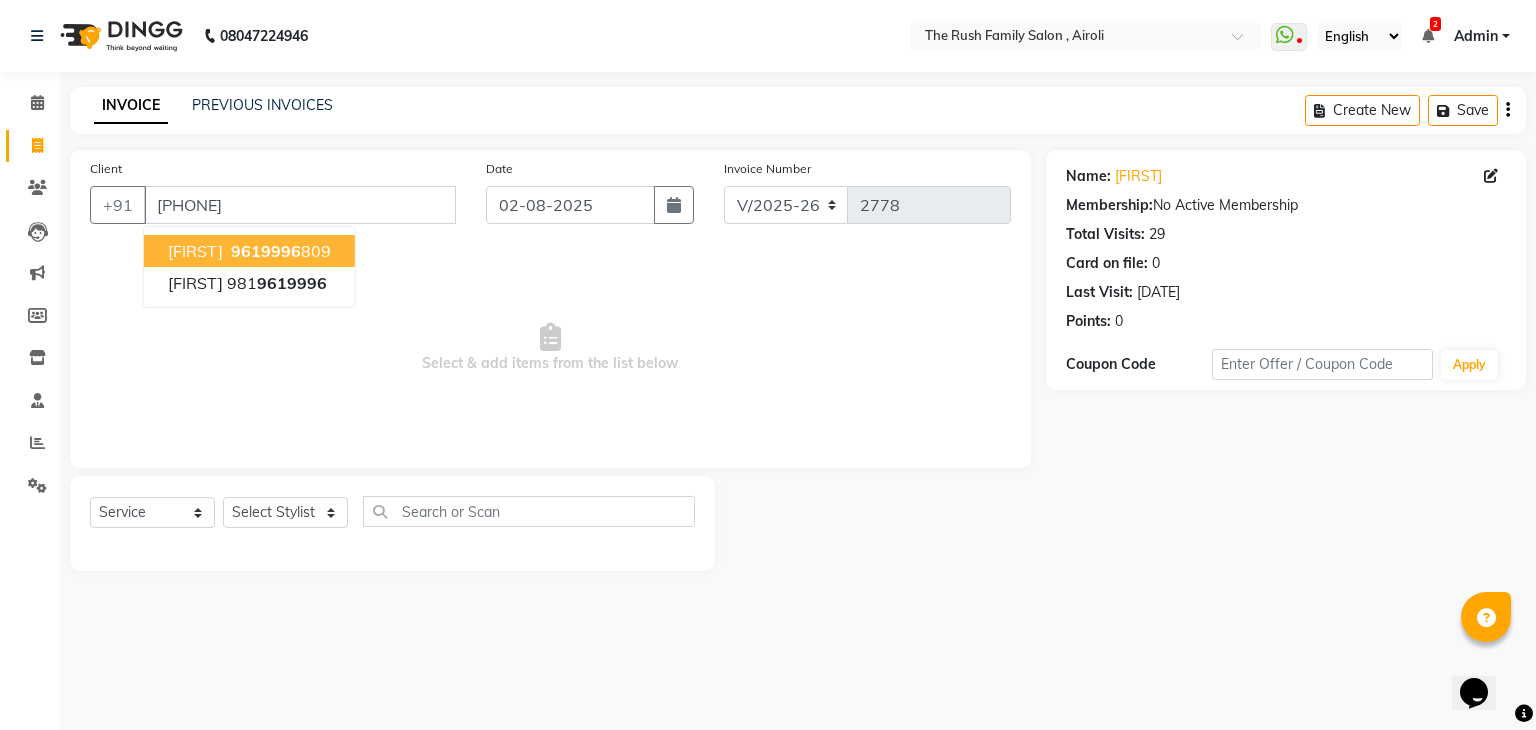 click on "[FIRST]" at bounding box center [195, 251] 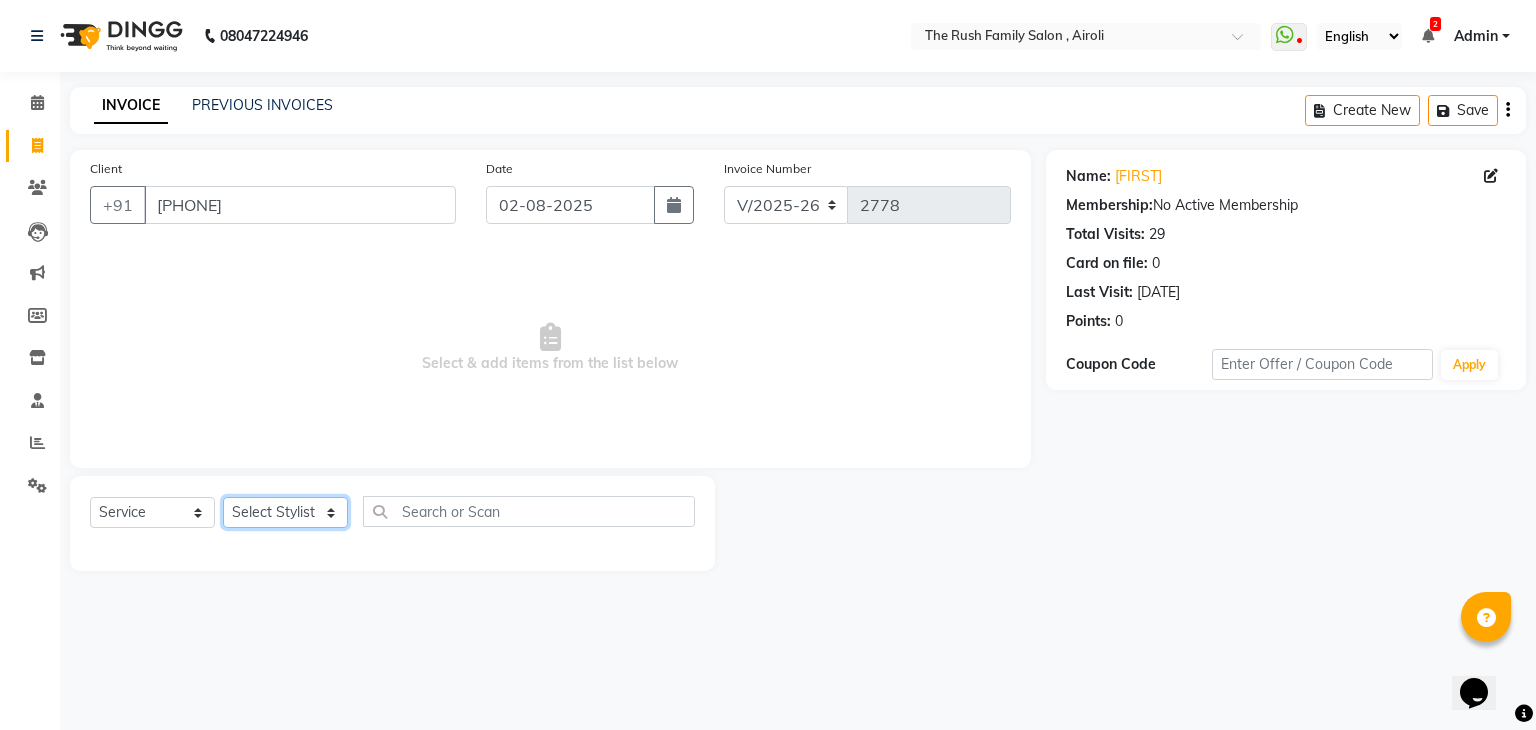 drag, startPoint x: 278, startPoint y: 514, endPoint x: 257, endPoint y: 361, distance: 154.43445 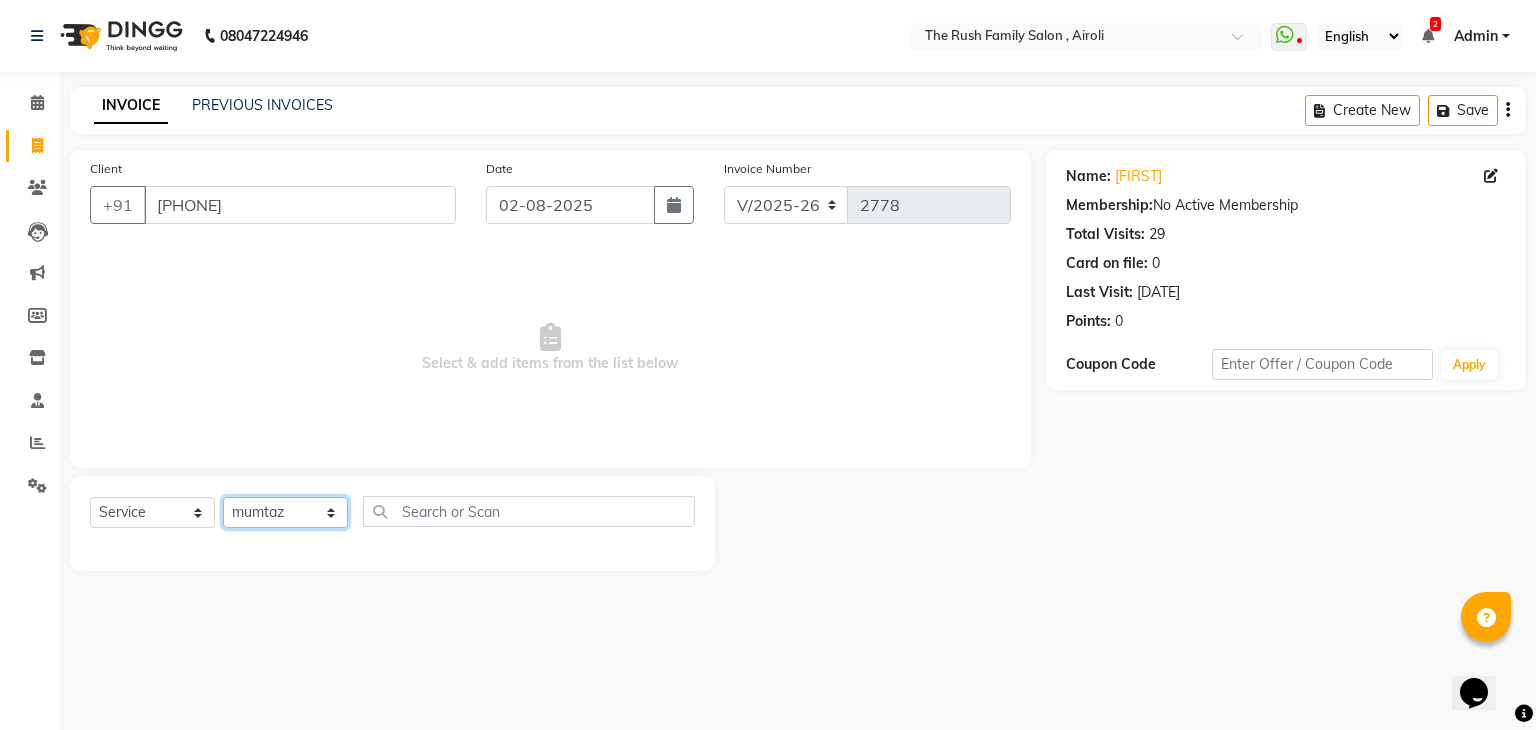 click on "Select Stylist Ajaz Alvira Danish Guddi Jayesh Josh  mumtaz Naeem   nishu Riya    Rush Swati" 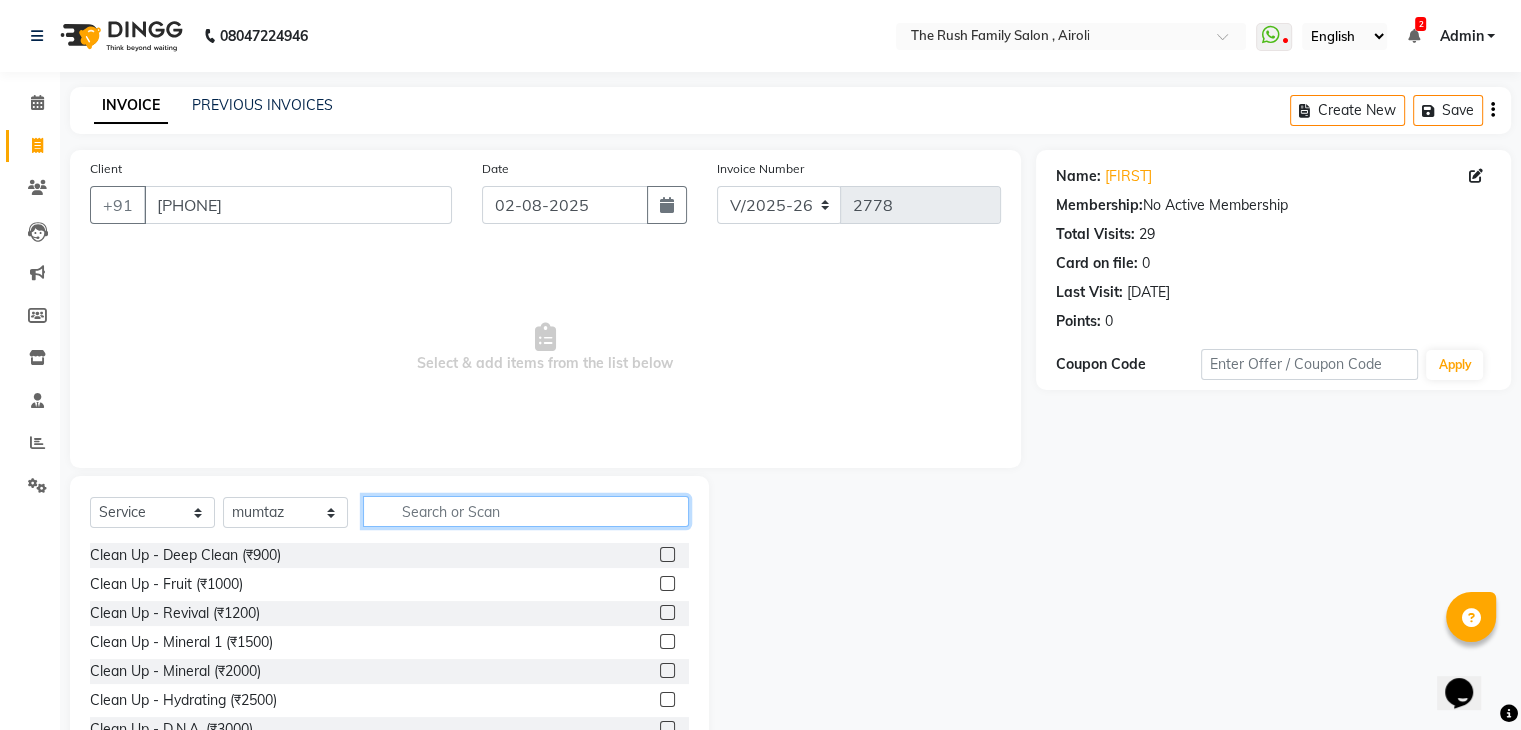click 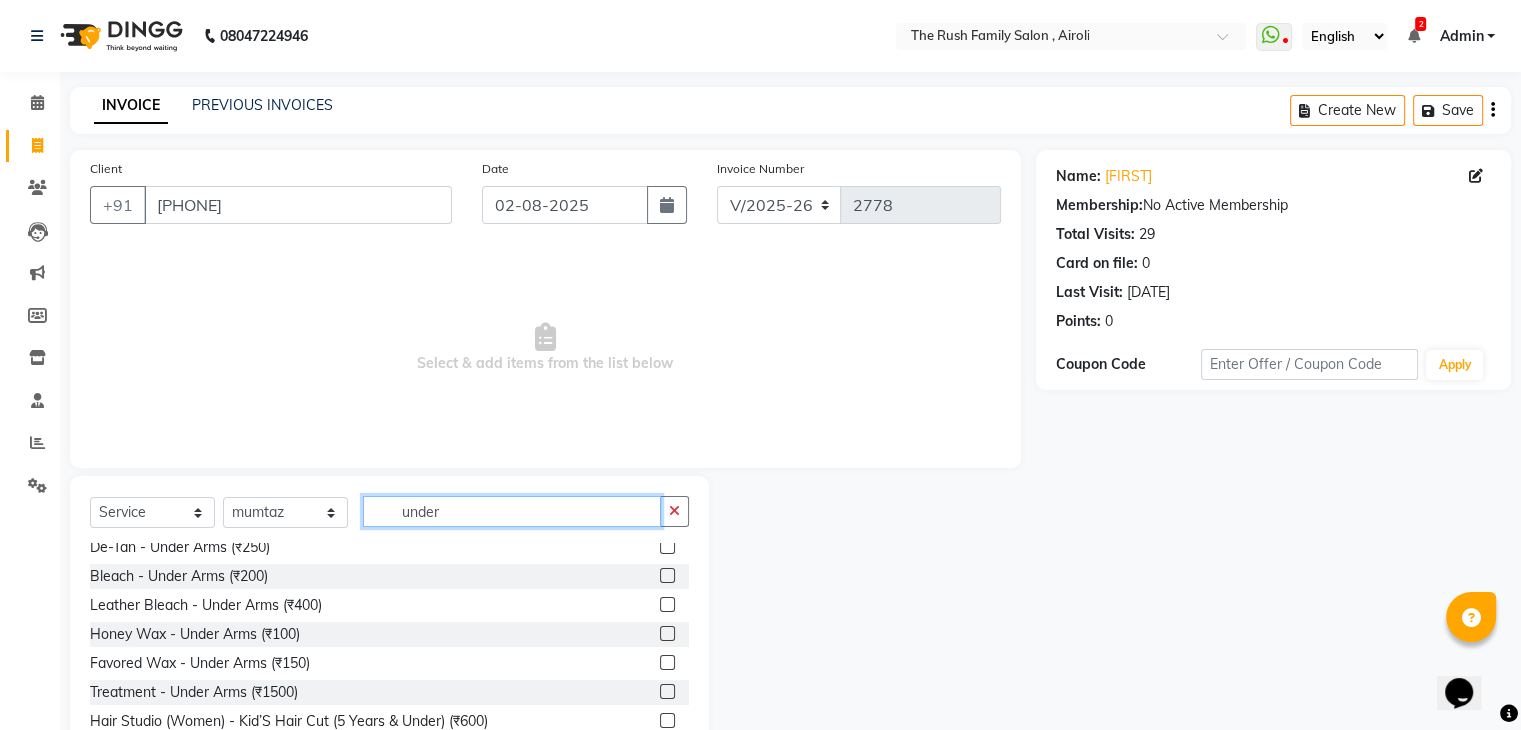 scroll, scrollTop: 58, scrollLeft: 0, axis: vertical 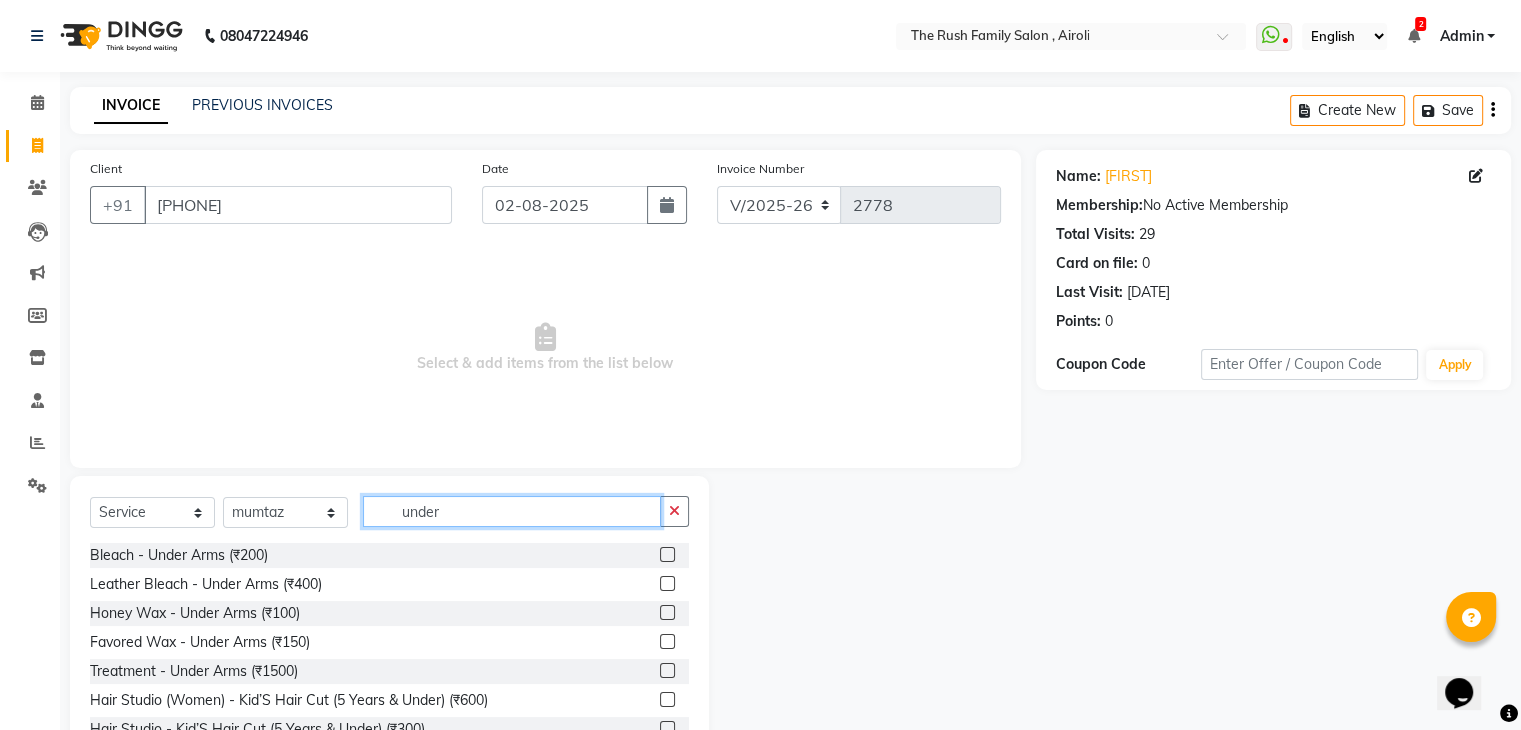 type on "under" 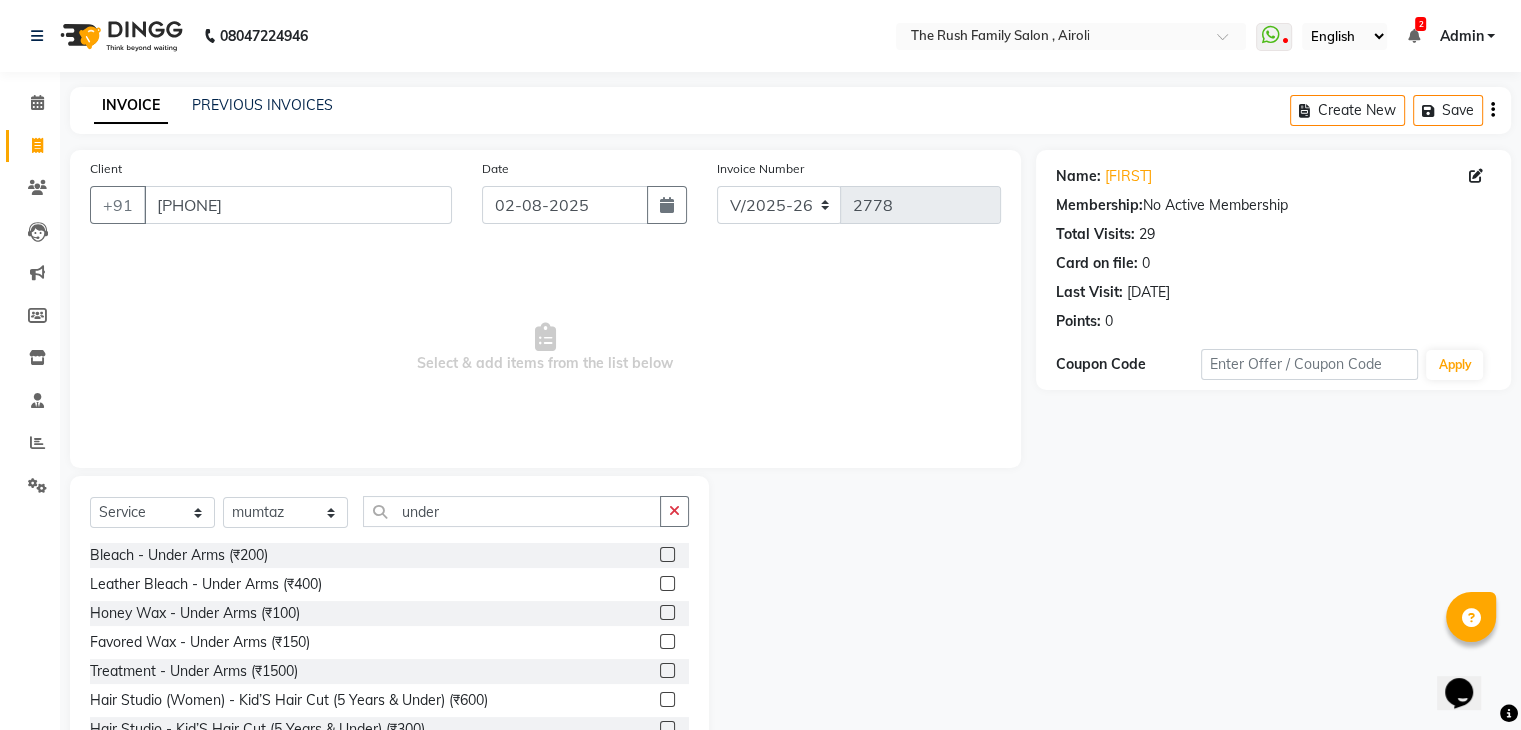 click 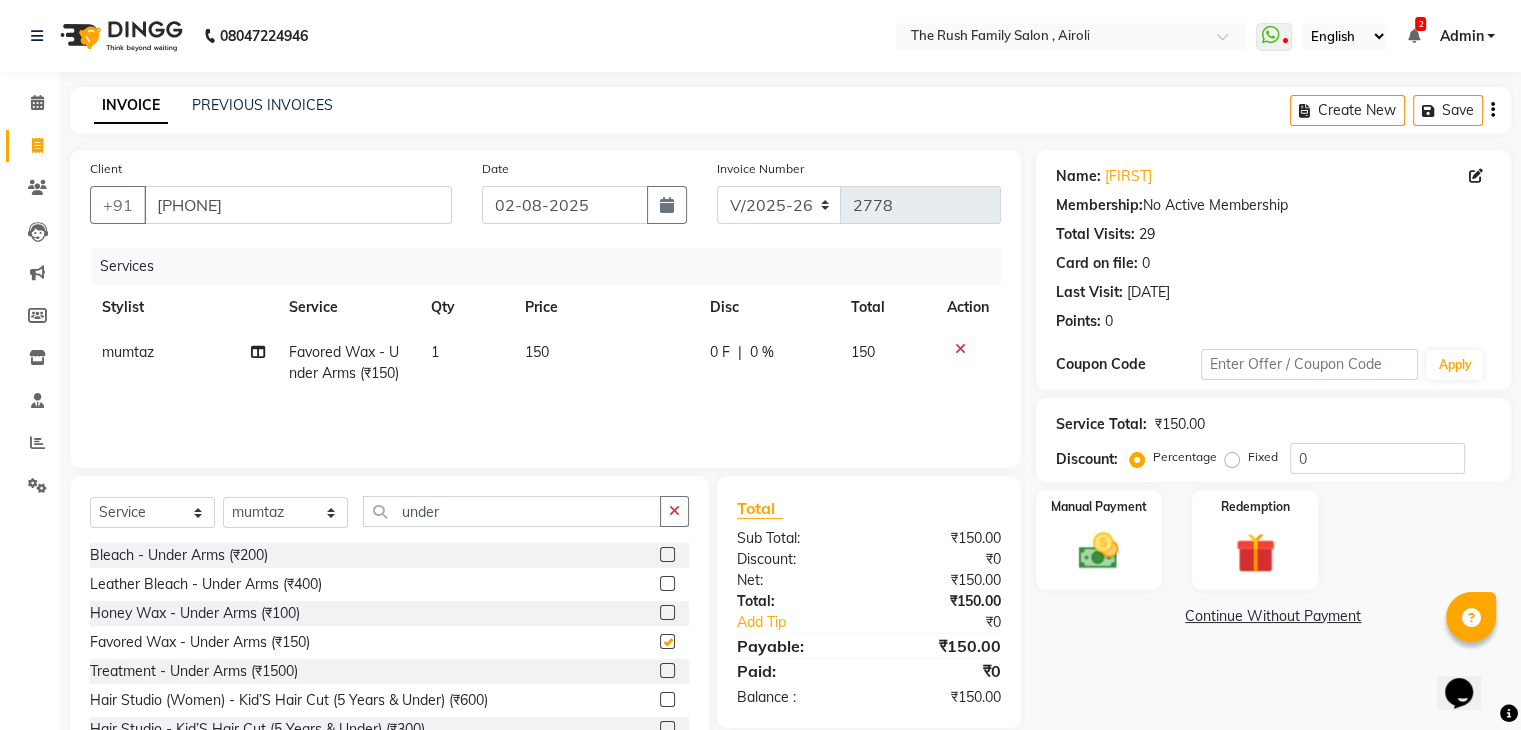 checkbox on "false" 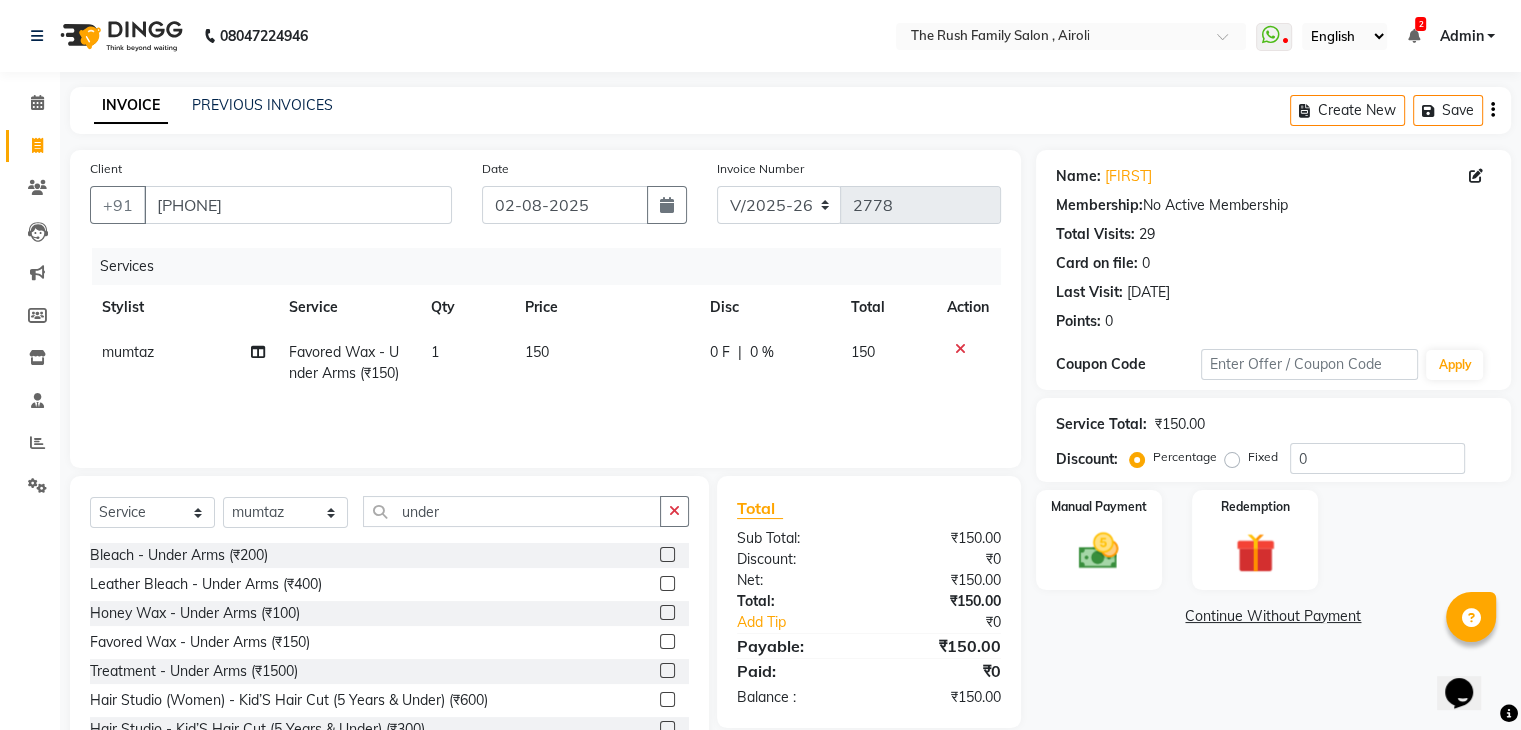 click on "150" 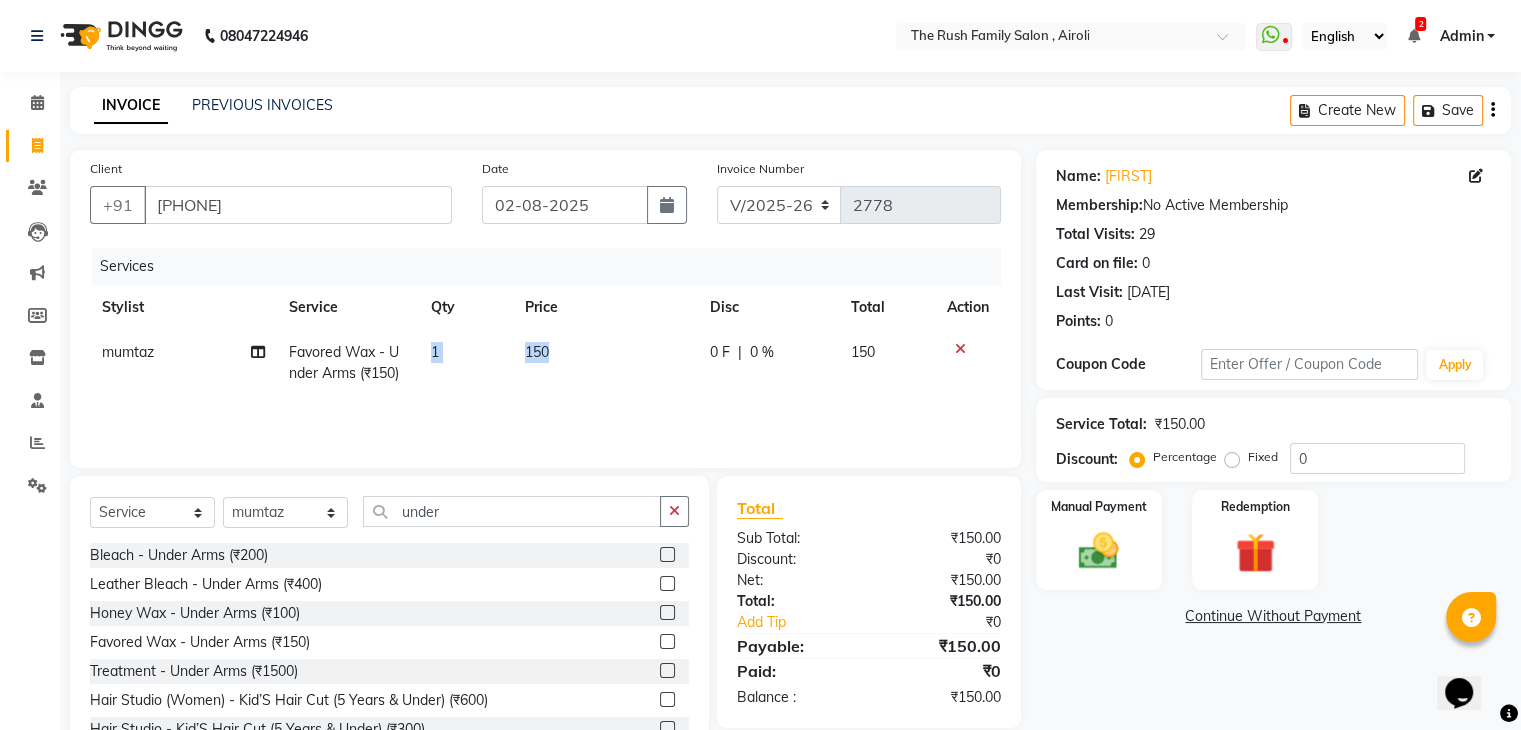 click on "mumtaz Favored Wax - Under Arms (₹150) 1 150 0 F | 0 % 150" 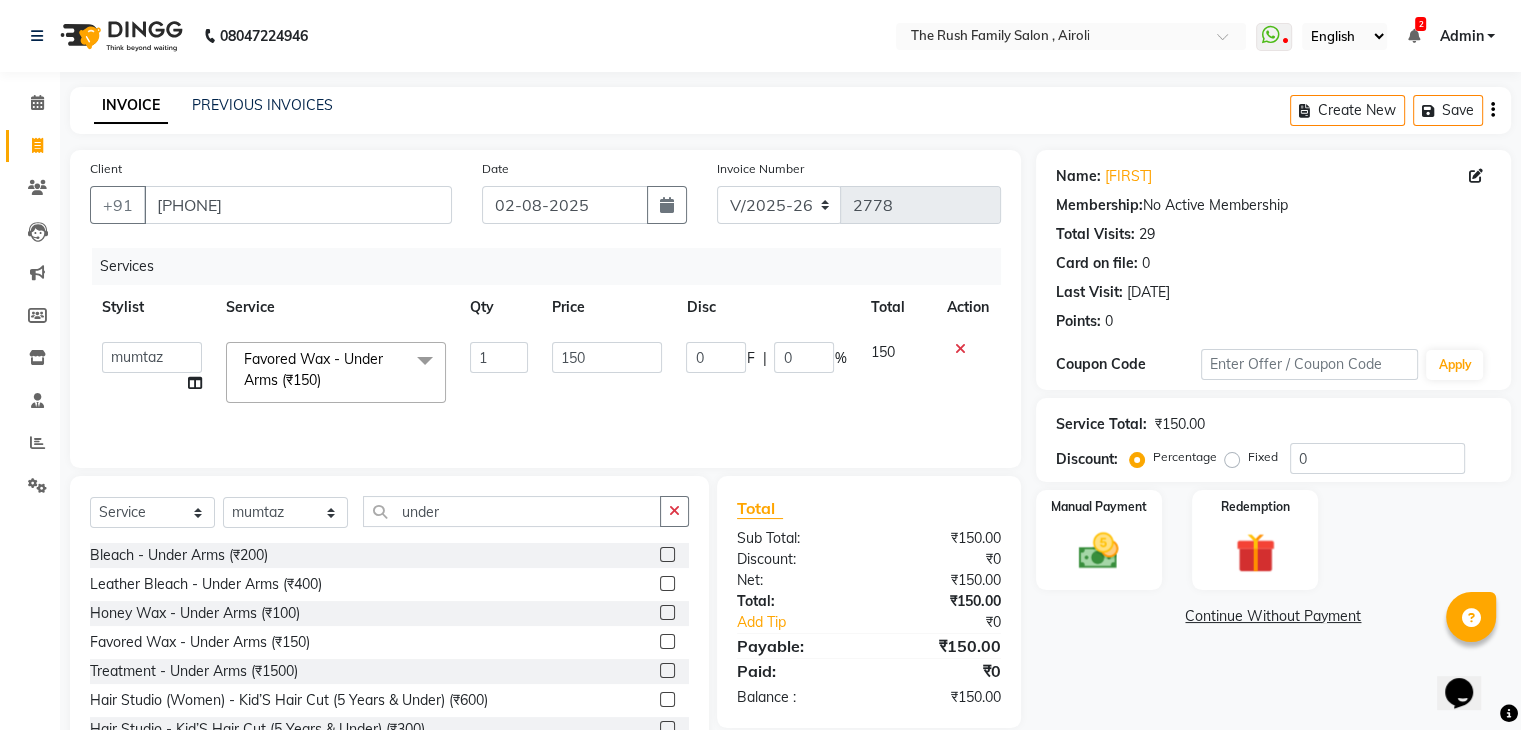 click on "150" 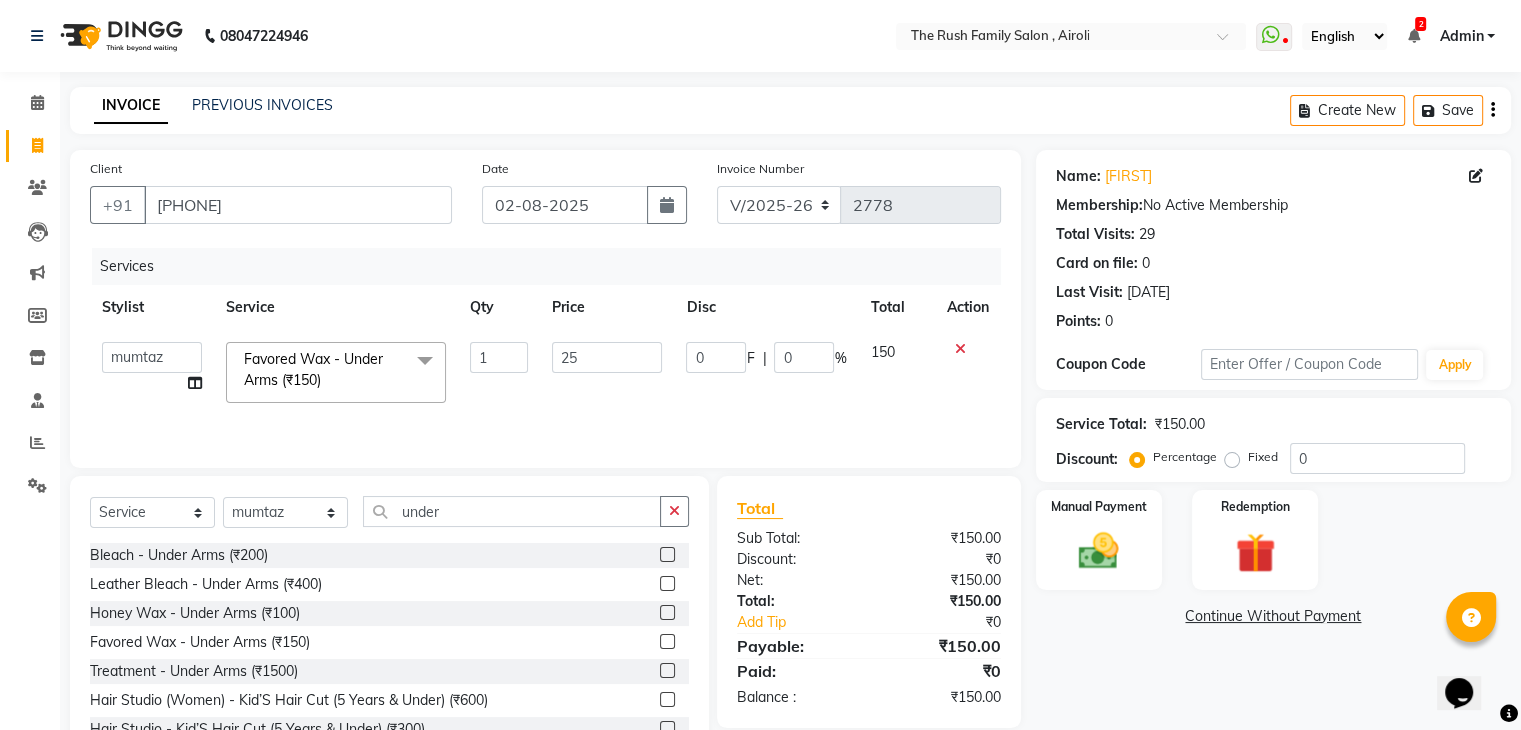 type on "250" 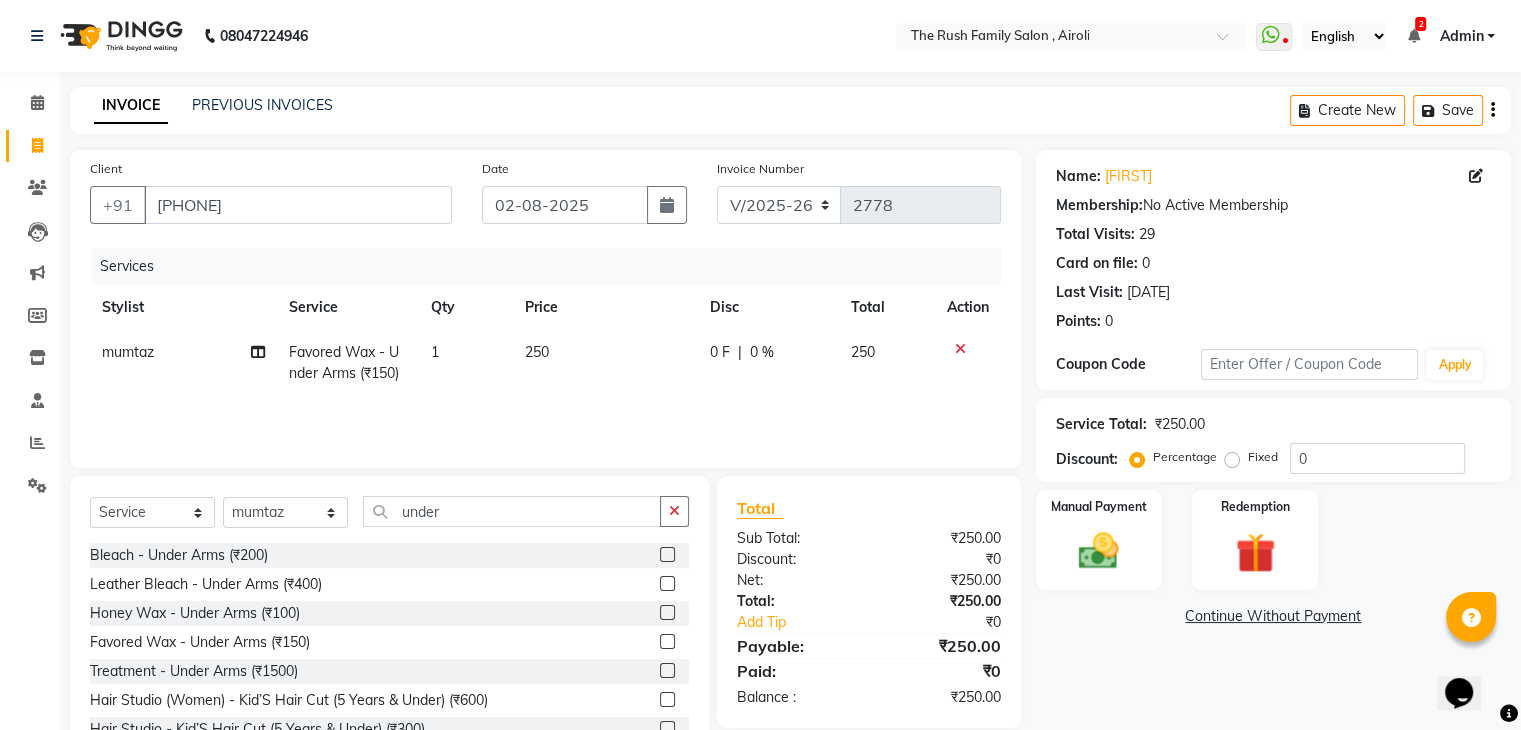 click on "250" 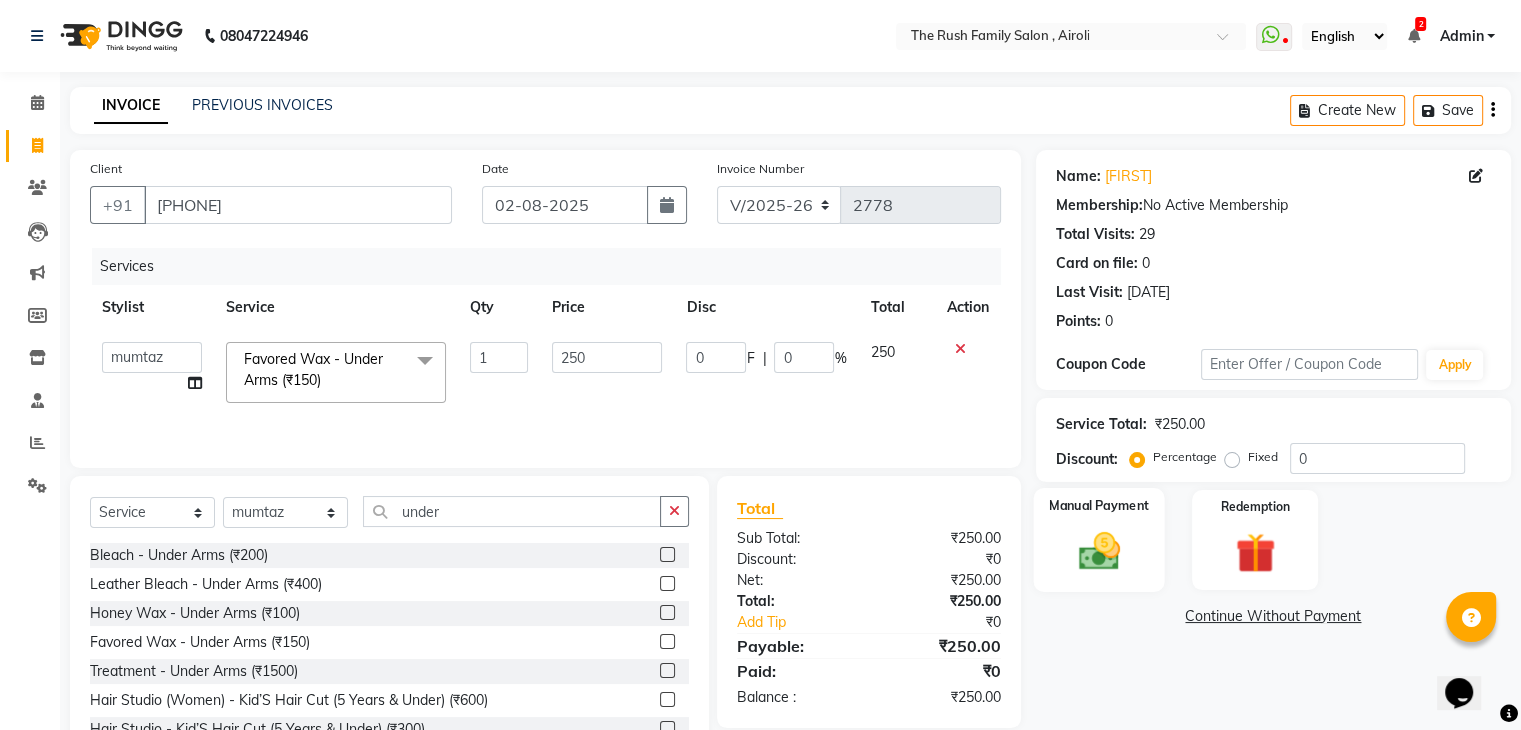 click on "Manual Payment" 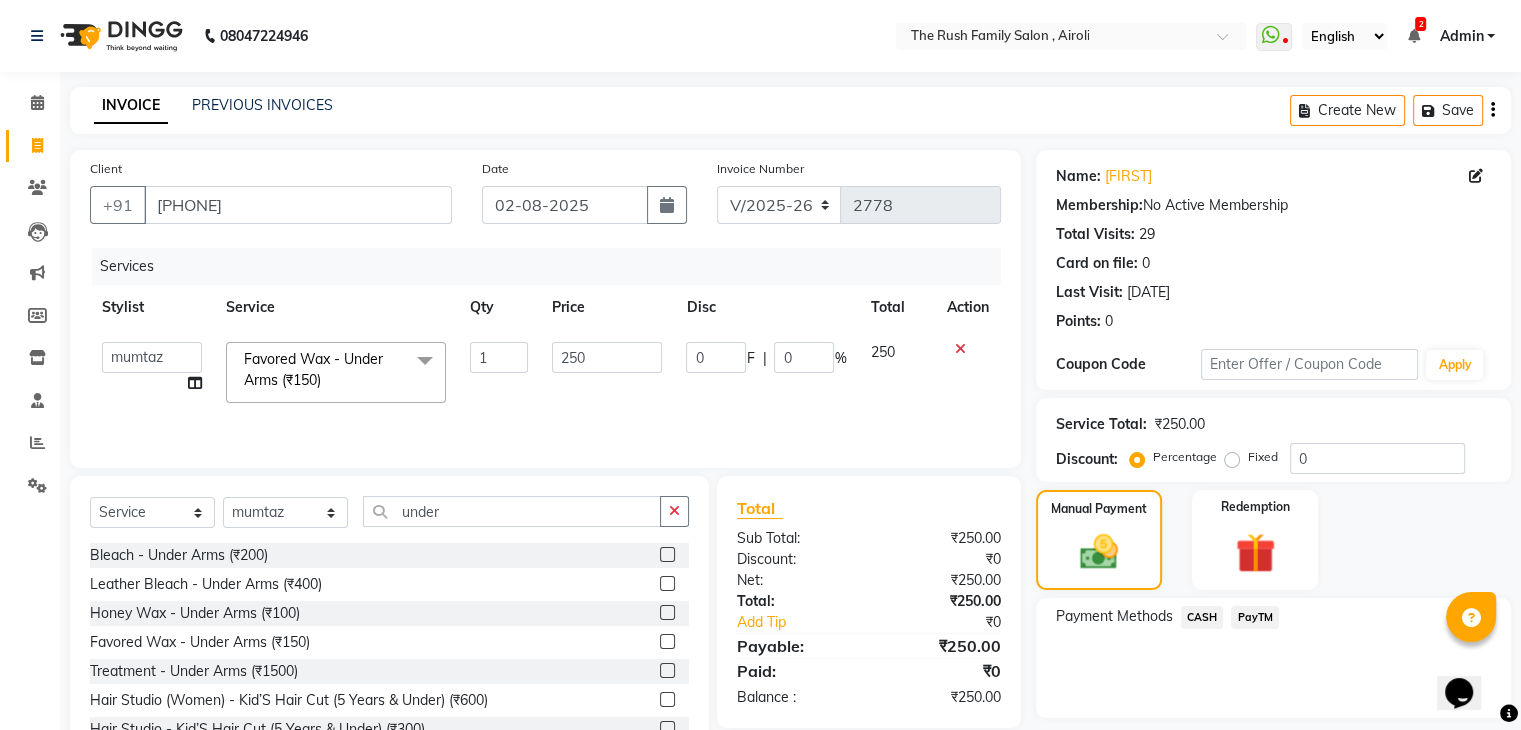 click on "PayTM" 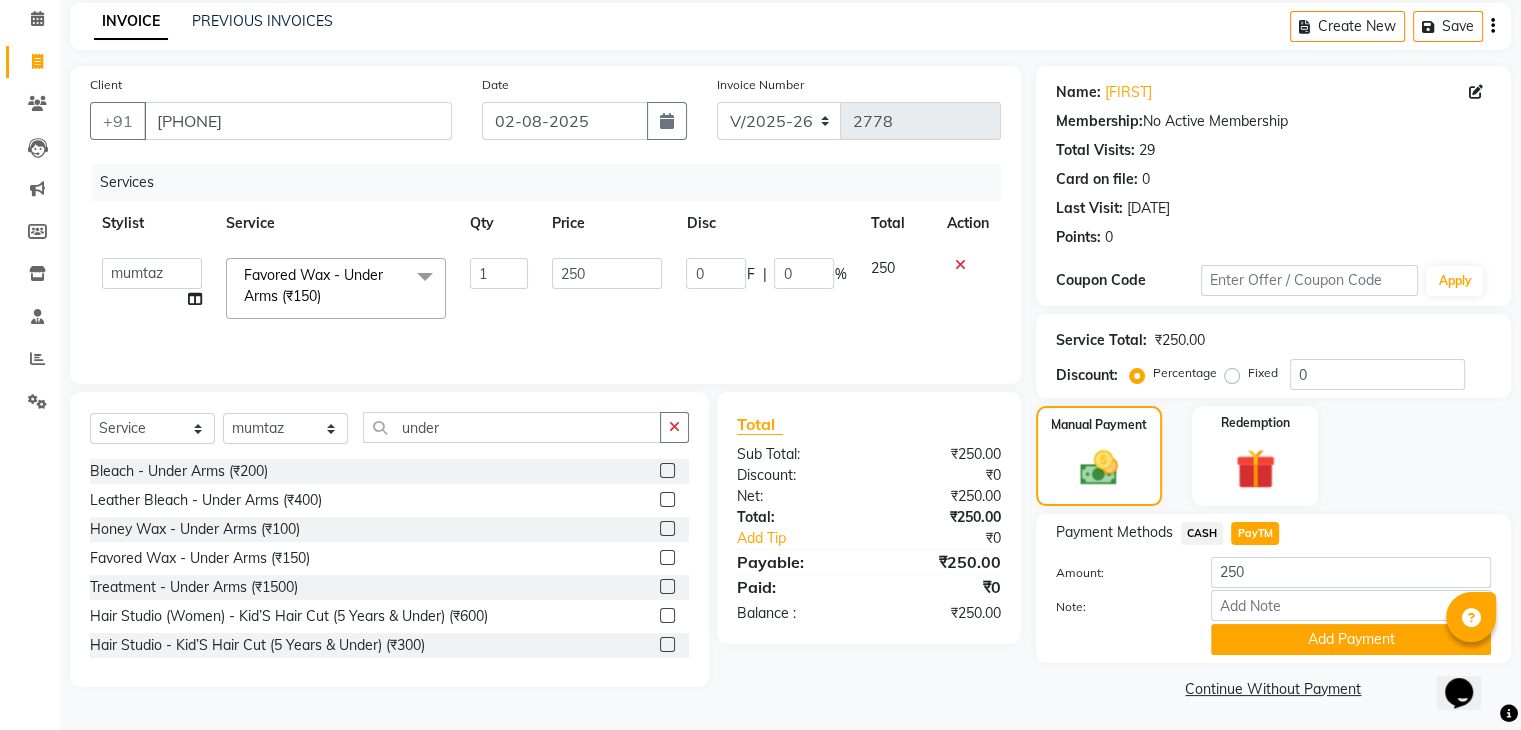 scroll, scrollTop: 89, scrollLeft: 0, axis: vertical 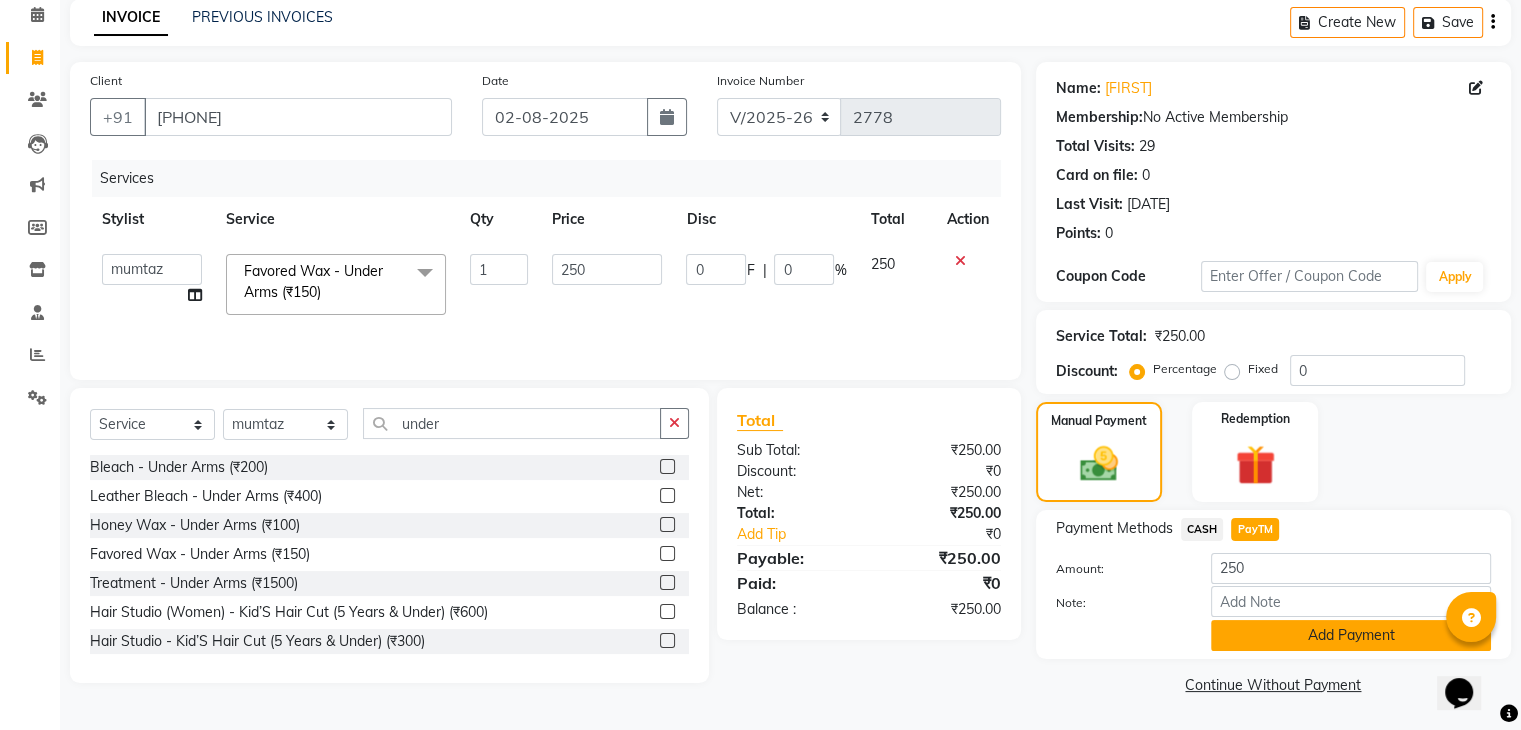 click on "Add Payment" 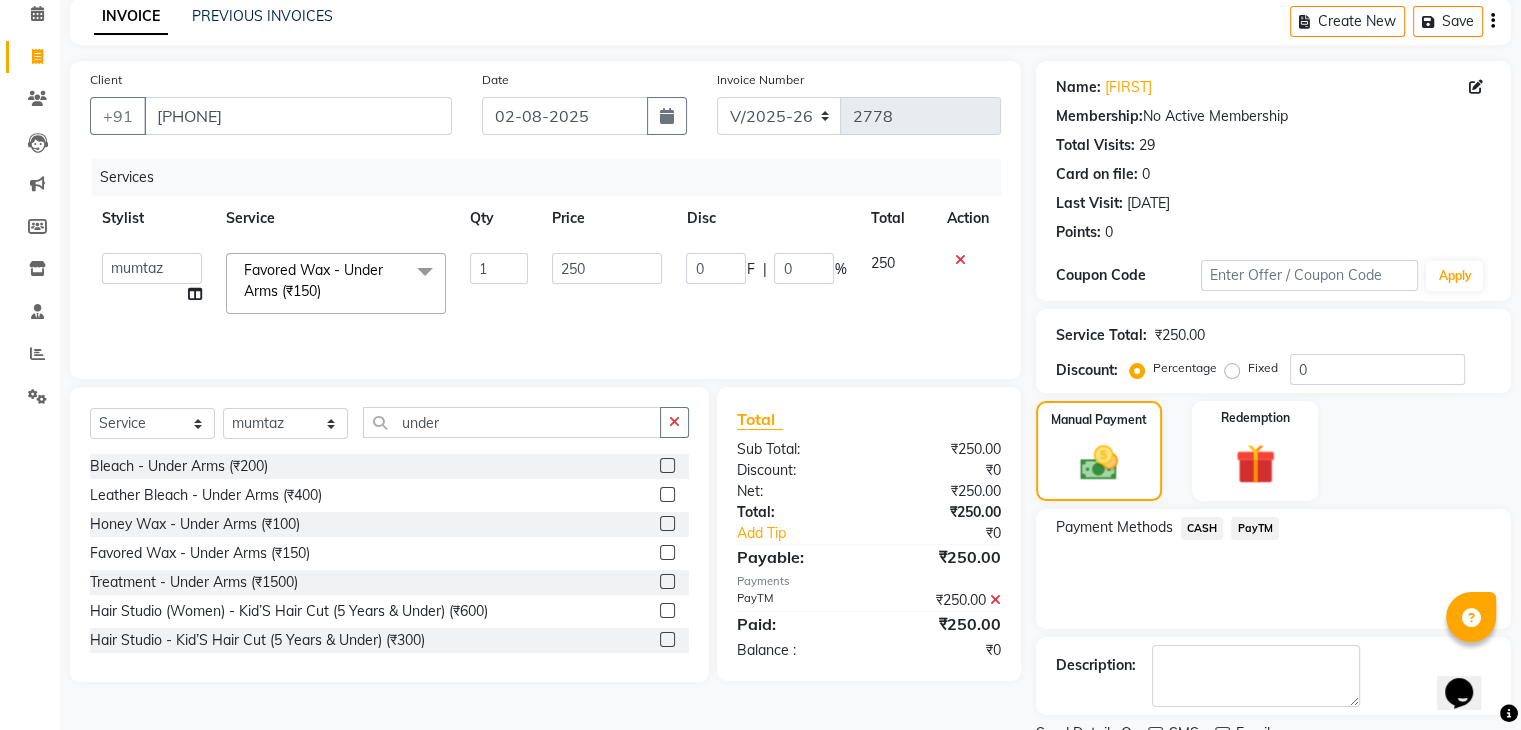 scroll, scrollTop: 171, scrollLeft: 0, axis: vertical 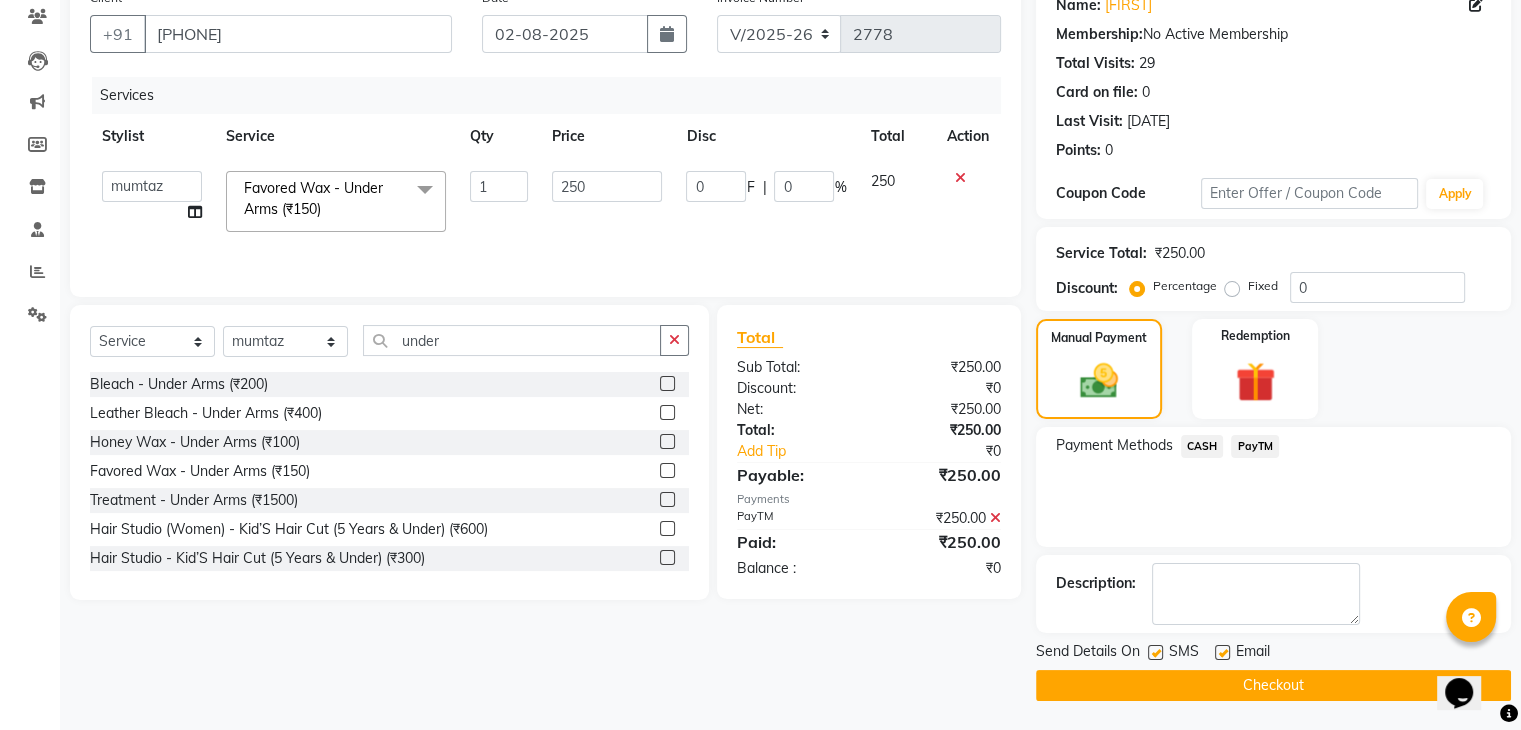 click 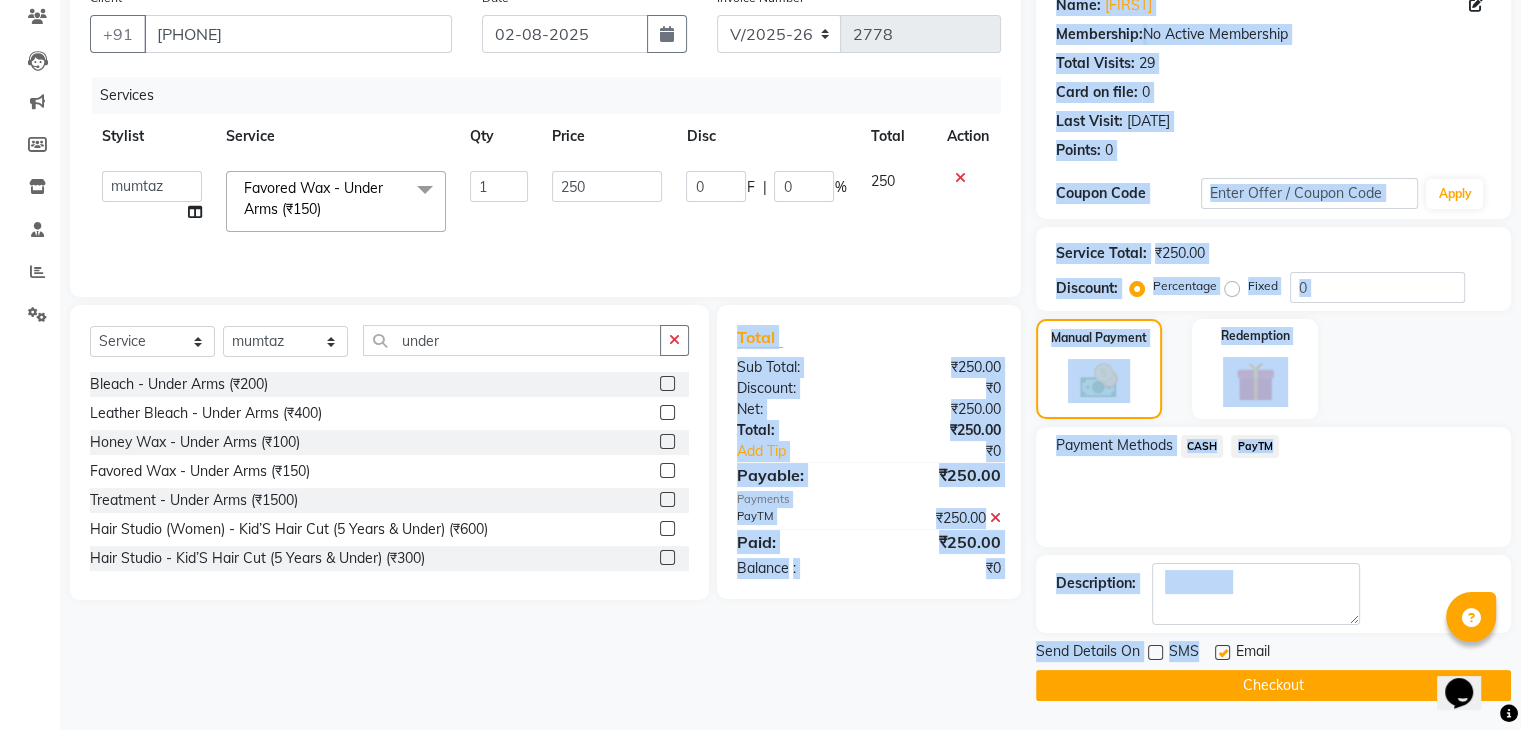 drag, startPoint x: 1221, startPoint y: 647, endPoint x: 632, endPoint y: 550, distance: 596.93384 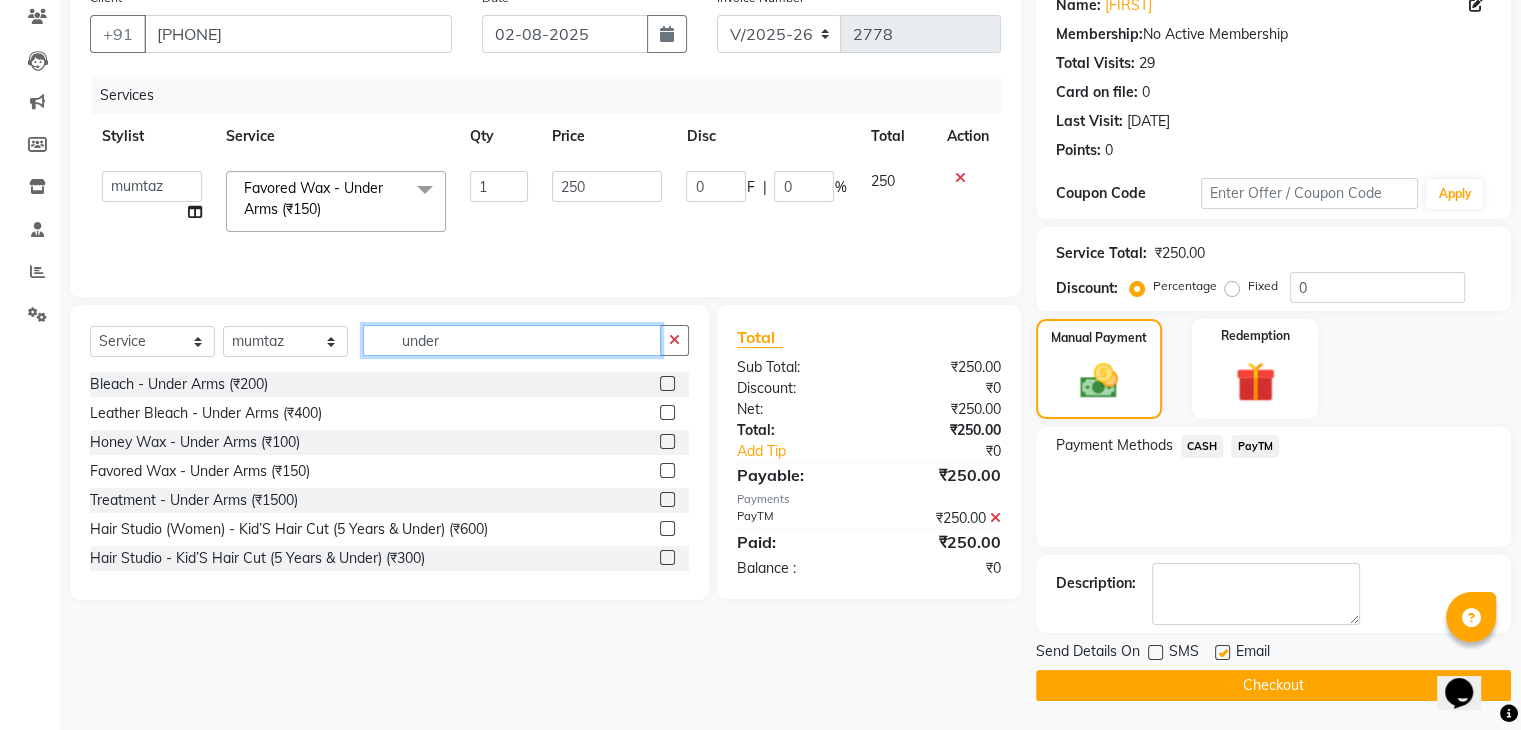 click on "under" 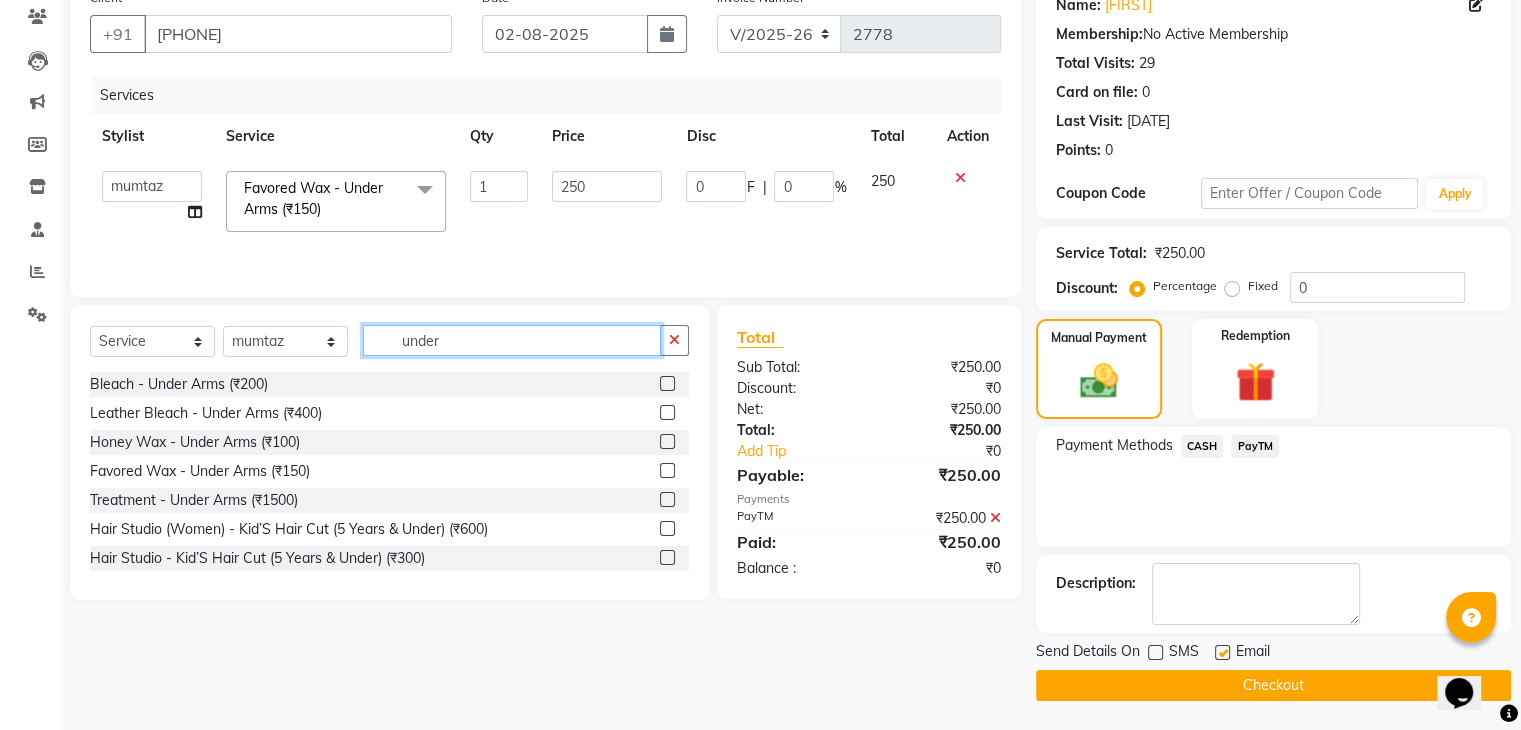 click on "under" 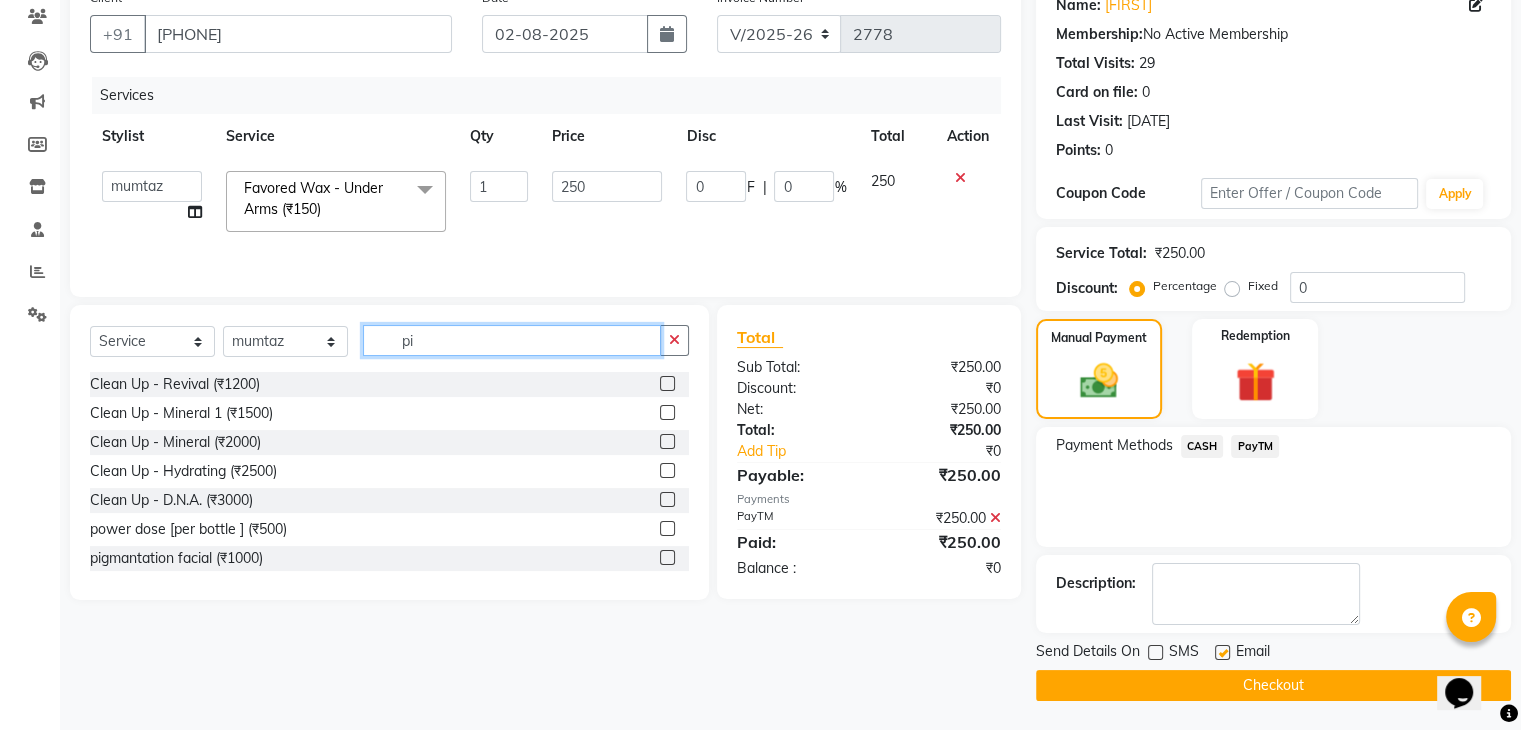 scroll, scrollTop: 0, scrollLeft: 0, axis: both 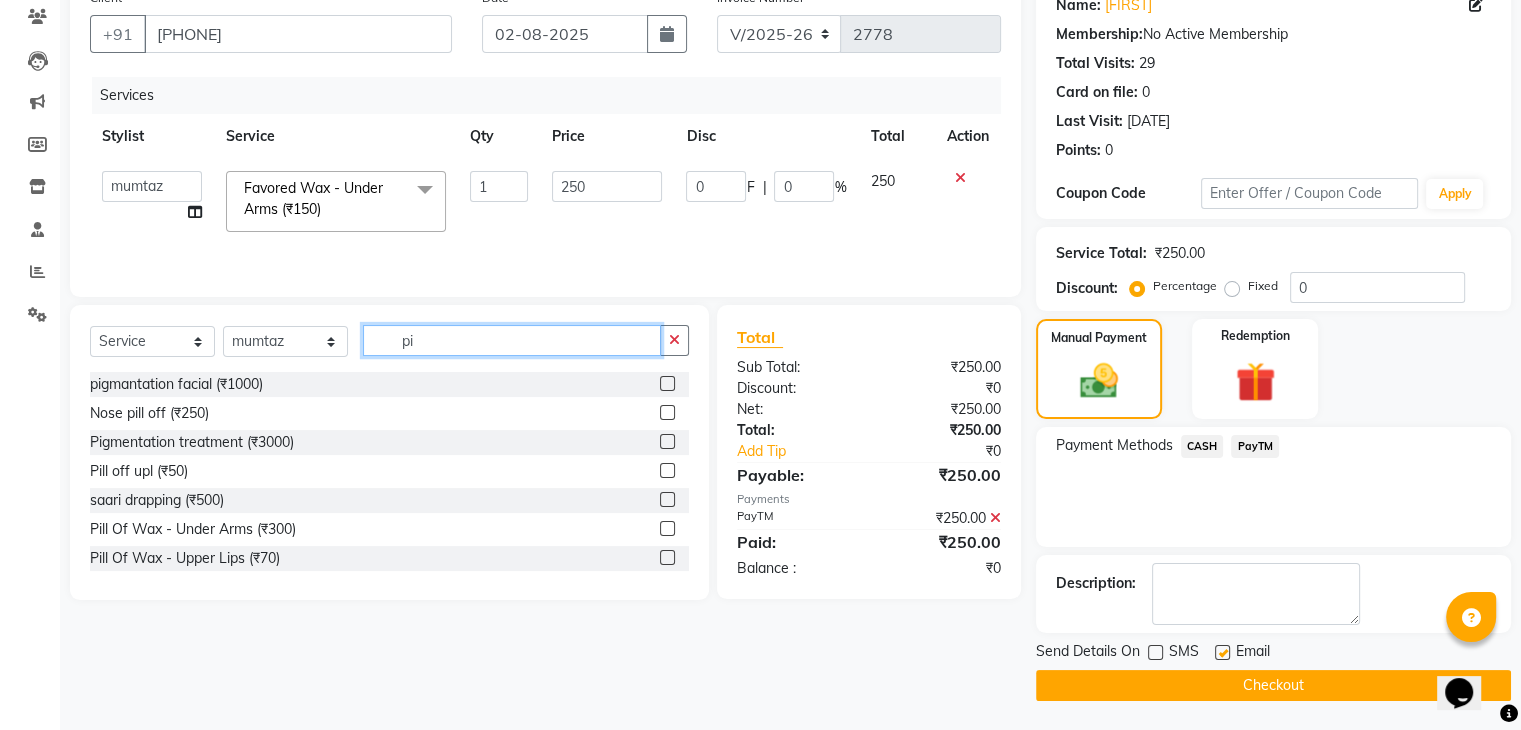 type on "pi" 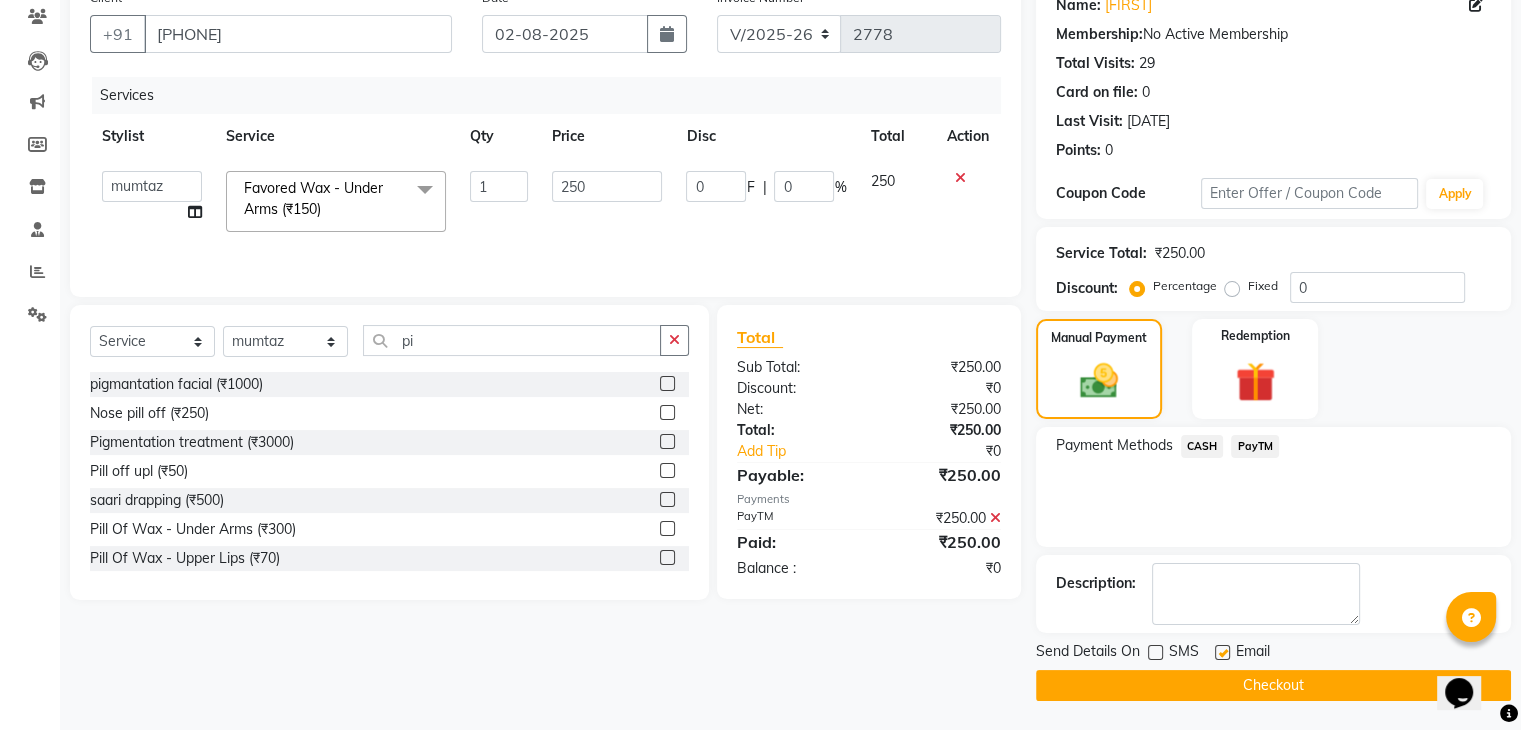 click 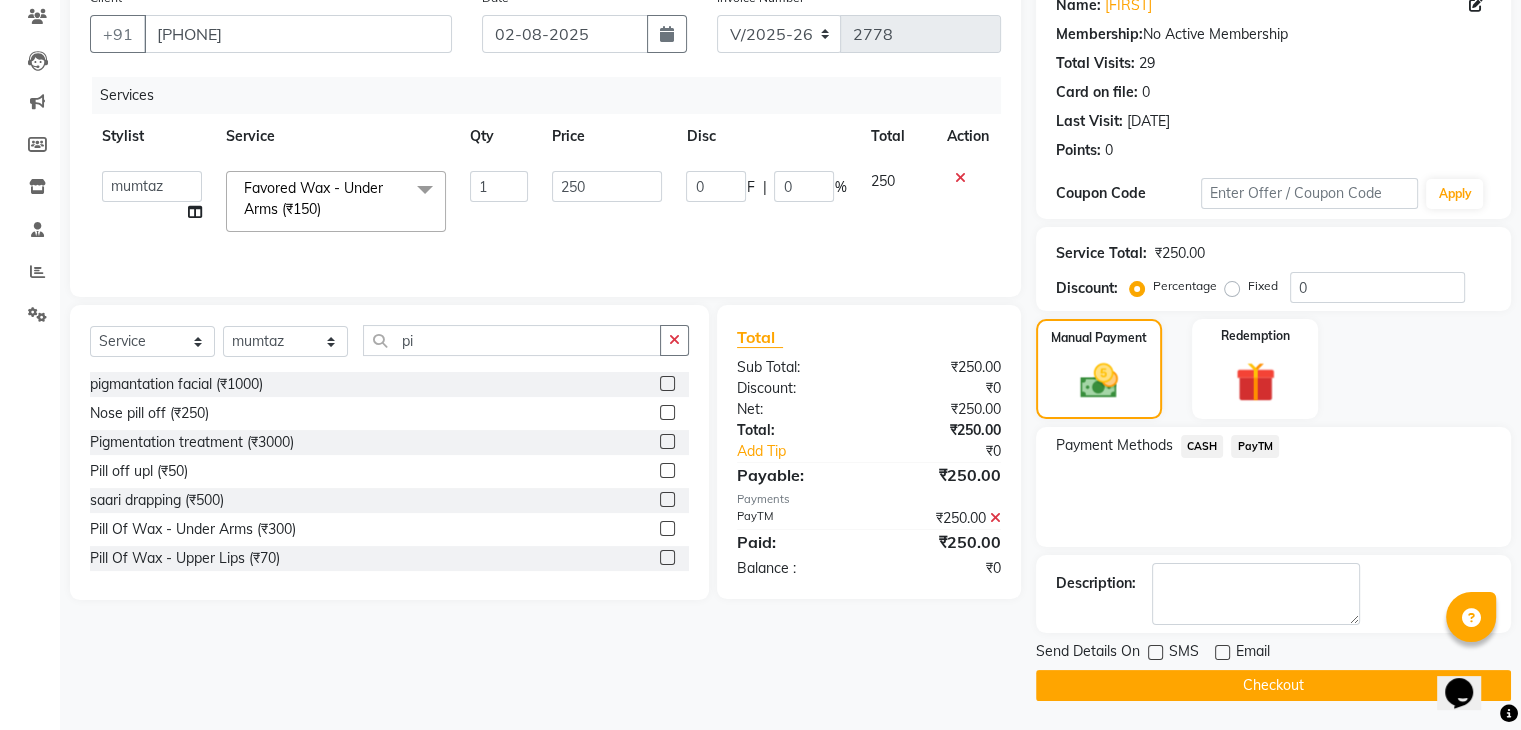 click on "Checkout" 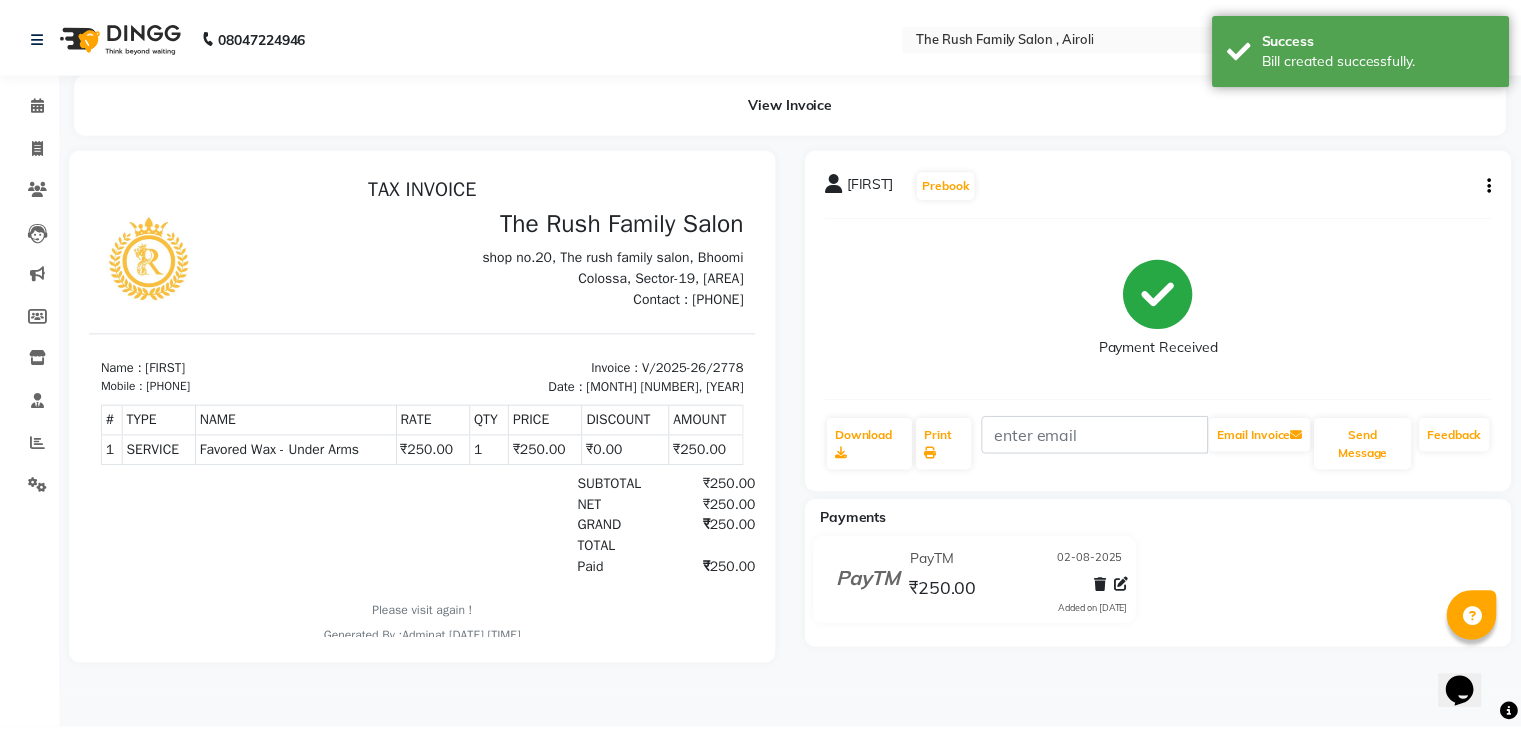 scroll, scrollTop: 0, scrollLeft: 0, axis: both 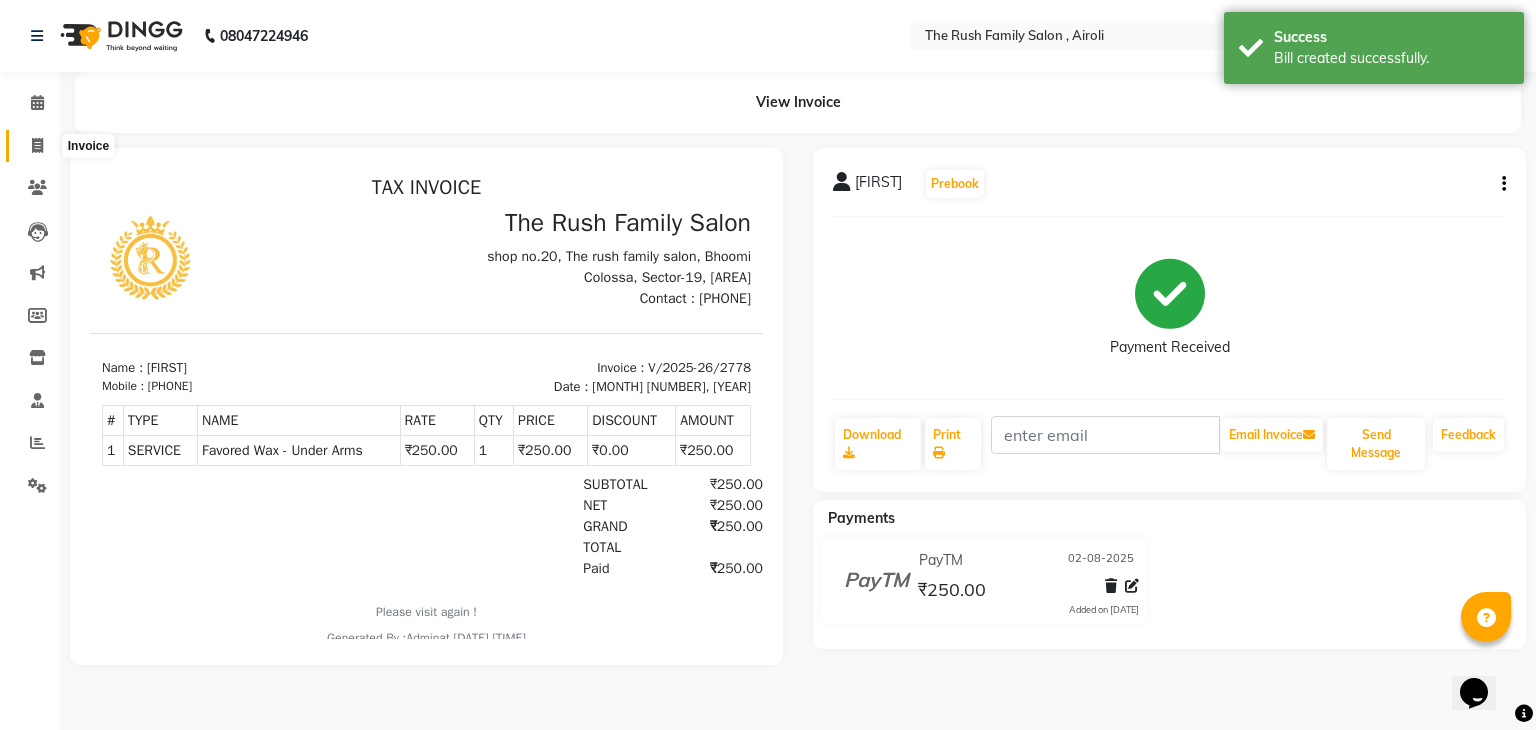 click 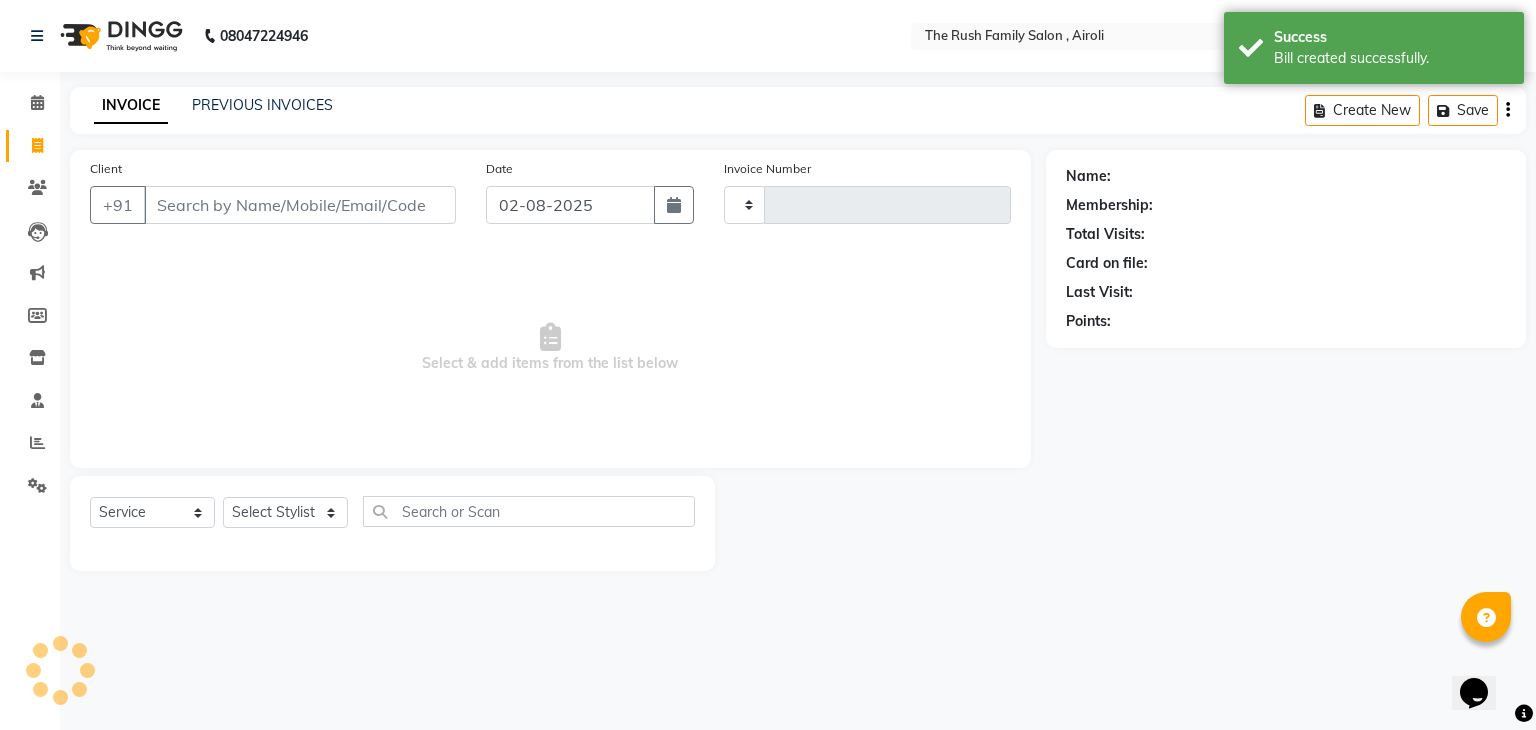type on "2779" 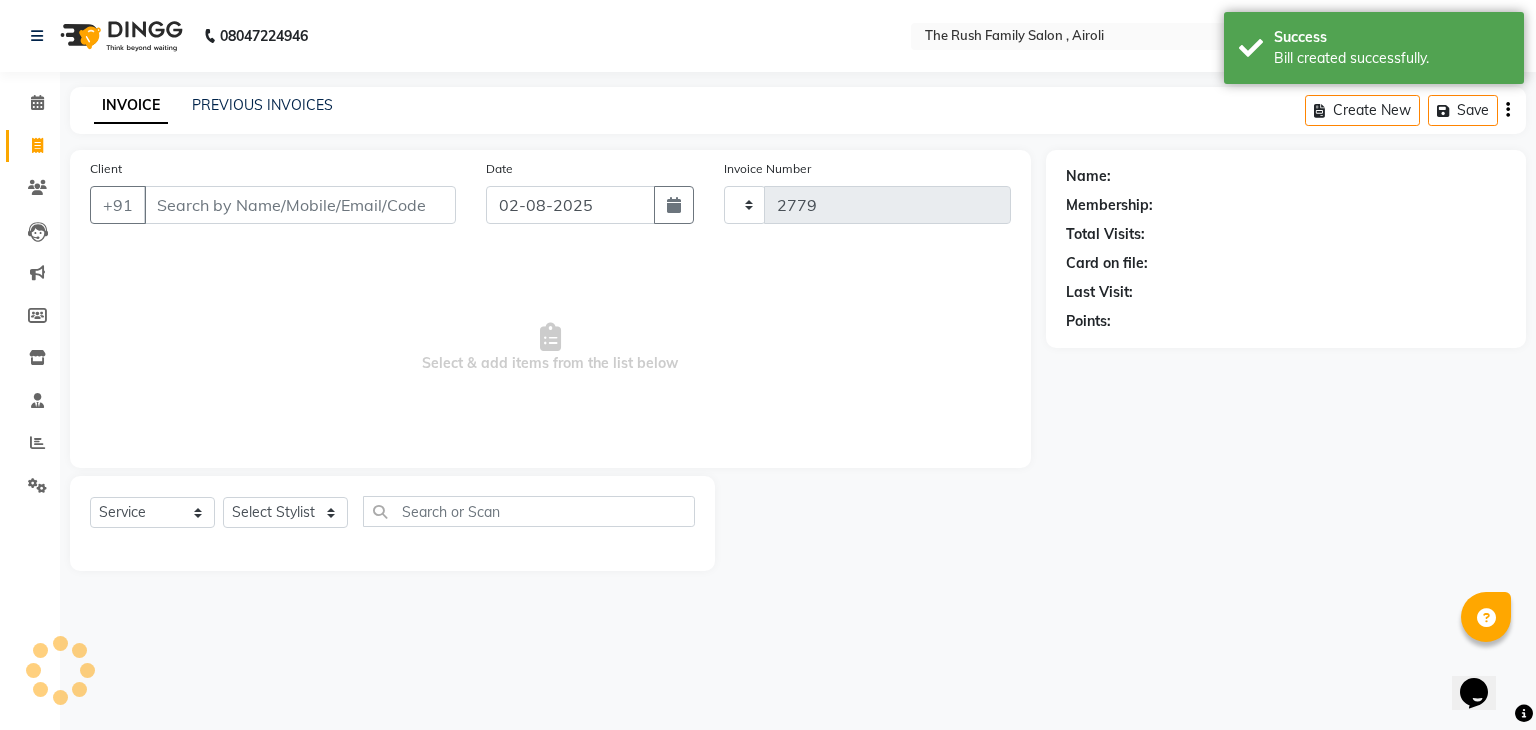 select on "5419" 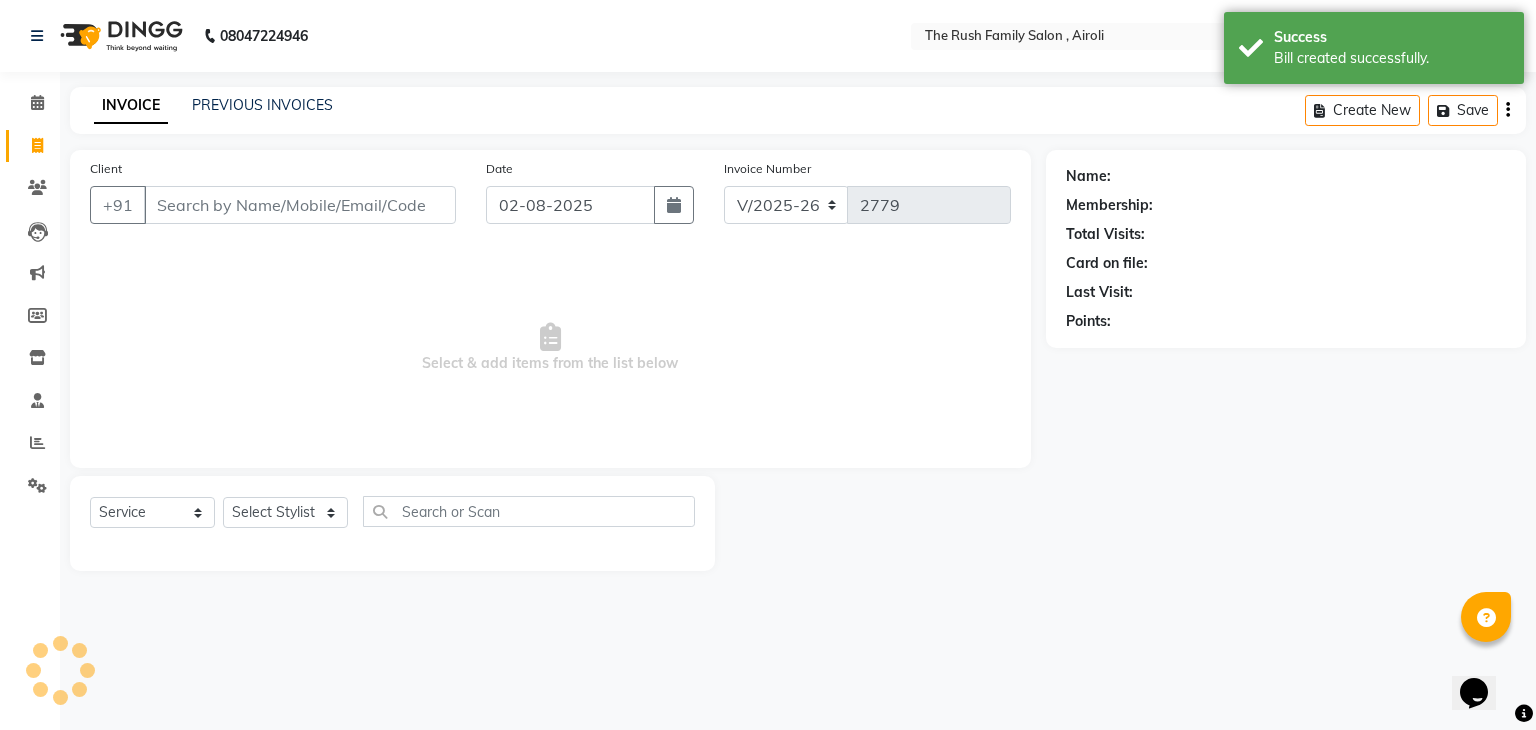 click on "Client" at bounding box center [300, 205] 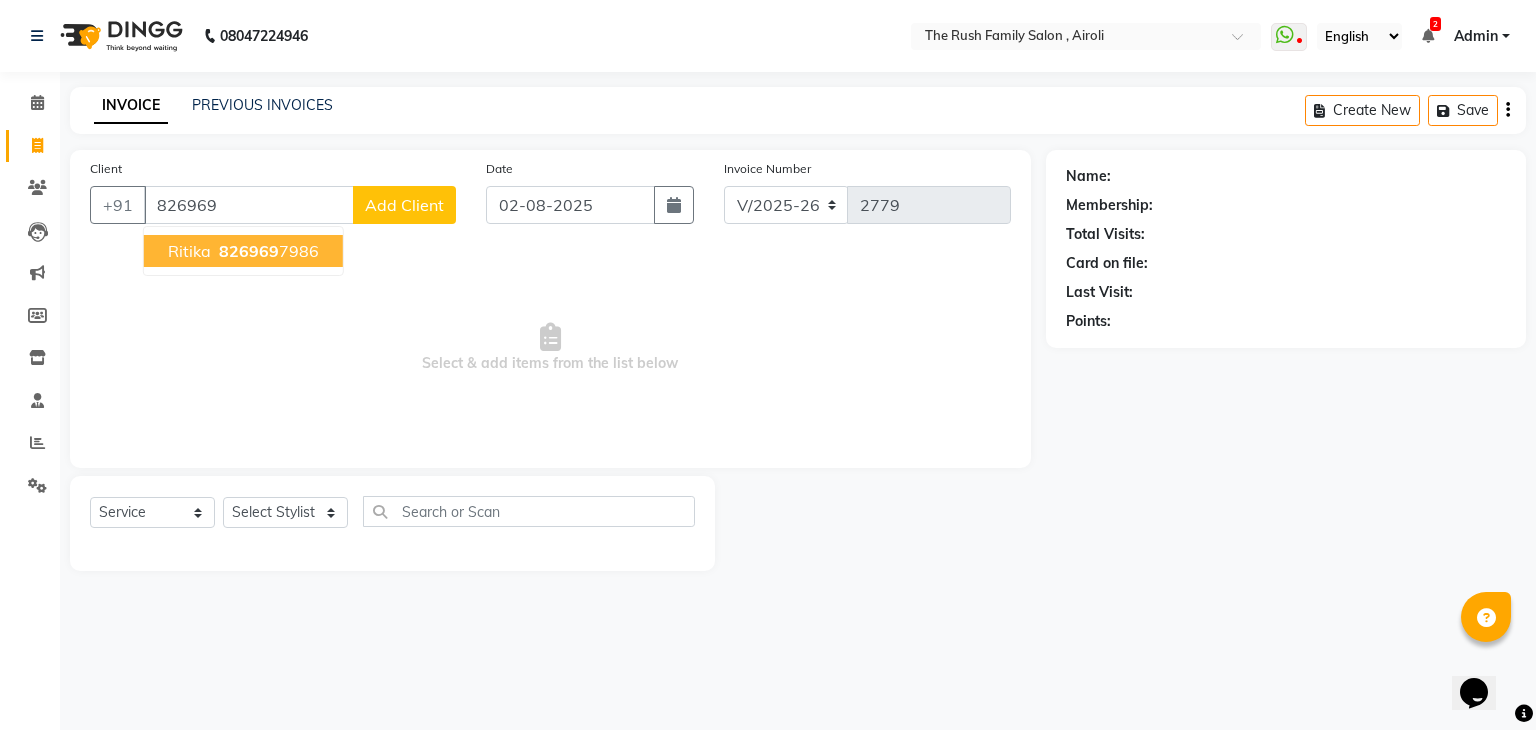 click on "826969" at bounding box center (249, 251) 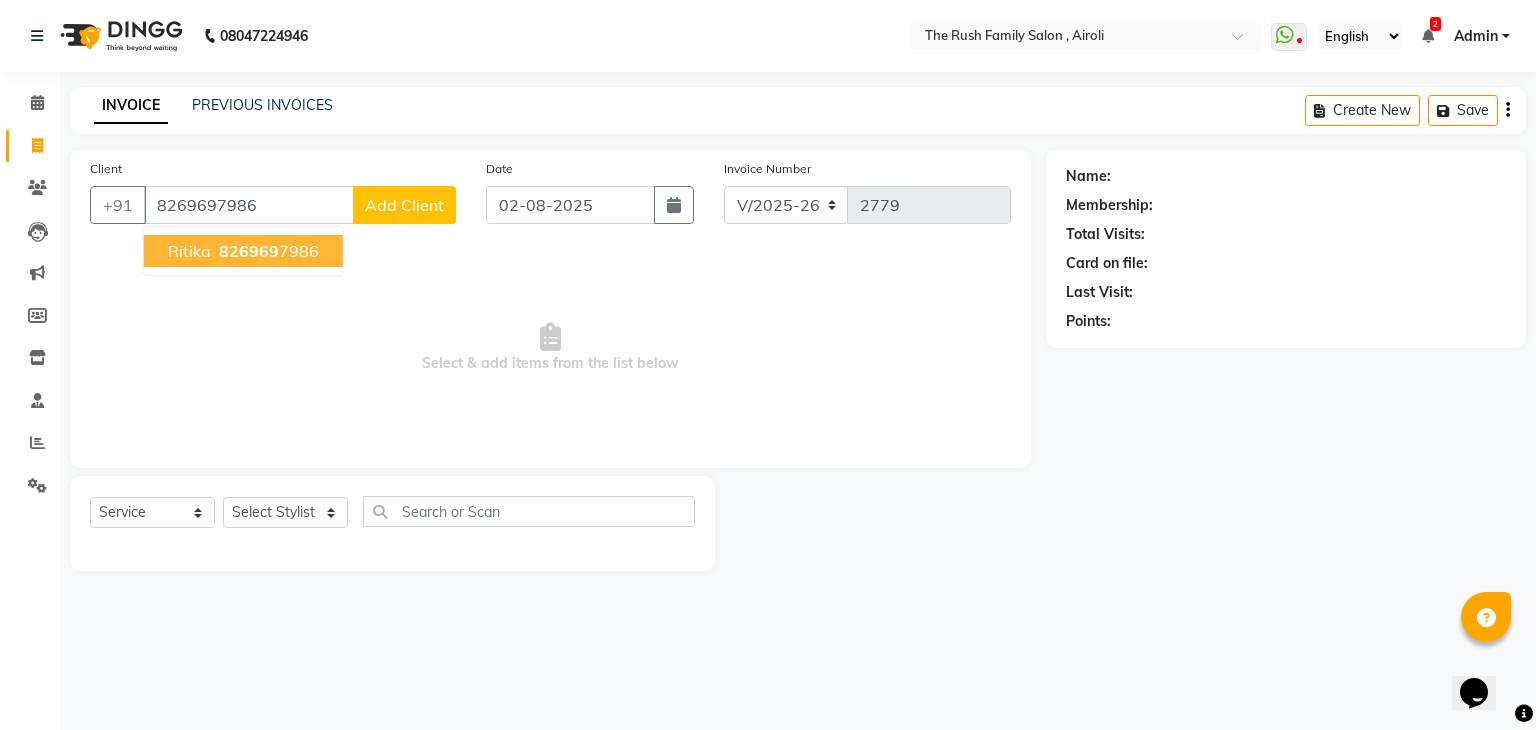 type on "8269697986" 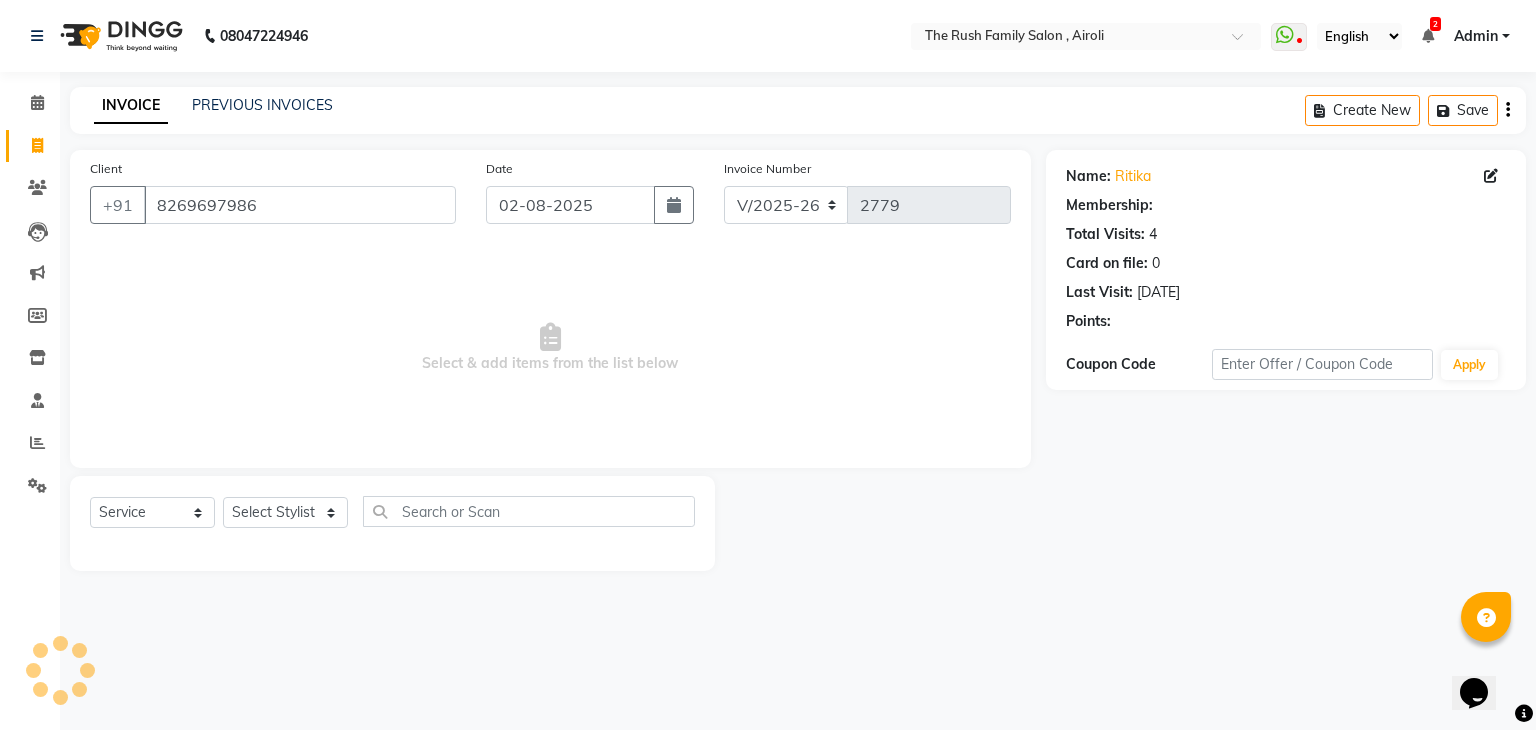 select on "1: Object" 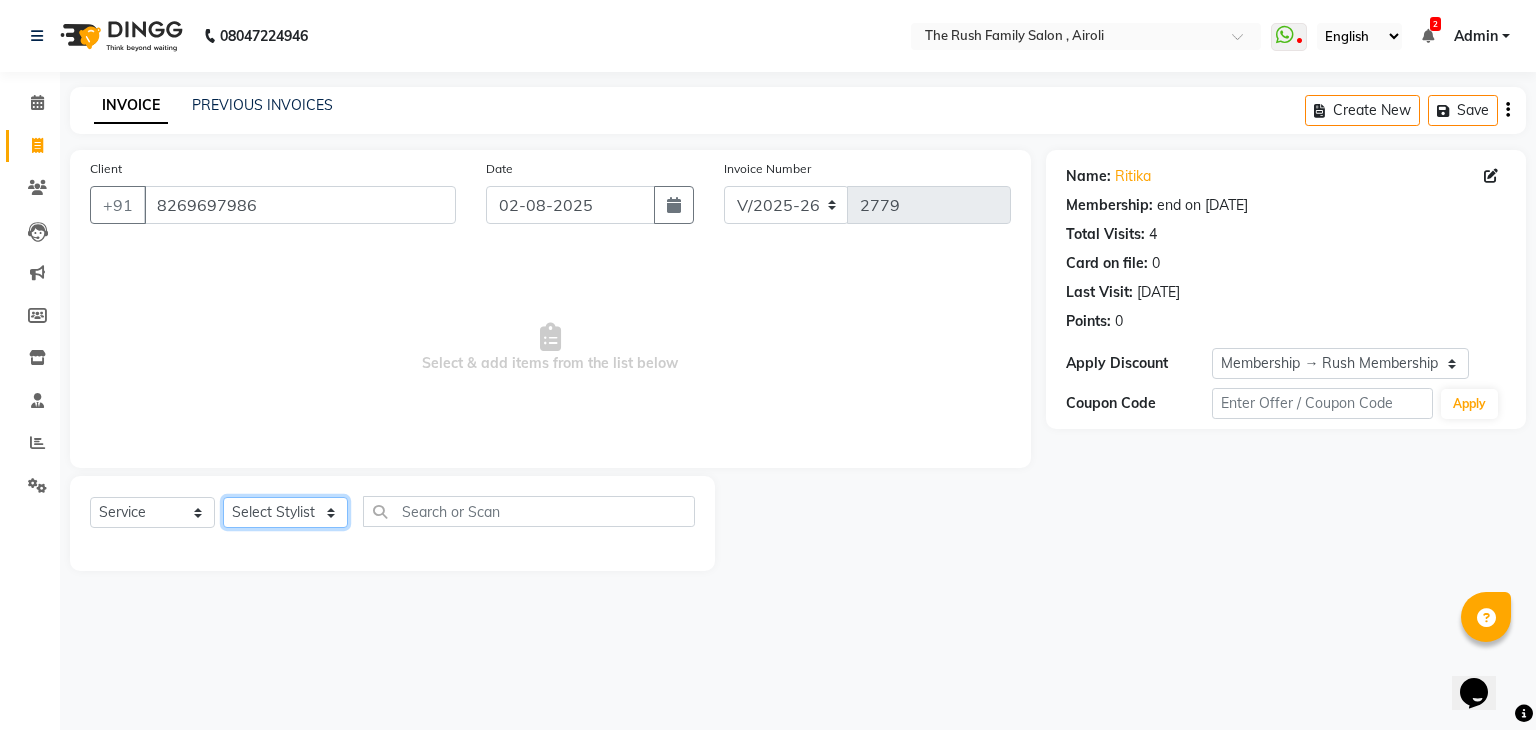 click on "Select Stylist Ajaz Alvira Danish Guddi Jayesh Josh  mumtaz Naeem   nishu Riya    Rush Swati" 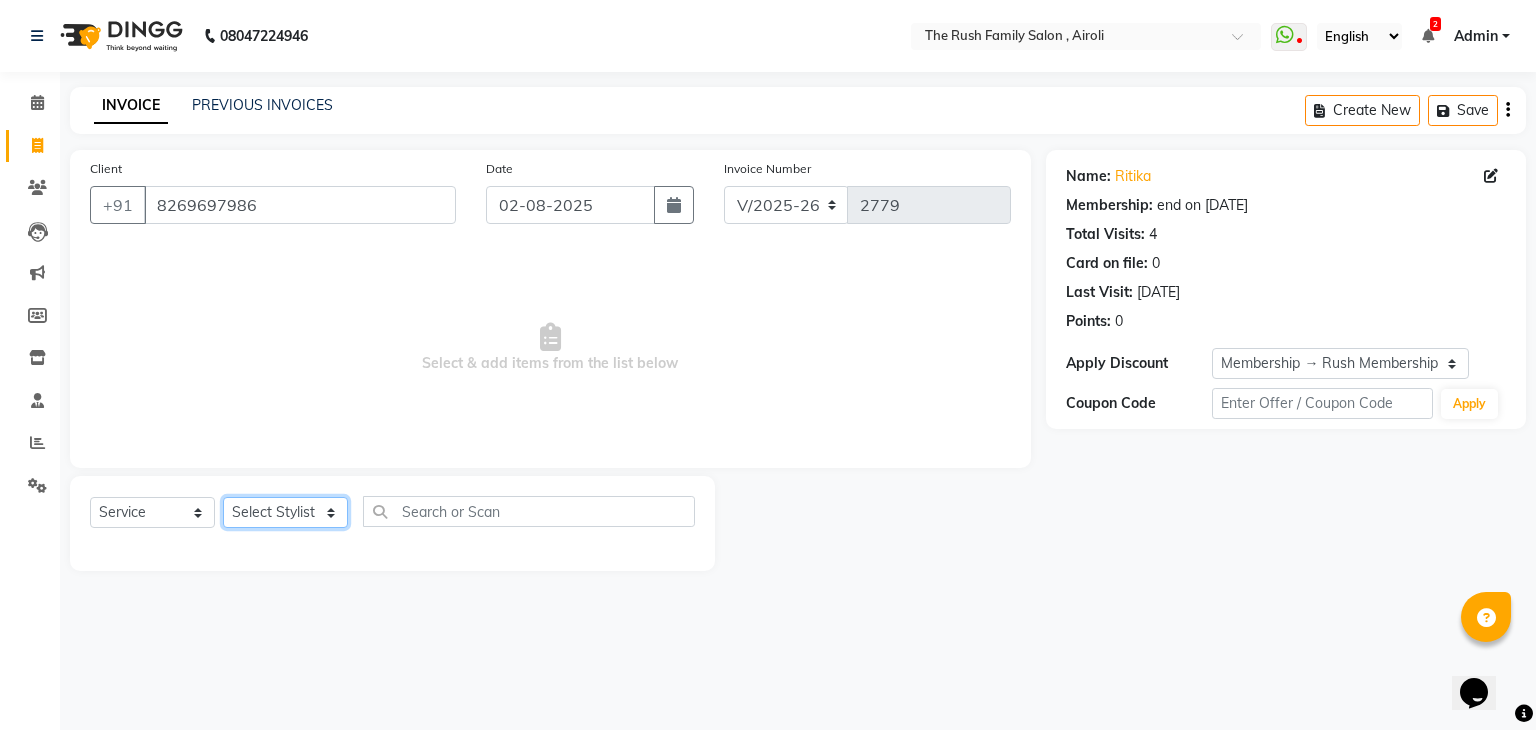 select on "87162" 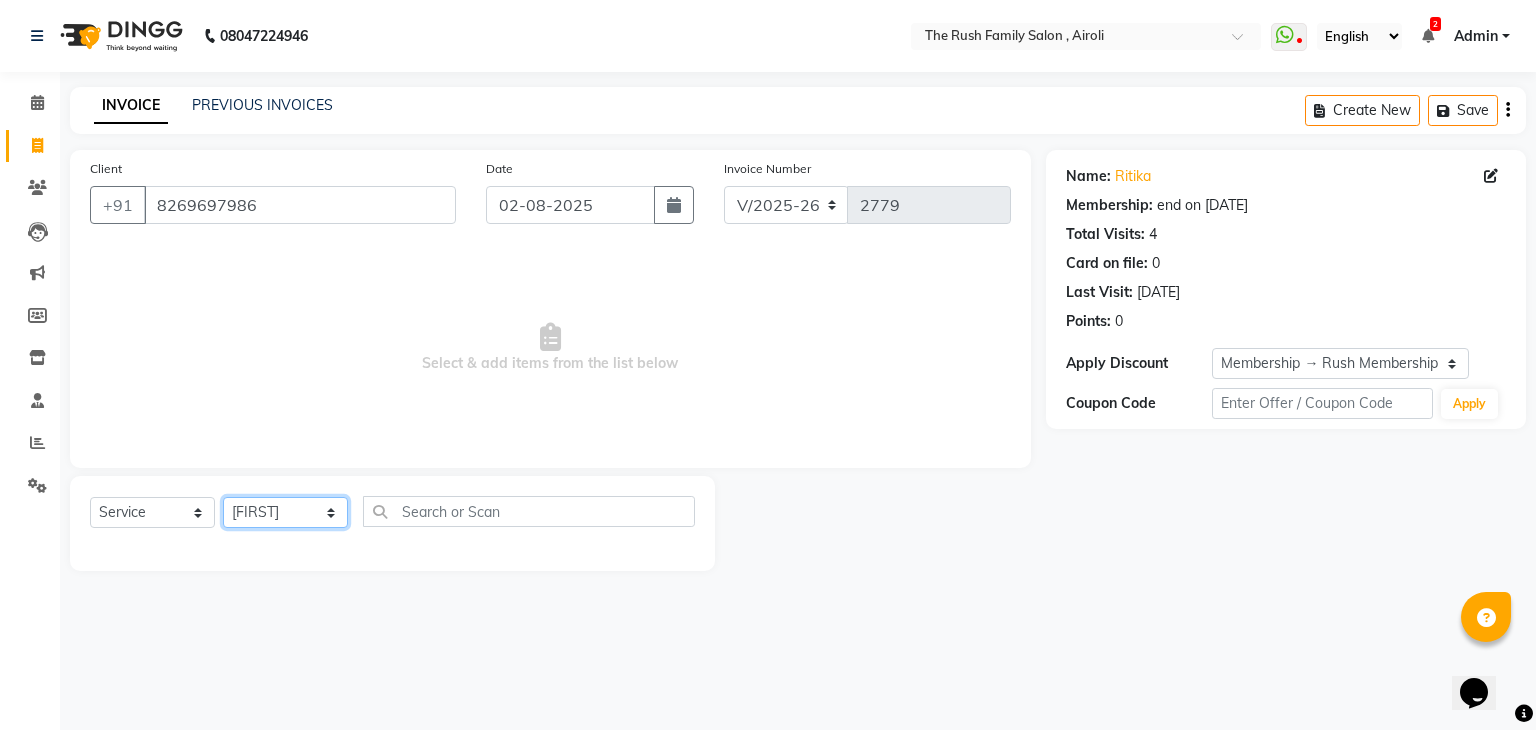 click on "Select Stylist Ajaz Alvira Danish Guddi Jayesh Josh  mumtaz Naeem   nishu Riya    Rush Swati" 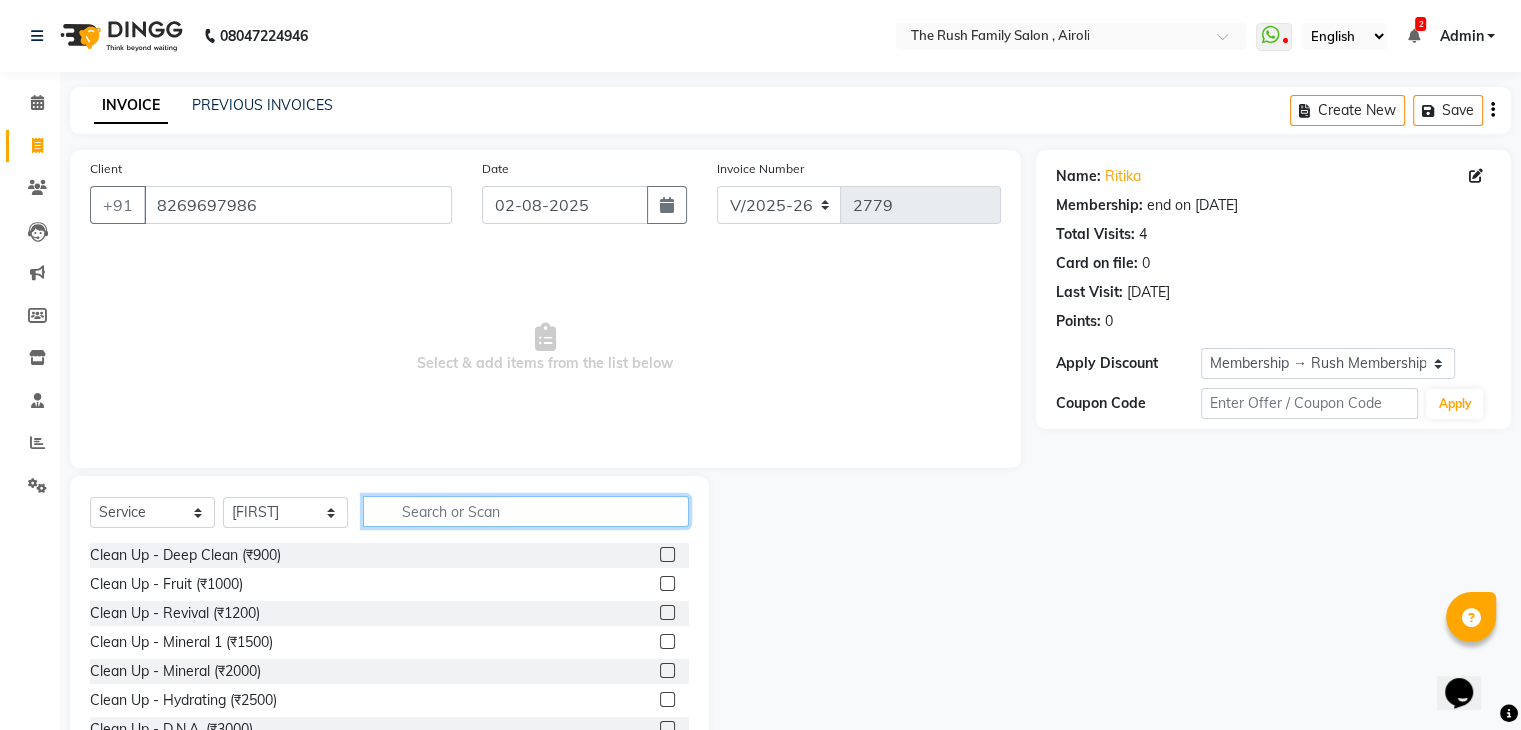 click 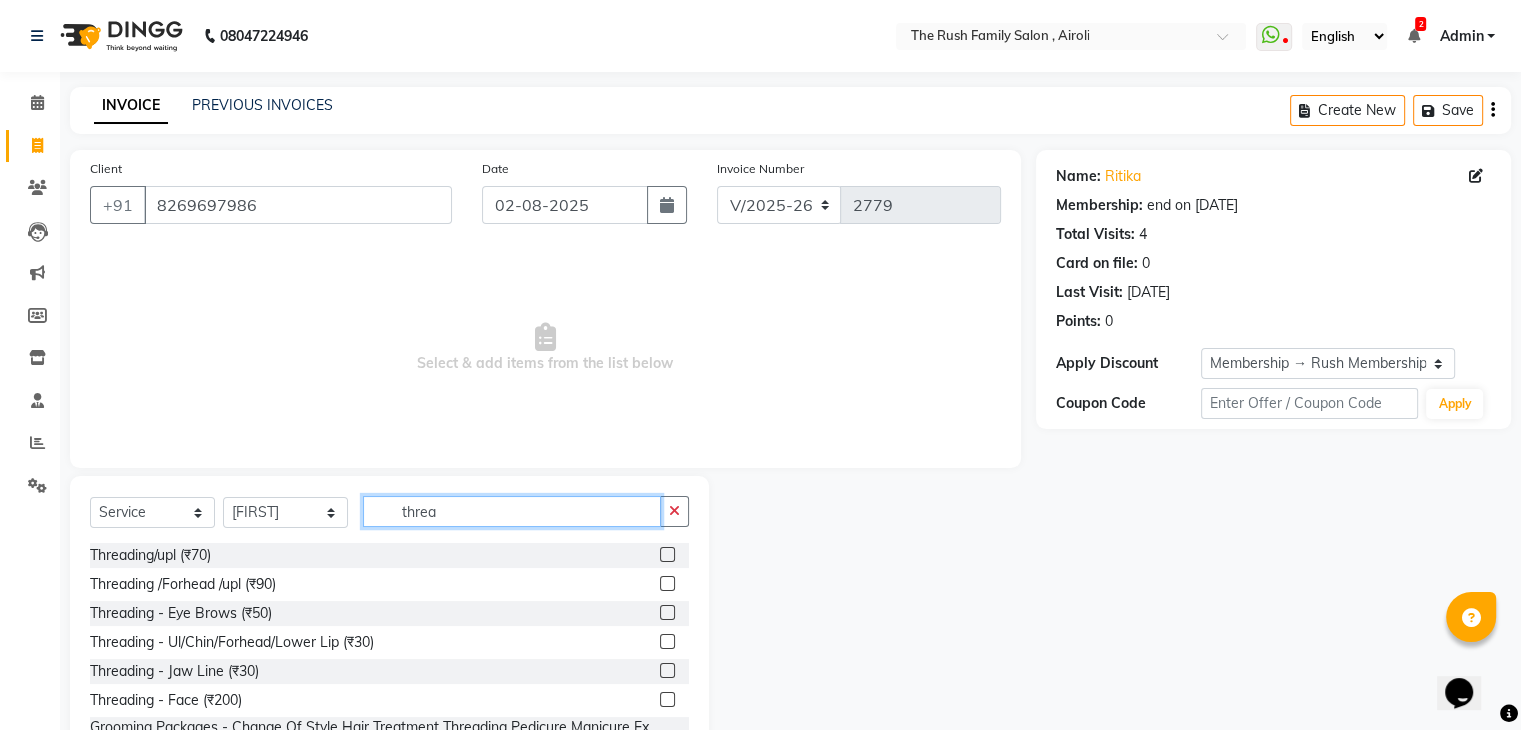 type on "threa" 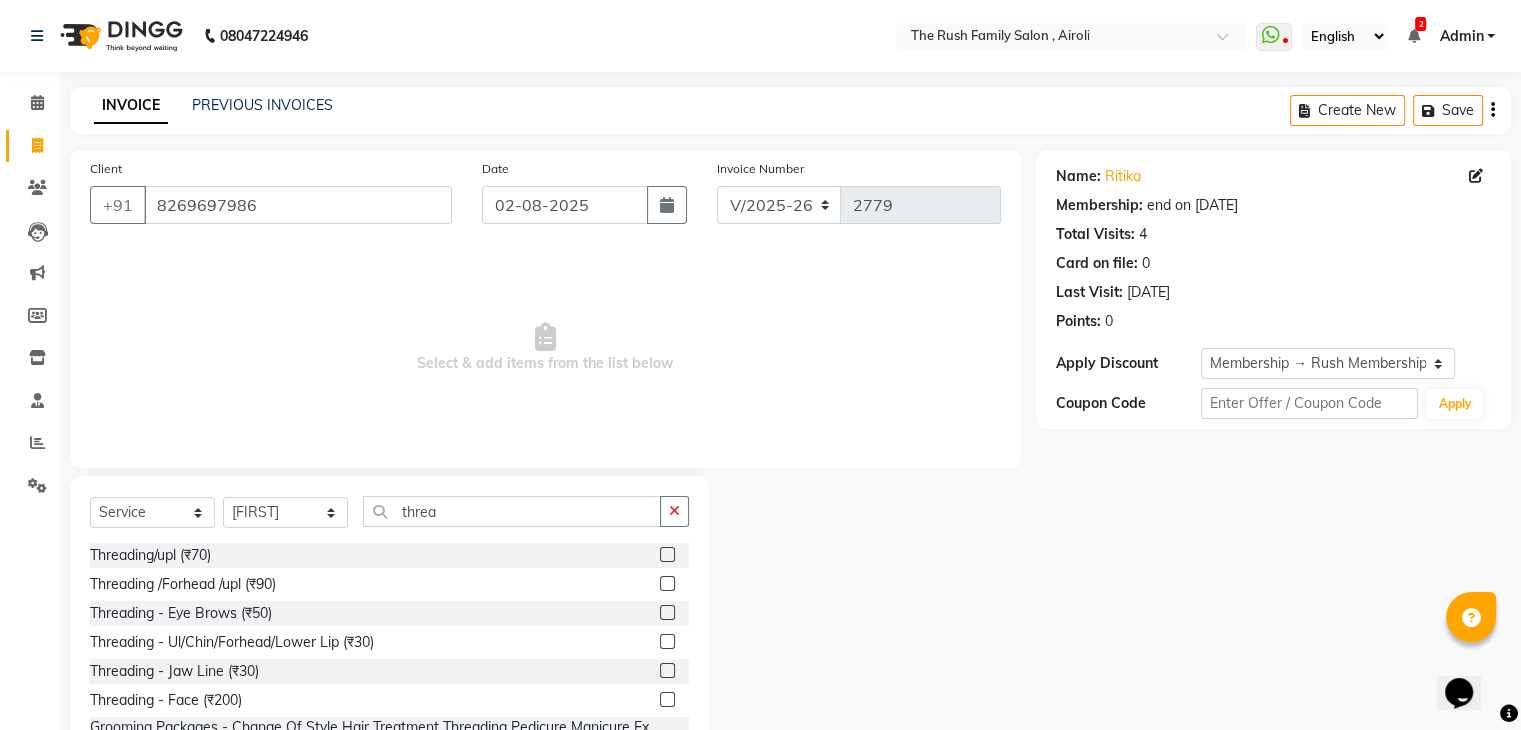 click 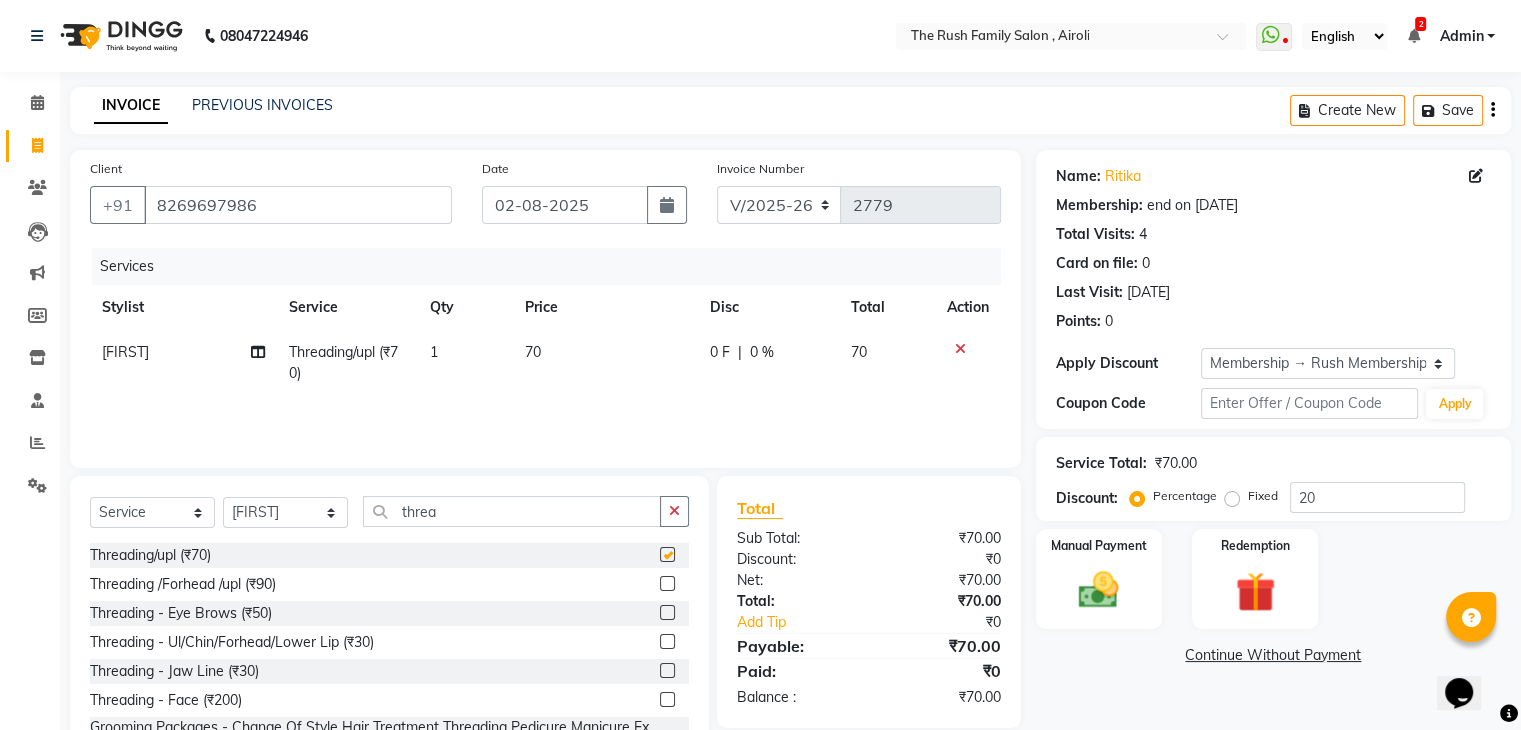 checkbox on "false" 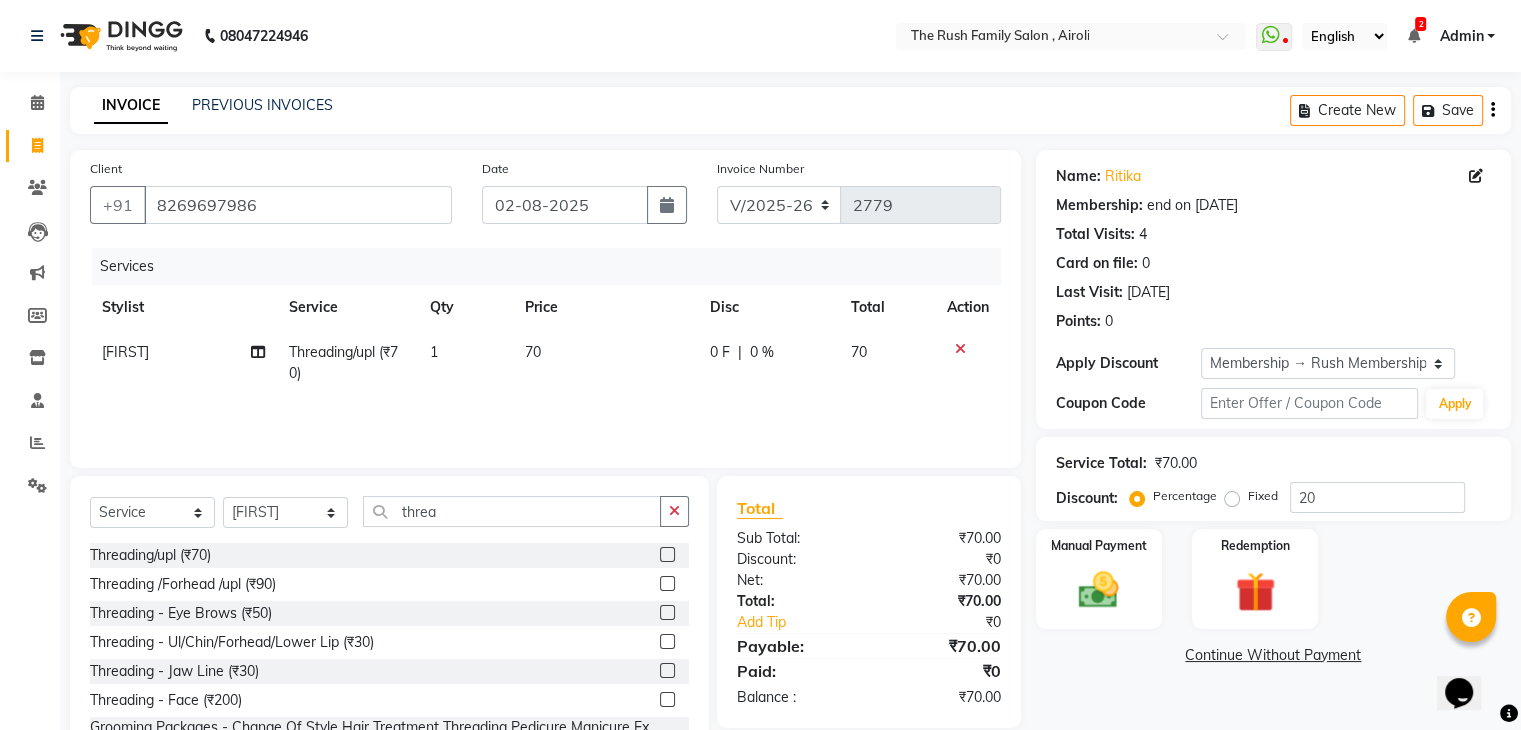 click 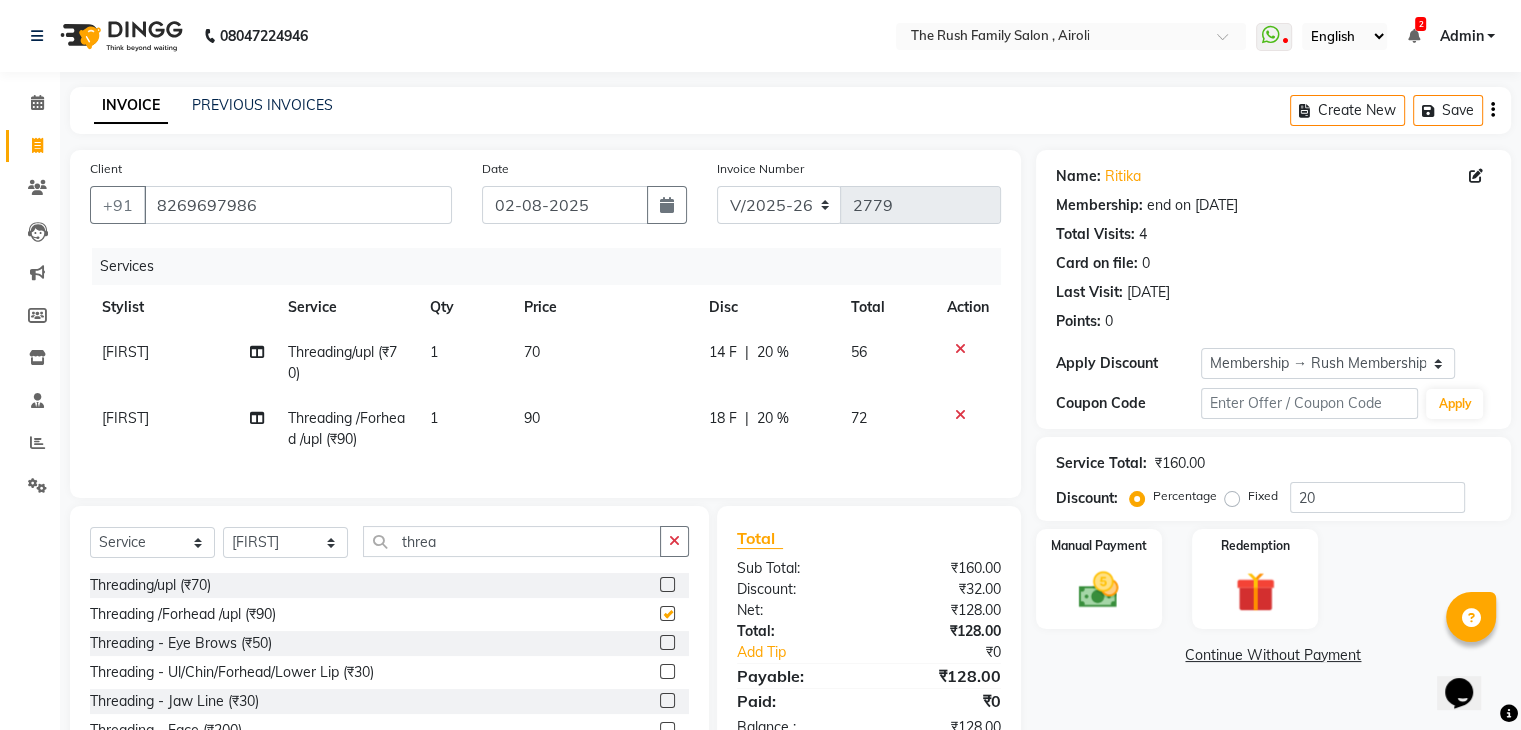 checkbox on "false" 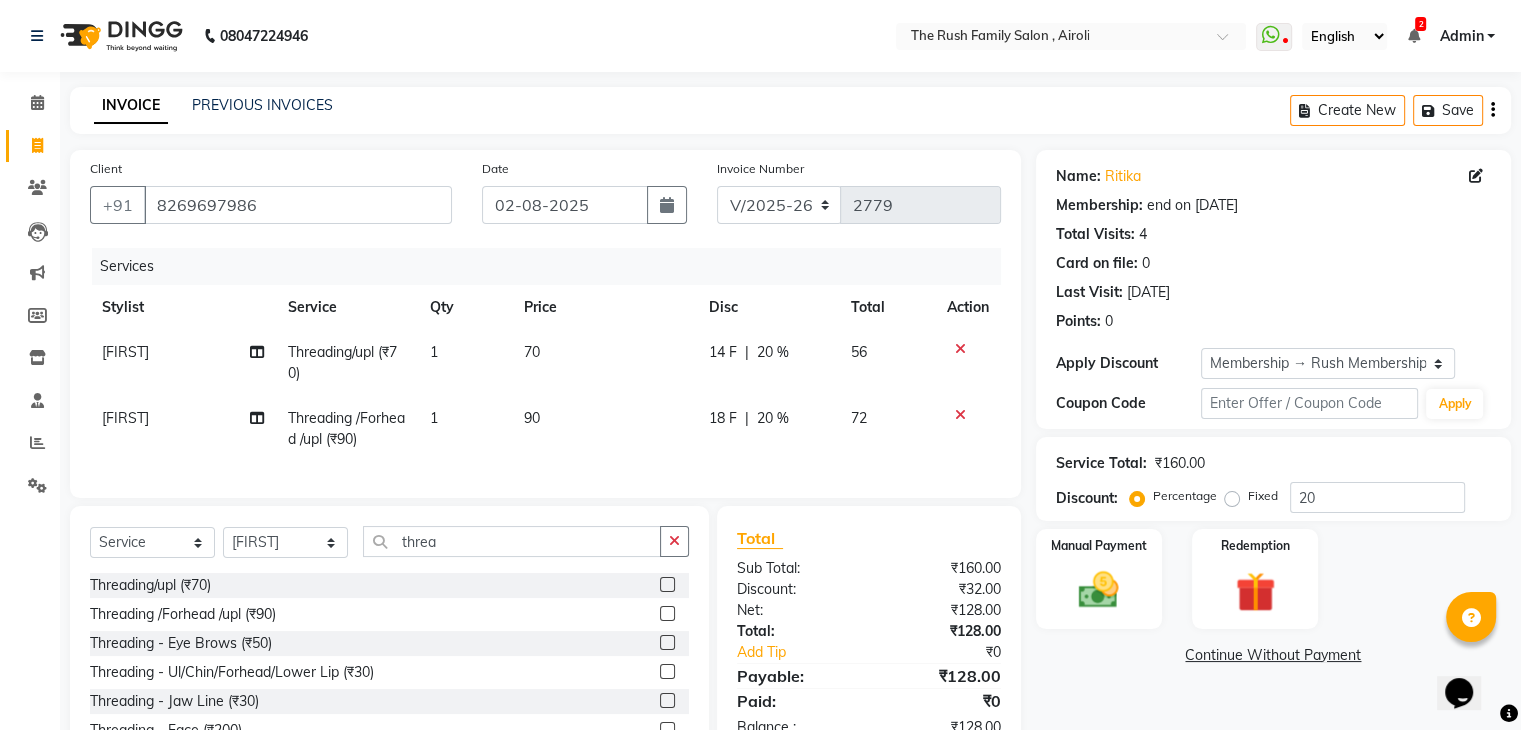 click on "90" 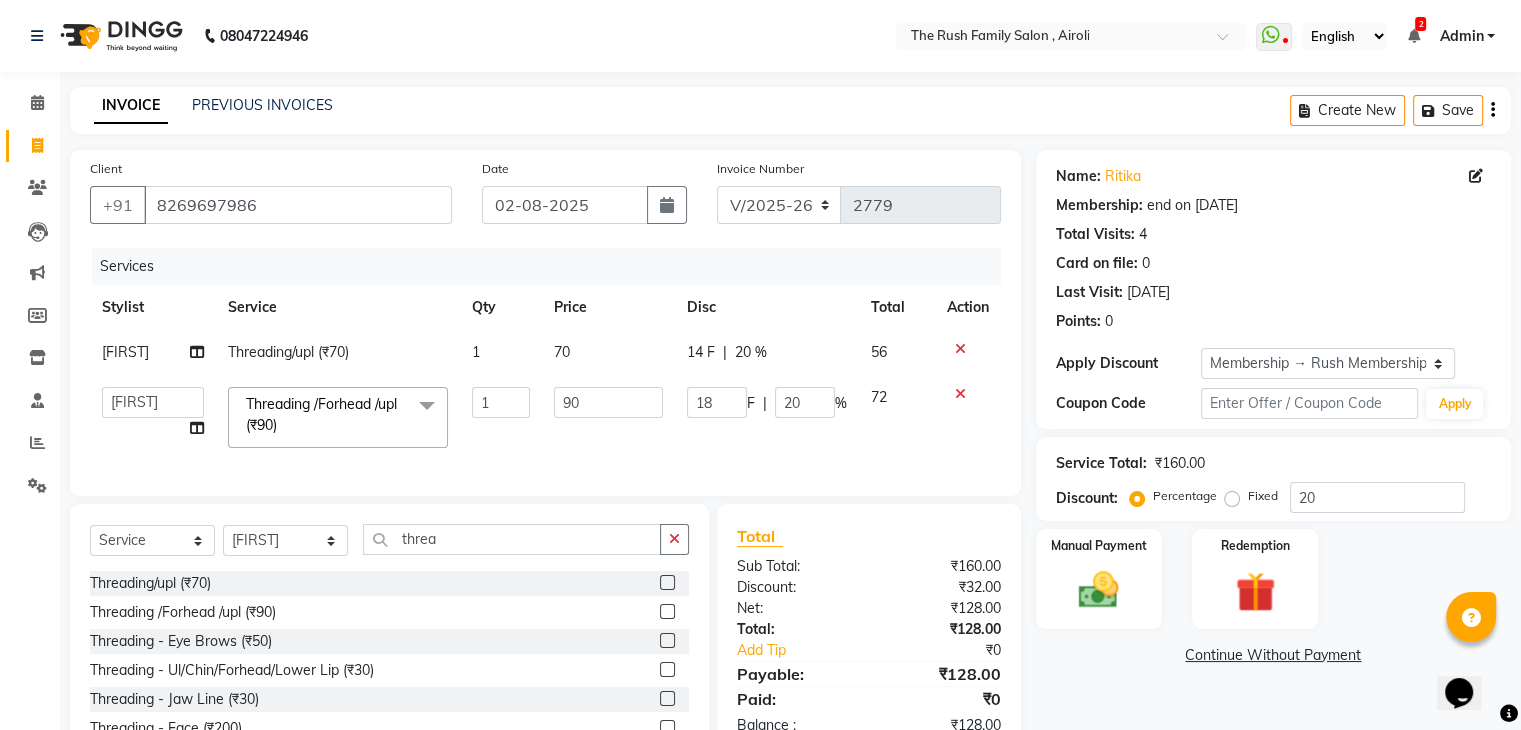 click on "1" 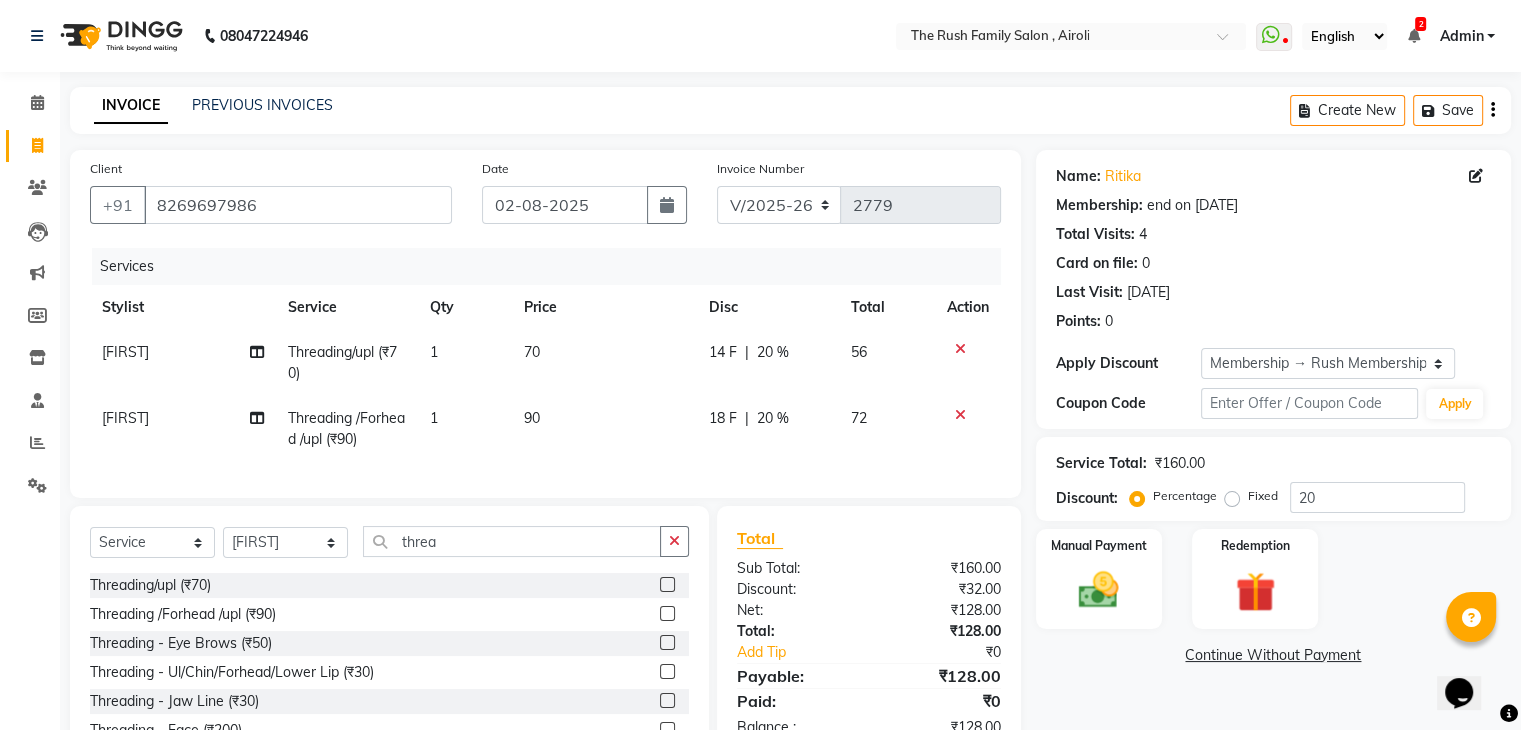 click on "90" 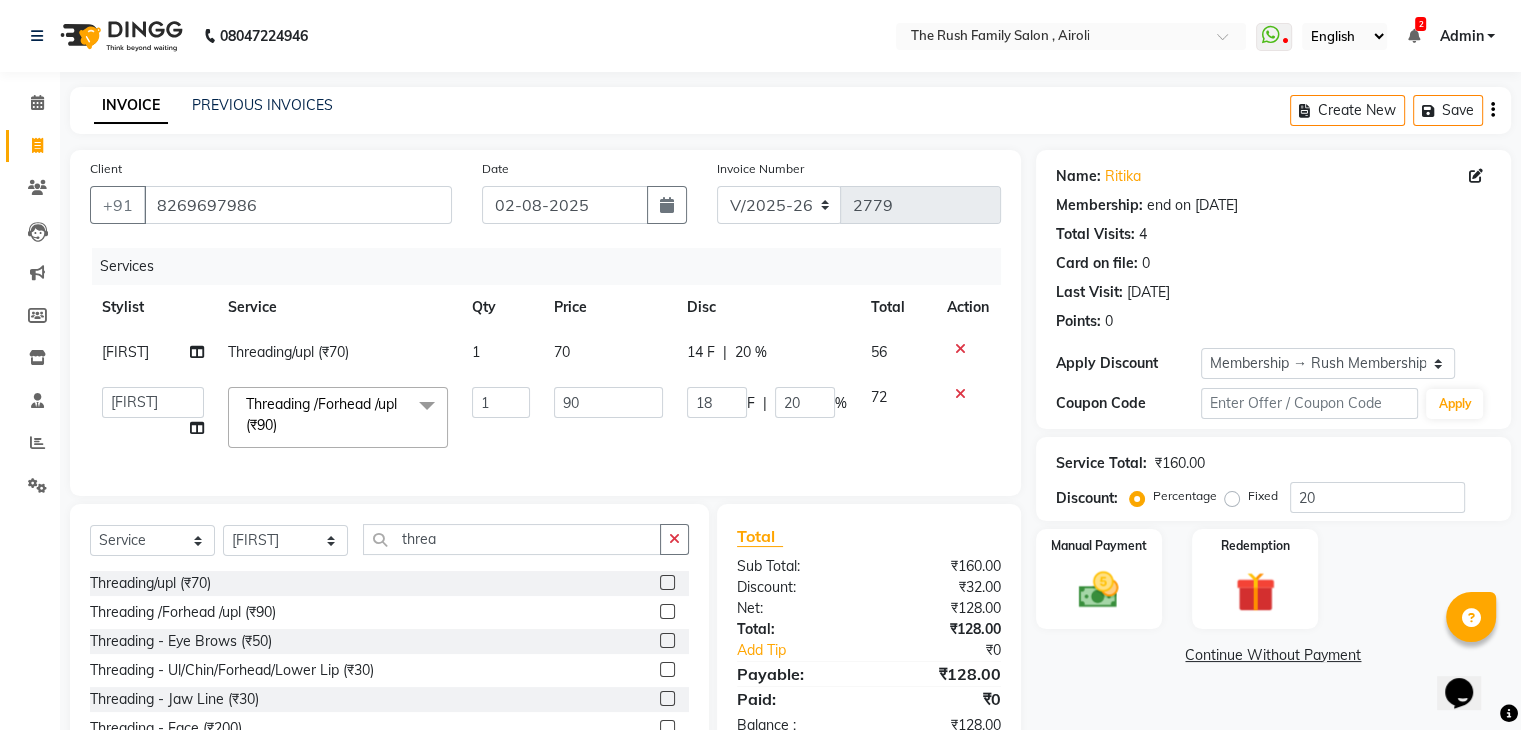 click on "90" 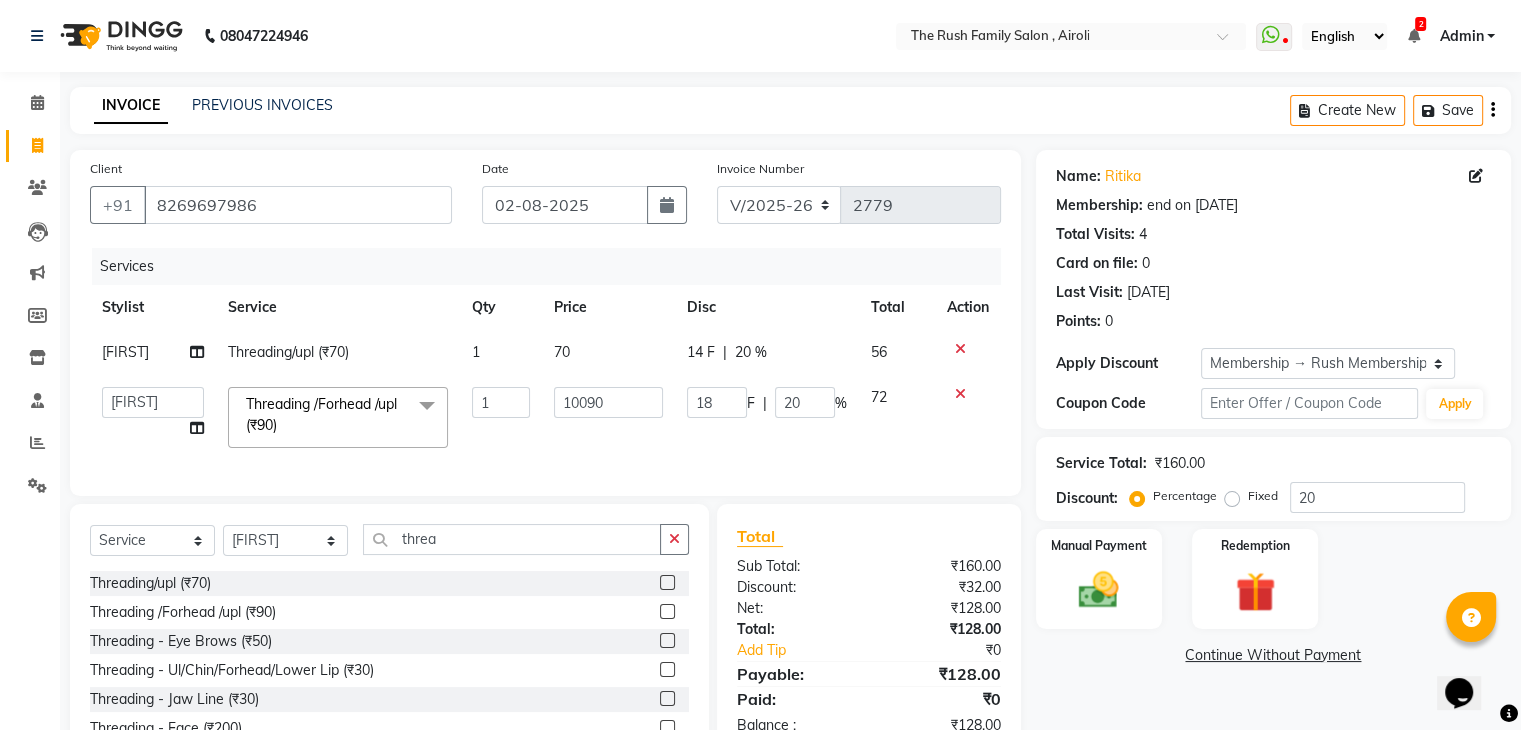 click on "10090" 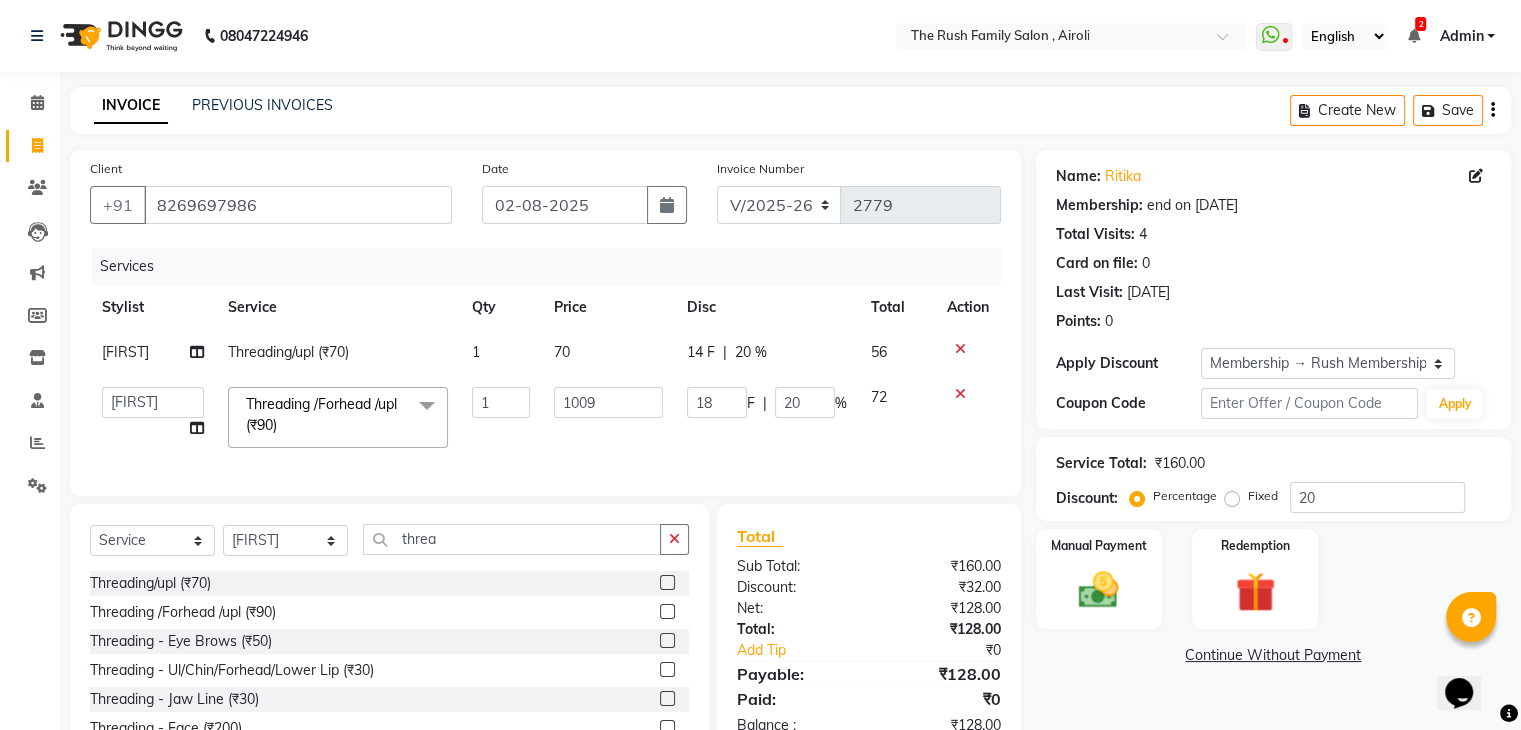 type on "100" 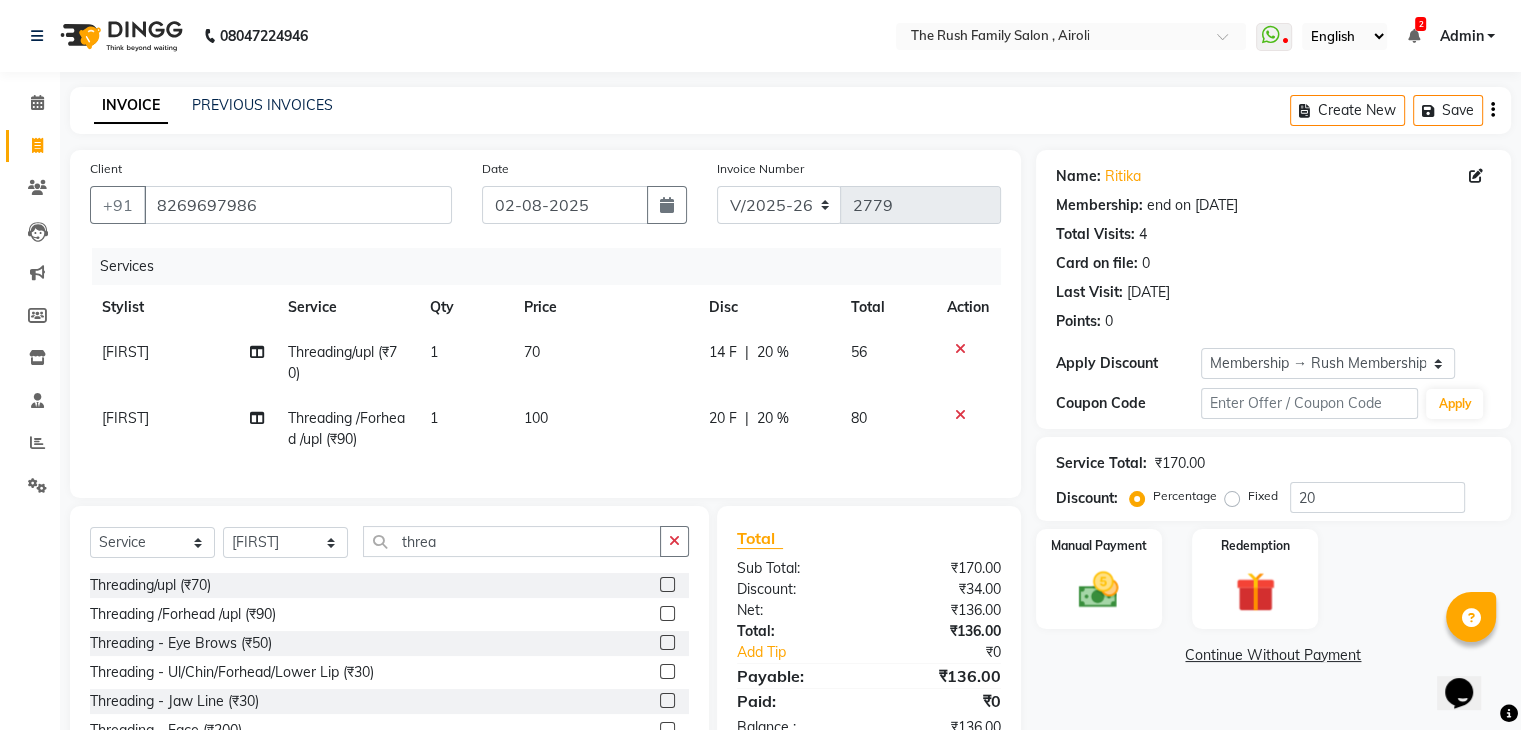 click on "100" 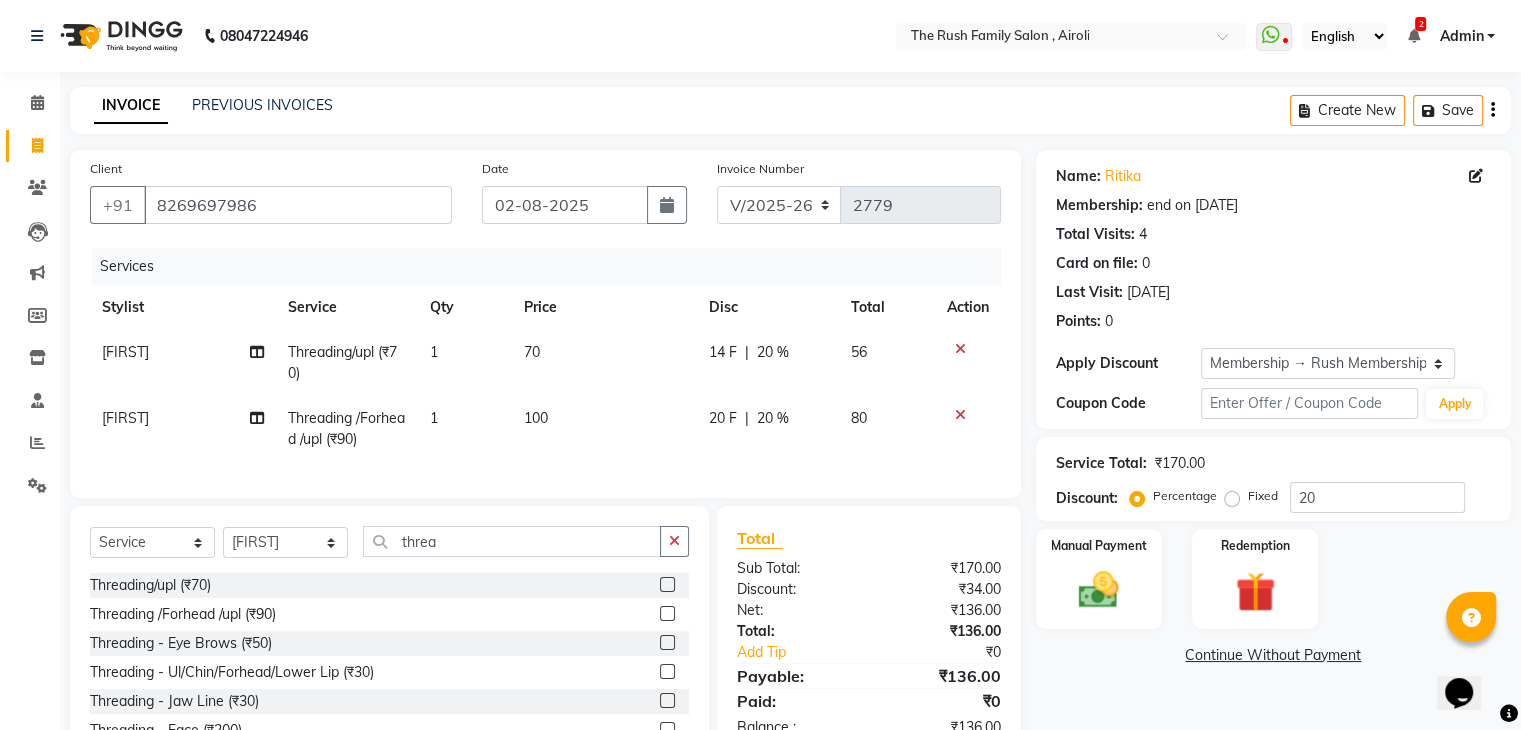 select on "87162" 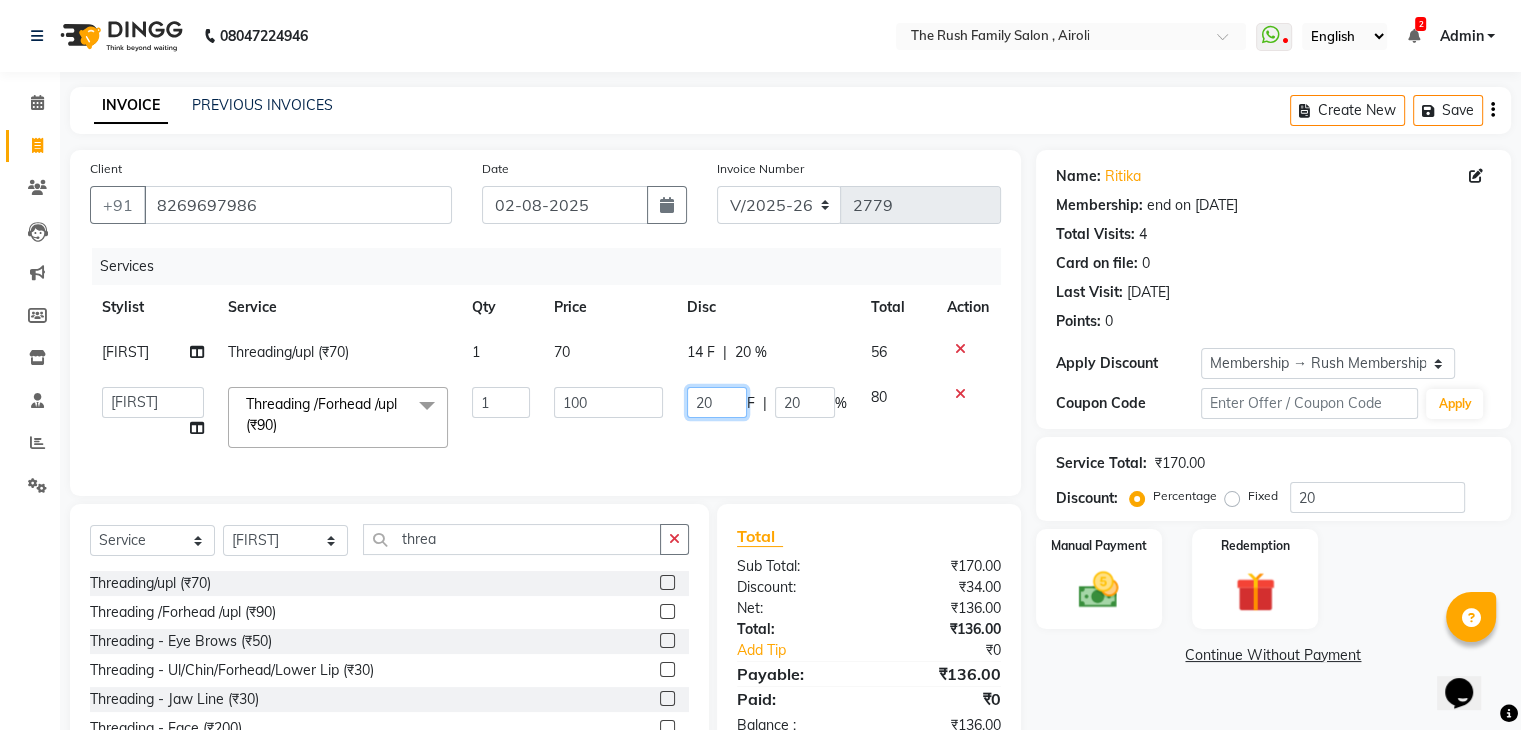 click on "20" 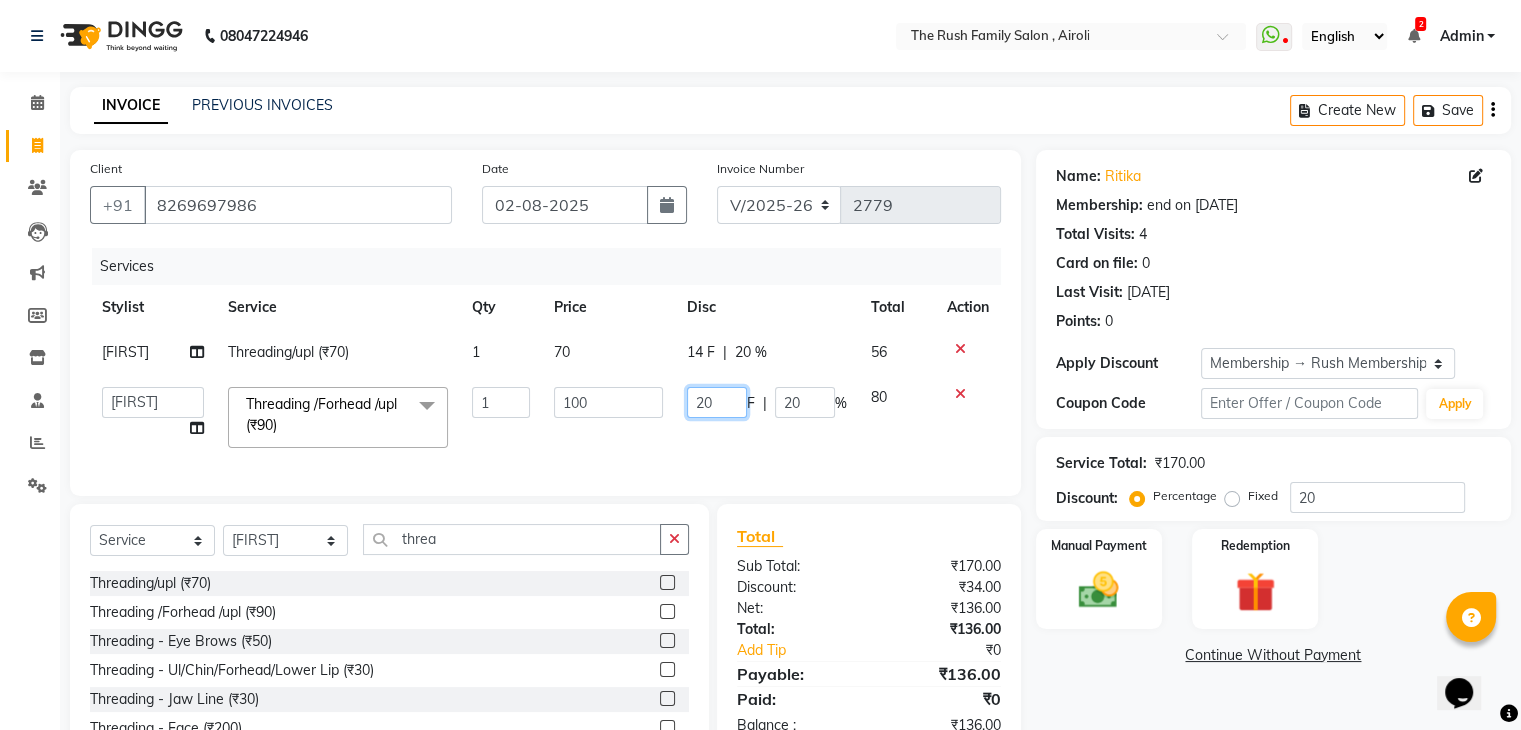 click on "20" 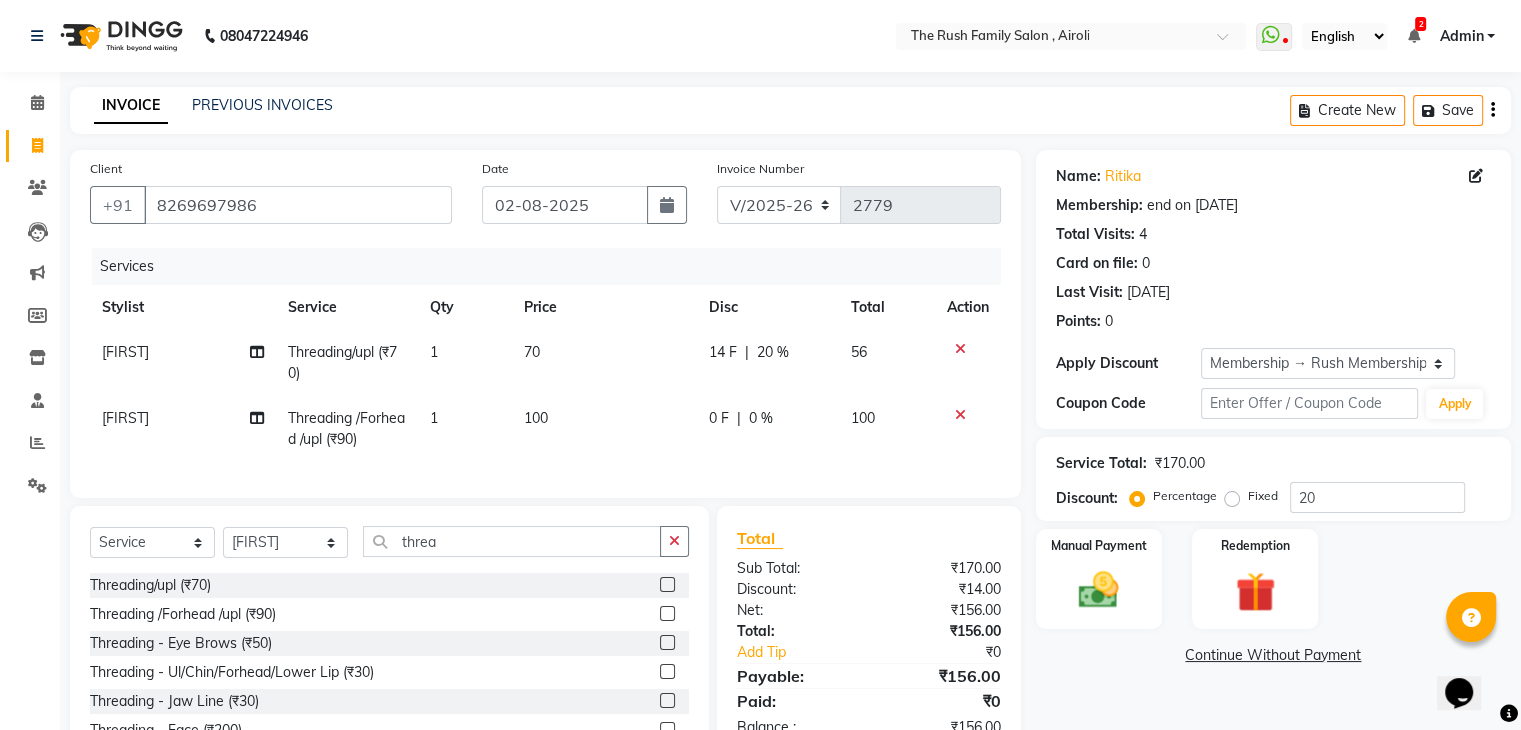 click on "14 F | 20 %" 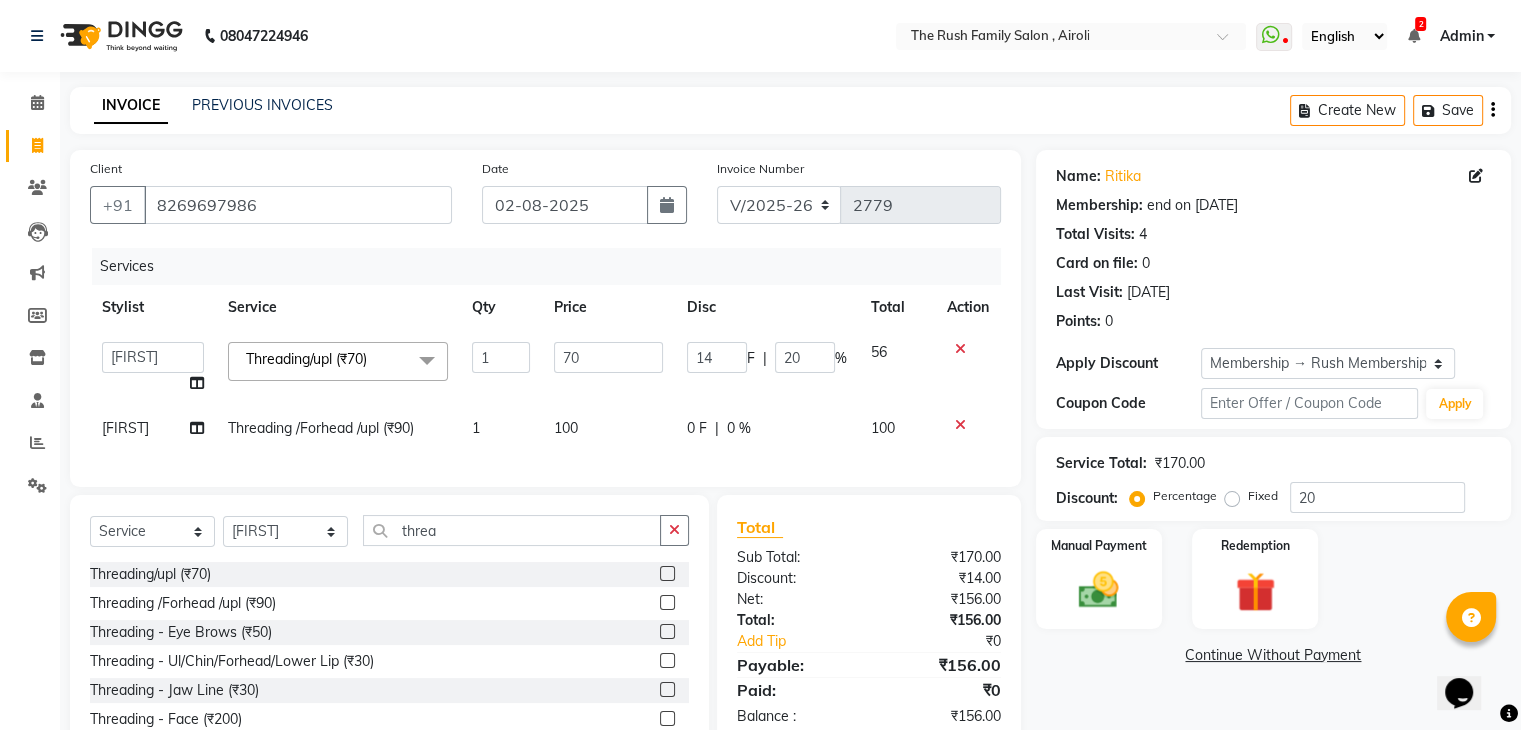 click on "14" 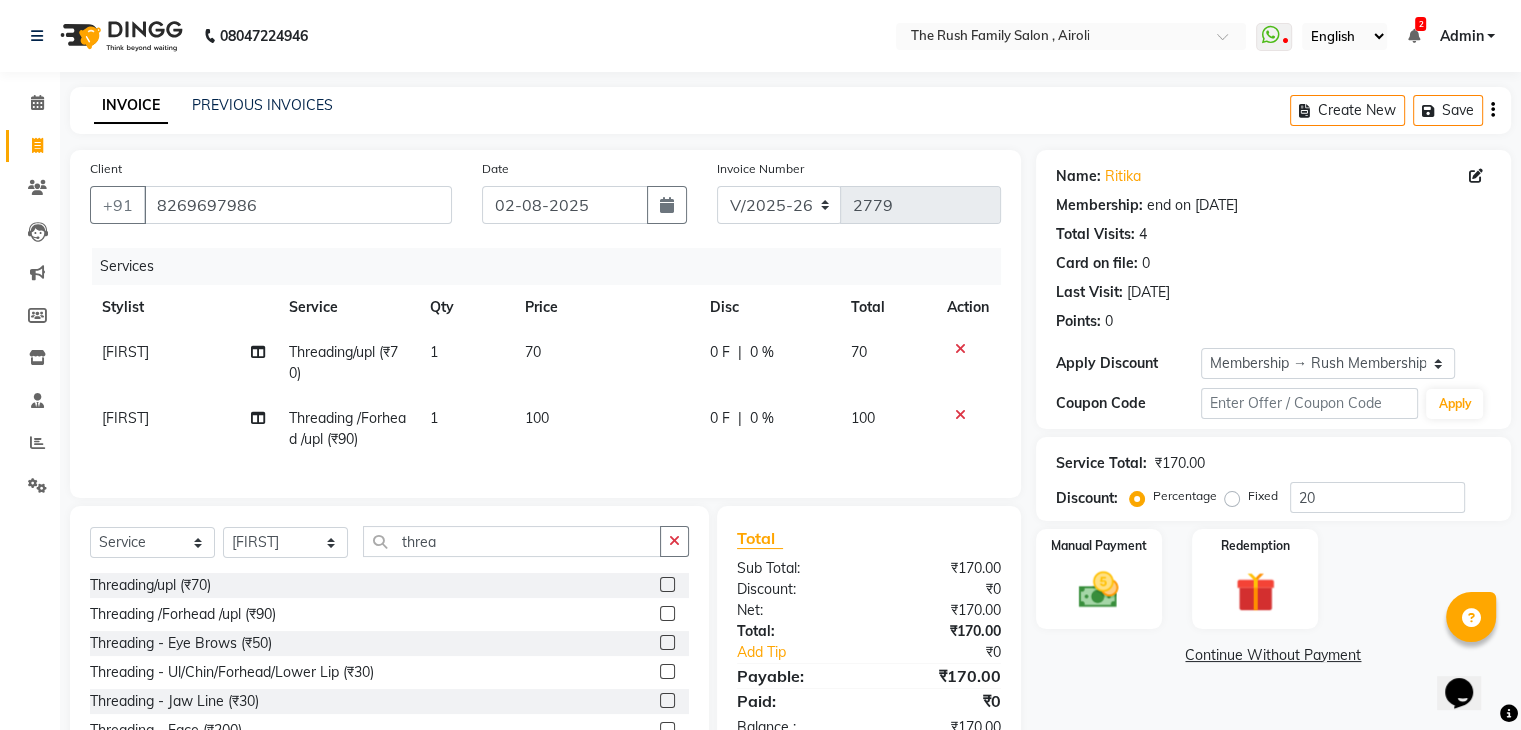 click on "0 F | 0 %" 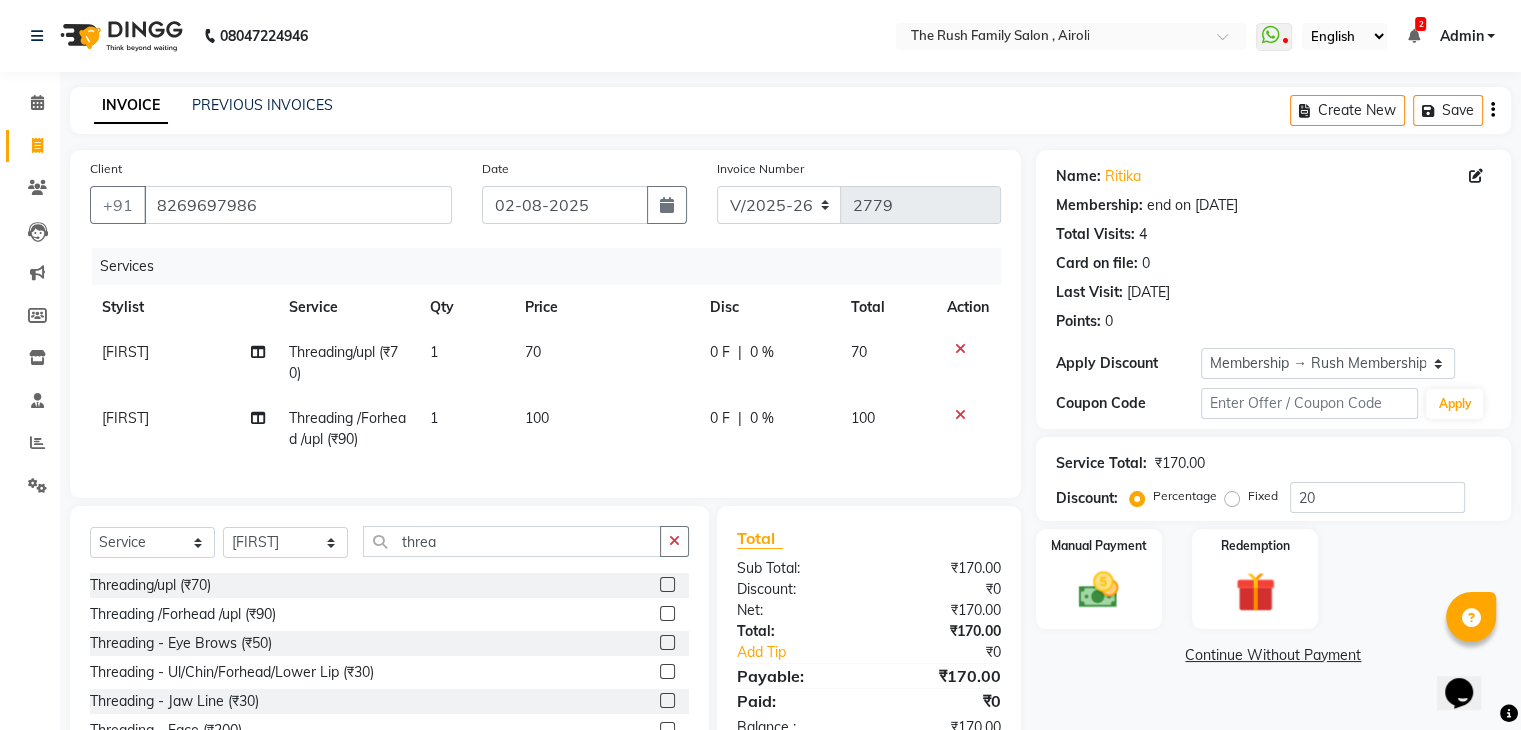 select on "87162" 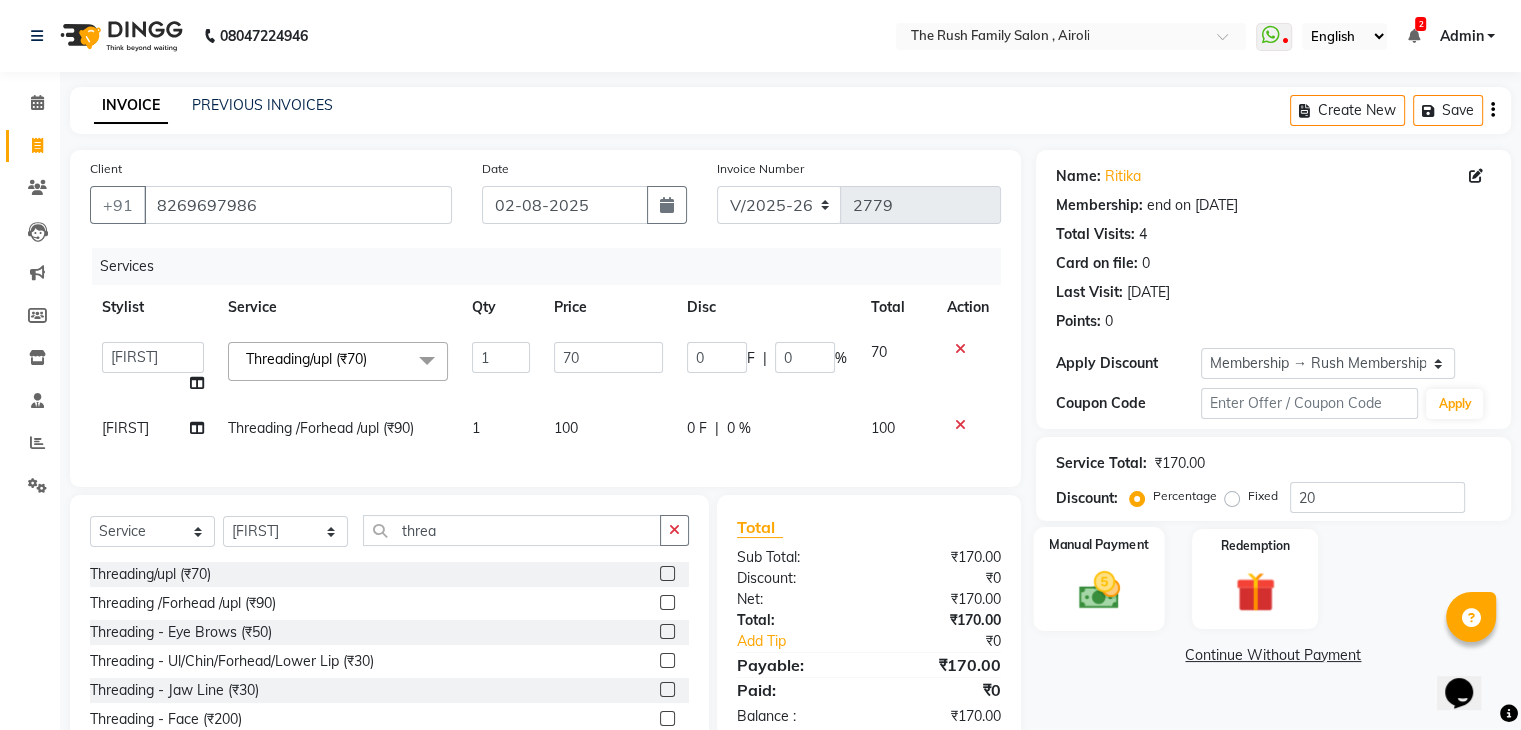 click 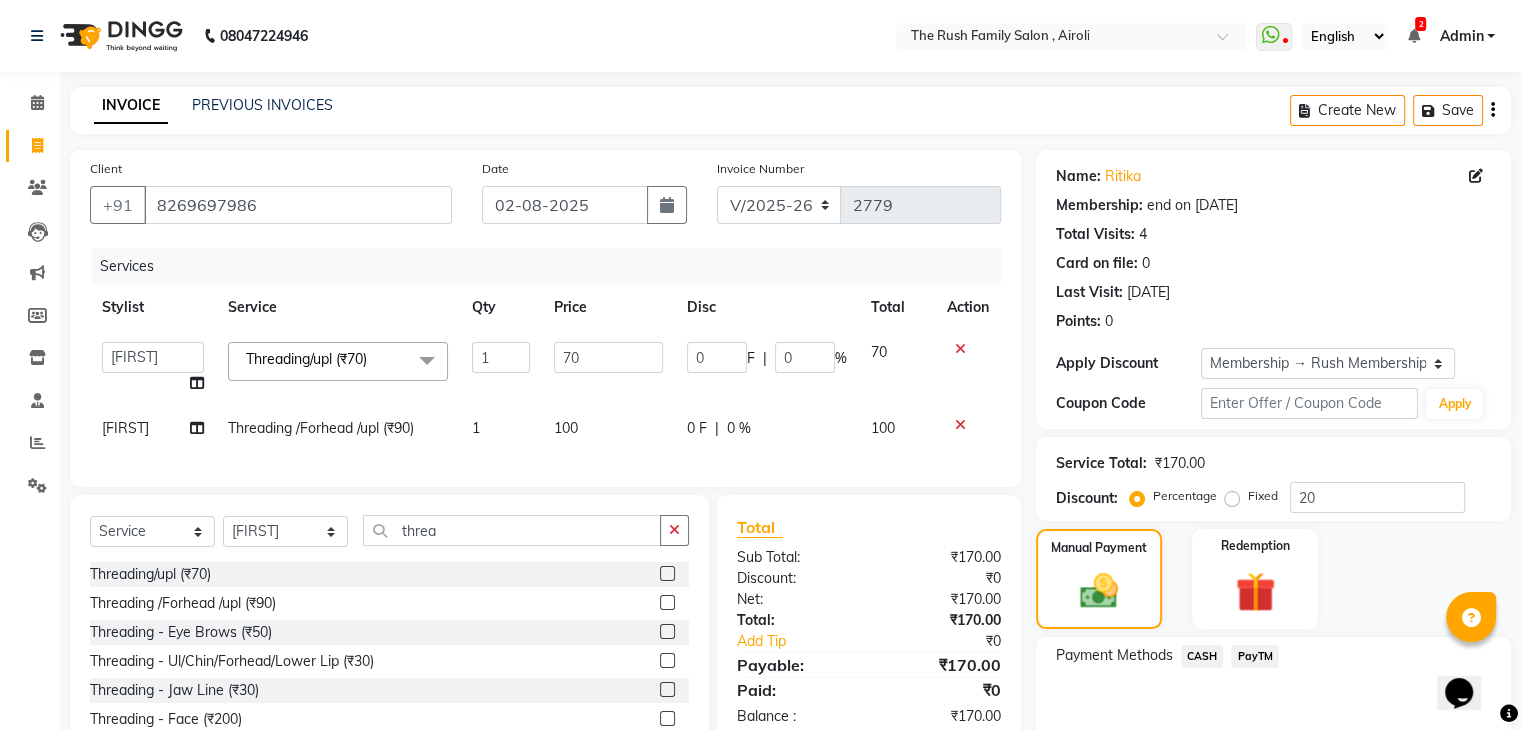 scroll, scrollTop: 106, scrollLeft: 0, axis: vertical 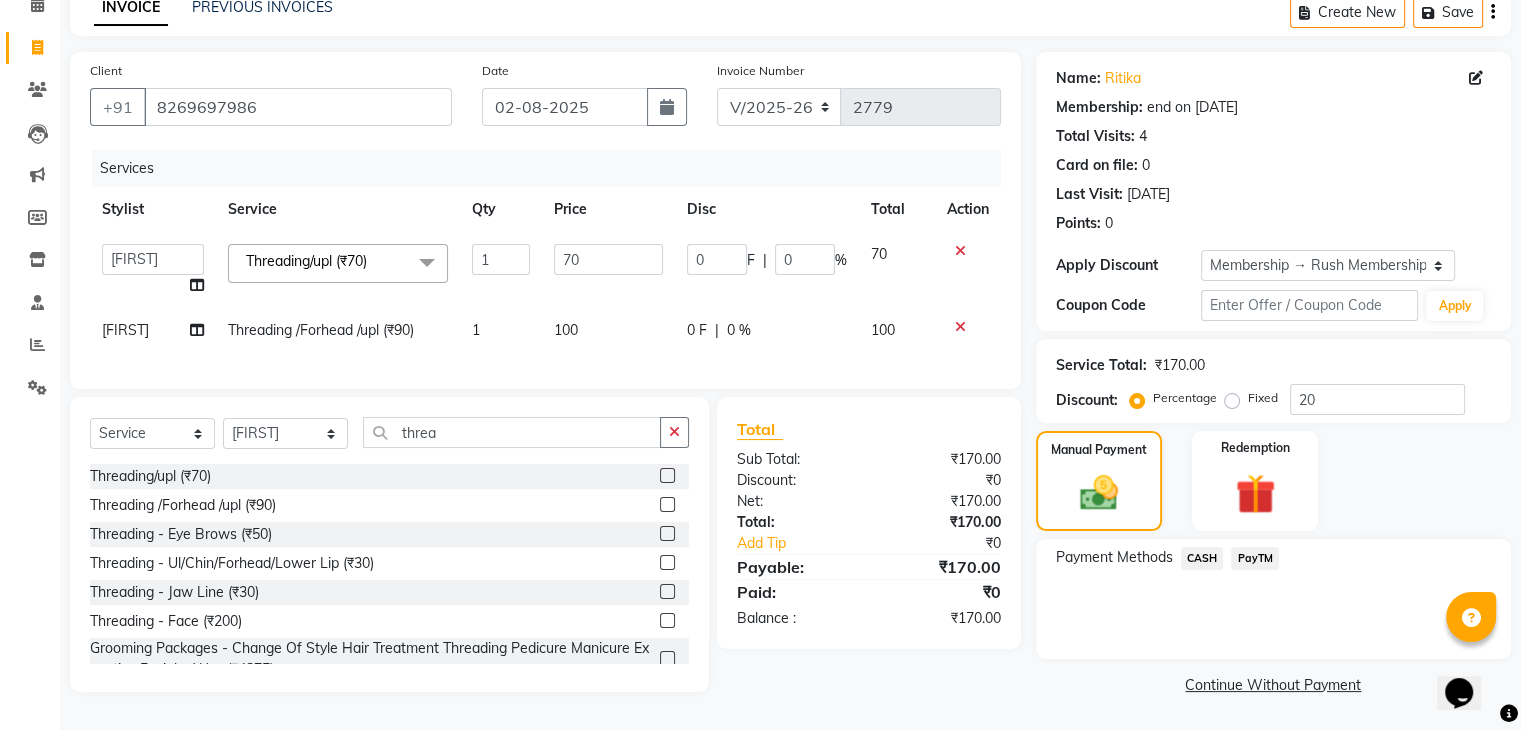 click on "PayTM" 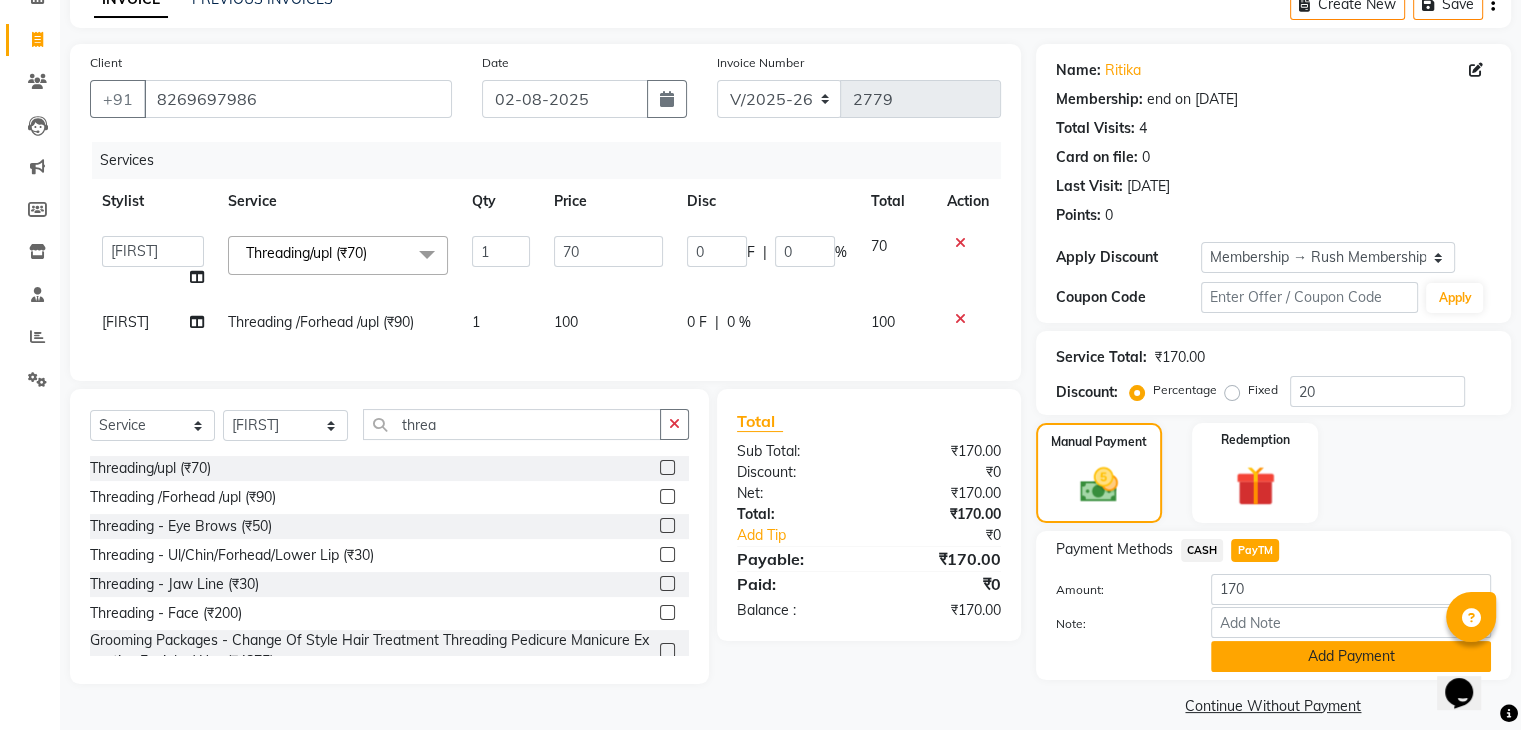 click on "Add Payment" 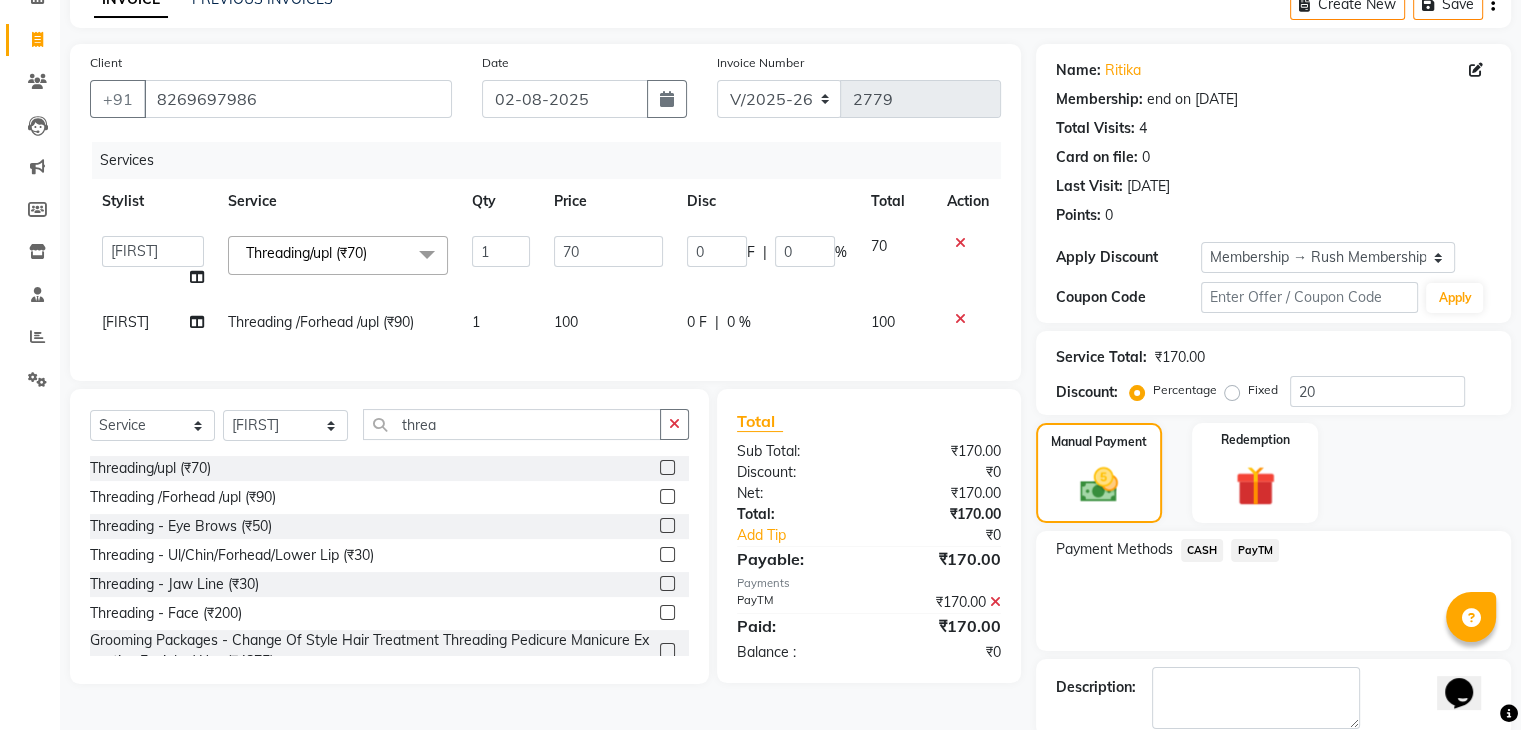 scroll, scrollTop: 209, scrollLeft: 0, axis: vertical 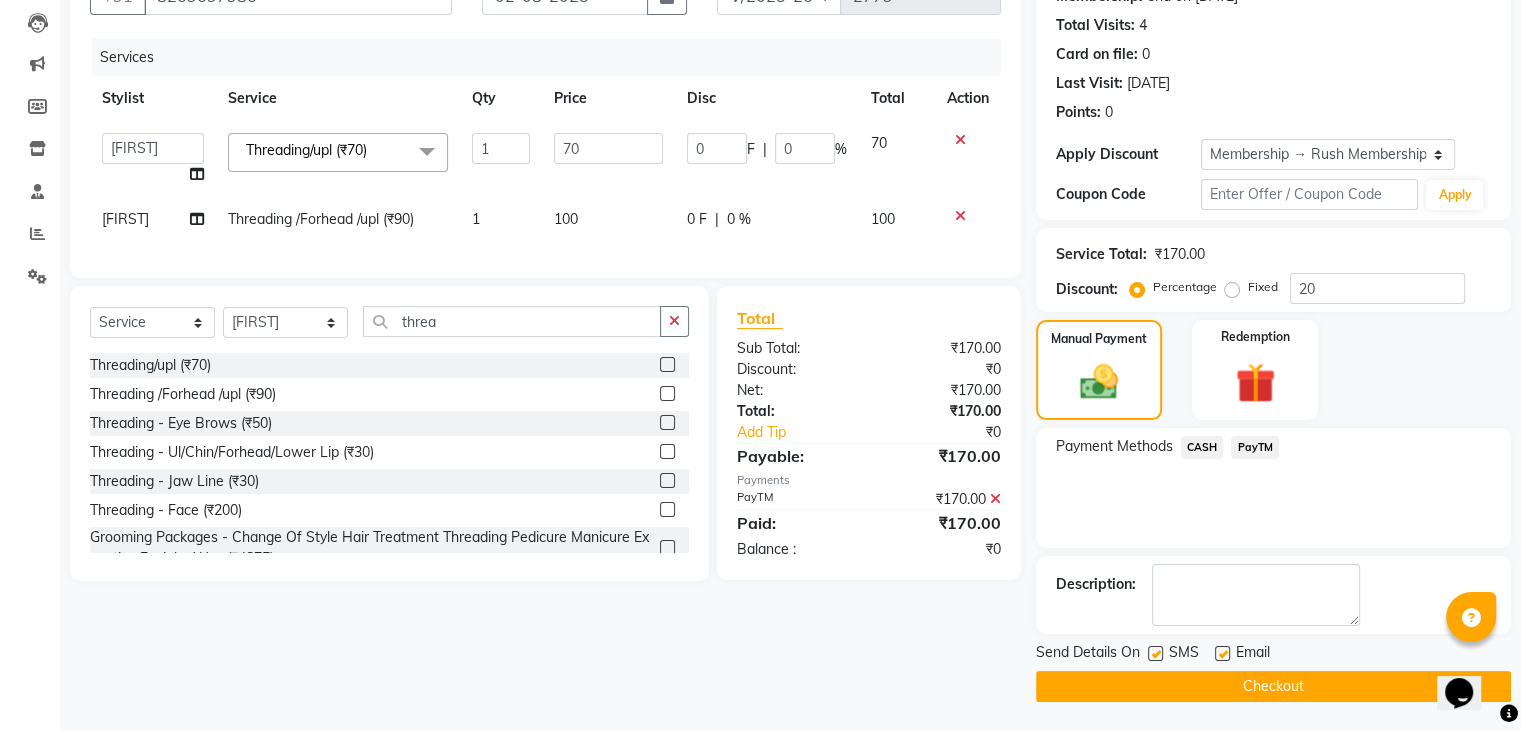 click 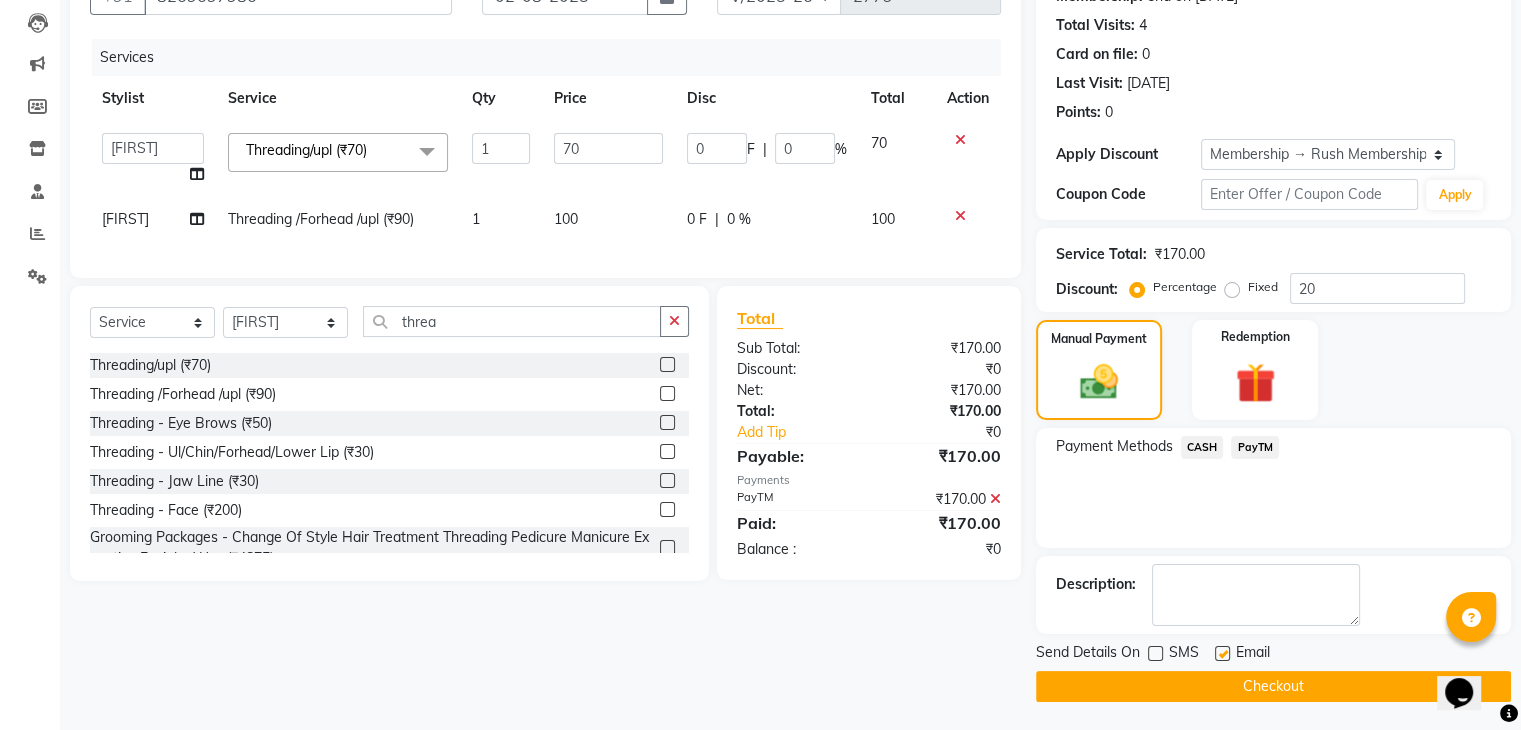click 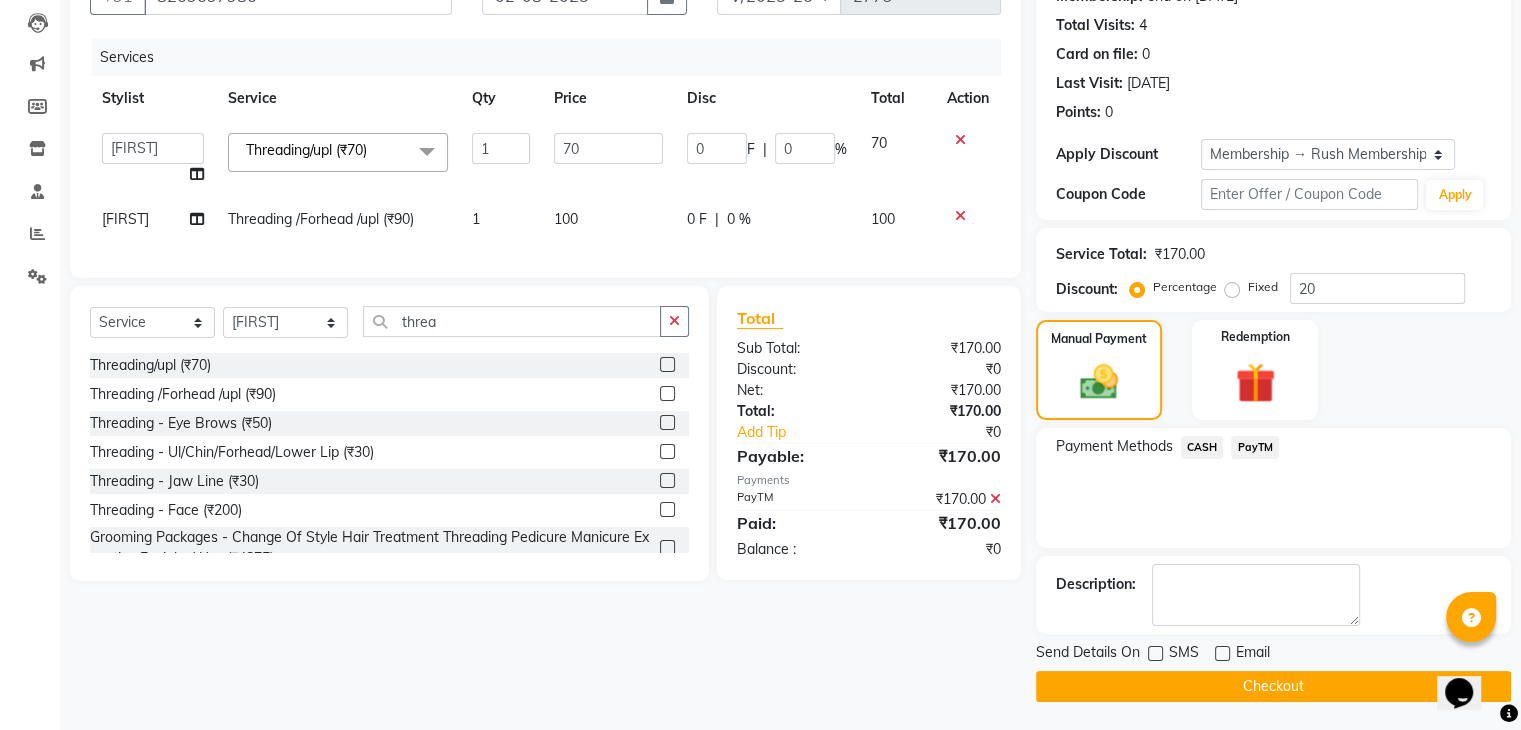 click on "Checkout" 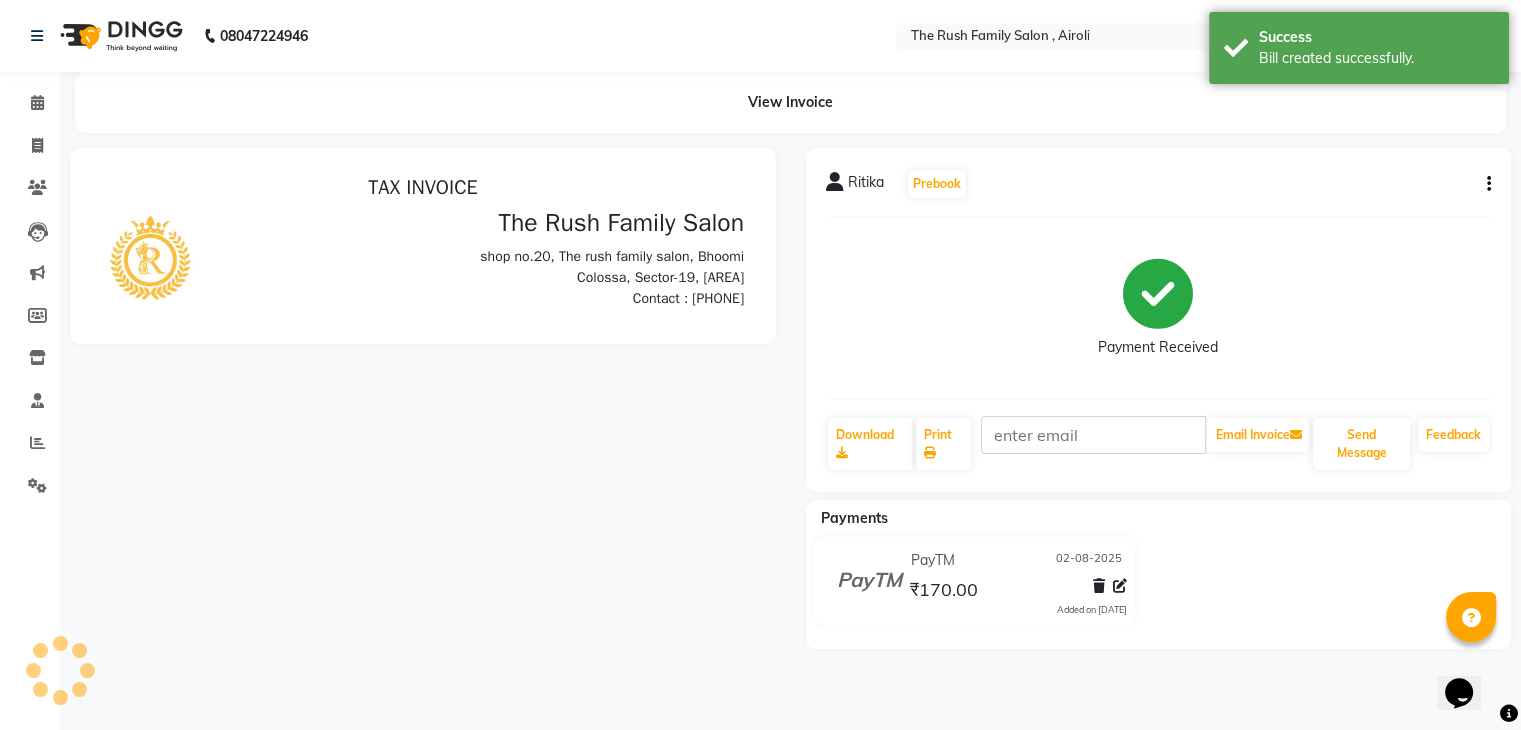 scroll, scrollTop: 0, scrollLeft: 0, axis: both 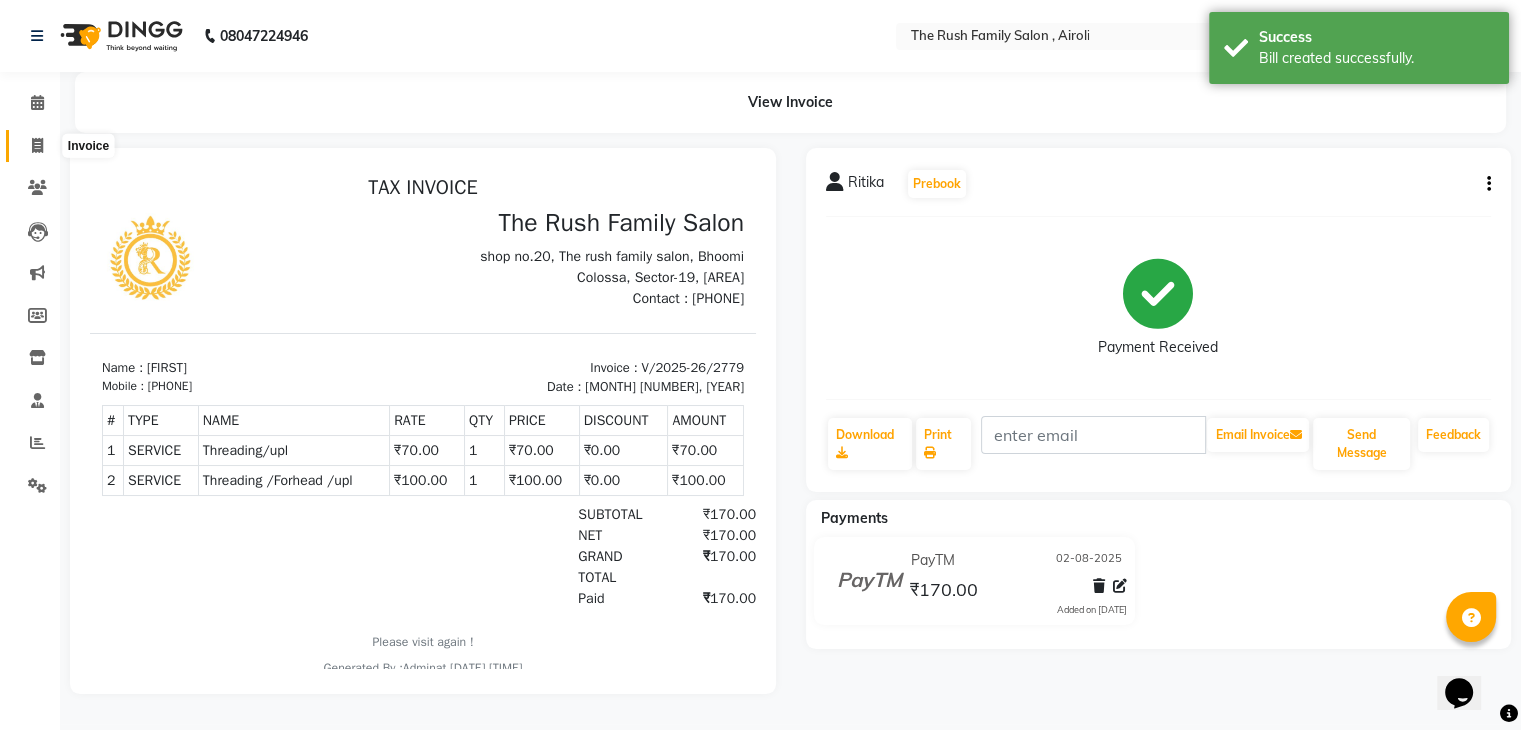 click 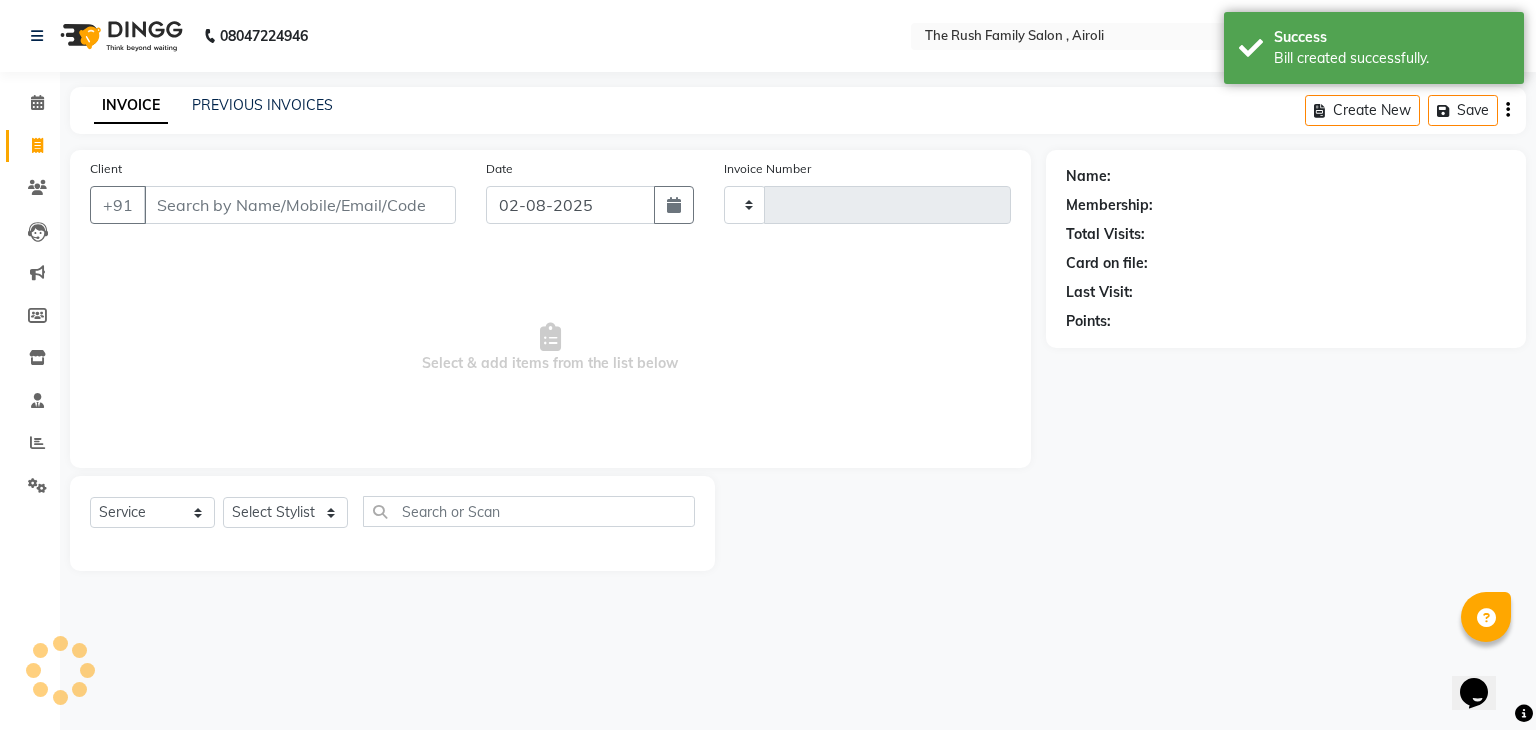 type on "2780" 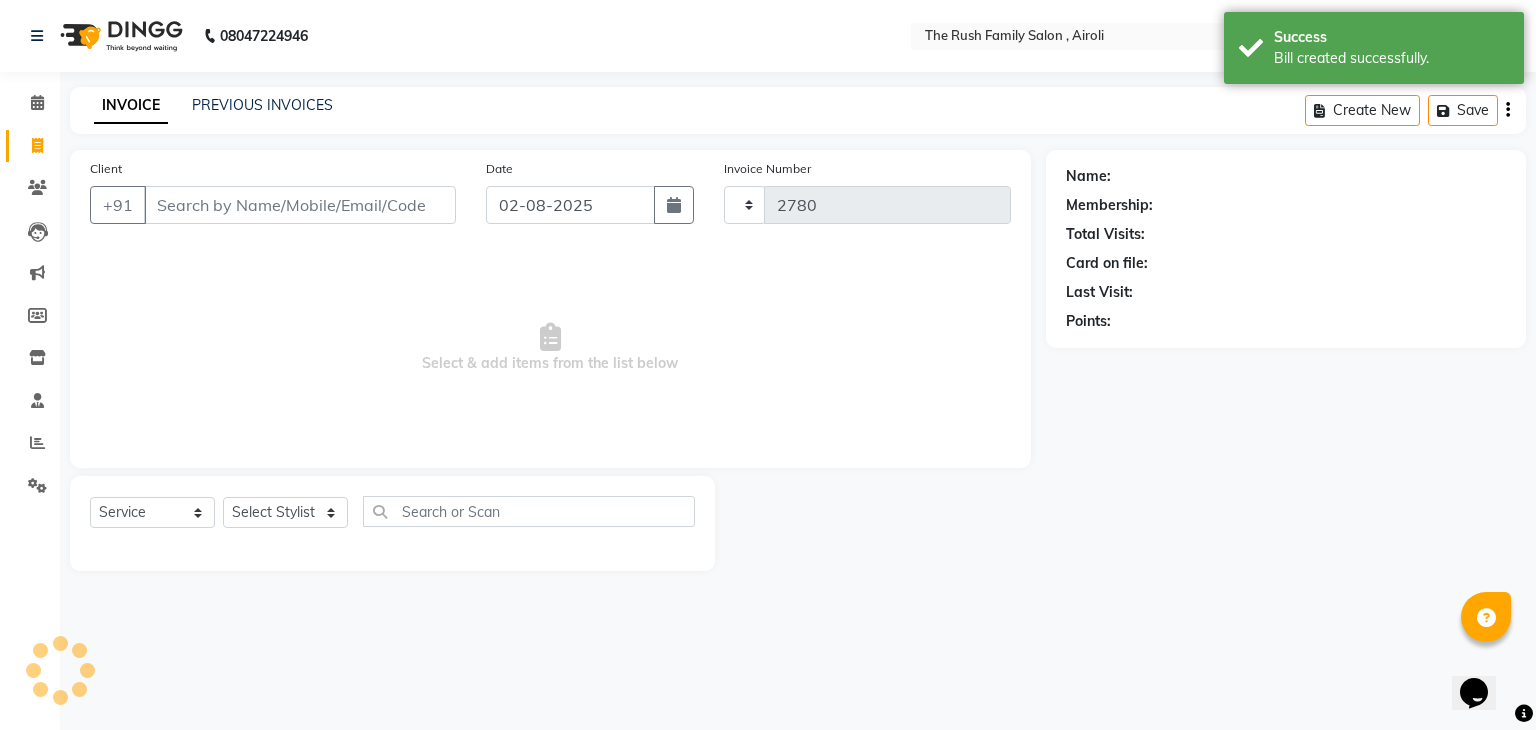 select on "5419" 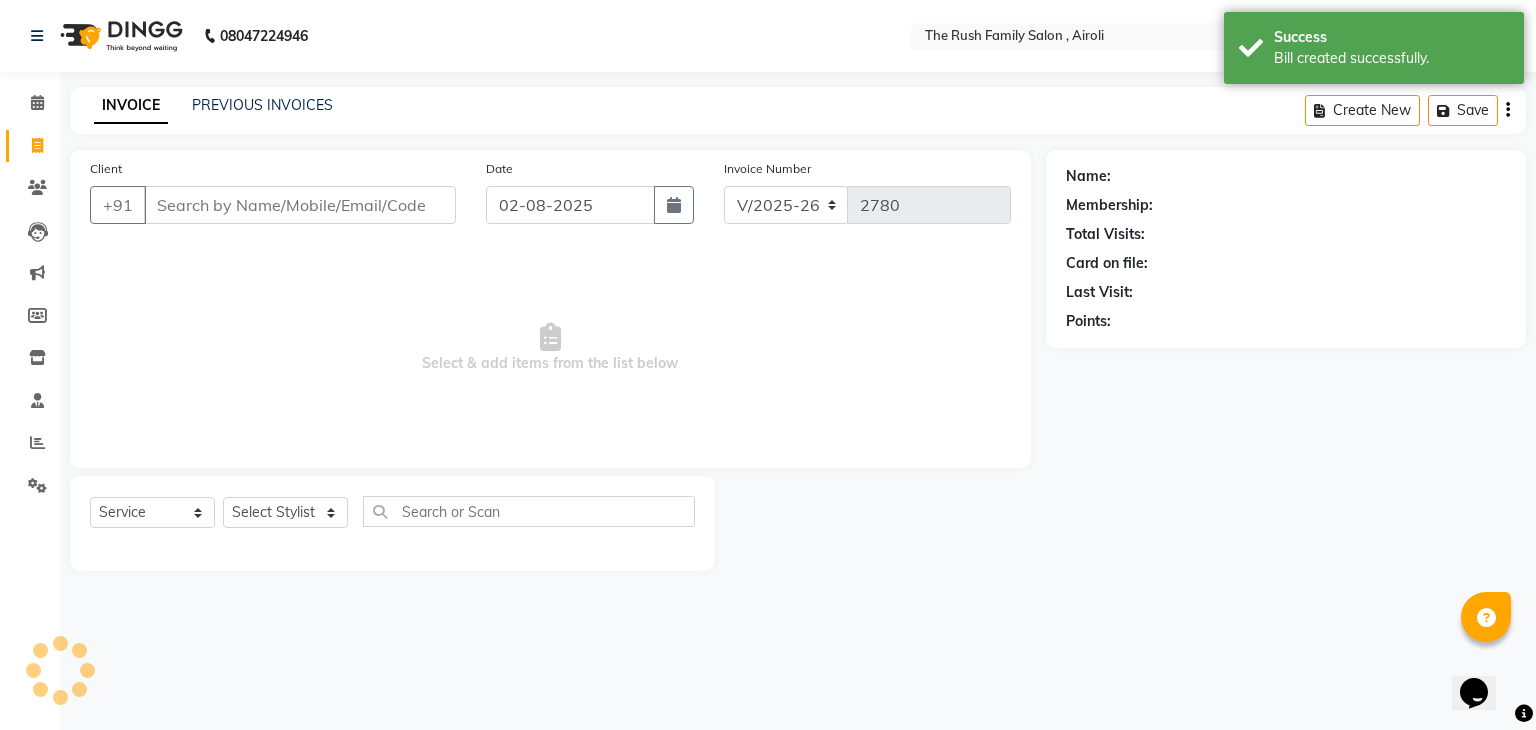 click on "Client" at bounding box center [300, 205] 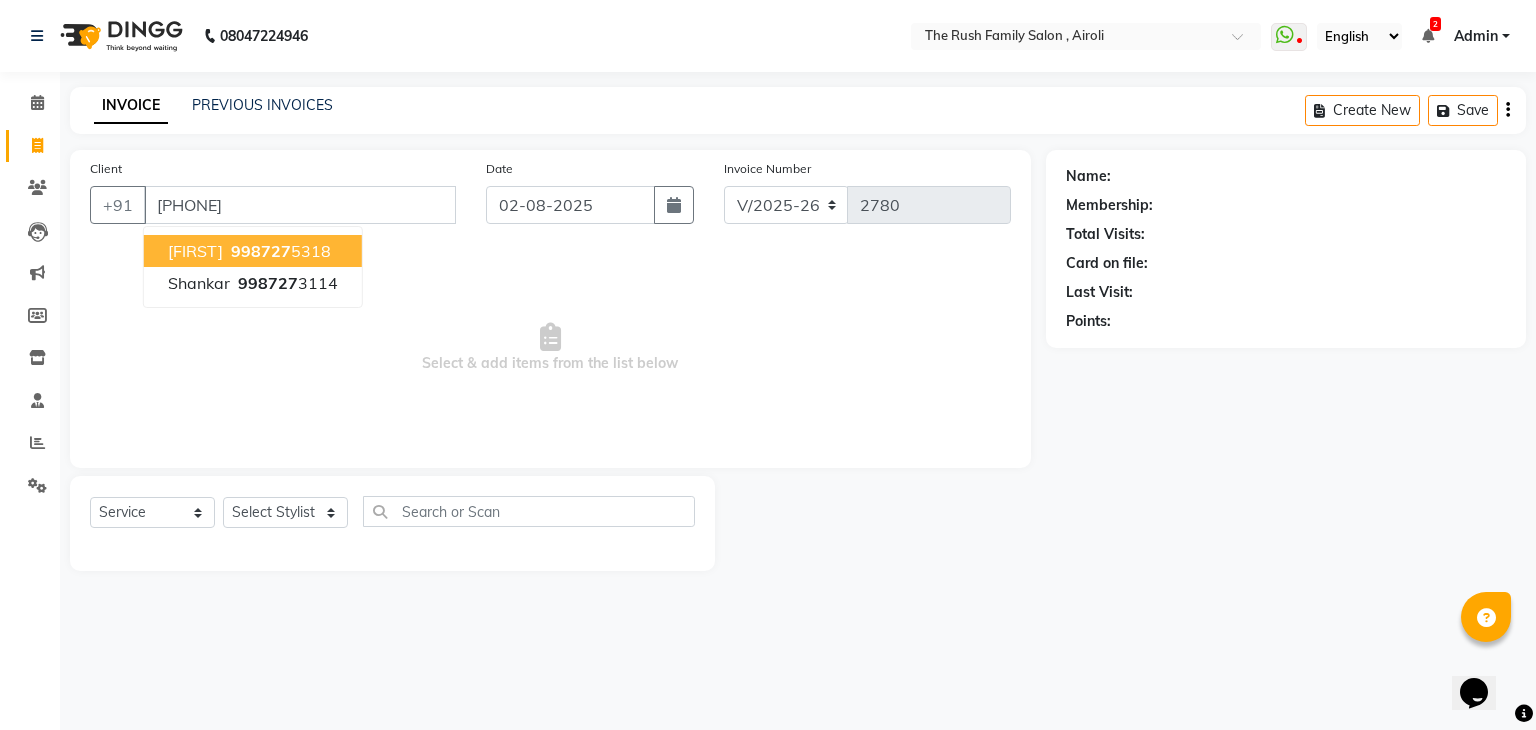type on "[PHONE]" 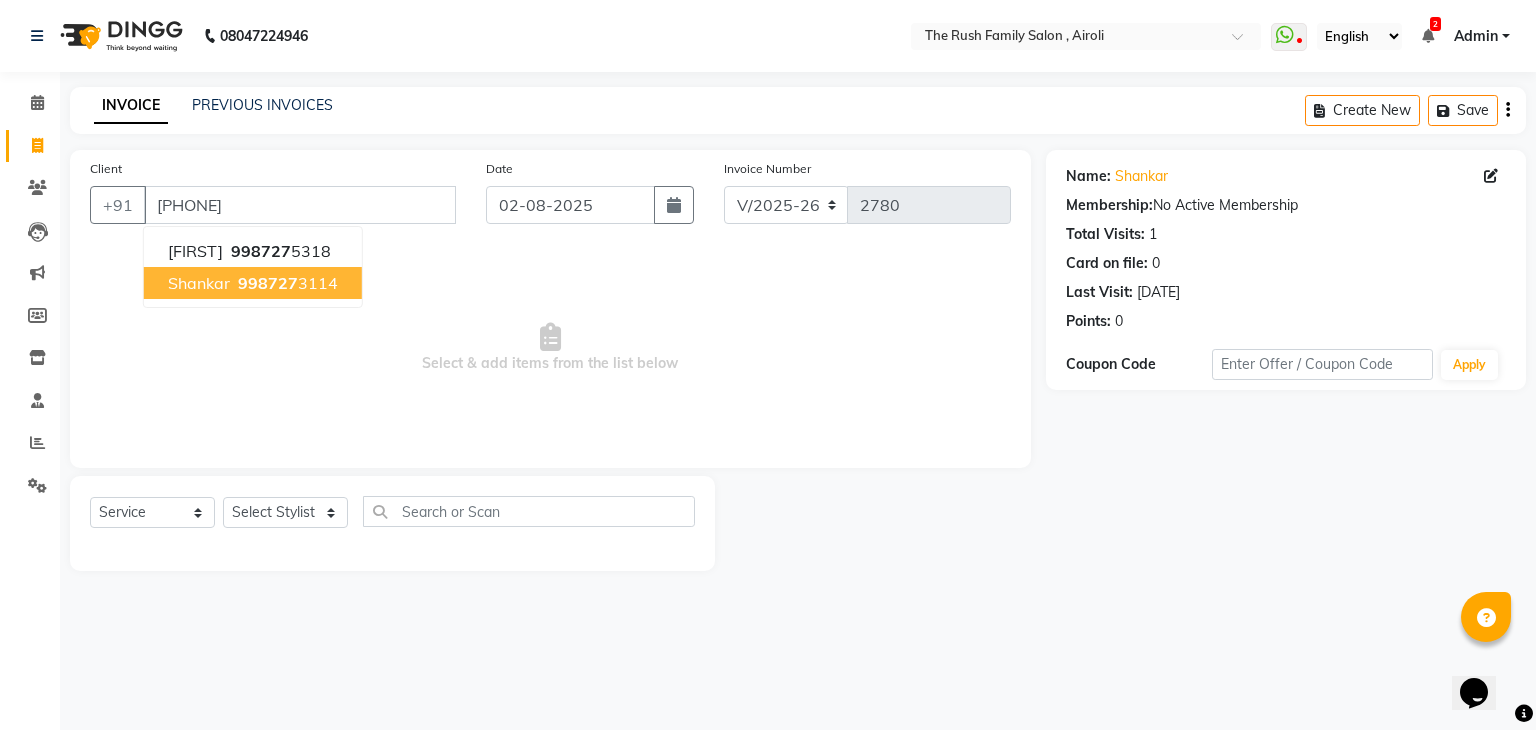 click on "Shankar" at bounding box center (199, 283) 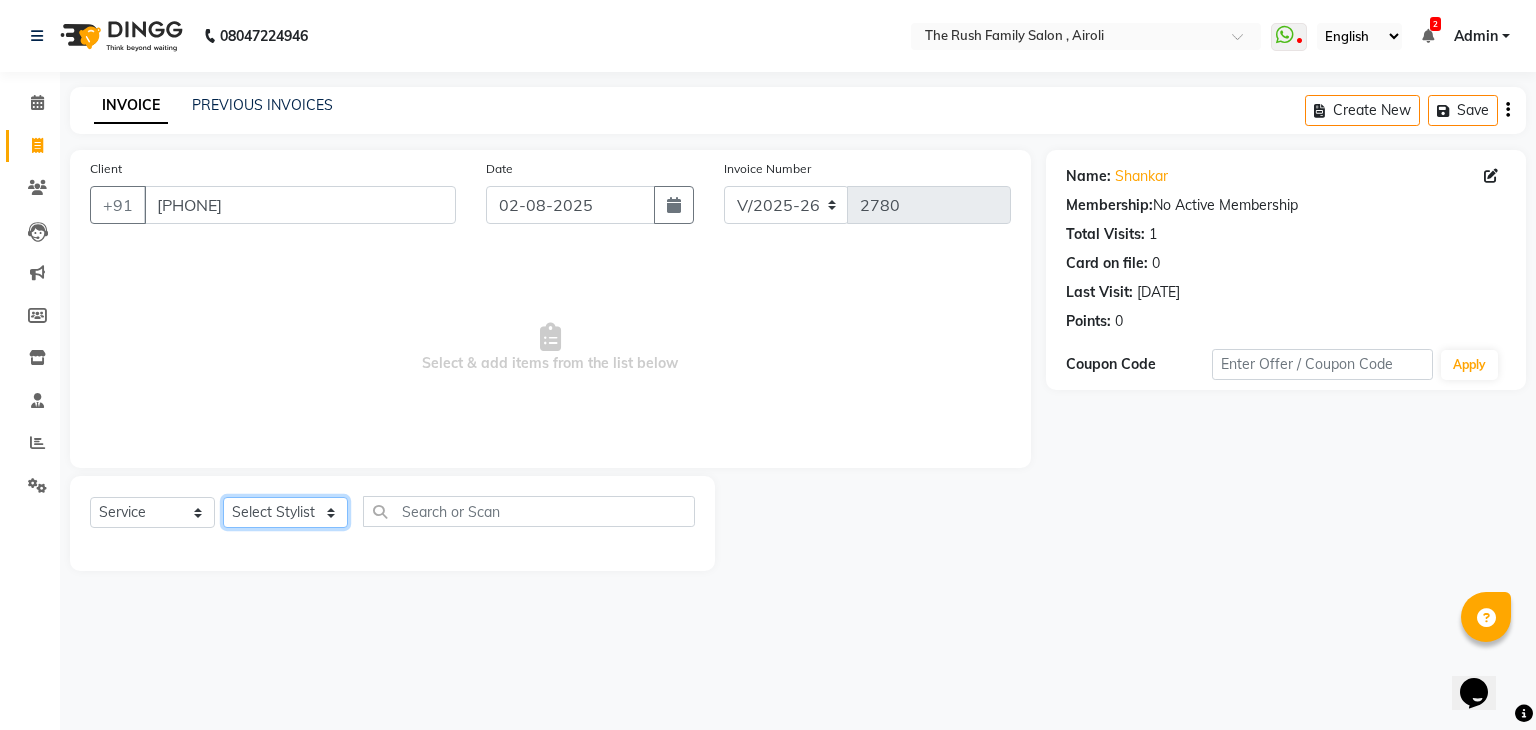 drag, startPoint x: 269, startPoint y: 510, endPoint x: 286, endPoint y: 249, distance: 261.55304 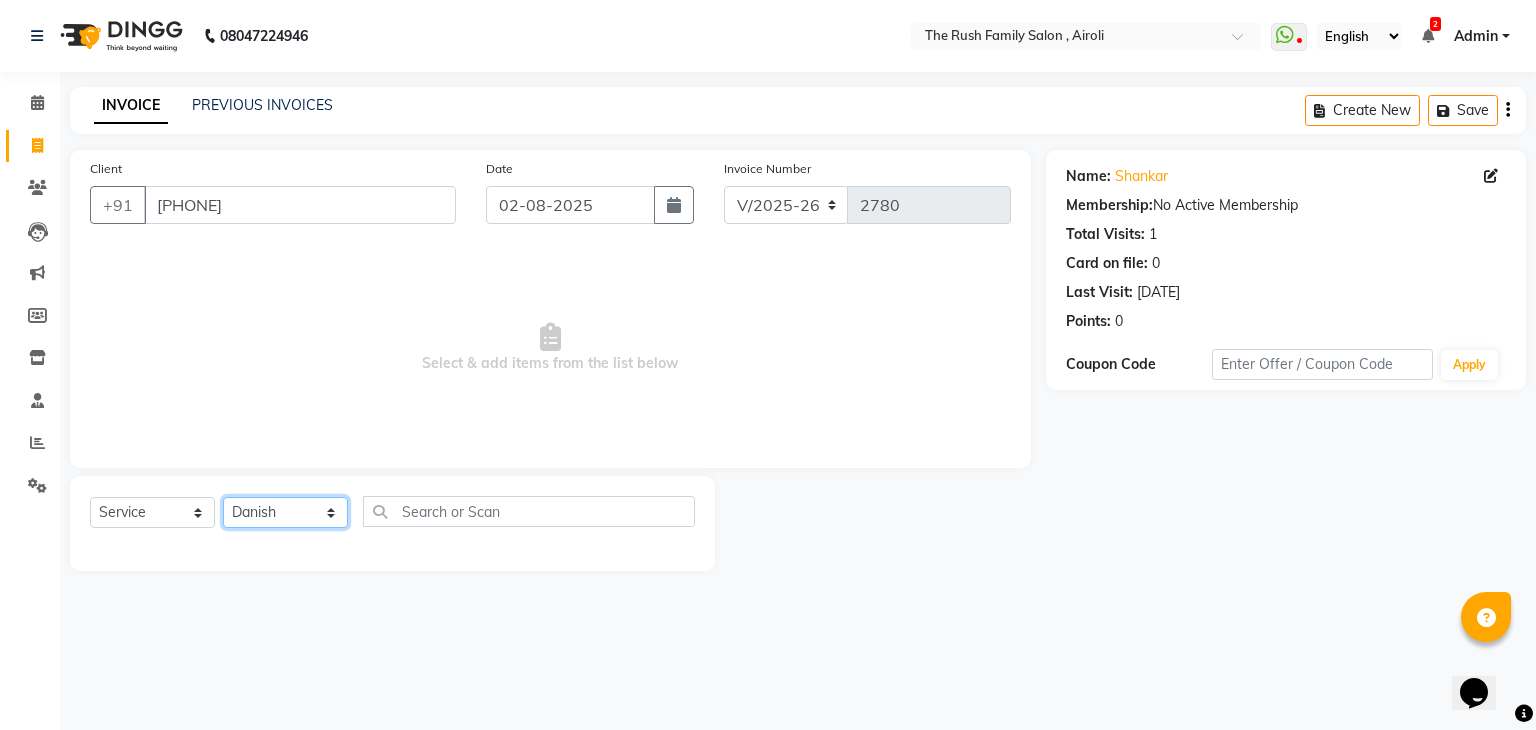 click on "Select Stylist Ajaz Alvira Danish Guddi Jayesh Josh  mumtaz Naeem   nishu Riya    Rush Swati" 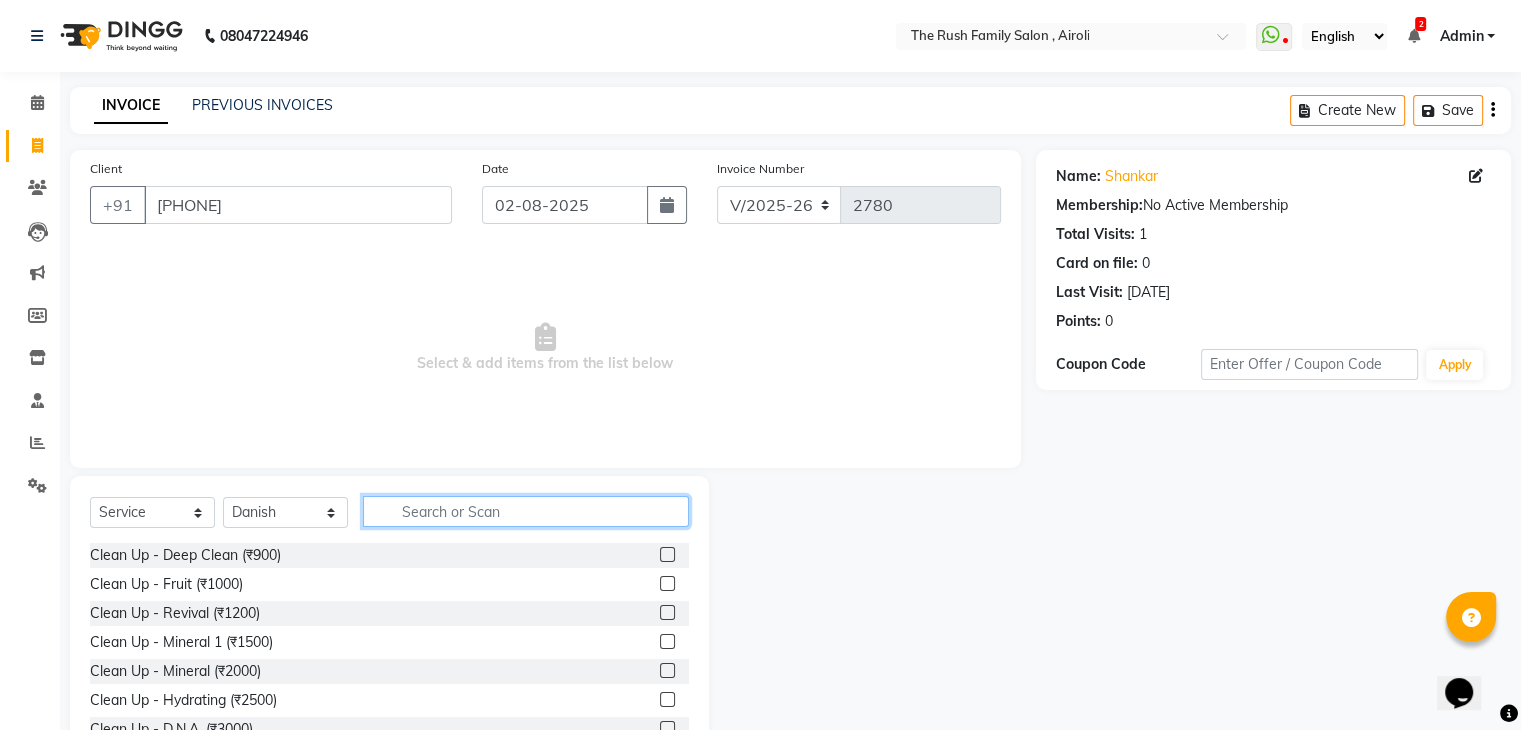 click 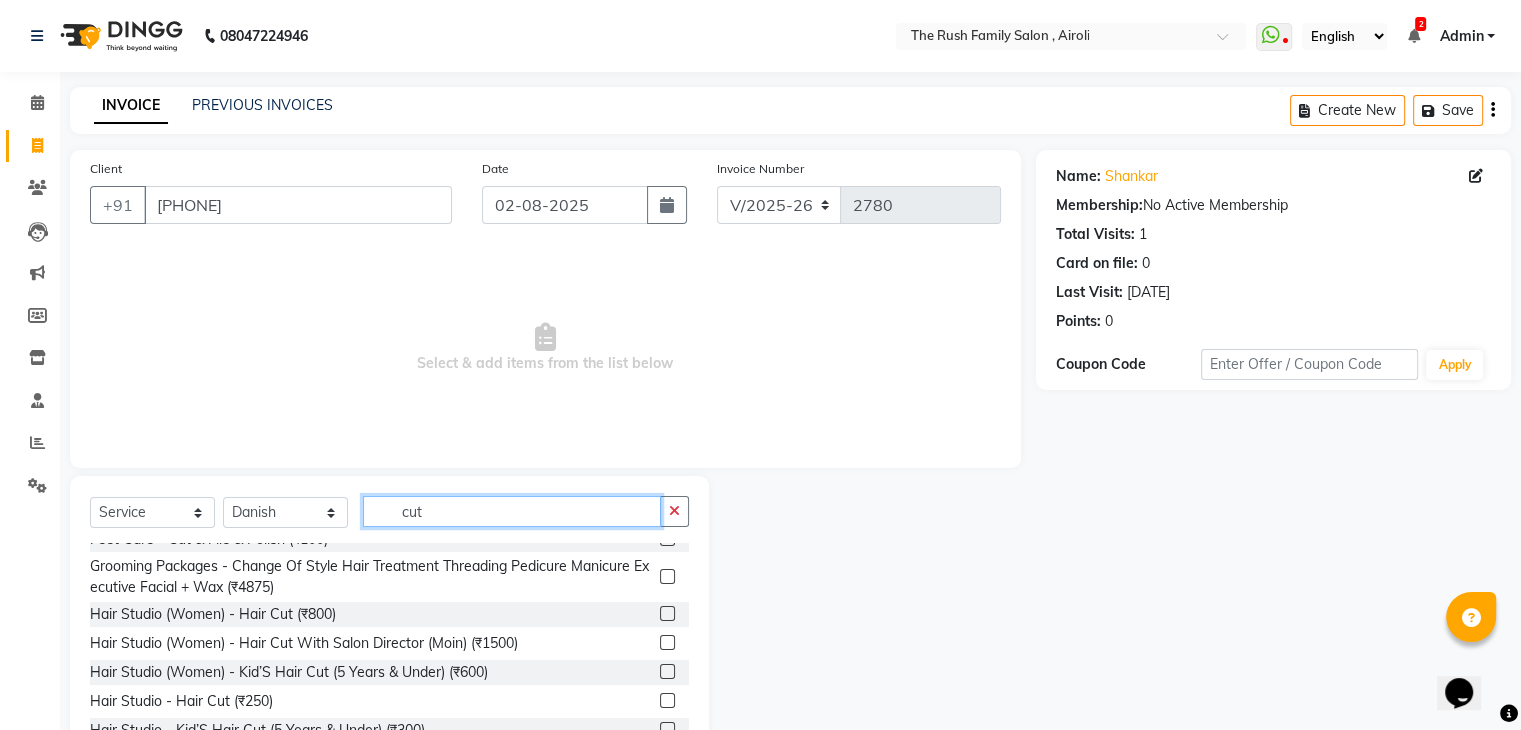 scroll, scrollTop: 77, scrollLeft: 0, axis: vertical 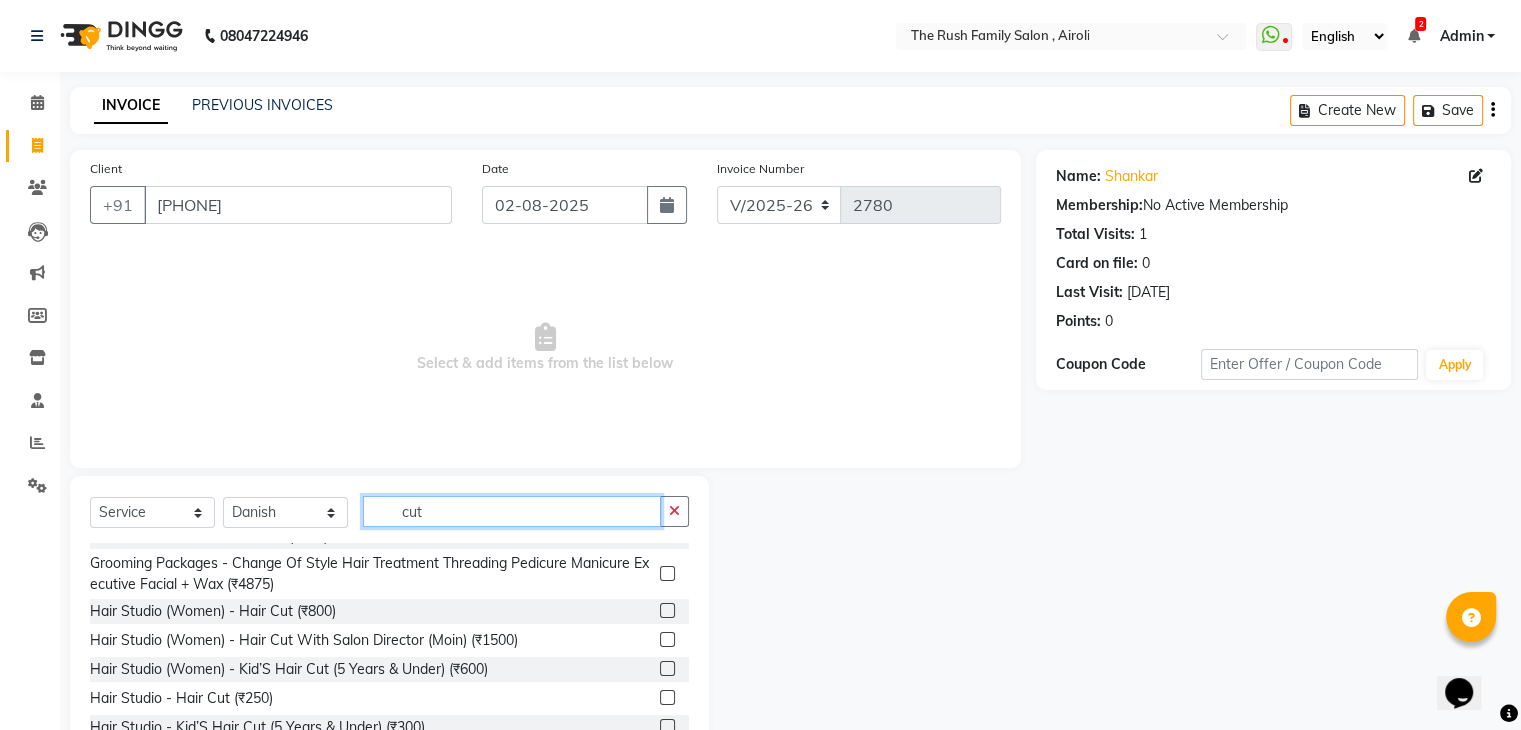 type on "cut" 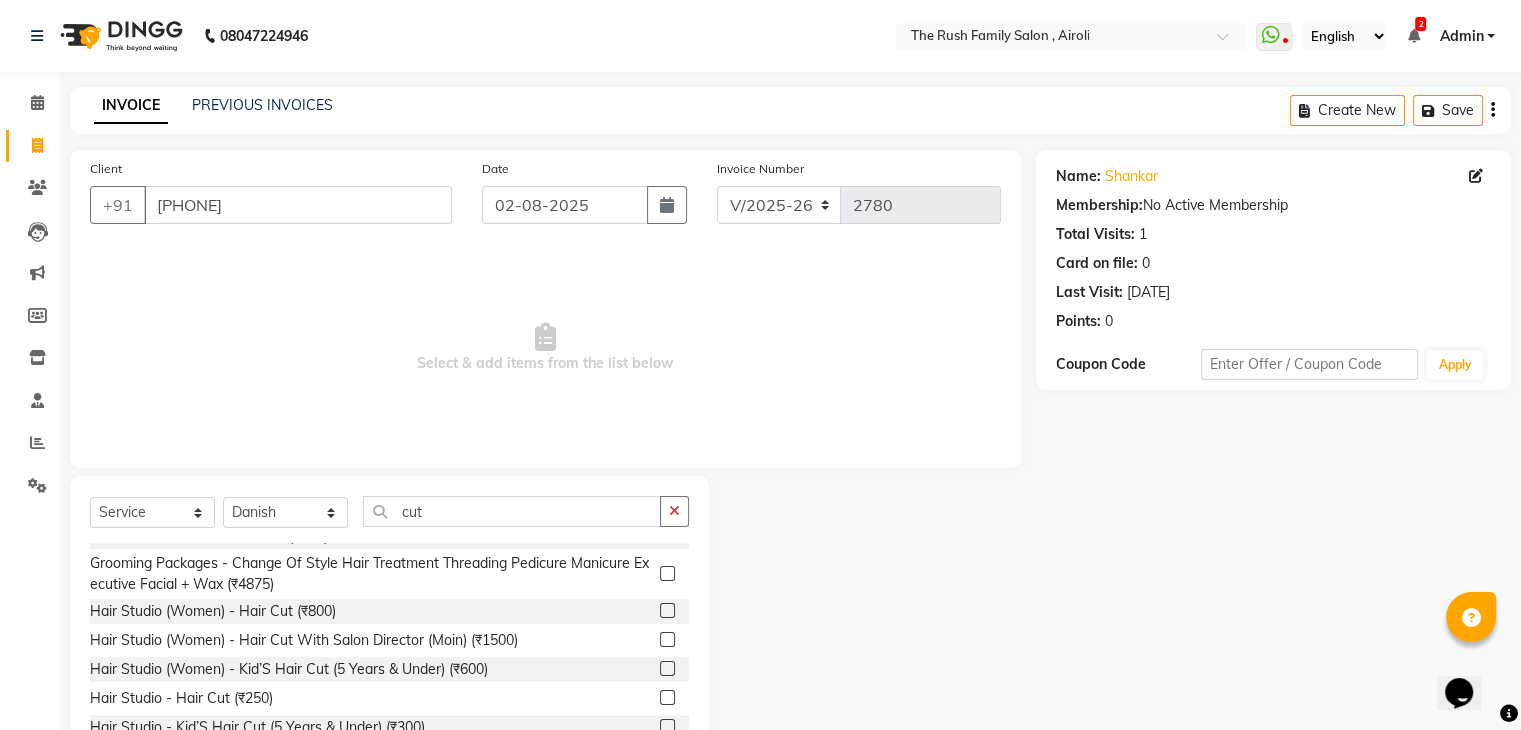 click 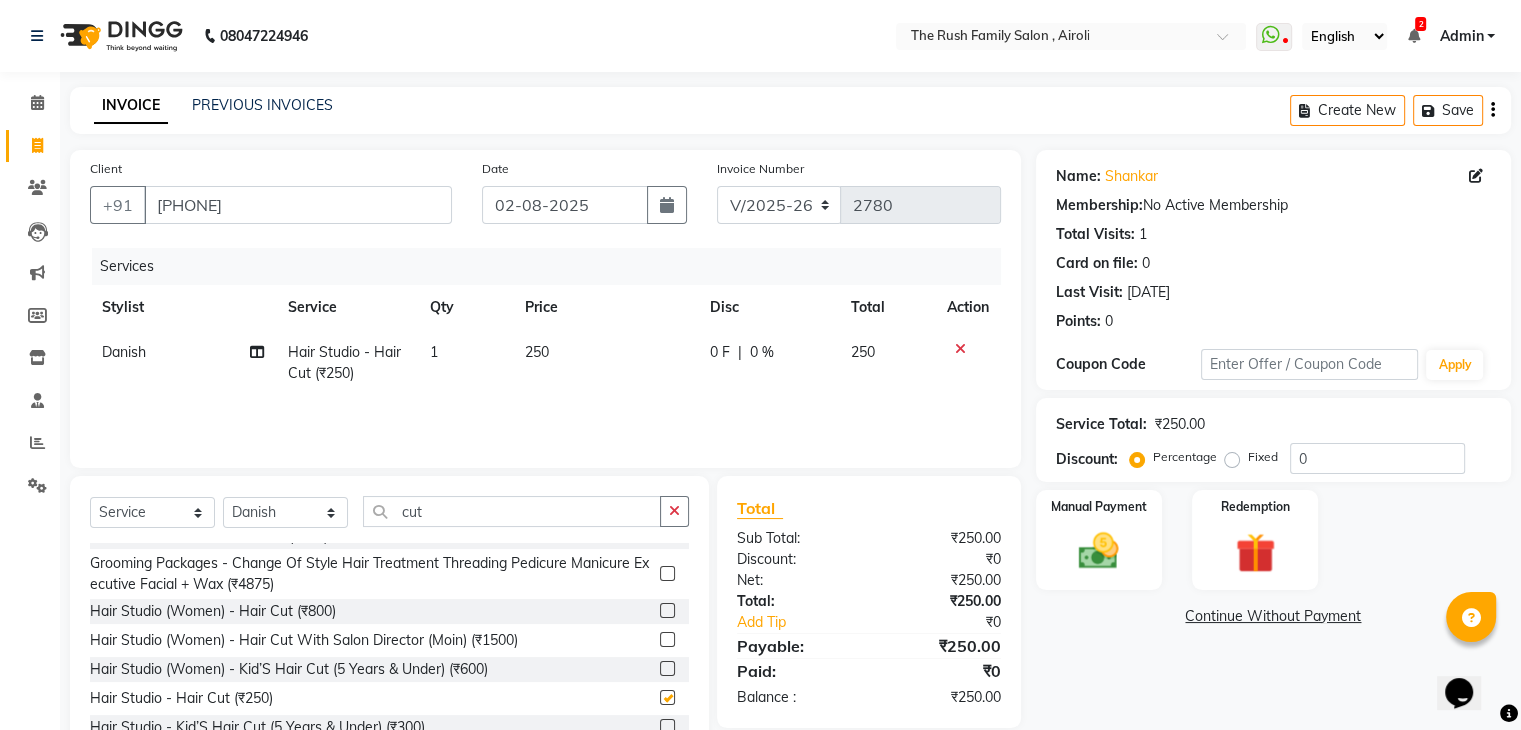 checkbox on "false" 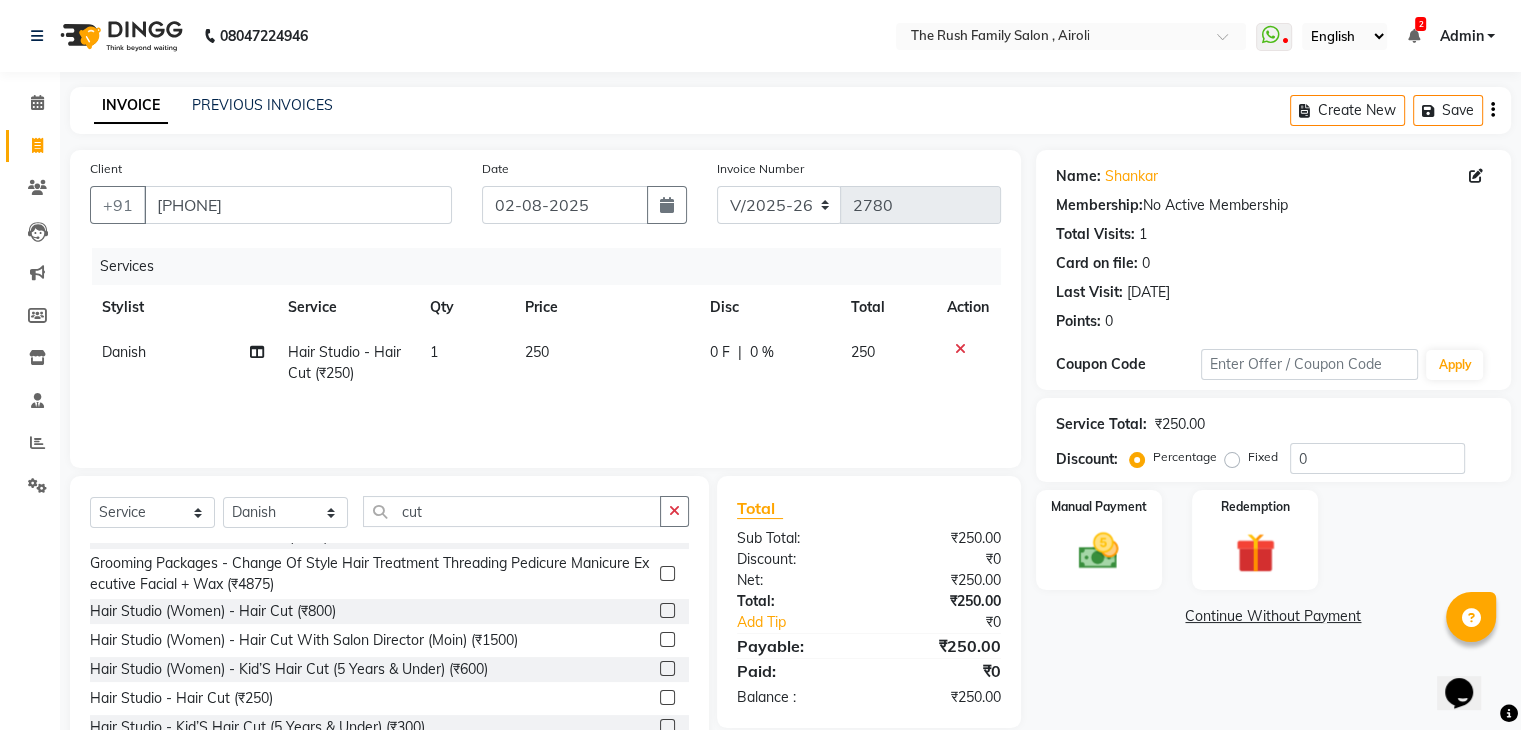 click on "250" 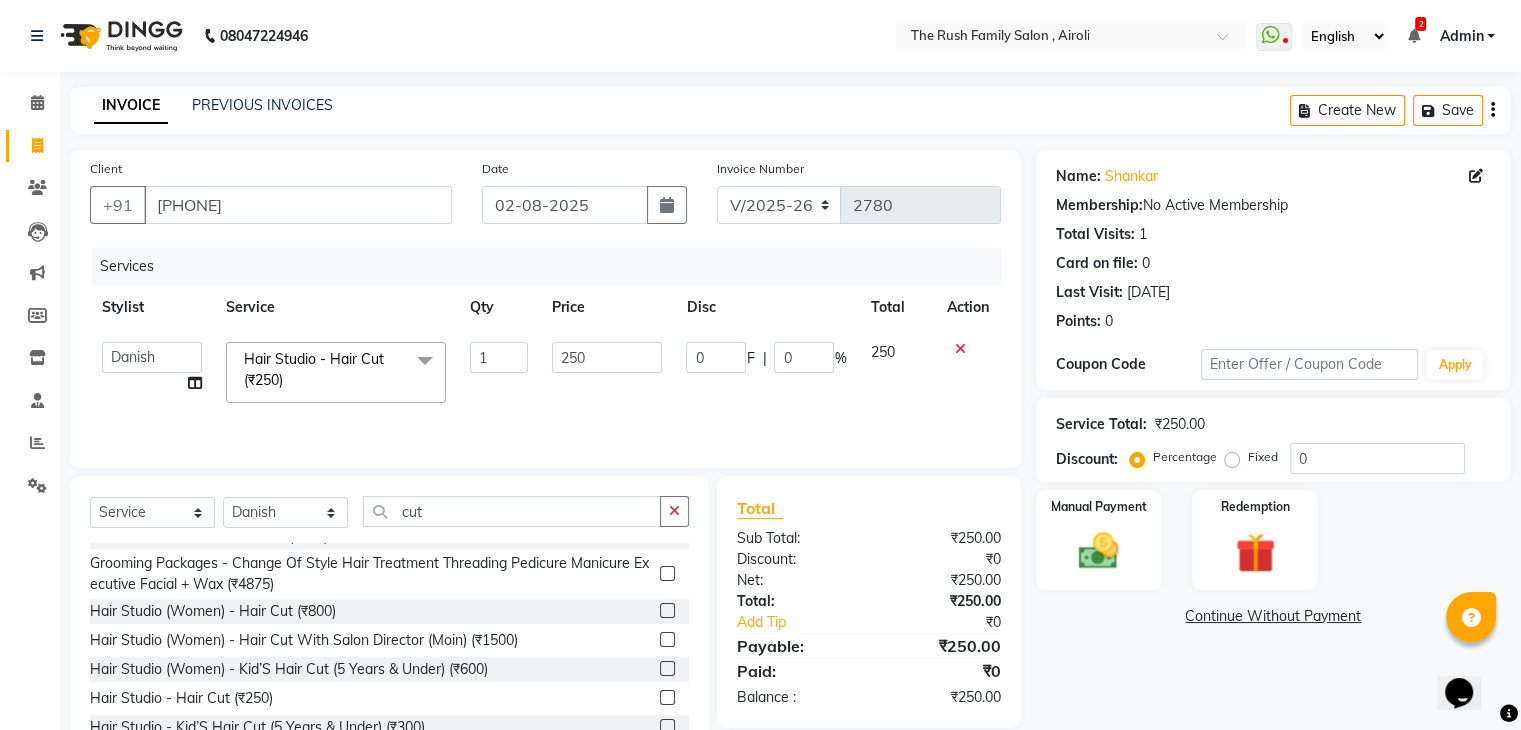 click on "1" 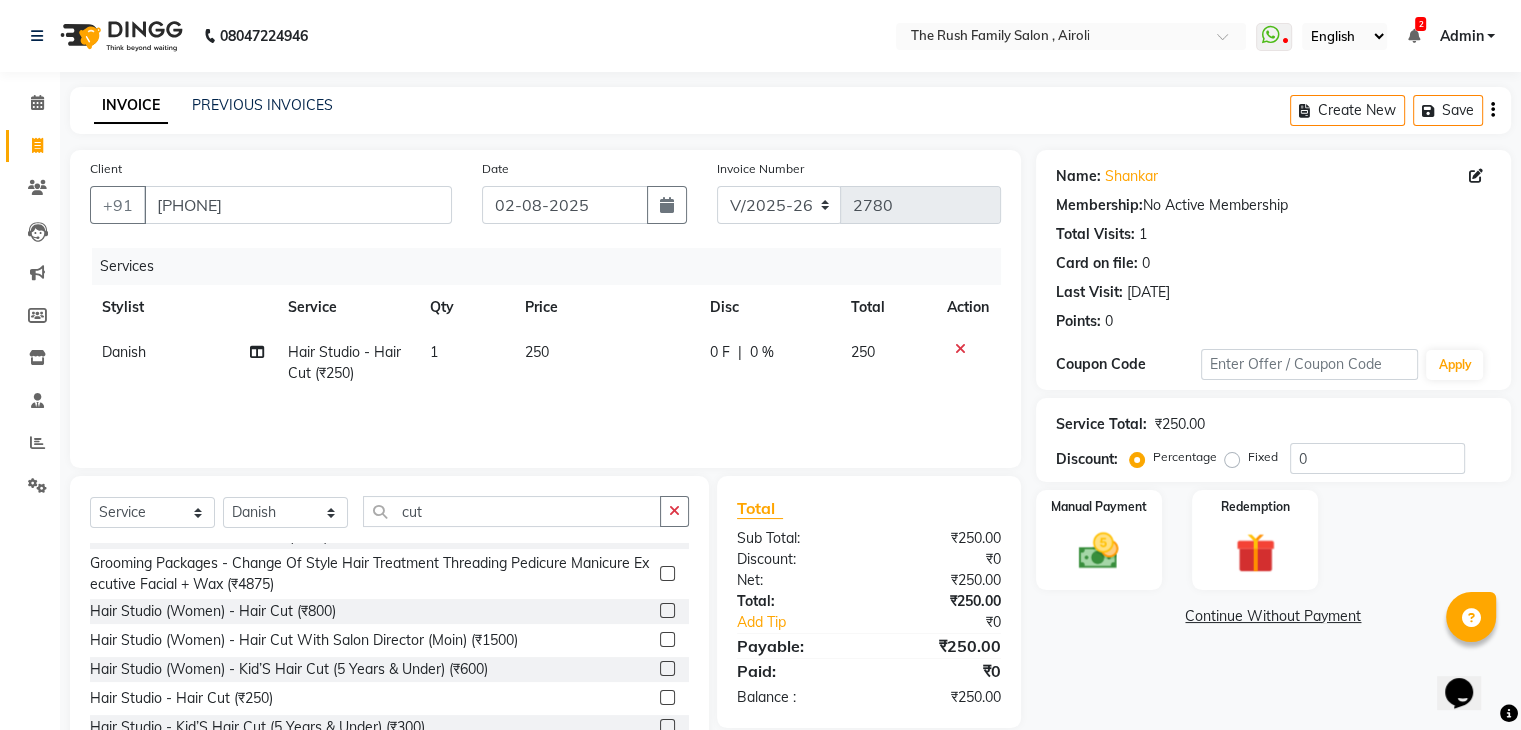 click on "250" 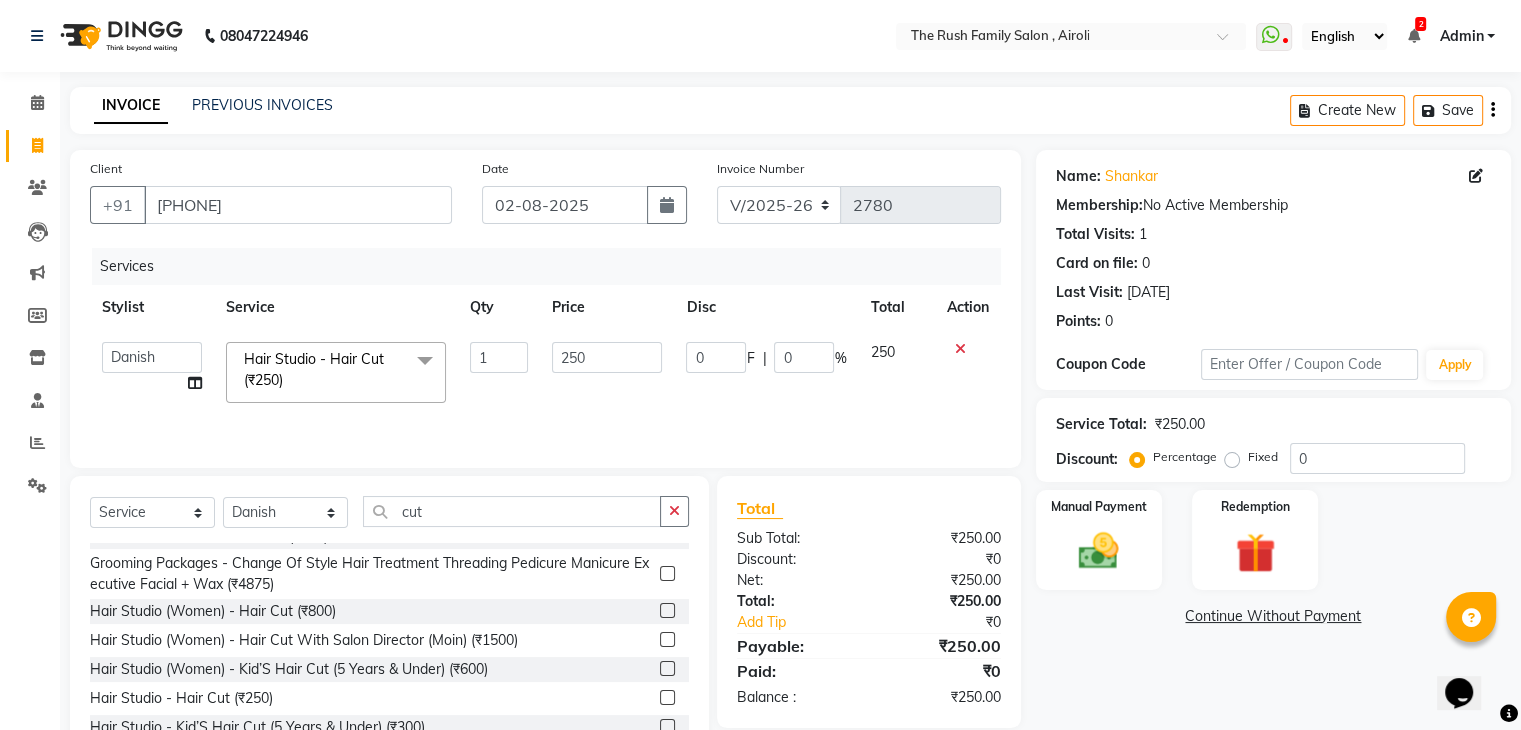 click on "250" 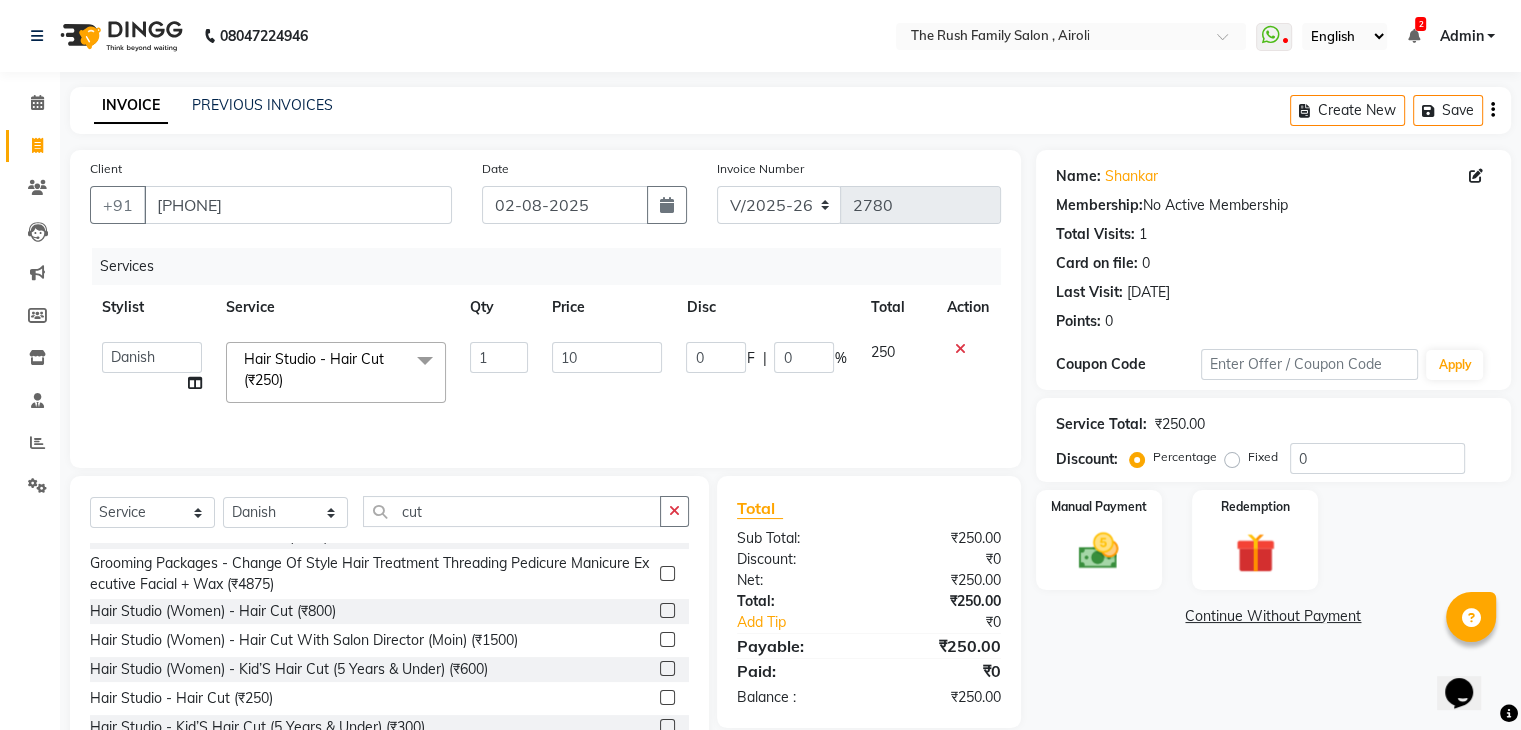 type on "100" 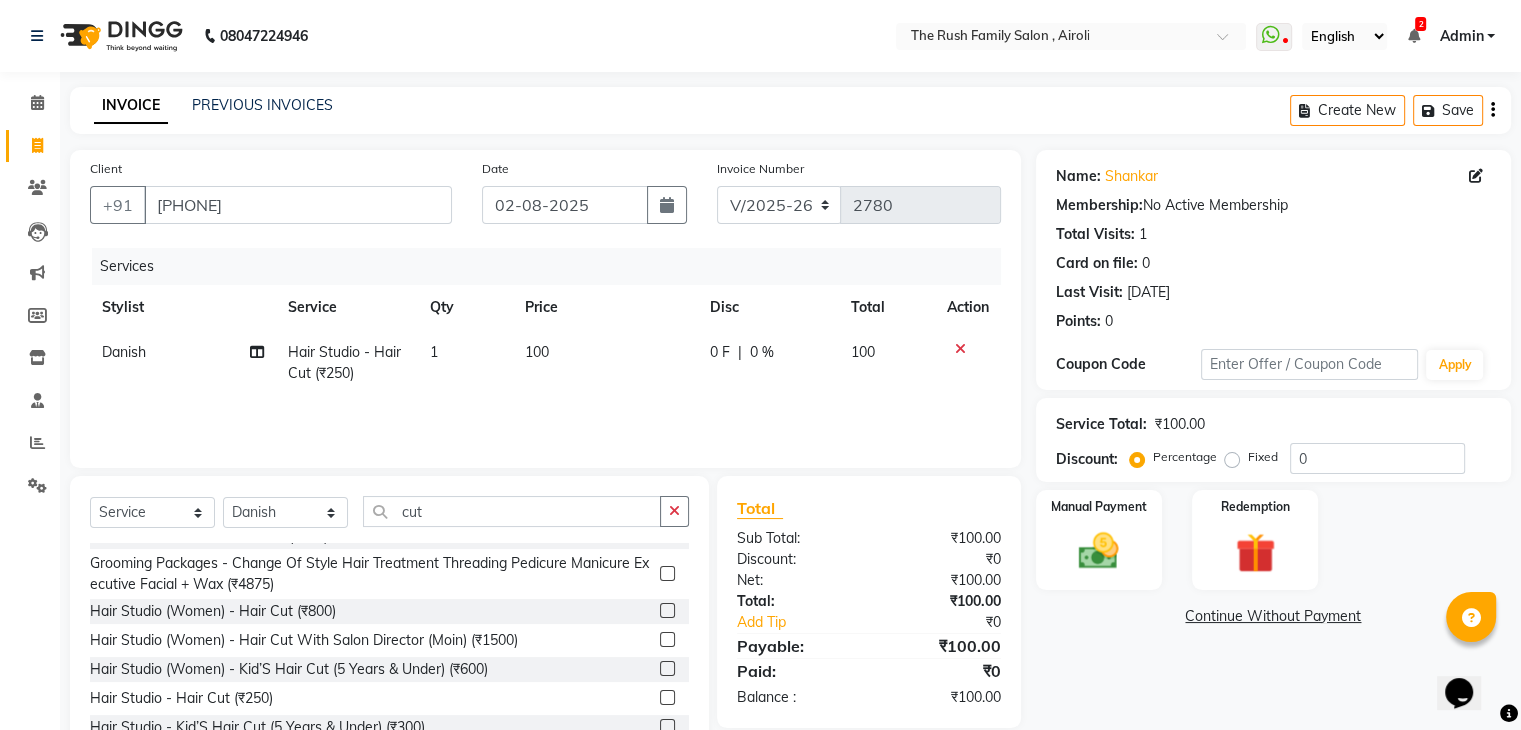 click on "100" 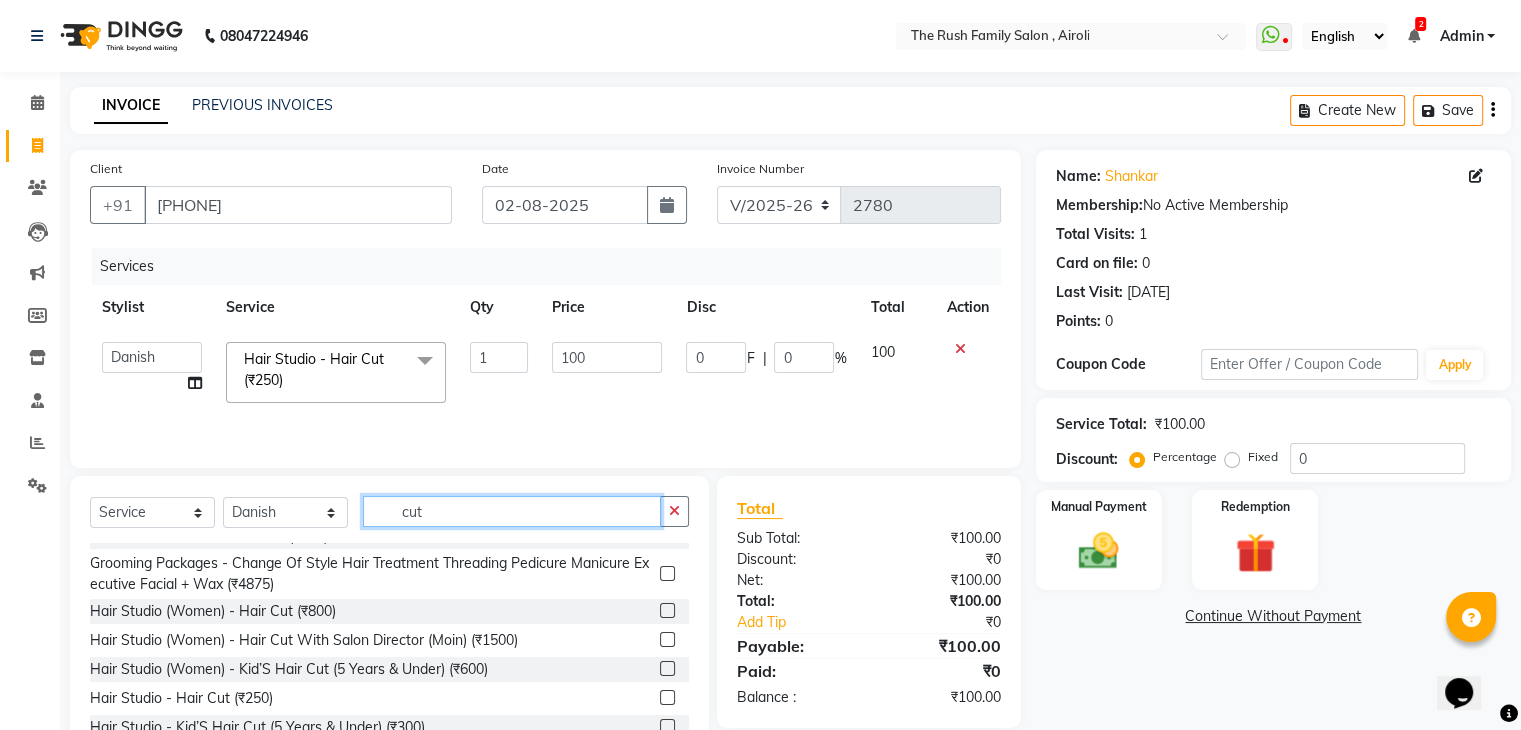 click on "cut" 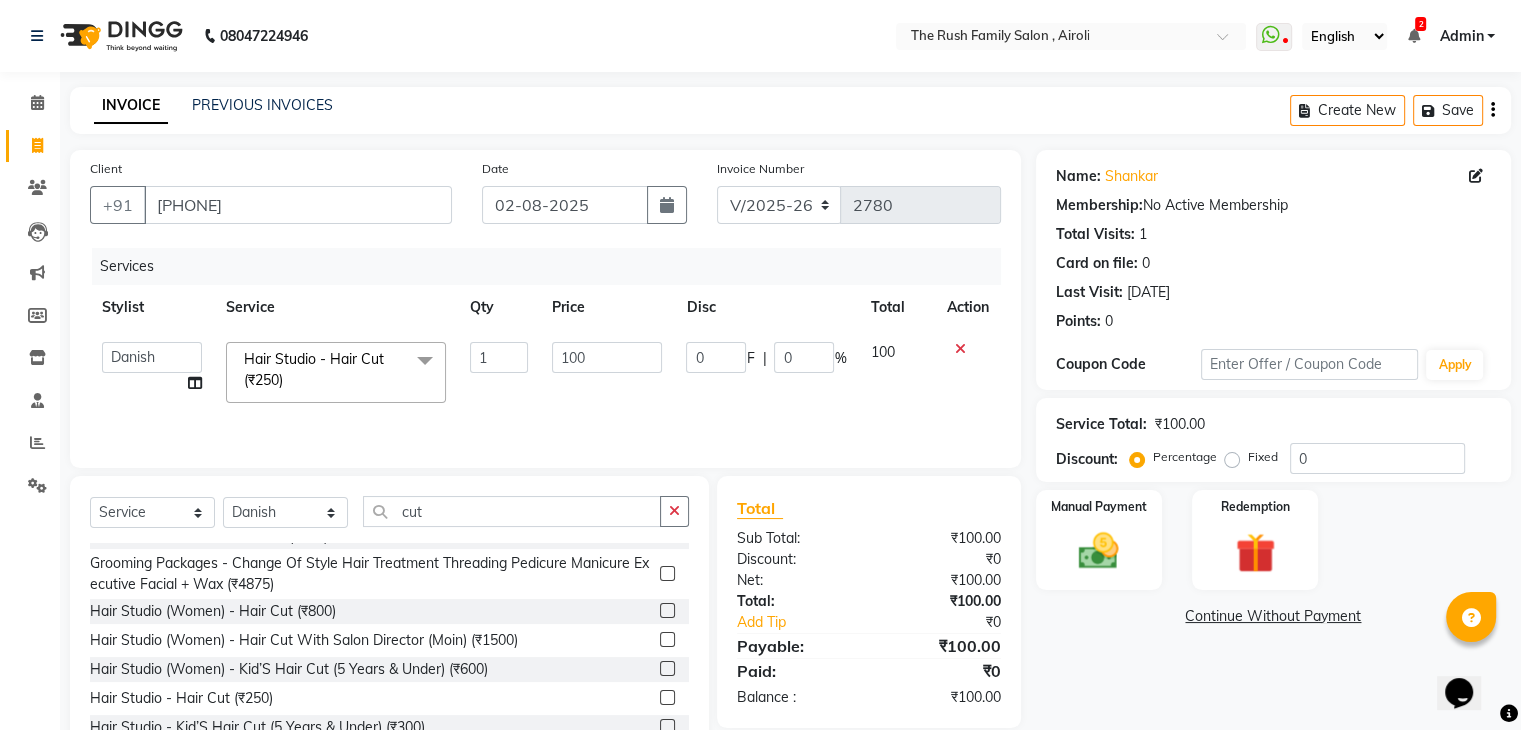 click 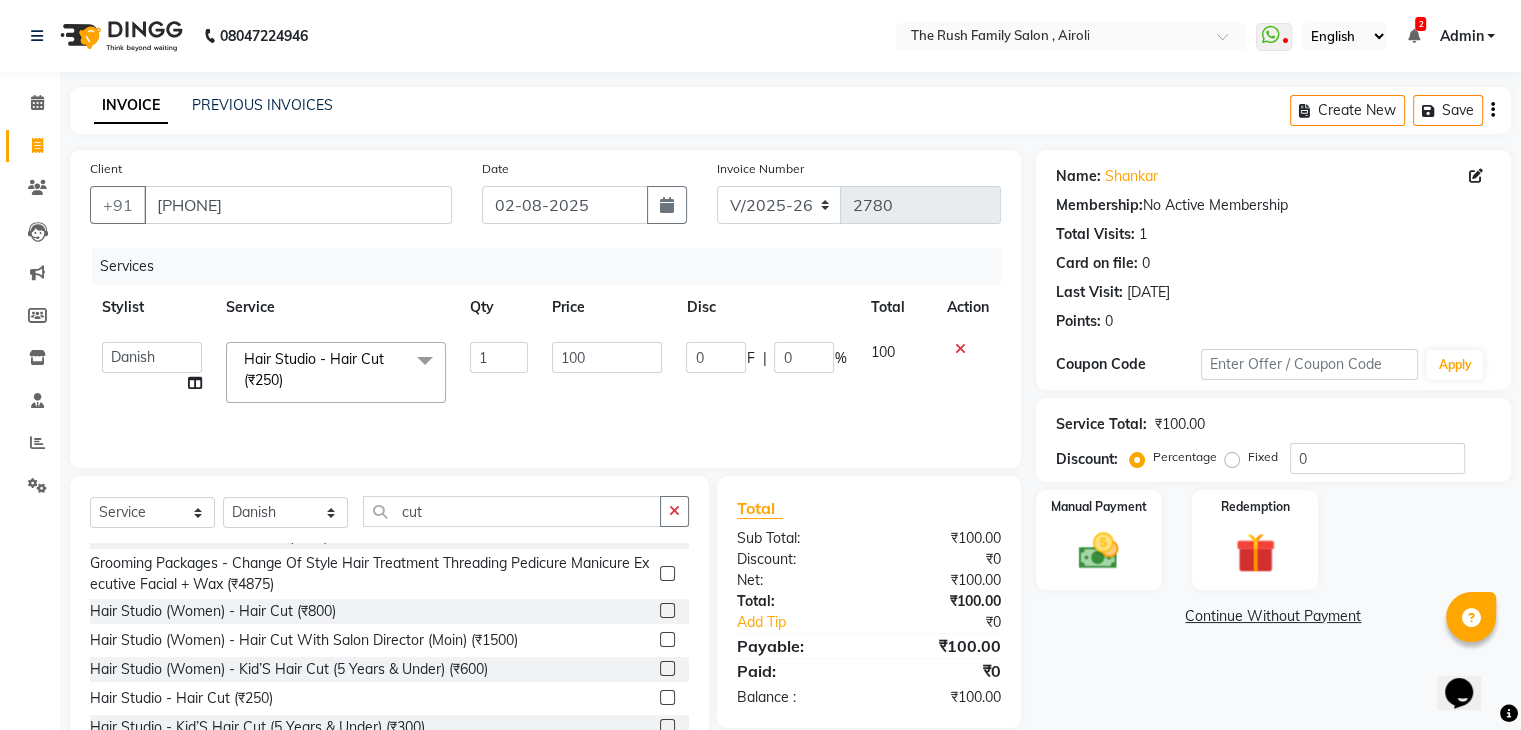 click at bounding box center [666, 698] 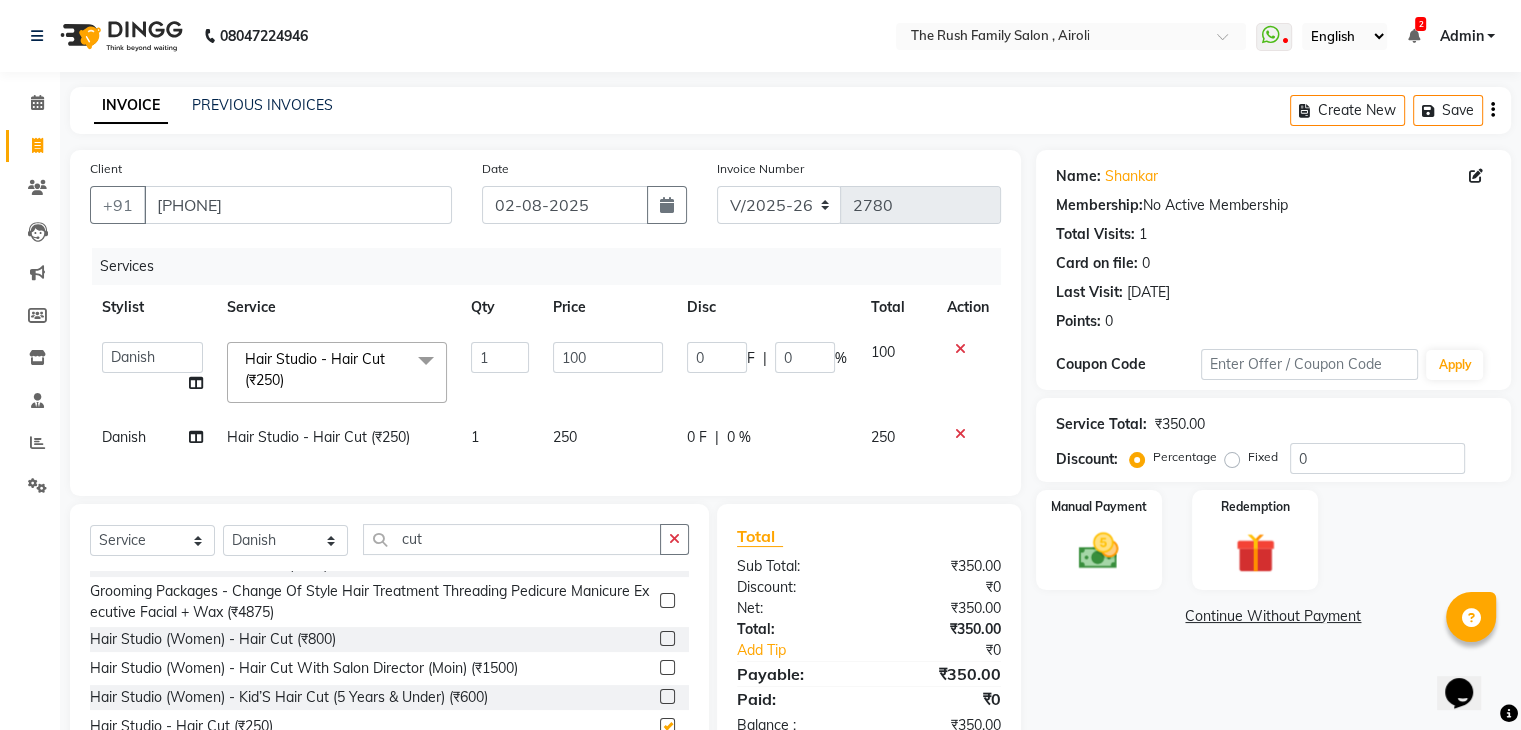 checkbox on "false" 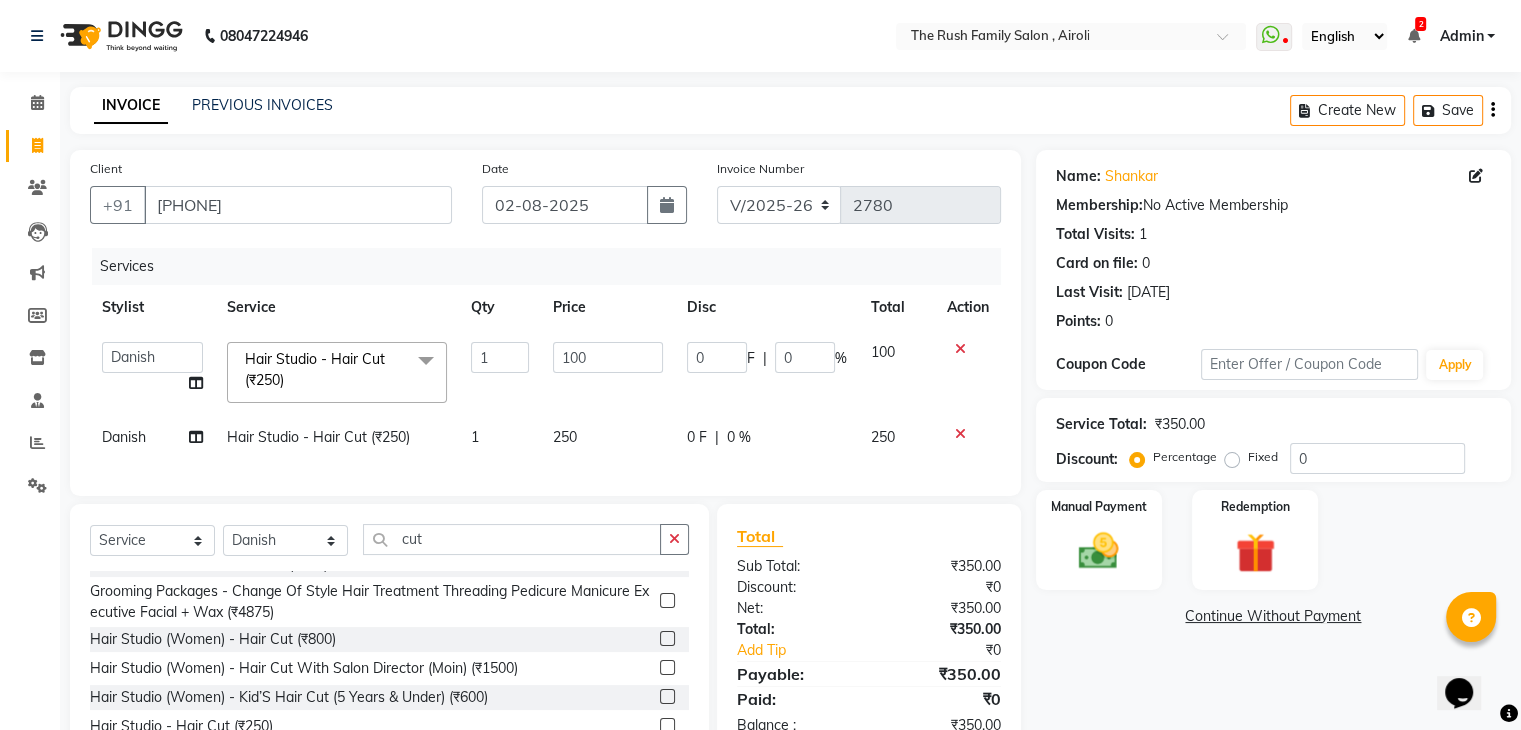 click on "0 F" 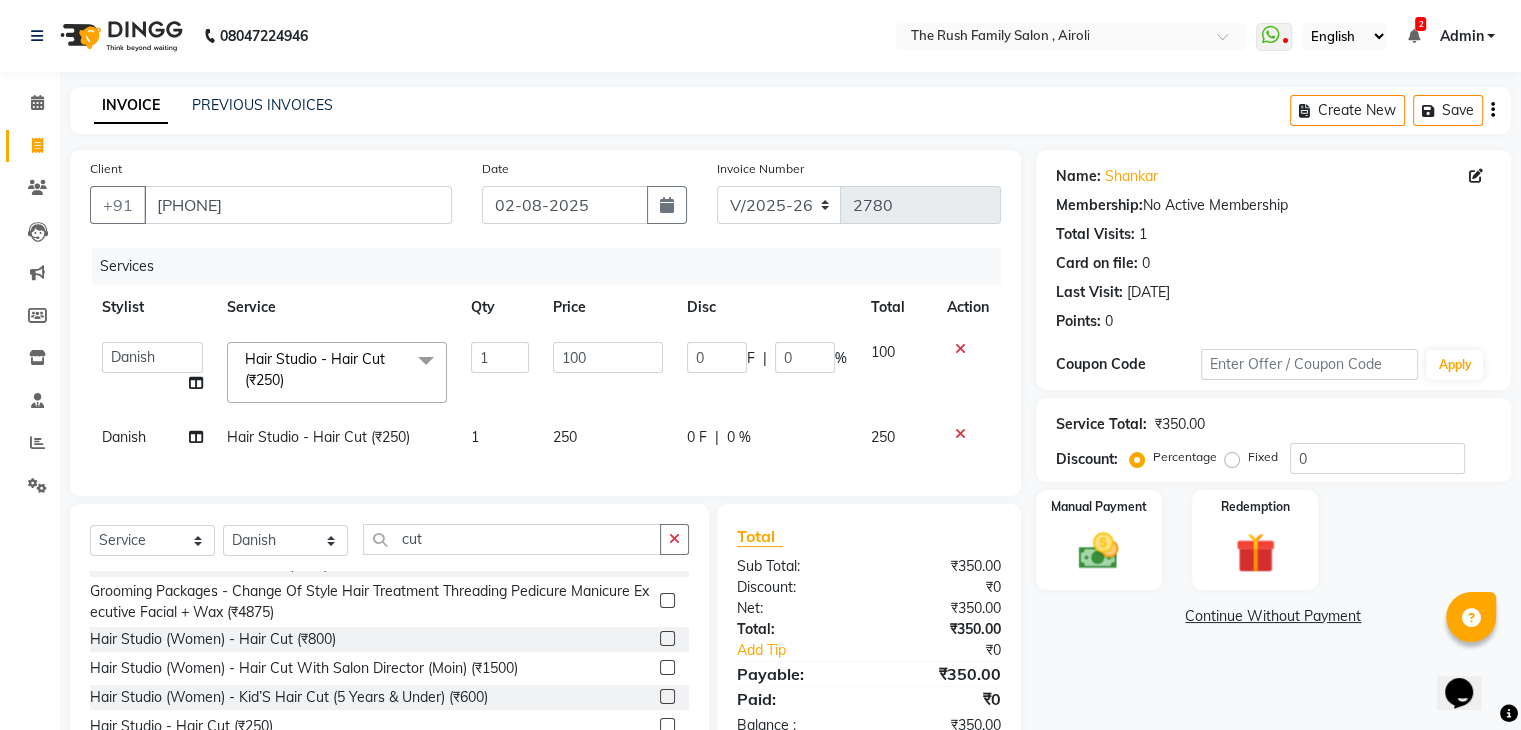 select on "65380" 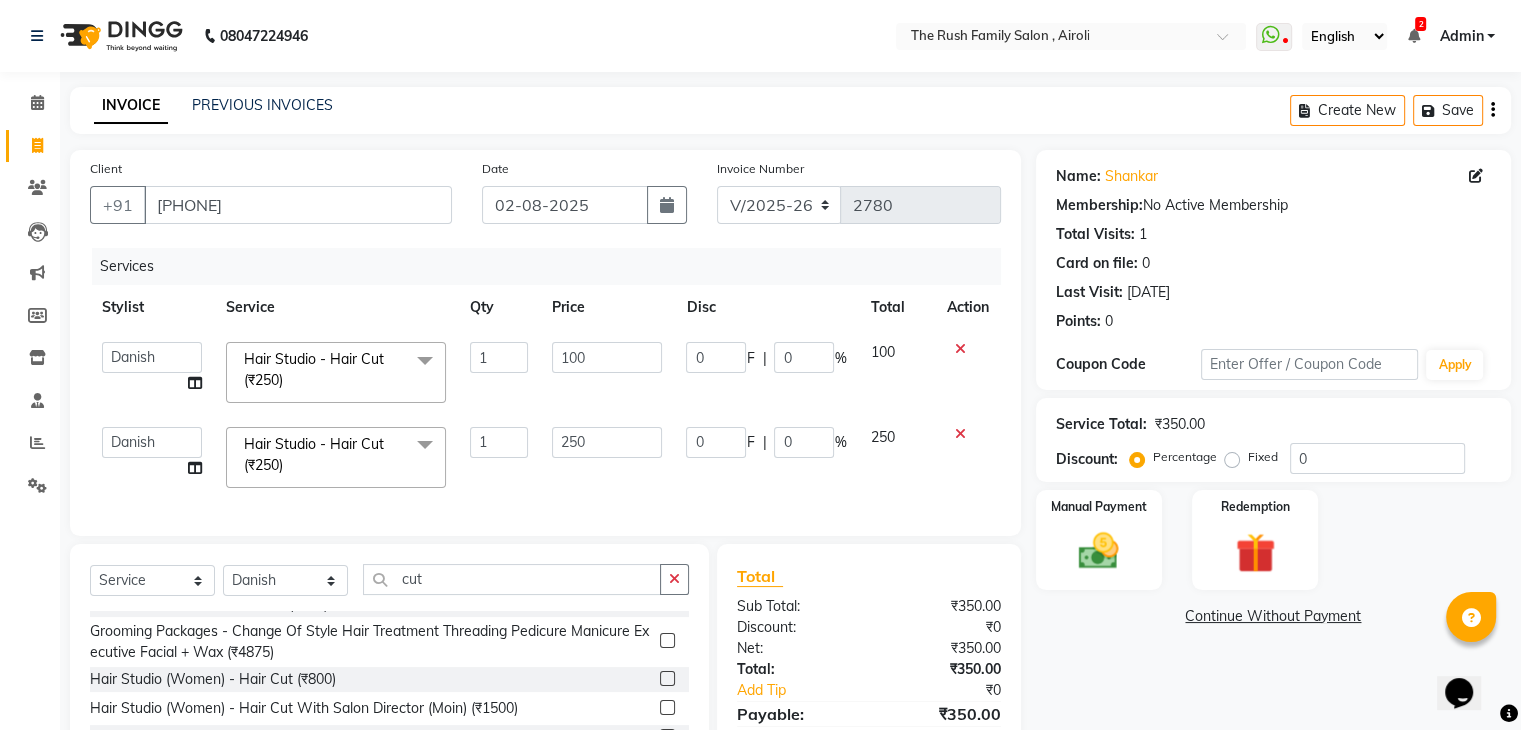 click on "0" 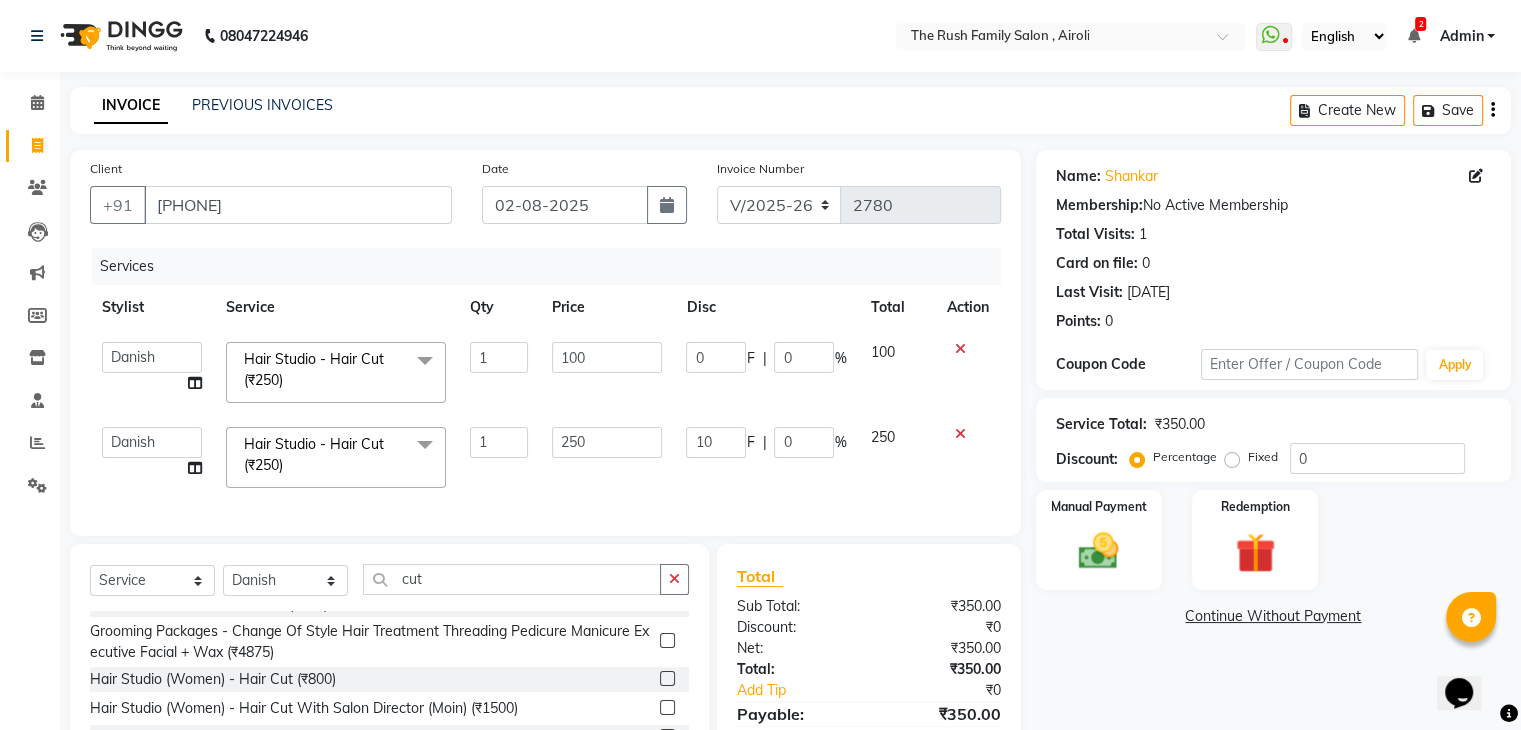 type on "1" 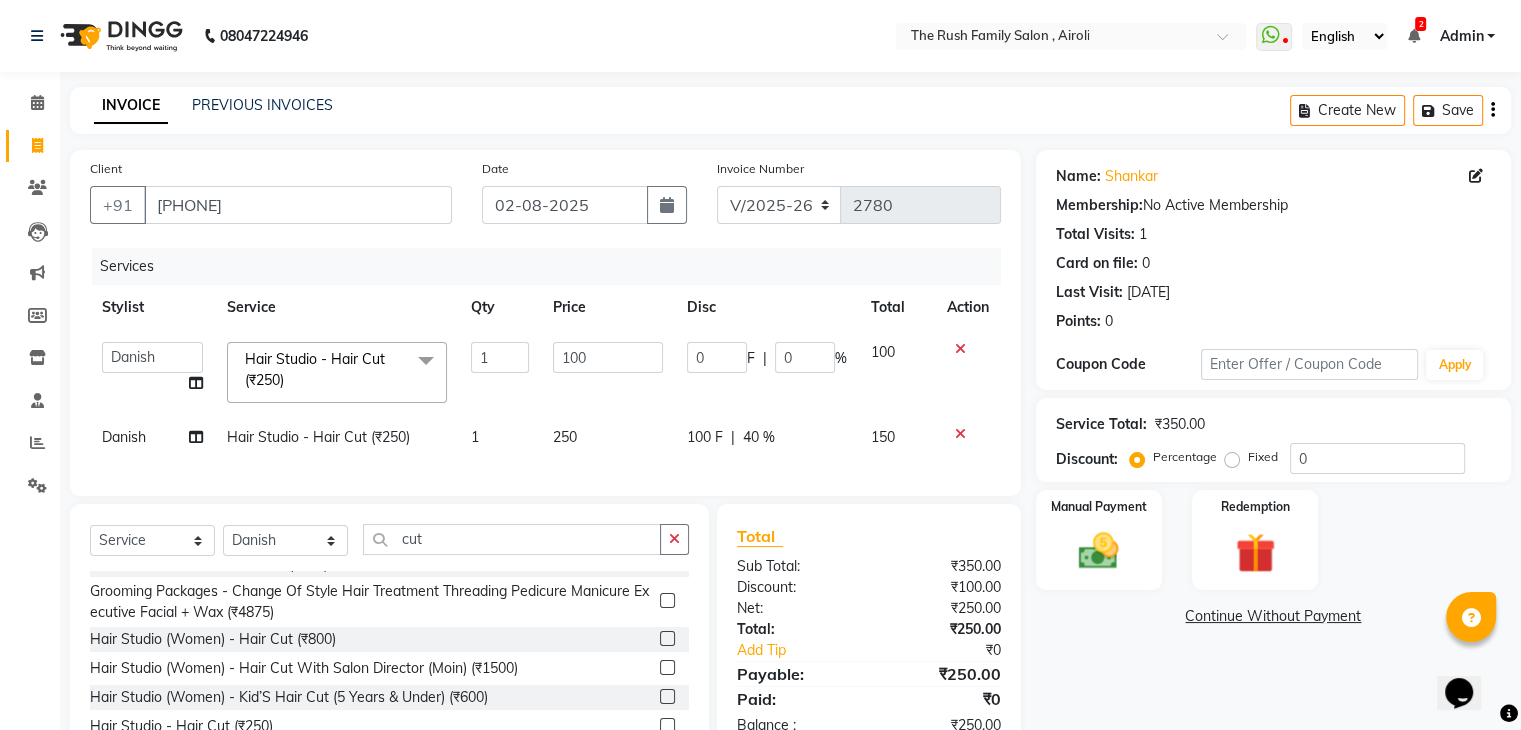 click on "Services Stylist Service Qty Price Disc Total Action  Ajaz   Alvira   Danish   Guddi   Jayesh   Josh    mumtaz   Naeem     nishu   Riya      Rush   Swati  Hair Studio - Hair Cut (₹250)  x Clean Up - Deep Clean (₹900) Clean Up - Fruit (₹1000) Clean Up - Revival (₹1200) Clean Up - Mineral 1 (₹1500) Clean Up - Mineral (₹2000) Clean Up - Hydrating (₹2500) Clean Up - D.N.A. (₹3000) lice treatment (₹2000) power dose [per bottle ] (₹500) pigmantation facial (₹1000) protein spa (₹2500) Bota smooth (₹8000) Bota smooth  (₹10000) bota smooth (₹6500) Protein hair spa (₹1600) nanoplatia (₹2500) Hair protein spa (₹2000) Protein spaa (₹3500) Foot spa (₹800) Protein spa (₹3000) Nose pill off (₹250) hair spa dandruff treatment (₹3500) Threading/upl (₹70) Threading /Forhead /upl (₹90) Botosmooth (₹7000) Pigmentation treatment (₹3000) Hydra  facial (₹7000) hair cut / shave (₹375) Pill off upl (₹50) Advance payment (₹600) Diamond clean up (₹1200) Ola plex (₹5000)" 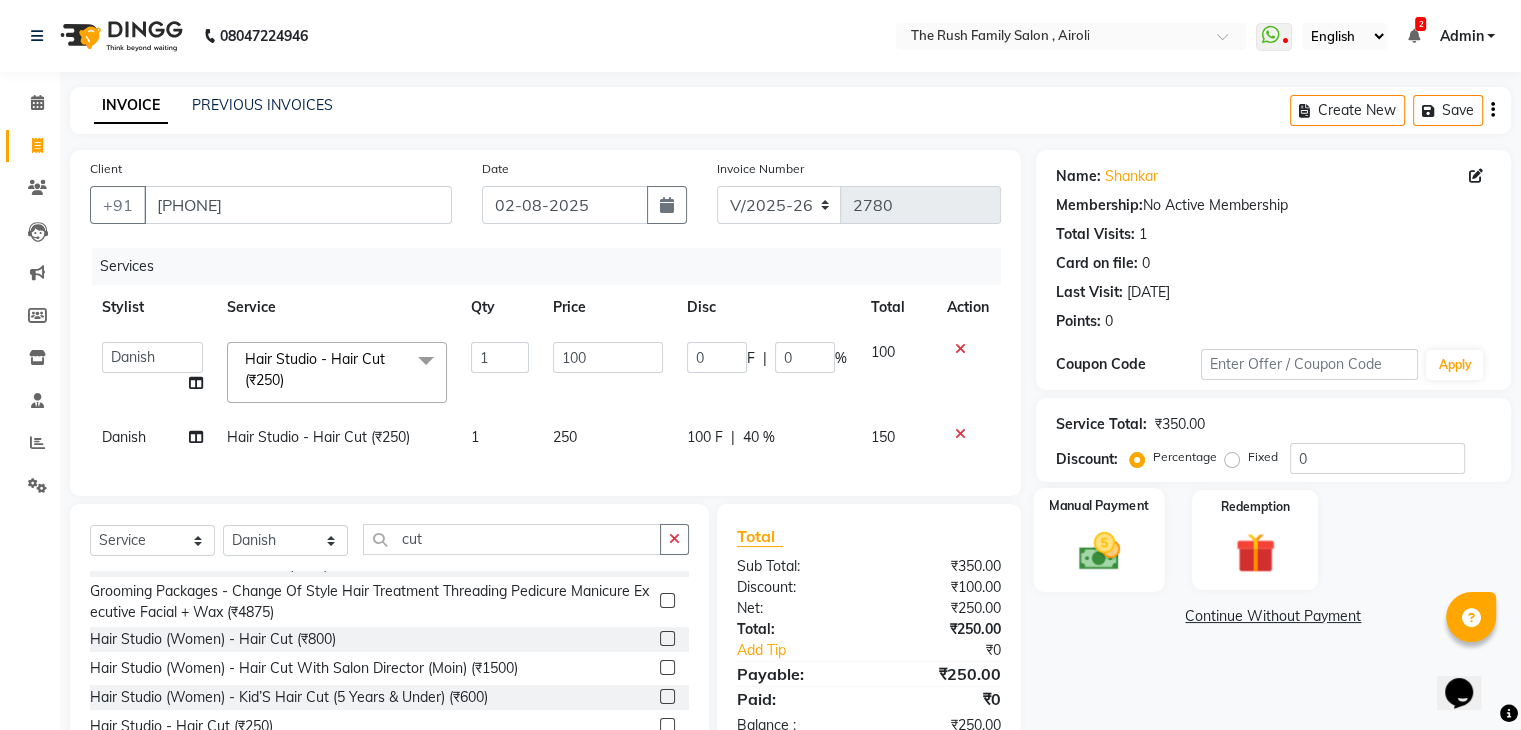 click on "Manual Payment" 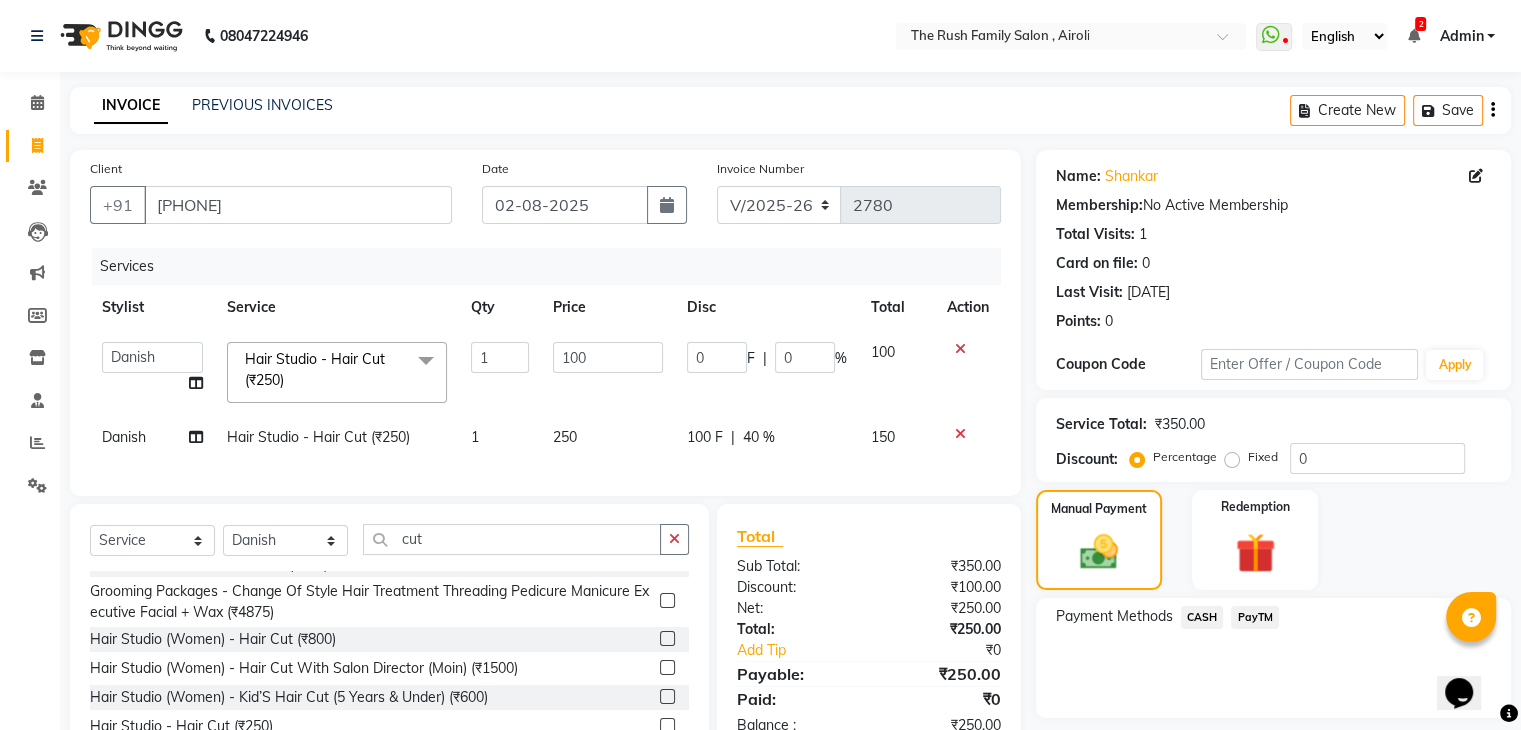 click on "PayTM" 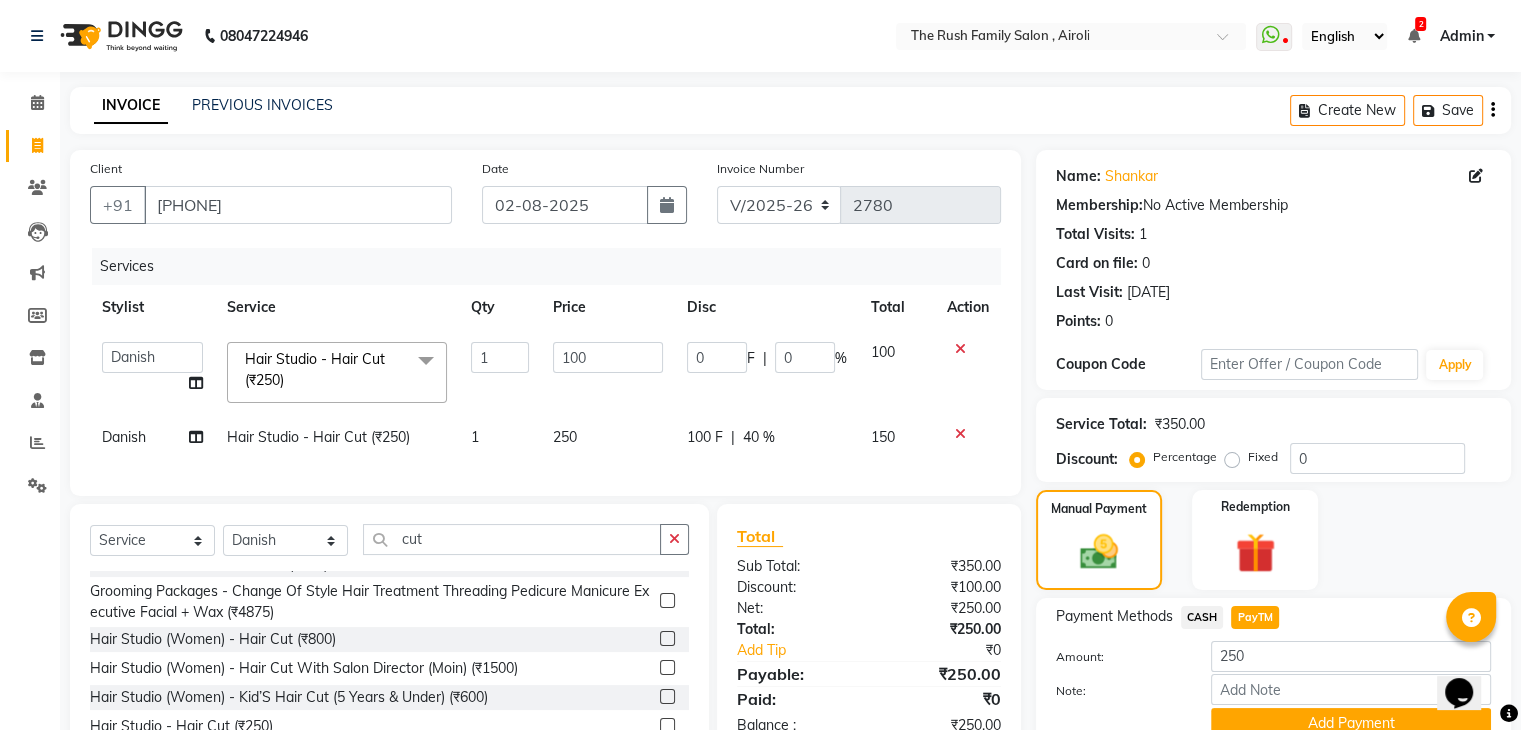 click on "Danish" 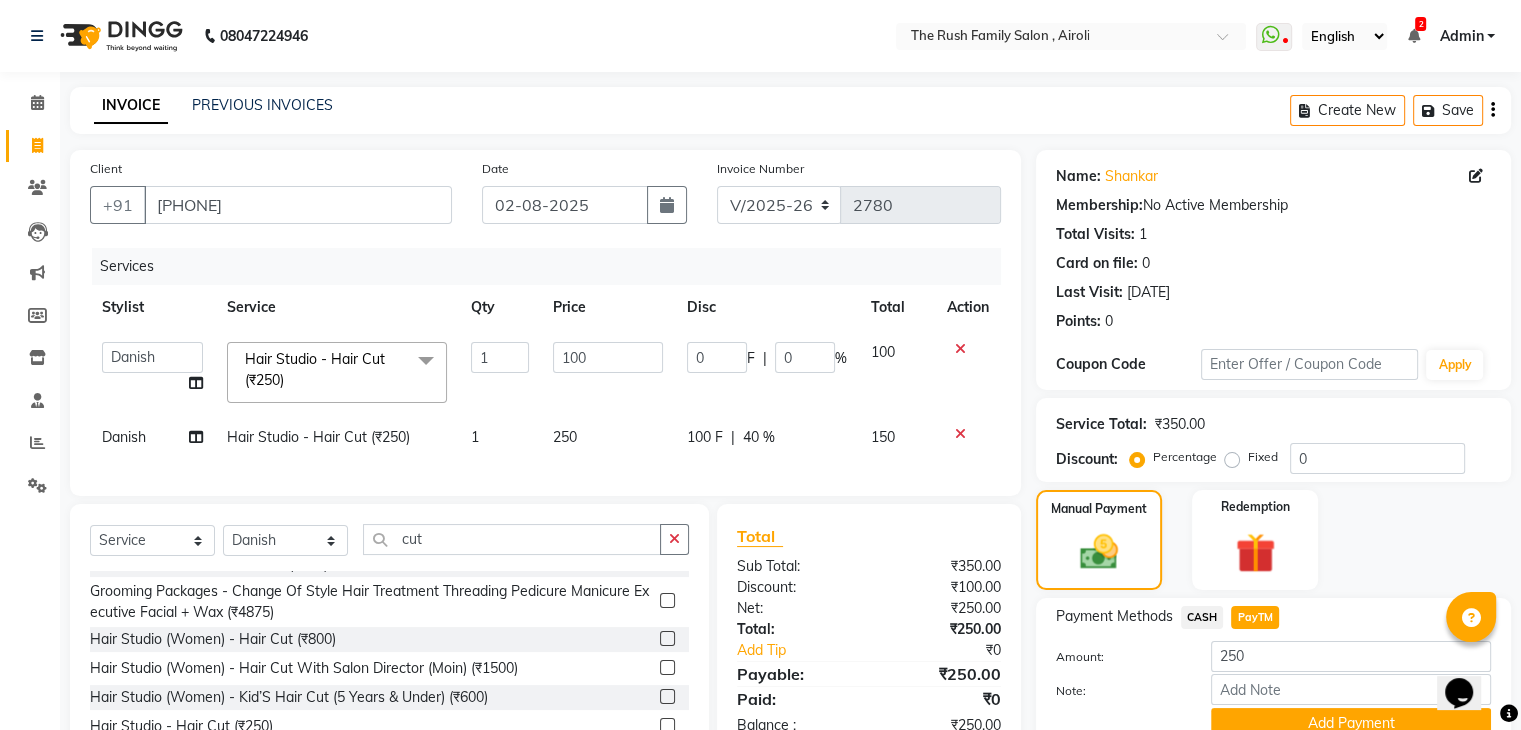 select on "65380" 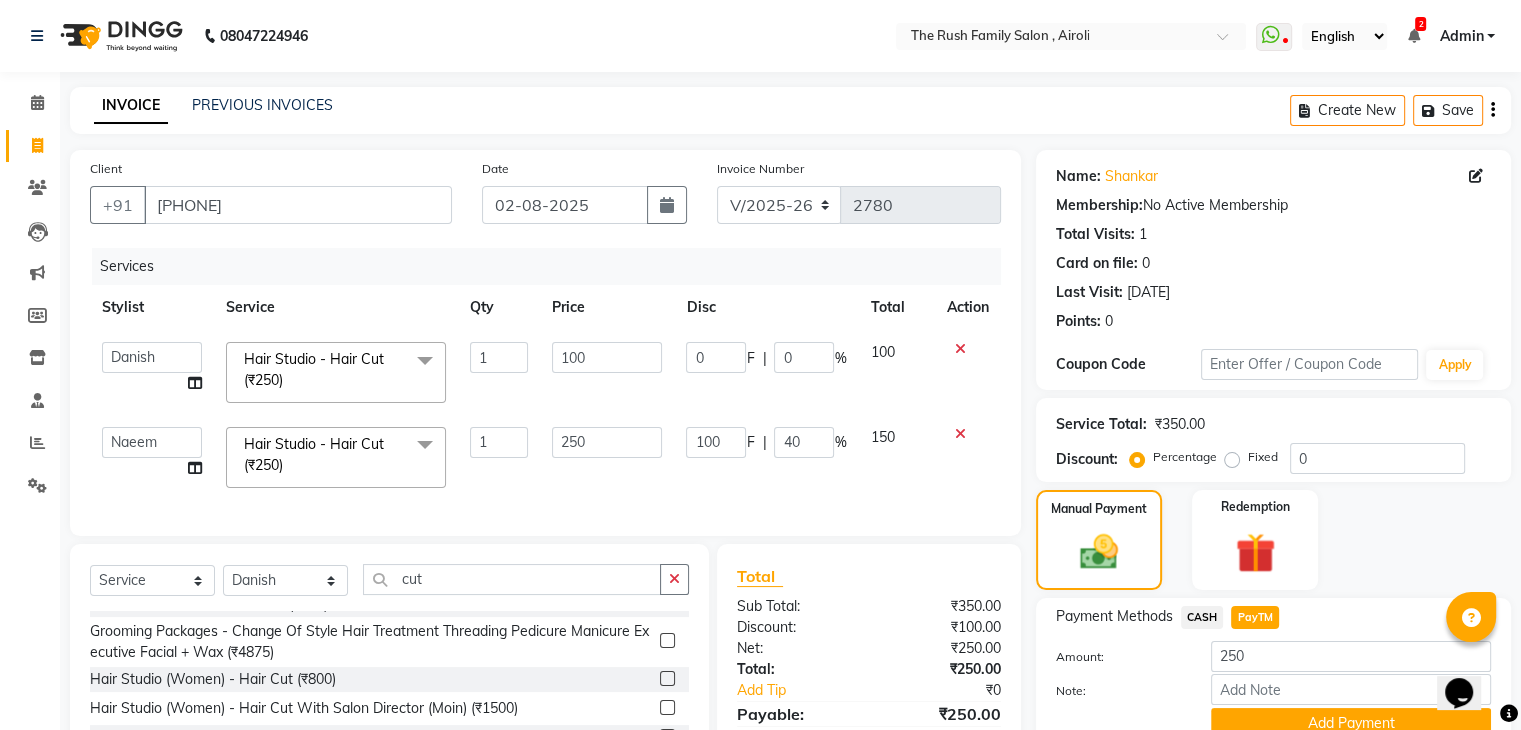 select on "87642" 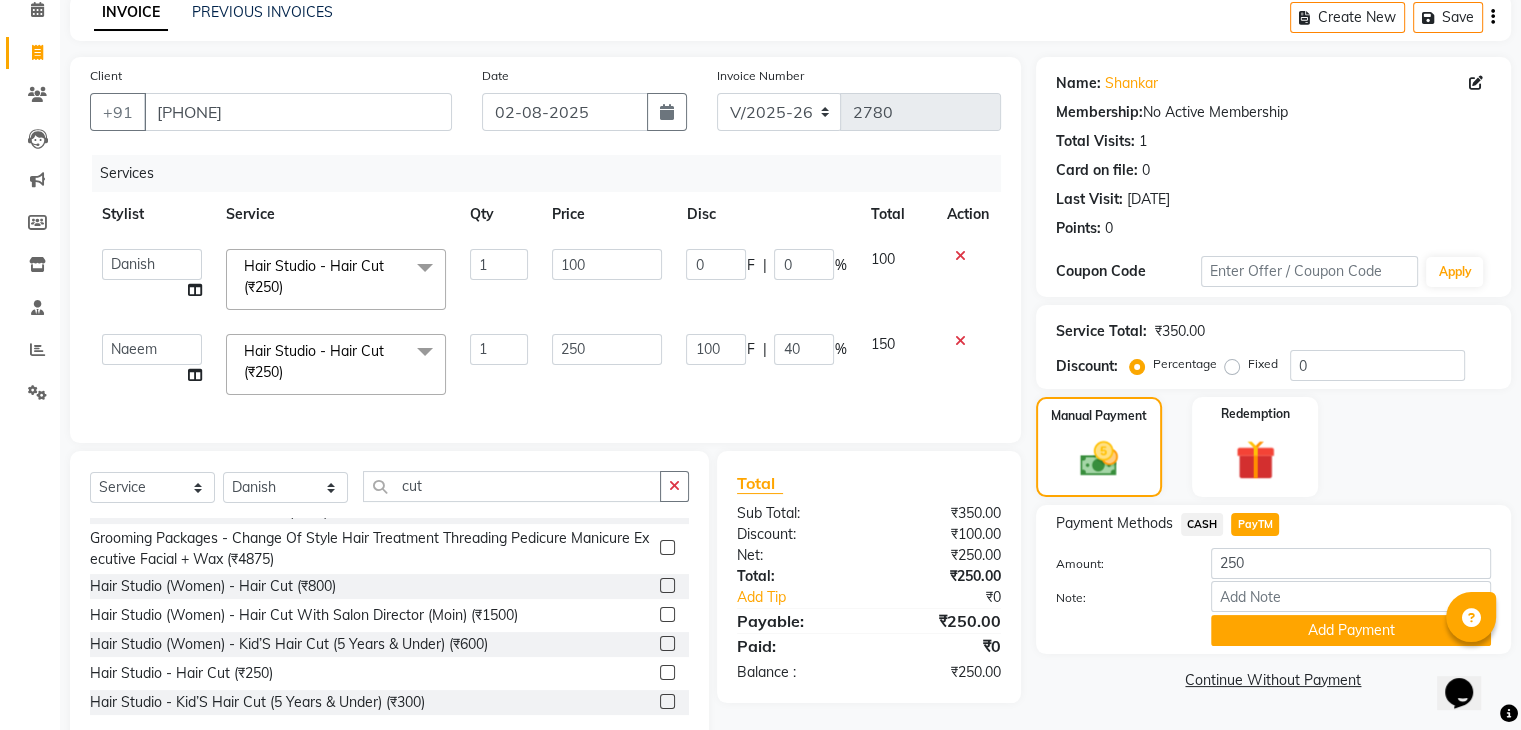 scroll, scrollTop: 101, scrollLeft: 0, axis: vertical 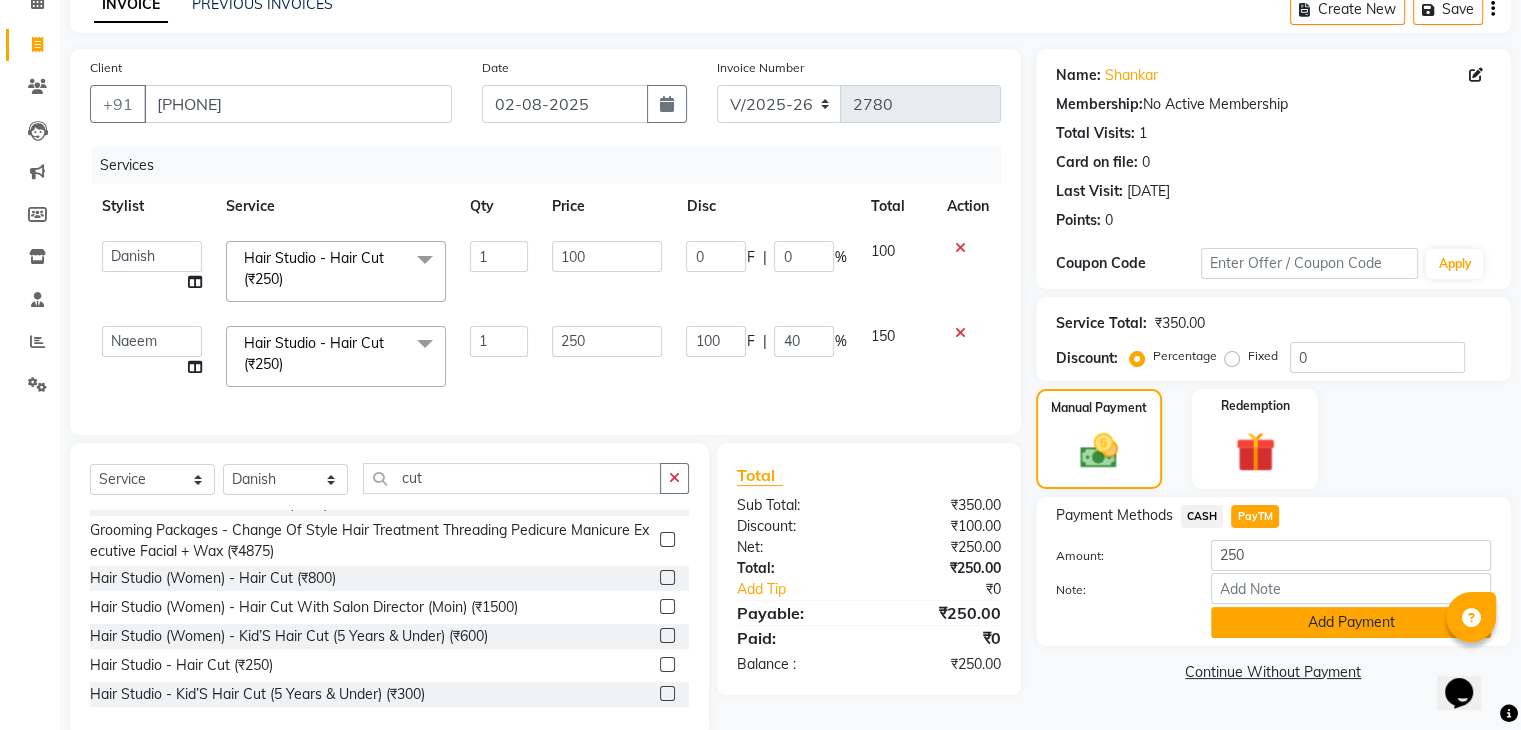 click on "Add Payment" 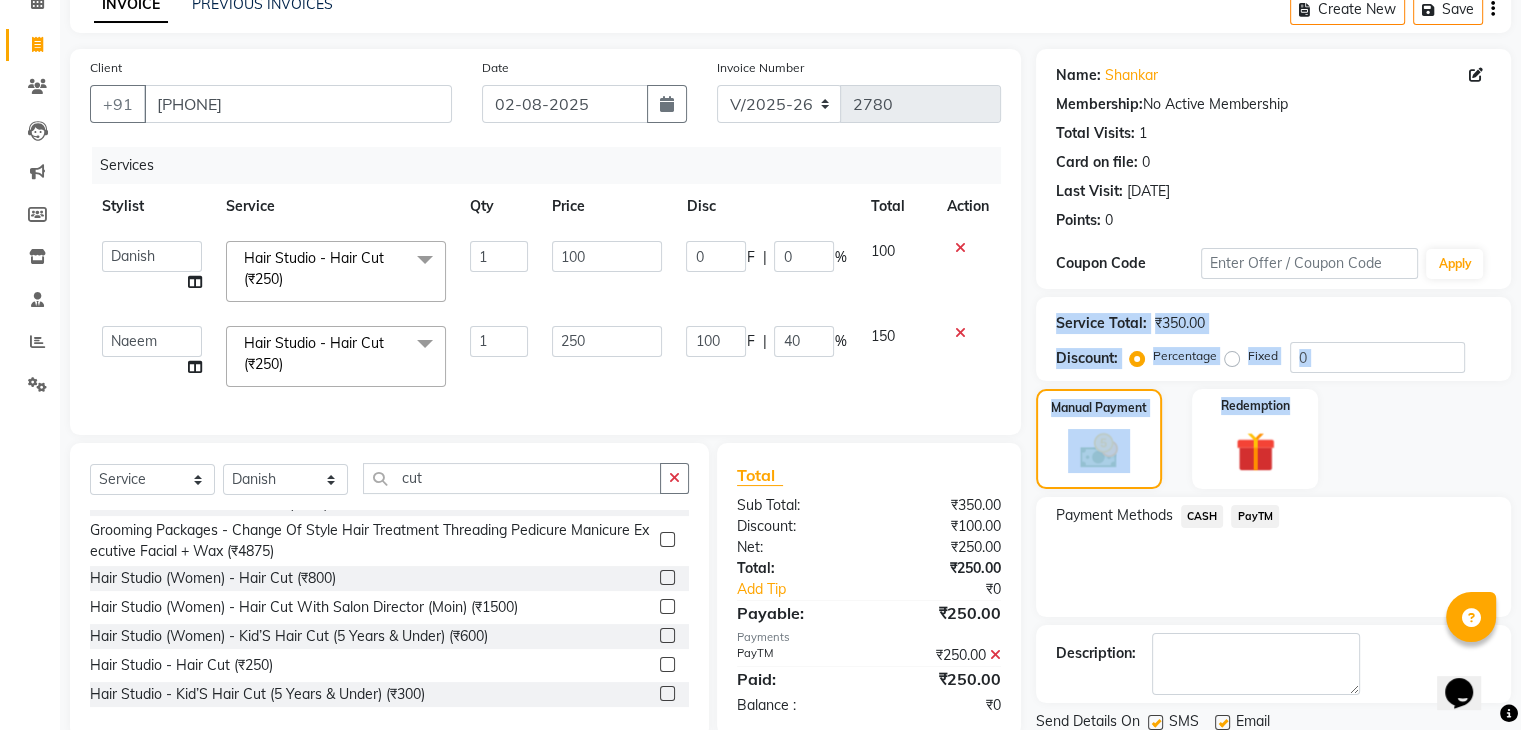 drag, startPoint x: 1513, startPoint y: 245, endPoint x: 1516, endPoint y: 410, distance: 165.02727 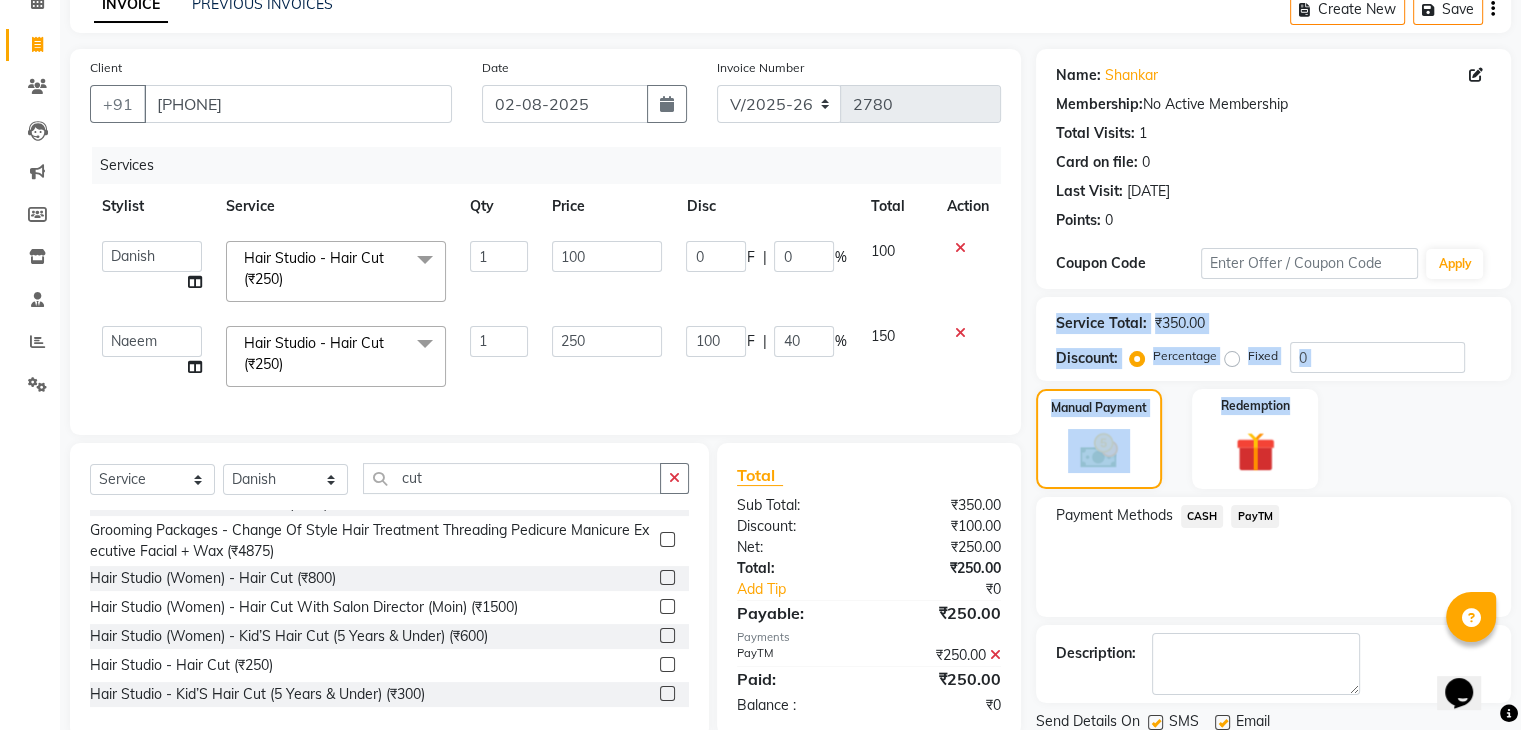click on "Name: Shankar  Membership:  No Active Membership  Total Visits:  1 Card on file:  0 Last Visit:   20-04-2025 Points:   0  Coupon Code Apply Service Total:  ₹350.00  Discount:  Percentage   Fixed  0 Manual Payment Redemption Payment Methods  CASH   PayTM  Description:                  Send Details On SMS Email  Checkout" 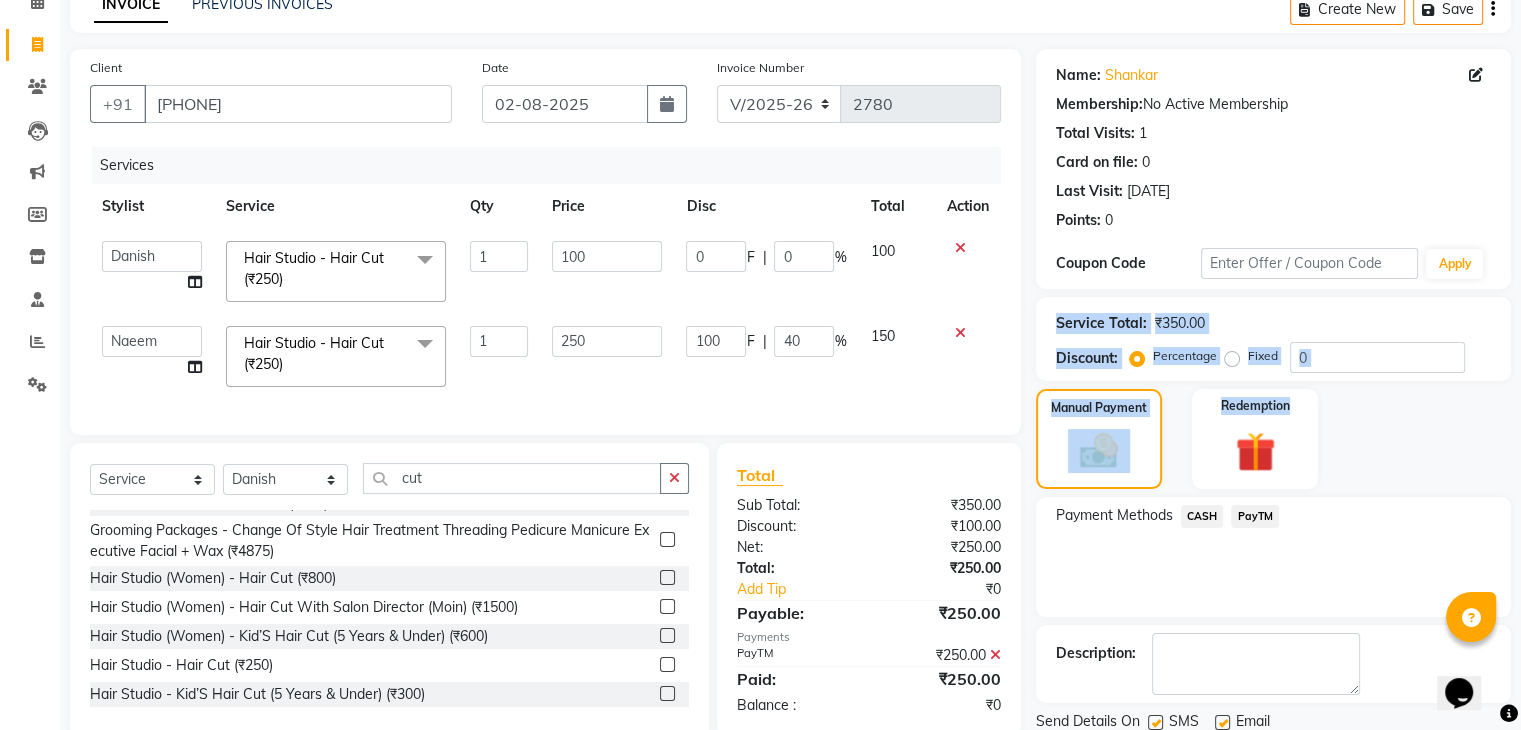 scroll, scrollTop: 171, scrollLeft: 0, axis: vertical 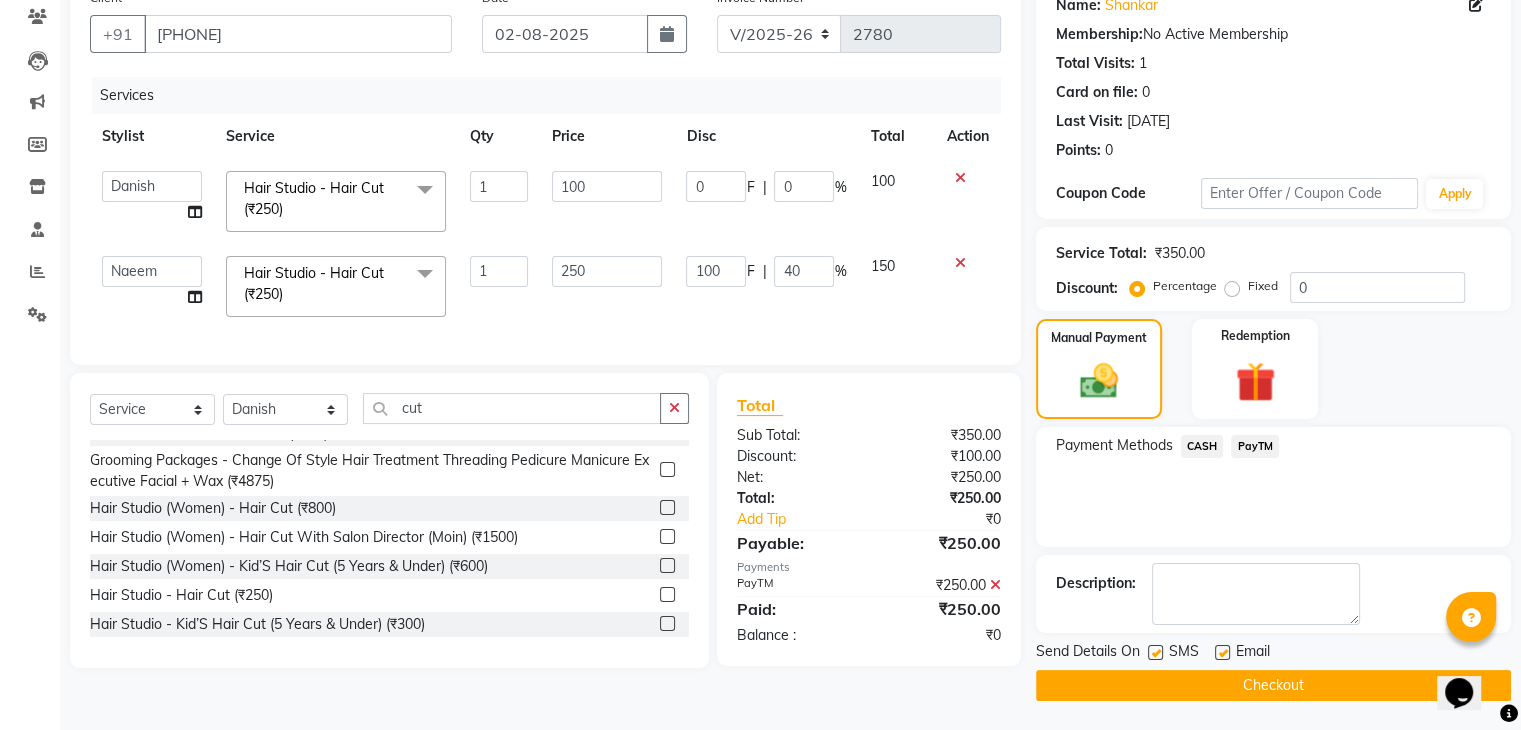 click 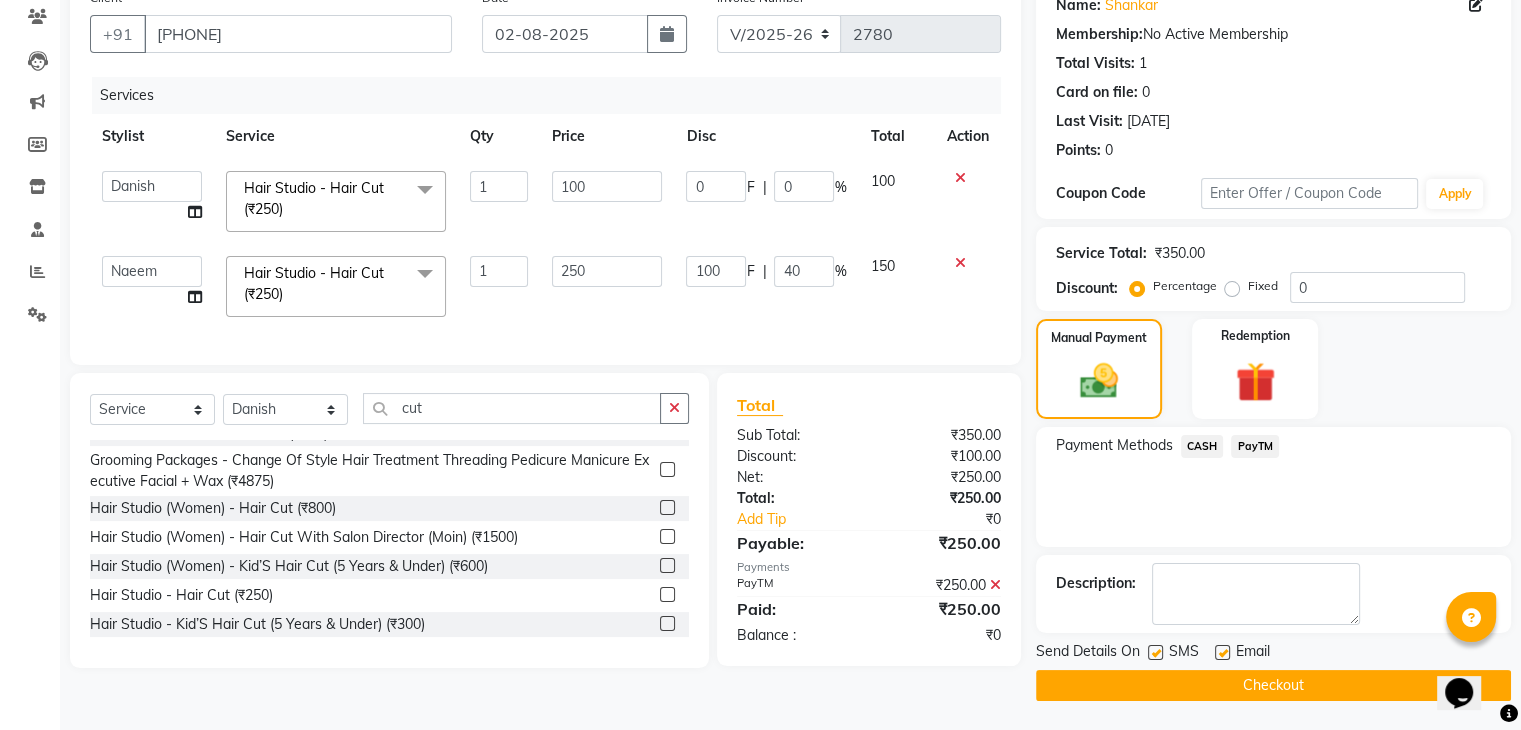 click at bounding box center (1154, 653) 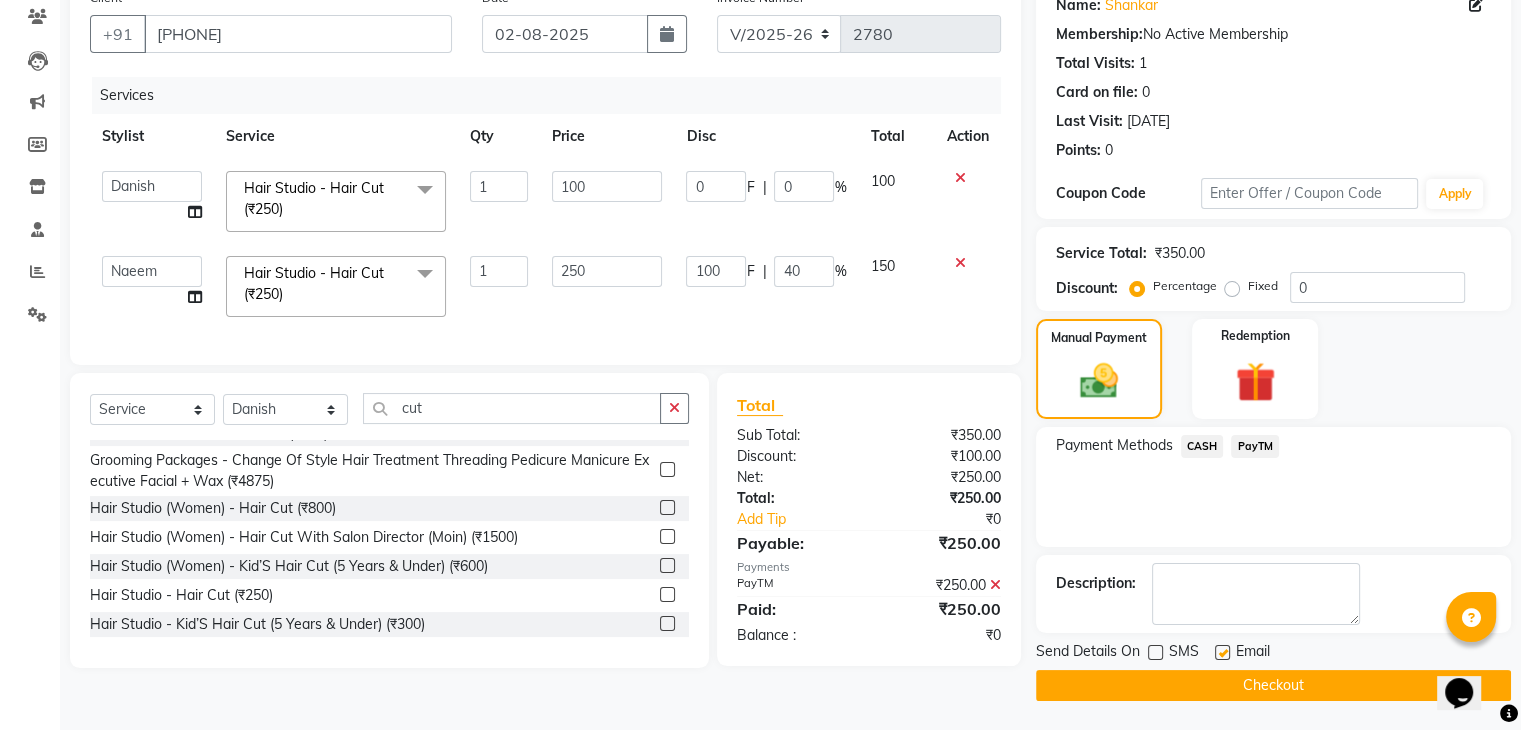 click 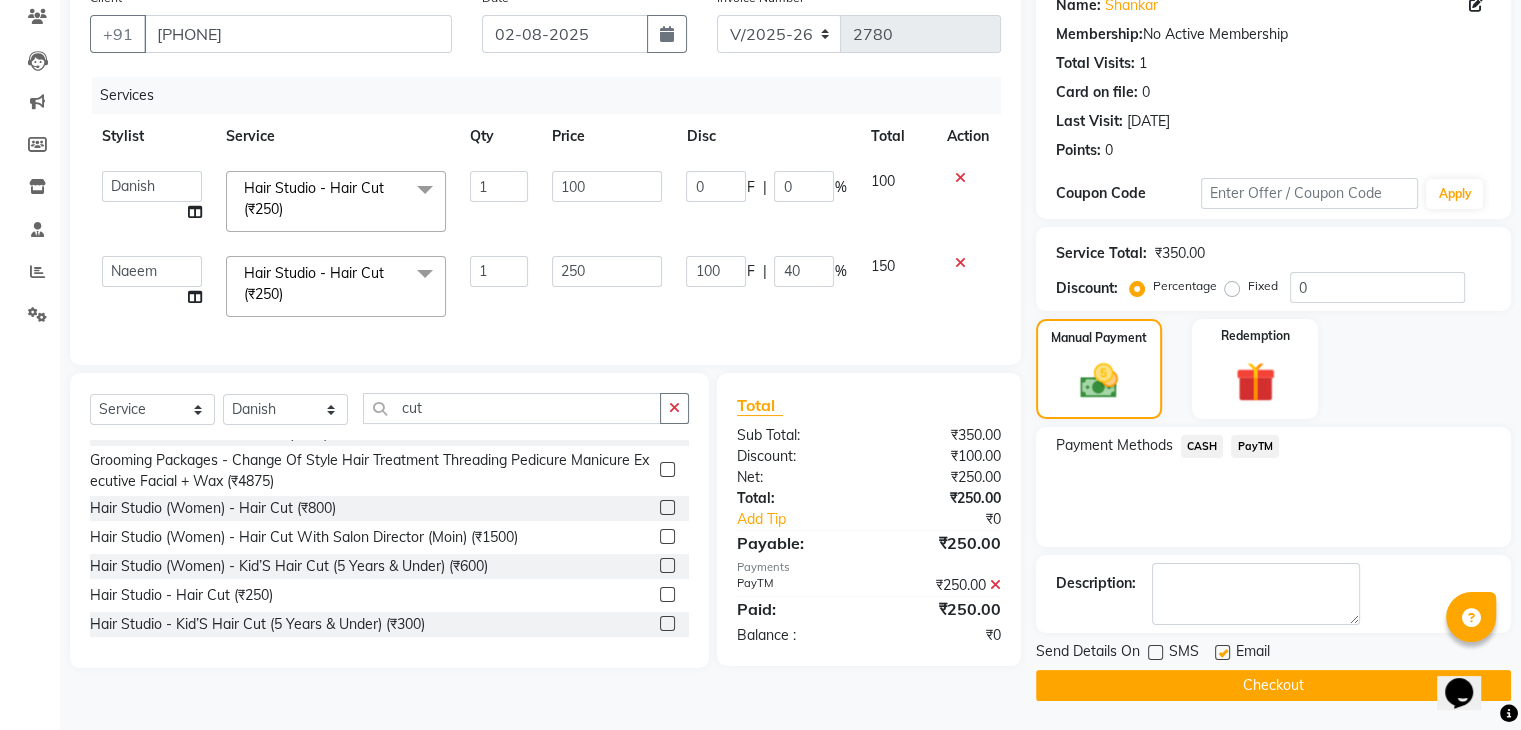 click at bounding box center [1221, 653] 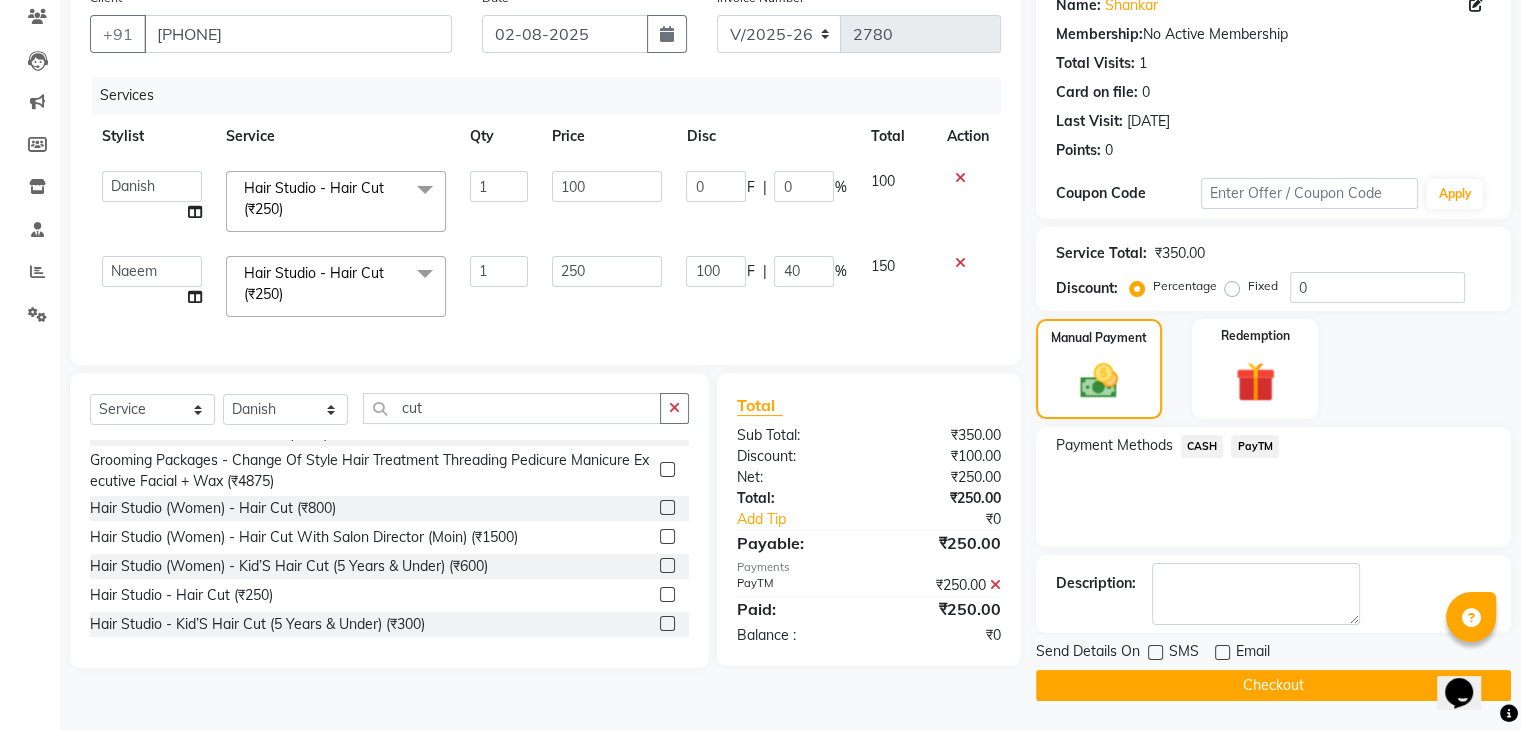 click on "Checkout" 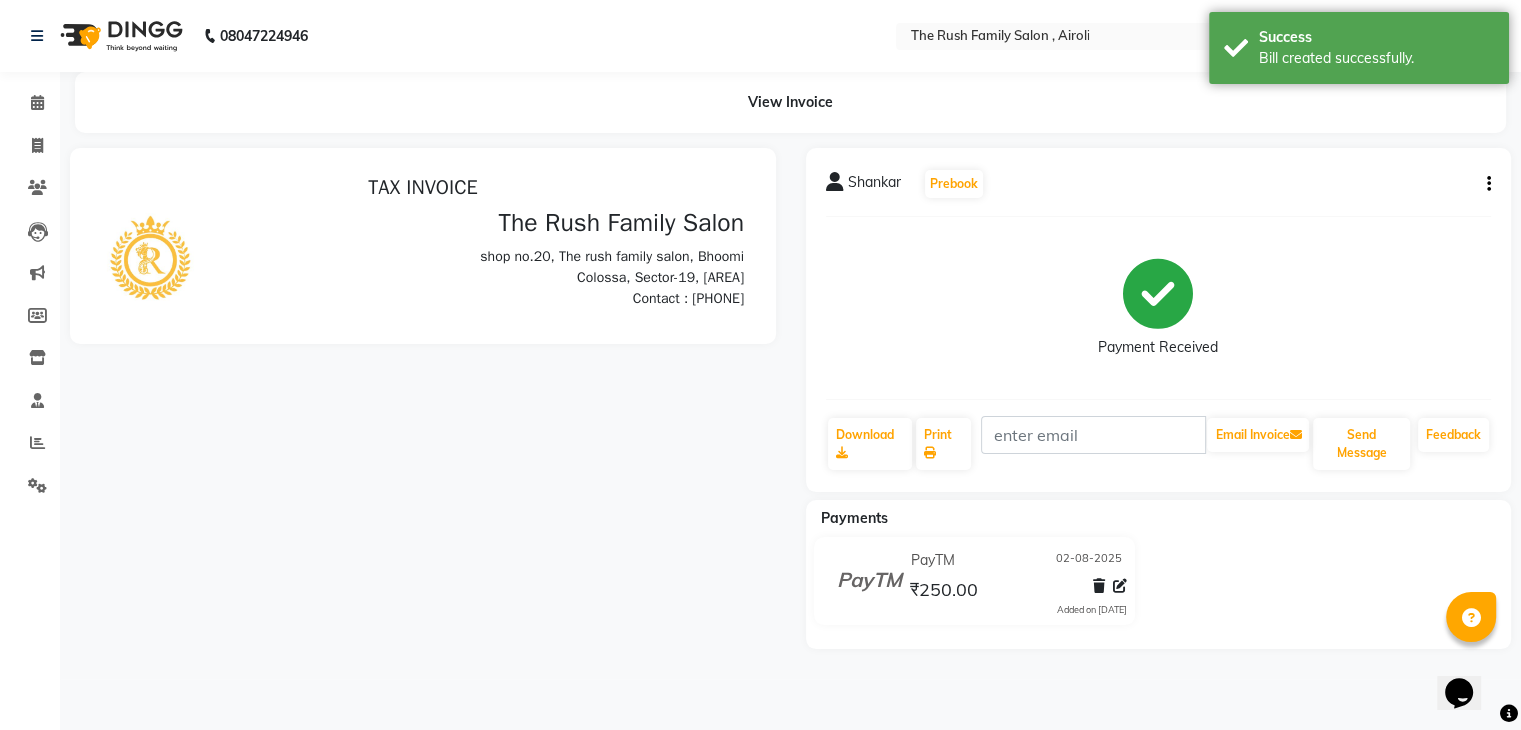 scroll, scrollTop: 0, scrollLeft: 0, axis: both 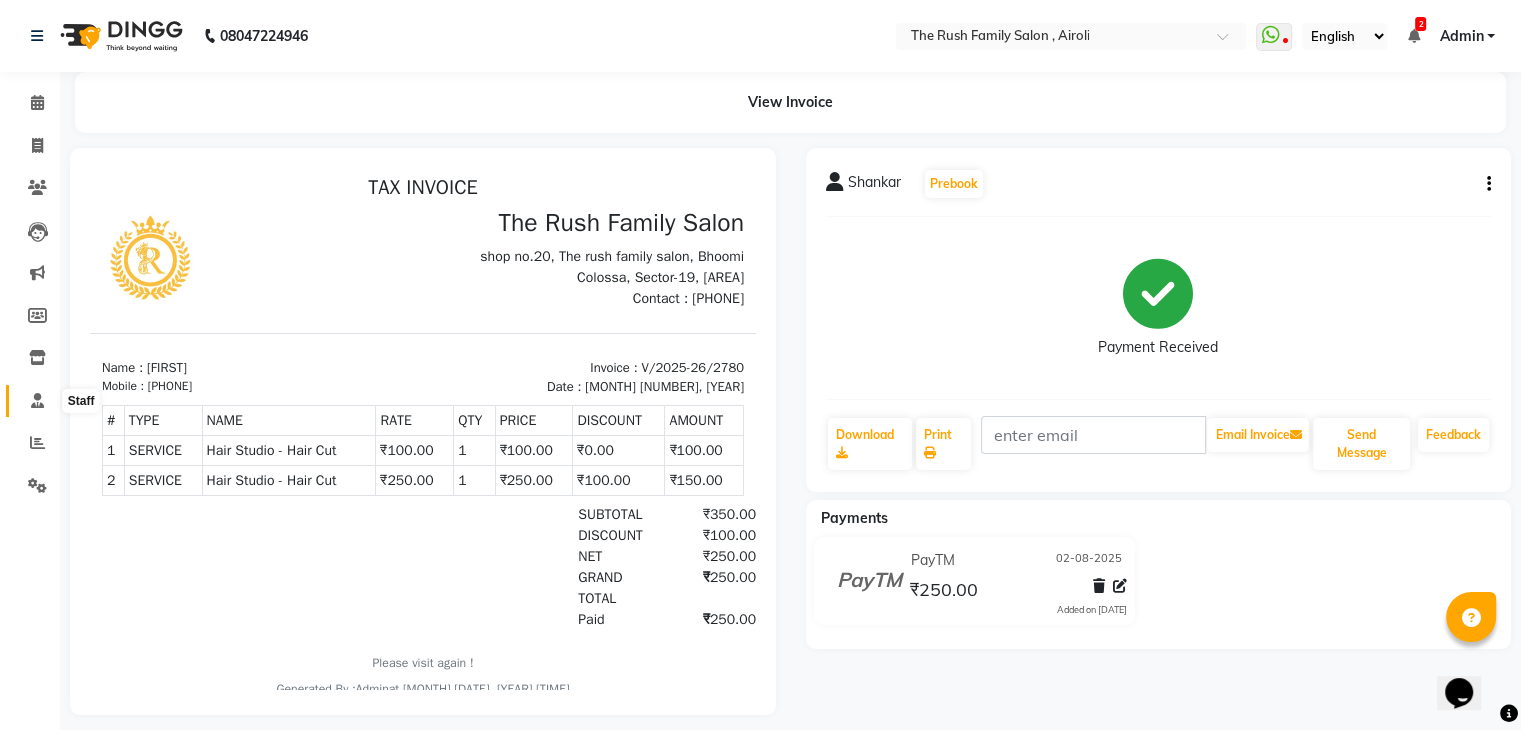 click 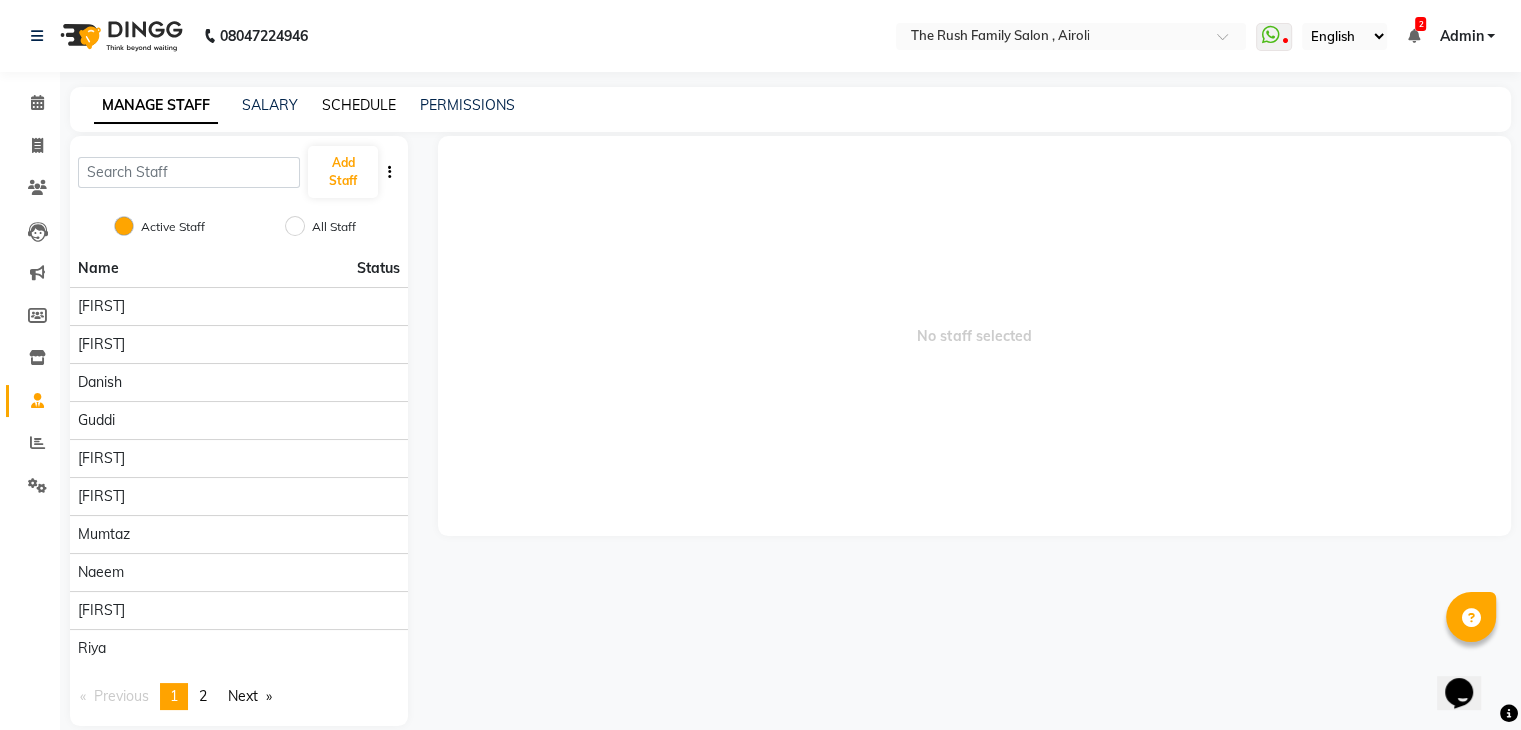 click on "SCHEDULE" 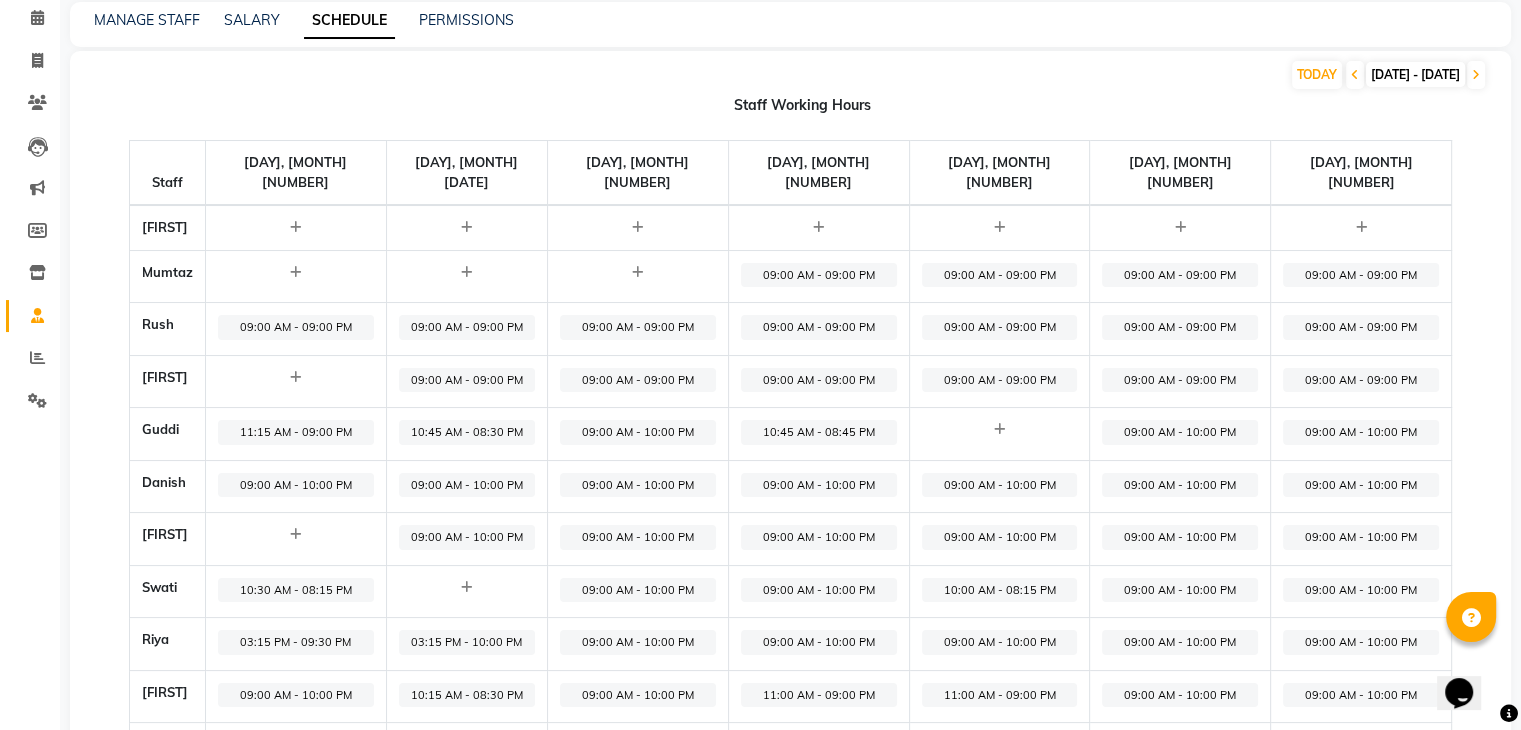 scroll, scrollTop: 86, scrollLeft: 0, axis: vertical 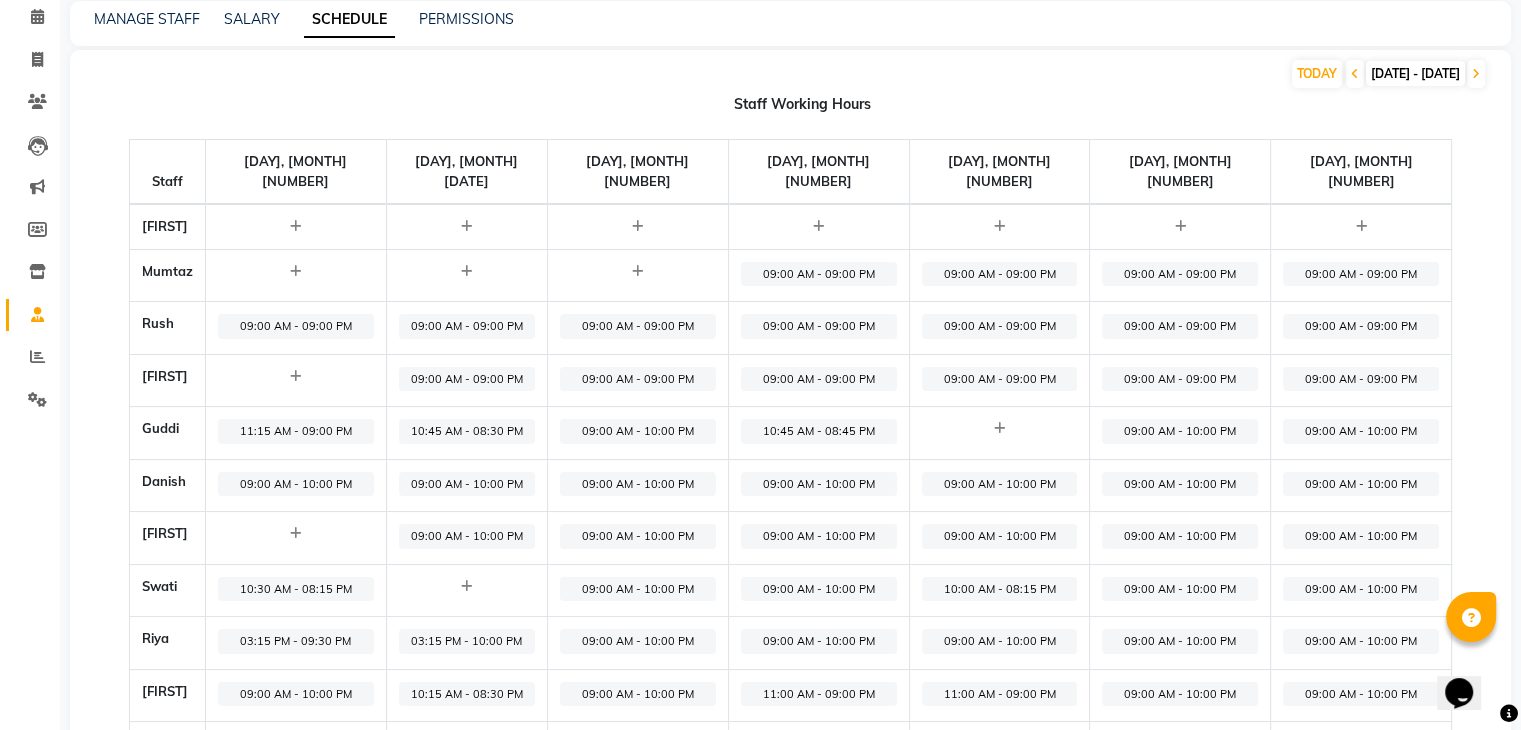 click on "09:00 AM - 09:00 PM" 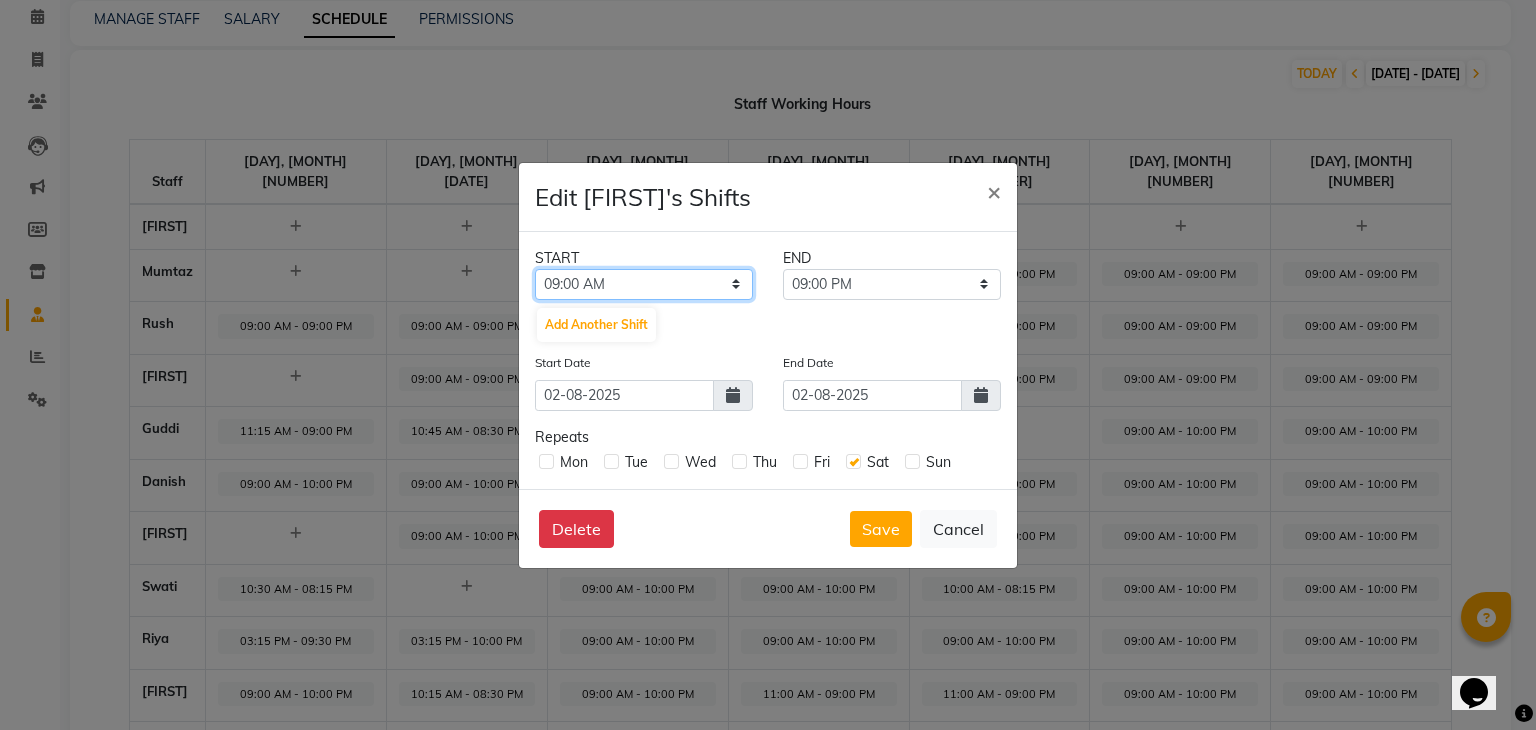 click on "12:00 AM 12:15 AM 12:30 AM 12:45 AM 01:00 AM 01:15 AM 01:30 AM 01:45 AM 02:00 AM 02:15 AM 02:30 AM 02:45 AM 03:00 AM 03:15 AM 03:30 AM 03:45 AM 04:00 AM 04:15 AM 04:30 AM 04:45 AM 05:00 AM 05:15 AM 05:30 AM 05:45 AM 06:00 AM 06:15 AM 06:30 AM 06:45 AM 07:00 AM 07:15 AM 07:30 AM 07:45 AM 08:00 AM 08:15 AM 08:30 AM 08:45 AM 09:00 AM 09:15 AM 09:30 AM 09:45 AM 10:00 AM 10:15 AM 10:30 AM 10:45 AM 11:00 AM 11:15 AM 11:30 AM 11:45 AM 12:00 PM 12:15 PM 12:30 PM 12:45 PM 01:00 PM 01:15 PM 01:30 PM 01:45 PM 02:00 PM 02:15 PM 02:30 PM 02:45 PM 03:00 PM 03:15 PM 03:30 PM 03:45 PM 04:00 PM 04:15 PM 04:30 PM 04:45 PM 05:00 PM 05:15 PM 05:30 PM 05:45 PM 06:00 PM 06:15 PM 06:30 PM 06:45 PM 07:00 PM 07:15 PM 07:30 PM 07:45 PM 08:00 PM 08:15 PM 08:30 PM 08:45 PM 09:00 PM 09:15 PM 09:30 PM 09:45 PM 10:00 PM 10:15 PM 10:30 PM 10:45 PM 11:00 PM 11:15 PM 11:30 PM 11:45 PM" 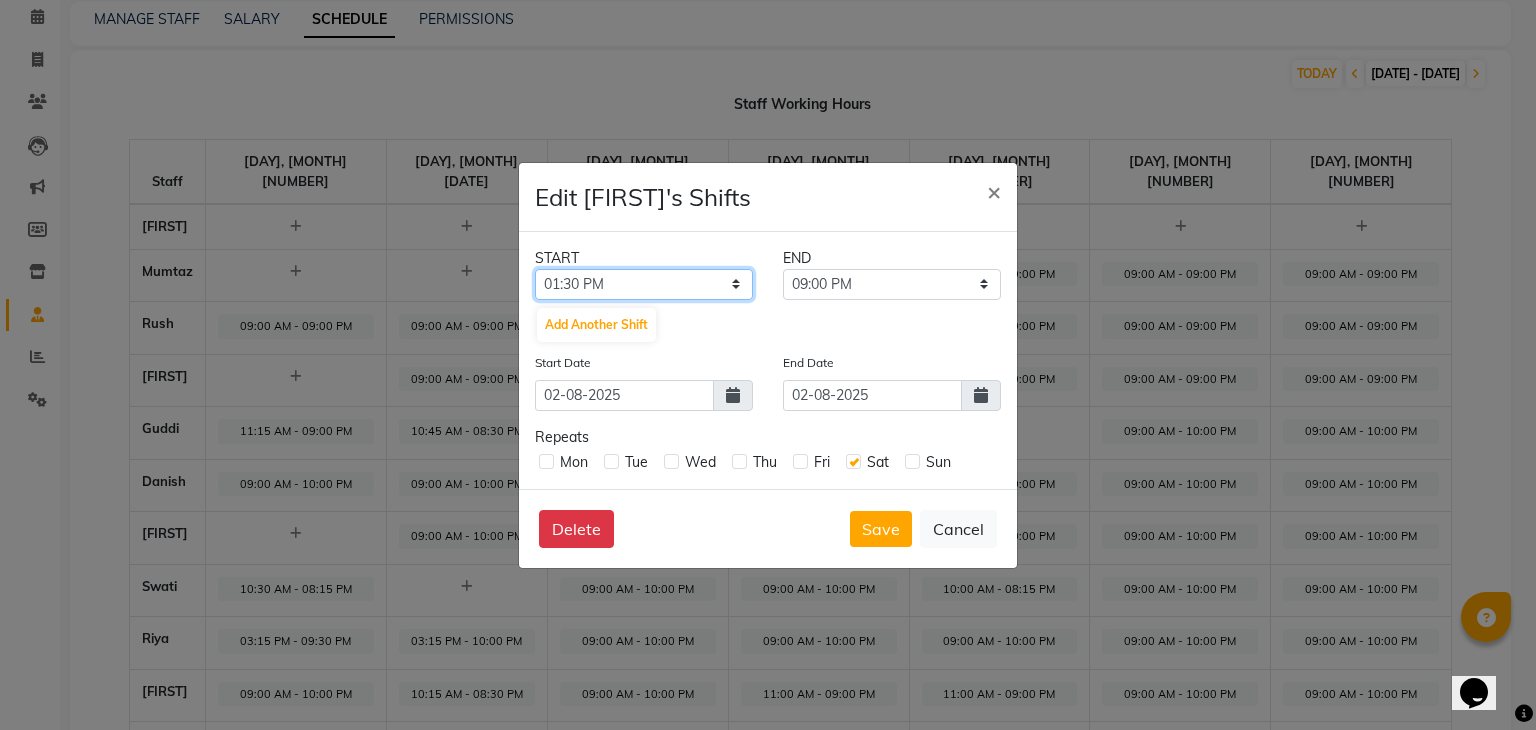 click on "12:00 AM 12:15 AM 12:30 AM 12:45 AM 01:00 AM 01:15 AM 01:30 AM 01:45 AM 02:00 AM 02:15 AM 02:30 AM 02:45 AM 03:00 AM 03:15 AM 03:30 AM 03:45 AM 04:00 AM 04:15 AM 04:30 AM 04:45 AM 05:00 AM 05:15 AM 05:30 AM 05:45 AM 06:00 AM 06:15 AM 06:30 AM 06:45 AM 07:00 AM 07:15 AM 07:30 AM 07:45 AM 08:00 AM 08:15 AM 08:30 AM 08:45 AM 09:00 AM 09:15 AM 09:30 AM 09:45 AM 10:00 AM 10:15 AM 10:30 AM 10:45 AM 11:00 AM 11:15 AM 11:30 AM 11:45 AM 12:00 PM 12:15 PM 12:30 PM 12:45 PM 01:00 PM 01:15 PM 01:30 PM 01:45 PM 02:00 PM 02:15 PM 02:30 PM 02:45 PM 03:00 PM 03:15 PM 03:30 PM 03:45 PM 04:00 PM 04:15 PM 04:30 PM 04:45 PM 05:00 PM 05:15 PM 05:30 PM 05:45 PM 06:00 PM 06:15 PM 06:30 PM 06:45 PM 07:00 PM 07:15 PM 07:30 PM 07:45 PM 08:00 PM 08:15 PM 08:30 PM 08:45 PM 09:00 PM 09:15 PM 09:30 PM 09:45 PM 10:00 PM 10:15 PM 10:30 PM 10:45 PM 11:00 PM 11:15 PM 11:30 PM 11:45 PM" 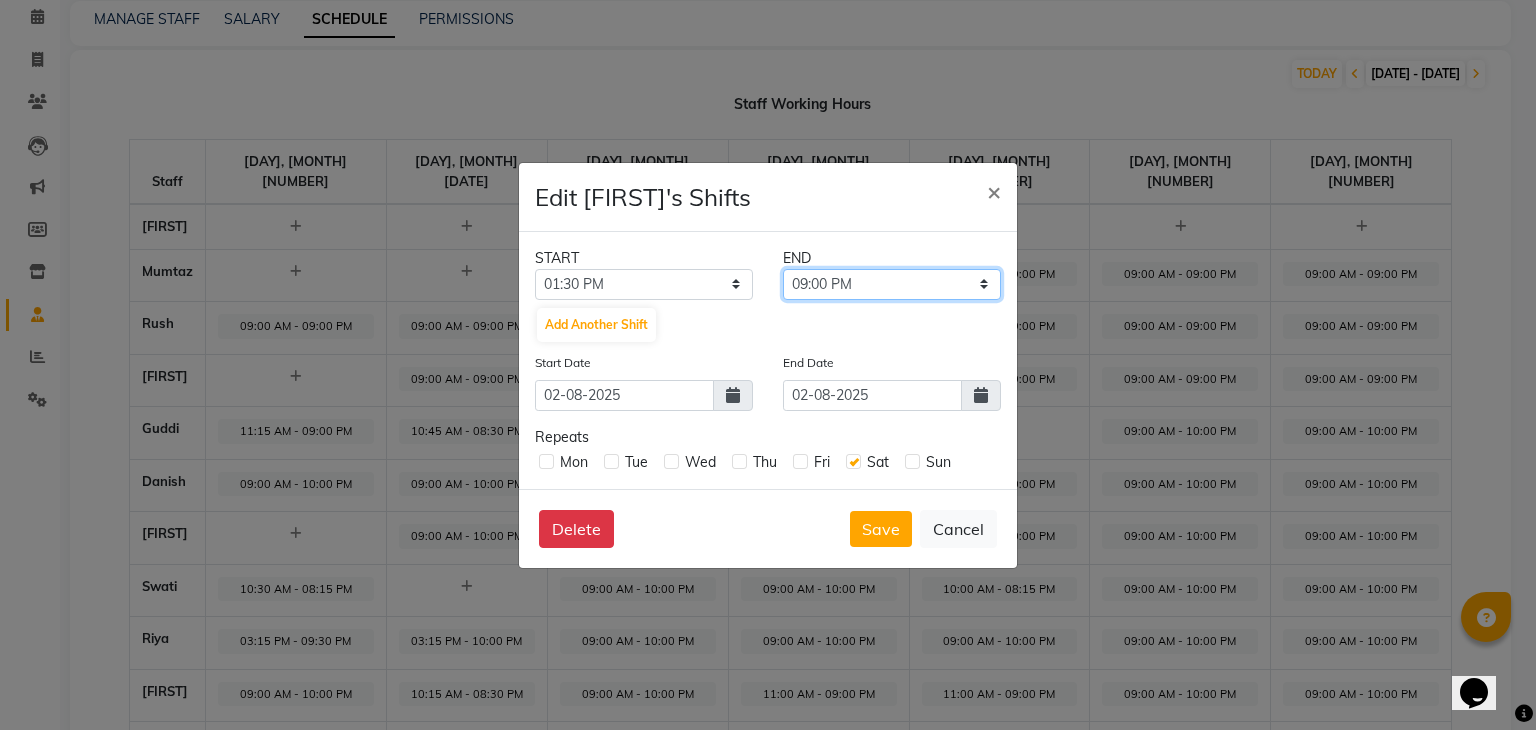 click on "01:45 PM 02:00 PM 02:15 PM 02:30 PM 02:45 PM 03:00 PM 03:15 PM 03:30 PM 03:45 PM 04:00 PM 04:15 PM 04:30 PM 04:45 PM 05:00 PM 05:15 PM 05:30 PM 05:45 PM 06:00 PM 06:15 PM 06:30 PM 06:45 PM 07:00 PM 07:15 PM 07:30 PM 07:45 PM 08:00 PM 08:15 PM 08:30 PM 08:45 PM 09:00 PM 09:15 PM 09:30 PM 09:45 PM 10:00 PM 10:15 PM 10:30 PM 10:45 PM 11:00 PM 11:15 PM 11:30 PM 11:45 PM" 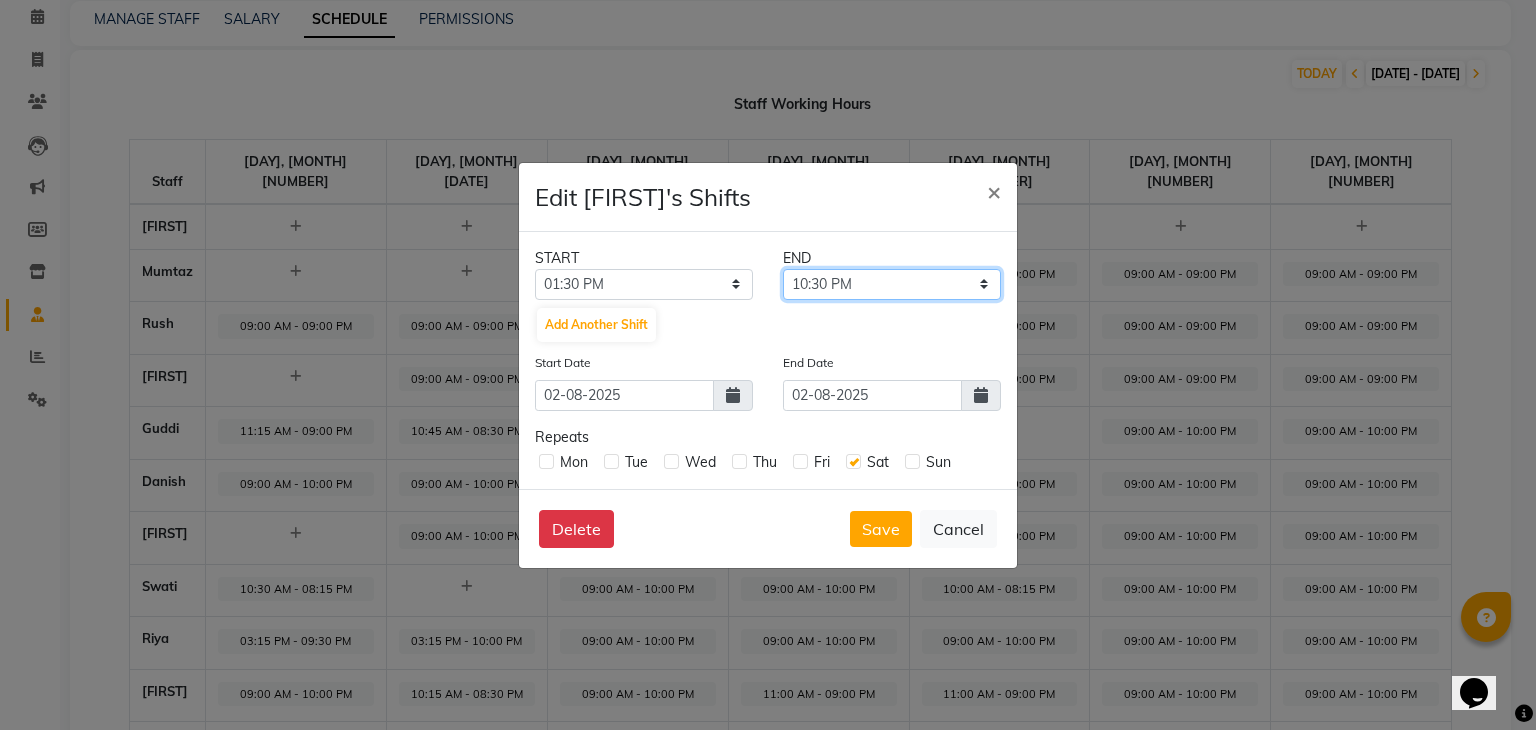 click on "01:45 PM 02:00 PM 02:15 PM 02:30 PM 02:45 PM 03:00 PM 03:15 PM 03:30 PM 03:45 PM 04:00 PM 04:15 PM 04:30 PM 04:45 PM 05:00 PM 05:15 PM 05:30 PM 05:45 PM 06:00 PM 06:15 PM 06:30 PM 06:45 PM 07:00 PM 07:15 PM 07:30 PM 07:45 PM 08:00 PM 08:15 PM 08:30 PM 08:45 PM 09:00 PM 09:15 PM 09:30 PM 09:45 PM 10:00 PM 10:15 PM 10:30 PM 10:45 PM 11:00 PM 11:15 PM 11:30 PM 11:45 PM" 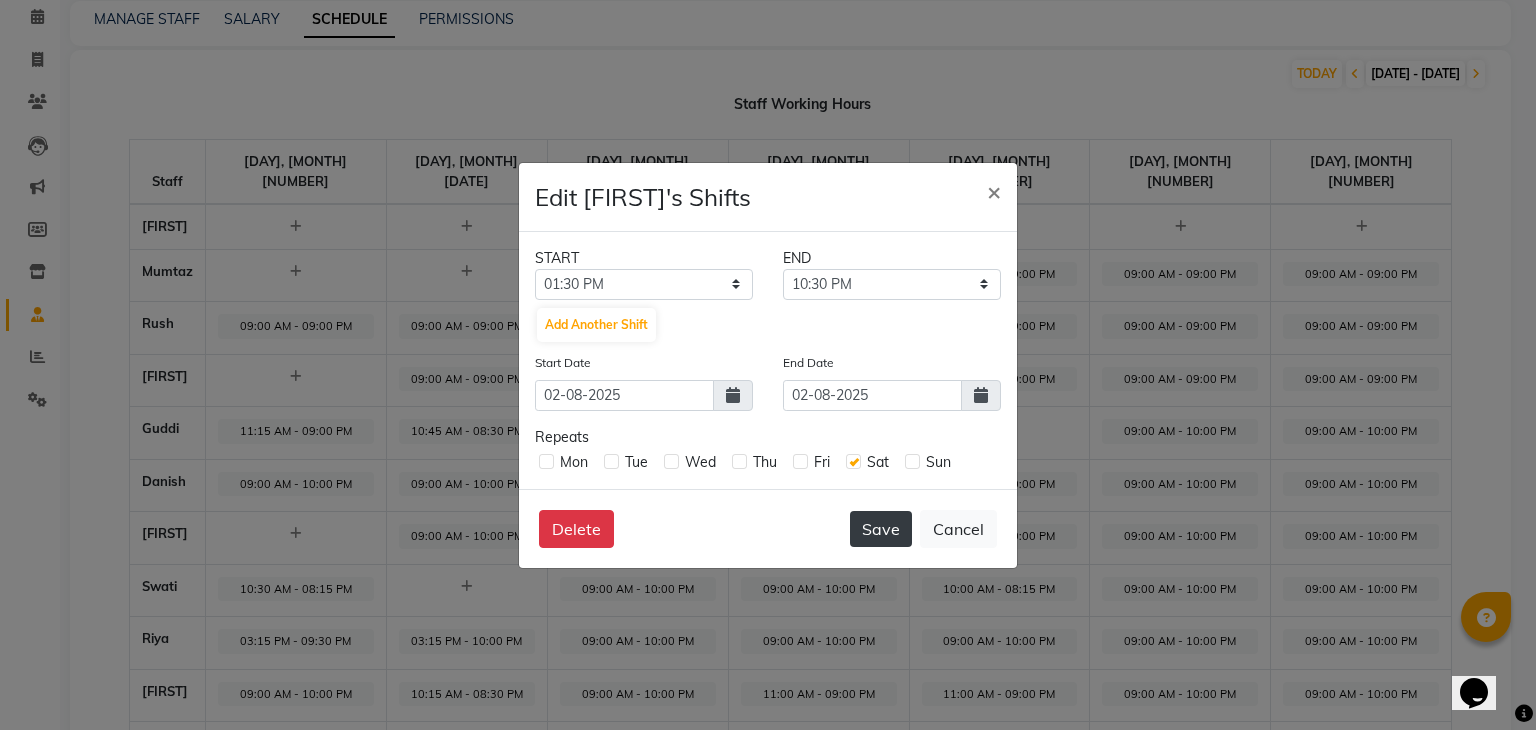 click on "Save" 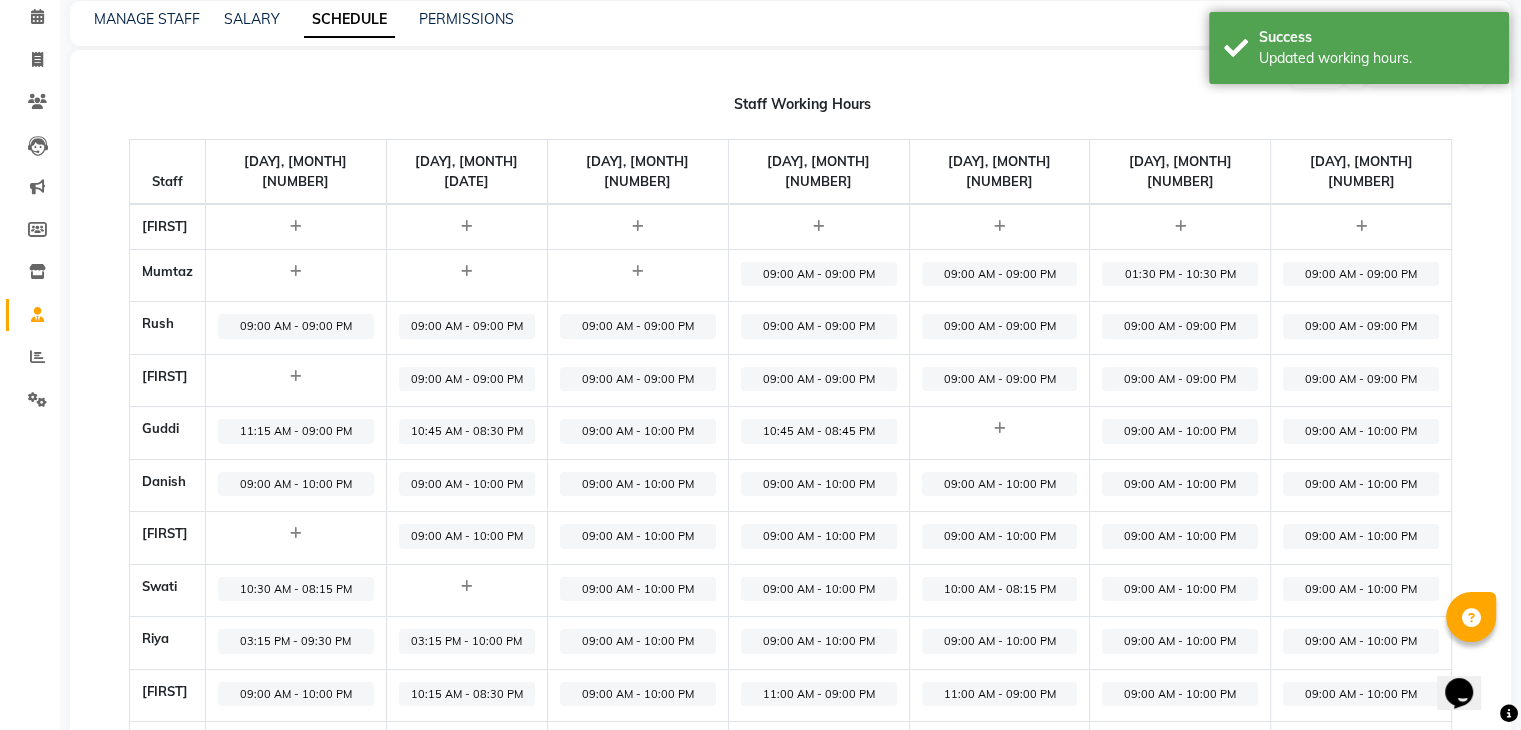 click on "09:00 AM - 10:00 PM" 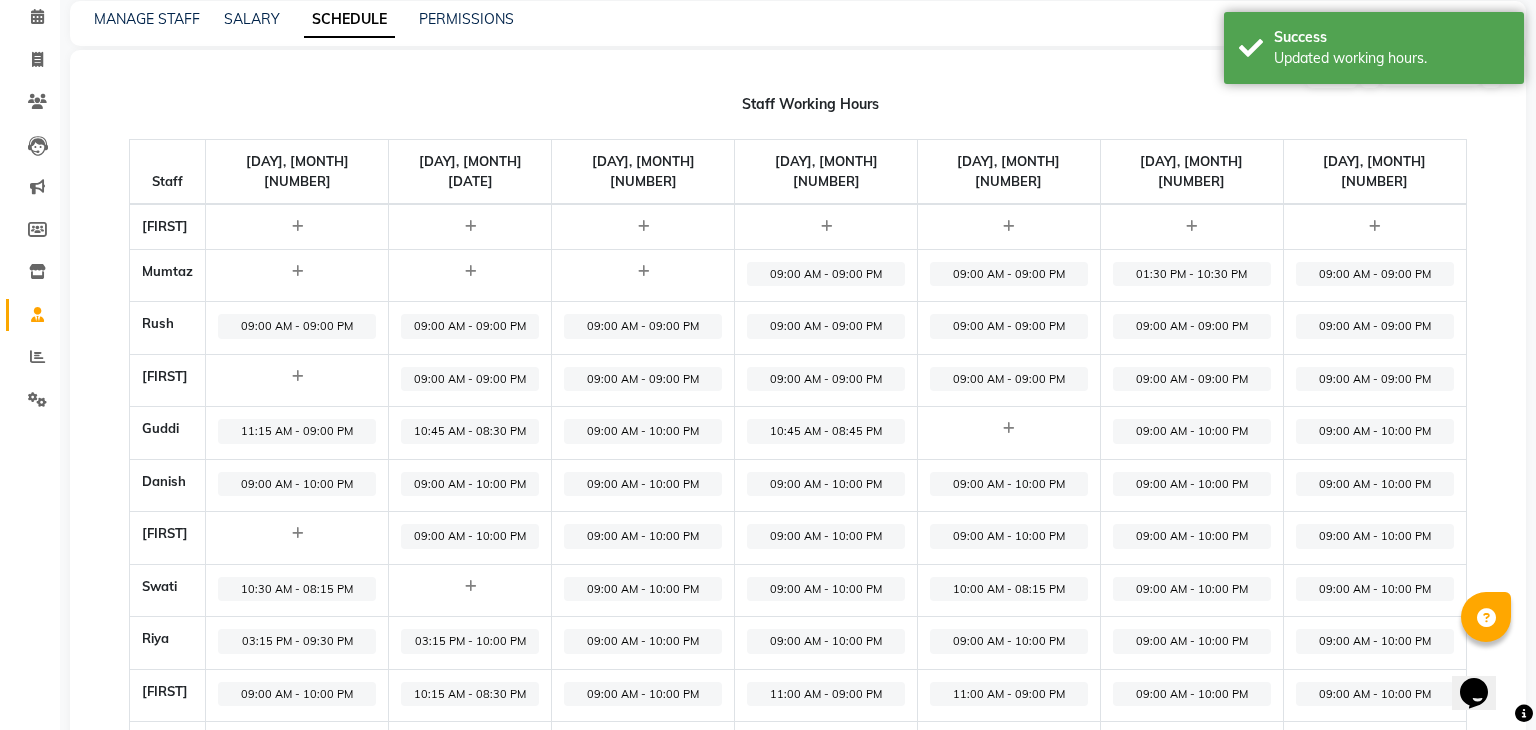 select on "09:00 AM" 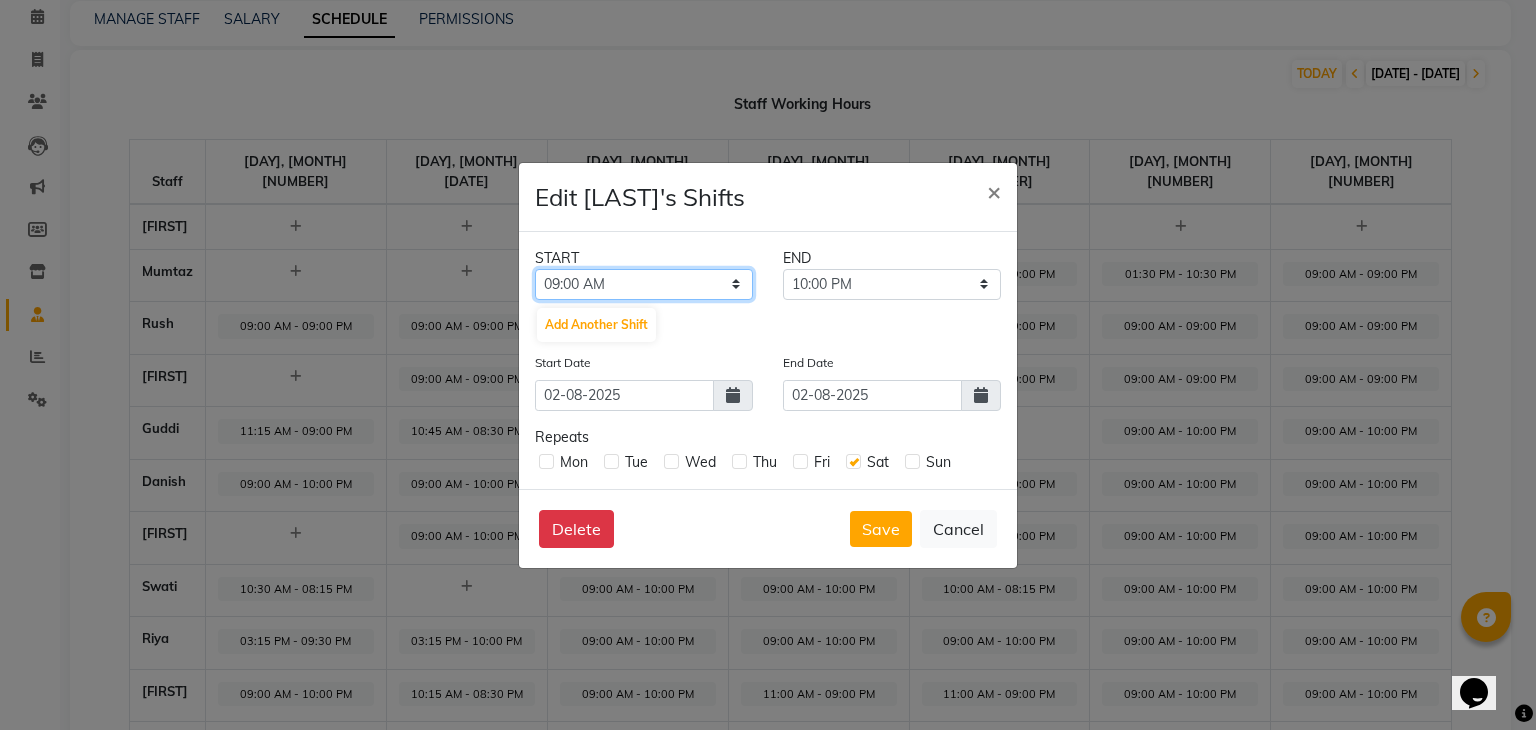 click on "12:00 AM 12:15 AM 12:30 AM 12:45 AM 01:00 AM 01:15 AM 01:30 AM 01:45 AM 02:00 AM 02:15 AM 02:30 AM 02:45 AM 03:00 AM 03:15 AM 03:30 AM 03:45 AM 04:00 AM 04:15 AM 04:30 AM 04:45 AM 05:00 AM 05:15 AM 05:30 AM 05:45 AM 06:00 AM 06:15 AM 06:30 AM 06:45 AM 07:00 AM 07:15 AM 07:30 AM 07:45 AM 08:00 AM 08:15 AM 08:30 AM 08:45 AM 09:00 AM 09:15 AM 09:30 AM 09:45 AM 10:00 AM 10:15 AM 10:30 AM 10:45 AM 11:00 AM 11:15 AM 11:30 AM 11:45 AM 12:00 PM 12:15 PM 12:30 PM 12:45 PM 01:00 PM 01:15 PM 01:30 PM 01:45 PM 02:00 PM 02:15 PM 02:30 PM 02:45 PM 03:00 PM 03:15 PM 03:30 PM 03:45 PM 04:00 PM 04:15 PM 04:30 PM 04:45 PM 05:00 PM 05:15 PM 05:30 PM 05:45 PM 06:00 PM 06:15 PM 06:30 PM 06:45 PM 07:00 PM 07:15 PM 07:30 PM 07:45 PM 08:00 PM 08:15 PM 08:30 PM 08:45 PM 09:00 PM 09:15 PM 09:30 PM 09:45 PM 10:00 PM 10:15 PM 10:30 PM 10:45 PM 11:00 PM 11:15 PM 11:30 PM 11:45 PM" 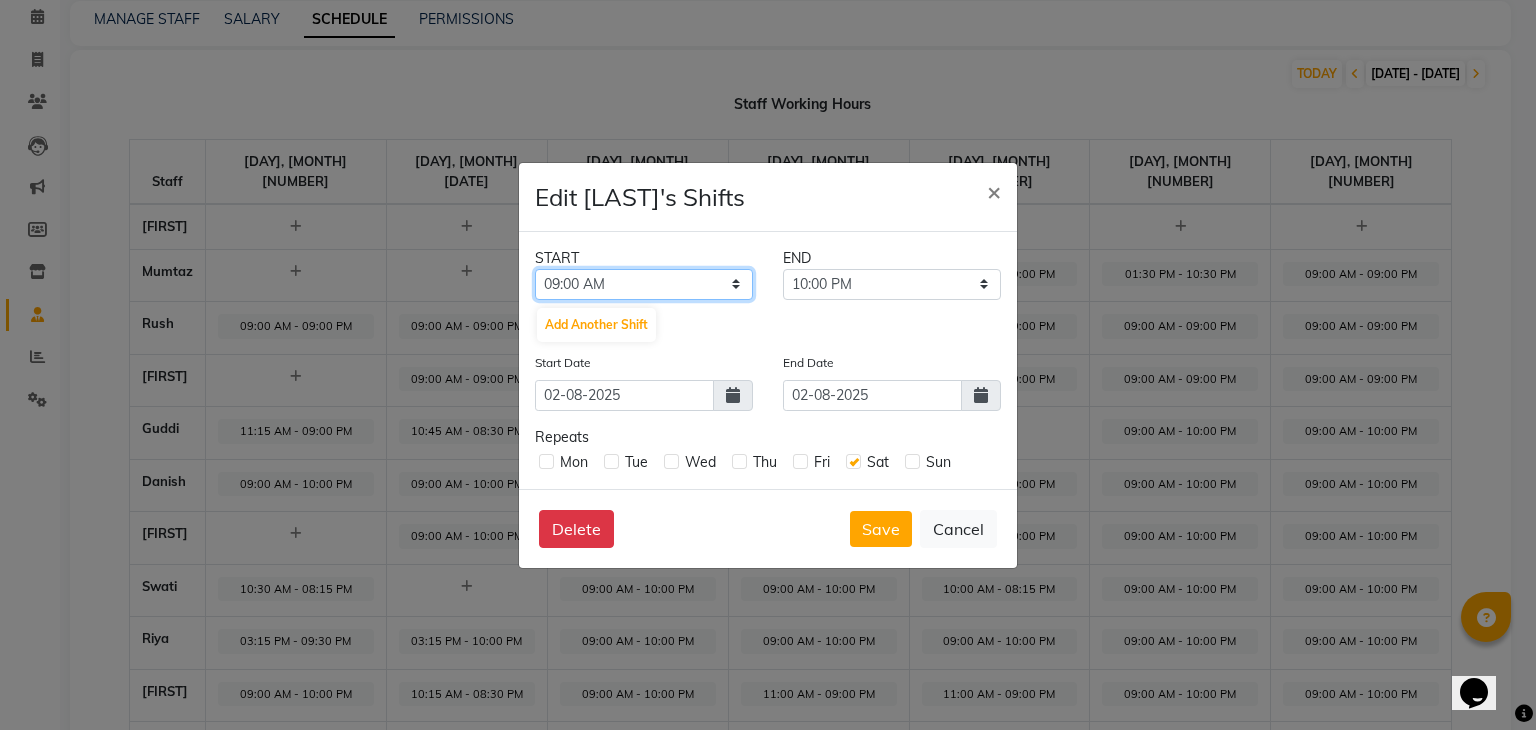 select on "11:00 AM" 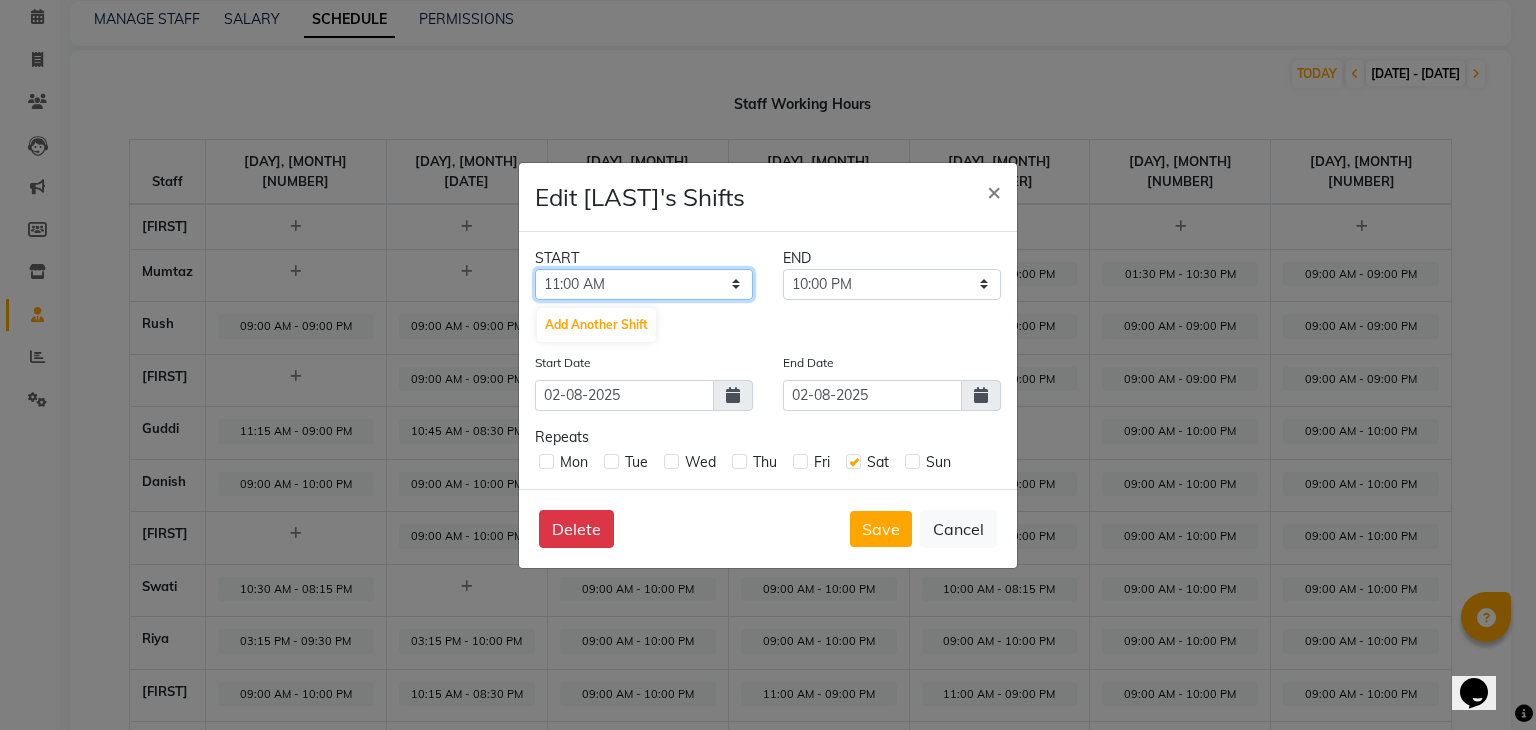 click on "12:00 AM 12:15 AM 12:30 AM 12:45 AM 01:00 AM 01:15 AM 01:30 AM 01:45 AM 02:00 AM 02:15 AM 02:30 AM 02:45 AM 03:00 AM 03:15 AM 03:30 AM 03:45 AM 04:00 AM 04:15 AM 04:30 AM 04:45 AM 05:00 AM 05:15 AM 05:30 AM 05:45 AM 06:00 AM 06:15 AM 06:30 AM 06:45 AM 07:00 AM 07:15 AM 07:30 AM 07:45 AM 08:00 AM 08:15 AM 08:30 AM 08:45 AM 09:00 AM 09:15 AM 09:30 AM 09:45 AM 10:00 AM 10:15 AM 10:30 AM 10:45 AM 11:00 AM 11:15 AM 11:30 AM 11:45 AM 12:00 PM 12:15 PM 12:30 PM 12:45 PM 01:00 PM 01:15 PM 01:30 PM 01:45 PM 02:00 PM 02:15 PM 02:30 PM 02:45 PM 03:00 PM 03:15 PM 03:30 PM 03:45 PM 04:00 PM 04:15 PM 04:30 PM 04:45 PM 05:00 PM 05:15 PM 05:30 PM 05:45 PM 06:00 PM 06:15 PM 06:30 PM 06:45 PM 07:00 PM 07:15 PM 07:30 PM 07:45 PM 08:00 PM 08:15 PM 08:30 PM 08:45 PM 09:00 PM 09:15 PM 09:30 PM 09:45 PM 10:00 PM 10:15 PM 10:30 PM 10:45 PM 11:00 PM 11:15 PM 11:30 PM 11:45 PM" 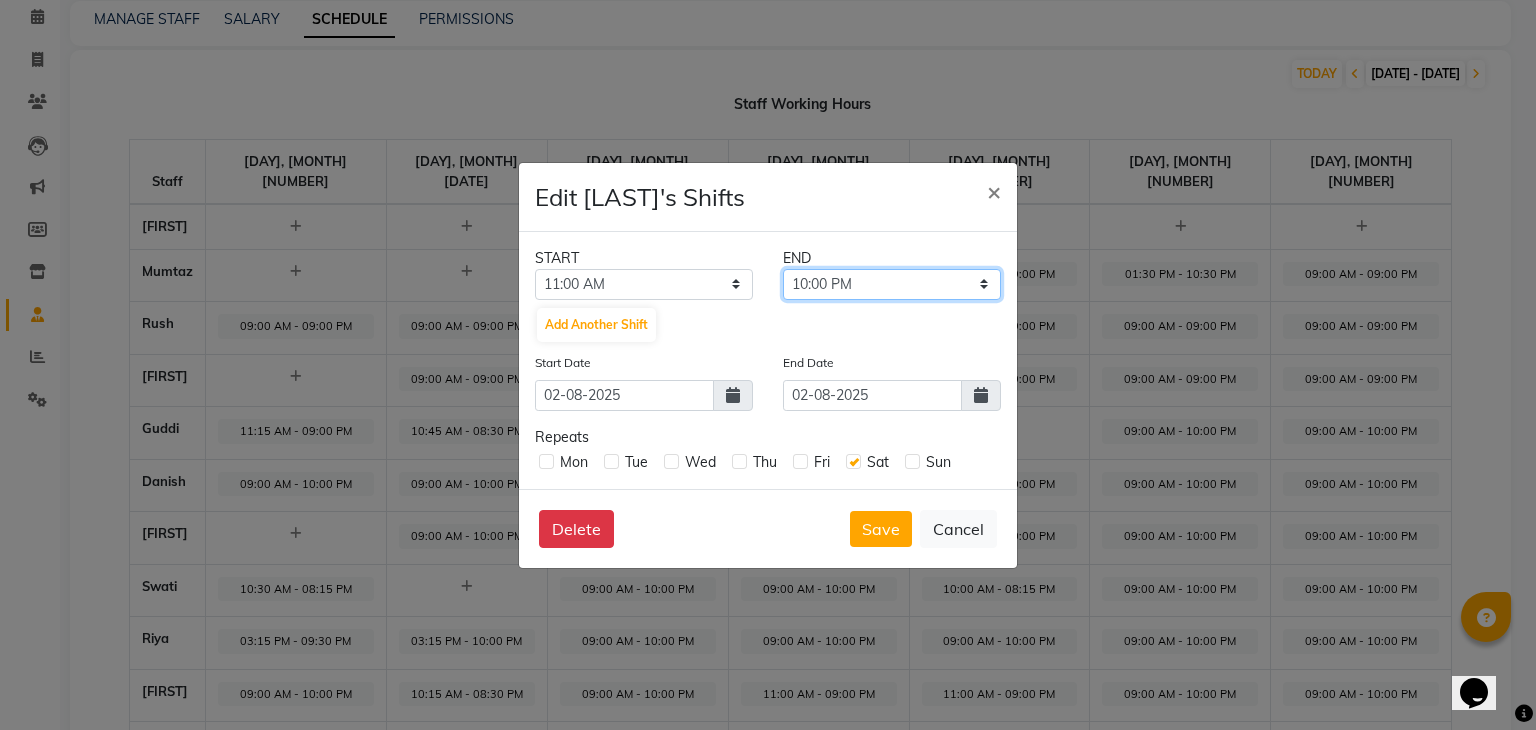 click on "11:15 AM 11:30 AM 11:45 AM 12:00 PM 12:15 PM 12:30 PM 12:45 PM 01:00 PM 01:15 PM 01:30 PM 01:45 PM 02:00 PM 02:15 PM 02:30 PM 02:45 PM 03:00 PM 03:15 PM 03:30 PM 03:45 PM 04:00 PM 04:15 PM 04:30 PM 04:45 PM 05:00 PM 05:15 PM 05:30 PM 05:45 PM 06:00 PM 06:15 PM 06:30 PM 06:45 PM 07:00 PM 07:15 PM 07:30 PM 07:45 PM 08:00 PM 08:15 PM 08:30 PM 08:45 PM 09:00 PM 09:15 PM 09:30 PM 09:45 PM 10:00 PM 10:15 PM 10:30 PM 10:45 PM 11:00 PM 11:15 PM 11:30 PM 11:45 PM" 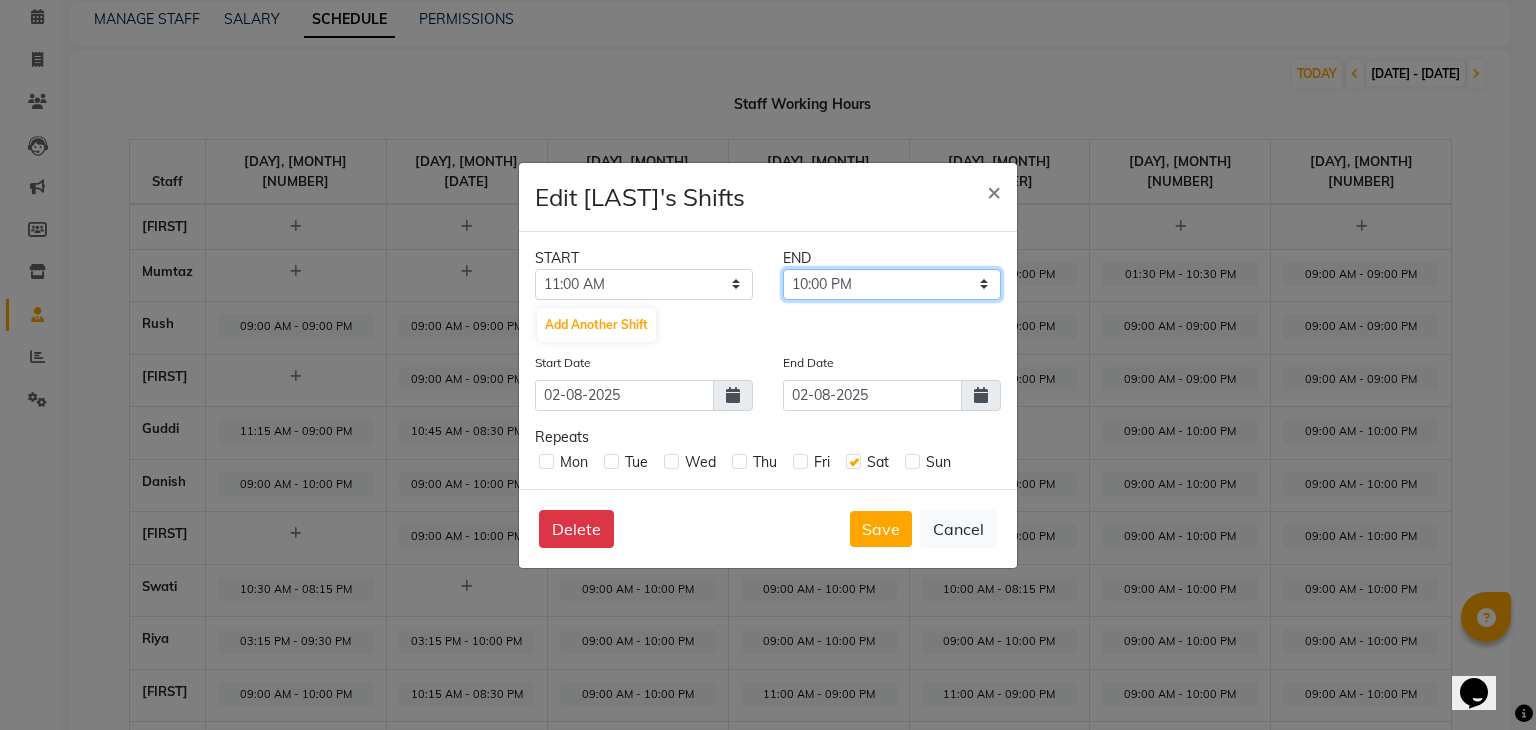 select on "09:00 PM" 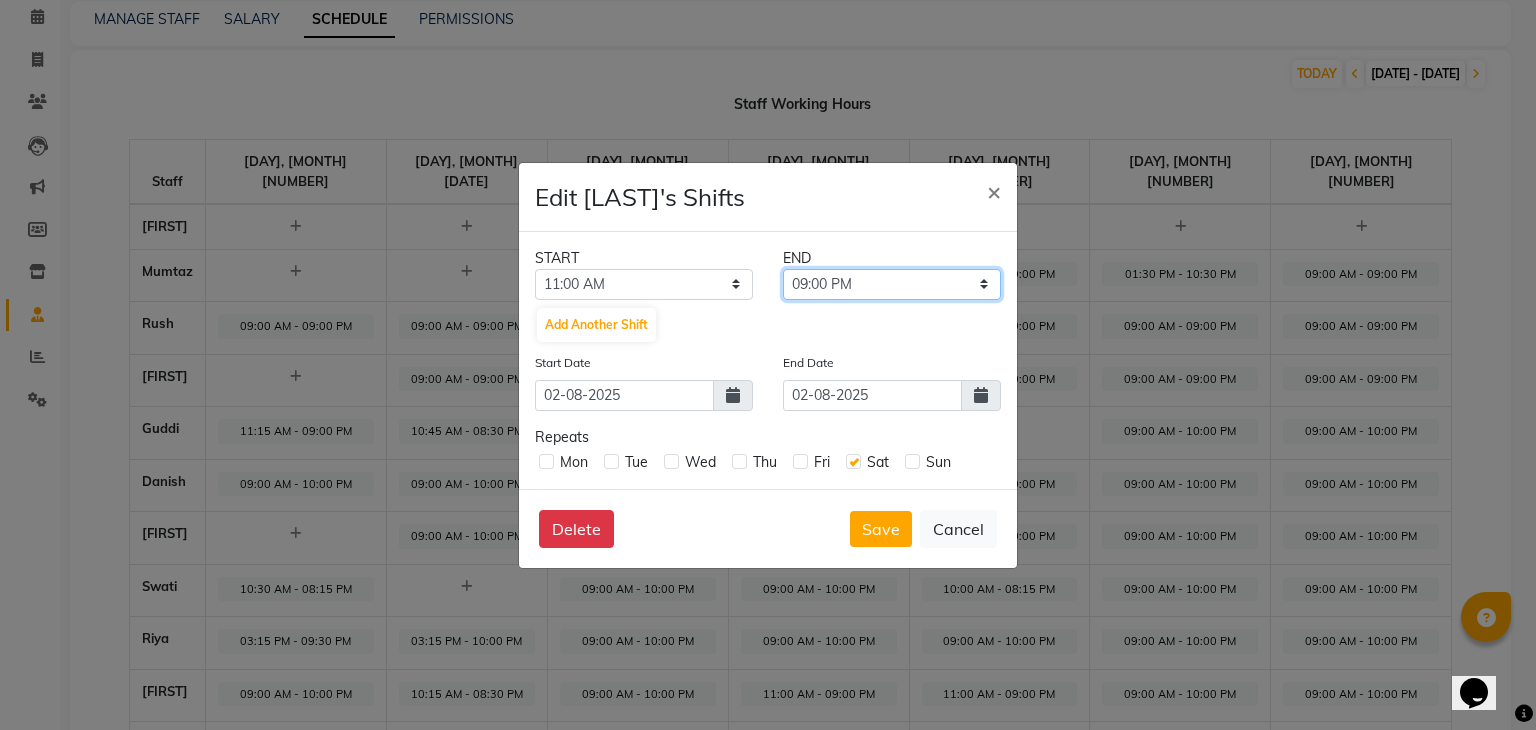 click on "11:15 AM 11:30 AM 11:45 AM 12:00 PM 12:15 PM 12:30 PM 12:45 PM 01:00 PM 01:15 PM 01:30 PM 01:45 PM 02:00 PM 02:15 PM 02:30 PM 02:45 PM 03:00 PM 03:15 PM 03:30 PM 03:45 PM 04:00 PM 04:15 PM 04:30 PM 04:45 PM 05:00 PM 05:15 PM 05:30 PM 05:45 PM 06:00 PM 06:15 PM 06:30 PM 06:45 PM 07:00 PM 07:15 PM 07:30 PM 07:45 PM 08:00 PM 08:15 PM 08:30 PM 08:45 PM 09:00 PM 09:15 PM 09:30 PM 09:45 PM 10:00 PM 10:15 PM 10:30 PM 10:45 PM 11:00 PM 11:15 PM 11:30 PM 11:45 PM" 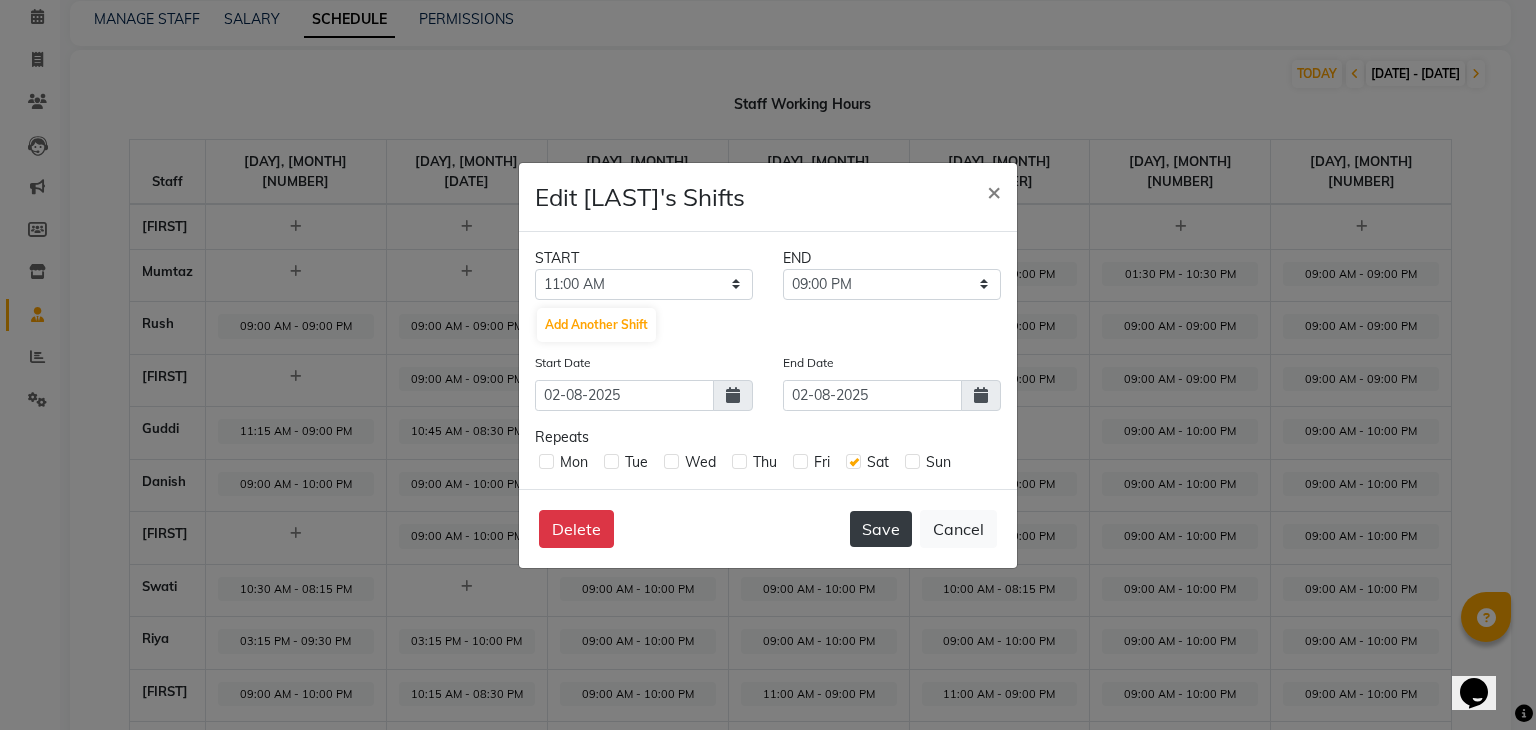 click on "Save" 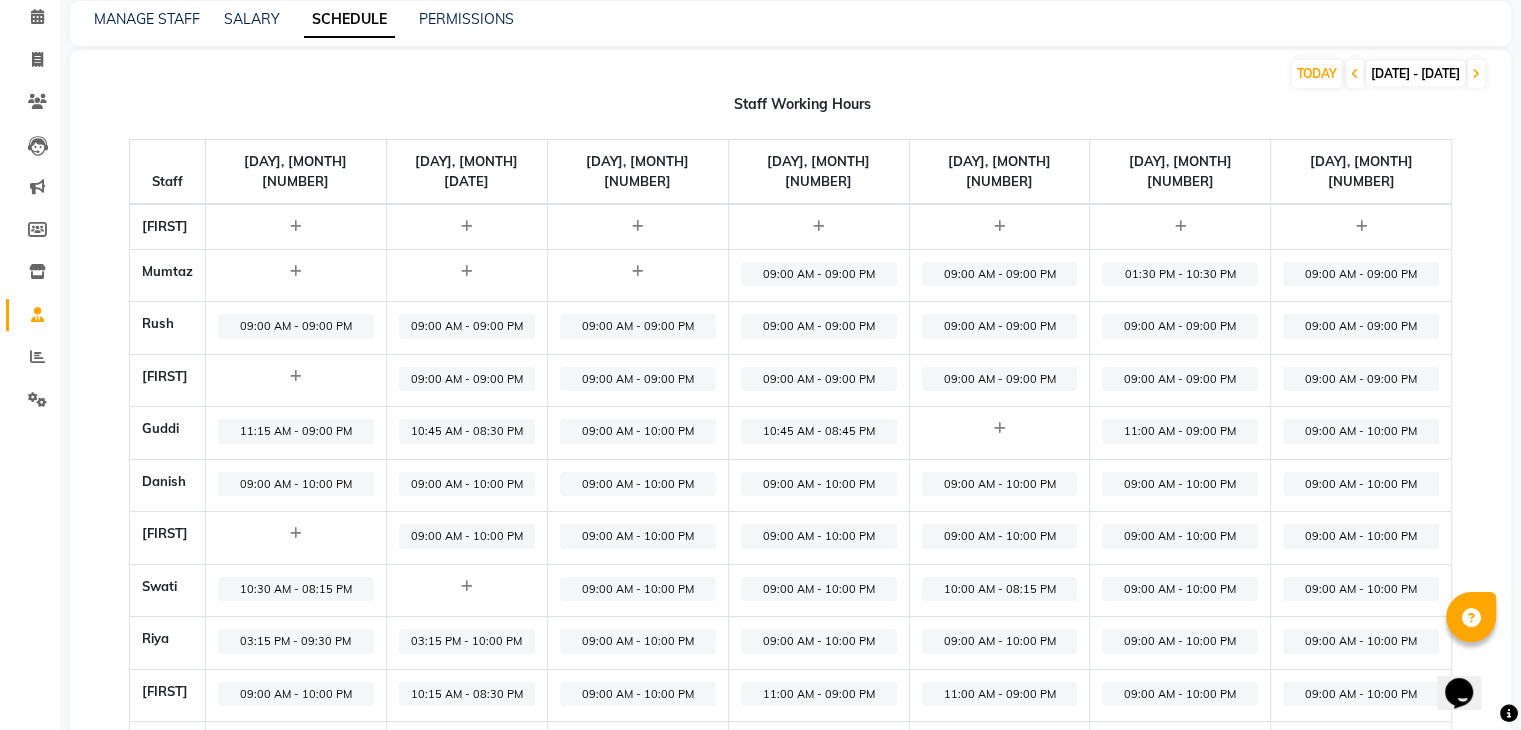 click on "09:00 AM - 10:00 PM" 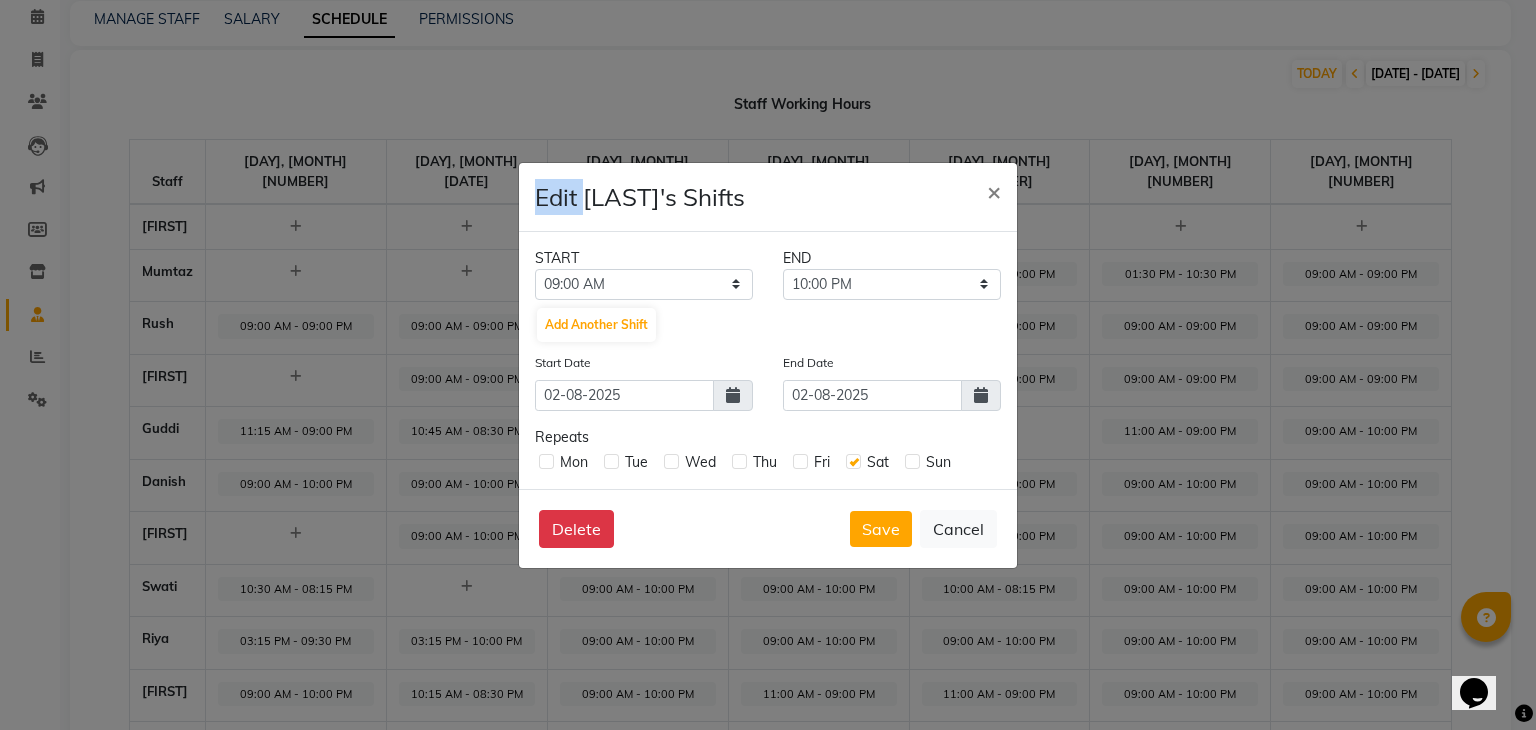 click on "Edit Swati's Shifts  × START END 12:00 AM 12:15 AM 12:30 AM 12:45 AM 01:00 AM 01:15 AM 01:30 AM 01:45 AM 02:00 AM 02:15 AM 02:30 AM 02:45 AM 03:00 AM 03:15 AM 03:30 AM 03:45 AM 04:00 AM 04:15 AM 04:30 AM 04:45 AM 05:00 AM 05:15 AM 05:30 AM 05:45 AM 06:00 AM 06:15 AM 06:30 AM 06:45 AM 07:00 AM 07:15 AM 07:30 AM 07:45 AM 08:00 AM 08:15 AM 08:30 AM 08:45 AM 09:00 AM 09:15 AM 09:30 AM 09:45 AM 10:00 AM 10:15 AM 10:30 AM 10:45 AM 11:00 AM 11:15 AM 11:30 AM 11:45 AM 12:00 PM 12:15 PM 12:30 PM 12:45 PM 01:00 PM 01:15 PM 01:30 PM 01:45 PM 02:00 PM 02:15 PM 02:30 PM 02:45 PM 03:00 PM 03:15 PM 03:30 PM 03:45 PM 04:00 PM 04:15 PM 04:30 PM 04:45 PM 05:00 PM 05:15 PM 05:30 PM 05:45 PM 06:00 PM 06:15 PM 06:30 PM 06:45 PM 07:00 PM 07:15 PM 07:30 PM 07:45 PM 08:00 PM 08:15 PM 08:30 PM 08:45 PM 09:00 PM 09:15 PM 09:30 PM 09:45 PM 10:00 PM 10:15 PM 10:30 PM 10:45 PM 11:00 PM 11:15 PM 11:30 PM 11:45 PM 09:15 AM 09:30 AM 09:45 AM 10:00 AM 10:15 AM 10:30 AM 10:45 AM 11:00 AM 11:15 AM 11:30 AM 11:45 AM 12:00 PM 12:15 PM 12:30 PM" 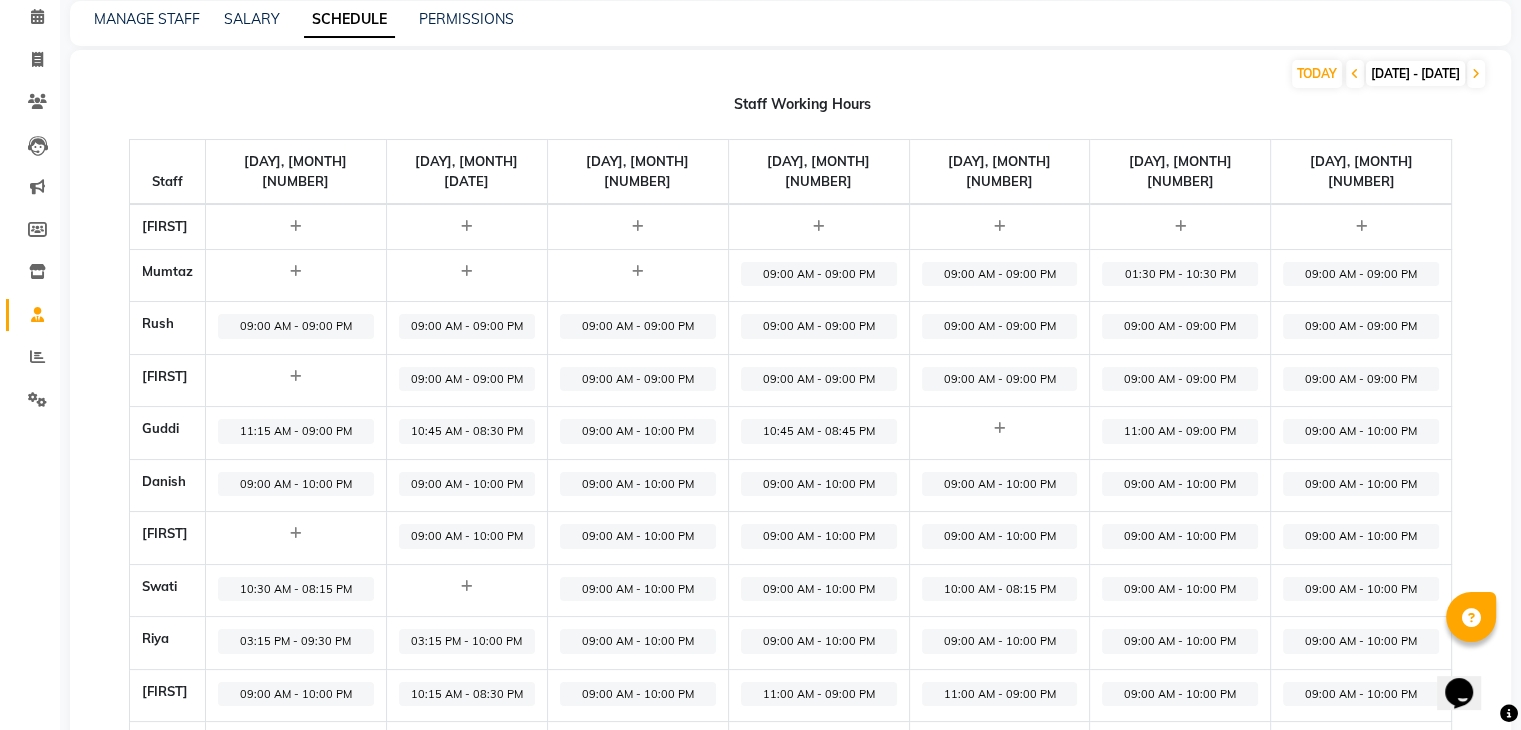 click on "09:00 AM - 10:00 PM" 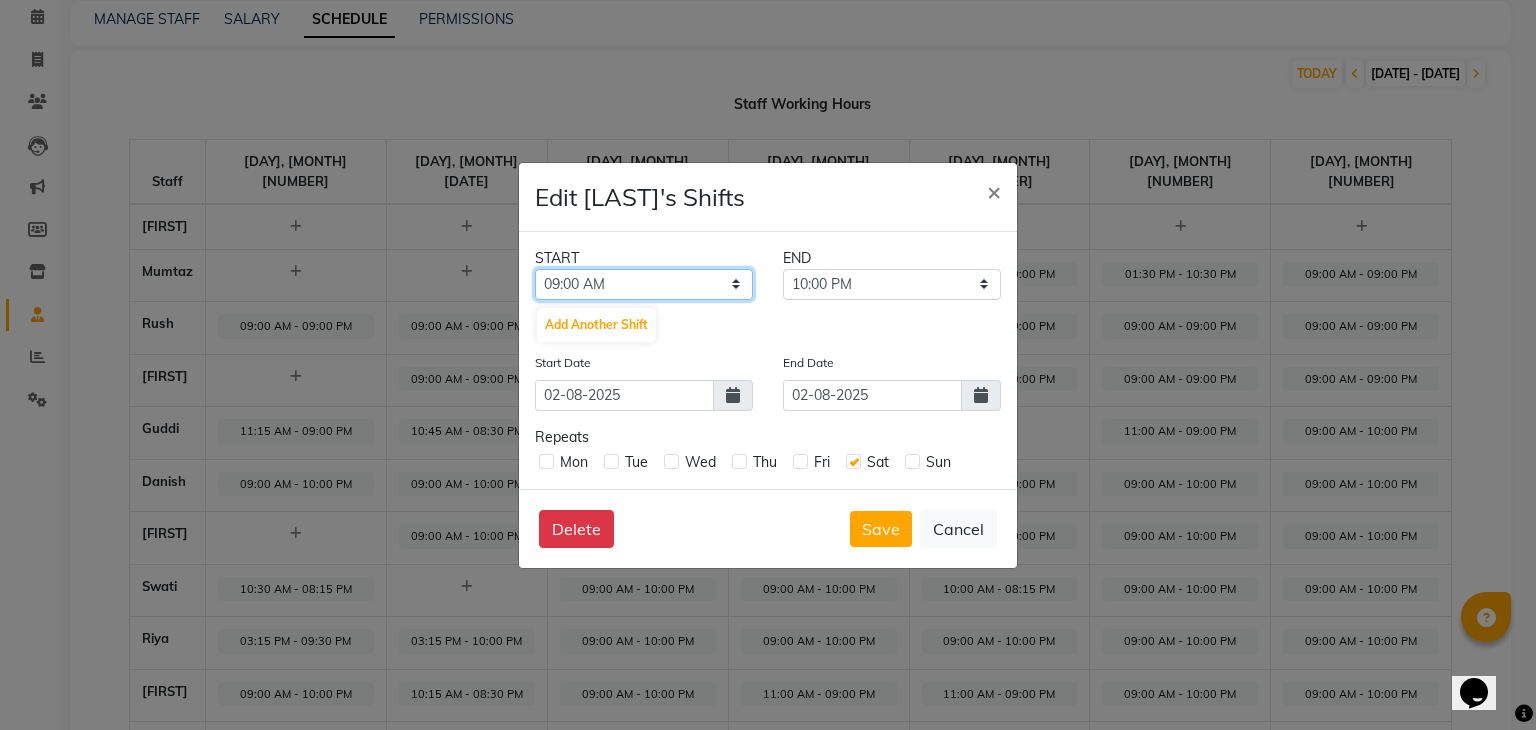 click on "12:00 AM 12:15 AM 12:30 AM 12:45 AM 01:00 AM 01:15 AM 01:30 AM 01:45 AM 02:00 AM 02:15 AM 02:30 AM 02:45 AM 03:00 AM 03:15 AM 03:30 AM 03:45 AM 04:00 AM 04:15 AM 04:30 AM 04:45 AM 05:00 AM 05:15 AM 05:30 AM 05:45 AM 06:00 AM 06:15 AM 06:30 AM 06:45 AM 07:00 AM 07:15 AM 07:30 AM 07:45 AM 08:00 AM 08:15 AM 08:30 AM 08:45 AM 09:00 AM 09:15 AM 09:30 AM 09:45 AM 10:00 AM 10:15 AM 10:30 AM 10:45 AM 11:00 AM 11:15 AM 11:30 AM 11:45 AM 12:00 PM 12:15 PM 12:30 PM 12:45 PM 01:00 PM 01:15 PM 01:30 PM 01:45 PM 02:00 PM 02:15 PM 02:30 PM 02:45 PM 03:00 PM 03:15 PM 03:30 PM 03:45 PM 04:00 PM 04:15 PM 04:30 PM 04:45 PM 05:00 PM 05:15 PM 05:30 PM 05:45 PM 06:00 PM 06:15 PM 06:30 PM 06:45 PM 07:00 PM 07:15 PM 07:30 PM 07:45 PM 08:00 PM 08:15 PM 08:30 PM 08:45 PM 09:00 PM 09:15 PM 09:30 PM 09:45 PM 10:00 PM 10:15 PM 10:30 PM 10:45 PM 11:00 PM 11:15 PM 11:30 PM 11:45 PM" 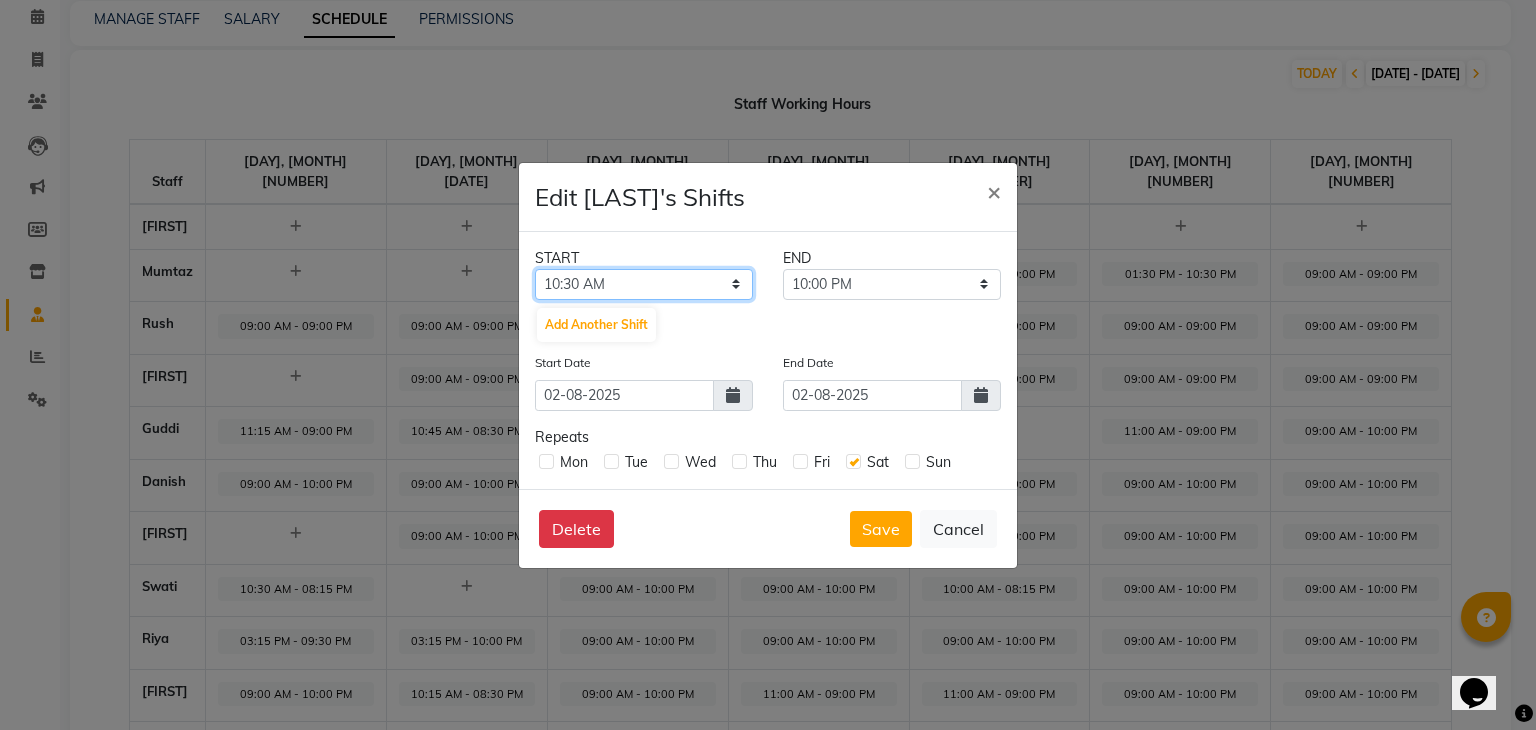 click on "12:00 AM 12:15 AM 12:30 AM 12:45 AM 01:00 AM 01:15 AM 01:30 AM 01:45 AM 02:00 AM 02:15 AM 02:30 AM 02:45 AM 03:00 AM 03:15 AM 03:30 AM 03:45 AM 04:00 AM 04:15 AM 04:30 AM 04:45 AM 05:00 AM 05:15 AM 05:30 AM 05:45 AM 06:00 AM 06:15 AM 06:30 AM 06:45 AM 07:00 AM 07:15 AM 07:30 AM 07:45 AM 08:00 AM 08:15 AM 08:30 AM 08:45 AM 09:00 AM 09:15 AM 09:30 AM 09:45 AM 10:00 AM 10:15 AM 10:30 AM 10:45 AM 11:00 AM 11:15 AM 11:30 AM 11:45 AM 12:00 PM 12:15 PM 12:30 PM 12:45 PM 01:00 PM 01:15 PM 01:30 PM 01:45 PM 02:00 PM 02:15 PM 02:30 PM 02:45 PM 03:00 PM 03:15 PM 03:30 PM 03:45 PM 04:00 PM 04:15 PM 04:30 PM 04:45 PM 05:00 PM 05:15 PM 05:30 PM 05:45 PM 06:00 PM 06:15 PM 06:30 PM 06:45 PM 07:00 PM 07:15 PM 07:30 PM 07:45 PM 08:00 PM 08:15 PM 08:30 PM 08:45 PM 09:00 PM 09:15 PM 09:30 PM 09:45 PM 10:00 PM 10:15 PM 10:30 PM 10:45 PM 11:00 PM 11:15 PM 11:30 PM 11:45 PM" 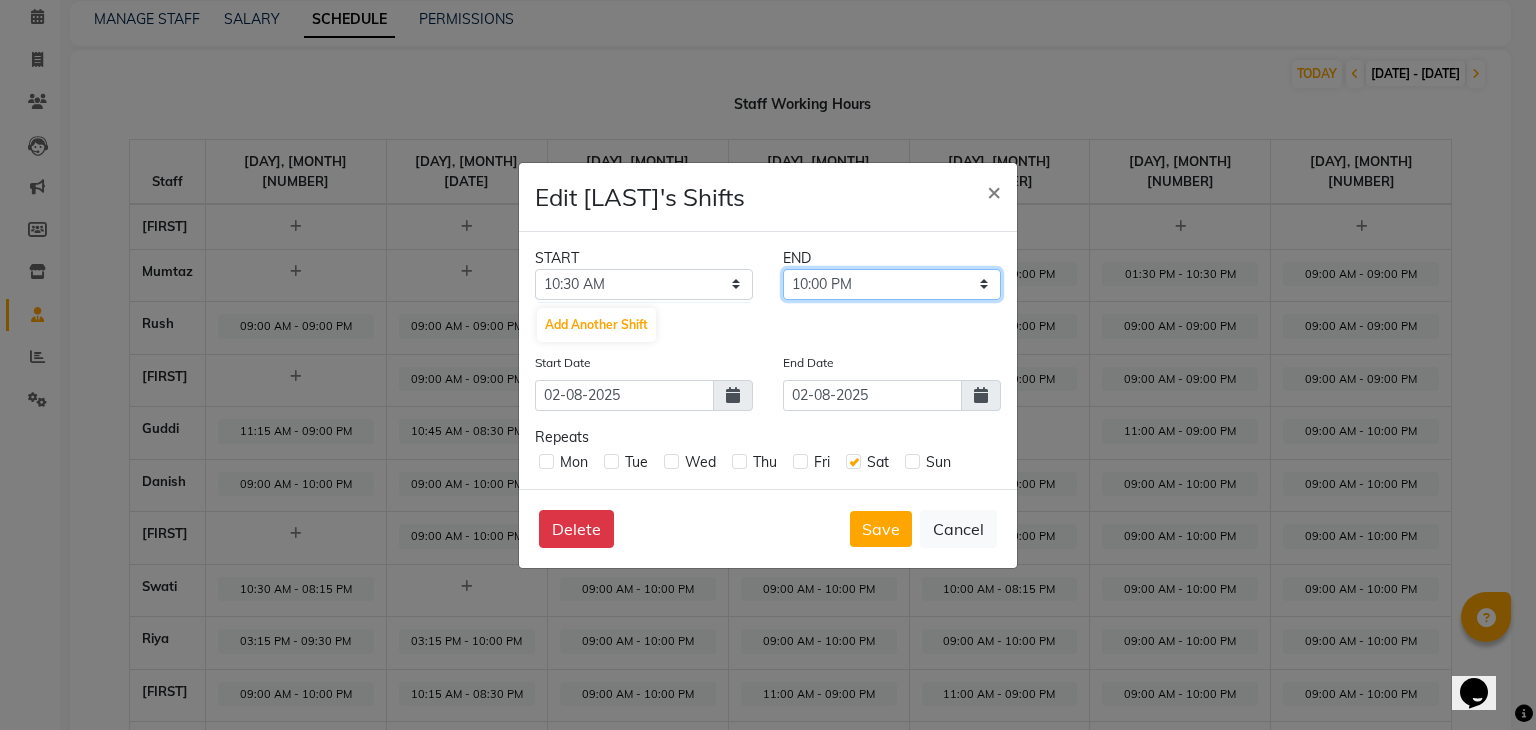 click on "10:45 AM 11:00 AM 11:15 AM 11:30 AM 11:45 AM 12:00 PM 12:15 PM 12:30 PM 12:45 PM 01:00 PM 01:15 PM 01:30 PM 01:45 PM 02:00 PM 02:15 PM 02:30 PM 02:45 PM 03:00 PM 03:15 PM 03:30 PM 03:45 PM 04:00 PM 04:15 PM 04:30 PM 04:45 PM 05:00 PM 05:15 PM 05:30 PM 05:45 PM 06:00 PM 06:15 PM 06:30 PM 06:45 PM 07:00 PM 07:15 PM 07:30 PM 07:45 PM 08:00 PM 08:15 PM 08:30 PM 08:45 PM 09:00 PM 09:15 PM 09:30 PM 09:45 PM 10:00 PM 10:15 PM 10:30 PM 10:45 PM 11:00 PM 11:15 PM 11:30 PM 11:45 PM" 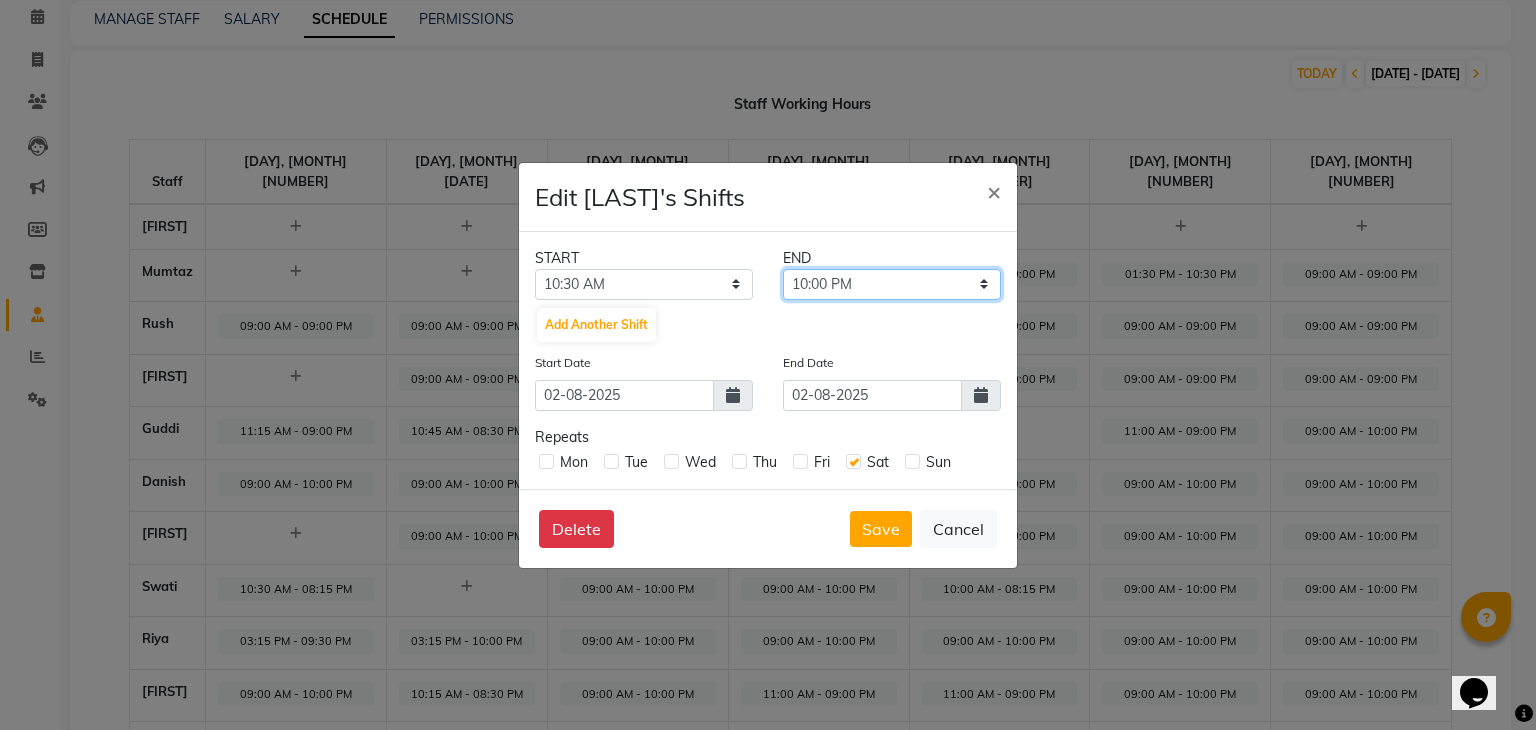 select on "02:00 PM" 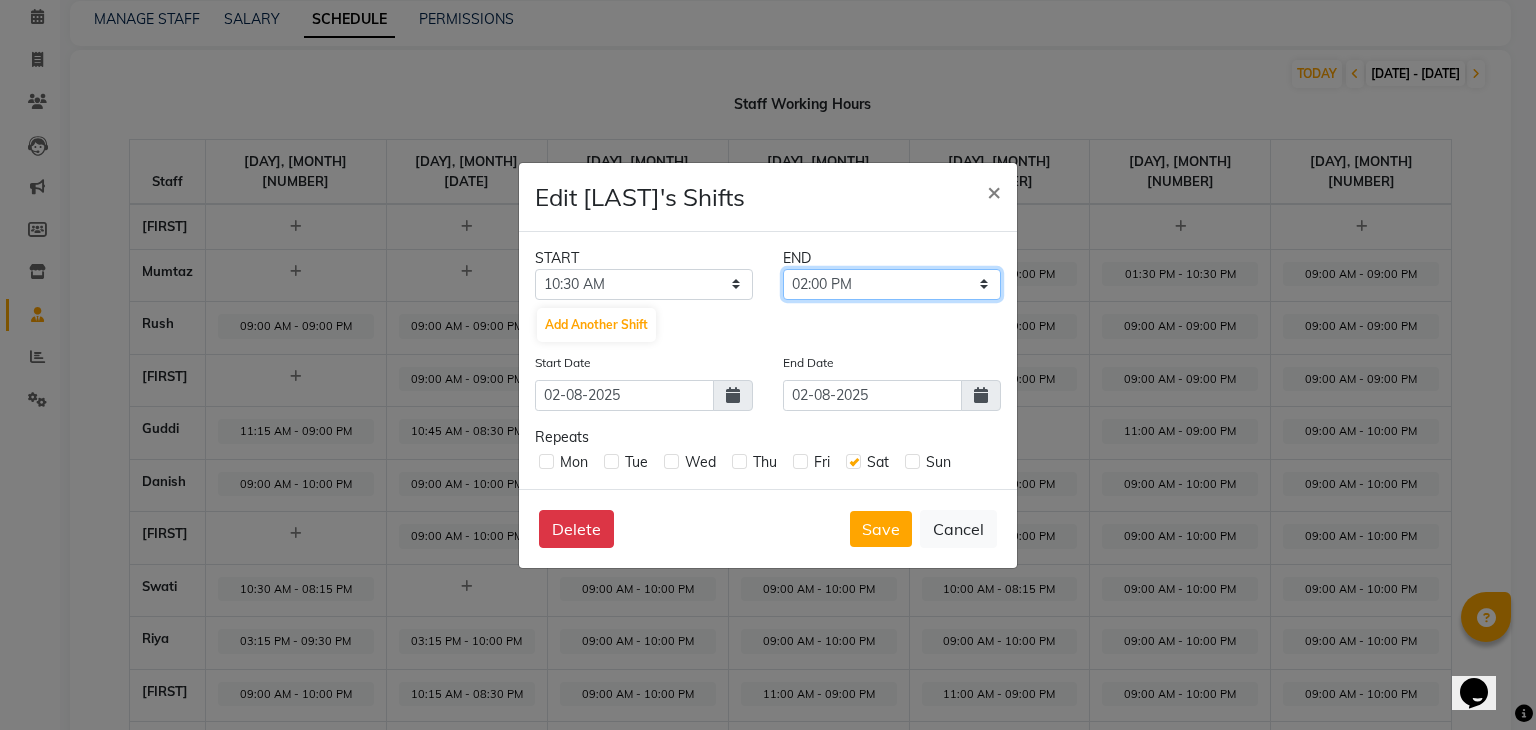 click on "10:45 AM 11:00 AM 11:15 AM 11:30 AM 11:45 AM 12:00 PM 12:15 PM 12:30 PM 12:45 PM 01:00 PM 01:15 PM 01:30 PM 01:45 PM 02:00 PM 02:15 PM 02:30 PM 02:45 PM 03:00 PM 03:15 PM 03:30 PM 03:45 PM 04:00 PM 04:15 PM 04:30 PM 04:45 PM 05:00 PM 05:15 PM 05:30 PM 05:45 PM 06:00 PM 06:15 PM 06:30 PM 06:45 PM 07:00 PM 07:15 PM 07:30 PM 07:45 PM 08:00 PM 08:15 PM 08:30 PM 08:45 PM 09:00 PM 09:15 PM 09:30 PM 09:45 PM 10:00 PM 10:15 PM 10:30 PM 10:45 PM 11:00 PM 11:15 PM 11:30 PM 11:45 PM" 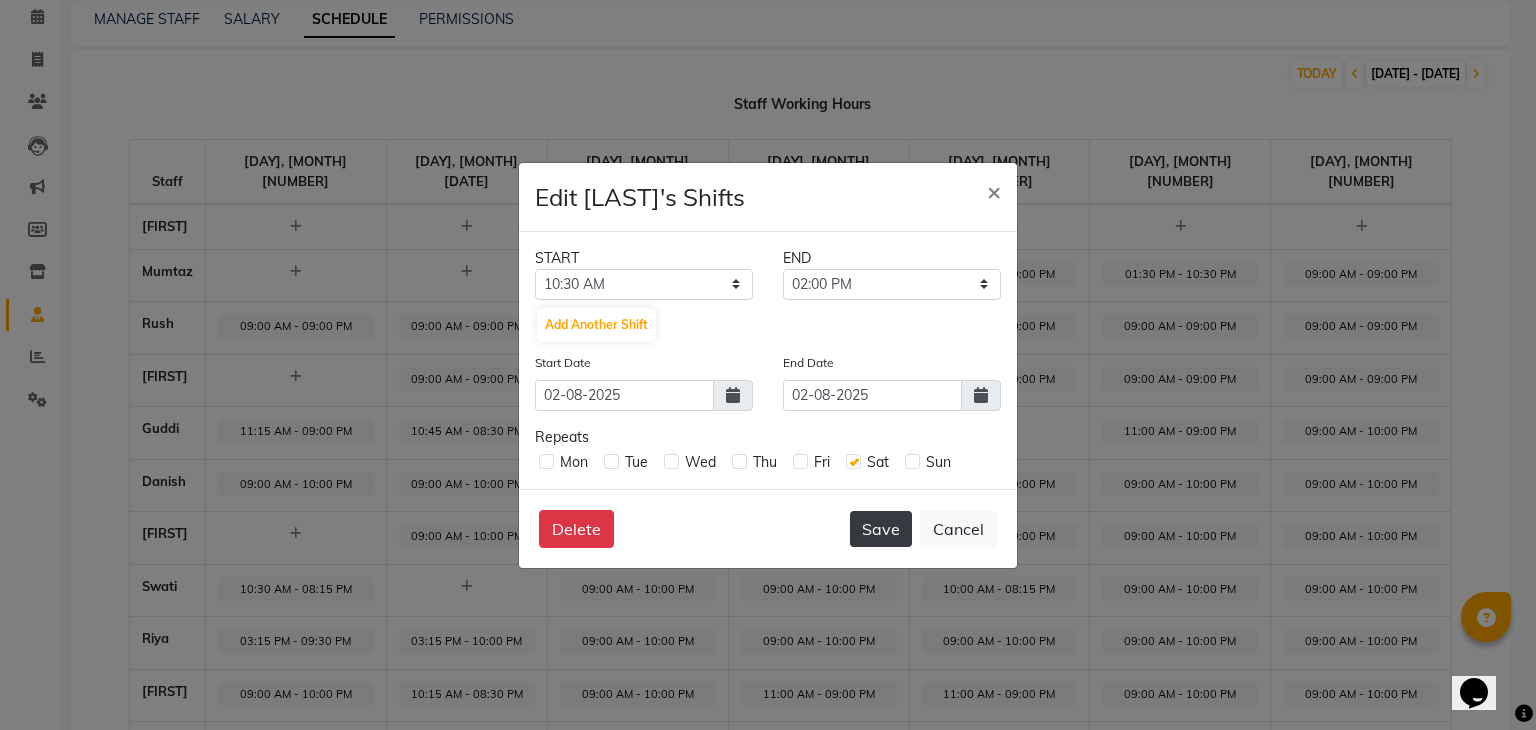 click on "Save" 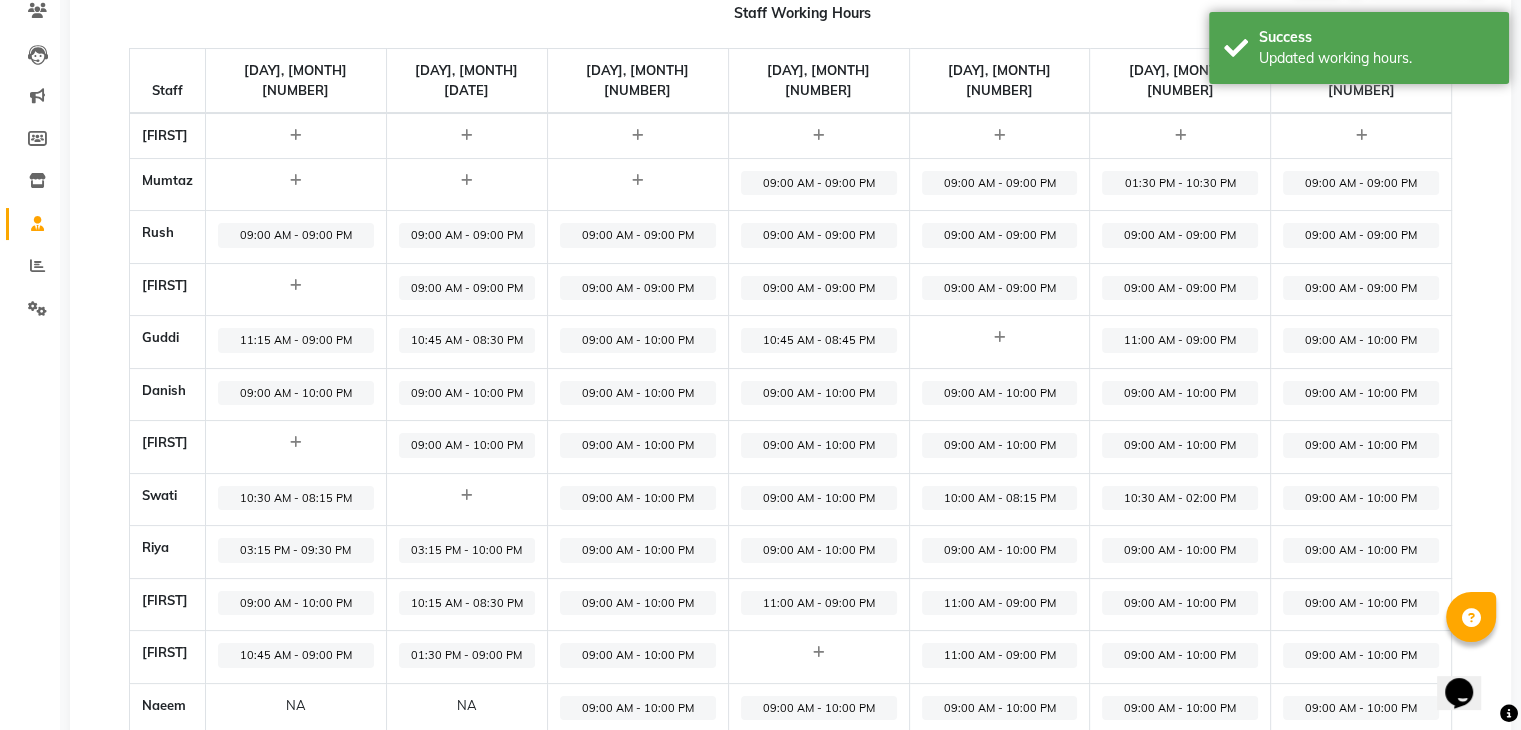 scroll, scrollTop: 179, scrollLeft: 0, axis: vertical 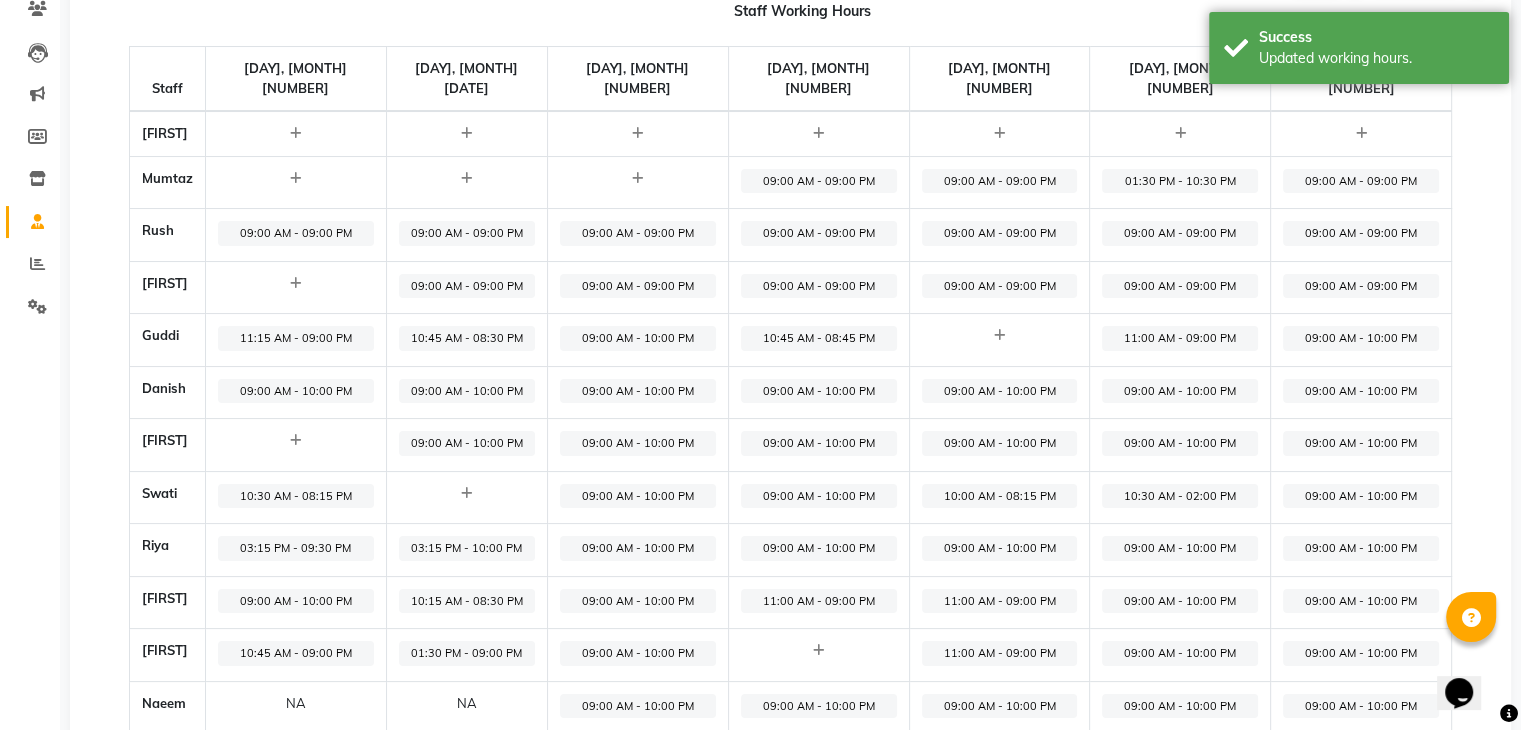 click on "09:00 AM - 10:00 PM" 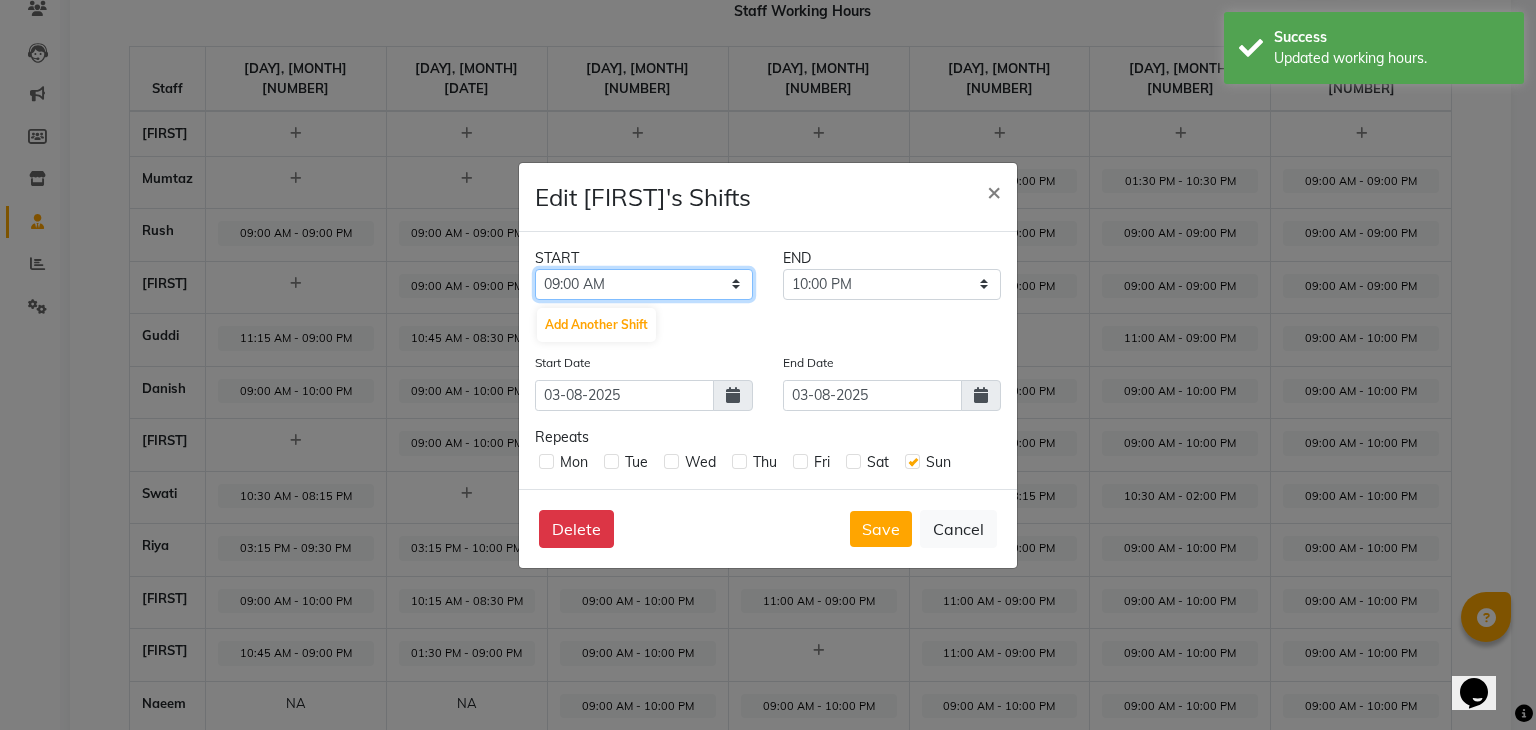 click on "12:00 AM 12:15 AM 12:30 AM 12:45 AM 01:00 AM 01:15 AM 01:30 AM 01:45 AM 02:00 AM 02:15 AM 02:30 AM 02:45 AM 03:00 AM 03:15 AM 03:30 AM 03:45 AM 04:00 AM 04:15 AM 04:30 AM 04:45 AM 05:00 AM 05:15 AM 05:30 AM 05:45 AM 06:00 AM 06:15 AM 06:30 AM 06:45 AM 07:00 AM 07:15 AM 07:30 AM 07:45 AM 08:00 AM 08:15 AM 08:30 AM 08:45 AM 09:00 AM 09:15 AM 09:30 AM 09:45 AM 10:00 AM 10:15 AM 10:30 AM 10:45 AM 11:00 AM 11:15 AM 11:30 AM 11:45 AM 12:00 PM 12:15 PM 12:30 PM 12:45 PM 01:00 PM 01:15 PM 01:30 PM 01:45 PM 02:00 PM 02:15 PM 02:30 PM 02:45 PM 03:00 PM 03:15 PM 03:30 PM 03:45 PM 04:00 PM 04:15 PM 04:30 PM 04:45 PM 05:00 PM 05:15 PM 05:30 PM 05:45 PM 06:00 PM 06:15 PM 06:30 PM 06:45 PM 07:00 PM 07:15 PM 07:30 PM 07:45 PM 08:00 PM 08:15 PM 08:30 PM 08:45 PM 09:00 PM 09:15 PM 09:30 PM 09:45 PM 10:00 PM 10:15 PM 10:30 PM 10:45 PM 11:00 PM 11:15 PM 11:30 PM 11:45 PM" 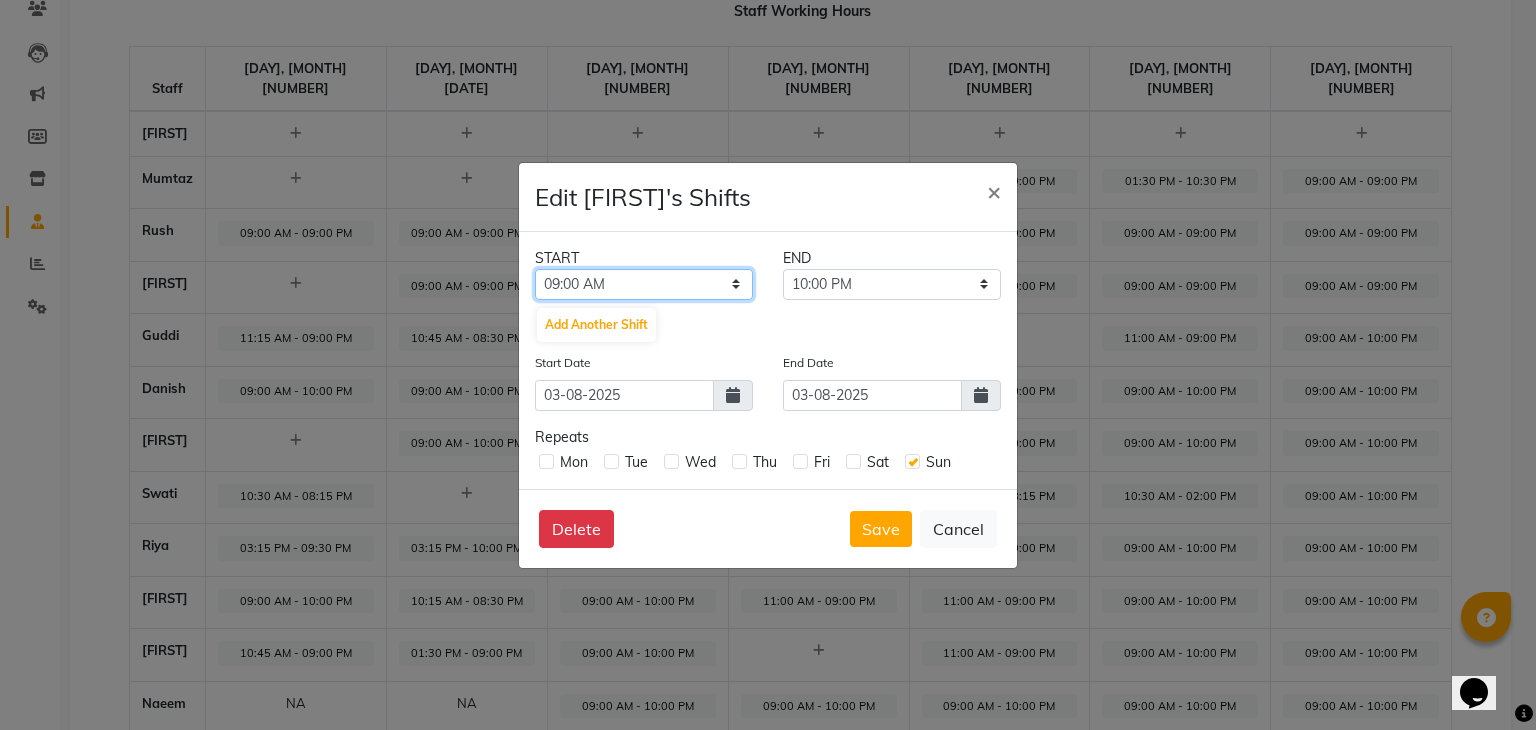 select on "10:30 AM" 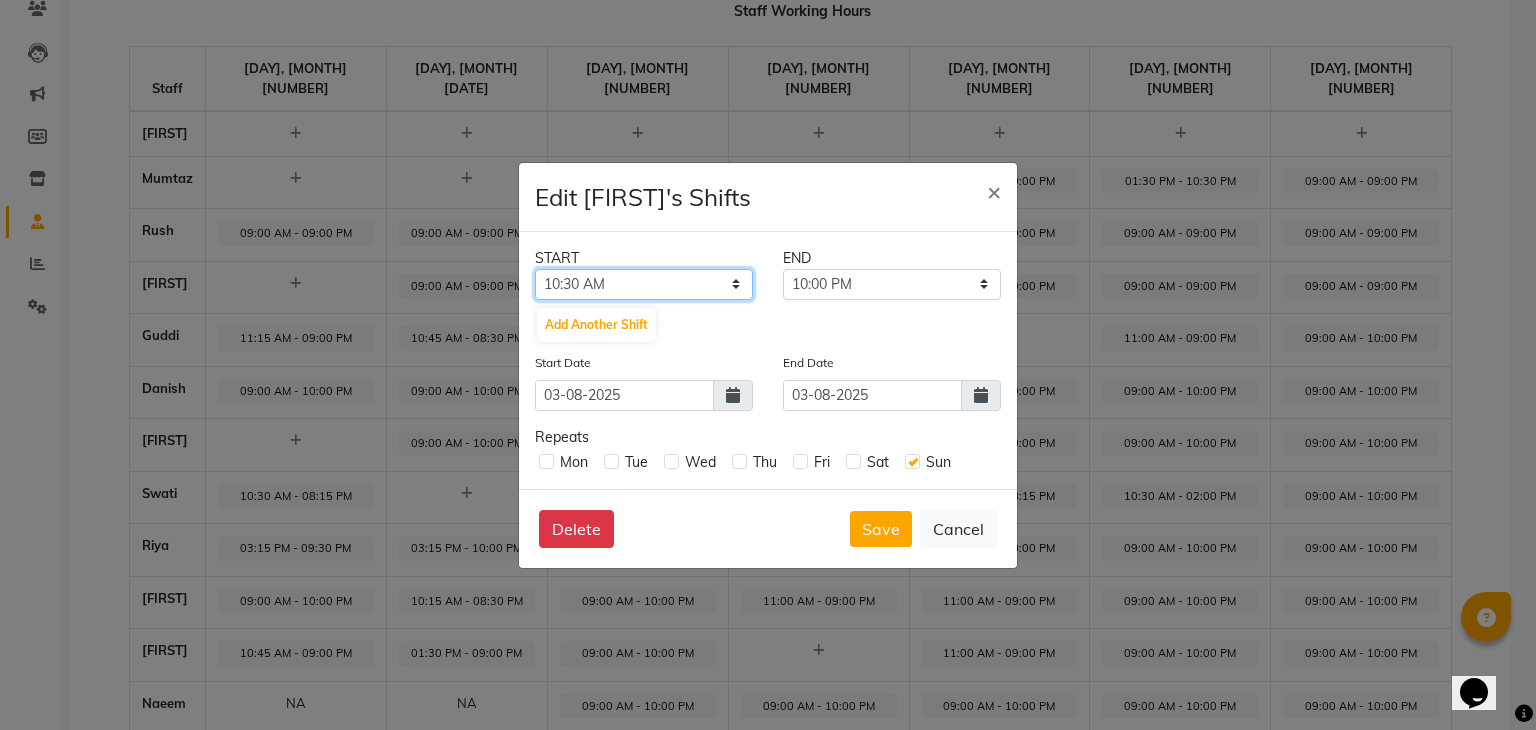 click on "12:00 AM 12:15 AM 12:30 AM 12:45 AM 01:00 AM 01:15 AM 01:30 AM 01:45 AM 02:00 AM 02:15 AM 02:30 AM 02:45 AM 03:00 AM 03:15 AM 03:30 AM 03:45 AM 04:00 AM 04:15 AM 04:30 AM 04:45 AM 05:00 AM 05:15 AM 05:30 AM 05:45 AM 06:00 AM 06:15 AM 06:30 AM 06:45 AM 07:00 AM 07:15 AM 07:30 AM 07:45 AM 08:00 AM 08:15 AM 08:30 AM 08:45 AM 09:00 AM 09:15 AM 09:30 AM 09:45 AM 10:00 AM 10:15 AM 10:30 AM 10:45 AM 11:00 AM 11:15 AM 11:30 AM 11:45 AM 12:00 PM 12:15 PM 12:30 PM 12:45 PM 01:00 PM 01:15 PM 01:30 PM 01:45 PM 02:00 PM 02:15 PM 02:30 PM 02:45 PM 03:00 PM 03:15 PM 03:30 PM 03:45 PM 04:00 PM 04:15 PM 04:30 PM 04:45 PM 05:00 PM 05:15 PM 05:30 PM 05:45 PM 06:00 PM 06:15 PM 06:30 PM 06:45 PM 07:00 PM 07:15 PM 07:30 PM 07:45 PM 08:00 PM 08:15 PM 08:30 PM 08:45 PM 09:00 PM 09:15 PM 09:30 PM 09:45 PM 10:00 PM 10:15 PM 10:30 PM 10:45 PM 11:00 PM 11:15 PM 11:30 PM 11:45 PM" 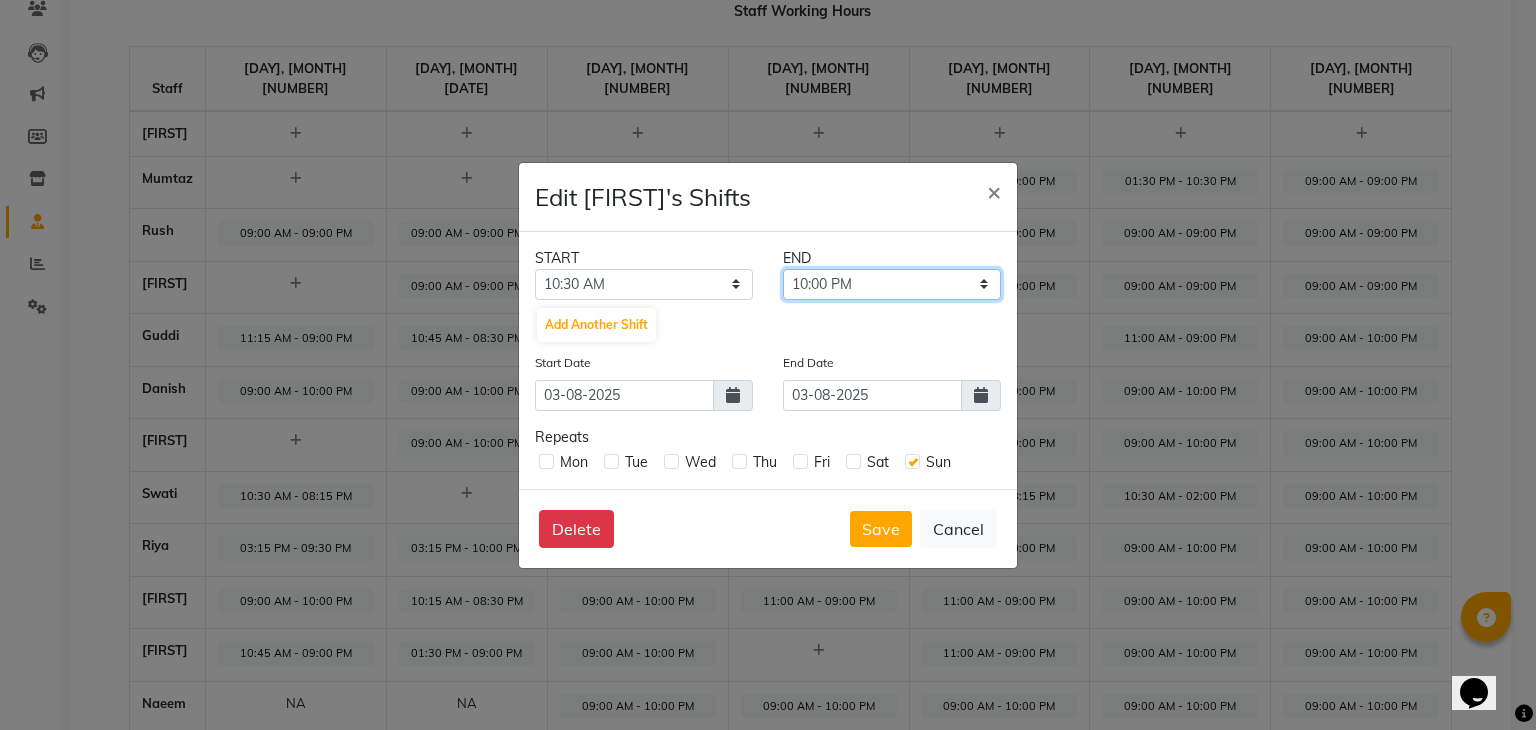 click on "10:45 AM 11:00 AM 11:15 AM 11:30 AM 11:45 AM 12:00 PM 12:15 PM 12:30 PM 12:45 PM 01:00 PM 01:15 PM 01:30 PM 01:45 PM 02:00 PM 02:15 PM 02:30 PM 02:45 PM 03:00 PM 03:15 PM 03:30 PM 03:45 PM 04:00 PM 04:15 PM 04:30 PM 04:45 PM 05:00 PM 05:15 PM 05:30 PM 05:45 PM 06:00 PM 06:15 PM 06:30 PM 06:45 PM 07:00 PM 07:15 PM 07:30 PM 07:45 PM 08:00 PM 08:15 PM 08:30 PM 08:45 PM 09:00 PM 09:15 PM 09:30 PM 09:45 PM 10:00 PM 10:15 PM 10:30 PM 10:45 PM 11:00 PM 11:15 PM 11:30 PM 11:45 PM" 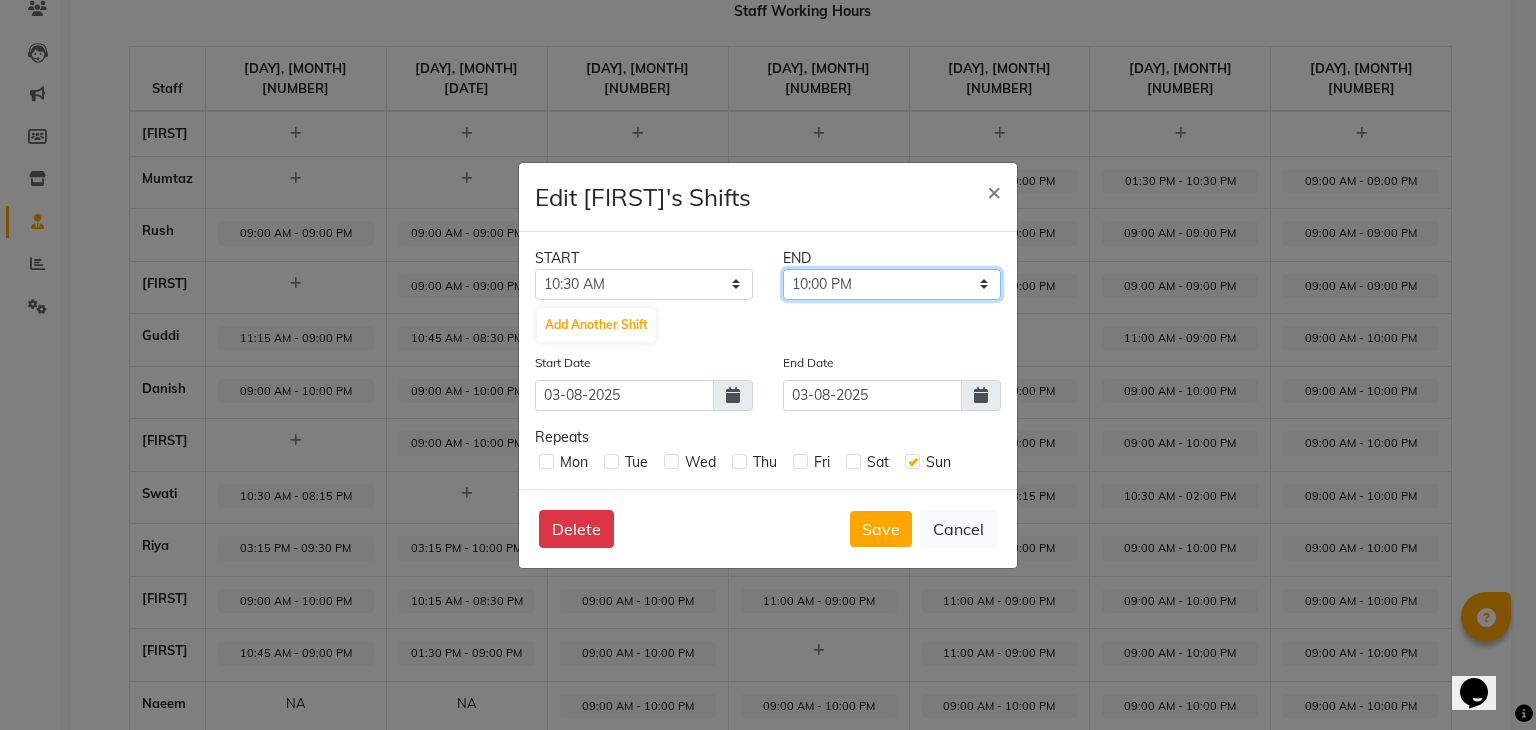 select on "08:30 PM" 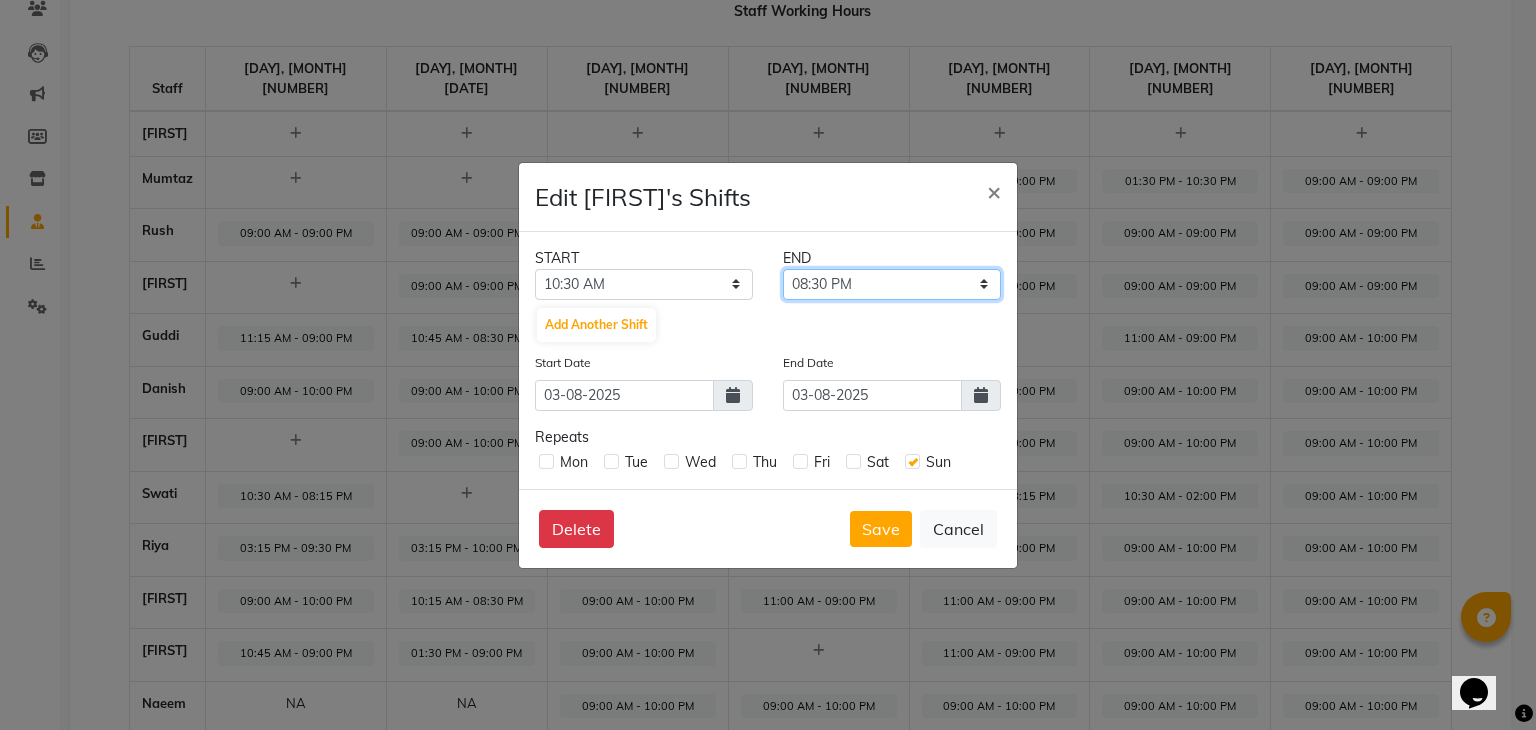 click on "10:45 AM 11:00 AM 11:15 AM 11:30 AM 11:45 AM 12:00 PM 12:15 PM 12:30 PM 12:45 PM 01:00 PM 01:15 PM 01:30 PM 01:45 PM 02:00 PM 02:15 PM 02:30 PM 02:45 PM 03:00 PM 03:15 PM 03:30 PM 03:45 PM 04:00 PM 04:15 PM 04:30 PM 04:45 PM 05:00 PM 05:15 PM 05:30 PM 05:45 PM 06:00 PM 06:15 PM 06:30 PM 06:45 PM 07:00 PM 07:15 PM 07:30 PM 07:45 PM 08:00 PM 08:15 PM 08:30 PM 08:45 PM 09:00 PM 09:15 PM 09:30 PM 09:45 PM 10:00 PM 10:15 PM 10:30 PM 10:45 PM 11:00 PM 11:15 PM 11:30 PM 11:45 PM" 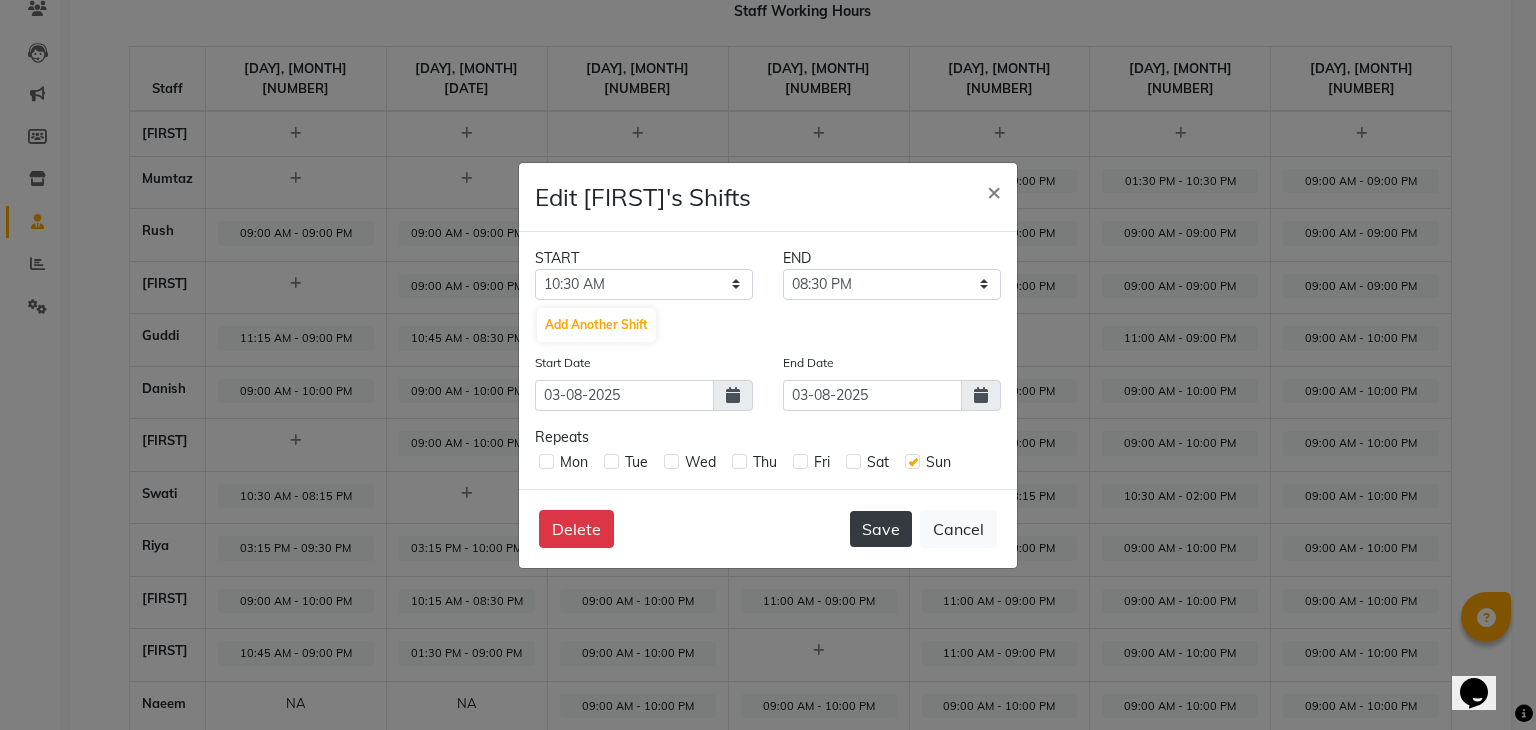 click on "Save" 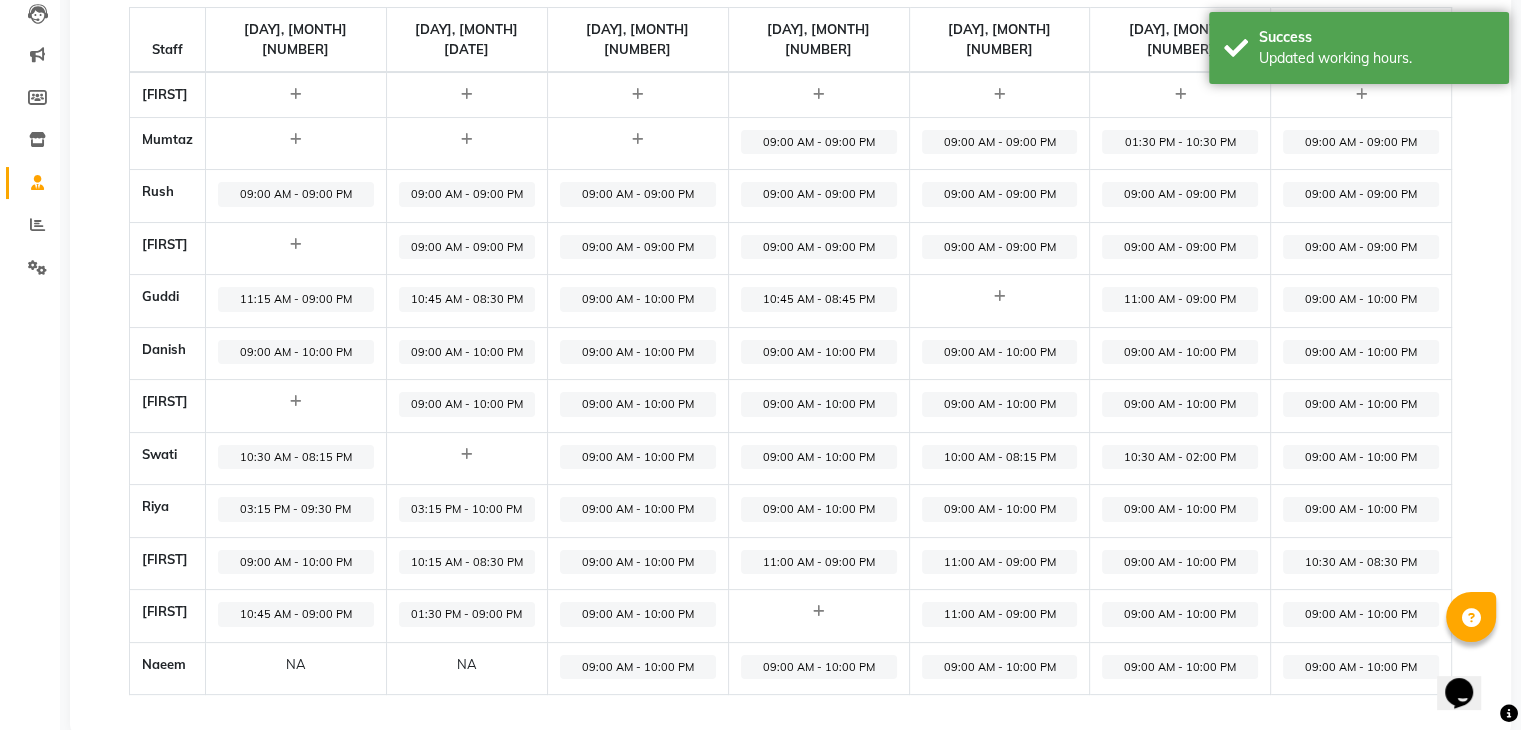 scroll, scrollTop: 231, scrollLeft: 0, axis: vertical 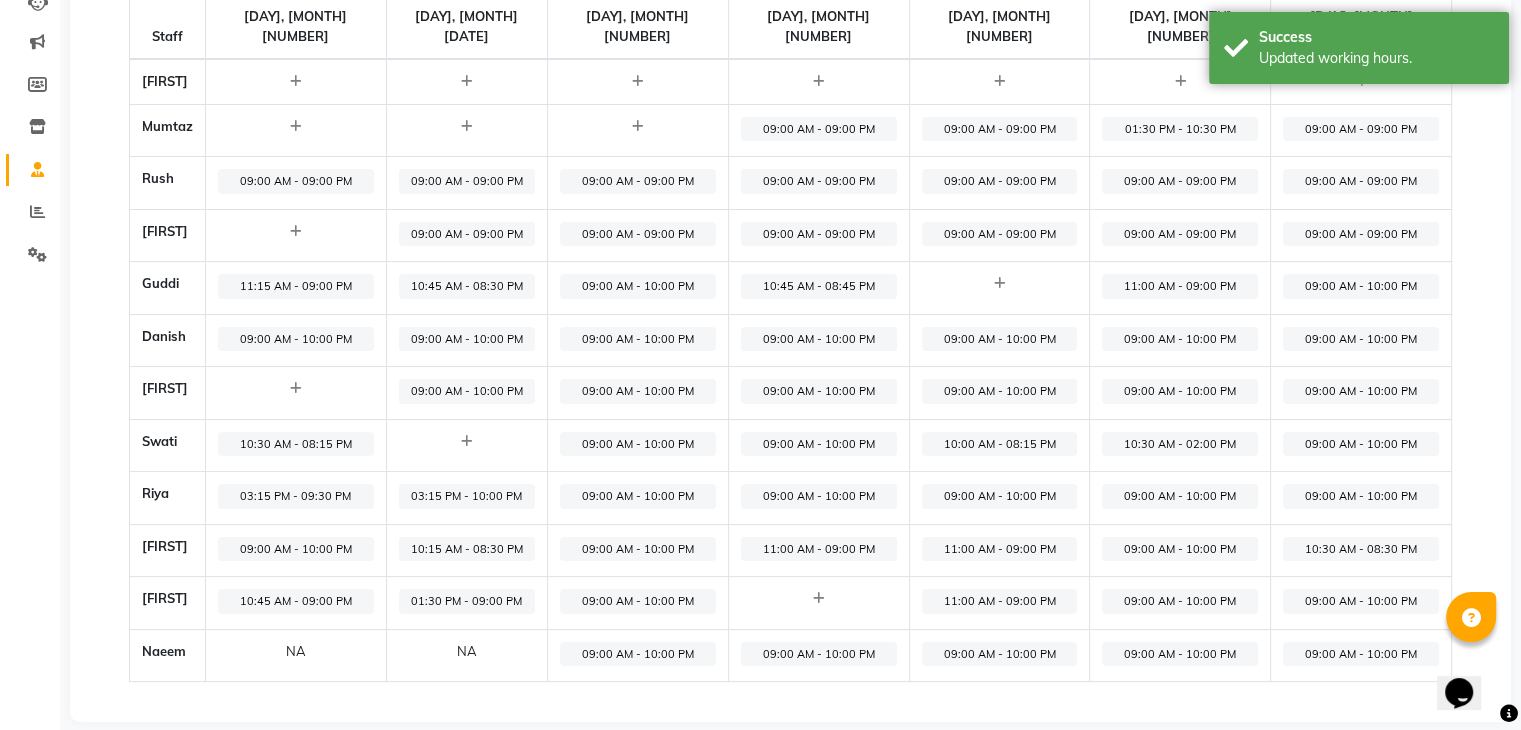 click on "09:00 AM - 10:00 PM" 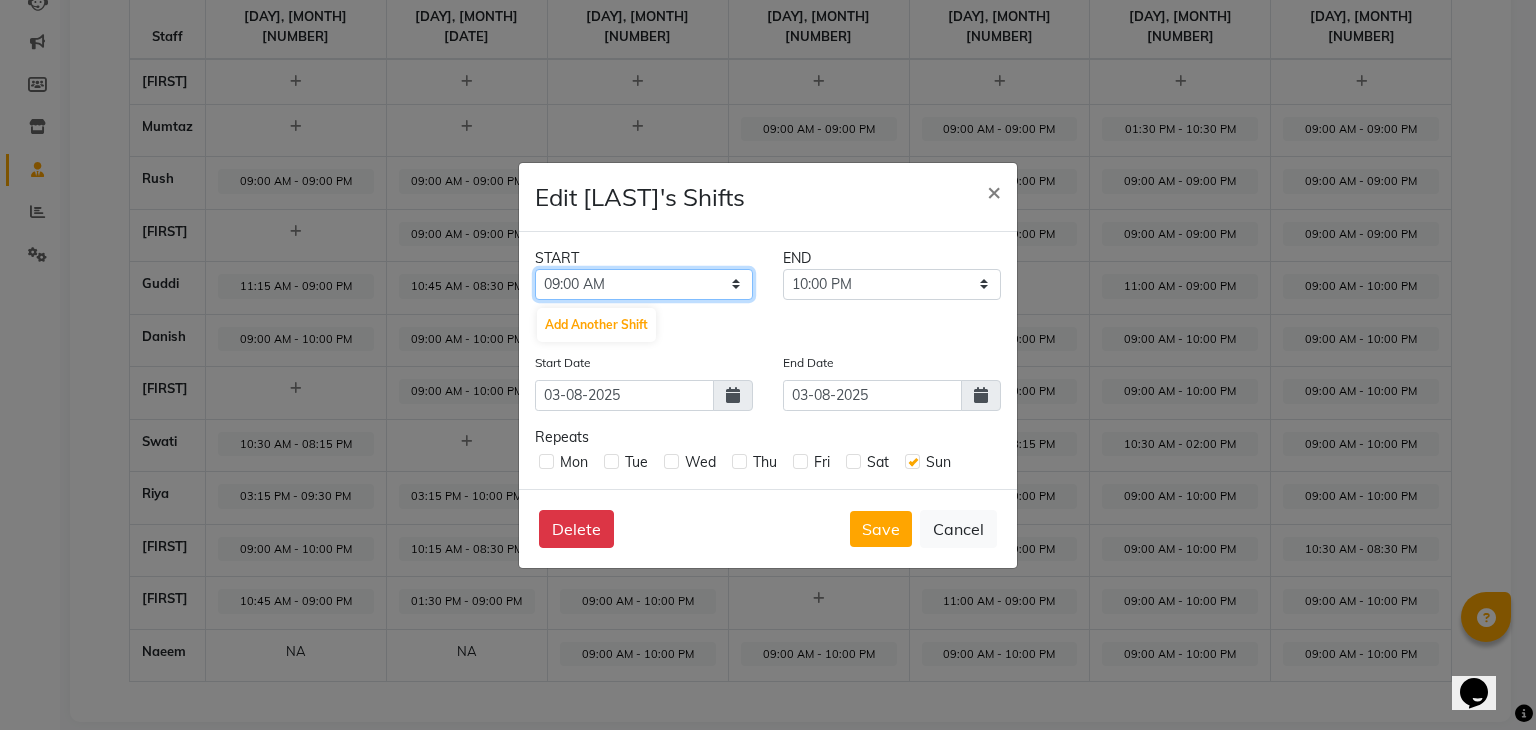 click on "12:00 AM 12:15 AM 12:30 AM 12:45 AM 01:00 AM 01:15 AM 01:30 AM 01:45 AM 02:00 AM 02:15 AM 02:30 AM 02:45 AM 03:00 AM 03:15 AM 03:30 AM 03:45 AM 04:00 AM 04:15 AM 04:30 AM 04:45 AM 05:00 AM 05:15 AM 05:30 AM 05:45 AM 06:00 AM 06:15 AM 06:30 AM 06:45 AM 07:00 AM 07:15 AM 07:30 AM 07:45 AM 08:00 AM 08:15 AM 08:30 AM 08:45 AM 09:00 AM 09:15 AM 09:30 AM 09:45 AM 10:00 AM 10:15 AM 10:30 AM 10:45 AM 11:00 AM 11:15 AM 11:30 AM 11:45 AM 12:00 PM 12:15 PM 12:30 PM 12:45 PM 01:00 PM 01:15 PM 01:30 PM 01:45 PM 02:00 PM 02:15 PM 02:30 PM 02:45 PM 03:00 PM 03:15 PM 03:30 PM 03:45 PM 04:00 PM 04:15 PM 04:30 PM 04:45 PM 05:00 PM 05:15 PM 05:30 PM 05:45 PM 06:00 PM 06:15 PM 06:30 PM 06:45 PM 07:00 PM 07:15 PM 07:30 PM 07:45 PM 08:00 PM 08:15 PM 08:30 PM 08:45 PM 09:00 PM 09:15 PM 09:30 PM 09:45 PM 10:00 PM 10:15 PM 10:30 PM 10:45 PM 11:00 PM 11:15 PM 11:30 PM 11:45 PM" 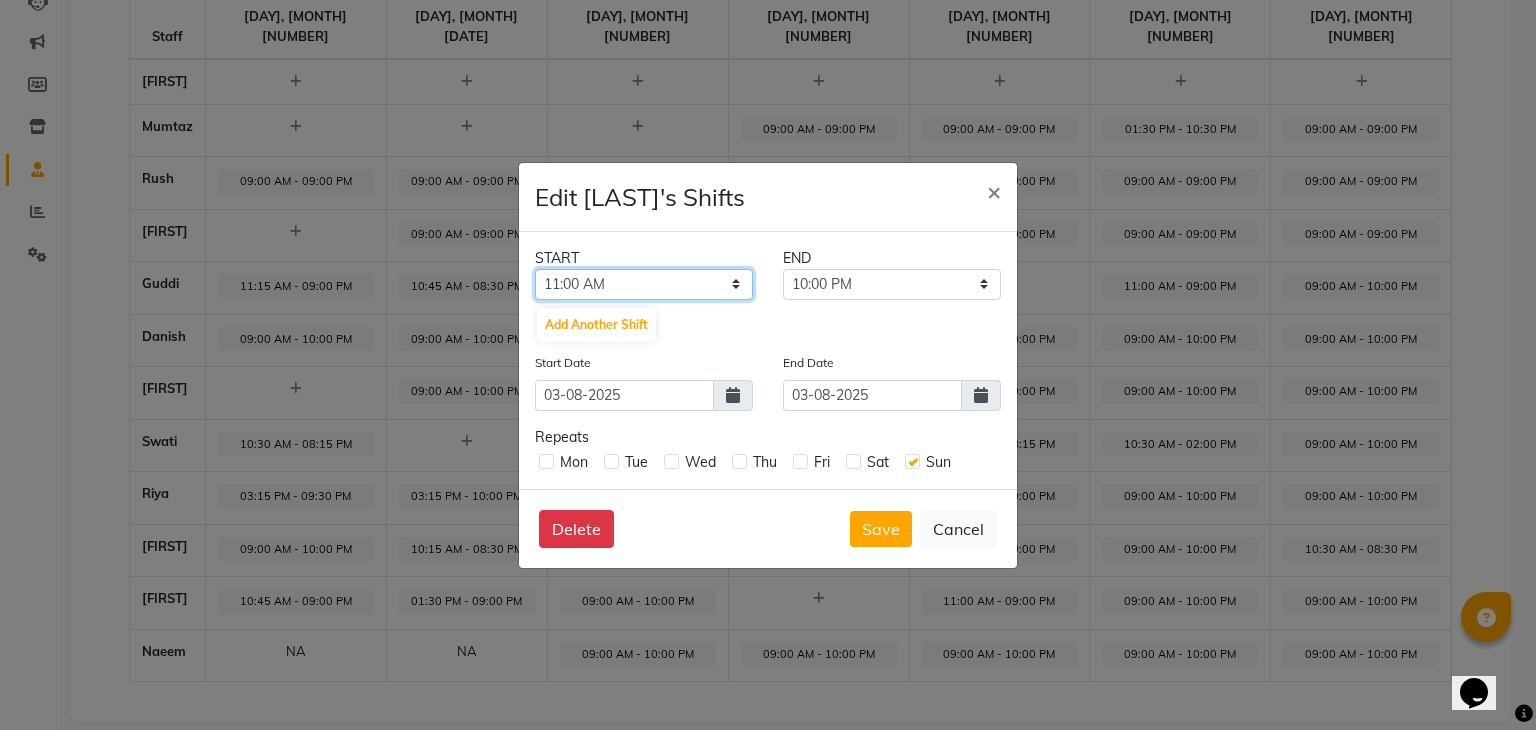 click on "12:00 AM 12:15 AM 12:30 AM 12:45 AM 01:00 AM 01:15 AM 01:30 AM 01:45 AM 02:00 AM 02:15 AM 02:30 AM 02:45 AM 03:00 AM 03:15 AM 03:30 AM 03:45 AM 04:00 AM 04:15 AM 04:30 AM 04:45 AM 05:00 AM 05:15 AM 05:30 AM 05:45 AM 06:00 AM 06:15 AM 06:30 AM 06:45 AM 07:00 AM 07:15 AM 07:30 AM 07:45 AM 08:00 AM 08:15 AM 08:30 AM 08:45 AM 09:00 AM 09:15 AM 09:30 AM 09:45 AM 10:00 AM 10:15 AM 10:30 AM 10:45 AM 11:00 AM 11:15 AM 11:30 AM 11:45 AM 12:00 PM 12:15 PM 12:30 PM 12:45 PM 01:00 PM 01:15 PM 01:30 PM 01:45 PM 02:00 PM 02:15 PM 02:30 PM 02:45 PM 03:00 PM 03:15 PM 03:30 PM 03:45 PM 04:00 PM 04:15 PM 04:30 PM 04:45 PM 05:00 PM 05:15 PM 05:30 PM 05:45 PM 06:00 PM 06:15 PM 06:30 PM 06:45 PM 07:00 PM 07:15 PM 07:30 PM 07:45 PM 08:00 PM 08:15 PM 08:30 PM 08:45 PM 09:00 PM 09:15 PM 09:30 PM 09:45 PM 10:00 PM 10:15 PM 10:30 PM 10:45 PM 11:00 PM 11:15 PM 11:30 PM 11:45 PM" 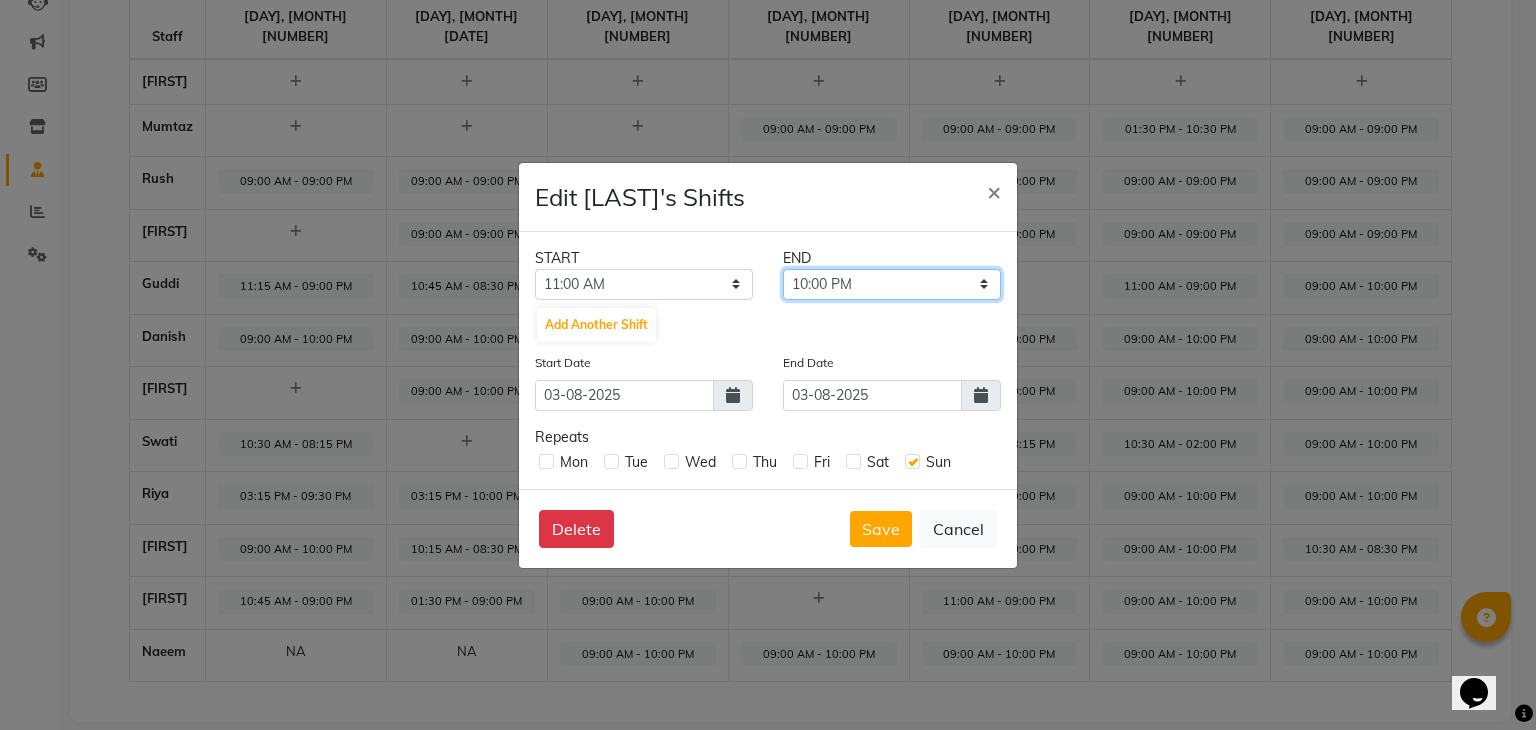 click on "11:15 AM 11:30 AM 11:45 AM 12:00 PM 12:15 PM 12:30 PM 12:45 PM 01:00 PM 01:15 PM 01:30 PM 01:45 PM 02:00 PM 02:15 PM 02:30 PM 02:45 PM 03:00 PM 03:15 PM 03:30 PM 03:45 PM 04:00 PM 04:15 PM 04:30 PM 04:45 PM 05:00 PM 05:15 PM 05:30 PM 05:45 PM 06:00 PM 06:15 PM 06:30 PM 06:45 PM 07:00 PM 07:15 PM 07:30 PM 07:45 PM 08:00 PM 08:15 PM 08:30 PM 08:45 PM 09:00 PM 09:15 PM 09:30 PM 09:45 PM 10:00 PM 10:15 PM 10:30 PM 10:45 PM 11:00 PM 11:15 PM 11:30 PM 11:45 PM" 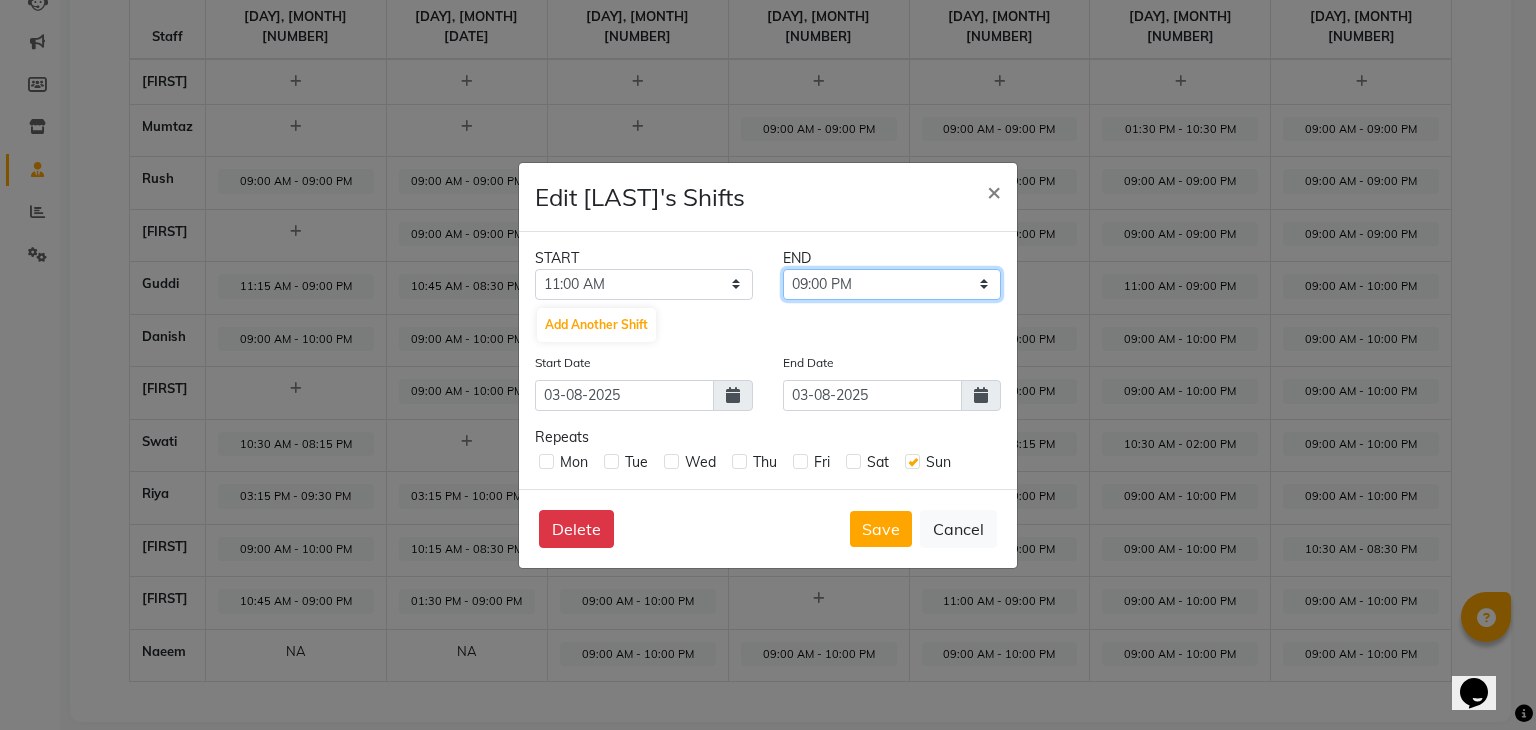 click on "11:15 AM 11:30 AM 11:45 AM 12:00 PM 12:15 PM 12:30 PM 12:45 PM 01:00 PM 01:15 PM 01:30 PM 01:45 PM 02:00 PM 02:15 PM 02:30 PM 02:45 PM 03:00 PM 03:15 PM 03:30 PM 03:45 PM 04:00 PM 04:15 PM 04:30 PM 04:45 PM 05:00 PM 05:15 PM 05:30 PM 05:45 PM 06:00 PM 06:15 PM 06:30 PM 06:45 PM 07:00 PM 07:15 PM 07:30 PM 07:45 PM 08:00 PM 08:15 PM 08:30 PM 08:45 PM 09:00 PM 09:15 PM 09:30 PM 09:45 PM 10:00 PM 10:15 PM 10:30 PM 10:45 PM 11:00 PM 11:15 PM 11:30 PM 11:45 PM" 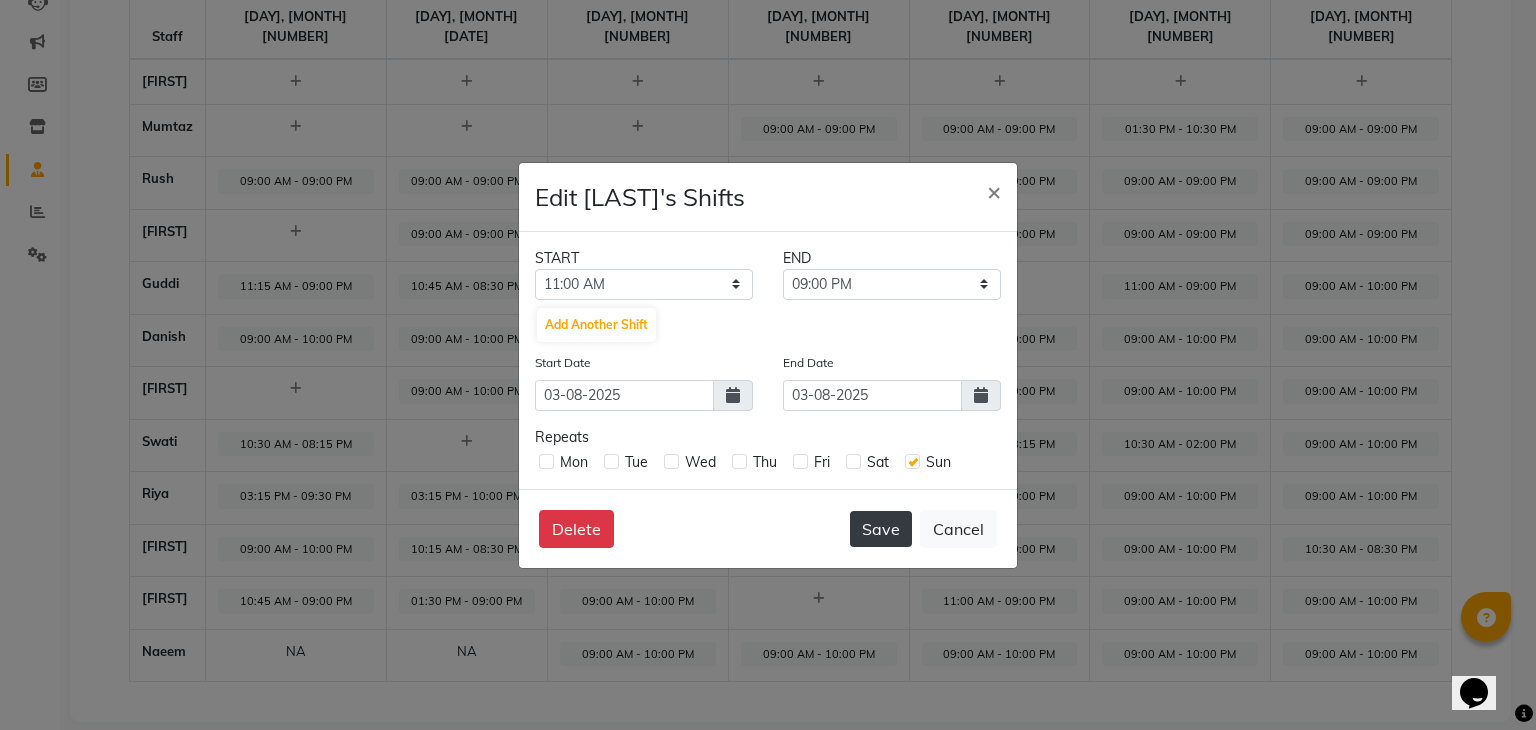 click on "Save" 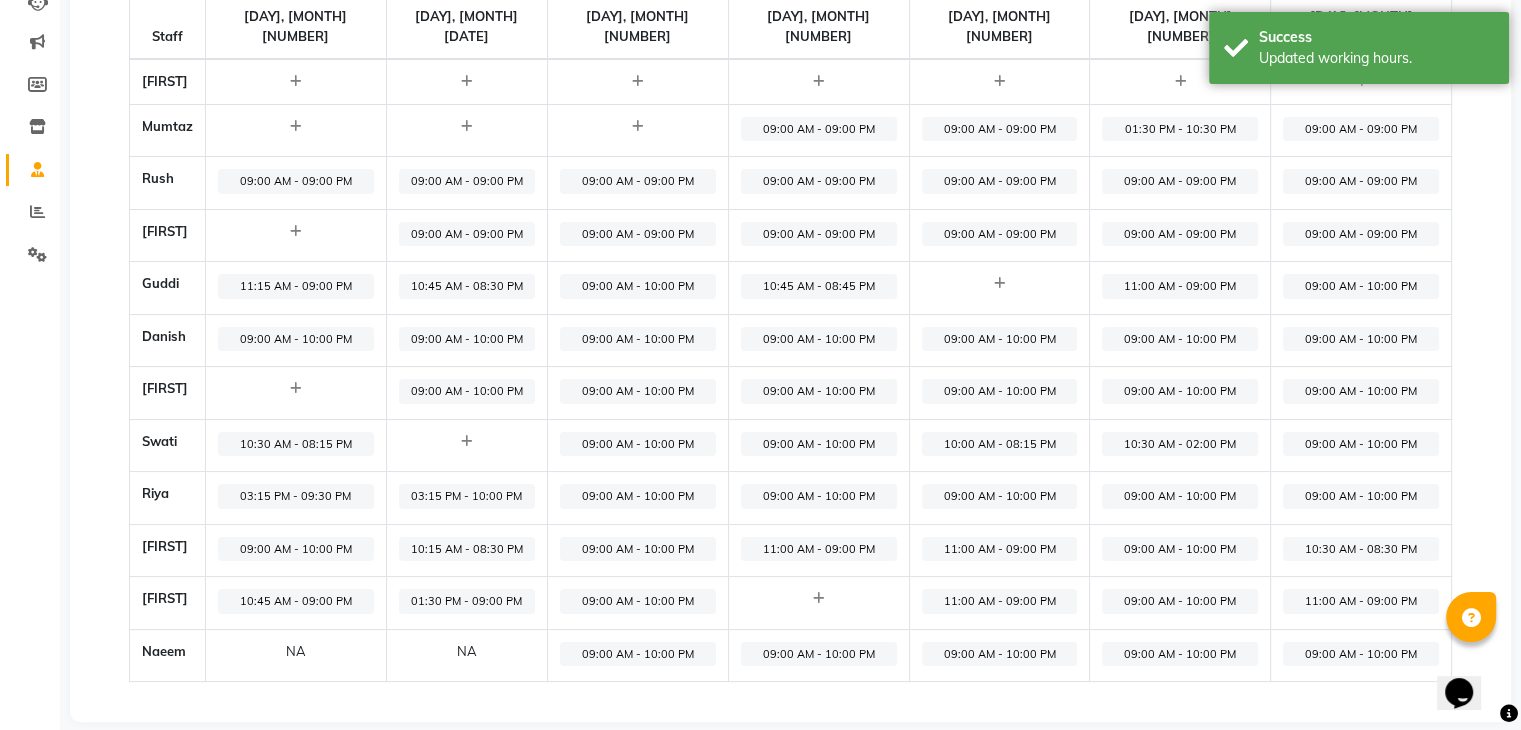 click on "09:00 AM - 10:00 PM" 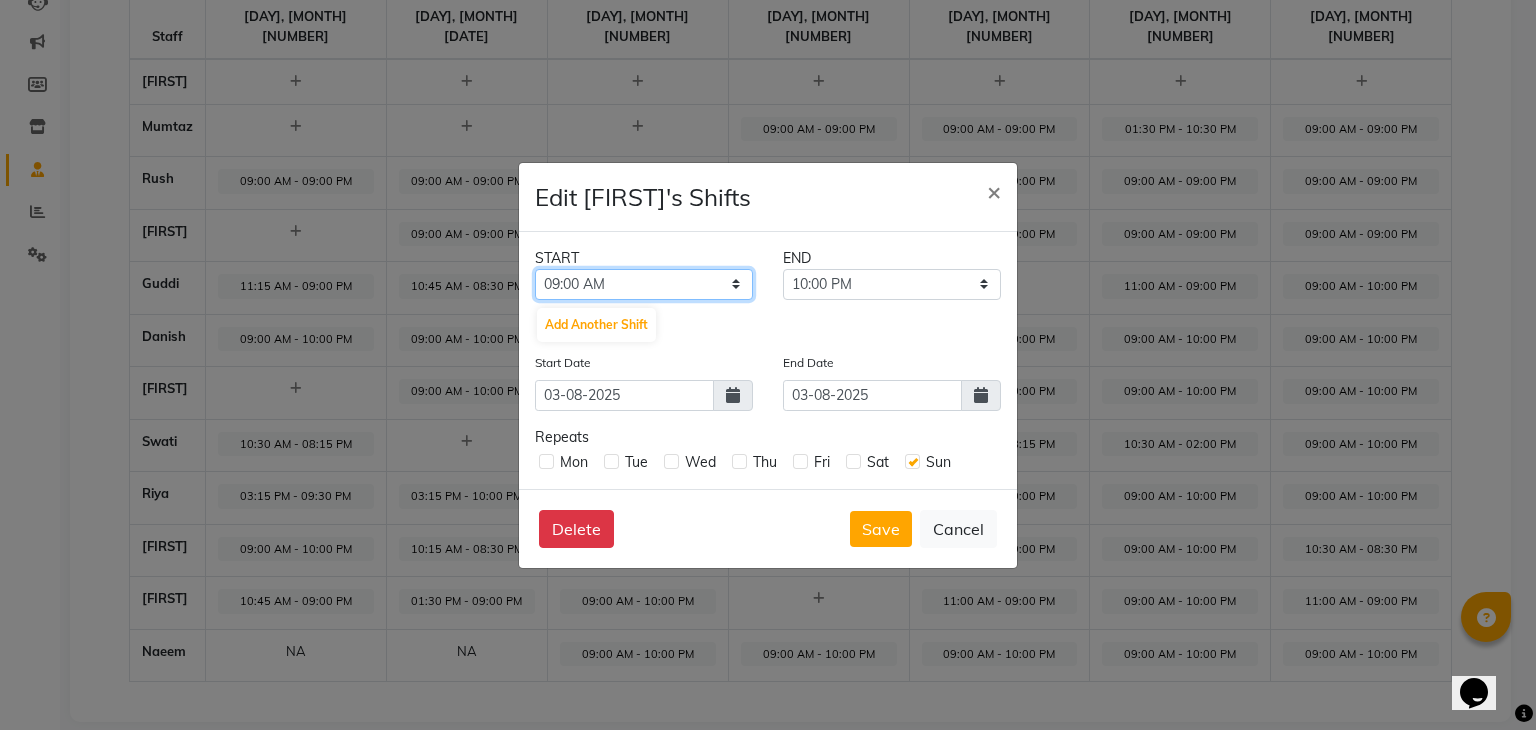 click on "12:00 AM 12:15 AM 12:30 AM 12:45 AM 01:00 AM 01:15 AM 01:30 AM 01:45 AM 02:00 AM 02:15 AM 02:30 AM 02:45 AM 03:00 AM 03:15 AM 03:30 AM 03:45 AM 04:00 AM 04:15 AM 04:30 AM 04:45 AM 05:00 AM 05:15 AM 05:30 AM 05:45 AM 06:00 AM 06:15 AM 06:30 AM 06:45 AM 07:00 AM 07:15 AM 07:30 AM 07:45 AM 08:00 AM 08:15 AM 08:30 AM 08:45 AM 09:00 AM 09:15 AM 09:30 AM 09:45 AM 10:00 AM 10:15 AM 10:30 AM 10:45 AM 11:00 AM 11:15 AM 11:30 AM 11:45 AM 12:00 PM 12:15 PM 12:30 PM 12:45 PM 01:00 PM 01:15 PM 01:30 PM 01:45 PM 02:00 PM 02:15 PM 02:30 PM 02:45 PM 03:00 PM 03:15 PM 03:30 PM 03:45 PM 04:00 PM 04:15 PM 04:30 PM 04:45 PM 05:00 PM 05:15 PM 05:30 PM 05:45 PM 06:00 PM 06:15 PM 06:30 PM 06:45 PM 07:00 PM 07:15 PM 07:30 PM 07:45 PM 08:00 PM 08:15 PM 08:30 PM 08:45 PM 09:00 PM 09:15 PM 09:30 PM 09:45 PM 10:00 PM 10:15 PM 10:30 PM 10:45 PM 11:00 PM 11:15 PM 11:30 PM 11:45 PM" 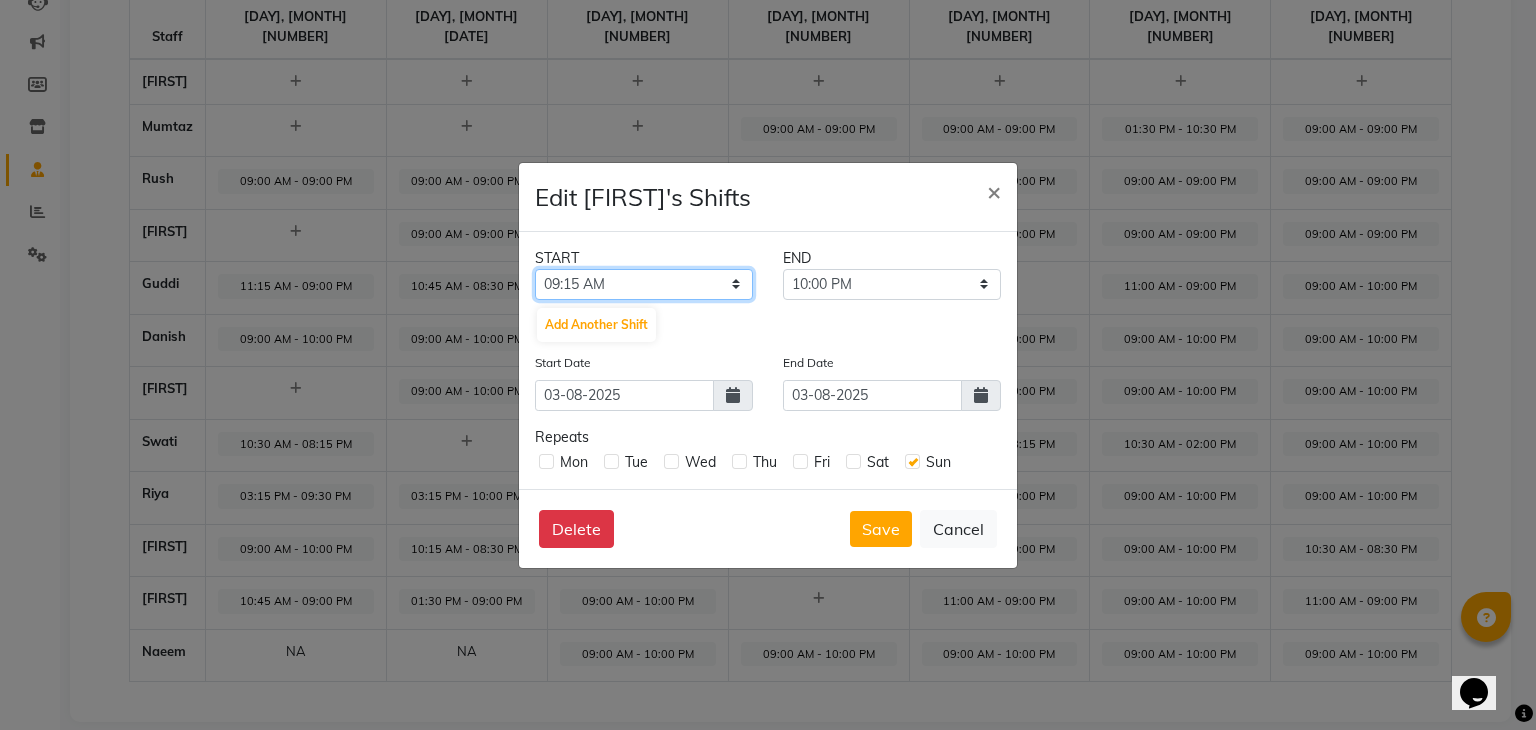 click on "12:00 AM 12:15 AM 12:30 AM 12:45 AM 01:00 AM 01:15 AM 01:30 AM 01:45 AM 02:00 AM 02:15 AM 02:30 AM 02:45 AM 03:00 AM 03:15 AM 03:30 AM 03:45 AM 04:00 AM 04:15 AM 04:30 AM 04:45 AM 05:00 AM 05:15 AM 05:30 AM 05:45 AM 06:00 AM 06:15 AM 06:30 AM 06:45 AM 07:00 AM 07:15 AM 07:30 AM 07:45 AM 08:00 AM 08:15 AM 08:30 AM 08:45 AM 09:00 AM 09:15 AM 09:30 AM 09:45 AM 10:00 AM 10:15 AM 10:30 AM 10:45 AM 11:00 AM 11:15 AM 11:30 AM 11:45 AM 12:00 PM 12:15 PM 12:30 PM 12:45 PM 01:00 PM 01:15 PM 01:30 PM 01:45 PM 02:00 PM 02:15 PM 02:30 PM 02:45 PM 03:00 PM 03:15 PM 03:30 PM 03:45 PM 04:00 PM 04:15 PM 04:30 PM 04:45 PM 05:00 PM 05:15 PM 05:30 PM 05:45 PM 06:00 PM 06:15 PM 06:30 PM 06:45 PM 07:00 PM 07:15 PM 07:30 PM 07:45 PM 08:00 PM 08:15 PM 08:30 PM 08:45 PM 09:00 PM 09:15 PM 09:30 PM 09:45 PM 10:00 PM 10:15 PM 10:30 PM 10:45 PM 11:00 PM 11:15 PM 11:30 PM 11:45 PM" 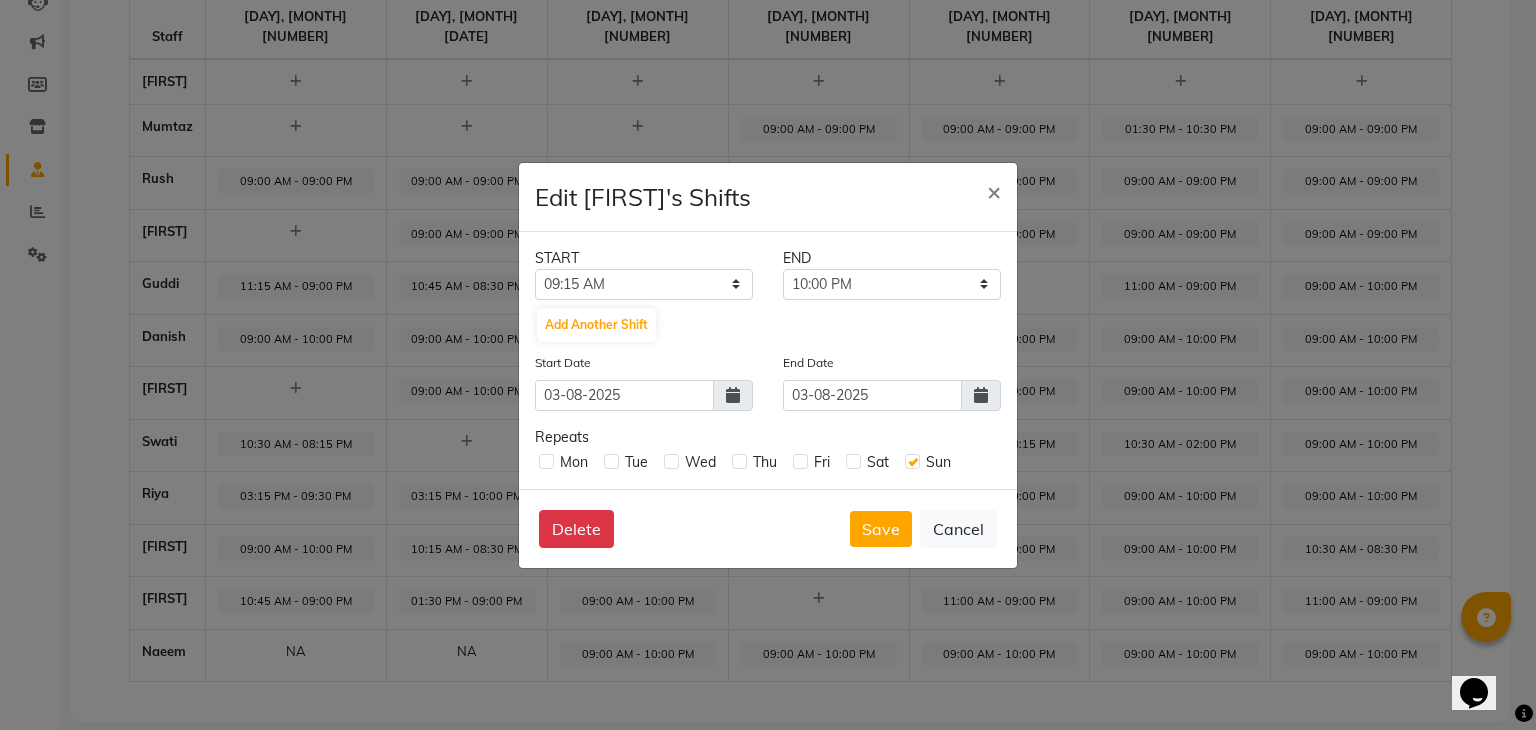 click 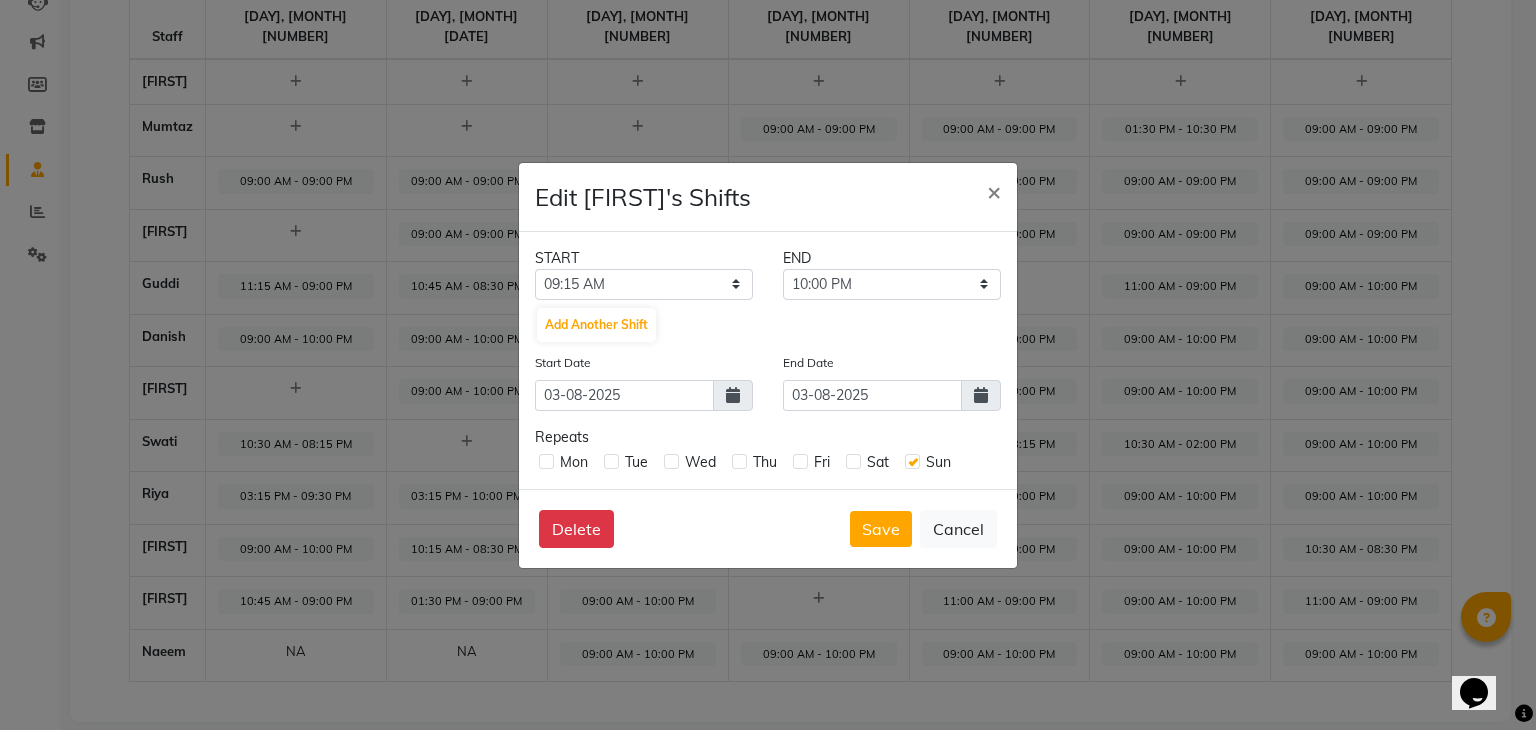 checkbox on "true" 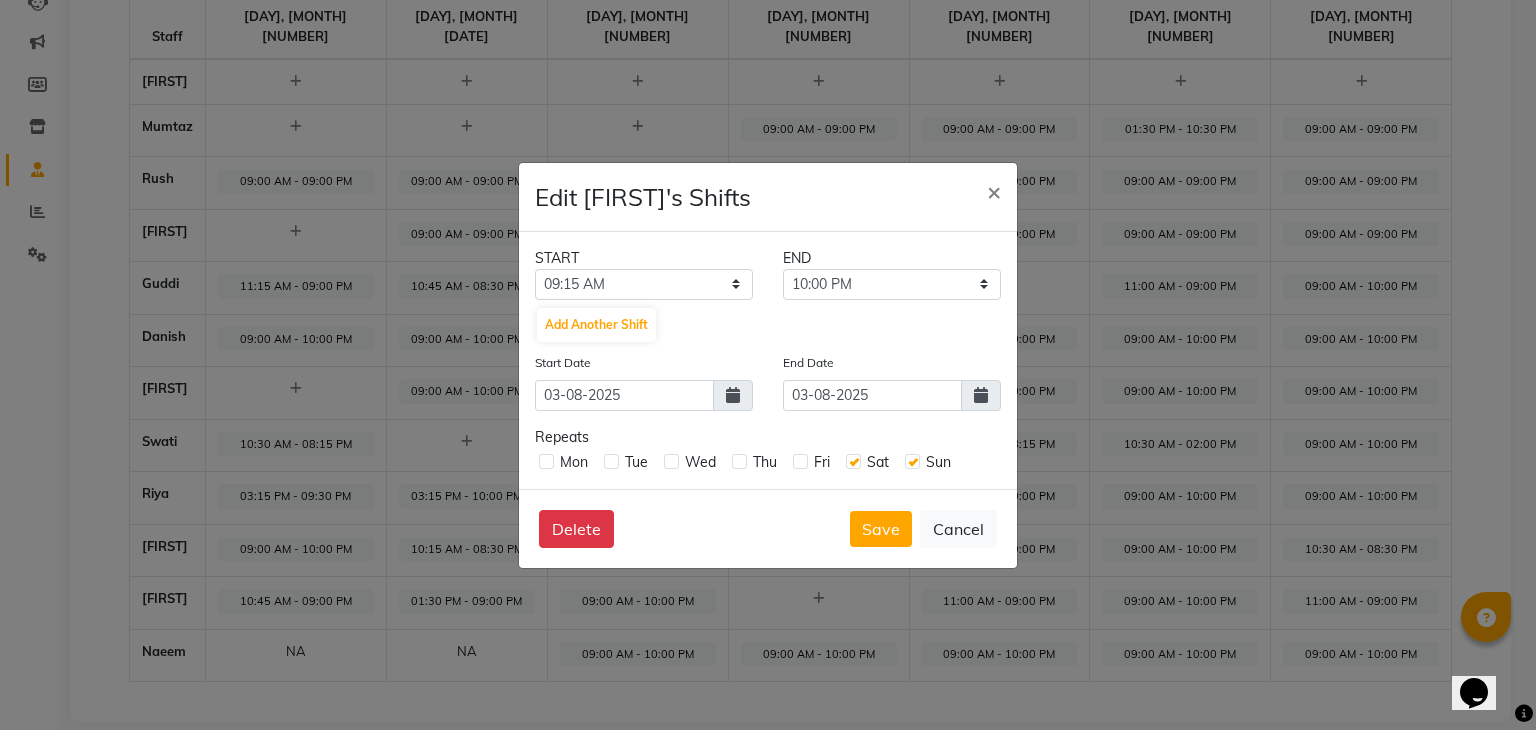click 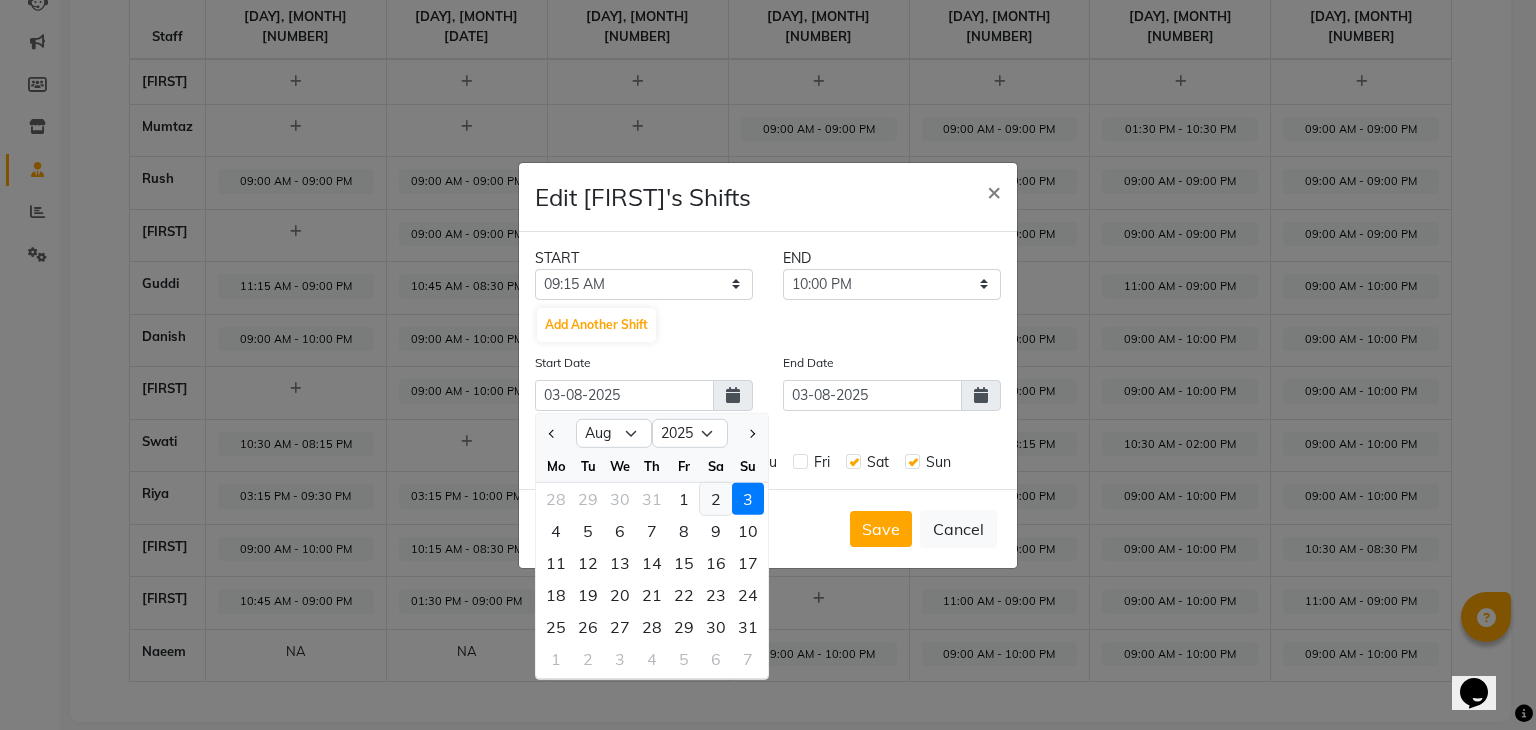 click on "2" 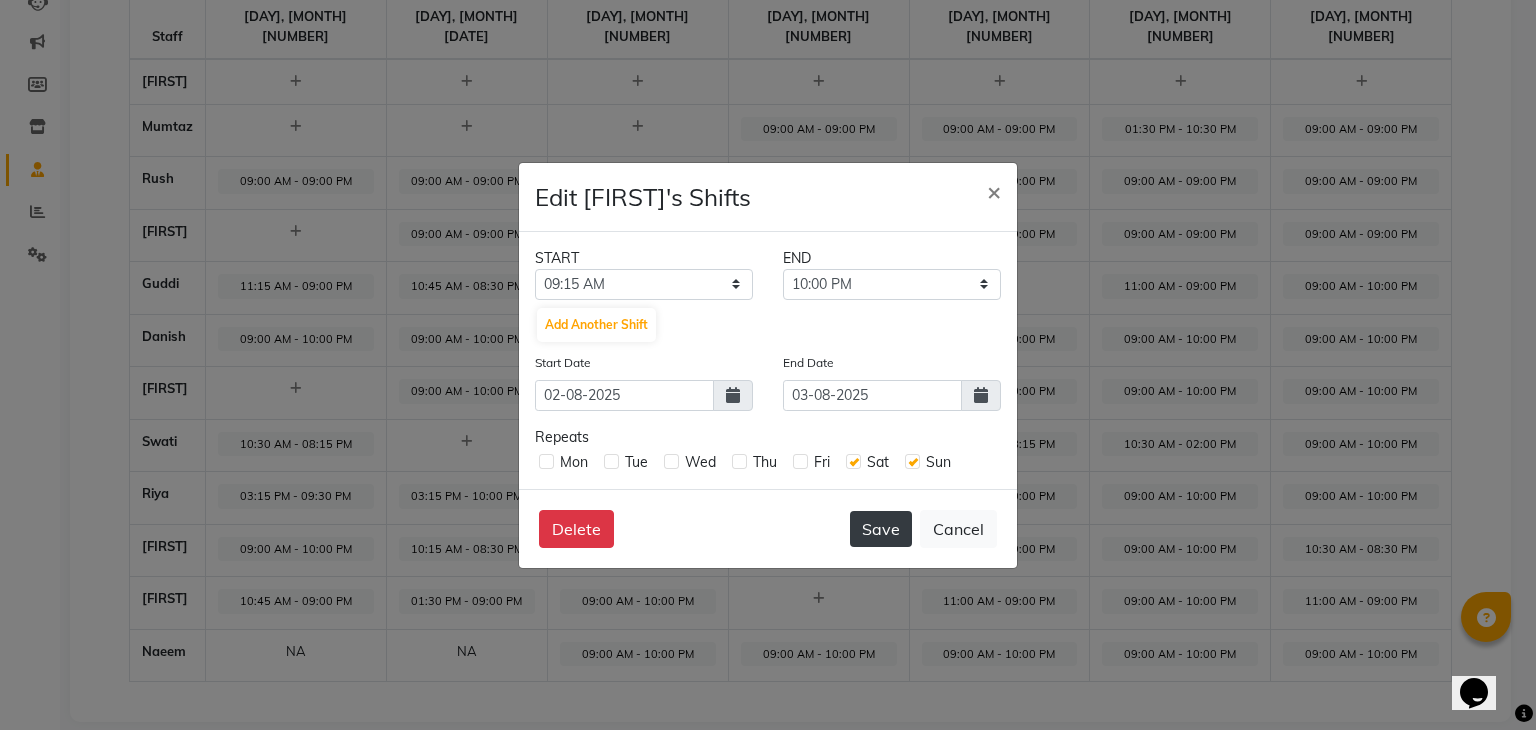click on "Save" 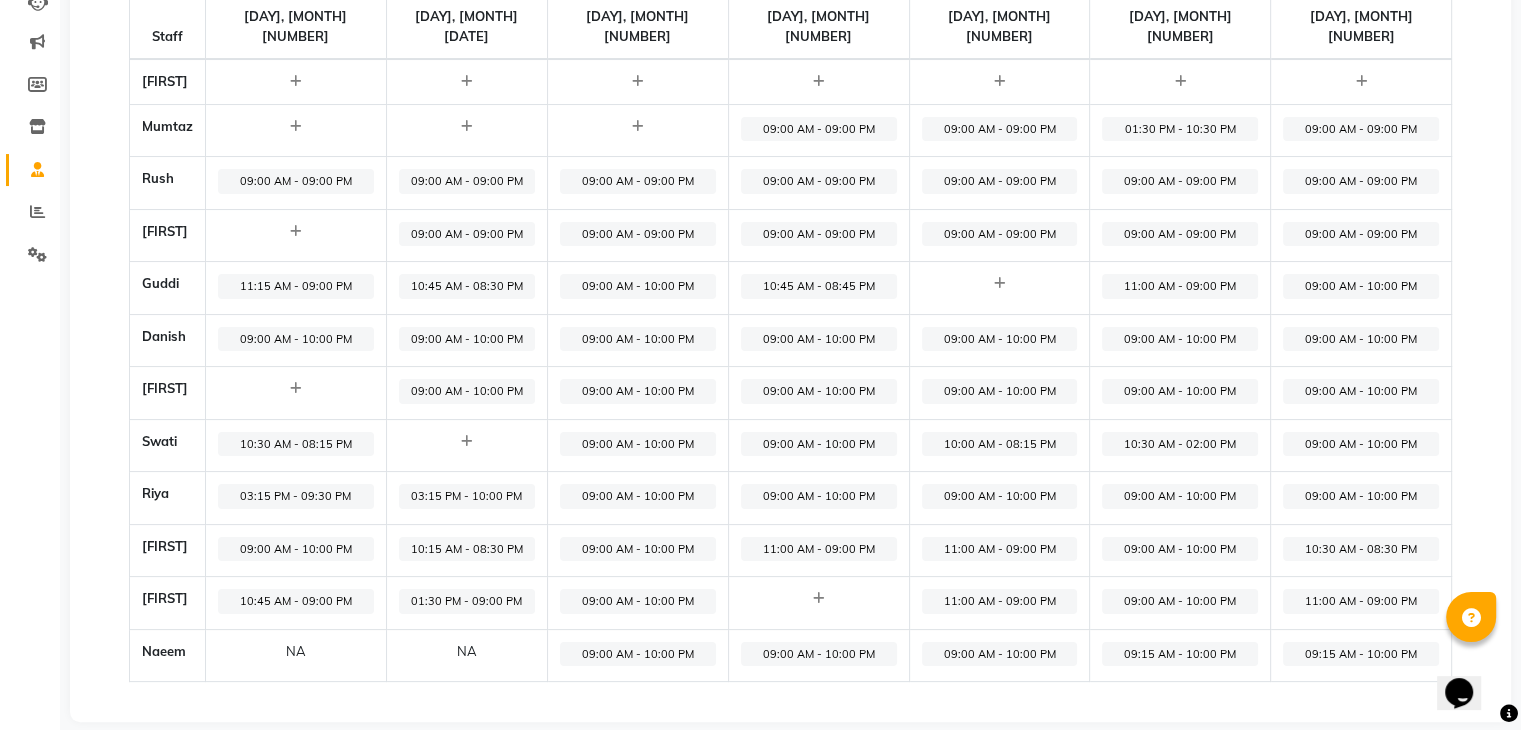 click on "09:00 AM - 10:00 PM" 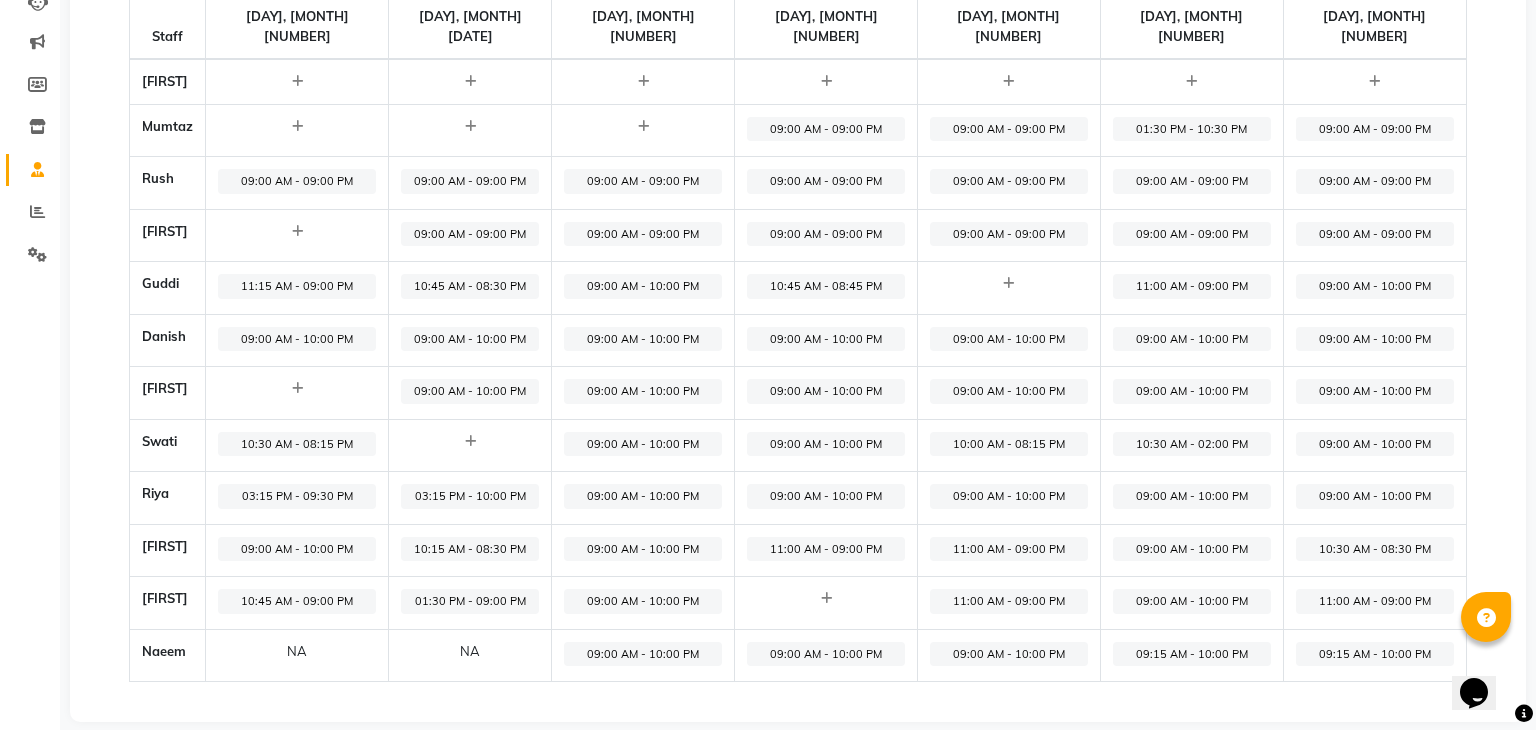 select on "09:00 AM" 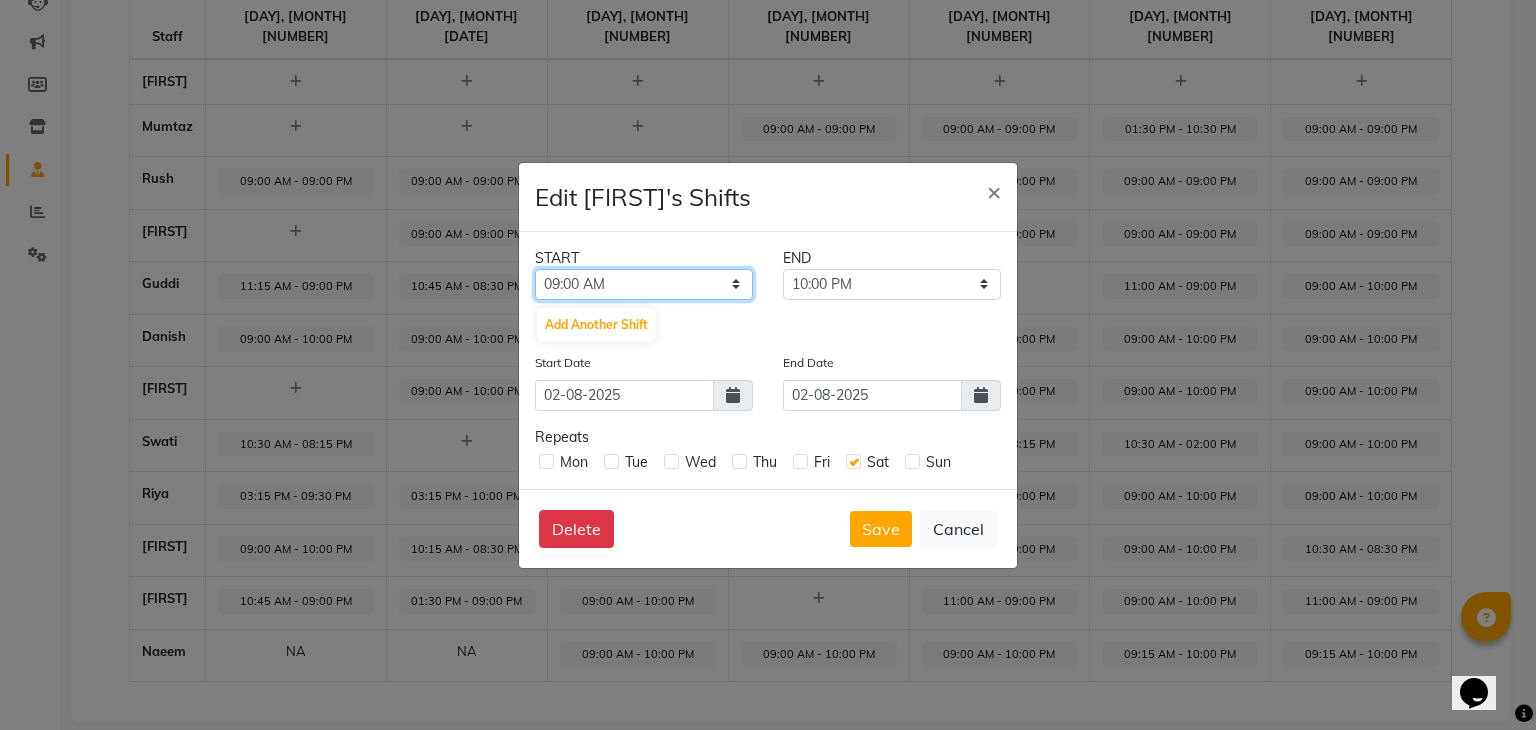 click on "12:00 AM 12:15 AM 12:30 AM 12:45 AM 01:00 AM 01:15 AM 01:30 AM 01:45 AM 02:00 AM 02:15 AM 02:30 AM 02:45 AM 03:00 AM 03:15 AM 03:30 AM 03:45 AM 04:00 AM 04:15 AM 04:30 AM 04:45 AM 05:00 AM 05:15 AM 05:30 AM 05:45 AM 06:00 AM 06:15 AM 06:30 AM 06:45 AM 07:00 AM 07:15 AM 07:30 AM 07:45 AM 08:00 AM 08:15 AM 08:30 AM 08:45 AM 09:00 AM 09:15 AM 09:30 AM 09:45 AM 10:00 AM 10:15 AM 10:30 AM 10:45 AM 11:00 AM 11:15 AM 11:30 AM 11:45 AM 12:00 PM 12:15 PM 12:30 PM 12:45 PM 01:00 PM 01:15 PM 01:30 PM 01:45 PM 02:00 PM 02:15 PM 02:30 PM 02:45 PM 03:00 PM 03:15 PM 03:30 PM 03:45 PM 04:00 PM 04:15 PM 04:30 PM 04:45 PM 05:00 PM 05:15 PM 05:30 PM 05:45 PM 06:00 PM 06:15 PM 06:30 PM 06:45 PM 07:00 PM 07:15 PM 07:30 PM 07:45 PM 08:00 PM 08:15 PM 08:30 PM 08:45 PM 09:00 PM 09:15 PM 09:30 PM 09:45 PM 10:00 PM 10:15 PM 10:30 PM 10:45 PM 11:00 PM 11:15 PM 11:30 PM 11:45 PM" 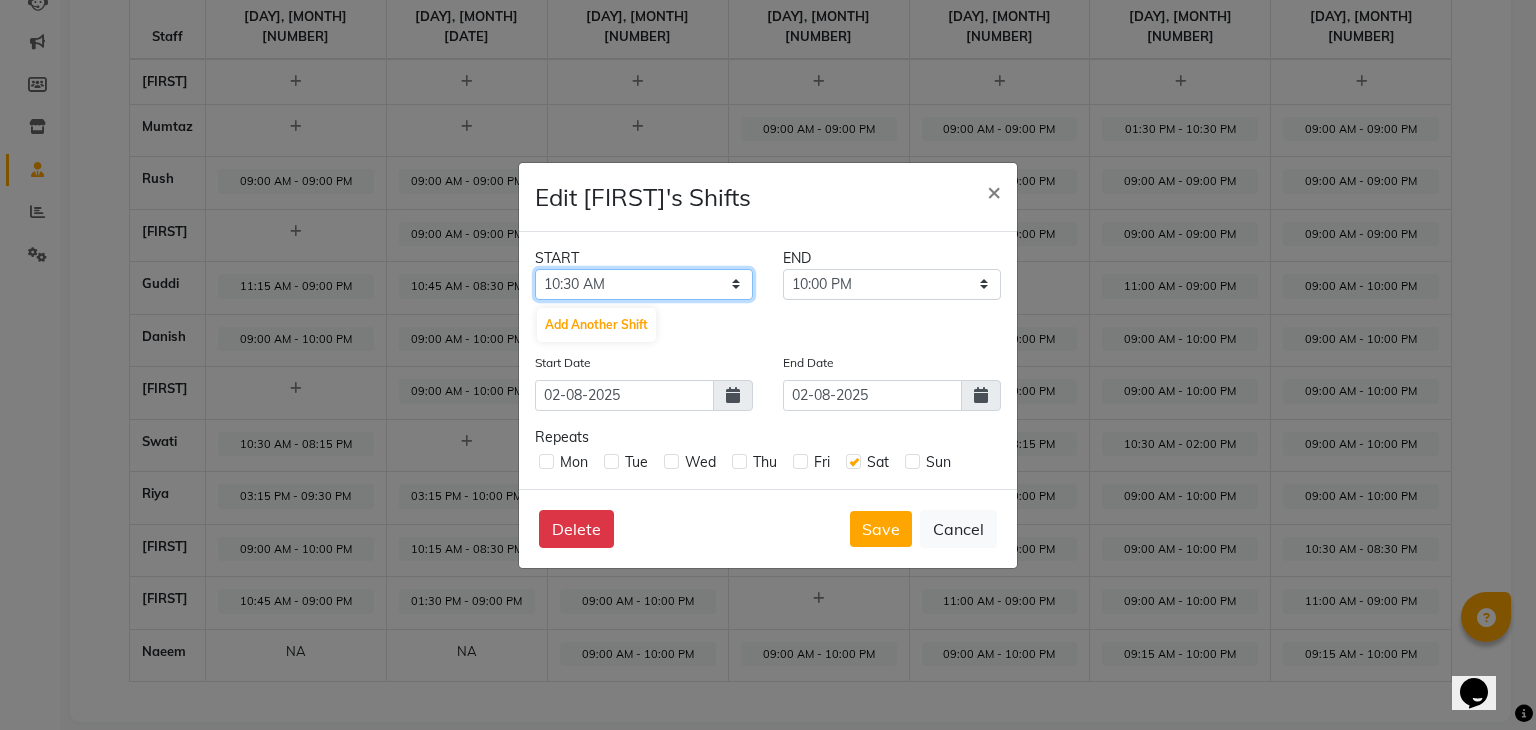 click on "12:00 AM 12:15 AM 12:30 AM 12:45 AM 01:00 AM 01:15 AM 01:30 AM 01:45 AM 02:00 AM 02:15 AM 02:30 AM 02:45 AM 03:00 AM 03:15 AM 03:30 AM 03:45 AM 04:00 AM 04:15 AM 04:30 AM 04:45 AM 05:00 AM 05:15 AM 05:30 AM 05:45 AM 06:00 AM 06:15 AM 06:30 AM 06:45 AM 07:00 AM 07:15 AM 07:30 AM 07:45 AM 08:00 AM 08:15 AM 08:30 AM 08:45 AM 09:00 AM 09:15 AM 09:30 AM 09:45 AM 10:00 AM 10:15 AM 10:30 AM 10:45 AM 11:00 AM 11:15 AM 11:30 AM 11:45 AM 12:00 PM 12:15 PM 12:30 PM 12:45 PM 01:00 PM 01:15 PM 01:30 PM 01:45 PM 02:00 PM 02:15 PM 02:30 PM 02:45 PM 03:00 PM 03:15 PM 03:30 PM 03:45 PM 04:00 PM 04:15 PM 04:30 PM 04:45 PM 05:00 PM 05:15 PM 05:30 PM 05:45 PM 06:00 PM 06:15 PM 06:30 PM 06:45 PM 07:00 PM 07:15 PM 07:30 PM 07:45 PM 08:00 PM 08:15 PM 08:30 PM 08:45 PM 09:00 PM 09:15 PM 09:30 PM 09:45 PM 10:00 PM 10:15 PM 10:30 PM 10:45 PM 11:00 PM 11:15 PM 11:30 PM 11:45 PM" 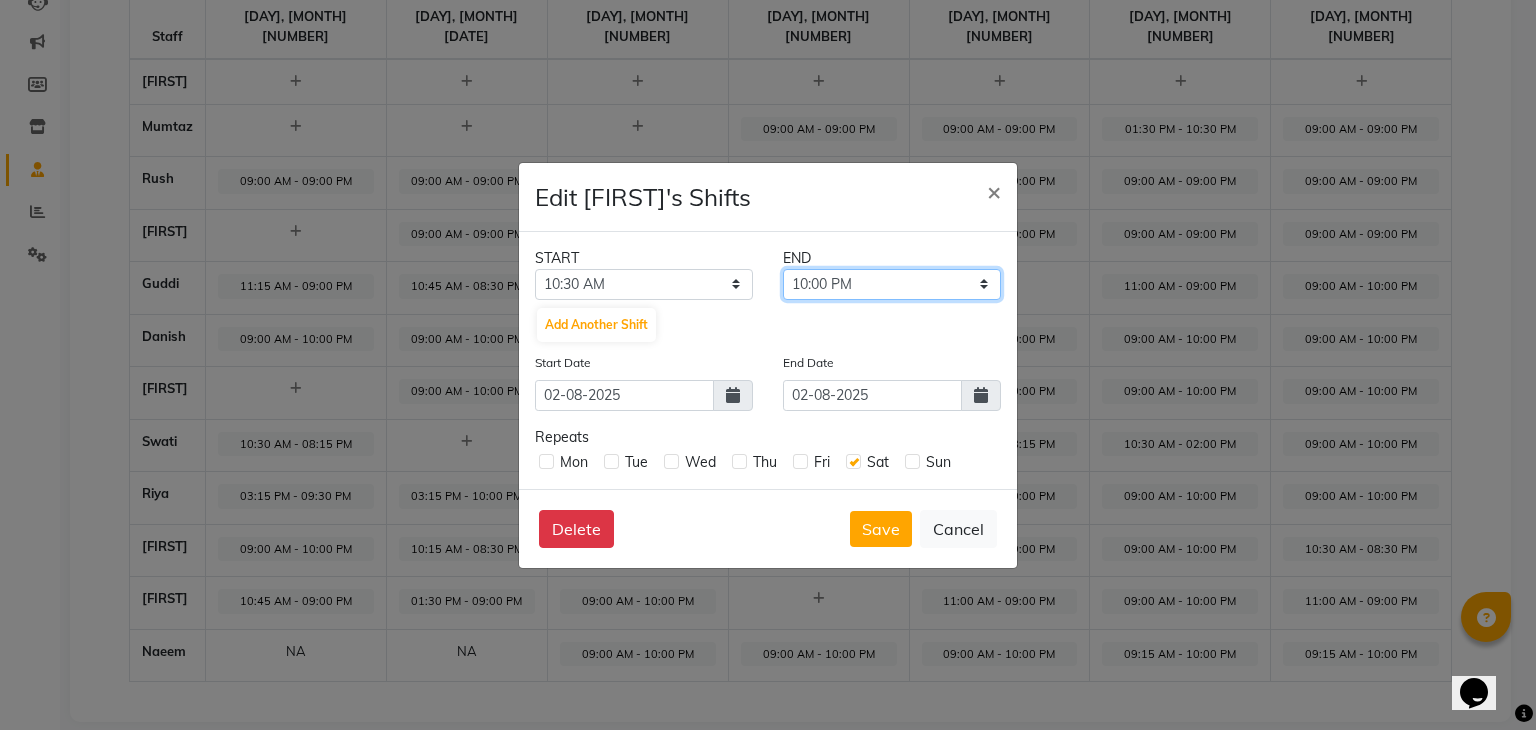 click on "10:45 AM 11:00 AM 11:15 AM 11:30 AM 11:45 AM 12:00 PM 12:15 PM 12:30 PM 12:45 PM 01:00 PM 01:15 PM 01:30 PM 01:45 PM 02:00 PM 02:15 PM 02:30 PM 02:45 PM 03:00 PM 03:15 PM 03:30 PM 03:45 PM 04:00 PM 04:15 PM 04:30 PM 04:45 PM 05:00 PM 05:15 PM 05:30 PM 05:45 PM 06:00 PM 06:15 PM 06:30 PM 06:45 PM 07:00 PM 07:15 PM 07:30 PM 07:45 PM 08:00 PM 08:15 PM 08:30 PM 08:45 PM 09:00 PM 09:15 PM 09:30 PM 09:45 PM 10:00 PM 10:15 PM 10:30 PM 10:45 PM 11:00 PM 11:15 PM 11:30 PM 11:45 PM" 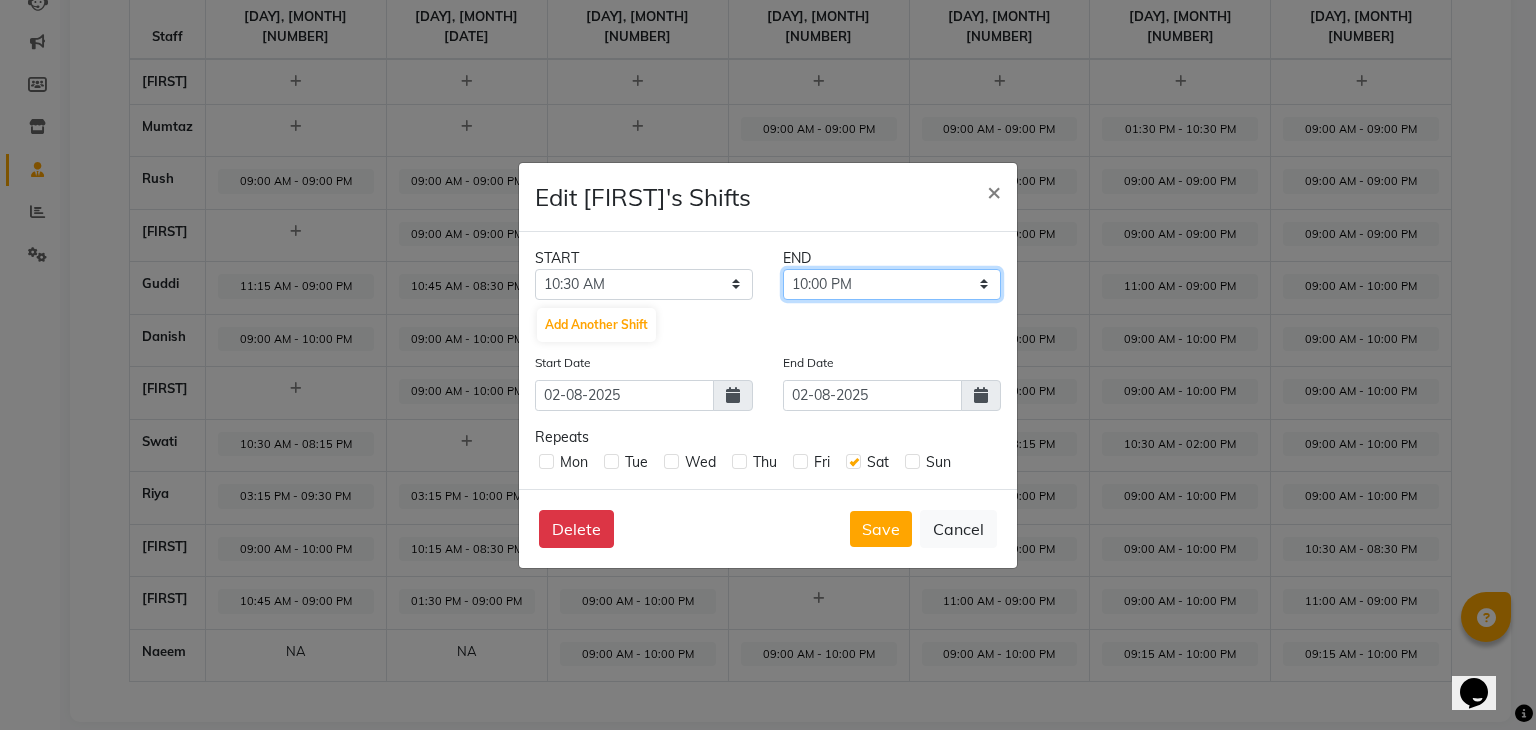 select on "08:30 PM" 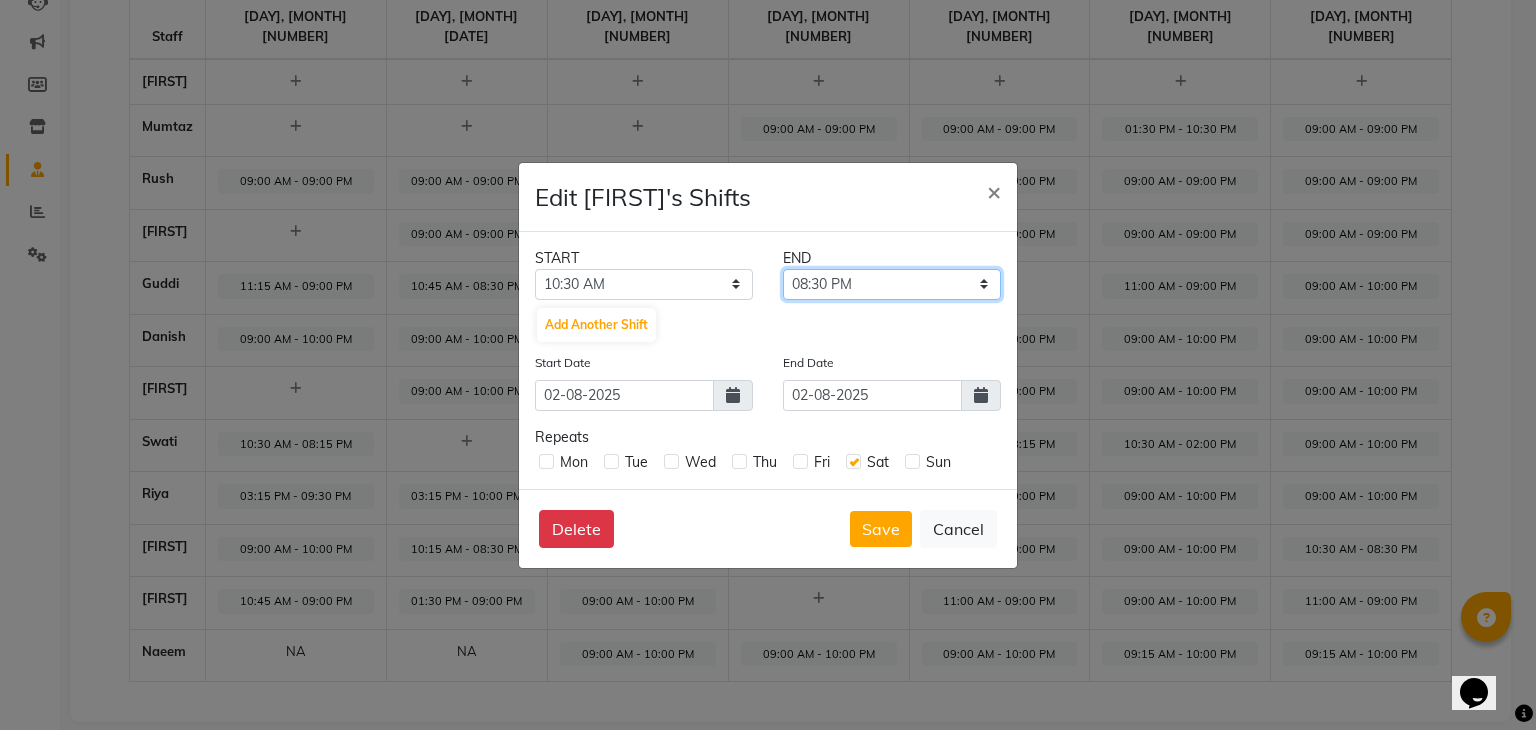 click on "10:45 AM 11:00 AM 11:15 AM 11:30 AM 11:45 AM 12:00 PM 12:15 PM 12:30 PM 12:45 PM 01:00 PM 01:15 PM 01:30 PM 01:45 PM 02:00 PM 02:15 PM 02:30 PM 02:45 PM 03:00 PM 03:15 PM 03:30 PM 03:45 PM 04:00 PM 04:15 PM 04:30 PM 04:45 PM 05:00 PM 05:15 PM 05:30 PM 05:45 PM 06:00 PM 06:15 PM 06:30 PM 06:45 PM 07:00 PM 07:15 PM 07:30 PM 07:45 PM 08:00 PM 08:15 PM 08:30 PM 08:45 PM 09:00 PM 09:15 PM 09:30 PM 09:45 PM 10:00 PM 10:15 PM 10:30 PM 10:45 PM 11:00 PM 11:15 PM 11:30 PM 11:45 PM" 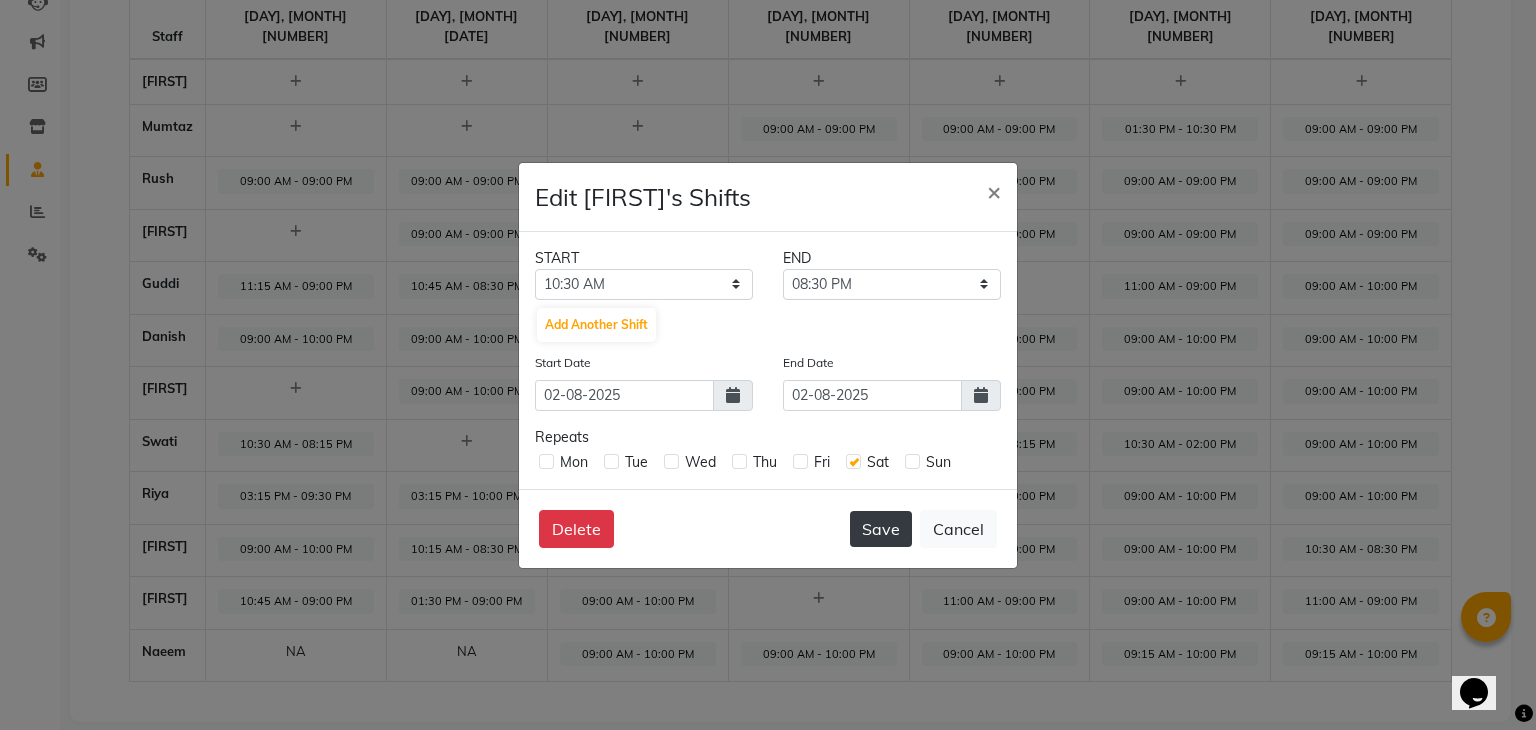 click on "Save" 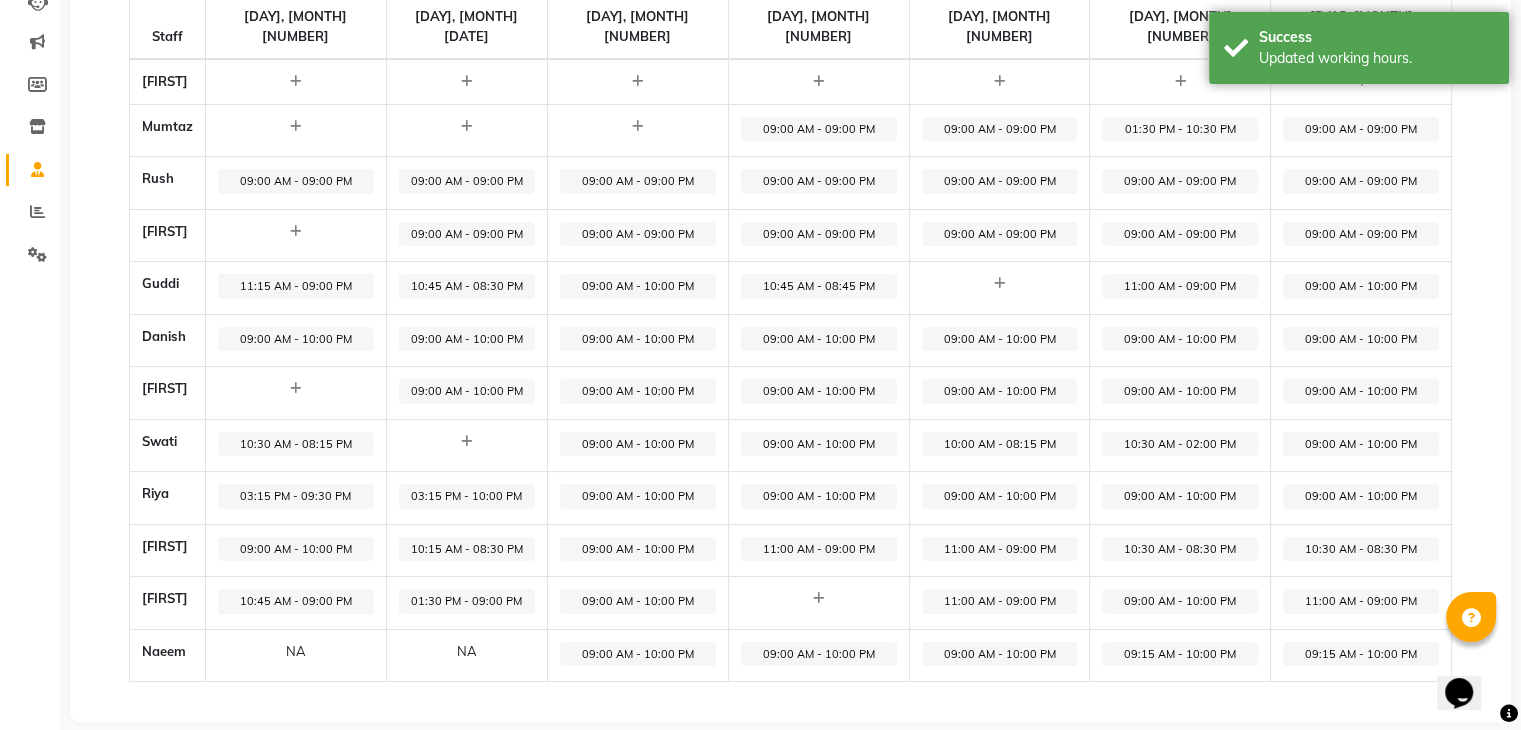 click on "10:30 AM - 08:30 PM" 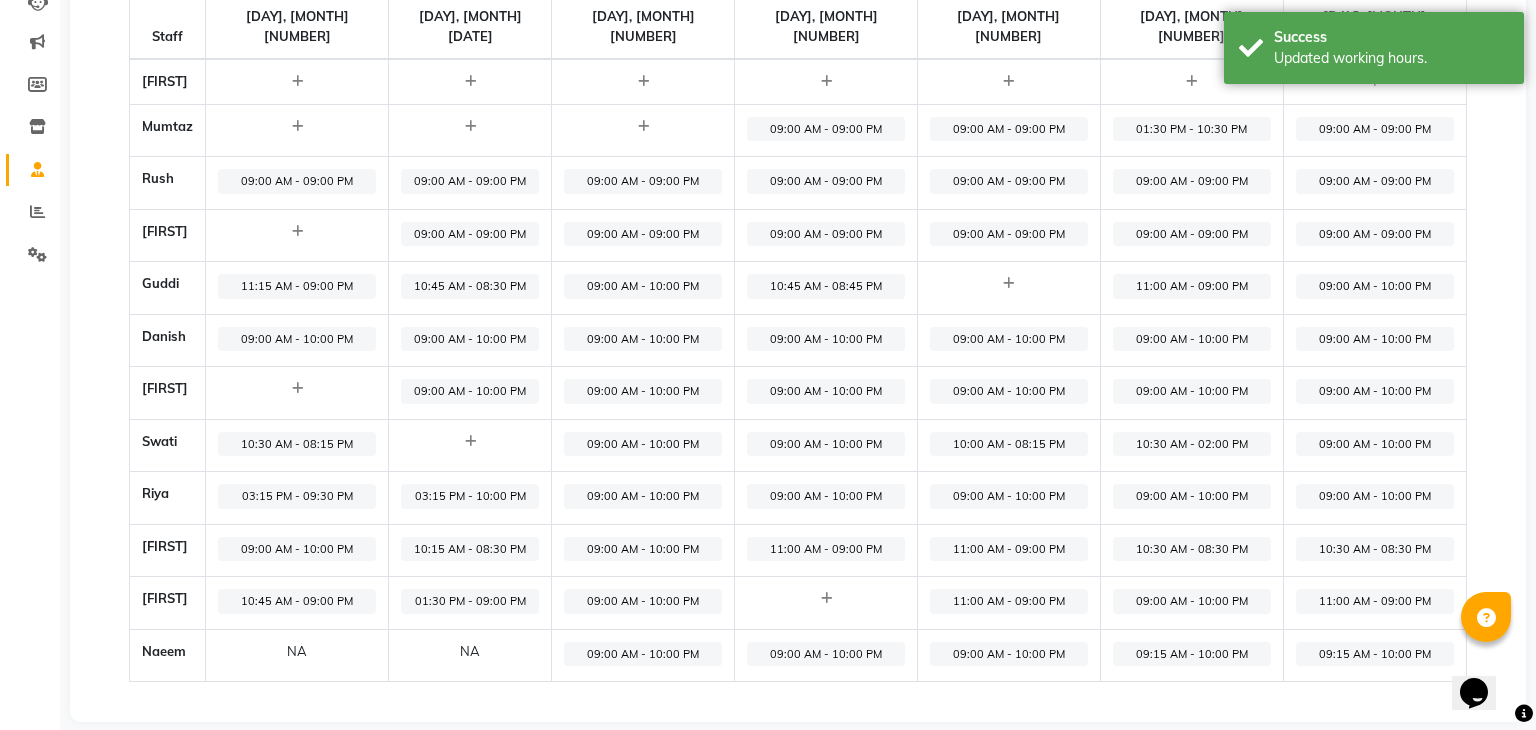 select on "10:30 AM" 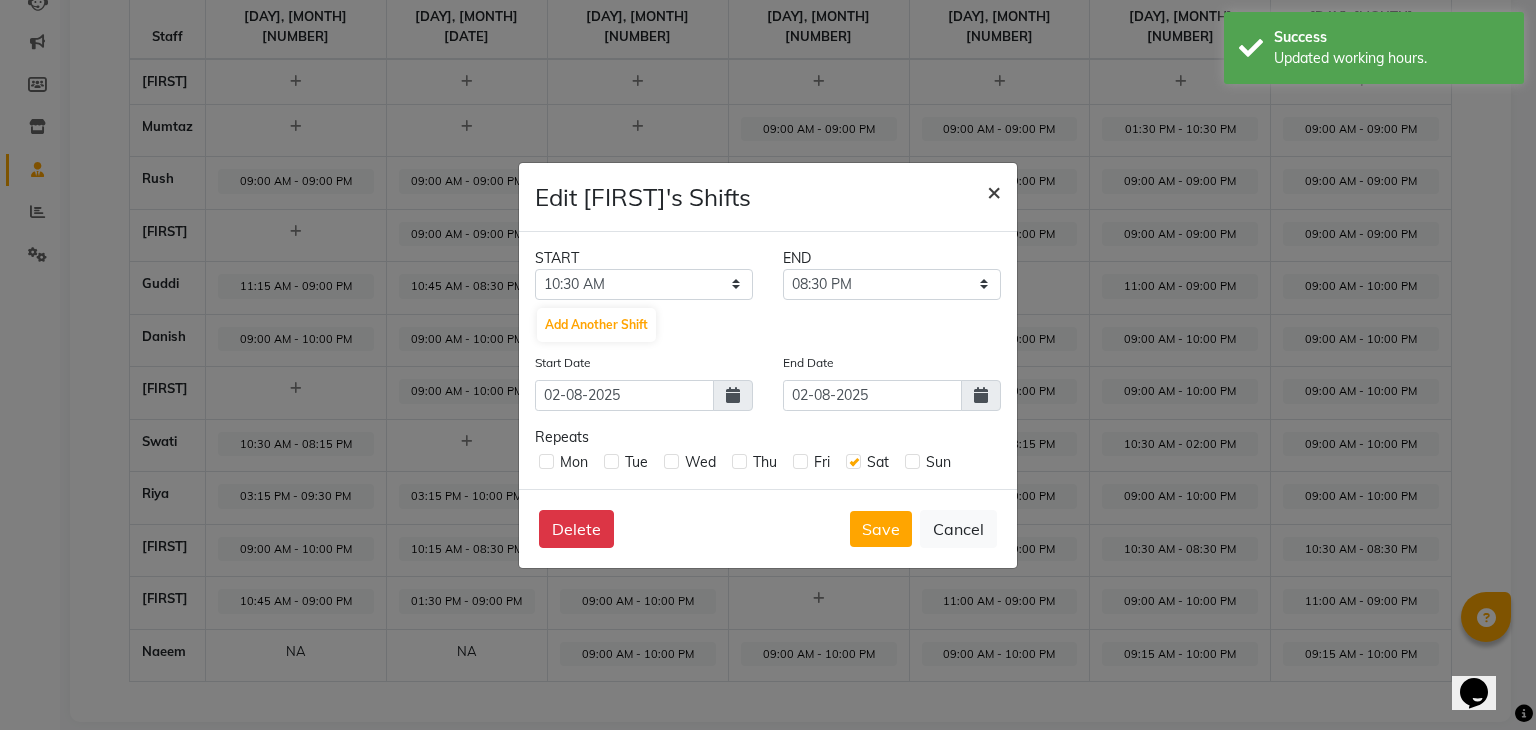 click on "×" 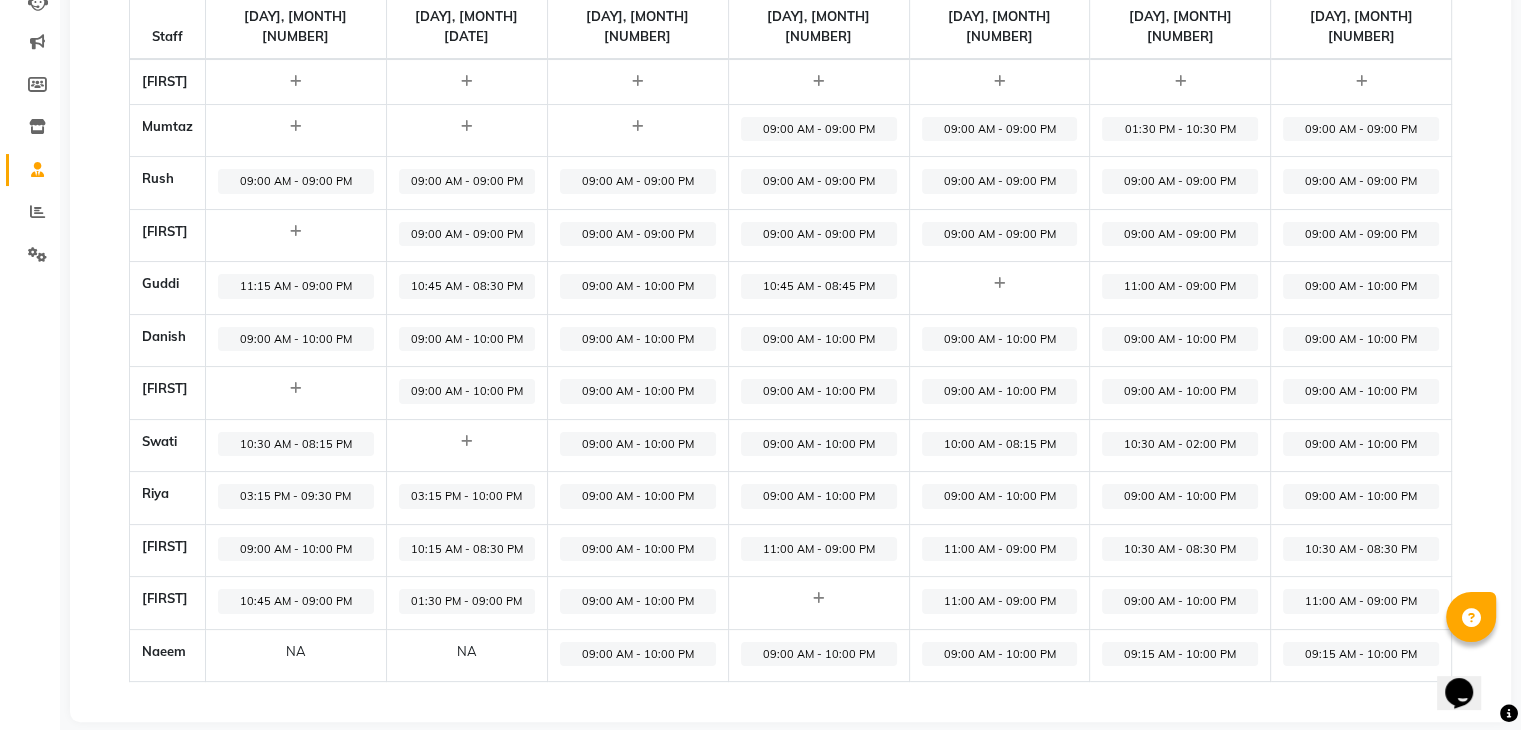 click on "09:00 AM - 10:00 PM" 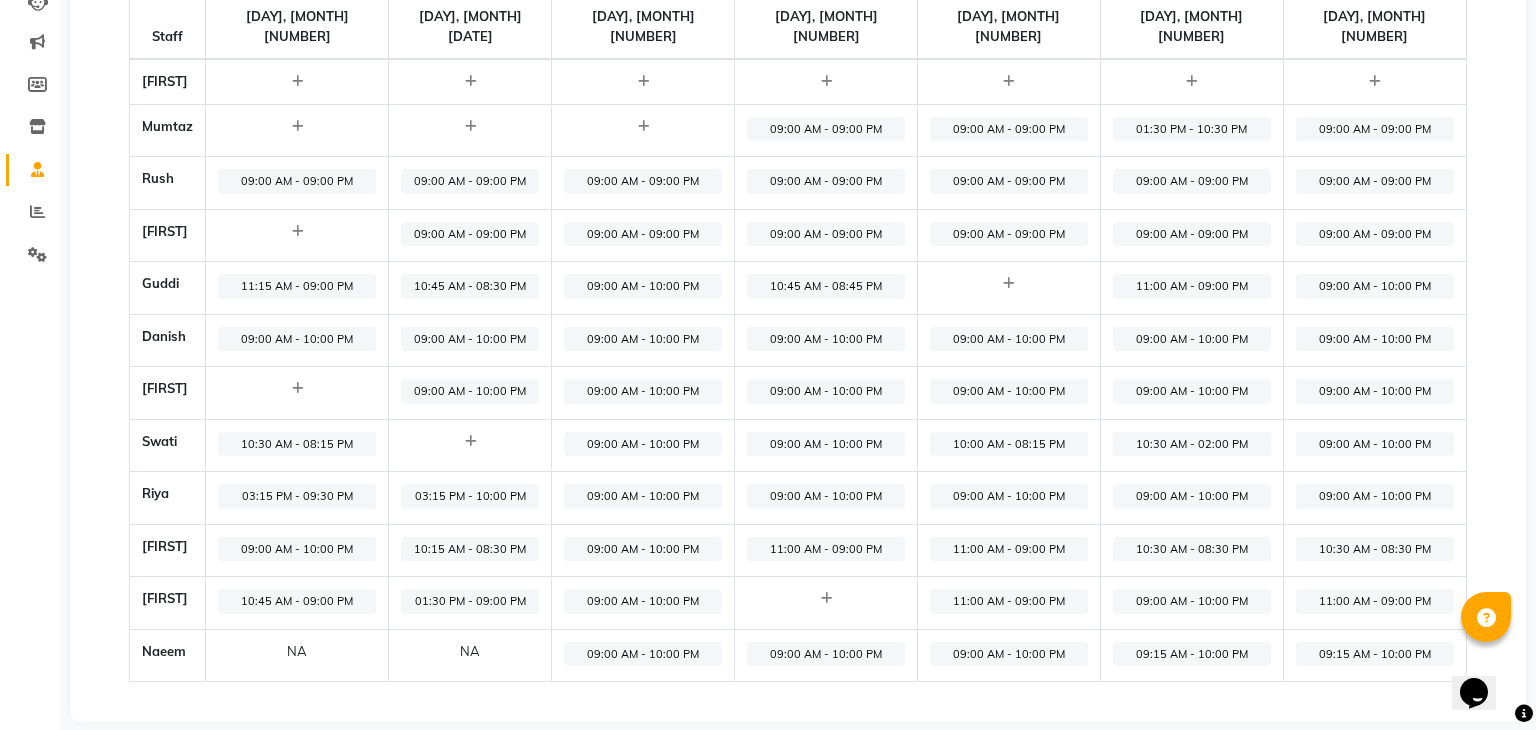 select on "09:00 AM" 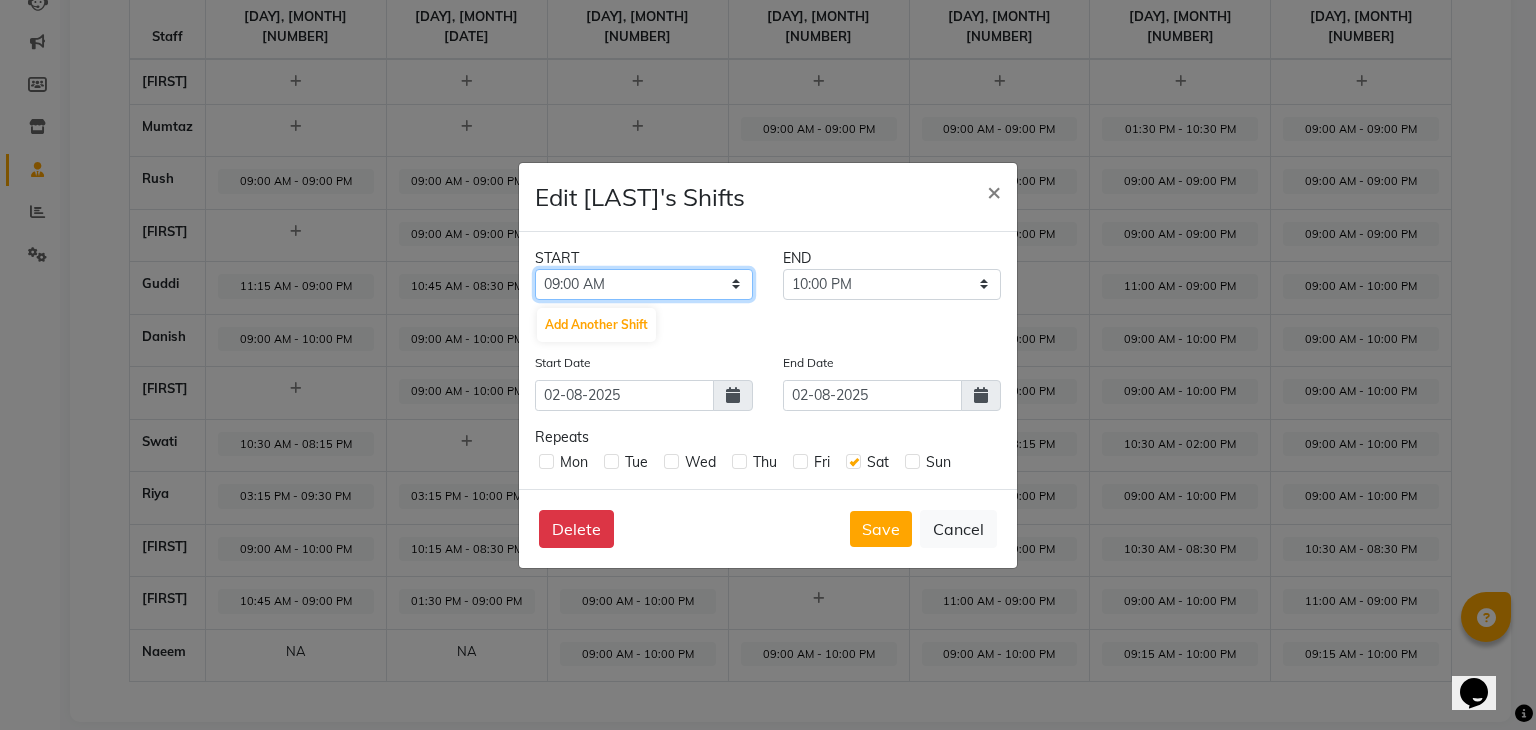 click on "12:00 AM 12:15 AM 12:30 AM 12:45 AM 01:00 AM 01:15 AM 01:30 AM 01:45 AM 02:00 AM 02:15 AM 02:30 AM 02:45 AM 03:00 AM 03:15 AM 03:30 AM 03:45 AM 04:00 AM 04:15 AM 04:30 AM 04:45 AM 05:00 AM 05:15 AM 05:30 AM 05:45 AM 06:00 AM 06:15 AM 06:30 AM 06:45 AM 07:00 AM 07:15 AM 07:30 AM 07:45 AM 08:00 AM 08:15 AM 08:30 AM 08:45 AM 09:00 AM 09:15 AM 09:30 AM 09:45 AM 10:00 AM 10:15 AM 10:30 AM 10:45 AM 11:00 AM 11:15 AM 11:30 AM 11:45 AM 12:00 PM 12:15 PM 12:30 PM 12:45 PM 01:00 PM 01:15 PM 01:30 PM 01:45 PM 02:00 PM 02:15 PM 02:30 PM 02:45 PM 03:00 PM 03:15 PM 03:30 PM 03:45 PM 04:00 PM 04:15 PM 04:30 PM 04:45 PM 05:00 PM 05:15 PM 05:30 PM 05:45 PM 06:00 PM 06:15 PM 06:30 PM 06:45 PM 07:00 PM 07:15 PM 07:30 PM 07:45 PM 08:00 PM 08:15 PM 08:30 PM 08:45 PM 09:00 PM 09:15 PM 09:30 PM 09:45 PM 10:00 PM 10:15 PM 10:30 PM 10:45 PM 11:00 PM 11:15 PM 11:30 PM 11:45 PM" 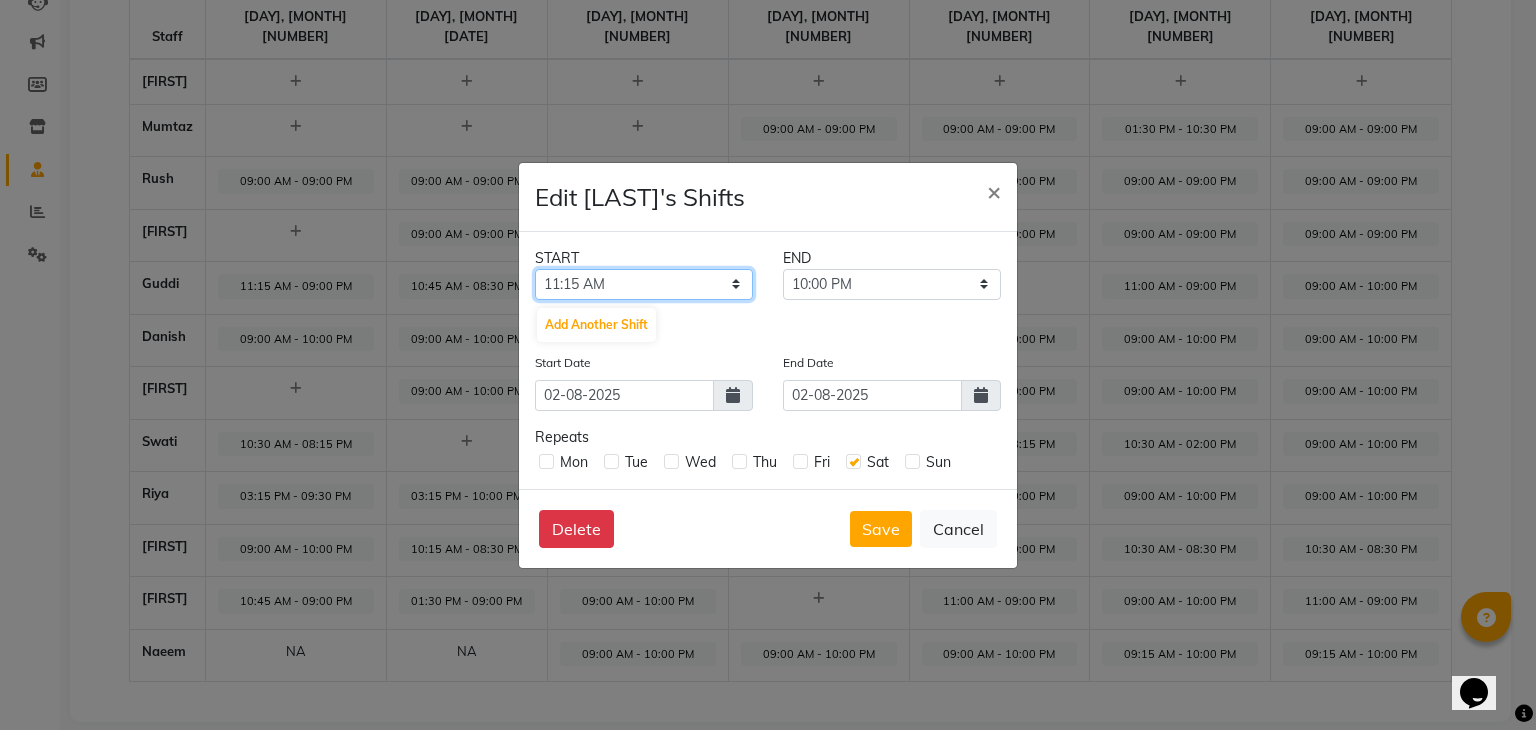click on "12:00 AM 12:15 AM 12:30 AM 12:45 AM 01:00 AM 01:15 AM 01:30 AM 01:45 AM 02:00 AM 02:15 AM 02:30 AM 02:45 AM 03:00 AM 03:15 AM 03:30 AM 03:45 AM 04:00 AM 04:15 AM 04:30 AM 04:45 AM 05:00 AM 05:15 AM 05:30 AM 05:45 AM 06:00 AM 06:15 AM 06:30 AM 06:45 AM 07:00 AM 07:15 AM 07:30 AM 07:45 AM 08:00 AM 08:15 AM 08:30 AM 08:45 AM 09:00 AM 09:15 AM 09:30 AM 09:45 AM 10:00 AM 10:15 AM 10:30 AM 10:45 AM 11:00 AM 11:15 AM 11:30 AM 11:45 AM 12:00 PM 12:15 PM 12:30 PM 12:45 PM 01:00 PM 01:15 PM 01:30 PM 01:45 PM 02:00 PM 02:15 PM 02:30 PM 02:45 PM 03:00 PM 03:15 PM 03:30 PM 03:45 PM 04:00 PM 04:15 PM 04:30 PM 04:45 PM 05:00 PM 05:15 PM 05:30 PM 05:45 PM 06:00 PM 06:15 PM 06:30 PM 06:45 PM 07:00 PM 07:15 PM 07:30 PM 07:45 PM 08:00 PM 08:15 PM 08:30 PM 08:45 PM 09:00 PM 09:15 PM 09:30 PM 09:45 PM 10:00 PM 10:15 PM 10:30 PM 10:45 PM 11:00 PM 11:15 PM 11:30 PM 11:45 PM" 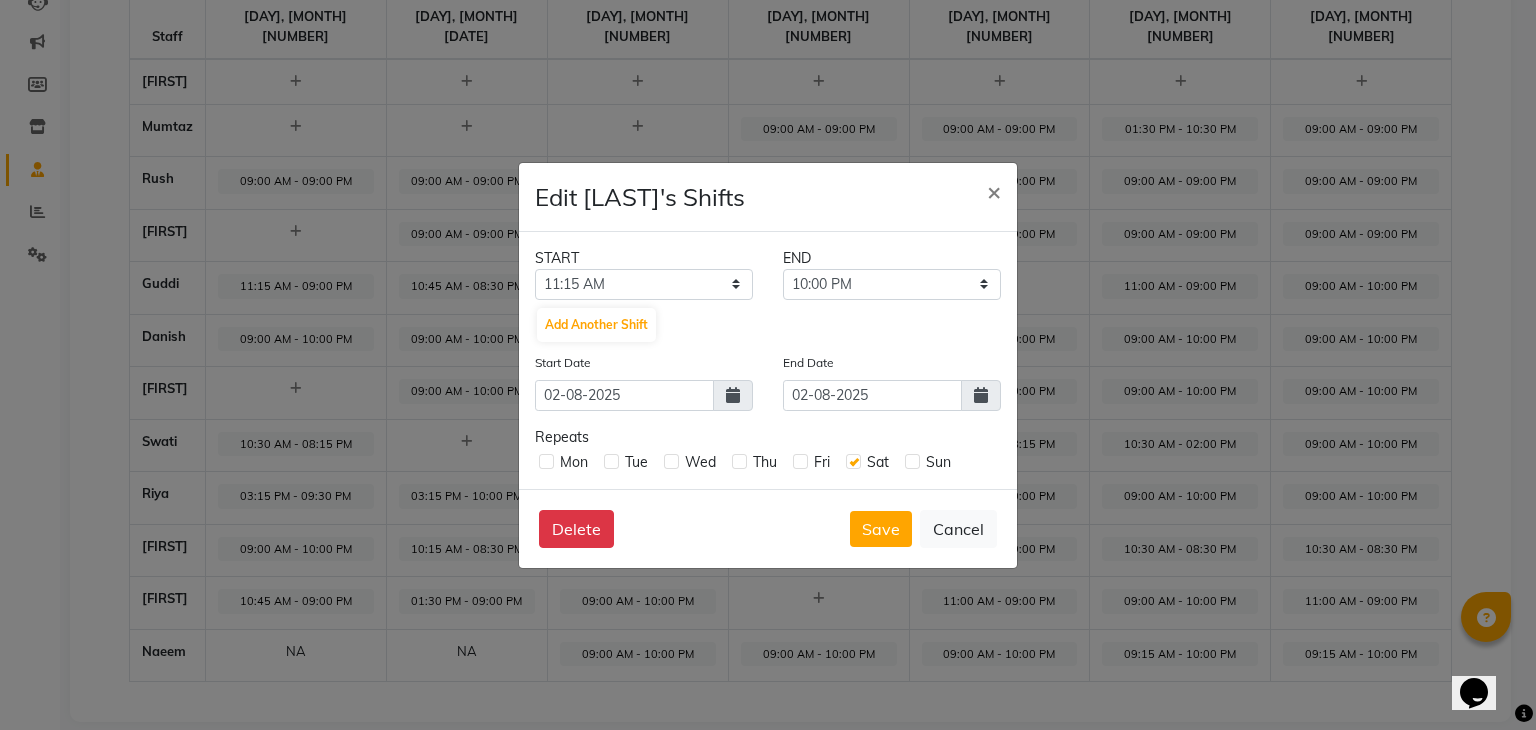 click on "Edit Alvira's Shifts  × START END 12:00 AM 12:15 AM 12:30 AM 12:45 AM 01:00 AM 01:15 AM 01:30 AM 01:45 AM 02:00 AM 02:15 AM 02:30 AM 02:45 AM 03:00 AM 03:15 AM 03:30 AM 03:45 AM 04:00 AM 04:15 AM 04:30 AM 04:45 AM 05:00 AM 05:15 AM 05:30 AM 05:45 AM 06:00 AM 06:15 AM 06:30 AM 06:45 AM 07:00 AM 07:15 AM 07:30 AM 07:45 AM 08:00 AM 08:15 AM 08:30 AM 08:45 AM 09:00 AM 09:15 AM 09:30 AM 09:45 AM 10:00 AM 10:15 AM 10:30 AM 10:45 AM 11:00 AM 11:15 AM 11:30 AM 11:45 AM 12:00 PM 12:15 PM 12:30 PM 12:45 PM 01:00 PM 01:15 PM 01:30 PM 01:45 PM 02:00 PM 02:15 PM 02:30 PM 02:45 PM 03:00 PM 03:15 PM 03:30 PM 03:45 PM 04:00 PM 04:15 PM 04:30 PM 04:45 PM 05:00 PM 05:15 PM 05:30 PM 05:45 PM 06:00 PM 06:15 PM 06:30 PM 06:45 PM 07:00 PM 07:15 PM 07:30 PM 07:45 PM 08:00 PM 08:15 PM 08:30 PM 08:45 PM 09:00 PM 09:15 PM 09:30 PM 09:45 PM 10:00 PM 10:15 PM 10:30 PM 10:45 PM 11:00 PM 11:15 PM 11:30 PM 11:45 PM 11:30 AM 11:45 AM 12:00 PM 12:15 PM 12:30 PM 12:45 PM 01:00 PM 01:15 PM 01:30 PM 01:45 PM 02:00 PM 02:15 PM 02:30 PM 02:45 PM" 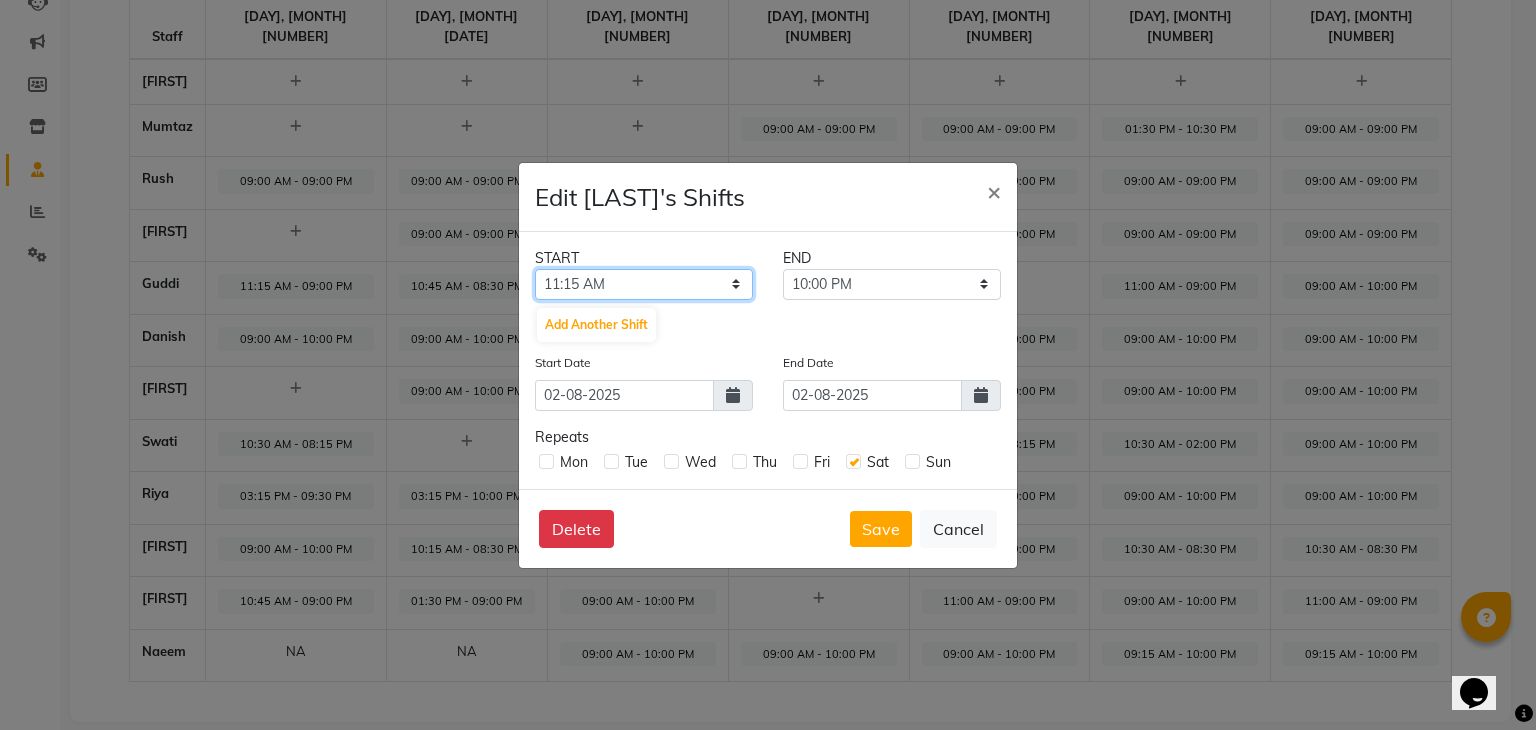 click on "12:00 AM 12:15 AM 12:30 AM 12:45 AM 01:00 AM 01:15 AM 01:30 AM 01:45 AM 02:00 AM 02:15 AM 02:30 AM 02:45 AM 03:00 AM 03:15 AM 03:30 AM 03:45 AM 04:00 AM 04:15 AM 04:30 AM 04:45 AM 05:00 AM 05:15 AM 05:30 AM 05:45 AM 06:00 AM 06:15 AM 06:30 AM 06:45 AM 07:00 AM 07:15 AM 07:30 AM 07:45 AM 08:00 AM 08:15 AM 08:30 AM 08:45 AM 09:00 AM 09:15 AM 09:30 AM 09:45 AM 10:00 AM 10:15 AM 10:30 AM 10:45 AM 11:00 AM 11:15 AM 11:30 AM 11:45 AM 12:00 PM 12:15 PM 12:30 PM 12:45 PM 01:00 PM 01:15 PM 01:30 PM 01:45 PM 02:00 PM 02:15 PM 02:30 PM 02:45 PM 03:00 PM 03:15 PM 03:30 PM 03:45 PM 04:00 PM 04:15 PM 04:30 PM 04:45 PM 05:00 PM 05:15 PM 05:30 PM 05:45 PM 06:00 PM 06:15 PM 06:30 PM 06:45 PM 07:00 PM 07:15 PM 07:30 PM 07:45 PM 08:00 PM 08:15 PM 08:30 PM 08:45 PM 09:00 PM 09:15 PM 09:30 PM 09:45 PM 10:00 PM 10:15 PM 10:30 PM 10:45 PM 11:00 PM 11:15 PM 11:30 PM 11:45 PM" 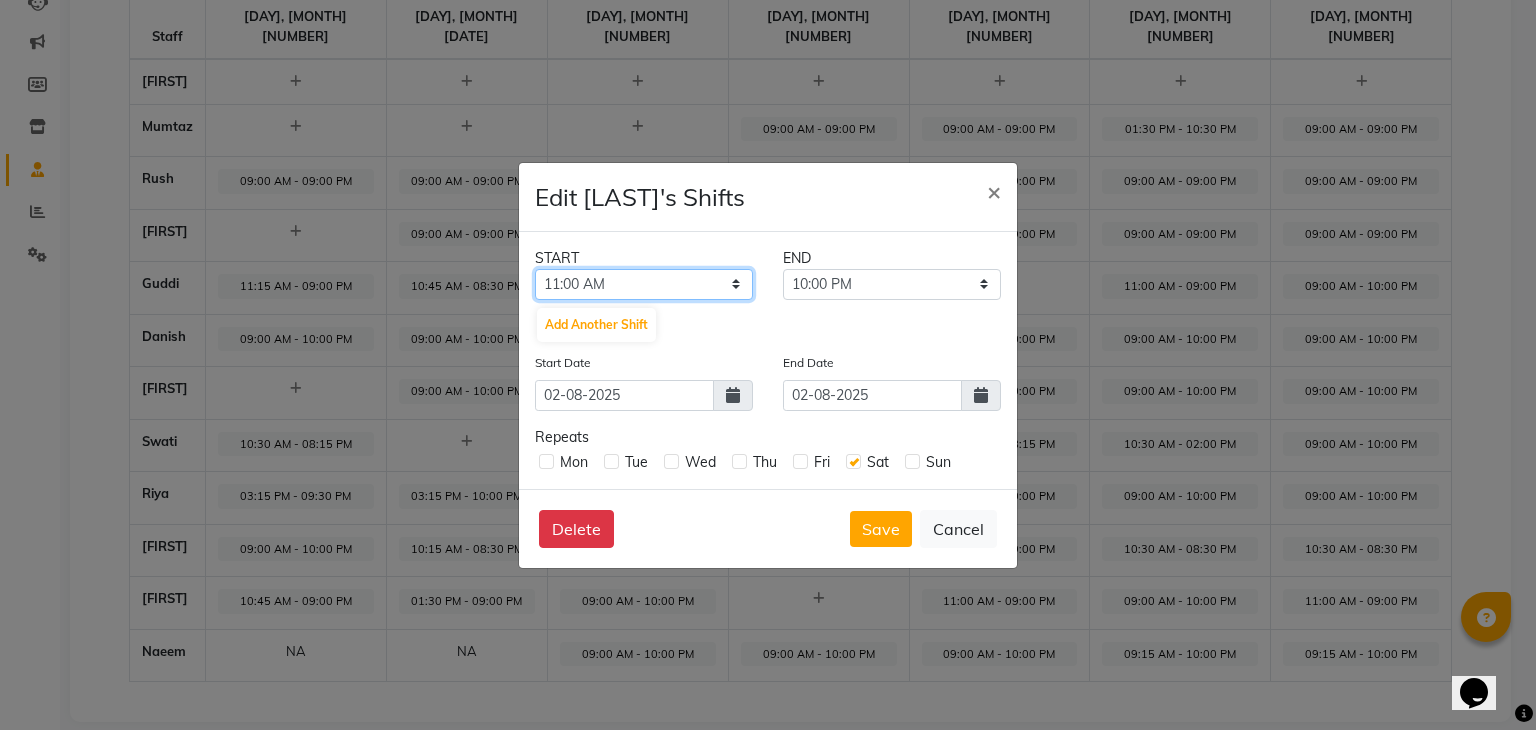 click on "12:00 AM 12:15 AM 12:30 AM 12:45 AM 01:00 AM 01:15 AM 01:30 AM 01:45 AM 02:00 AM 02:15 AM 02:30 AM 02:45 AM 03:00 AM 03:15 AM 03:30 AM 03:45 AM 04:00 AM 04:15 AM 04:30 AM 04:45 AM 05:00 AM 05:15 AM 05:30 AM 05:45 AM 06:00 AM 06:15 AM 06:30 AM 06:45 AM 07:00 AM 07:15 AM 07:30 AM 07:45 AM 08:00 AM 08:15 AM 08:30 AM 08:45 AM 09:00 AM 09:15 AM 09:30 AM 09:45 AM 10:00 AM 10:15 AM 10:30 AM 10:45 AM 11:00 AM 11:15 AM 11:30 AM 11:45 AM 12:00 PM 12:15 PM 12:30 PM 12:45 PM 01:00 PM 01:15 PM 01:30 PM 01:45 PM 02:00 PM 02:15 PM 02:30 PM 02:45 PM 03:00 PM 03:15 PM 03:30 PM 03:45 PM 04:00 PM 04:15 PM 04:30 PM 04:45 PM 05:00 PM 05:15 PM 05:30 PM 05:45 PM 06:00 PM 06:15 PM 06:30 PM 06:45 PM 07:00 PM 07:15 PM 07:30 PM 07:45 PM 08:00 PM 08:15 PM 08:30 PM 08:45 PM 09:00 PM 09:15 PM 09:30 PM 09:45 PM 10:00 PM 10:15 PM 10:30 PM 10:45 PM 11:00 PM 11:15 PM 11:30 PM 11:45 PM" 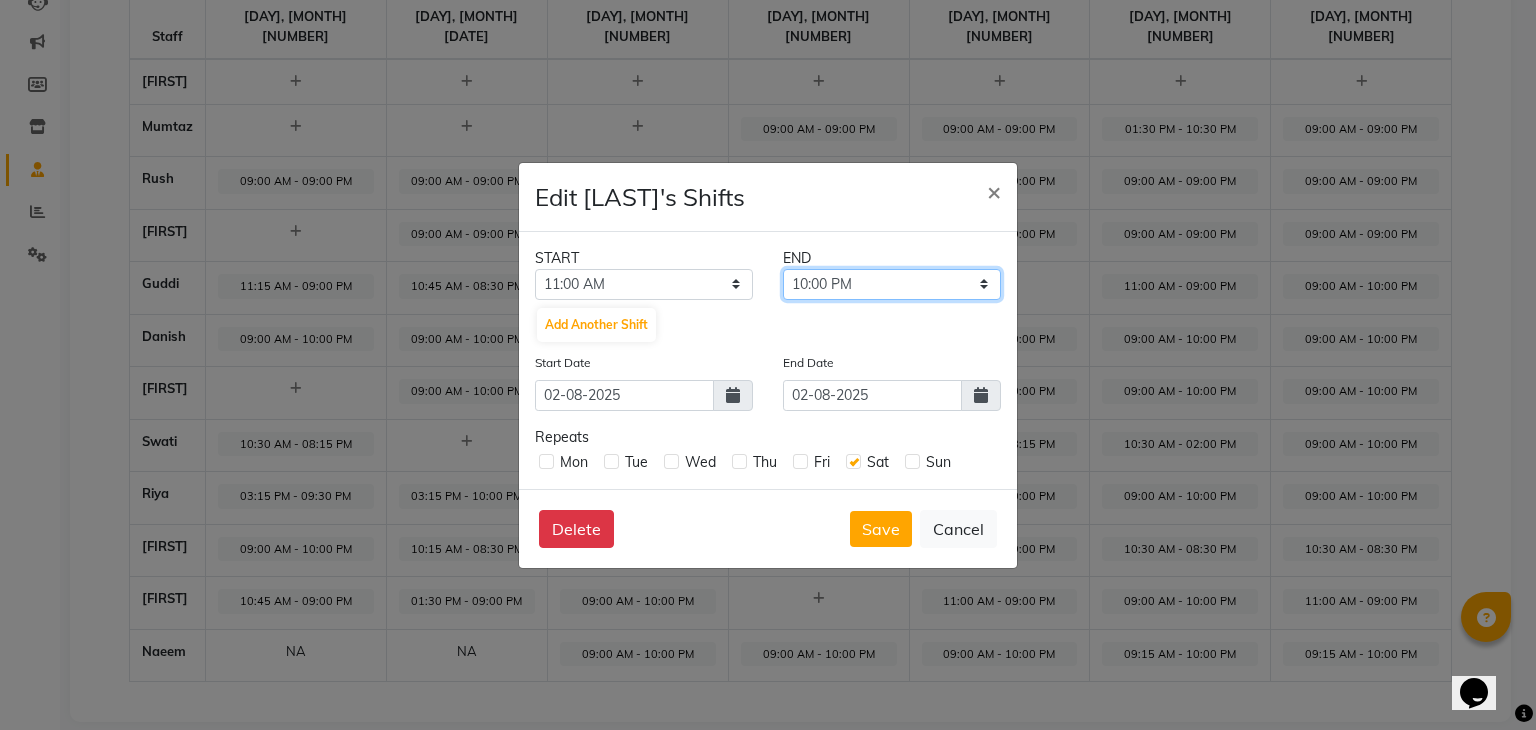 click on "11:15 AM 11:30 AM 11:45 AM 12:00 PM 12:15 PM 12:30 PM 12:45 PM 01:00 PM 01:15 PM 01:30 PM 01:45 PM 02:00 PM 02:15 PM 02:30 PM 02:45 PM 03:00 PM 03:15 PM 03:30 PM 03:45 PM 04:00 PM 04:15 PM 04:30 PM 04:45 PM 05:00 PM 05:15 PM 05:30 PM 05:45 PM 06:00 PM 06:15 PM 06:30 PM 06:45 PM 07:00 PM 07:15 PM 07:30 PM 07:45 PM 08:00 PM 08:15 PM 08:30 PM 08:45 PM 09:00 PM 09:15 PM 09:30 PM 09:45 PM 10:00 PM 10:15 PM 10:30 PM 10:45 PM 11:00 PM 11:15 PM 11:30 PM 11:45 PM" 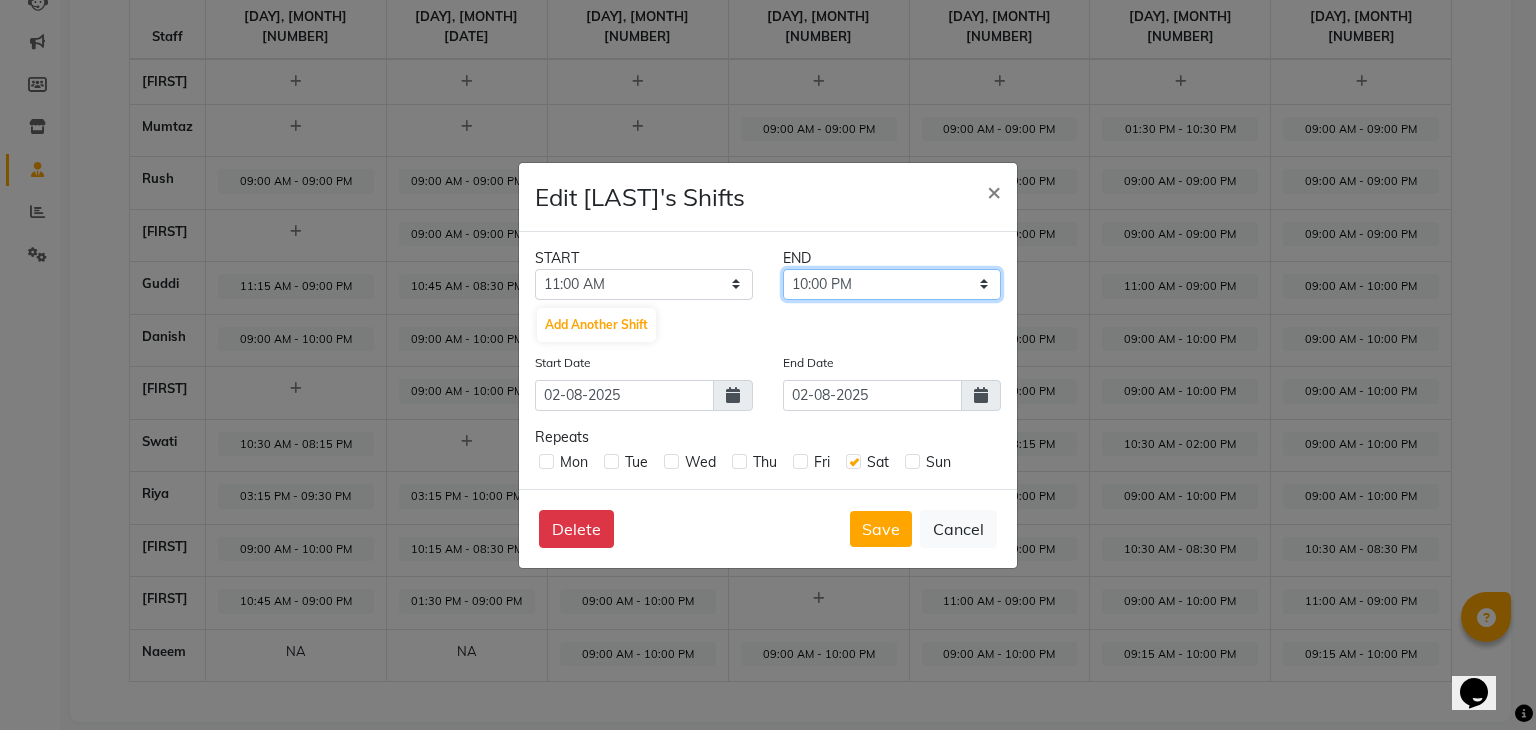 select on "09:00 PM" 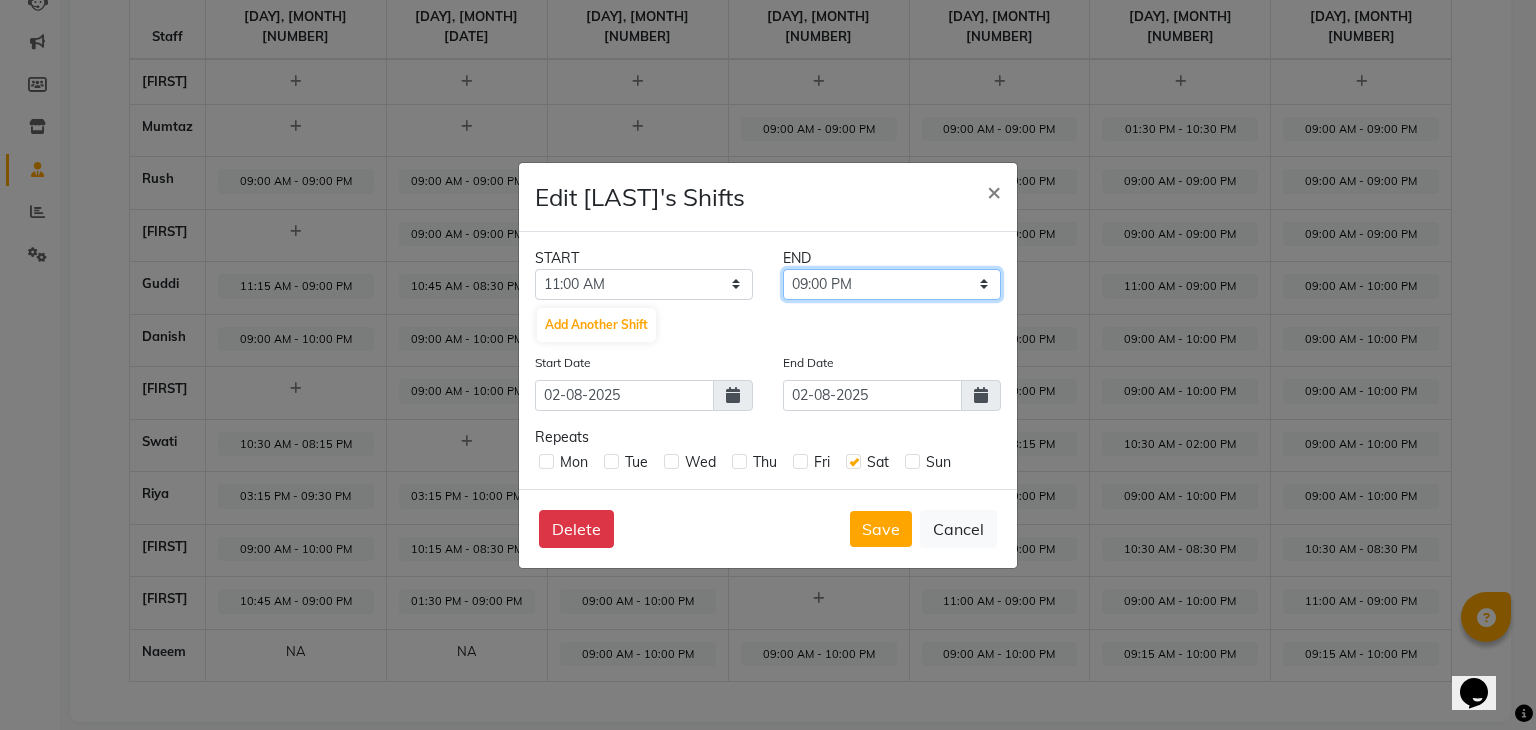 click on "11:15 AM 11:30 AM 11:45 AM 12:00 PM 12:15 PM 12:30 PM 12:45 PM 01:00 PM 01:15 PM 01:30 PM 01:45 PM 02:00 PM 02:15 PM 02:30 PM 02:45 PM 03:00 PM 03:15 PM 03:30 PM 03:45 PM 04:00 PM 04:15 PM 04:30 PM 04:45 PM 05:00 PM 05:15 PM 05:30 PM 05:45 PM 06:00 PM 06:15 PM 06:30 PM 06:45 PM 07:00 PM 07:15 PM 07:30 PM 07:45 PM 08:00 PM 08:15 PM 08:30 PM 08:45 PM 09:00 PM 09:15 PM 09:30 PM 09:45 PM 10:00 PM 10:15 PM 10:30 PM 10:45 PM 11:00 PM 11:15 PM 11:30 PM 11:45 PM" 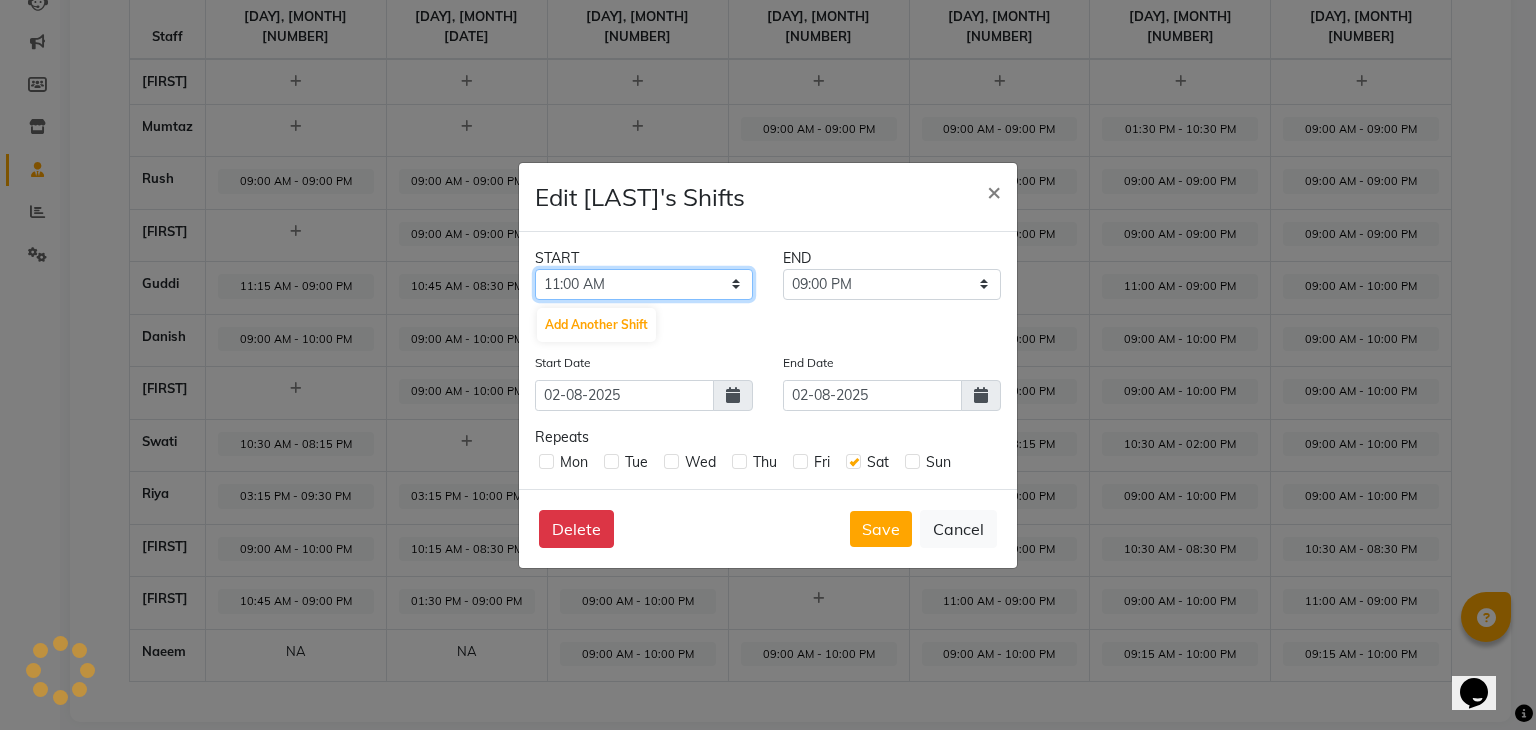 click on "12:00 AM 12:15 AM 12:30 AM 12:45 AM 01:00 AM 01:15 AM 01:30 AM 01:45 AM 02:00 AM 02:15 AM 02:30 AM 02:45 AM 03:00 AM 03:15 AM 03:30 AM 03:45 AM 04:00 AM 04:15 AM 04:30 AM 04:45 AM 05:00 AM 05:15 AM 05:30 AM 05:45 AM 06:00 AM 06:15 AM 06:30 AM 06:45 AM 07:00 AM 07:15 AM 07:30 AM 07:45 AM 08:00 AM 08:15 AM 08:30 AM 08:45 AM 09:00 AM 09:15 AM 09:30 AM 09:45 AM 10:00 AM 10:15 AM 10:30 AM 10:45 AM 11:00 AM 11:15 AM 11:30 AM 11:45 AM 12:00 PM 12:15 PM 12:30 PM 12:45 PM 01:00 PM 01:15 PM 01:30 PM 01:45 PM 02:00 PM 02:15 PM 02:30 PM 02:45 PM 03:00 PM 03:15 PM 03:30 PM 03:45 PM 04:00 PM 04:15 PM 04:30 PM 04:45 PM 05:00 PM 05:15 PM 05:30 PM 05:45 PM 06:00 PM 06:15 PM 06:30 PM 06:45 PM 07:00 PM 07:15 PM 07:30 PM 07:45 PM 08:00 PM 08:15 PM 08:30 PM 08:45 PM 09:00 PM 09:15 PM 09:30 PM 09:45 PM 10:00 PM 10:15 PM 10:30 PM 10:45 PM 11:00 PM 11:15 PM 11:30 PM 11:45 PM" 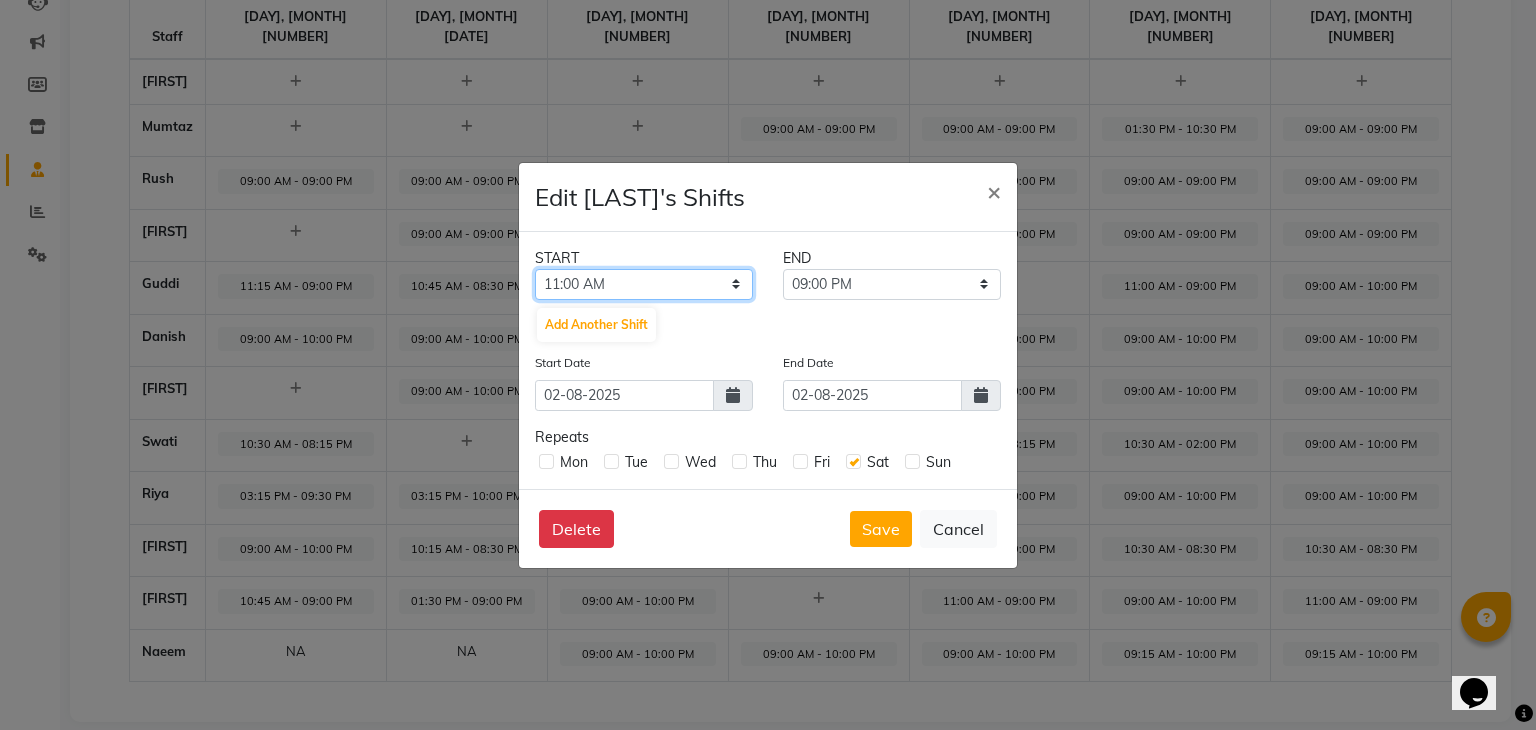 select on "10:45 AM" 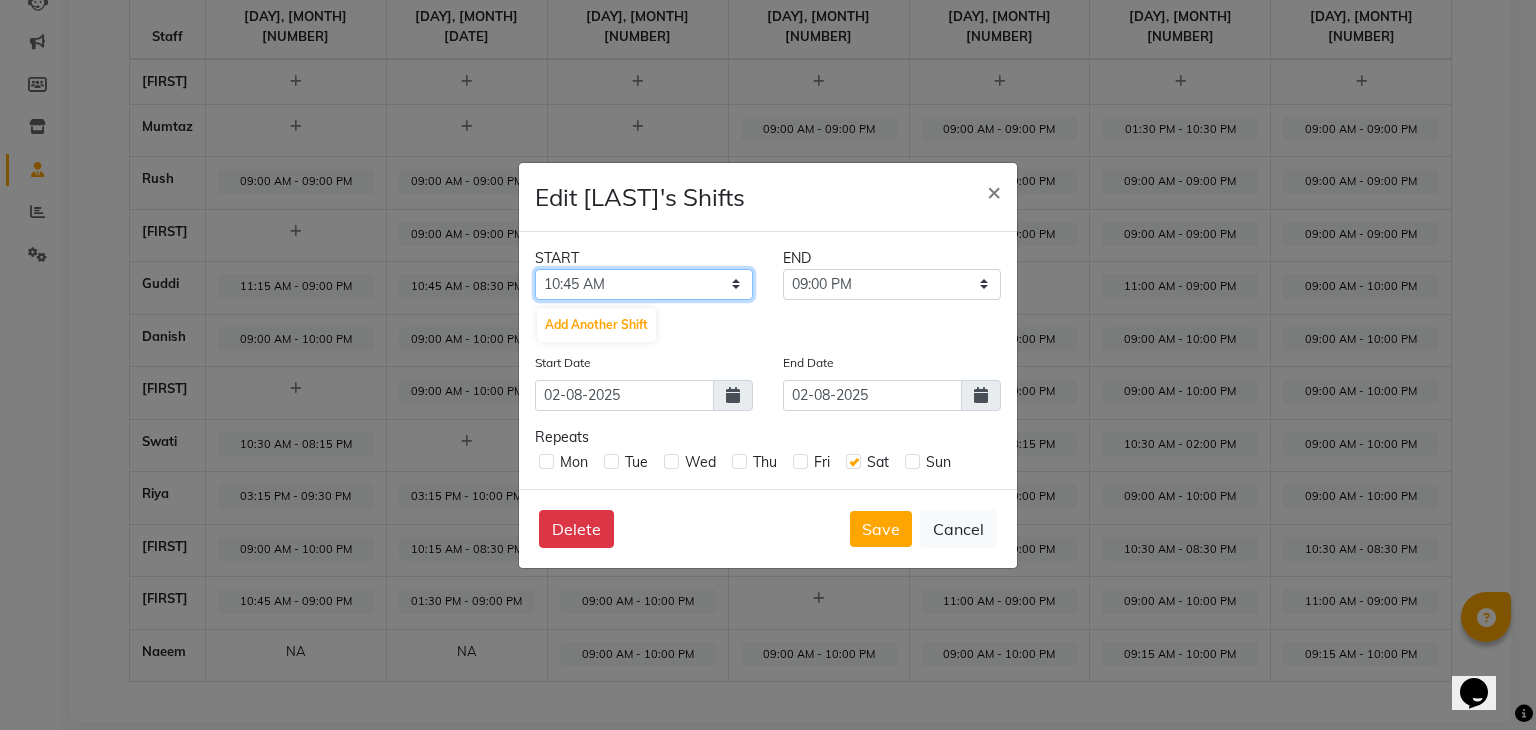 click on "12:00 AM 12:15 AM 12:30 AM 12:45 AM 01:00 AM 01:15 AM 01:30 AM 01:45 AM 02:00 AM 02:15 AM 02:30 AM 02:45 AM 03:00 AM 03:15 AM 03:30 AM 03:45 AM 04:00 AM 04:15 AM 04:30 AM 04:45 AM 05:00 AM 05:15 AM 05:30 AM 05:45 AM 06:00 AM 06:15 AM 06:30 AM 06:45 AM 07:00 AM 07:15 AM 07:30 AM 07:45 AM 08:00 AM 08:15 AM 08:30 AM 08:45 AM 09:00 AM 09:15 AM 09:30 AM 09:45 AM 10:00 AM 10:15 AM 10:30 AM 10:45 AM 11:00 AM 11:15 AM 11:30 AM 11:45 AM 12:00 PM 12:15 PM 12:30 PM 12:45 PM 01:00 PM 01:15 PM 01:30 PM 01:45 PM 02:00 PM 02:15 PM 02:30 PM 02:45 PM 03:00 PM 03:15 PM 03:30 PM 03:45 PM 04:00 PM 04:15 PM 04:30 PM 04:45 PM 05:00 PM 05:15 PM 05:30 PM 05:45 PM 06:00 PM 06:15 PM 06:30 PM 06:45 PM 07:00 PM 07:15 PM 07:30 PM 07:45 PM 08:00 PM 08:15 PM 08:30 PM 08:45 PM 09:00 PM 09:15 PM 09:30 PM 09:45 PM 10:00 PM 10:15 PM 10:30 PM 10:45 PM 11:00 PM 11:15 PM 11:30 PM 11:45 PM" 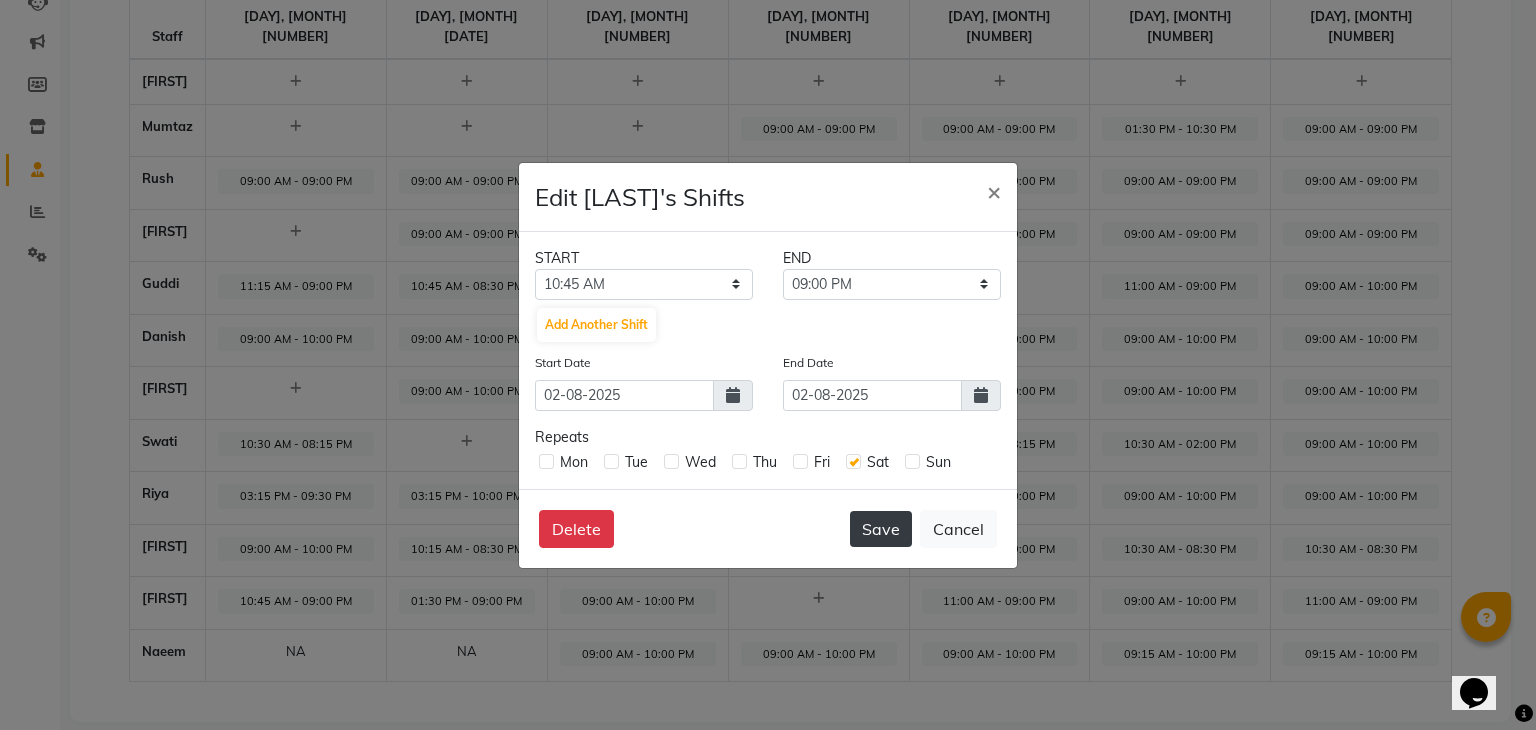 click on "Save" 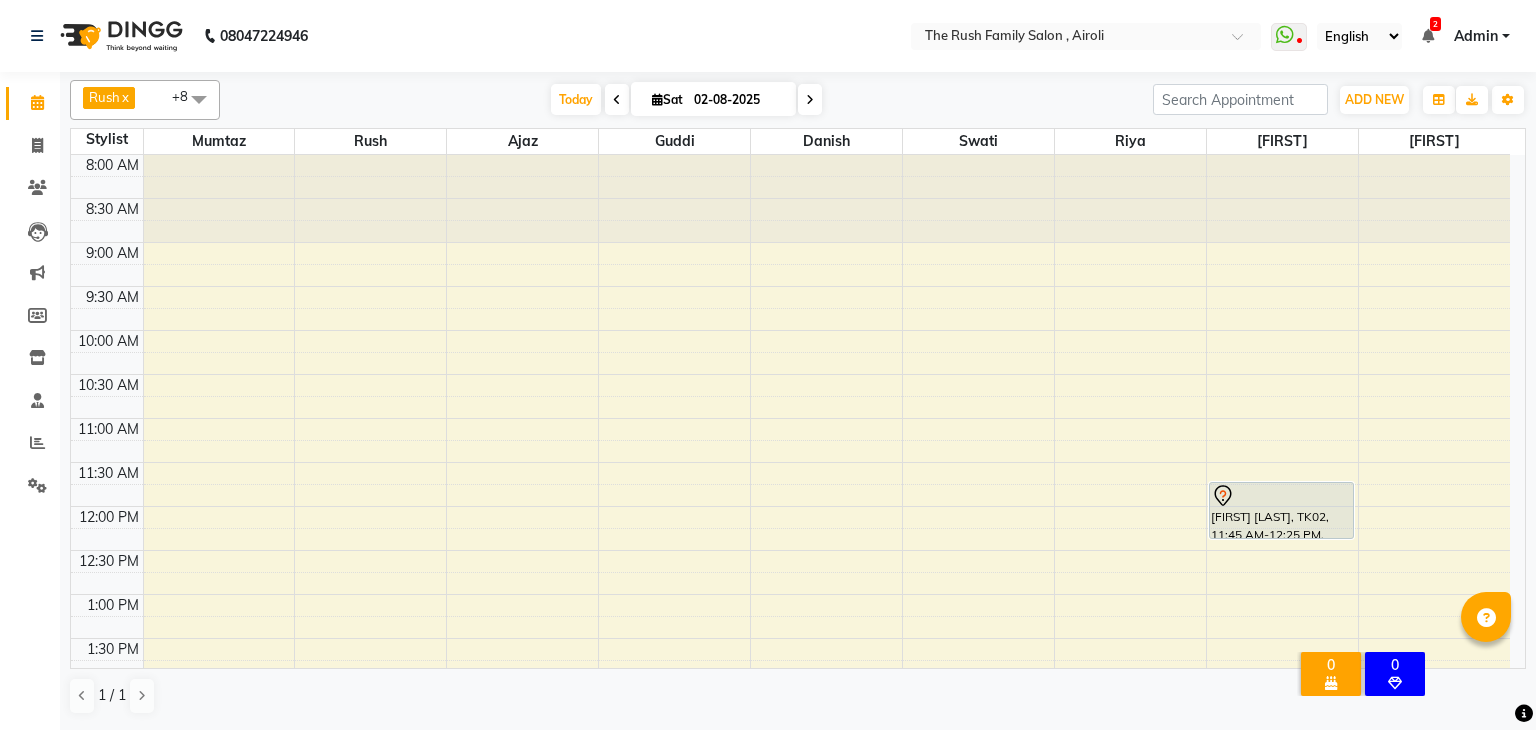 scroll, scrollTop: 0, scrollLeft: 0, axis: both 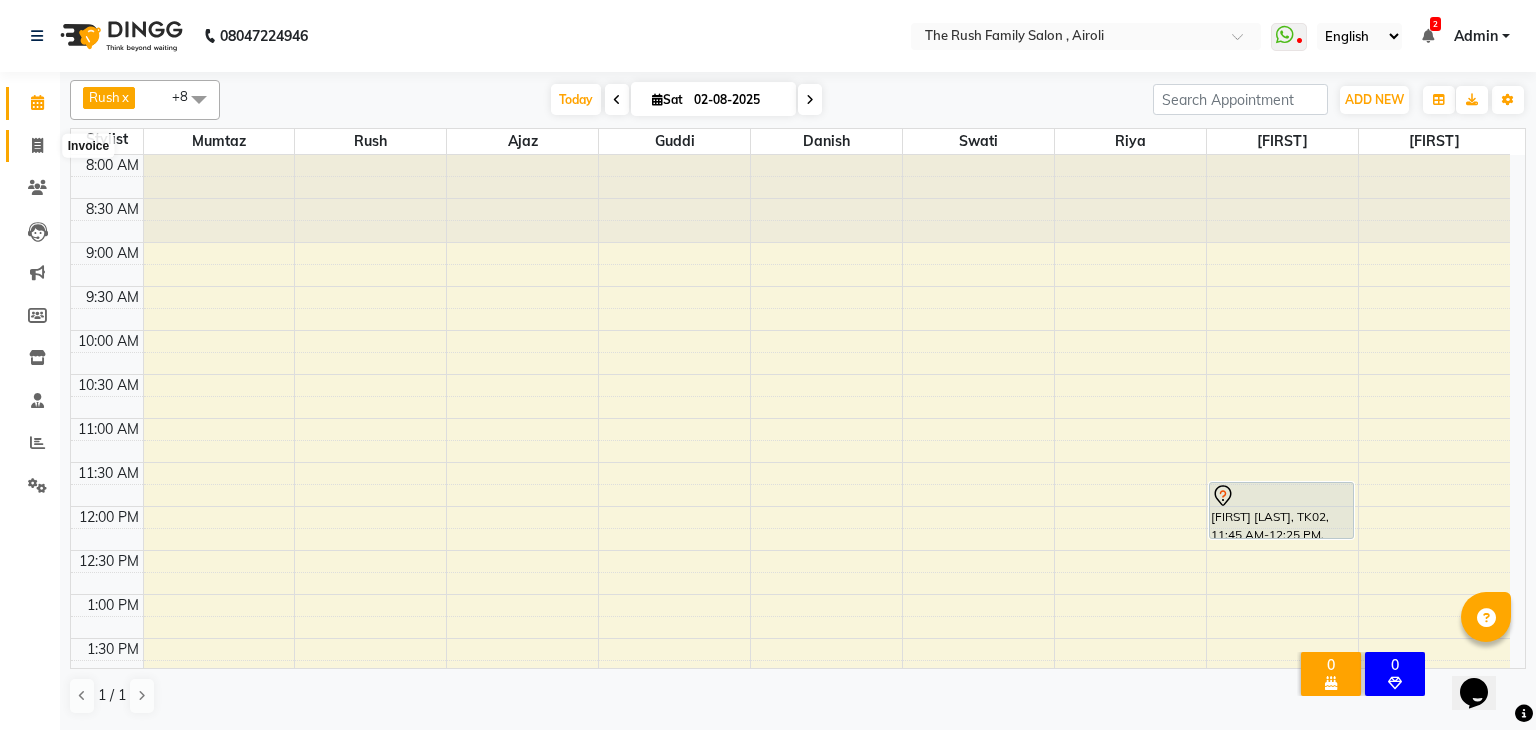 click 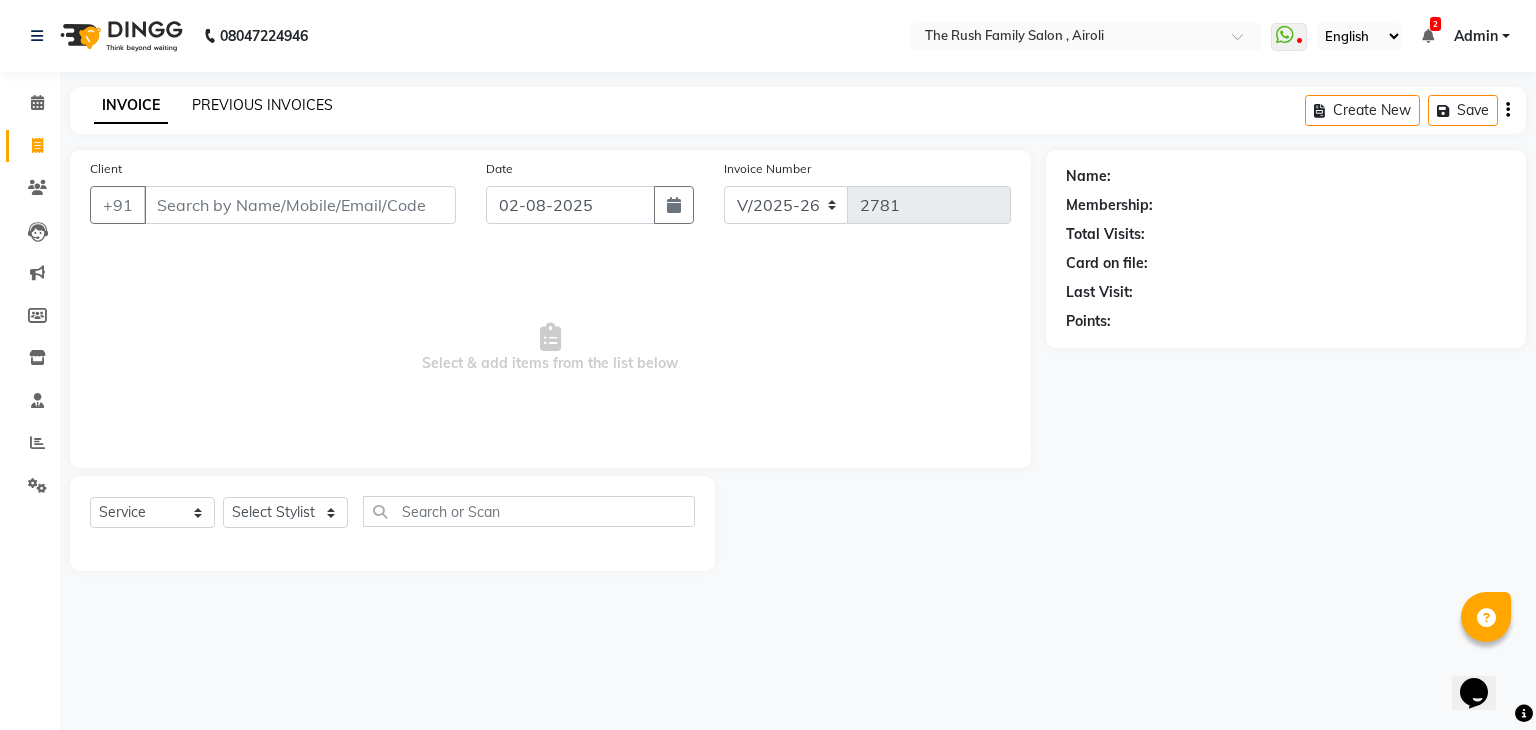 click on "PREVIOUS INVOICES" 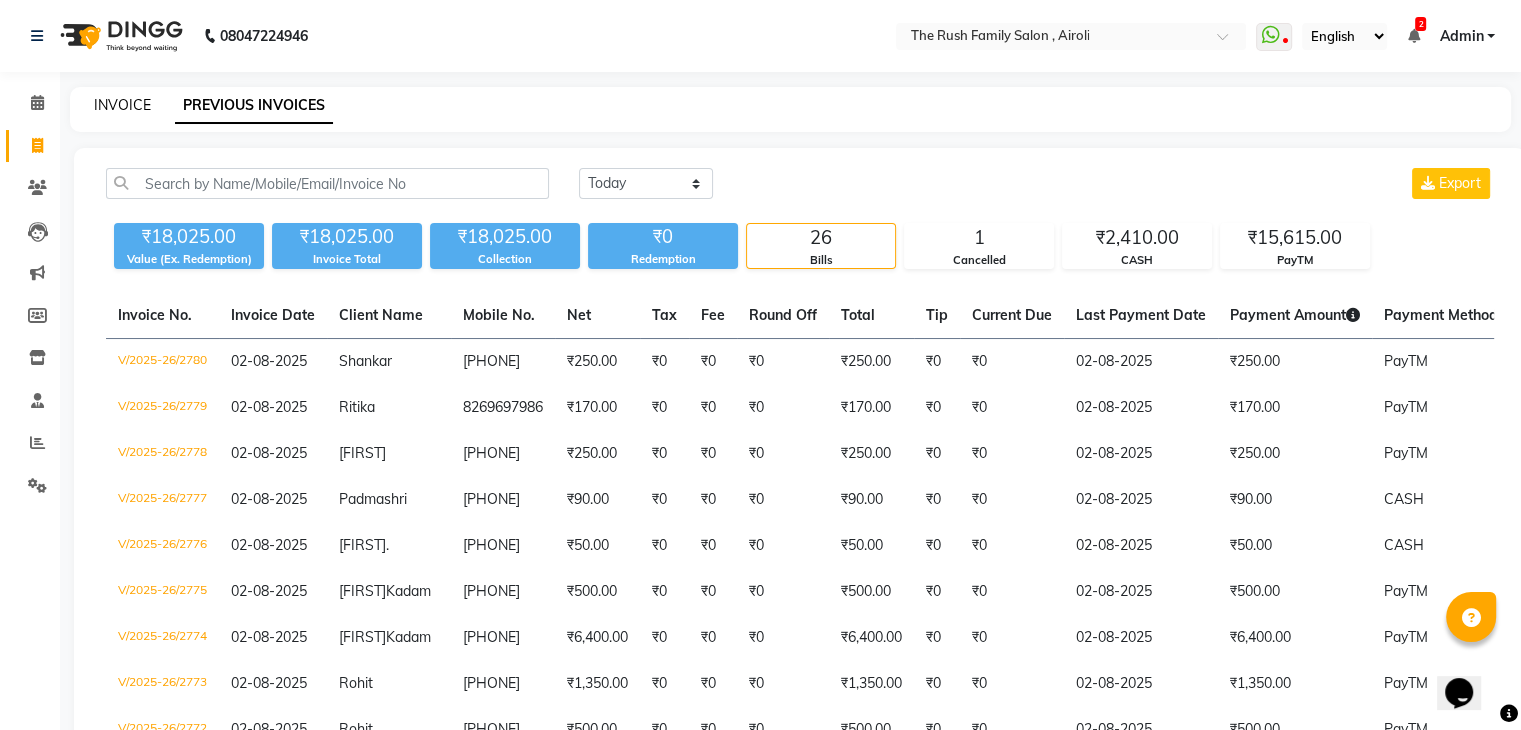 click on "INVOICE" 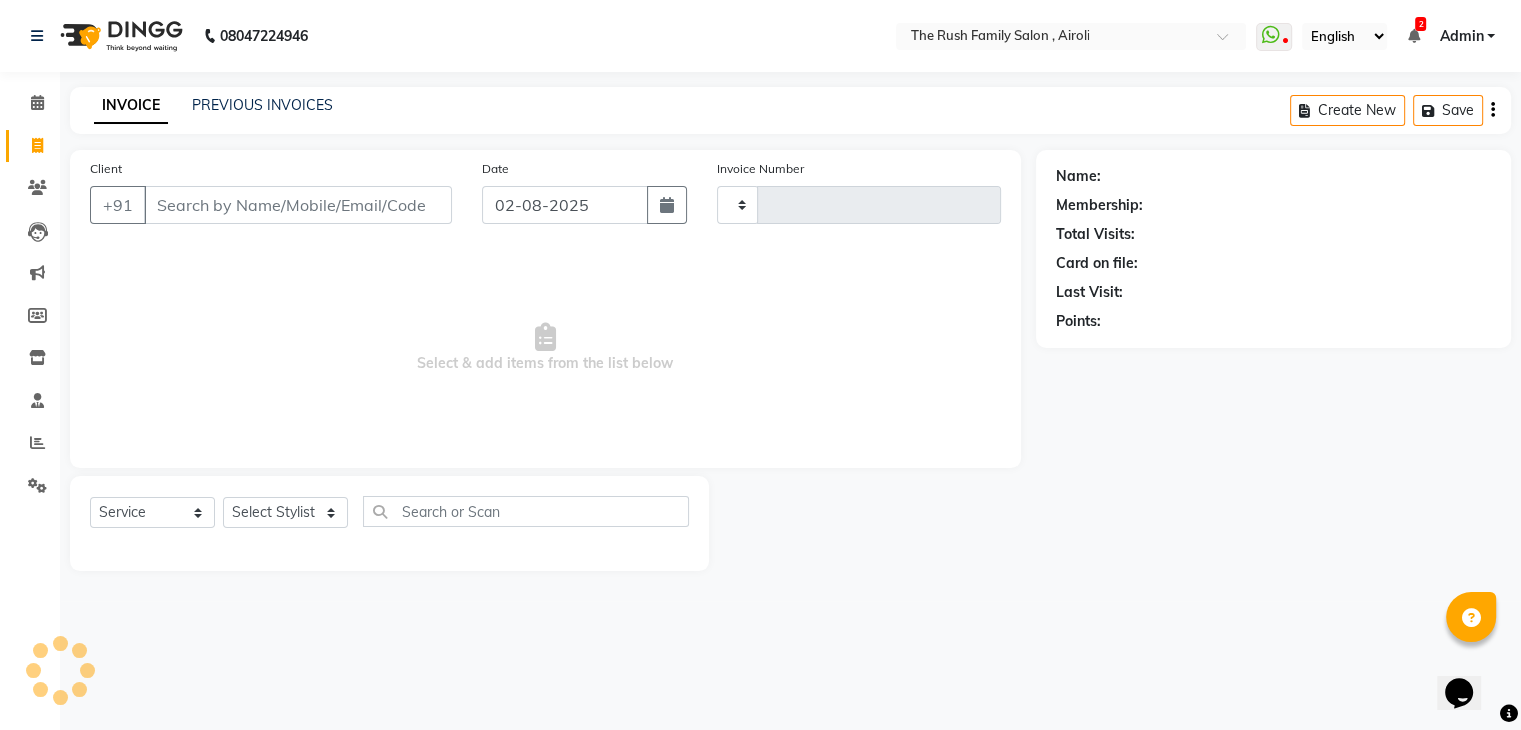 type on "2781" 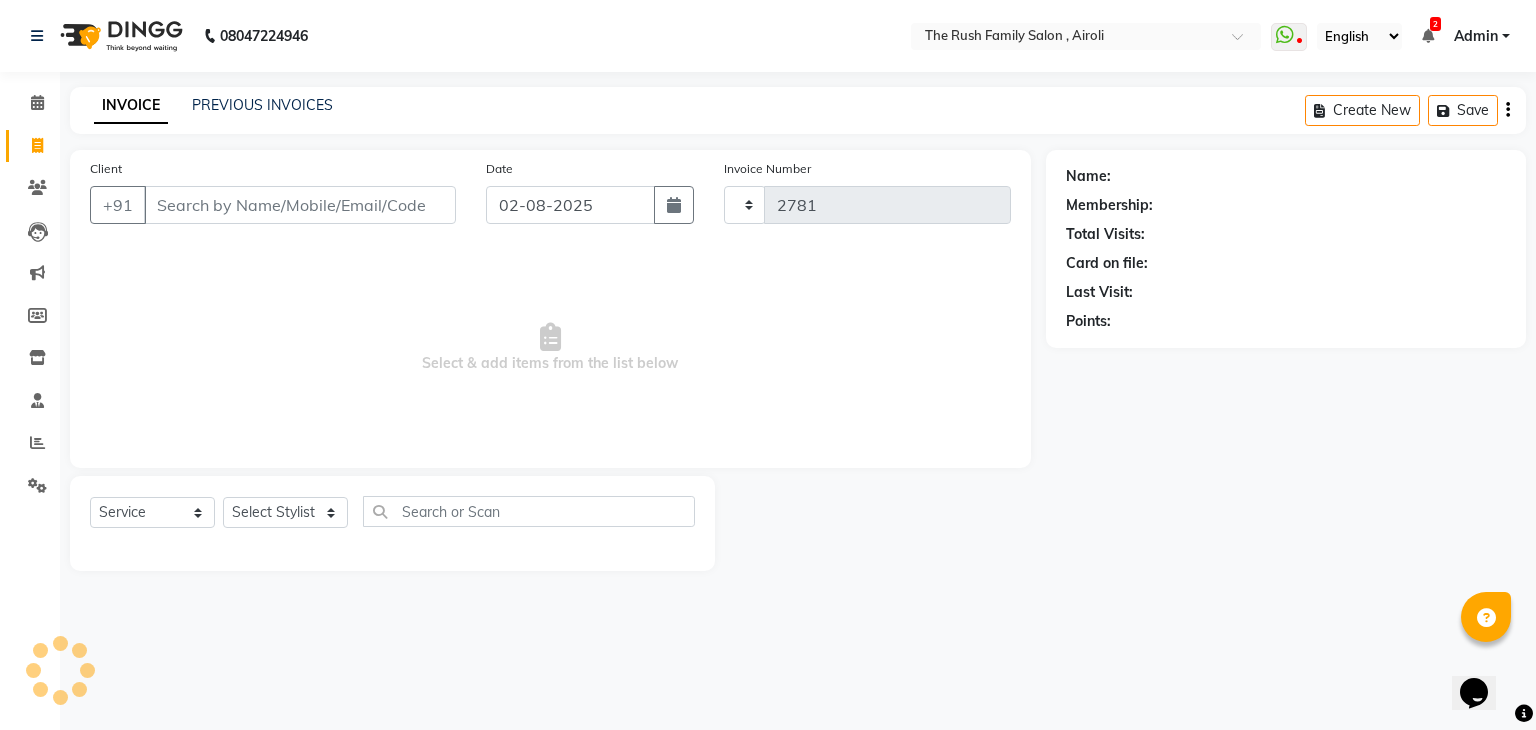 select on "5419" 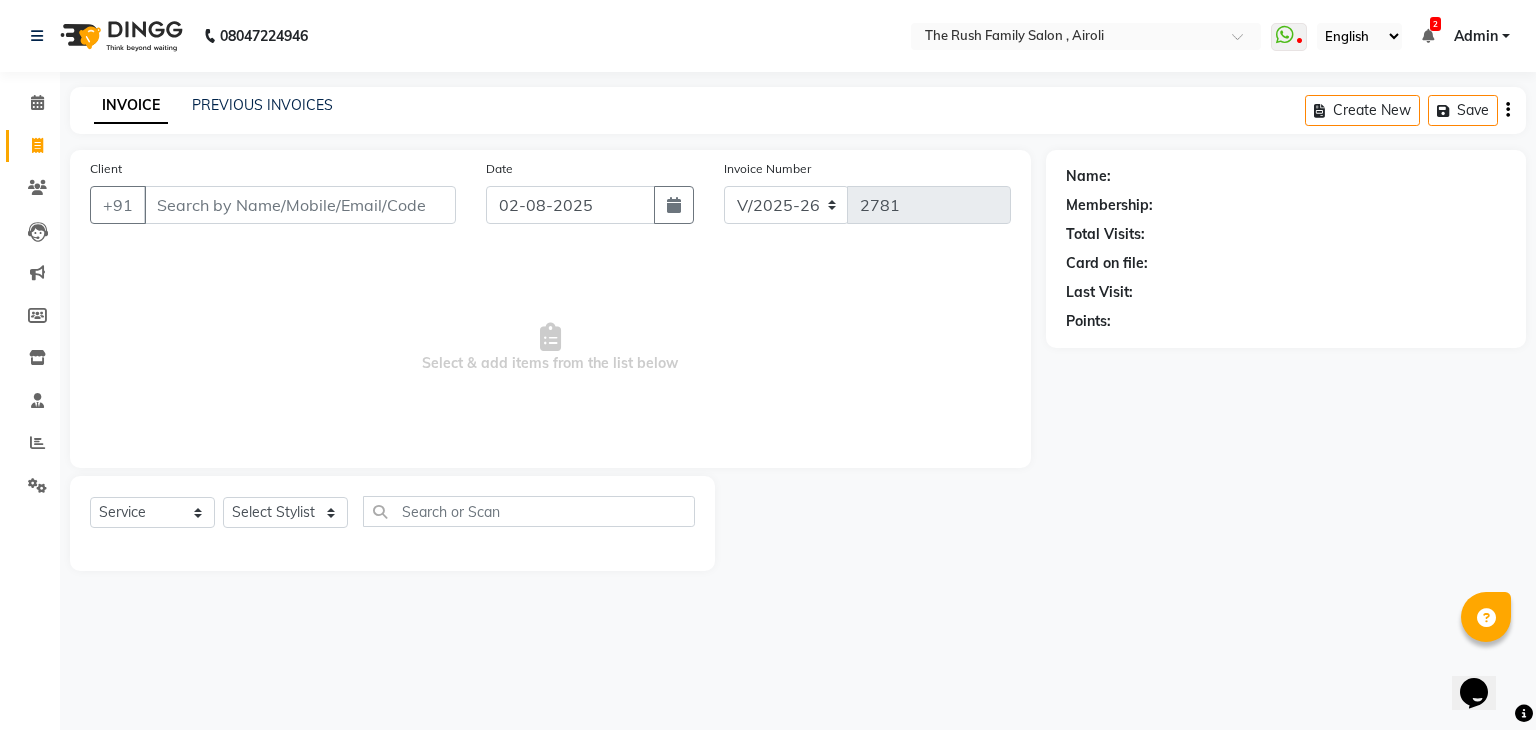 click on "Client" at bounding box center (300, 205) 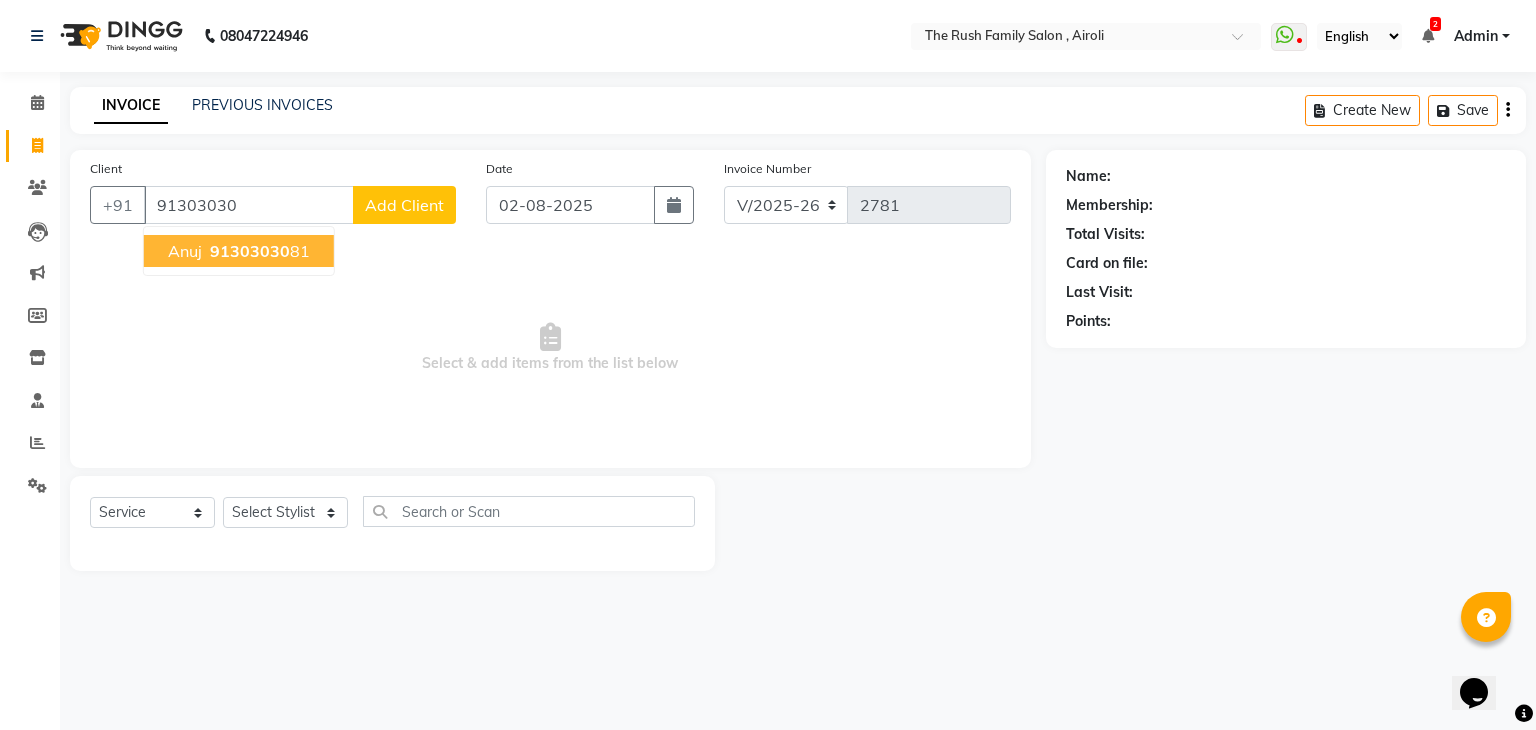 click on "Anuj   91303030 81" at bounding box center (239, 251) 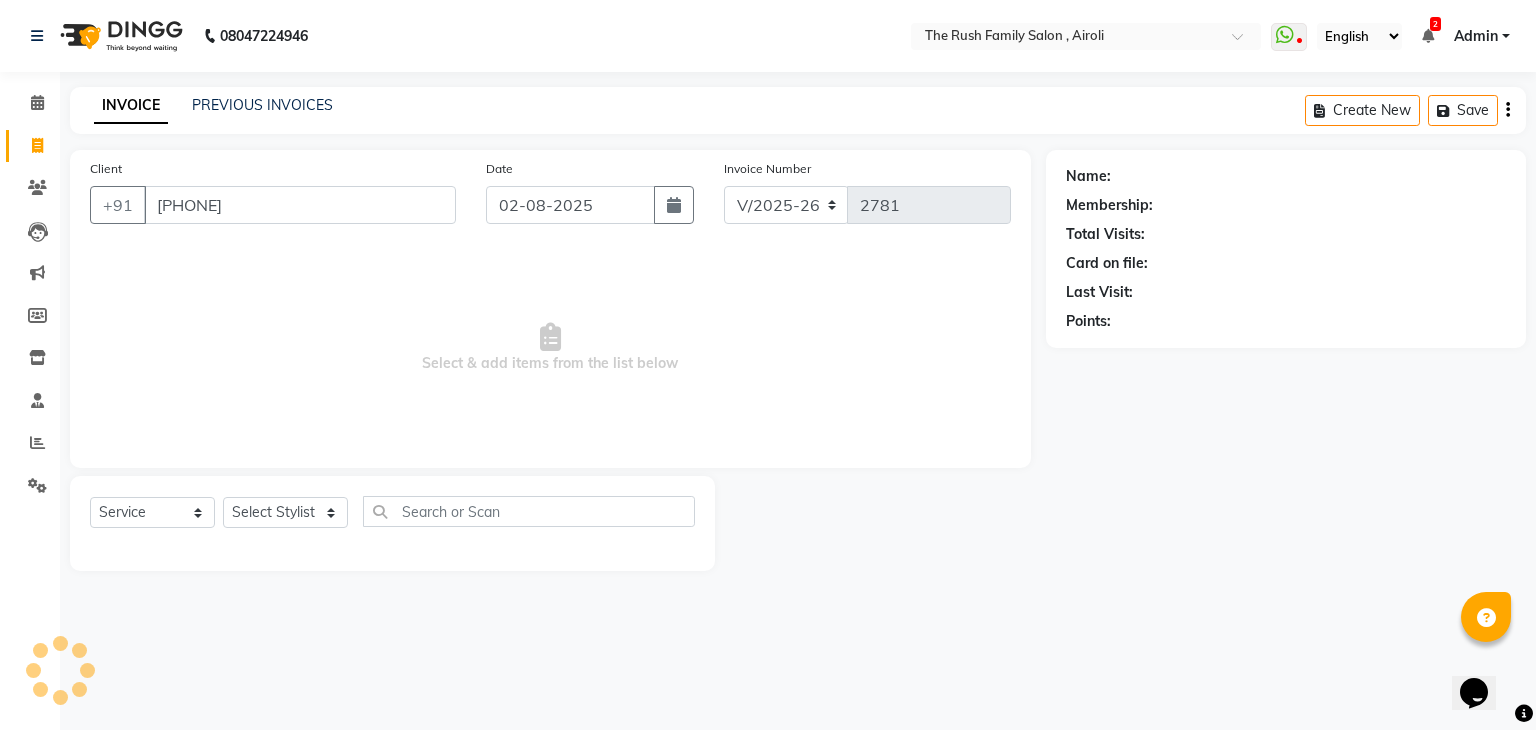 type on "[PHONE]" 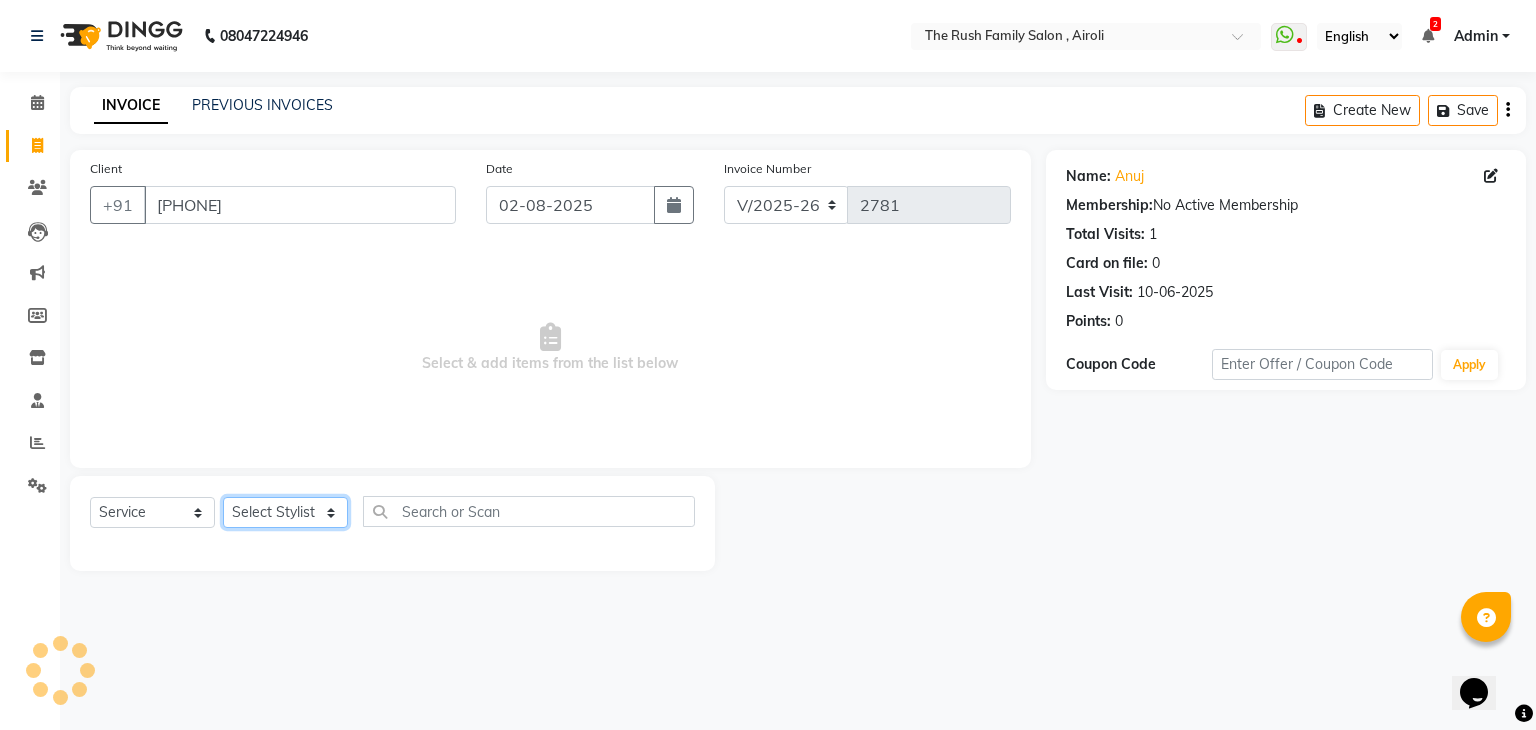 click on "Select Stylist Ajaz Alvira Danish Guddi Jayesh Josh  mumtaz Naeem   nishu Riya    Rush Swati" 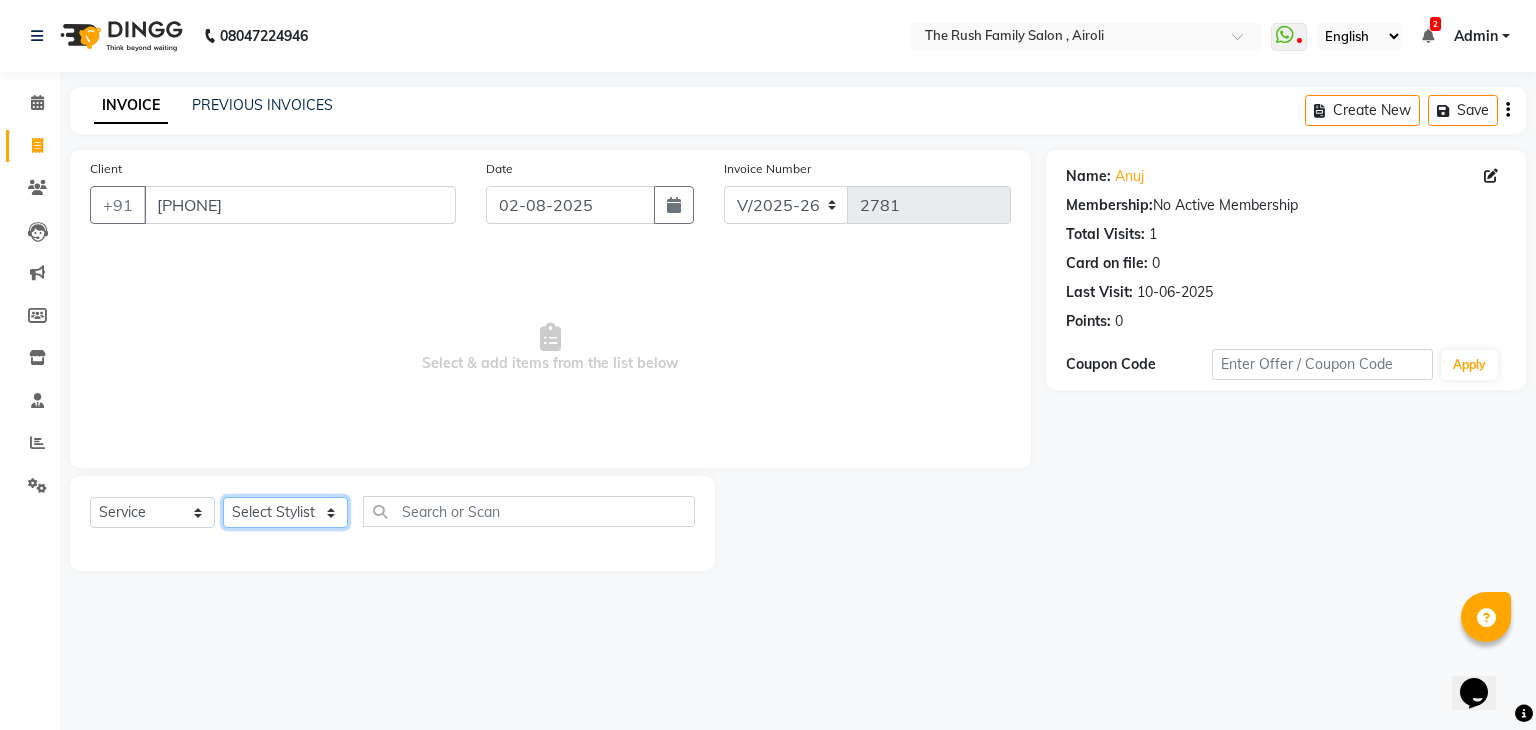 select on "65380" 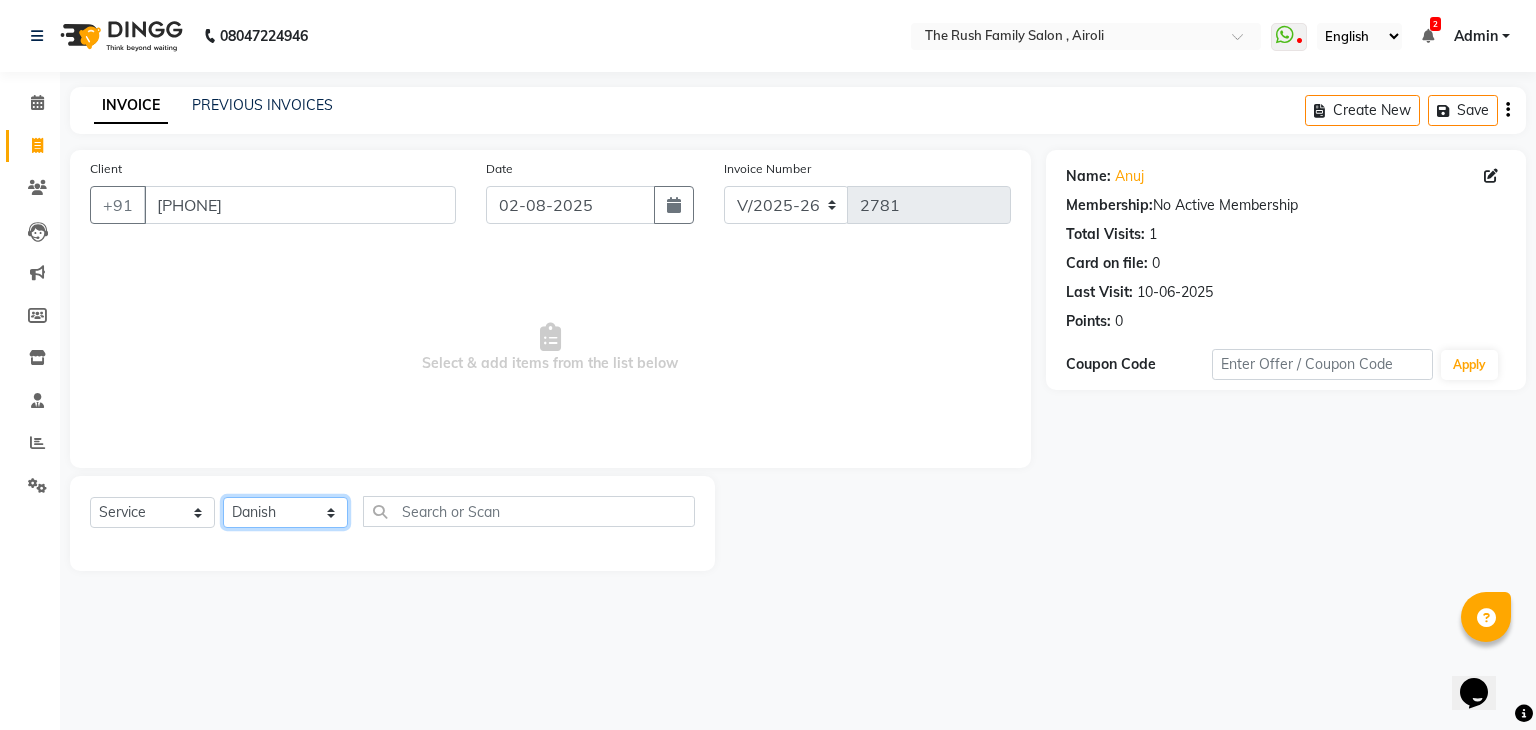 click on "Select Stylist Ajaz Alvira Danish Guddi Jayesh Josh  mumtaz Naeem   nishu Riya    Rush Swati" 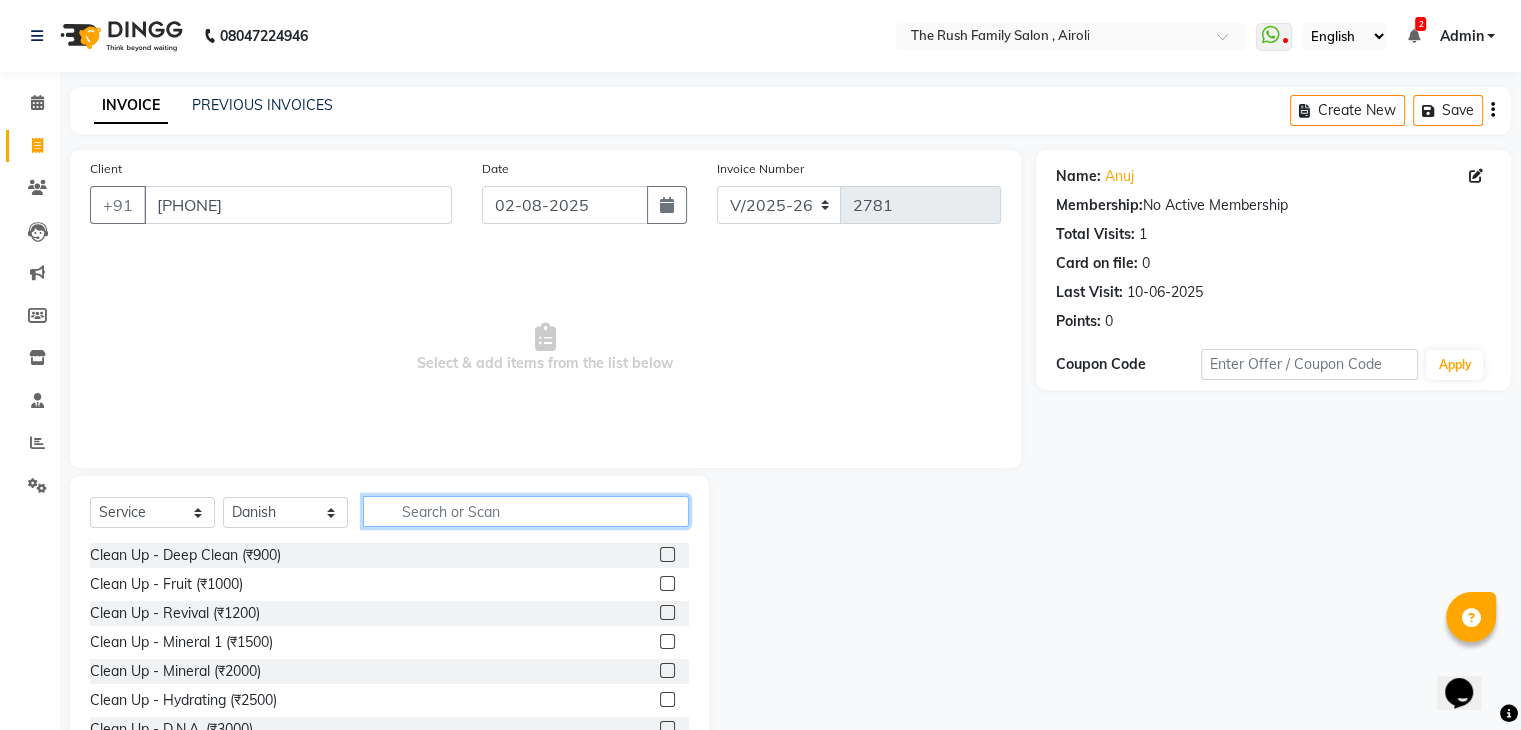click 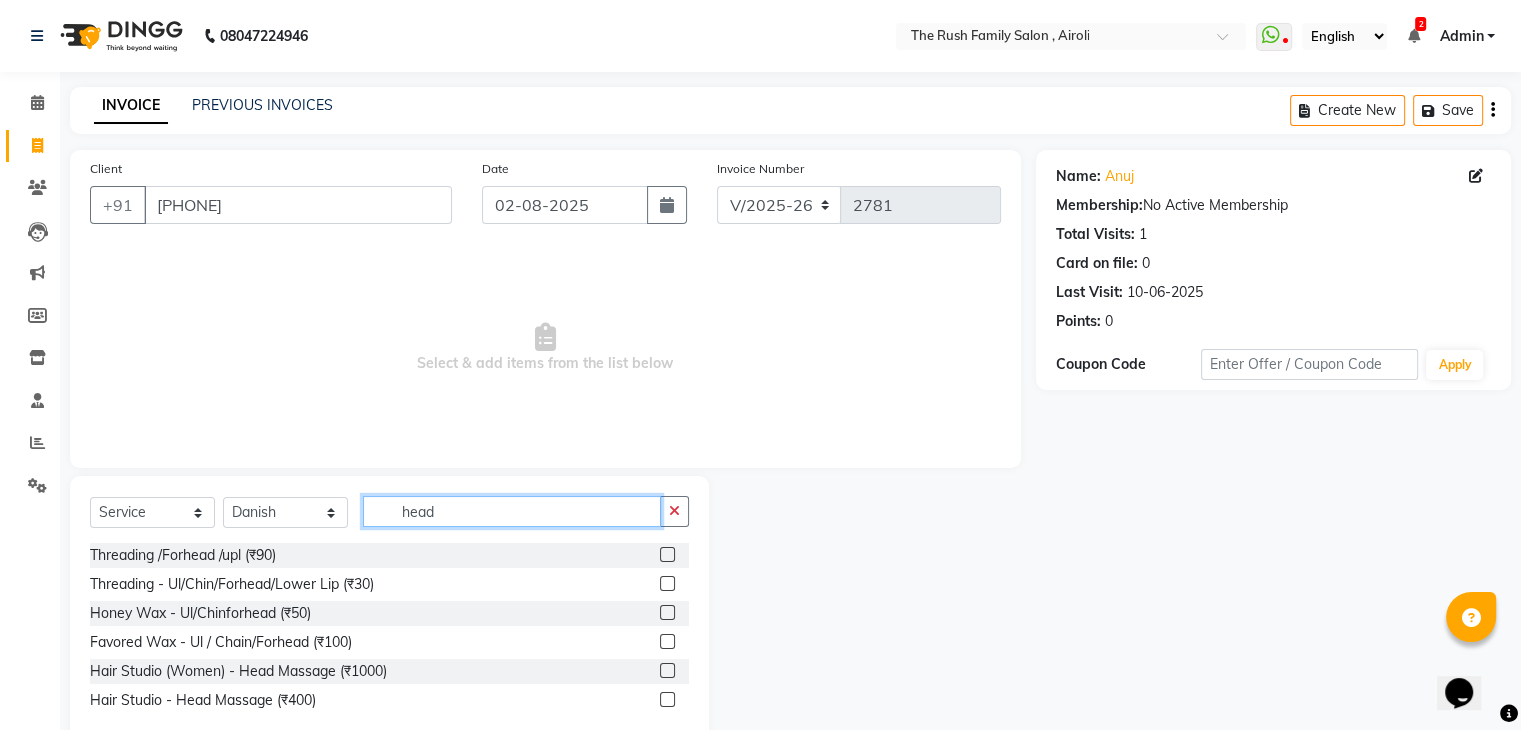type on "head" 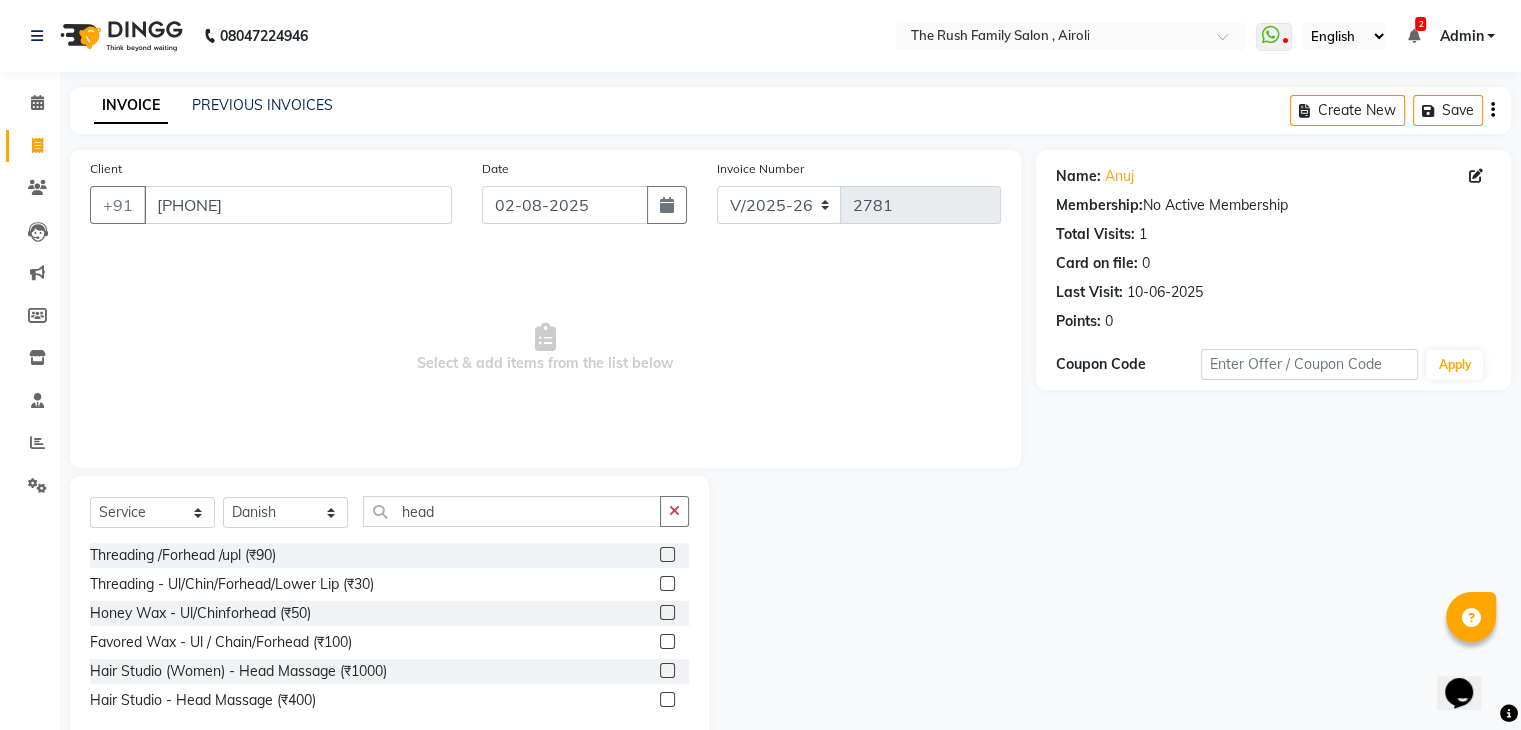 click 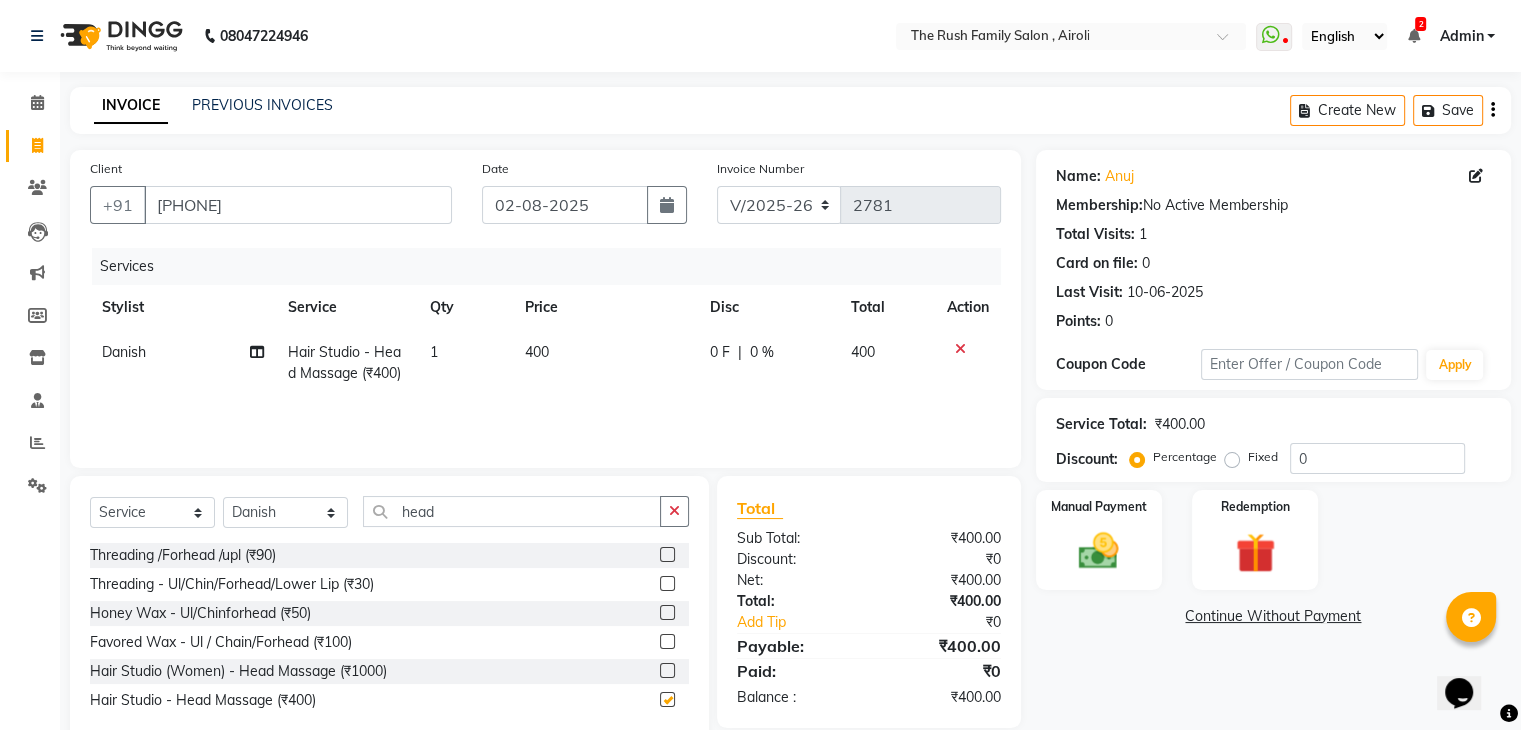 checkbox on "false" 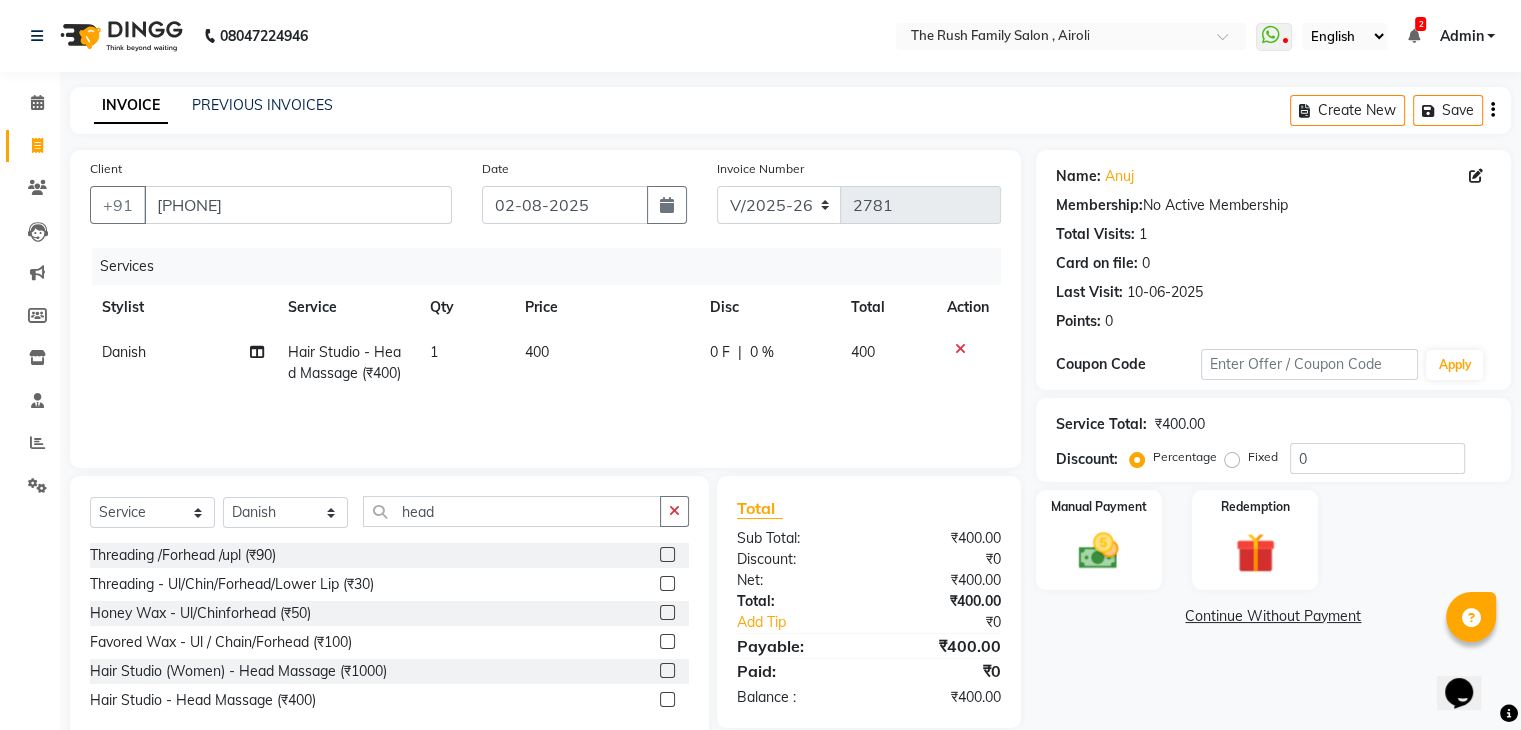 click on "0 F" 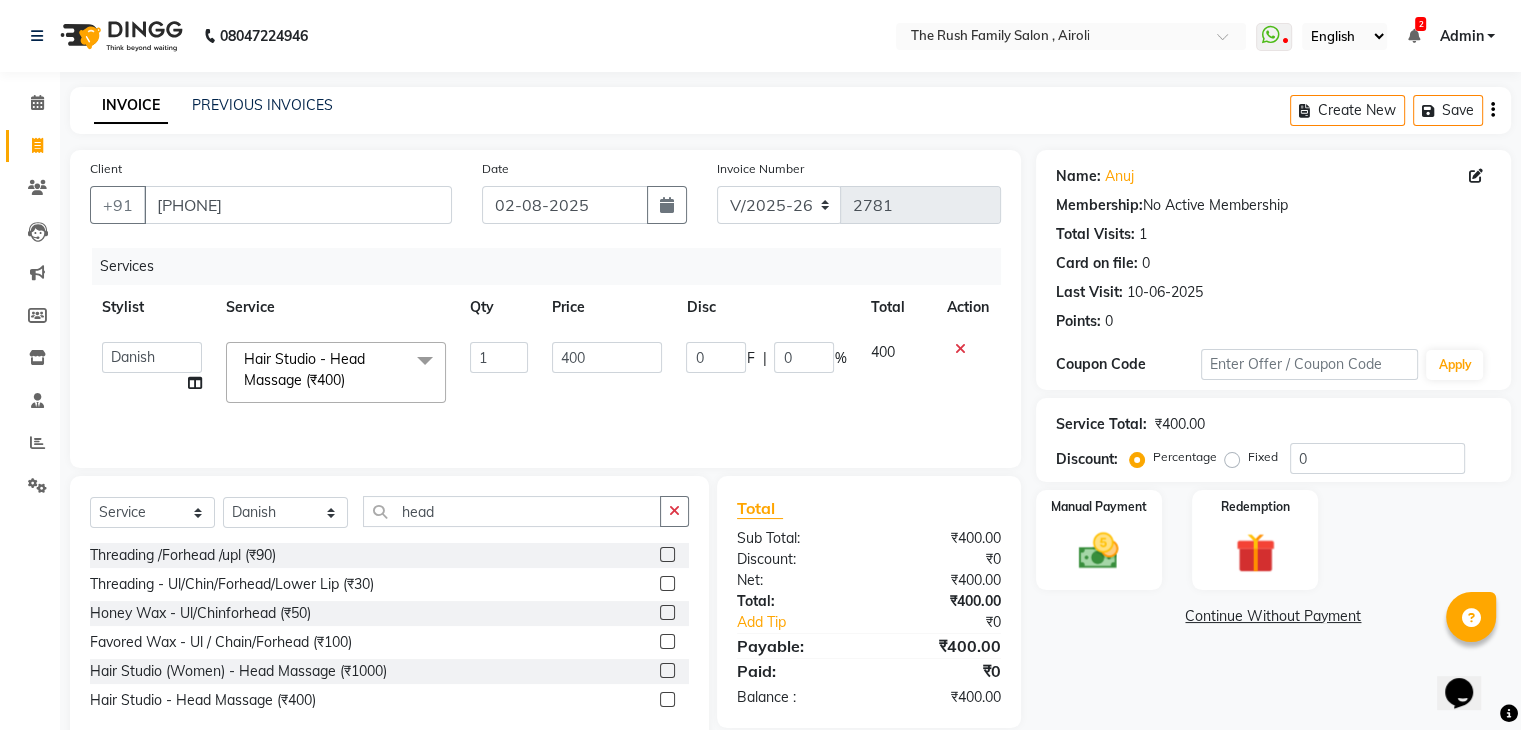 click on "0" 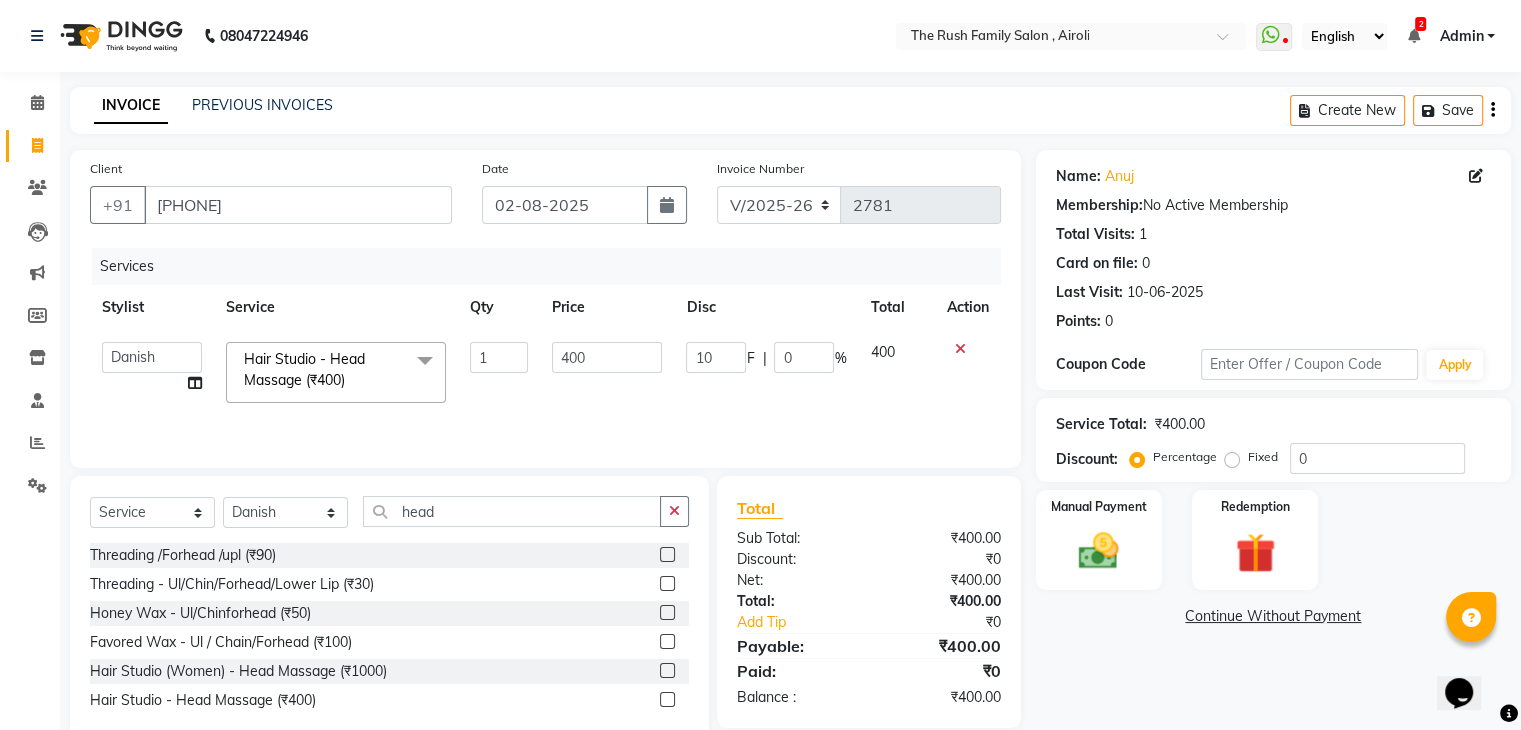 type on "100" 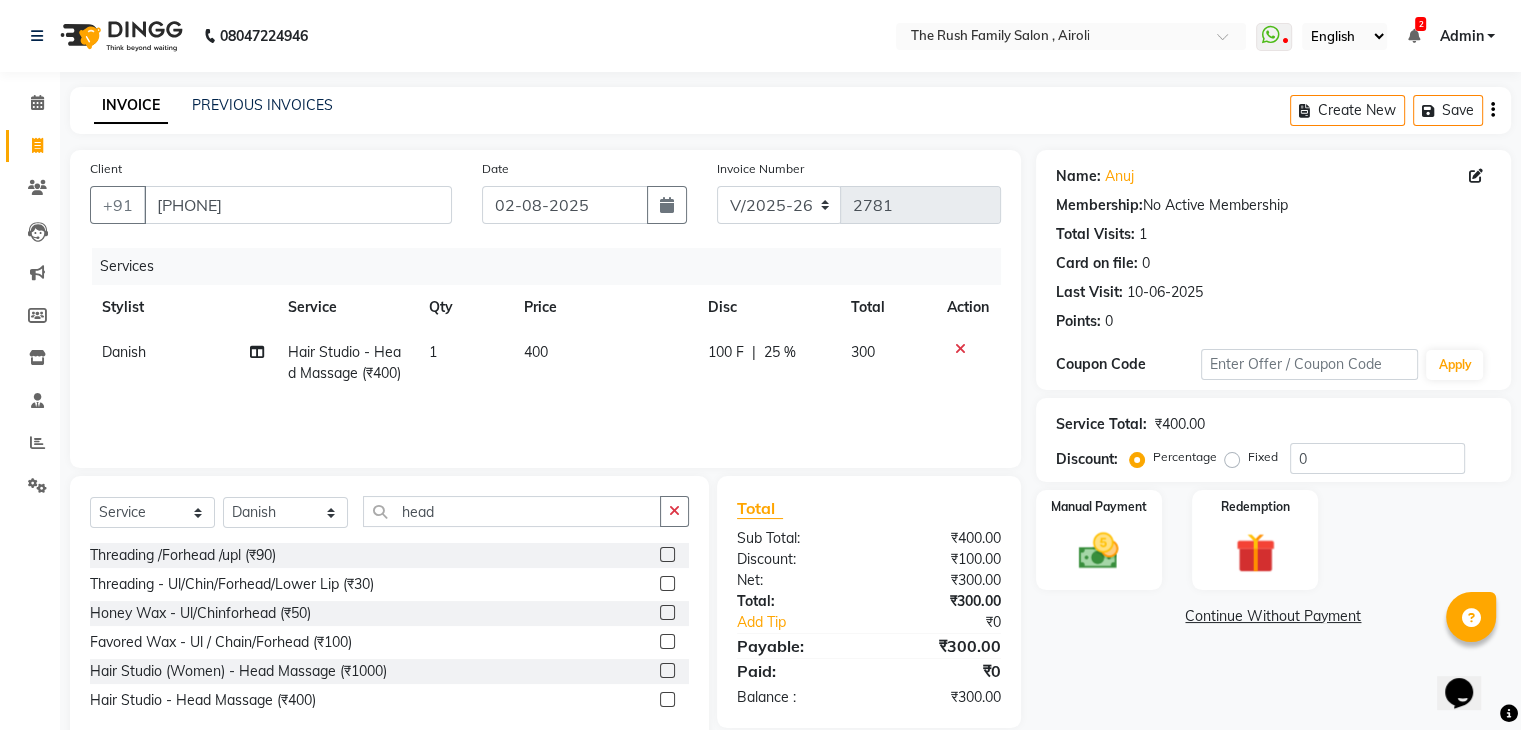 click on "100 F | 25 %" 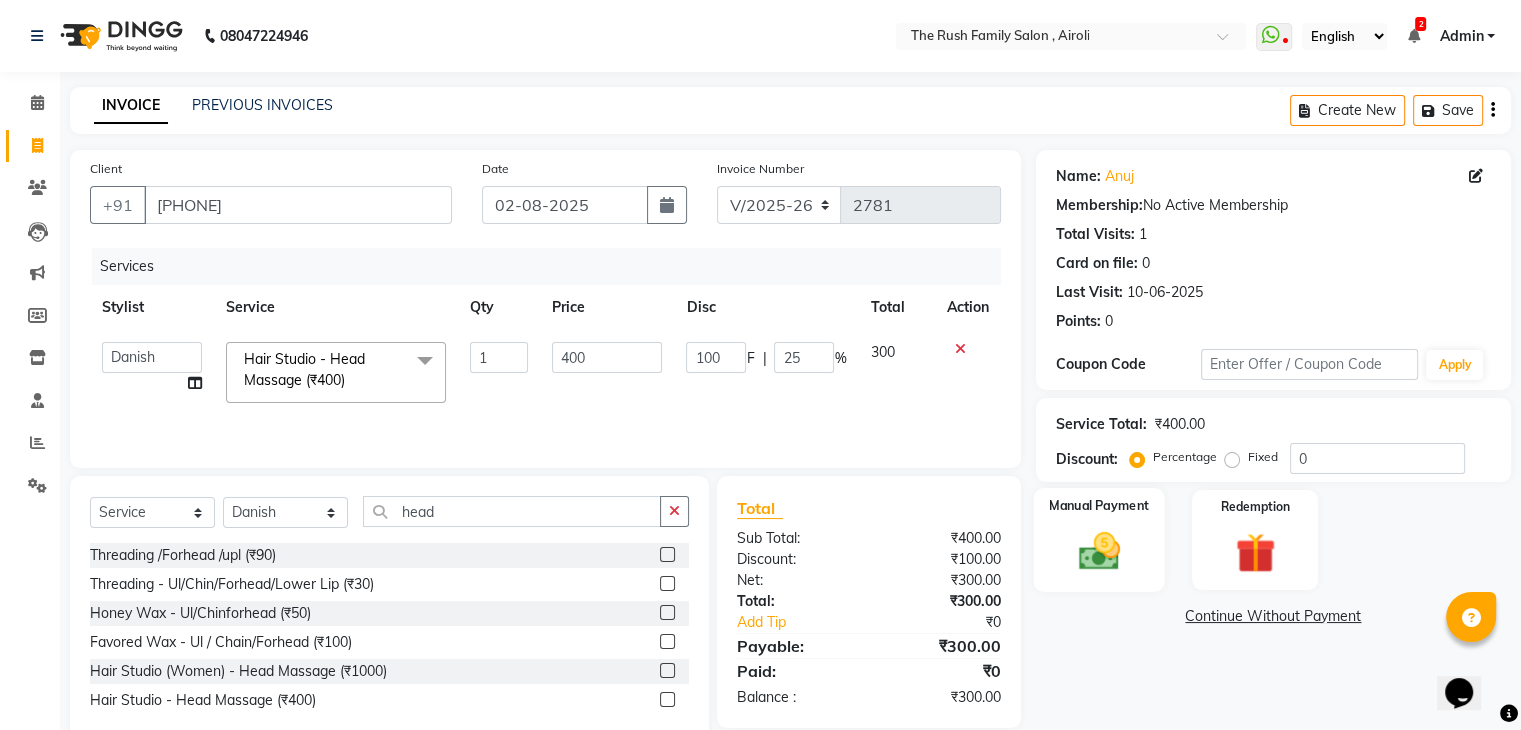 click on "Manual Payment" 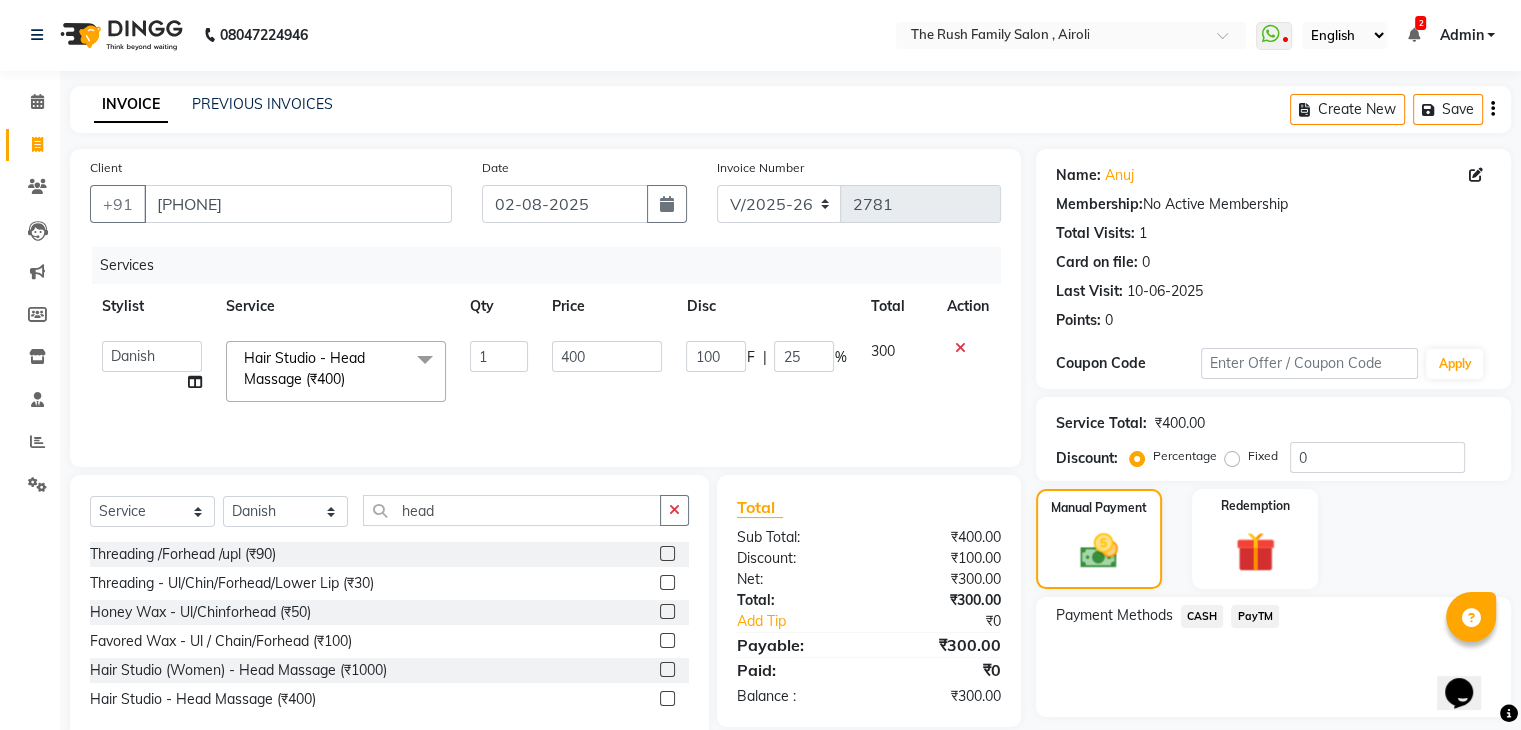 scroll, scrollTop: 52, scrollLeft: 0, axis: vertical 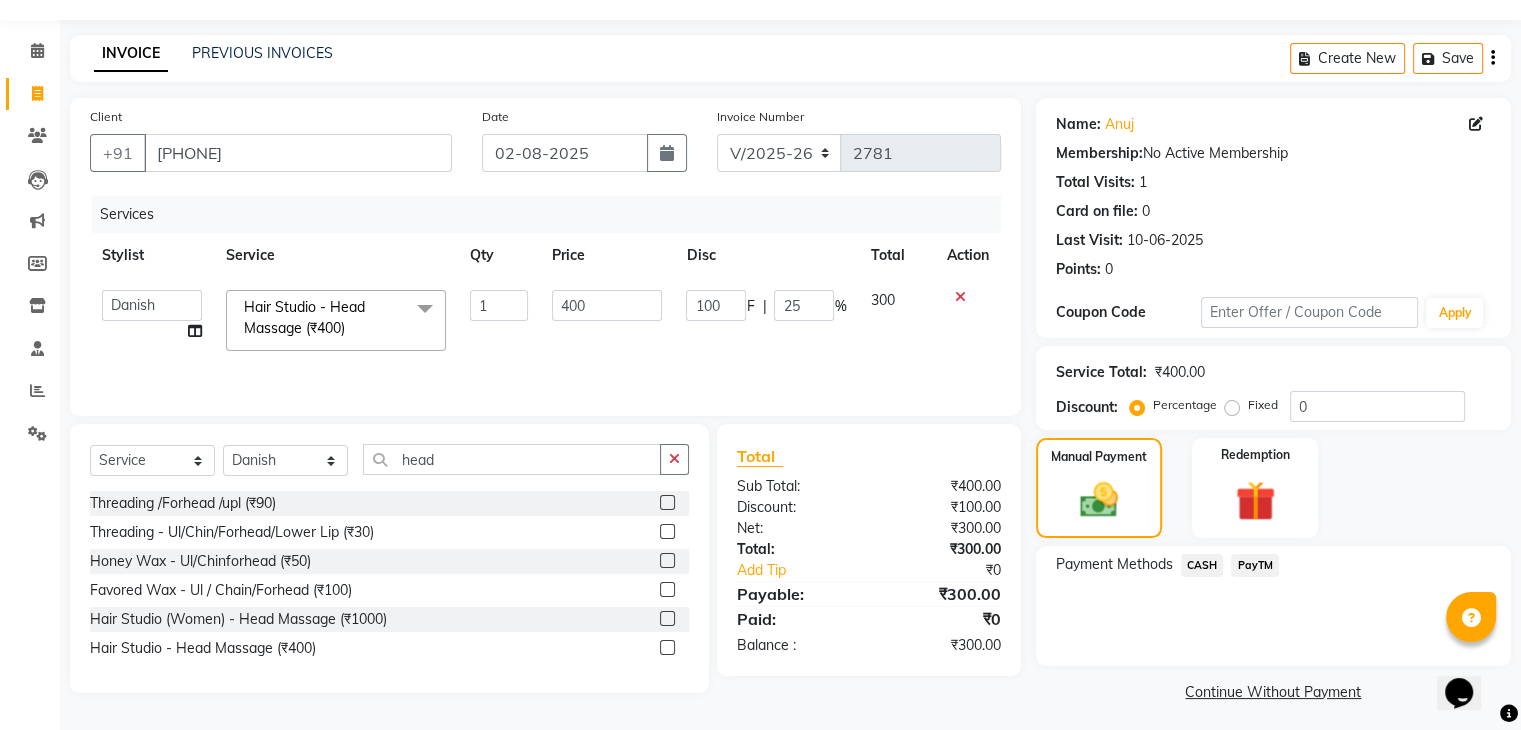 click on "CASH" 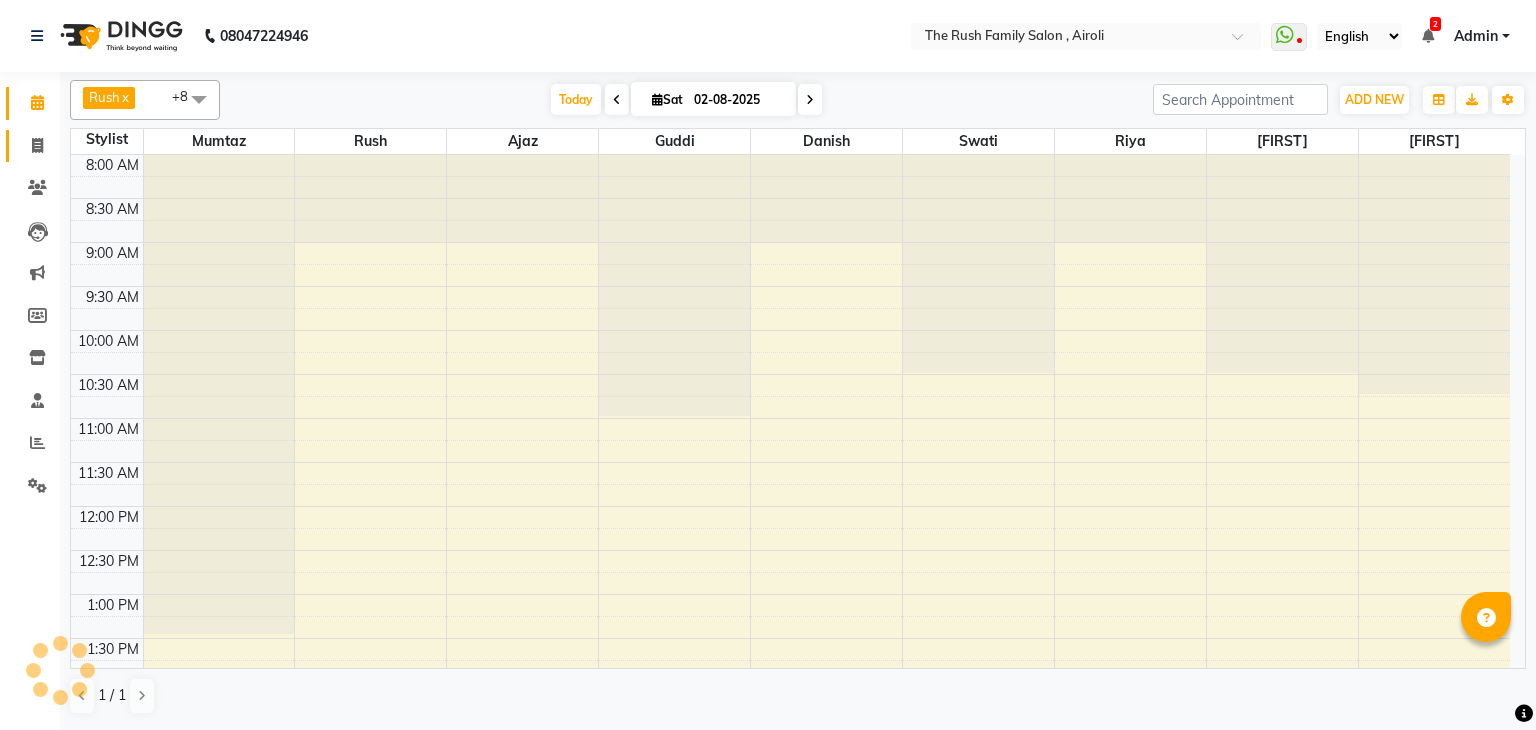 scroll, scrollTop: 0, scrollLeft: 0, axis: both 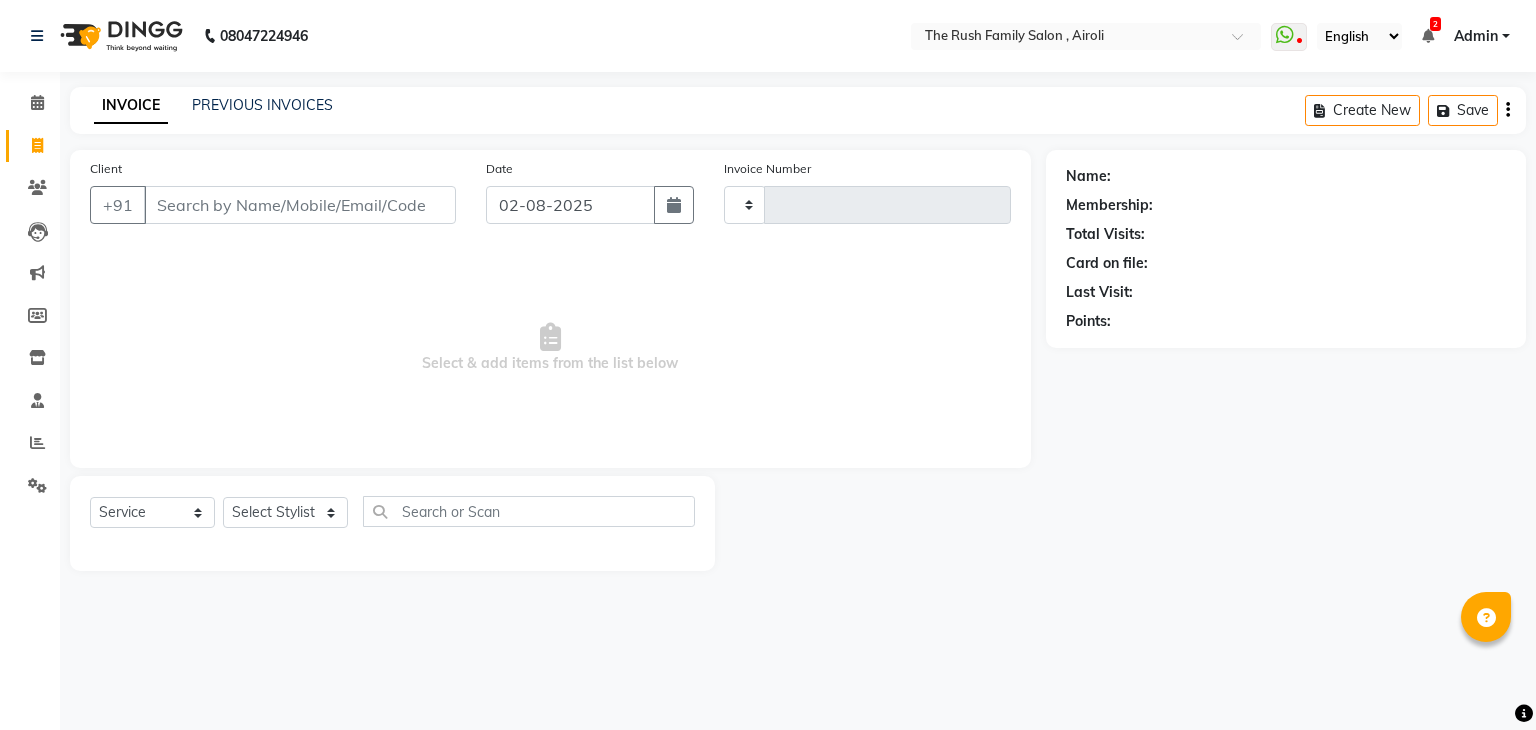 type on "2782" 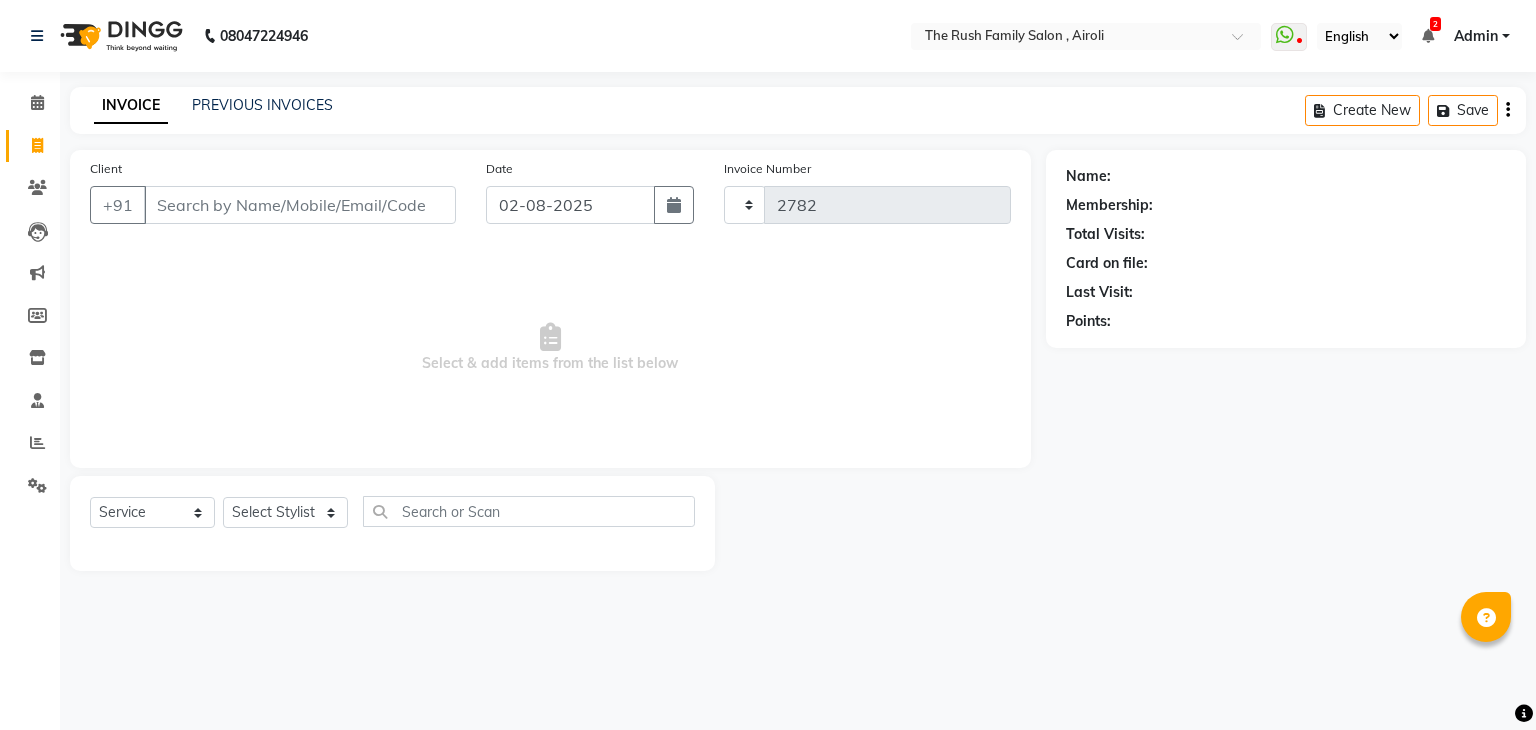select on "5419" 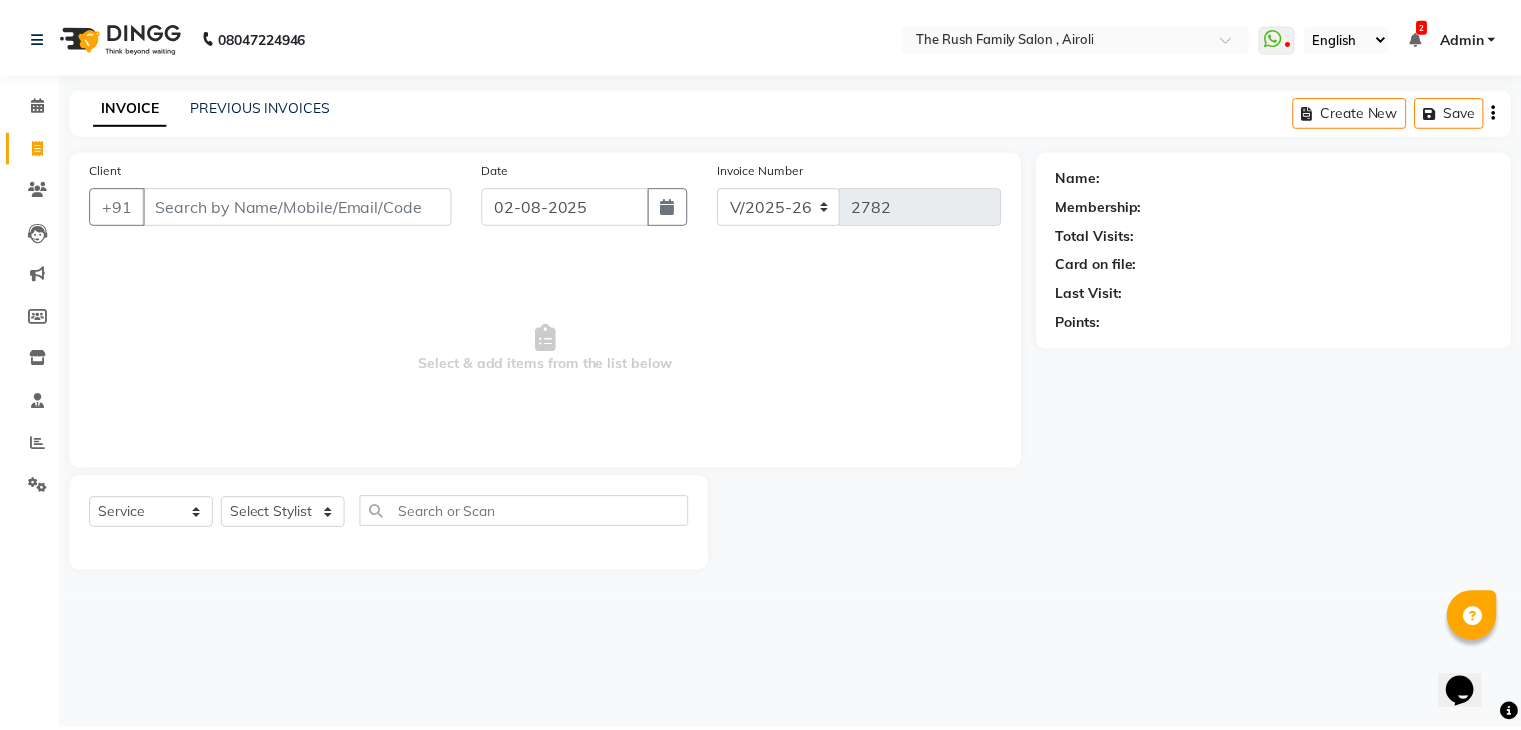 scroll, scrollTop: 0, scrollLeft: 0, axis: both 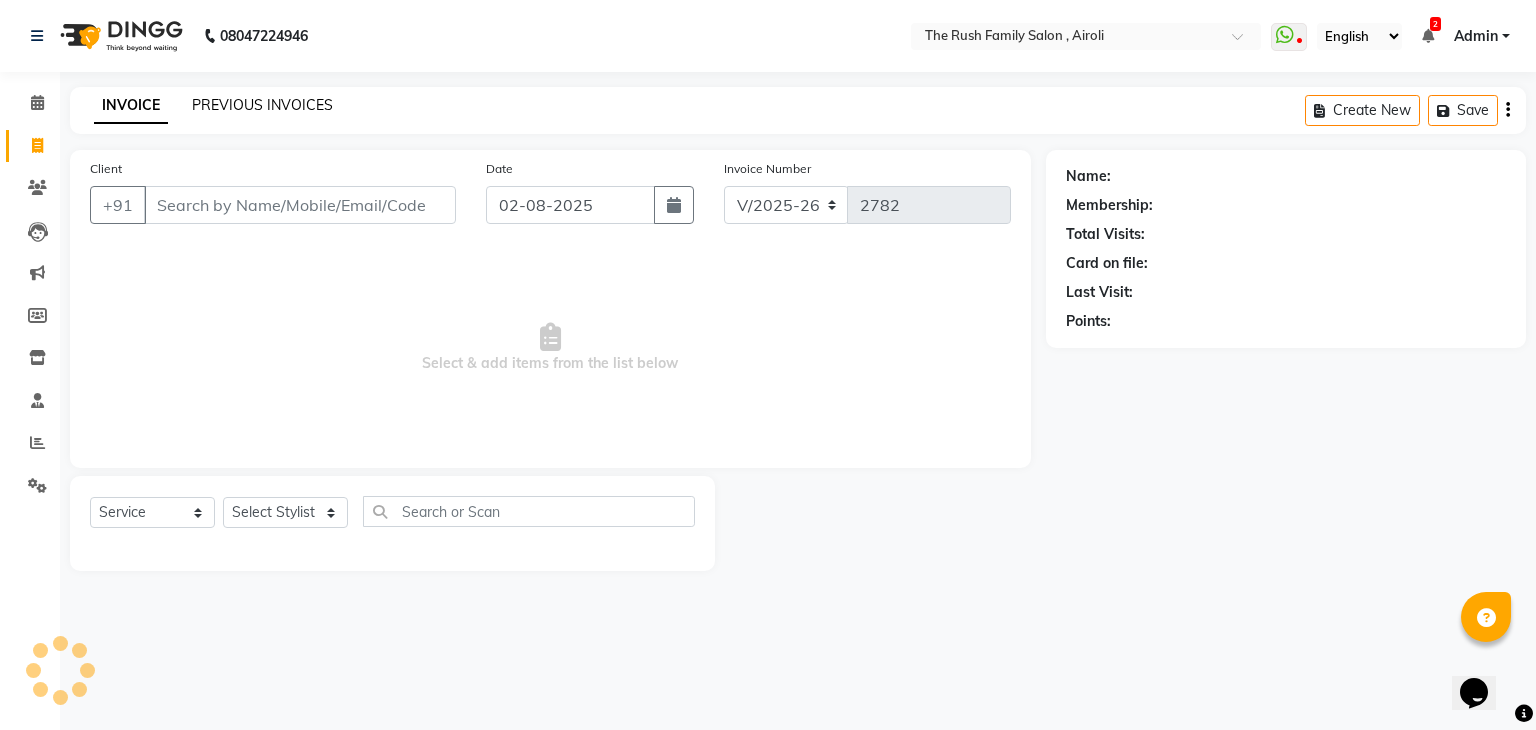 click on "PREVIOUS INVOICES" 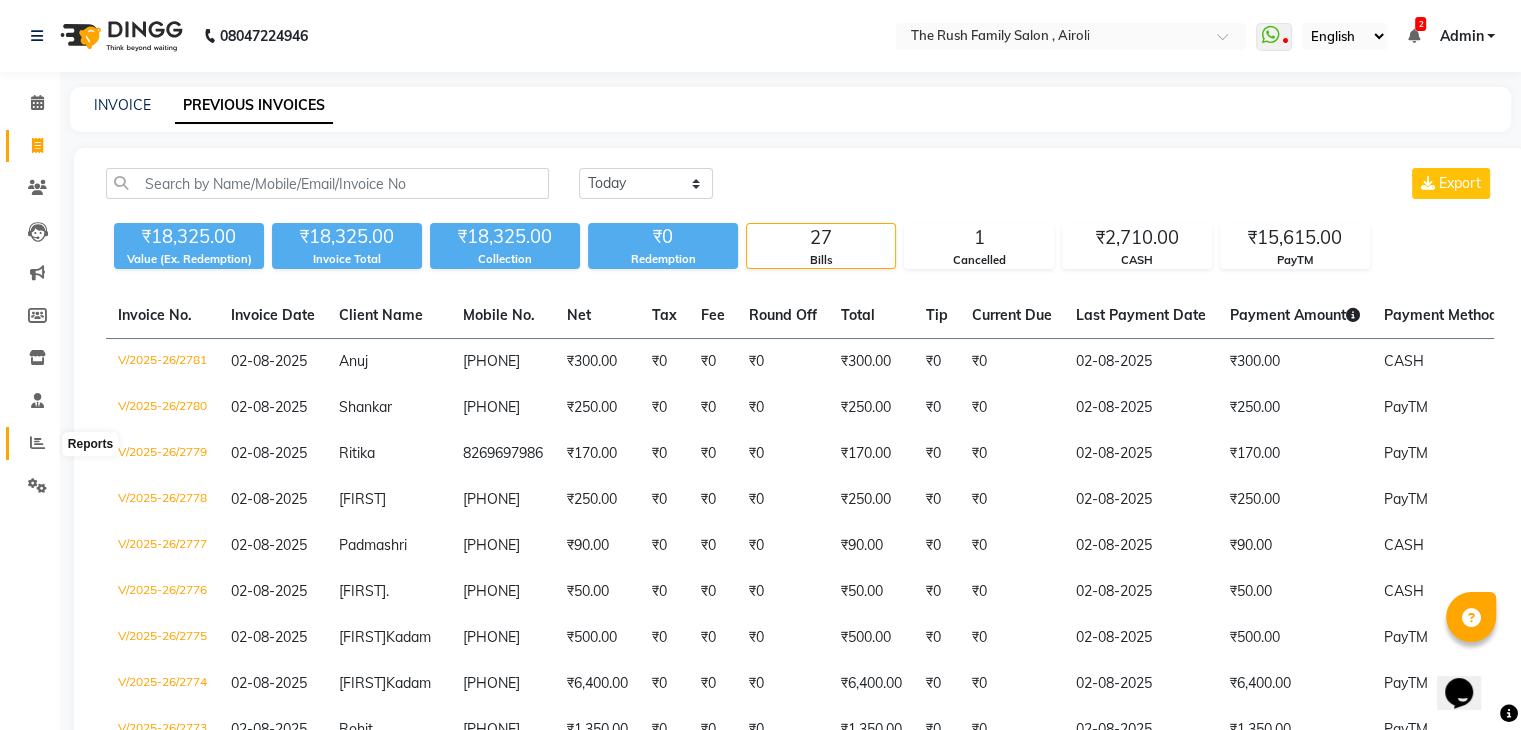 click 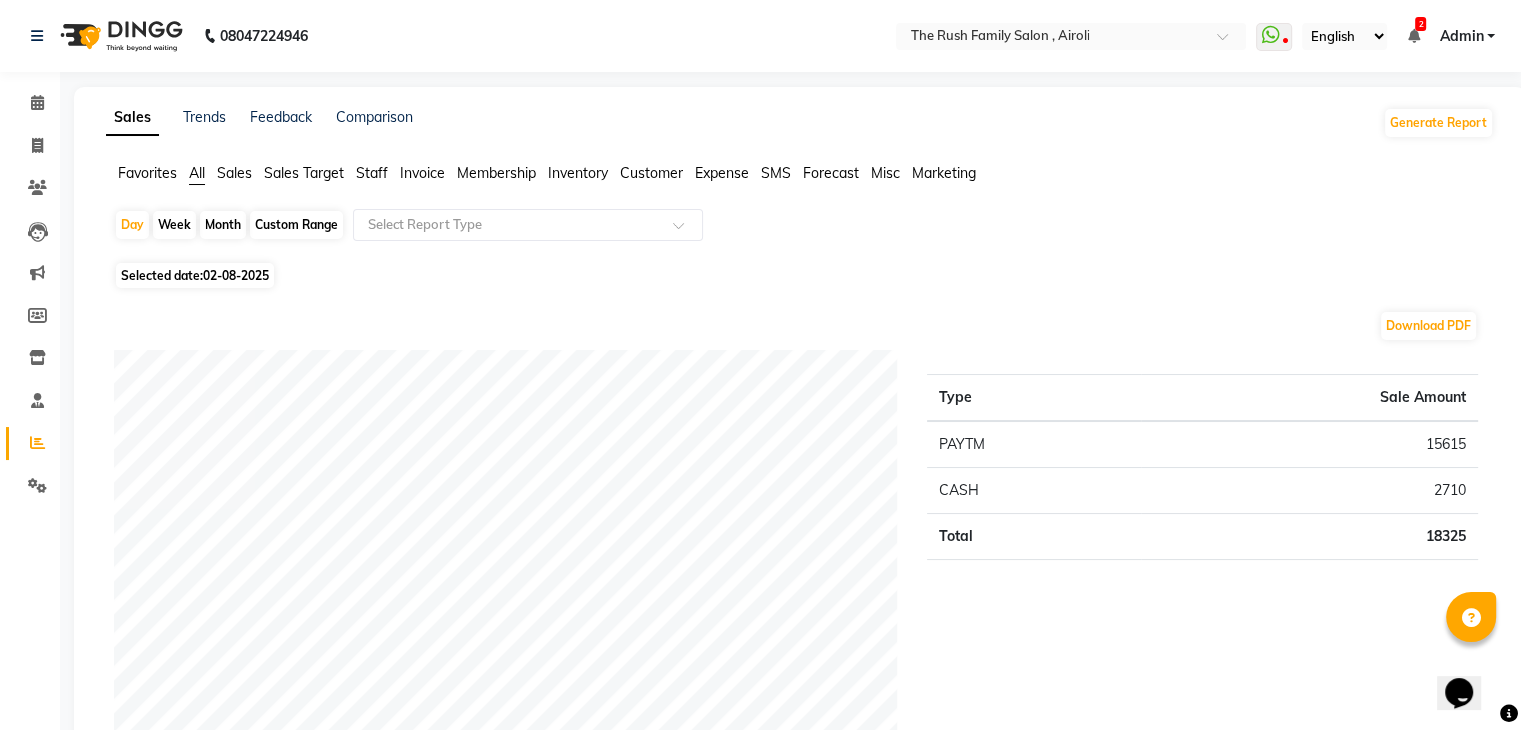 click on "Staff" 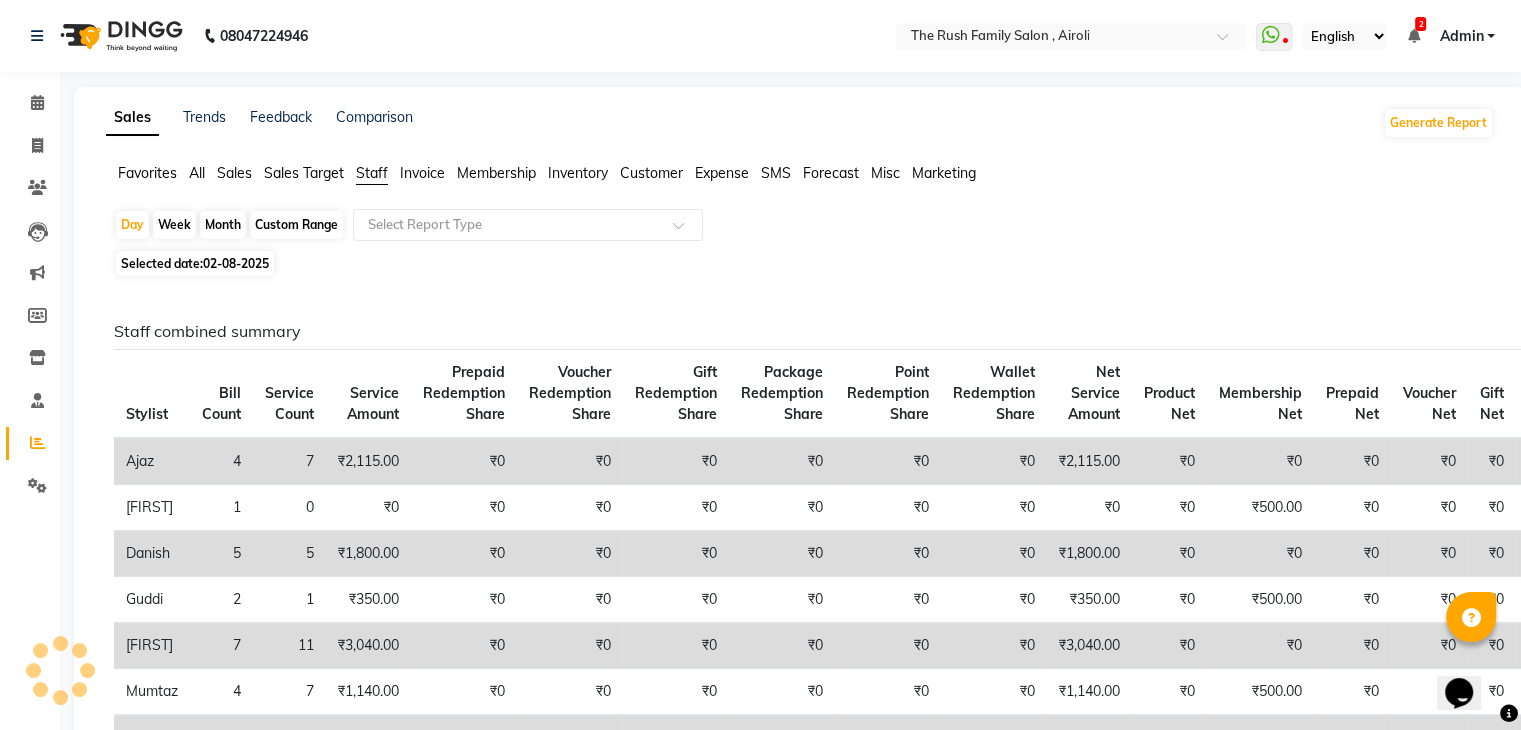 click on "Selected date:  [DATE]" 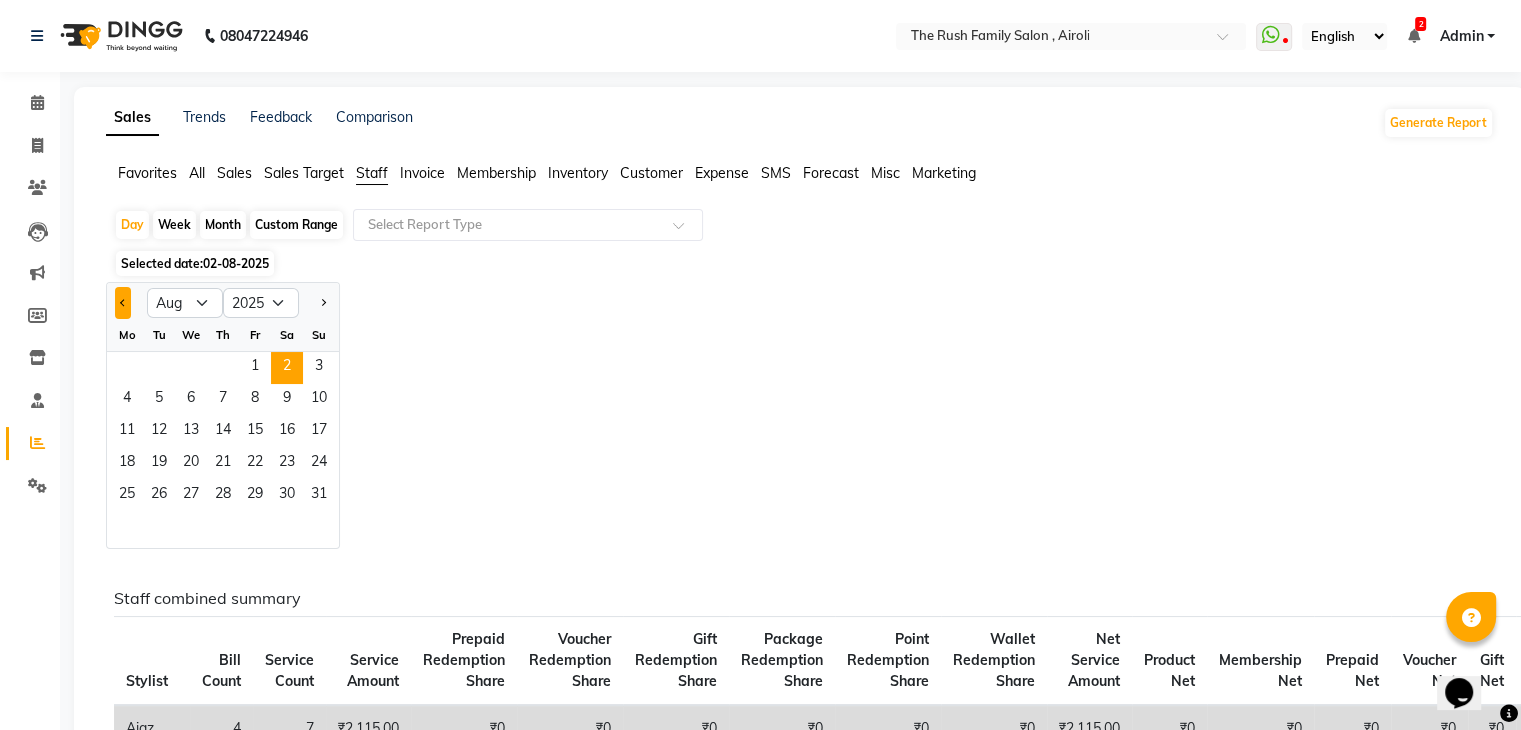 click 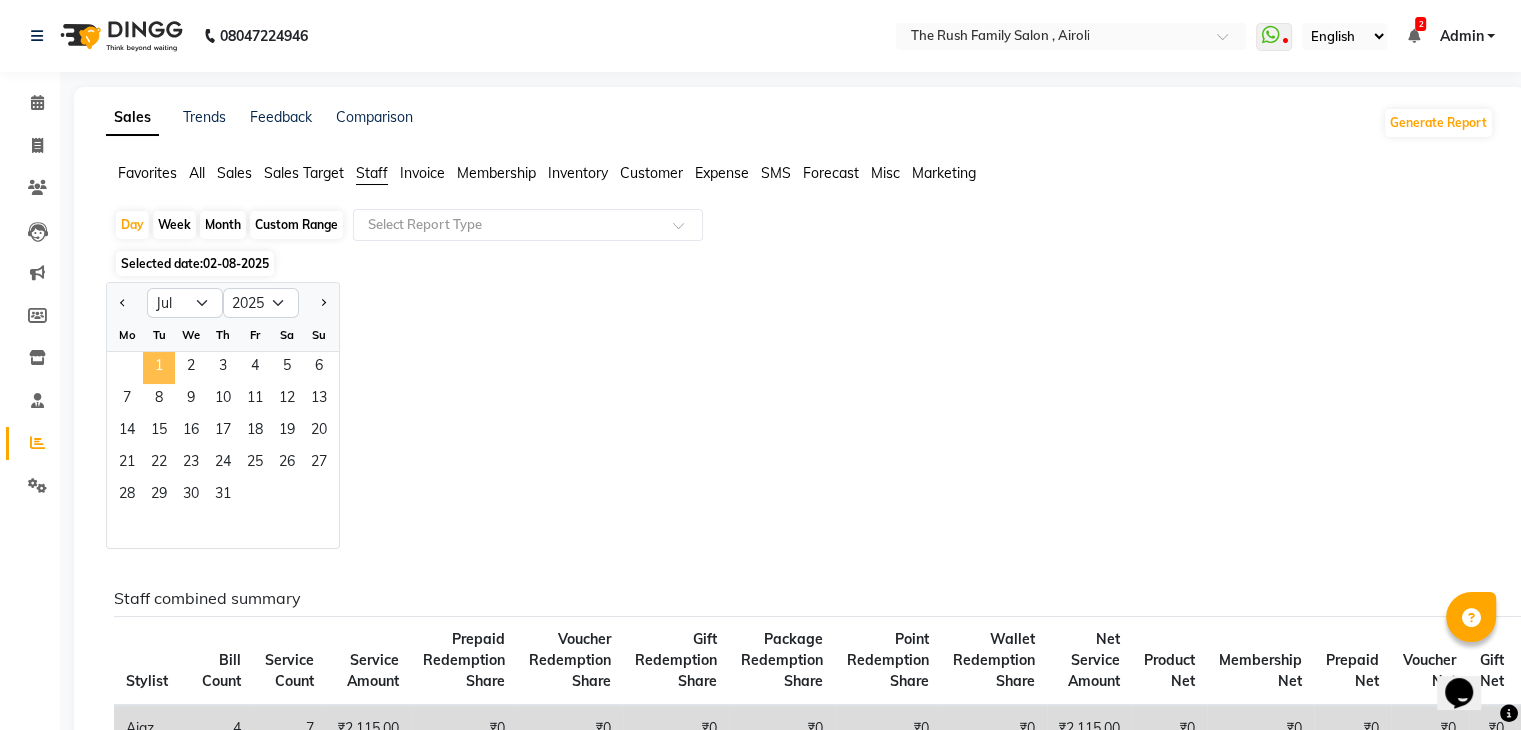 click on "1" 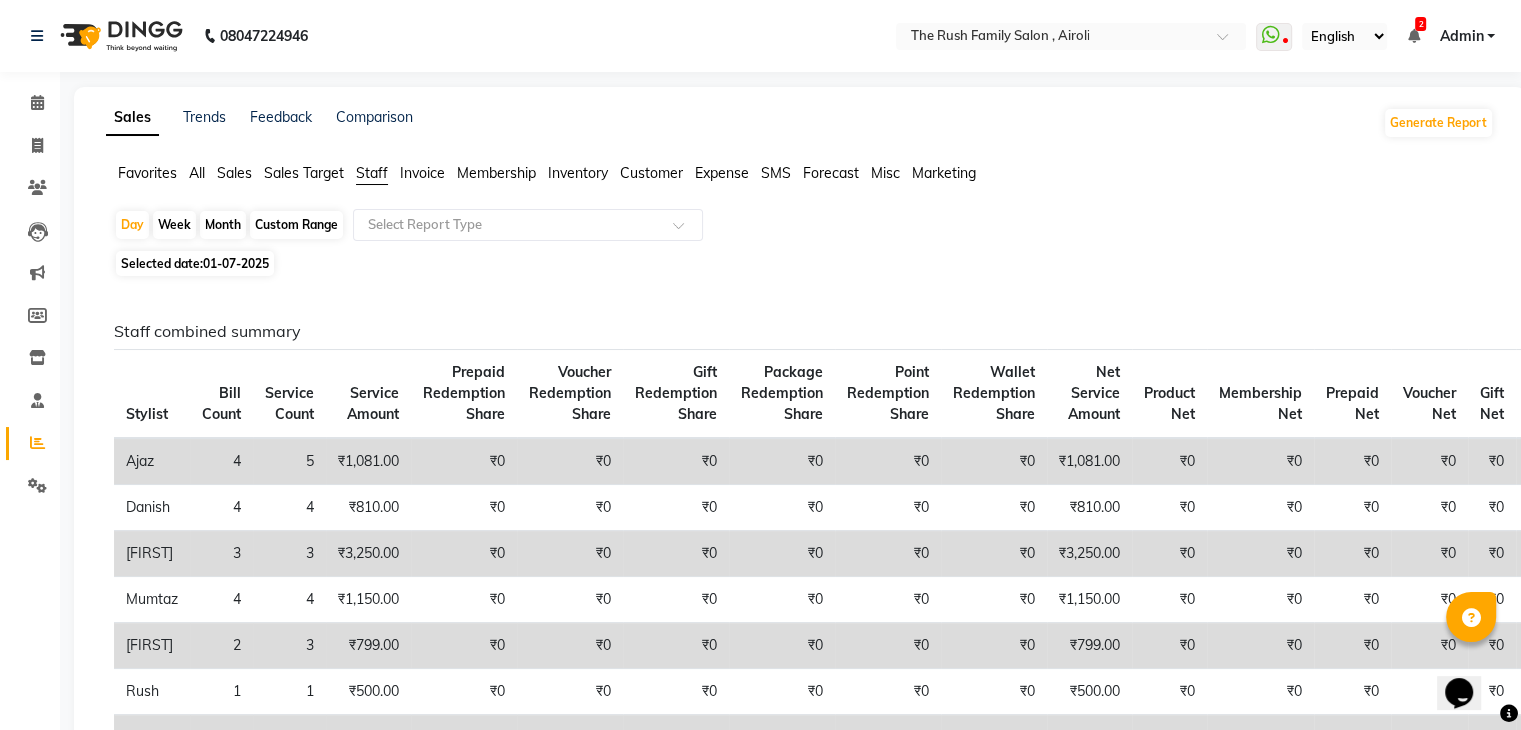 click on "4" 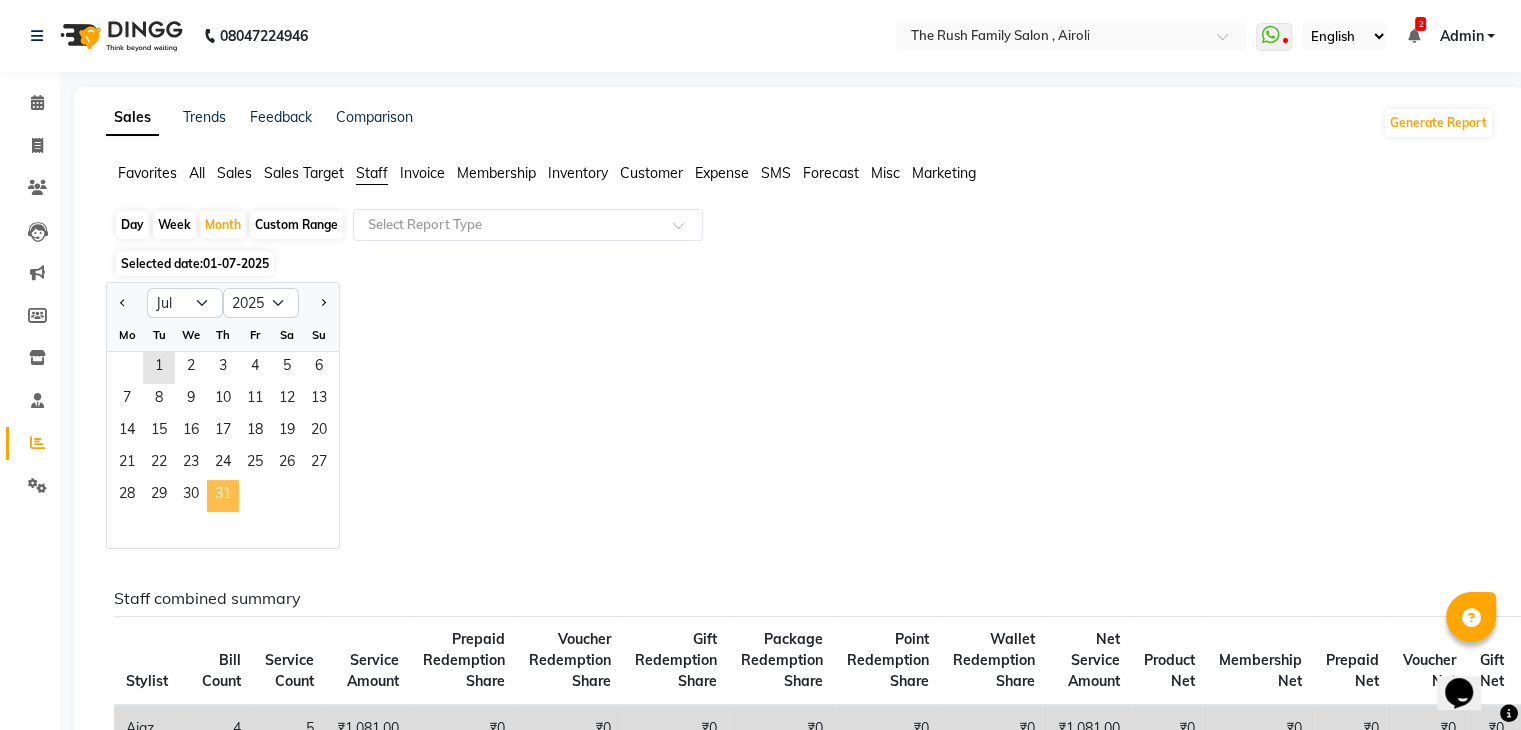drag, startPoint x: 162, startPoint y: 364, endPoint x: 223, endPoint y: 496, distance: 145.41321 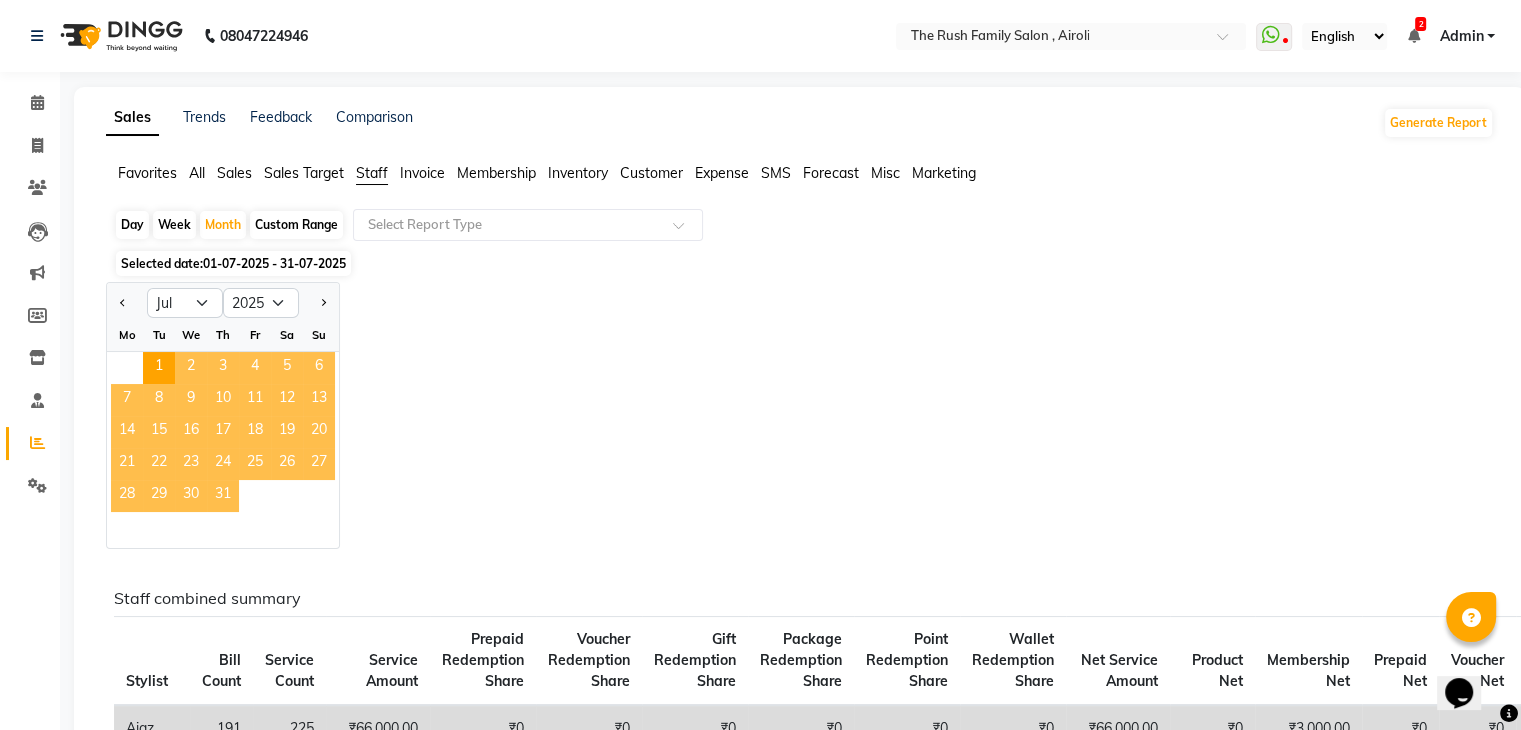 click on "31" 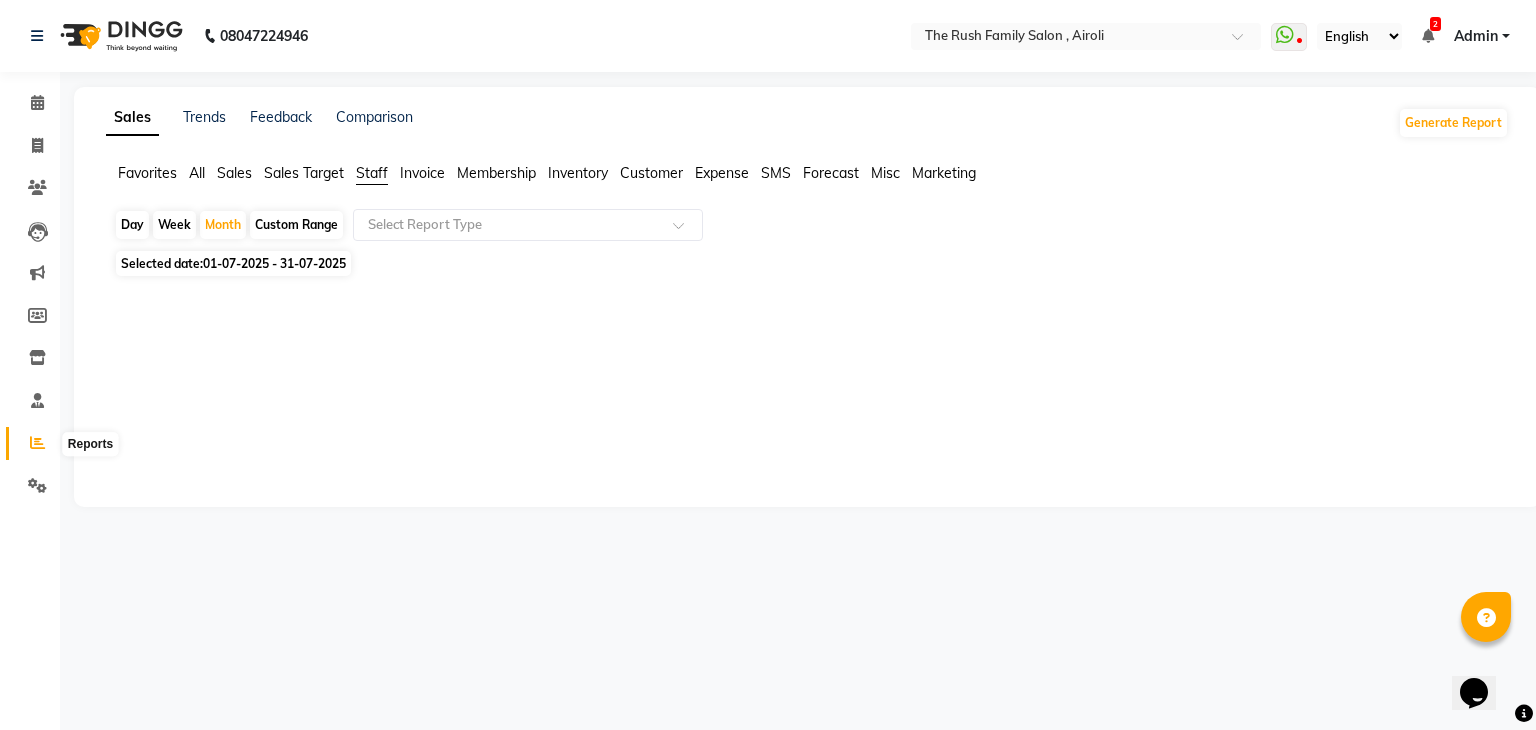 click 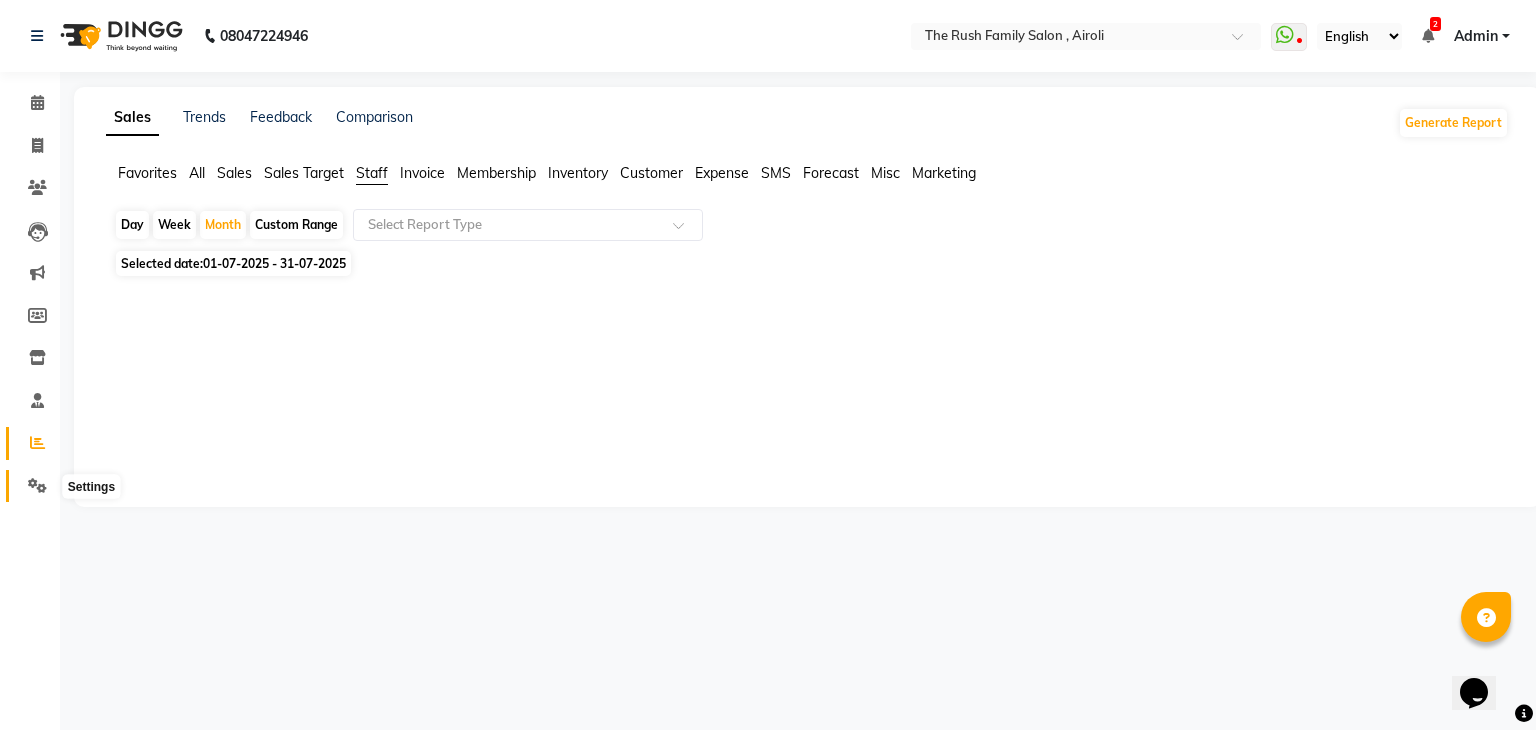 click 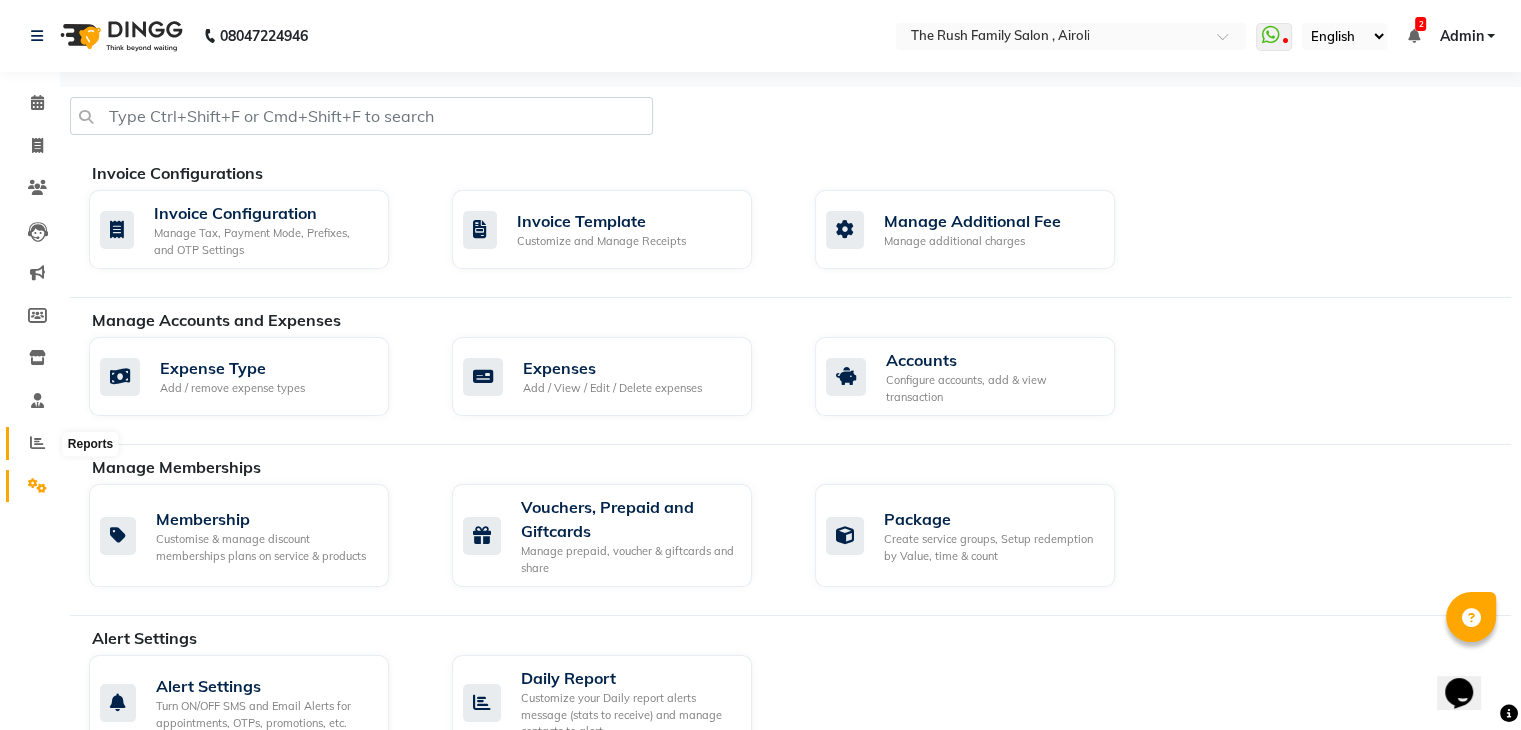click 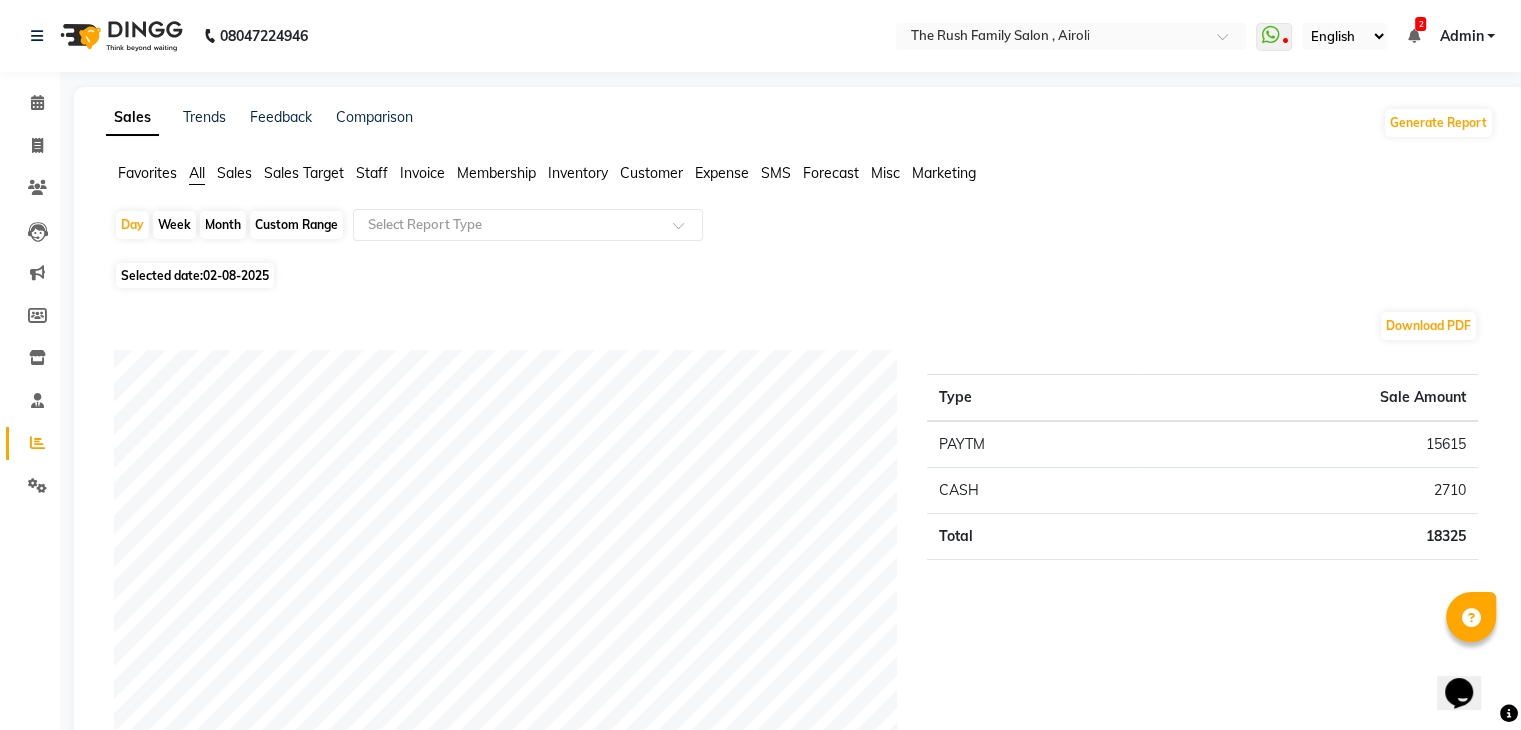 click on "Month" 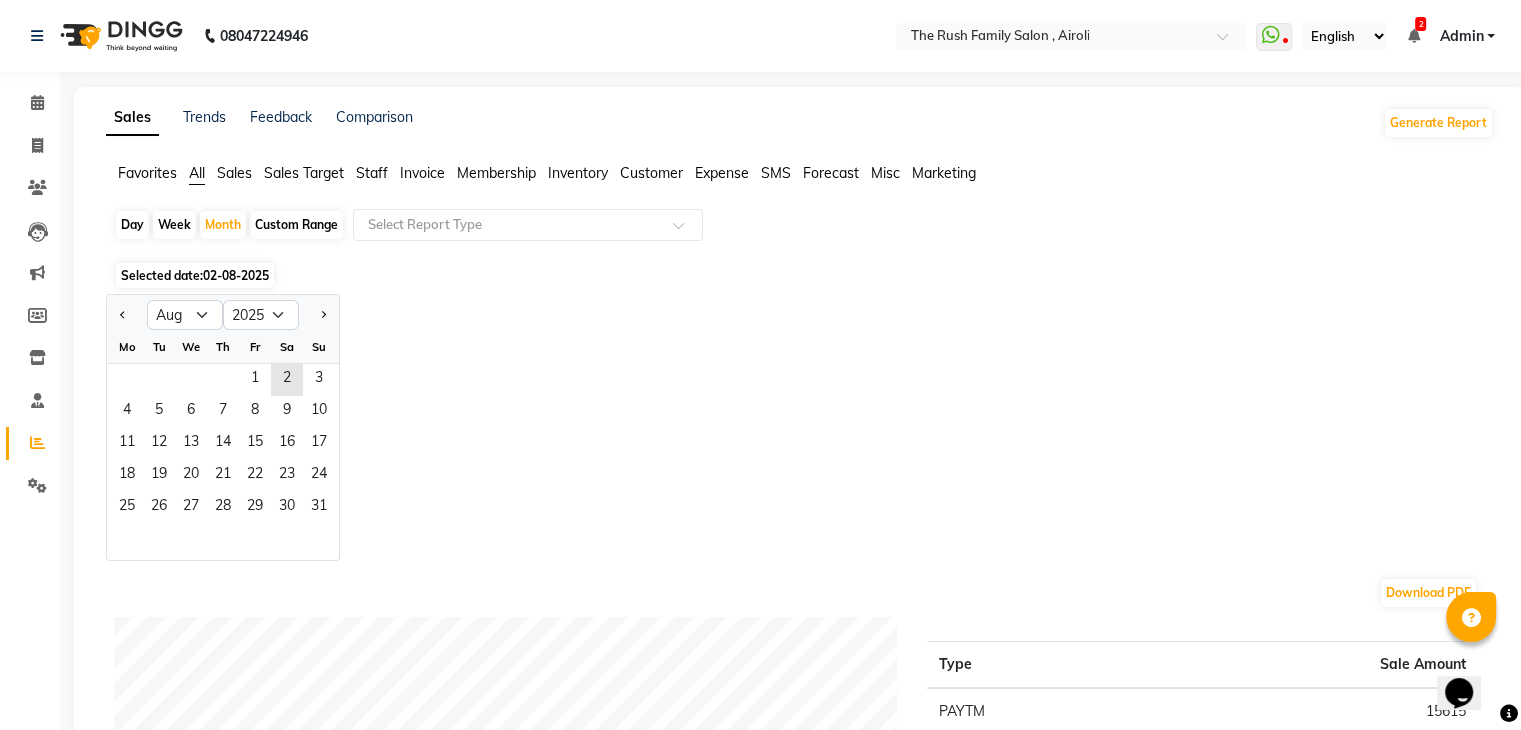 click on "Staff" 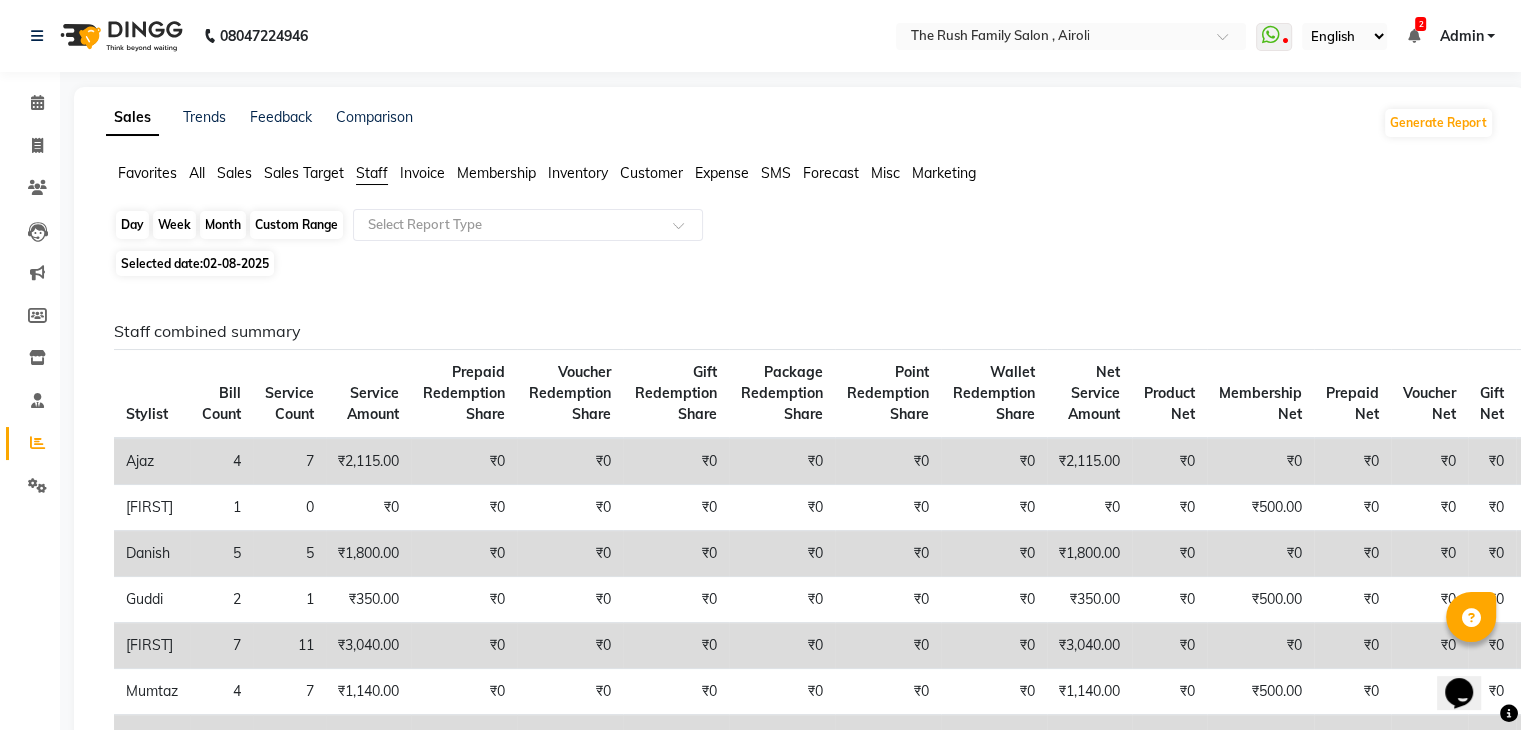 click on "Month" 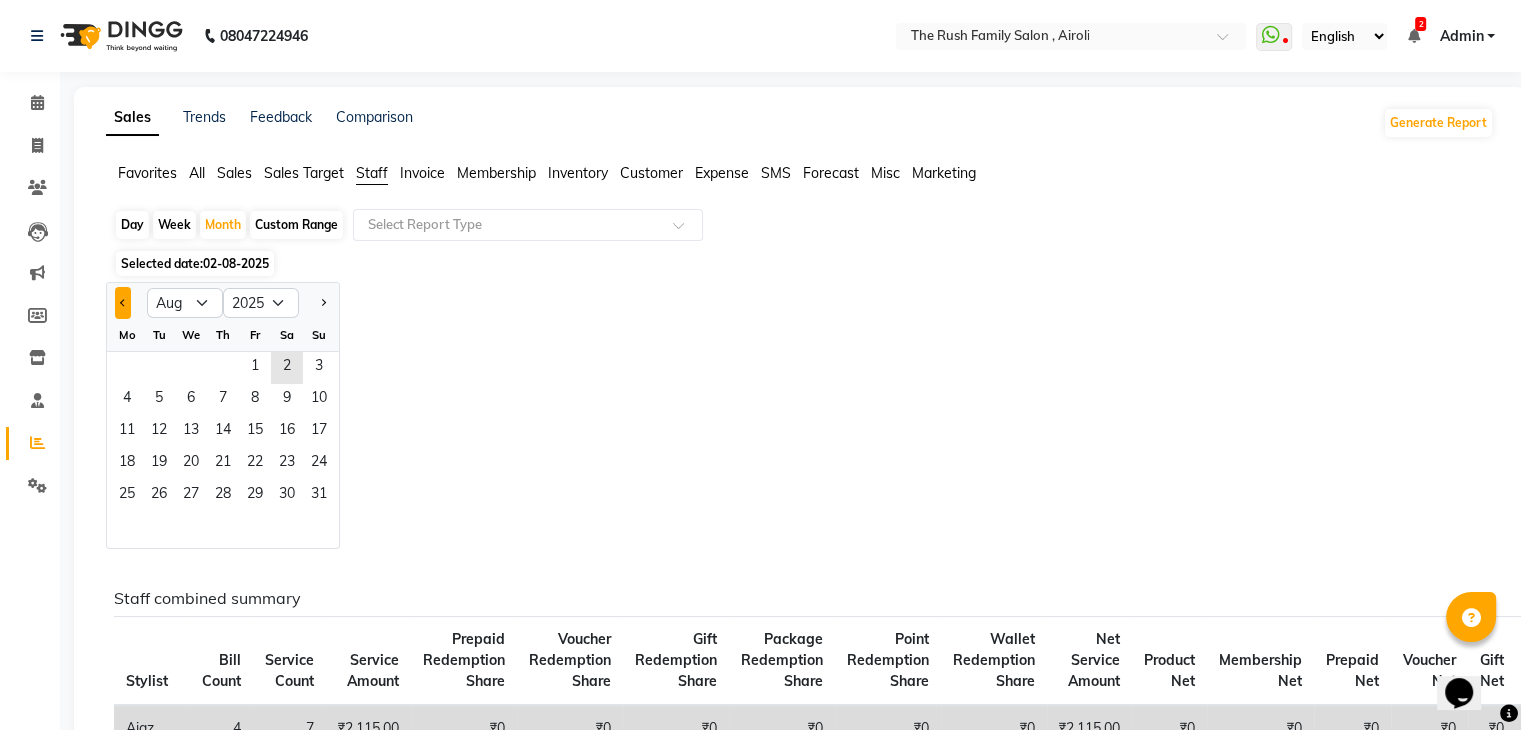 click 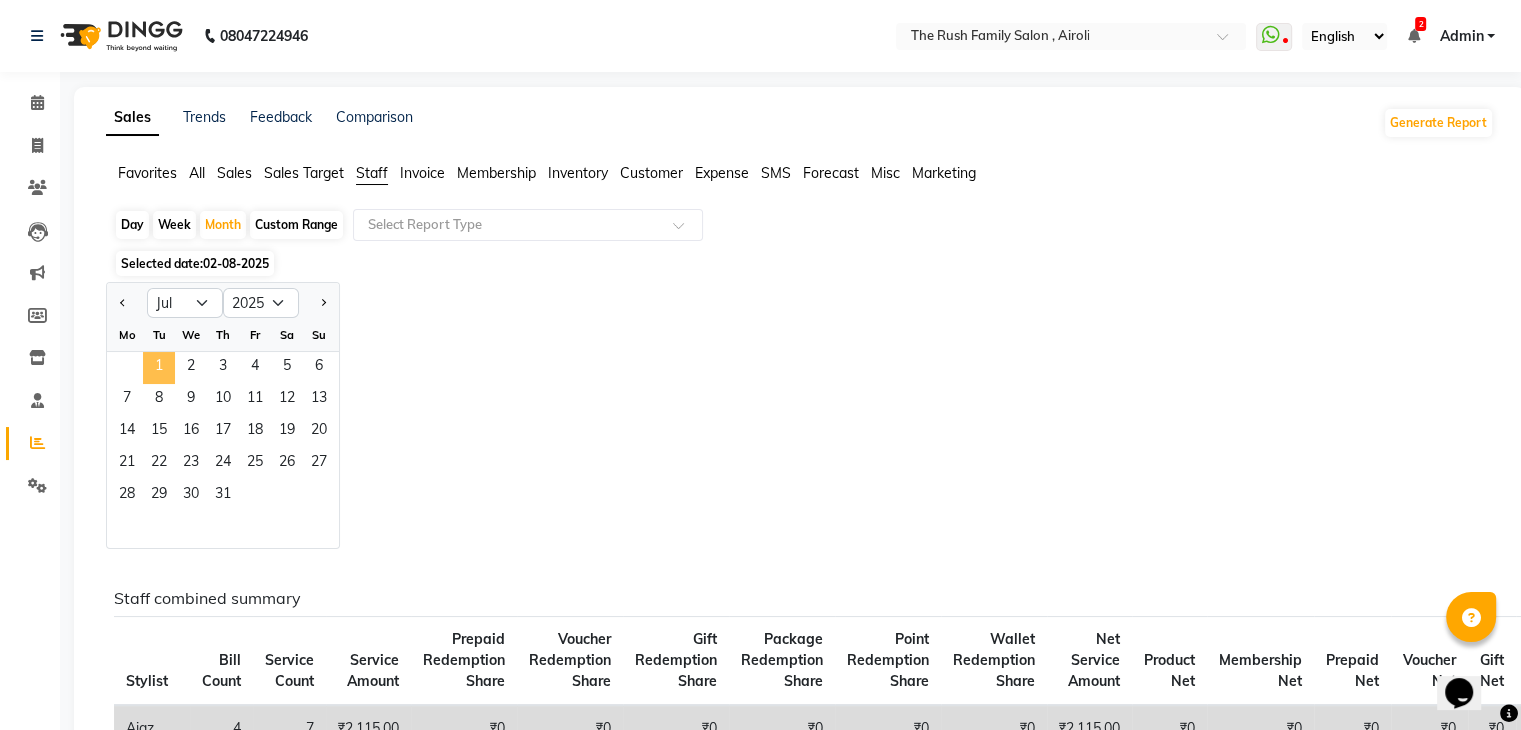 click on "1" 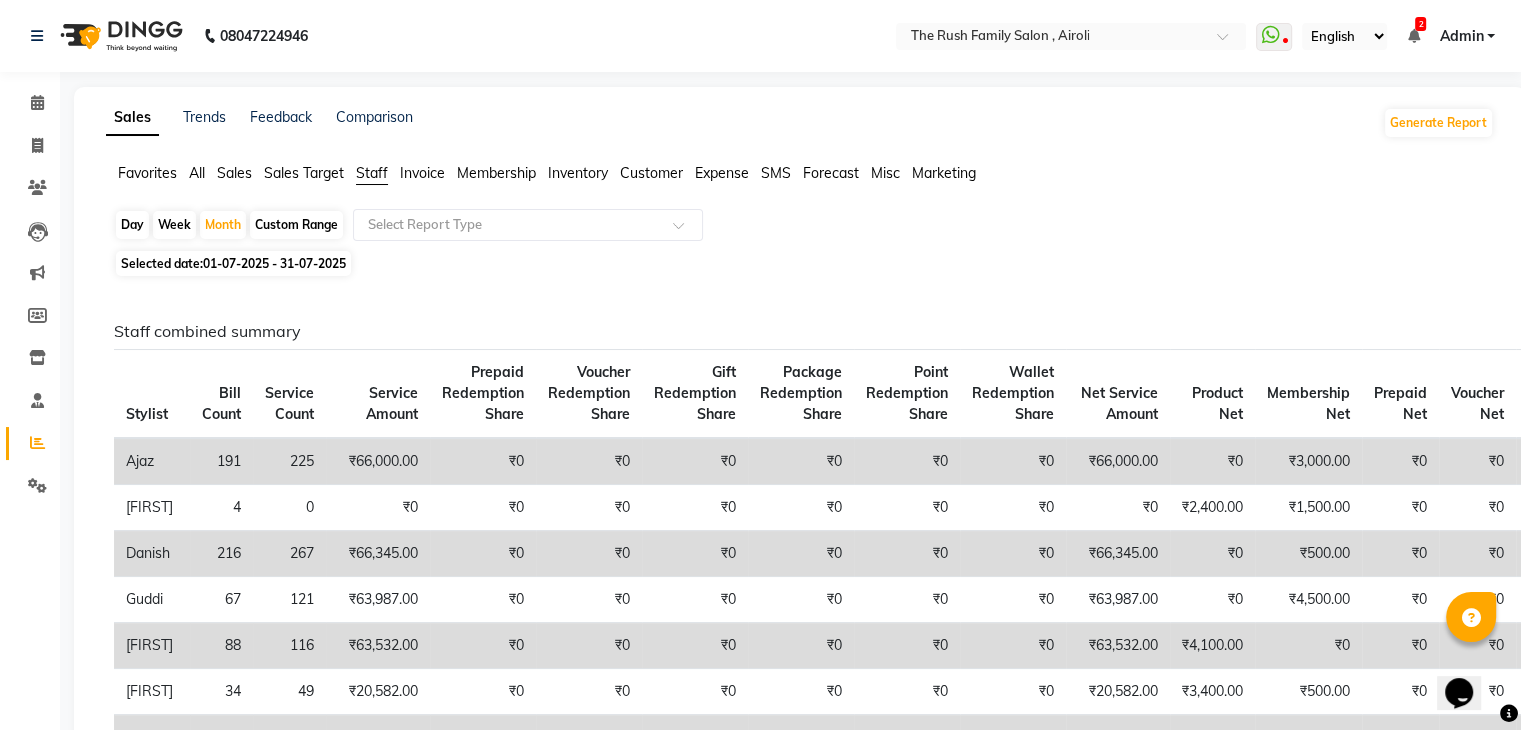 click on "191" 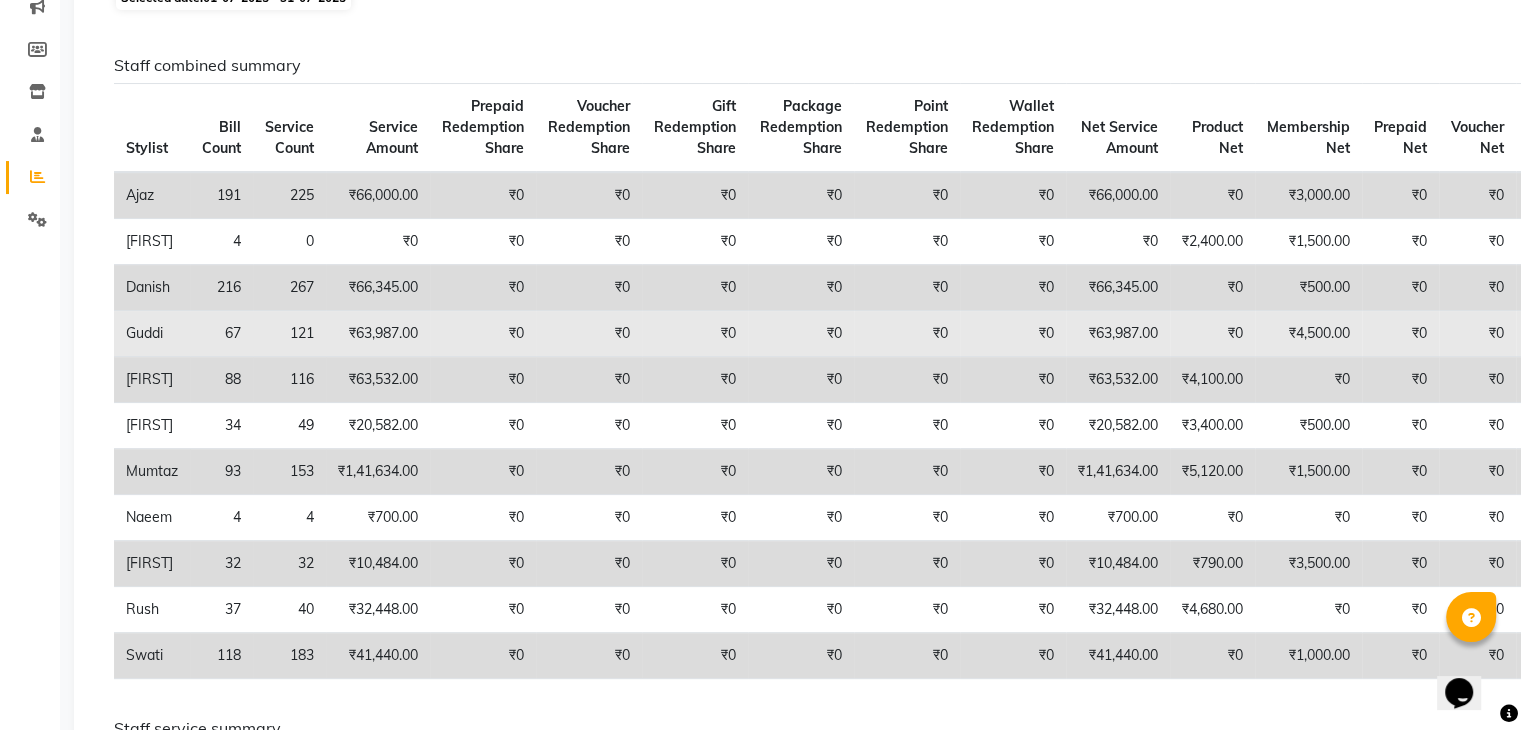 scroll, scrollTop: 0, scrollLeft: 0, axis: both 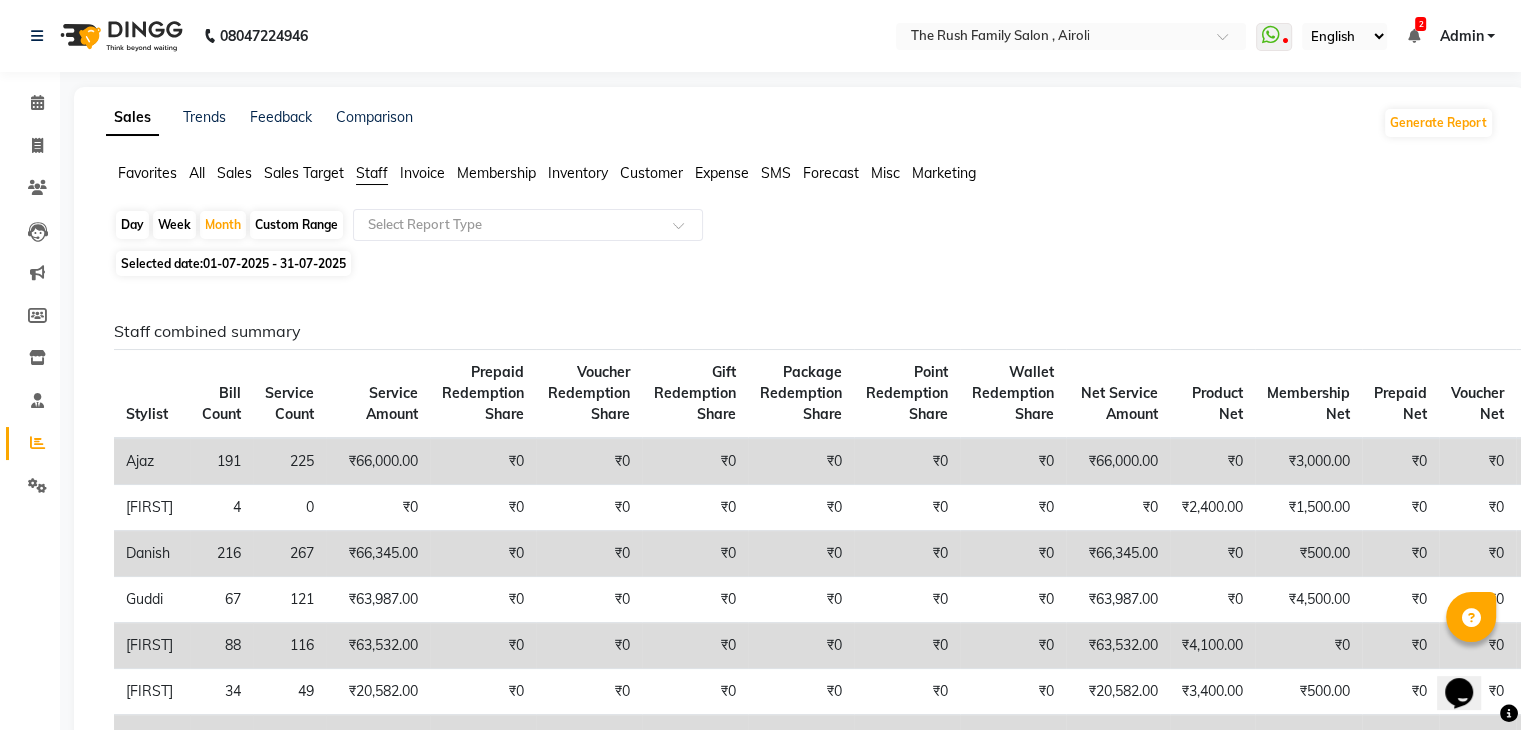 click on "All" 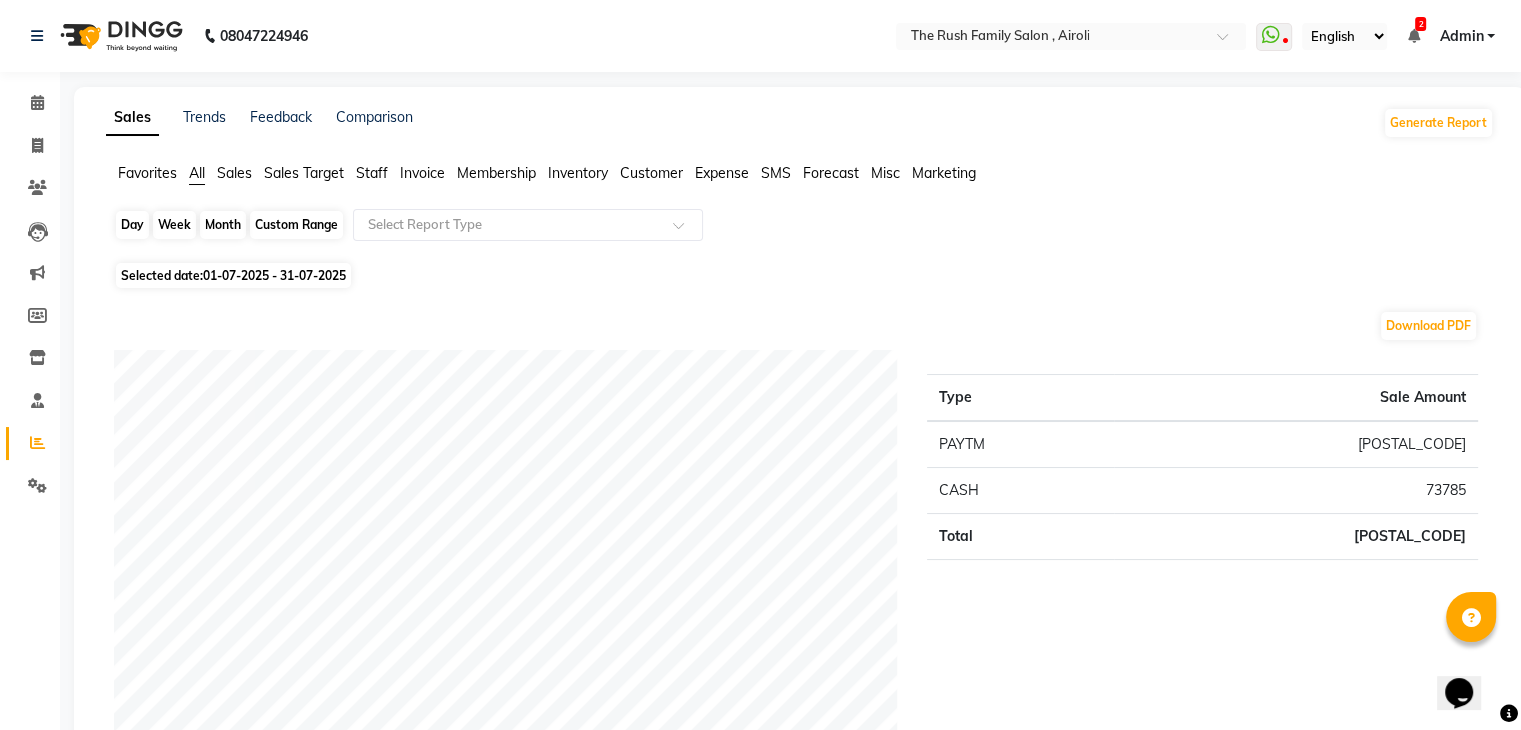 click on "Month" 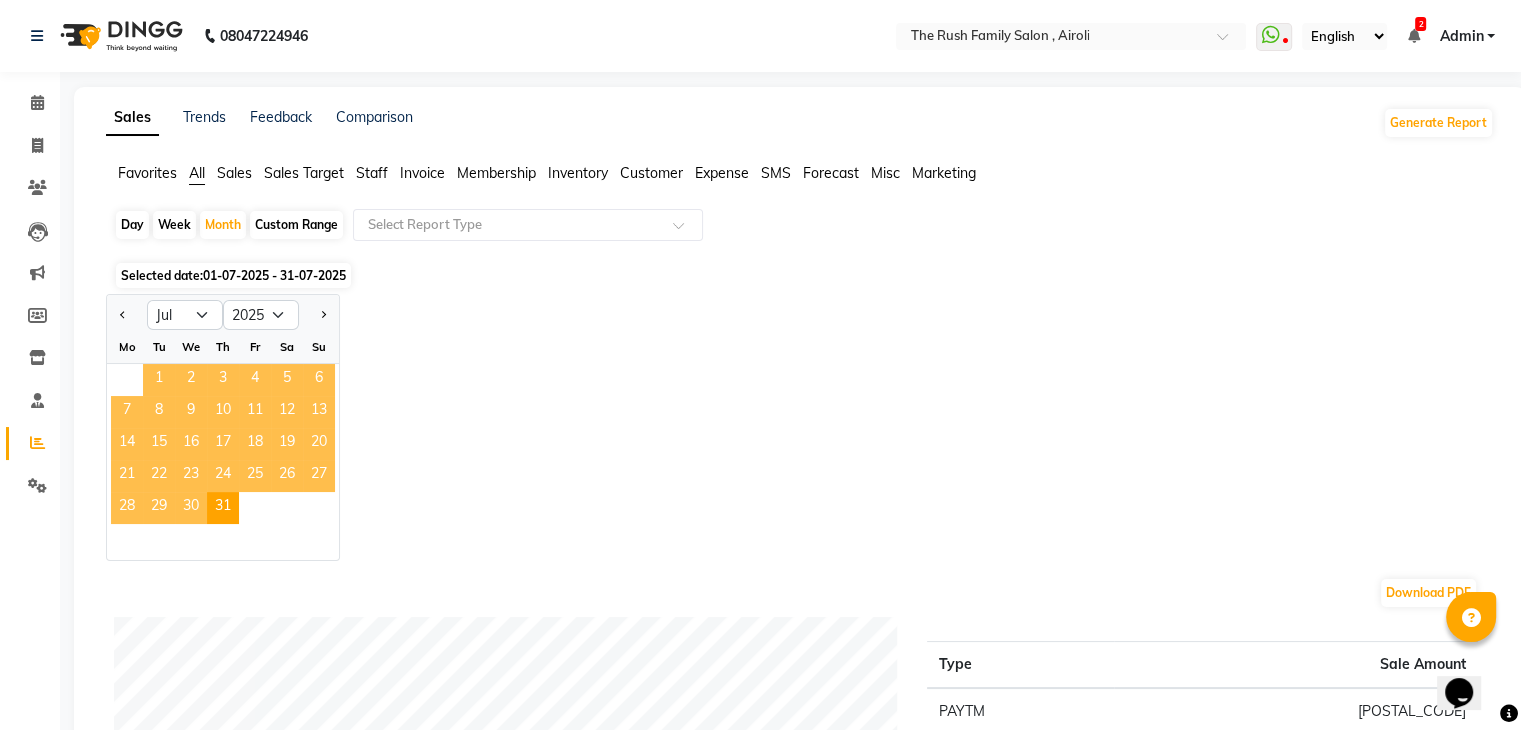 click on "1" 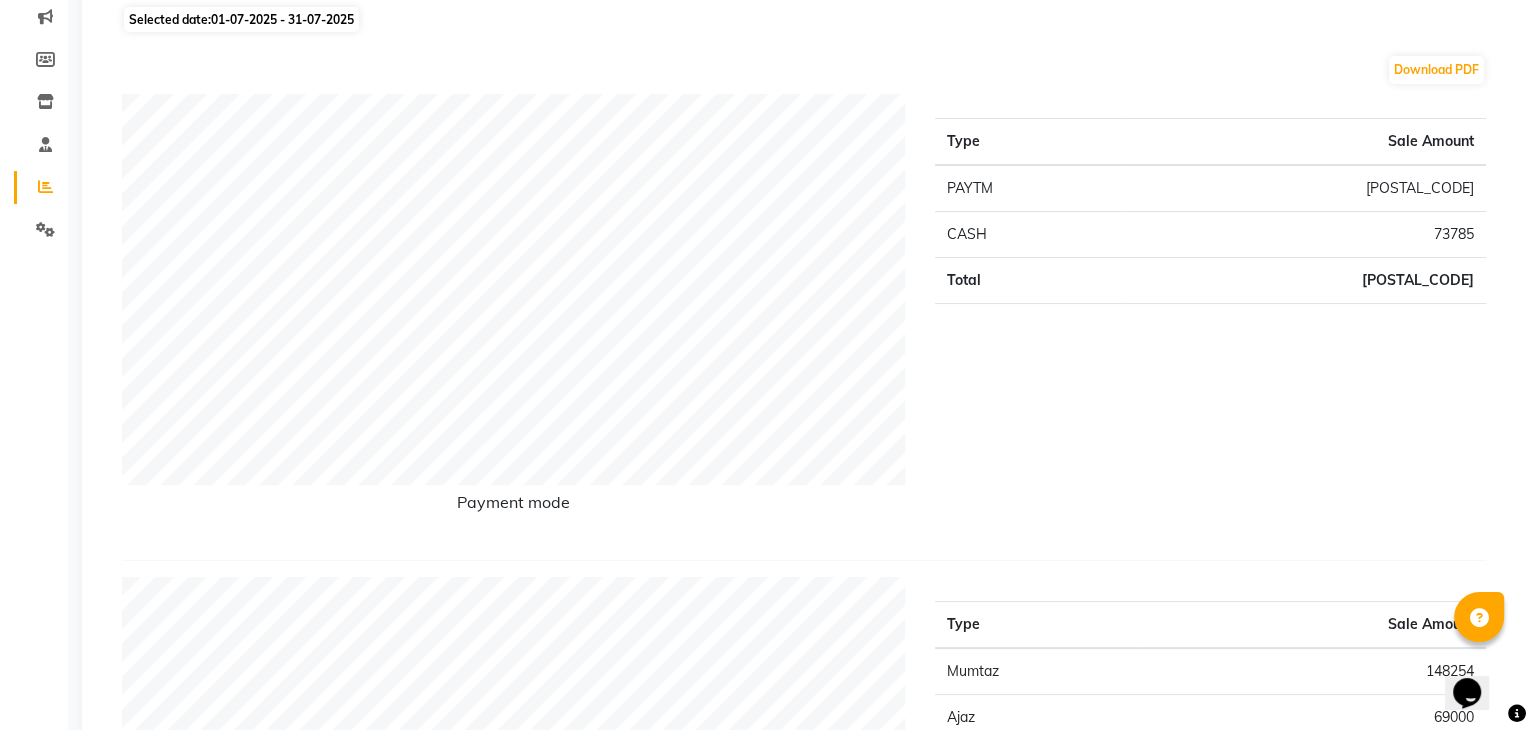 scroll, scrollTop: 0, scrollLeft: 0, axis: both 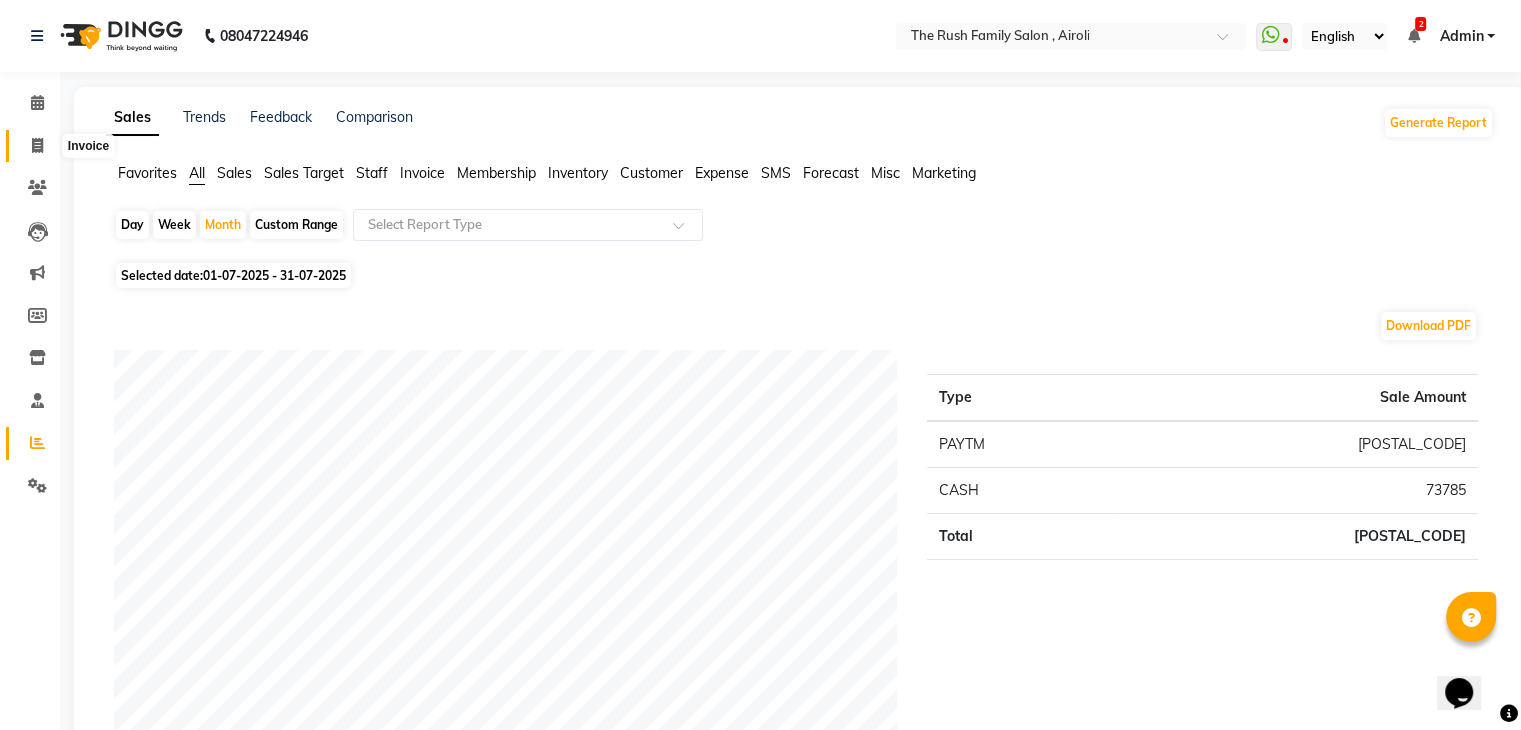 click 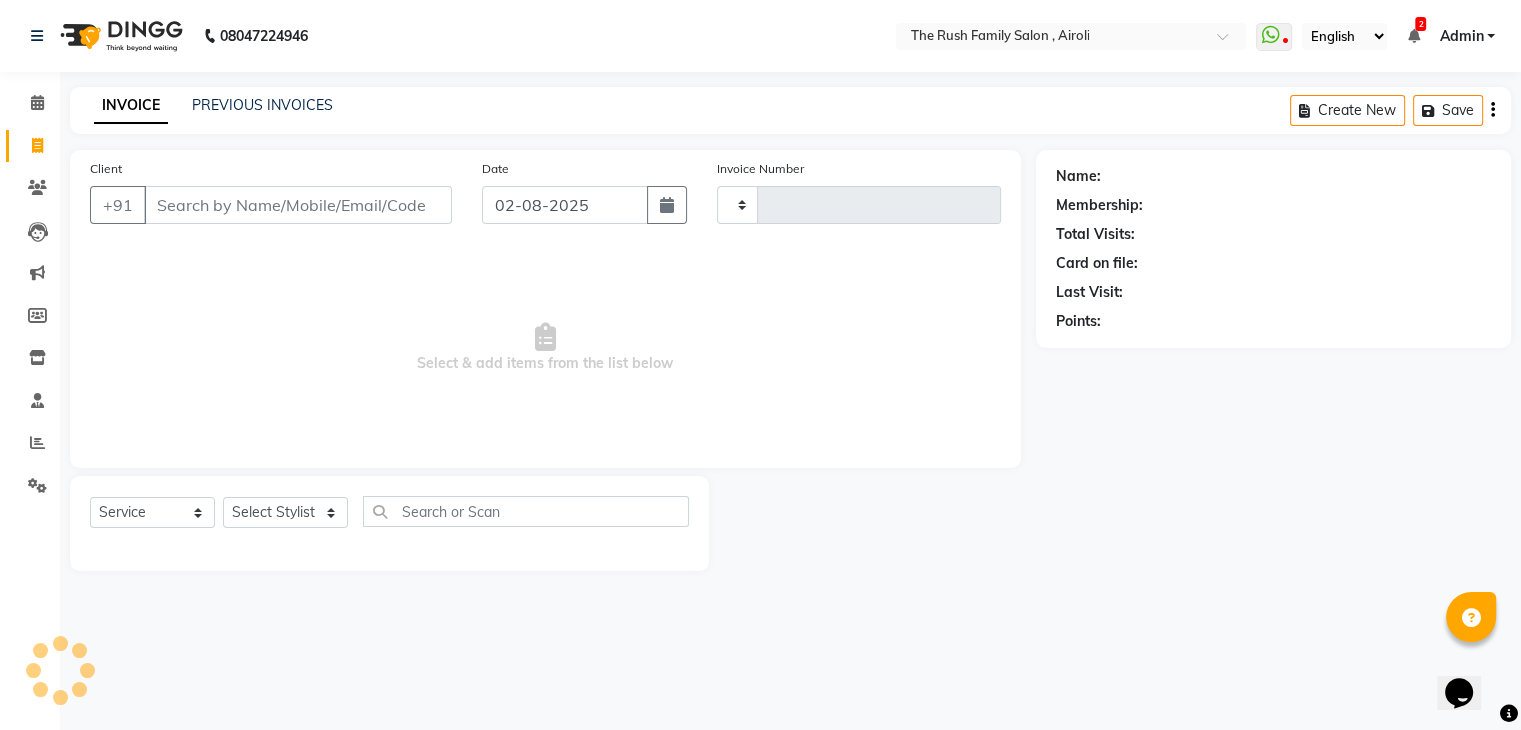 type on "2782" 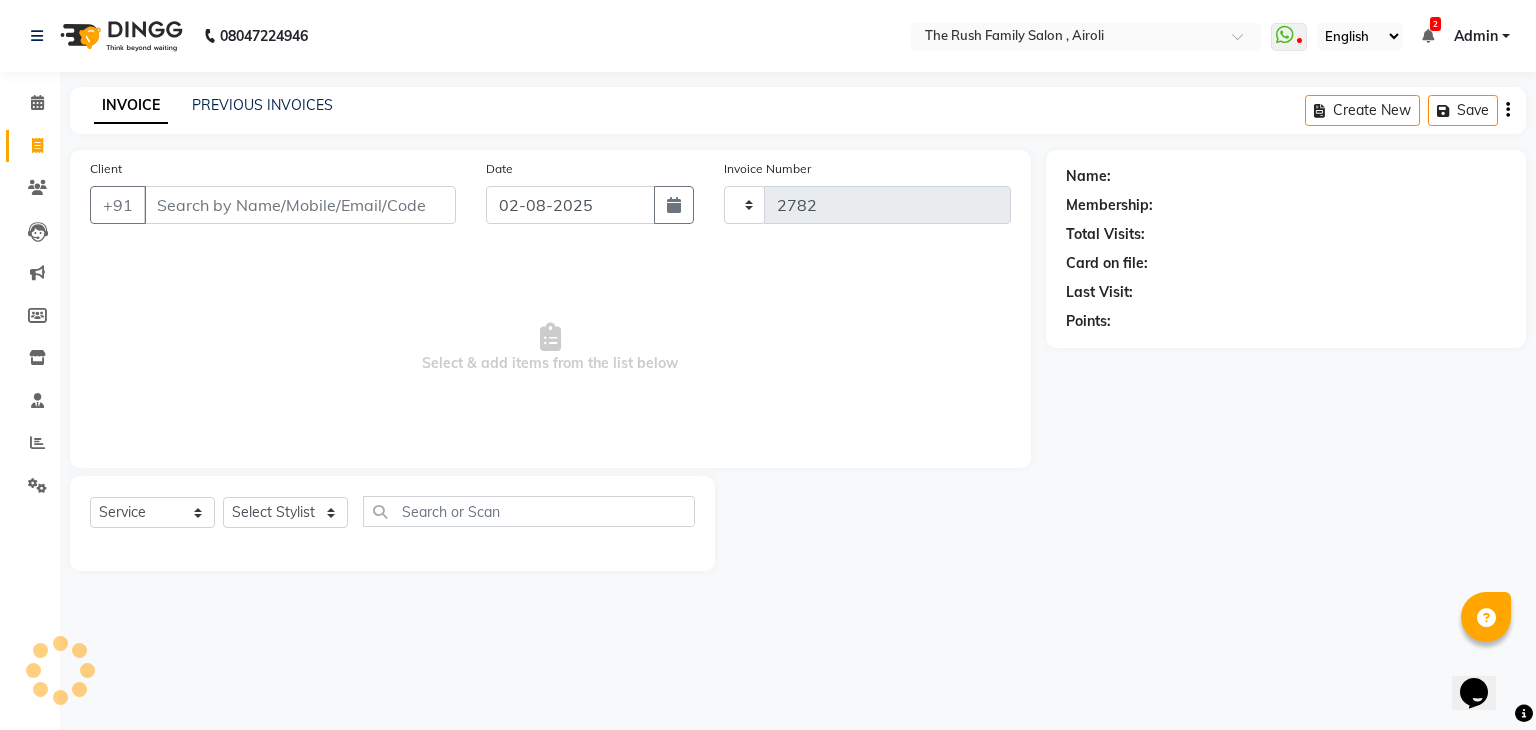 select on "5419" 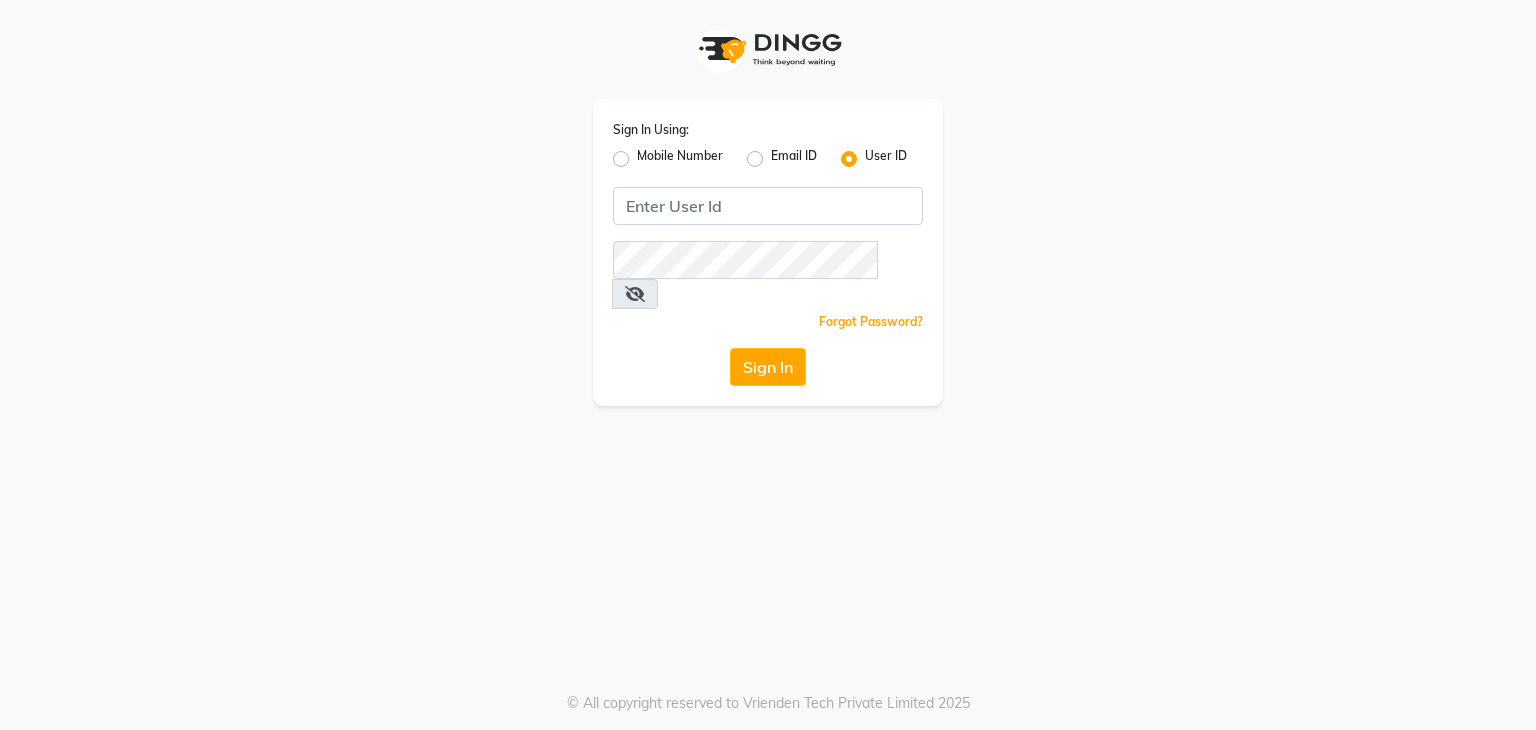 scroll, scrollTop: 0, scrollLeft: 0, axis: both 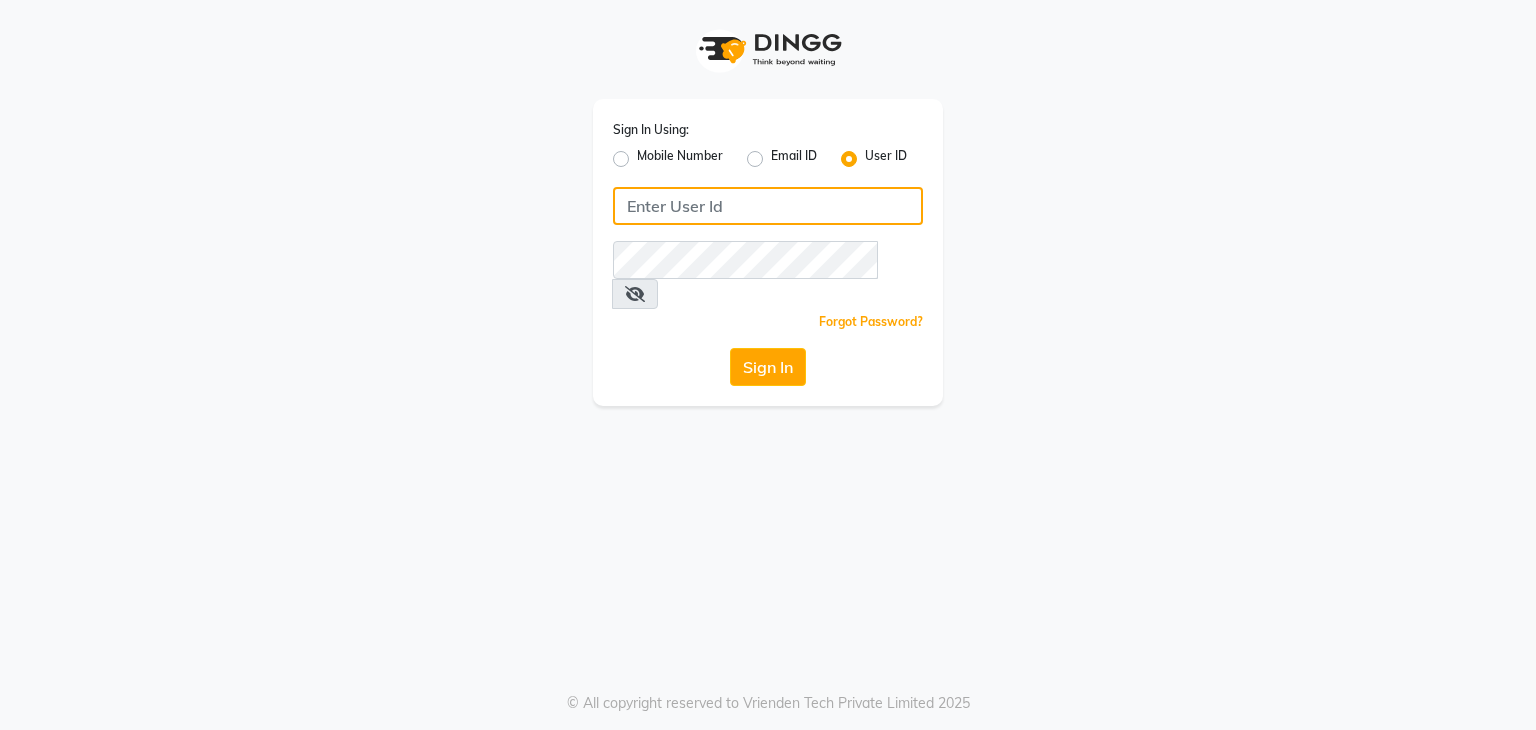 click 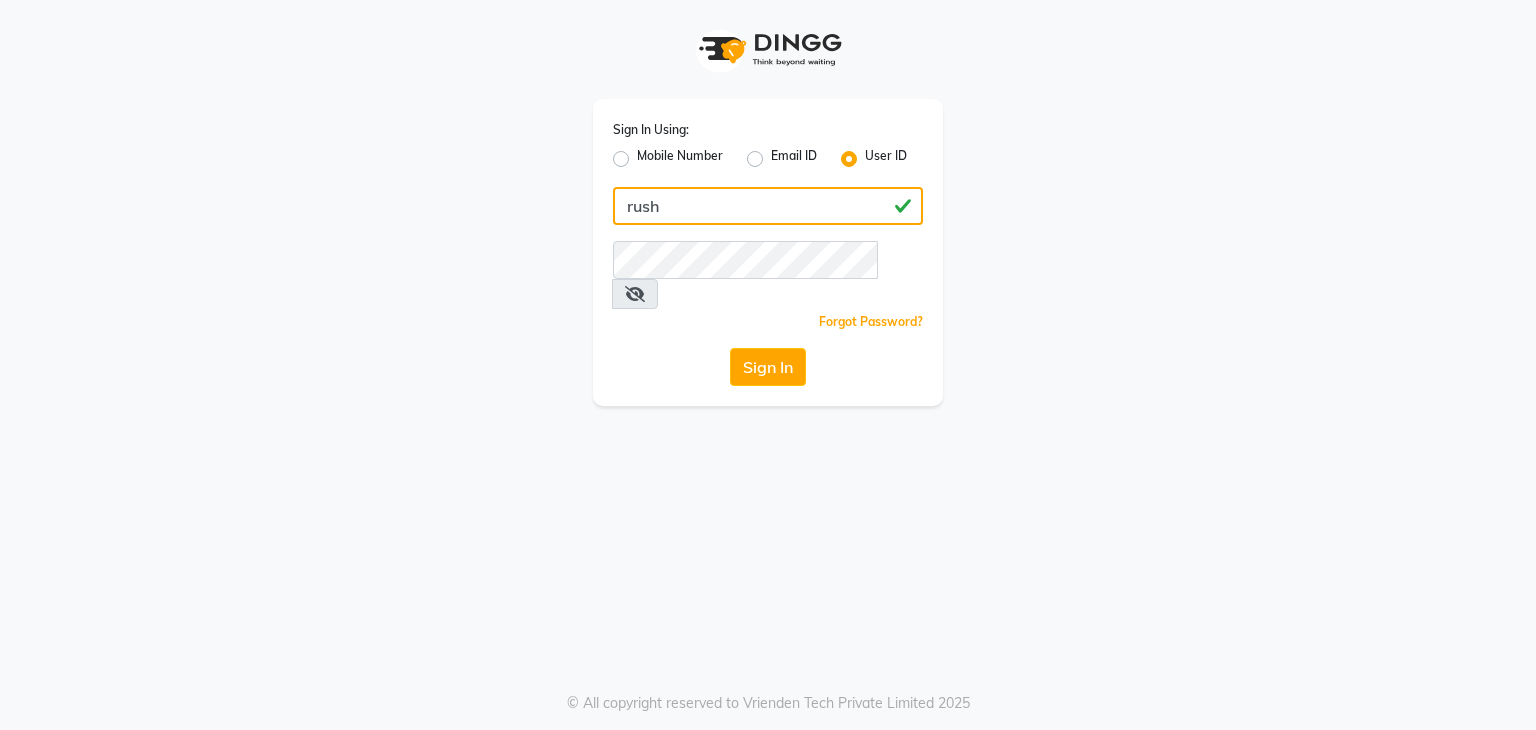 type on "rush" 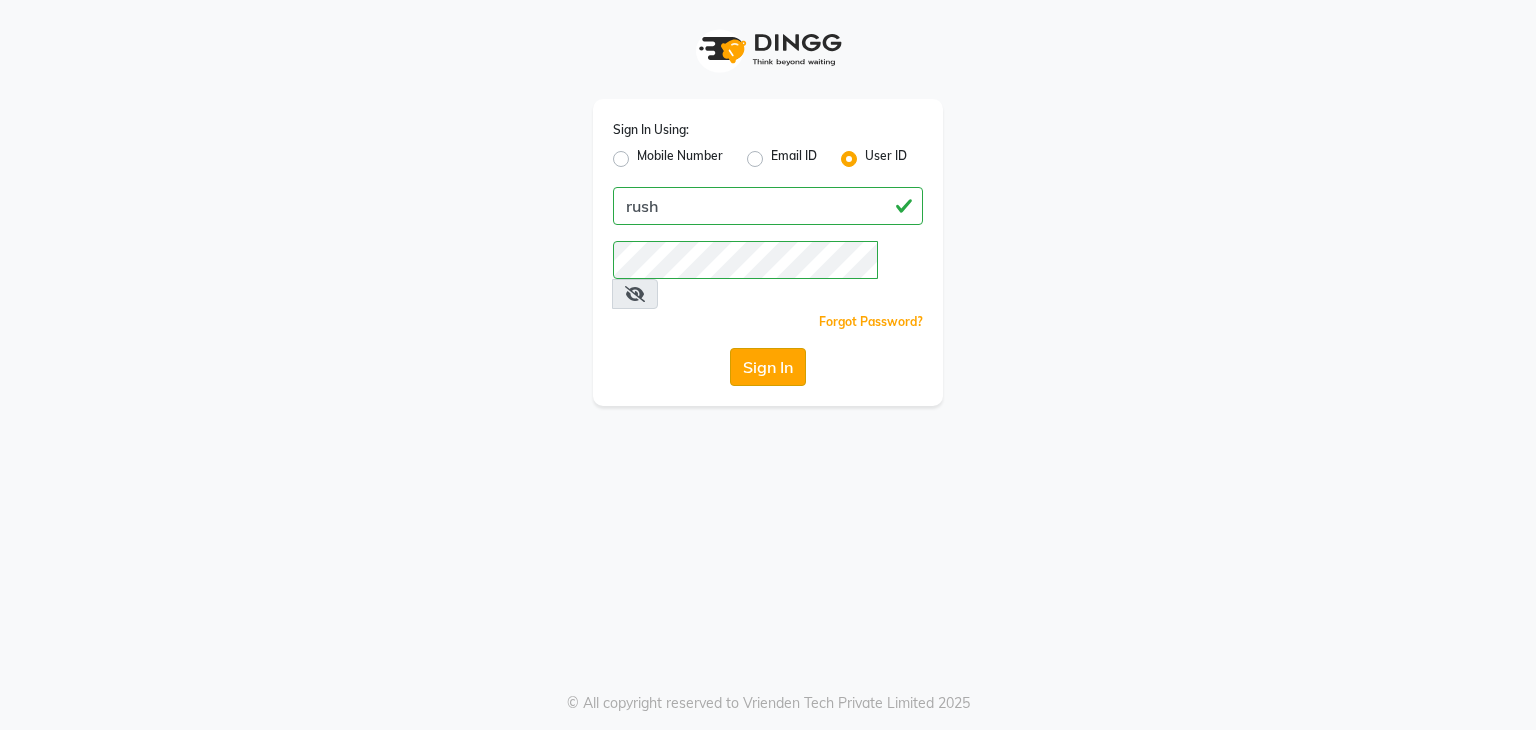 click on "Sign In" 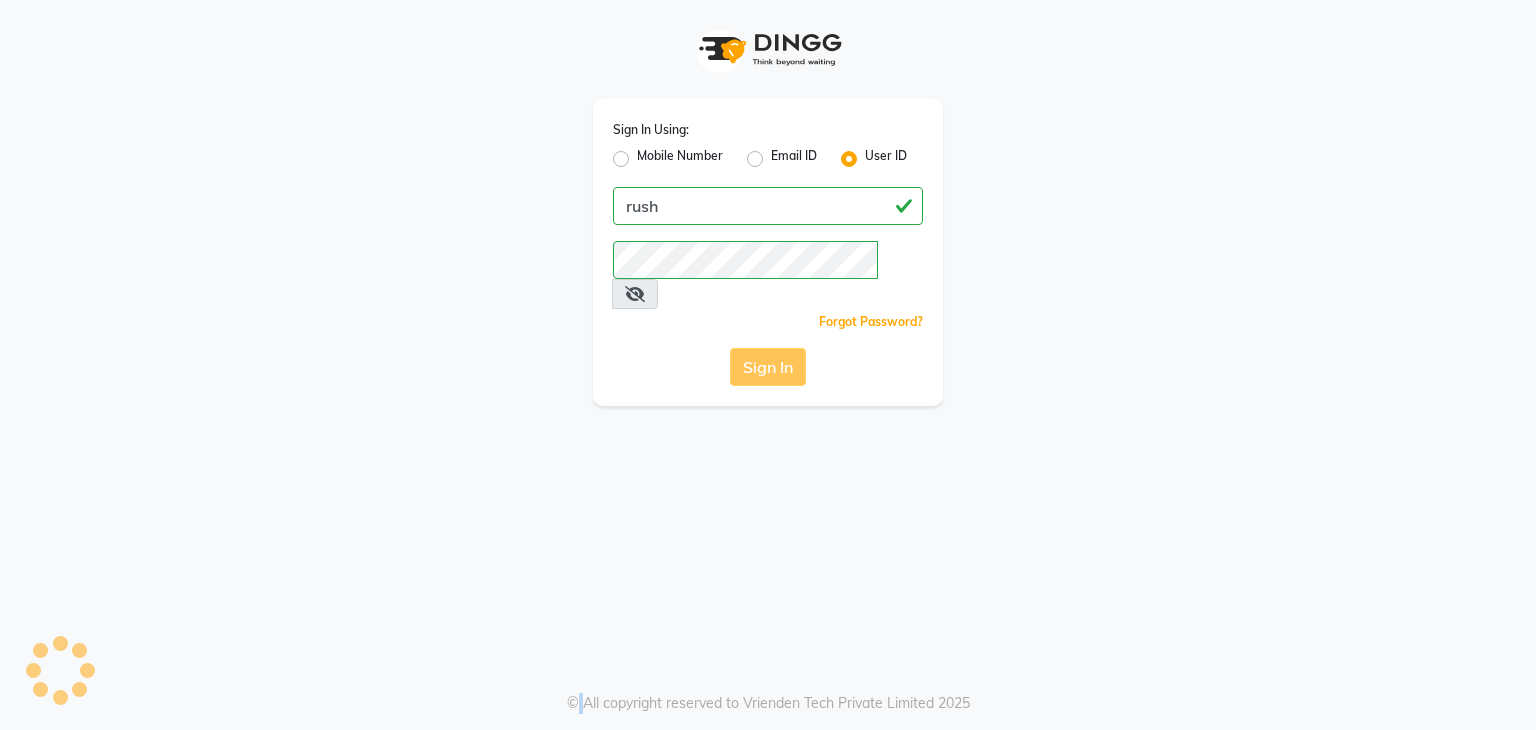 click on "Sign In" 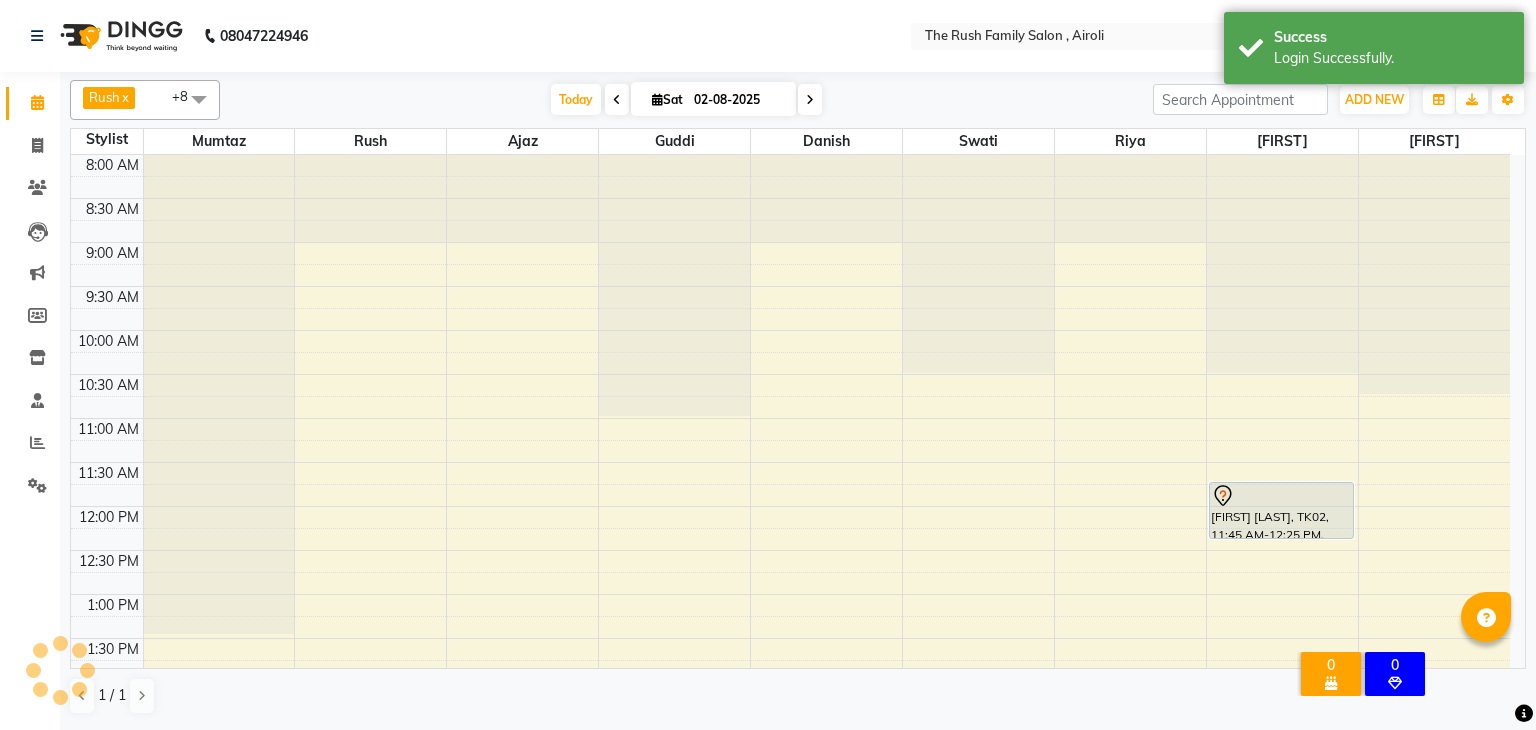 scroll, scrollTop: 0, scrollLeft: 0, axis: both 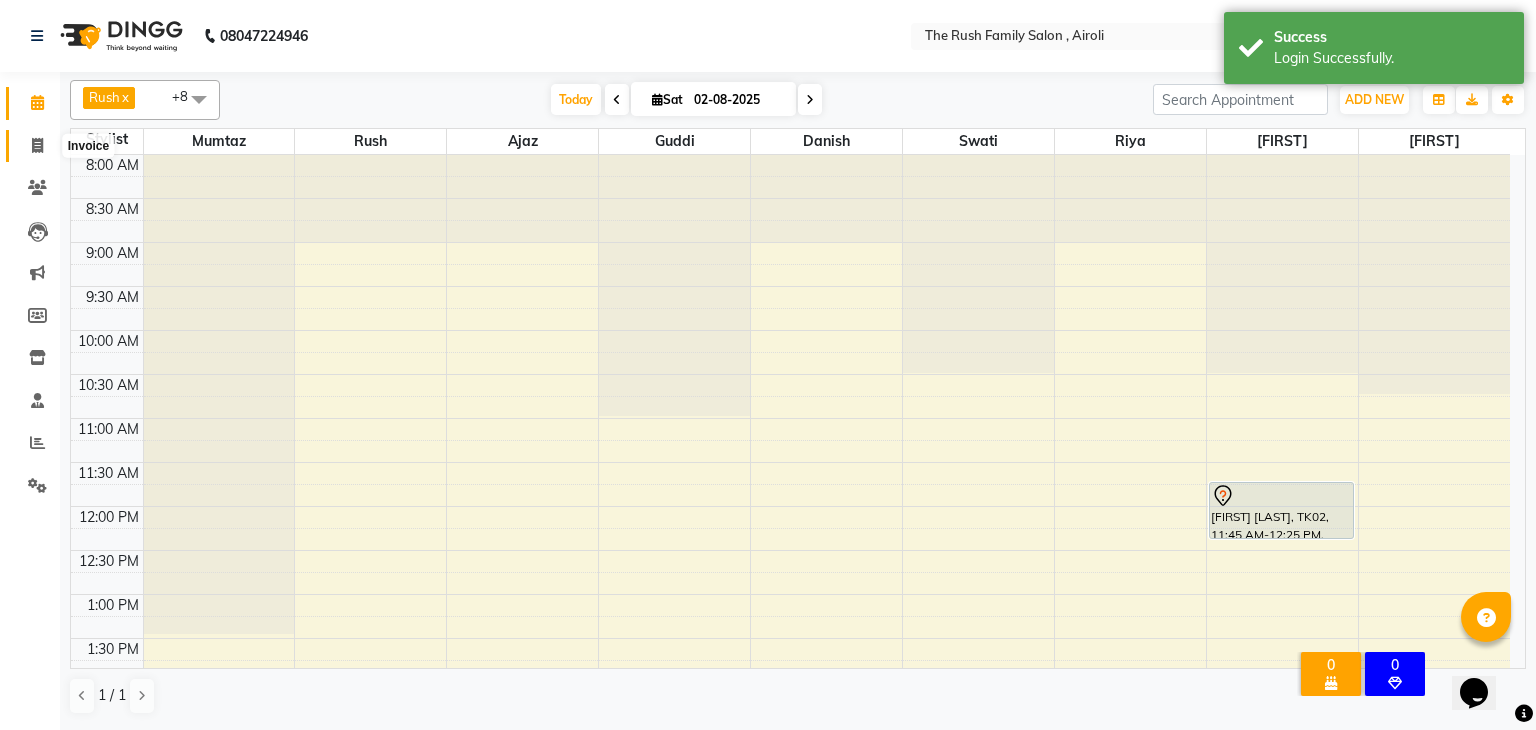 click 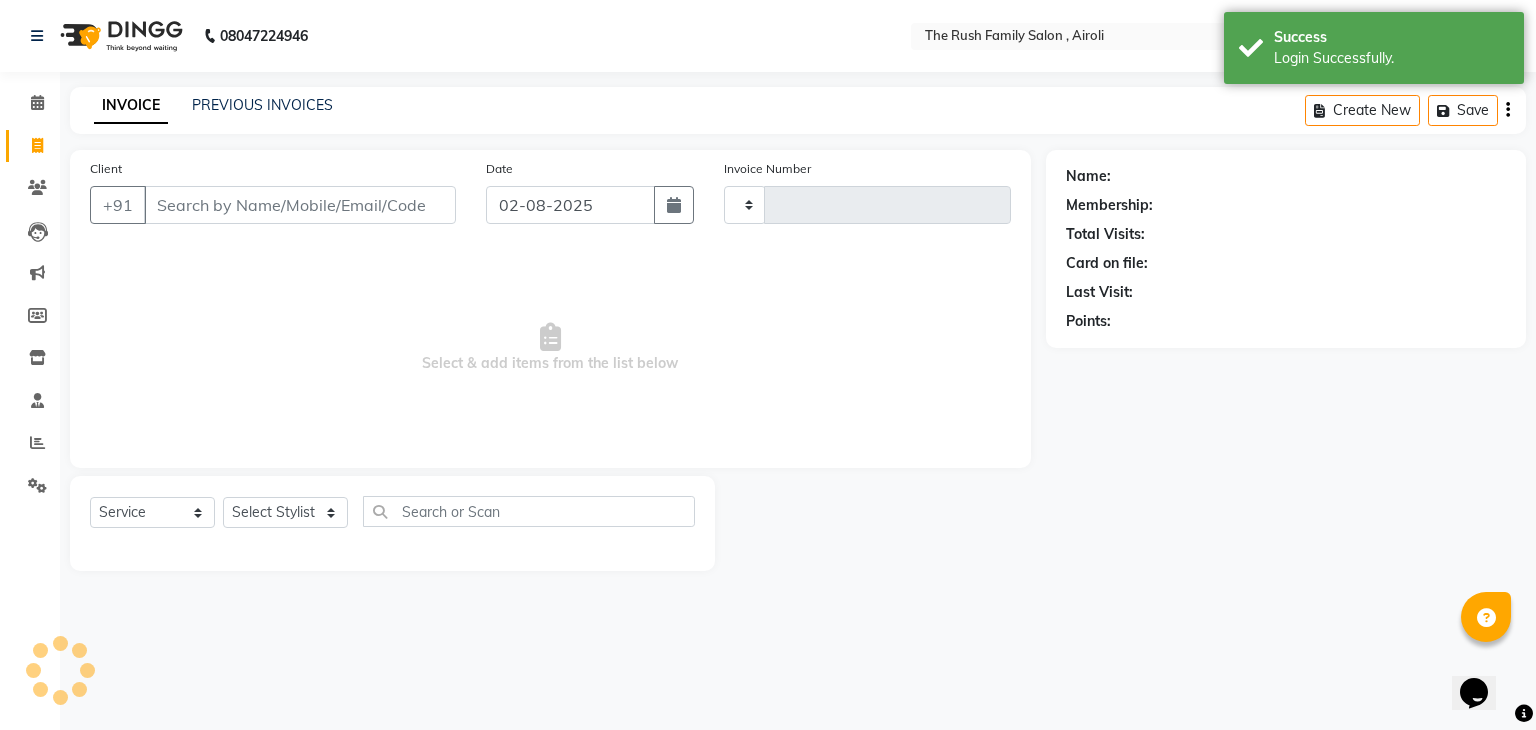 type on "2782" 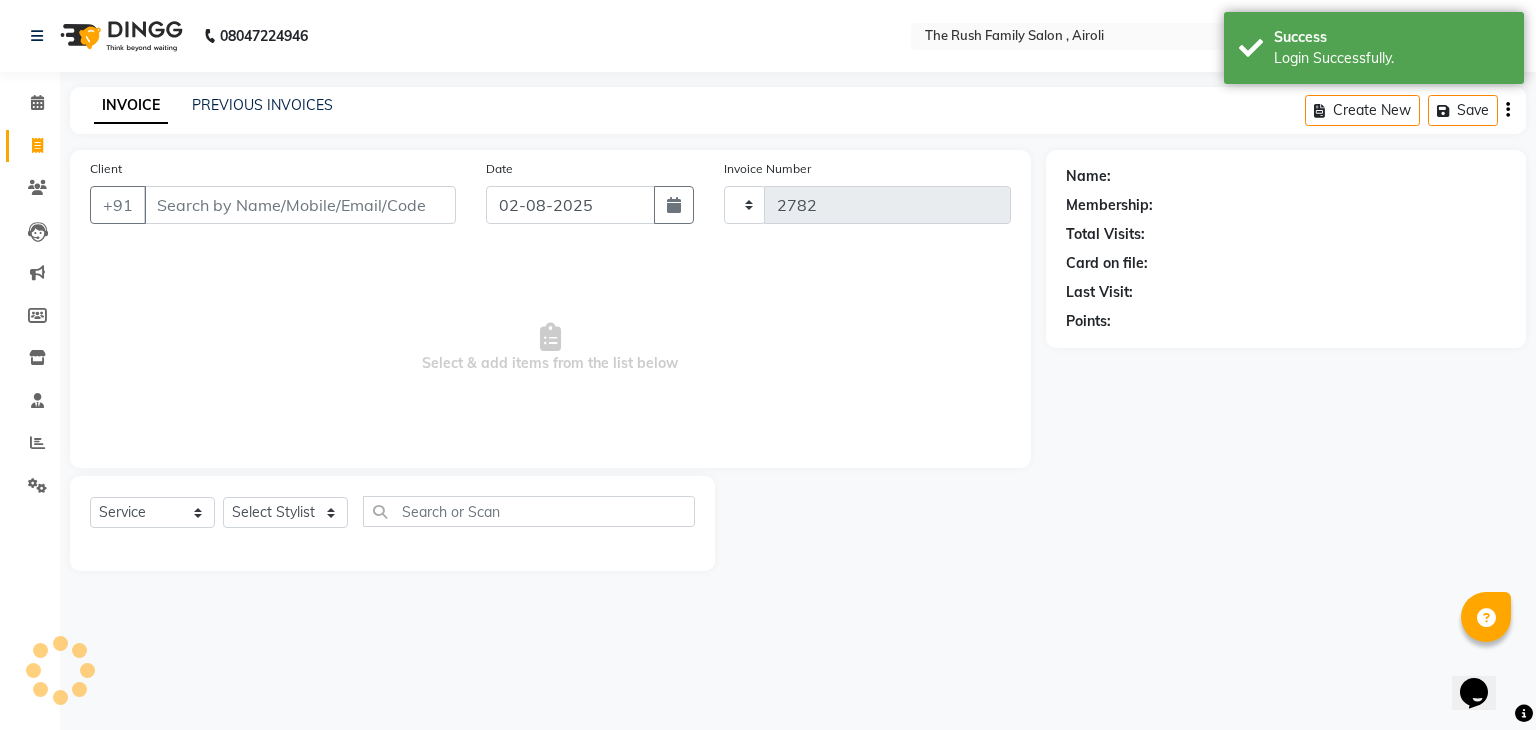 select on "5419" 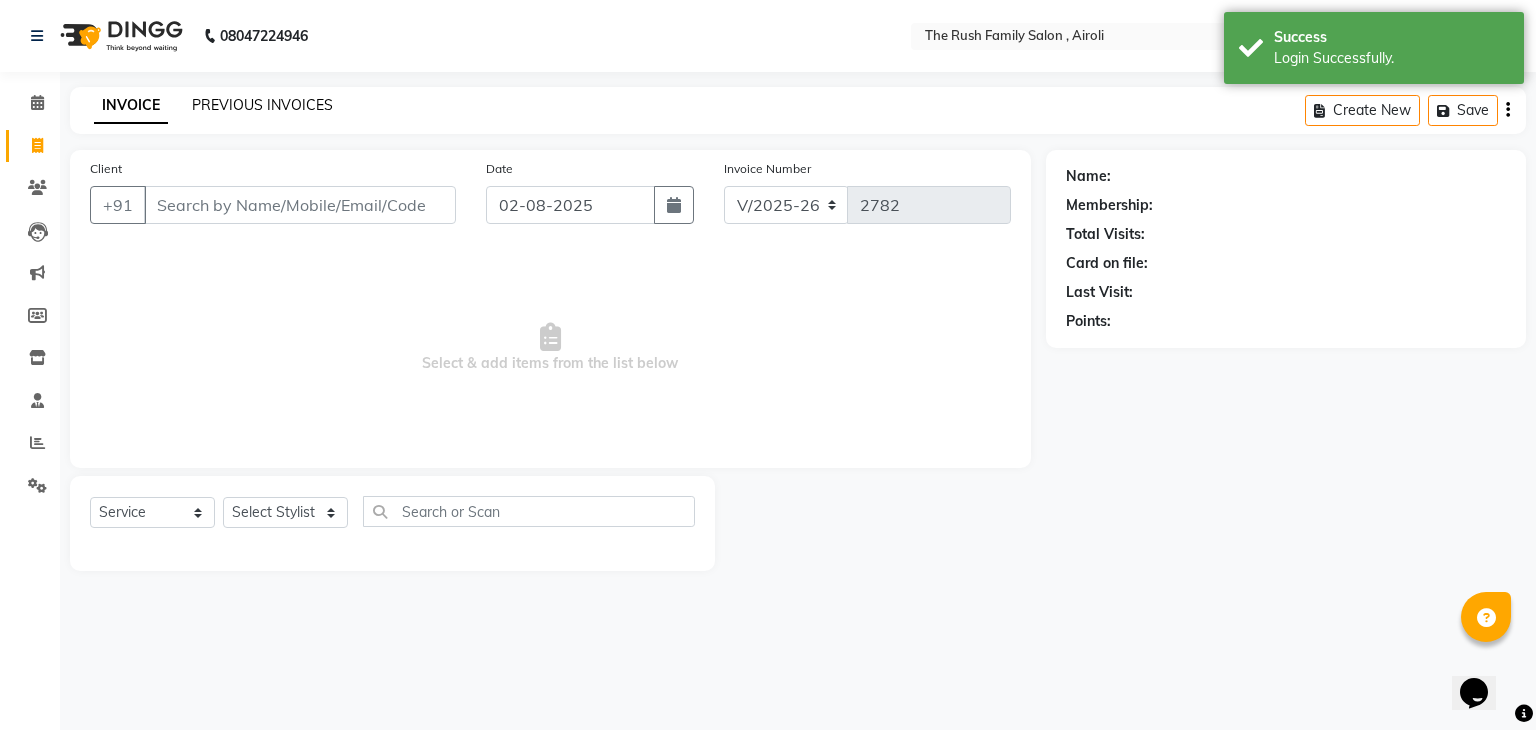 click on "PREVIOUS INVOICES" 